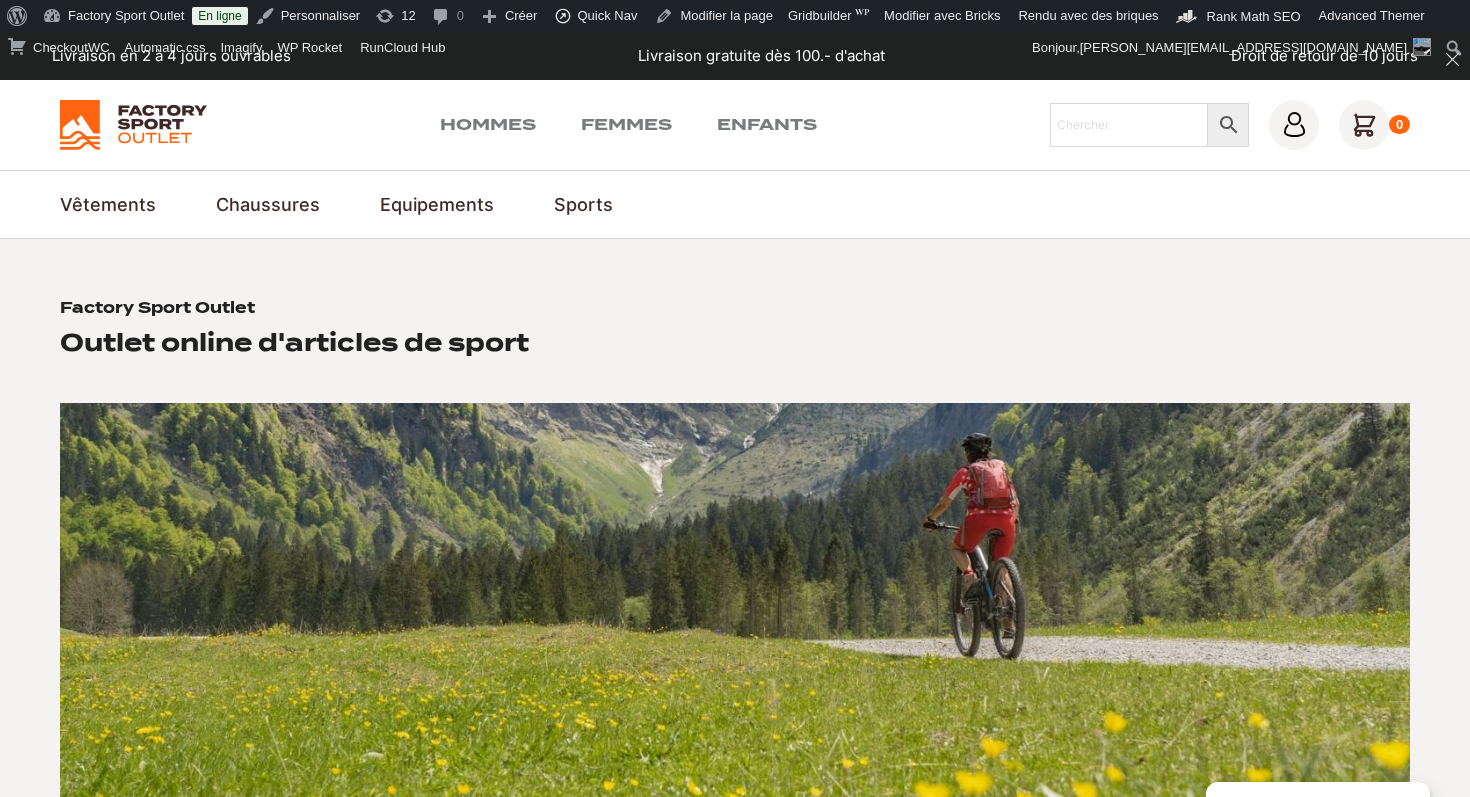 scroll, scrollTop: 0, scrollLeft: 0, axis: both 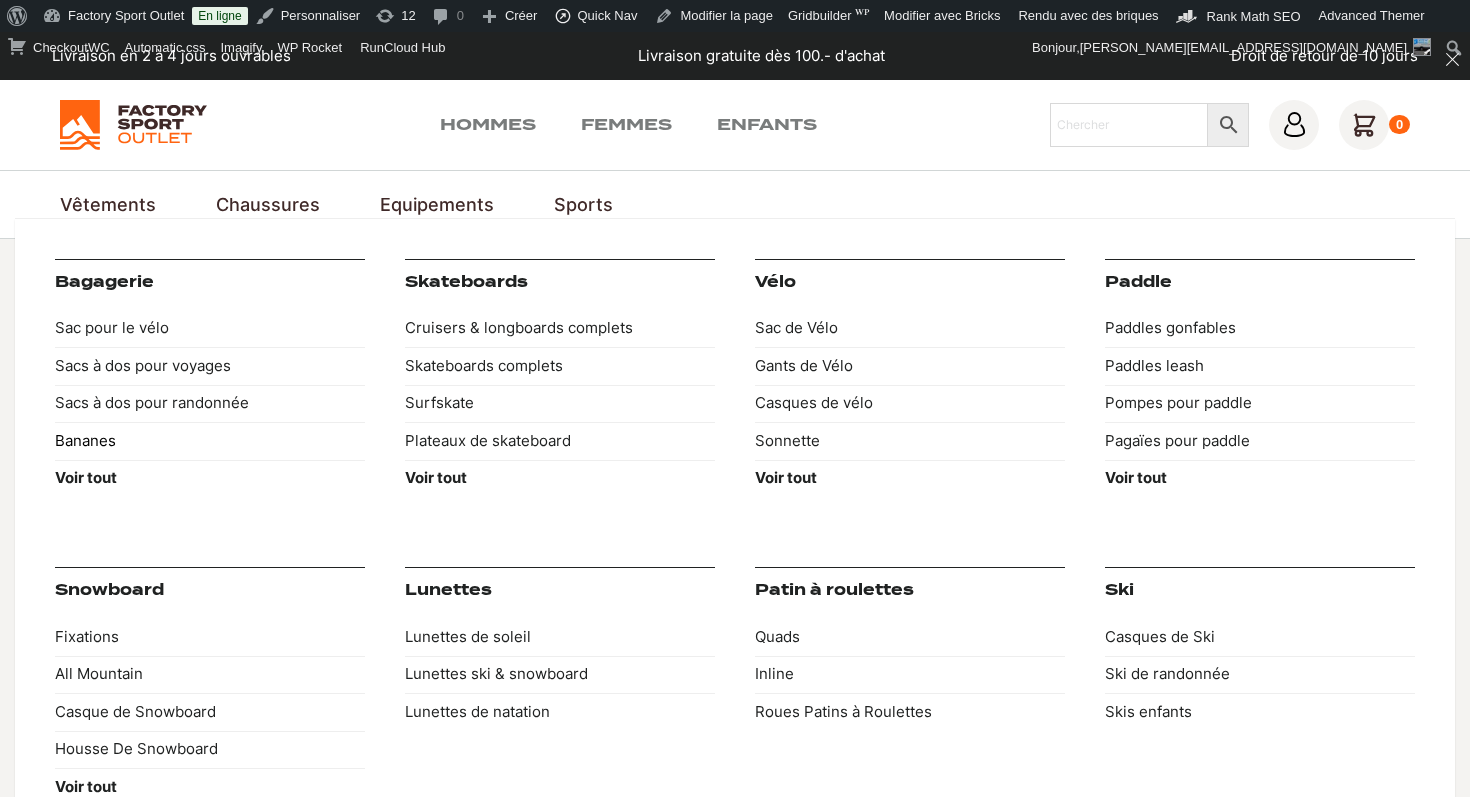 click on "Bananes" at bounding box center [210, 441] 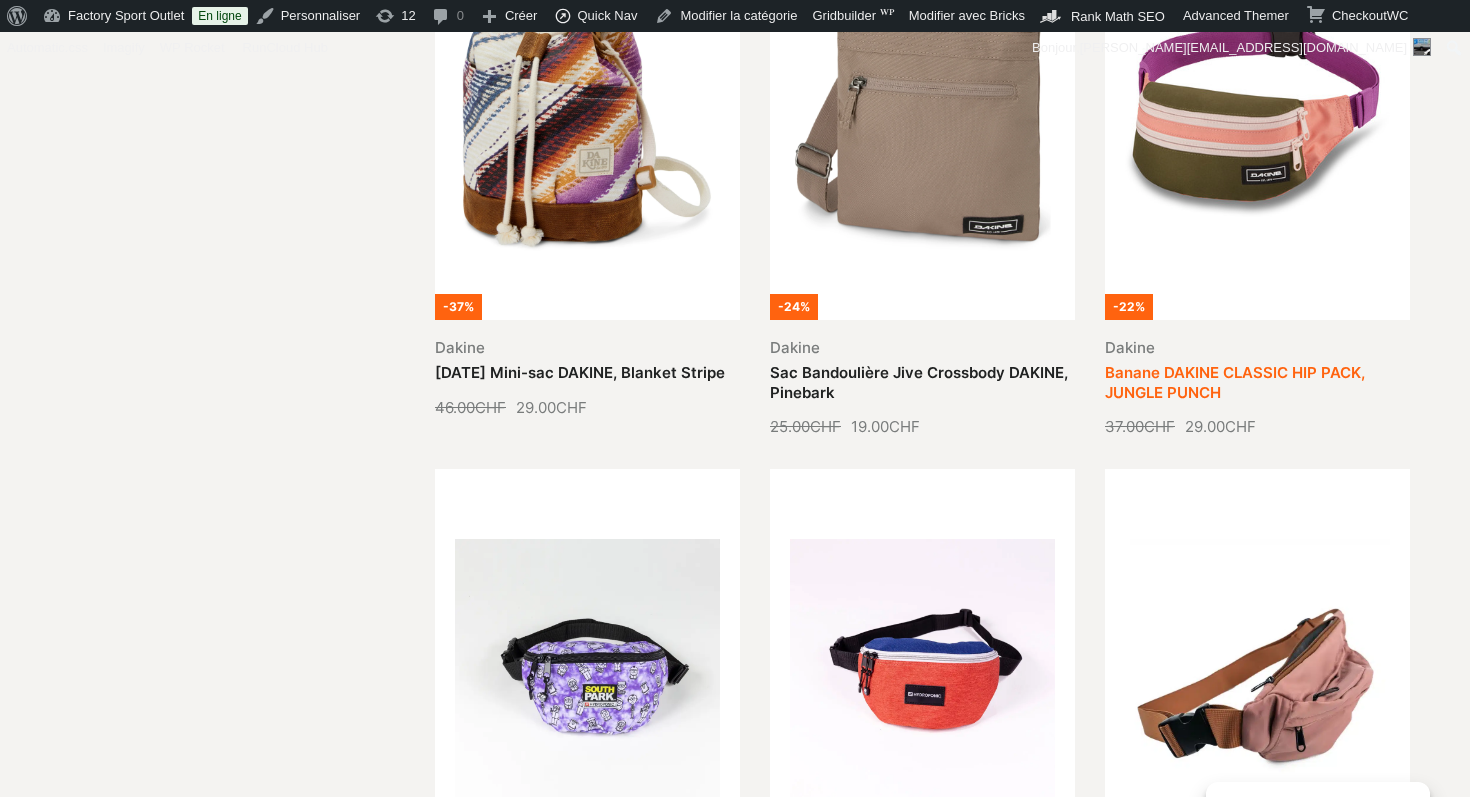 scroll, scrollTop: 363, scrollLeft: 0, axis: vertical 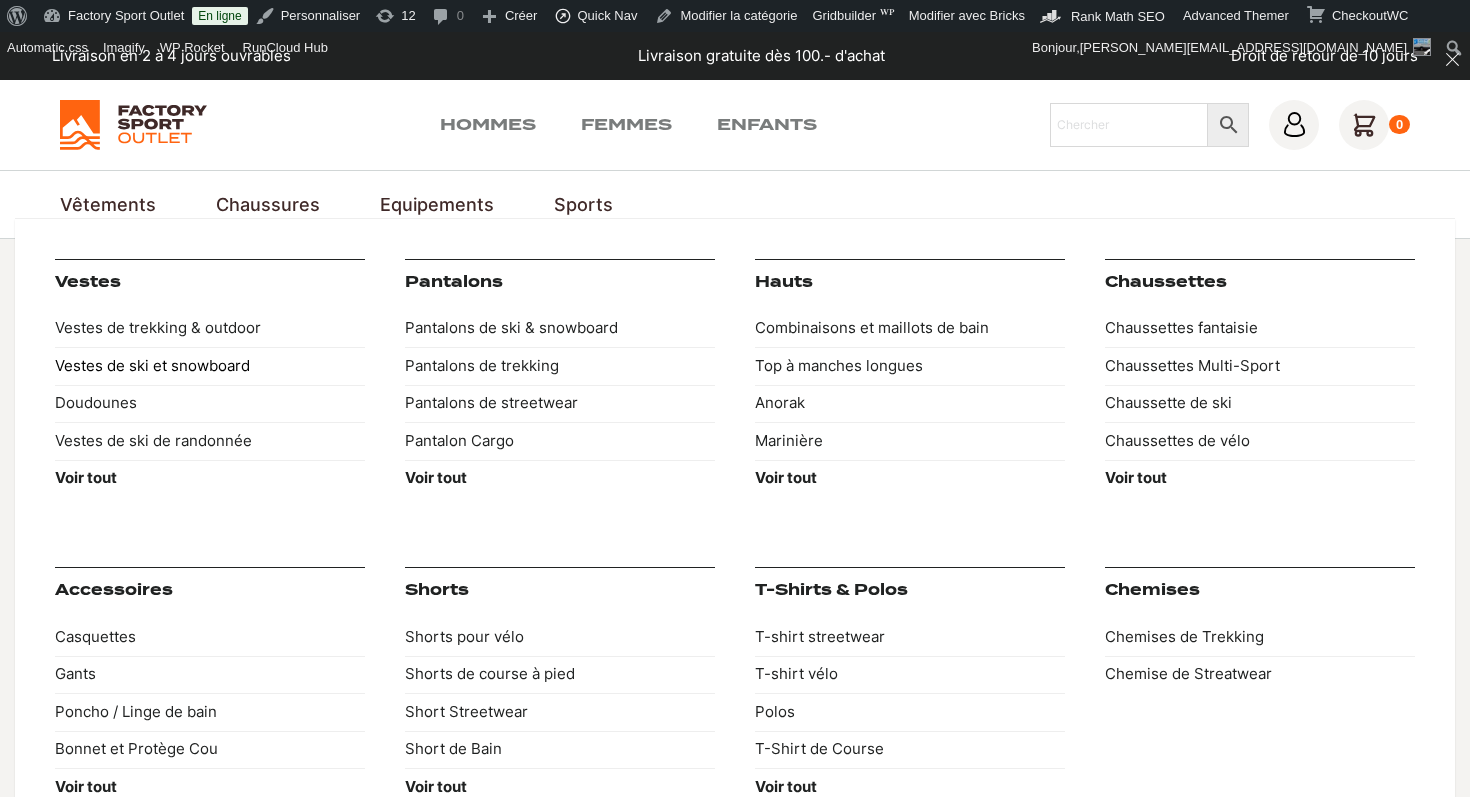 click on "Vestes de ski et snowboard" at bounding box center (210, 366) 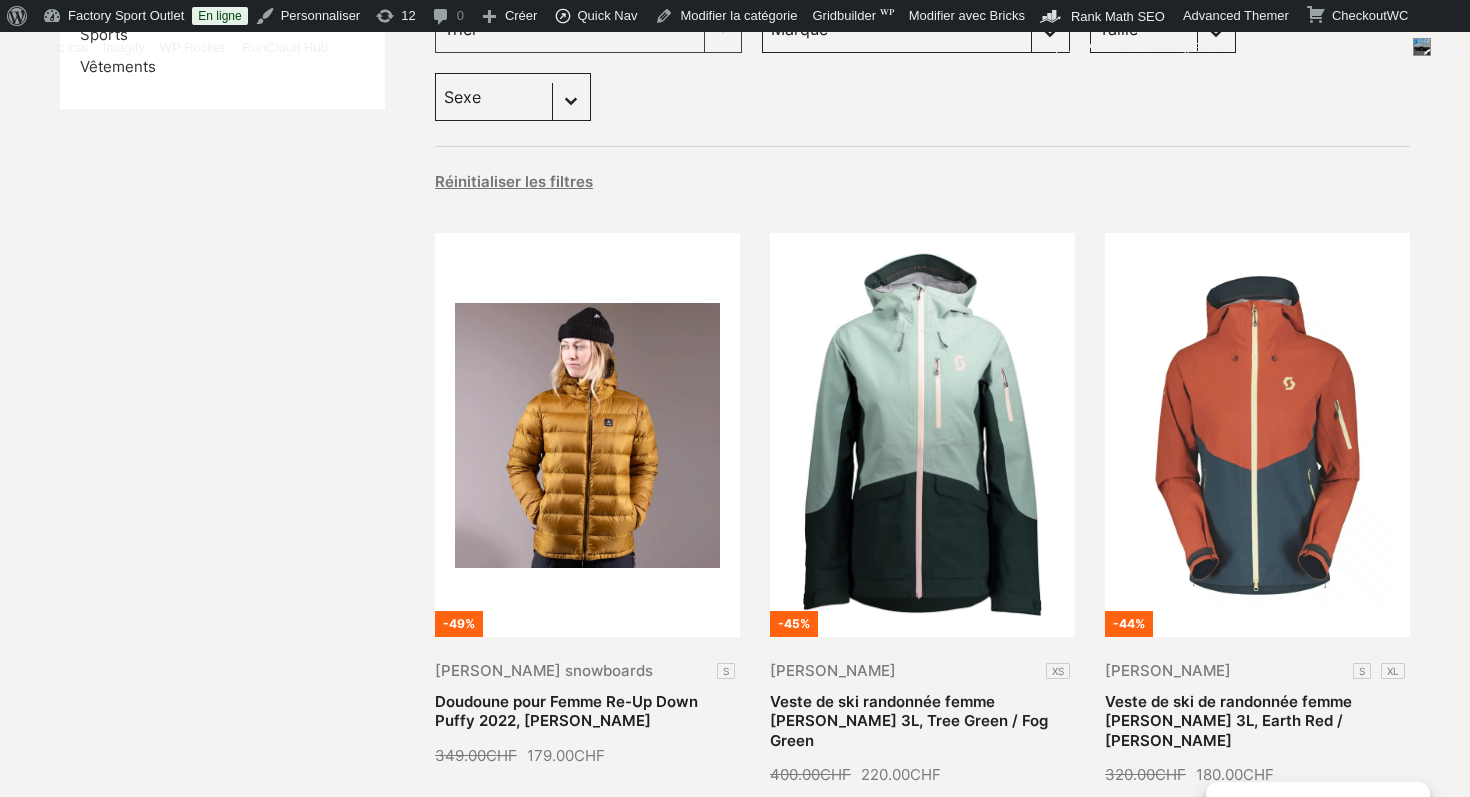 scroll, scrollTop: 627, scrollLeft: 0, axis: vertical 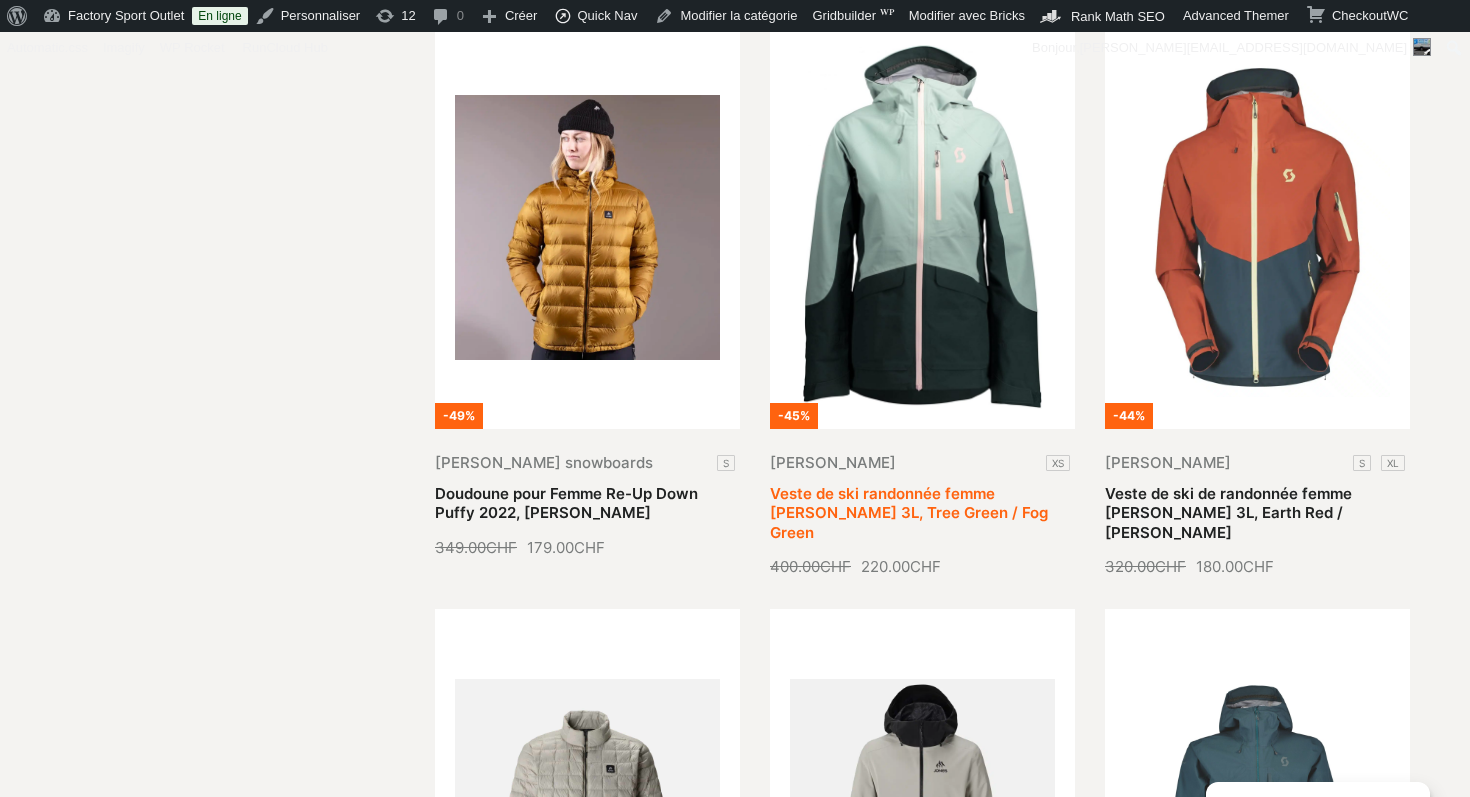 click on "Veste de ski randonnée femme [PERSON_NAME] 3L, Tree Green / Fog Green" at bounding box center [909, 513] 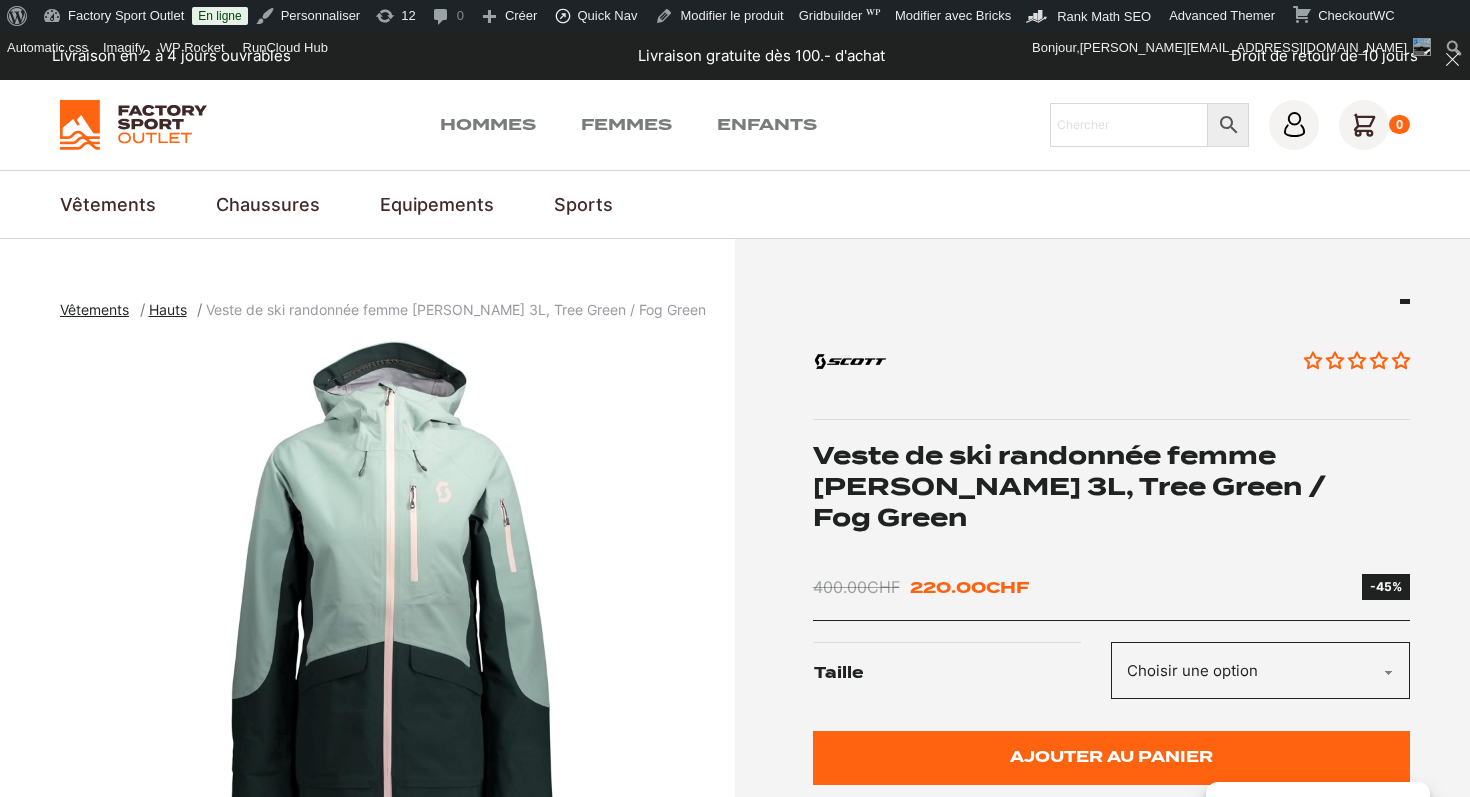 scroll, scrollTop: 0, scrollLeft: 0, axis: both 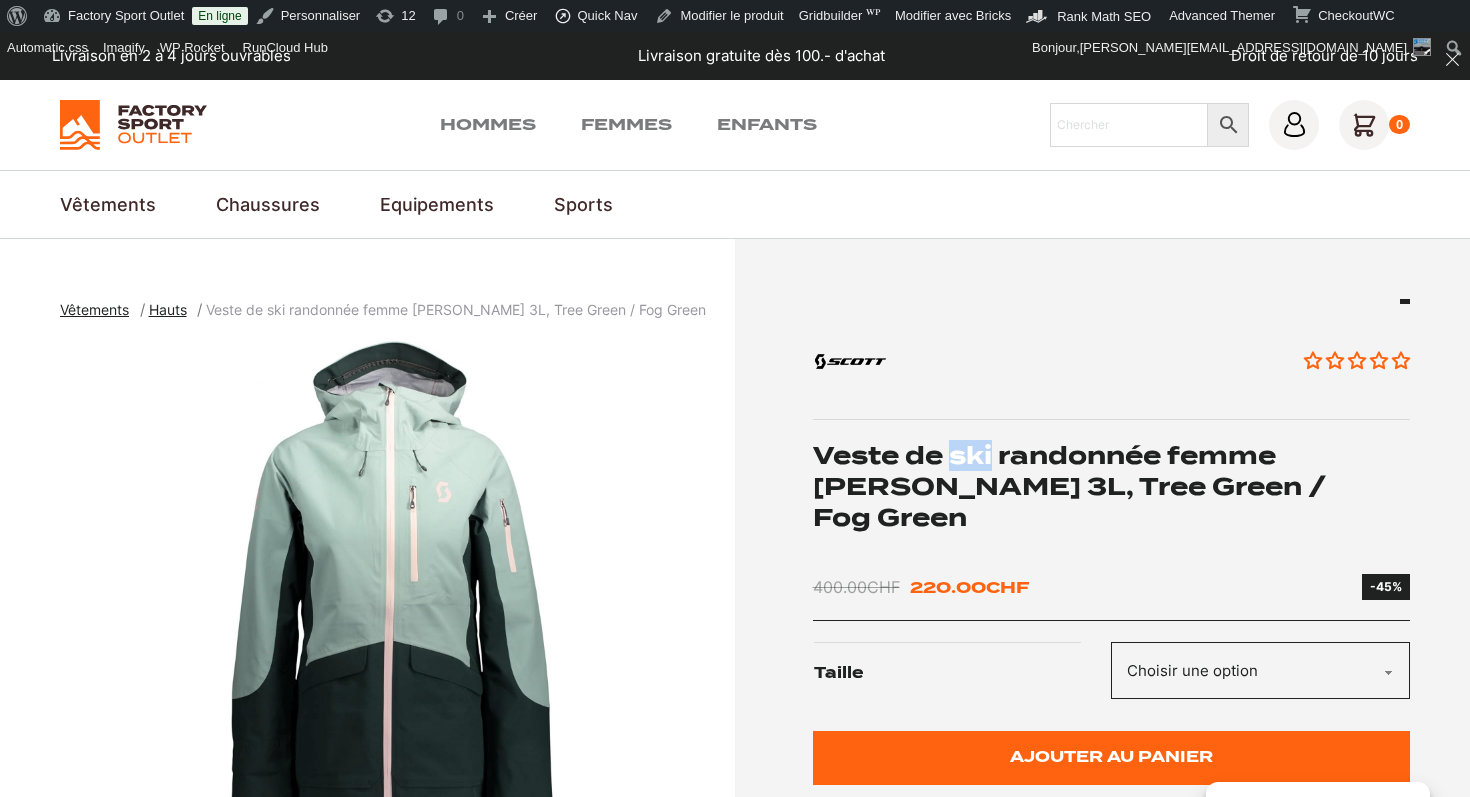 click on "Veste de ski randonnée femme Scott Vertic 3L, Tree Green / Fog Green" at bounding box center [1112, 487] 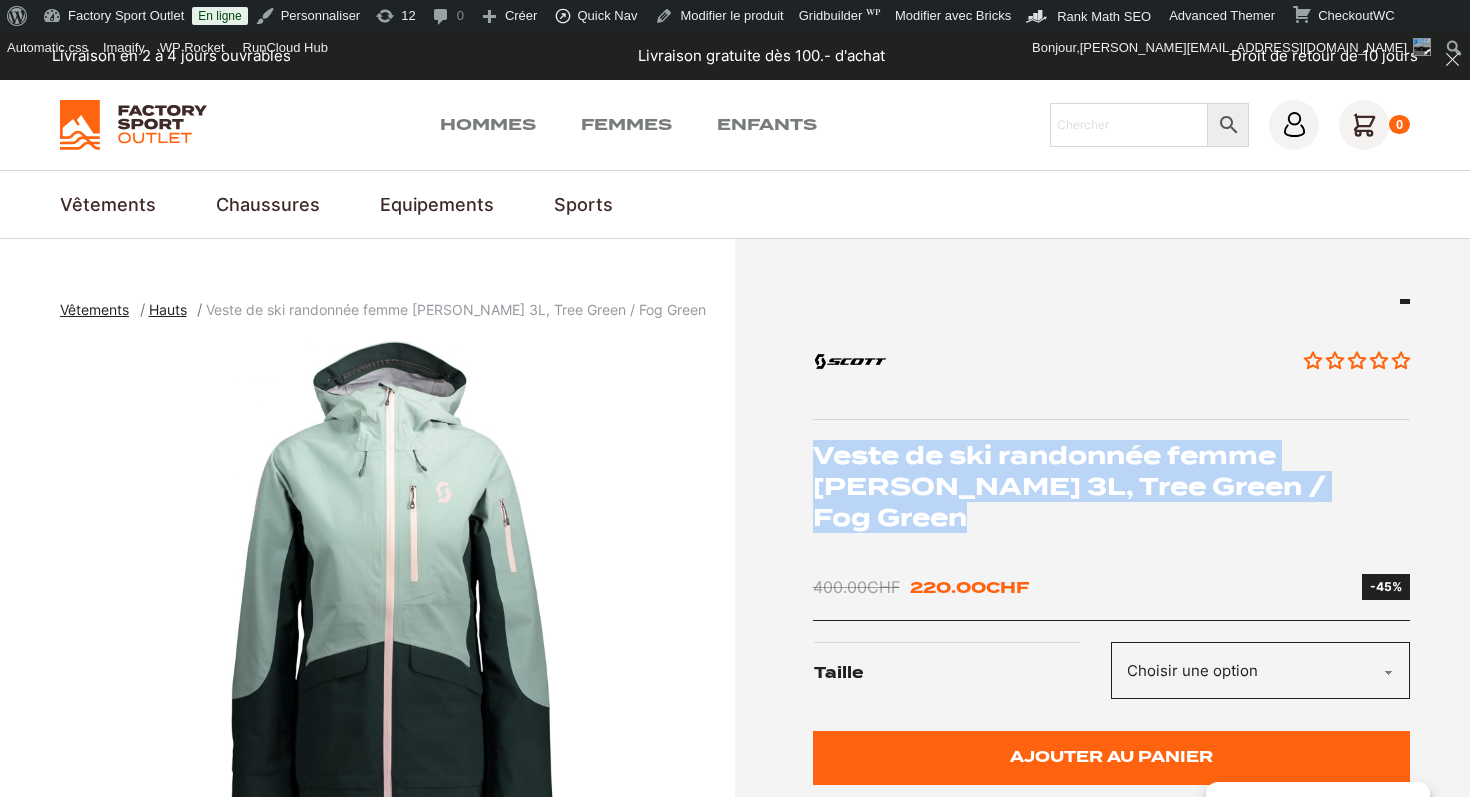 click on "Veste de ski randonnée femme Scott Vertic 3L, Tree Green / Fog Green" at bounding box center [1112, 487] 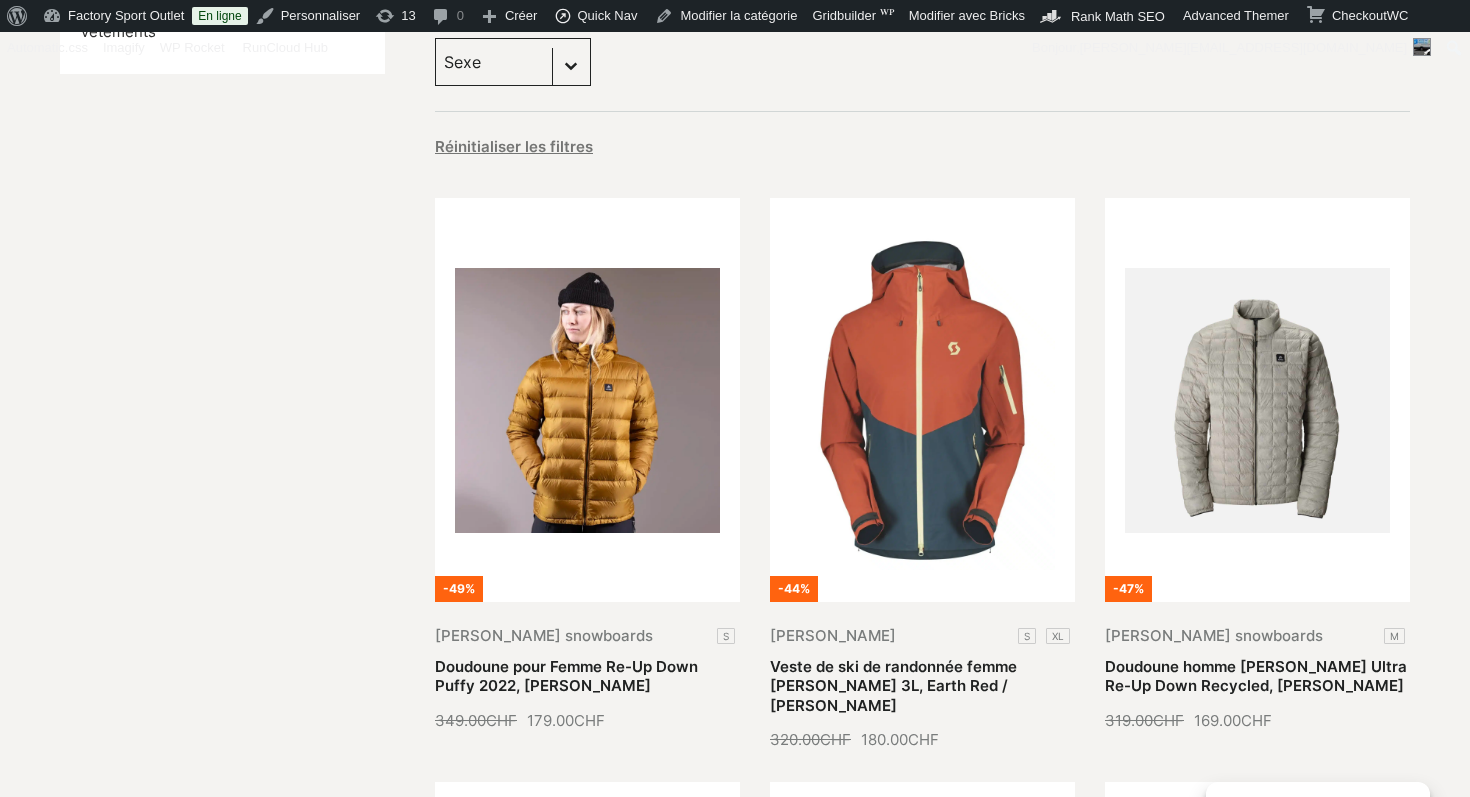 scroll, scrollTop: 456, scrollLeft: 0, axis: vertical 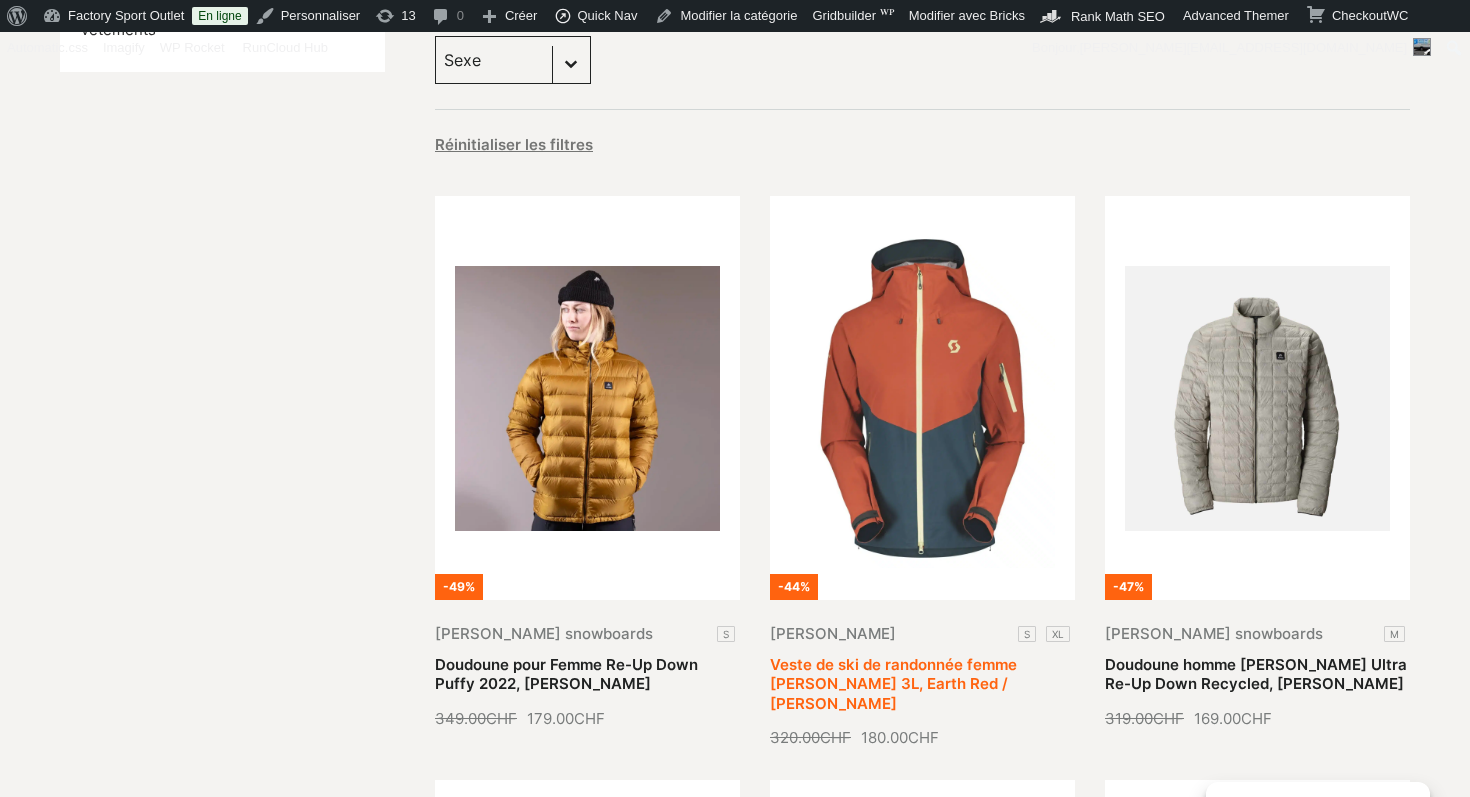 click on "Veste de ski de randonnée femme Scott Explorair 3L, Earth Red / Aruba Green" at bounding box center [893, 684] 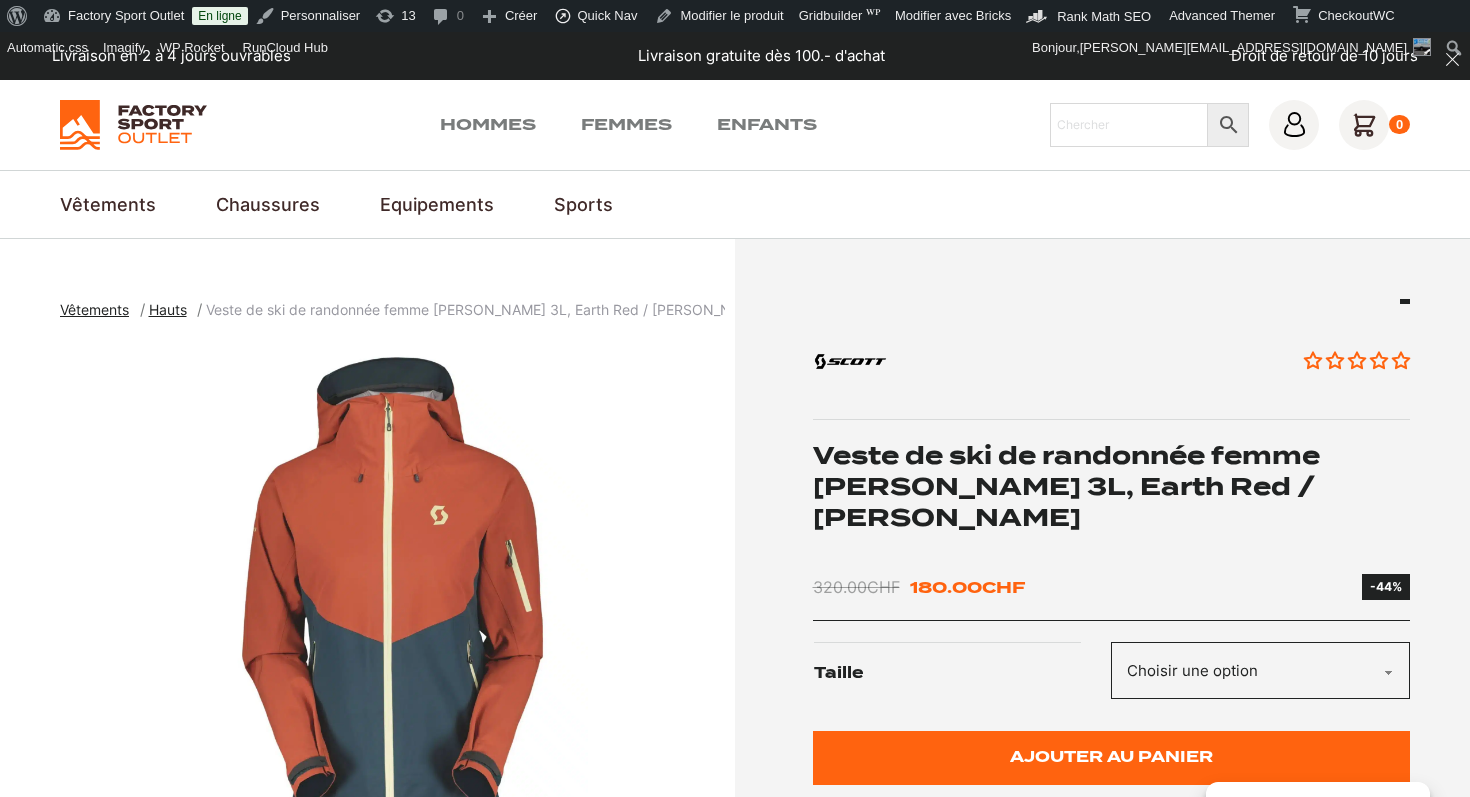 scroll, scrollTop: 0, scrollLeft: 0, axis: both 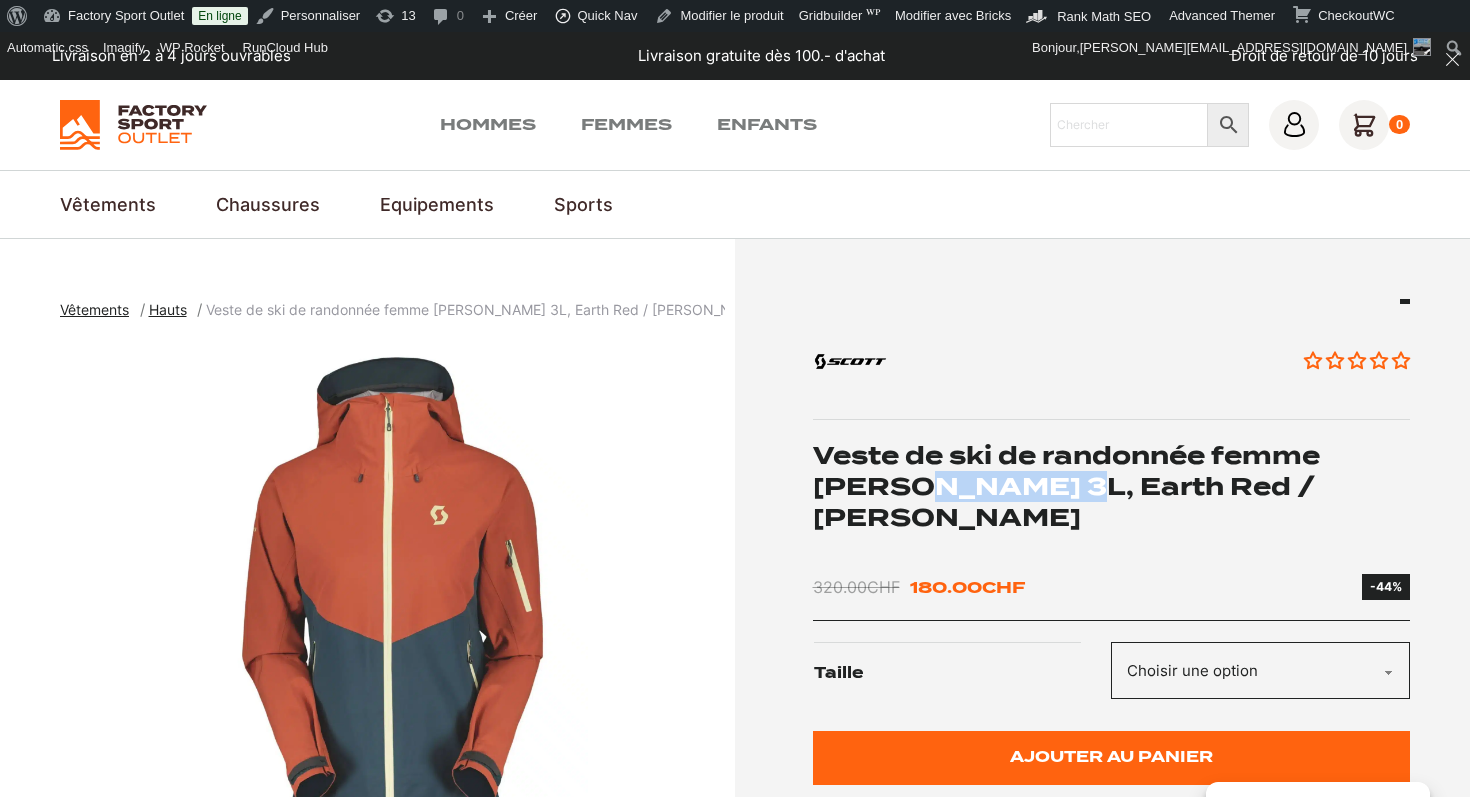 click on "Veste de ski de randonnée femme Scott Explorair 3L, Earth Red / Aruba Green" at bounding box center [1112, 487] 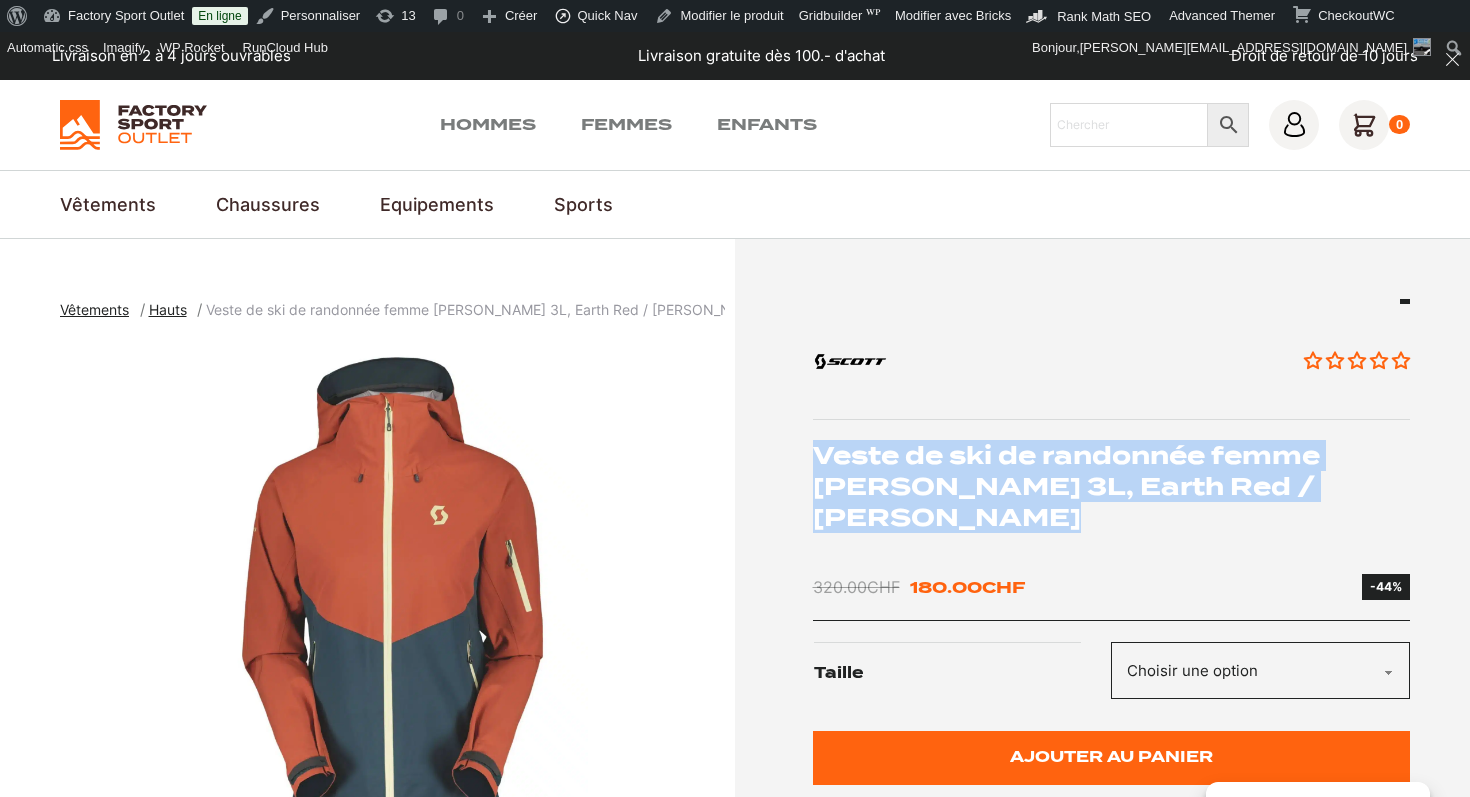 click on "Veste de ski de randonnée femme Scott Explorair 3L, Earth Red / Aruba Green" at bounding box center [1112, 487] 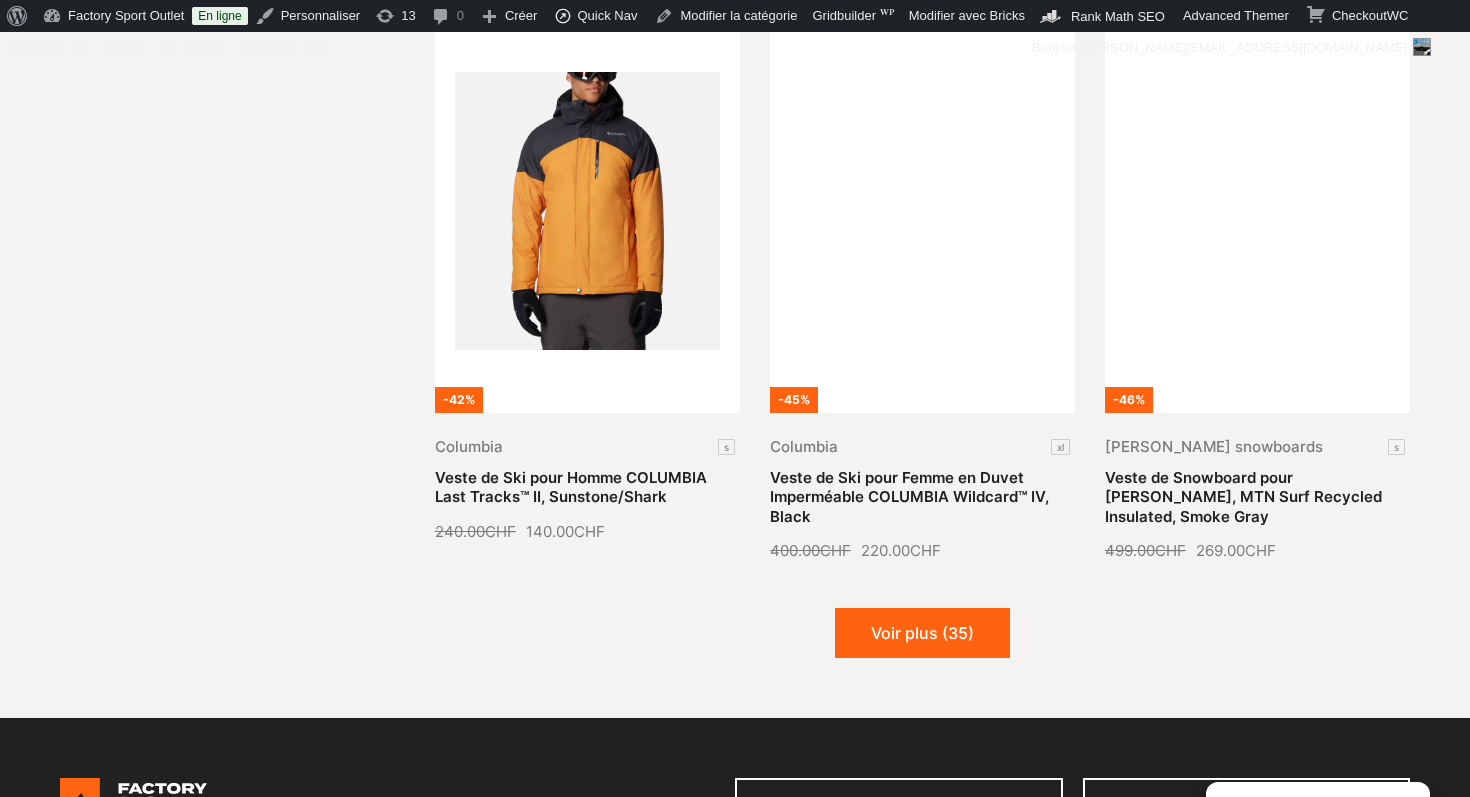 scroll, scrollTop: 2438, scrollLeft: 0, axis: vertical 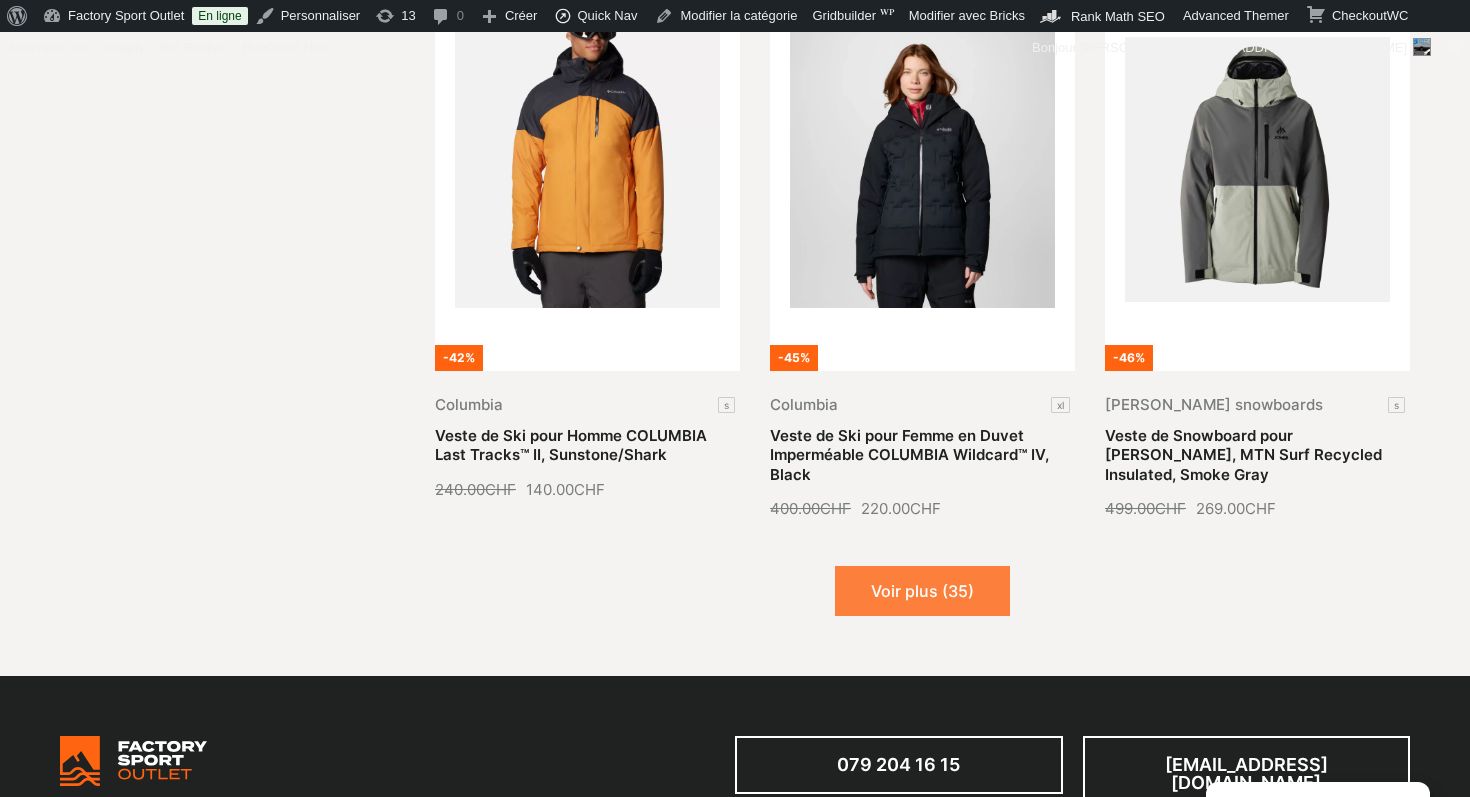 click on "Voir plus (35)" at bounding box center (922, 591) 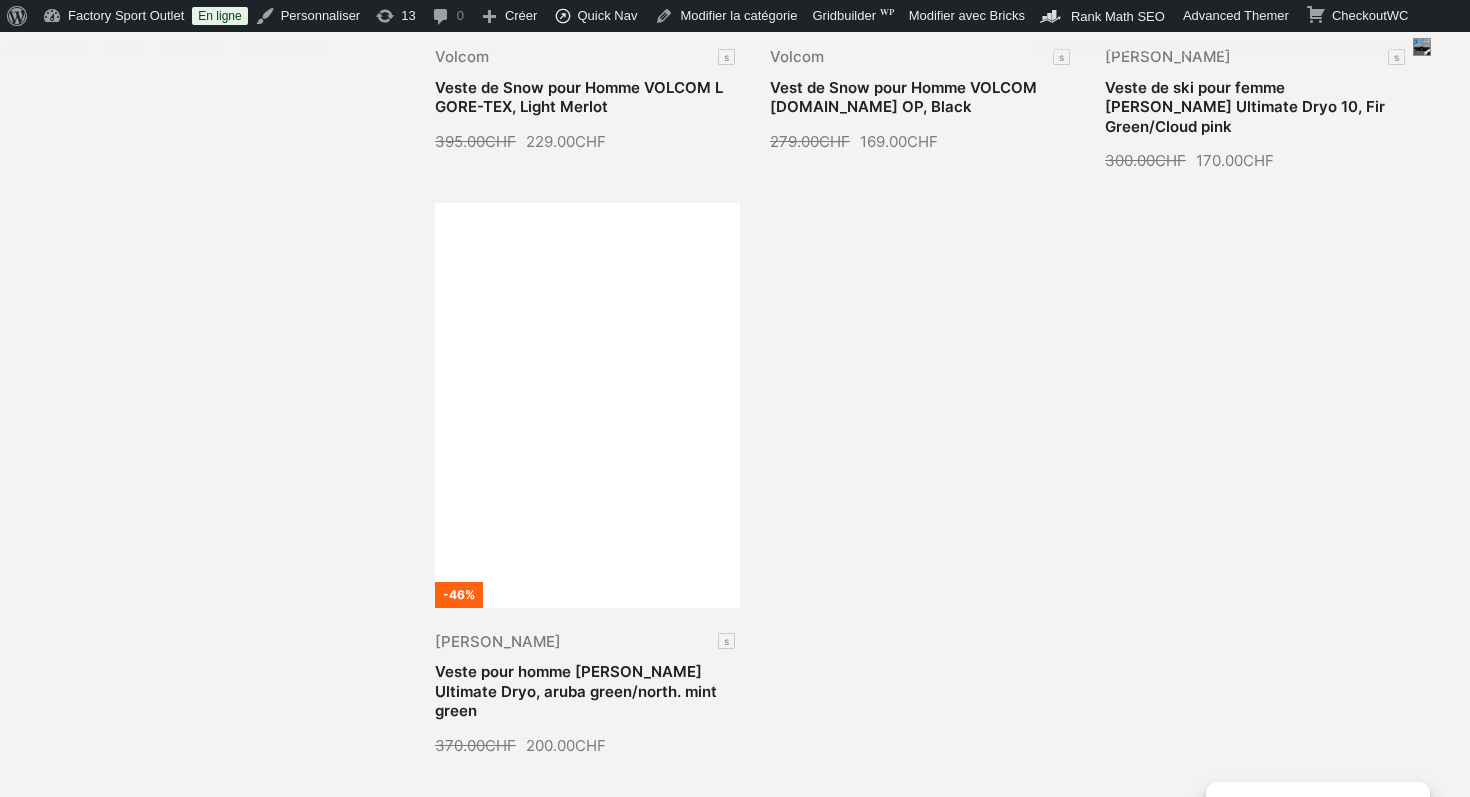 scroll, scrollTop: 4566, scrollLeft: 0, axis: vertical 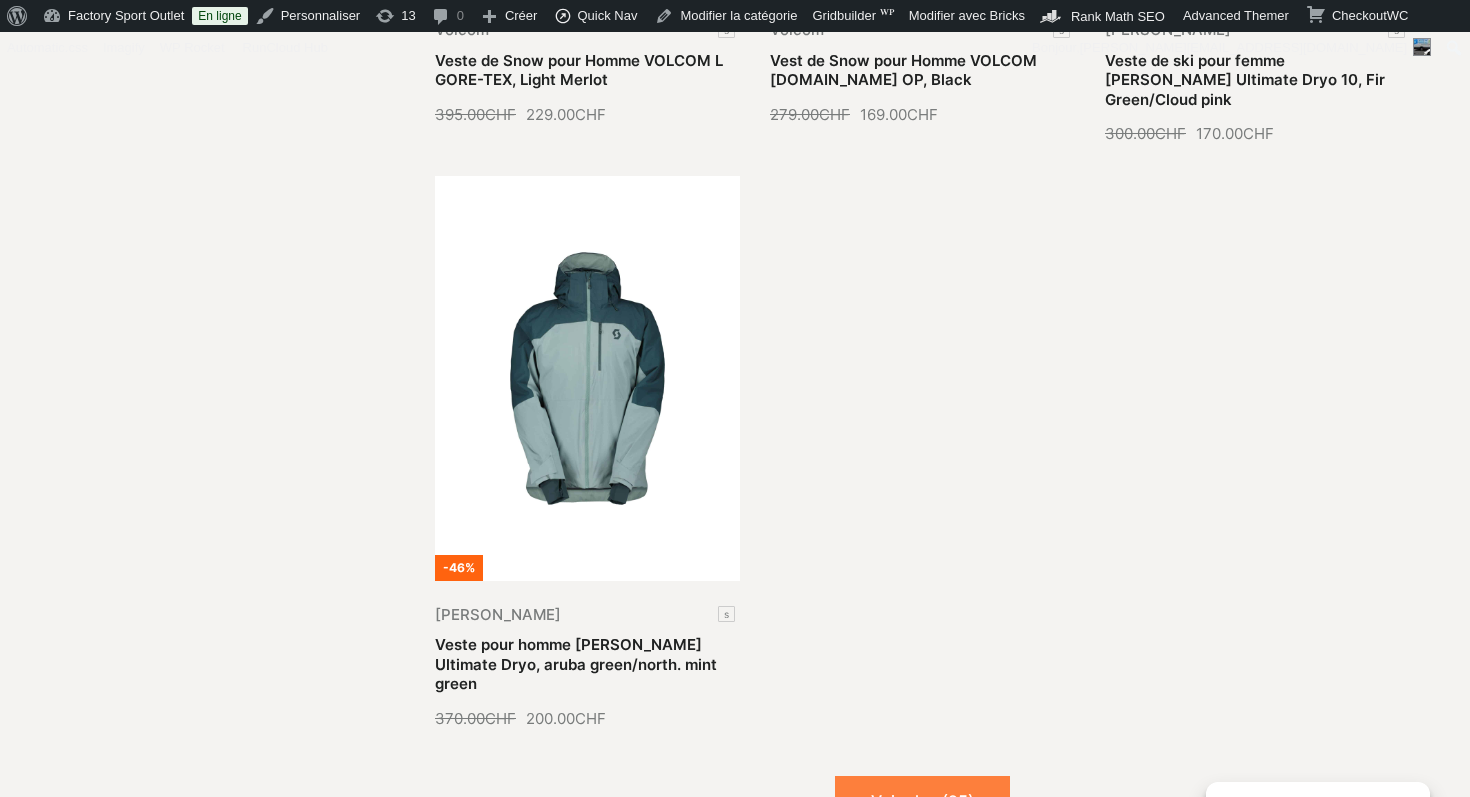 click on "Voir plus (25)" at bounding box center [922, 801] 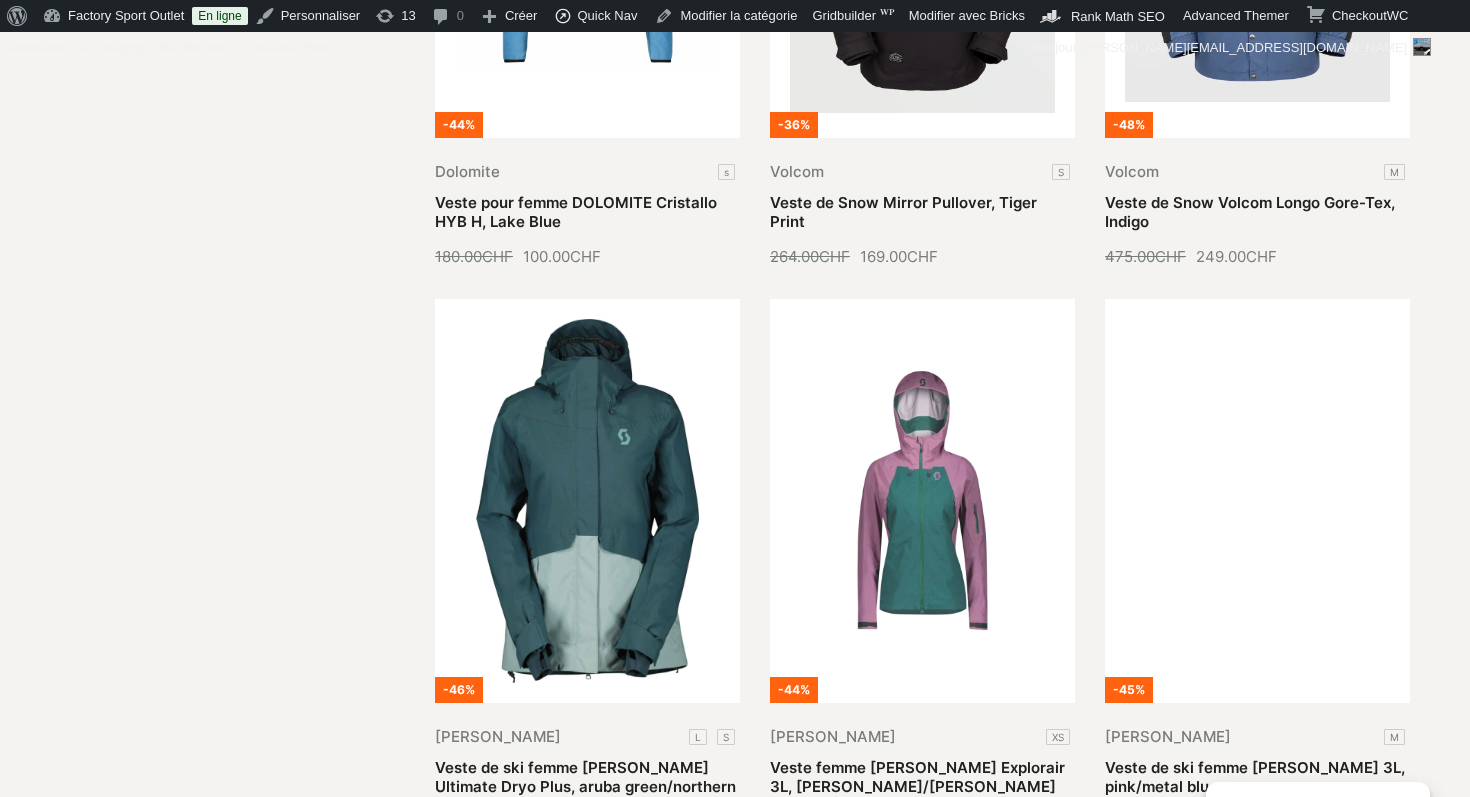 scroll, scrollTop: 5594, scrollLeft: 0, axis: vertical 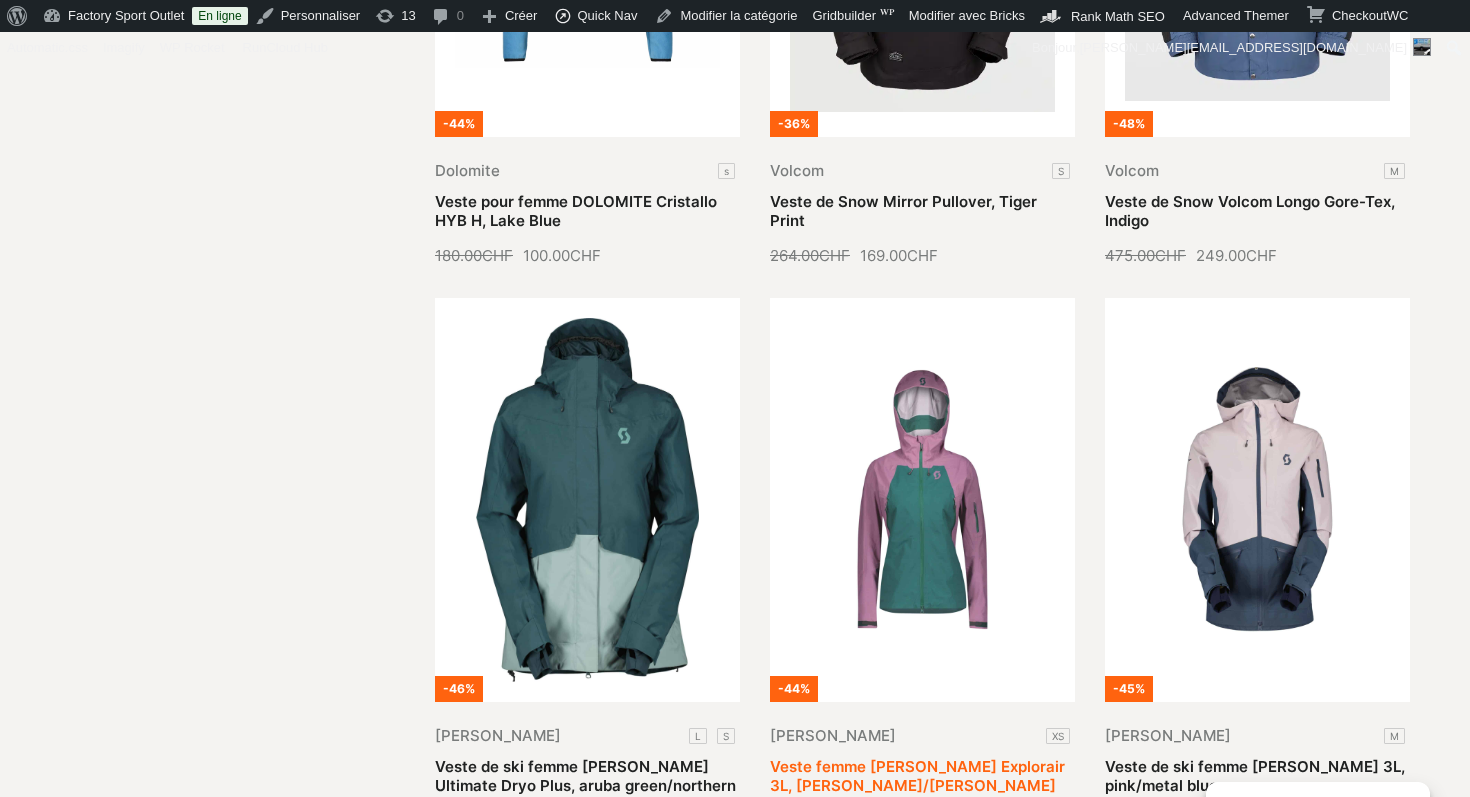 click on "Veste femme SCOTT Explorair 3L, cassis pink/jasper green" at bounding box center [917, 776] 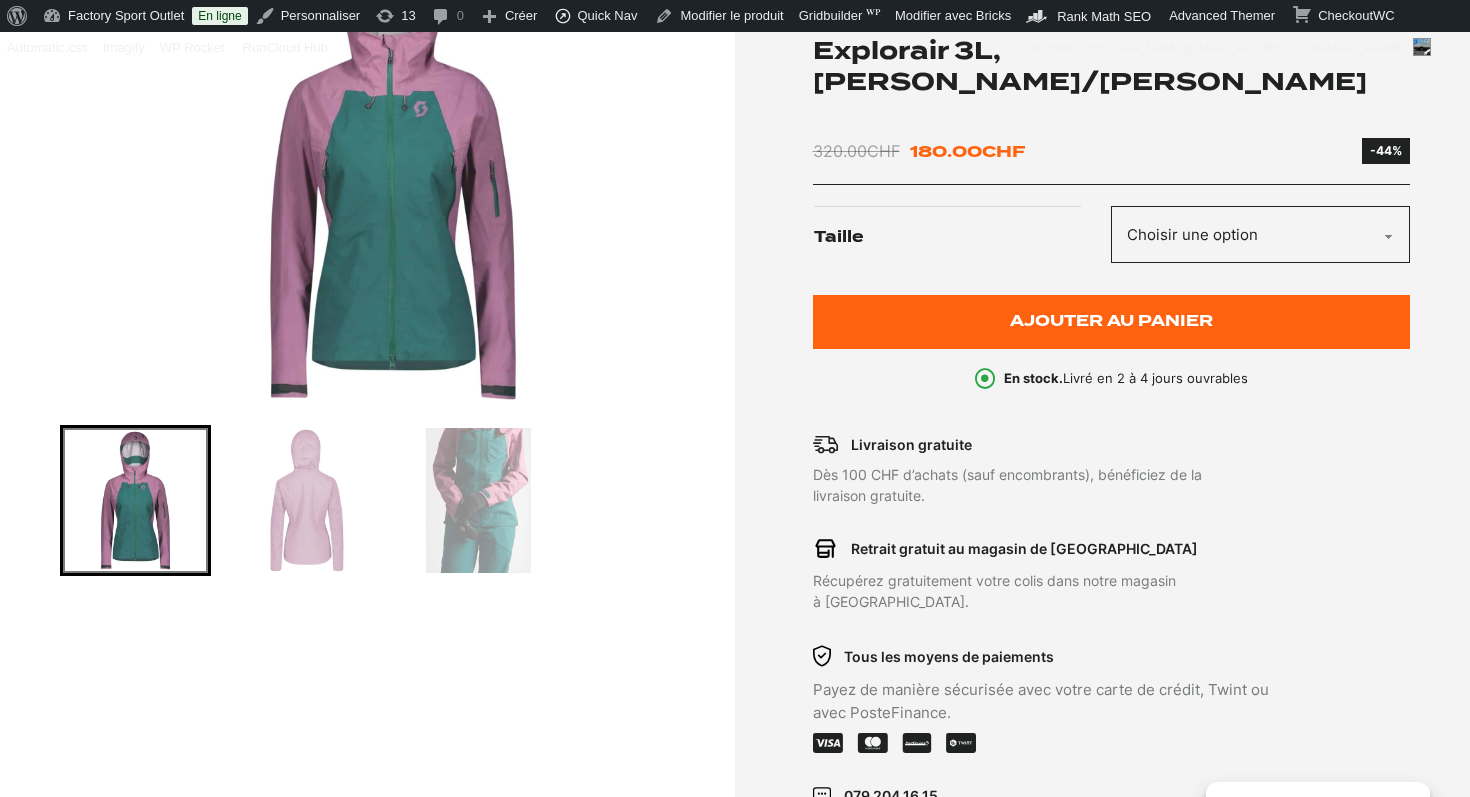 scroll, scrollTop: 465, scrollLeft: 0, axis: vertical 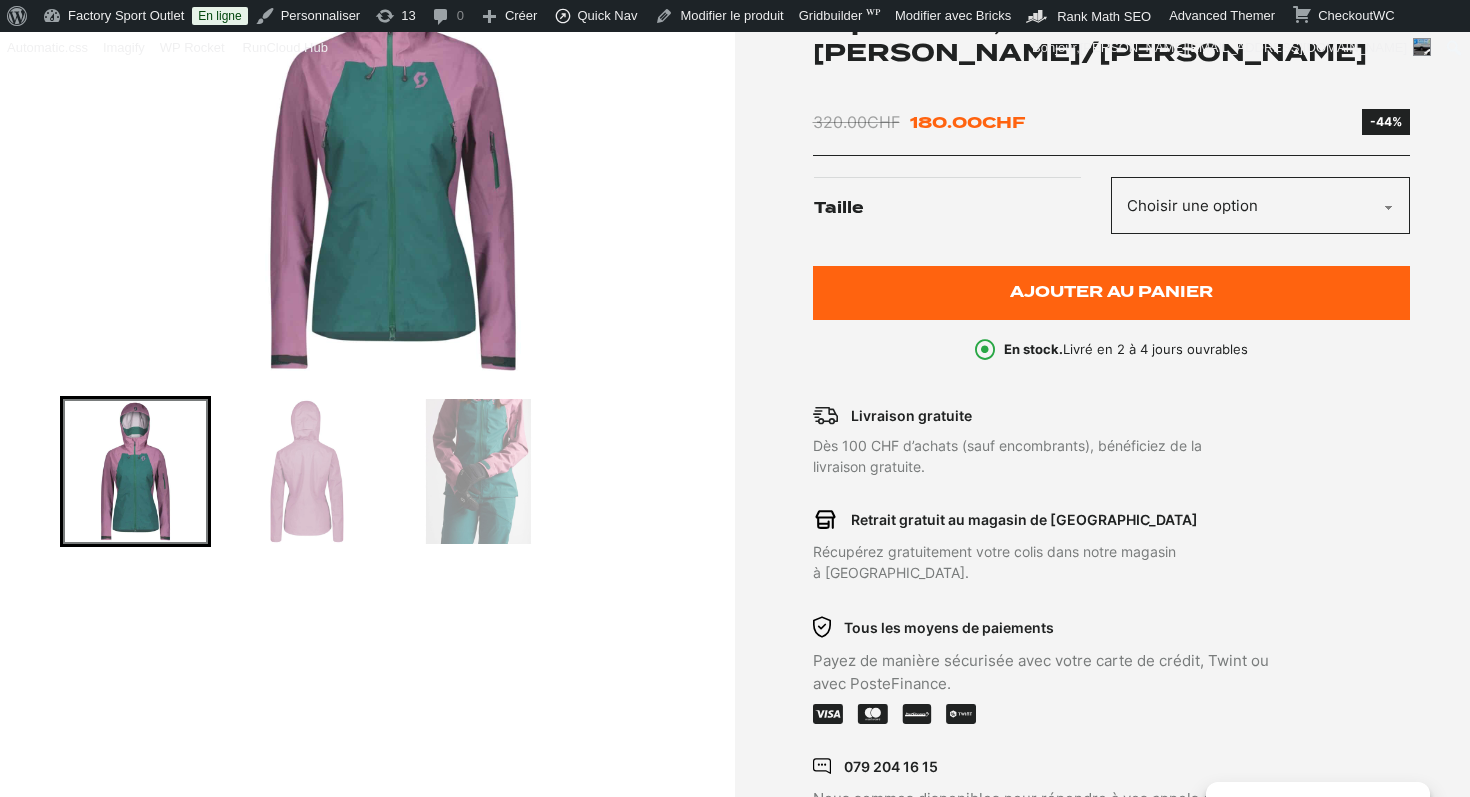 click at bounding box center [306, 471] 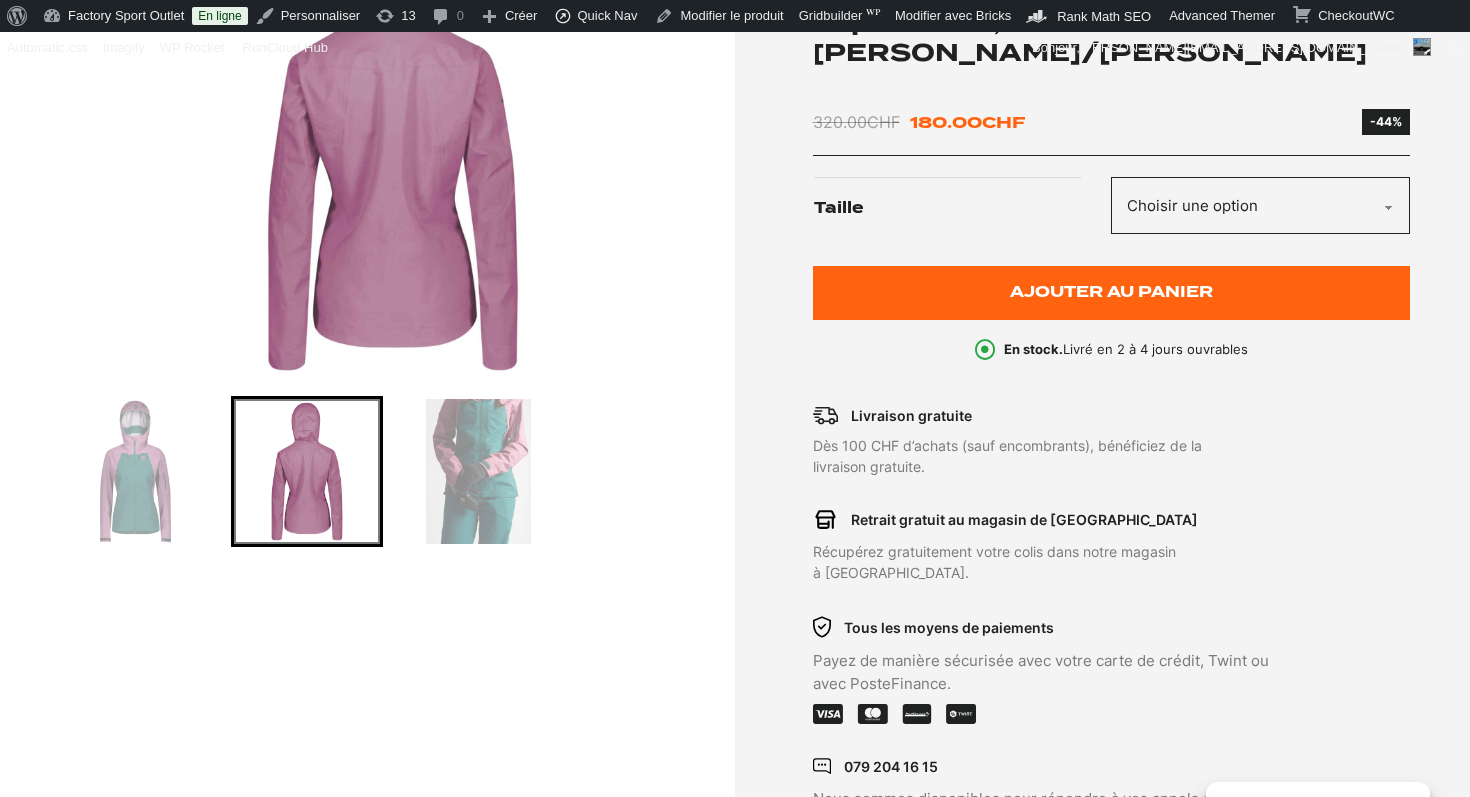 click at bounding box center [478, 471] 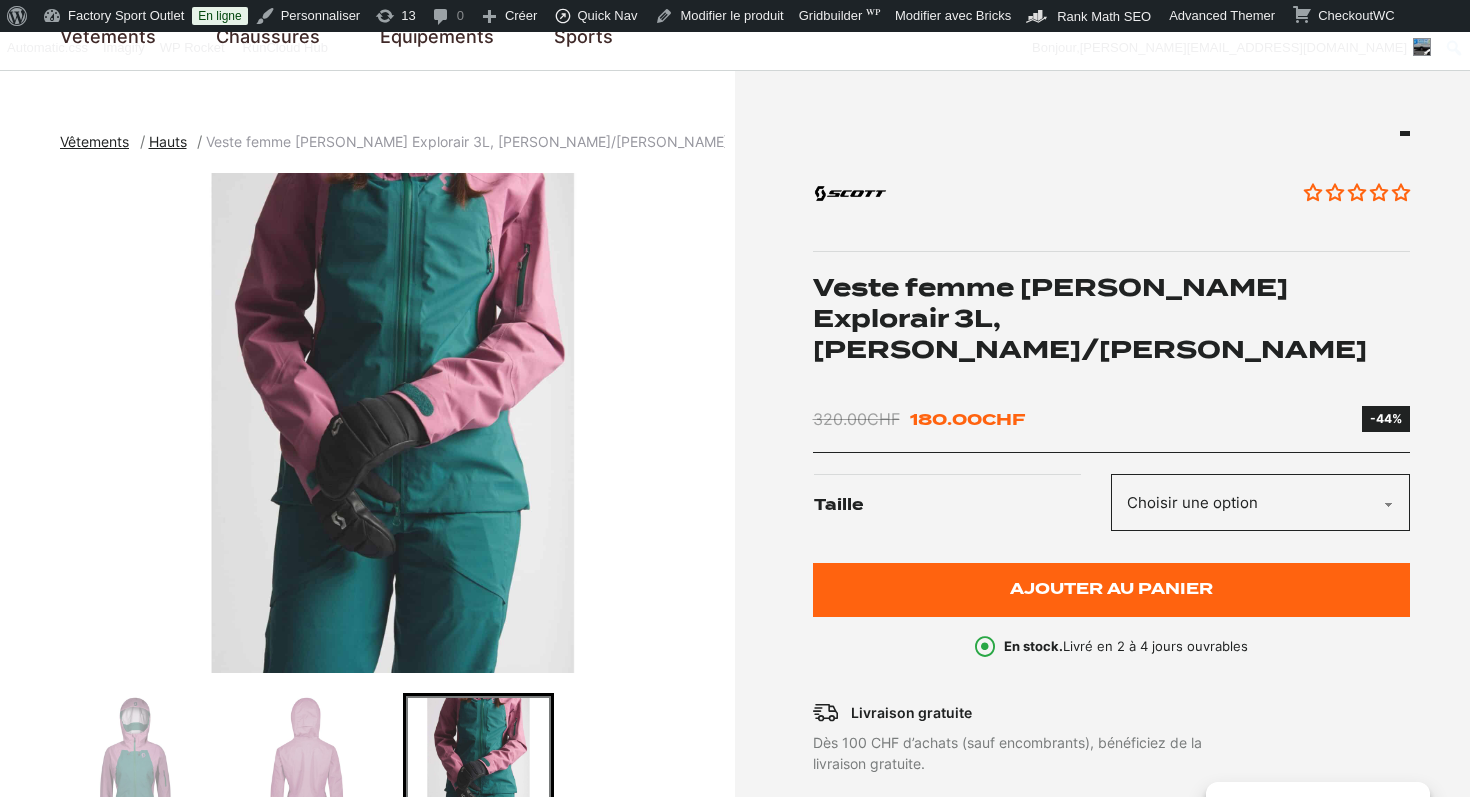 scroll, scrollTop: 138, scrollLeft: 0, axis: vertical 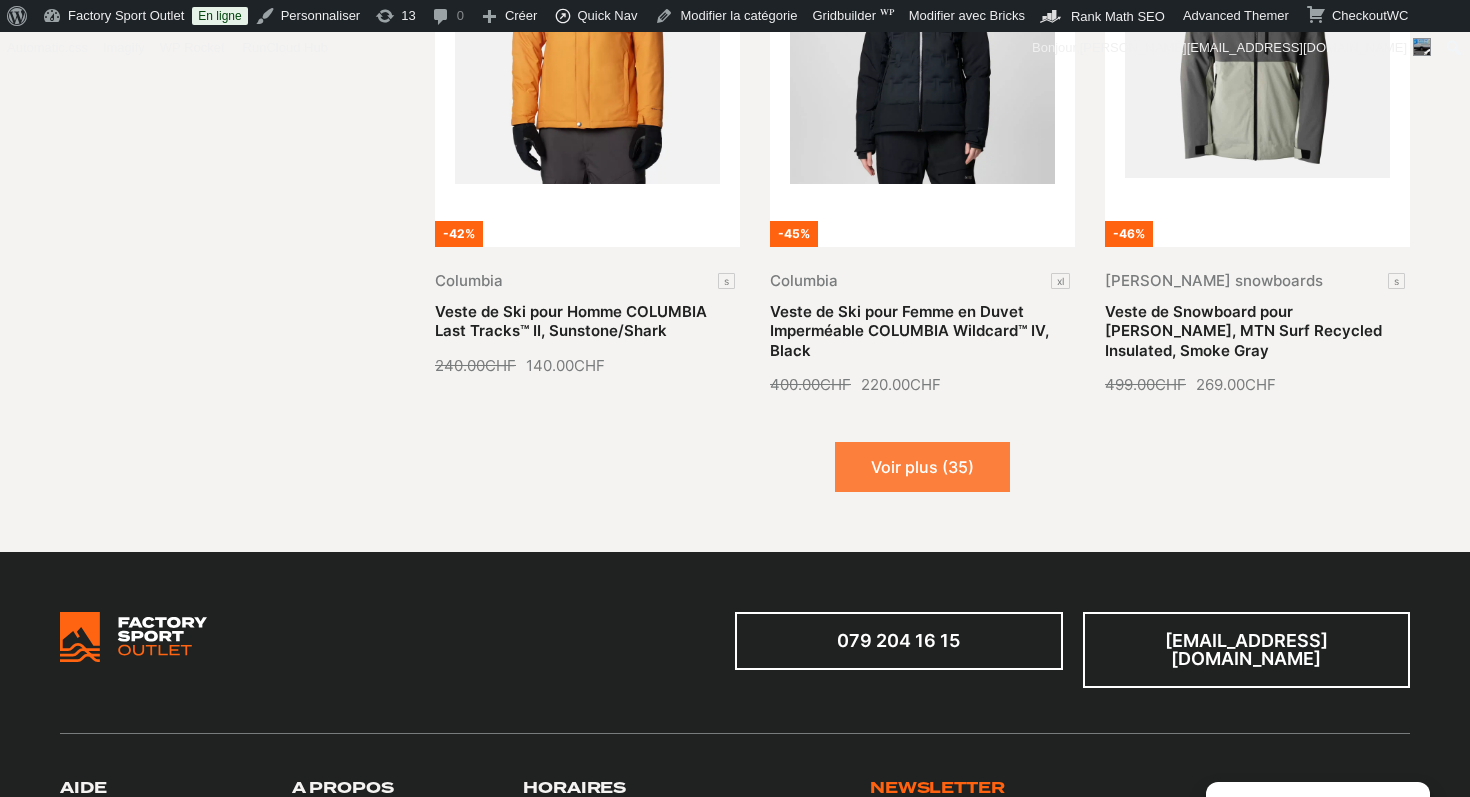 click on "Voir plus (35)" at bounding box center [922, 467] 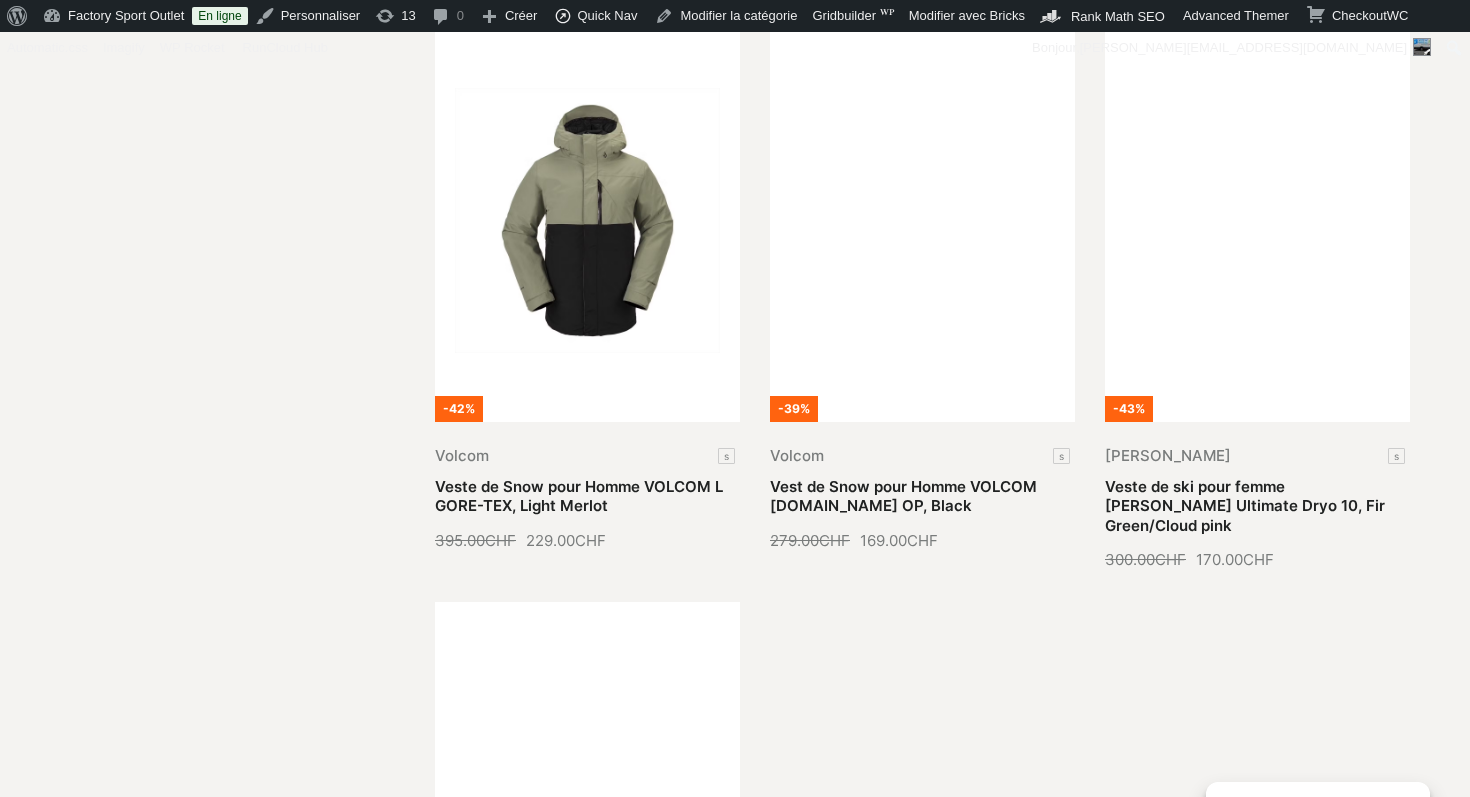 scroll, scrollTop: 4513, scrollLeft: 0, axis: vertical 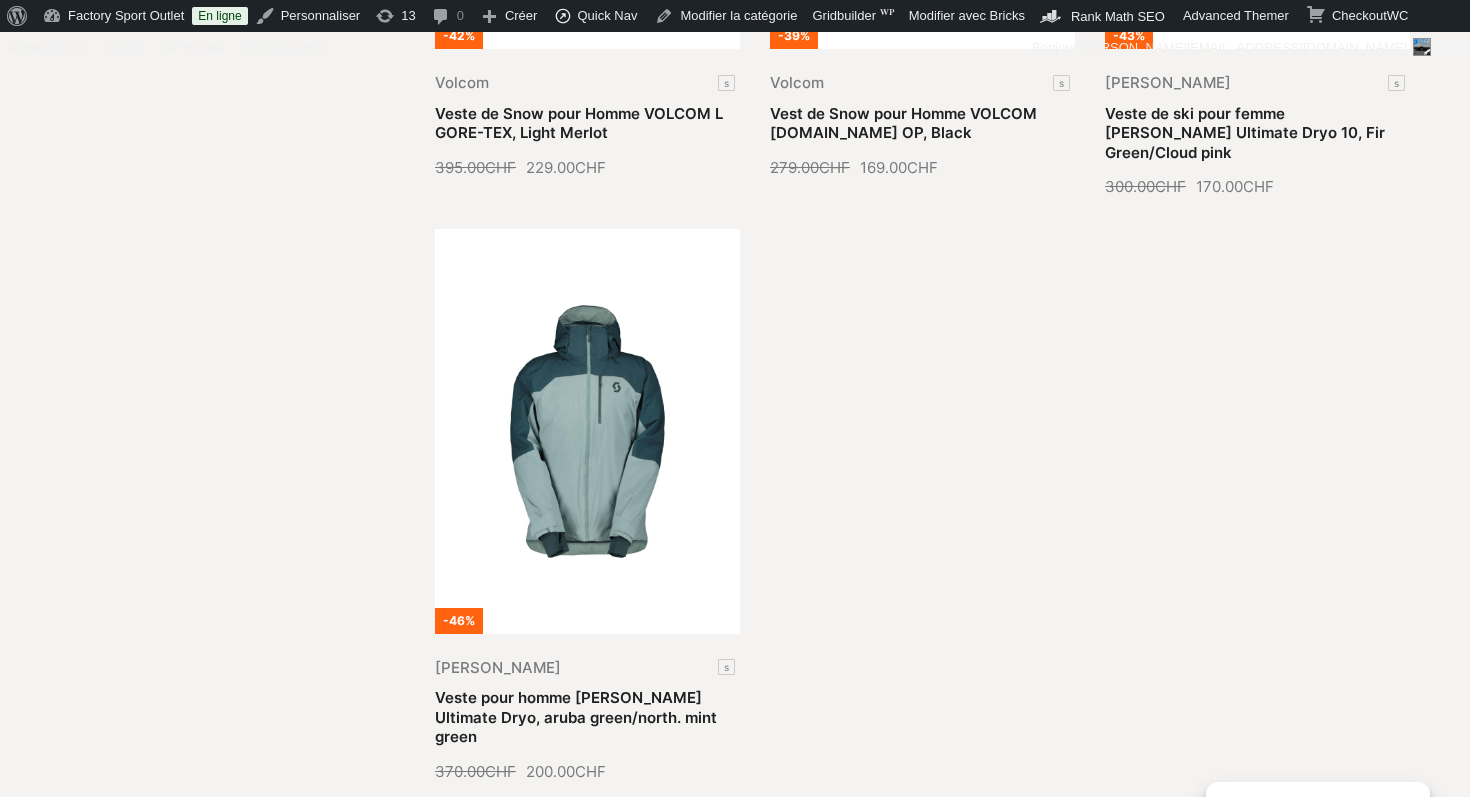 click on "Voir plus (25)" at bounding box center [922, 854] 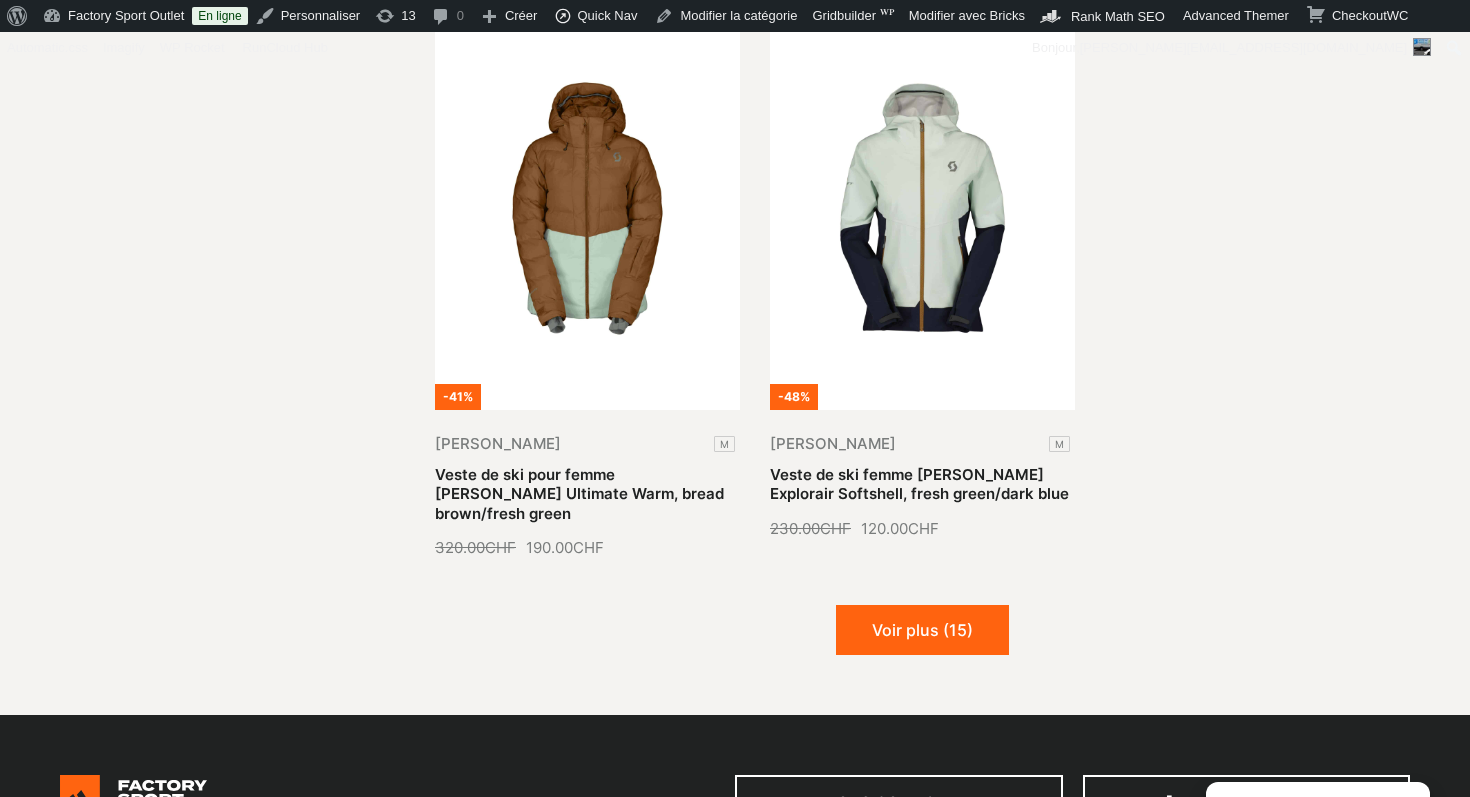 scroll, scrollTop: 6398, scrollLeft: 0, axis: vertical 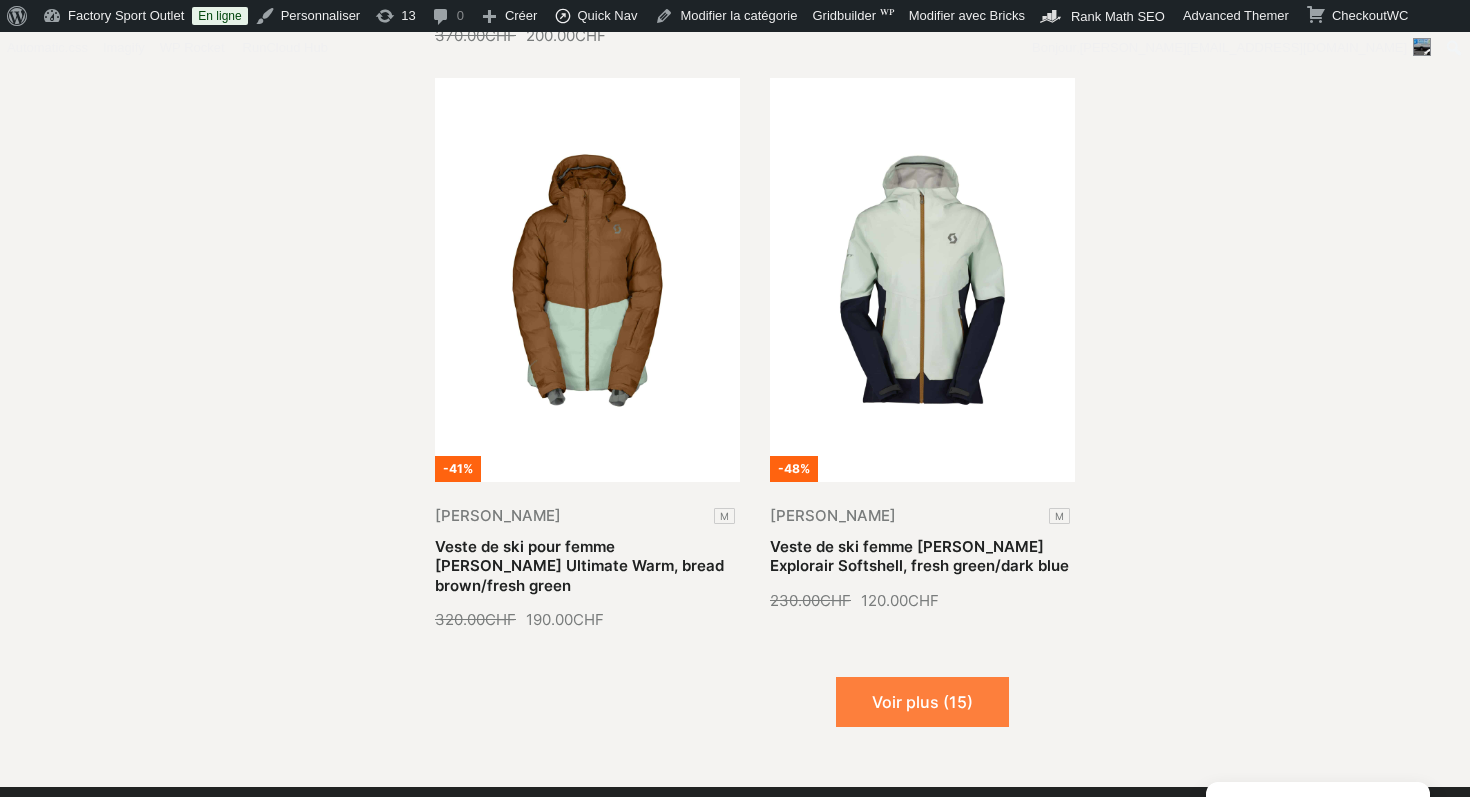 click on "Voir plus (15)" at bounding box center (922, 702) 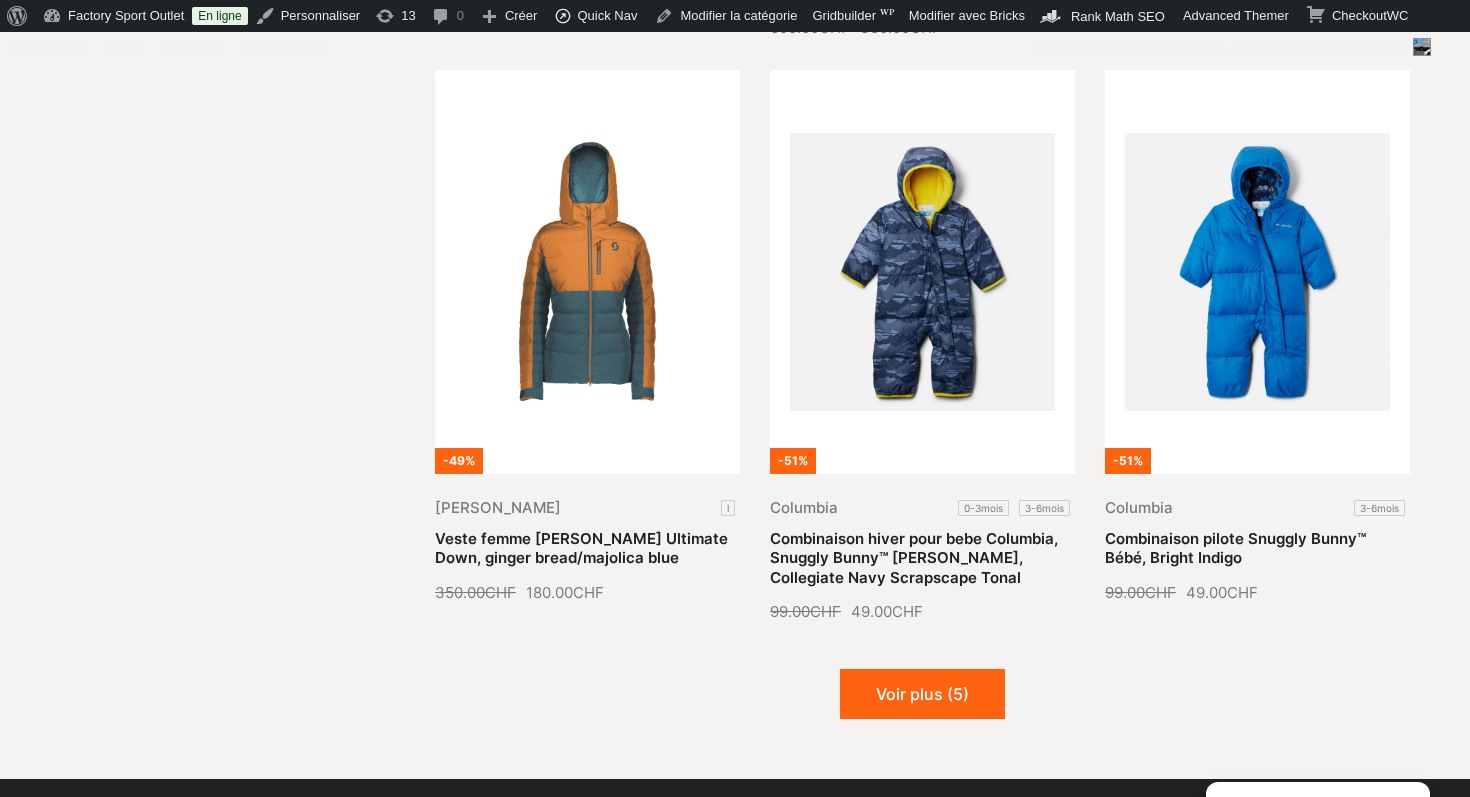 scroll, scrollTop: 8163, scrollLeft: 0, axis: vertical 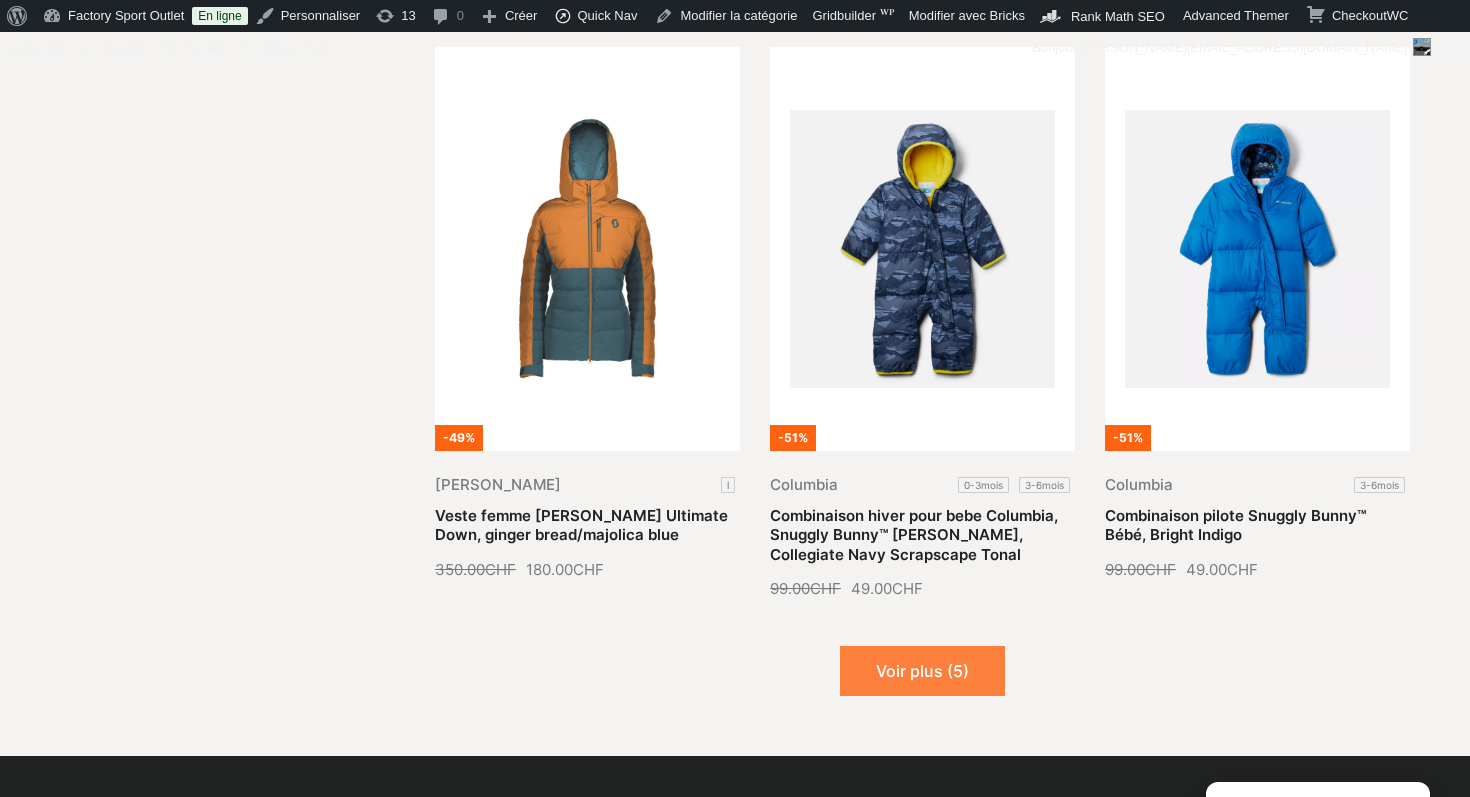 click on "Voir plus (5)" at bounding box center (922, 671) 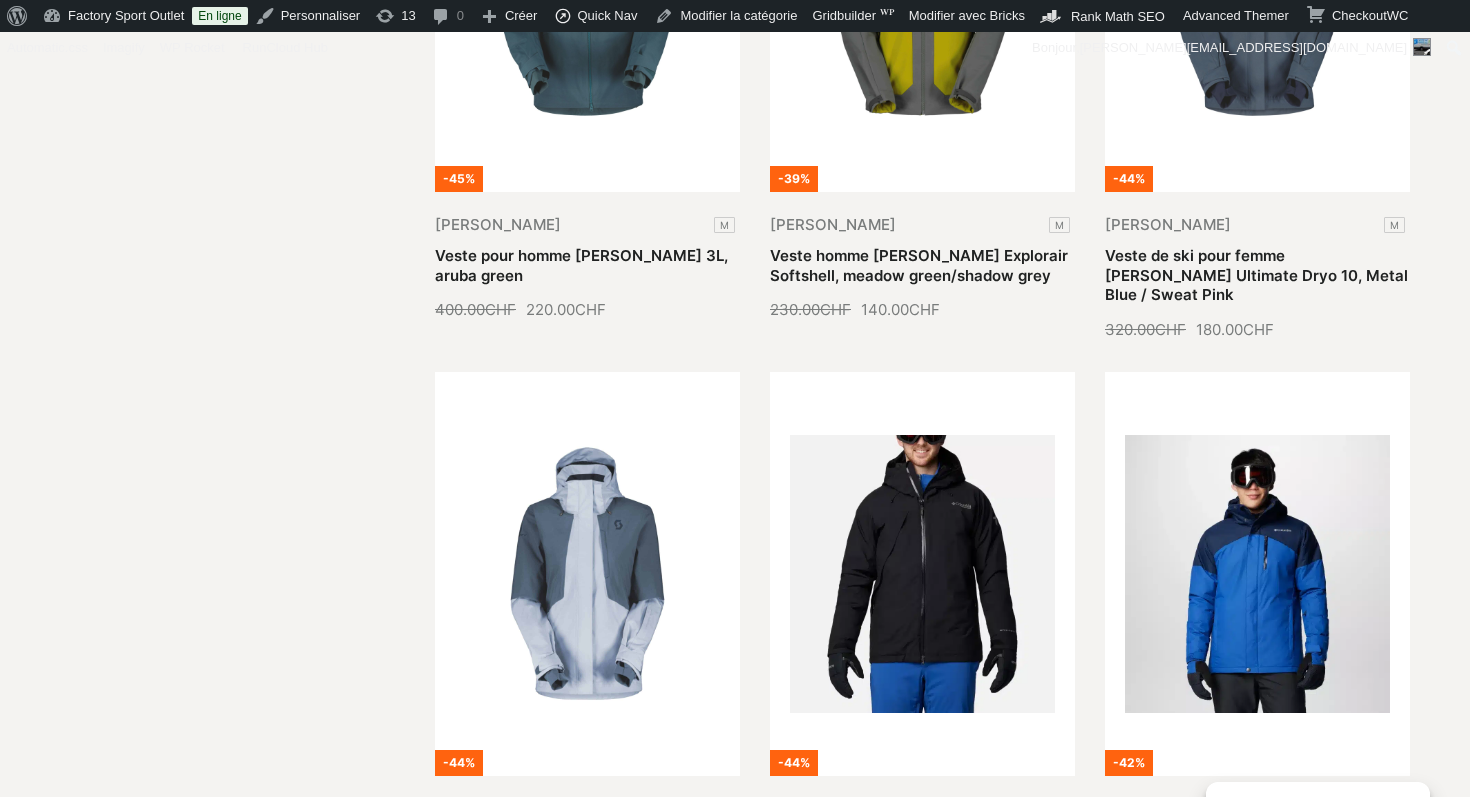 scroll, scrollTop: 1056, scrollLeft: 0, axis: vertical 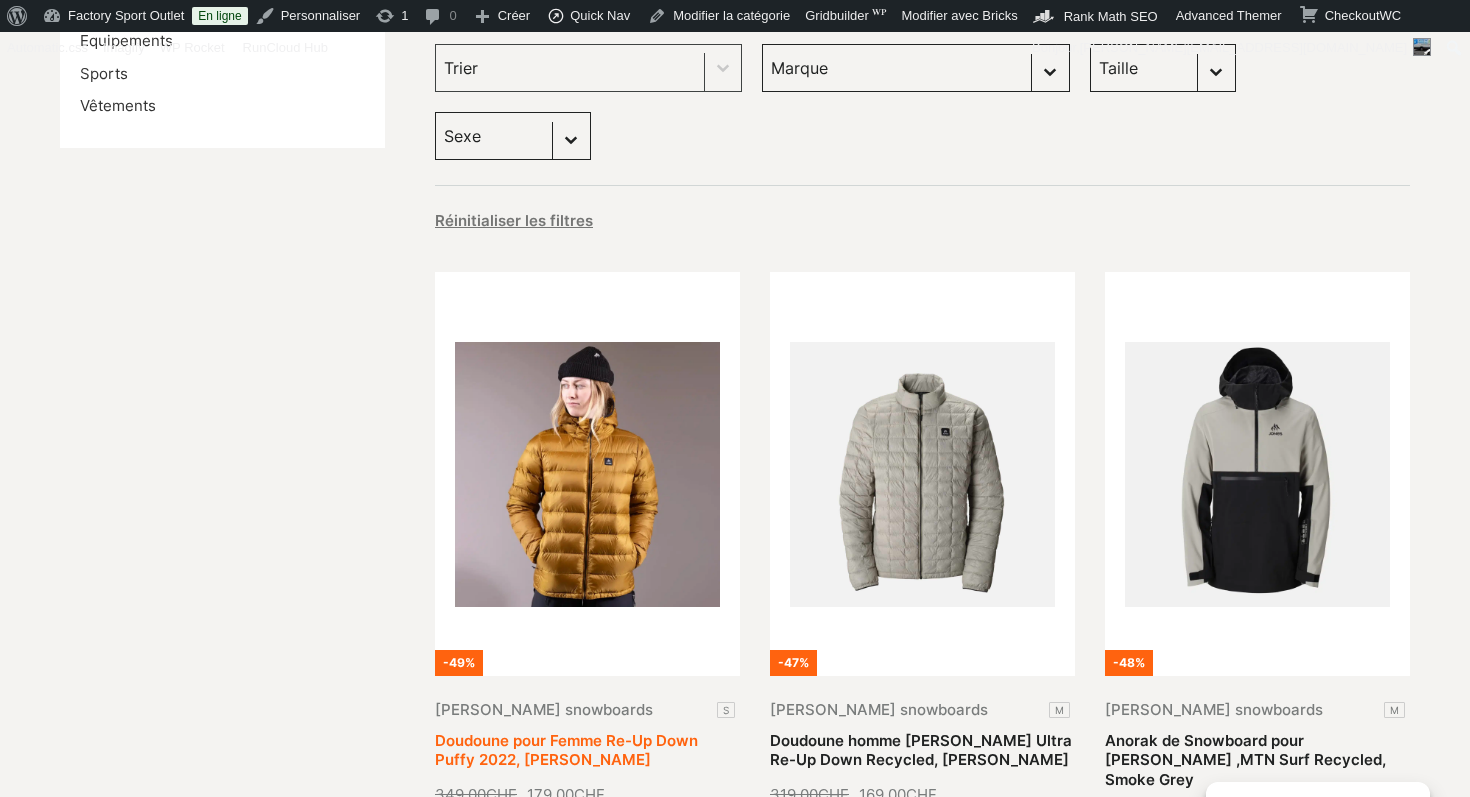 click on "Doudoune pour Femme Re-Up Down Puffy 2022, [PERSON_NAME]" at bounding box center [566, 750] 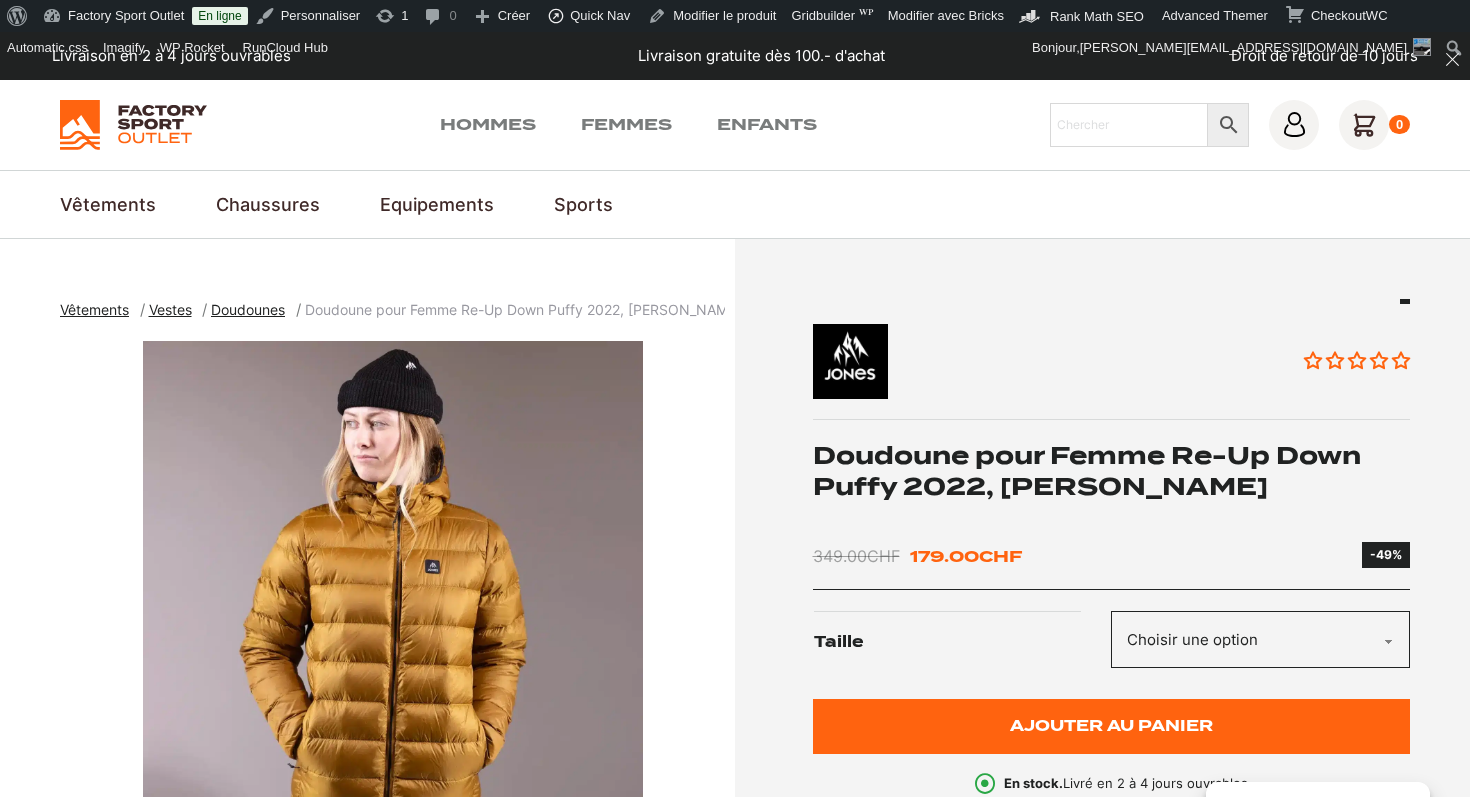 scroll, scrollTop: 0, scrollLeft: 0, axis: both 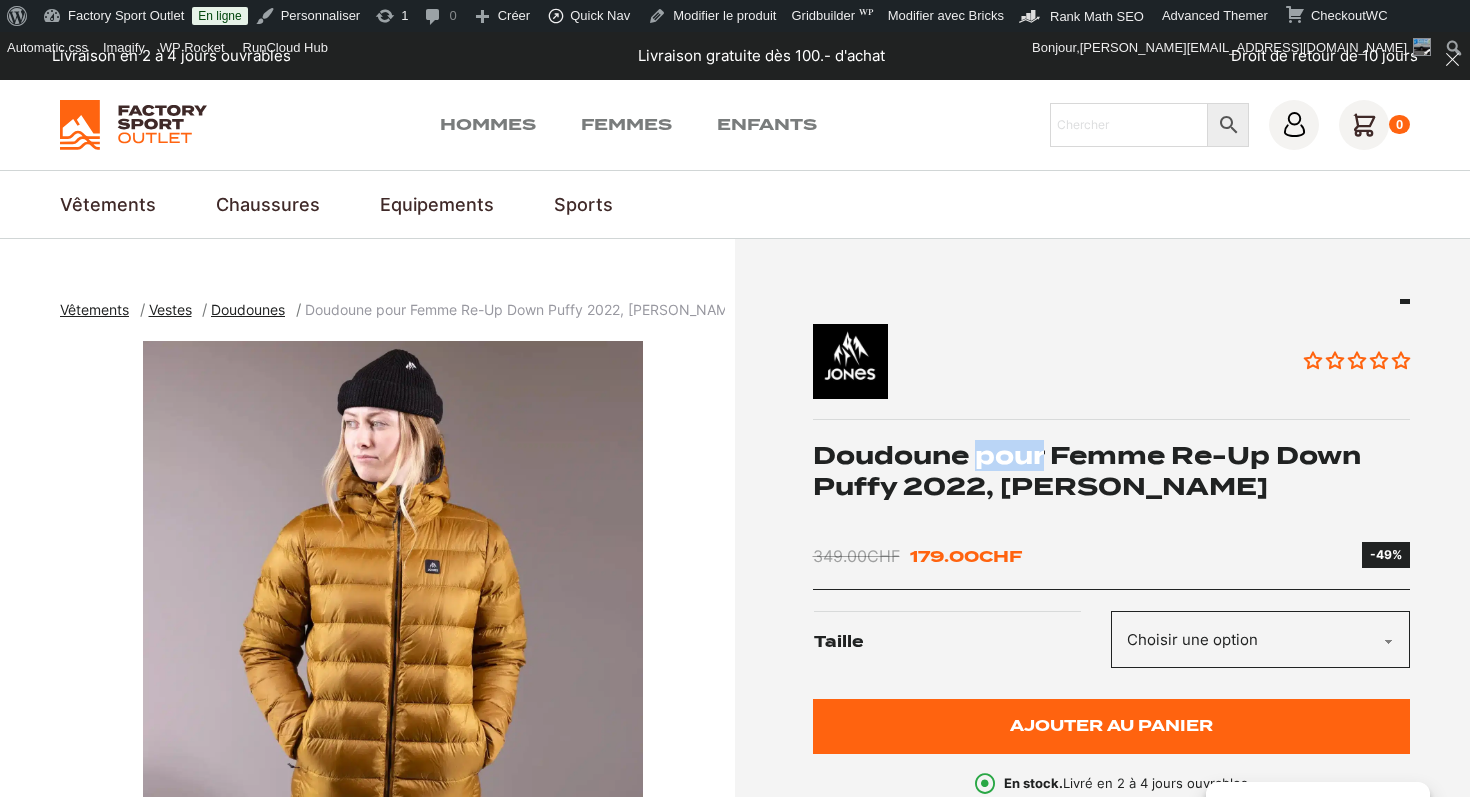 click on "Doudoune pour Femme Re-Up Down Puffy 2022, [PERSON_NAME]" at bounding box center [1112, 471] 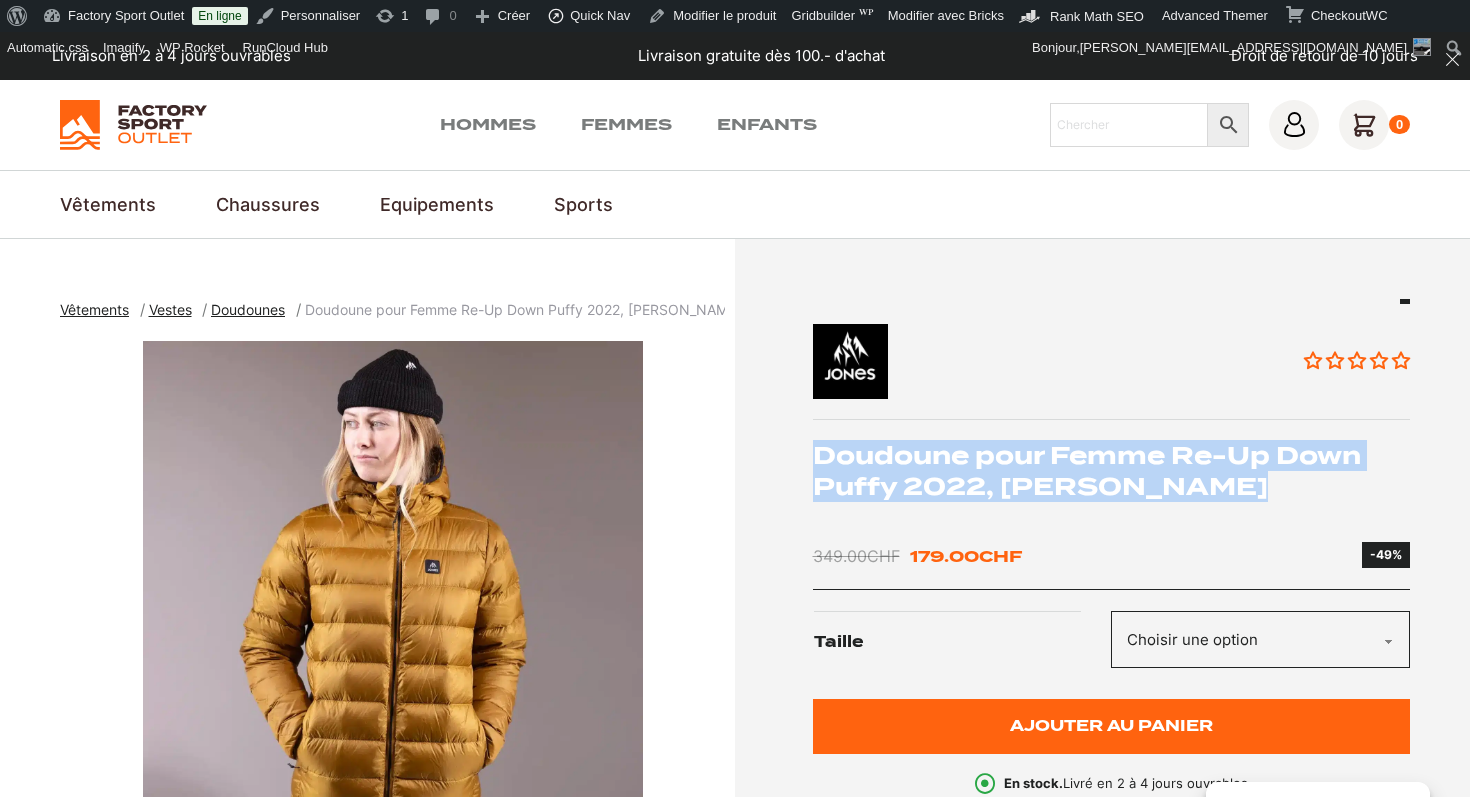 click on "Doudoune pour Femme Re-Up Down Puffy 2022, [PERSON_NAME]" at bounding box center (1112, 471) 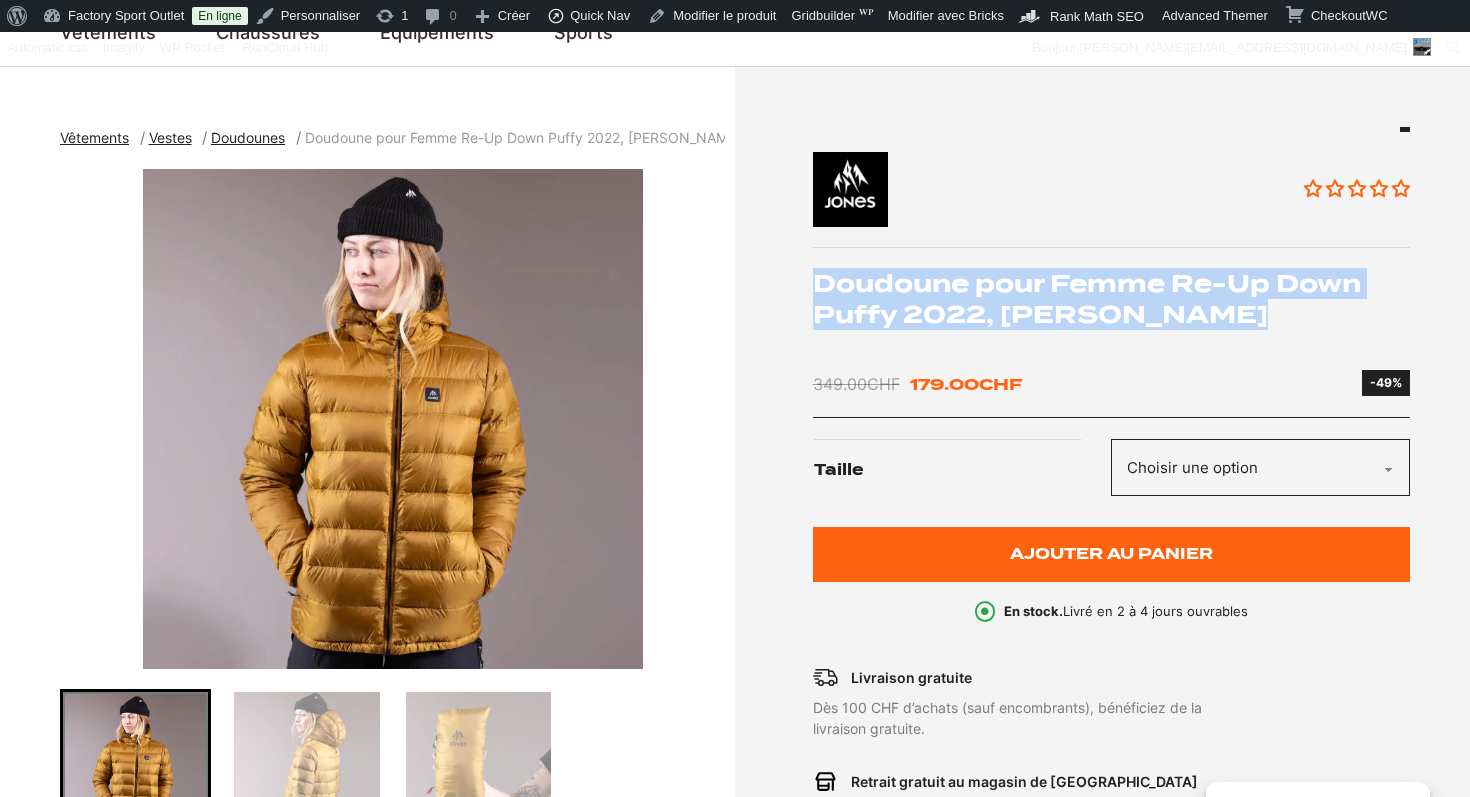 scroll, scrollTop: 258, scrollLeft: 0, axis: vertical 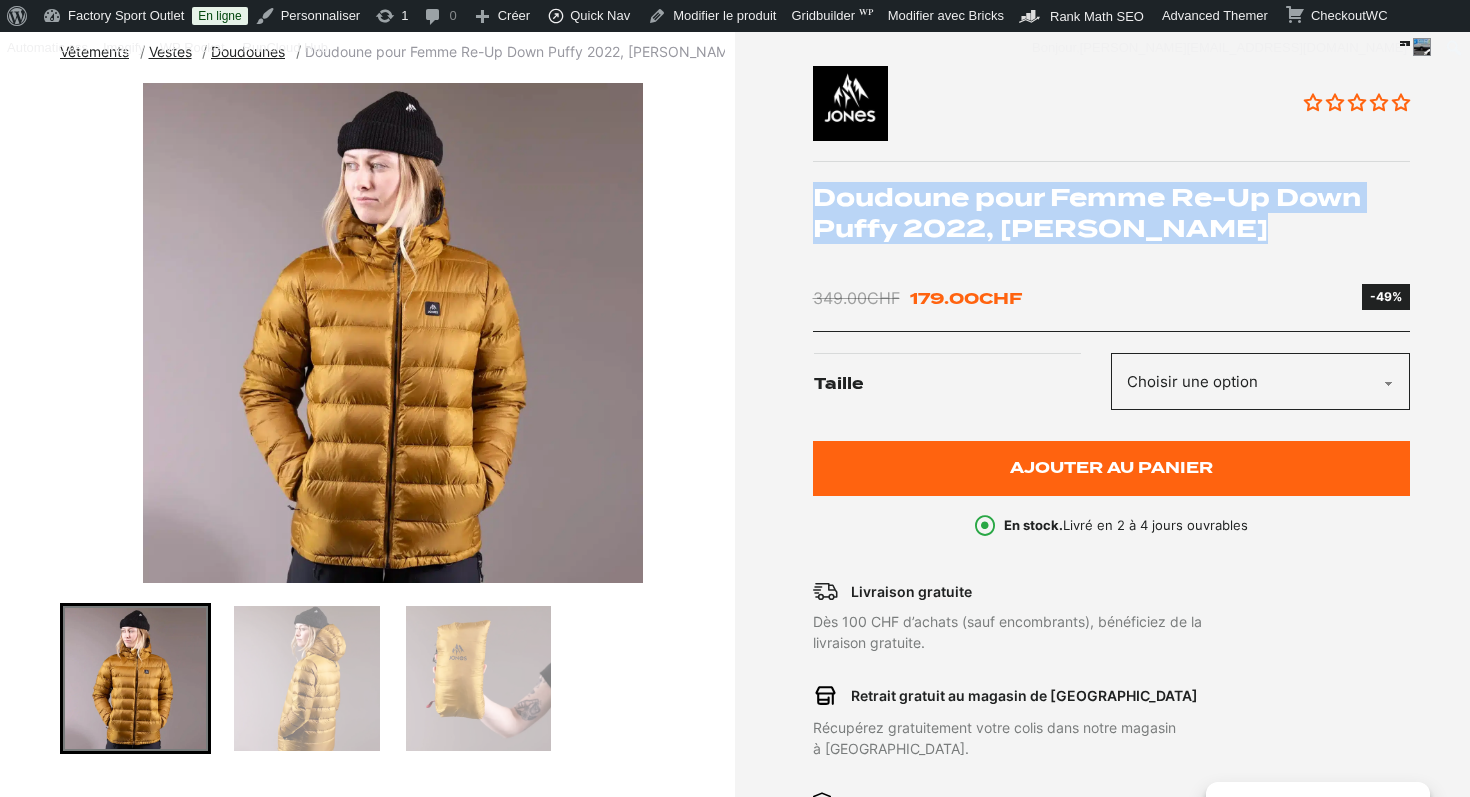 click at bounding box center (306, 678) 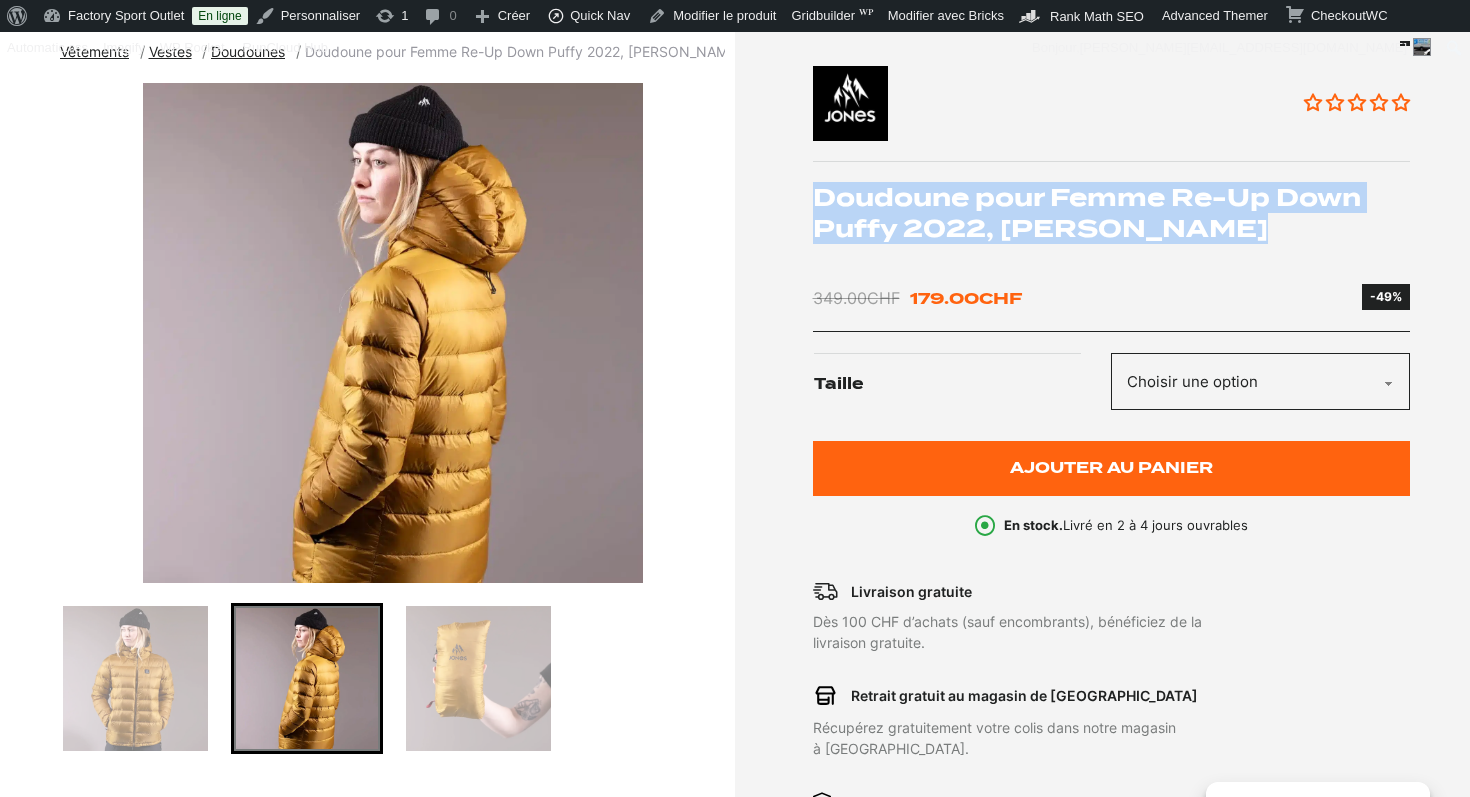 click at bounding box center [478, 678] 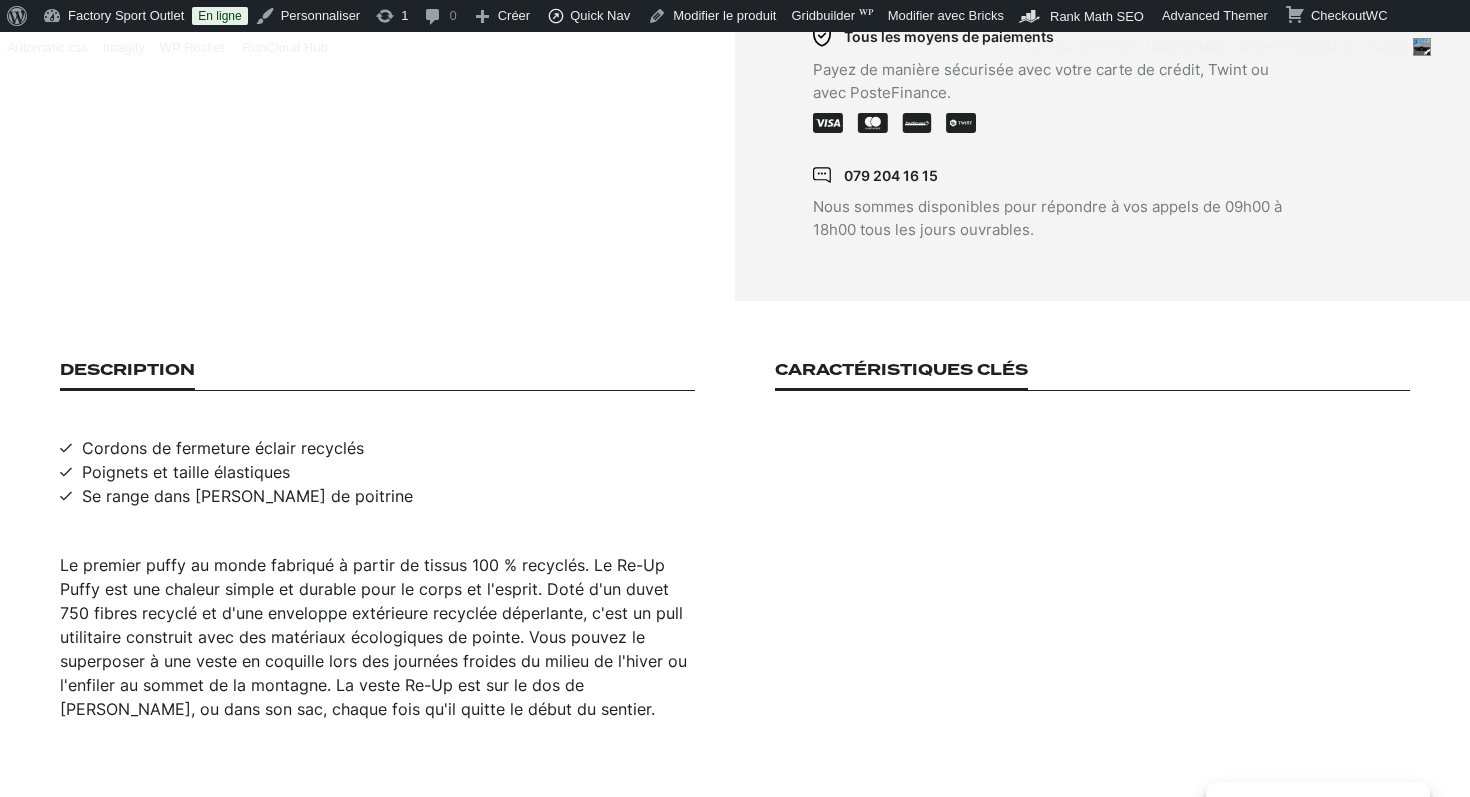 scroll, scrollTop: 1073, scrollLeft: 0, axis: vertical 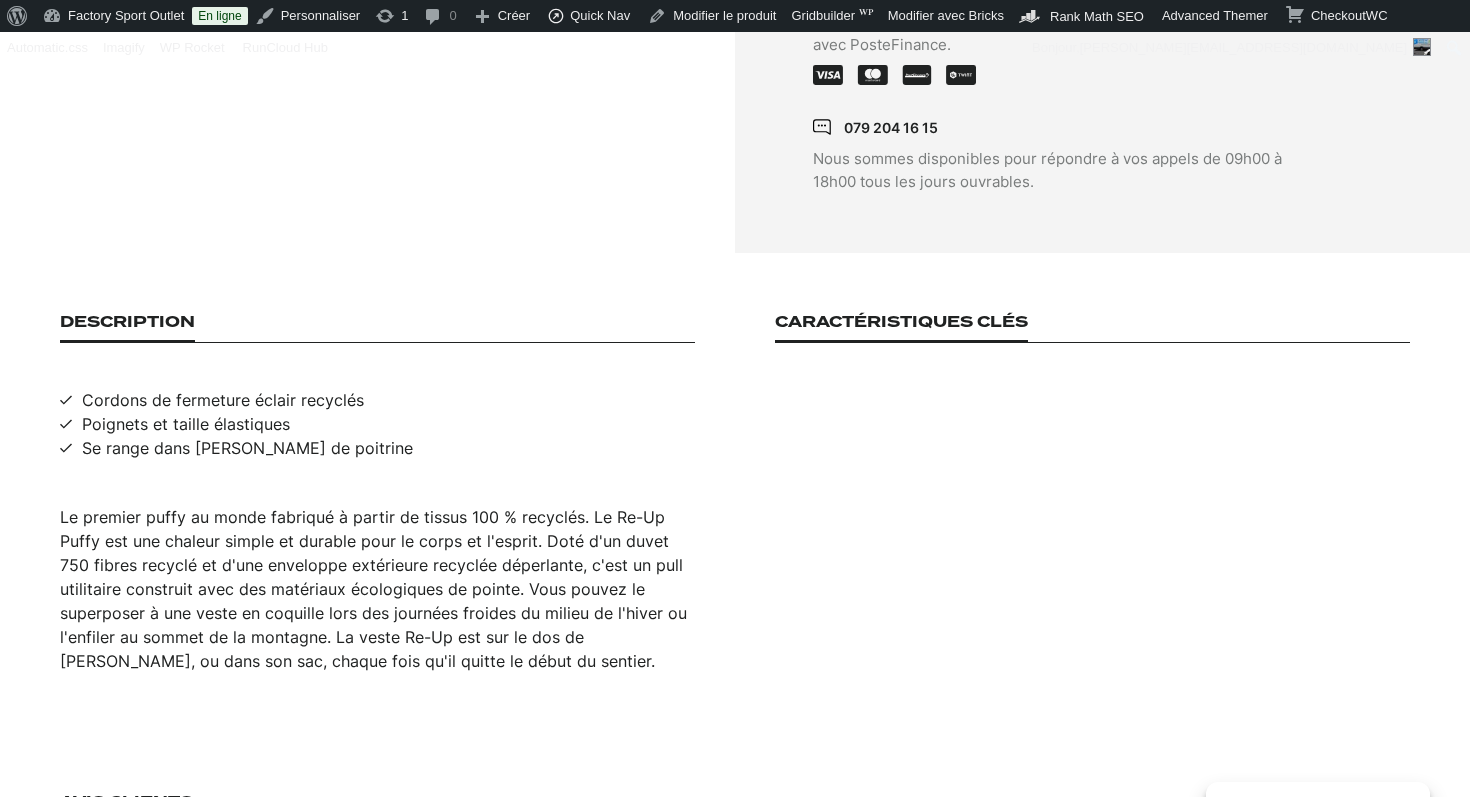 click on "Le premier puffy au monde fabriqué à partir de tissus 100 % recyclés. Le Re-Up Puffy est une chaleur simple et durable pour le corps et l'esprit. Doté d'un duvet 750 fibres recyclé et d'une enveloppe extérieure recyclée déperlante, c'est un pull utilitaire construit avec des matériaux écologiques de pointe. Vous pouvez le superposer à une veste en coquille lors des journées froides du milieu de l'hiver ou l'enfiler au sommet de la montagne. La veste Re-Up est sur le dos de Jeremy Jones, ou dans son sac, chaque fois qu'il quitte le début du sentier." at bounding box center (377, 589) 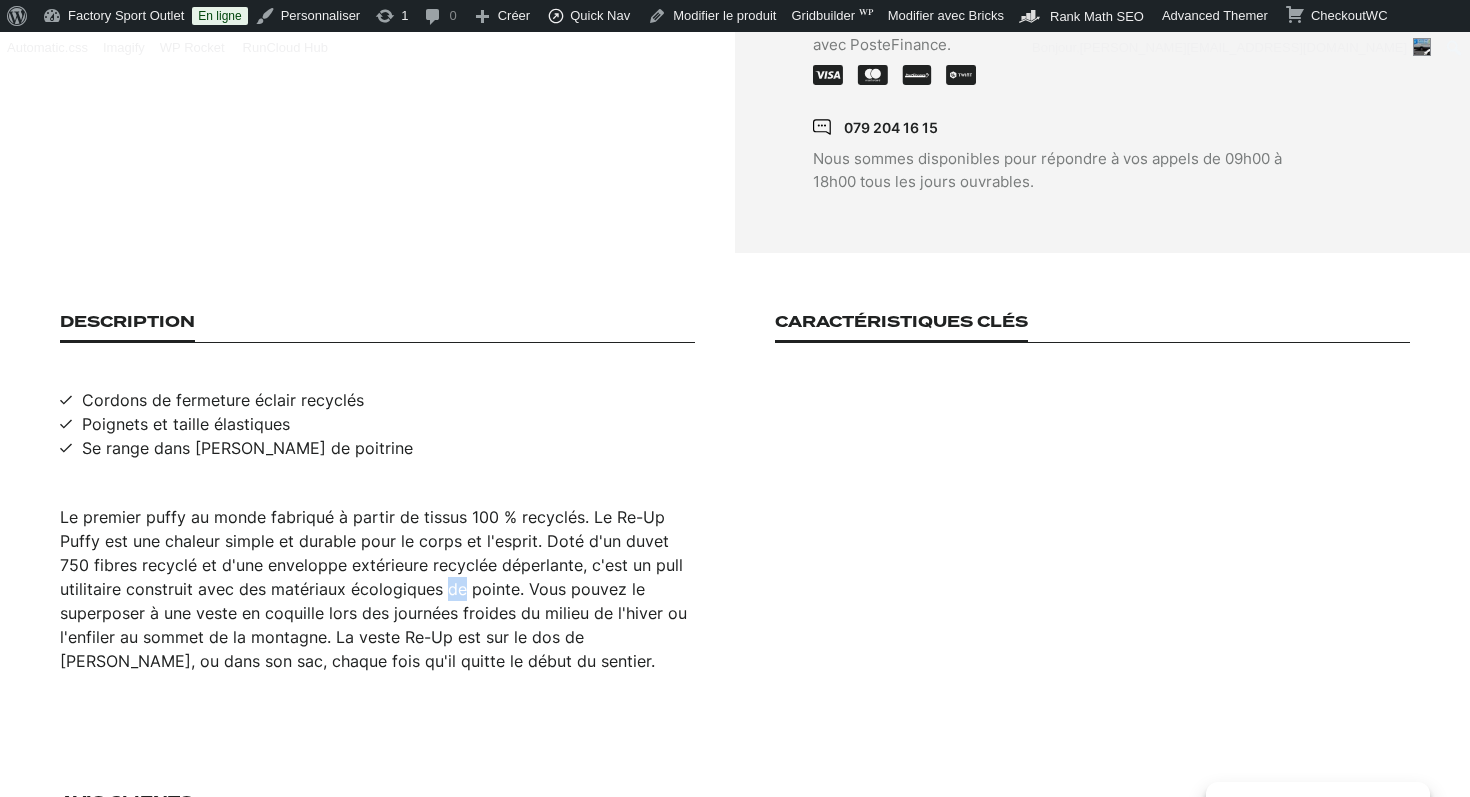 click on "Le premier puffy au monde fabriqué à partir de tissus 100 % recyclés. Le Re-Up Puffy est une chaleur simple et durable pour le corps et l'esprit. Doté d'un duvet 750 fibres recyclé et d'une enveloppe extérieure recyclée déperlante, c'est un pull utilitaire construit avec des matériaux écologiques de pointe. Vous pouvez le superposer à une veste en coquille lors des journées froides du milieu de l'hiver ou l'enfiler au sommet de la montagne. La veste Re-Up est sur le dos de Jeremy Jones, ou dans son sac, chaque fois qu'il quitte le début du sentier." at bounding box center (377, 589) 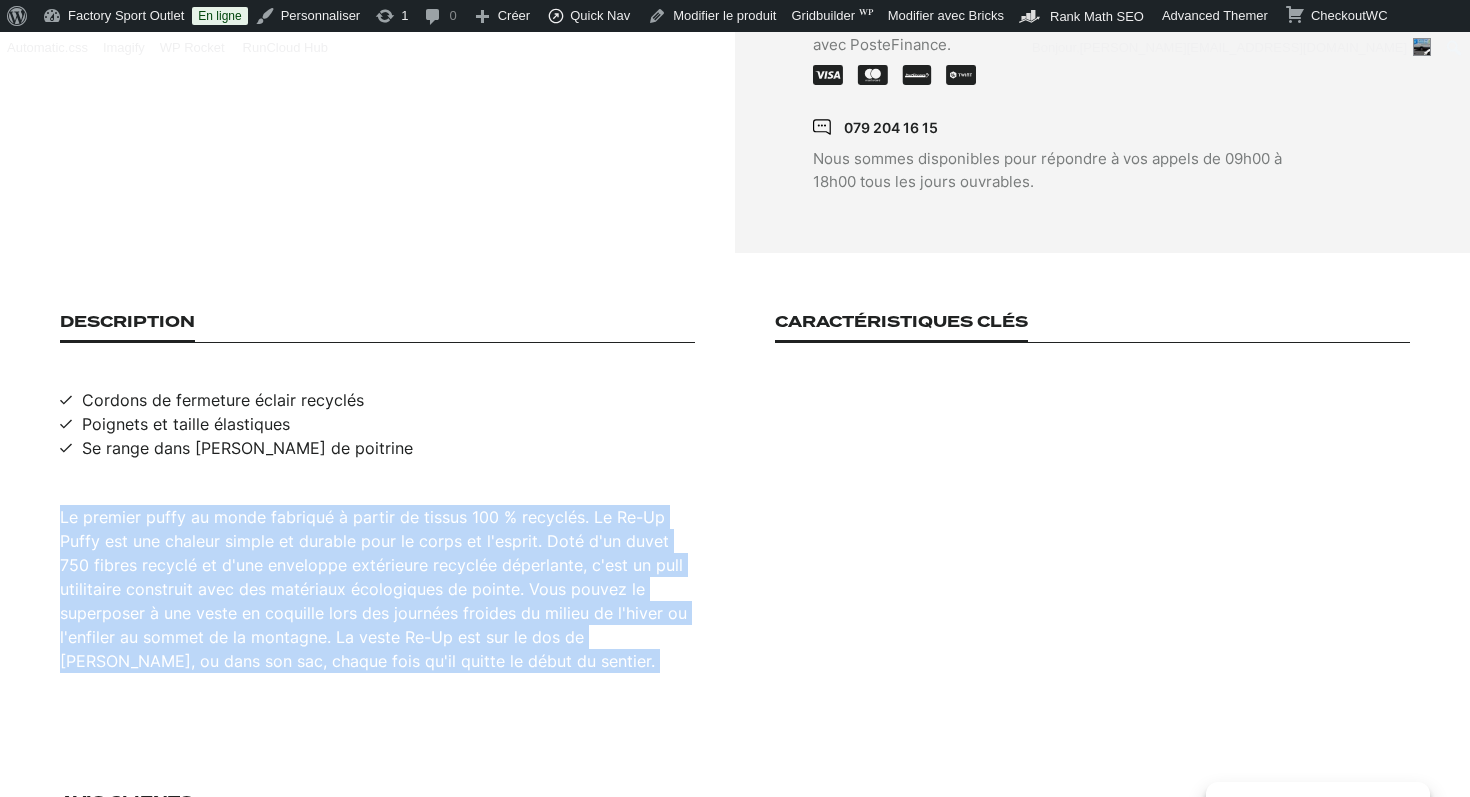 click on "Le premier puffy au monde fabriqué à partir de tissus 100 % recyclés. Le Re-Up Puffy est une chaleur simple et durable pour le corps et l'esprit. Doté d'un duvet 750 fibres recyclé et d'une enveloppe extérieure recyclée déperlante, c'est un pull utilitaire construit avec des matériaux écologiques de pointe. Vous pouvez le superposer à une veste en coquille lors des journées froides du milieu de l'hiver ou l'enfiler au sommet de la montagne. La veste Re-Up est sur le dos de Jeremy Jones, ou dans son sac, chaque fois qu'il quitte le début du sentier." at bounding box center [377, 589] 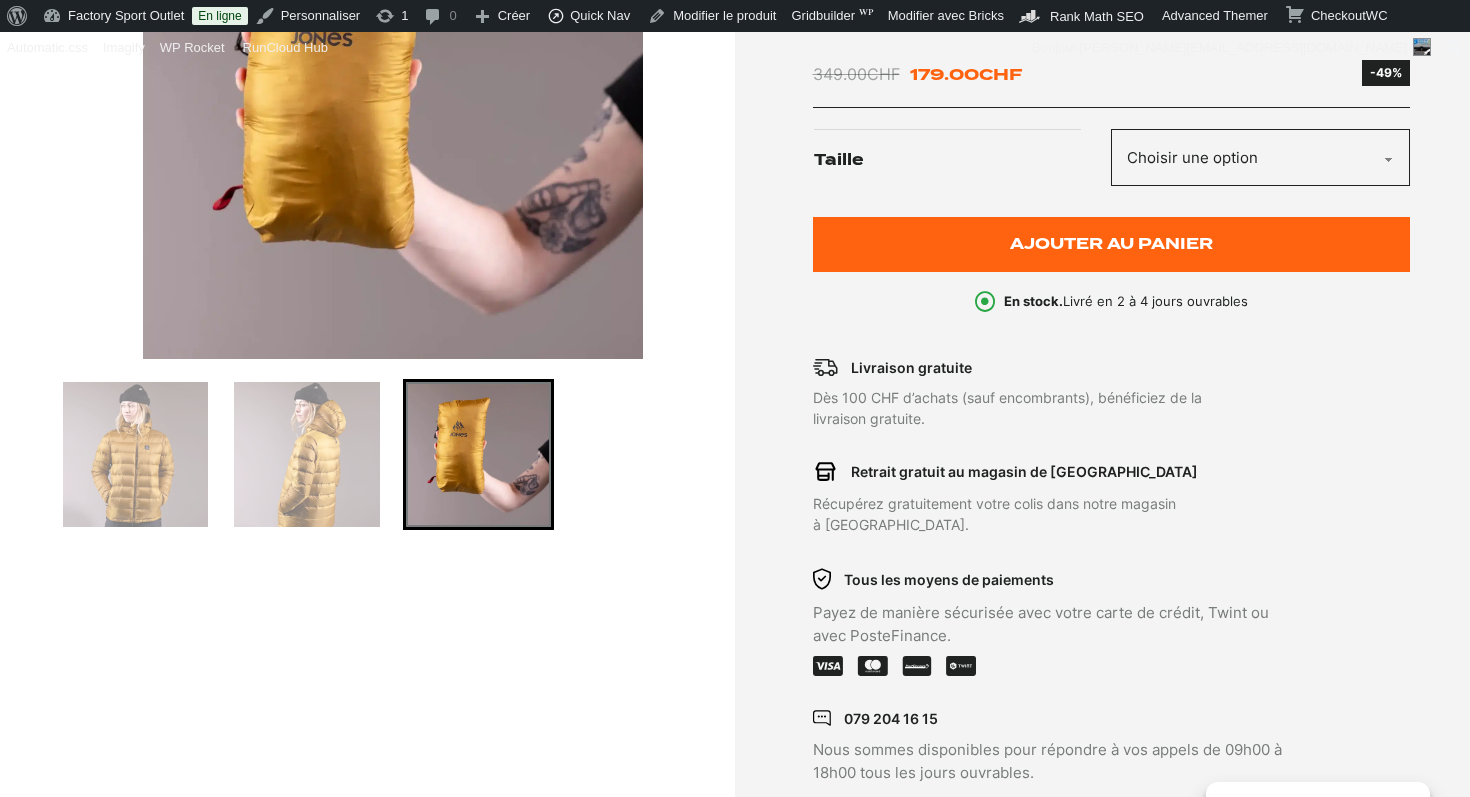 scroll, scrollTop: 318, scrollLeft: 0, axis: vertical 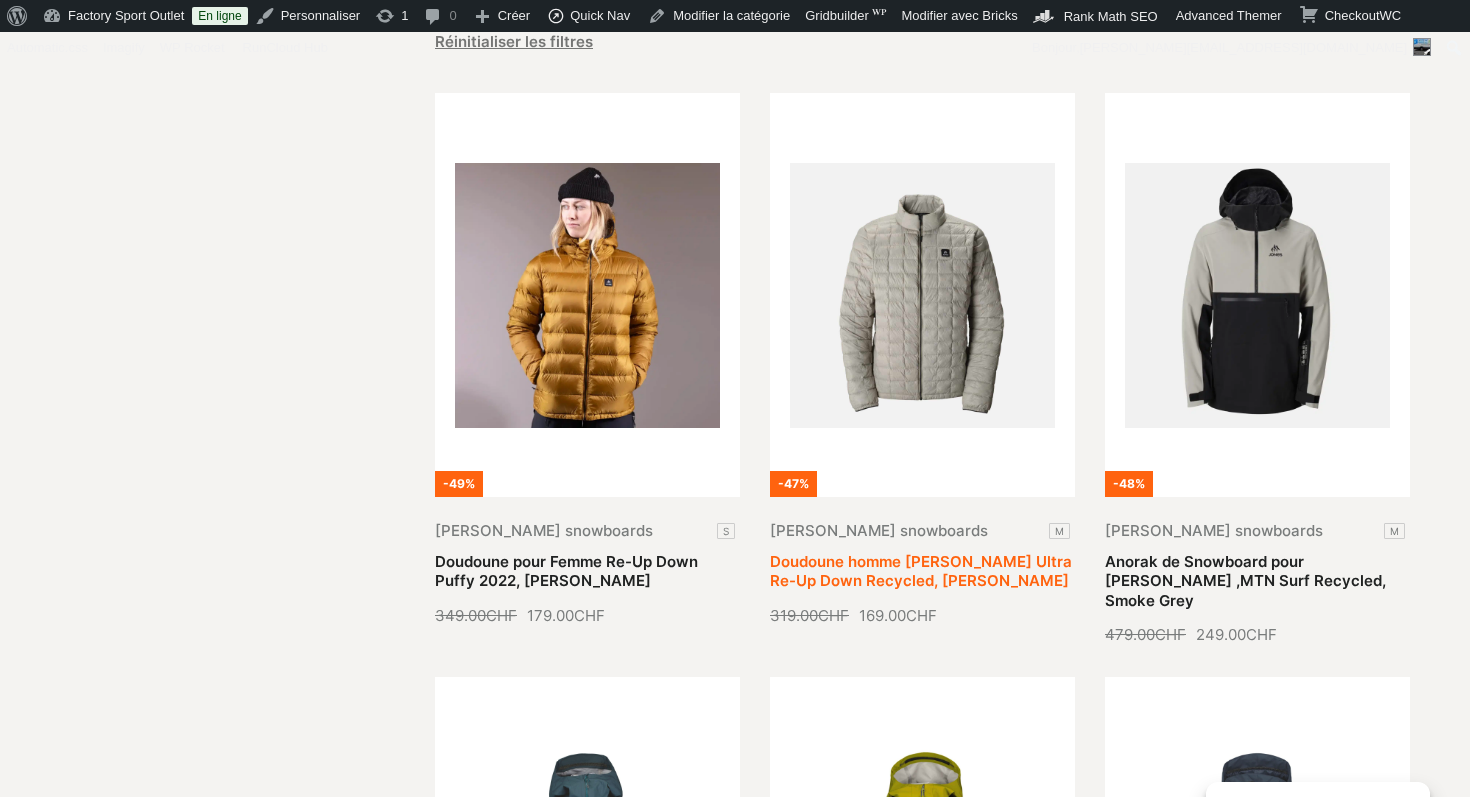 click on "Doudoune homme [PERSON_NAME] Ultra Re-Up Down Recycled, [PERSON_NAME]" at bounding box center [921, 571] 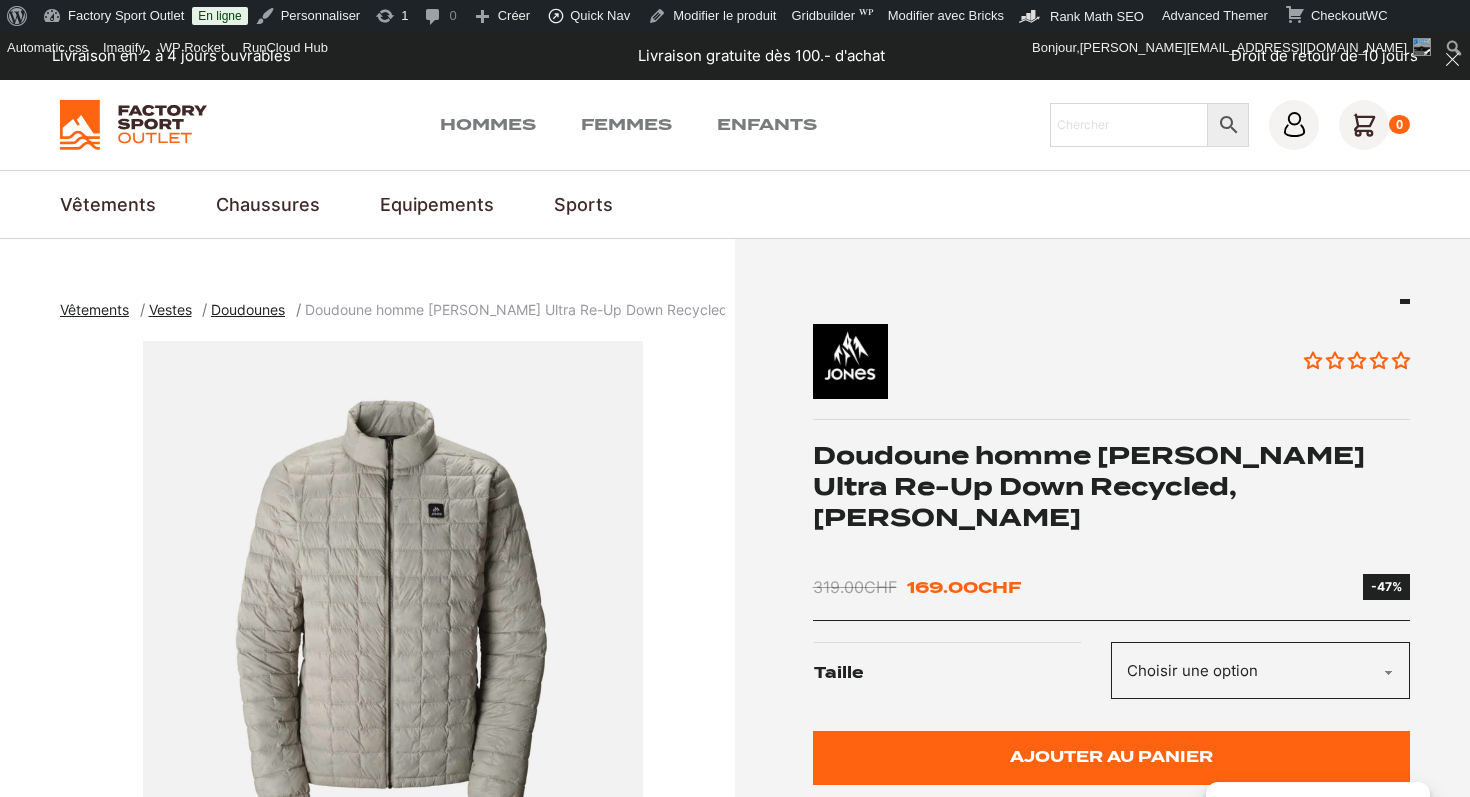 scroll, scrollTop: 0, scrollLeft: 0, axis: both 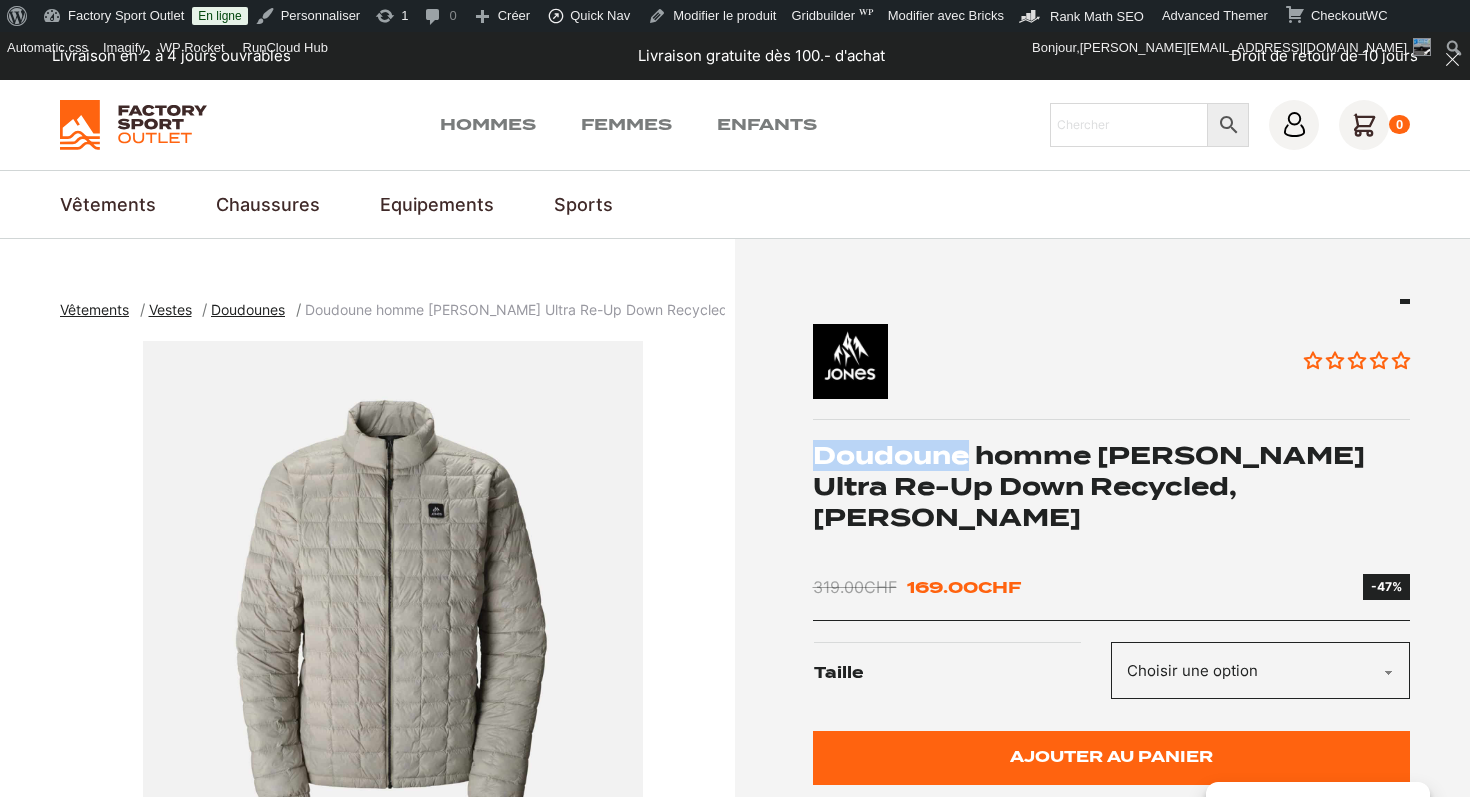 click on "Doudoune homme JONES Ultra Re-Up Down Recycled, Smoke Gray" at bounding box center (1112, 487) 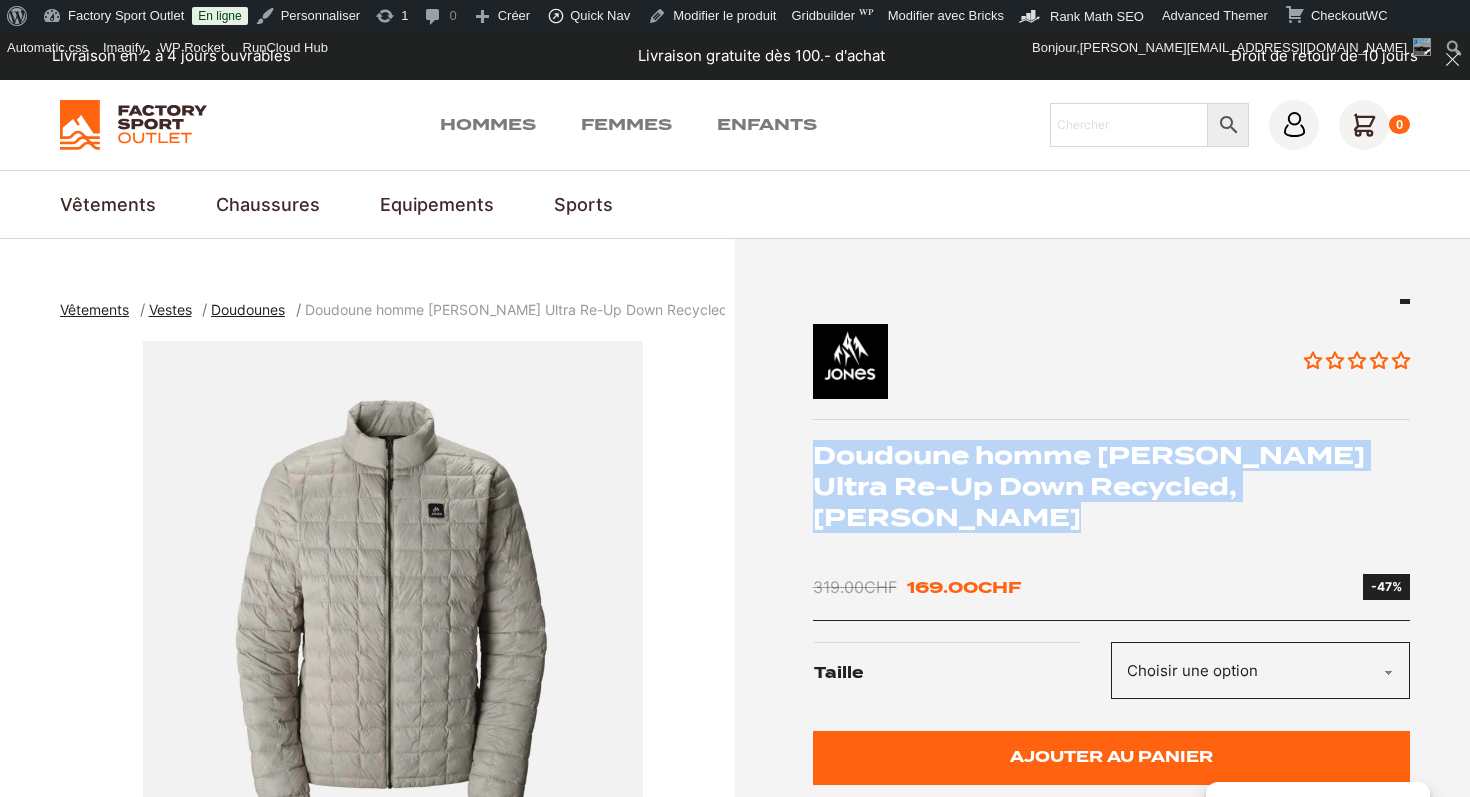click on "Doudoune homme JONES Ultra Re-Up Down Recycled, Smoke Gray" at bounding box center (1112, 487) 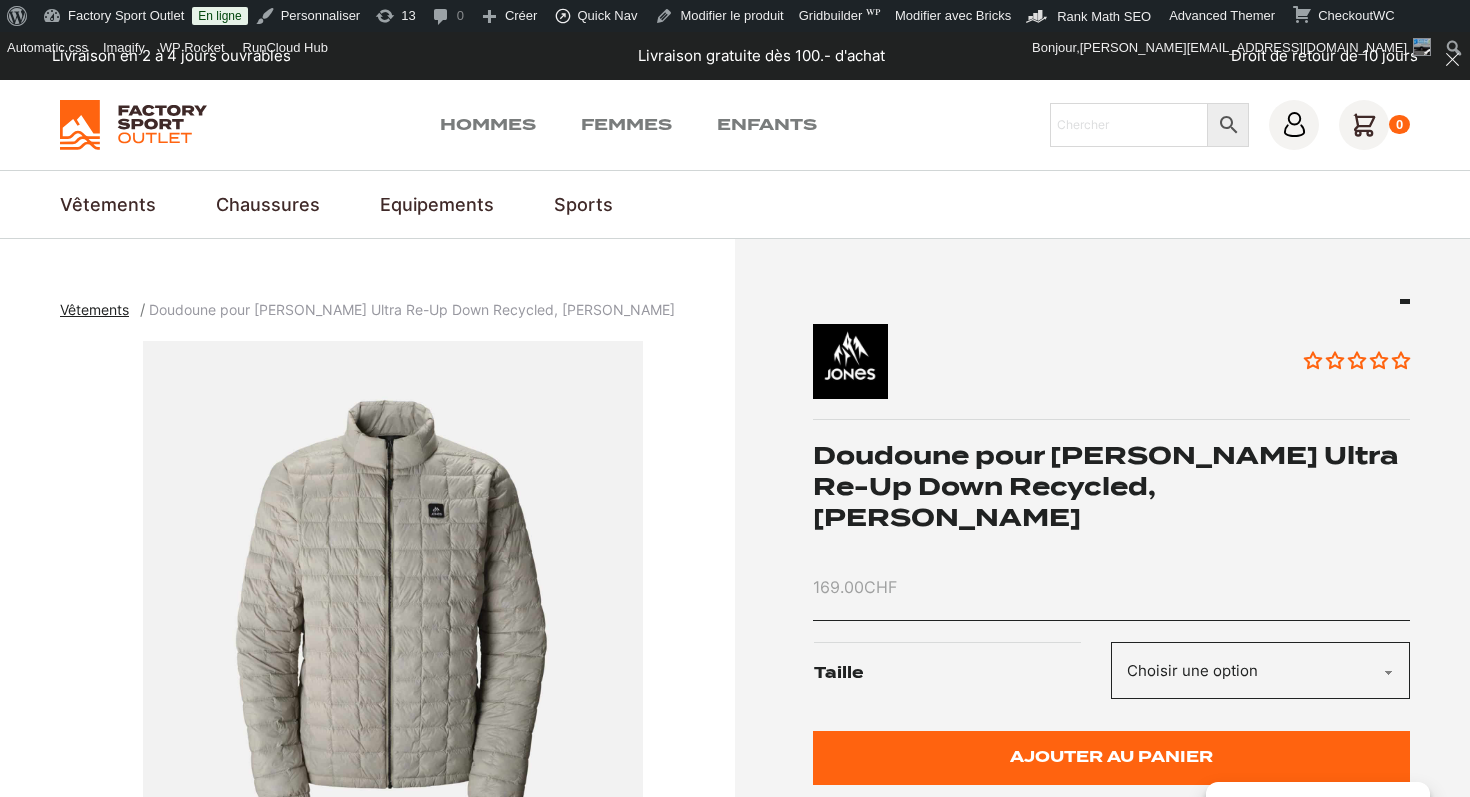 scroll, scrollTop: 0, scrollLeft: 0, axis: both 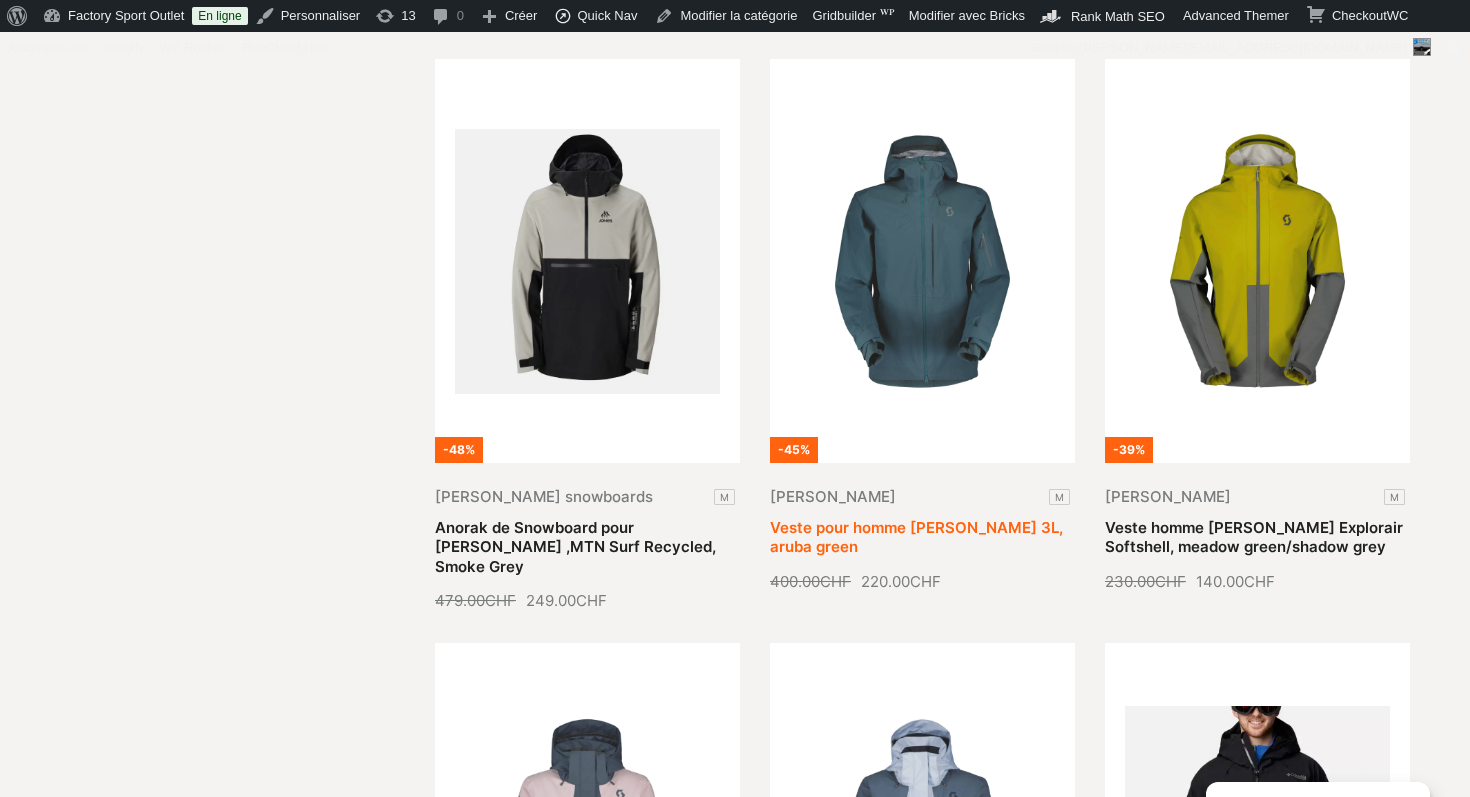click on "Veste pour homme [PERSON_NAME] 3L, aruba green" at bounding box center (916, 537) 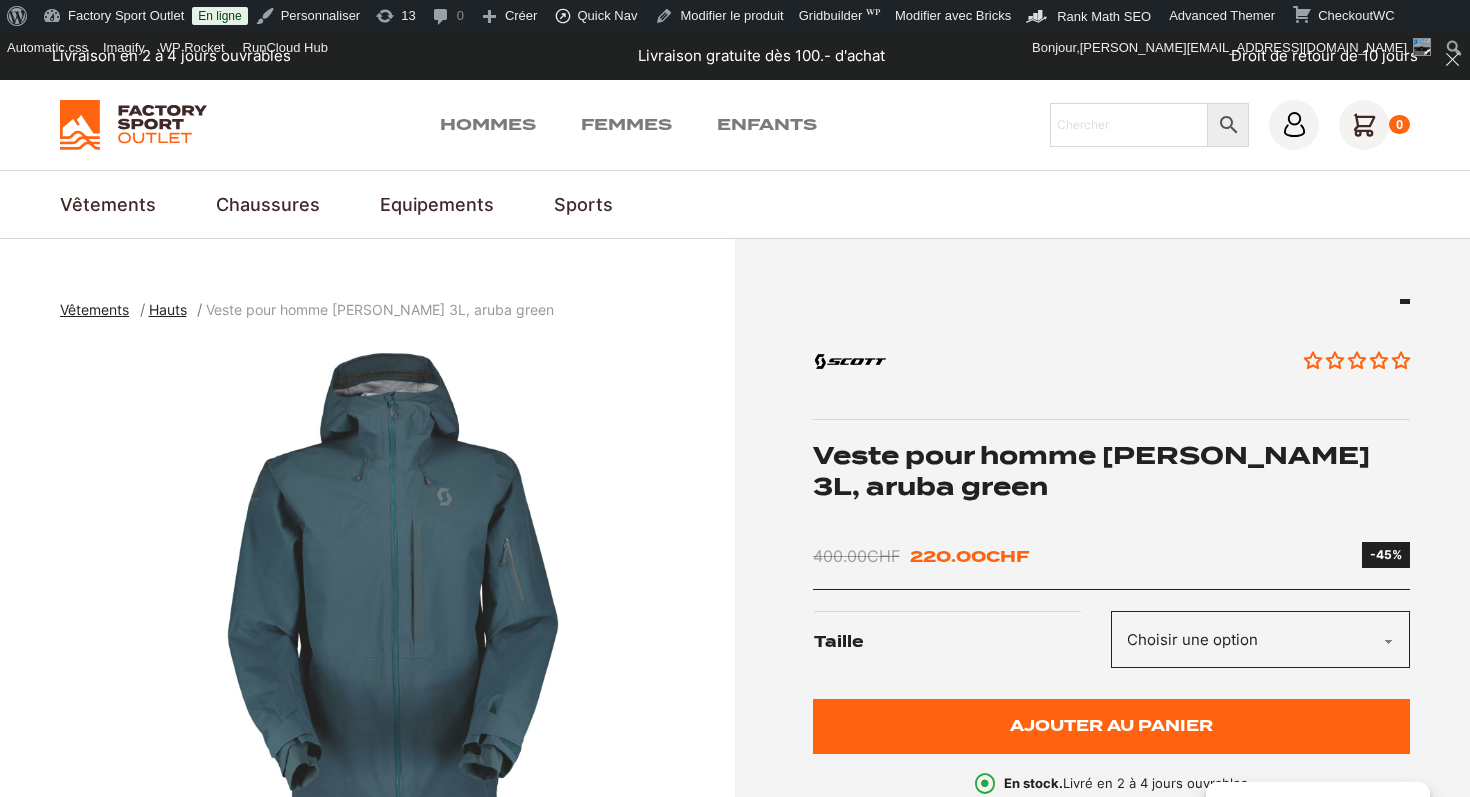 scroll, scrollTop: 0, scrollLeft: 0, axis: both 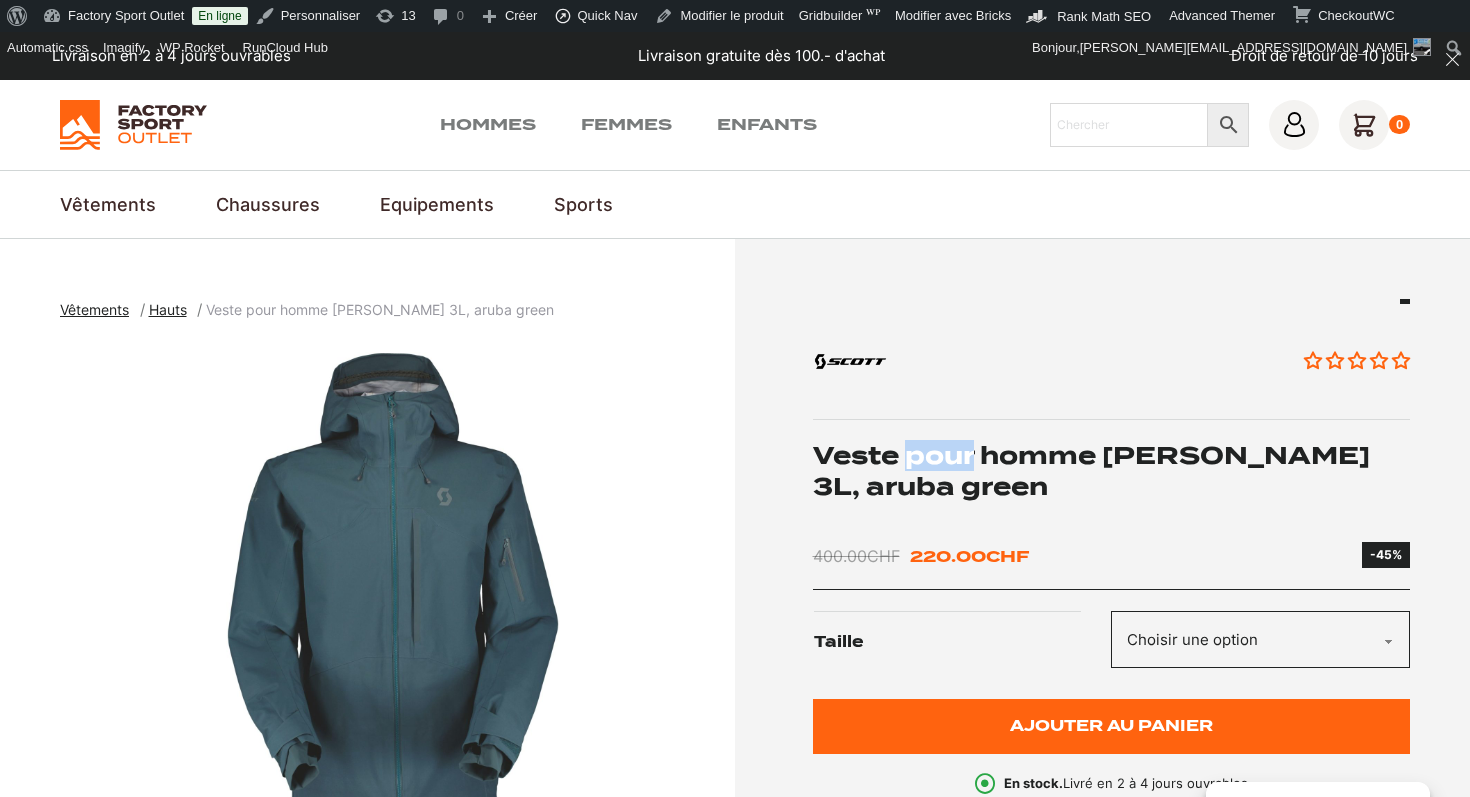 click on "Veste pour homme [PERSON_NAME] 3L, aruba green" at bounding box center [1112, 471] 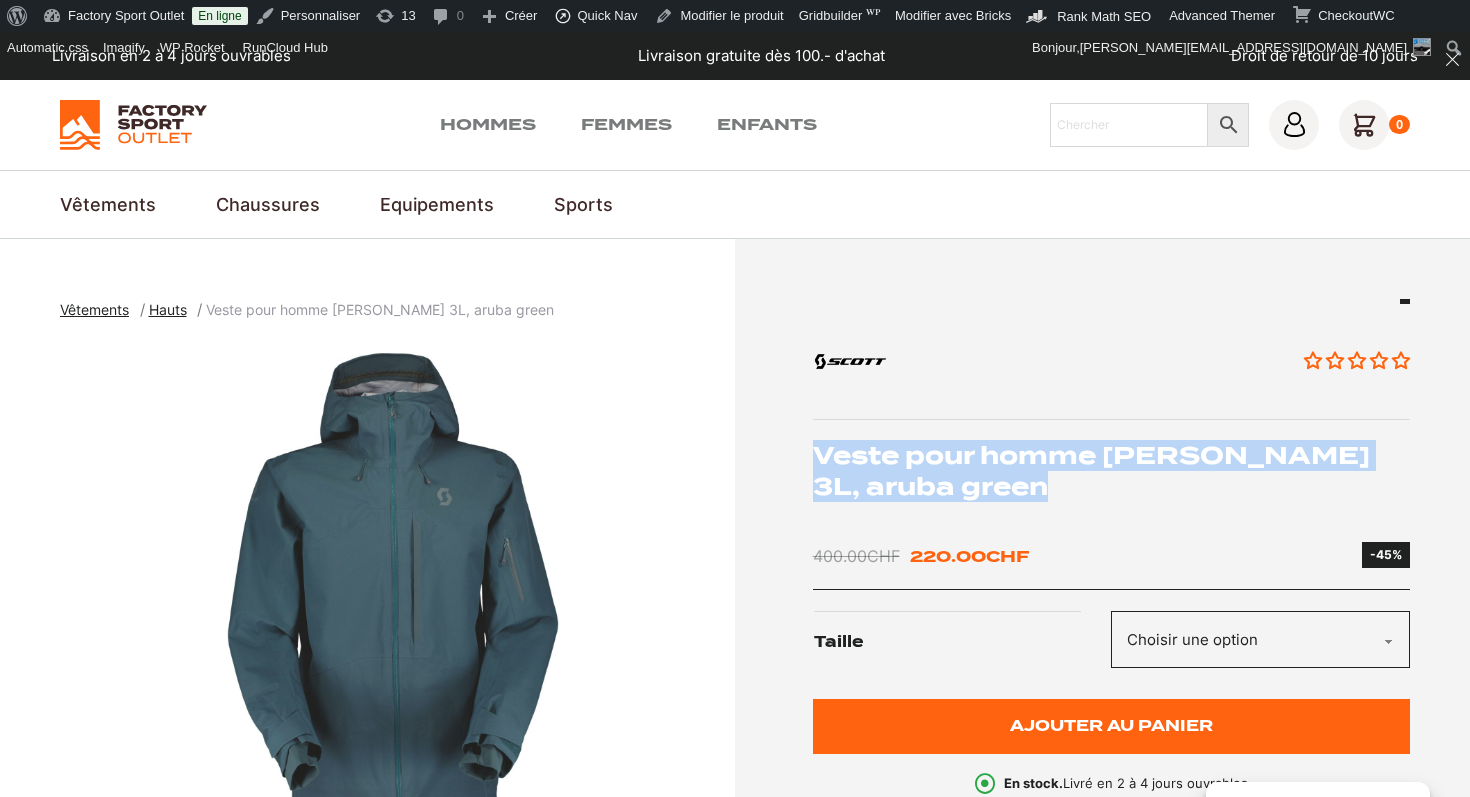 click on "Veste pour homme [PERSON_NAME] 3L, aruba green" at bounding box center (1112, 471) 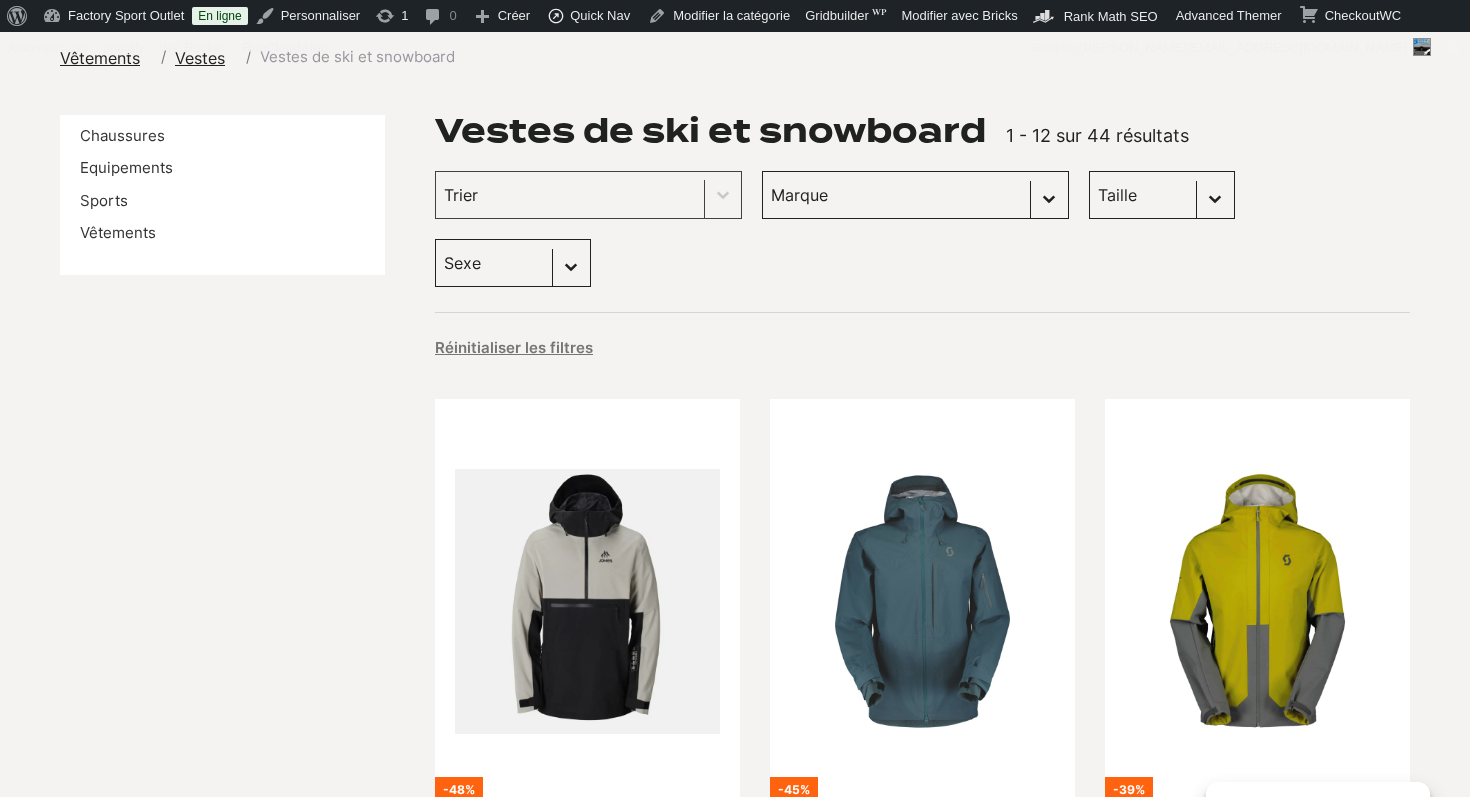 scroll, scrollTop: 331, scrollLeft: 0, axis: vertical 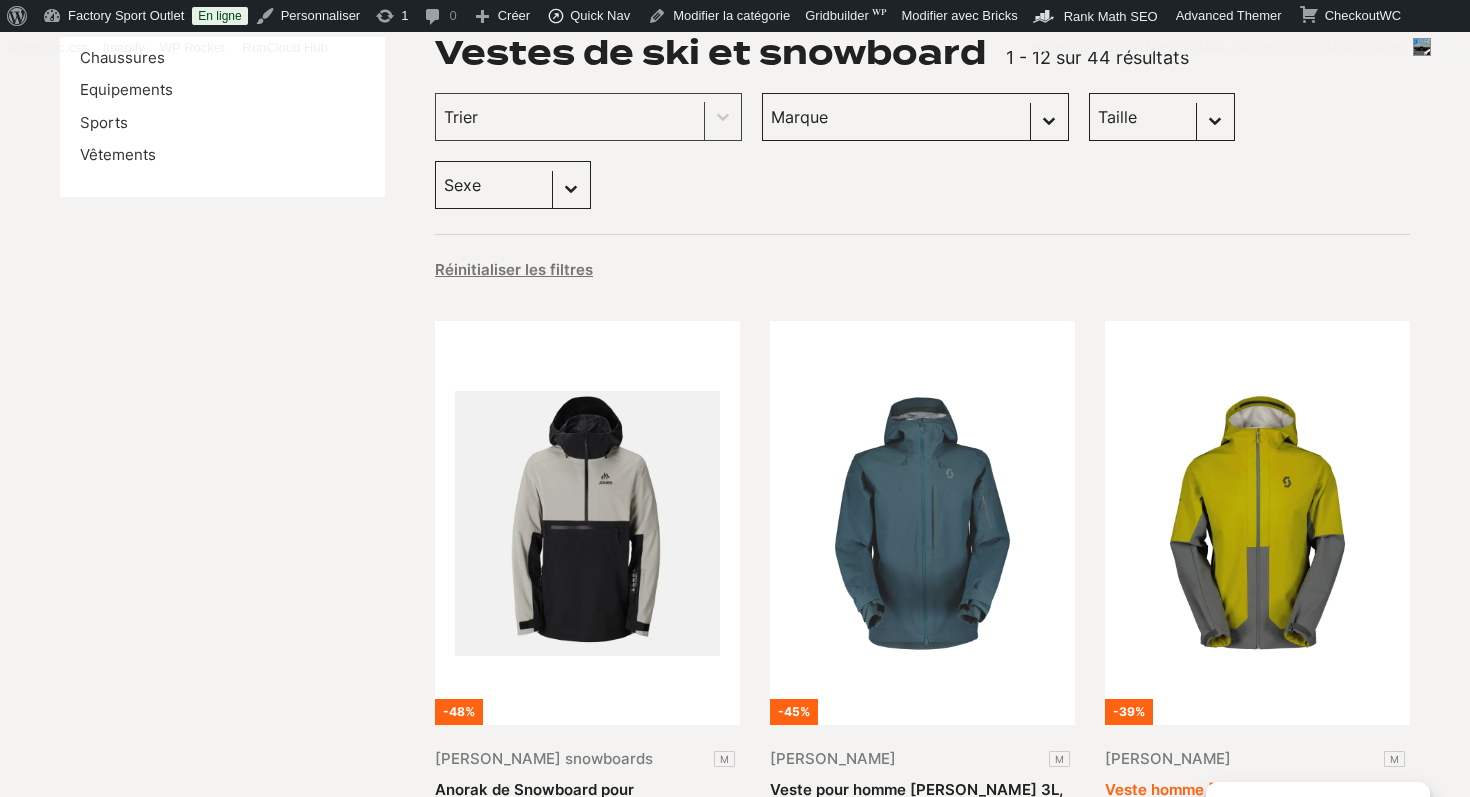 click on "Veste homme [PERSON_NAME] Explorair Softshell, meadow green/shadow grey" at bounding box center [1254, 799] 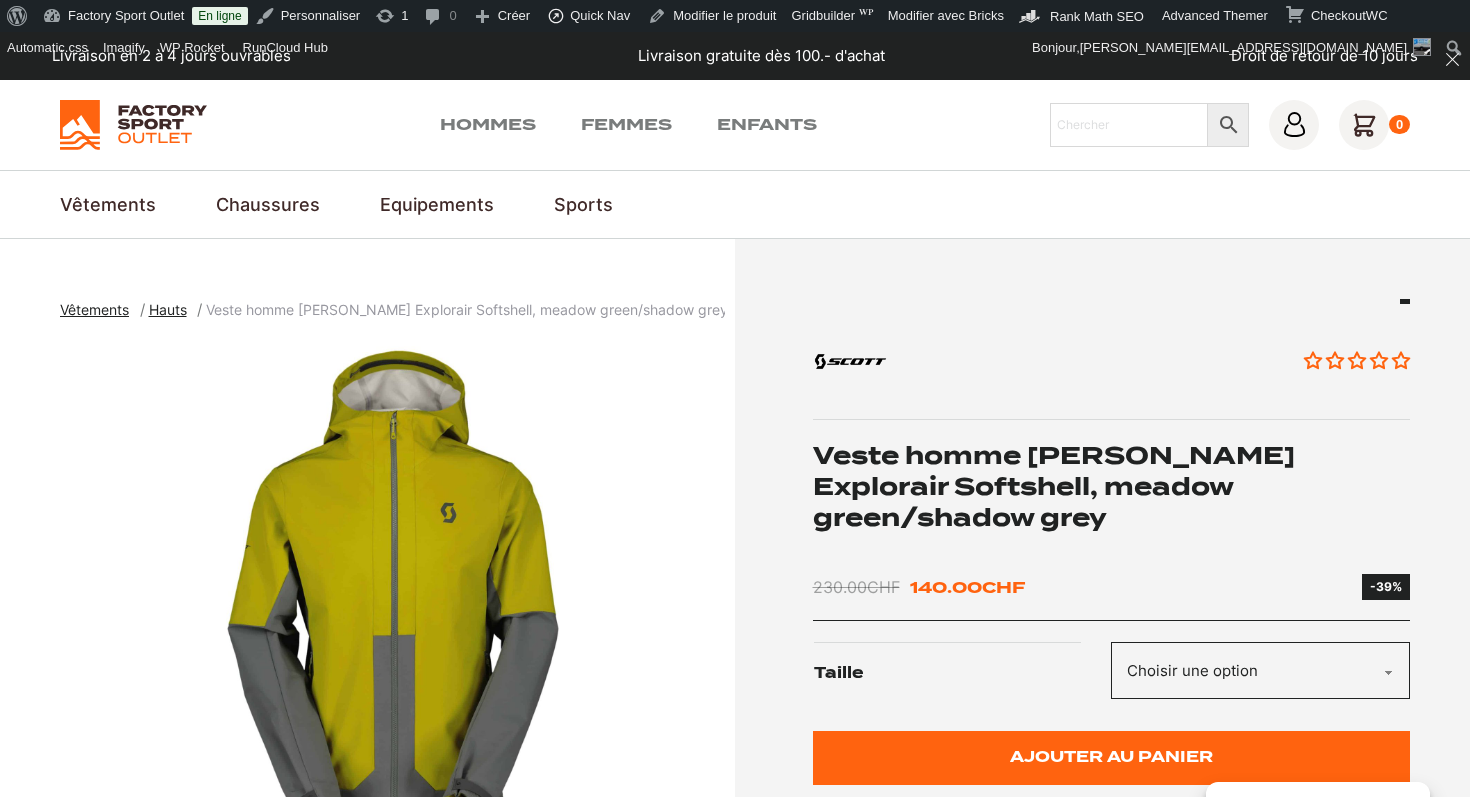 scroll, scrollTop: 0, scrollLeft: 0, axis: both 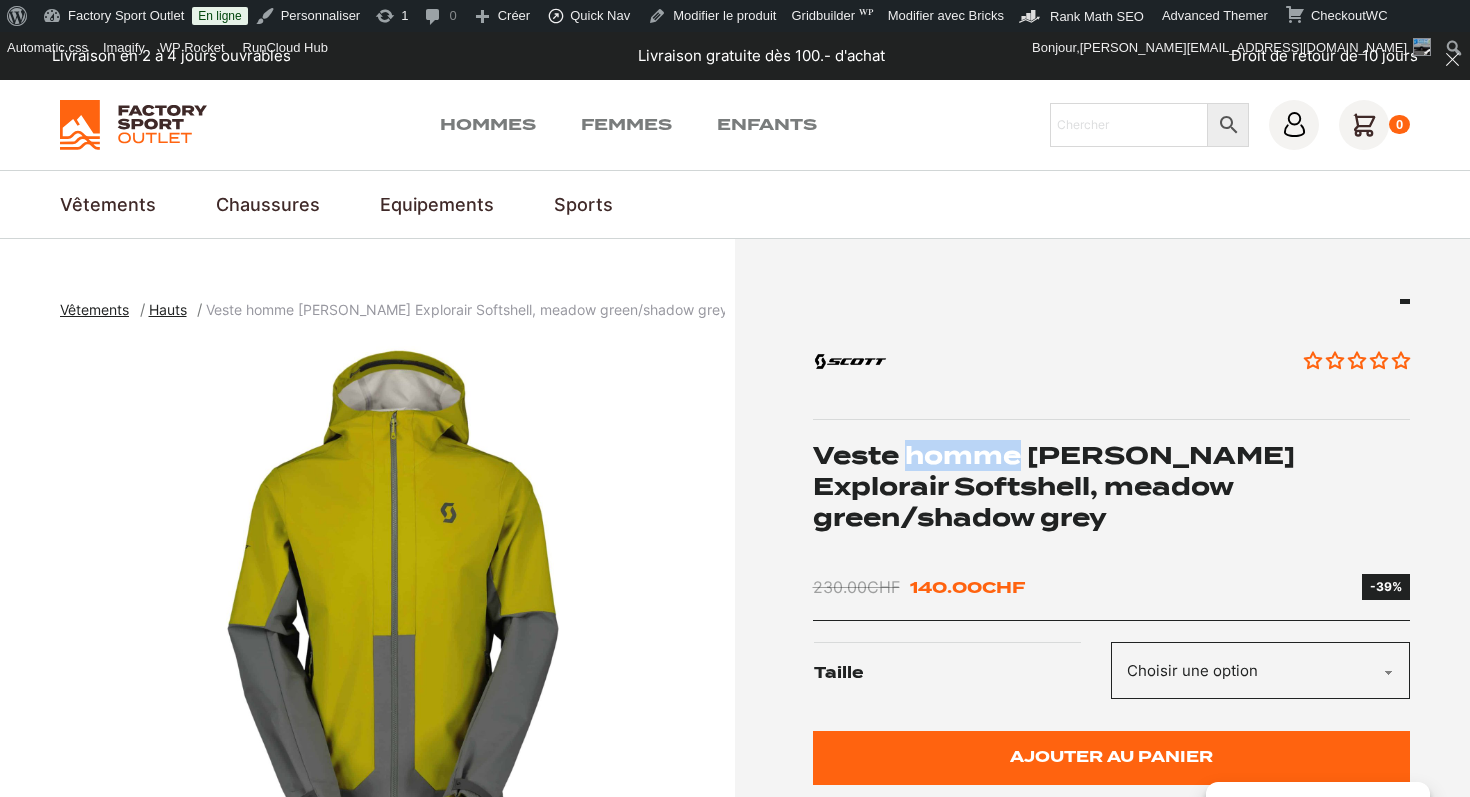 click on "Veste homme SCOTT Explorair Softshell, meadow green/shadow grey" at bounding box center [1112, 487] 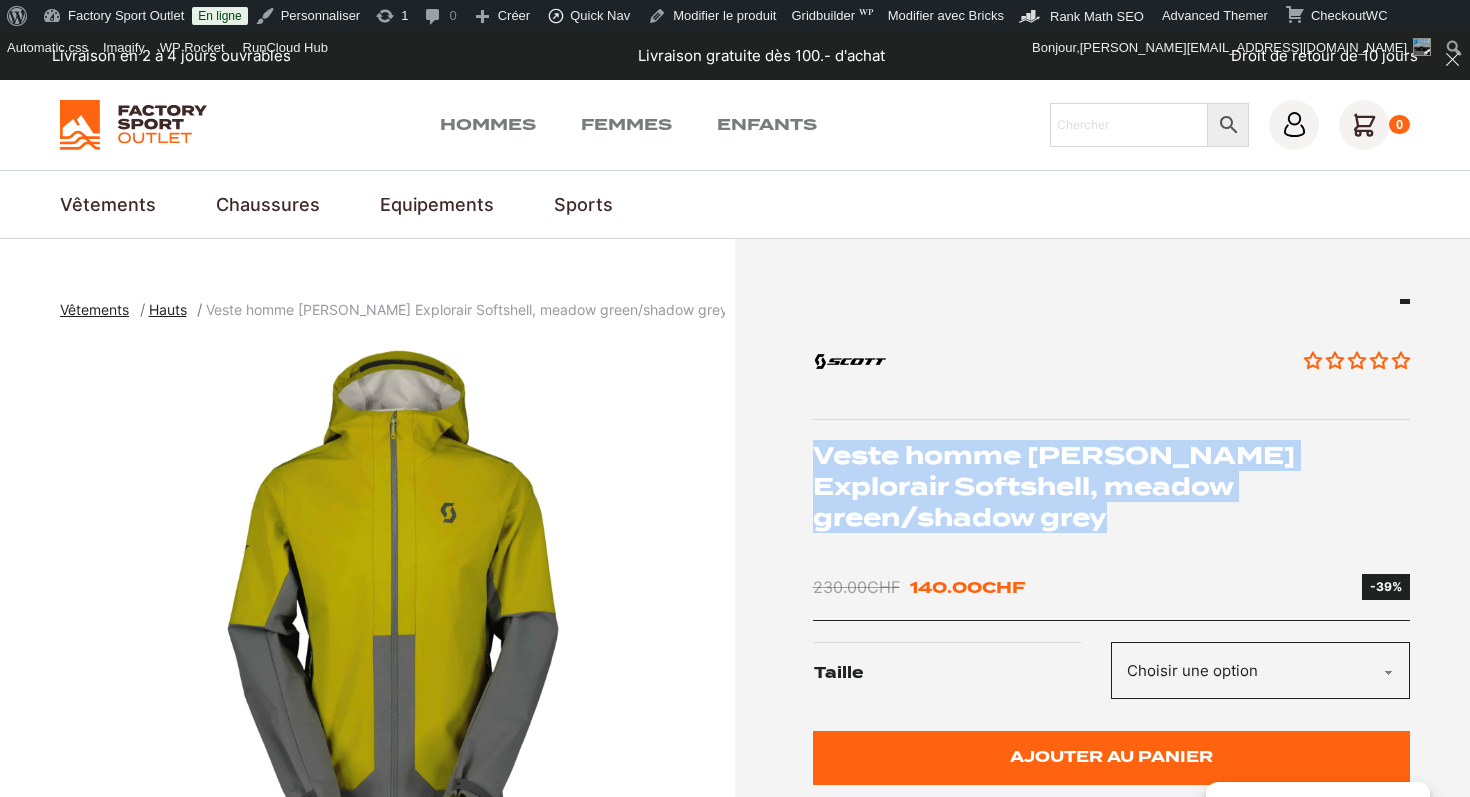 click on "Veste homme SCOTT Explorair Softshell, meadow green/shadow grey" at bounding box center [1112, 487] 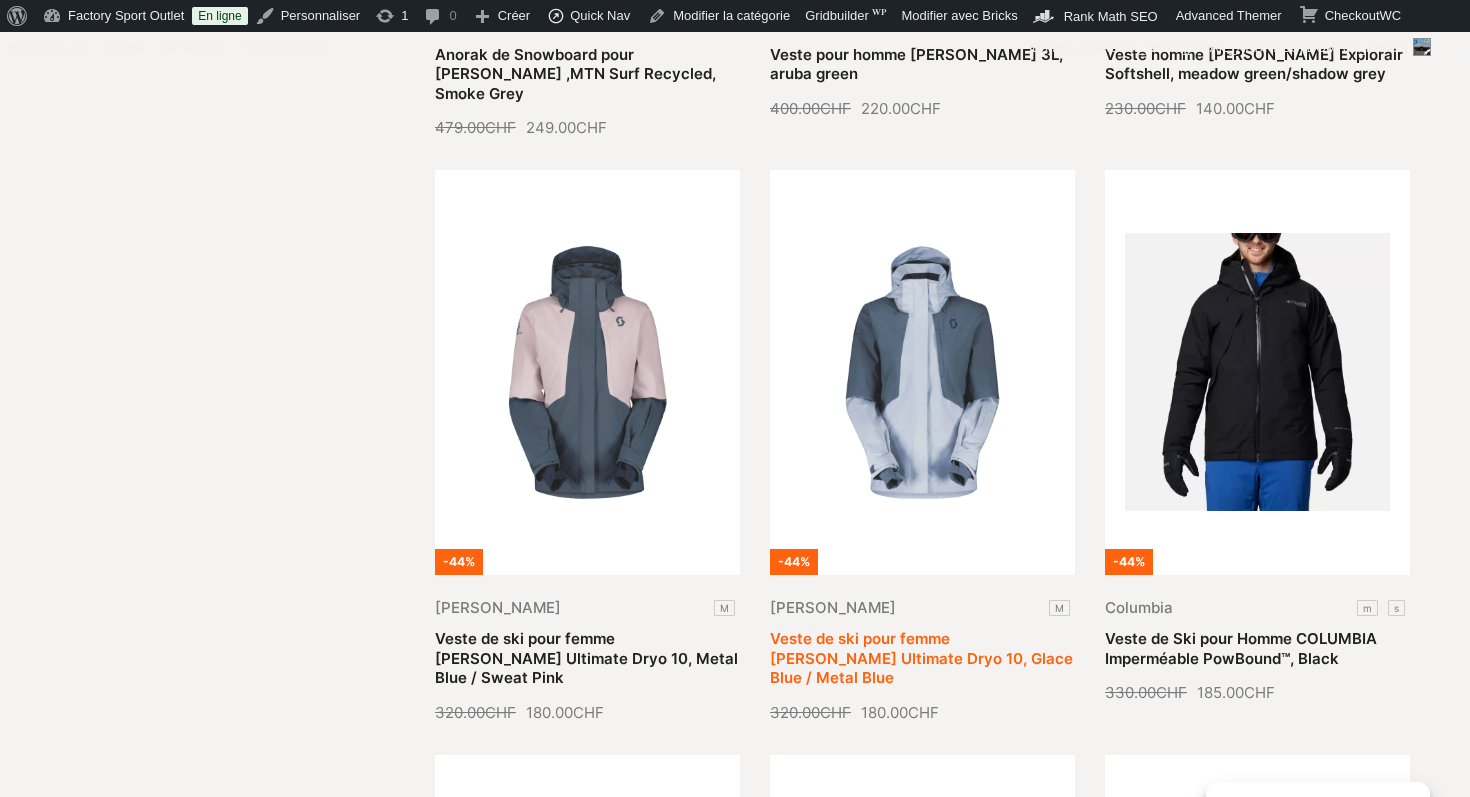 scroll, scrollTop: 1009, scrollLeft: 0, axis: vertical 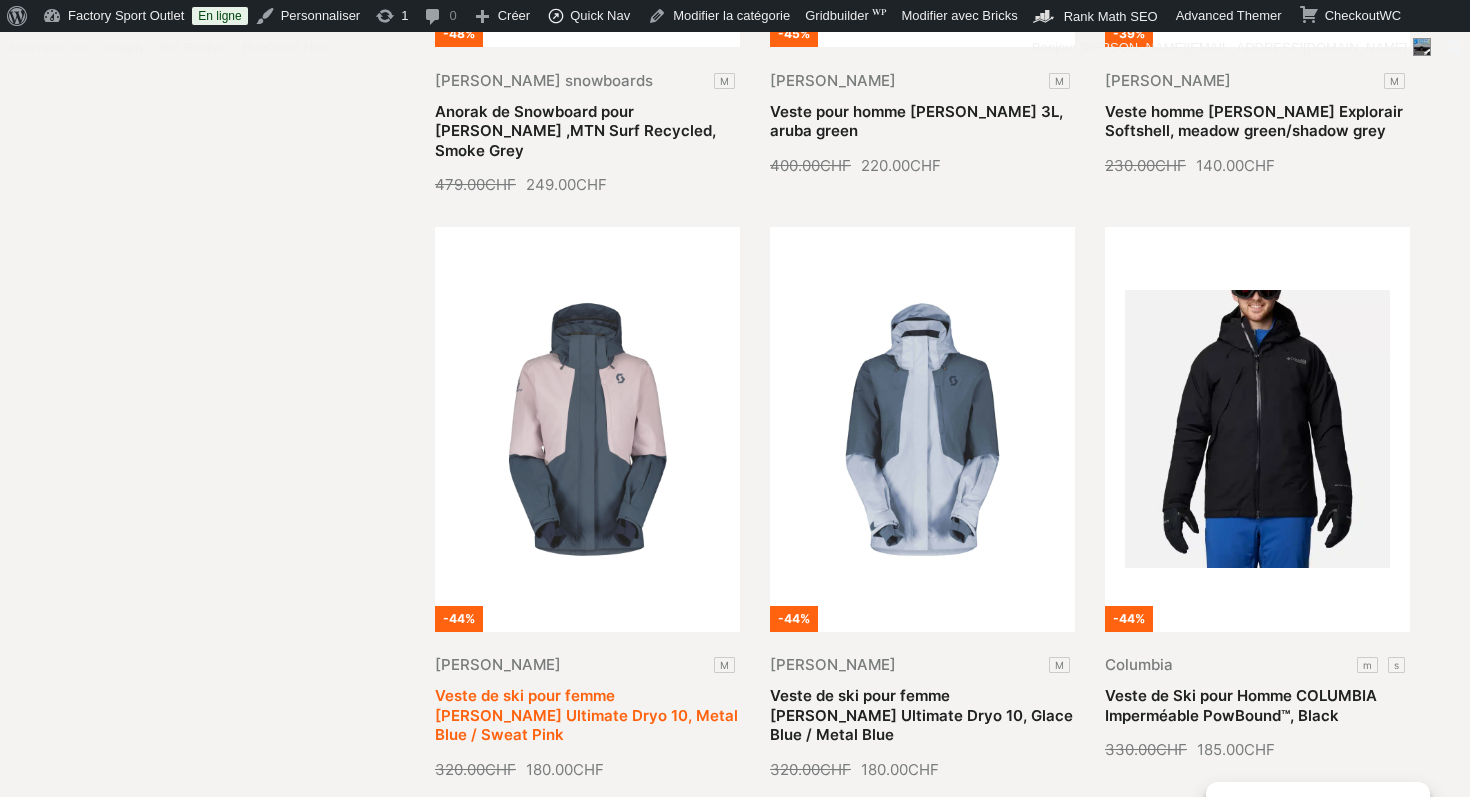 click on "Veste de ski pour femme [PERSON_NAME] Ultimate Dryo 10, Metal Blue / Sweat Pink" at bounding box center (586, 715) 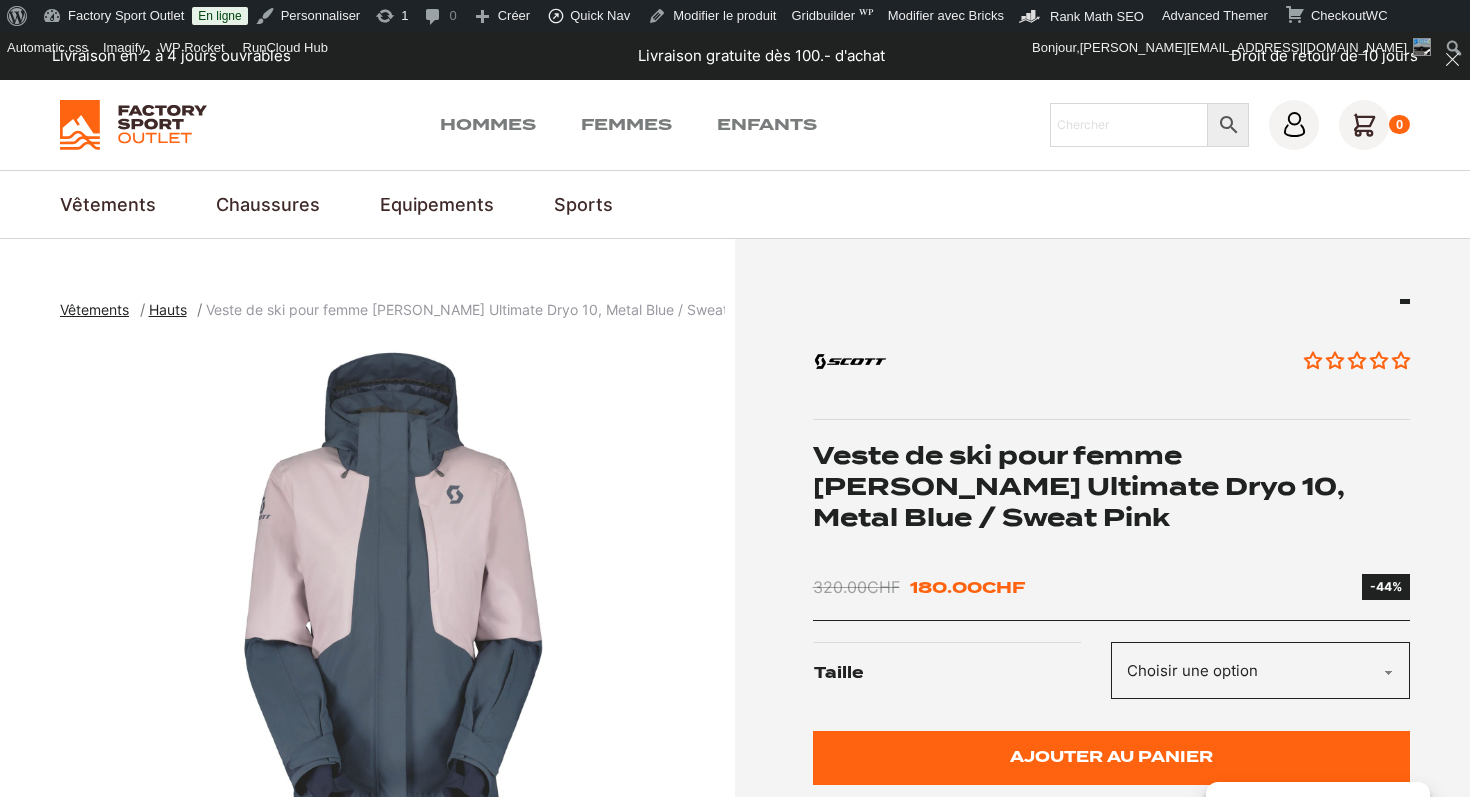 scroll, scrollTop: 0, scrollLeft: 0, axis: both 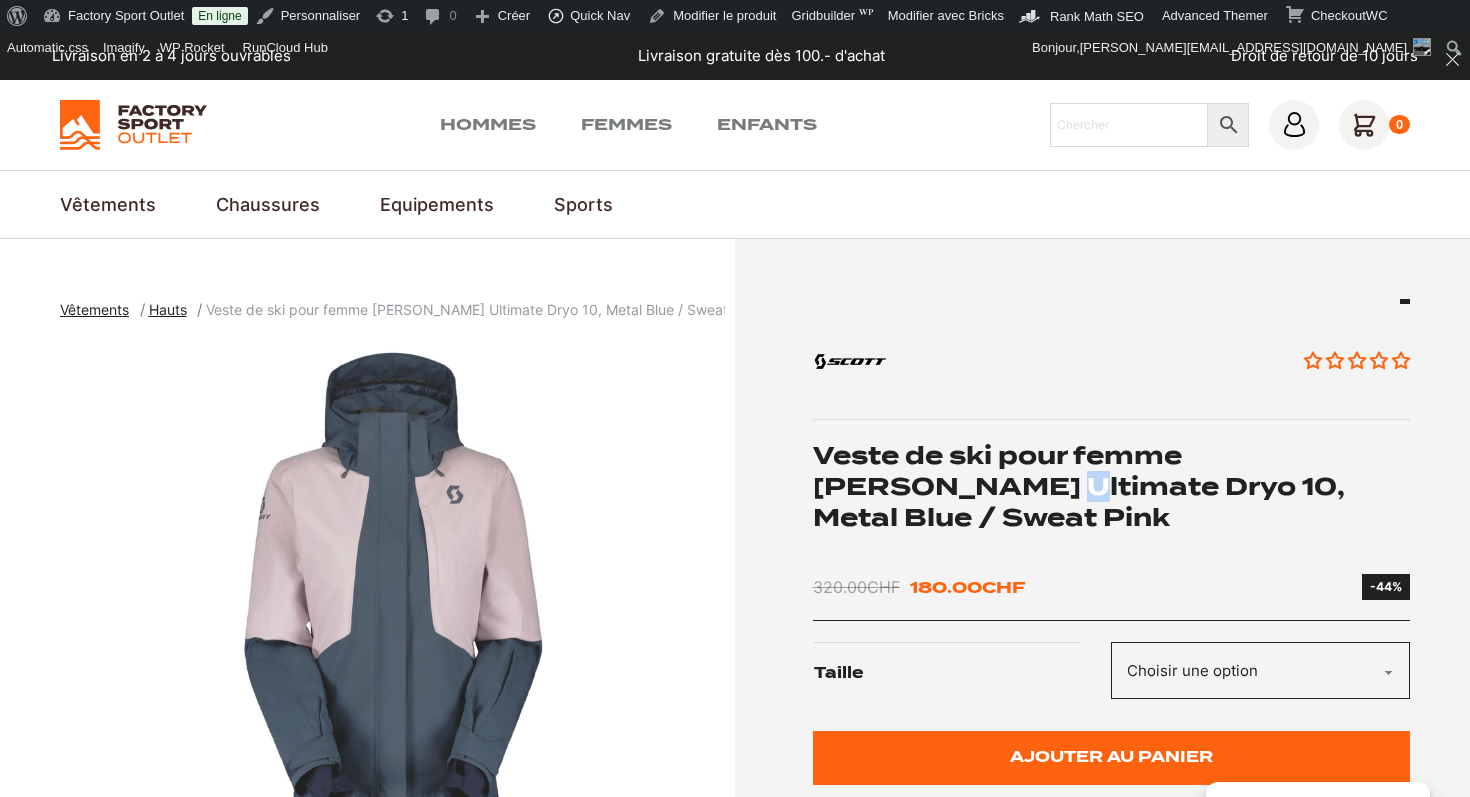 click on "Veste de ski pour femme [PERSON_NAME] Ultimate Dryo 10, Metal Blue / Sweat Pink" at bounding box center [1112, 487] 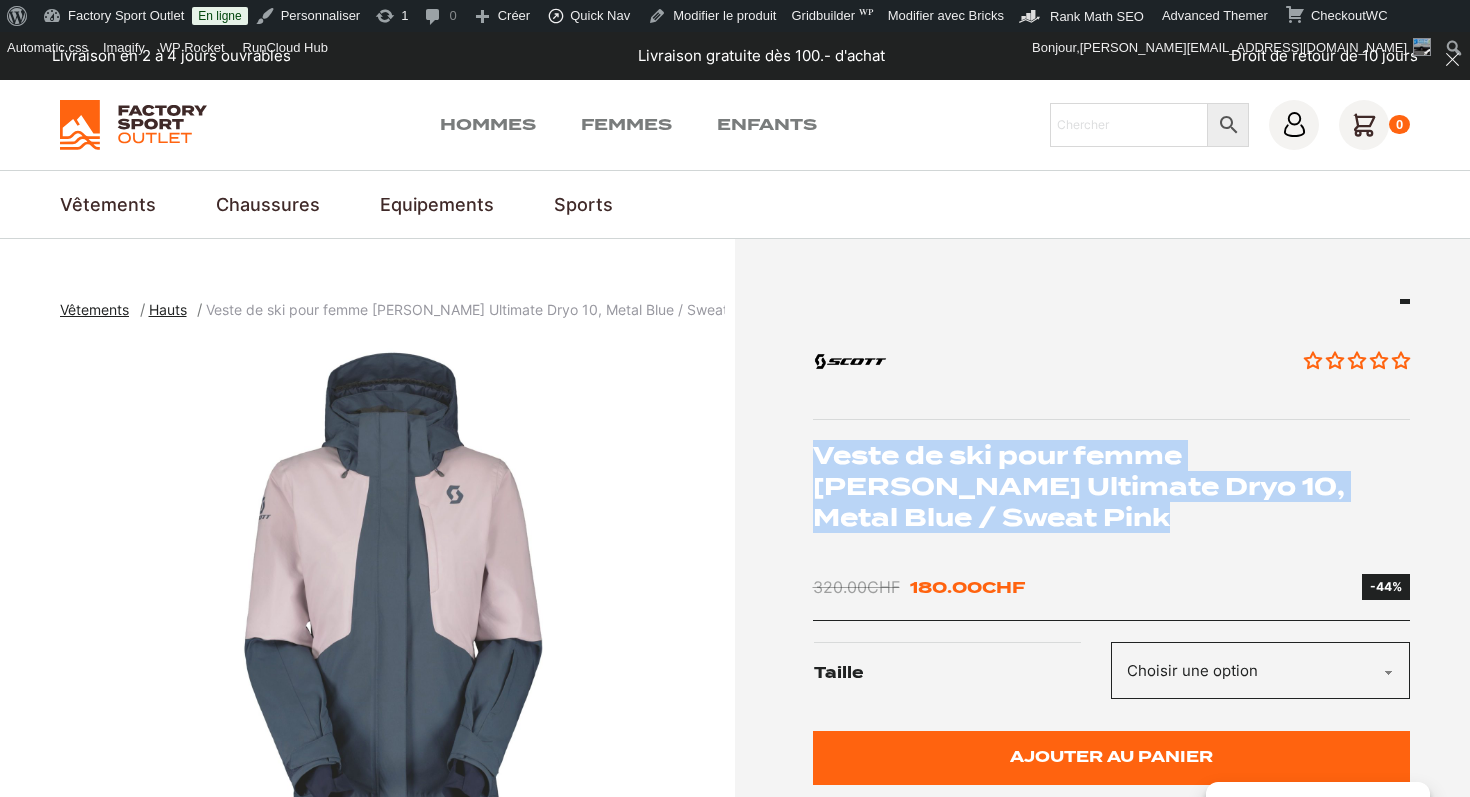 click on "Veste de ski pour femme [PERSON_NAME] Ultimate Dryo 10, Metal Blue / Sweat Pink" at bounding box center [1112, 487] 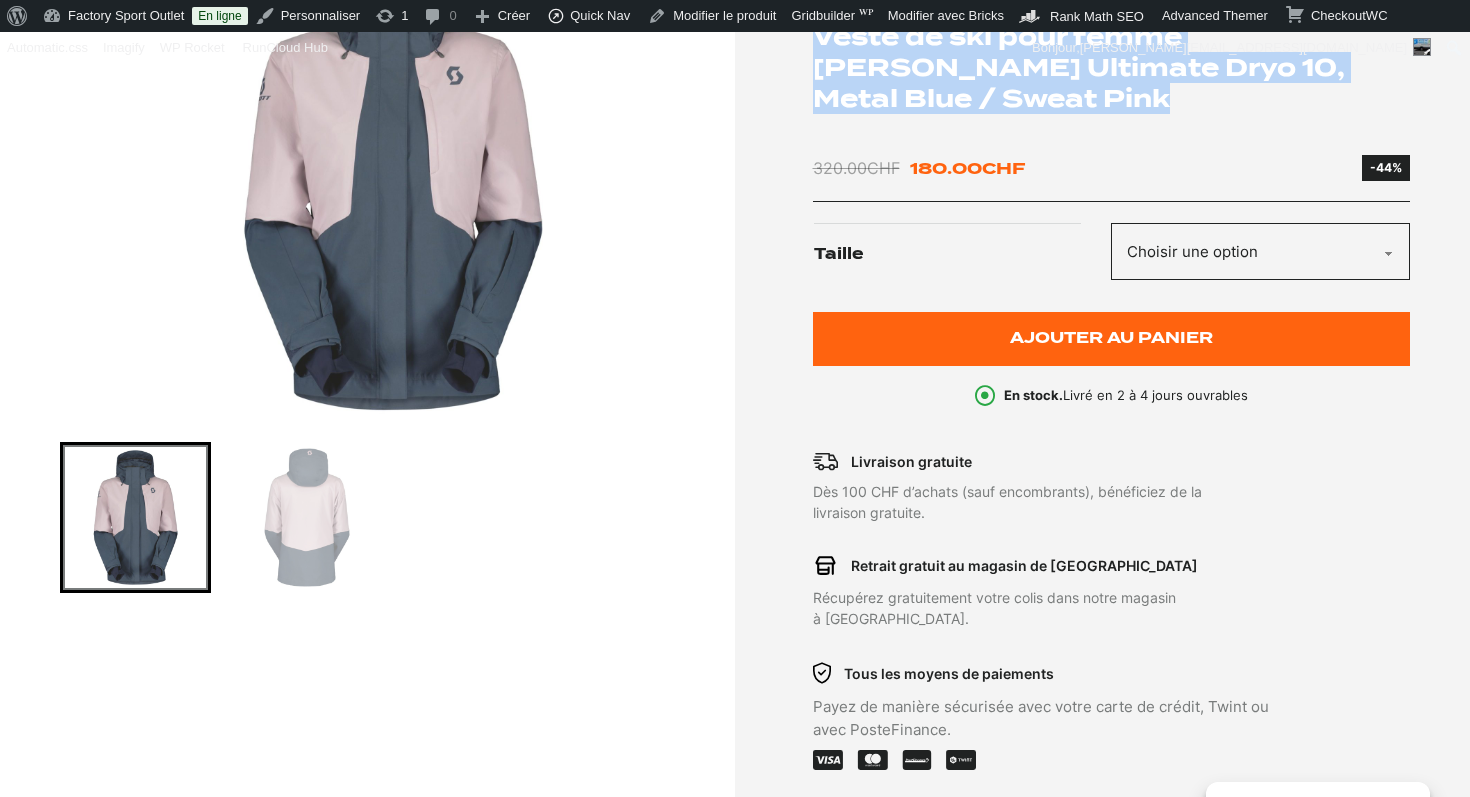 scroll, scrollTop: 0, scrollLeft: 0, axis: both 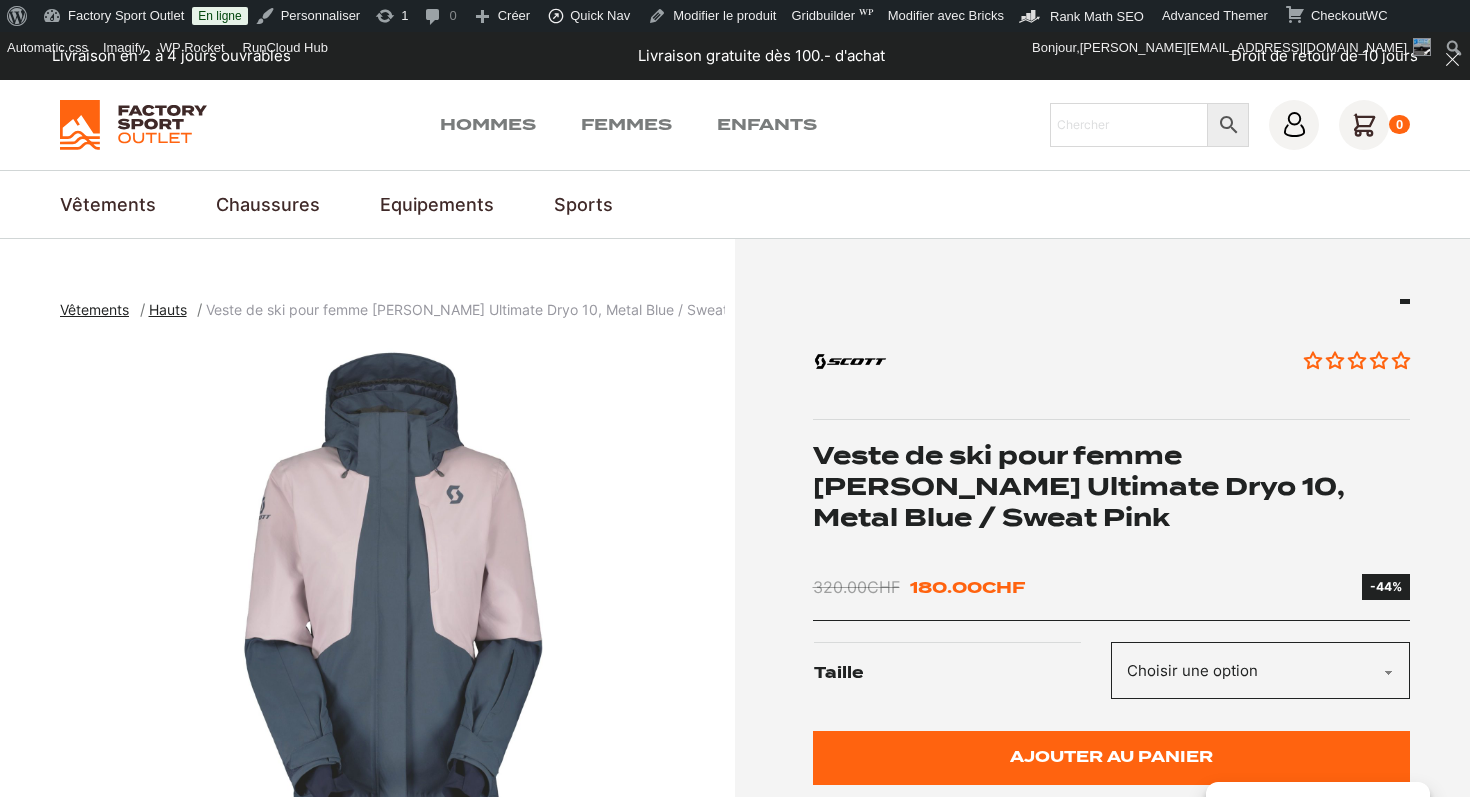 click on "Aucun avis
Veste de ski pour femme Scott Ultimate Dryo 10, Metal Blue / Sweat Pink 320.00  CHF   Le prix initial était : 320.00 CHF. 180.00  CHF Le prix actuel est : 180.00 CHF.
-44%
Taille
Choisir une option M Effacer
quantité de Veste de ski pour femme Scott Ultimate Dryo 10, Metal Blue / Sweat Pink
1
Ajouter au panier
En stock.  Livré en 2 à 4 jours ouvrables" at bounding box center [1112, 562] 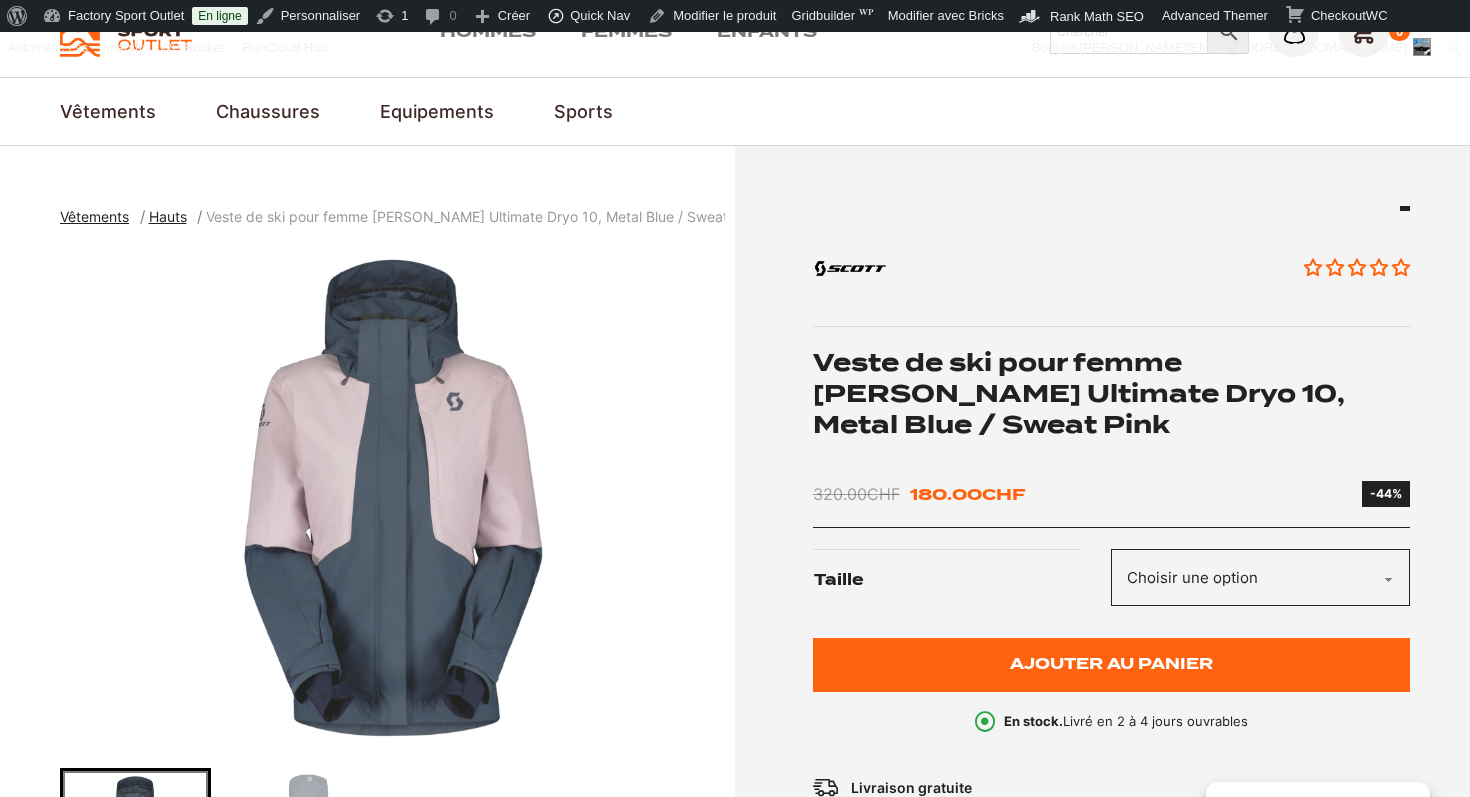 scroll, scrollTop: 119, scrollLeft: 0, axis: vertical 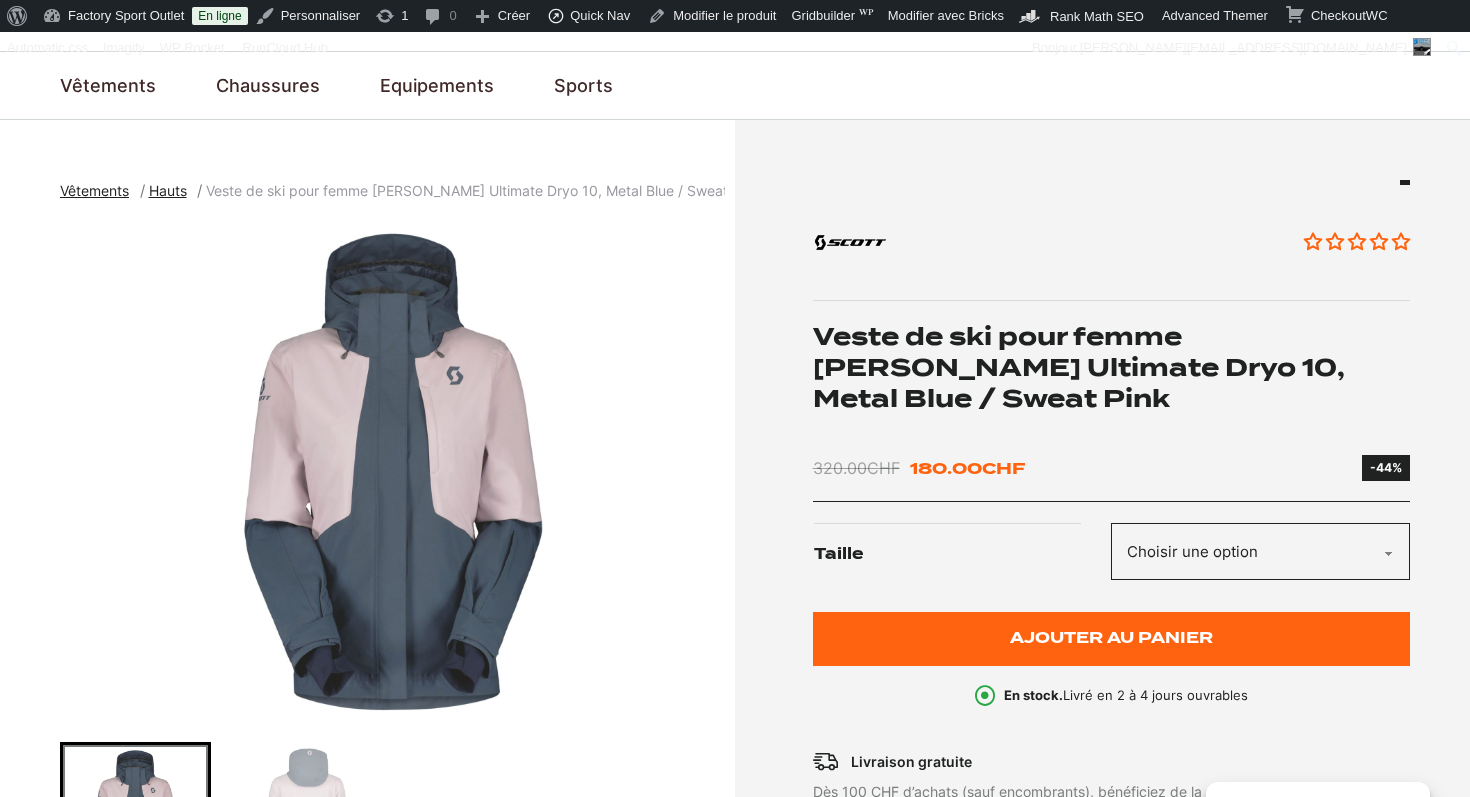 click on "Veste de ski pour femme [PERSON_NAME] Ultimate Dryo 10, Metal Blue / Sweat Pink" at bounding box center (1112, 368) 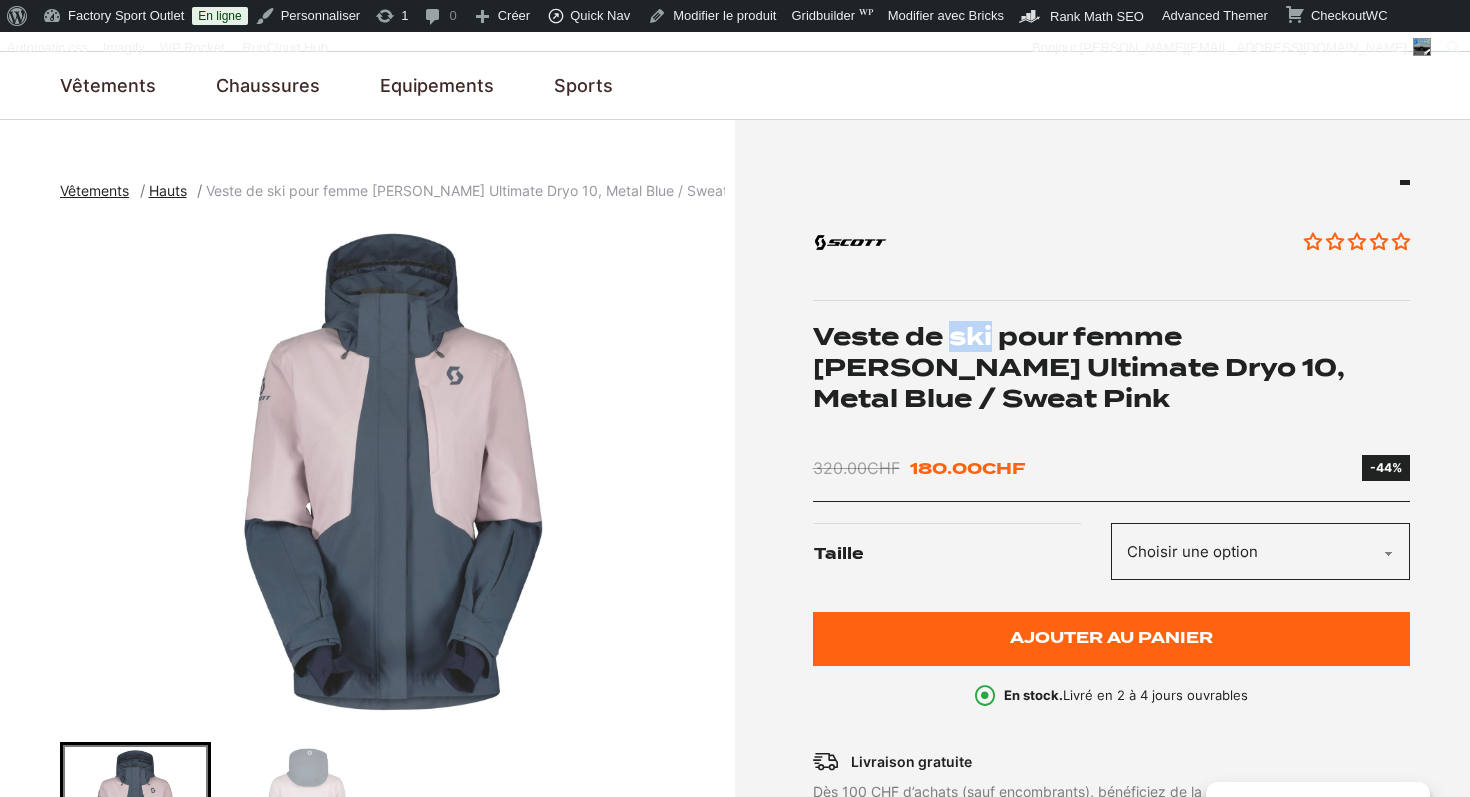 click on "Veste de ski pour femme [PERSON_NAME] Ultimate Dryo 10, Metal Blue / Sweat Pink" at bounding box center (1112, 368) 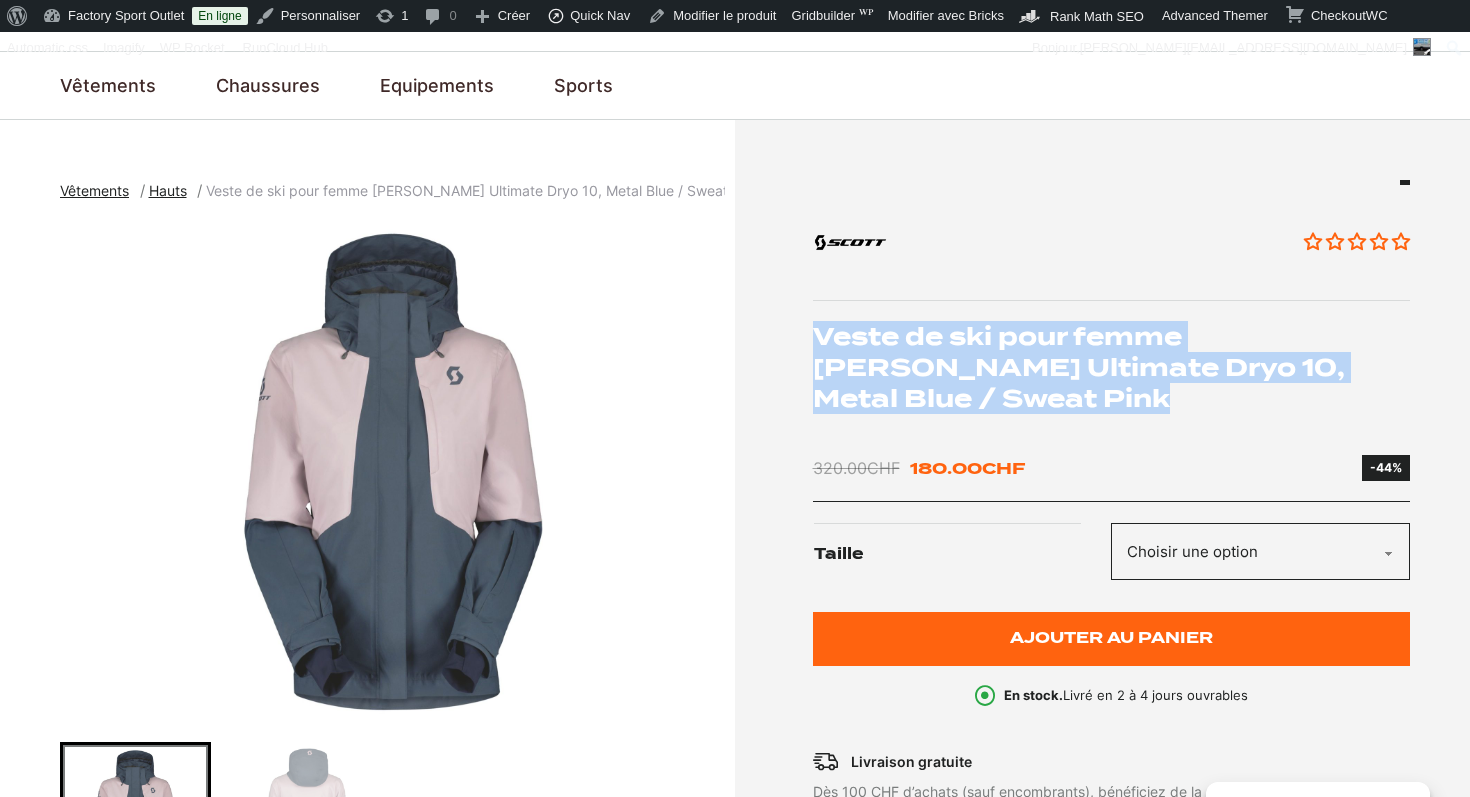 click on "Veste de ski pour femme [PERSON_NAME] Ultimate Dryo 10, Metal Blue / Sweat Pink" at bounding box center (1112, 368) 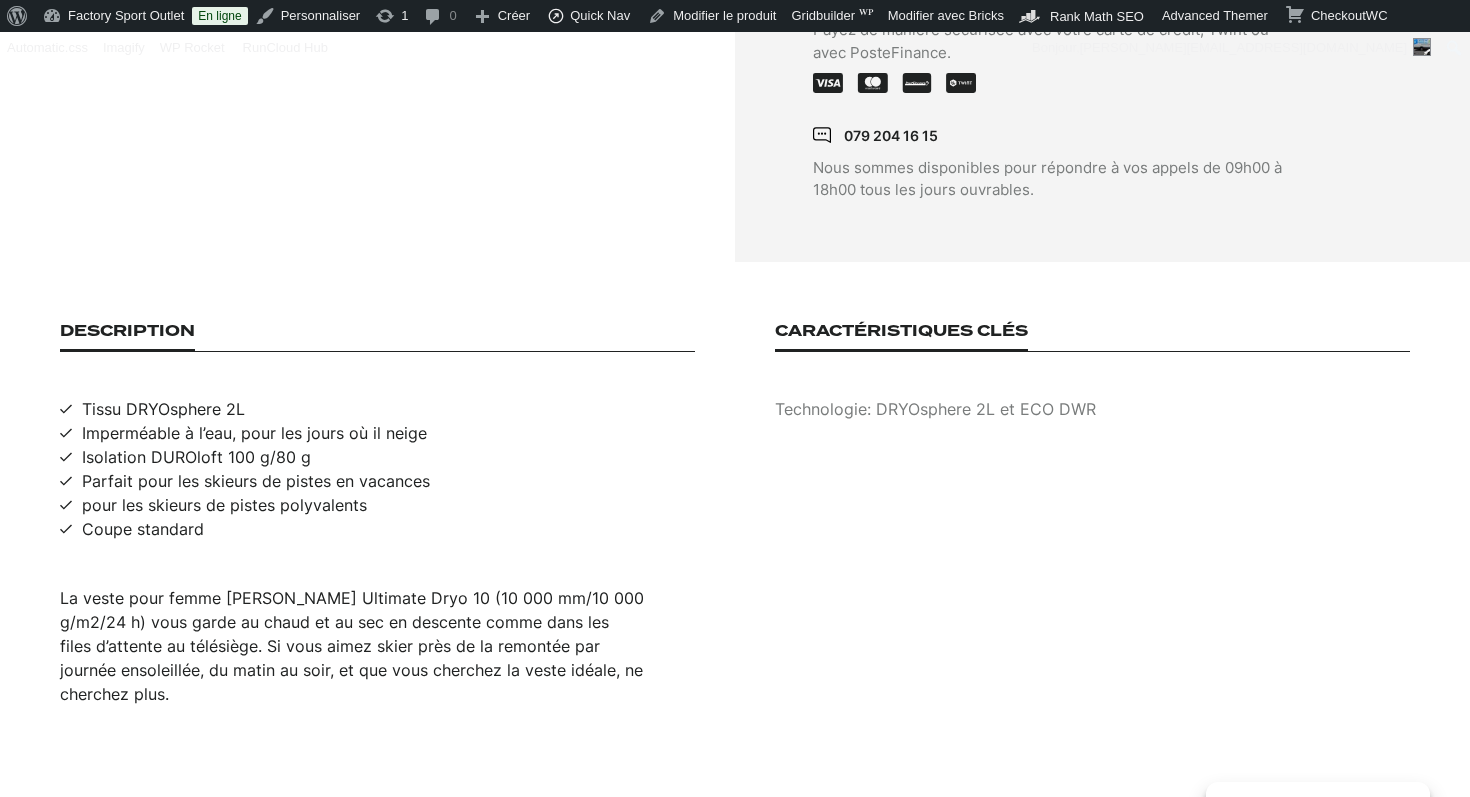 scroll, scrollTop: 1232, scrollLeft: 0, axis: vertical 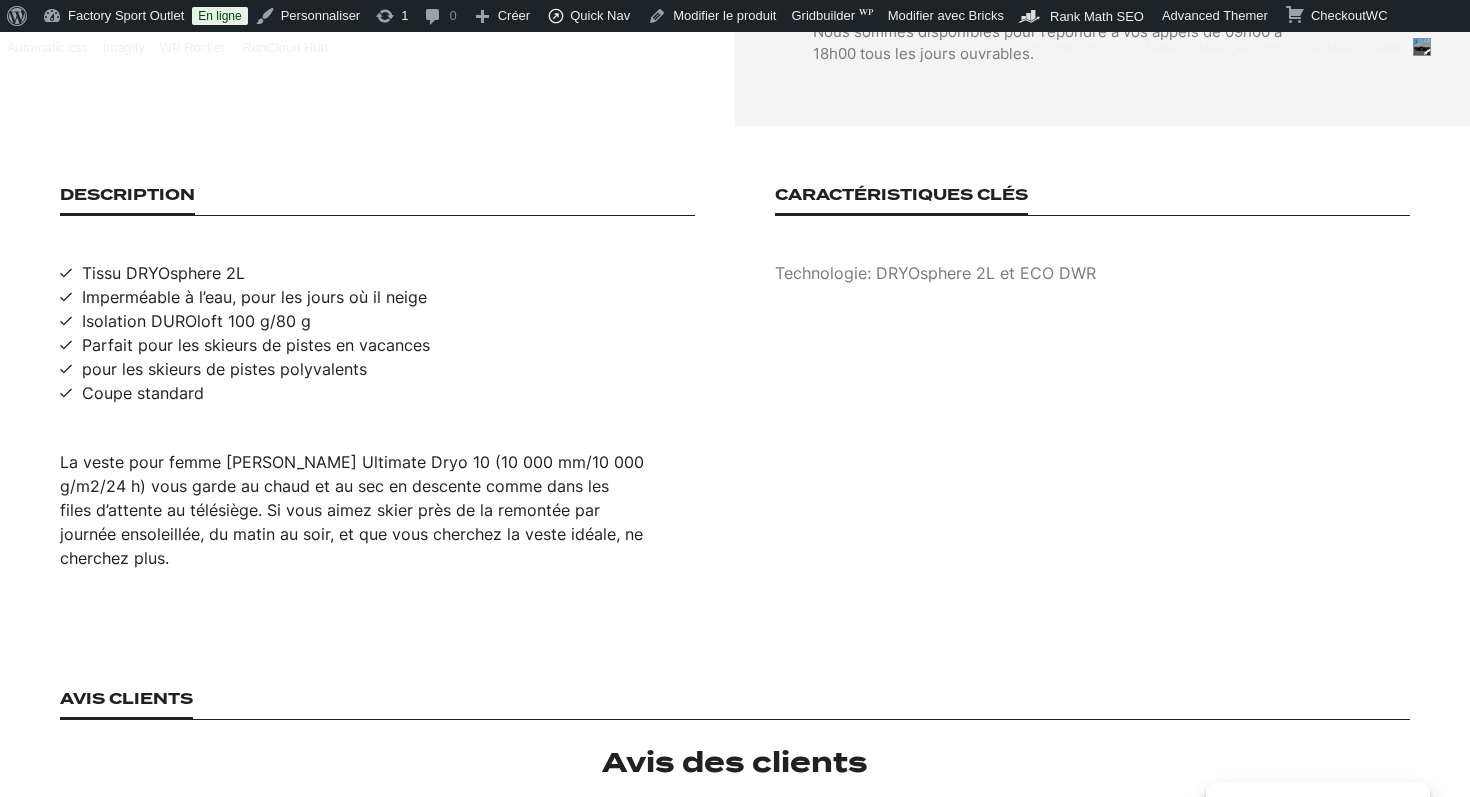 click on "La veste pour femme SCOTT Ultimate Dryo 10 (10 000 mm/10 000 g/m2/24 h) vous garde au chaud et au sec en descente comme dans les files d’attente au télésiège. Si vous aimez skier près de la remontée par journée ensoleillée, du matin au soir, et que vous cherchez la veste idéale, ne cherchez plus." at bounding box center [377, 510] 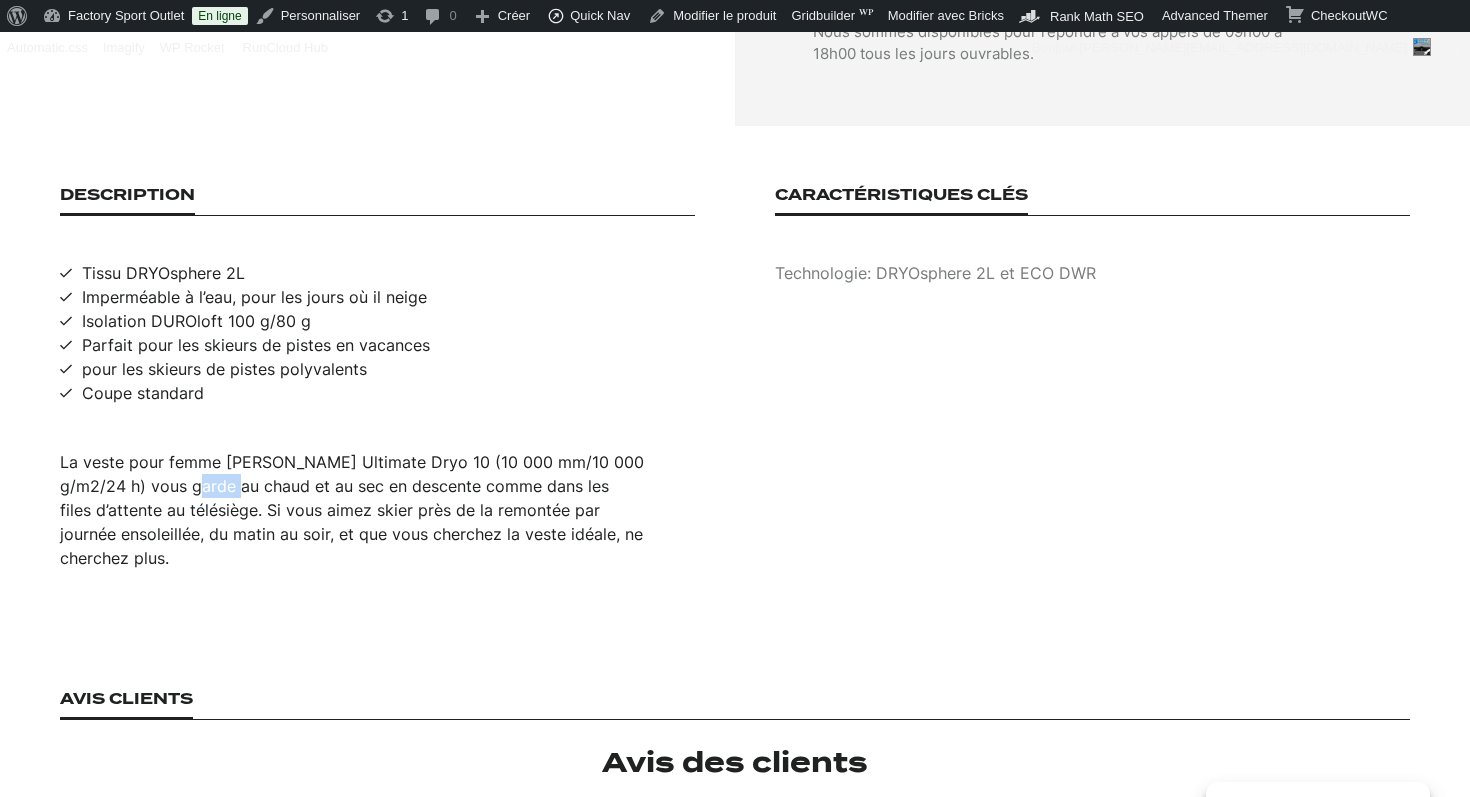 click on "La veste pour femme SCOTT Ultimate Dryo 10 (10 000 mm/10 000 g/m2/24 h) vous garde au chaud et au sec en descente comme dans les files d’attente au télésiège. Si vous aimez skier près de la remontée par journée ensoleillée, du matin au soir, et que vous cherchez la veste idéale, ne cherchez plus." at bounding box center [377, 510] 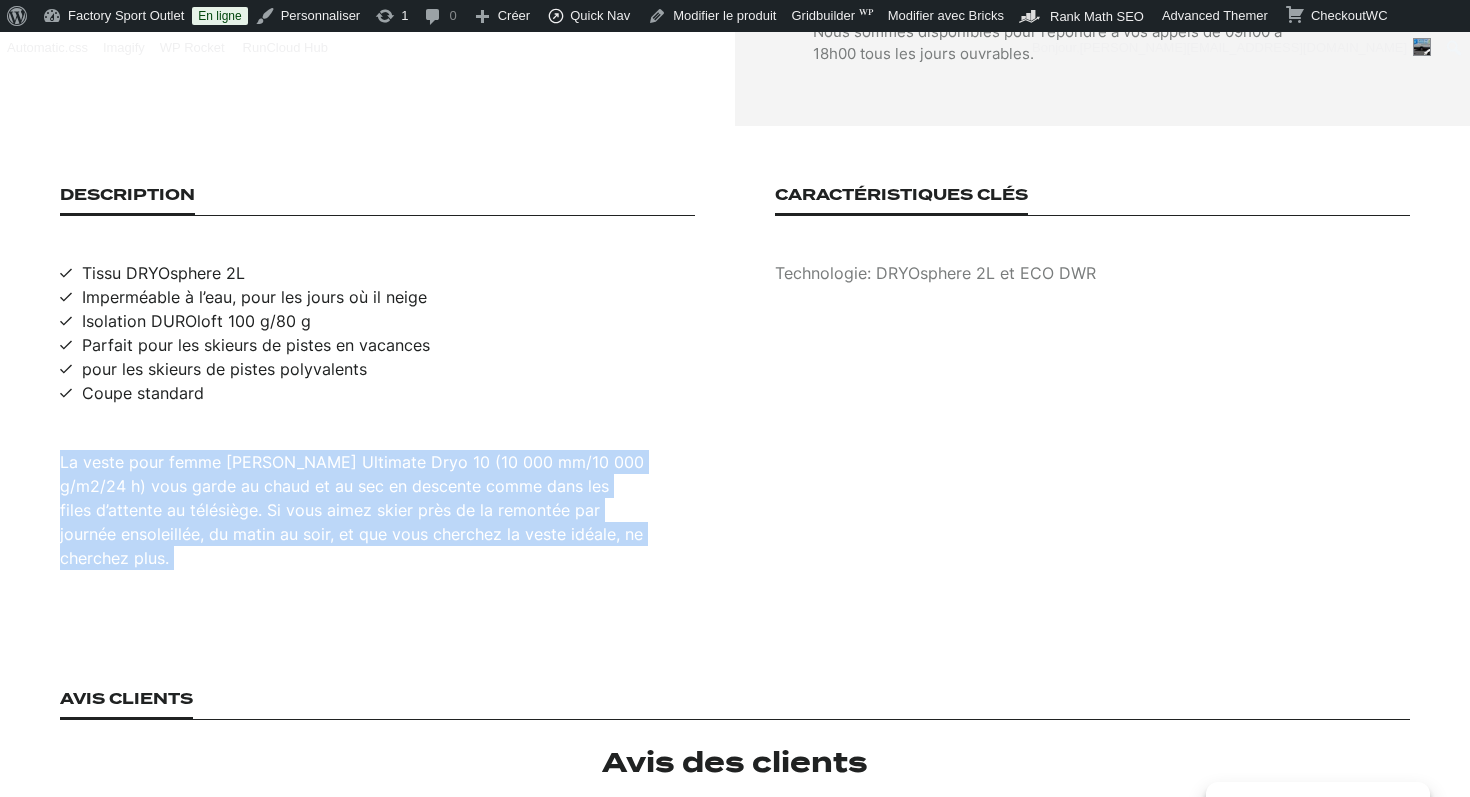 click on "La veste pour femme SCOTT Ultimate Dryo 10 (10 000 mm/10 000 g/m2/24 h) vous garde au chaud et au sec en descente comme dans les files d’attente au télésiège. Si vous aimez skier près de la remontée par journée ensoleillée, du matin au soir, et que vous cherchez la veste idéale, ne cherchez plus." at bounding box center [377, 510] 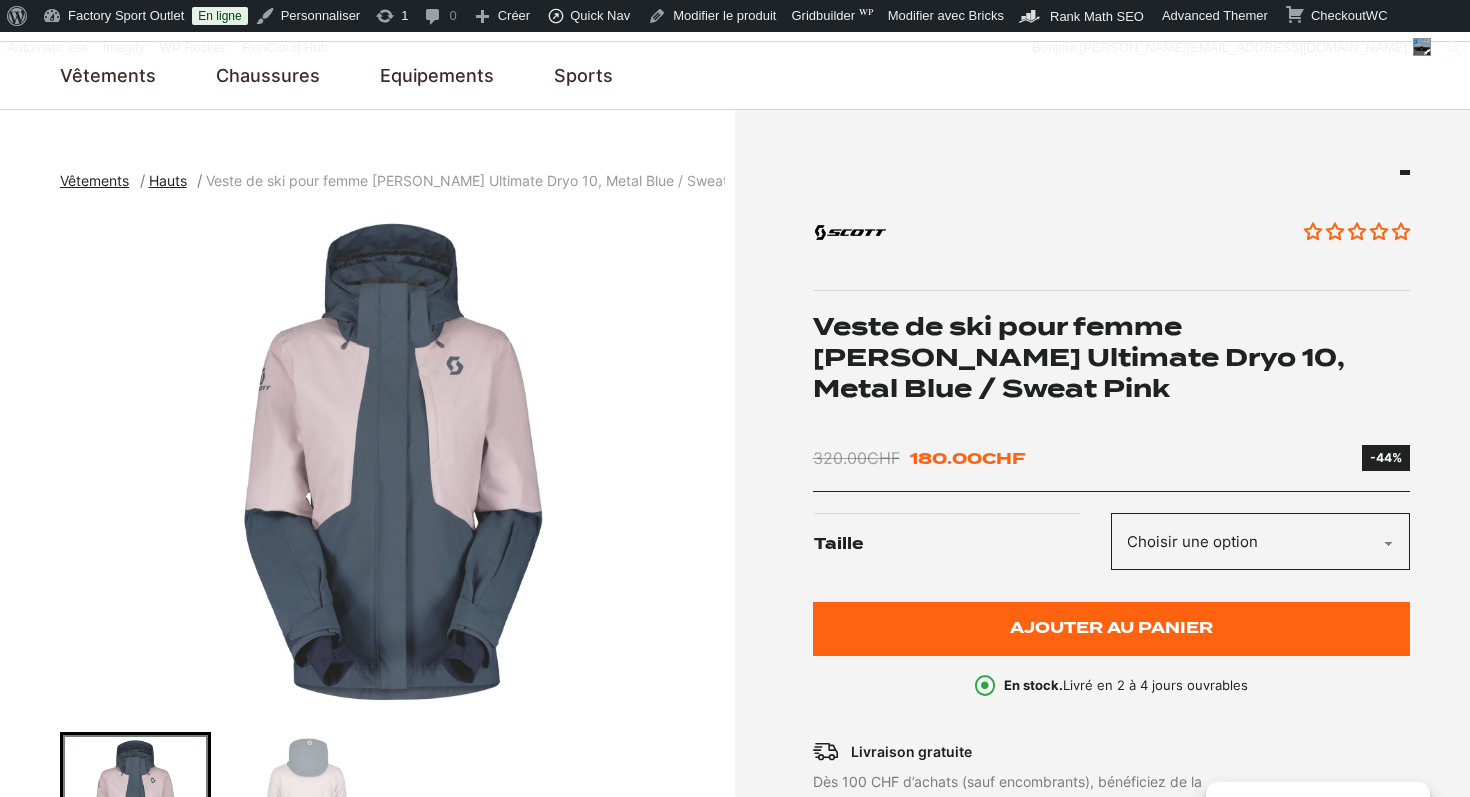 scroll, scrollTop: 171, scrollLeft: 0, axis: vertical 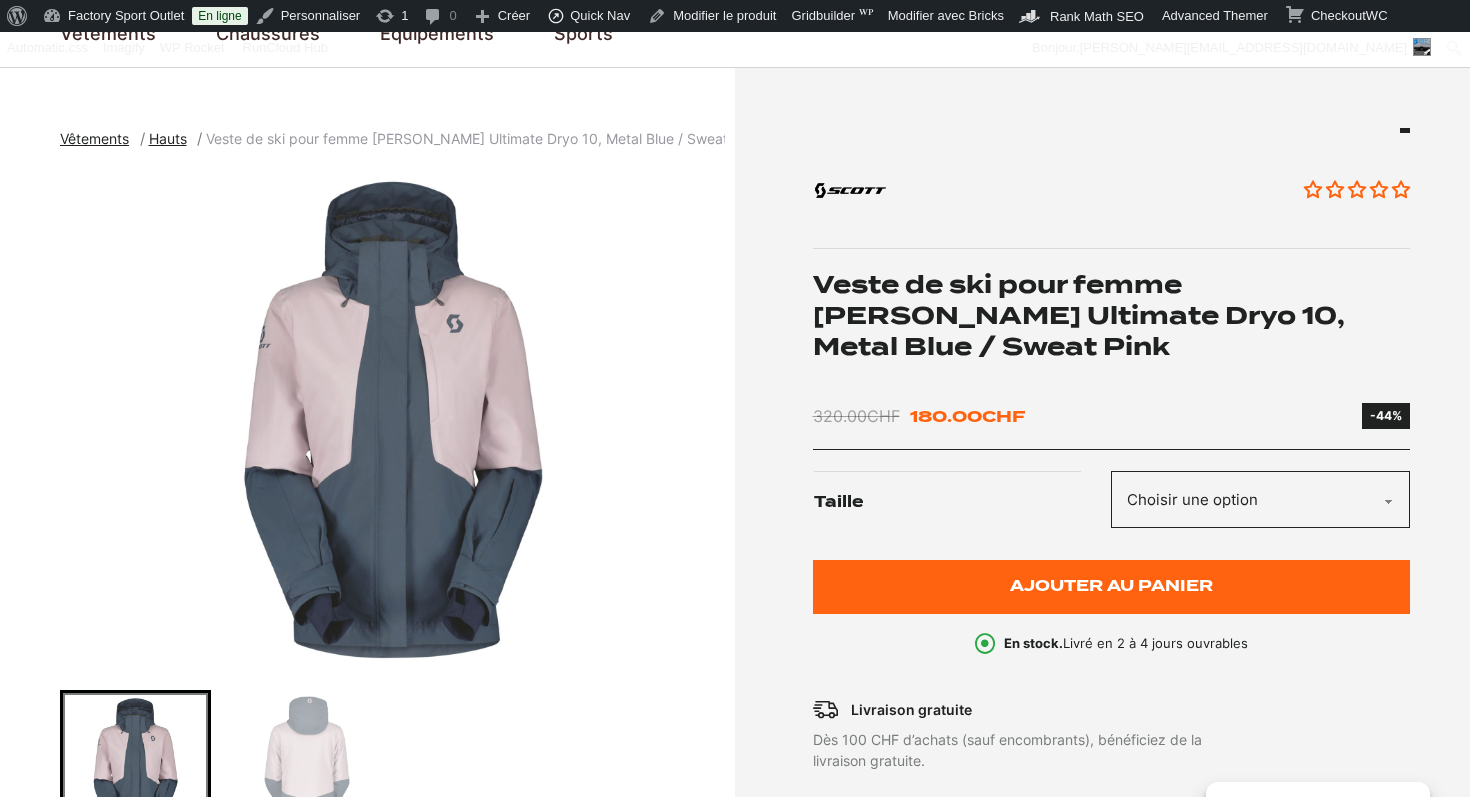 click on "Choisir une option M" 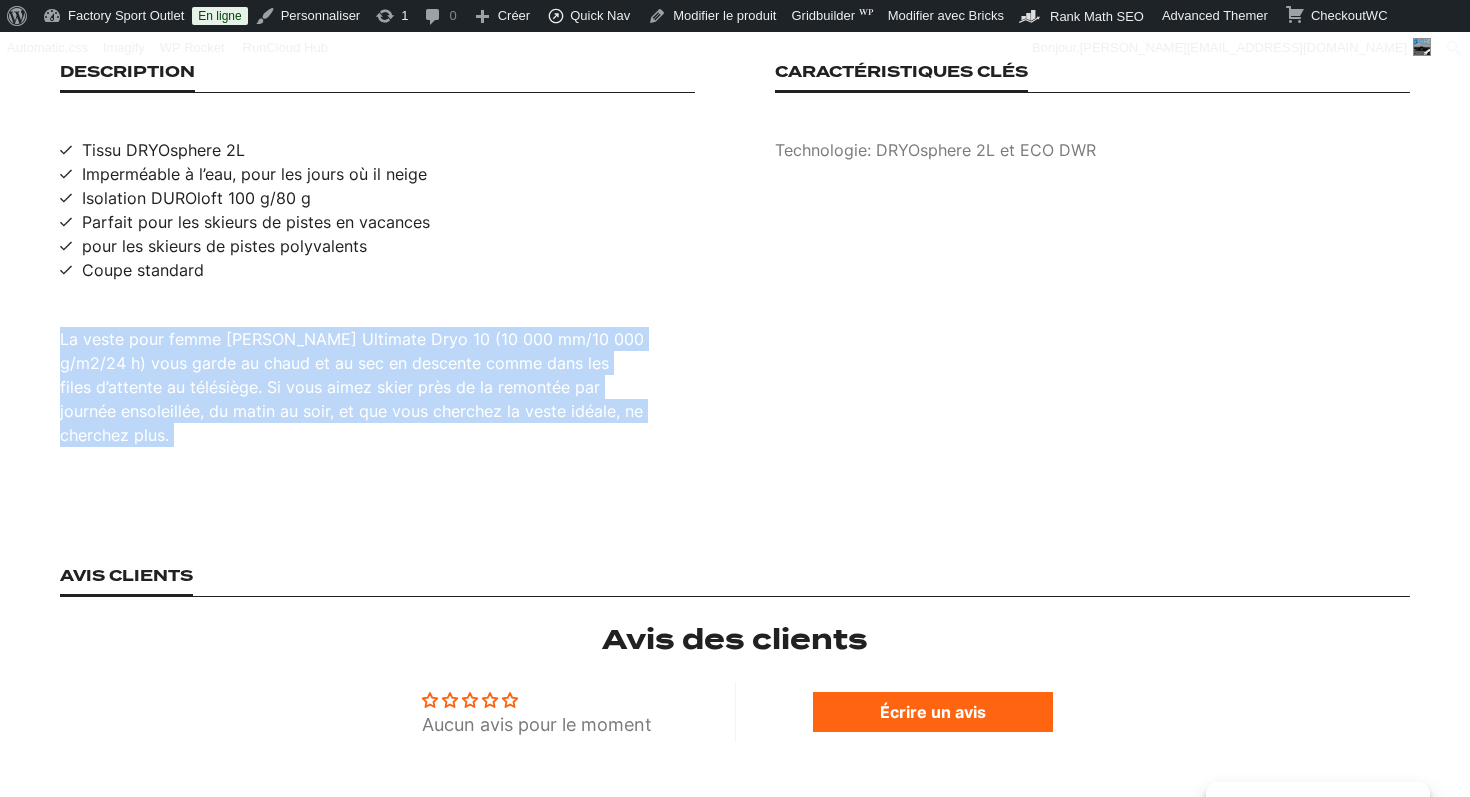 scroll, scrollTop: 1358, scrollLeft: 0, axis: vertical 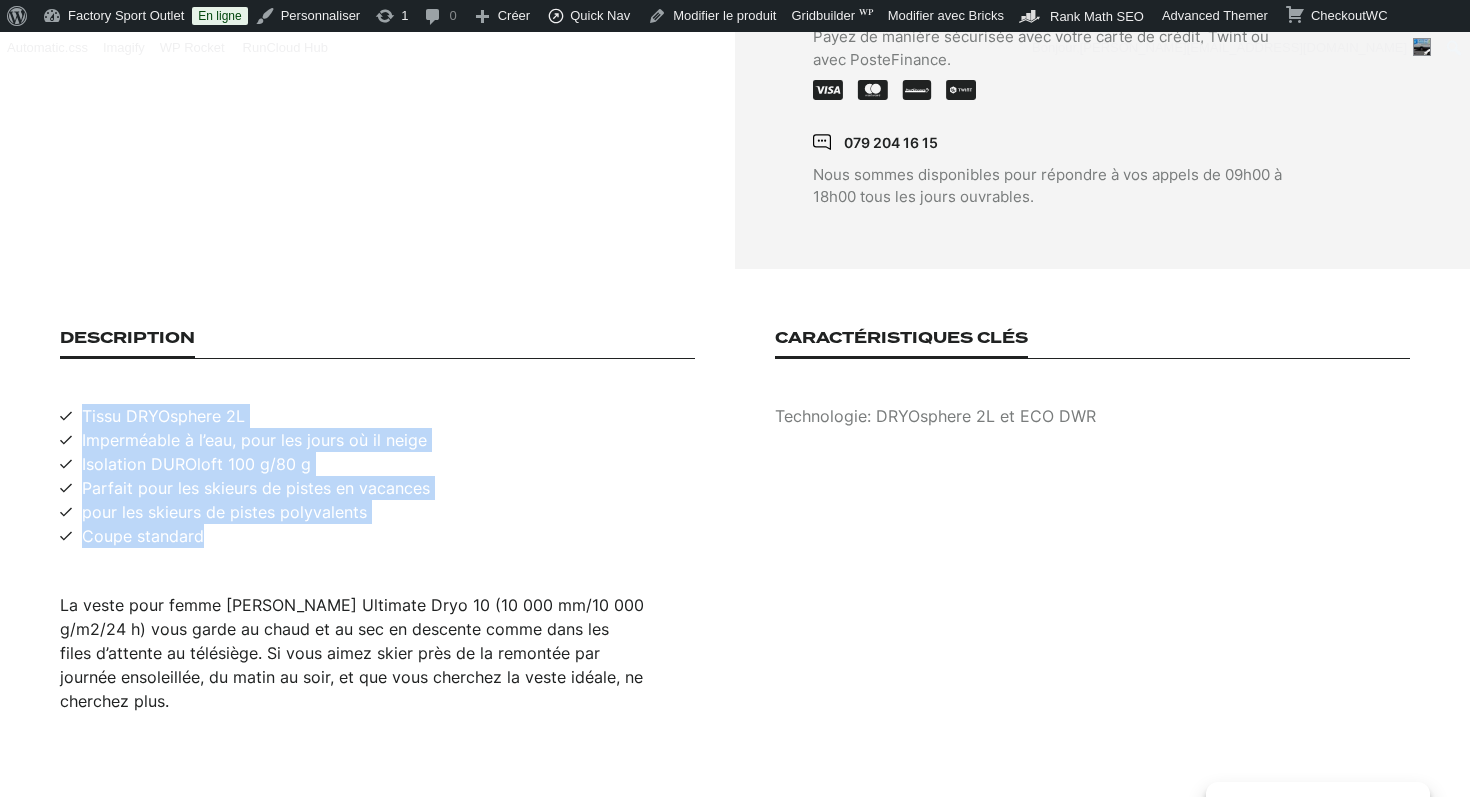 drag, startPoint x: 205, startPoint y: 519, endPoint x: 82, endPoint y: 387, distance: 180.4245 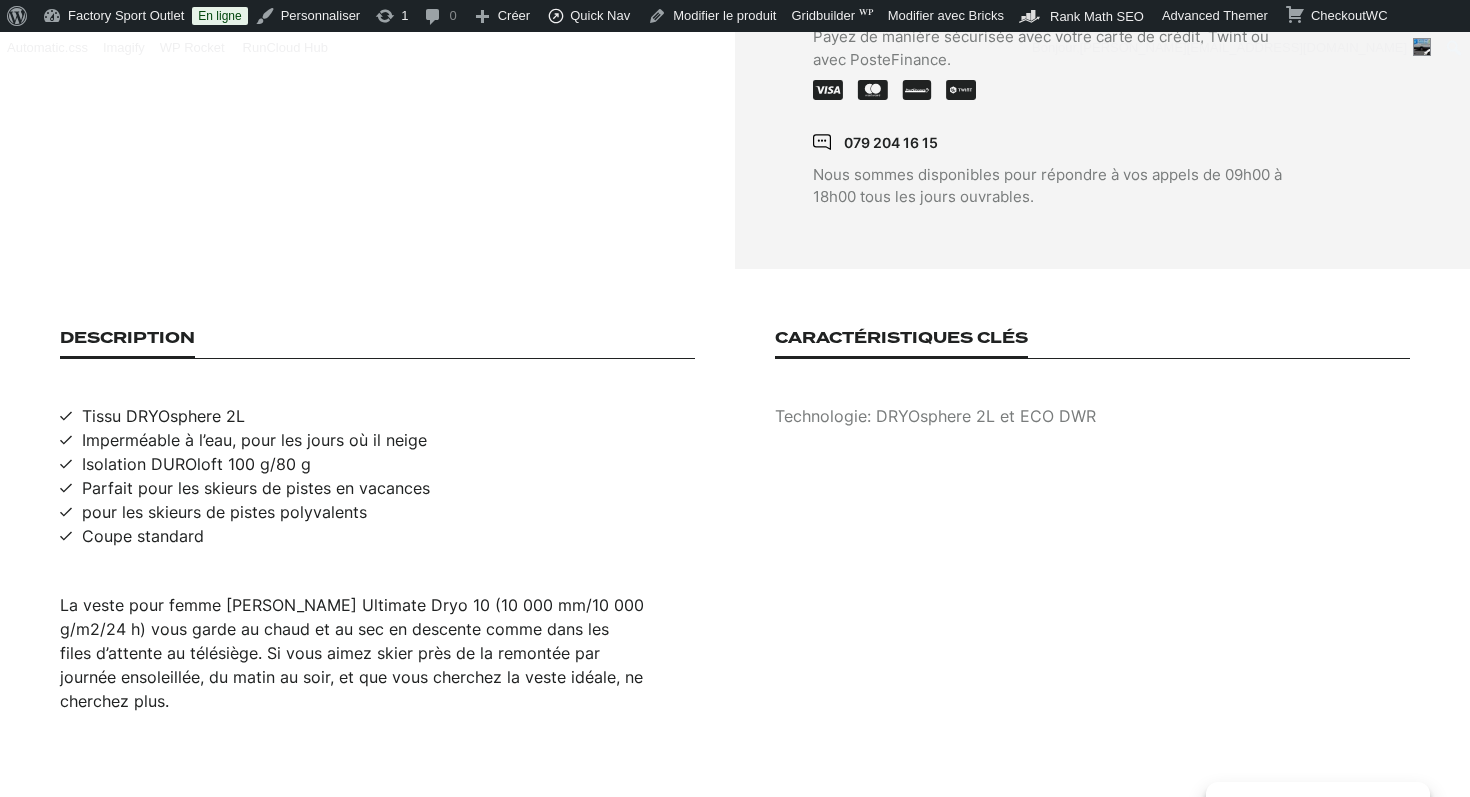 click on "Technologie: DRYOsphere 2L et ECO DWR" at bounding box center (1092, 416) 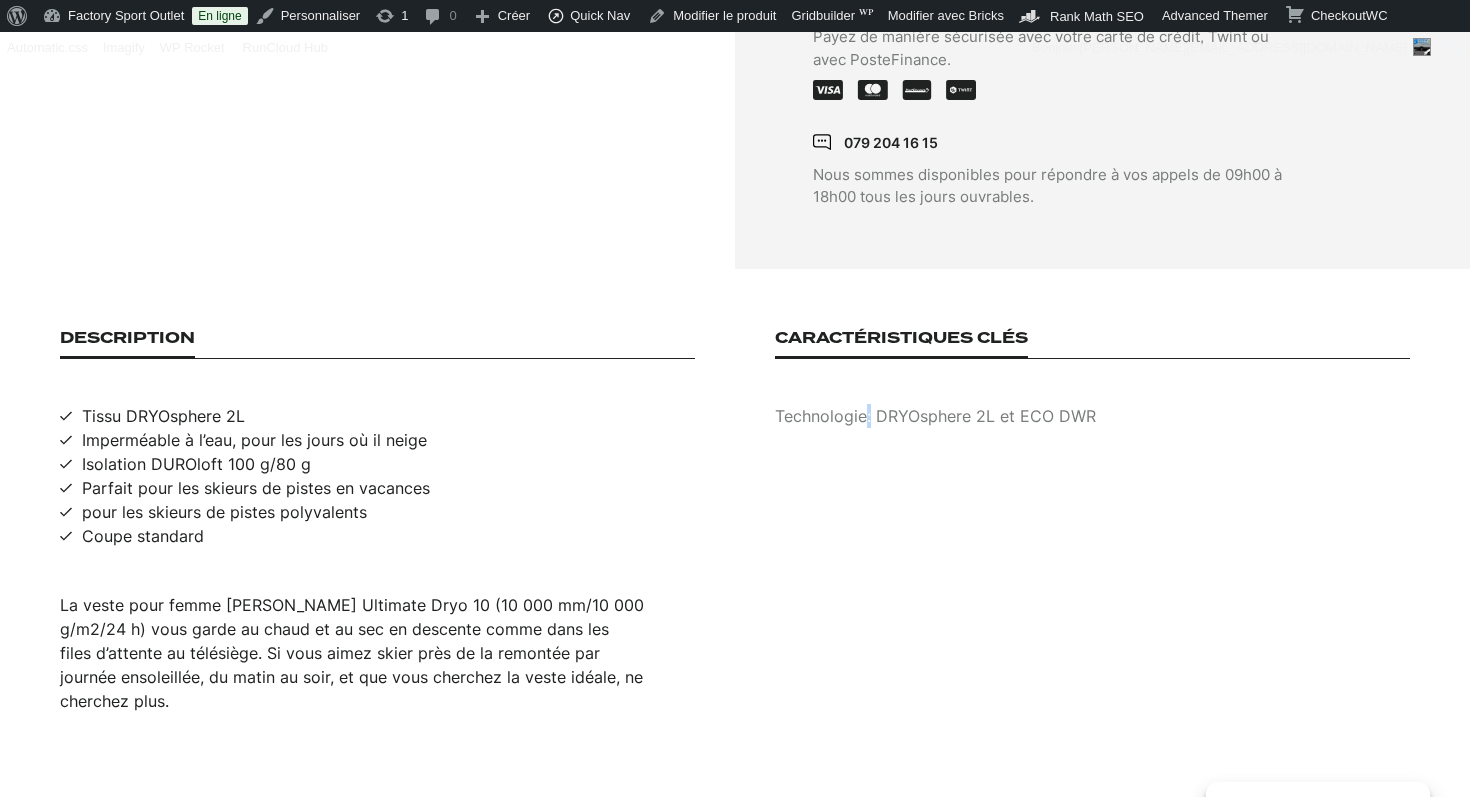 click on "Technologie: DRYOsphere 2L et ECO DWR" at bounding box center [1092, 416] 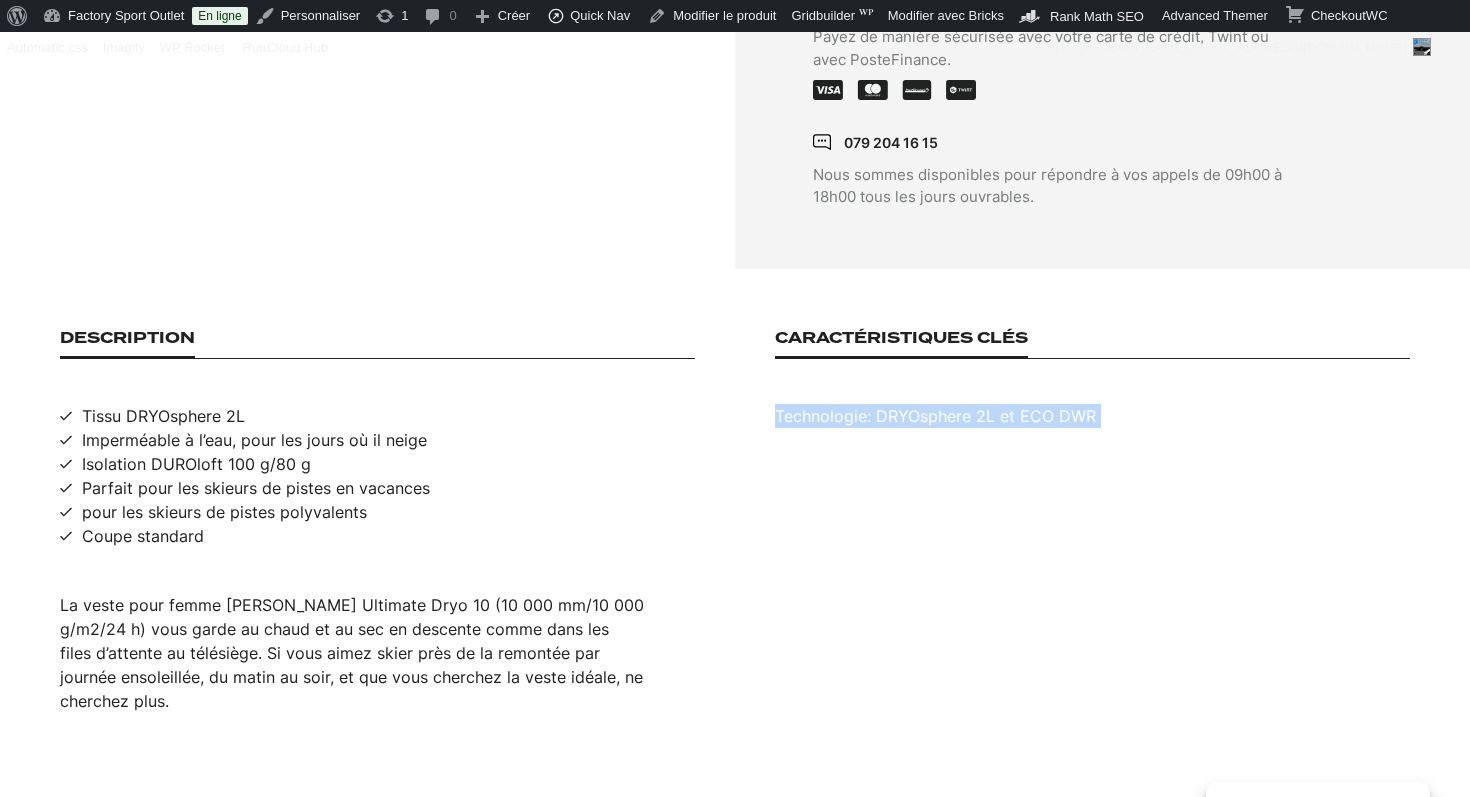 click on "Technologie: DRYOsphere 2L et ECO DWR" at bounding box center [1092, 416] 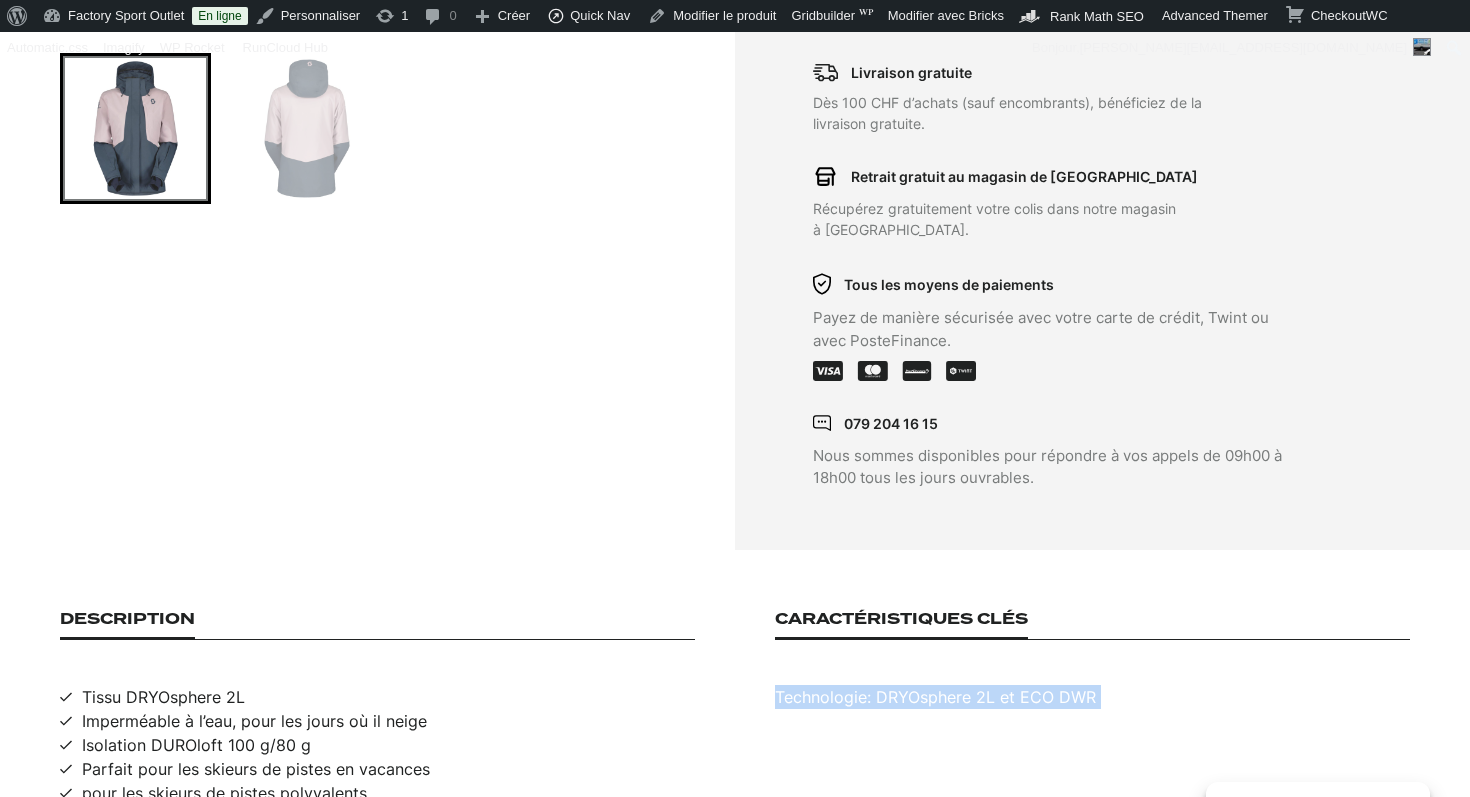 scroll, scrollTop: 0, scrollLeft: 0, axis: both 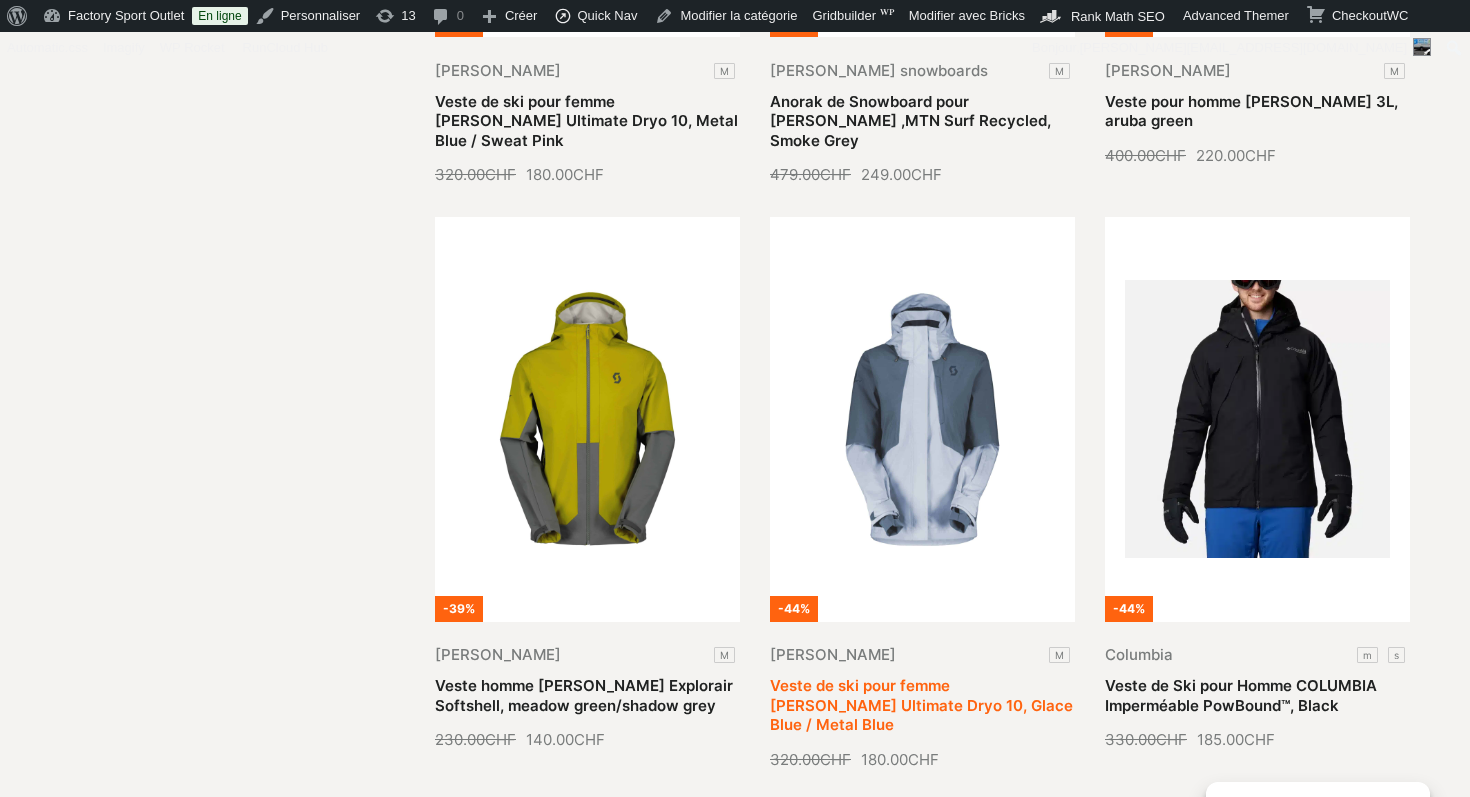 click on "Veste de ski pour femme [PERSON_NAME] Ultimate Dryo 10, Glace Blue / Metal Blue" at bounding box center (921, 705) 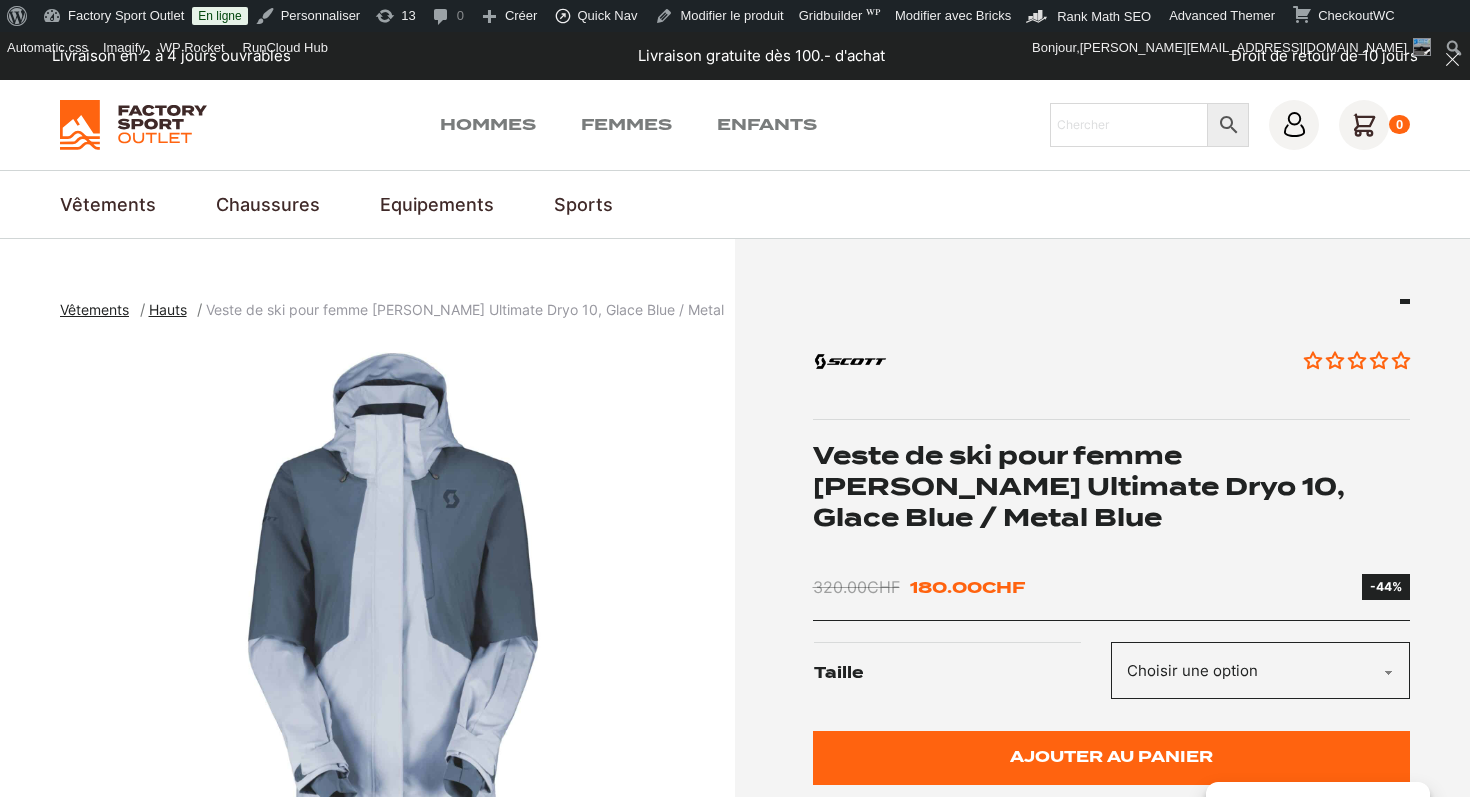 scroll, scrollTop: 0, scrollLeft: 0, axis: both 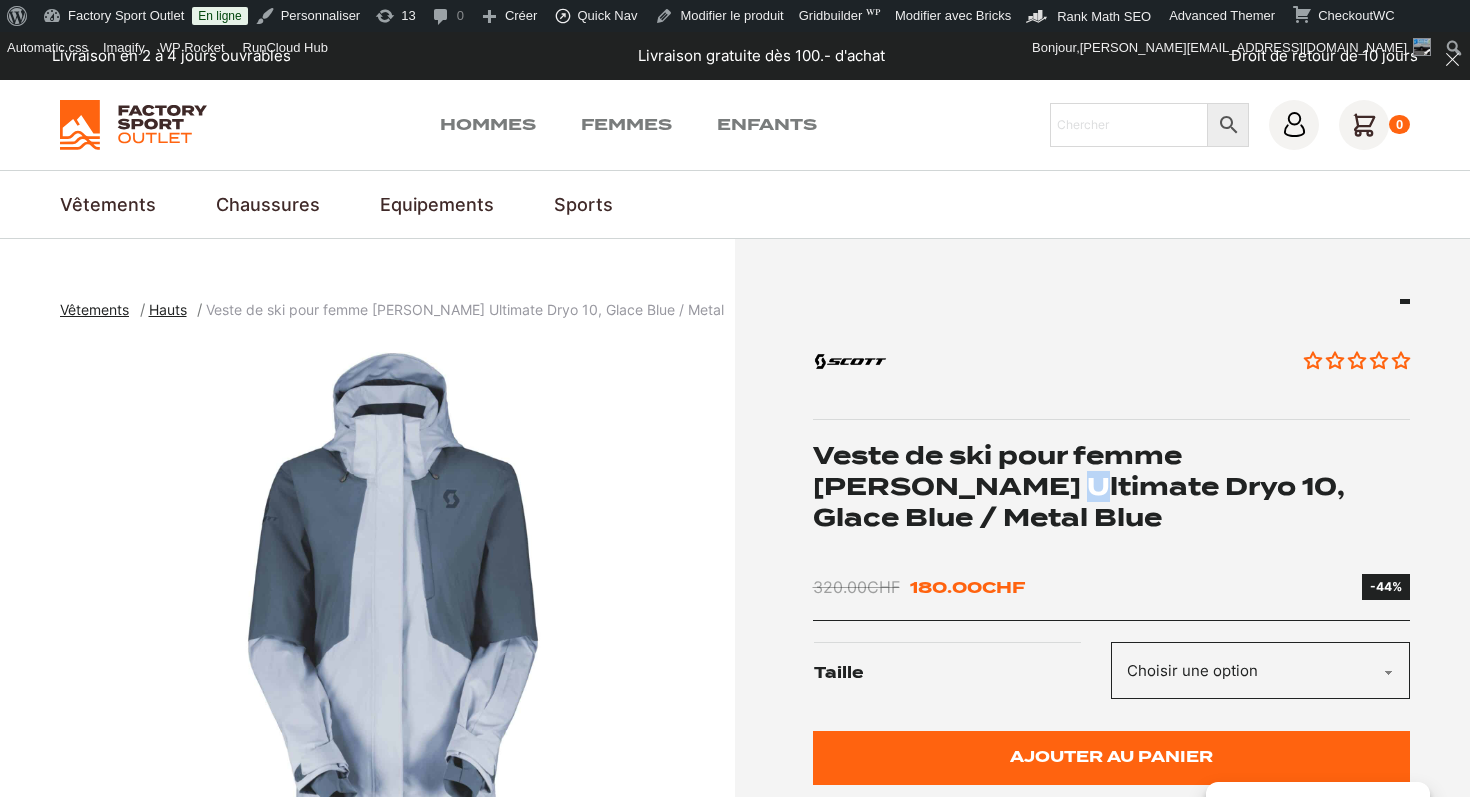 click on "Veste de ski pour femme [PERSON_NAME] Ultimate Dryo 10, Glace Blue / Metal Blue" at bounding box center (1112, 487) 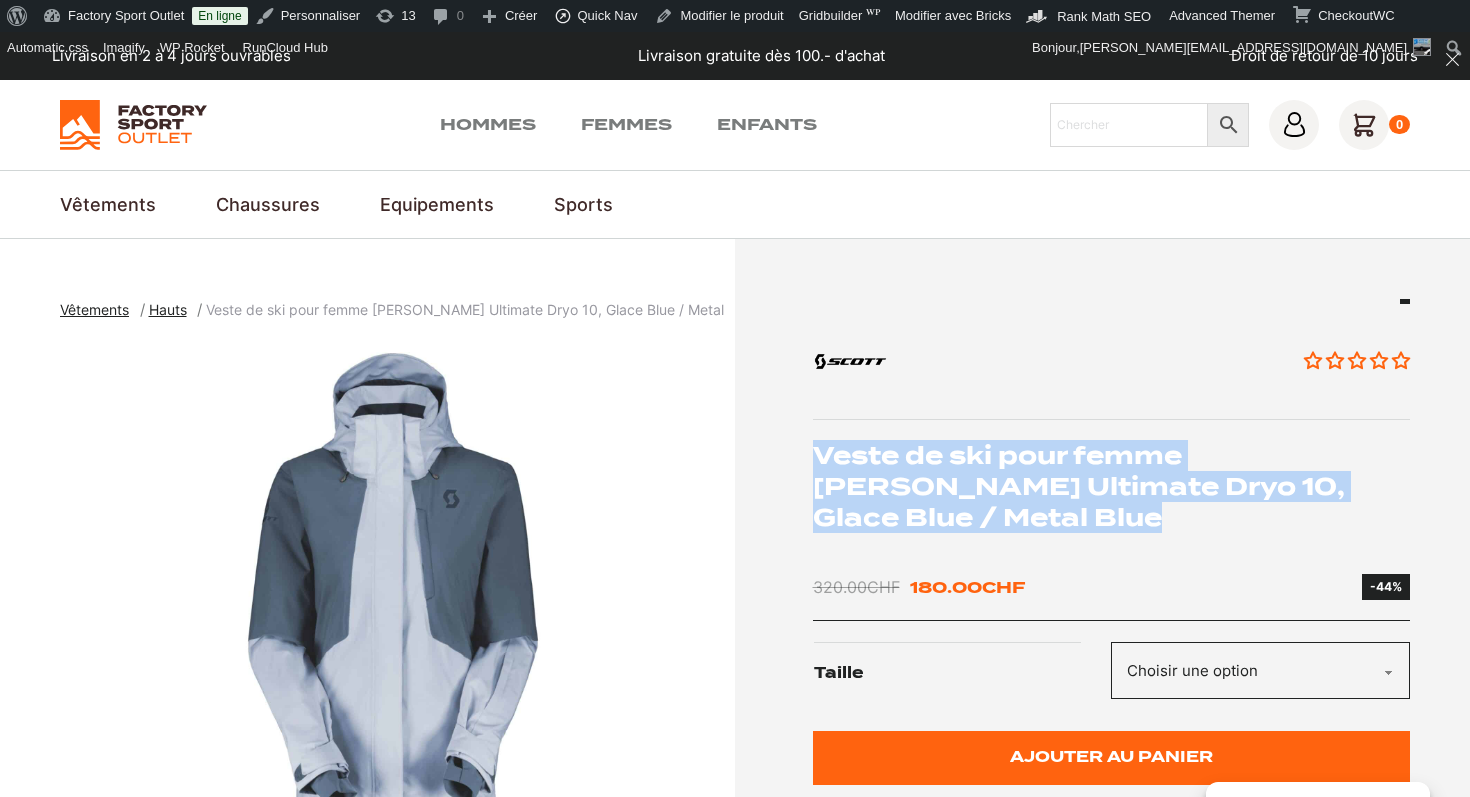 click on "Veste de ski pour femme [PERSON_NAME] Ultimate Dryo 10, Glace Blue / Metal Blue" at bounding box center (1112, 487) 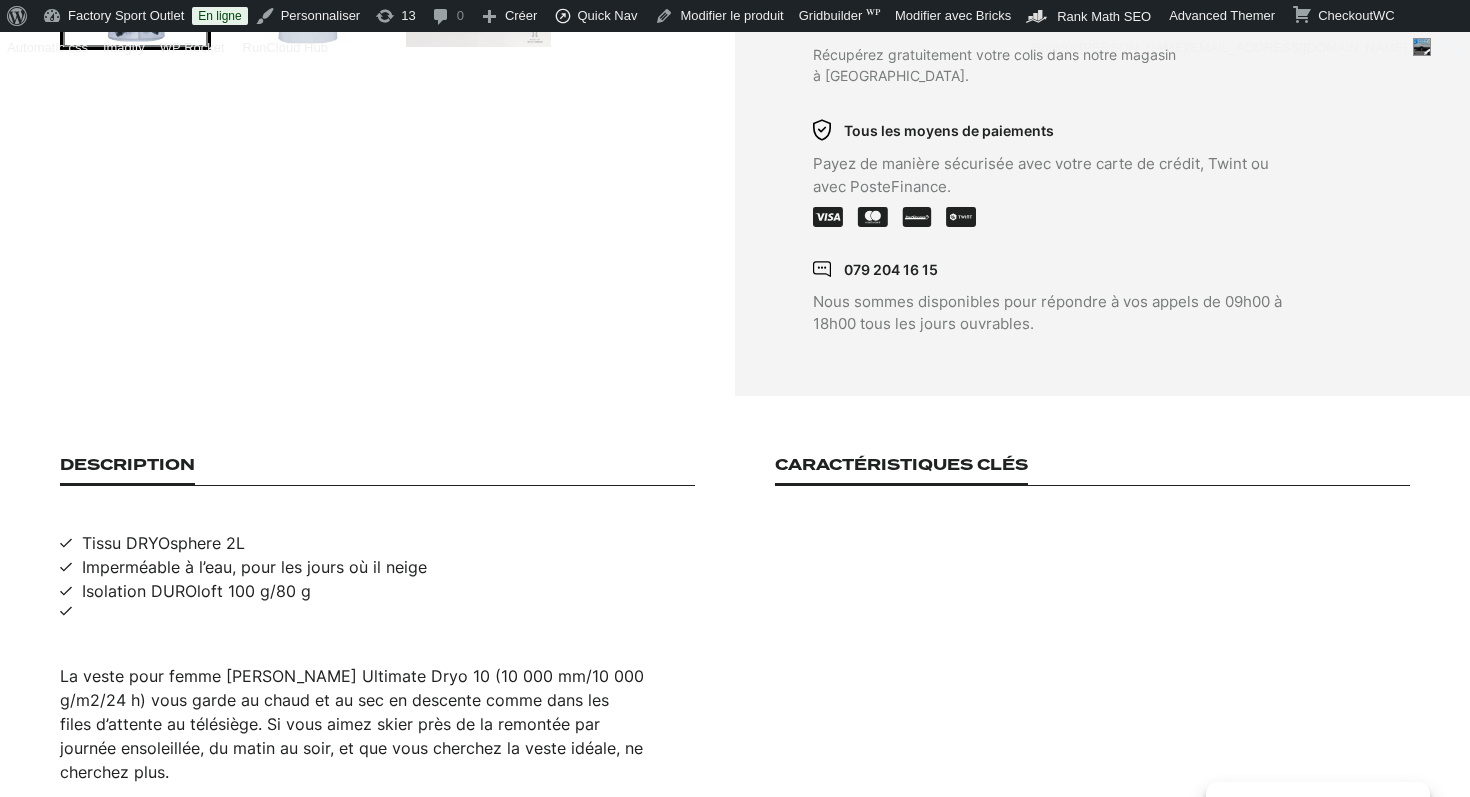 scroll, scrollTop: 994, scrollLeft: 0, axis: vertical 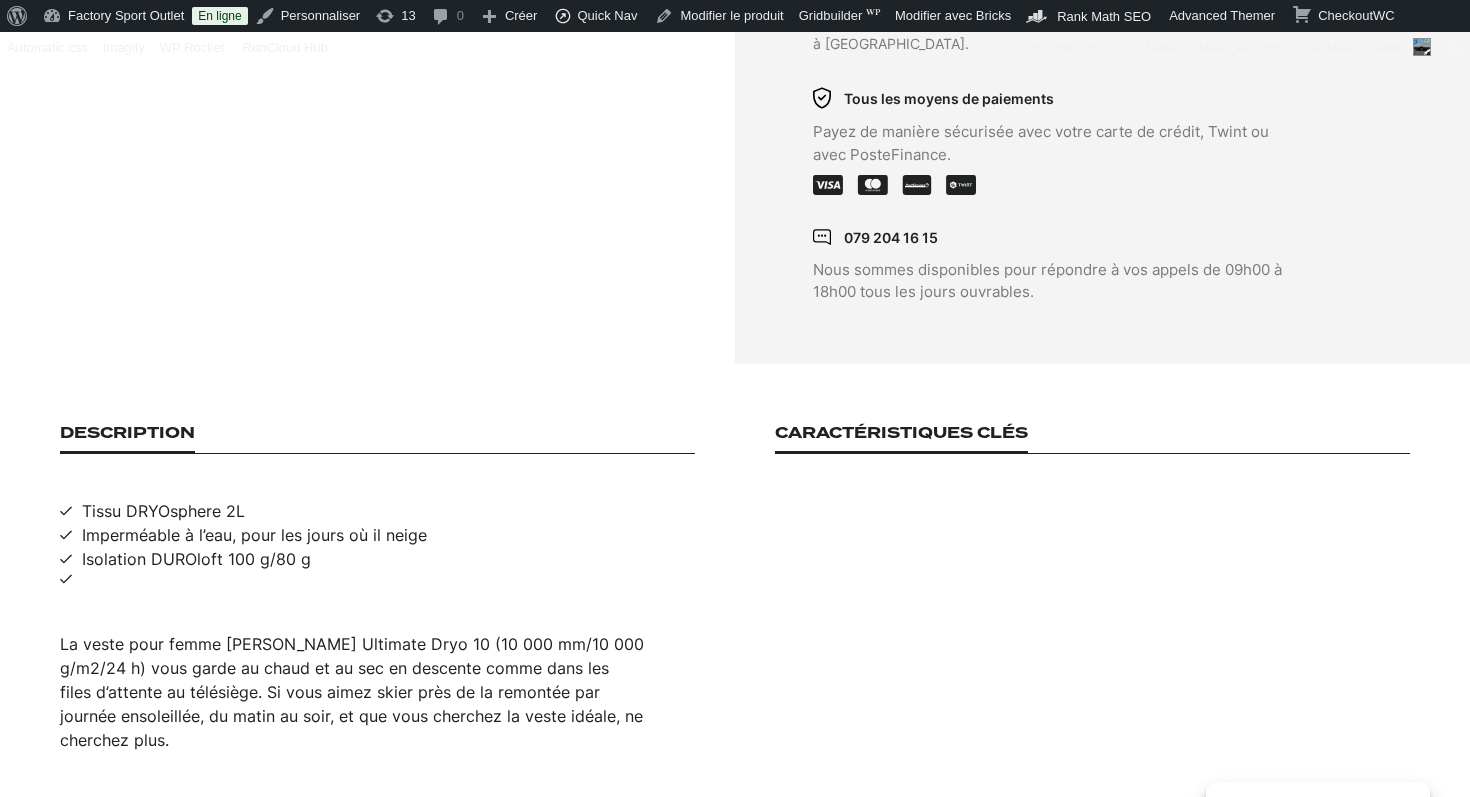 click on "Description Tissu DRYOsphere 2L Imperméable à l’eau, pour les jours où il neige Isolation DUROloft 100 g/80 g La veste pour femme SCOTT Ultimate Dryo 10 (10 000 mm/10 000 g/m2/24 h) vous garde au chaud et au sec en descente comme dans les files d’attente au télésiège. Si vous aimez skier près de la remontée par journée ensoleillée, du matin au soir, et que vous cherchez la veste idéale, ne cherchez plus. Caractéristiques clés" at bounding box center [735, 588] 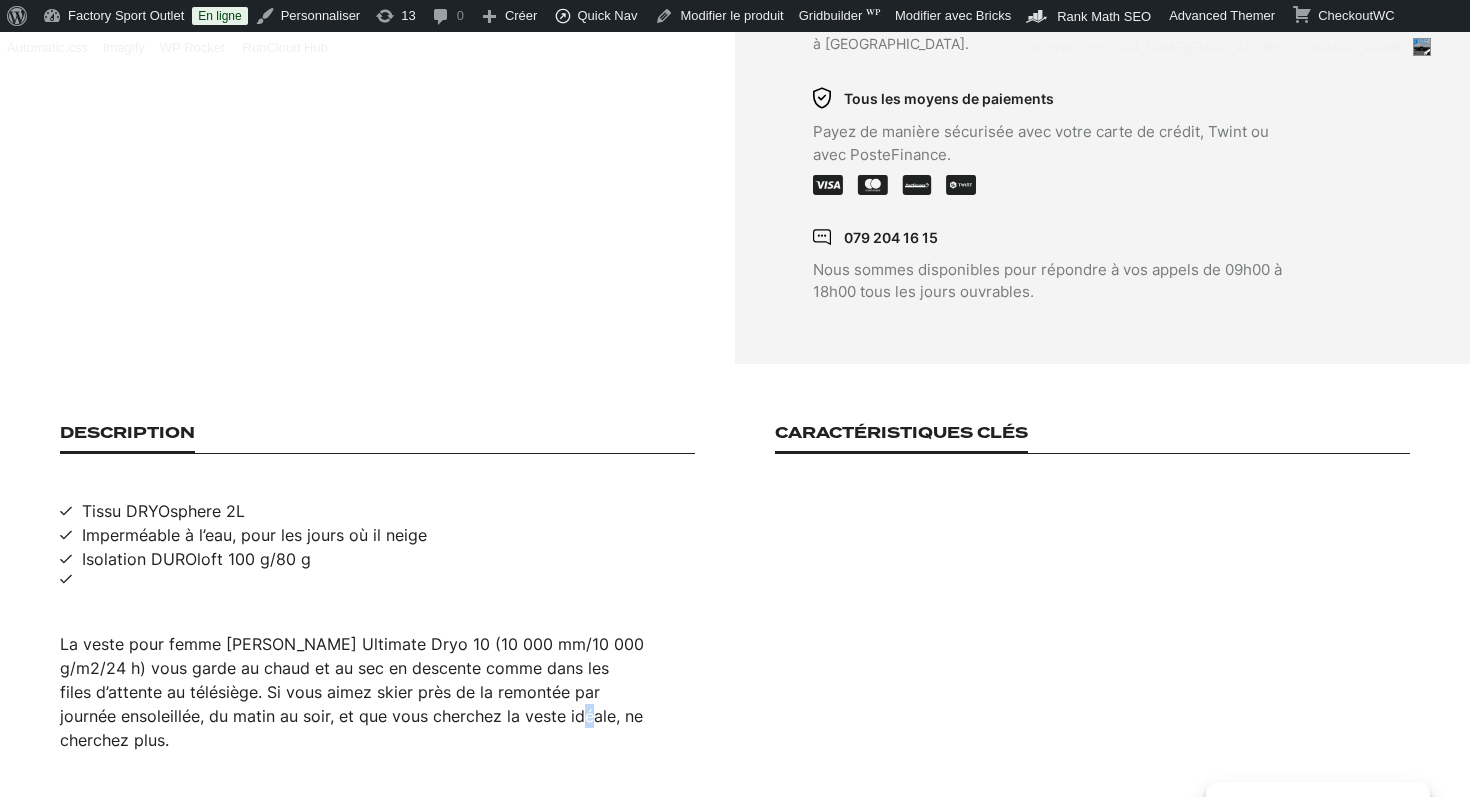 click on "La veste pour femme SCOTT Ultimate Dryo 10 (10 000 mm/10 000 g/m2/24 h) vous garde au chaud et au sec en descente comme dans les files d’attente au télésiège. Si vous aimez skier près de la remontée par journée ensoleillée, du matin au soir, et que vous cherchez la veste idéale, ne cherchez plus." at bounding box center (377, 692) 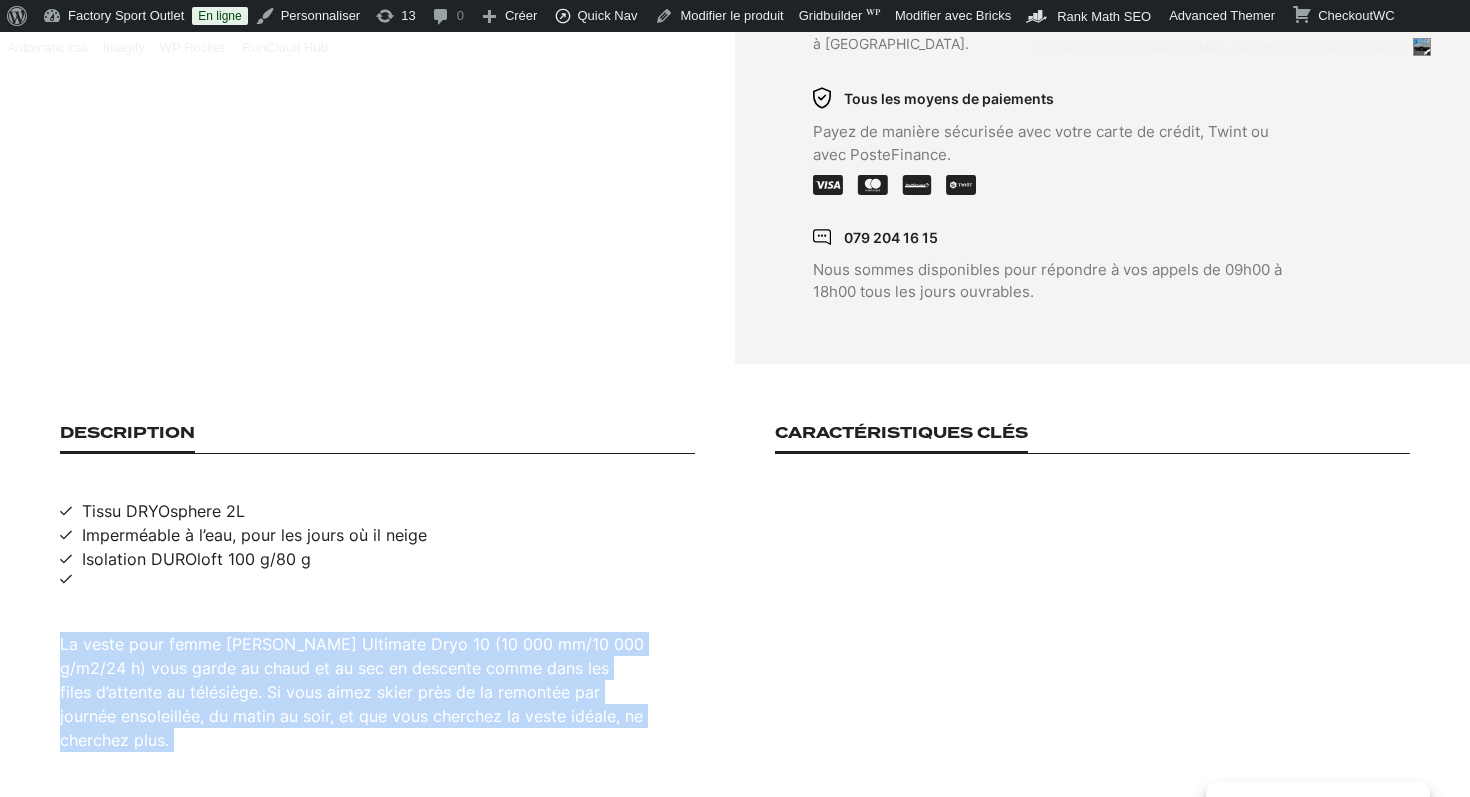 click on "La veste pour femme SCOTT Ultimate Dryo 10 (10 000 mm/10 000 g/m2/24 h) vous garde au chaud et au sec en descente comme dans les files d’attente au télésiège. Si vous aimez skier près de la remontée par journée ensoleillée, du matin au soir, et que vous cherchez la veste idéale, ne cherchez plus." at bounding box center (377, 692) 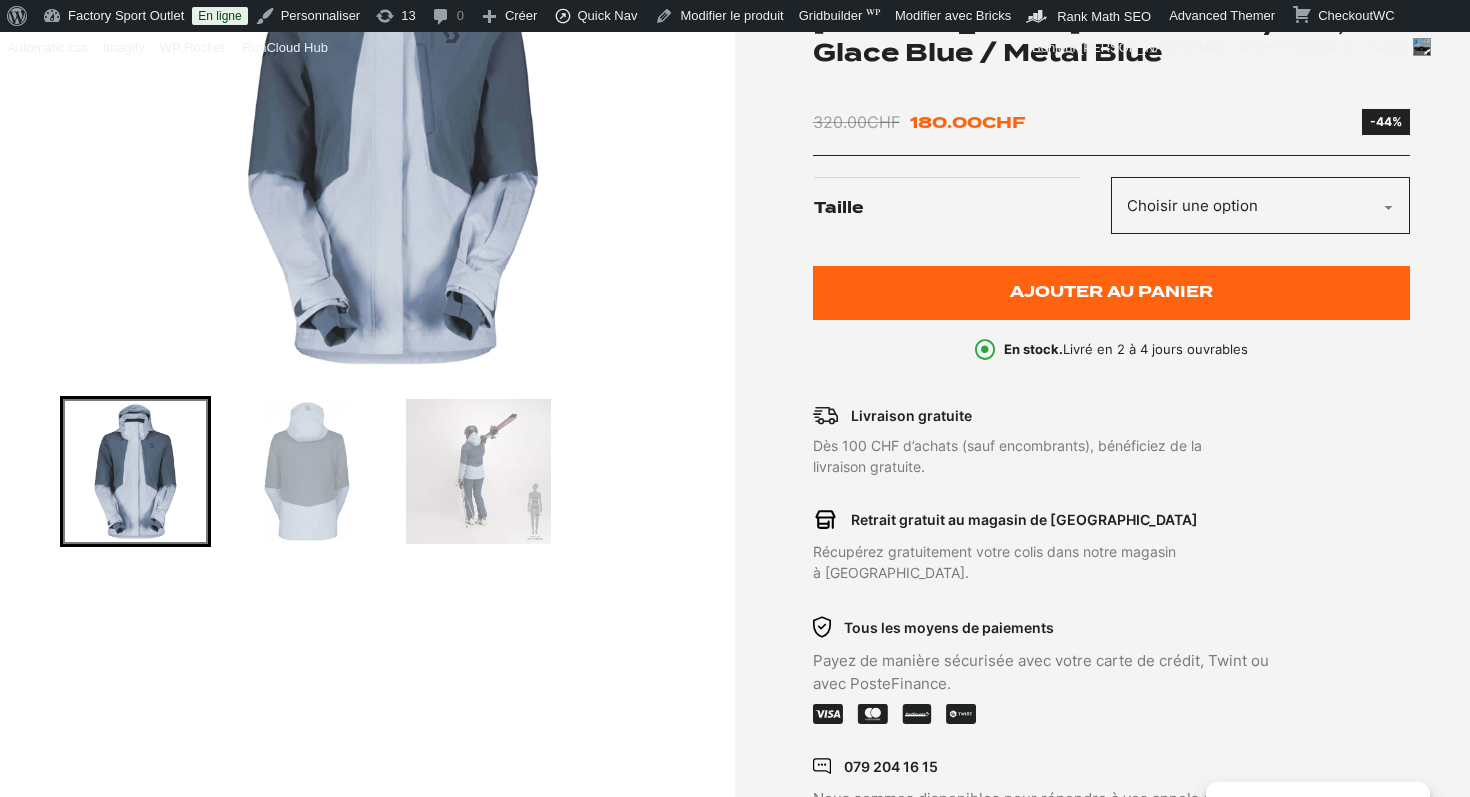 scroll, scrollTop: 346, scrollLeft: 0, axis: vertical 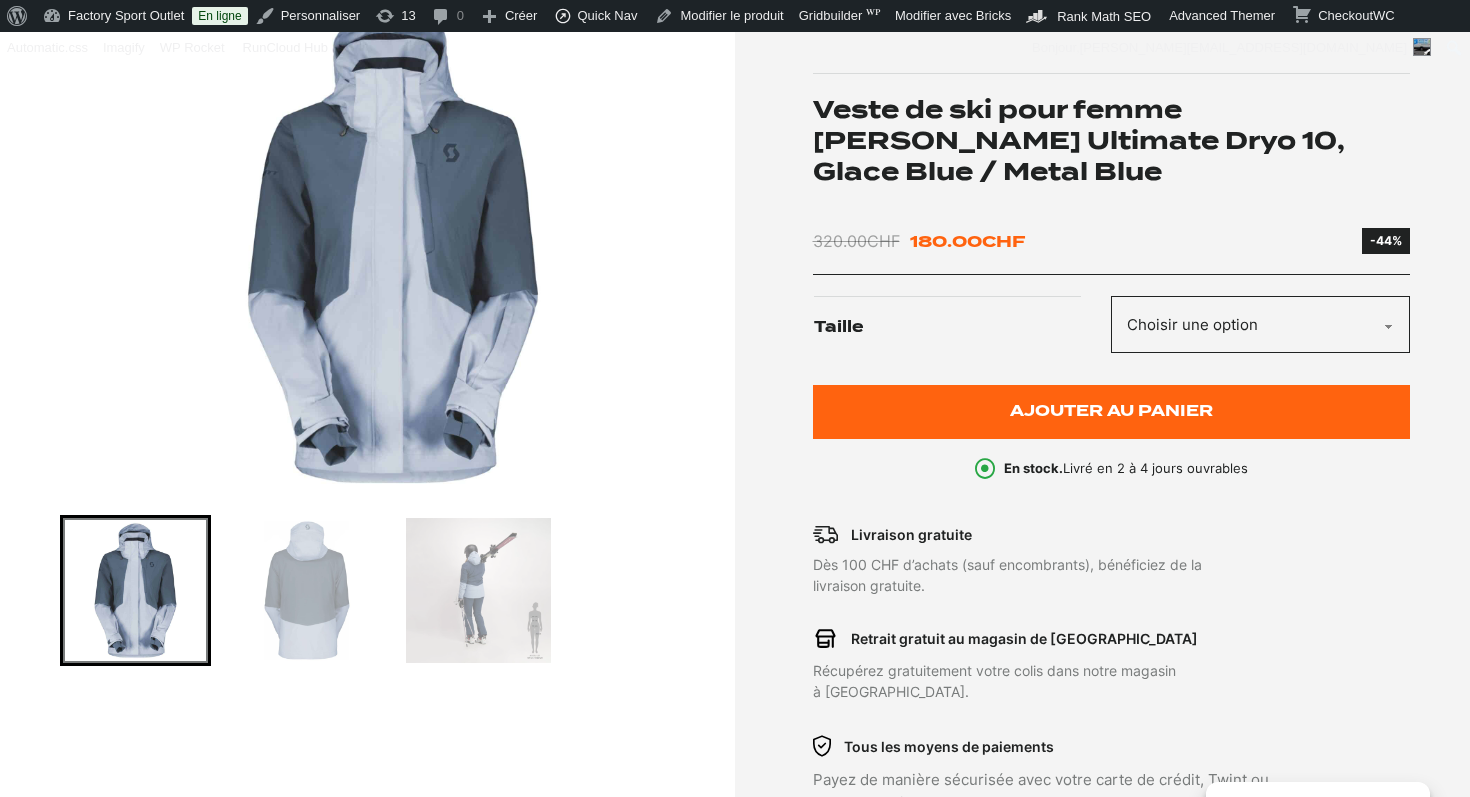click at bounding box center [392, 245] 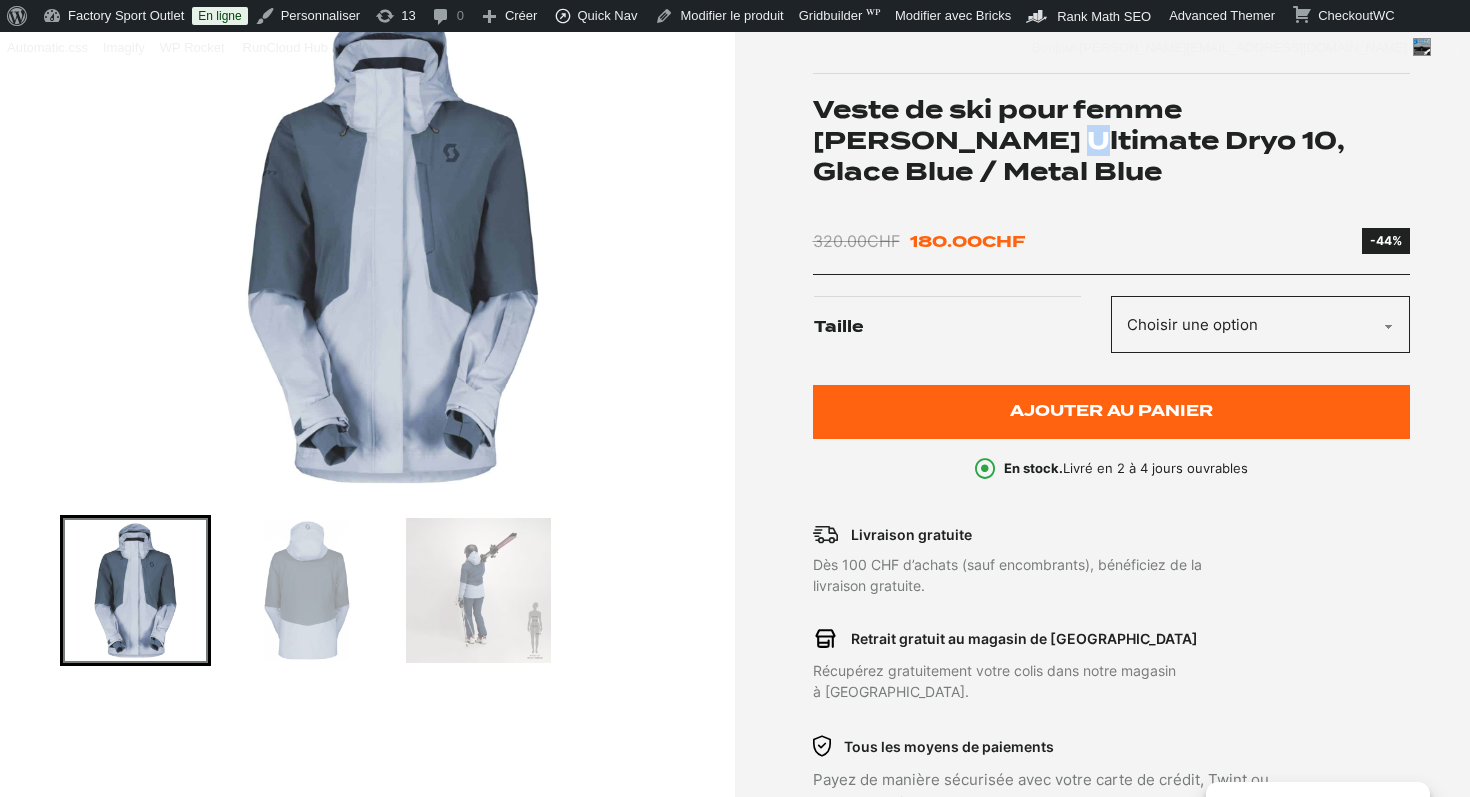 click on "Veste de ski pour femme [PERSON_NAME] Ultimate Dryo 10, Glace Blue / Metal Blue" at bounding box center [1112, 141] 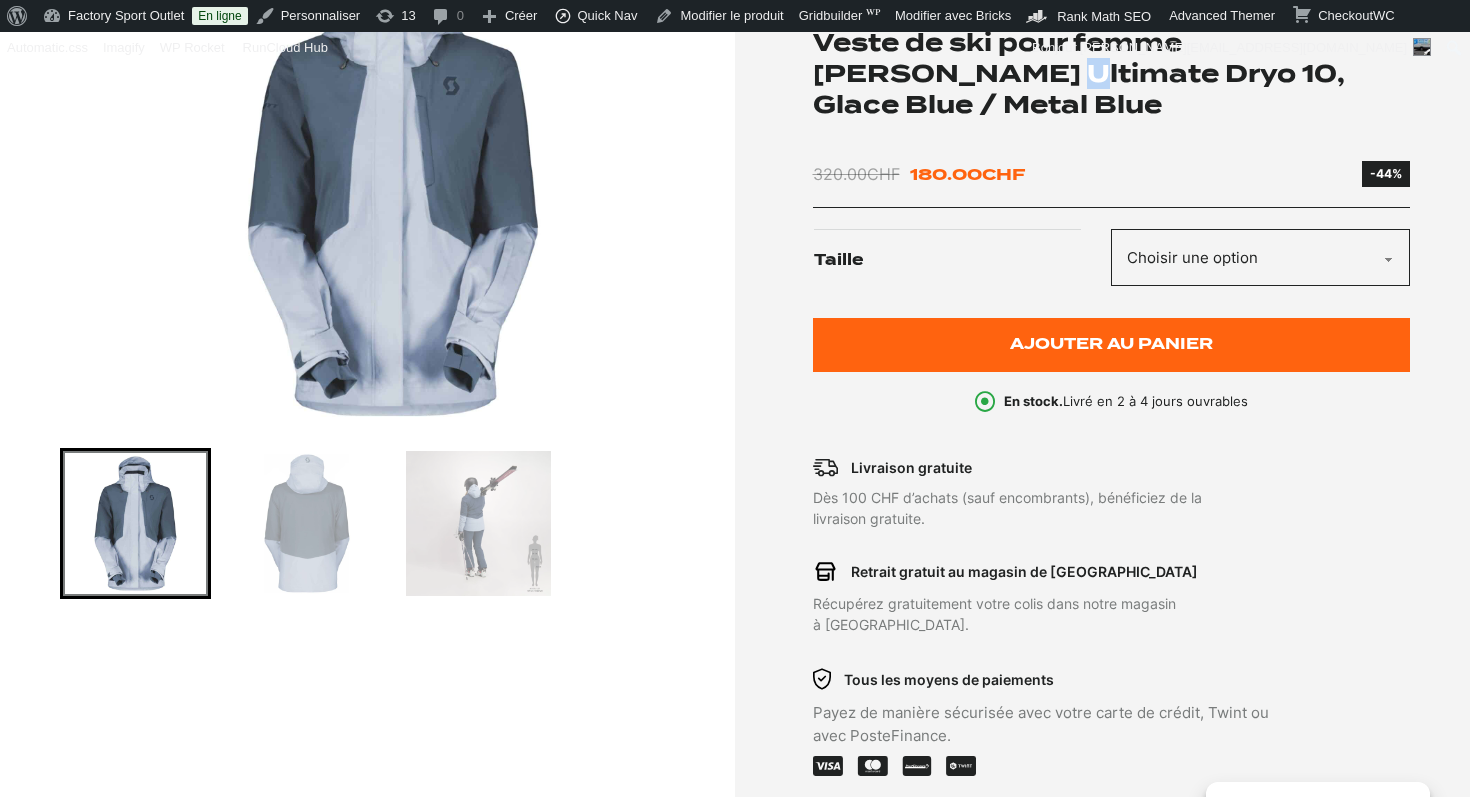 scroll, scrollTop: 53, scrollLeft: 0, axis: vertical 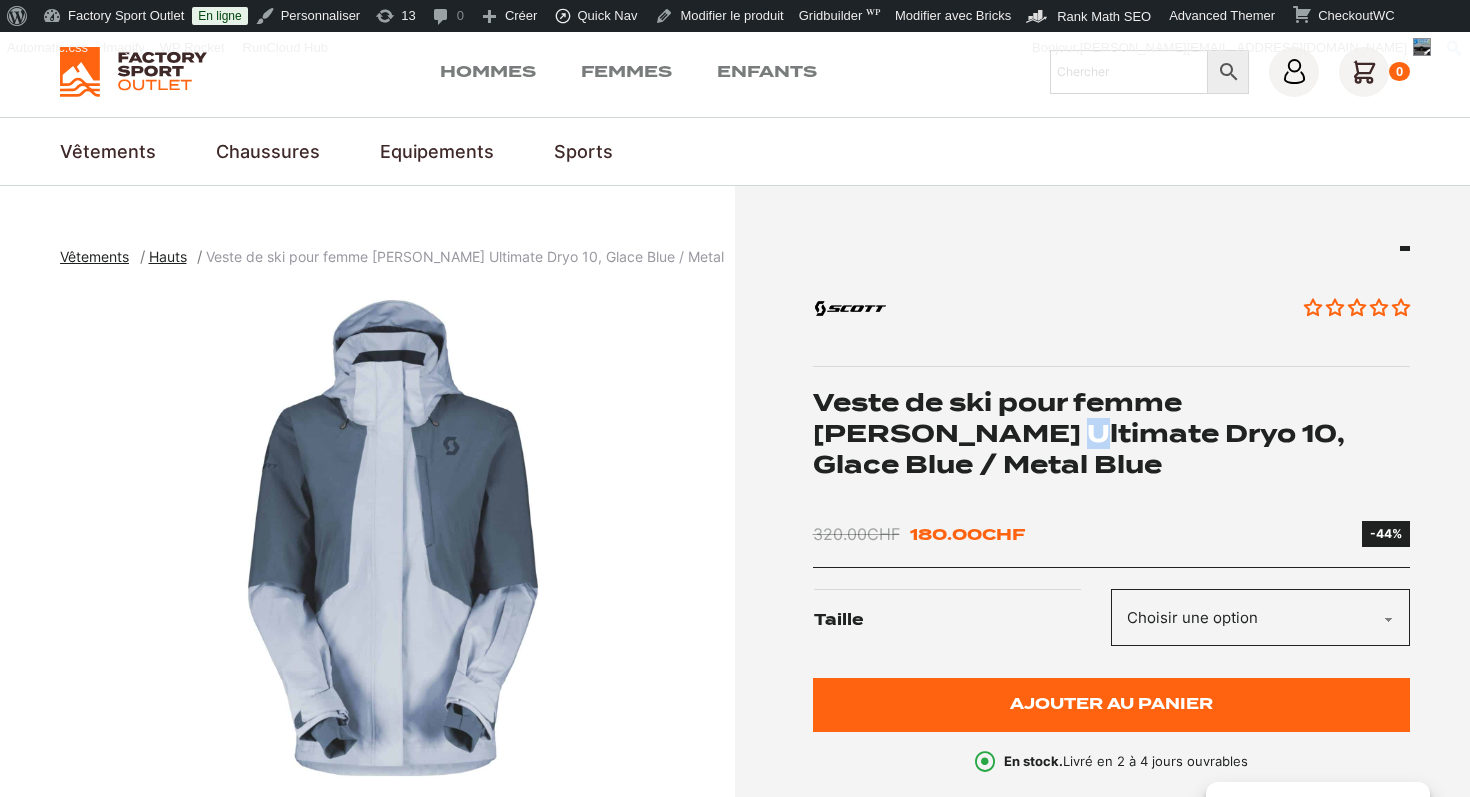 click at bounding box center (392, 538) 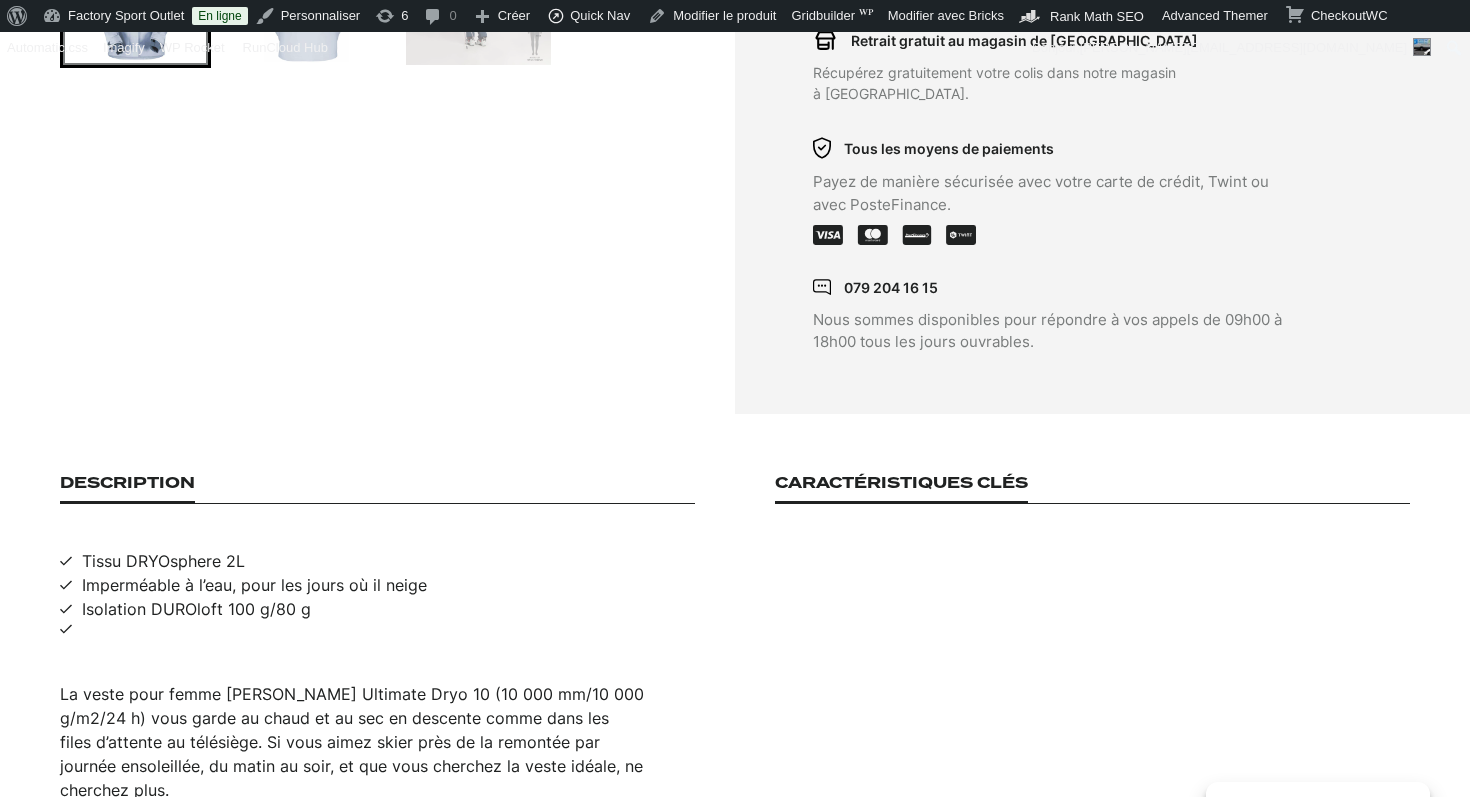 scroll, scrollTop: 949, scrollLeft: 0, axis: vertical 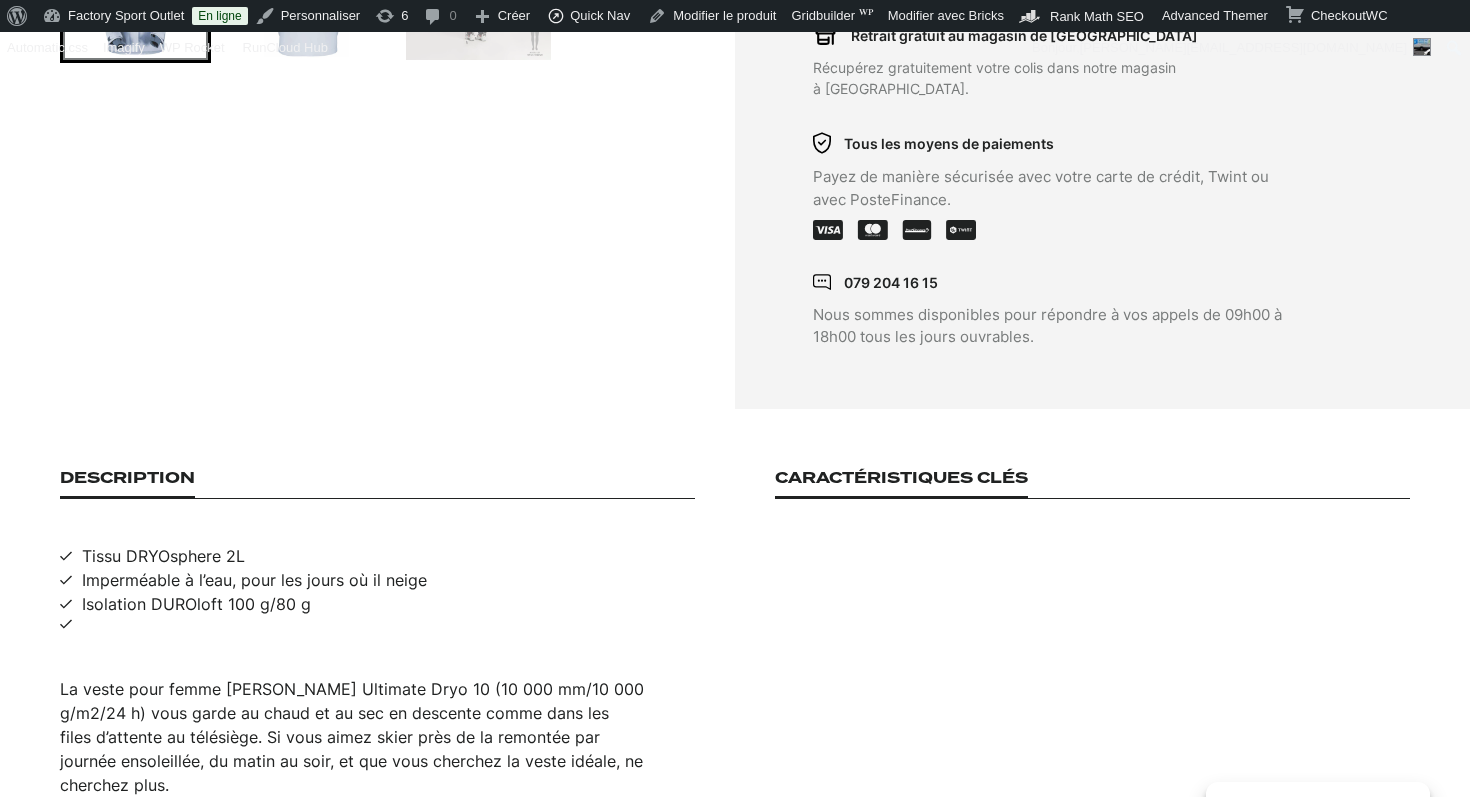 click on "Tissu DRYOsphere 2L" at bounding box center [163, 556] 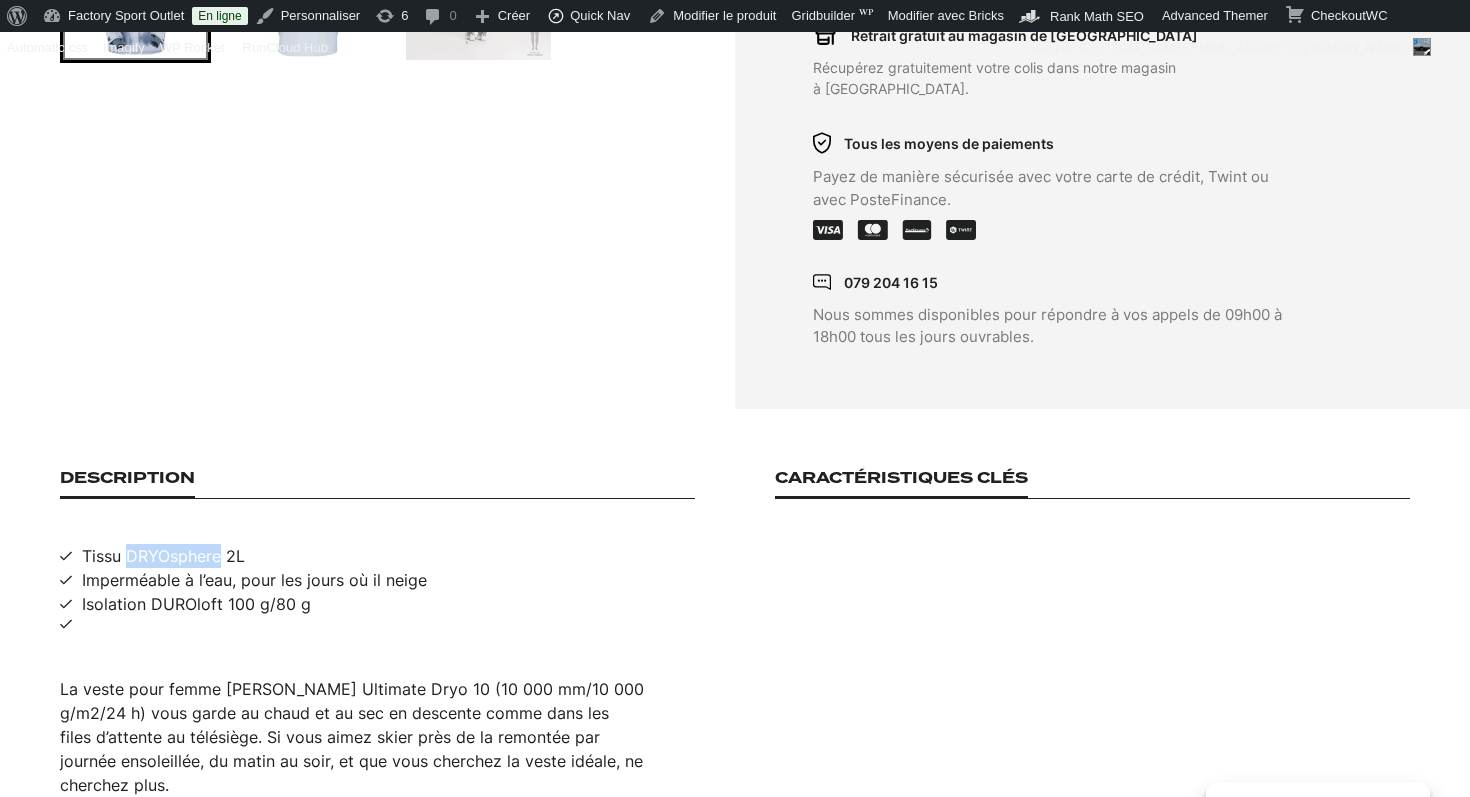 click on "Tissu DRYOsphere 2L" at bounding box center [163, 556] 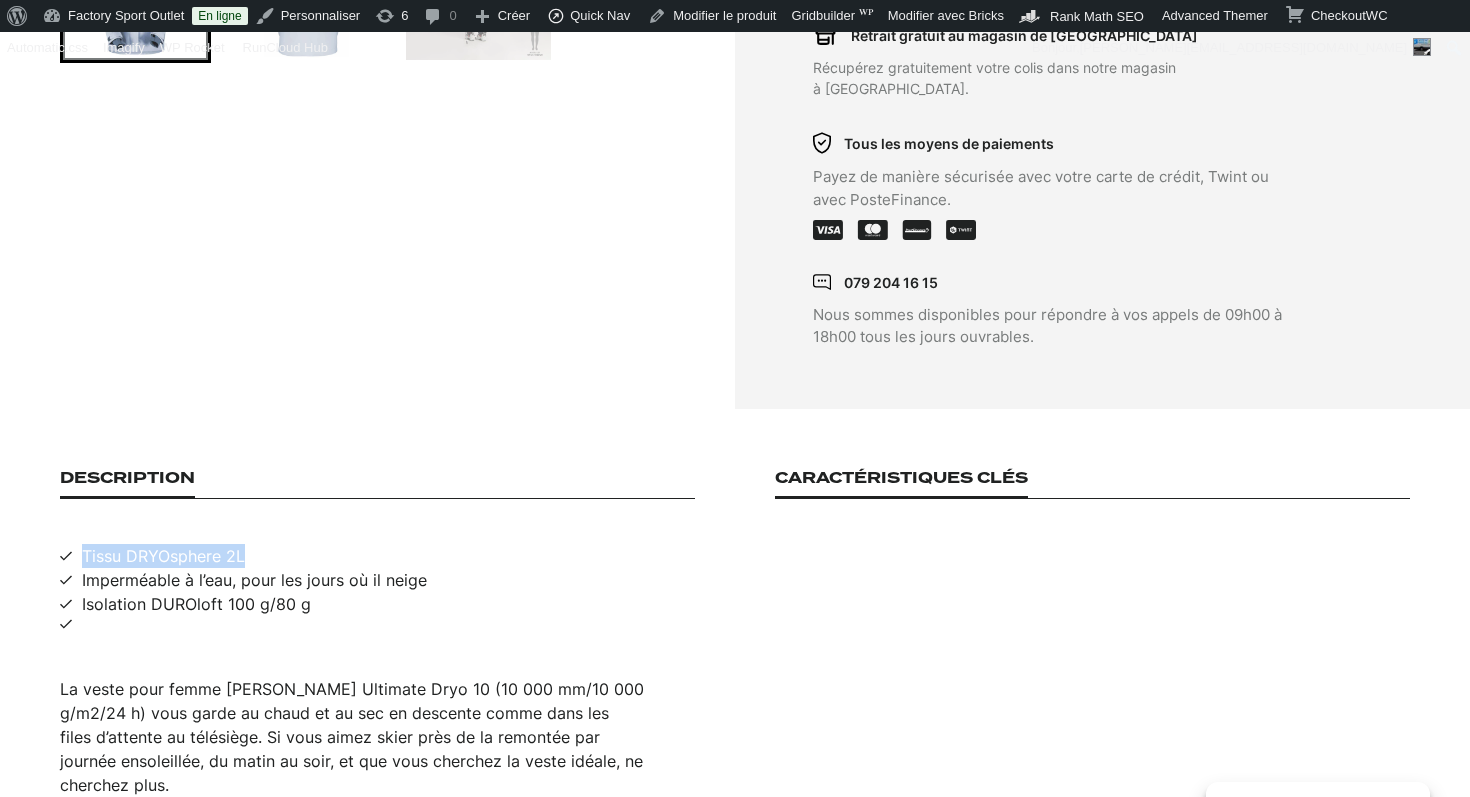 click on "Tissu DRYOsphere 2L" at bounding box center (163, 556) 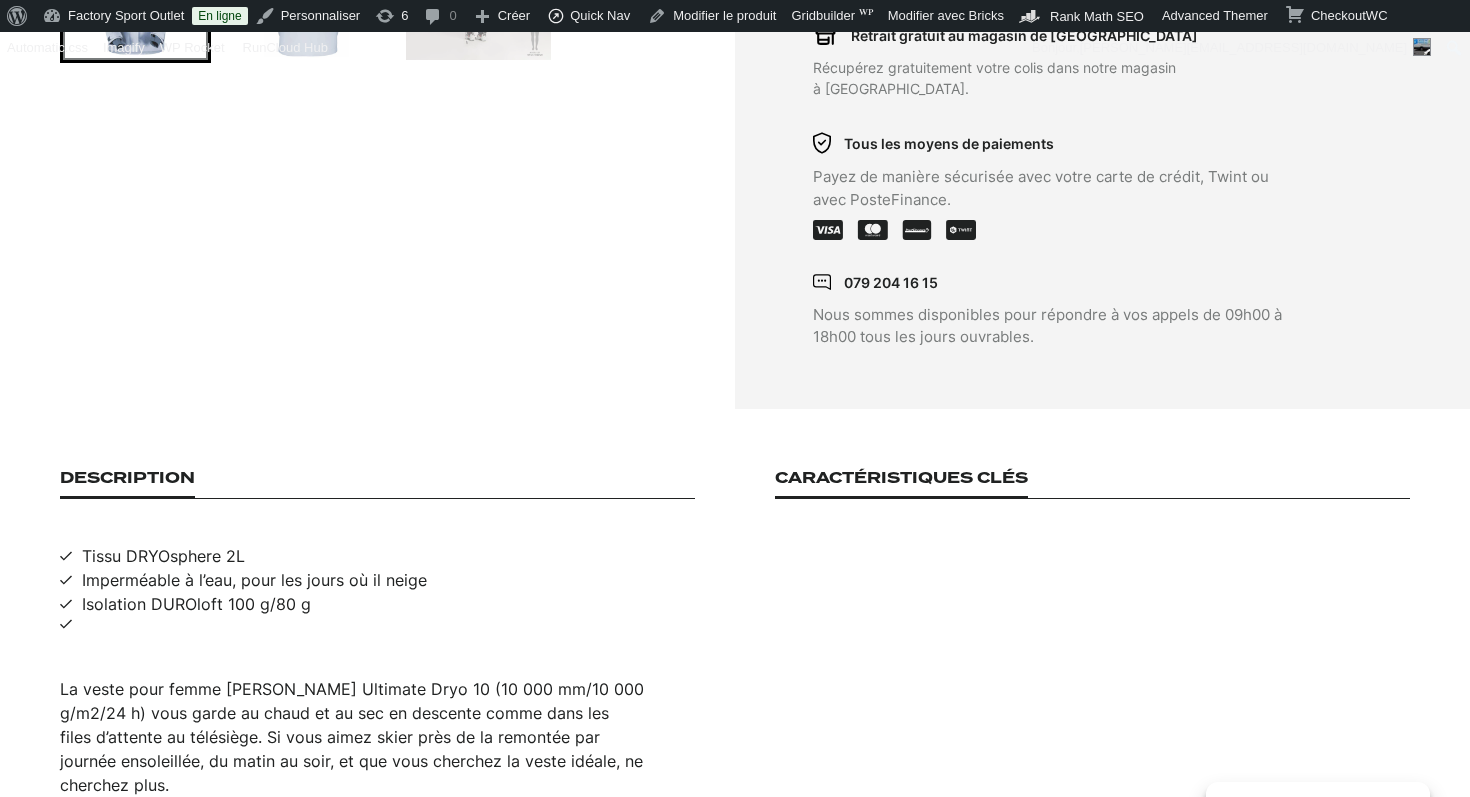 click on "Imperméable à l’eau, pour les jours où il neige" at bounding box center (254, 580) 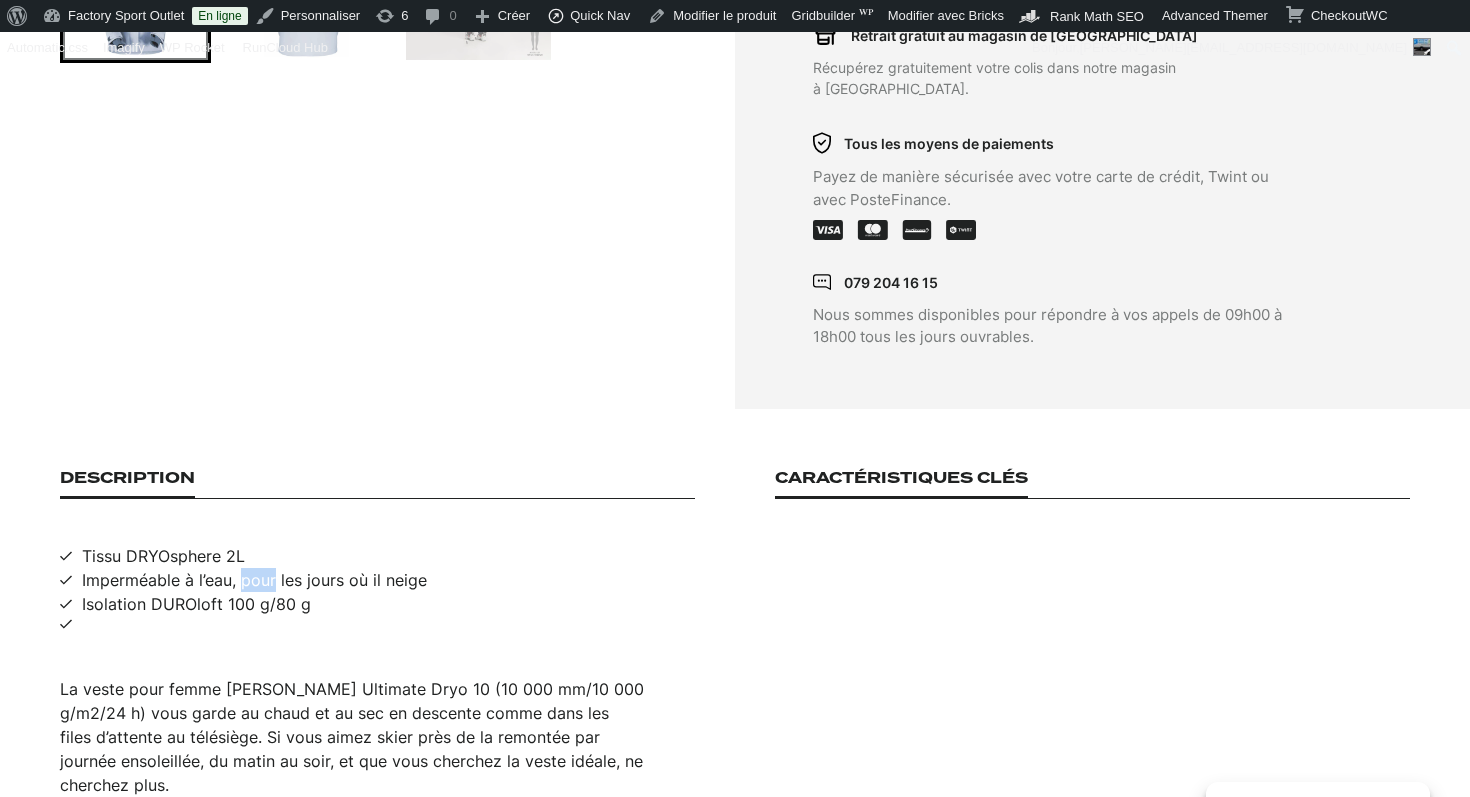 click on "Imperméable à l’eau, pour les jours où il neige" at bounding box center [254, 580] 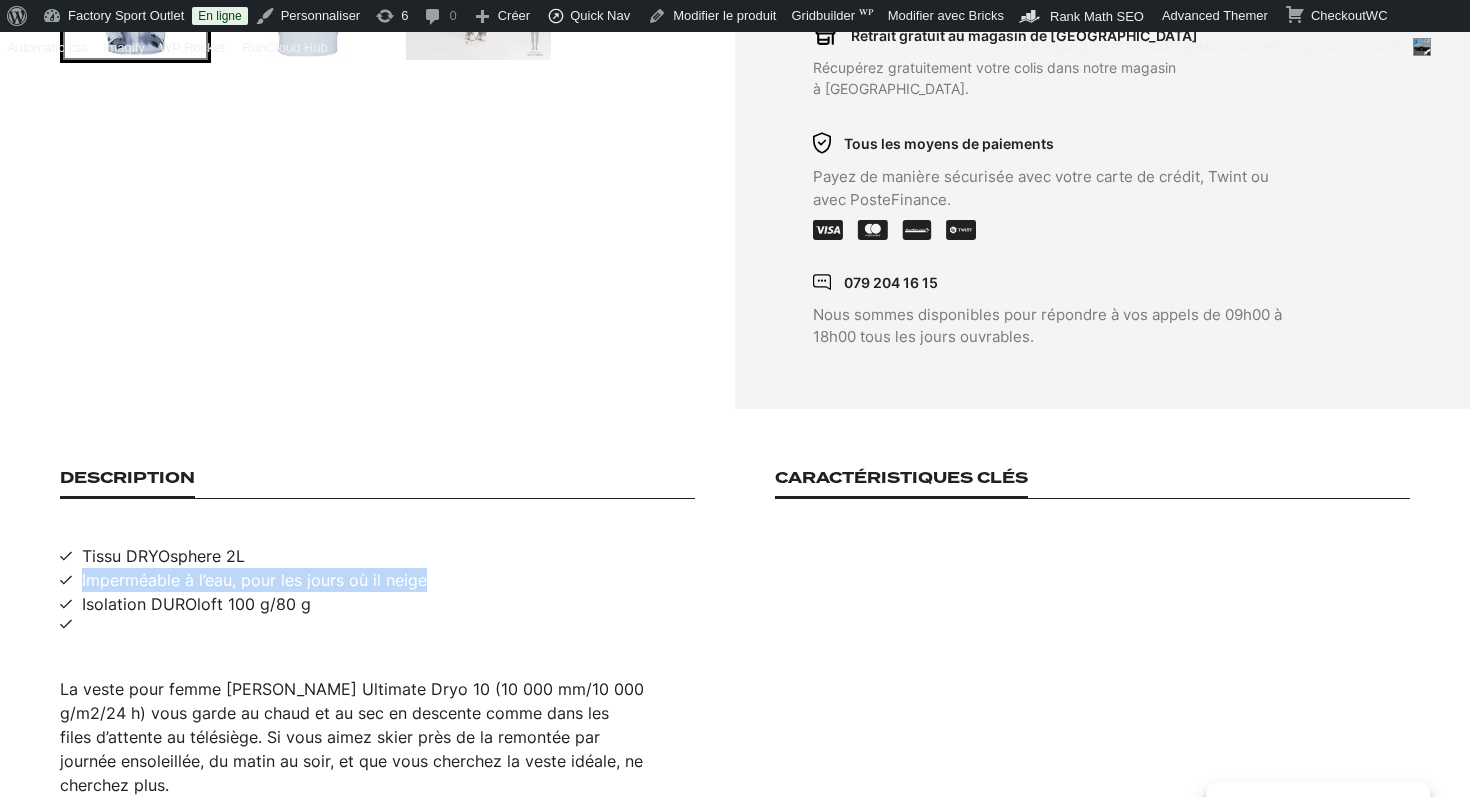 click on "Imperméable à l’eau, pour les jours où il neige" at bounding box center (254, 580) 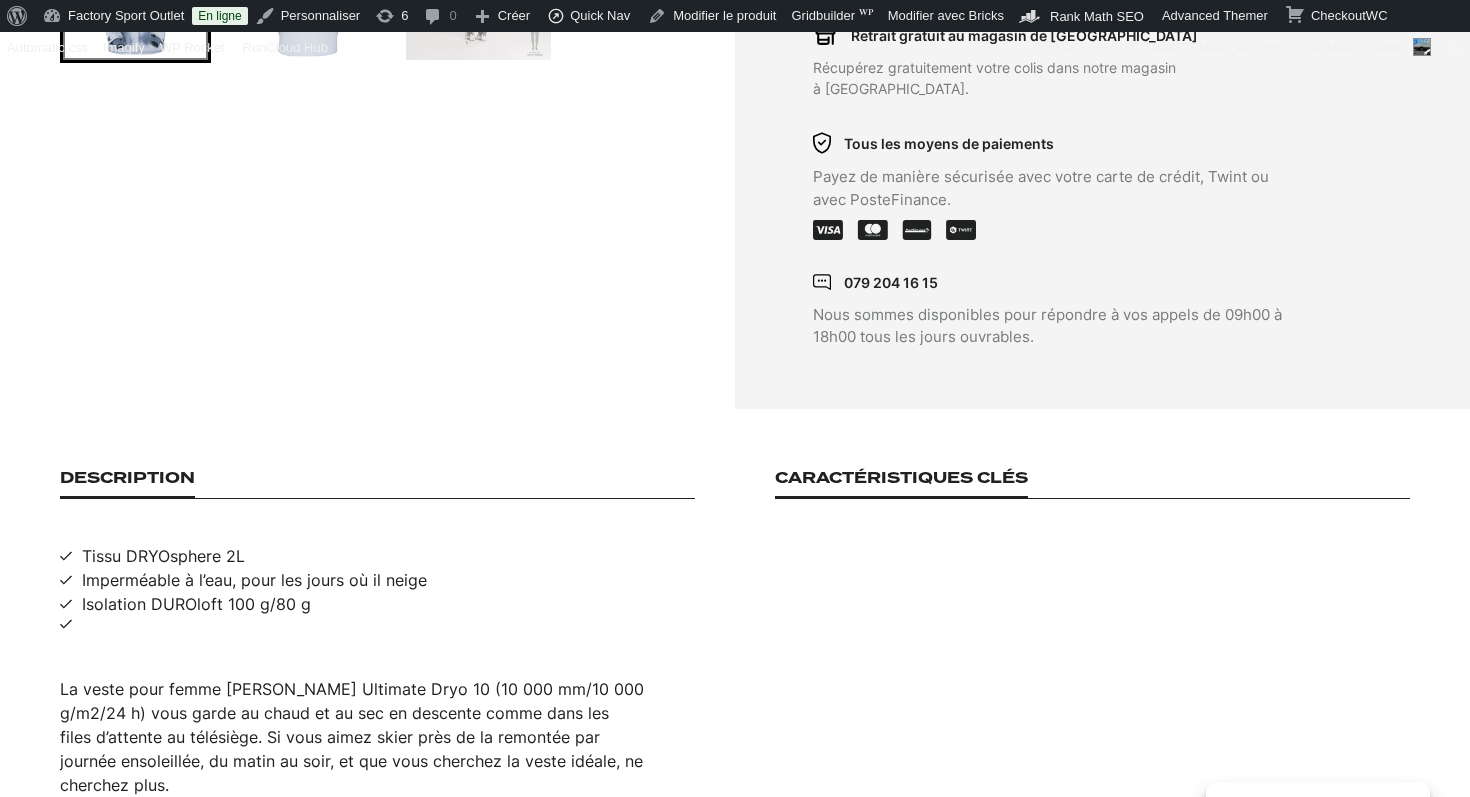 click on "Isolation DUROloft 100 g/80 g" at bounding box center (196, 604) 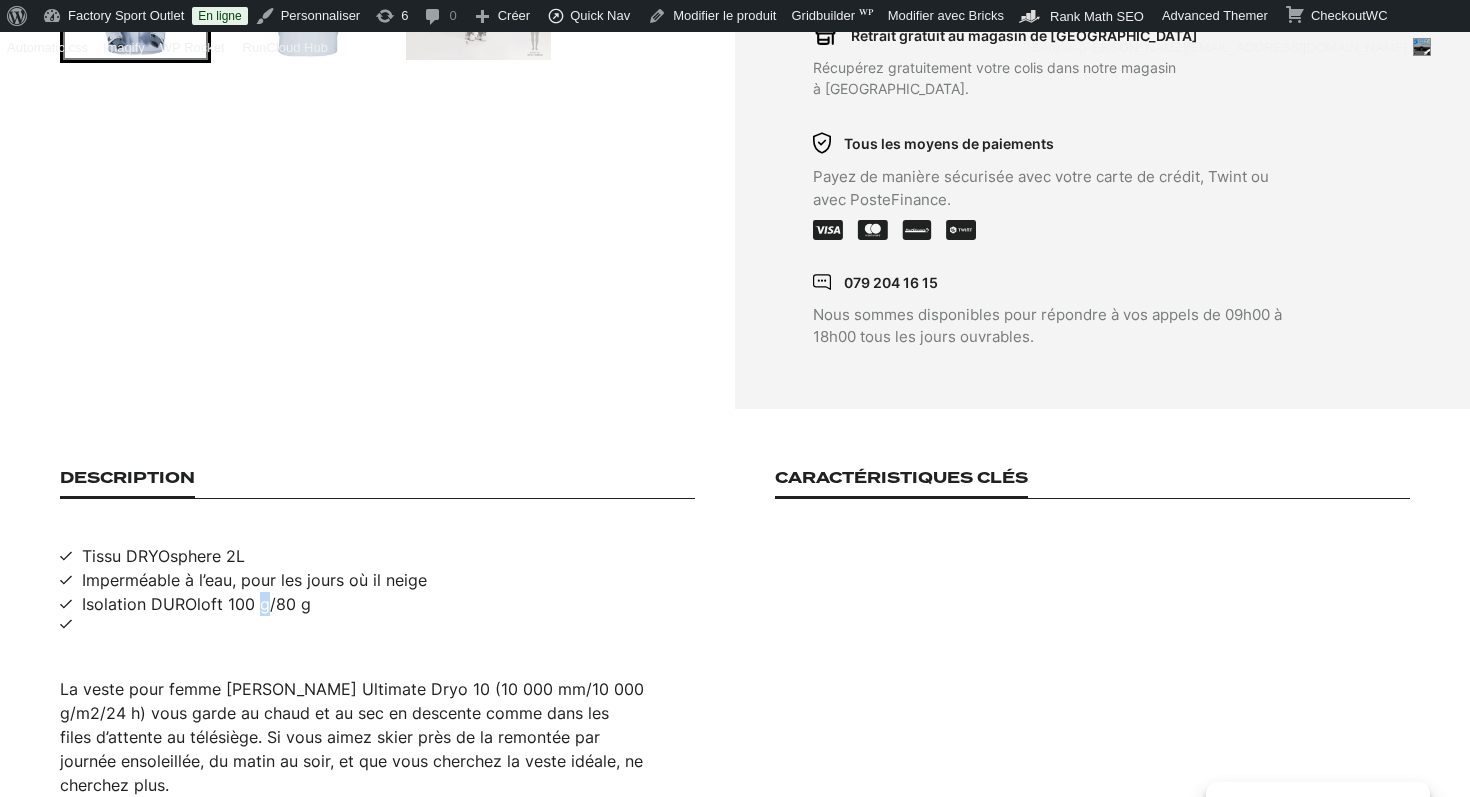 click on "Isolation DUROloft 100 g/80 g" at bounding box center (196, 604) 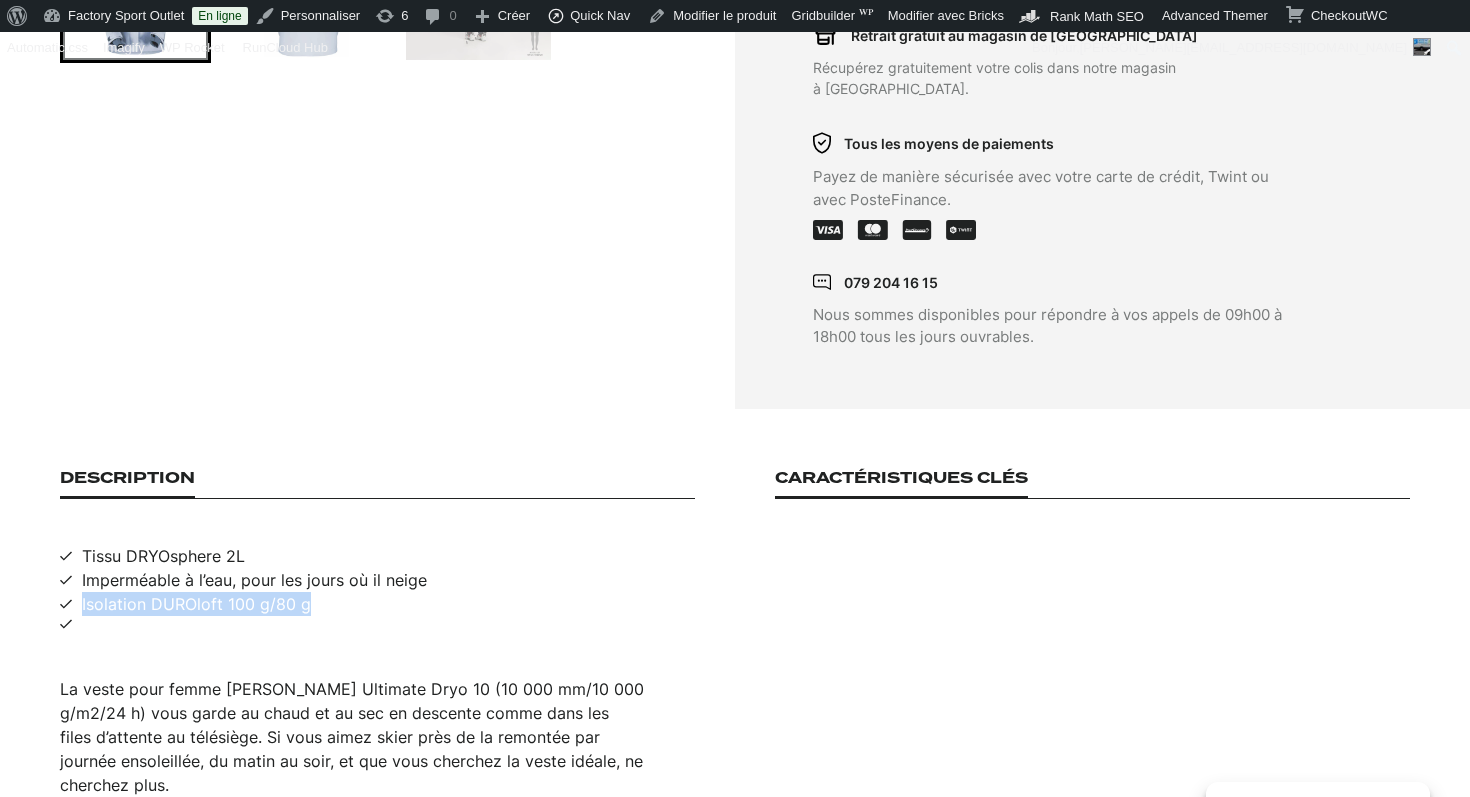 click on "Isolation DUROloft 100 g/80 g" at bounding box center (196, 604) 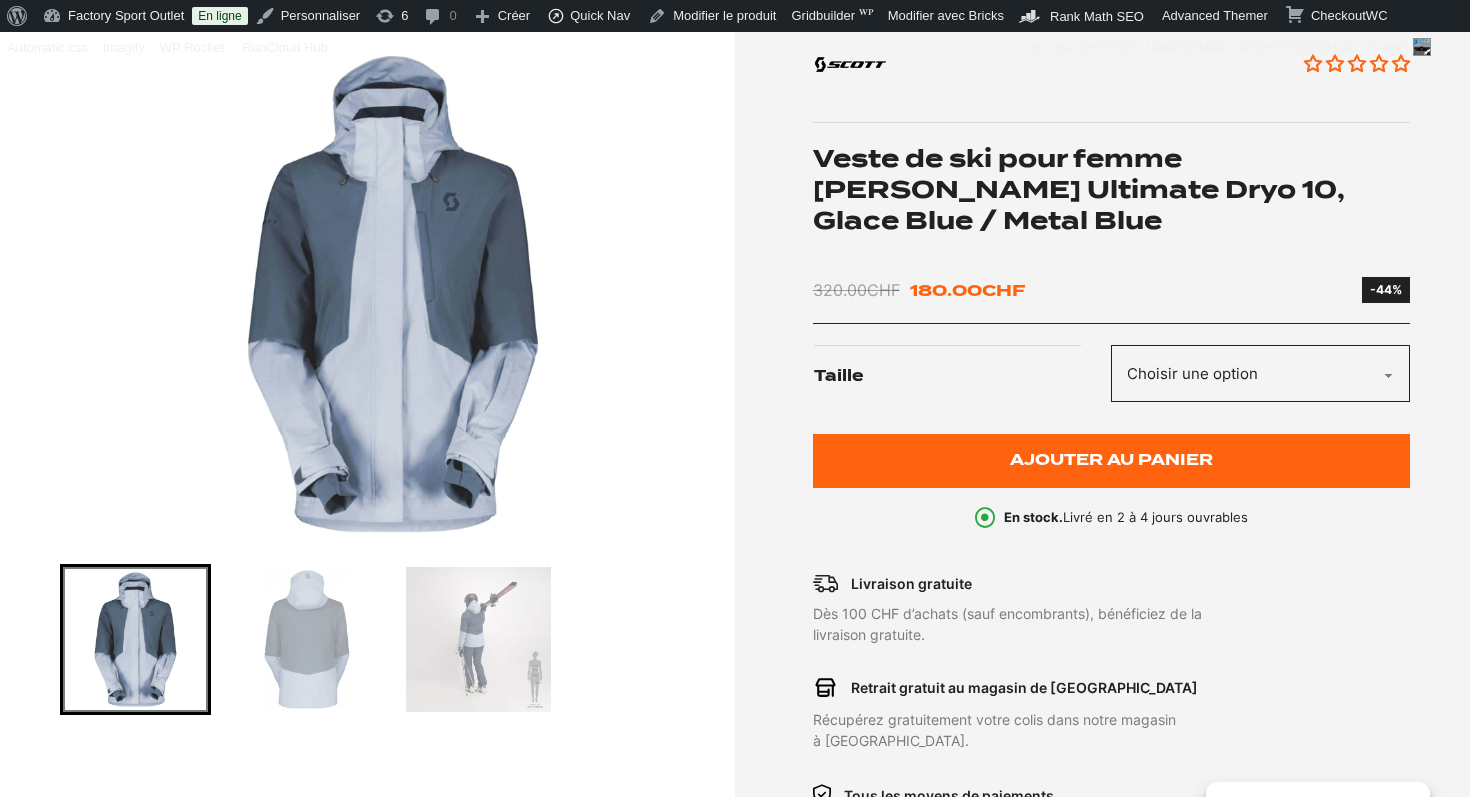 scroll, scrollTop: 0, scrollLeft: 0, axis: both 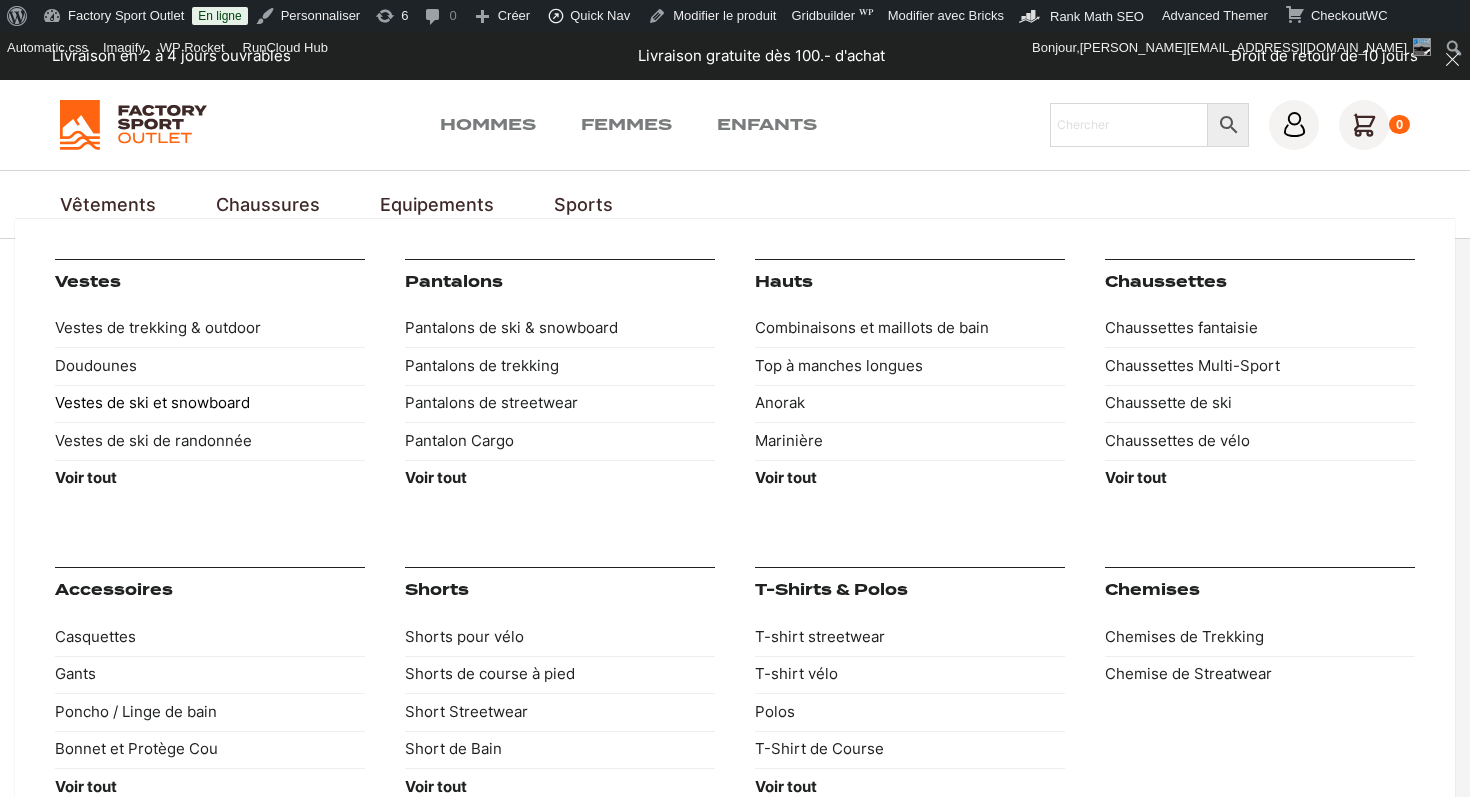 click on "Vestes de ski et snowboard" at bounding box center [210, 404] 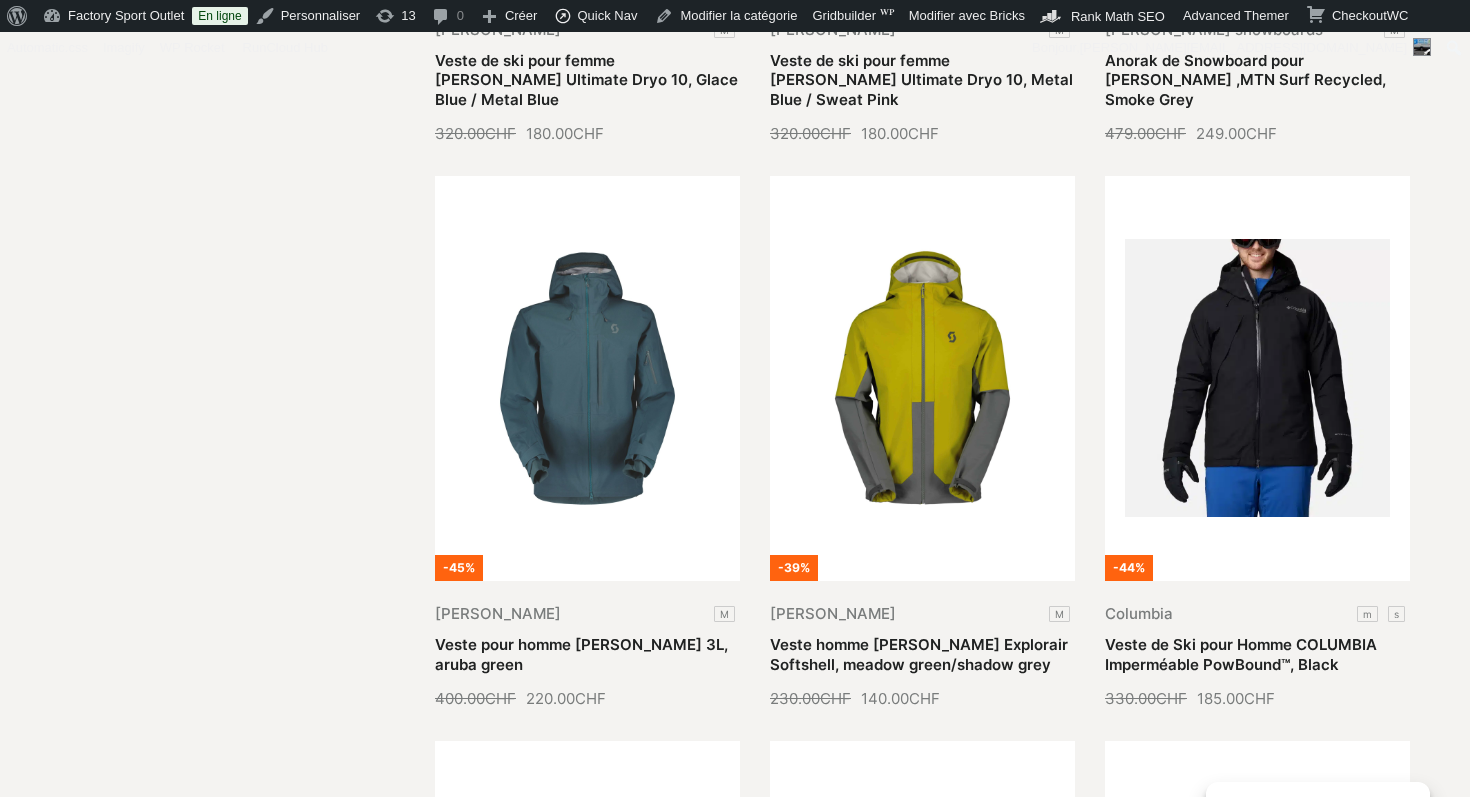 scroll, scrollTop: 1141, scrollLeft: 0, axis: vertical 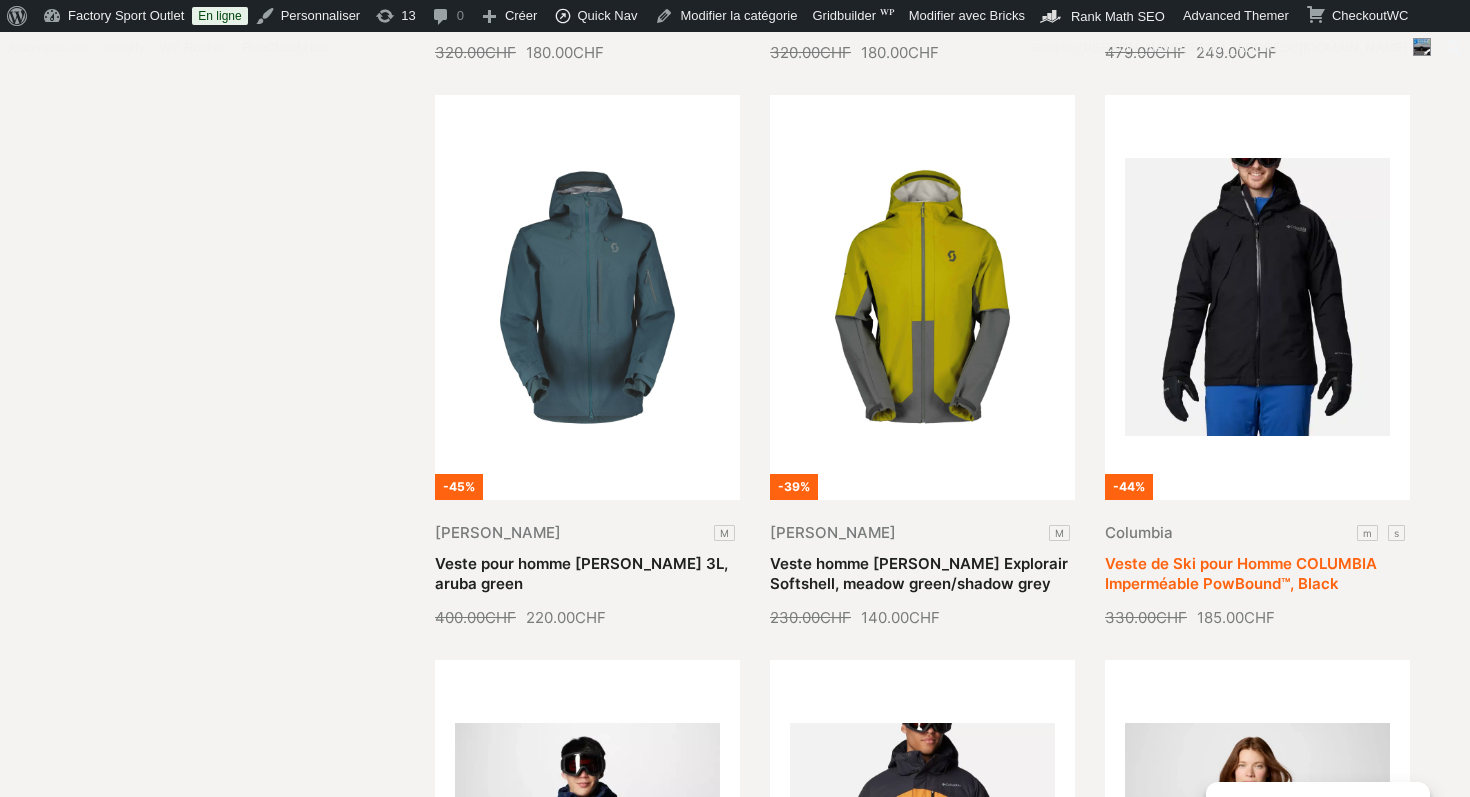 click on "Veste de Ski pour Homme COLUMBIA Imperméable PowBound™, Black" at bounding box center [1241, 573] 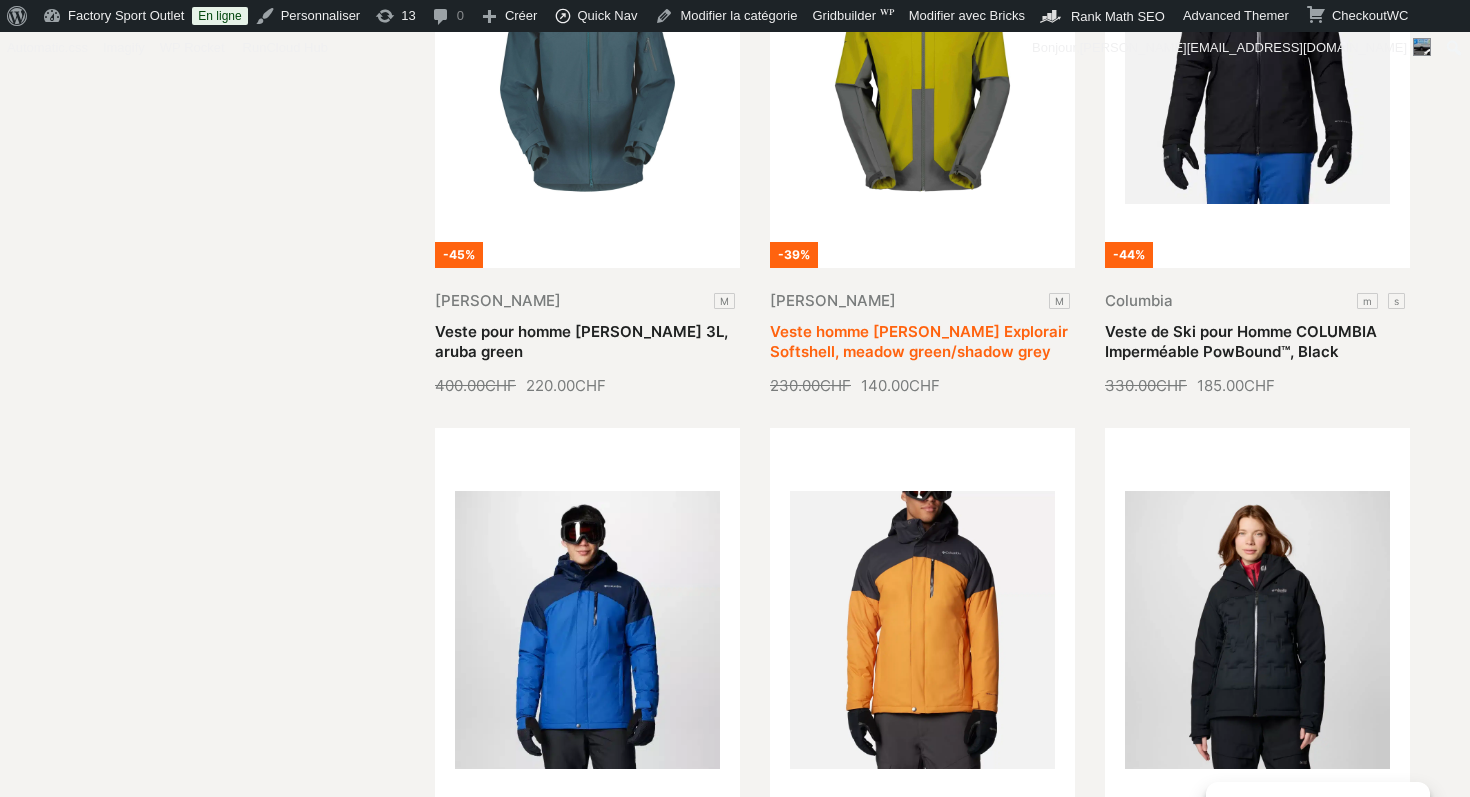 scroll, scrollTop: 1543, scrollLeft: 0, axis: vertical 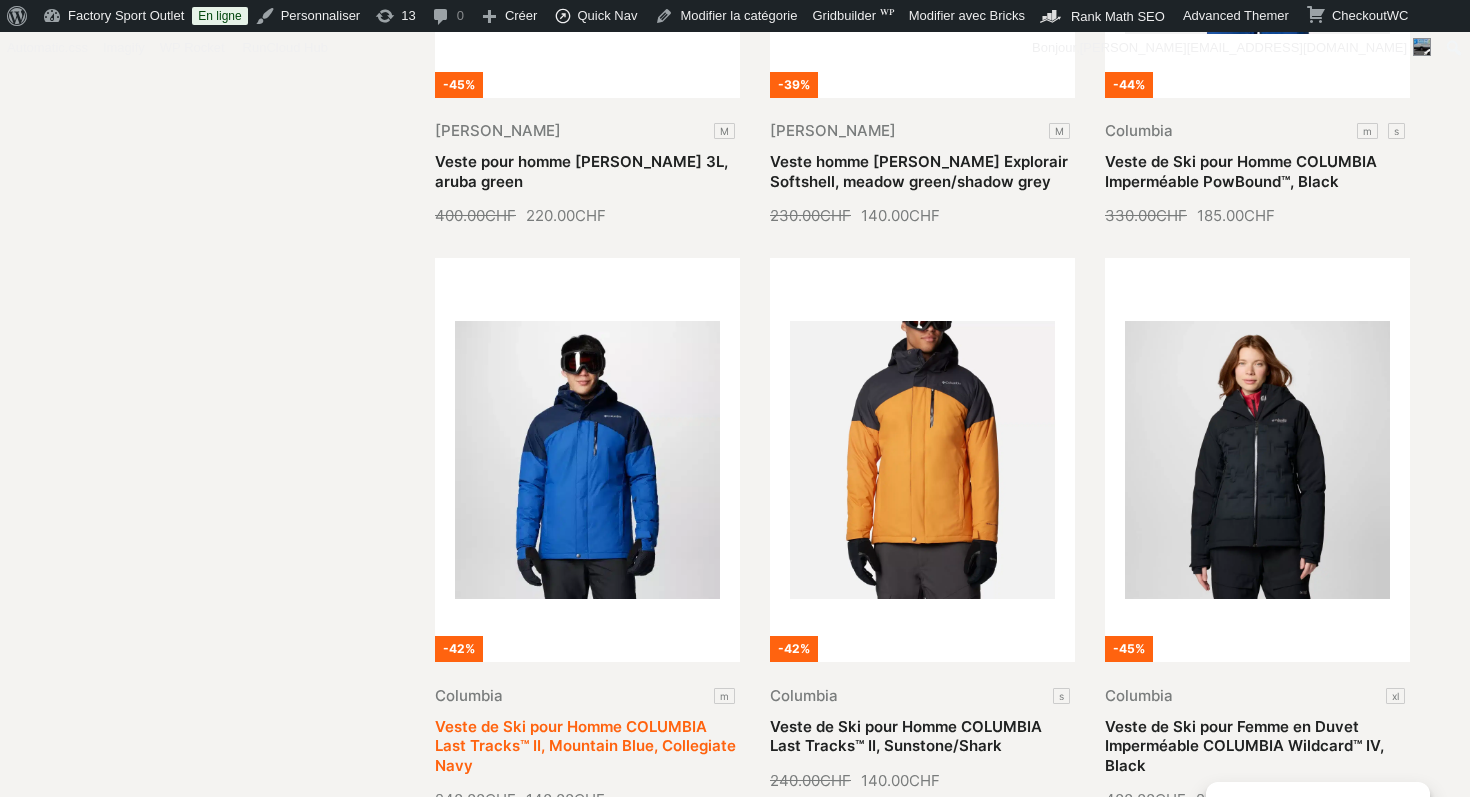 click on "Veste de Ski pour Homme COLUMBIA Last Tracks™ II, Mountain Blue, Collegiate Navy" at bounding box center (585, 746) 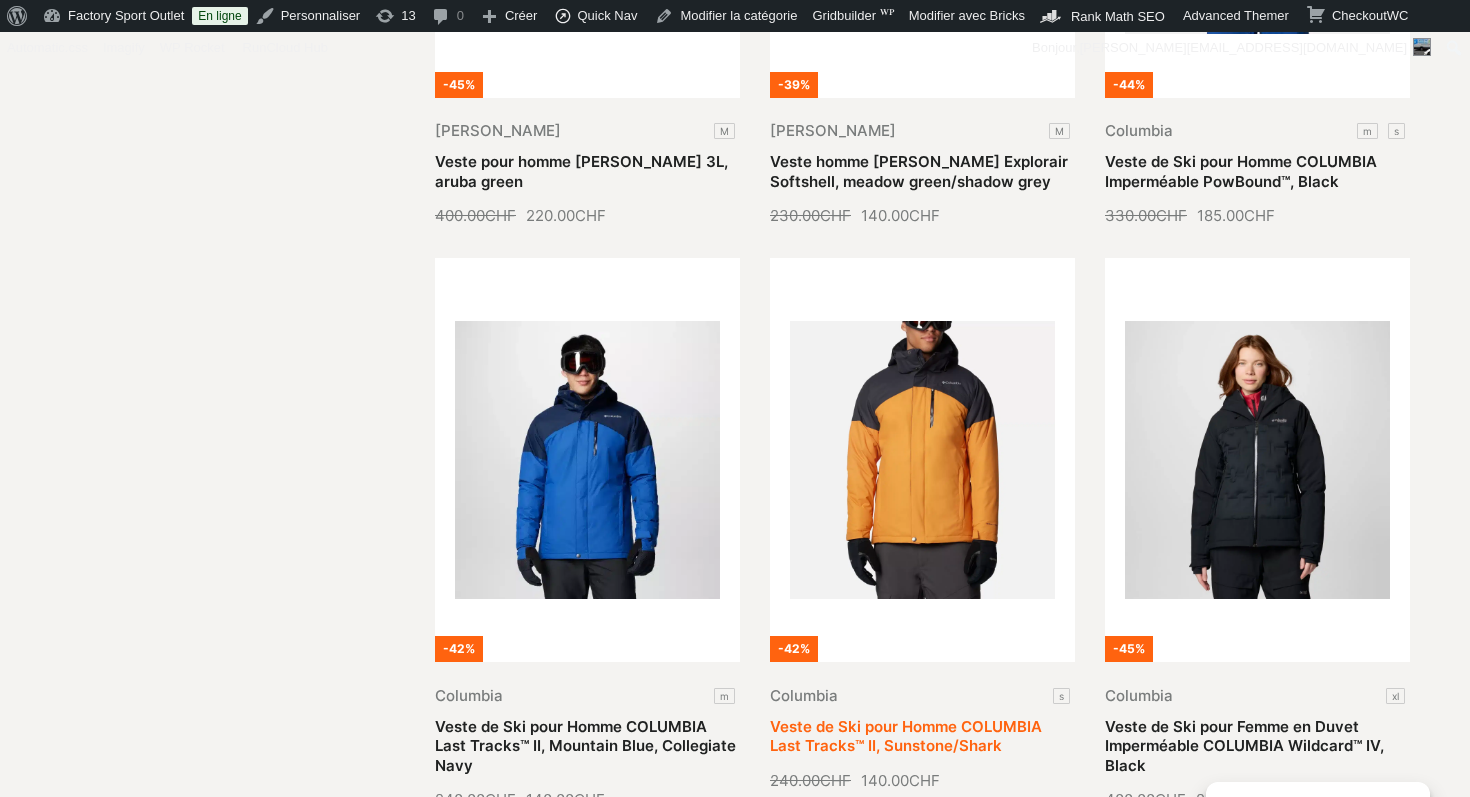 click on "Veste de Ski pour Homme COLUMBIA Last Tracks™ II, Sunstone/Shark" at bounding box center (906, 736) 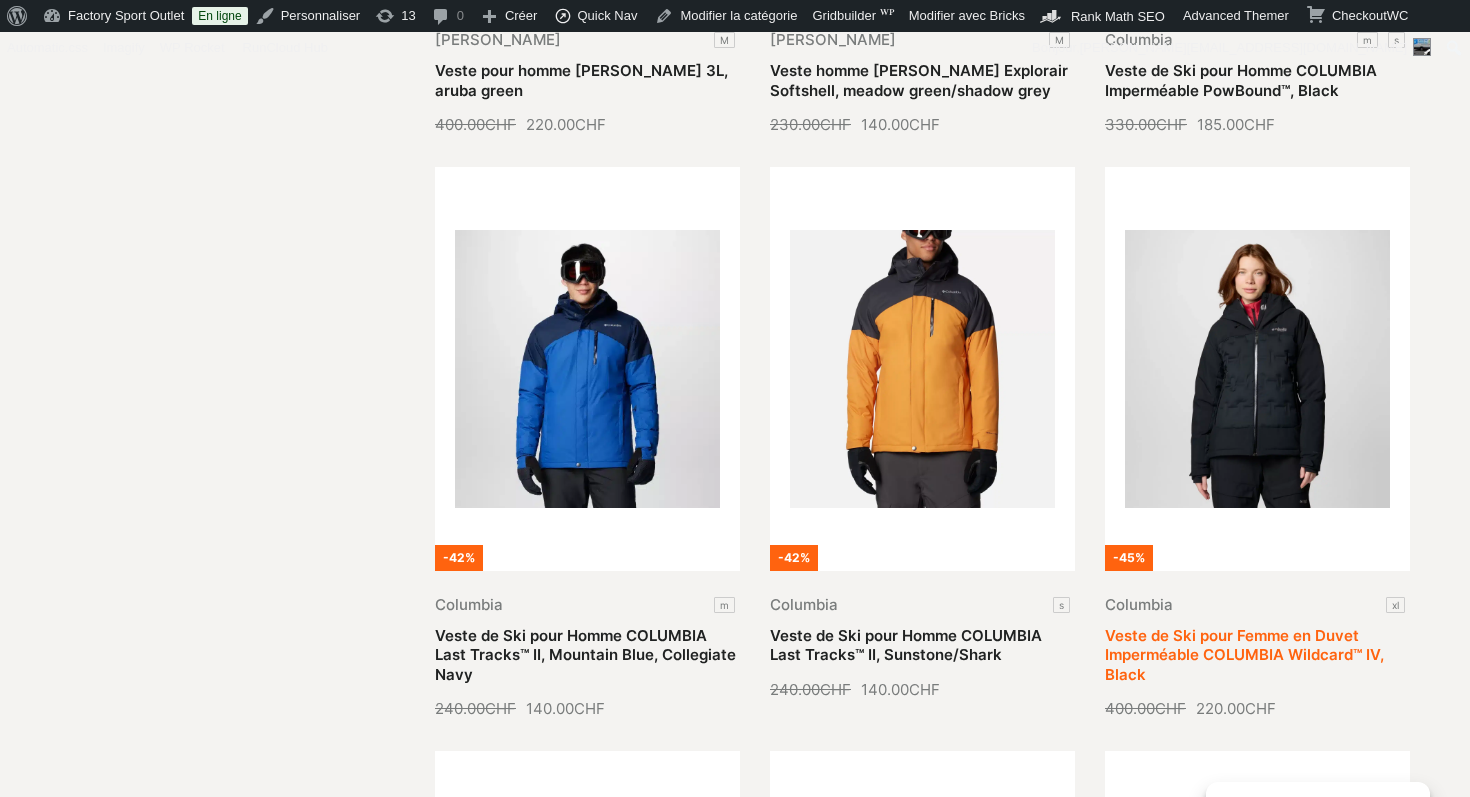 scroll, scrollTop: 1639, scrollLeft: 0, axis: vertical 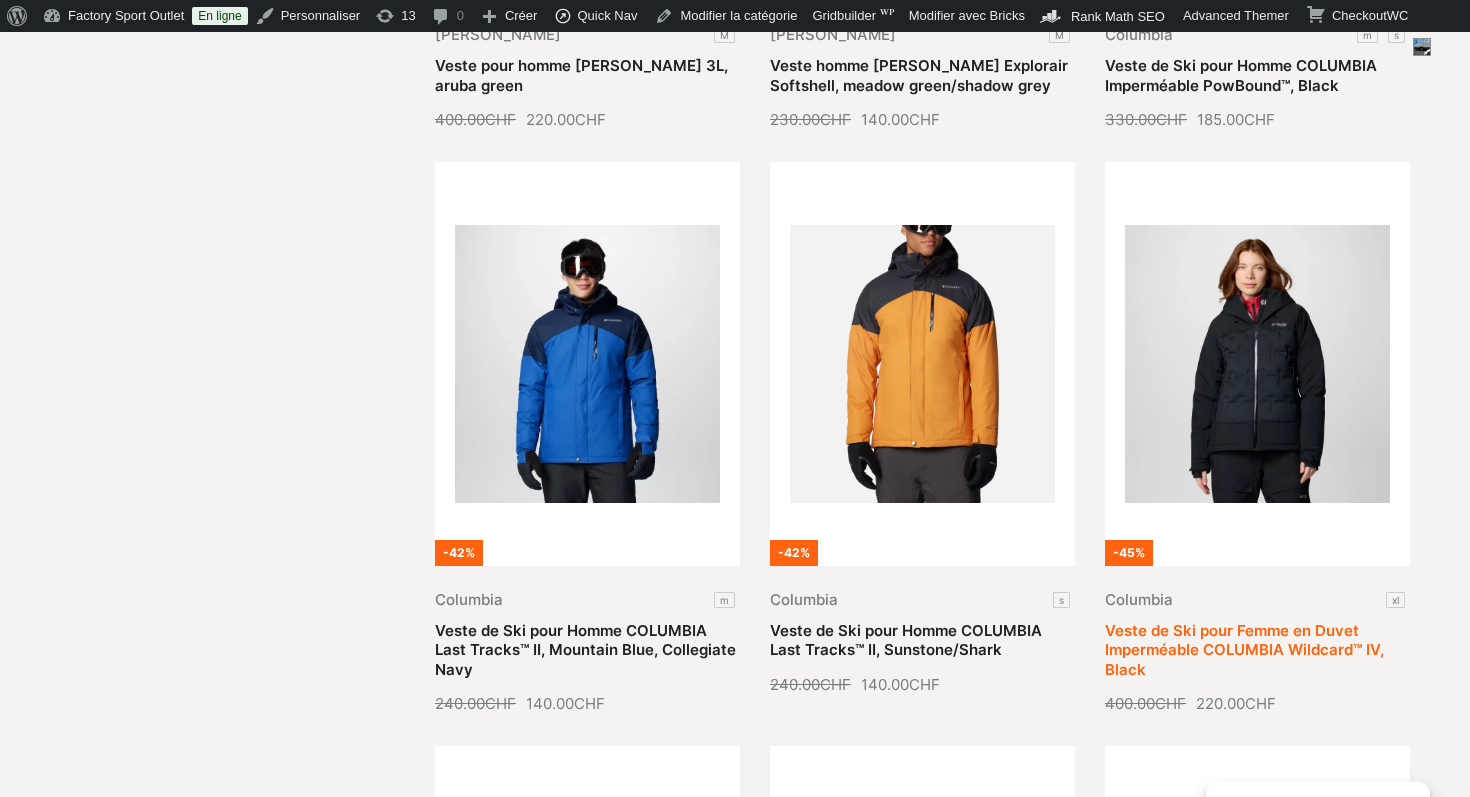 click on "Veste de Ski pour Femme en Duvet Imperméable COLUMBIA Wildcard™ IV, Black" at bounding box center [1244, 650] 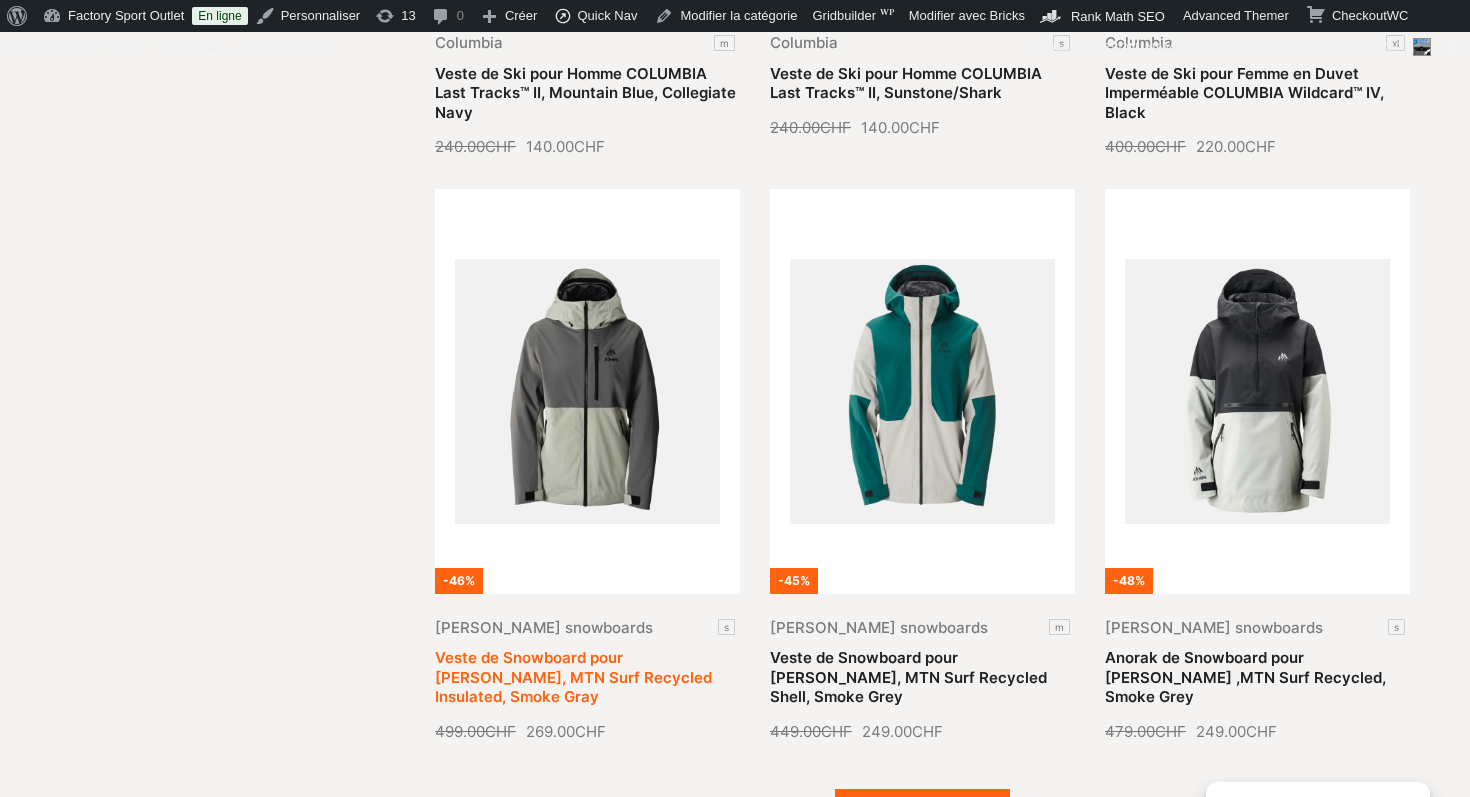 scroll, scrollTop: 2197, scrollLeft: 0, axis: vertical 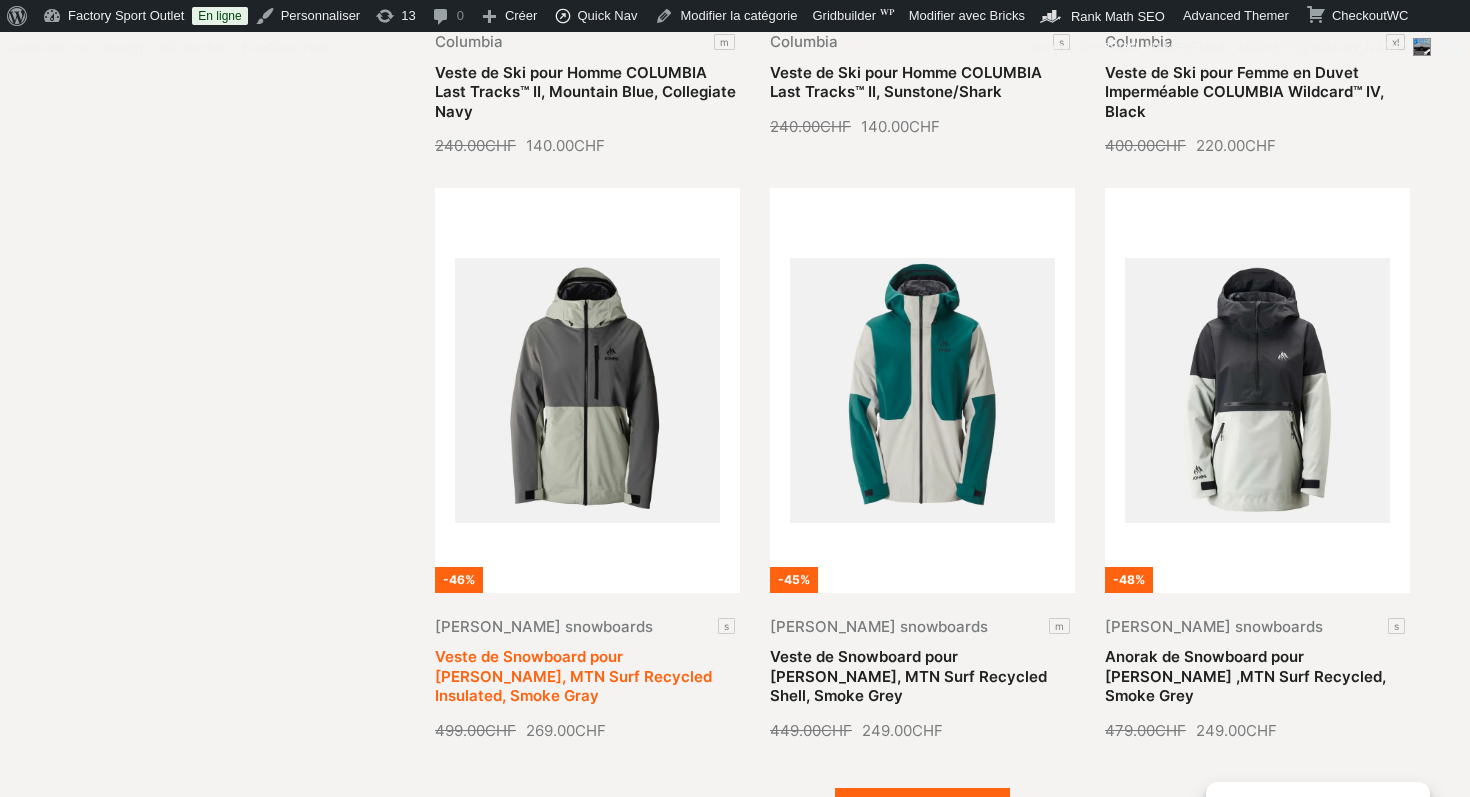 click on "Veste de Snowboard pour Femme JONES, MTN Surf Recycled Insulated, Smoke Gray" at bounding box center [573, 676] 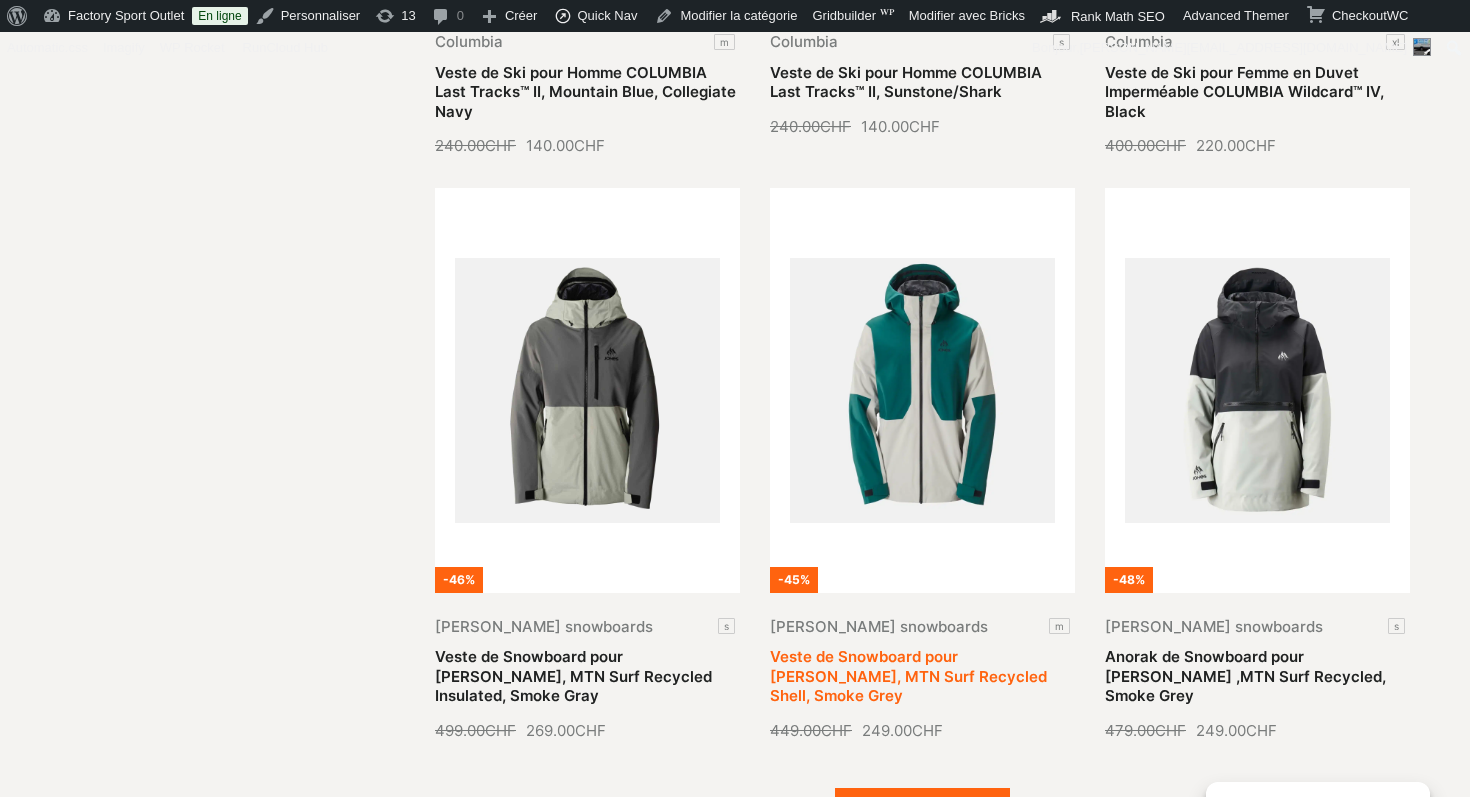 click on "Veste de Snowboard pour Homme JONES, MTN Surf Recycled Shell, Smoke Grey" at bounding box center [908, 676] 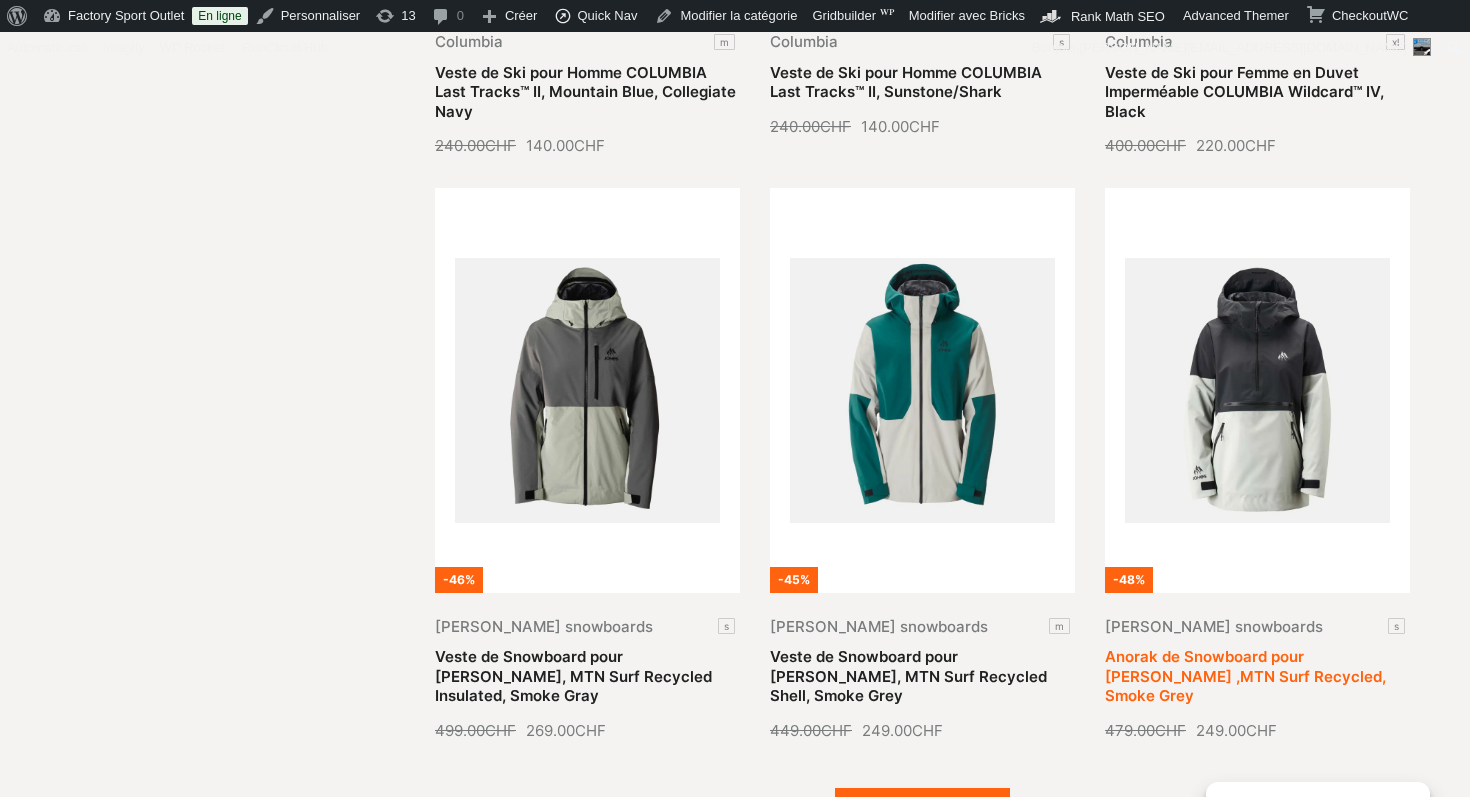 click on "Anorak de Snowboard pour Femme JONES ,MTN Surf Recycled, Smoke Grey" at bounding box center (1245, 676) 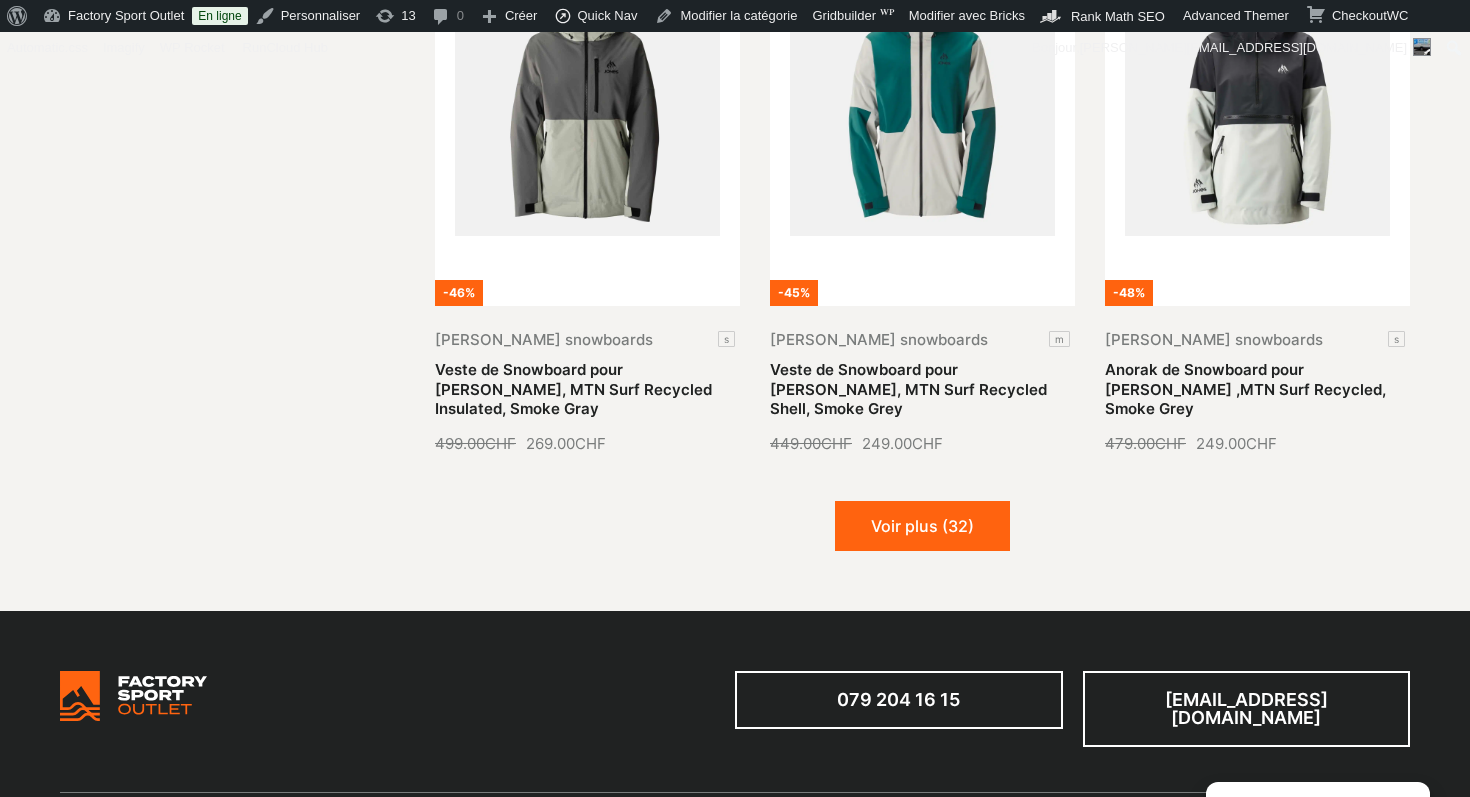 scroll, scrollTop: 2569, scrollLeft: 0, axis: vertical 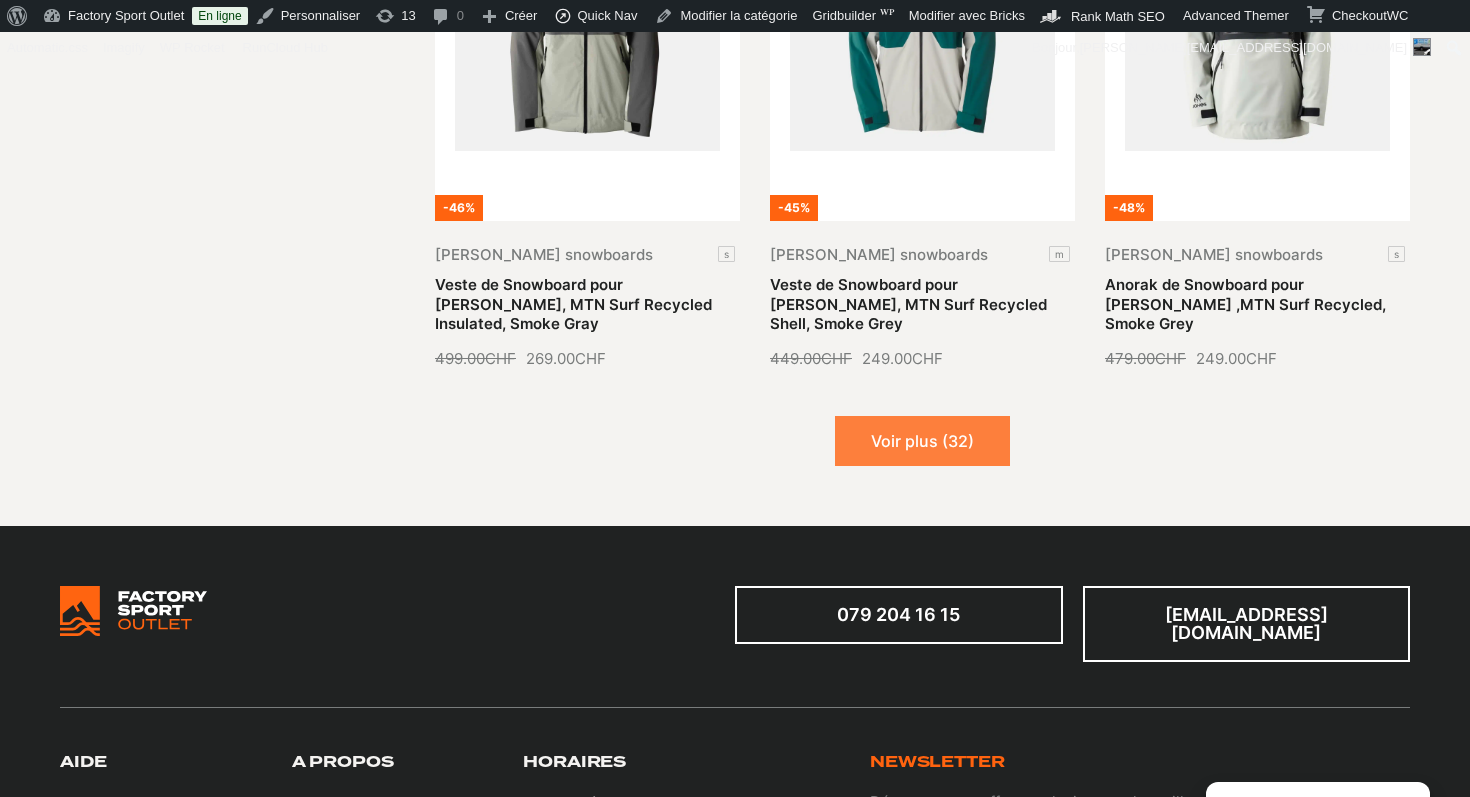 click on "Voir plus (32)" at bounding box center (922, 441) 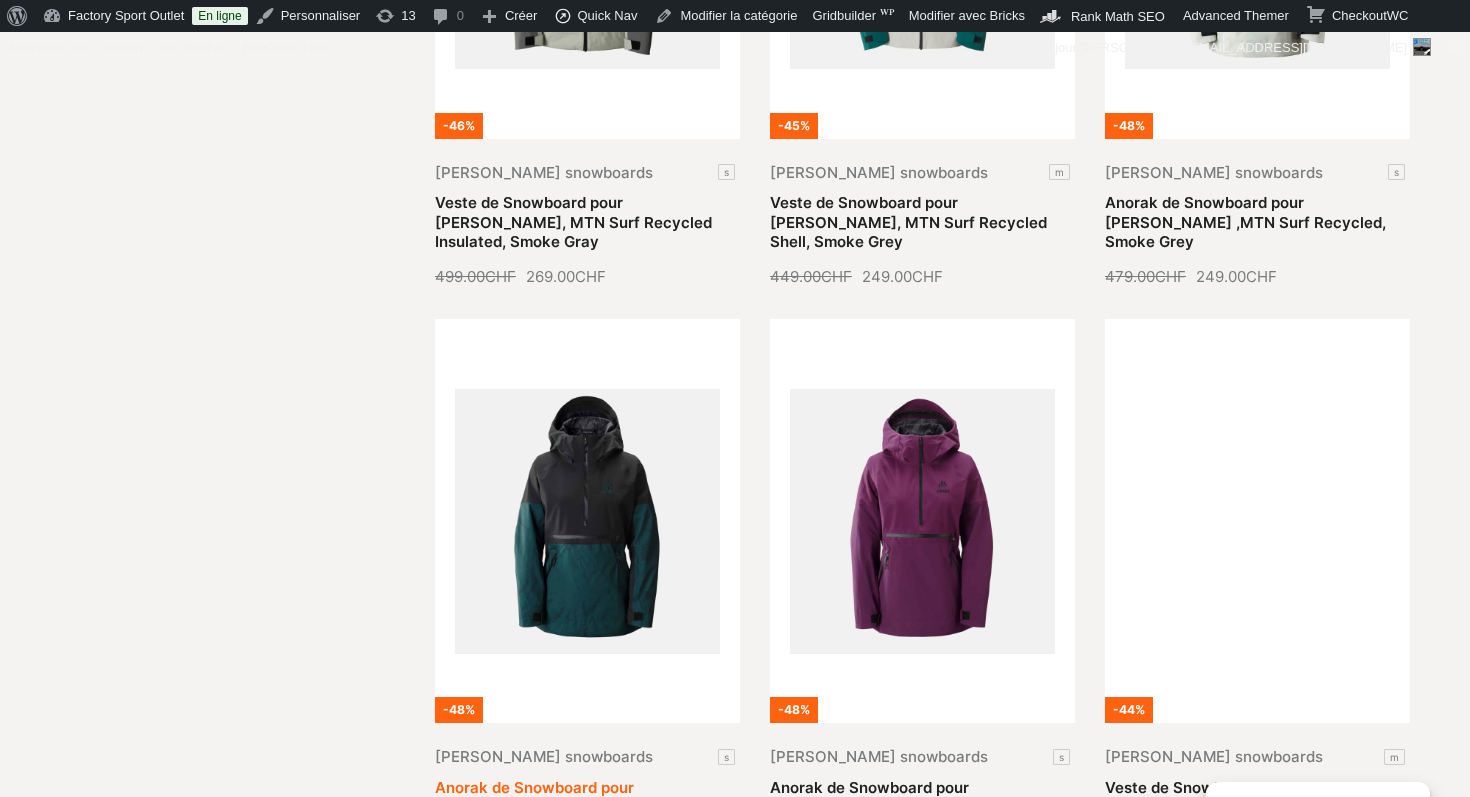 scroll, scrollTop: 2678, scrollLeft: 0, axis: vertical 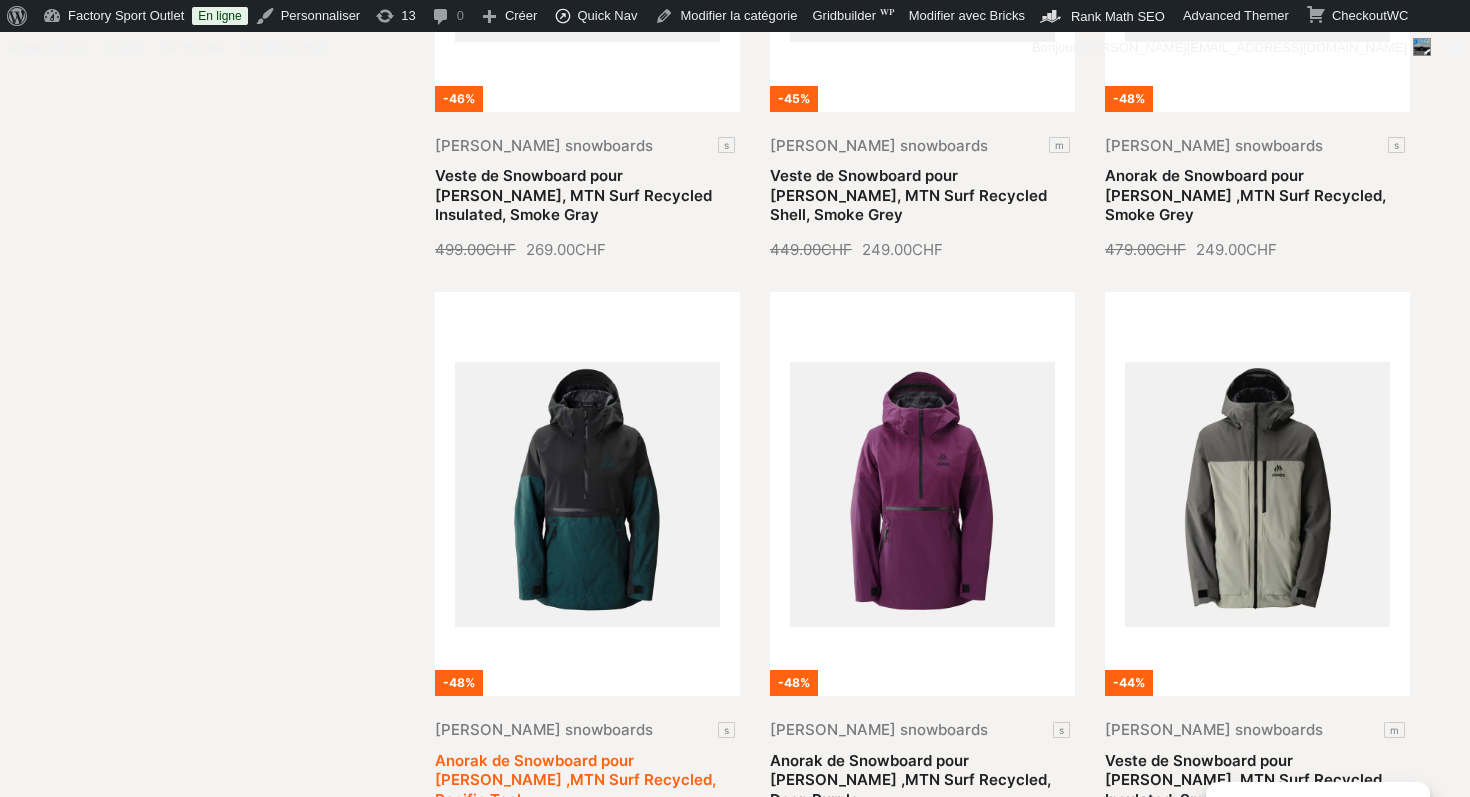 type 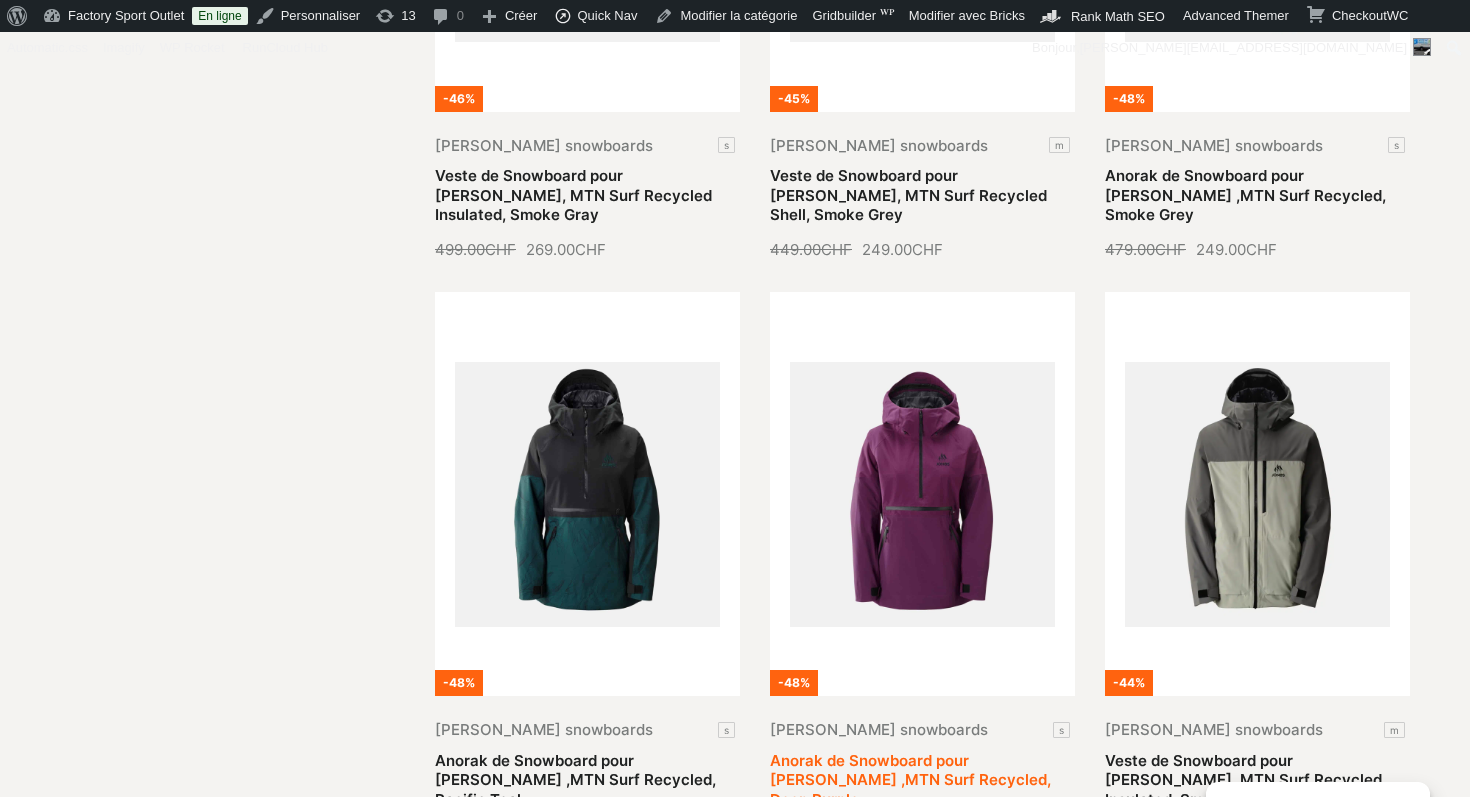 click on "Anorak de Snowboard pour Femme JONES ,MTN Surf Recycled, Deep Purple" at bounding box center (910, 780) 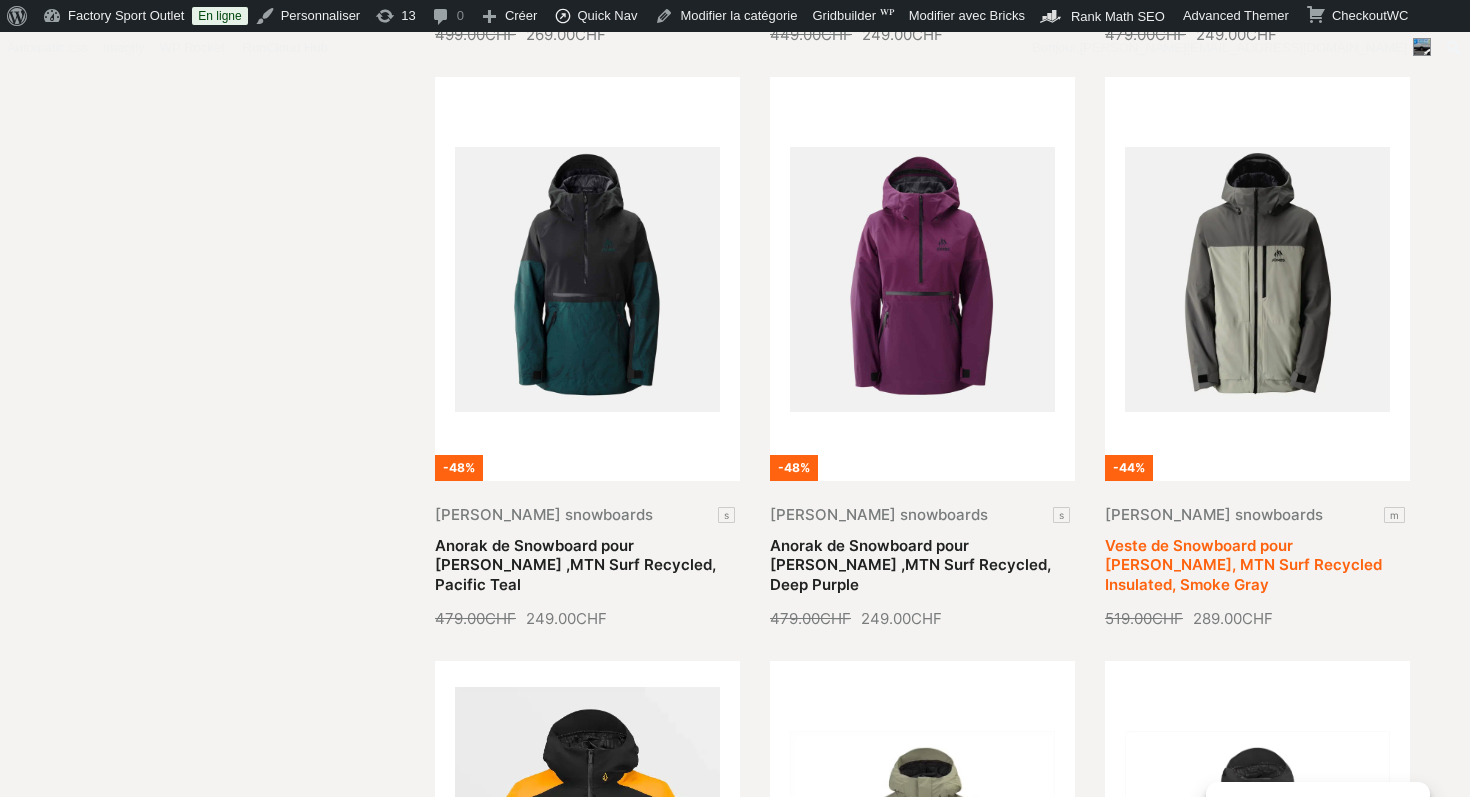 scroll, scrollTop: 2930, scrollLeft: 0, axis: vertical 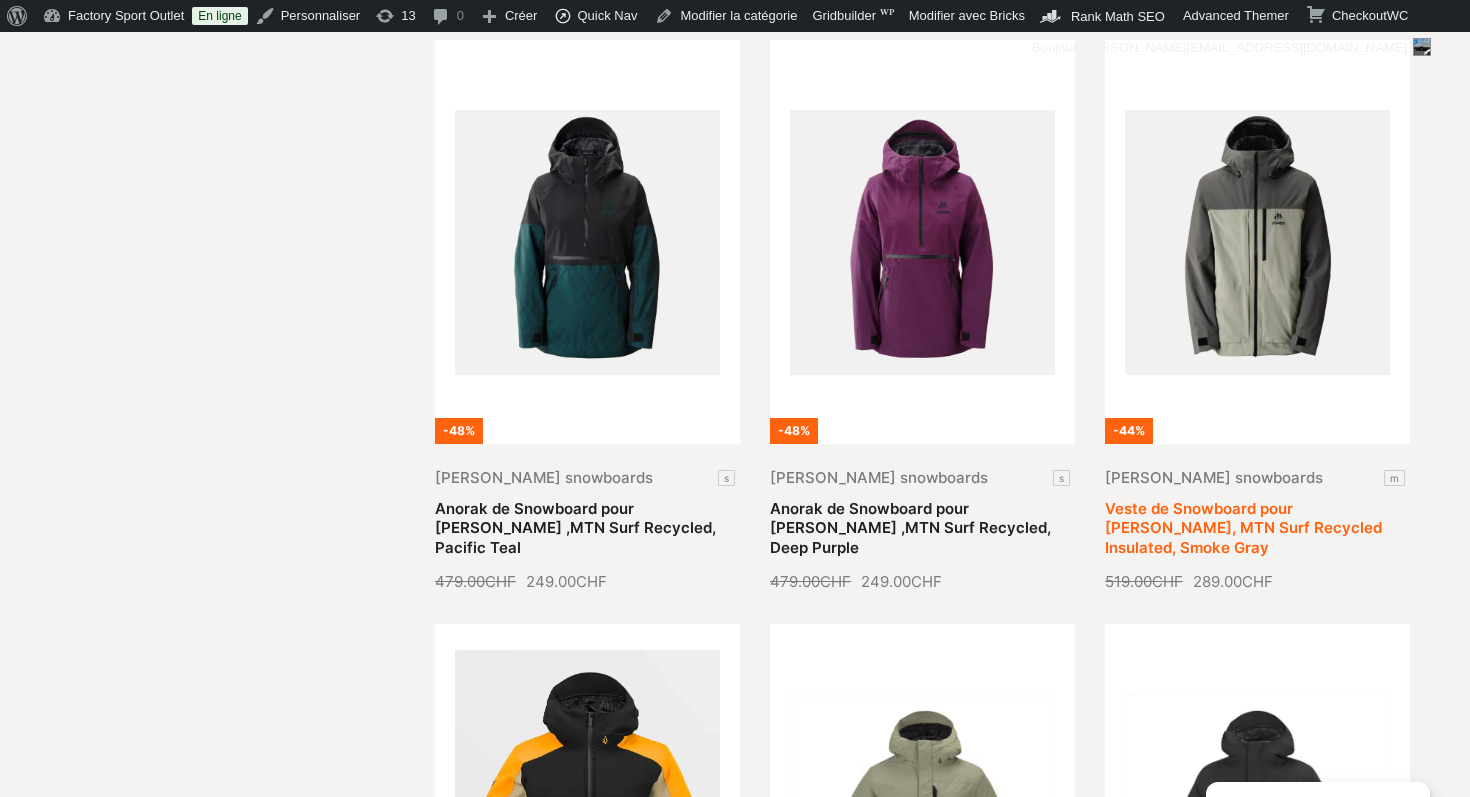 click on "Veste de Snowboard pour Homme JONES, MTN Surf Recycled Insulated, Smoke Gray" at bounding box center [1243, 528] 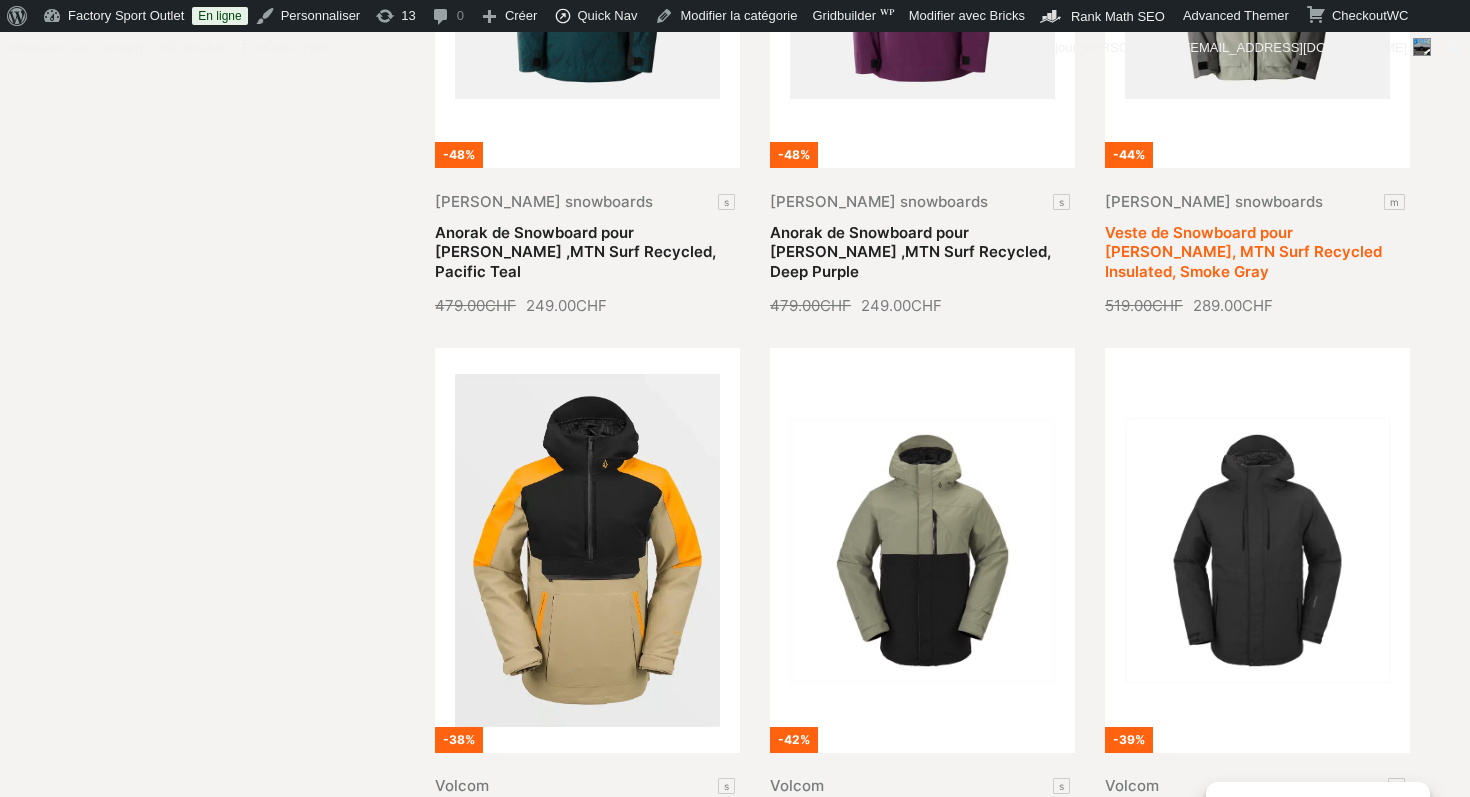 scroll, scrollTop: 3281, scrollLeft: 0, axis: vertical 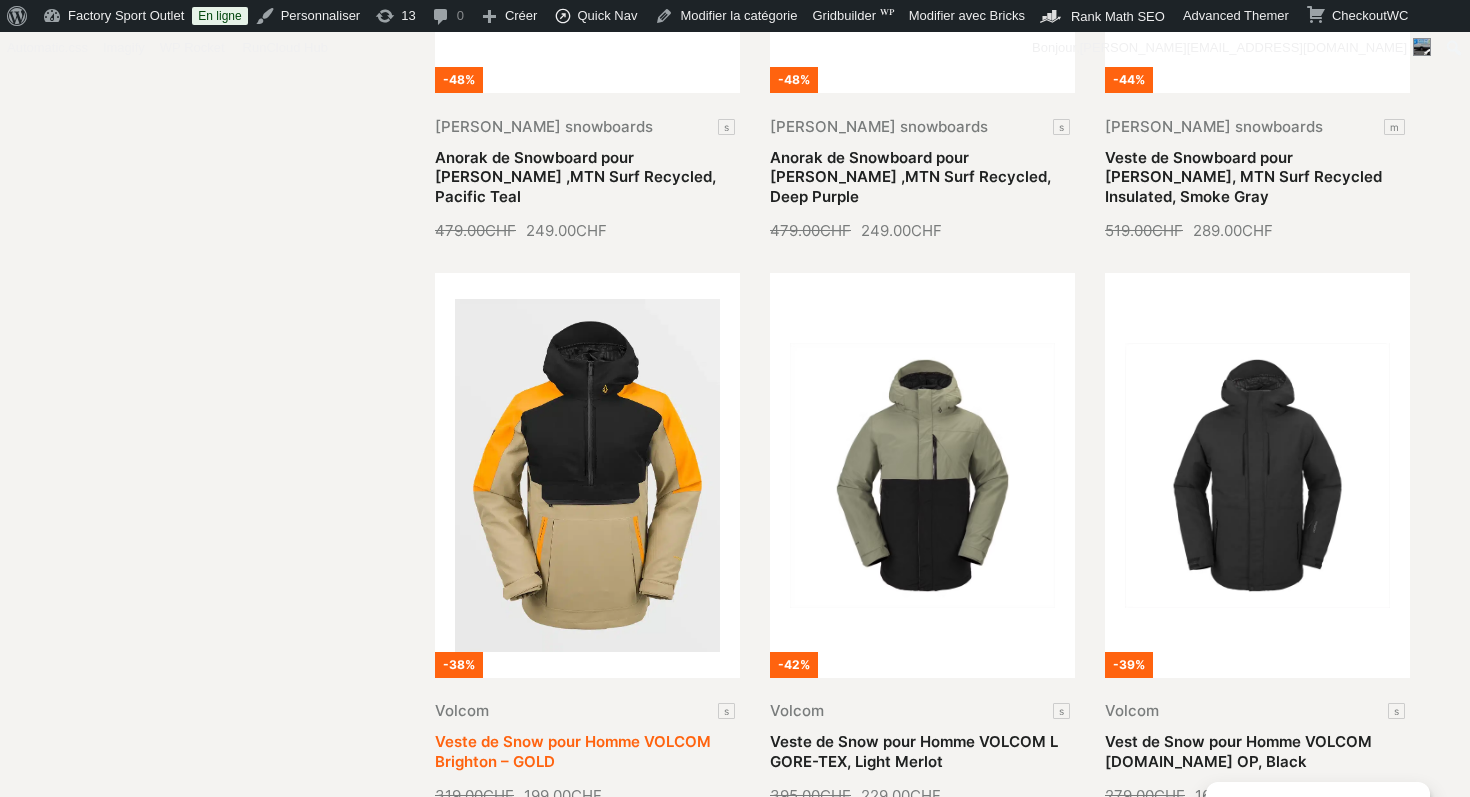 click on "Veste de Snow pour Homme VOLCOM  Brighton – GOLD" at bounding box center (573, 751) 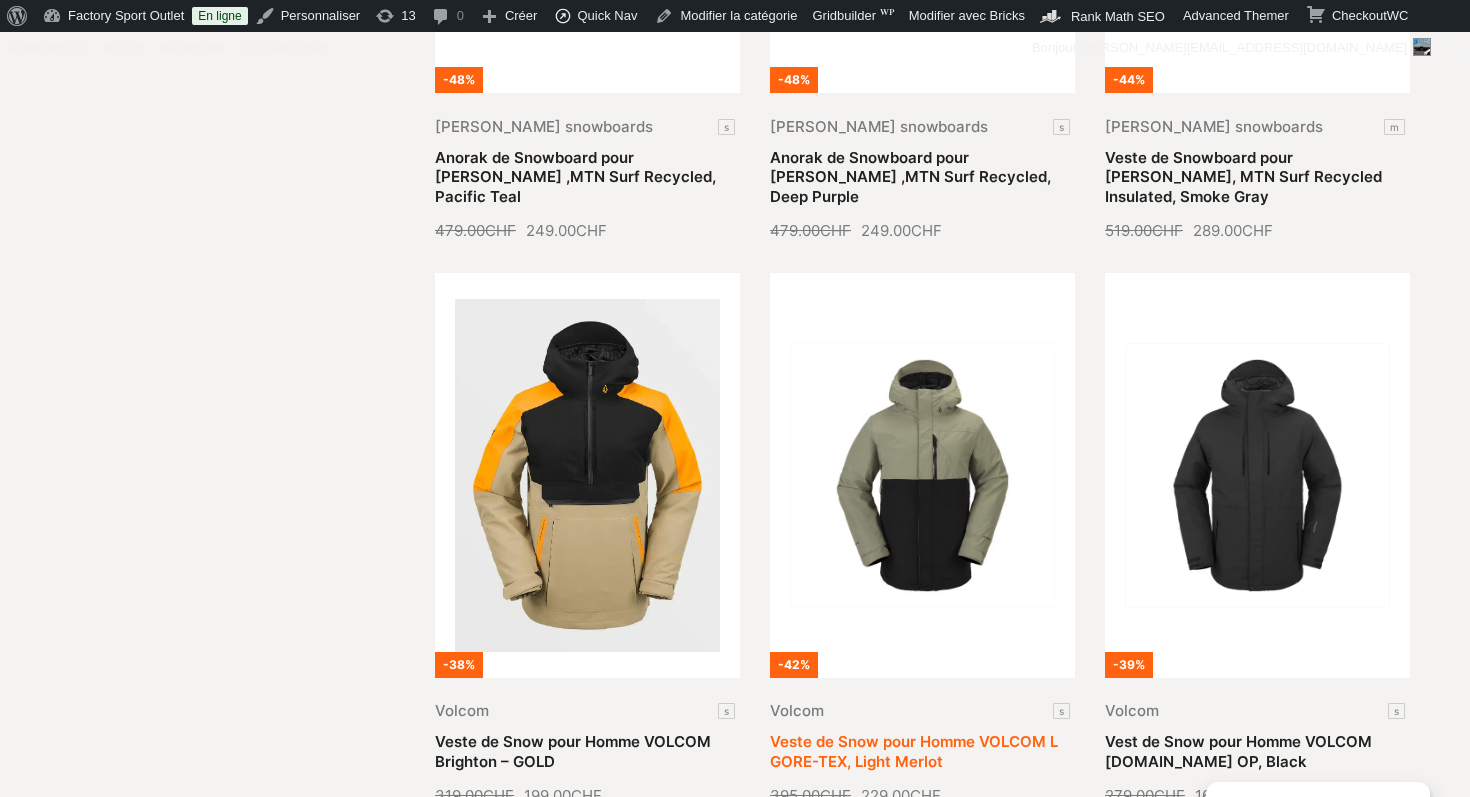 click on "Veste de Snow pour Homme VOLCOM L GORE-TEX, Light Merlot" at bounding box center [914, 751] 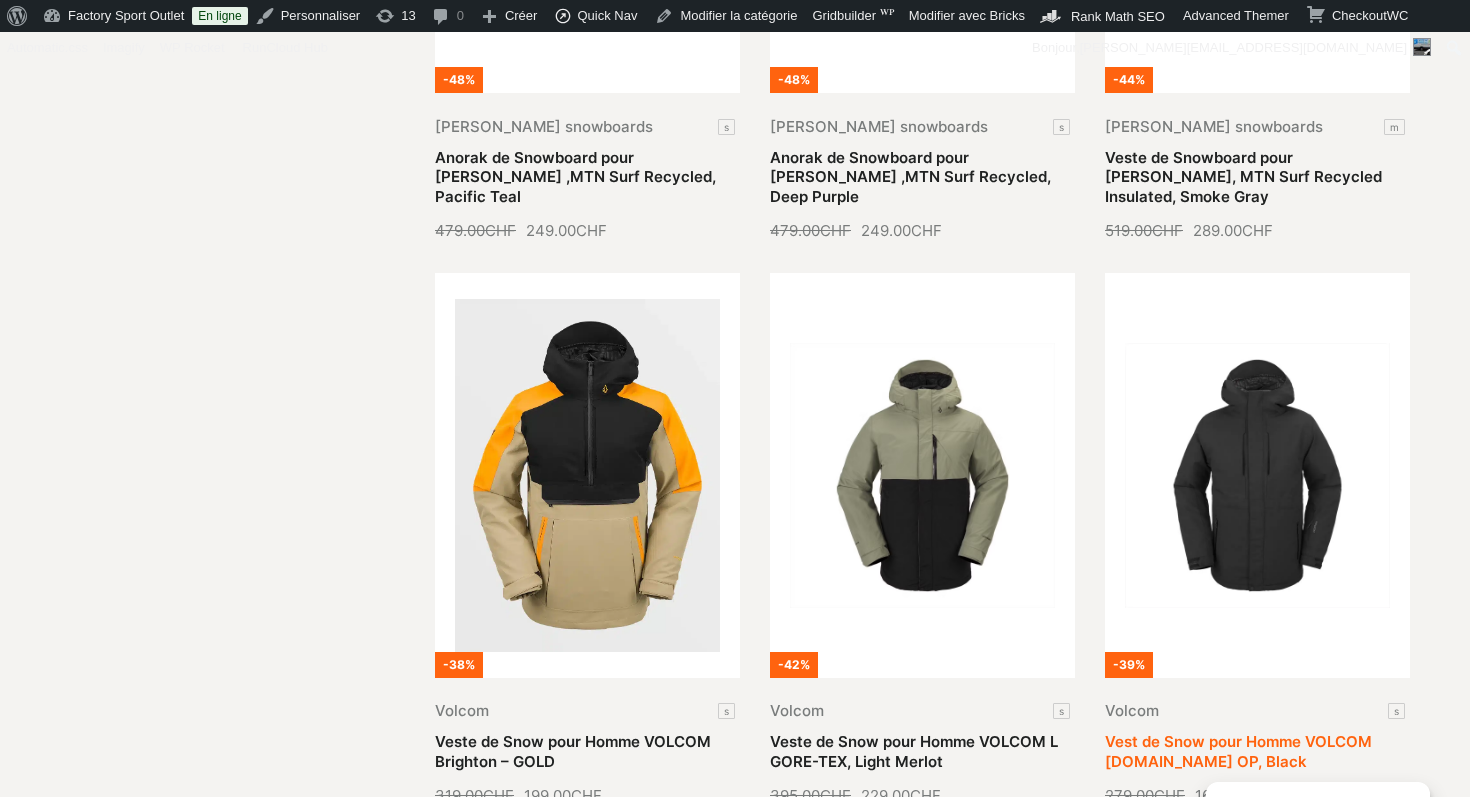 click on "Vest de Snow pour Homme VOLCOM V.CO OP, Black" at bounding box center (1238, 751) 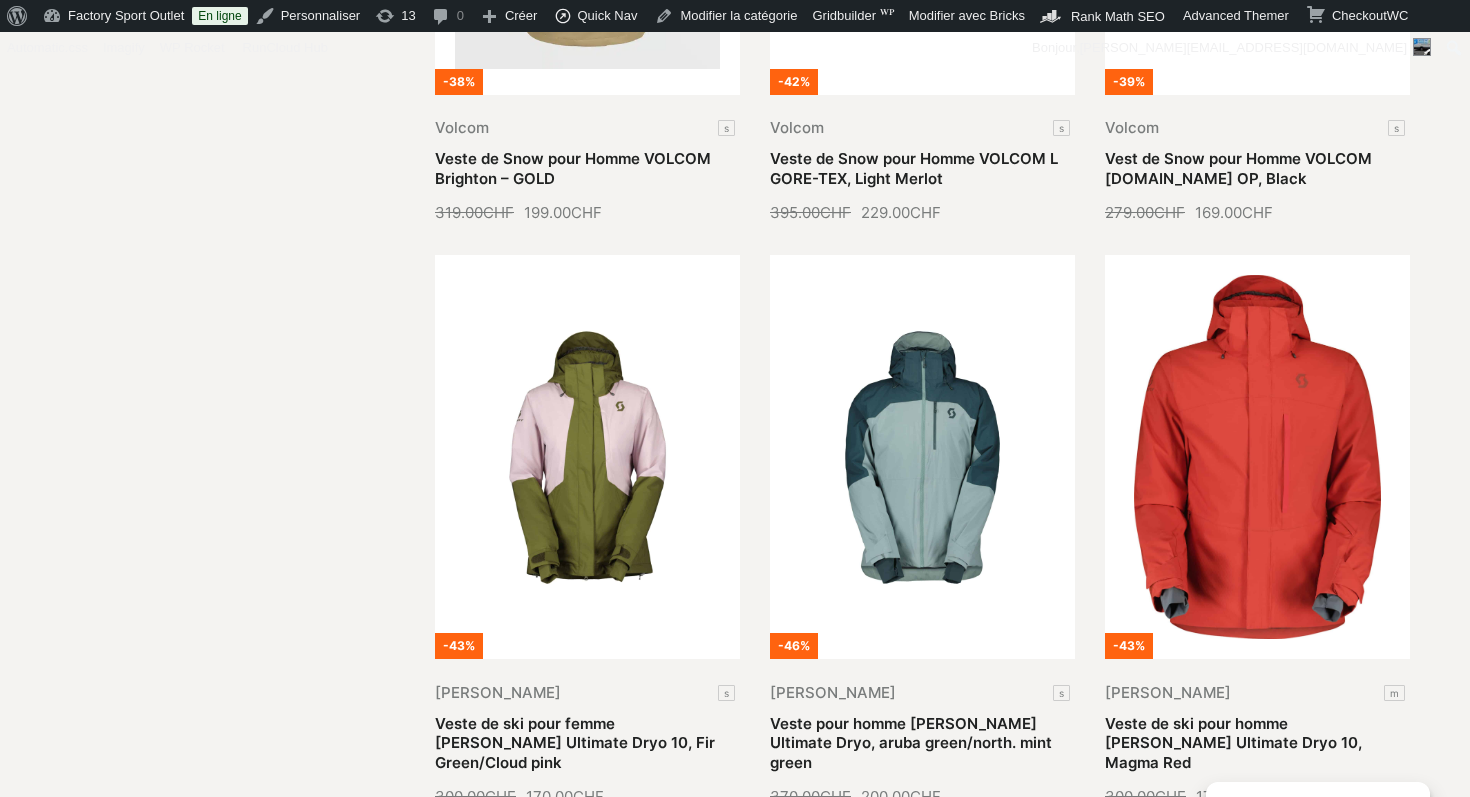 scroll, scrollTop: 3807, scrollLeft: 0, axis: vertical 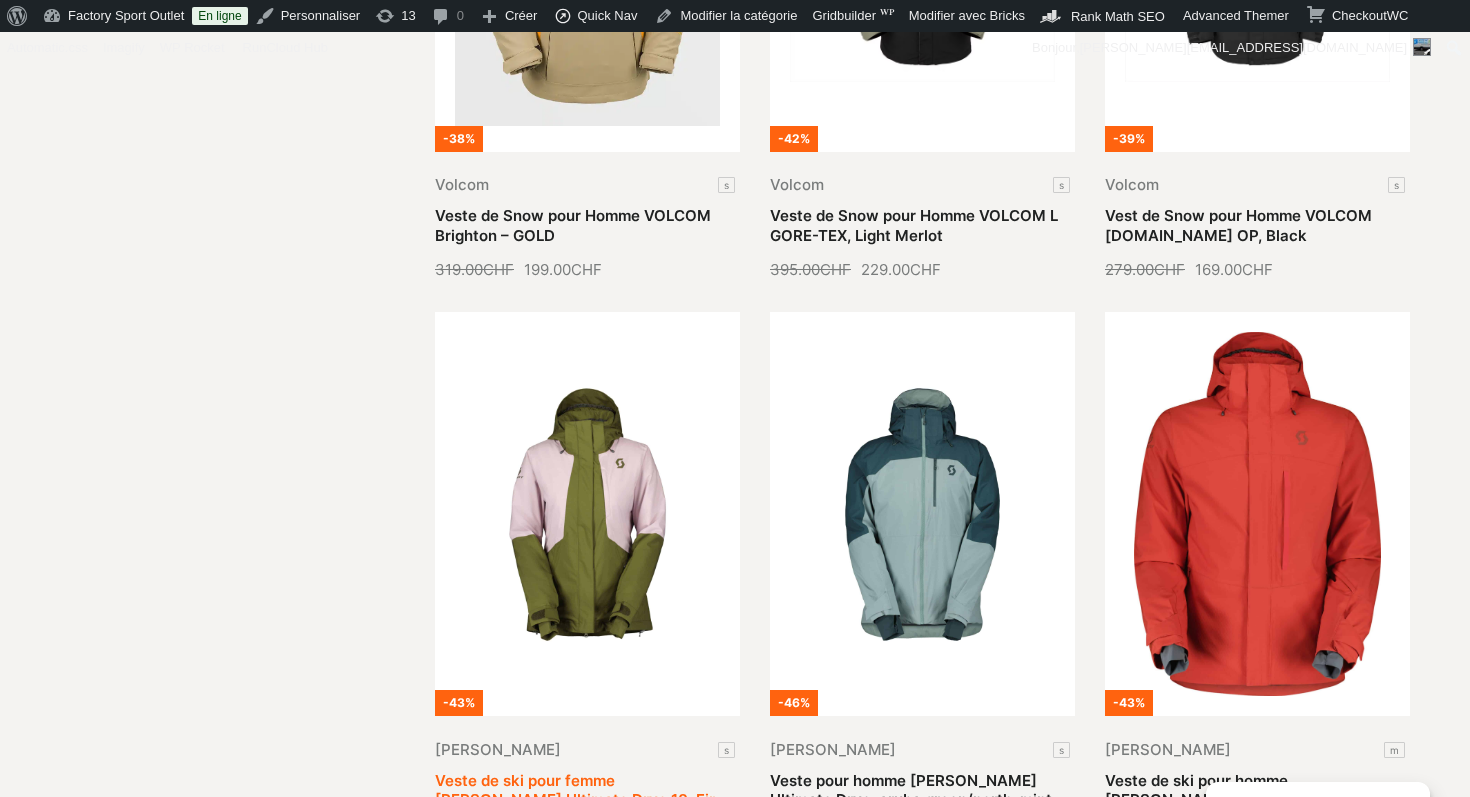 click on "Veste de ski pour femme SCOTT Ultimate Dryo 10, Fir Green/Cloud pink" at bounding box center [575, 800] 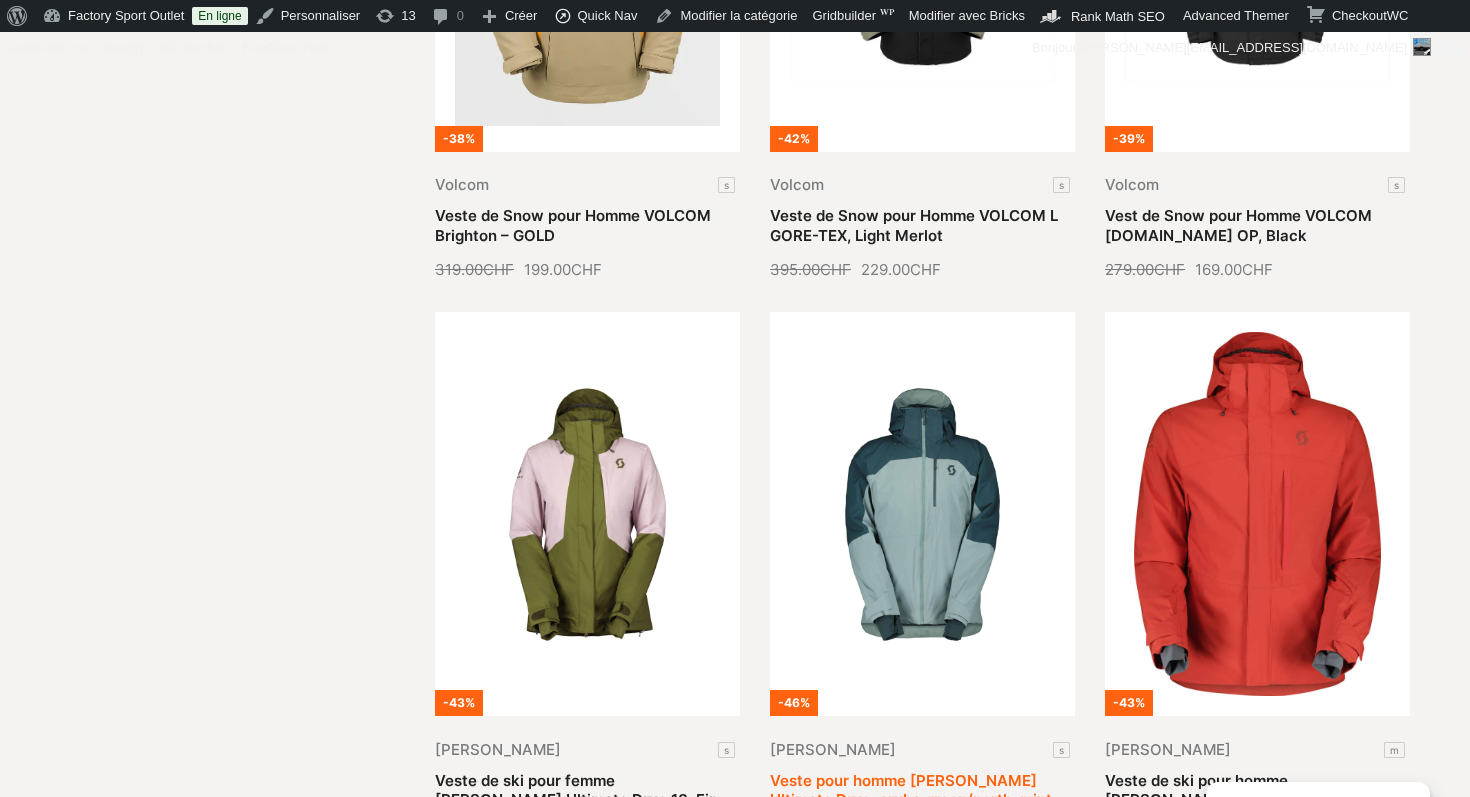 click on "Veste pour homme SCOTT Ultimate Dryo, aruba green/north. mint green" at bounding box center [911, 800] 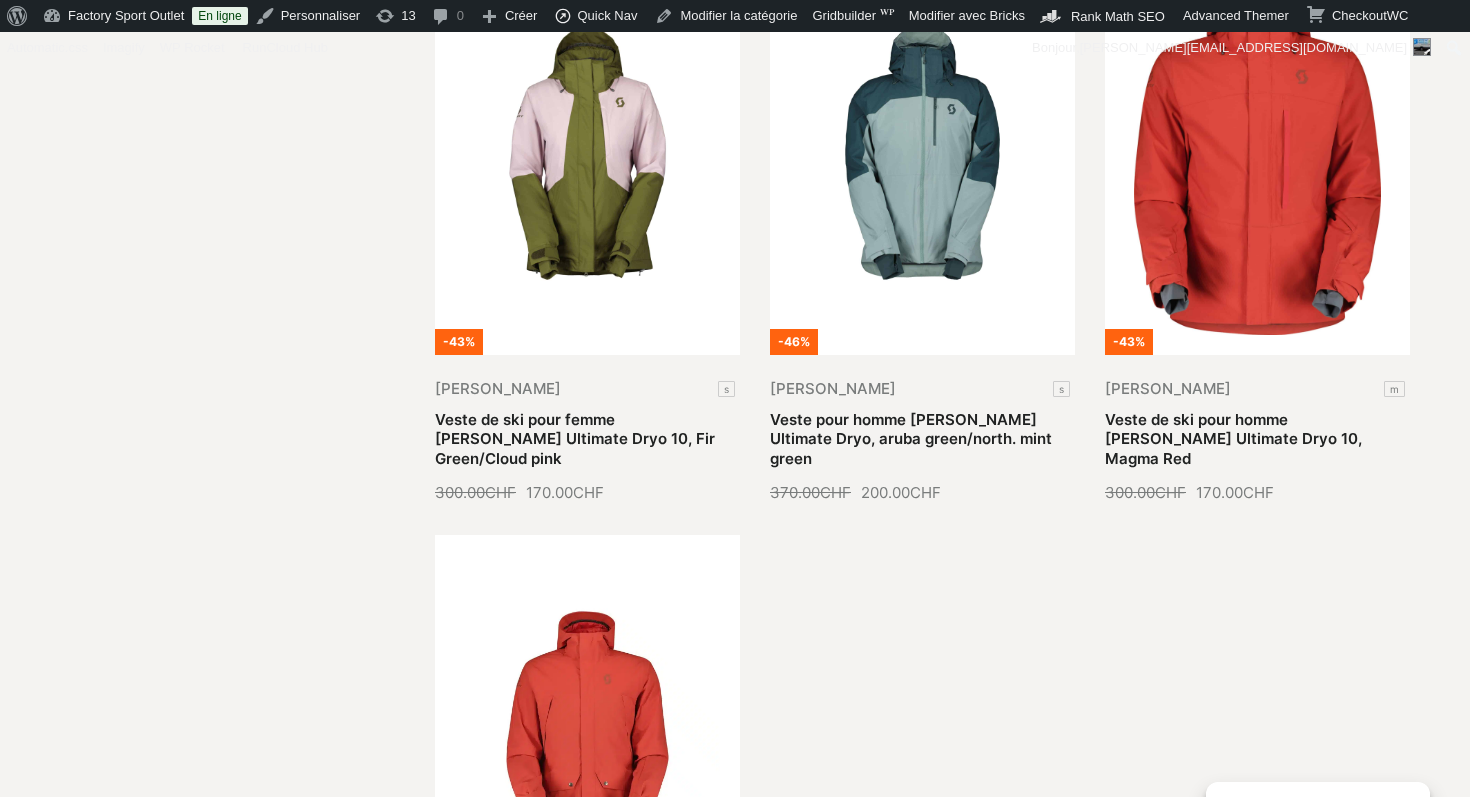 scroll, scrollTop: 3987, scrollLeft: 0, axis: vertical 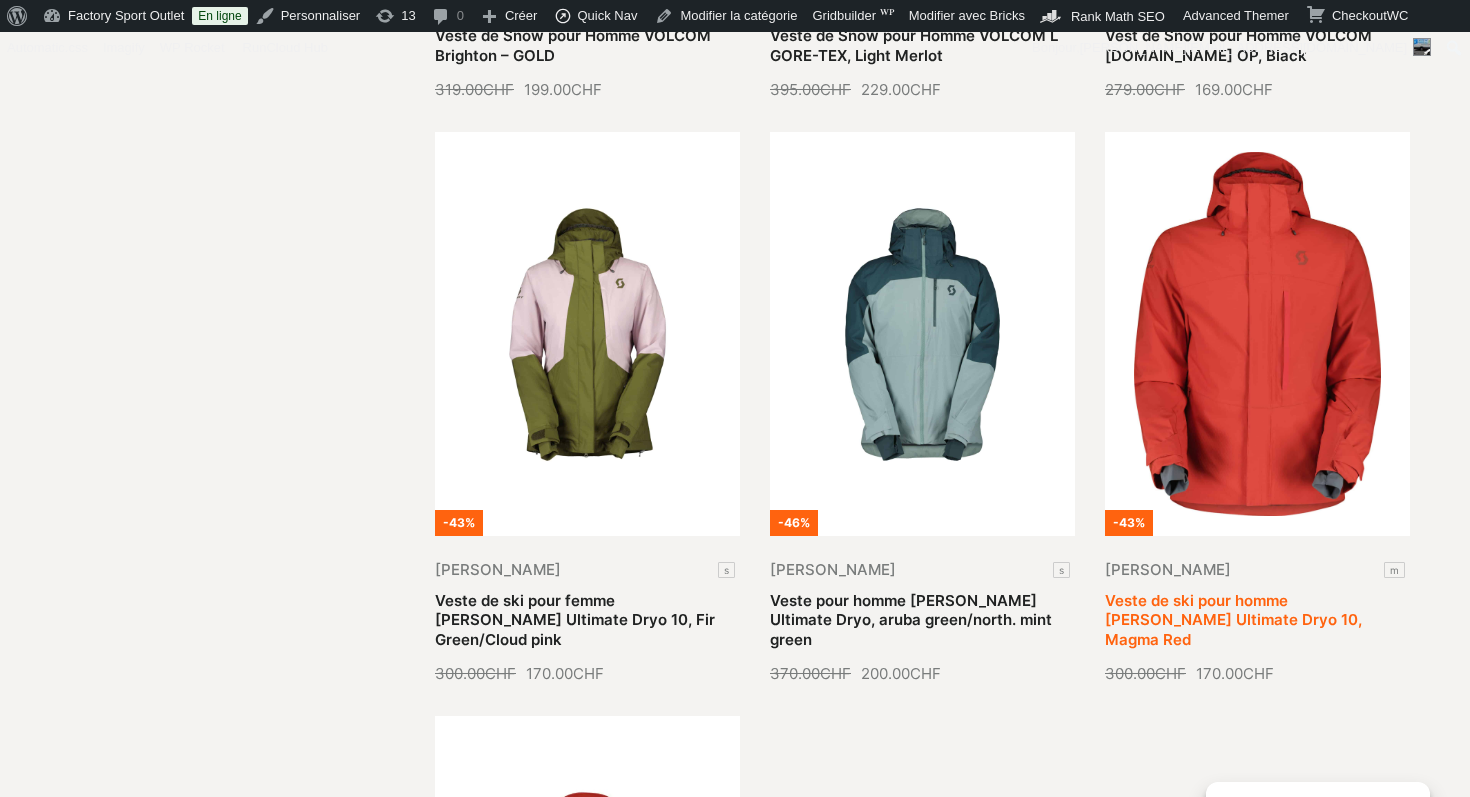click on "Veste de ski  pour homme SCOTT Ultimate Dryo 10, Magma Red" at bounding box center [1233, 620] 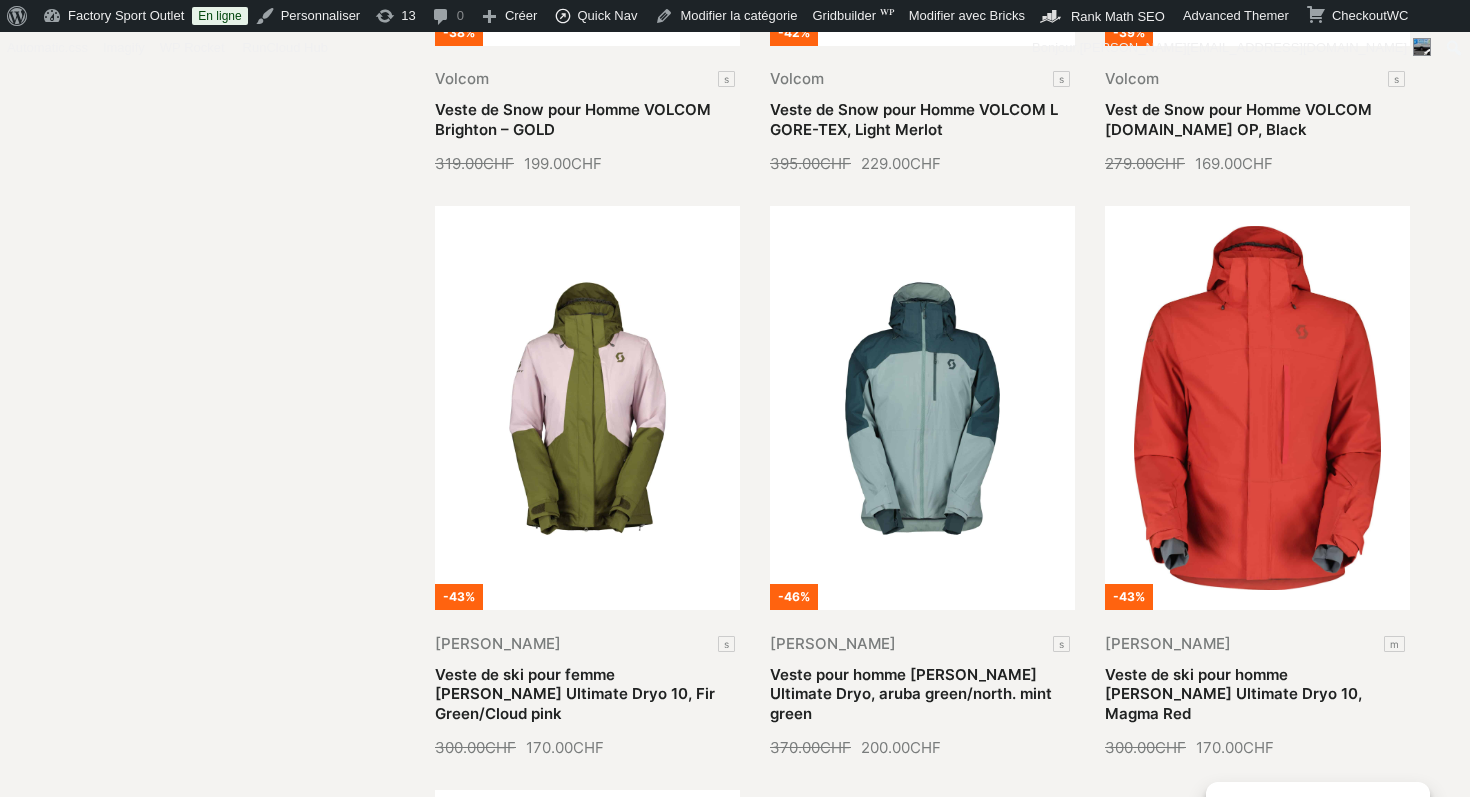 scroll, scrollTop: 3908, scrollLeft: 0, axis: vertical 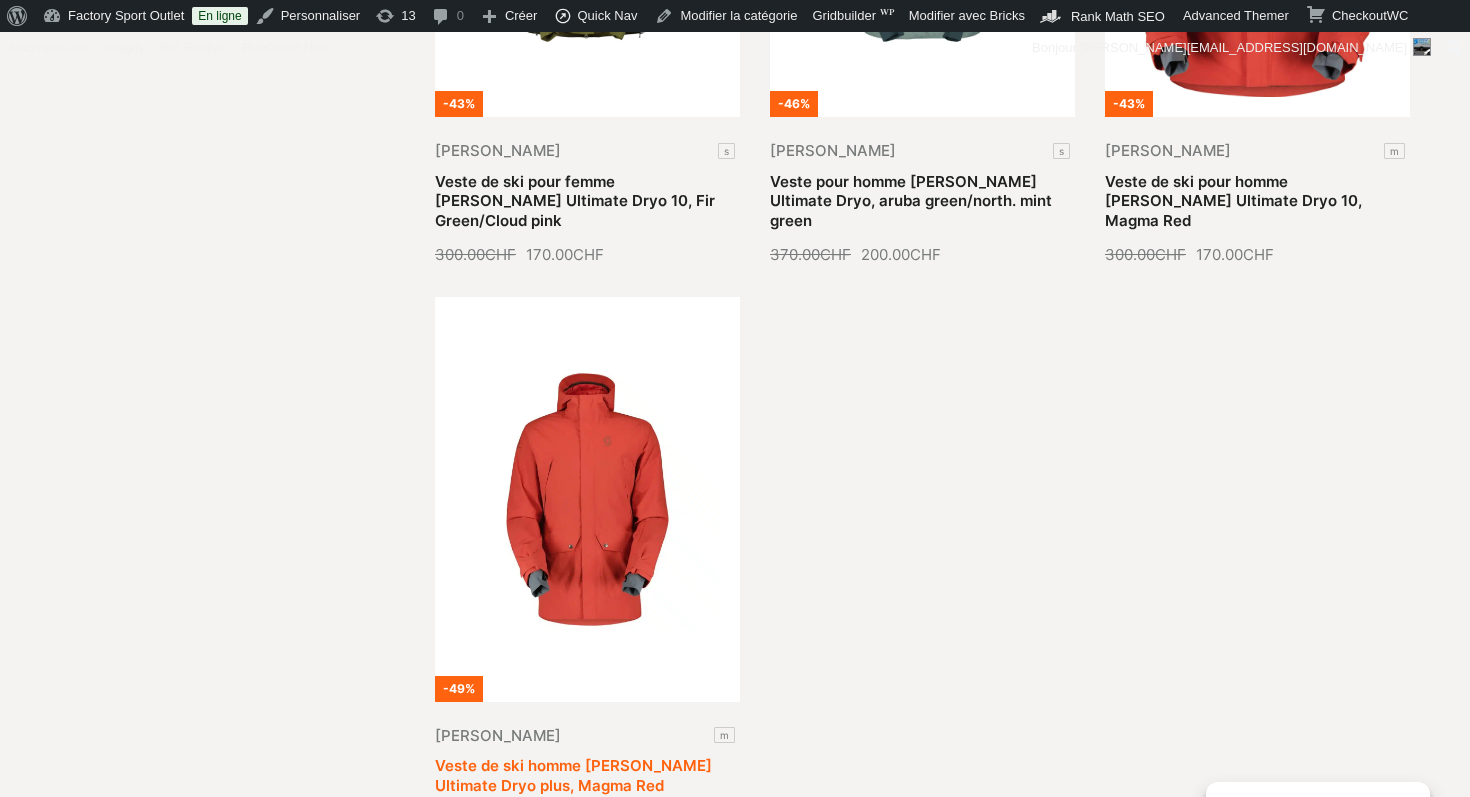 click on "Veste de ski homme SCOTT Ultimate Dryo plus, Magma Red" at bounding box center [573, 775] 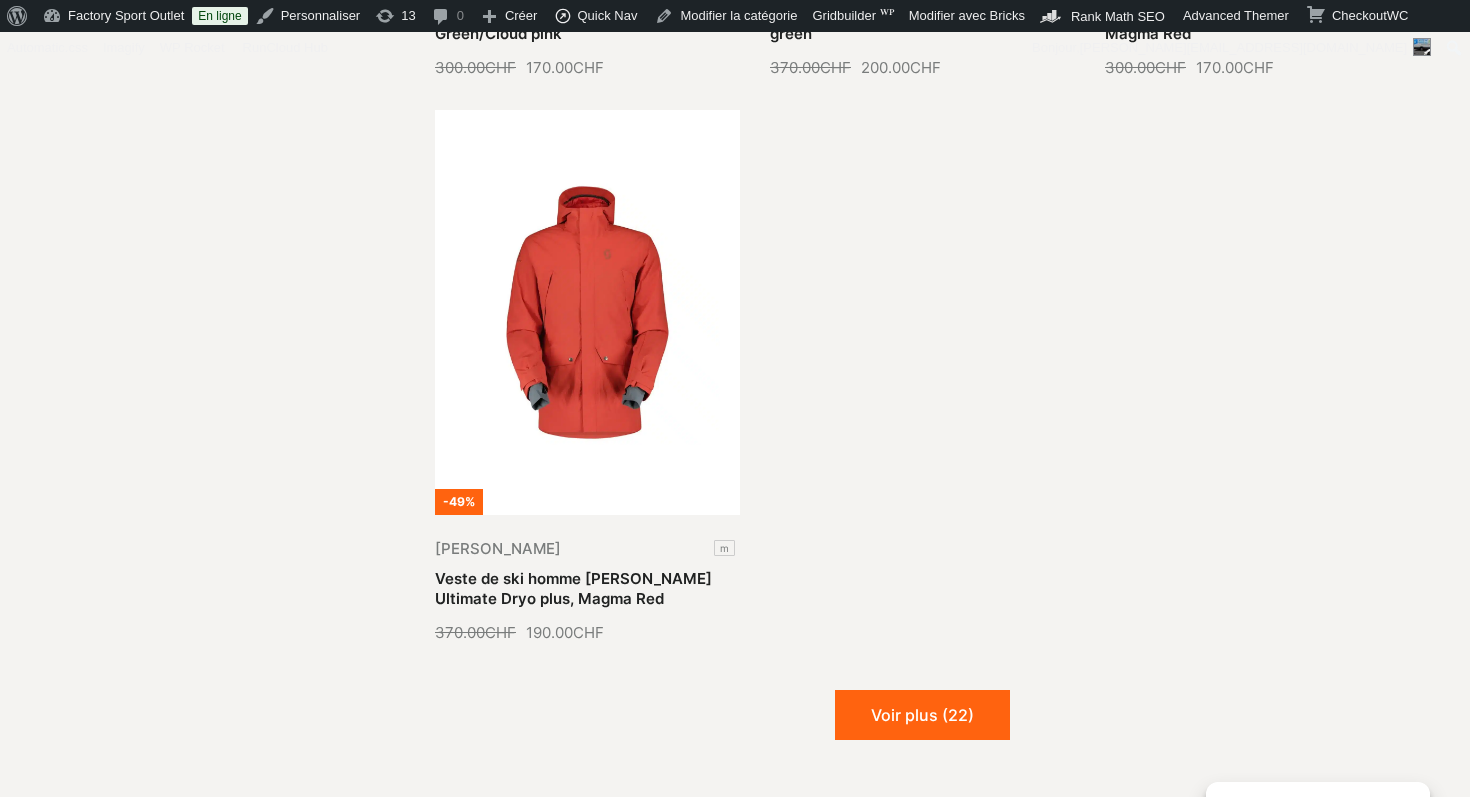 scroll, scrollTop: 4739, scrollLeft: 0, axis: vertical 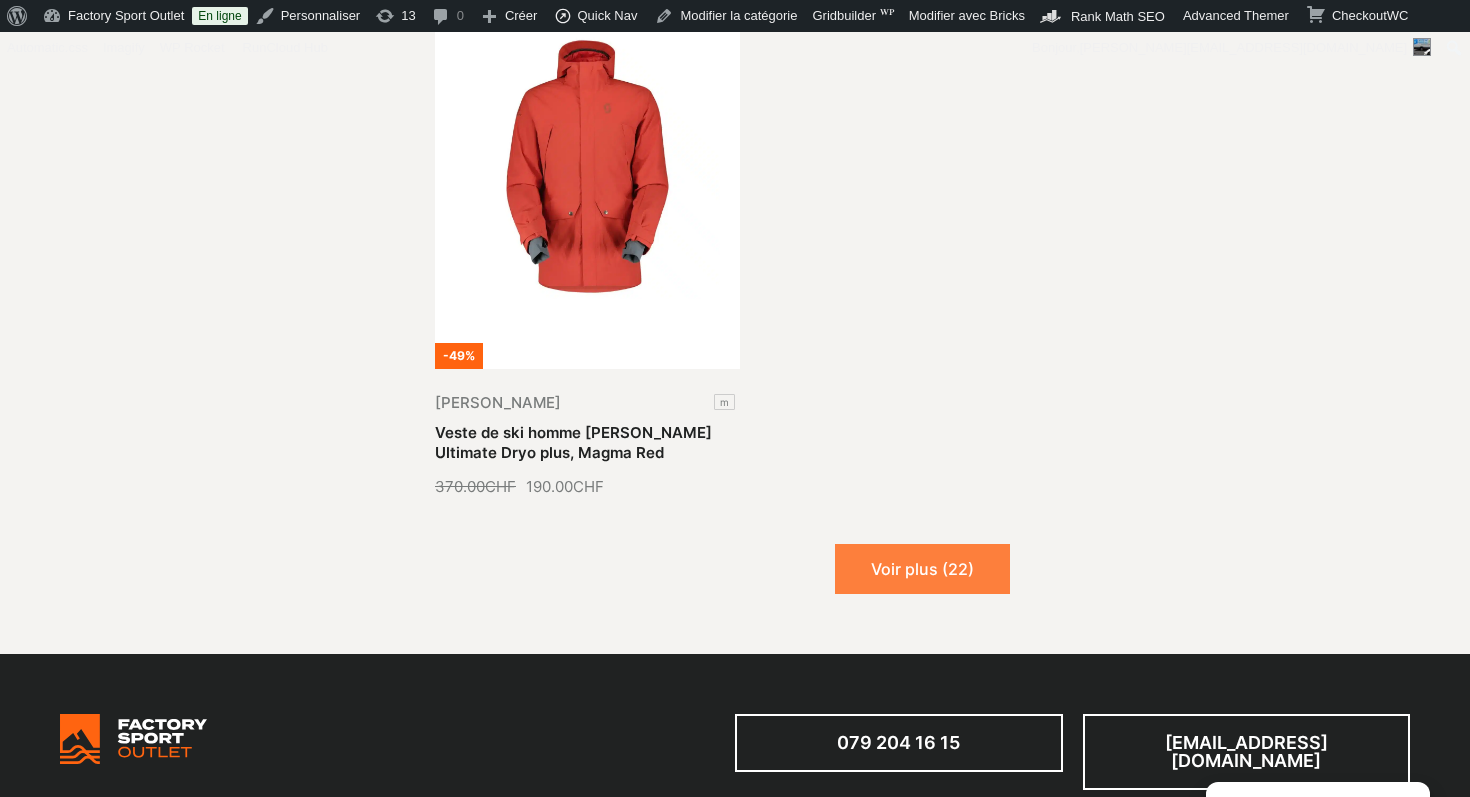 click on "Voir plus (22)" at bounding box center [922, 569] 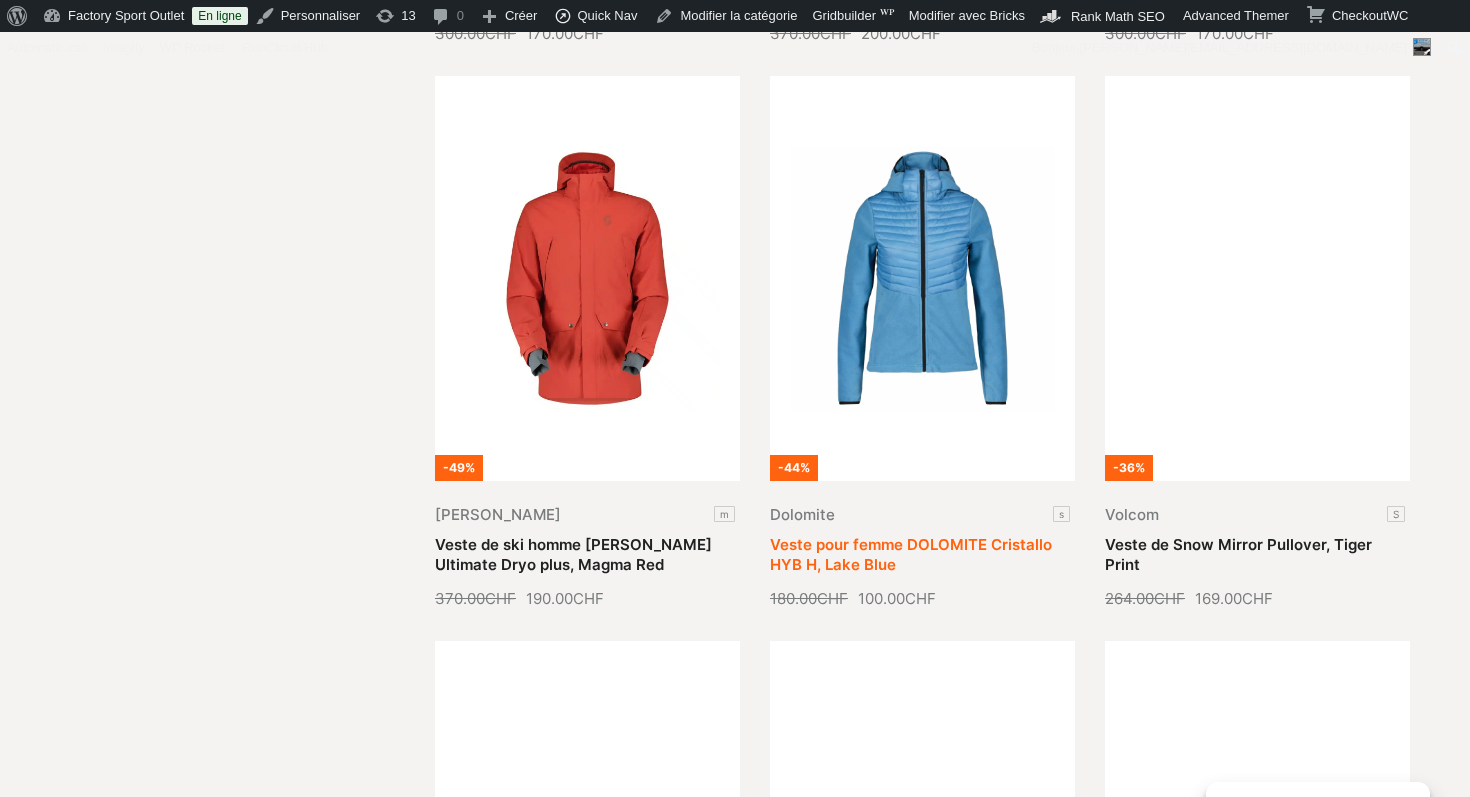 scroll, scrollTop: 4581, scrollLeft: 0, axis: vertical 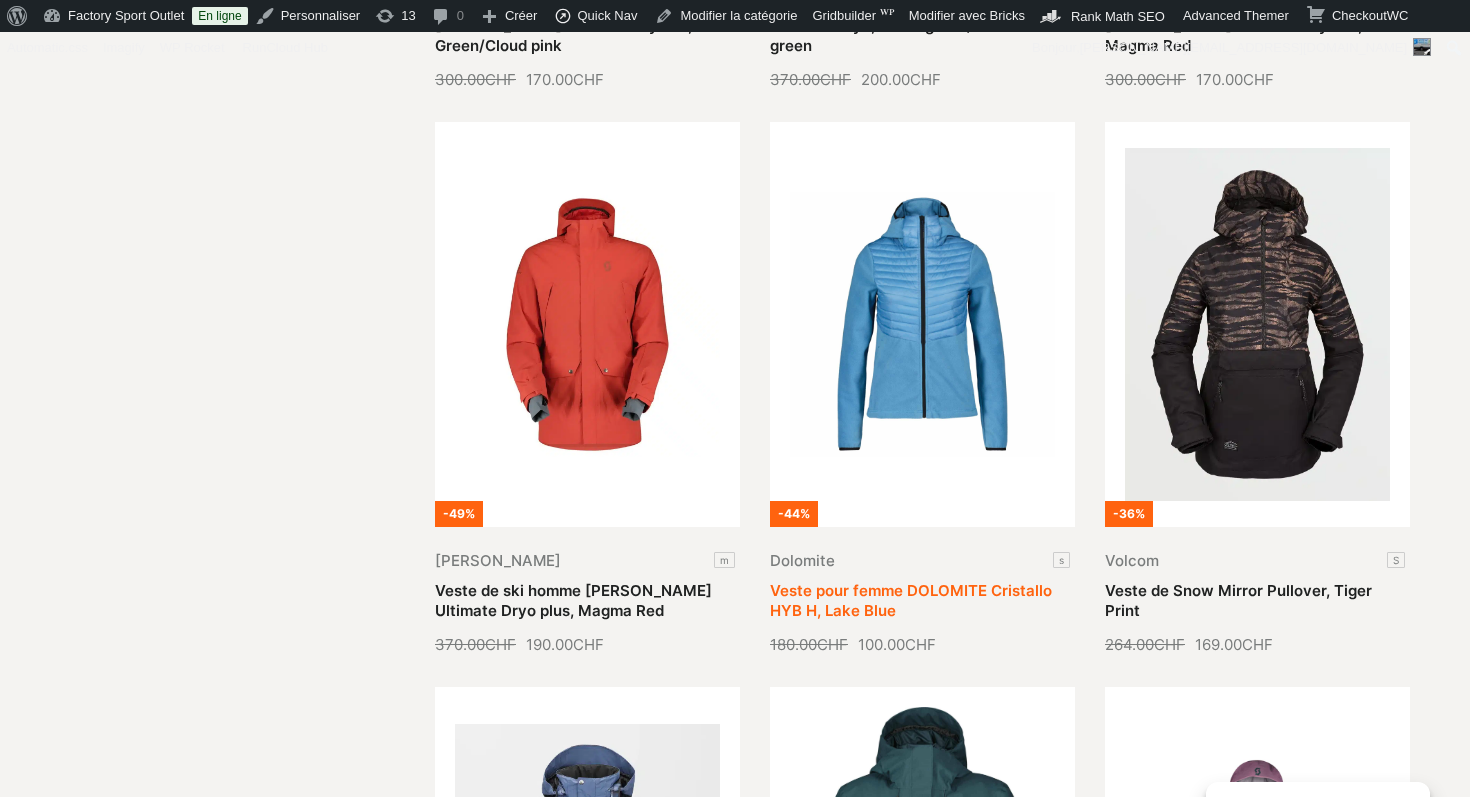 type 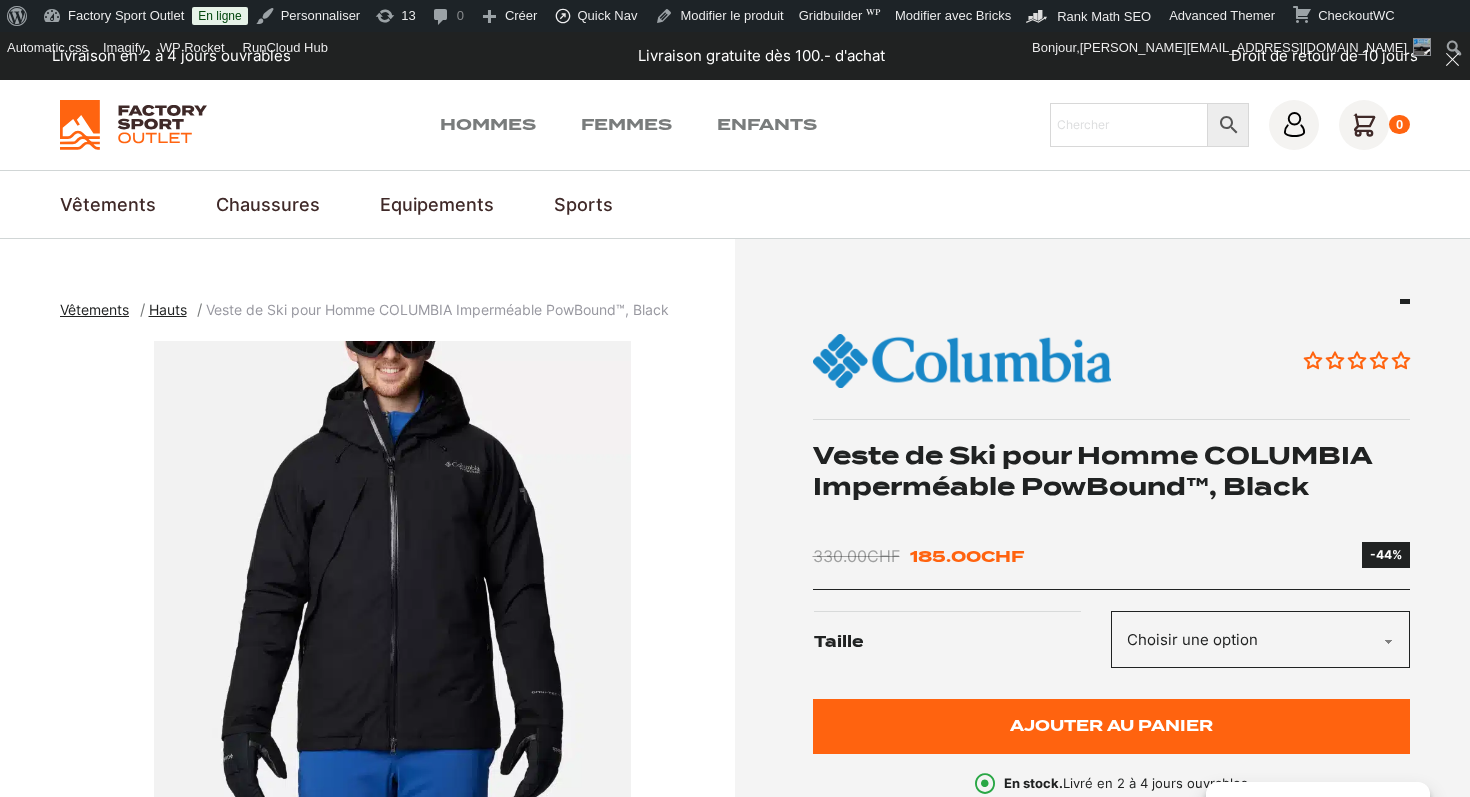 scroll, scrollTop: 0, scrollLeft: 0, axis: both 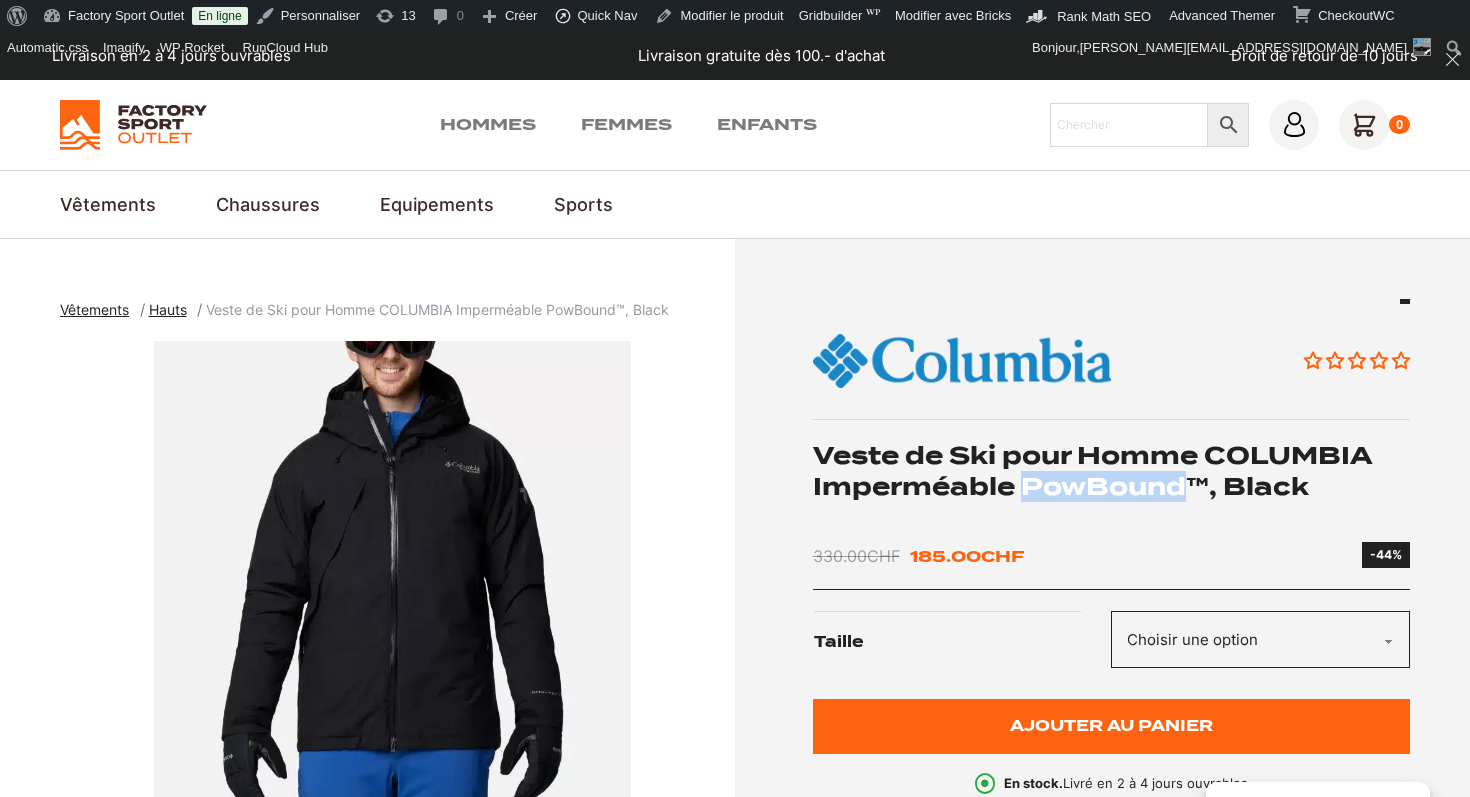 click on "Veste de Ski pour Homme COLUMBIA Imperméable PowBound™, Black" at bounding box center (1112, 471) 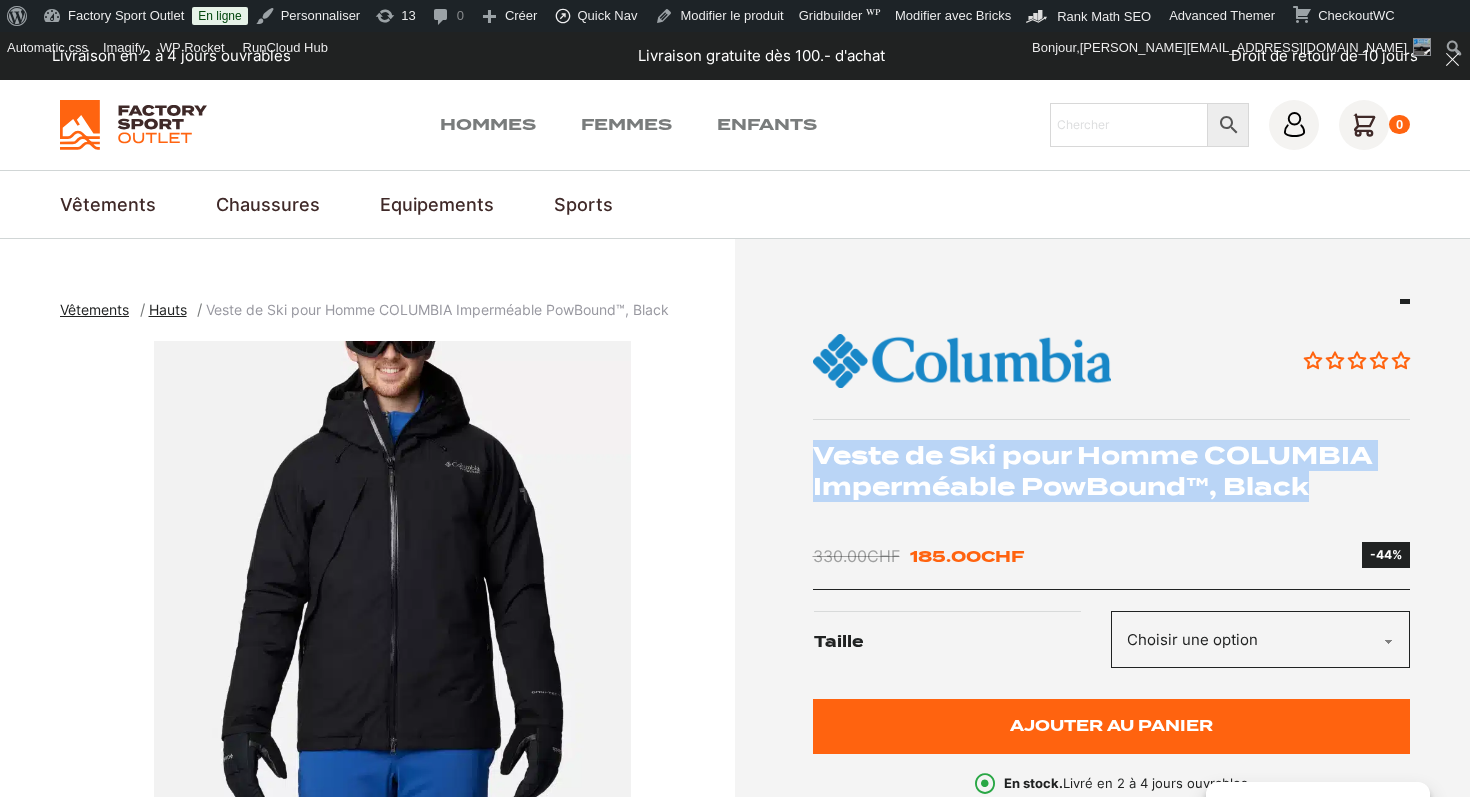 click on "Veste de Ski pour Homme COLUMBIA Imperméable PowBound™, Black" at bounding box center [1112, 471] 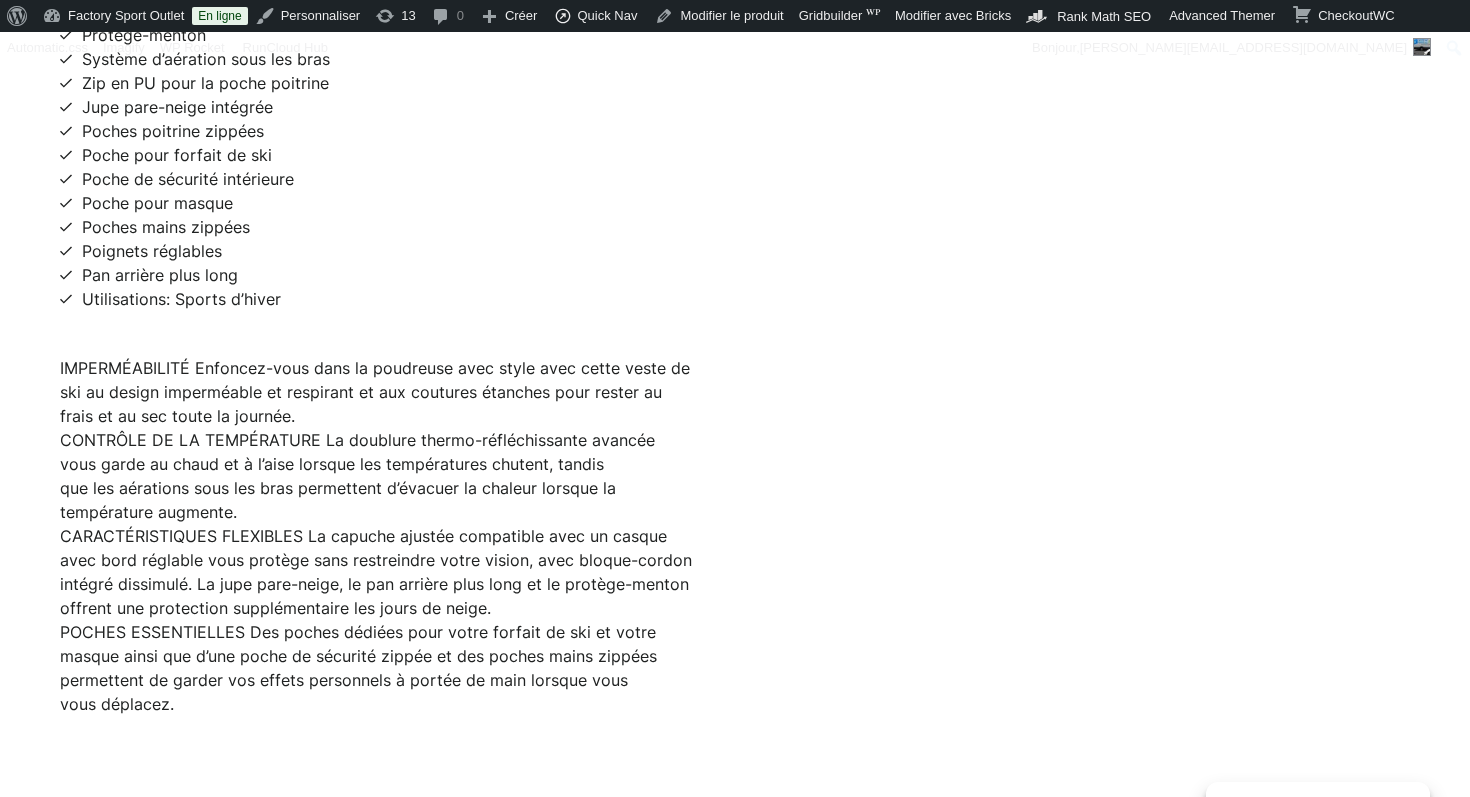 scroll, scrollTop: 1611, scrollLeft: 0, axis: vertical 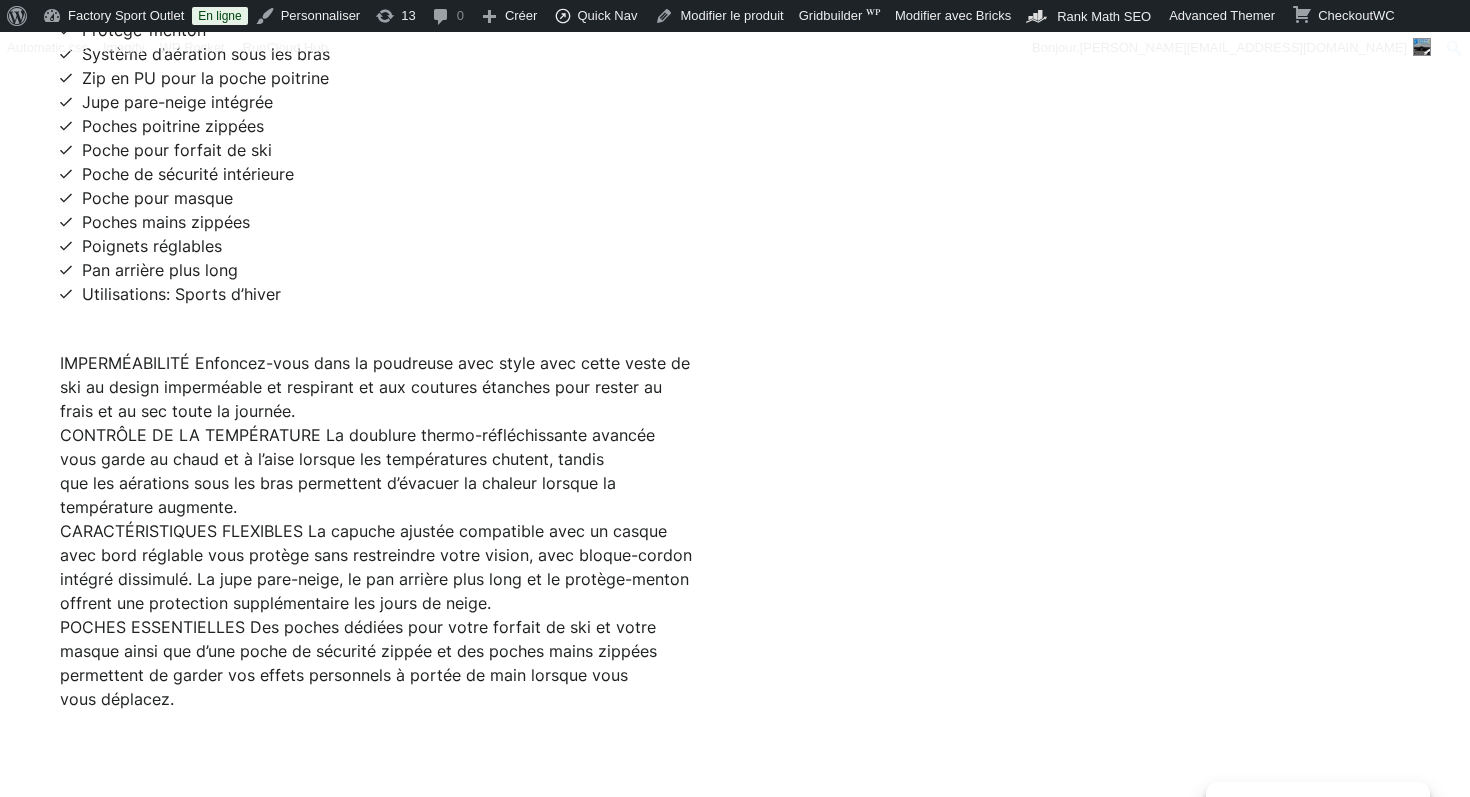 click on "CARACTÉRISTIQUES FLEXIBLES
La capuche ajustée compatible avec un casque avec bord réglable vous protège sans restreindre votre vision, avec bloque-cordon intégré dissimulé. La jupe pare-neige, le pan arrière plus long et le protège-menton offrent une protection supplémentaire les jours de neige." at bounding box center [377, 567] 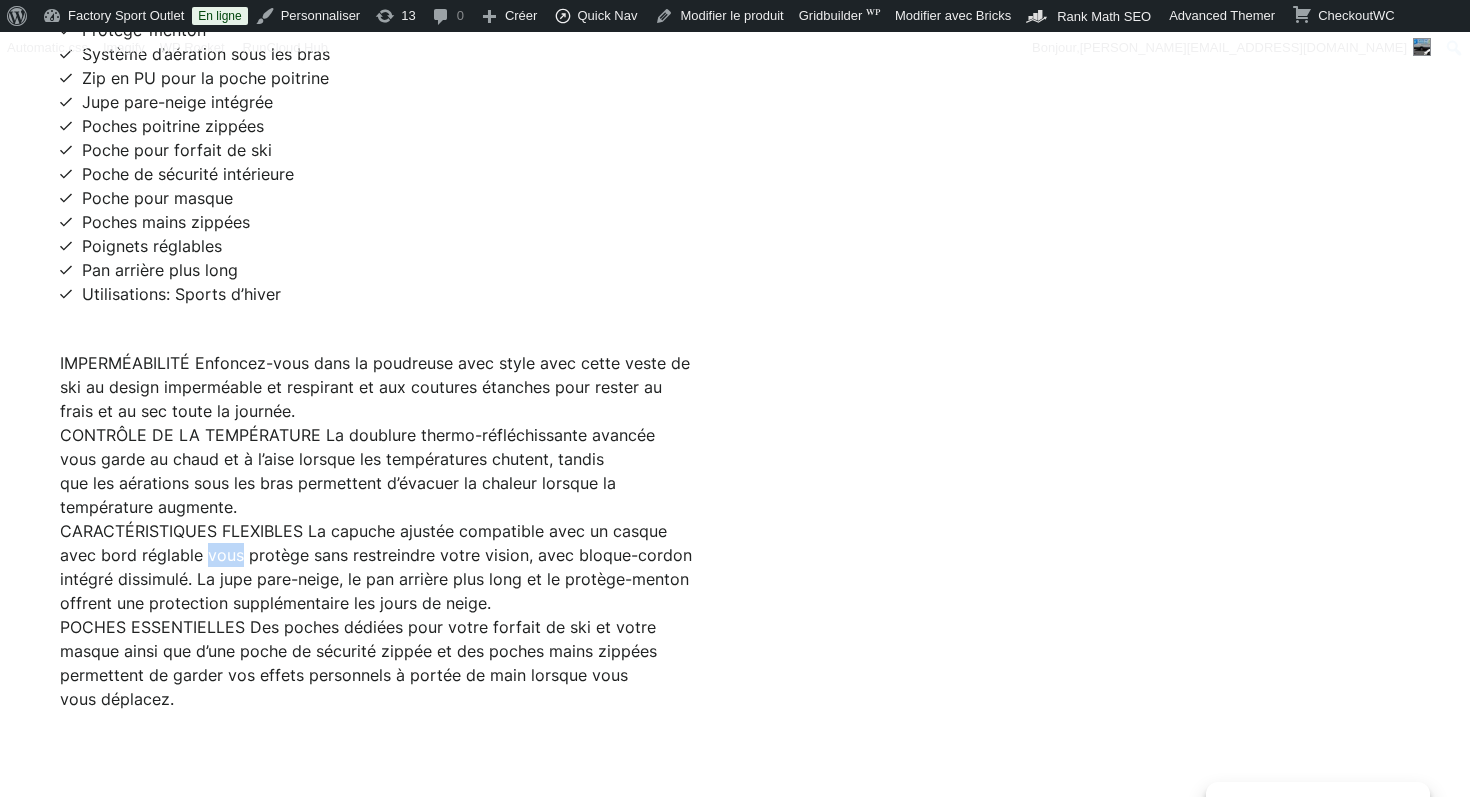 click on "CARACTÉRISTIQUES FLEXIBLES
La capuche ajustée compatible avec un casque avec bord réglable vous protège sans restreindre votre vision, avec bloque-cordon intégré dissimulé. La jupe pare-neige, le pan arrière plus long et le protège-menton offrent une protection supplémentaire les jours de neige." at bounding box center [377, 567] 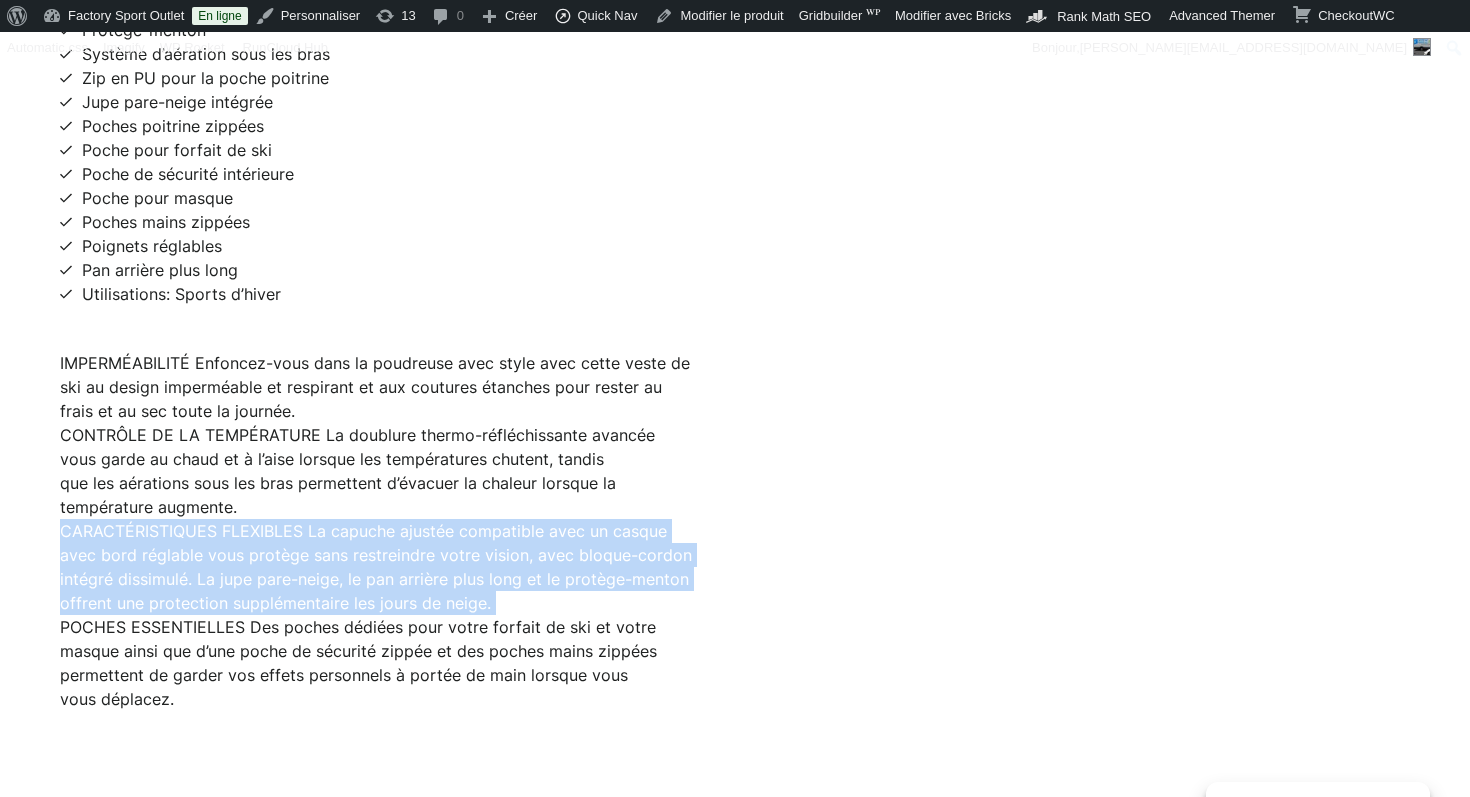 click on "CARACTÉRISTIQUES FLEXIBLES
La capuche ajustée compatible avec un casque avec bord réglable vous protège sans restreindre votre vision, avec bloque-cordon intégré dissimulé. La jupe pare-neige, le pan arrière plus long et le protège-menton offrent une protection supplémentaire les jours de neige." at bounding box center [377, 567] 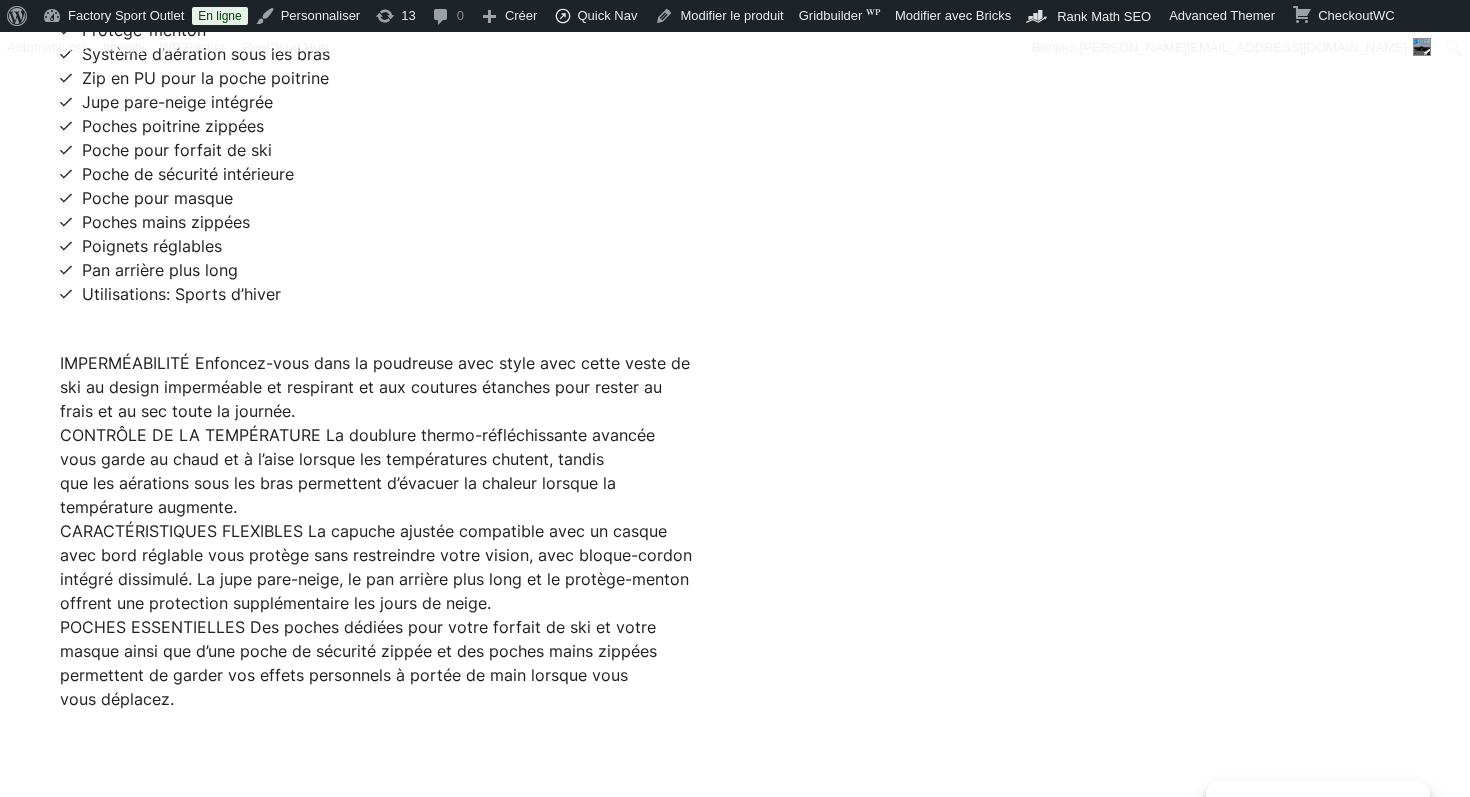 click on "POCHES ESSENTIELLES
Des poches dédiées pour votre forfait de ski et votre masque ainsi que d’une poche de sécurité zippée et des poches mains zippées permettent de garder vos effets personnels à portée de main lorsque vous vous déplacez." at bounding box center (377, 663) 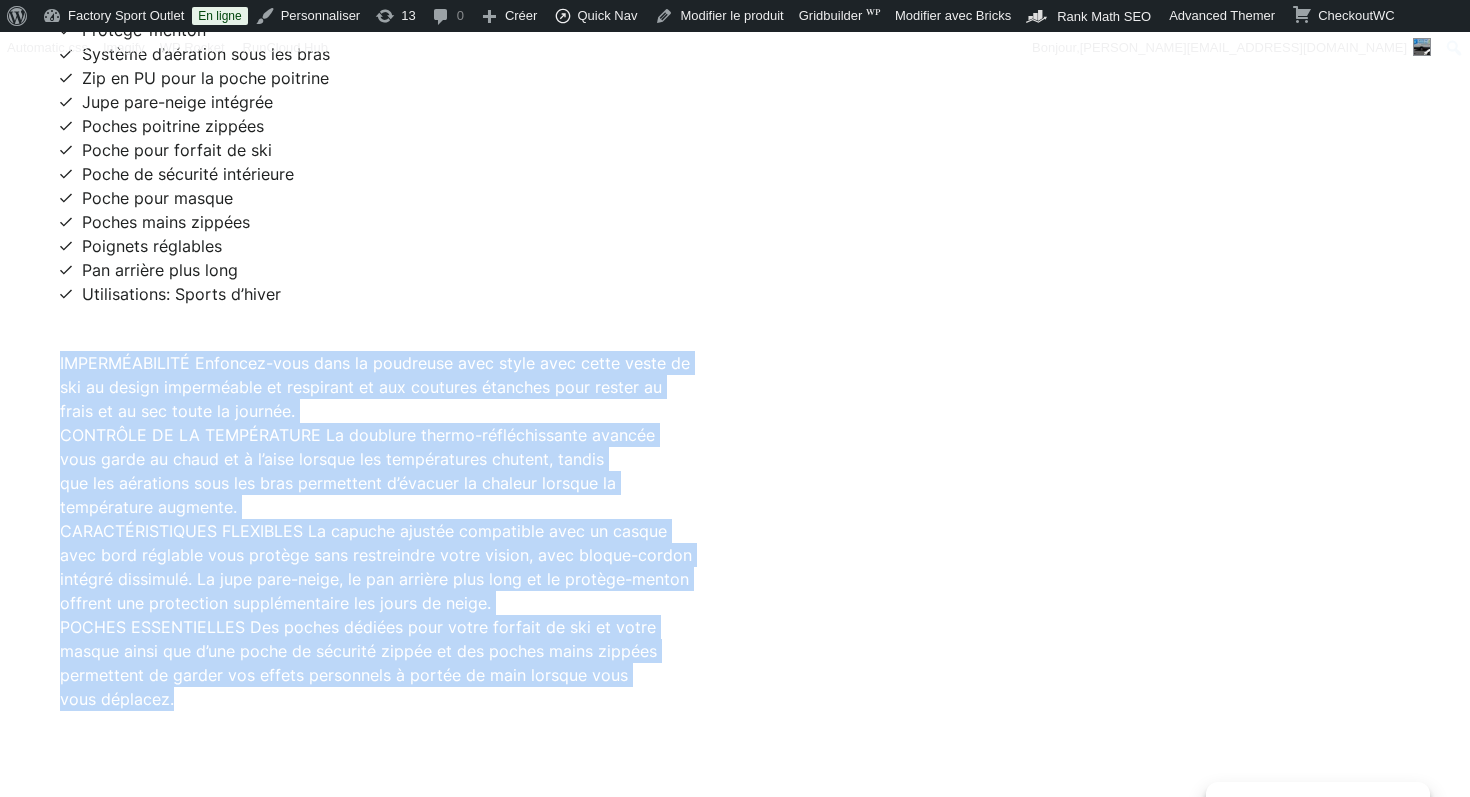 drag, startPoint x: 179, startPoint y: 681, endPoint x: 61, endPoint y: 346, distance: 355.1746 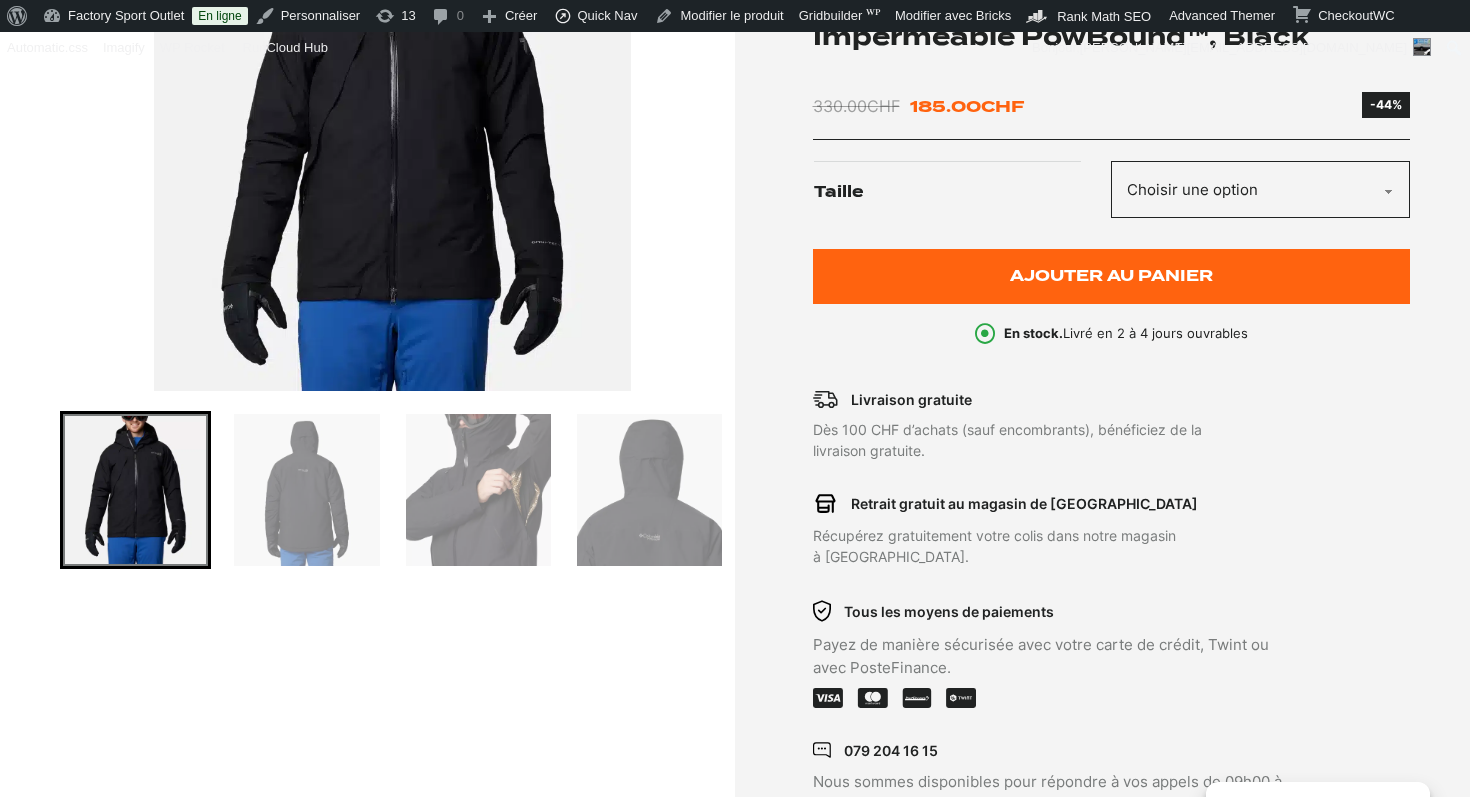 scroll, scrollTop: 428, scrollLeft: 0, axis: vertical 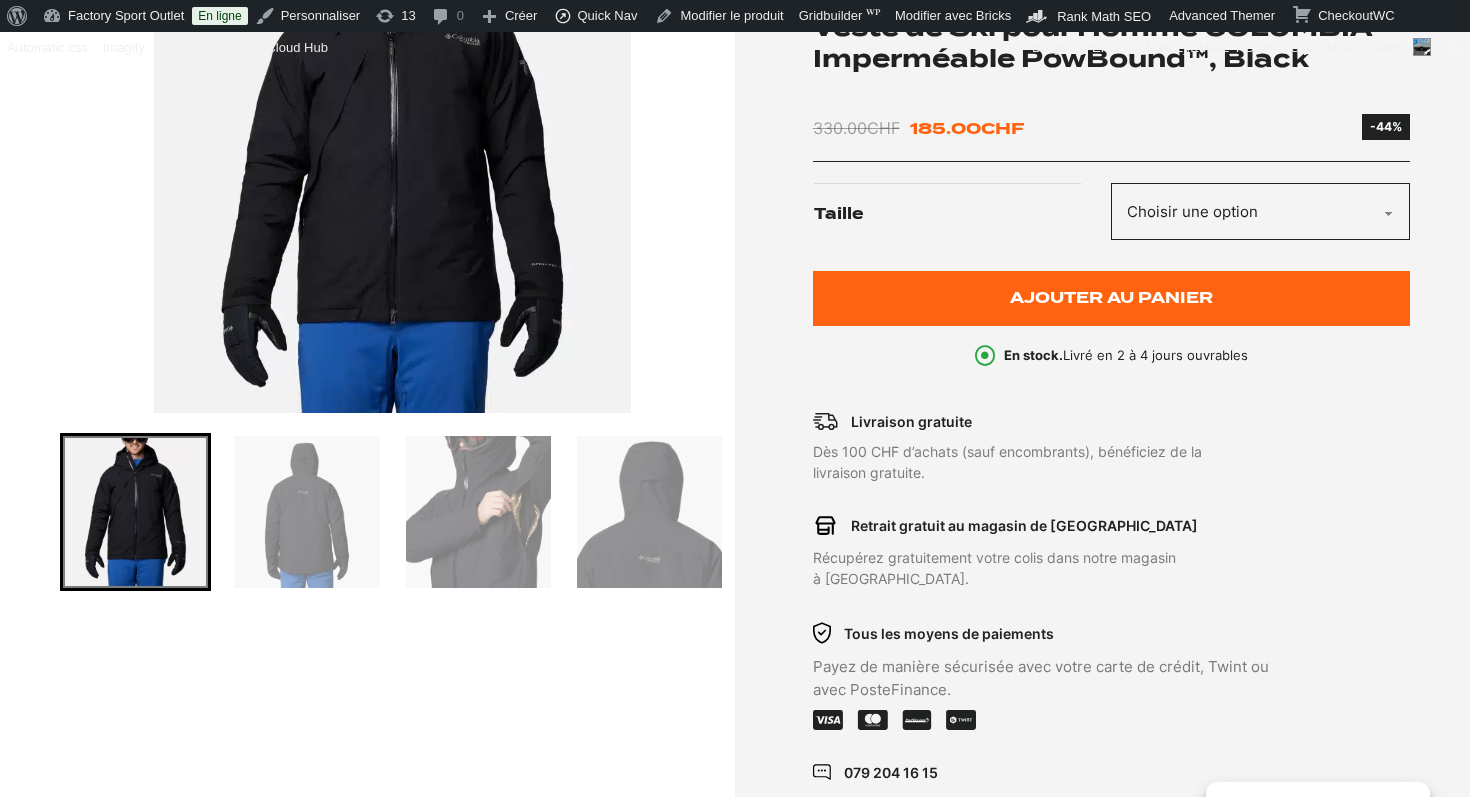 click at bounding box center (392, 163) 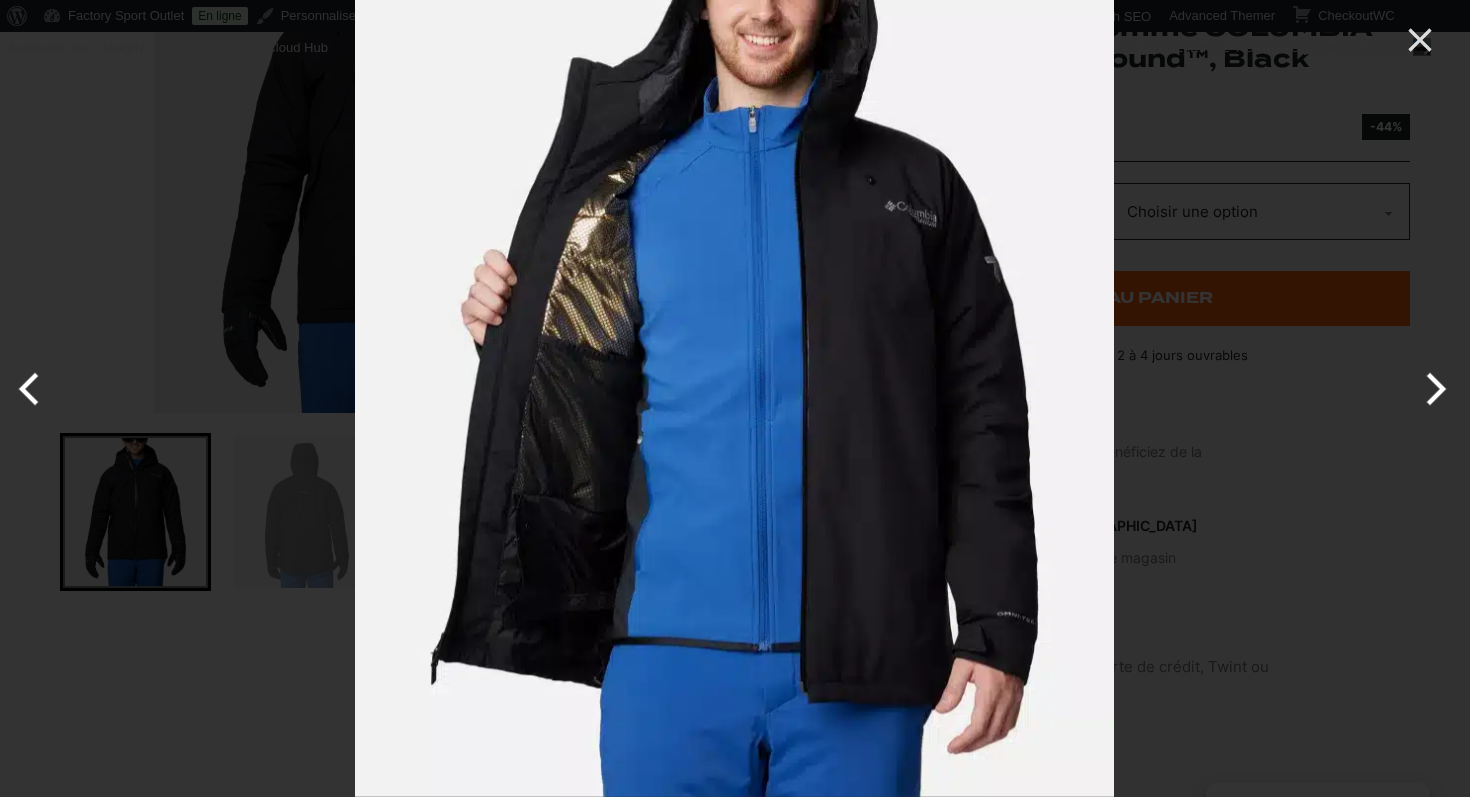 click at bounding box center (1432, 389) 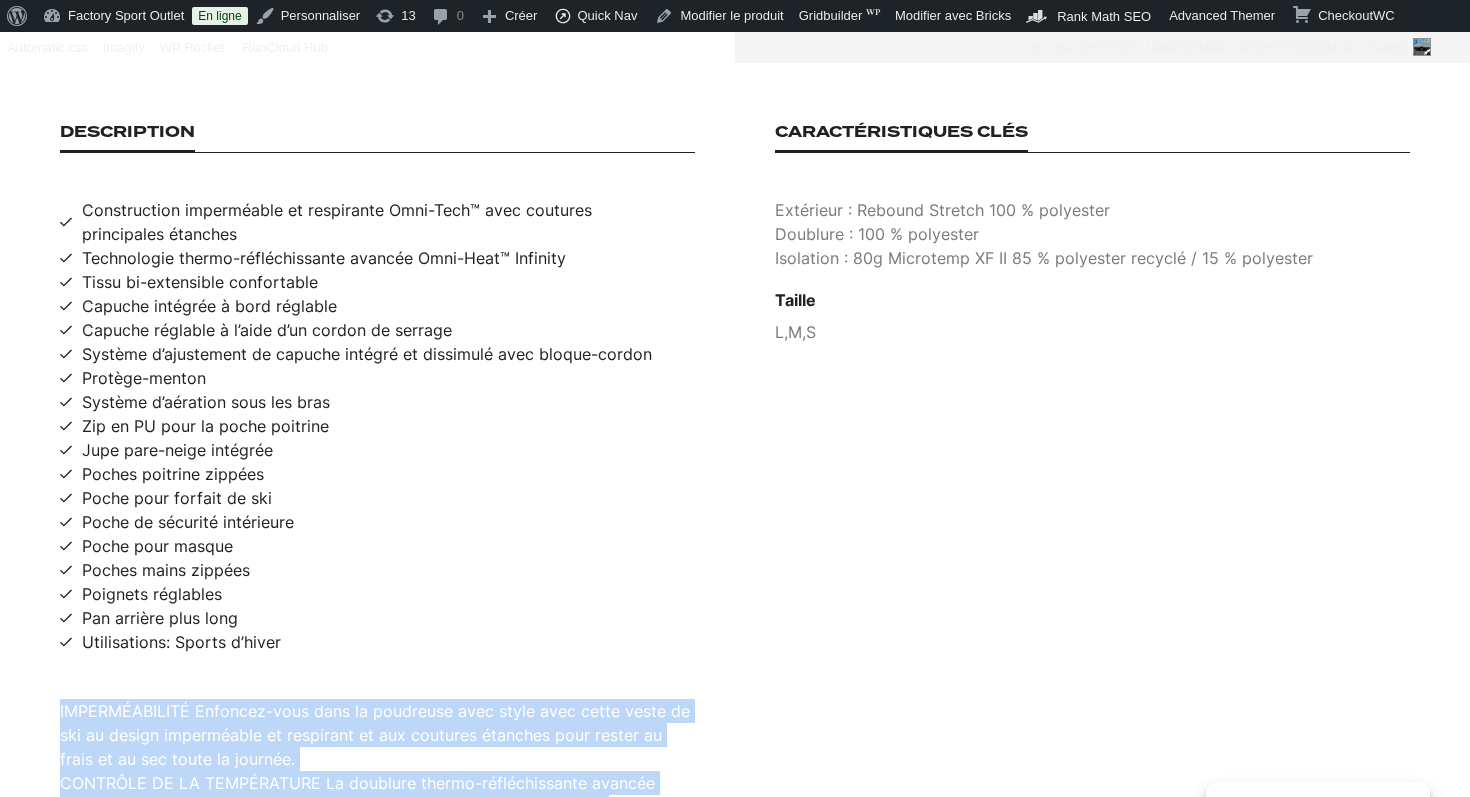 scroll, scrollTop: 1240, scrollLeft: 0, axis: vertical 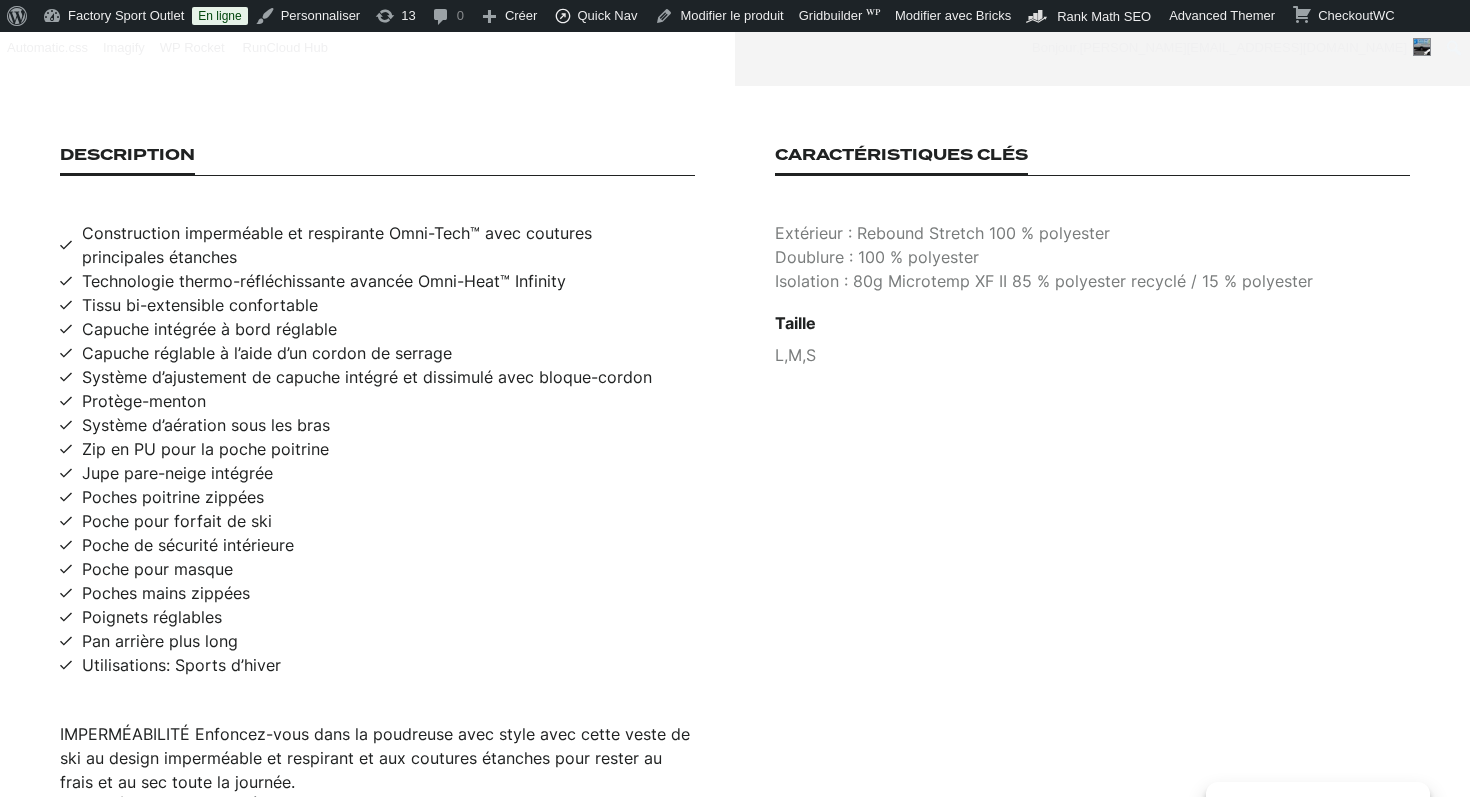 click on "Technologie thermo-réfléchissante avancée Omni-Heat™ Infinity" at bounding box center [324, 281] 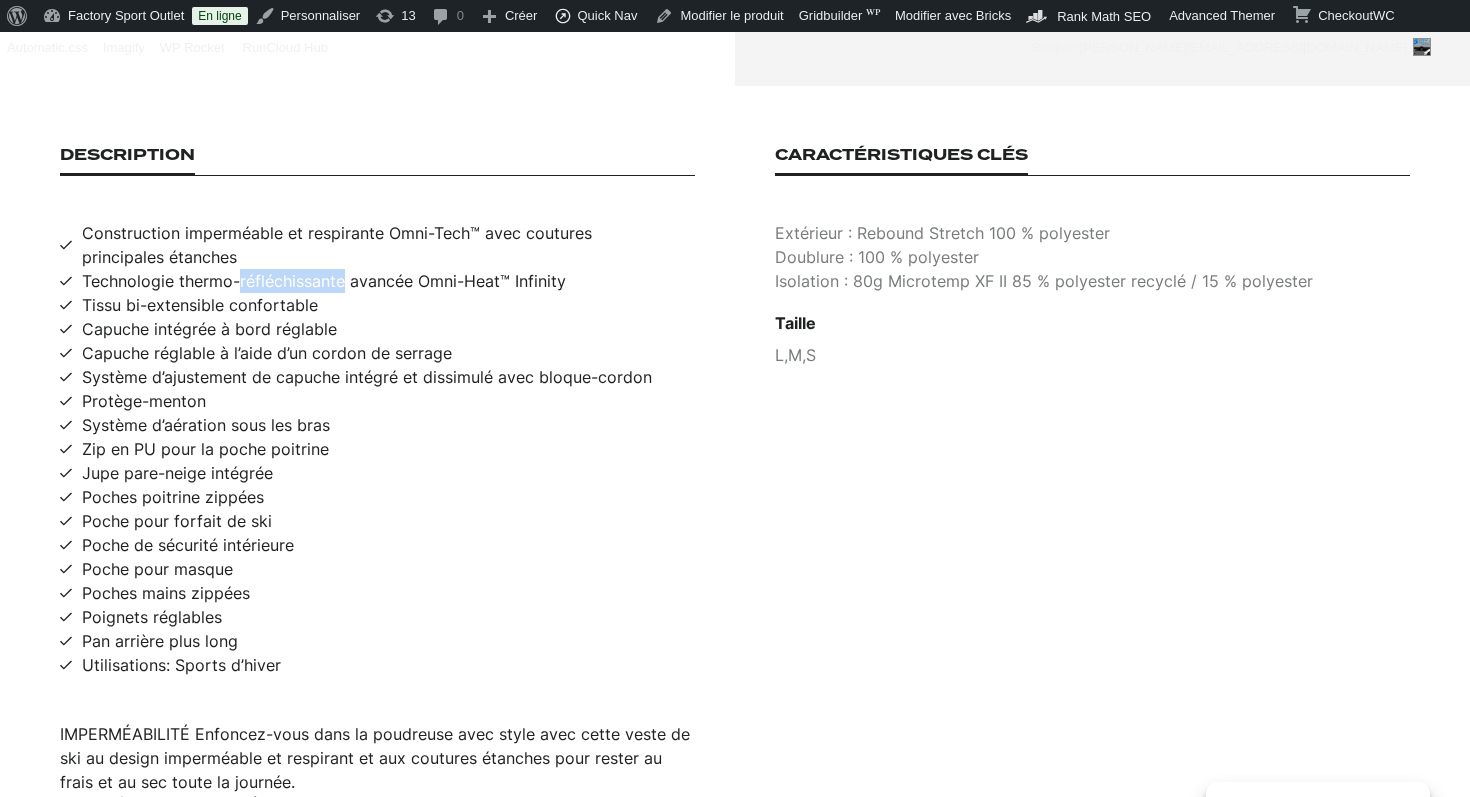 click on "Technologie thermo-réfléchissante avancée Omni-Heat™ Infinity" at bounding box center [324, 281] 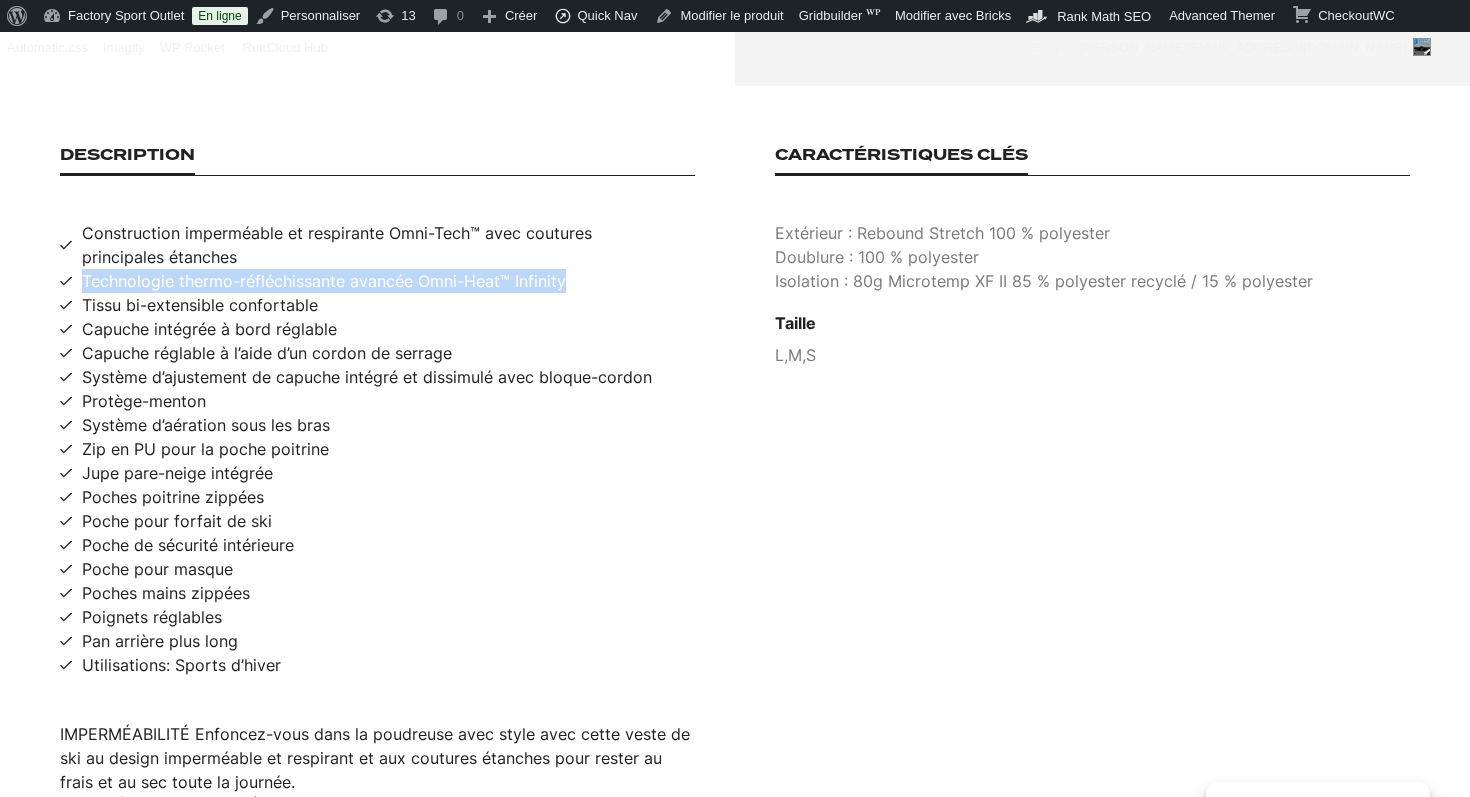 click on "Technologie thermo-réfléchissante avancée Omni-Heat™ Infinity" at bounding box center (324, 281) 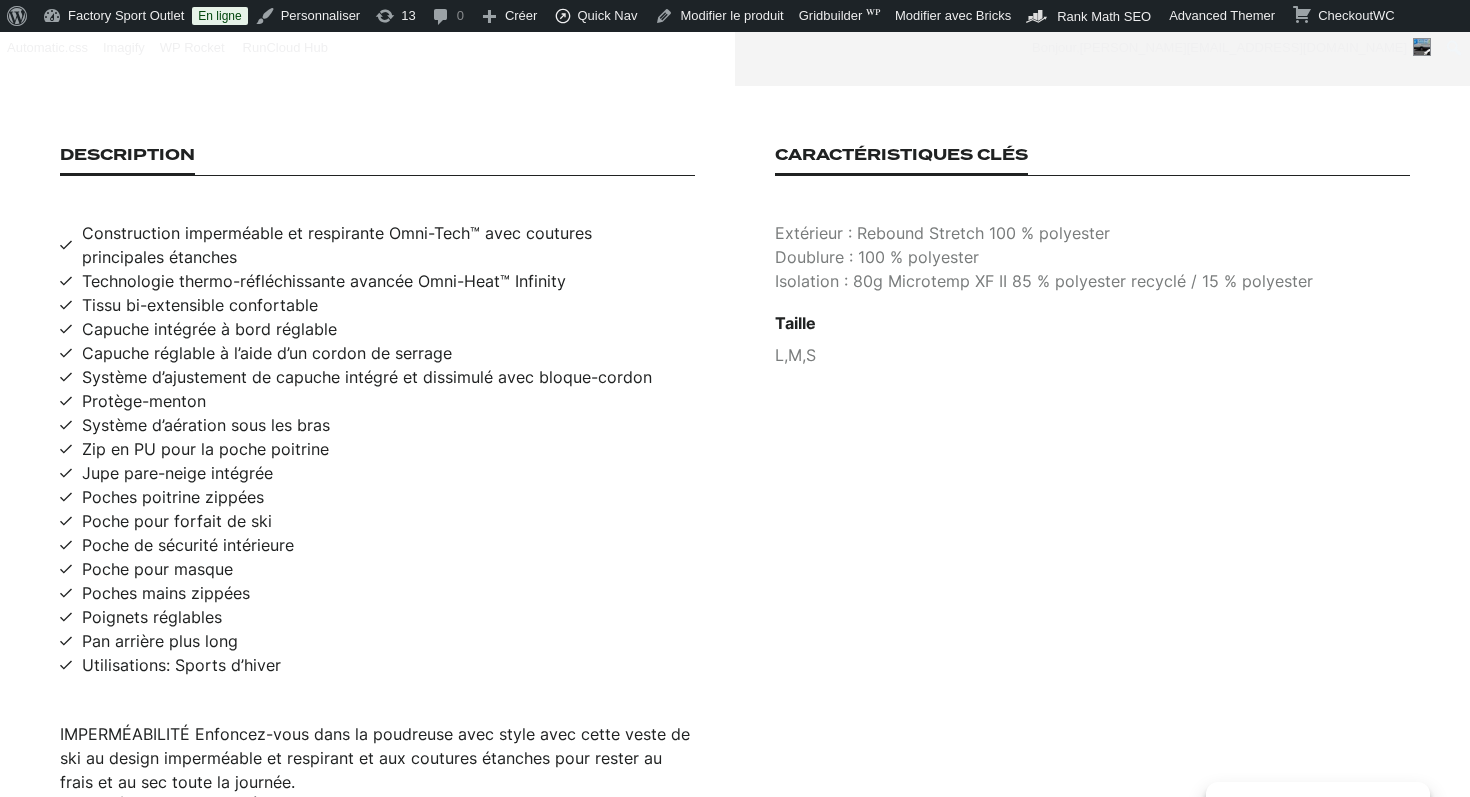 click on "Construction imperméable et respirante Omni-Tech™ avec coutures principales étanches" at bounding box center (388, 245) 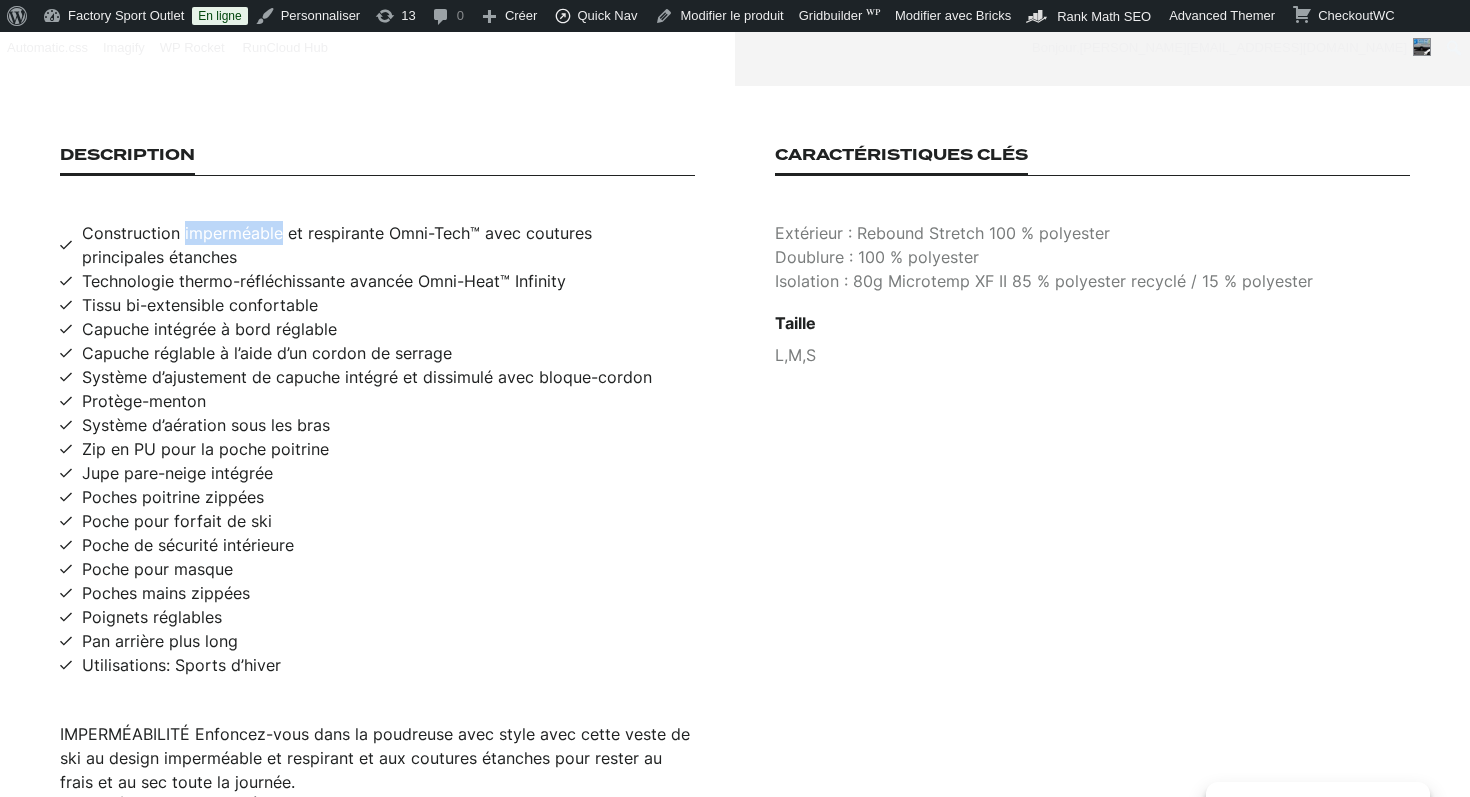 click on "Construction imperméable et respirante Omni-Tech™ avec coutures principales étanches" at bounding box center [388, 245] 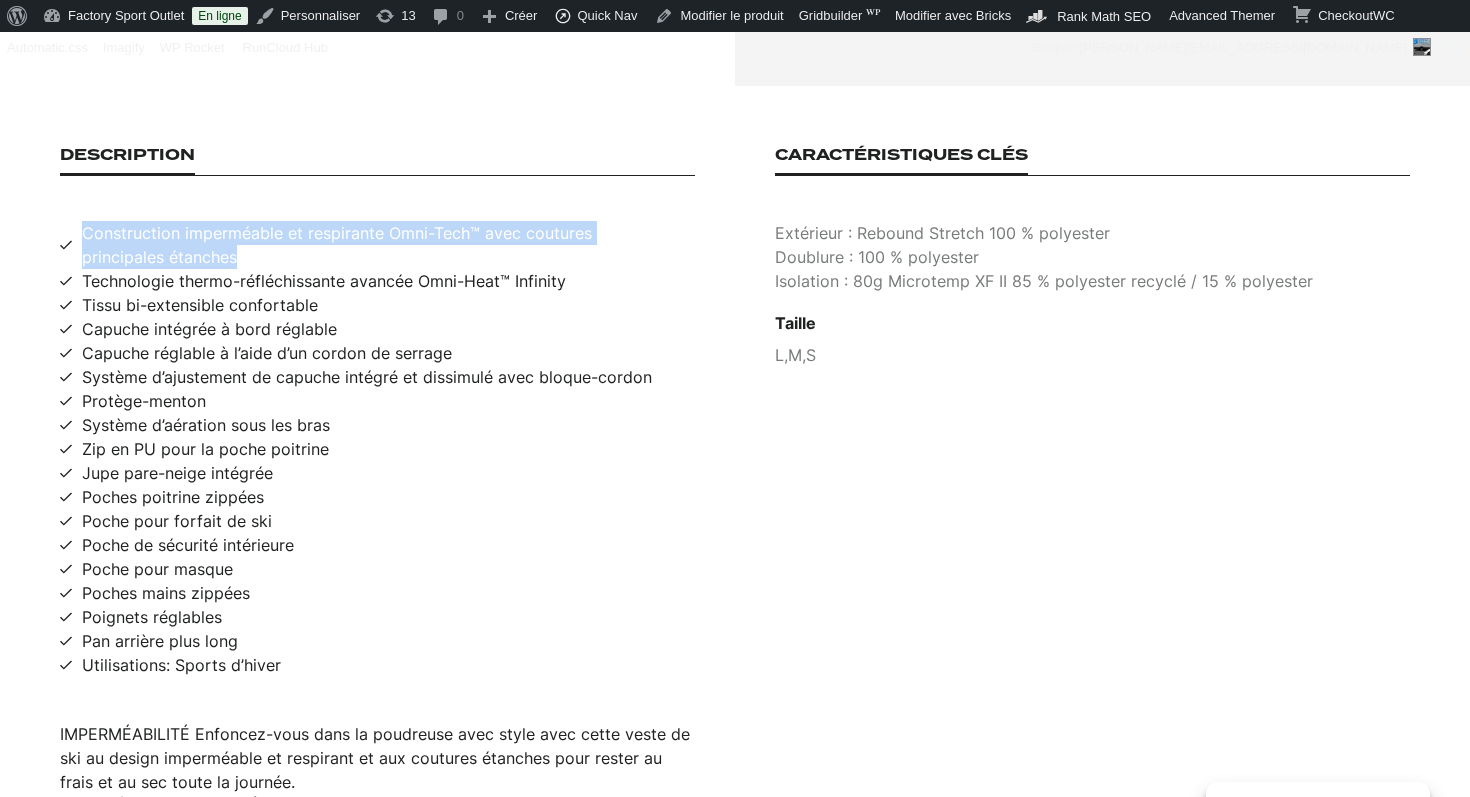 click on "Construction imperméable et respirante Omni-Tech™ avec coutures principales étanches" at bounding box center (388, 245) 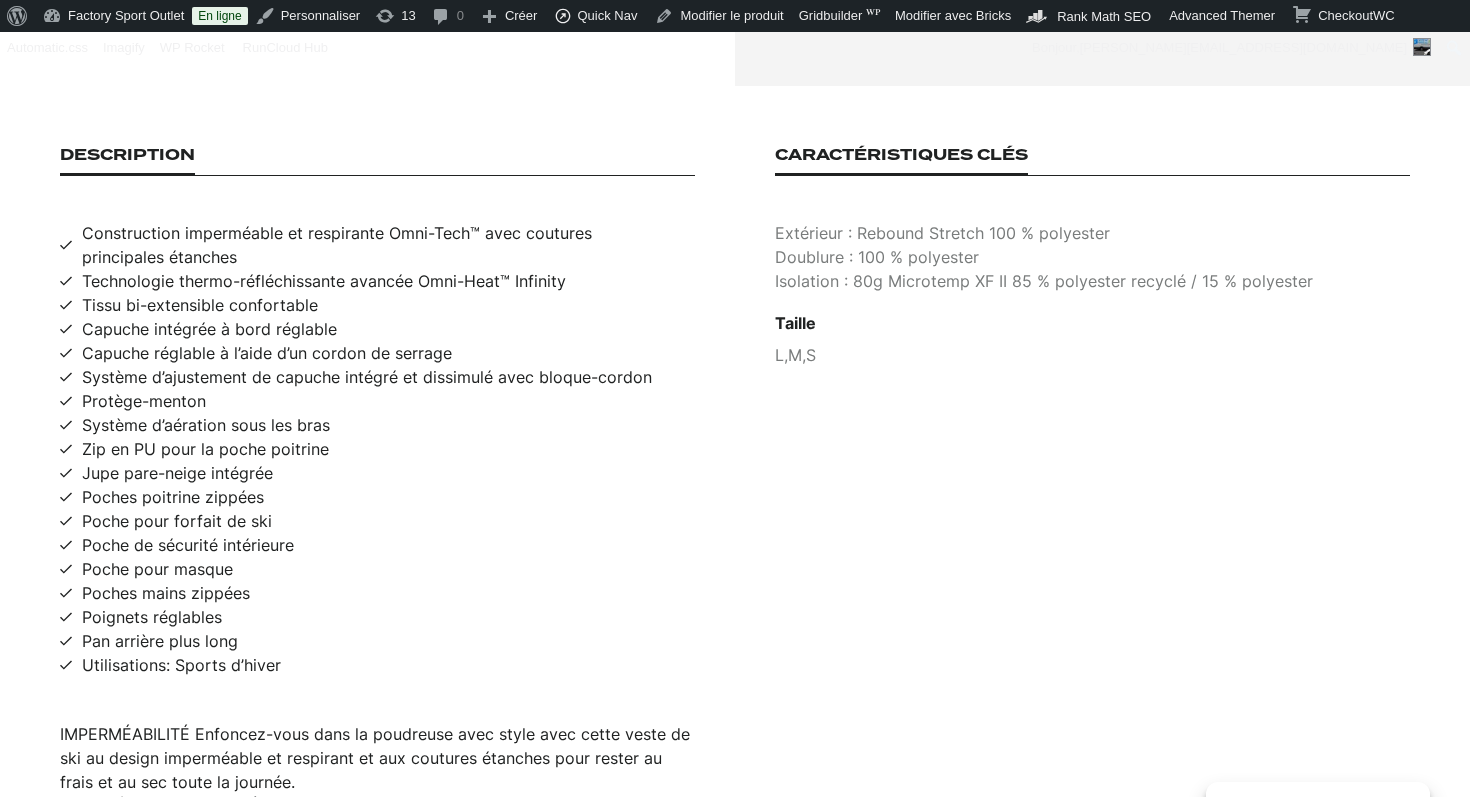 click on "Utilisations: Sports d’hiver" at bounding box center (181, 665) 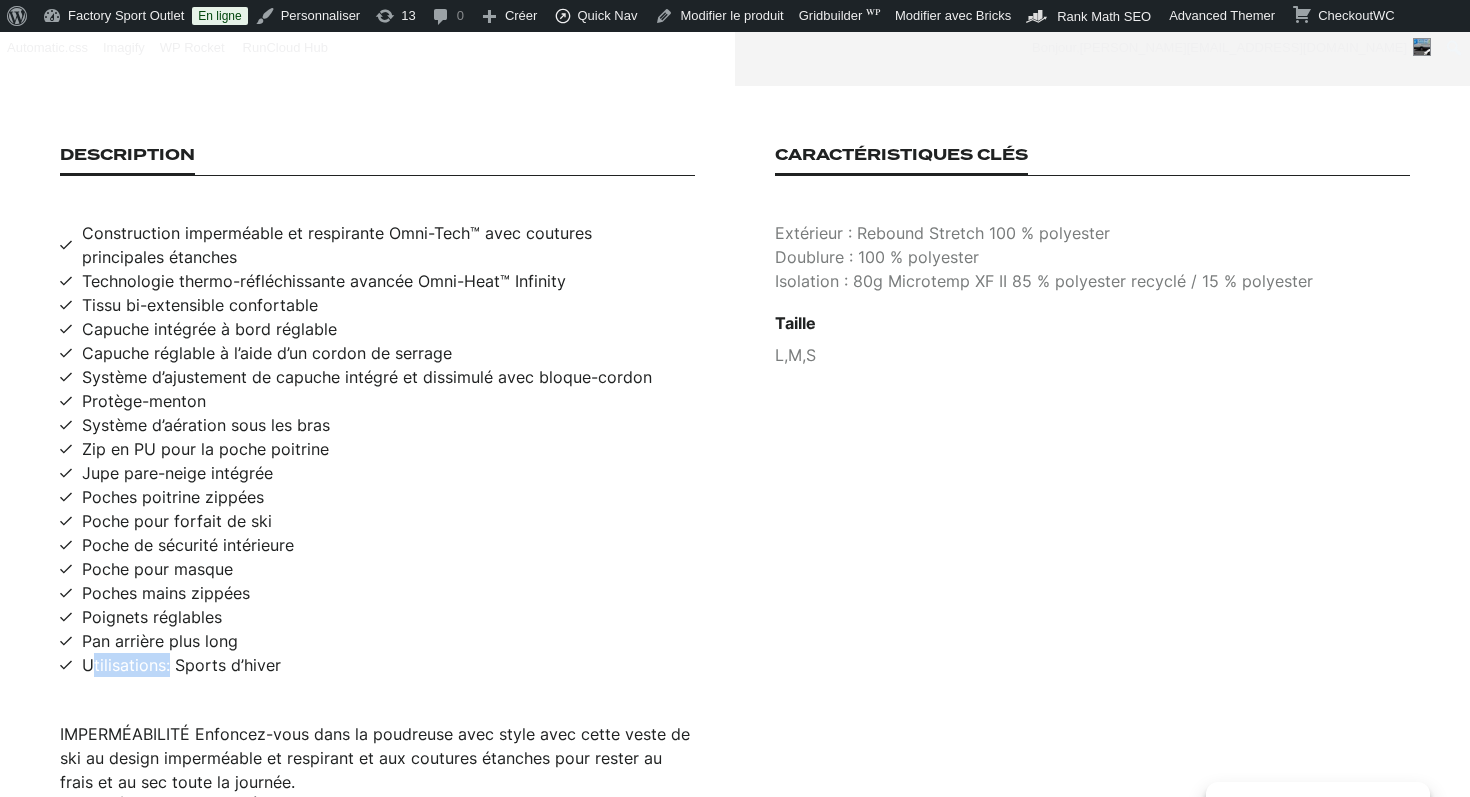 click on "Utilisations: Sports d’hiver" at bounding box center [181, 665] 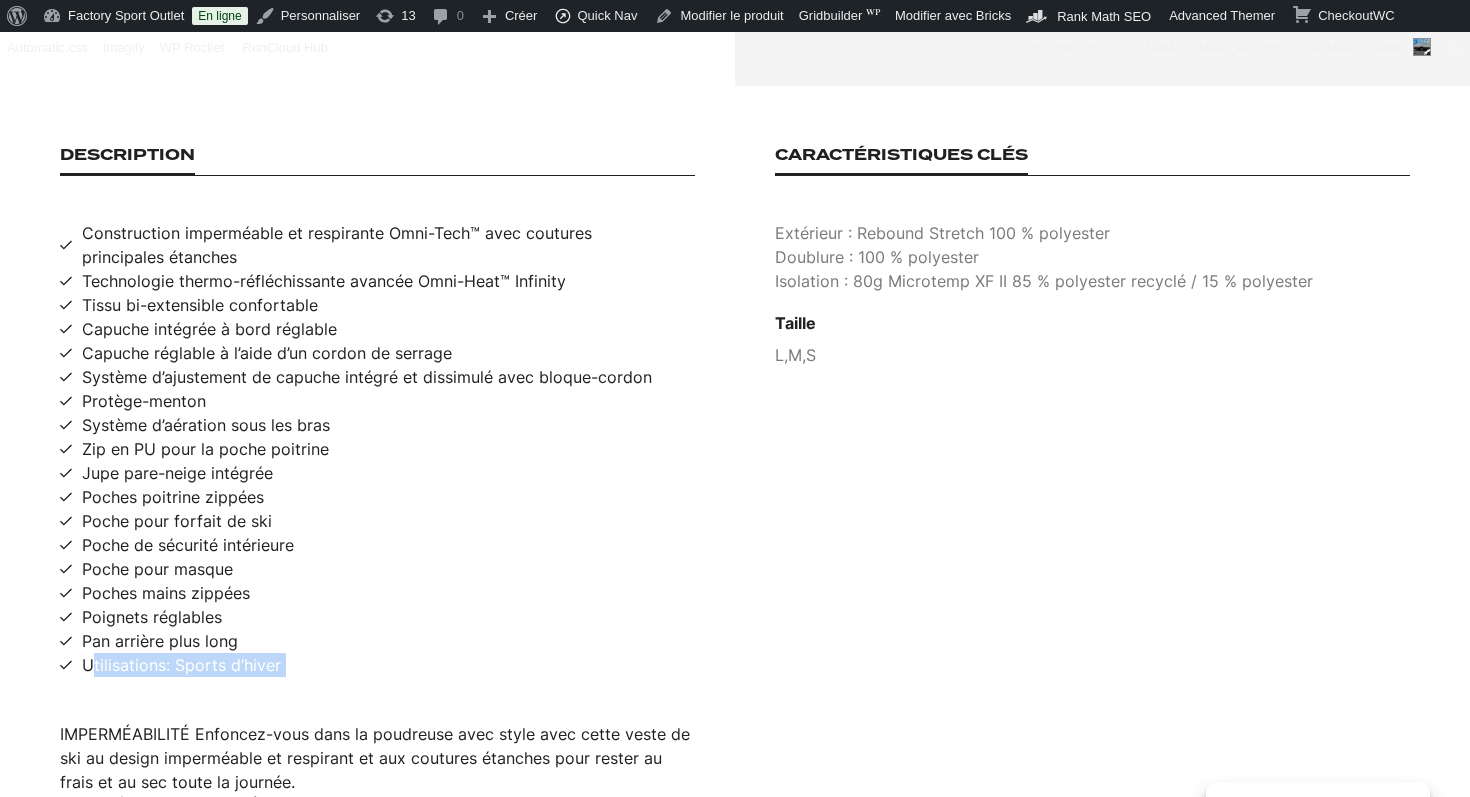 click on "Utilisations: Sports d’hiver" at bounding box center [181, 665] 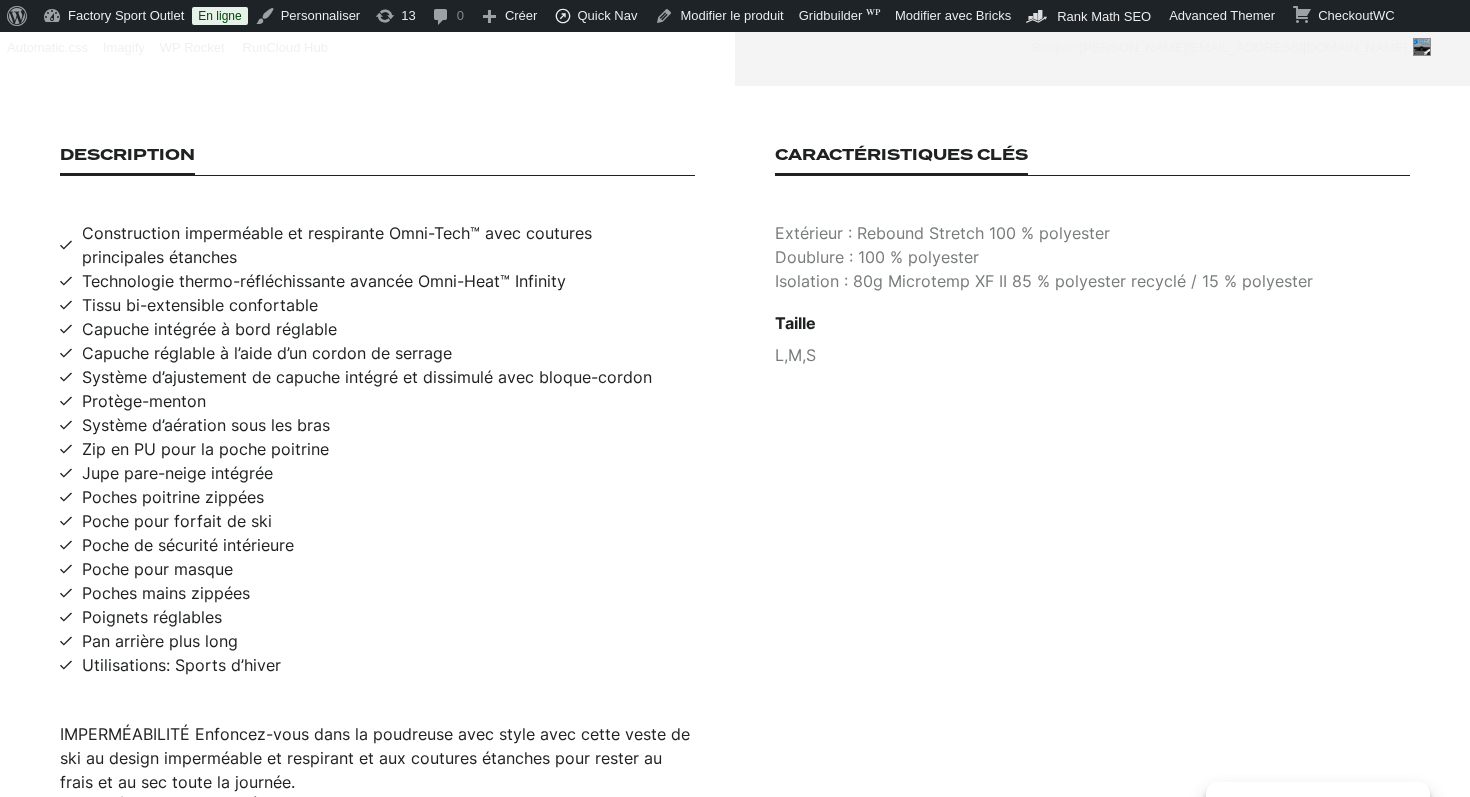 click on "Extérieur : Rebound Stretch 100 % polyester" at bounding box center (1092, 233) 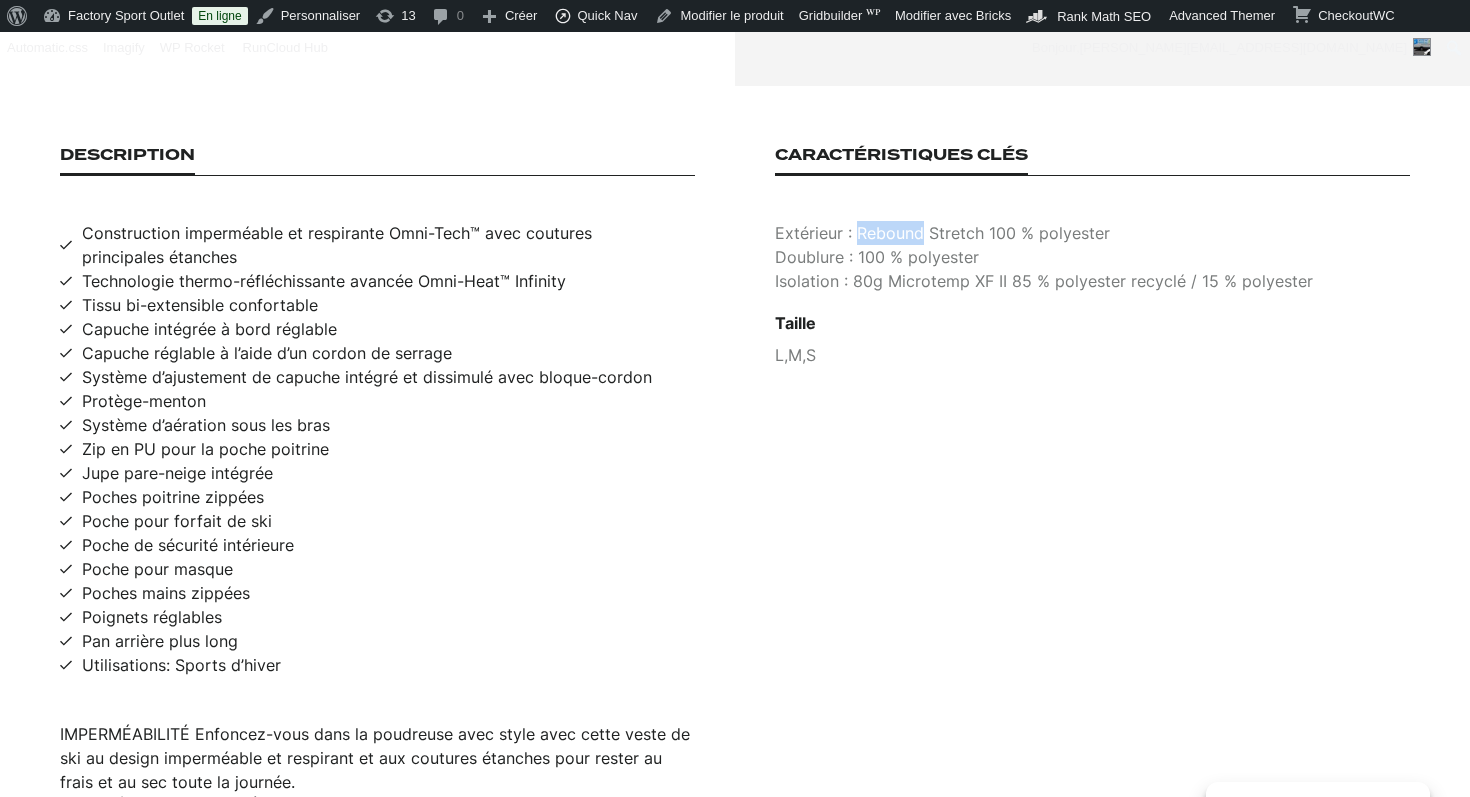 click on "Extérieur : Rebound Stretch 100 % polyester" at bounding box center [1092, 233] 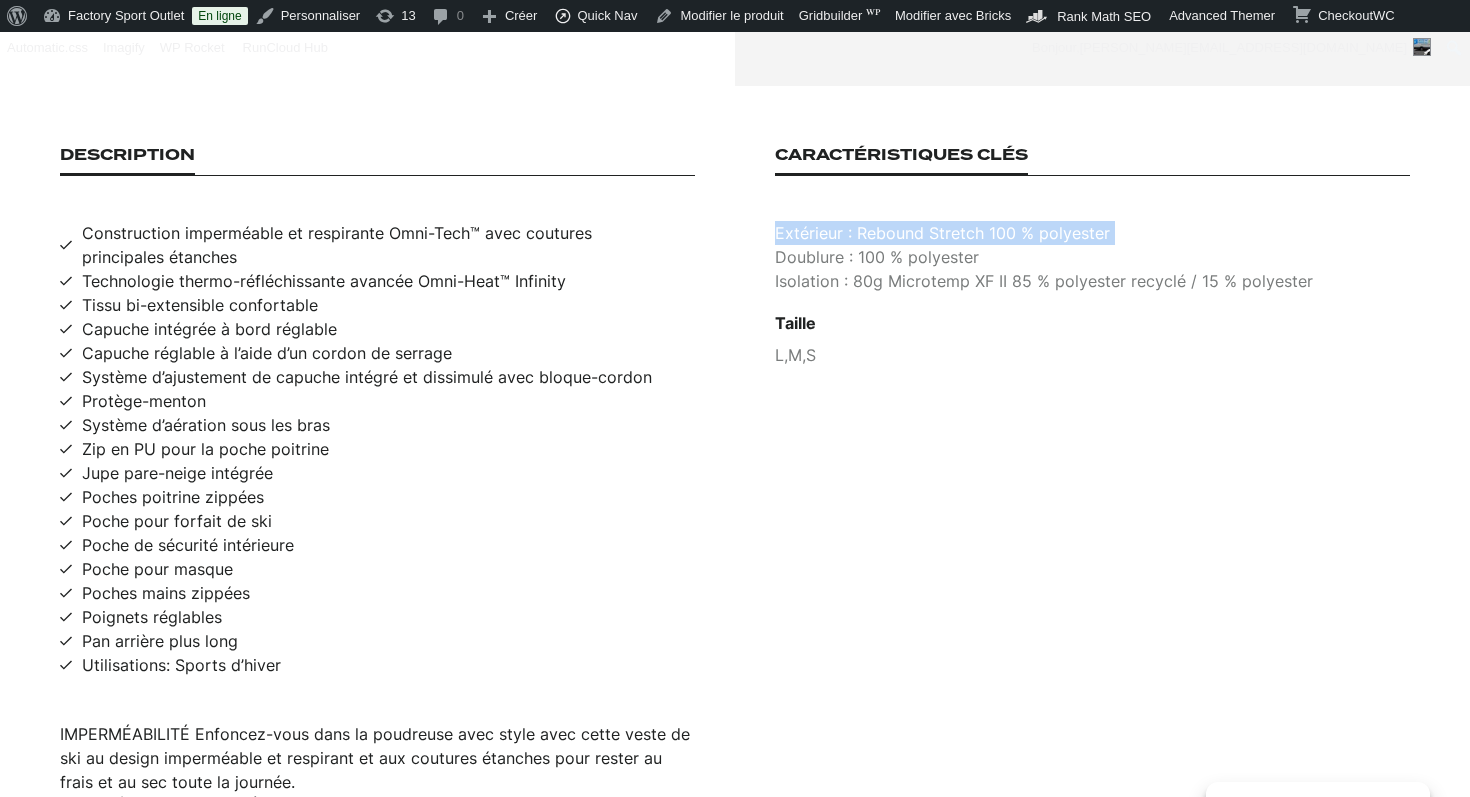 click on "Extérieur : Rebound Stretch 100 % polyester" at bounding box center [1092, 233] 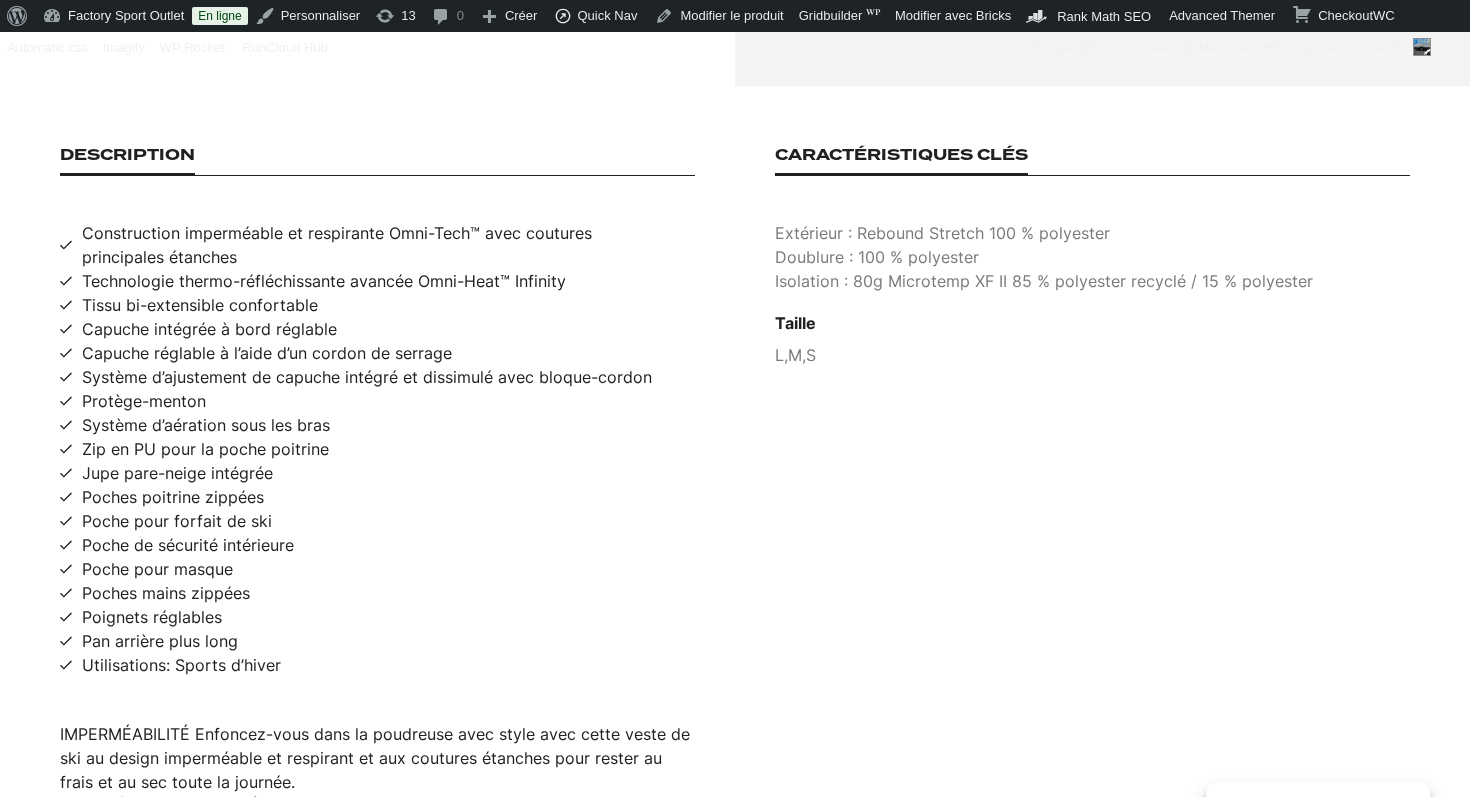 click on "Doublure : 100 % polyester" at bounding box center [1092, 257] 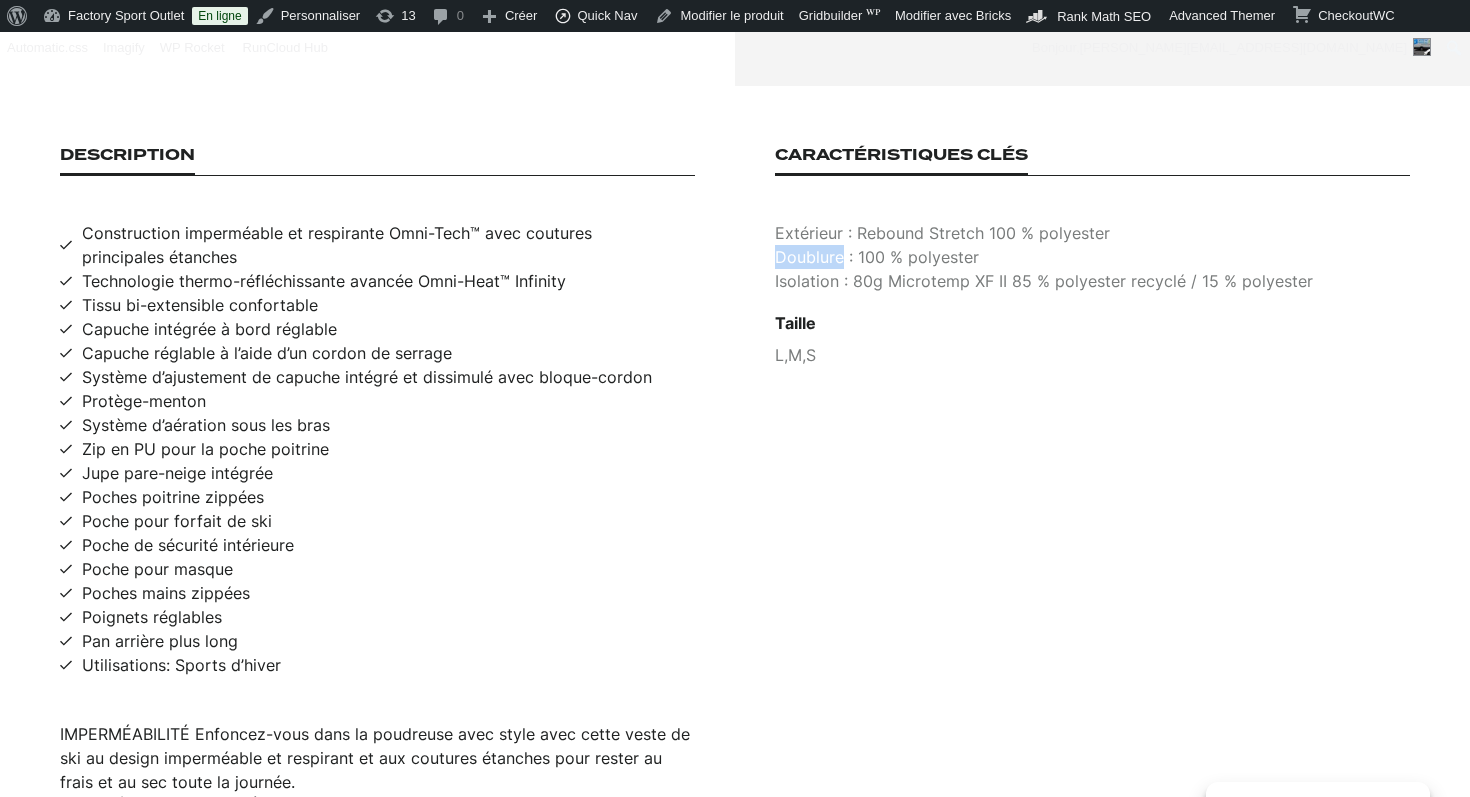 click on "Doublure : 100 % polyester" at bounding box center (1092, 257) 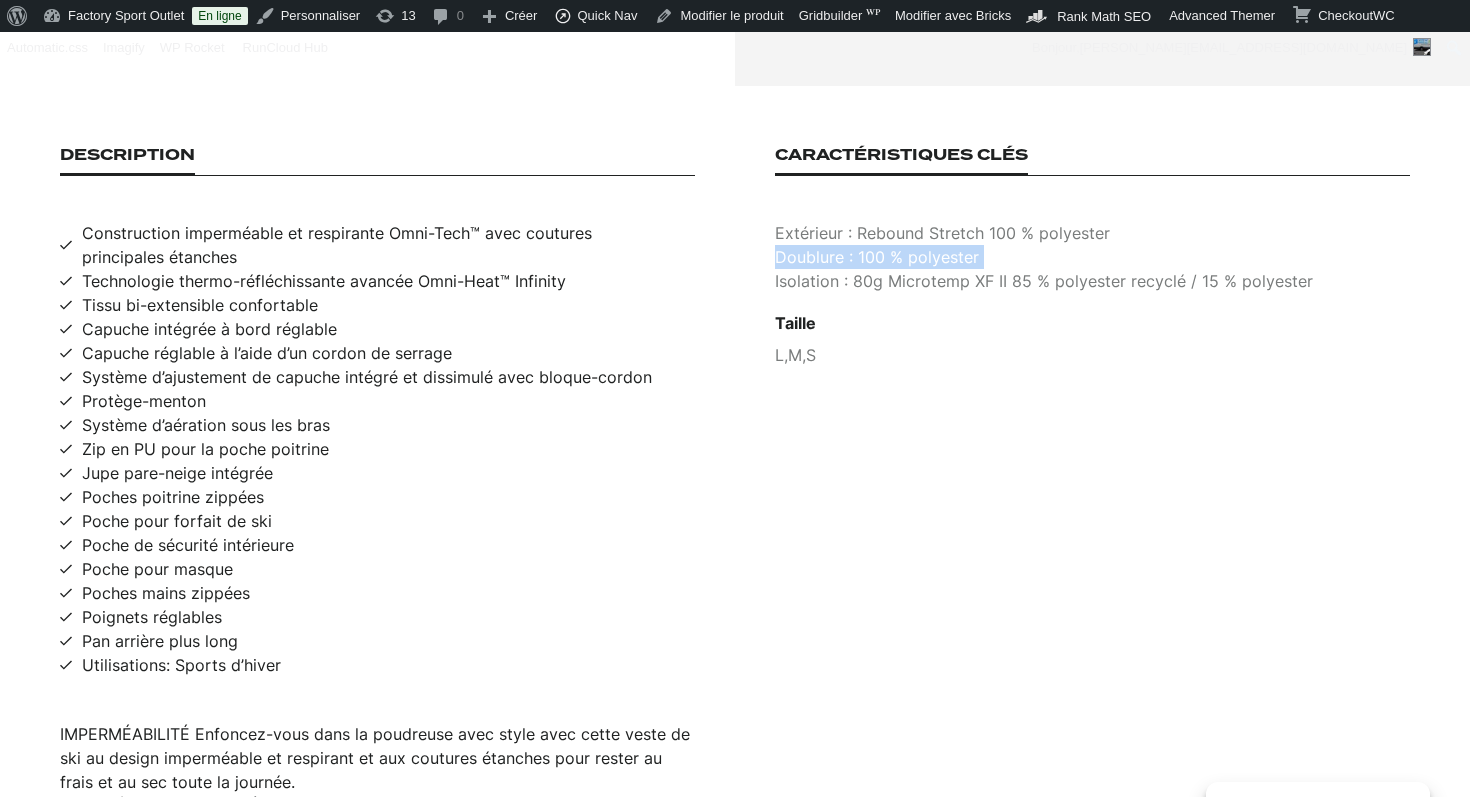 click on "Doublure : 100 % polyester" at bounding box center [1092, 257] 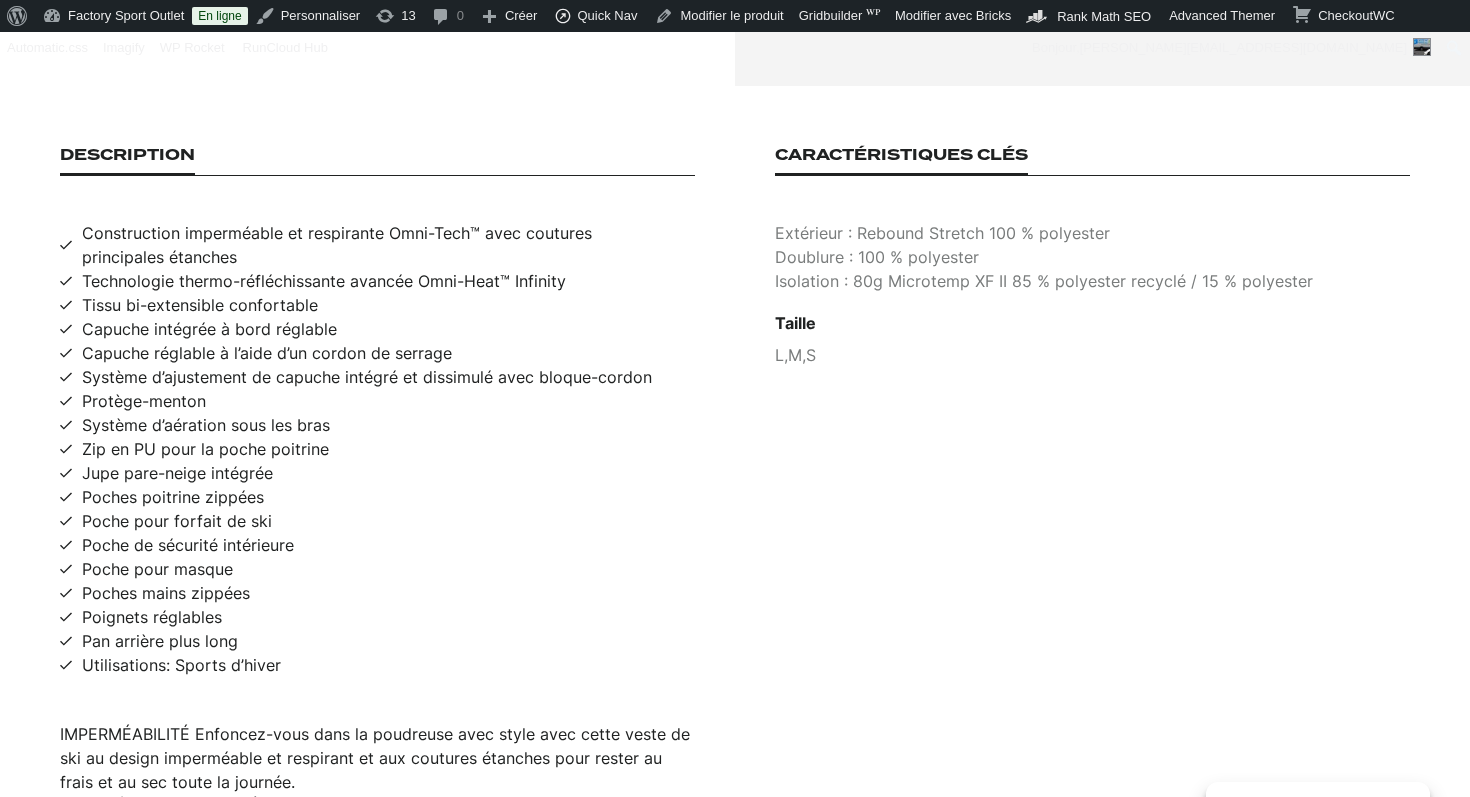 click on "Isolation : 80g Microtemp XF II 85 % polyester recyclé / 15 % polyester" at bounding box center [1092, 281] 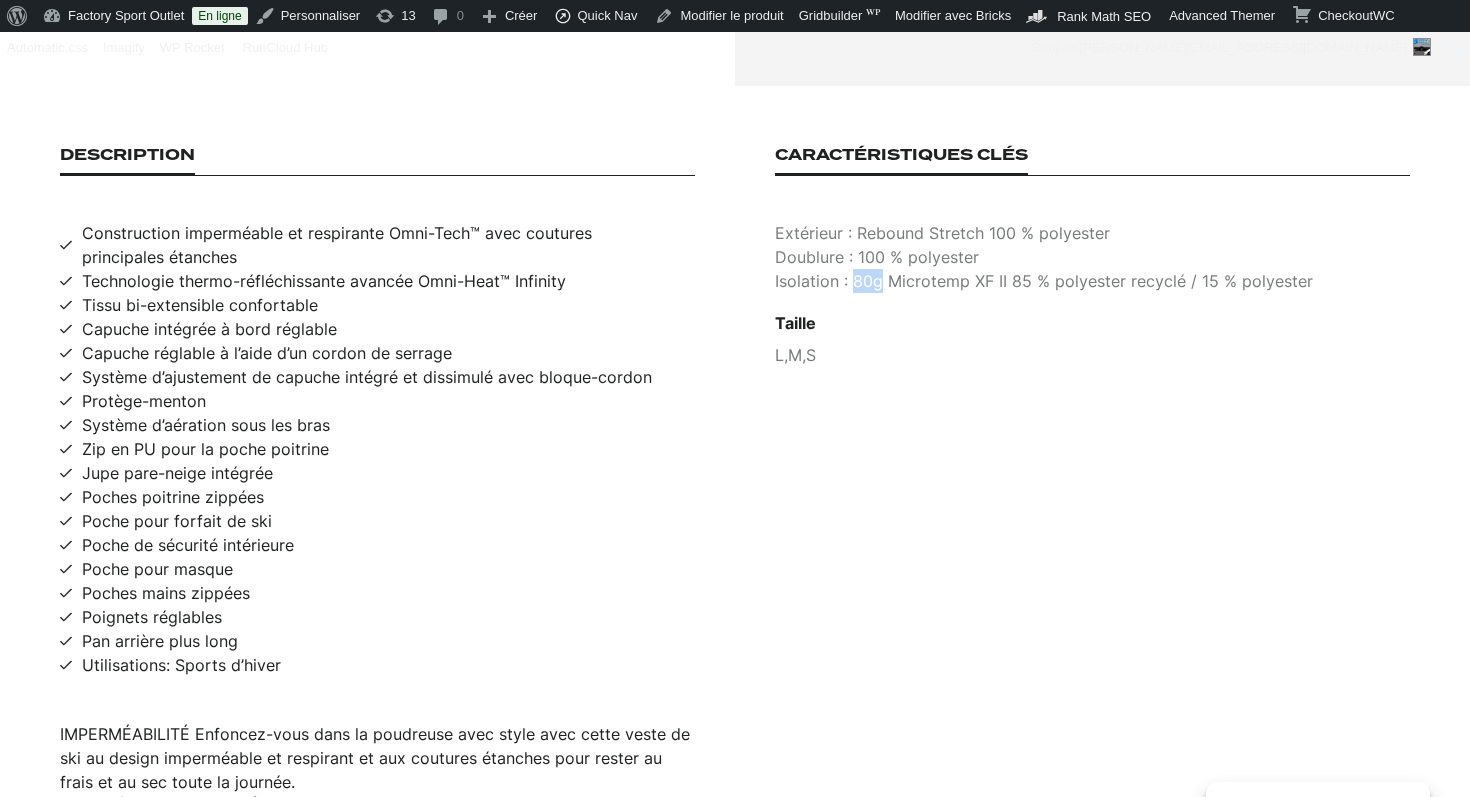 click on "Isolation : 80g Microtemp XF II 85 % polyester recyclé / 15 % polyester" at bounding box center [1092, 281] 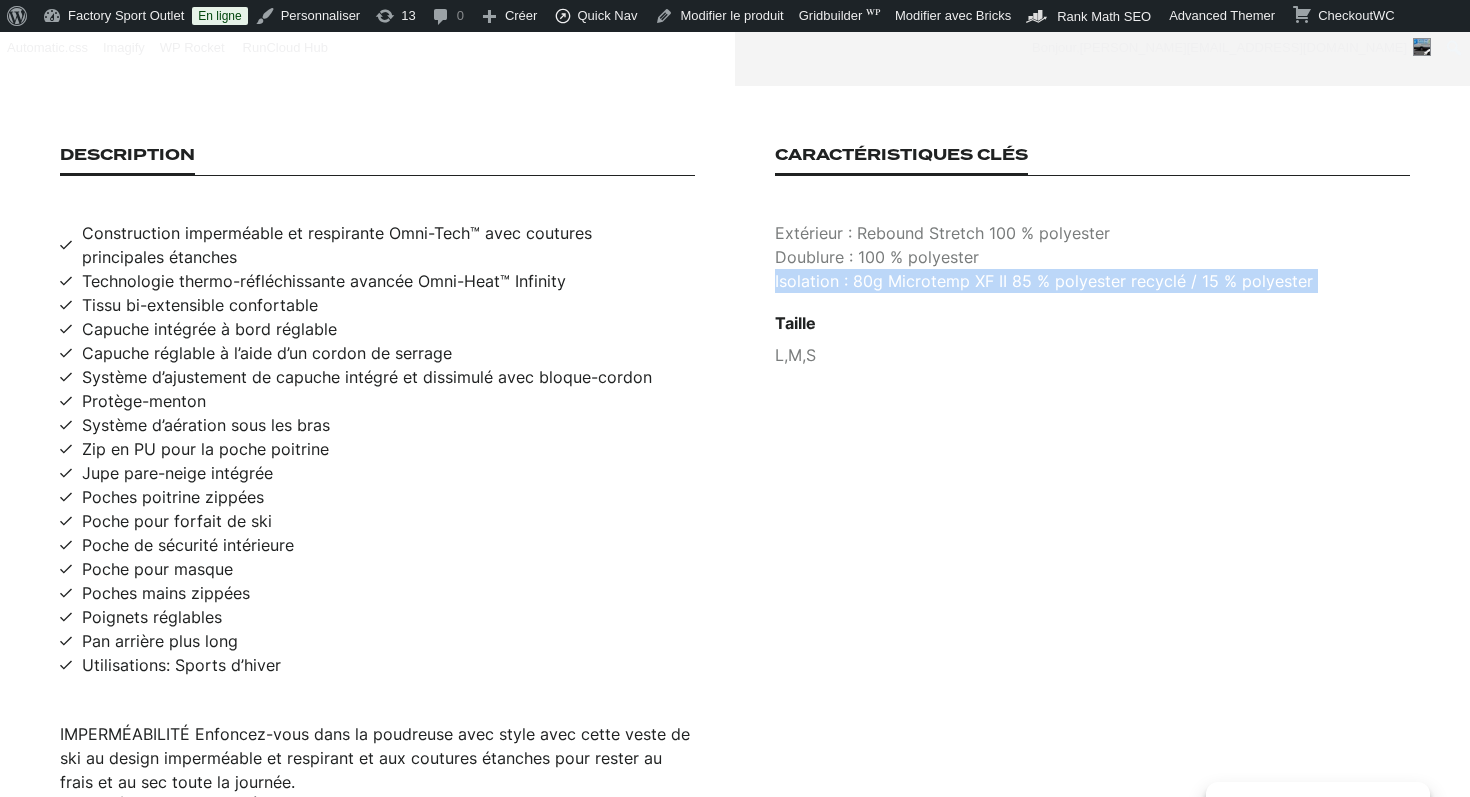 click on "Isolation : 80g Microtemp XF II 85 % polyester recyclé / 15 % polyester" at bounding box center [1092, 281] 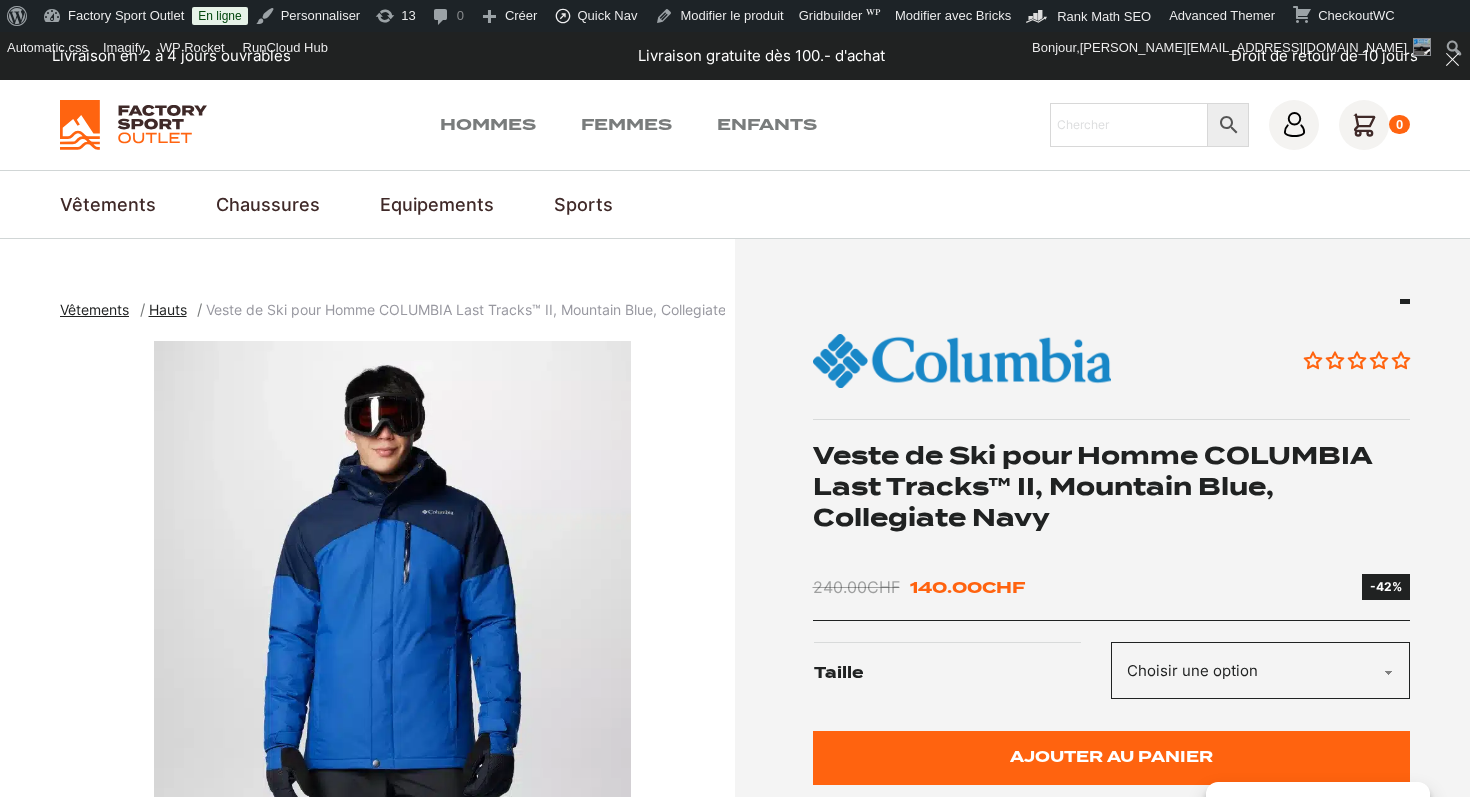 scroll, scrollTop: 0, scrollLeft: 0, axis: both 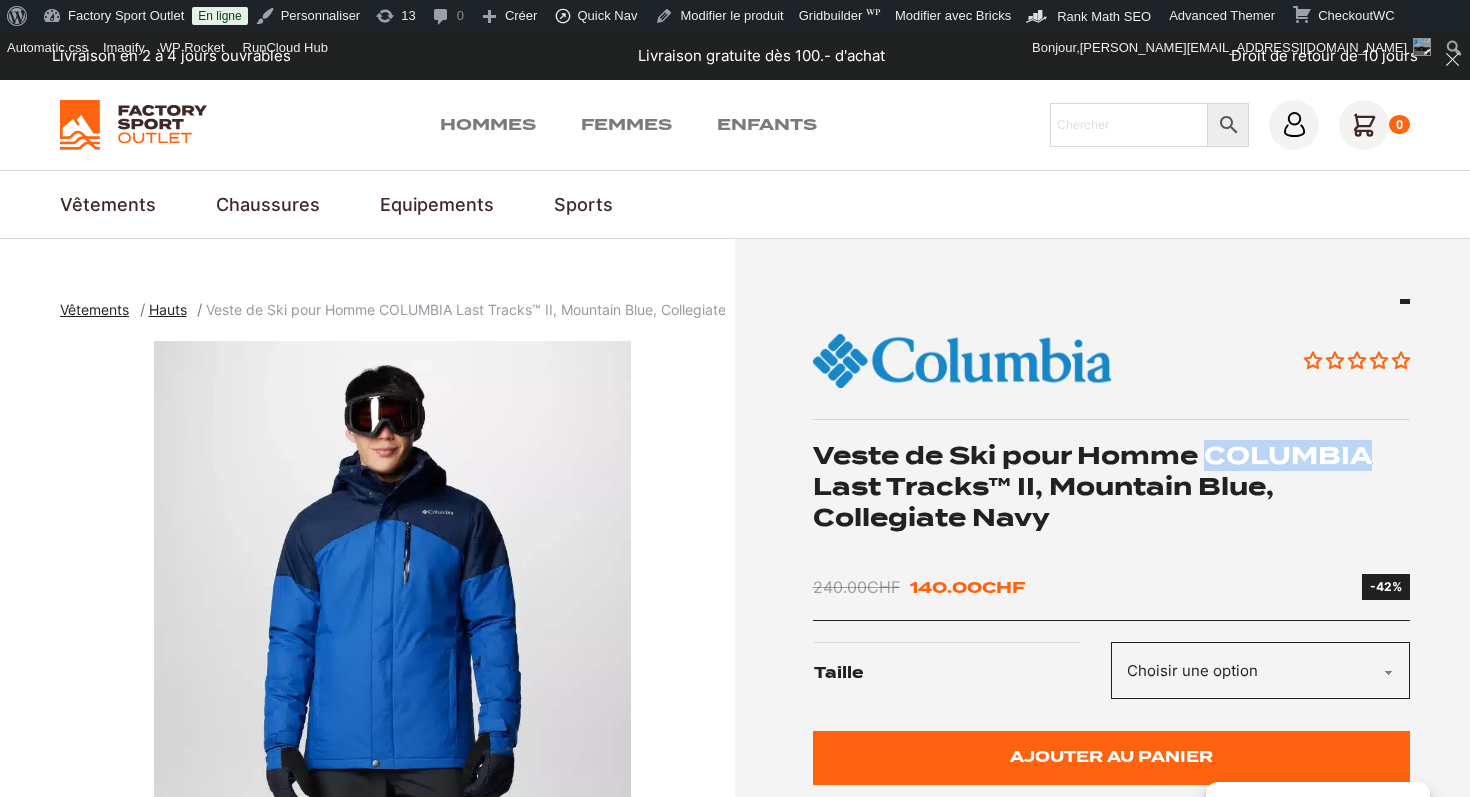 click on "Veste de Ski pour Homme COLUMBIA Last Tracks™ II, Mountain Blue, Collegiate Navy" at bounding box center [1112, 487] 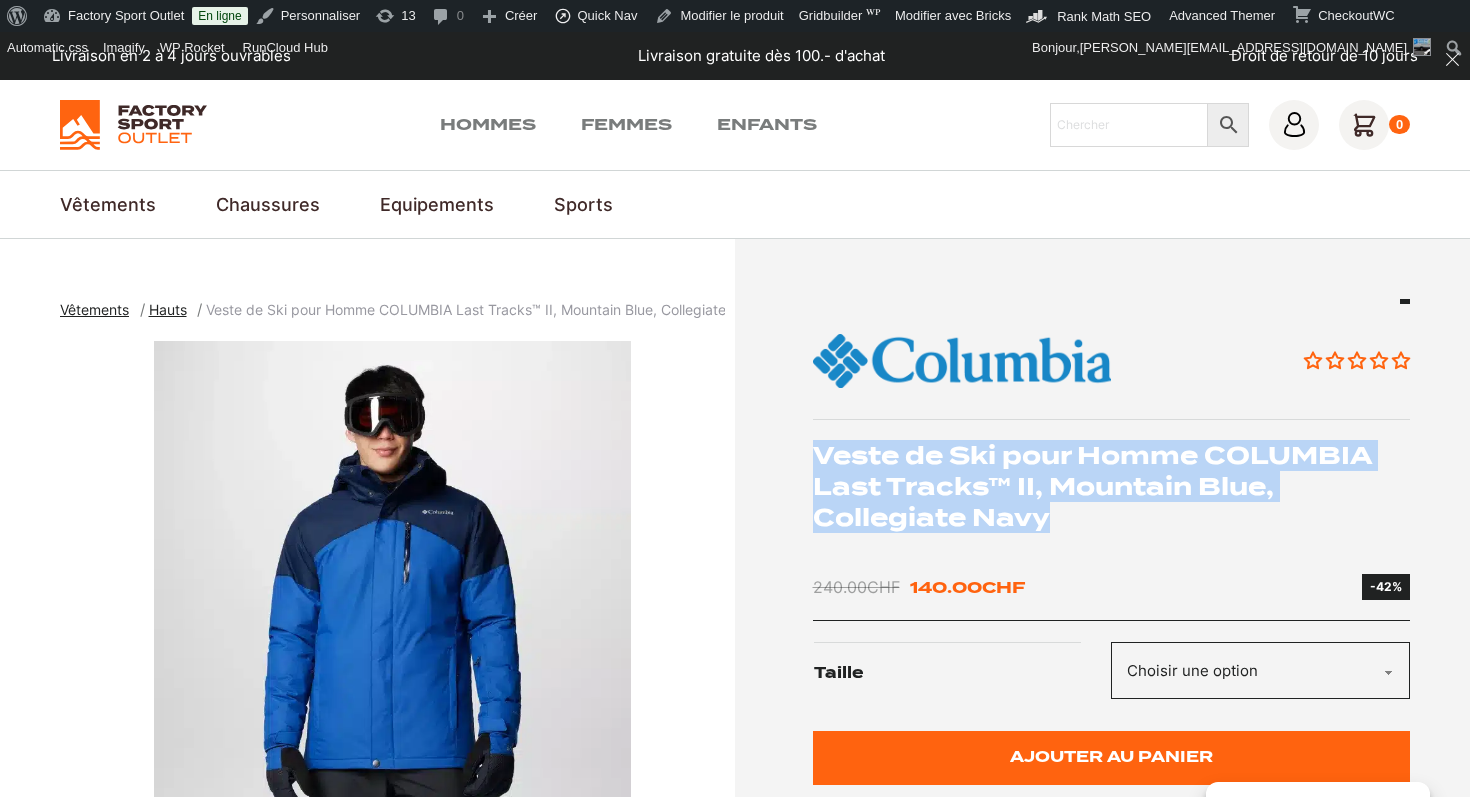 click on "Veste de Ski pour Homme COLUMBIA Last Tracks™ II, Mountain Blue, Collegiate Navy" at bounding box center (1112, 487) 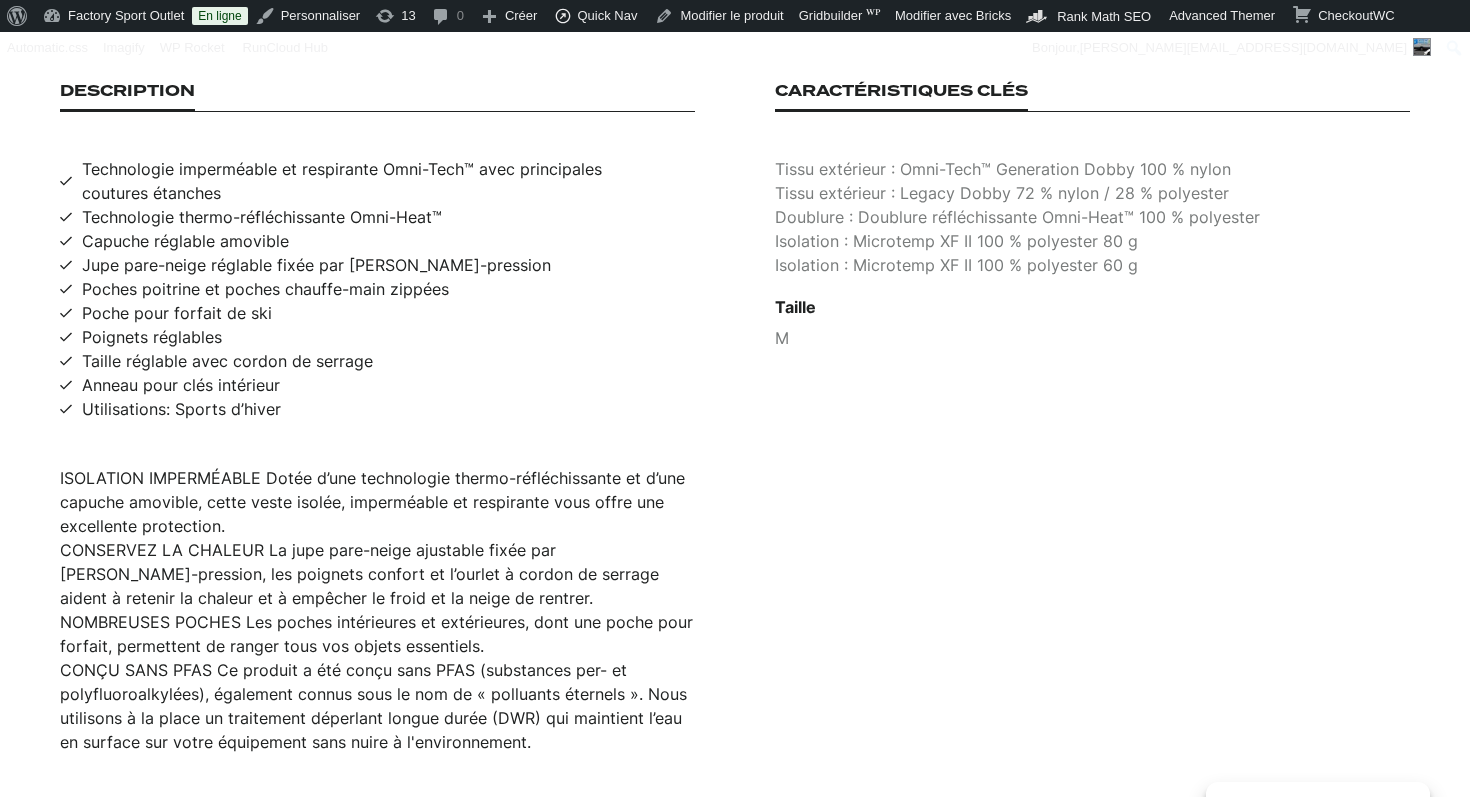 scroll, scrollTop: 1374, scrollLeft: 0, axis: vertical 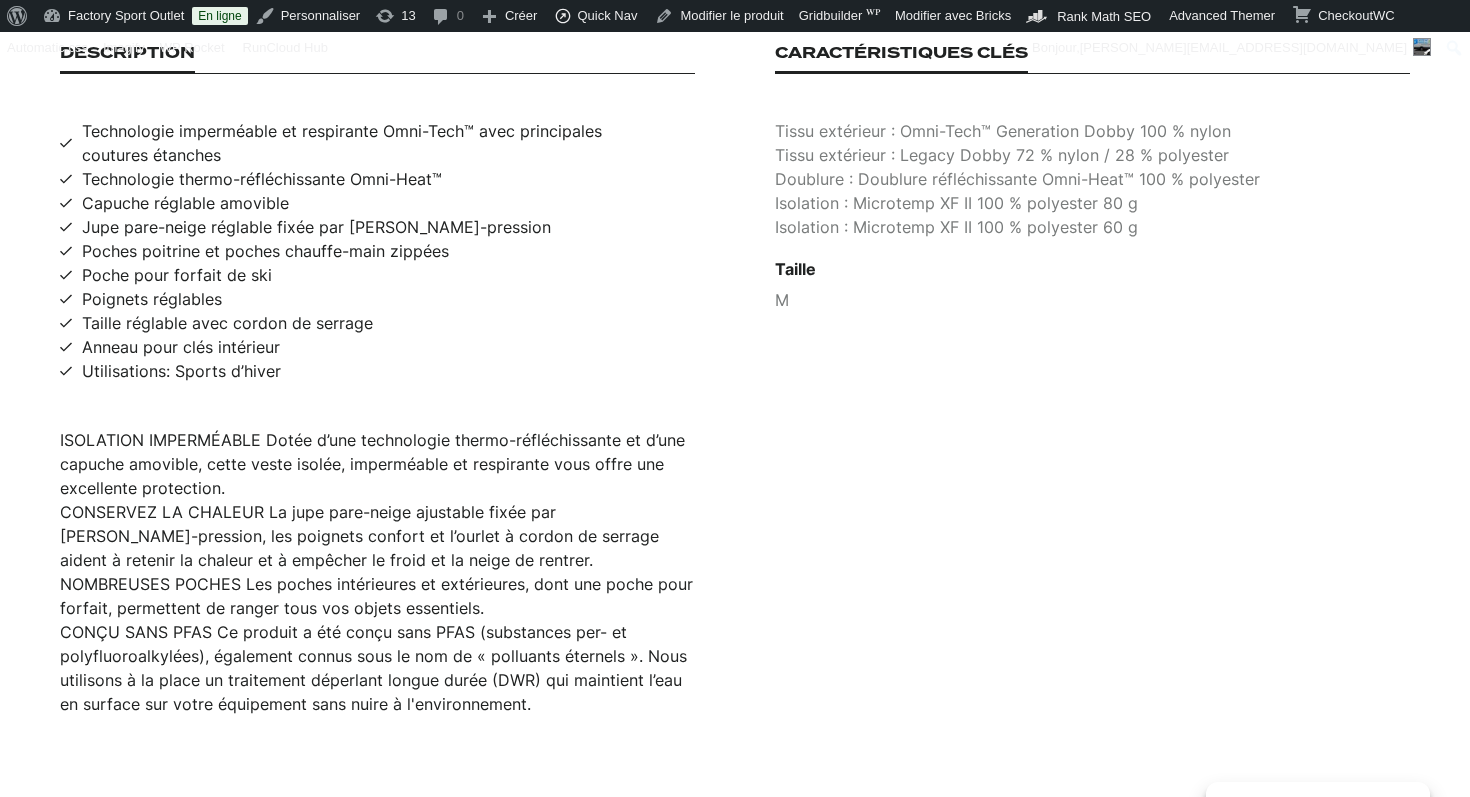 click on "NOMBREUSES POCHES
Les poches intérieures et extérieures, dont une poche pour forfait, permettent de ranger tous vos objets essentiels." at bounding box center (377, 596) 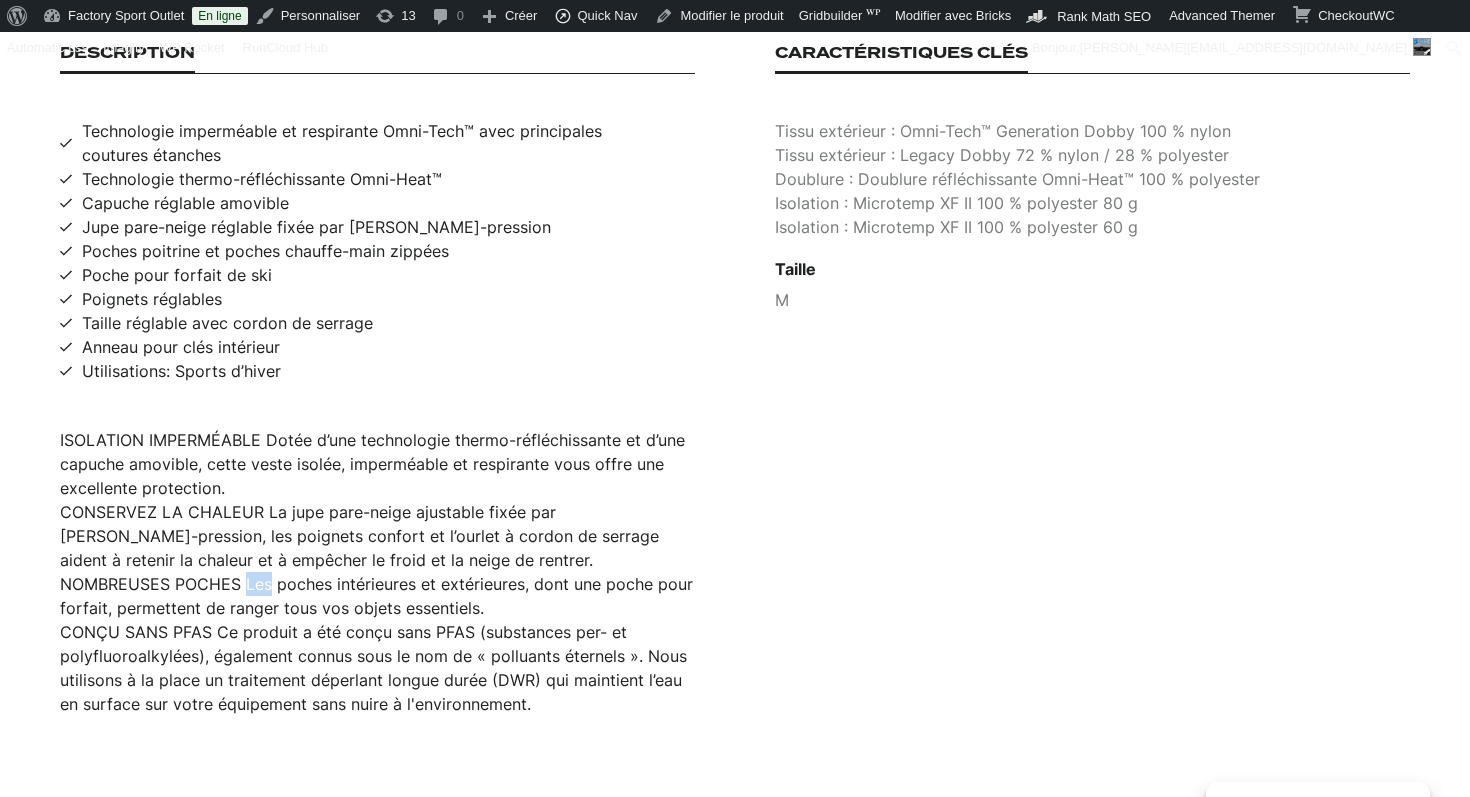 click on "NOMBREUSES POCHES
Les poches intérieures et extérieures, dont une poche pour forfait, permettent de ranger tous vos objets essentiels." at bounding box center [377, 596] 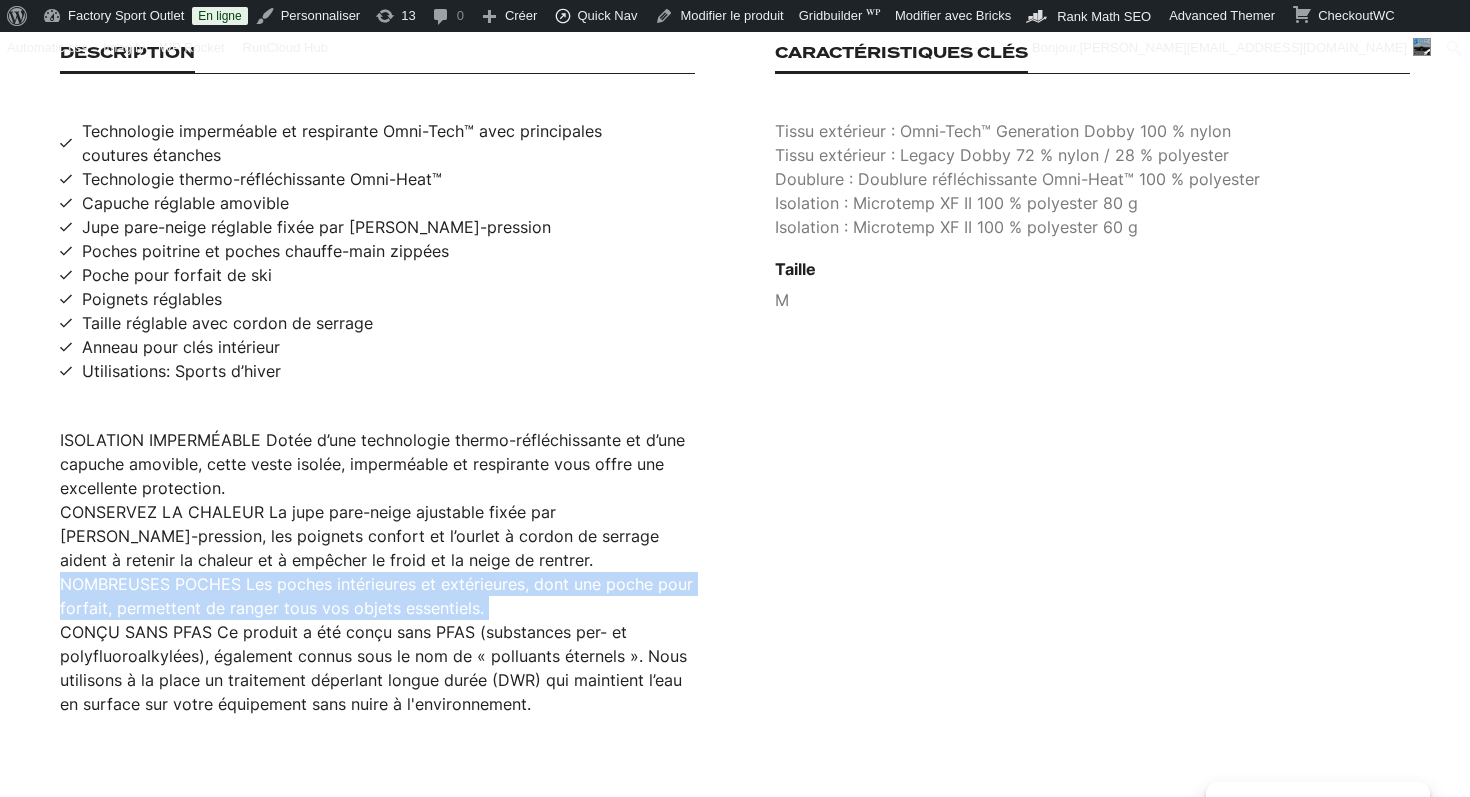 click on "NOMBREUSES POCHES
Les poches intérieures et extérieures, dont une poche pour forfait, permettent de ranger tous vos objets essentiels." at bounding box center (377, 596) 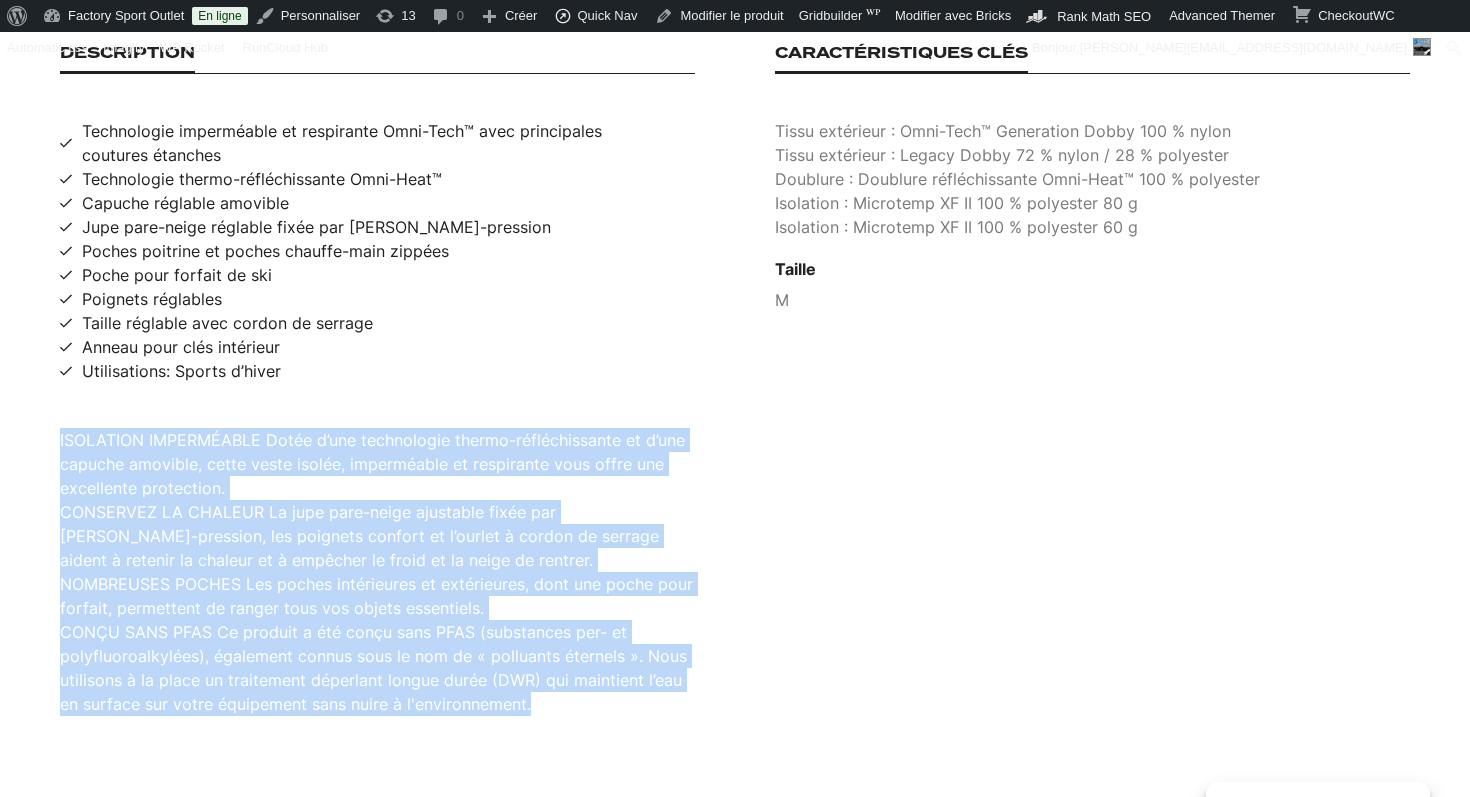 drag, startPoint x: 537, startPoint y: 682, endPoint x: 59, endPoint y: 424, distance: 543.1832 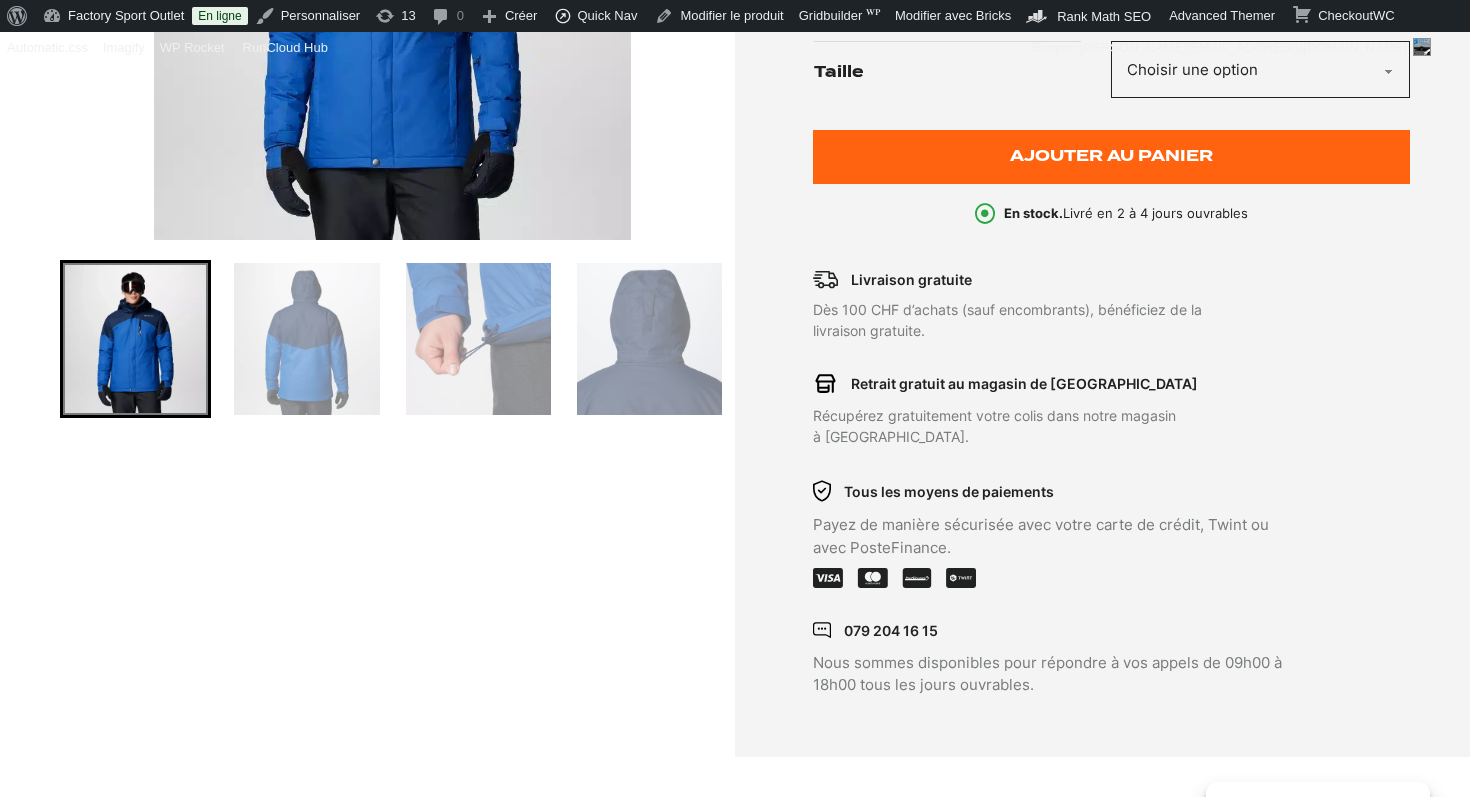 scroll, scrollTop: 519, scrollLeft: 0, axis: vertical 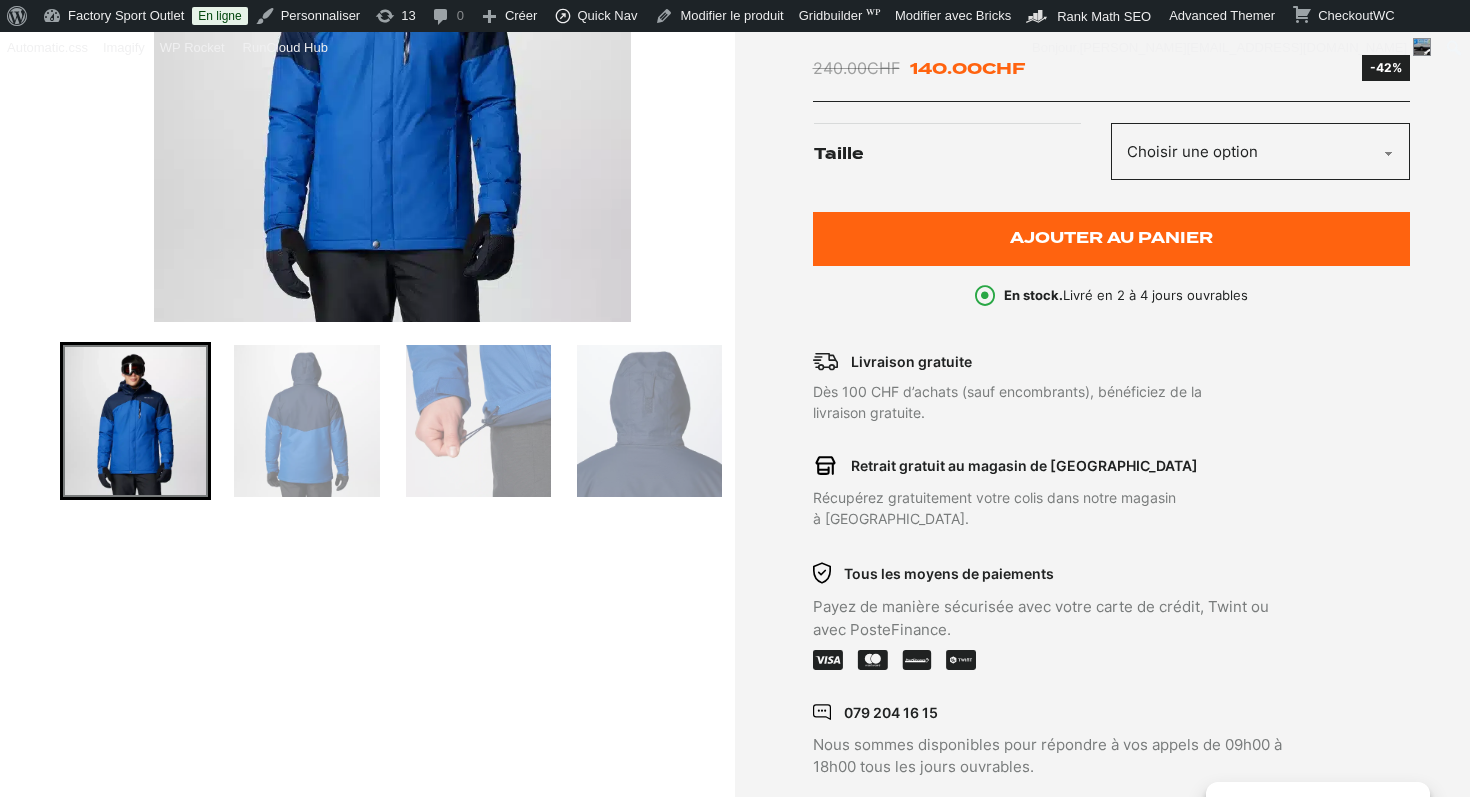 click at bounding box center [392, 72] 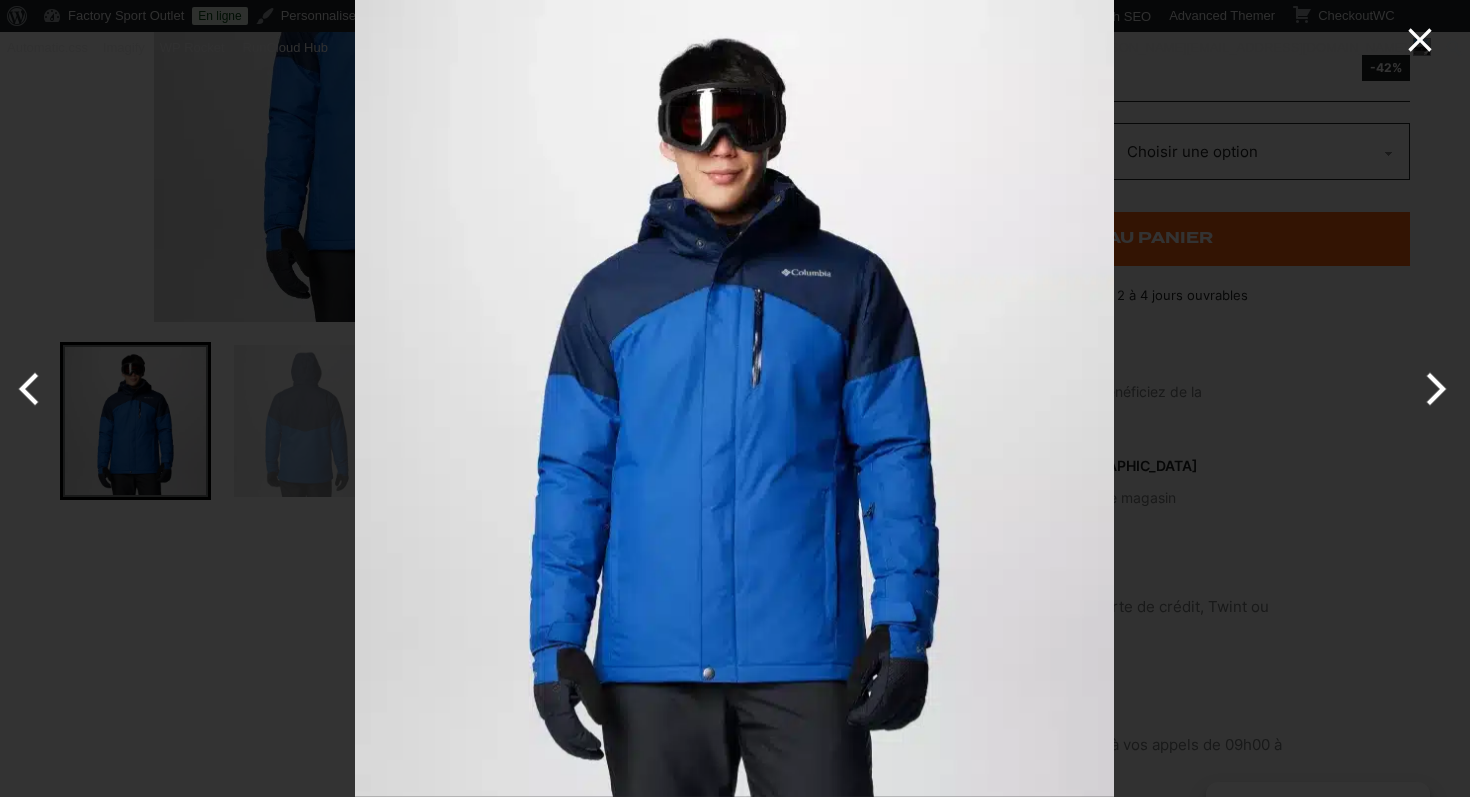 click 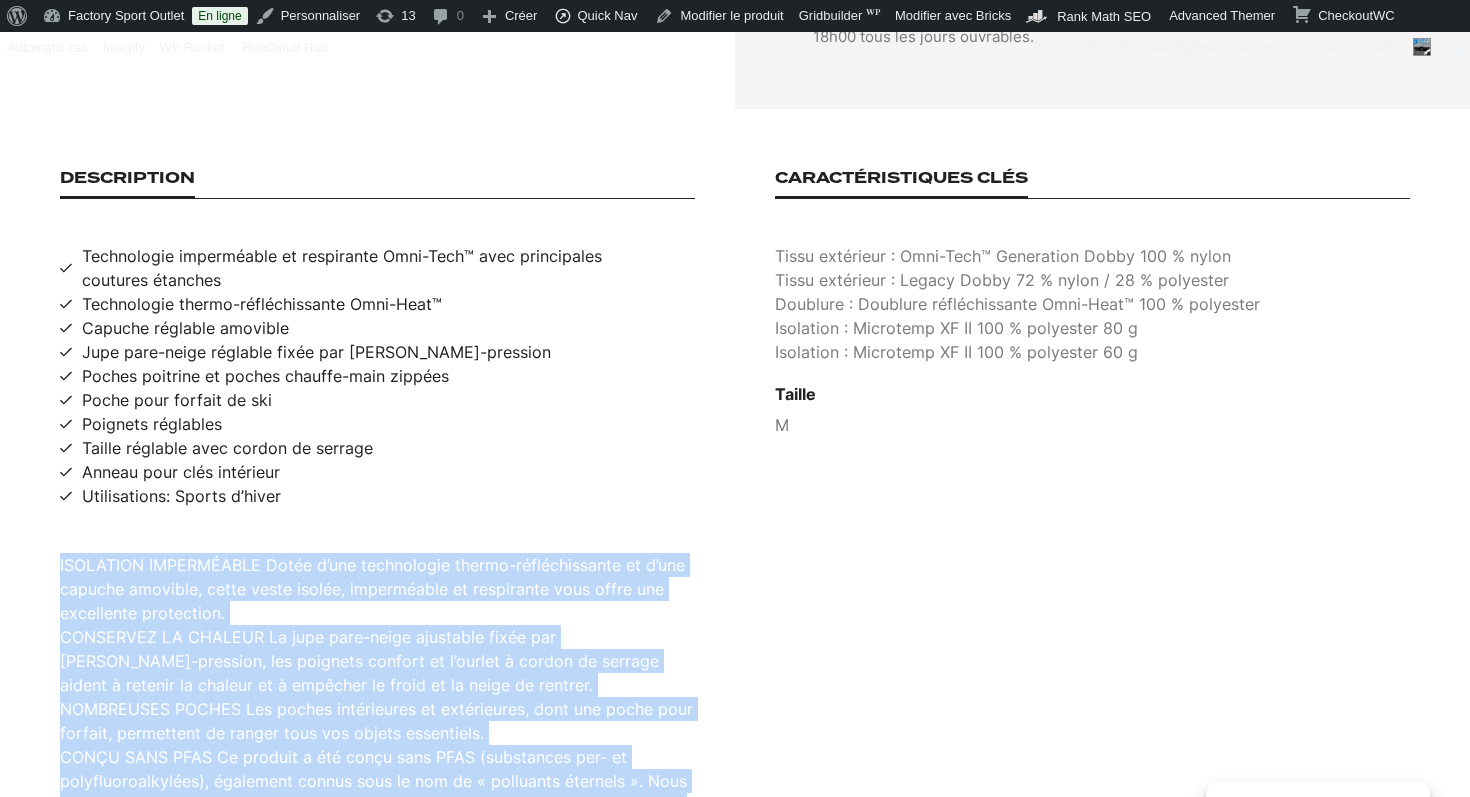 scroll, scrollTop: 1210, scrollLeft: 0, axis: vertical 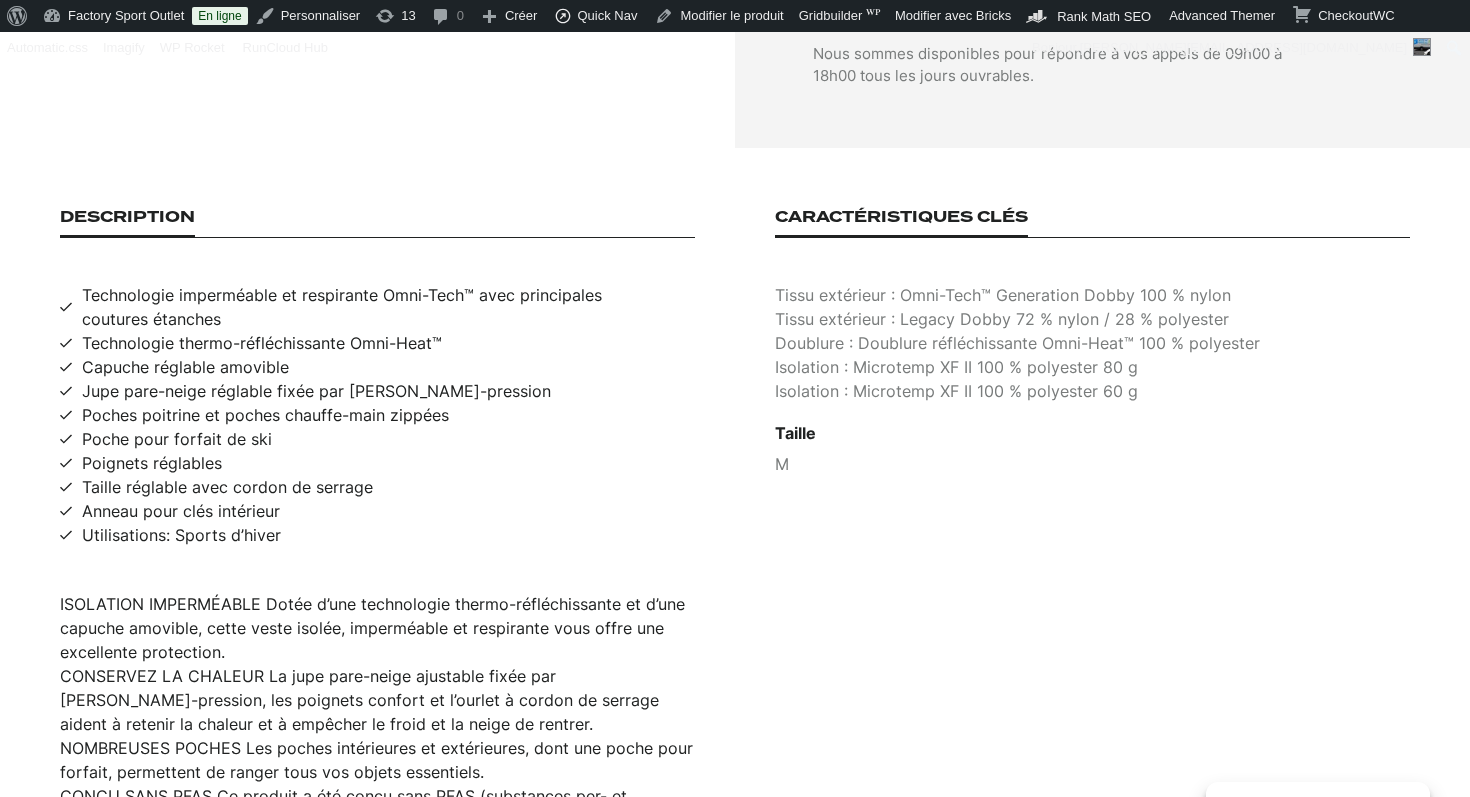 click on "Technologie imperméable et respirante Omni-Tech™ avec principales coutures étanches" at bounding box center [388, 307] 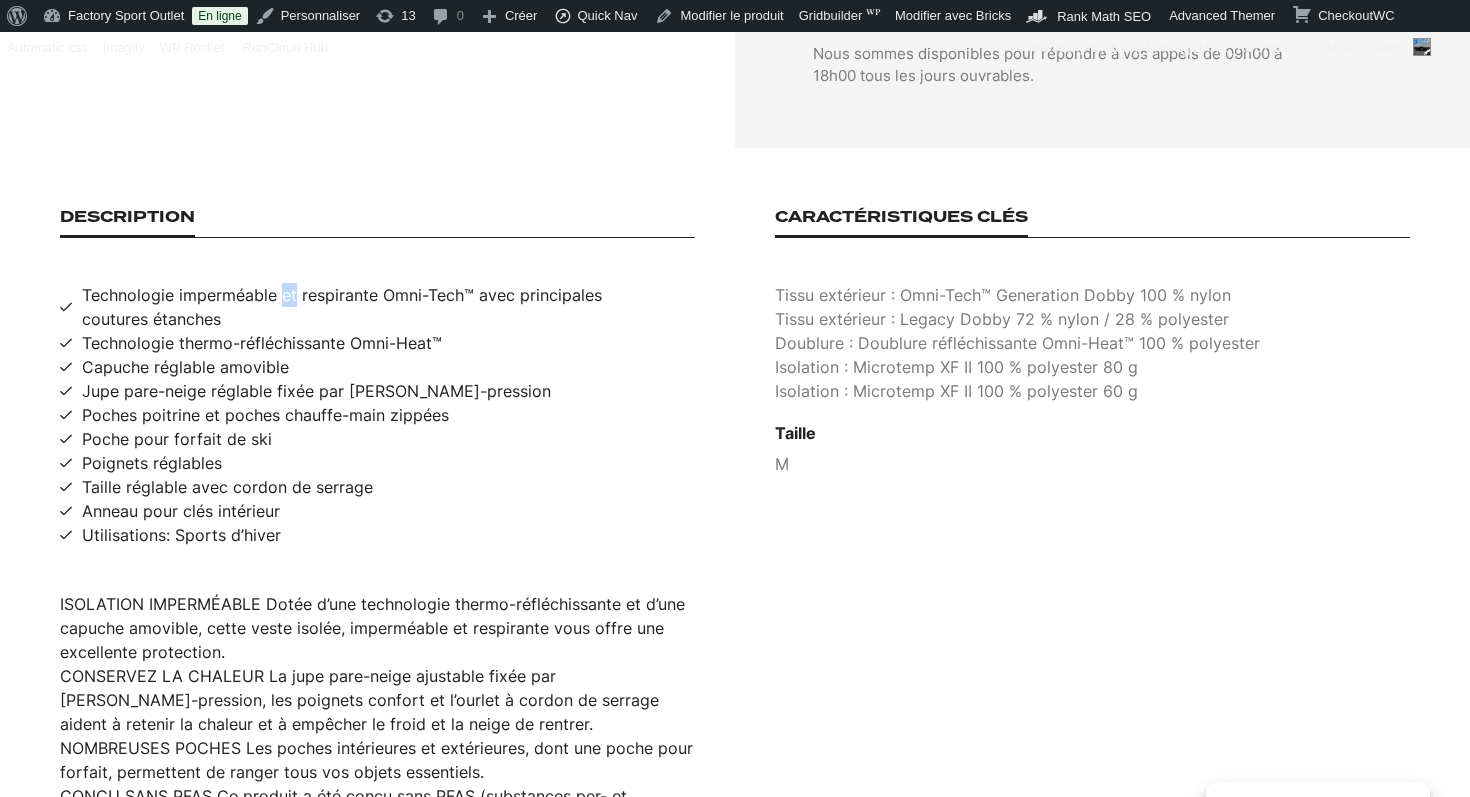click on "Technologie imperméable et respirante Omni-Tech™ avec principales coutures étanches" at bounding box center (388, 307) 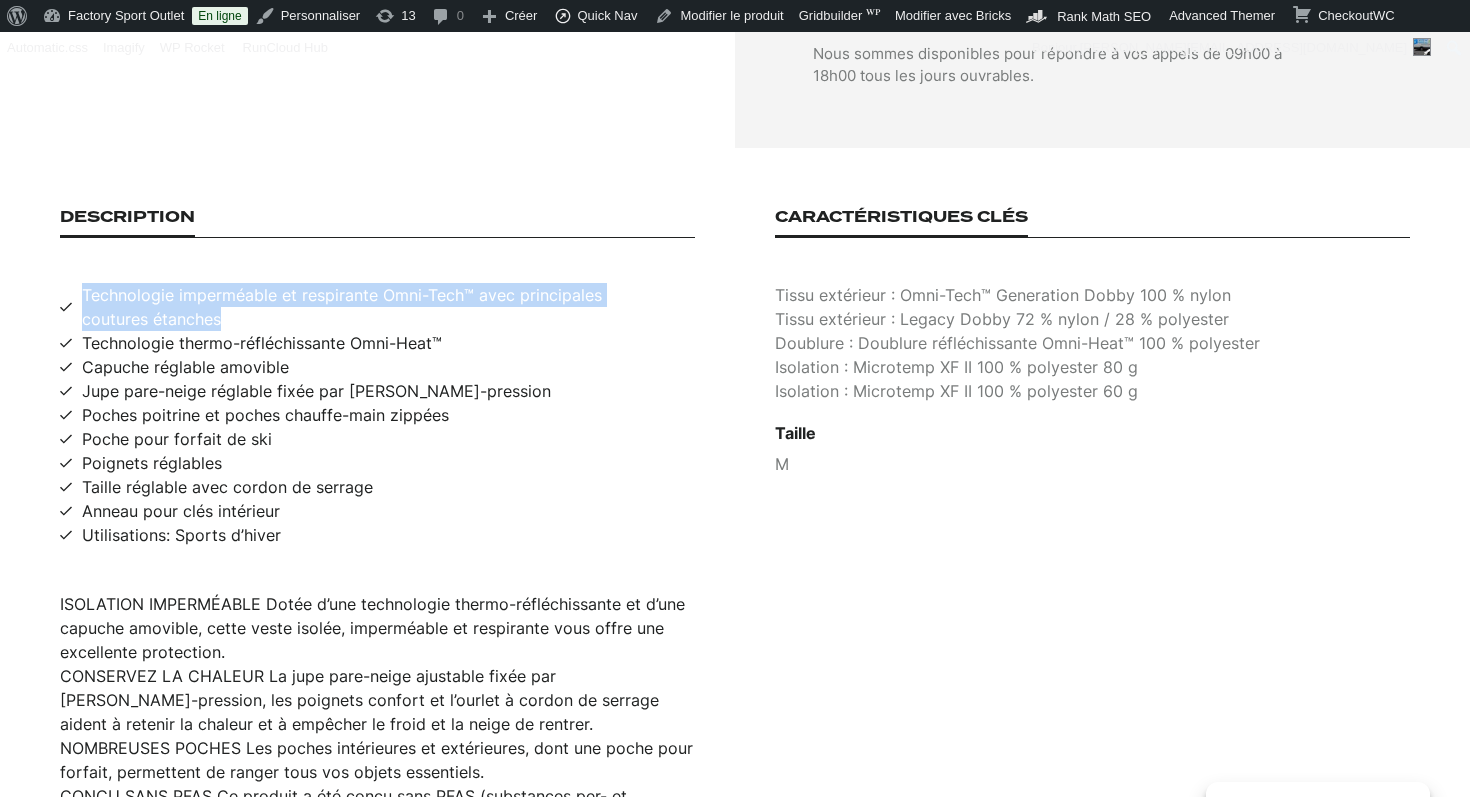 click on "Technologie imperméable et respirante Omni-Tech™ avec principales coutures étanches" at bounding box center [388, 307] 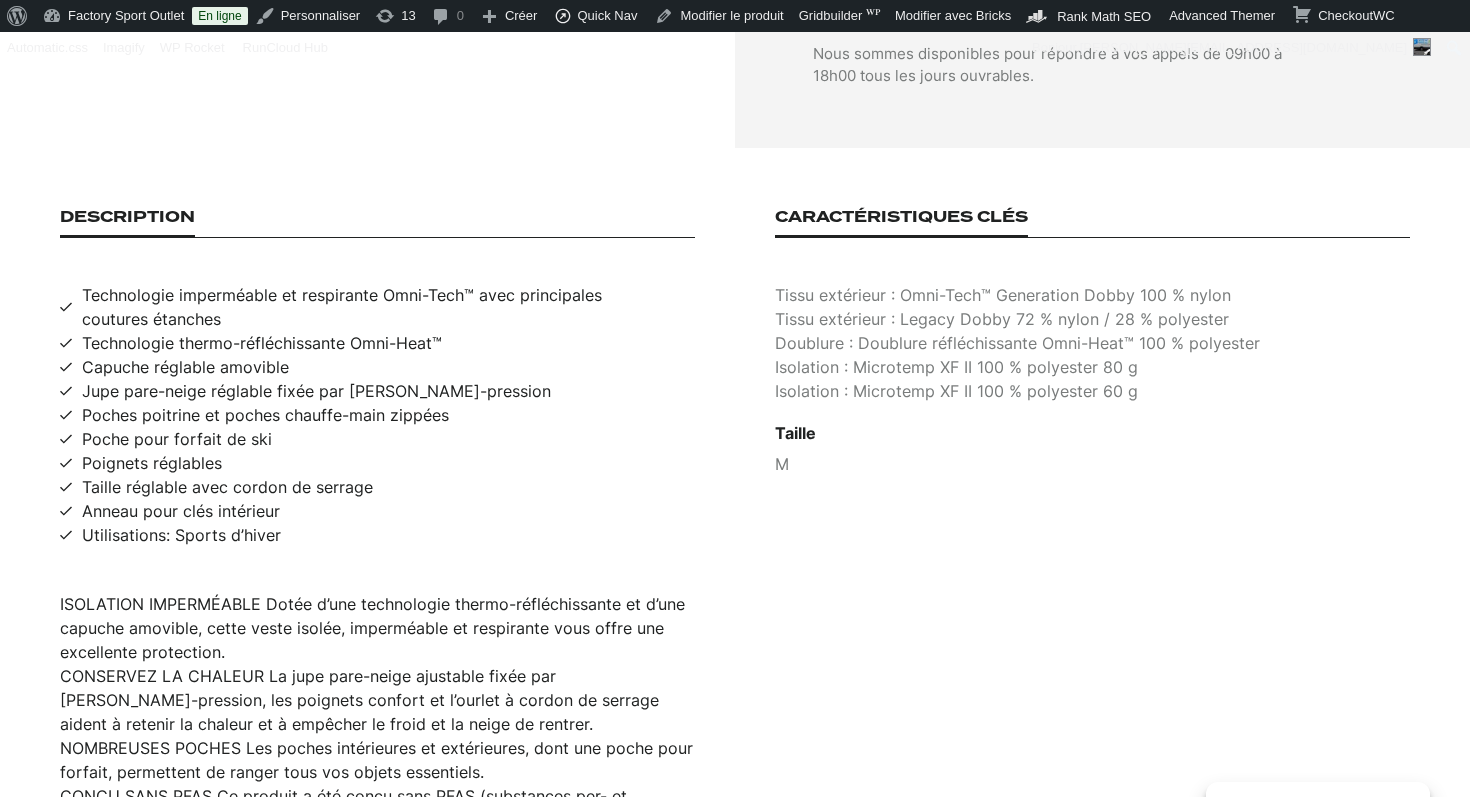 click on "Technologie thermo-réfléchissante Omni-Heat™" at bounding box center [262, 343] 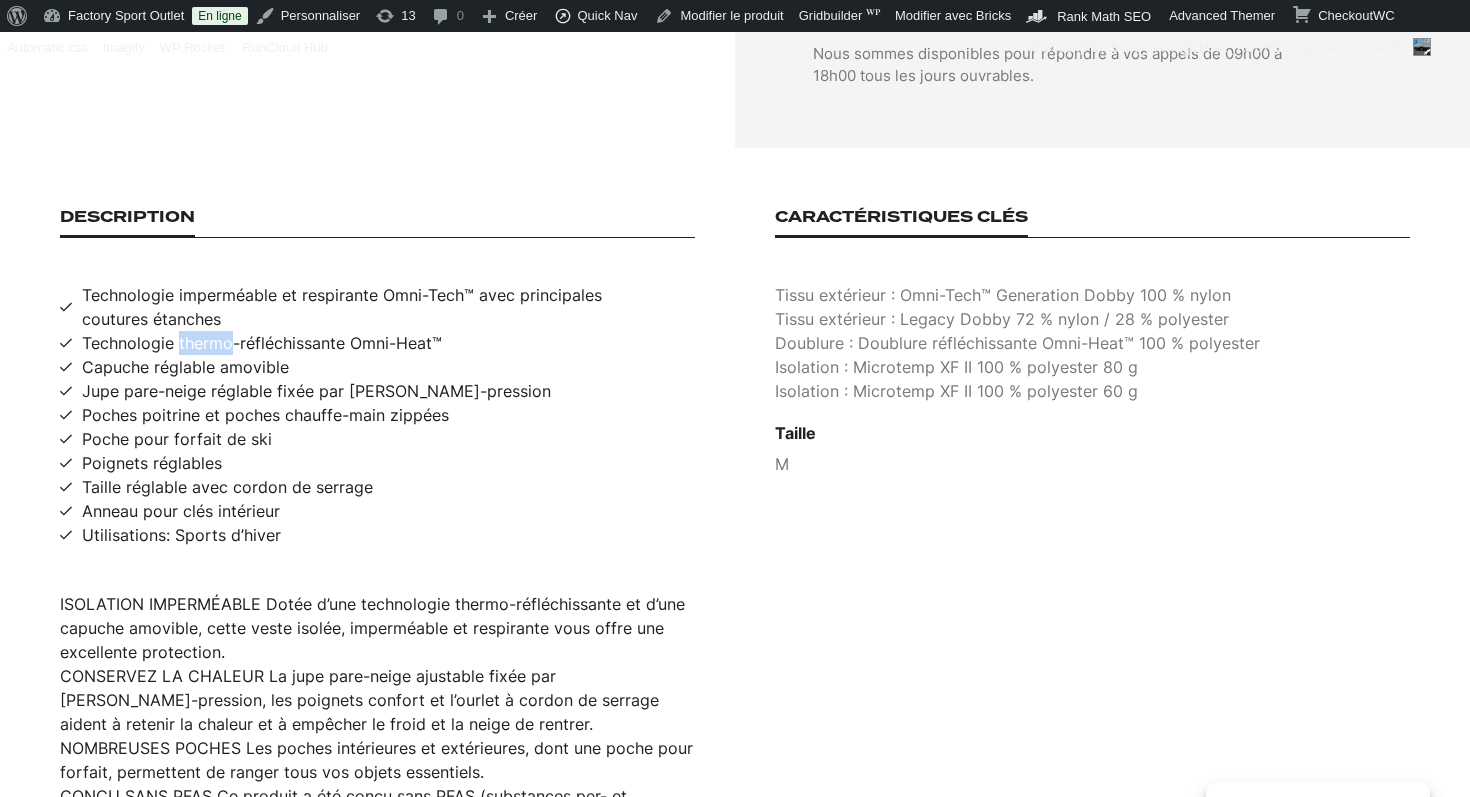 click on "Technologie thermo-réfléchissante Omni-Heat™" at bounding box center (262, 343) 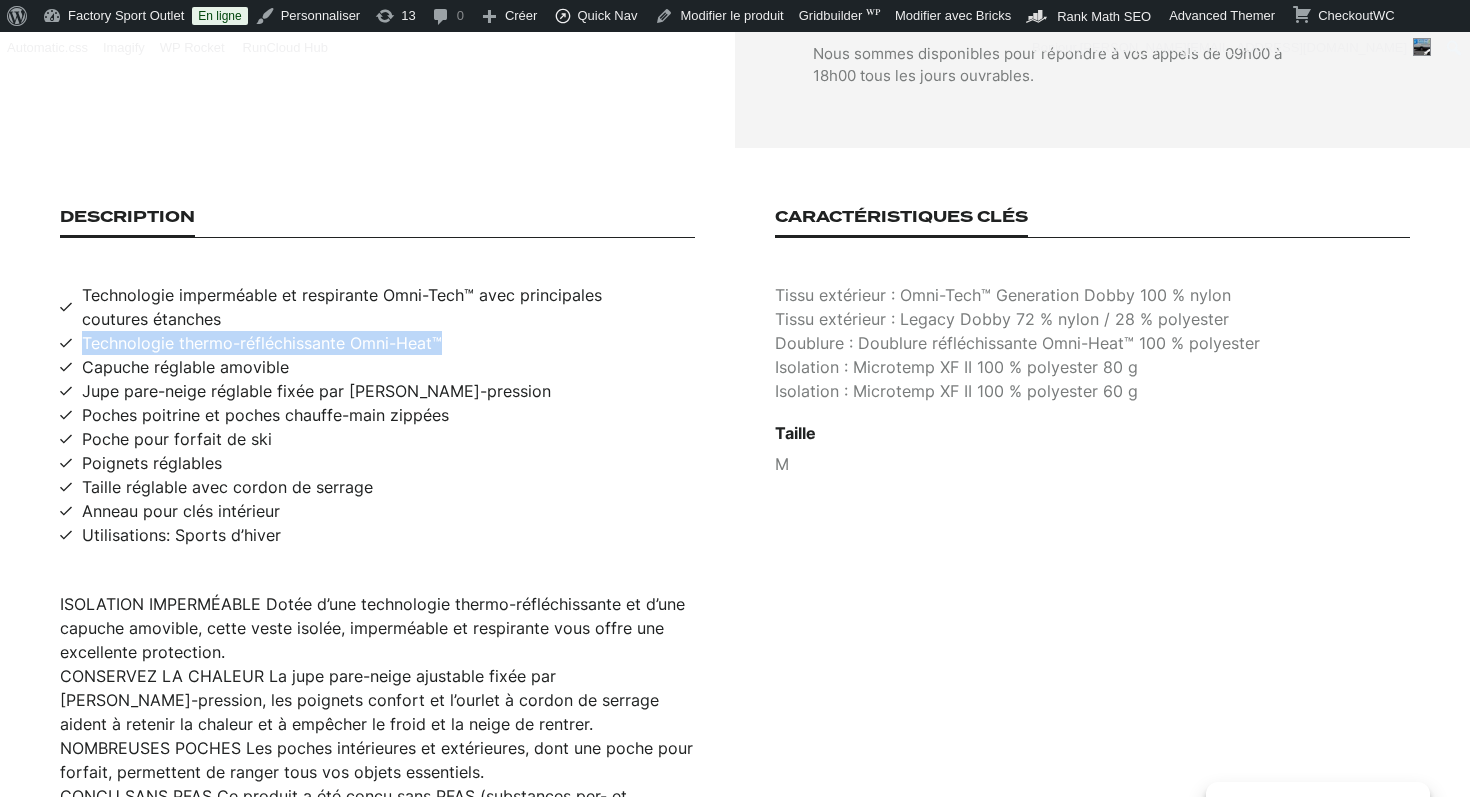 click on "Technologie thermo-réfléchissante Omni-Heat™" at bounding box center [262, 343] 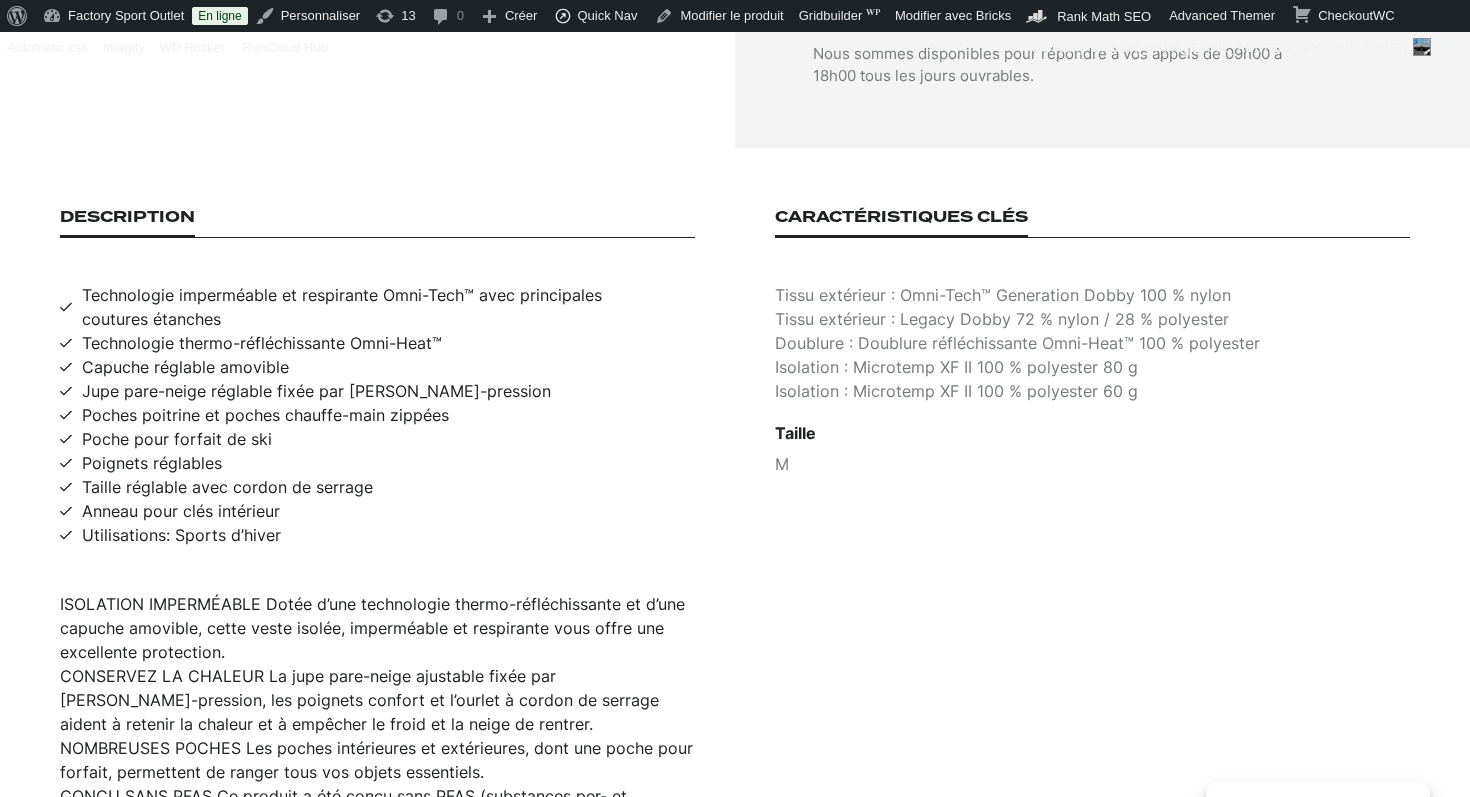 click on "Utilisations: Sports d’hiver" at bounding box center [181, 535] 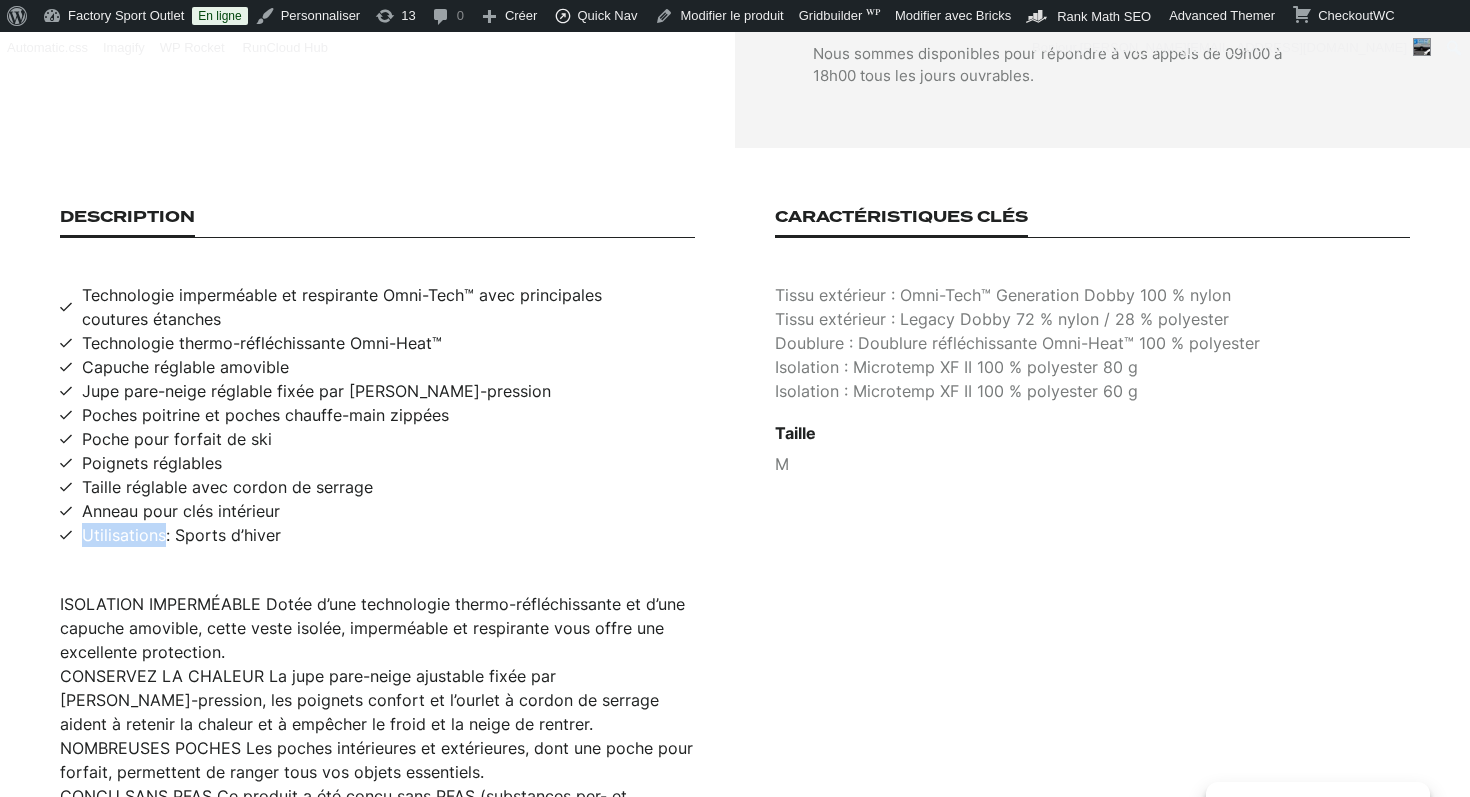click on "Utilisations: Sports d’hiver" at bounding box center [181, 535] 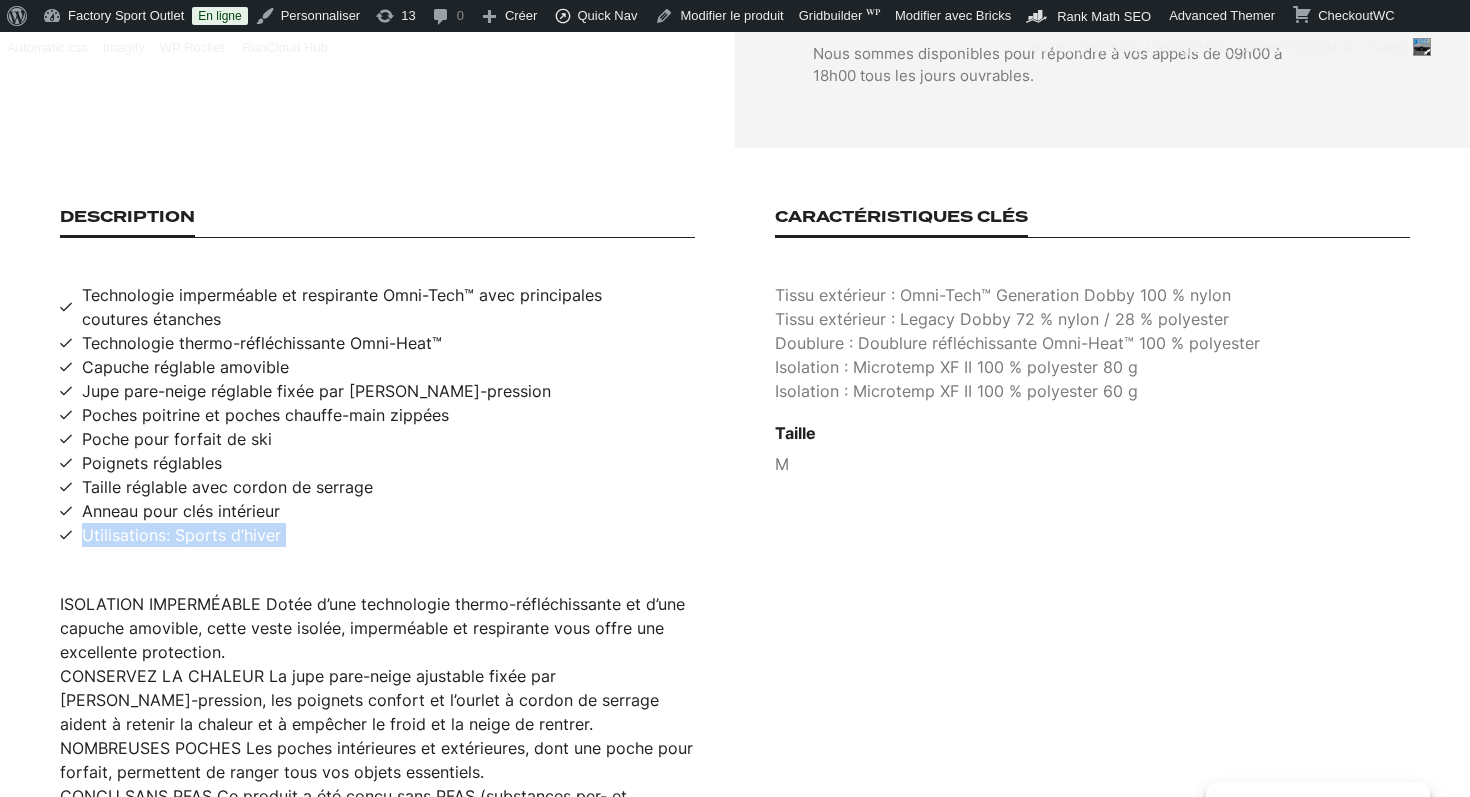 click on "Utilisations: Sports d’hiver" at bounding box center [181, 535] 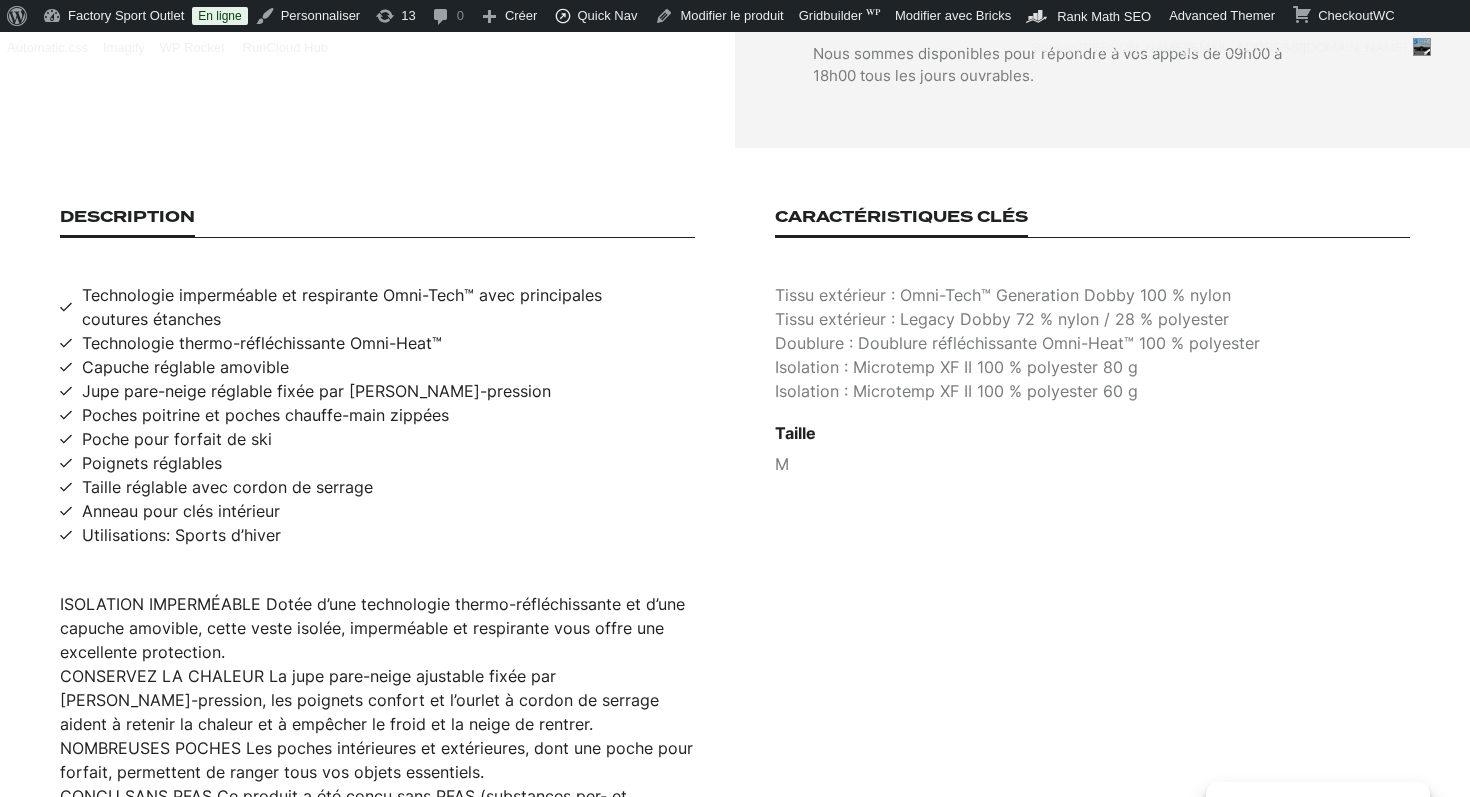 click on "Tissu extérieur : Omni-Tech™ Generation Dobby 100 % nylon" at bounding box center [1092, 295] 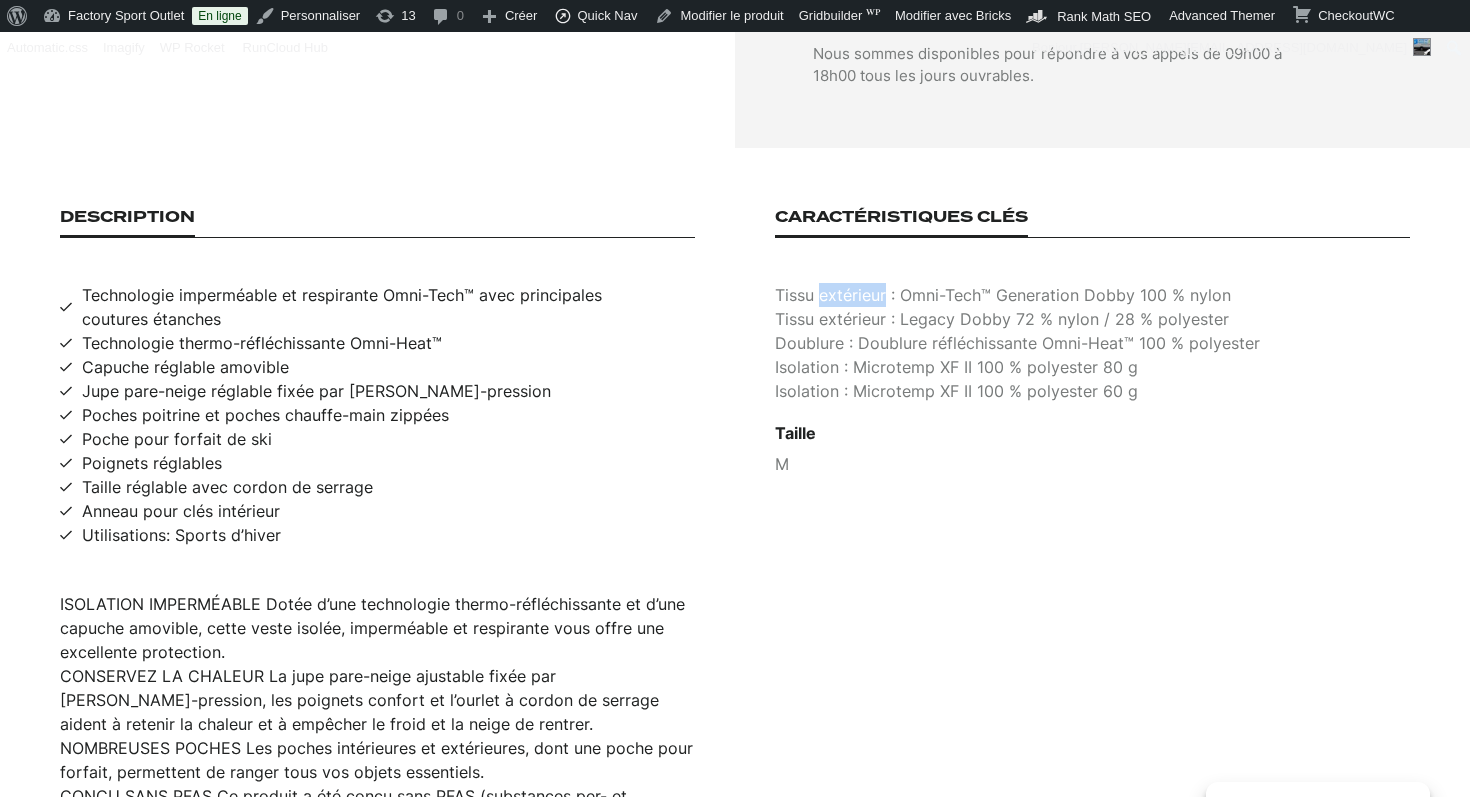 click on "Tissu extérieur : Omni-Tech™ Generation Dobby 100 % nylon" at bounding box center (1092, 295) 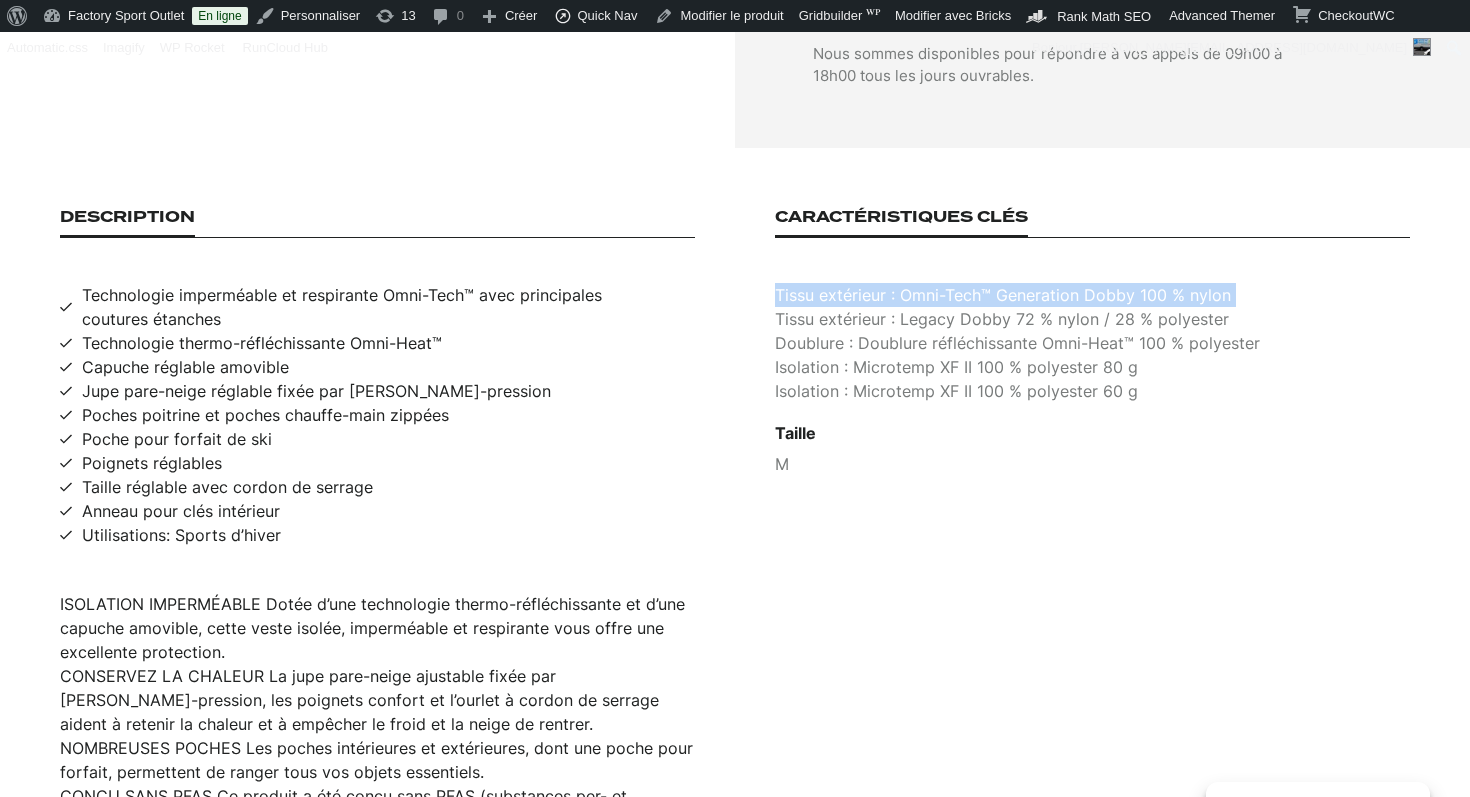 click on "Tissu extérieur : Omni-Tech™ Generation Dobby 100 % nylon" at bounding box center (1092, 295) 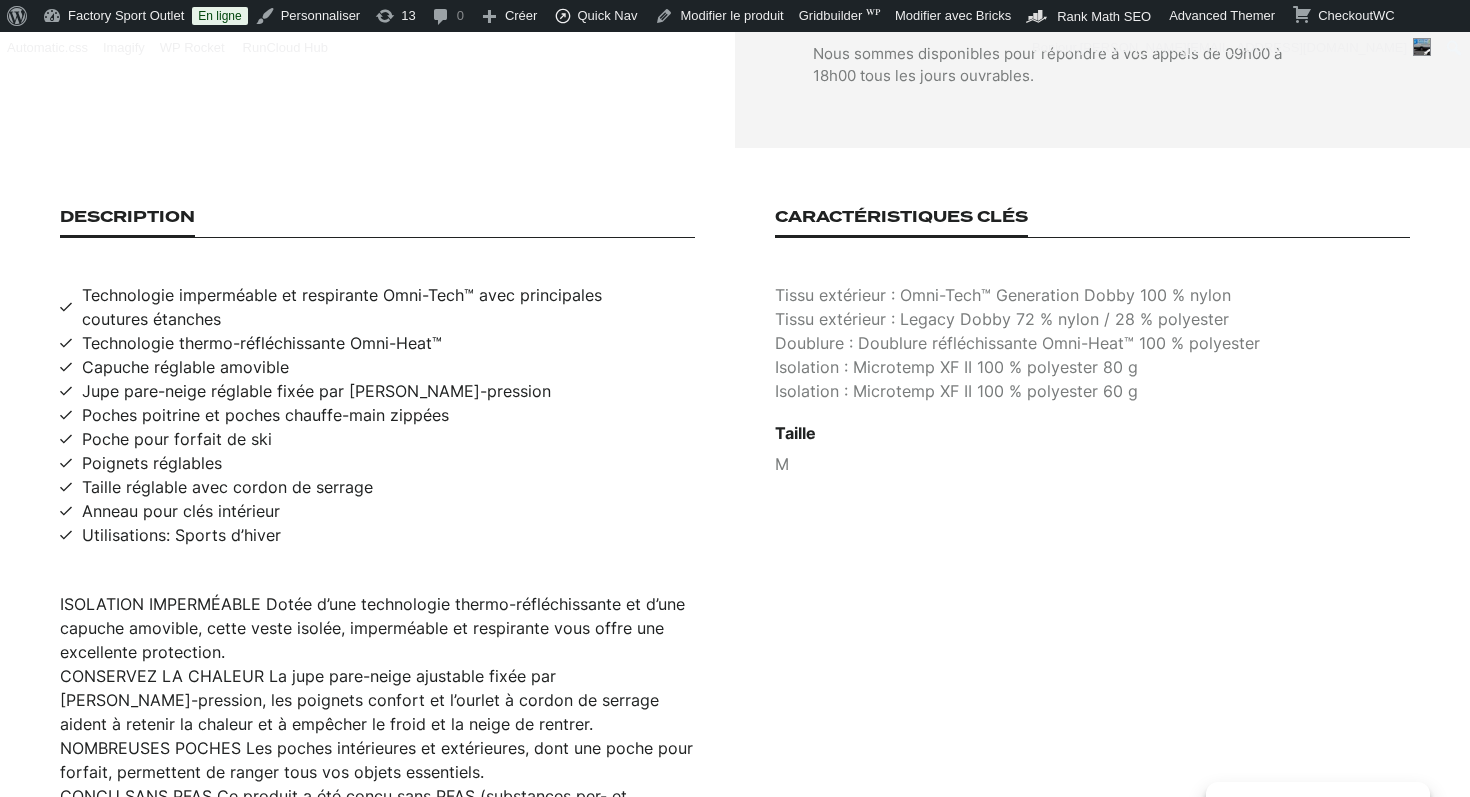 click on "Tissu extérieur : Legacy Dobby 72 % nylon / 28 % polyester" at bounding box center [1092, 319] 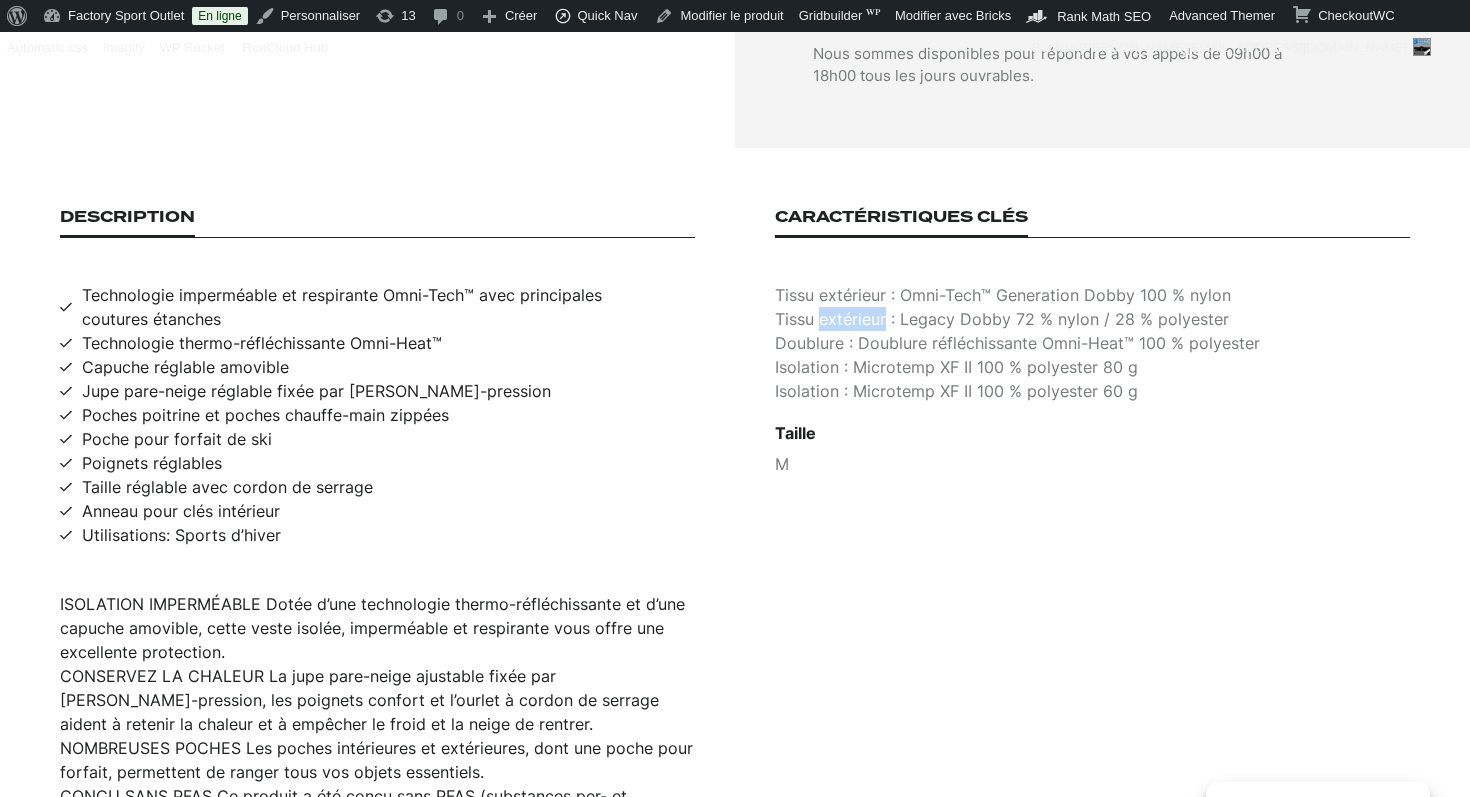 click on "Tissu extérieur : Legacy Dobby 72 % nylon / 28 % polyester" at bounding box center (1092, 319) 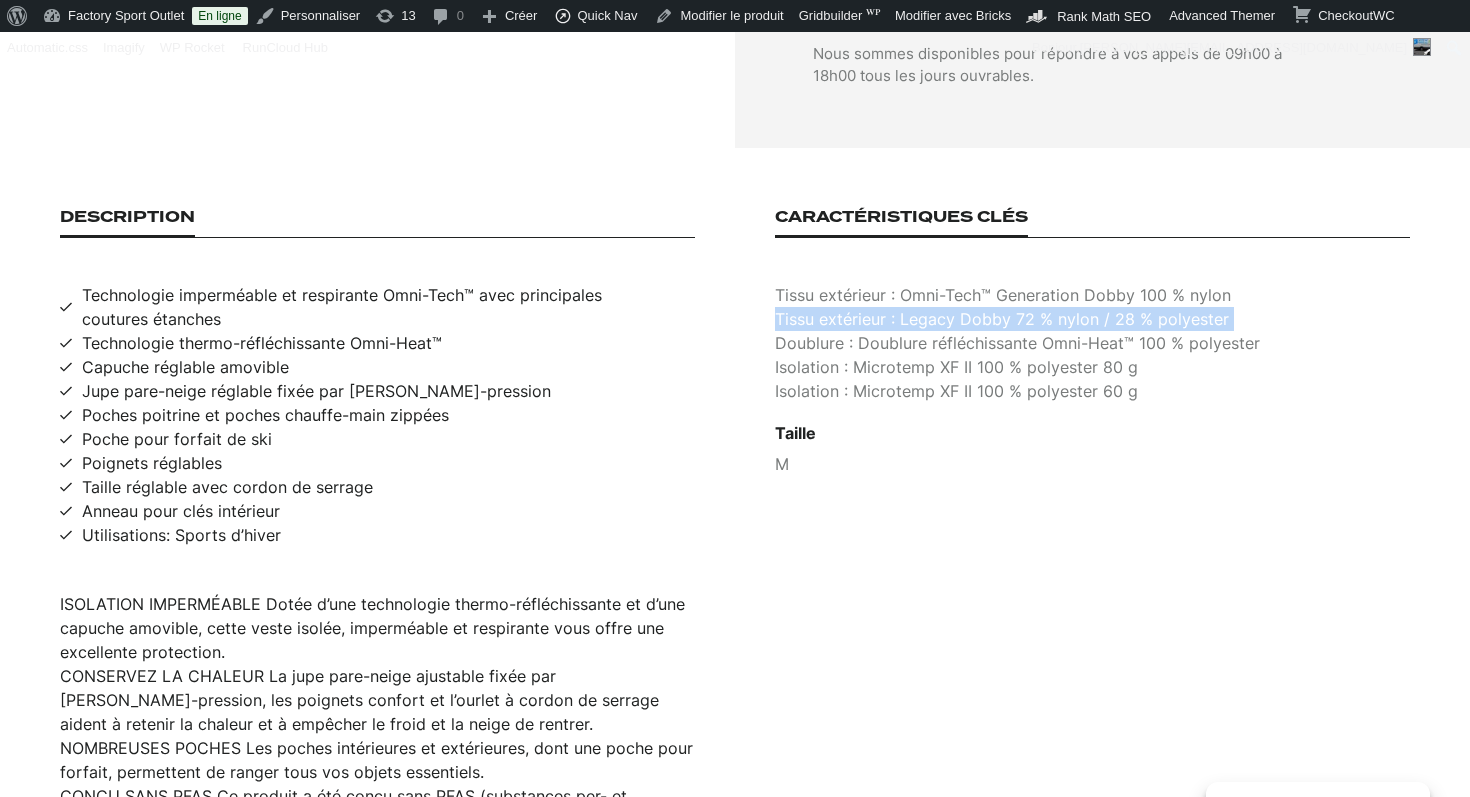 click on "Tissu extérieur : Legacy Dobby 72 % nylon / 28 % polyester" at bounding box center [1092, 319] 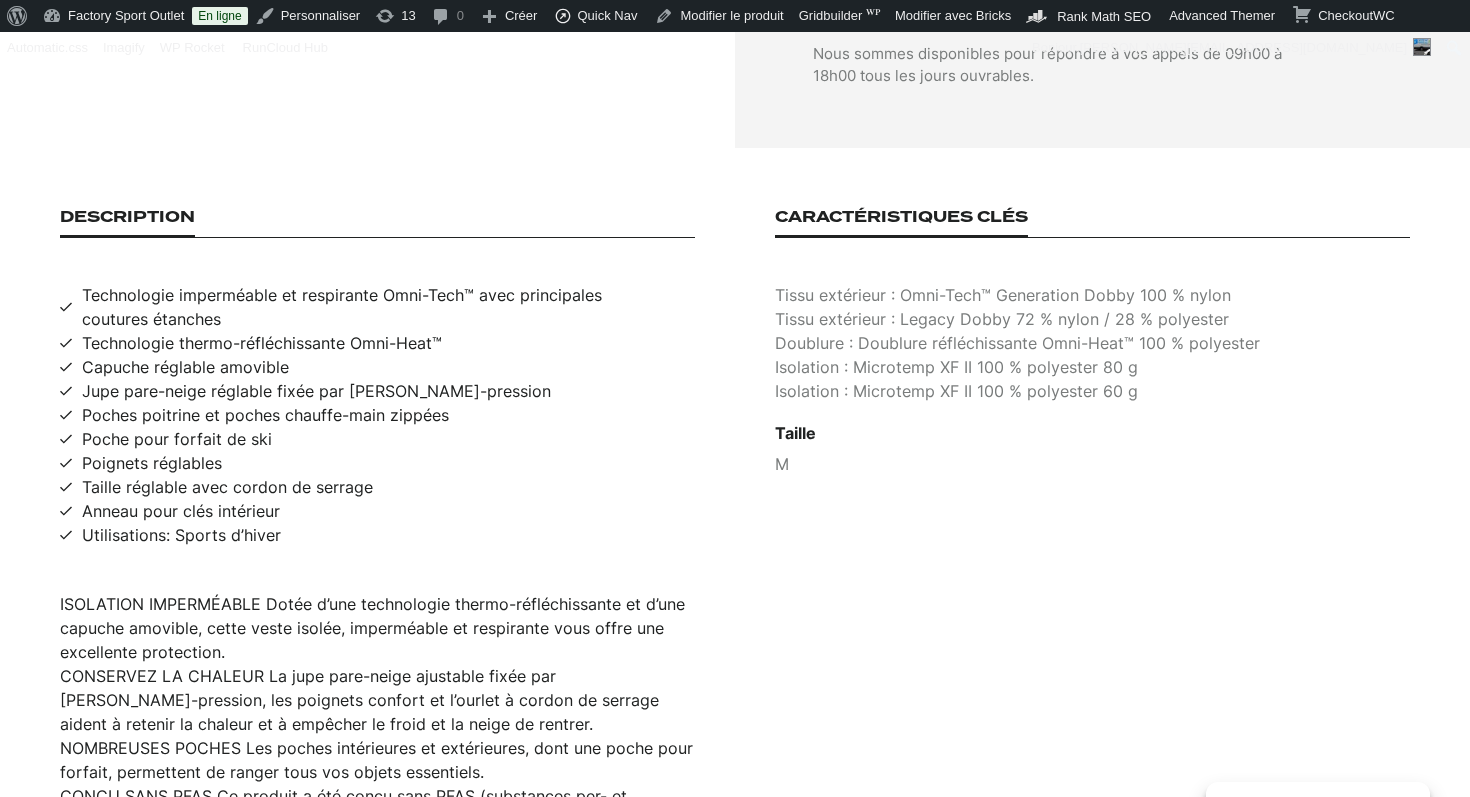 click on "Doublure : Doublure réfléchissante Omni-Heat™ 100 % polyester" at bounding box center (1092, 343) 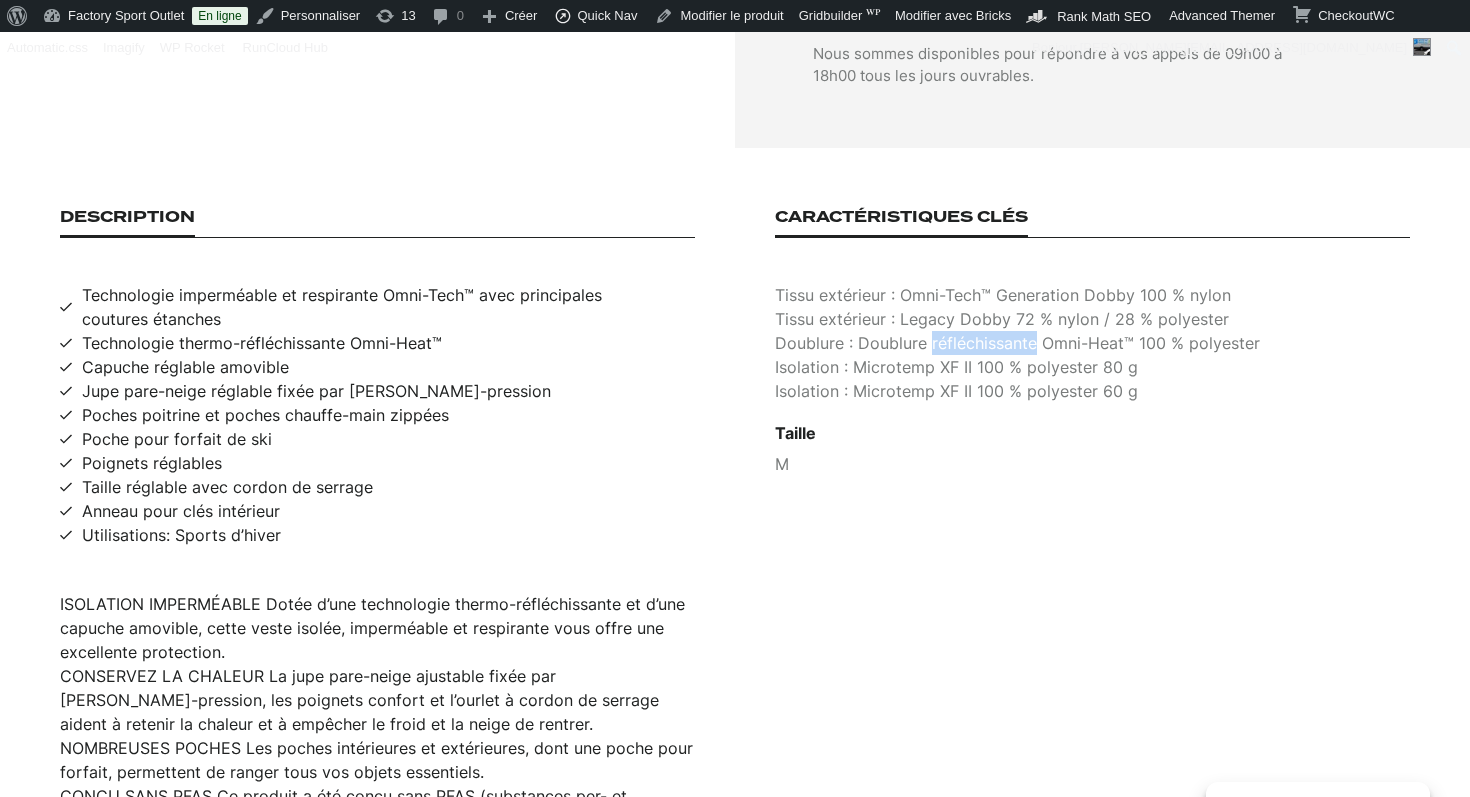 click on "Doublure : Doublure réfléchissante Omni-Heat™ 100 % polyester" at bounding box center (1092, 343) 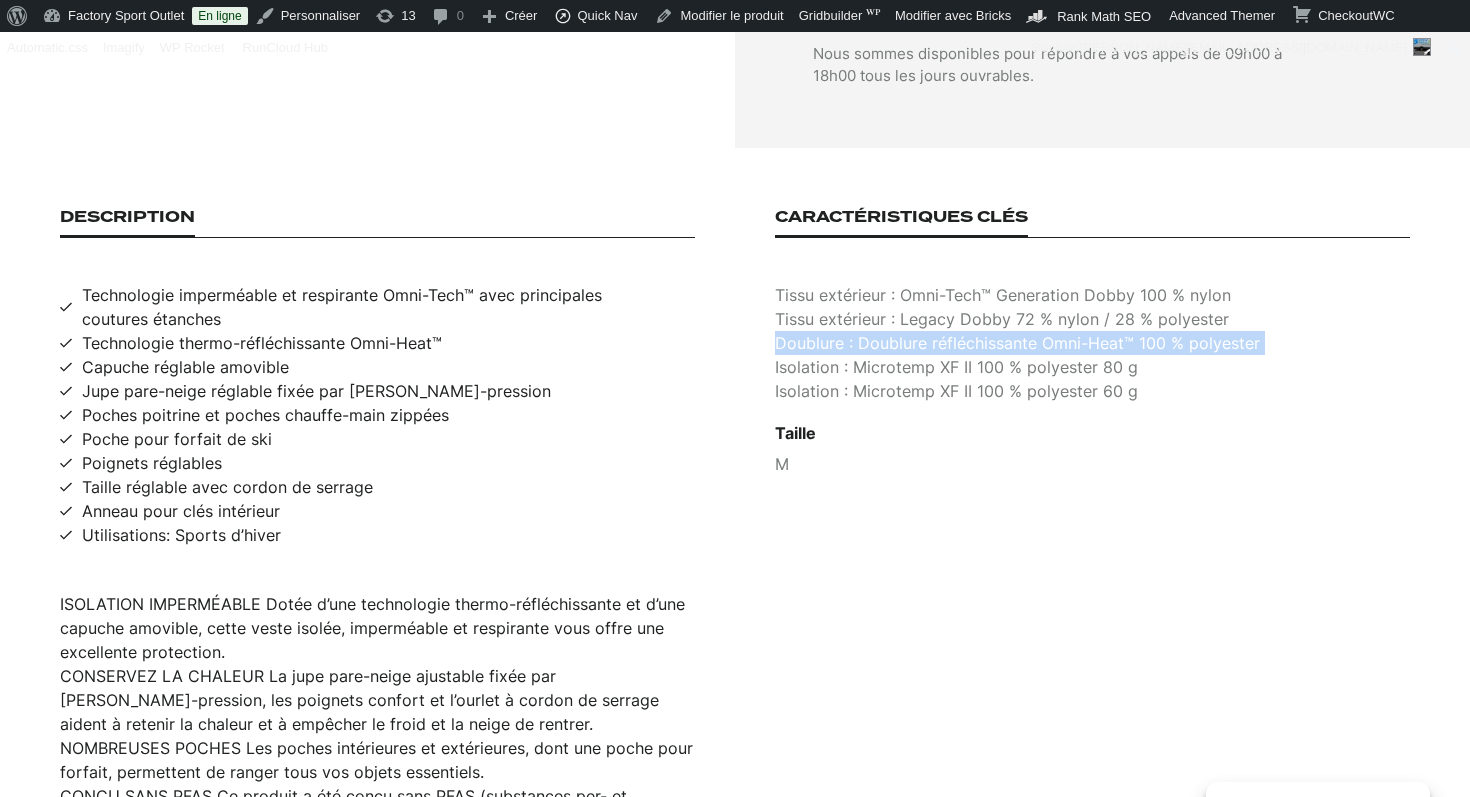 click on "Doublure : Doublure réfléchissante Omni-Heat™ 100 % polyester" at bounding box center (1092, 343) 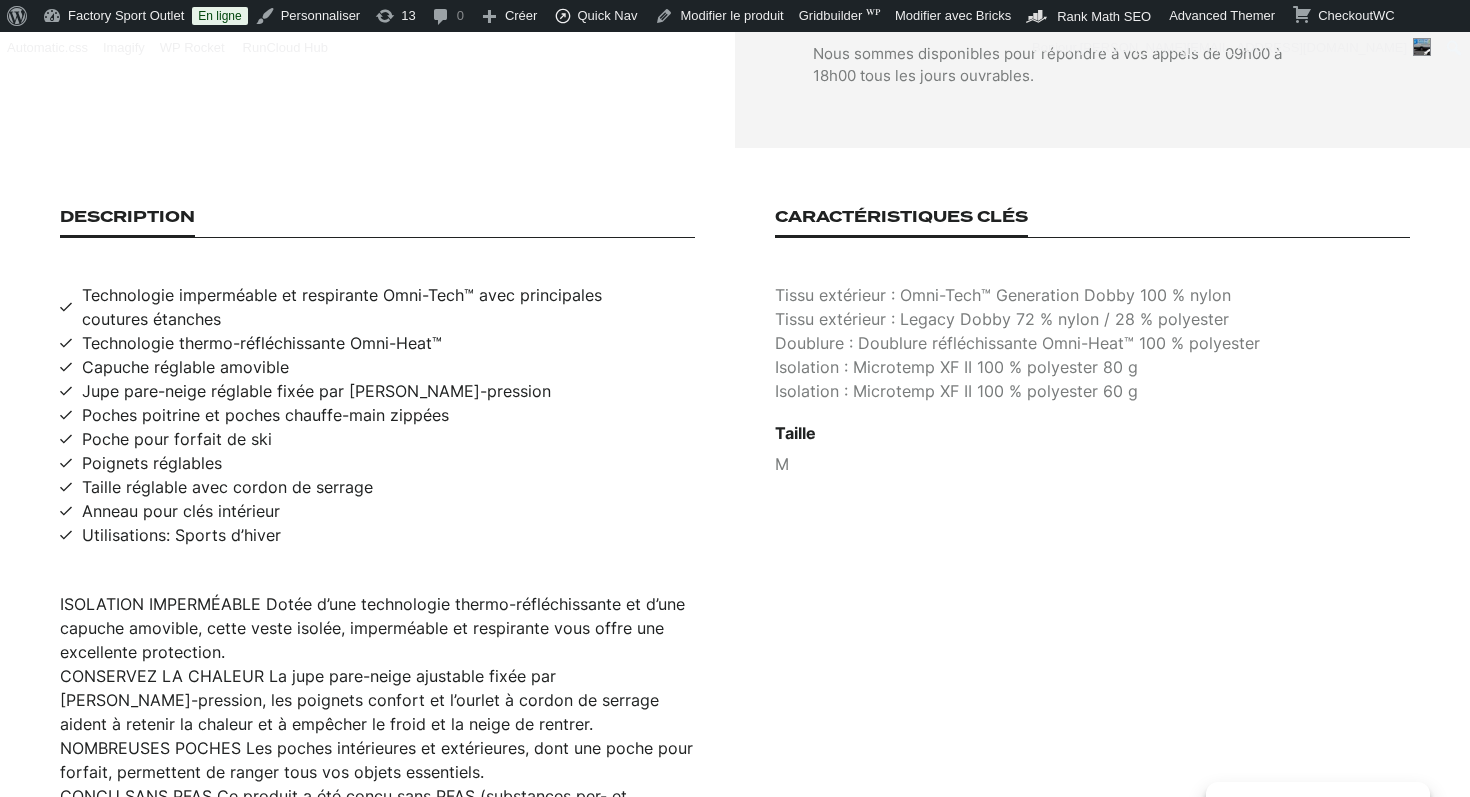 click on "Isolation : Microtemp XF II 100 % polyester 80 g" at bounding box center (1092, 367) 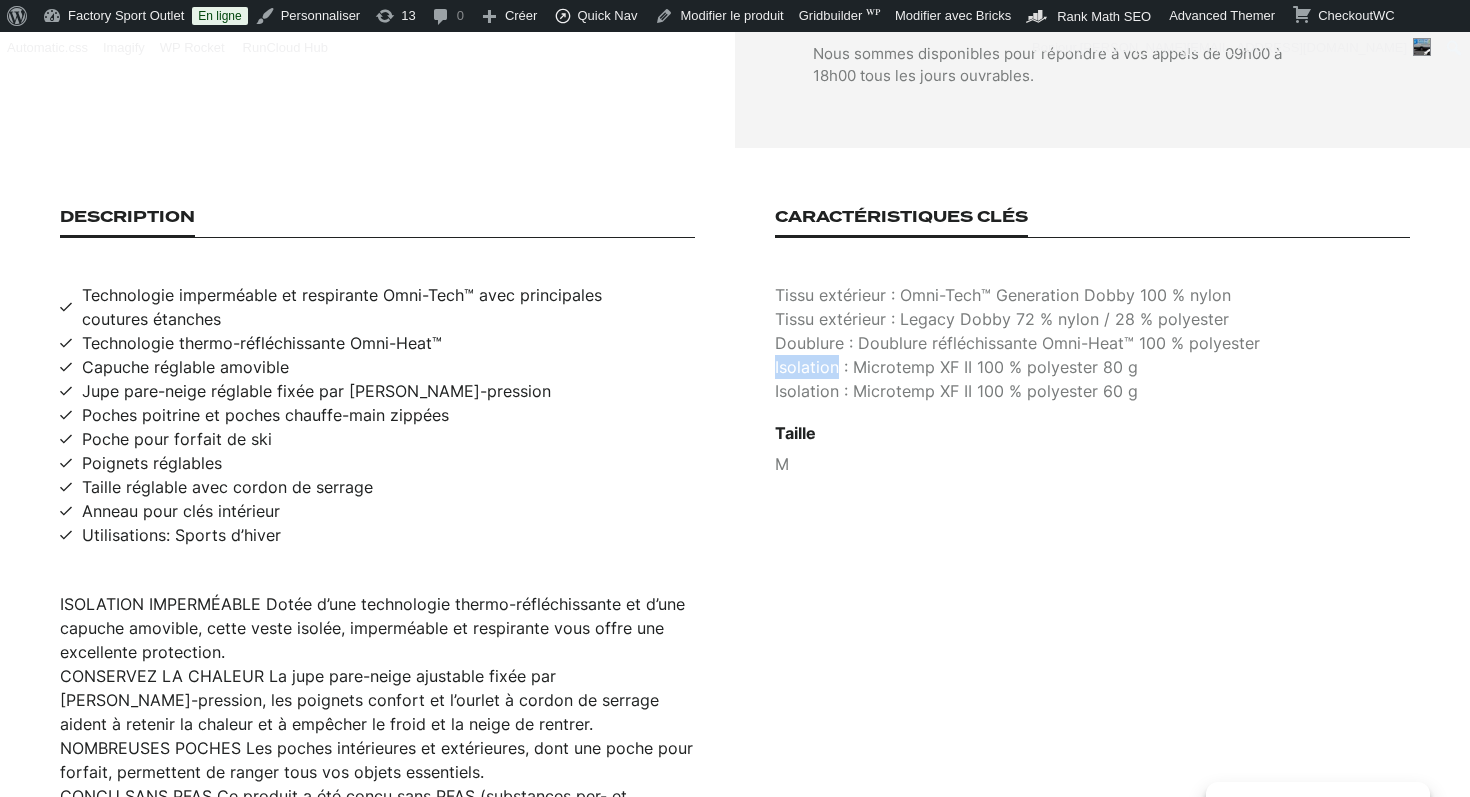 click on "Isolation : Microtemp XF II 100 % polyester 80 g" at bounding box center [1092, 367] 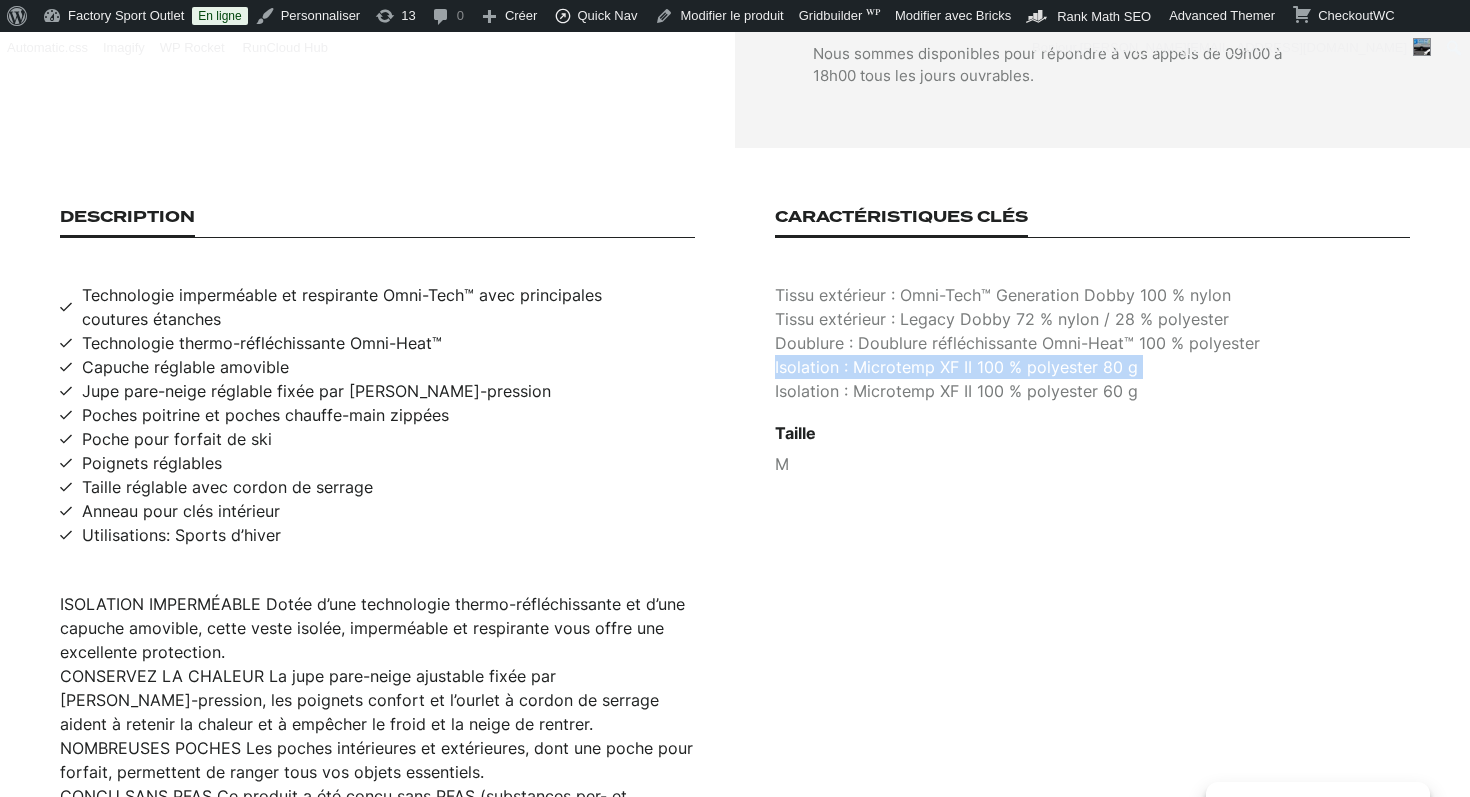 click on "Isolation : Microtemp XF II 100 % polyester 80 g" at bounding box center (1092, 367) 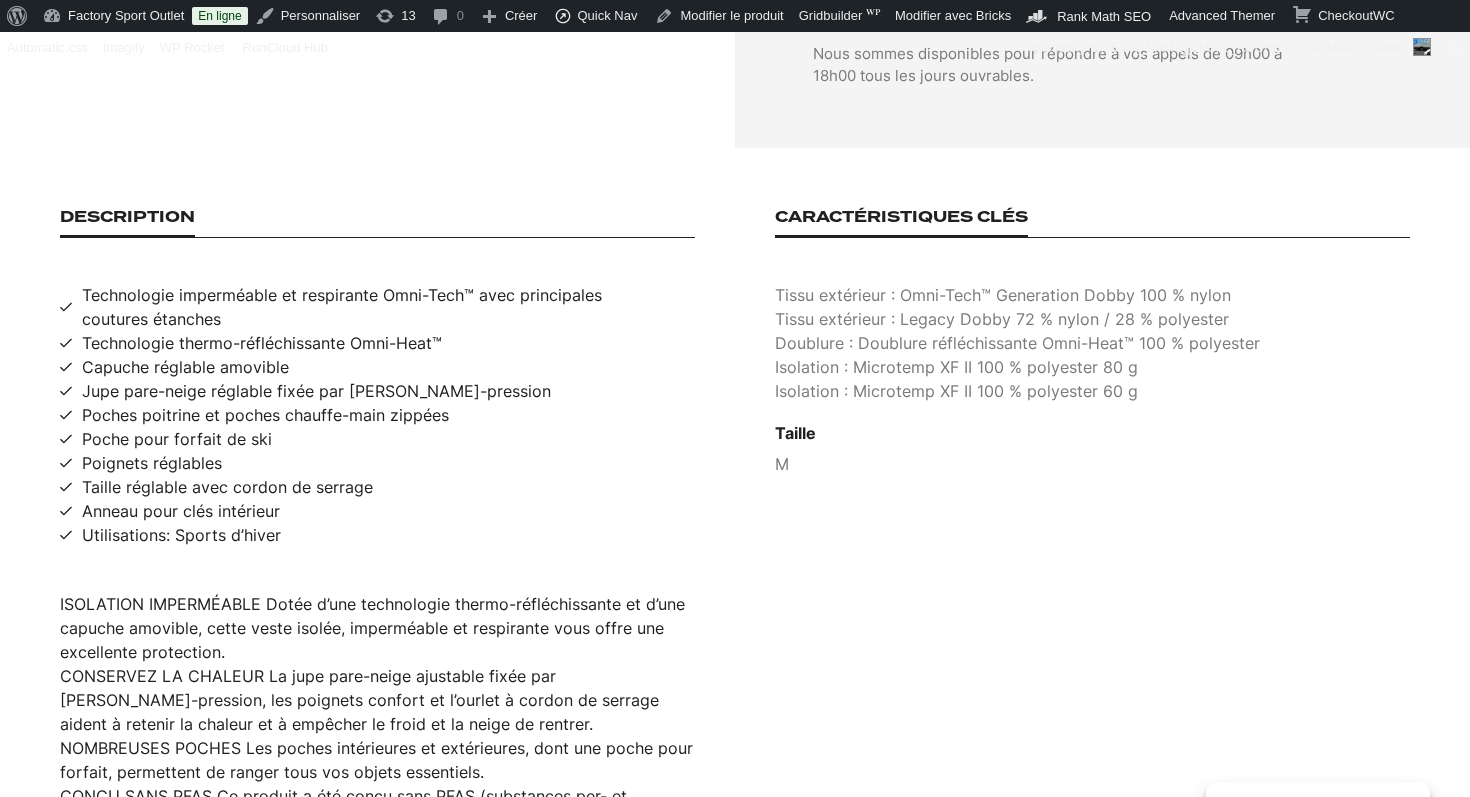 click on "Isolation : Microtemp XF II 100 % polyester 60 g" at bounding box center [1092, 391] 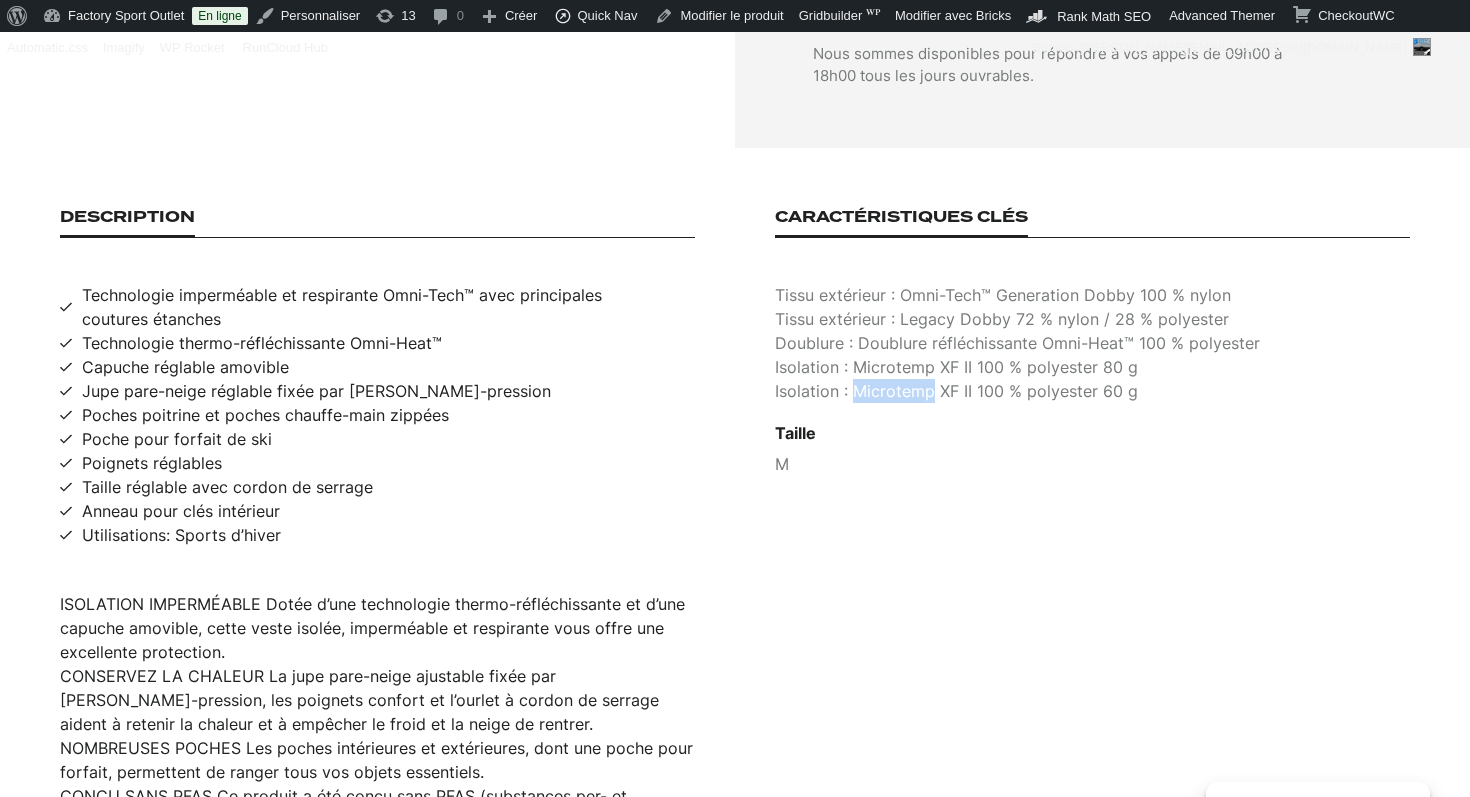 click on "Isolation : Microtemp XF II 100 % polyester 60 g" at bounding box center [1092, 391] 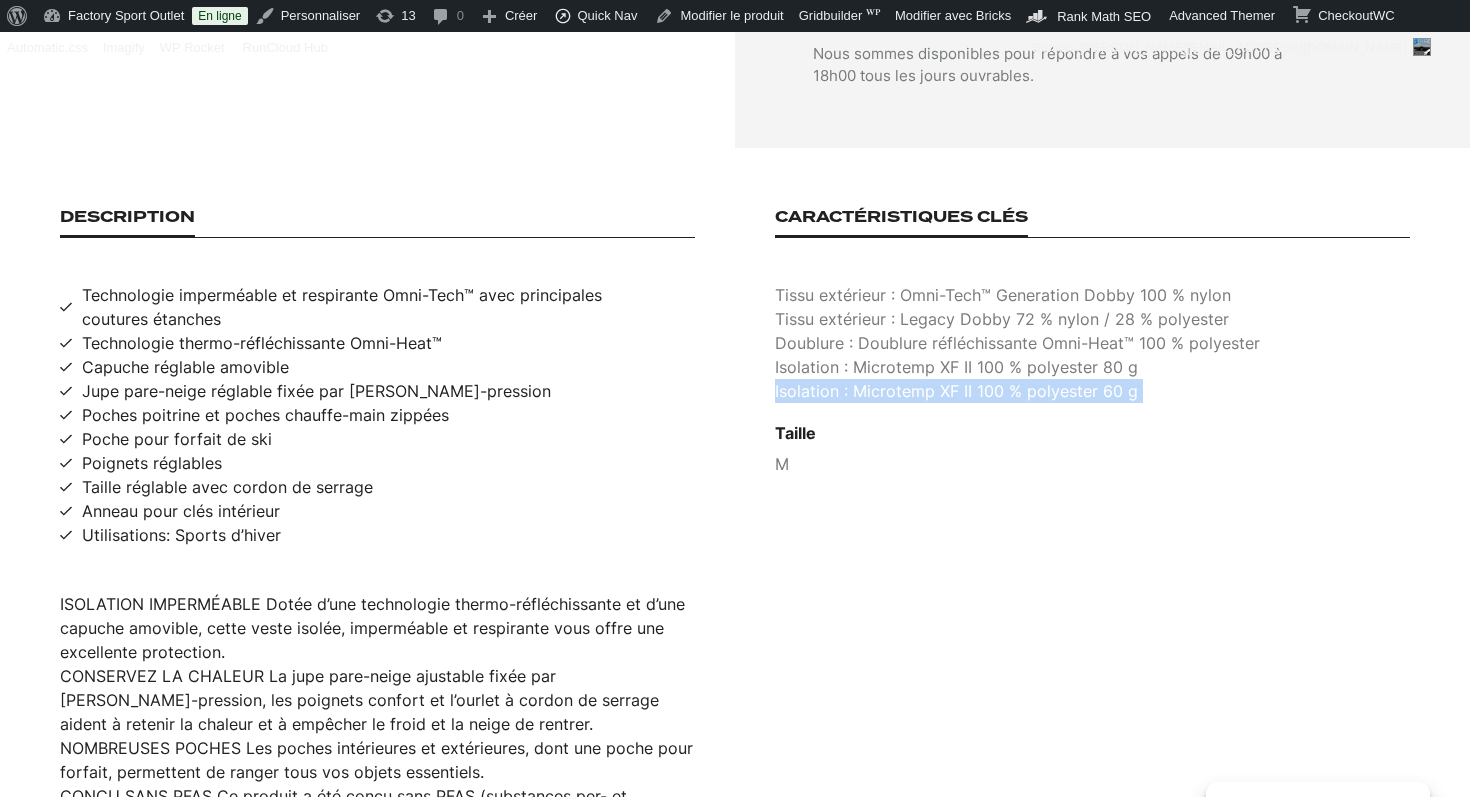 click on "Isolation : Microtemp XF II 100 % polyester 60 g" at bounding box center (1092, 391) 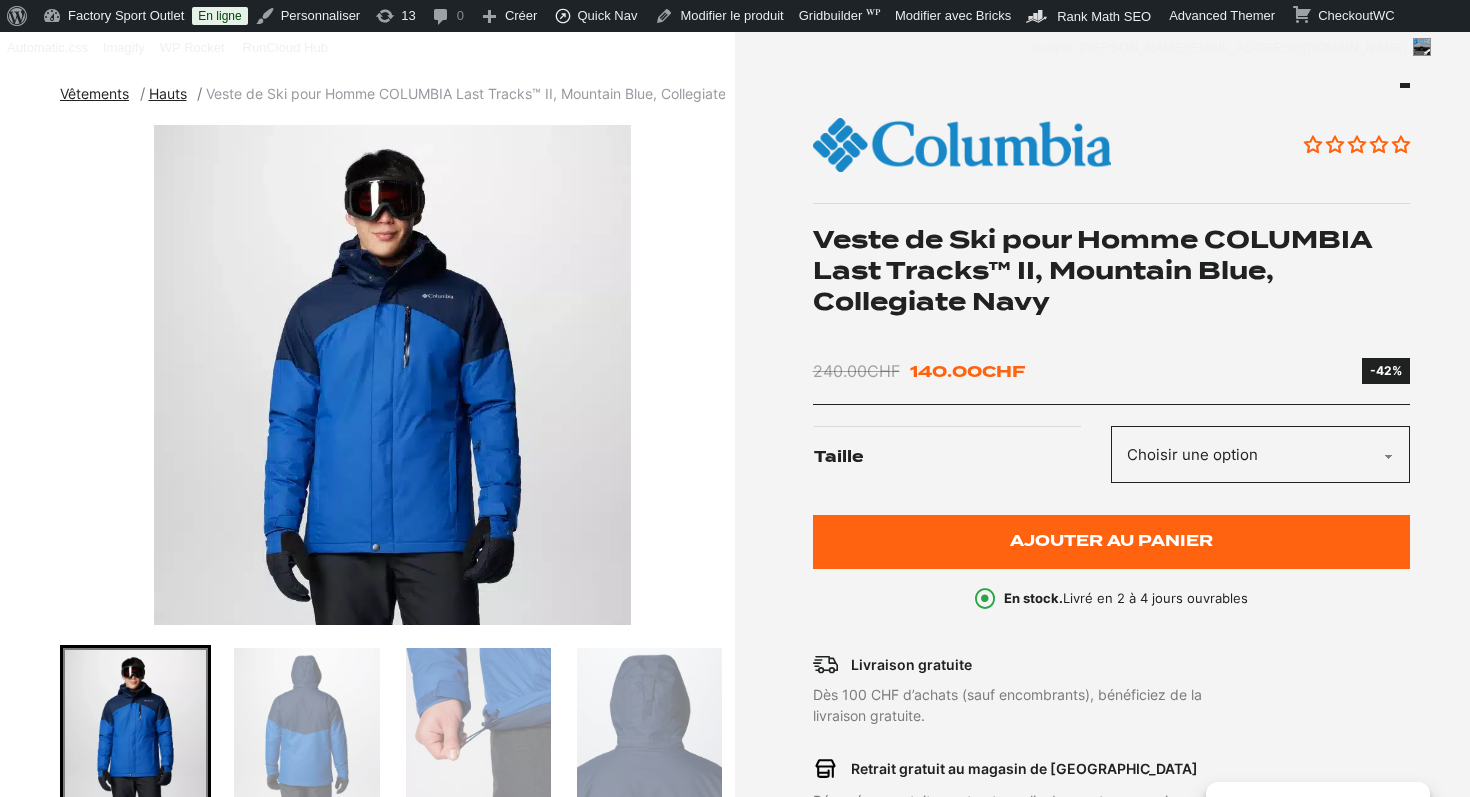 scroll, scrollTop: 0, scrollLeft: 0, axis: both 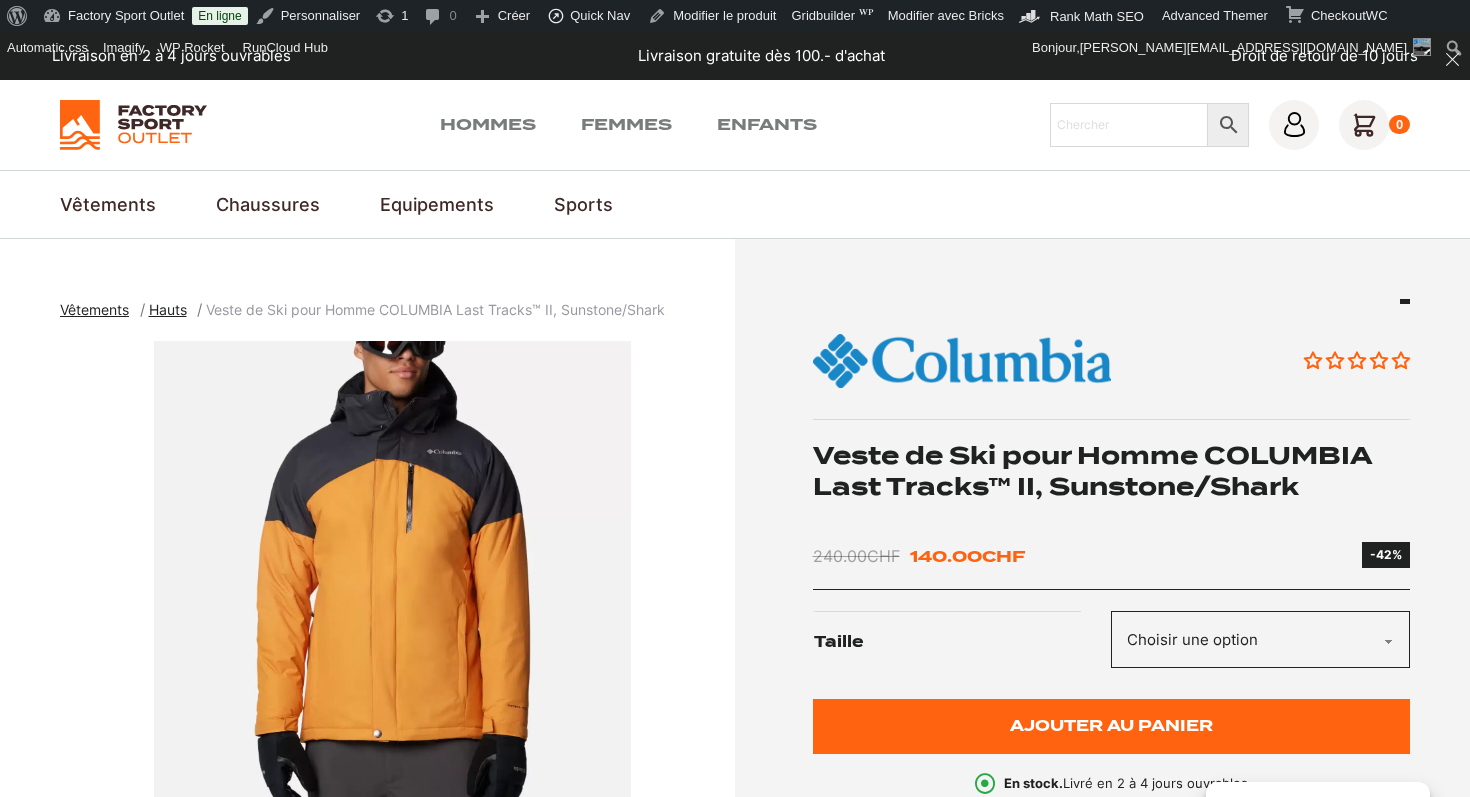 click on "Veste de Ski pour Homme COLUMBIA Last Tracks™ II, Sunstone/Shark" at bounding box center (1112, 471) 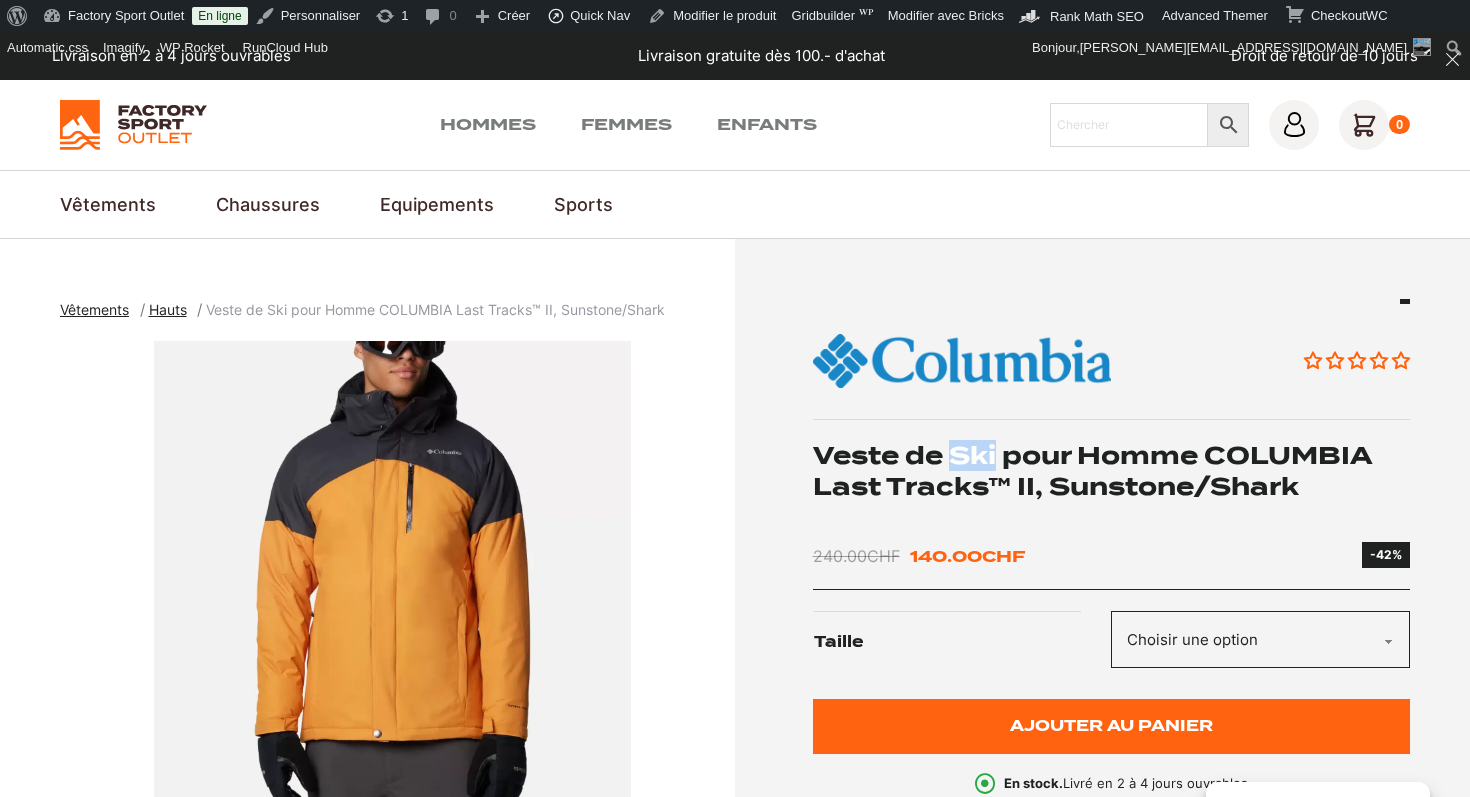 click on "Veste de Ski pour Homme COLUMBIA Last Tracks™ II, Sunstone/Shark" at bounding box center [1112, 471] 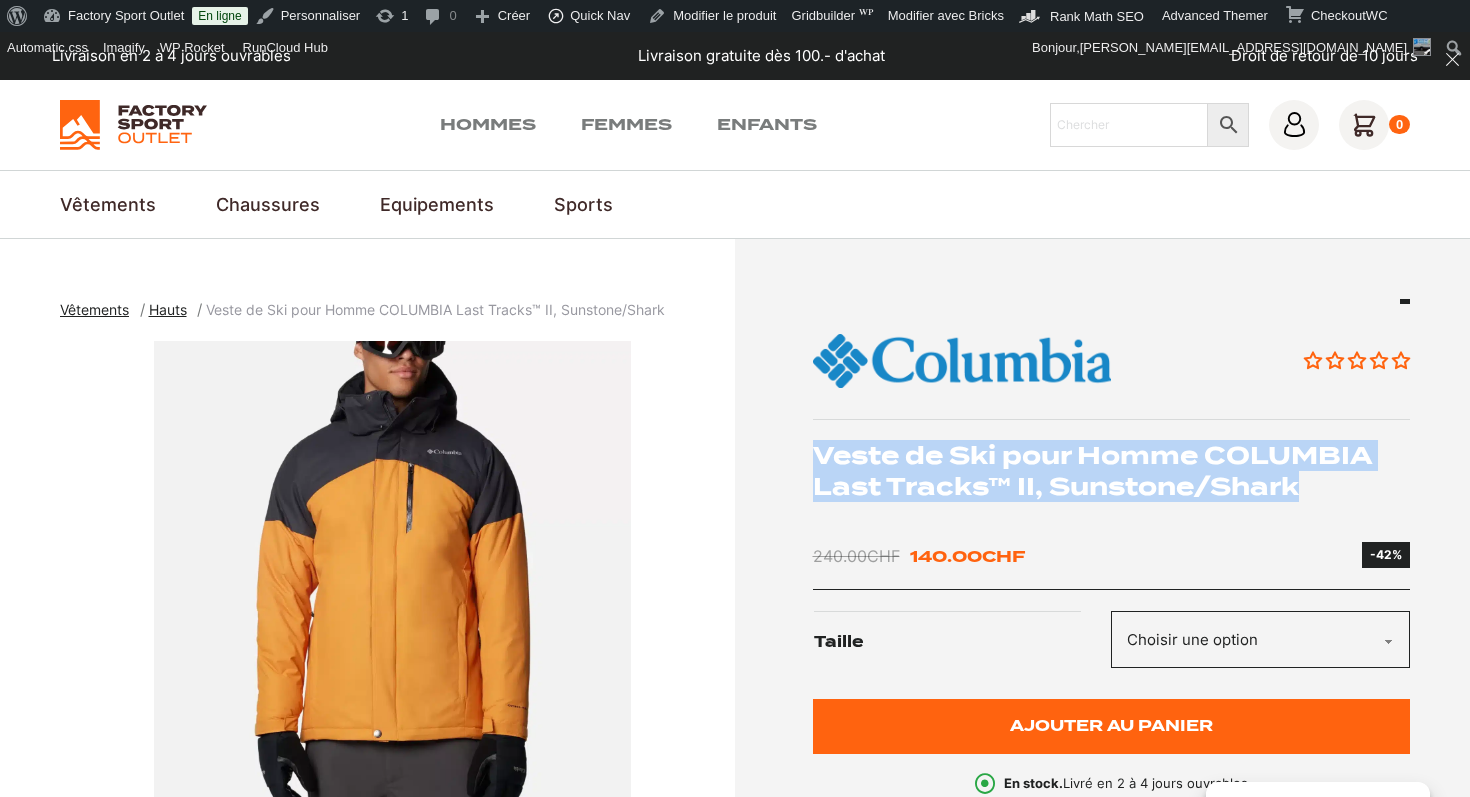 click on "Veste de Ski pour Homme COLUMBIA Last Tracks™ II, Sunstone/Shark" at bounding box center (1112, 471) 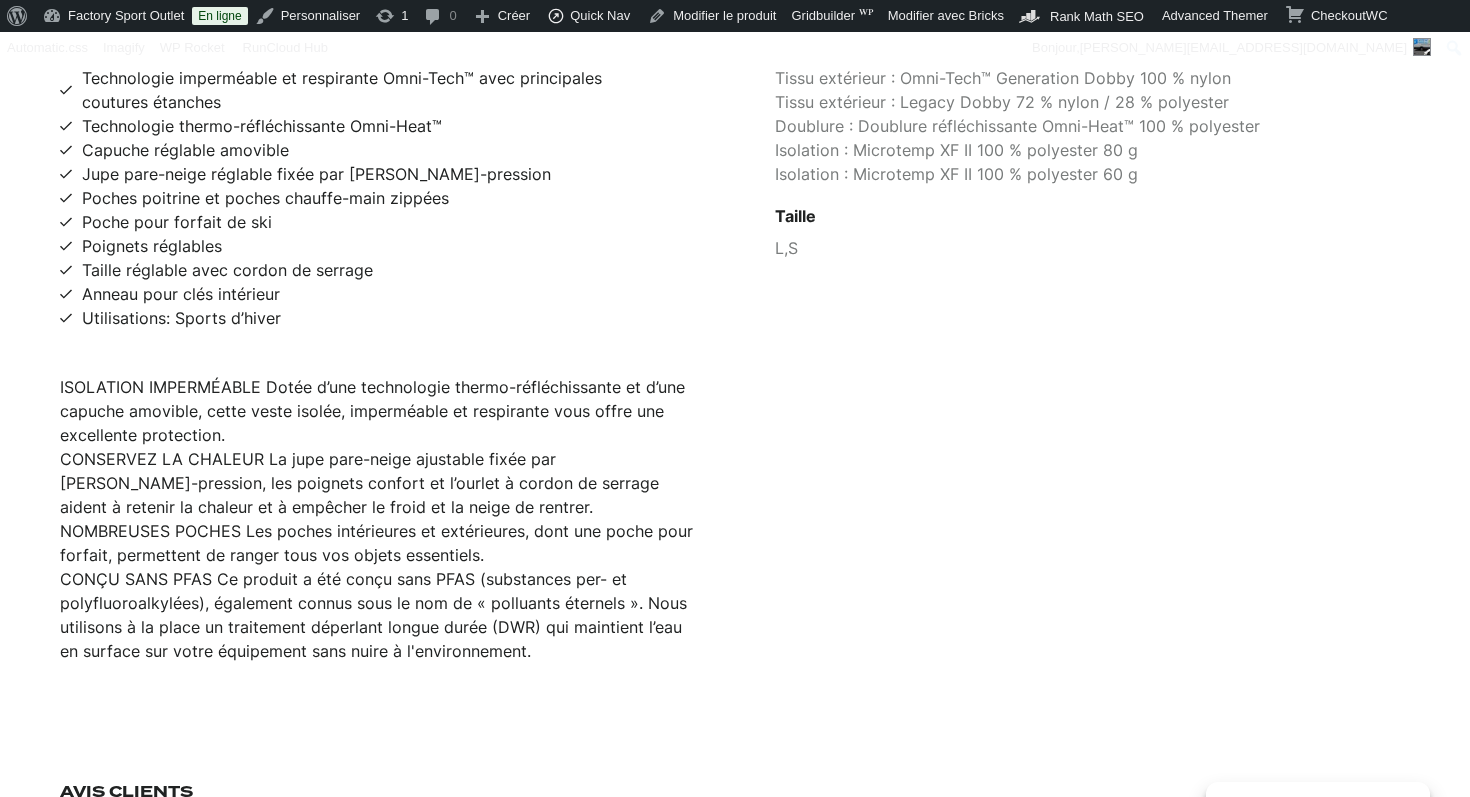scroll, scrollTop: 1411, scrollLeft: 0, axis: vertical 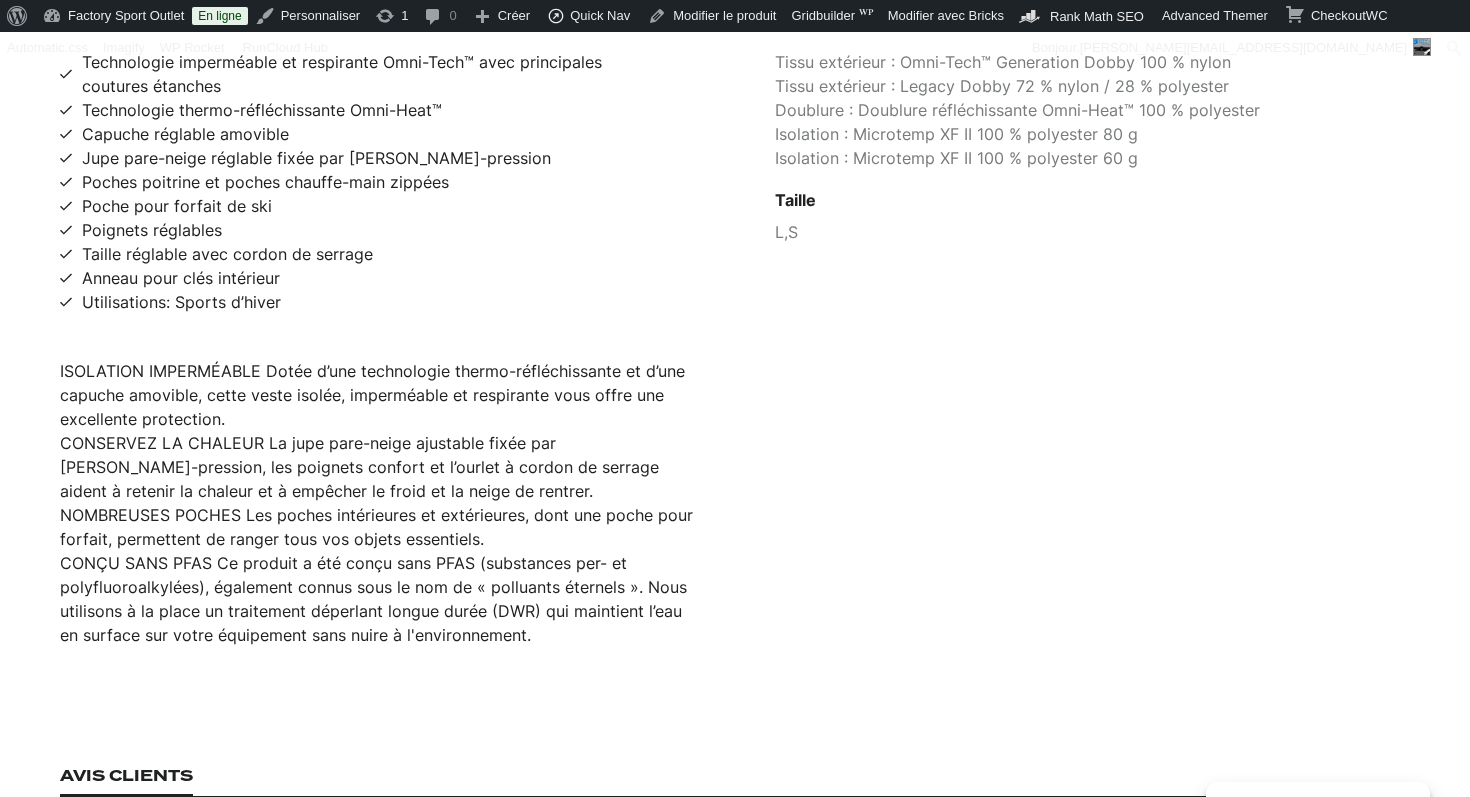 click on "NOMBREUSES POCHES
Les poches intérieures et extérieures, dont une poche pour forfait, permettent de ranger tous vos objets essentiels." at bounding box center [377, 527] 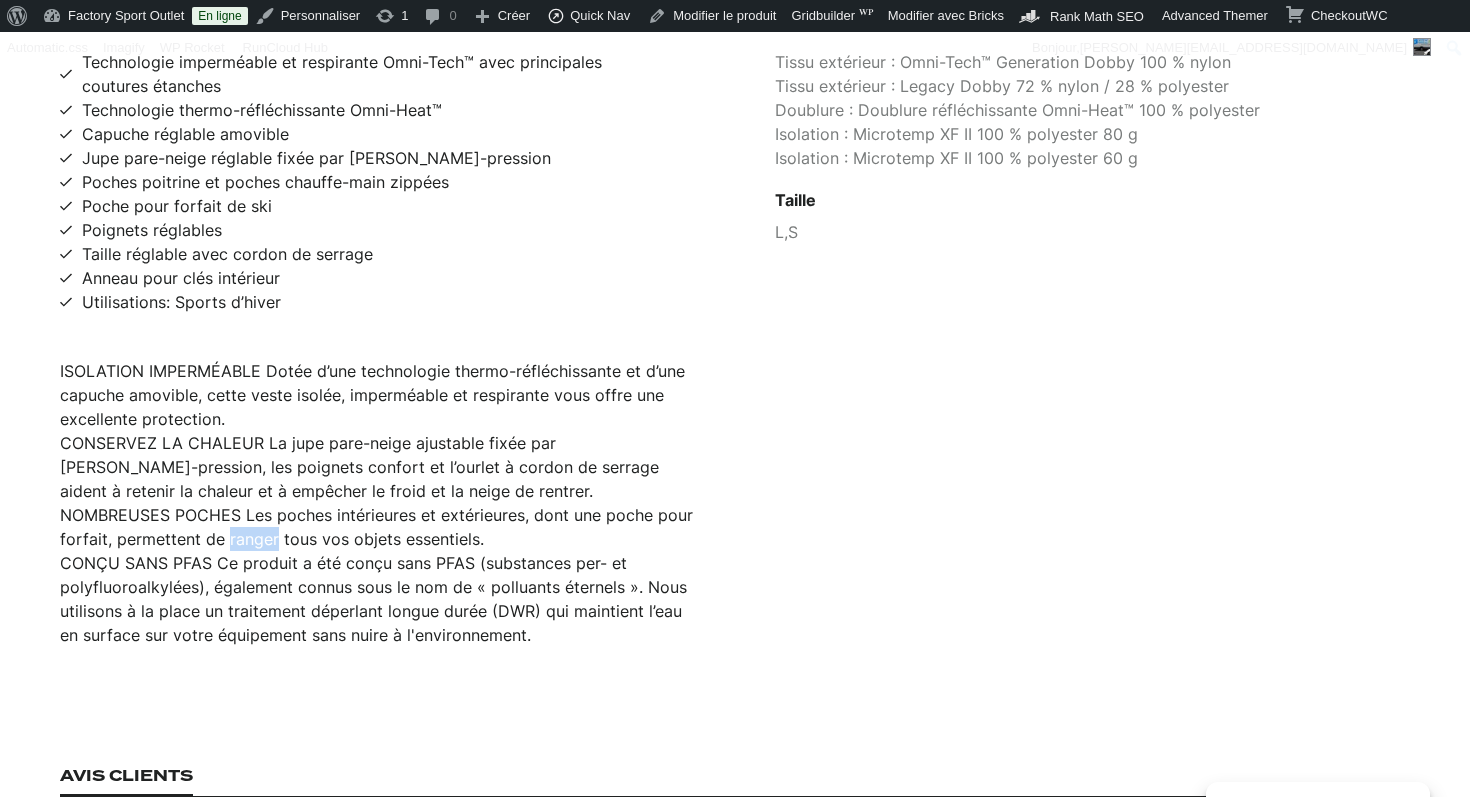 click on "NOMBREUSES POCHES
Les poches intérieures et extérieures, dont une poche pour forfait, permettent de ranger tous vos objets essentiels." at bounding box center [377, 527] 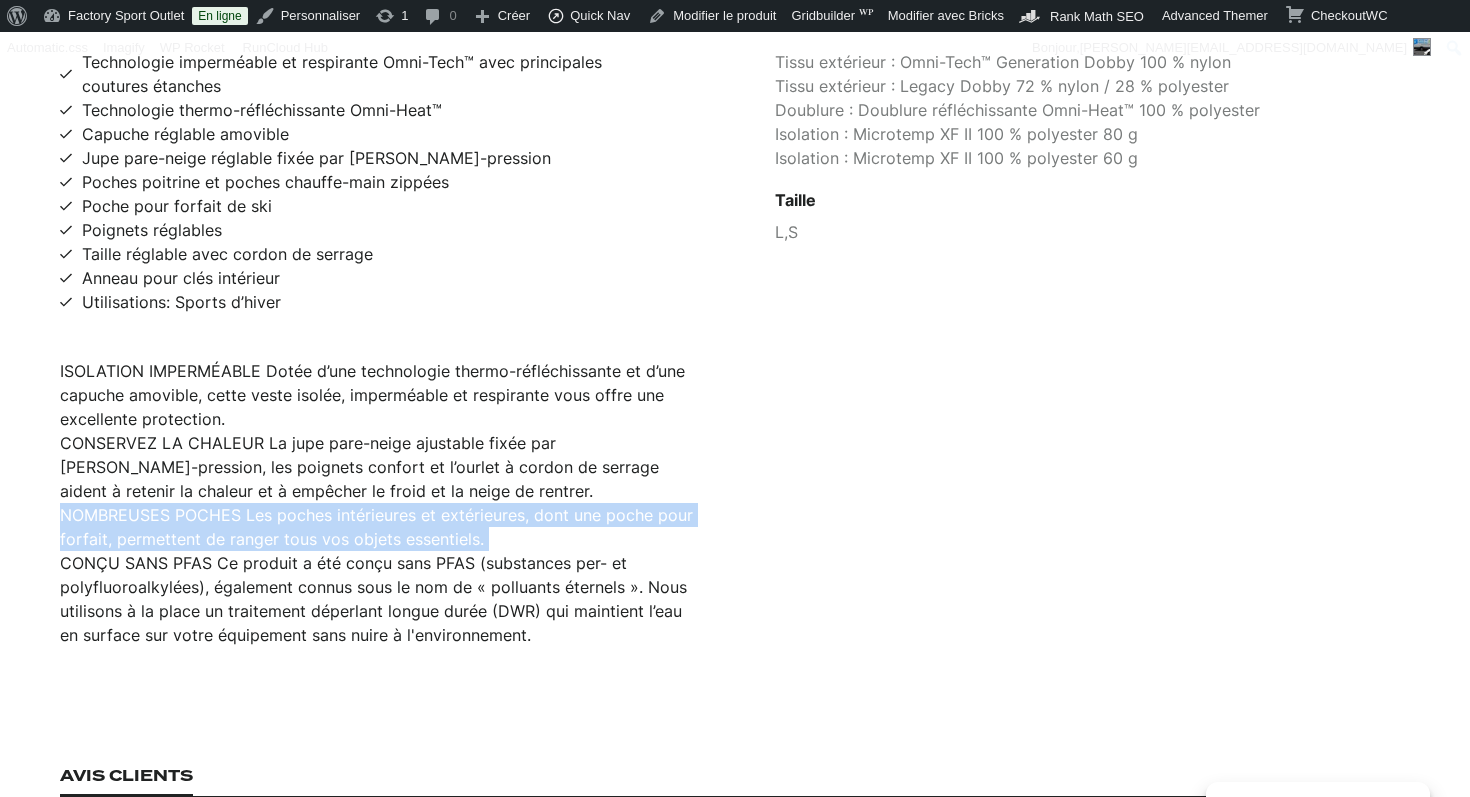 click on "NOMBREUSES POCHES
Les poches intérieures et extérieures, dont une poche pour forfait, permettent de ranger tous vos objets essentiels." at bounding box center [377, 527] 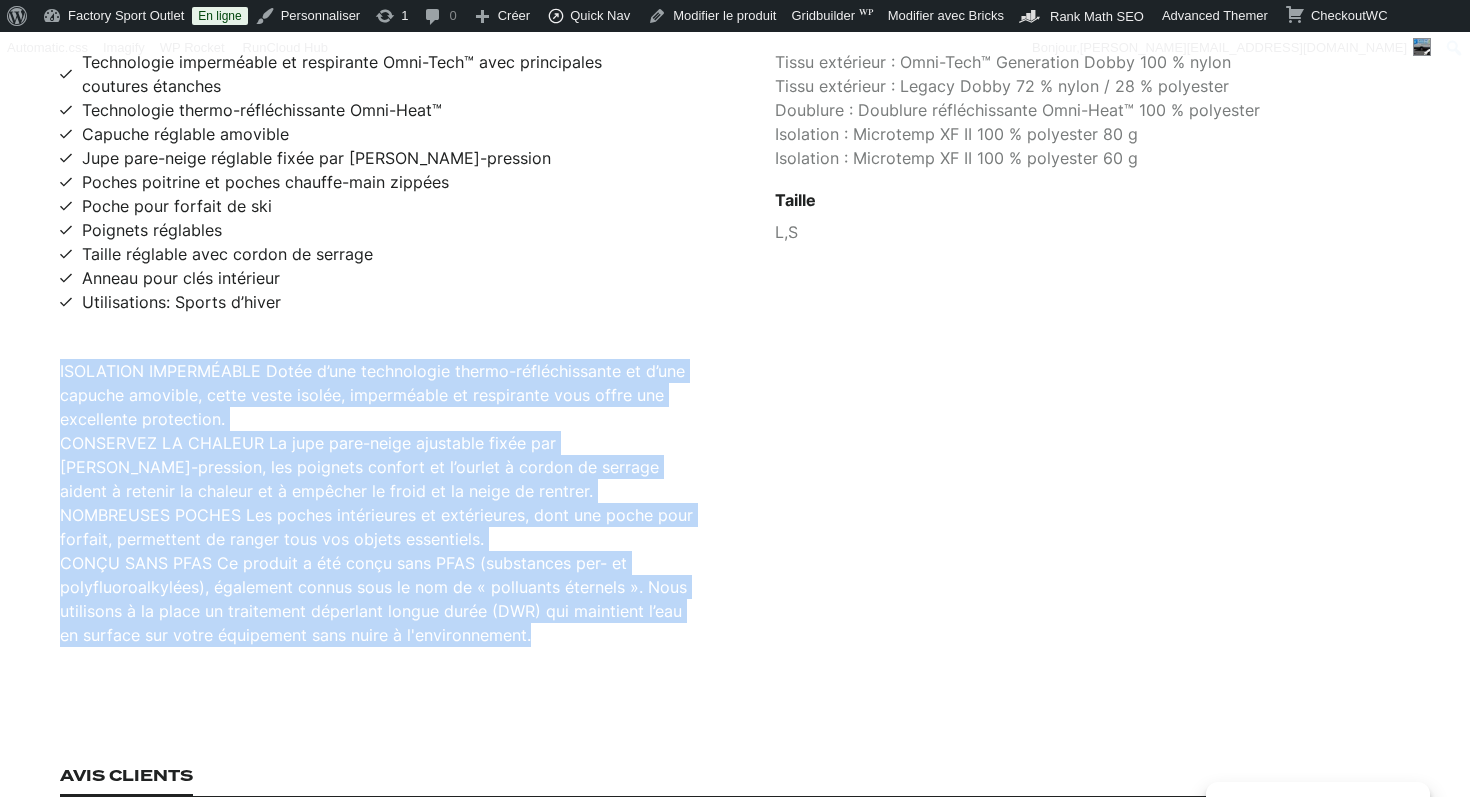 drag, startPoint x: 548, startPoint y: 617, endPoint x: 55, endPoint y: 355, distance: 558.29474 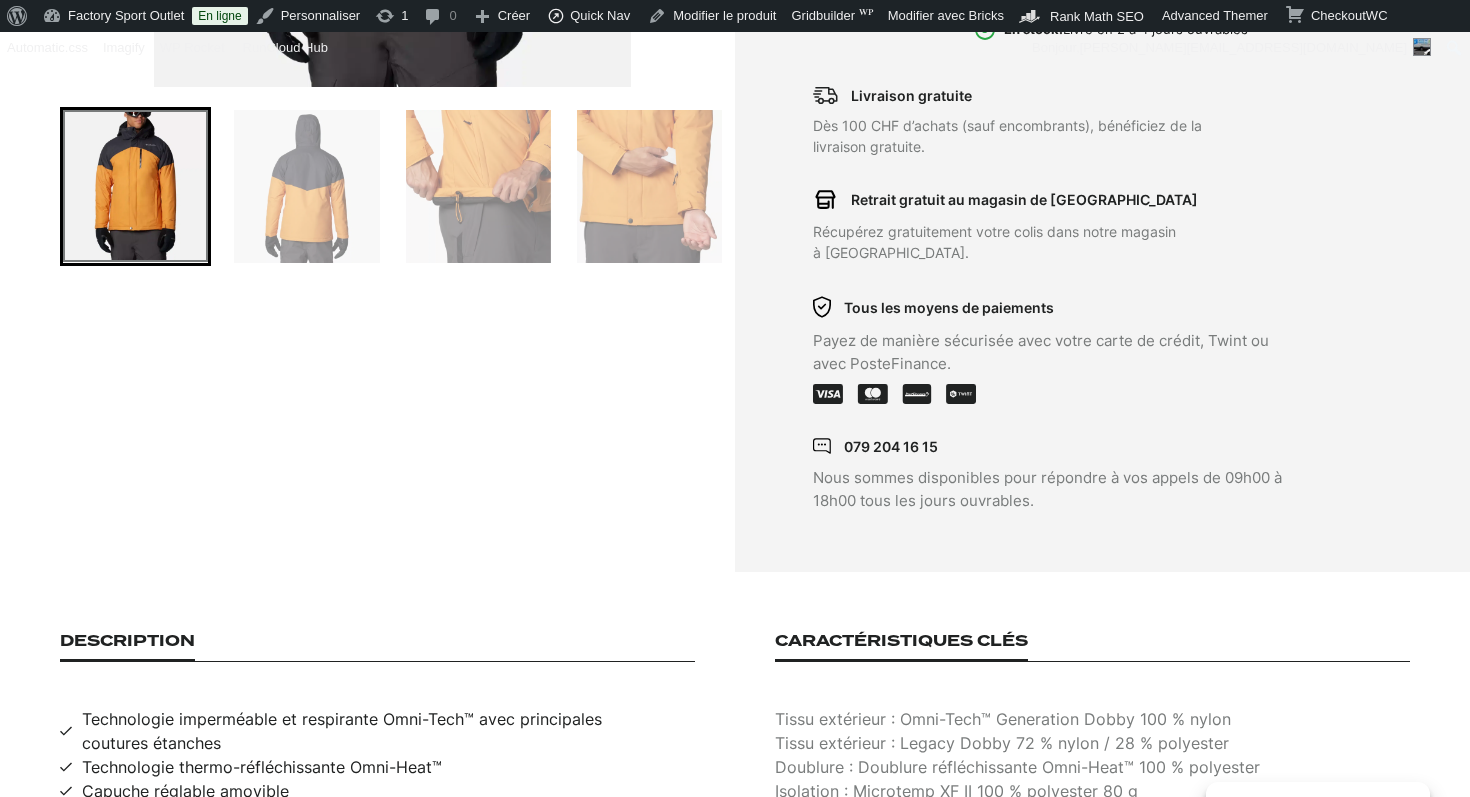 scroll, scrollTop: 568, scrollLeft: 0, axis: vertical 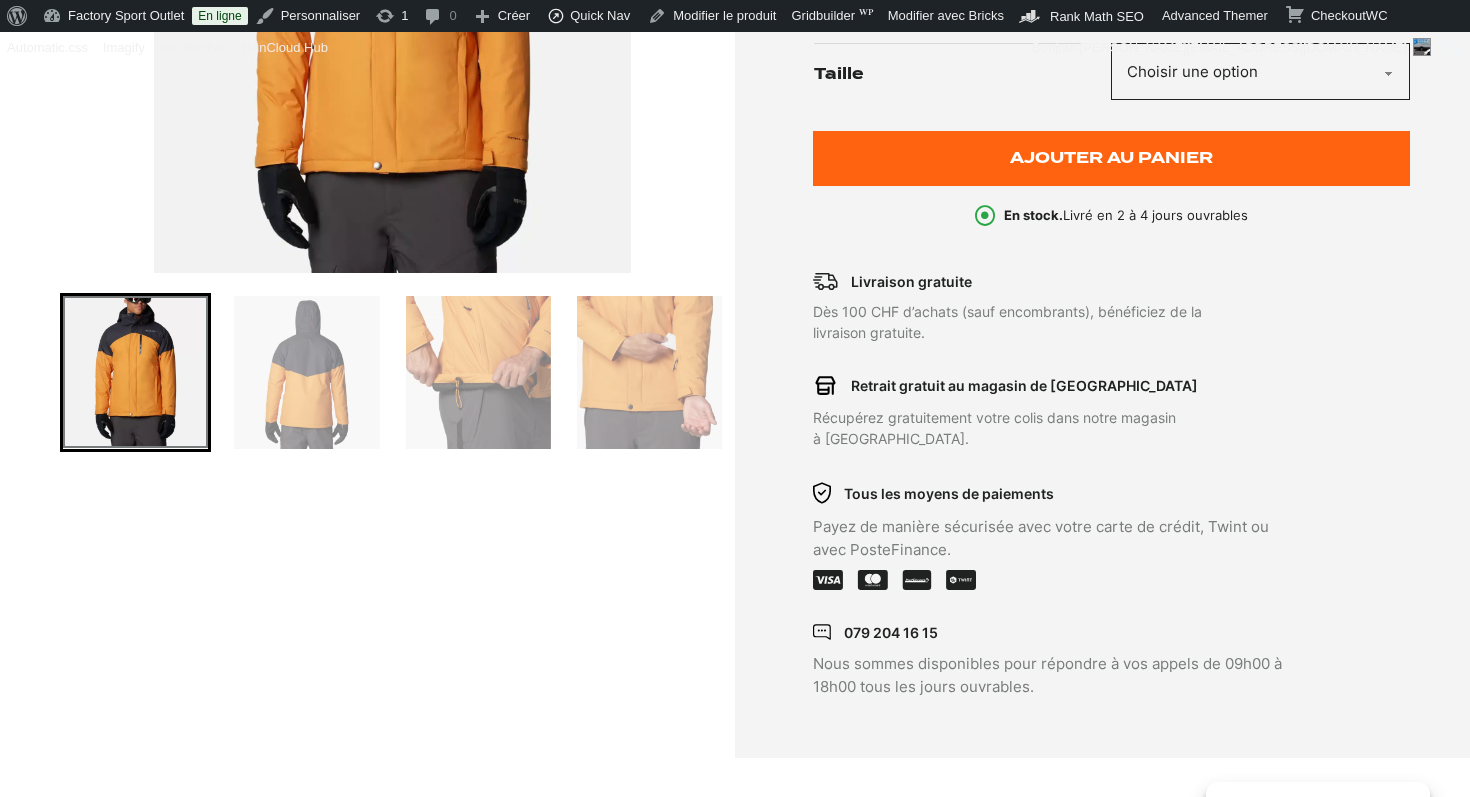 click at bounding box center [392, 23] 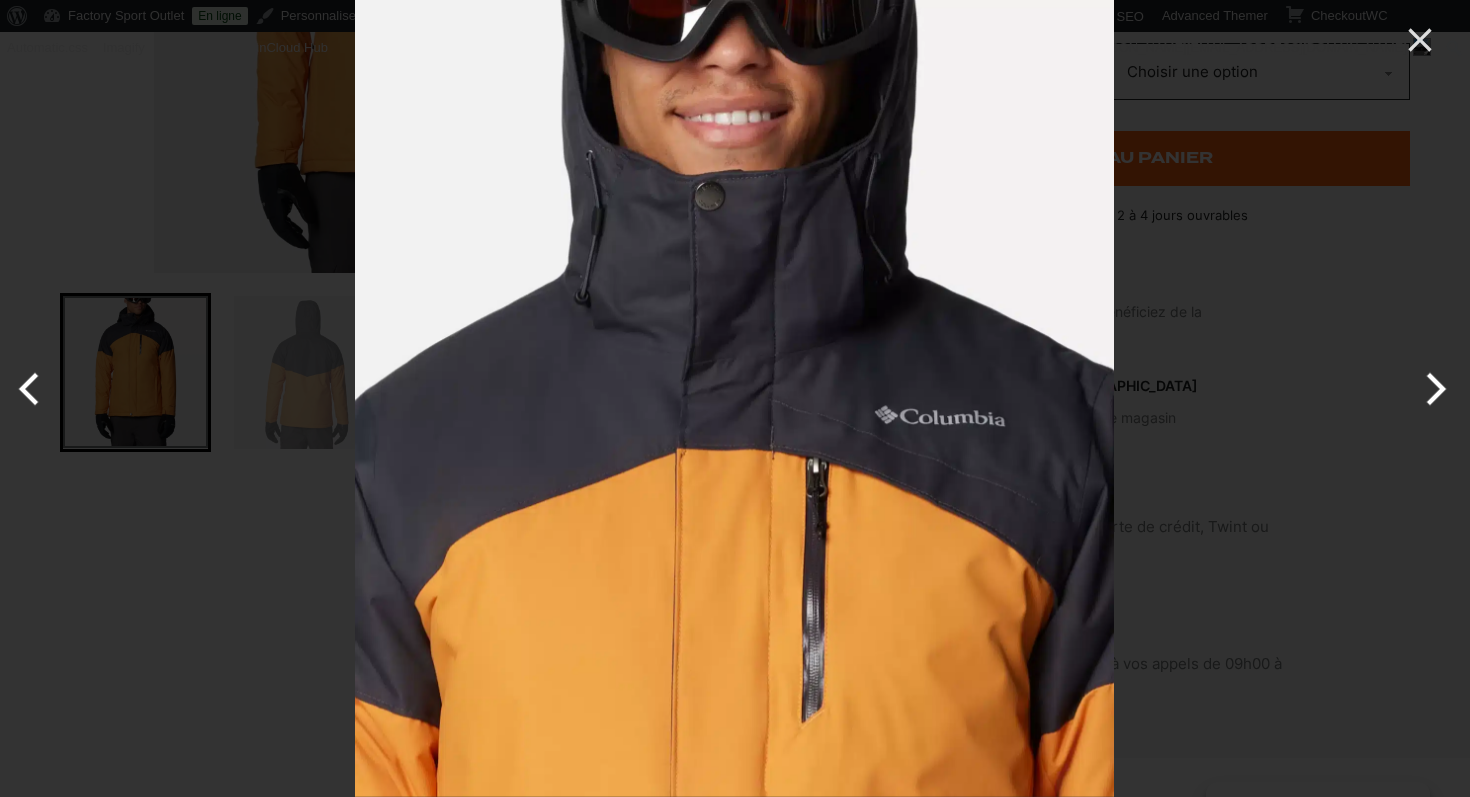 click at bounding box center [1432, 389] 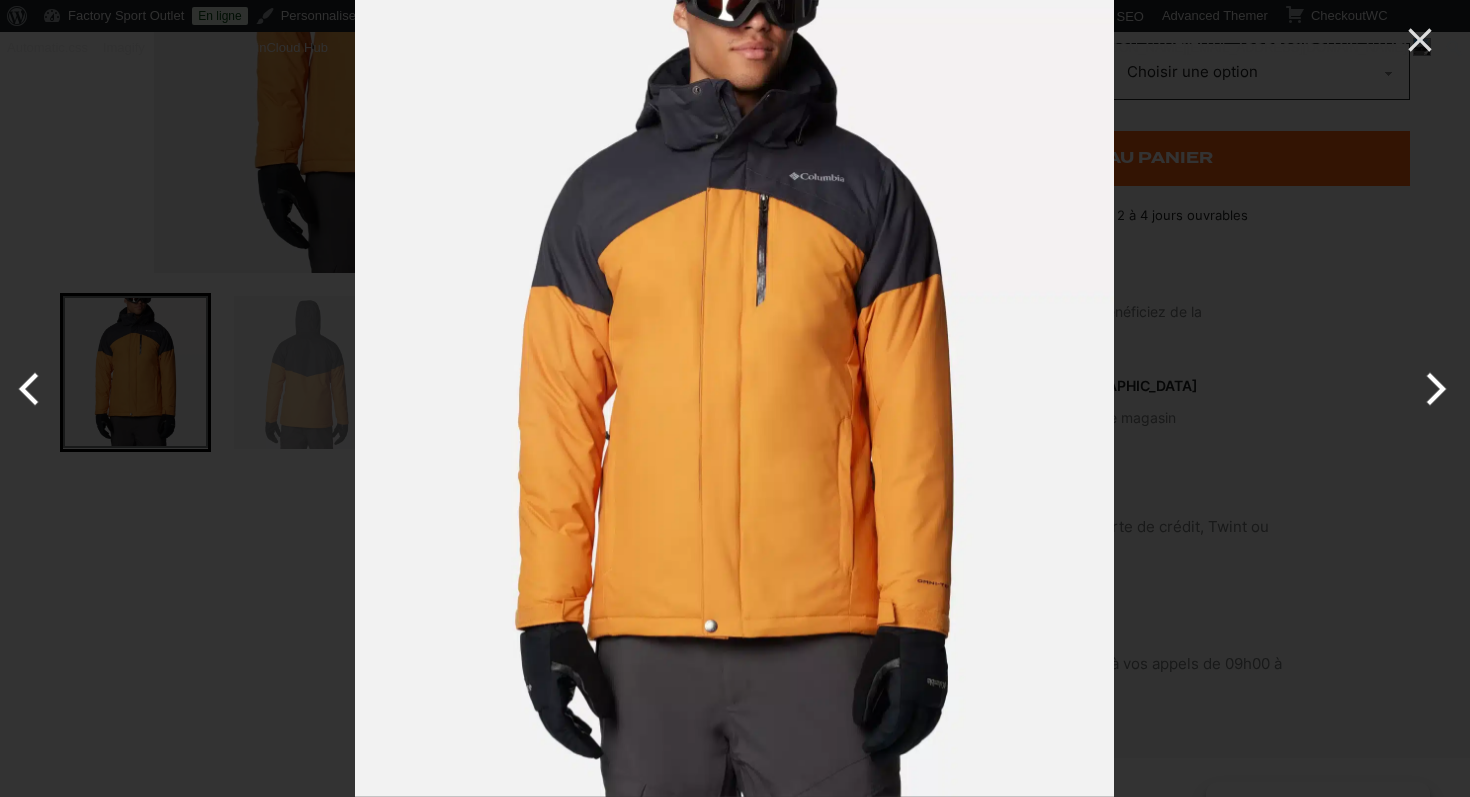 click at bounding box center (1090, 398) 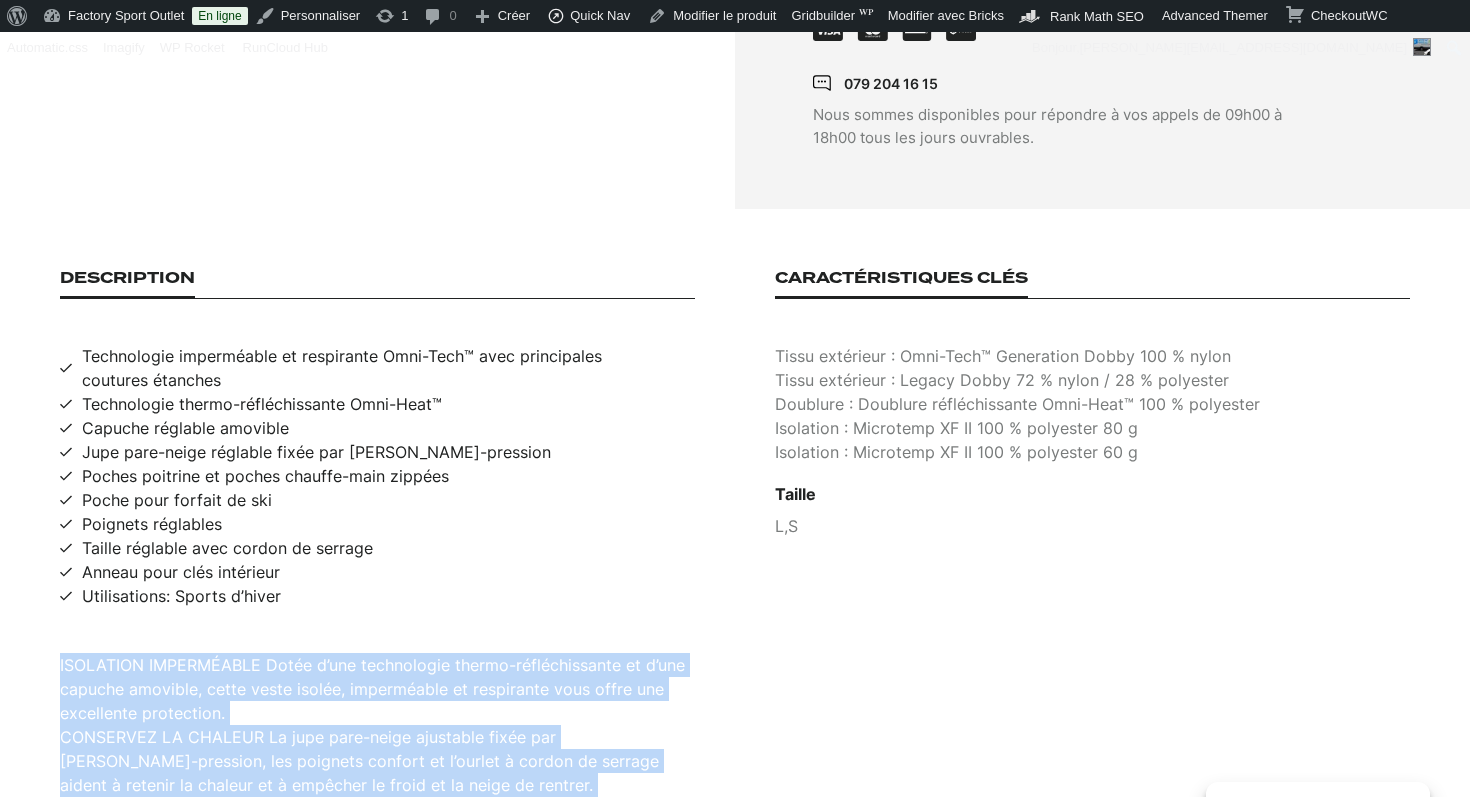 scroll, scrollTop: 1124, scrollLeft: 0, axis: vertical 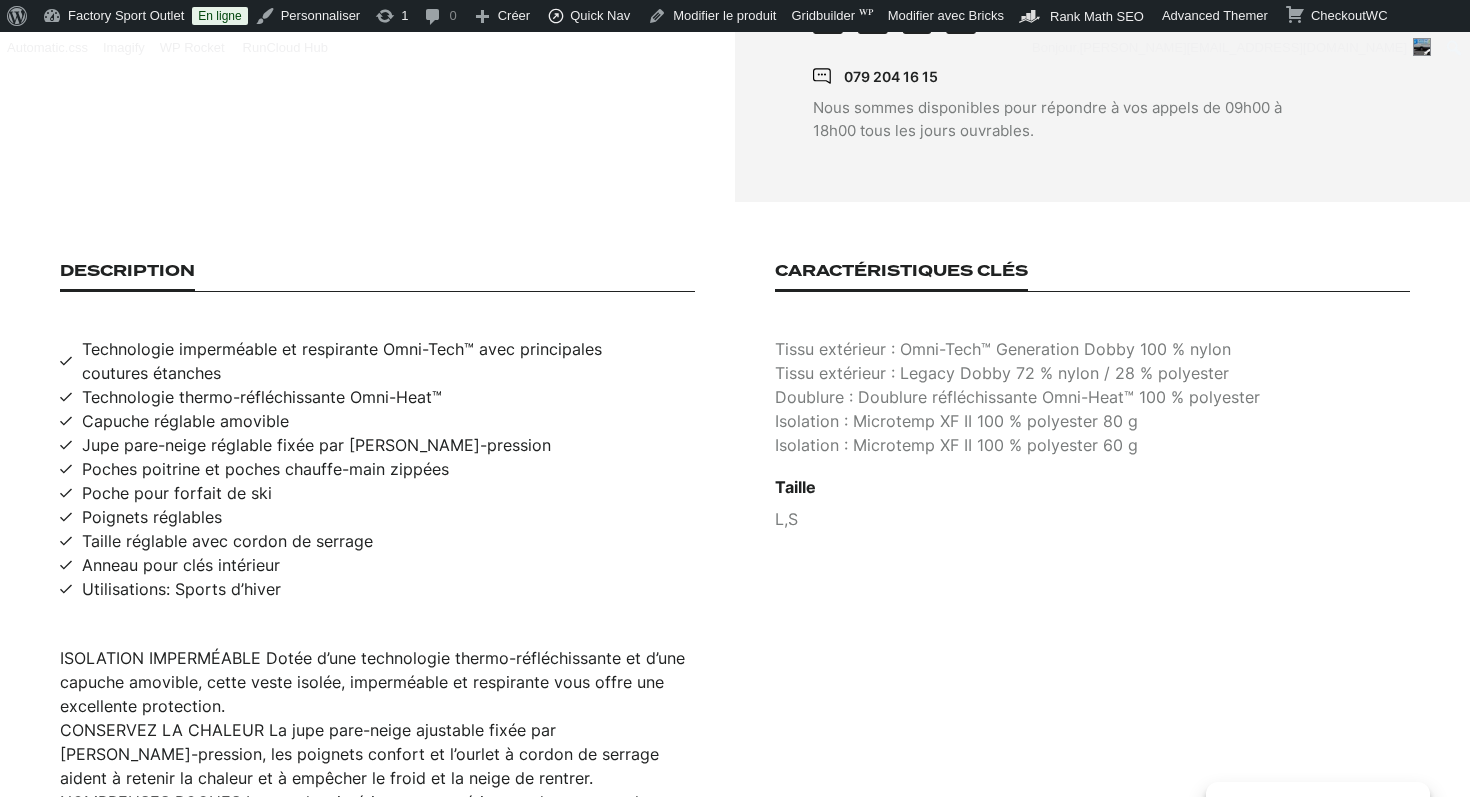click on "Technologie imperméable et respirante Omni-Tech™ avec principales coutures étanches" at bounding box center (388, 361) 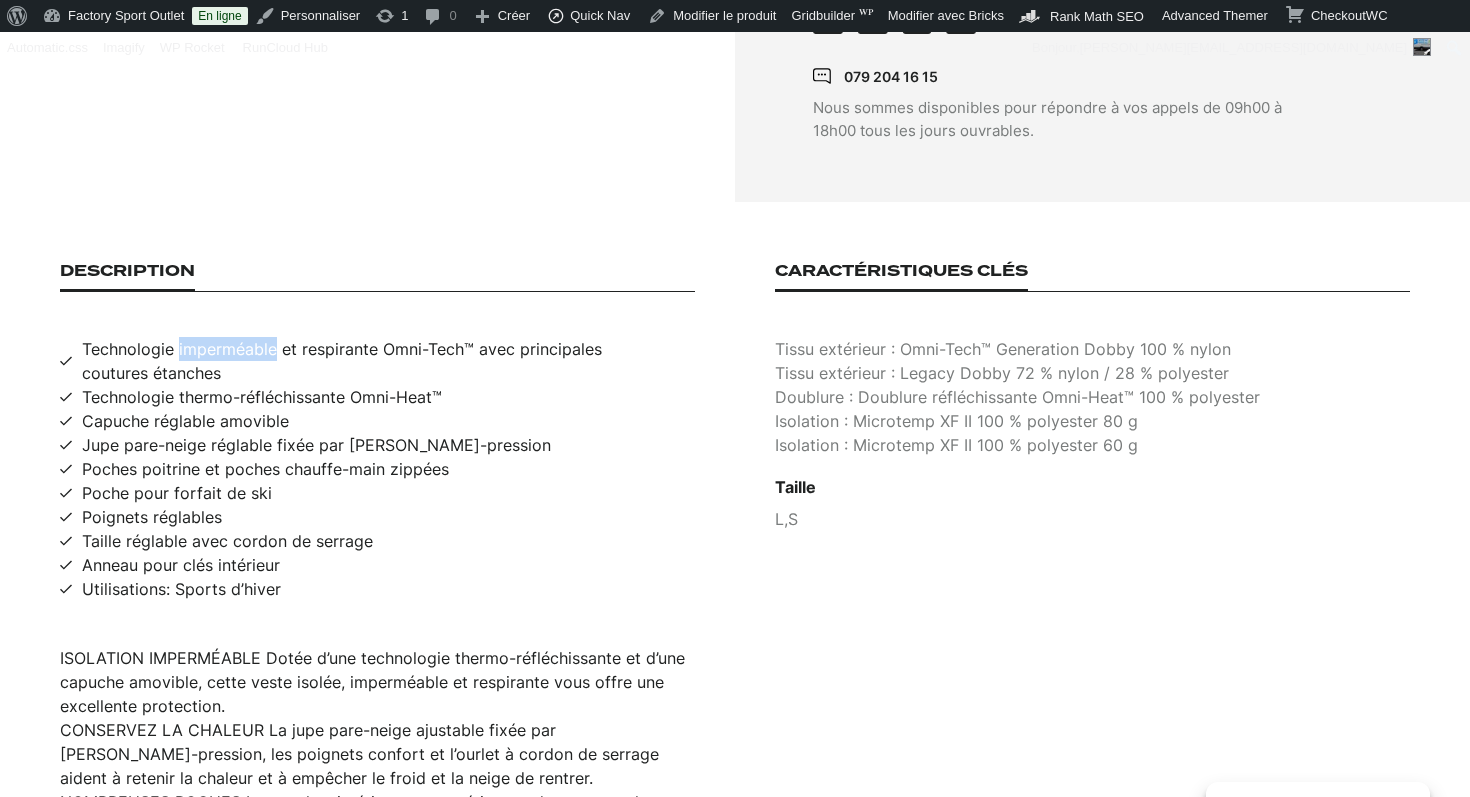 click on "Technologie imperméable et respirante Omni-Tech™ avec principales coutures étanches" at bounding box center [388, 361] 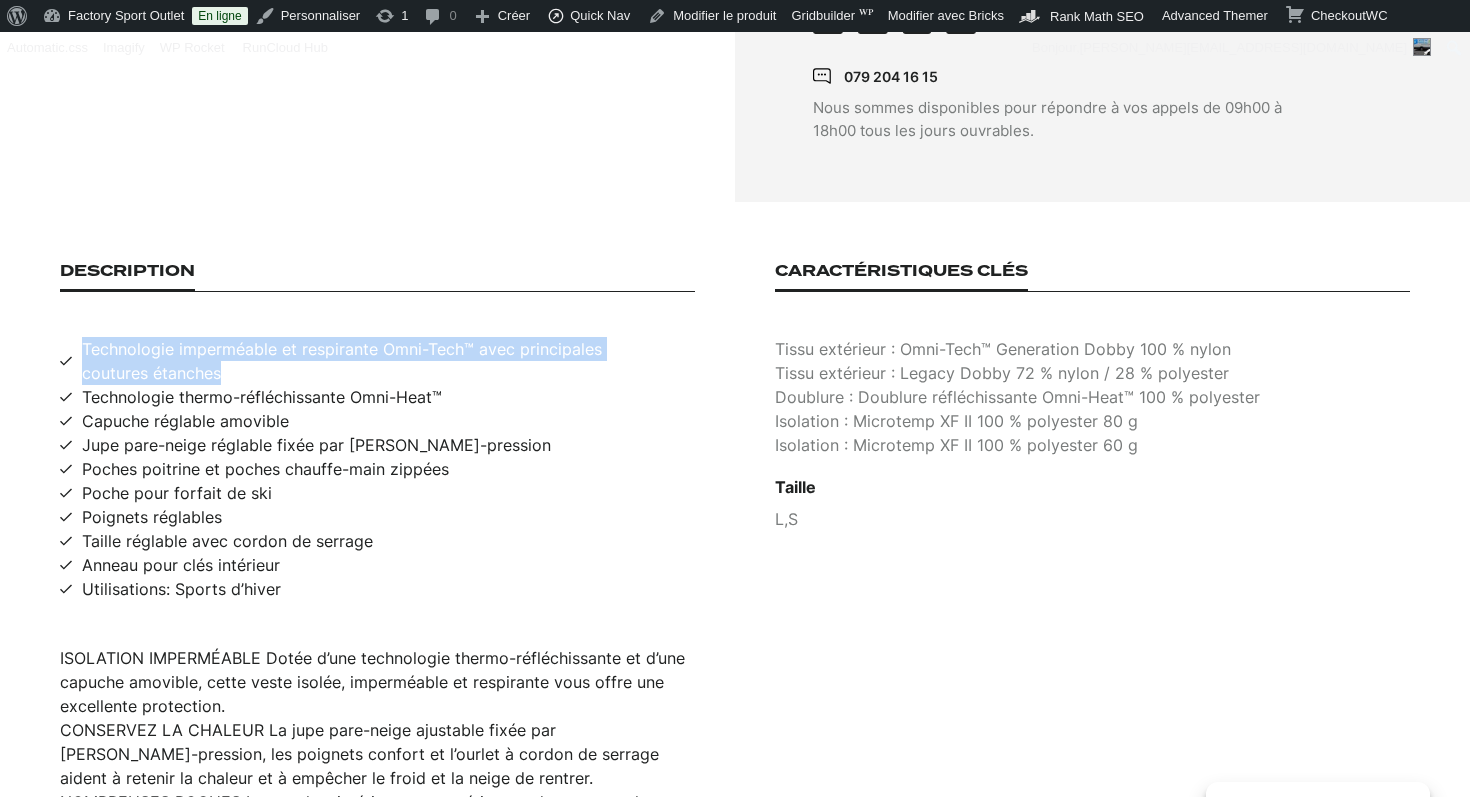 click on "Technologie imperméable et respirante Omni-Tech™ avec principales coutures étanches" at bounding box center (388, 361) 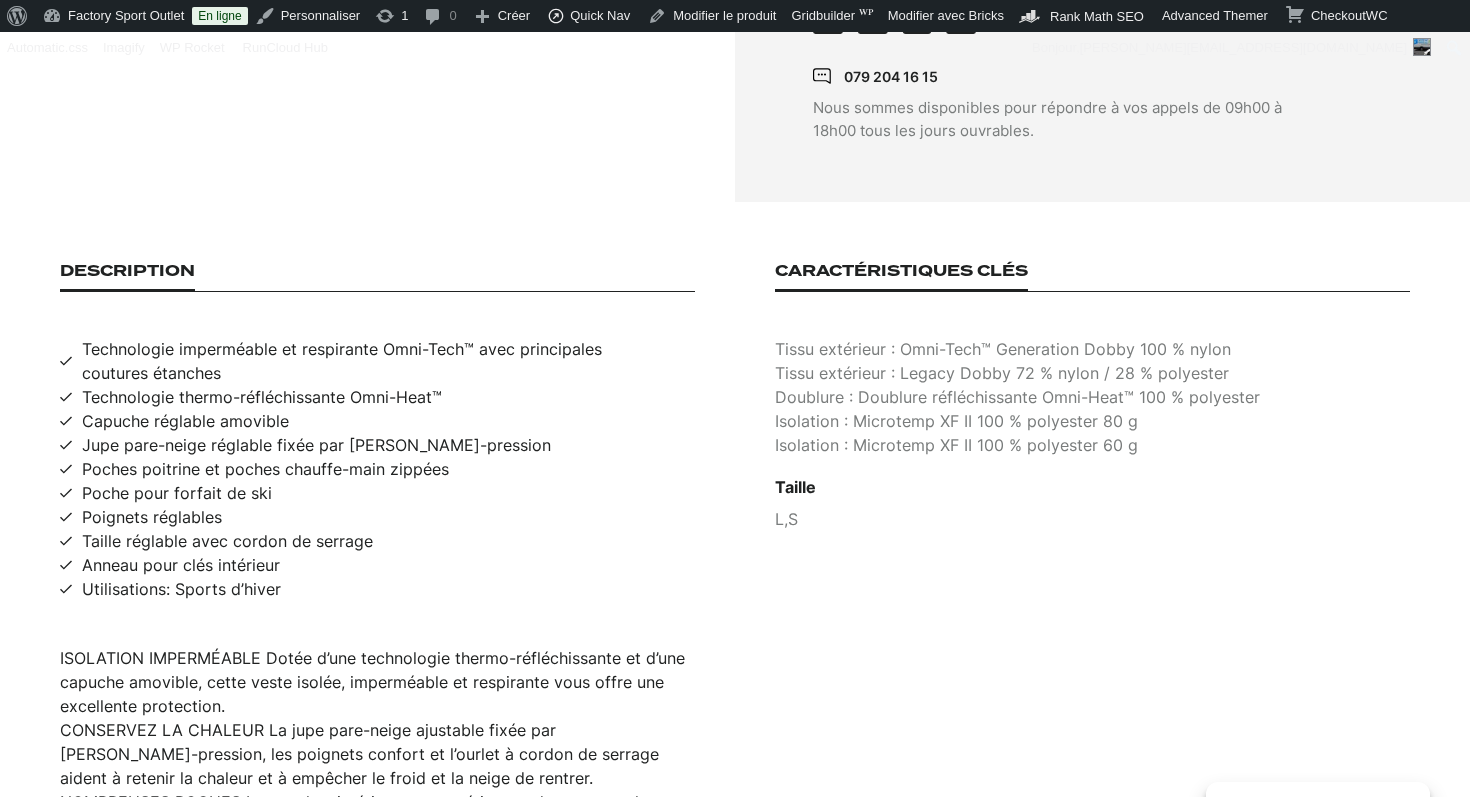 click on "Technologie thermo-réfléchissante Omni-Heat™" at bounding box center [262, 397] 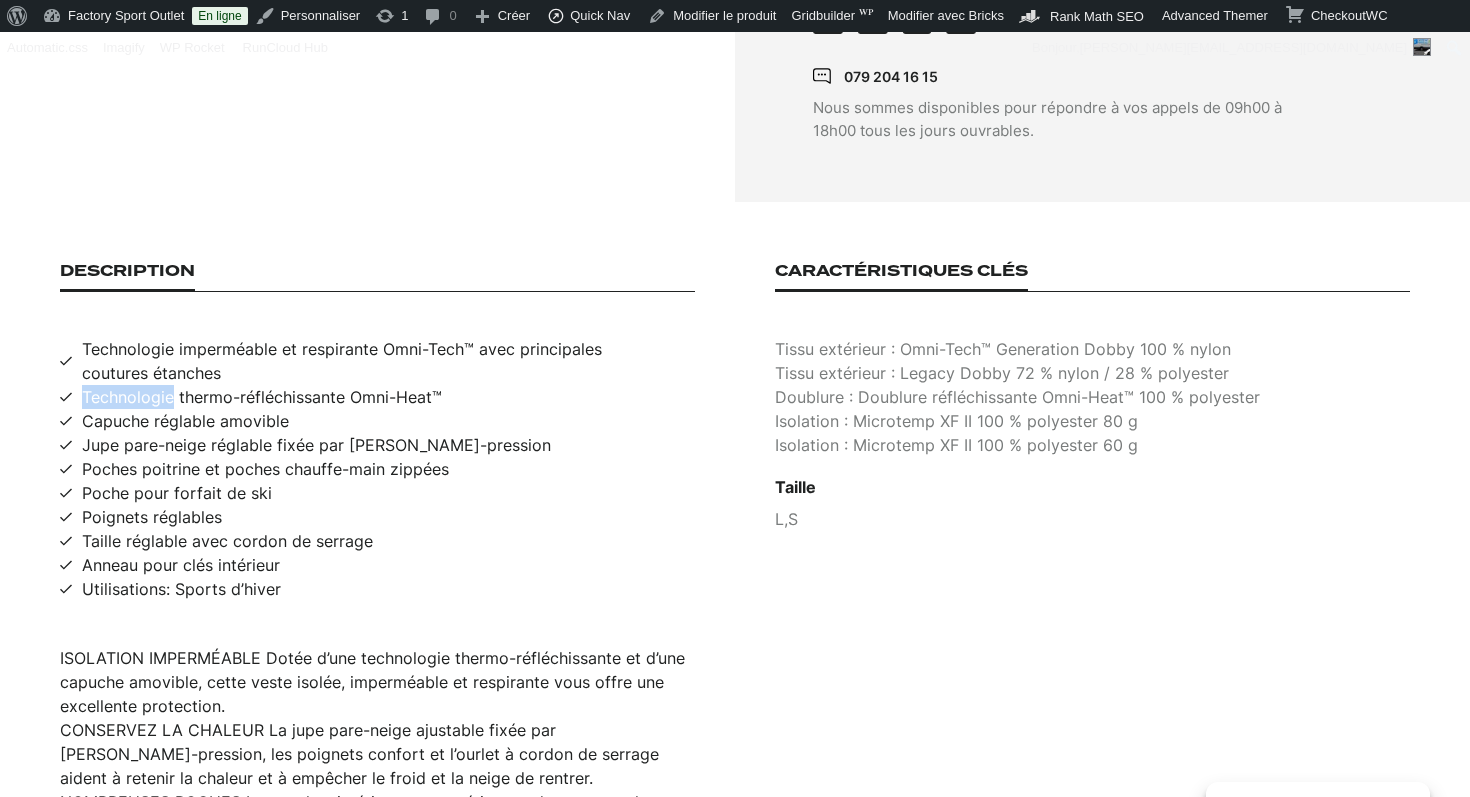 click on "Technologie thermo-réfléchissante Omni-Heat™" at bounding box center (262, 397) 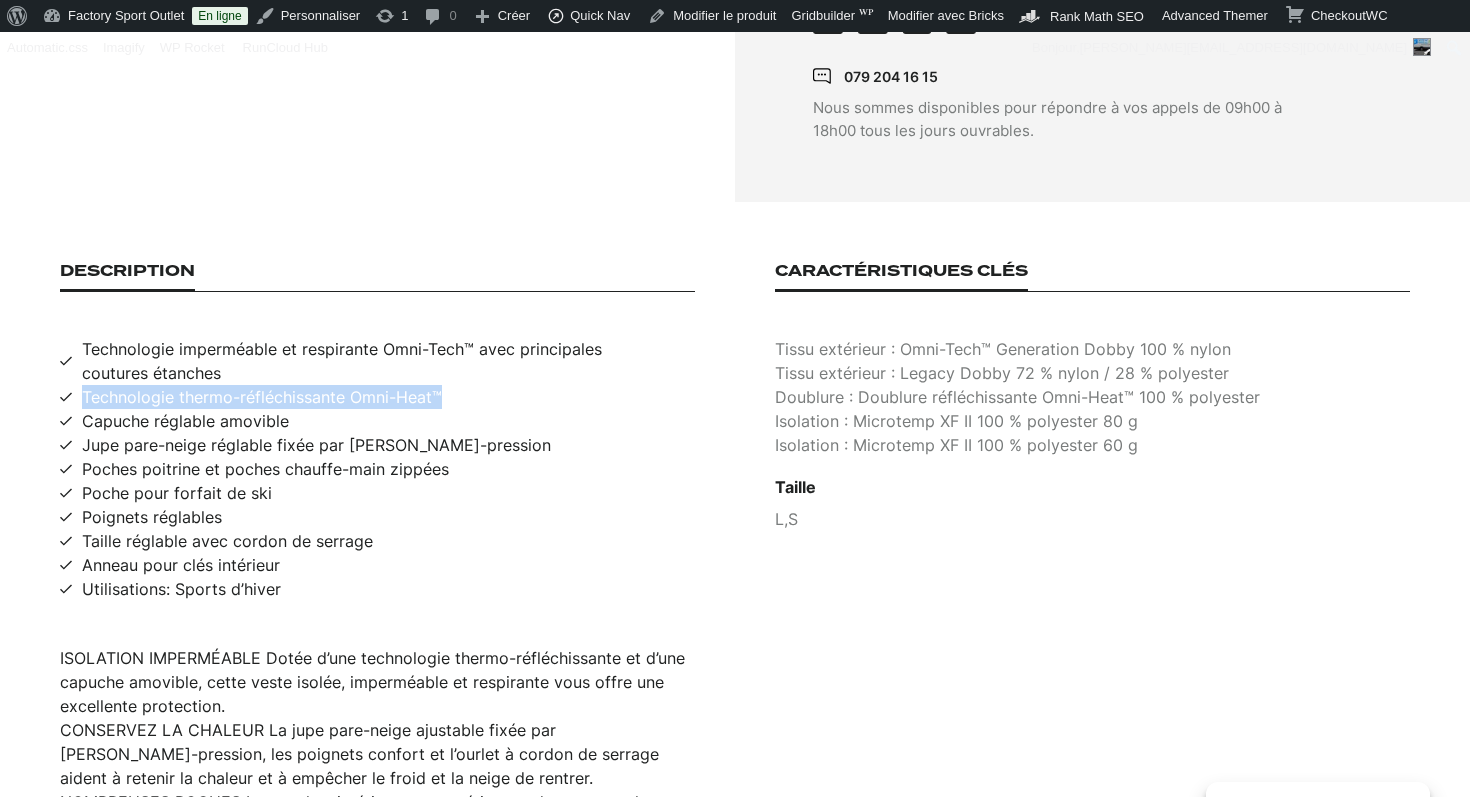 click on "Technologie thermo-réfléchissante Omni-Heat™" at bounding box center (262, 397) 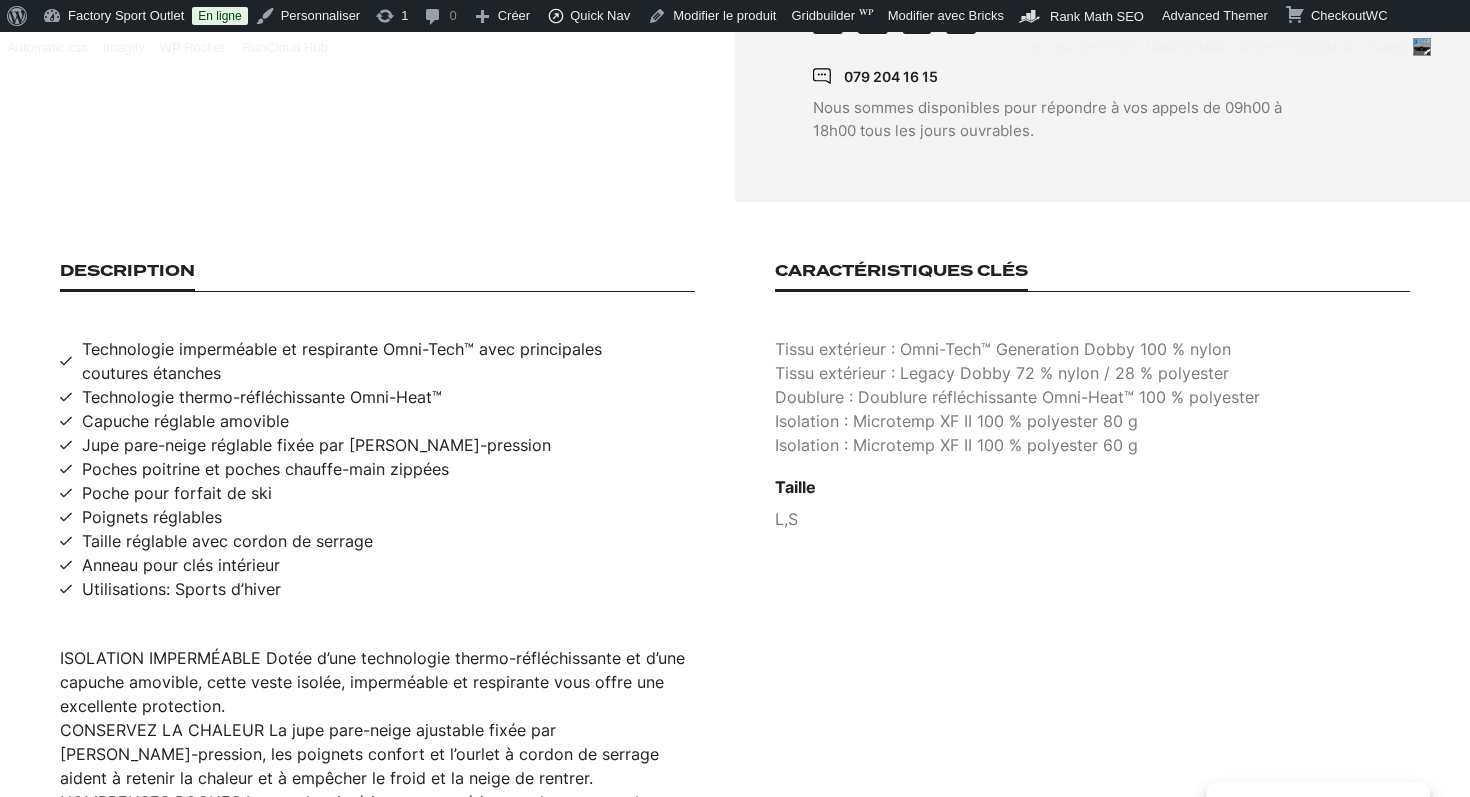 click on "Utilisations: Sports d’hiver" at bounding box center [181, 589] 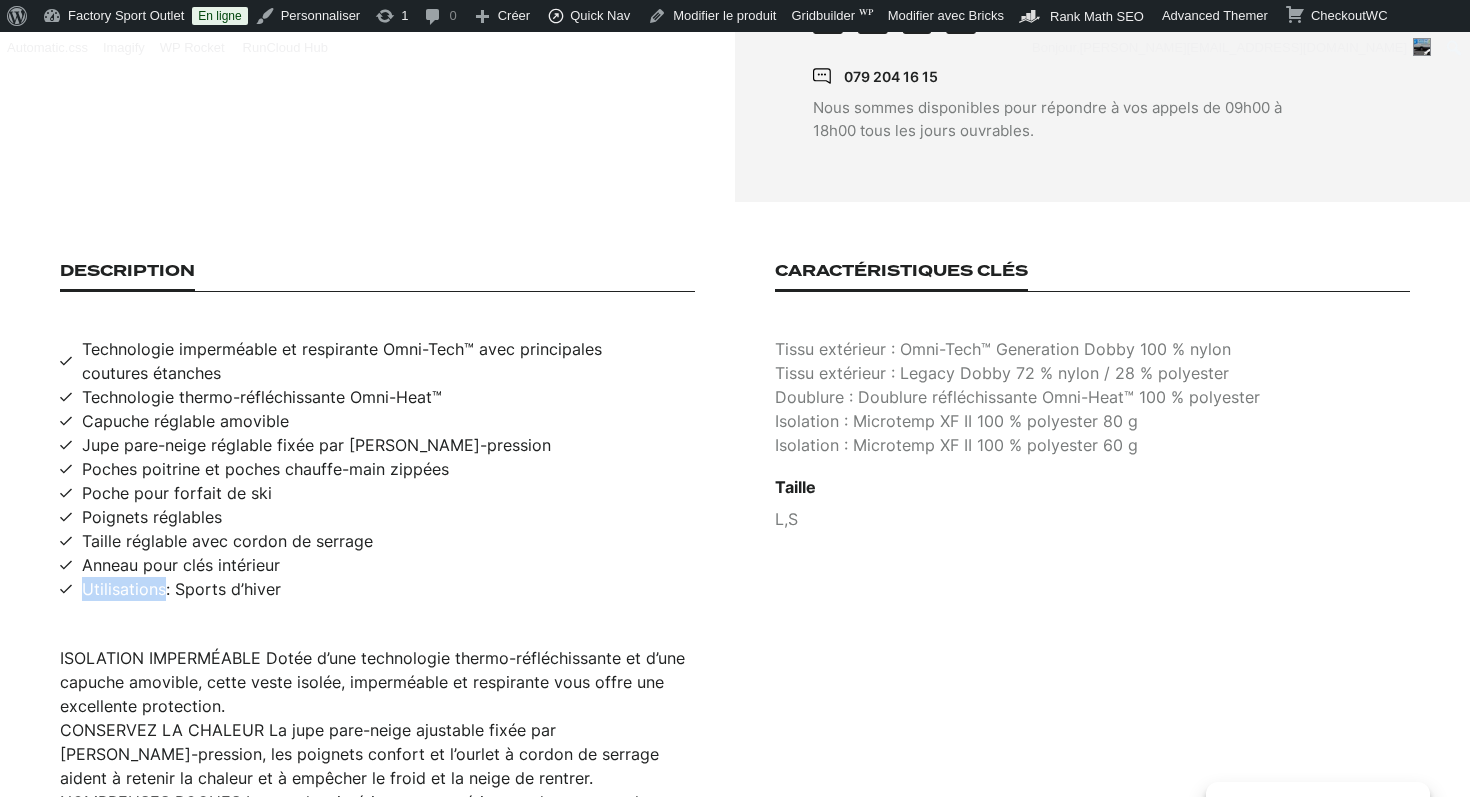 click on "Utilisations: Sports d’hiver" at bounding box center [181, 589] 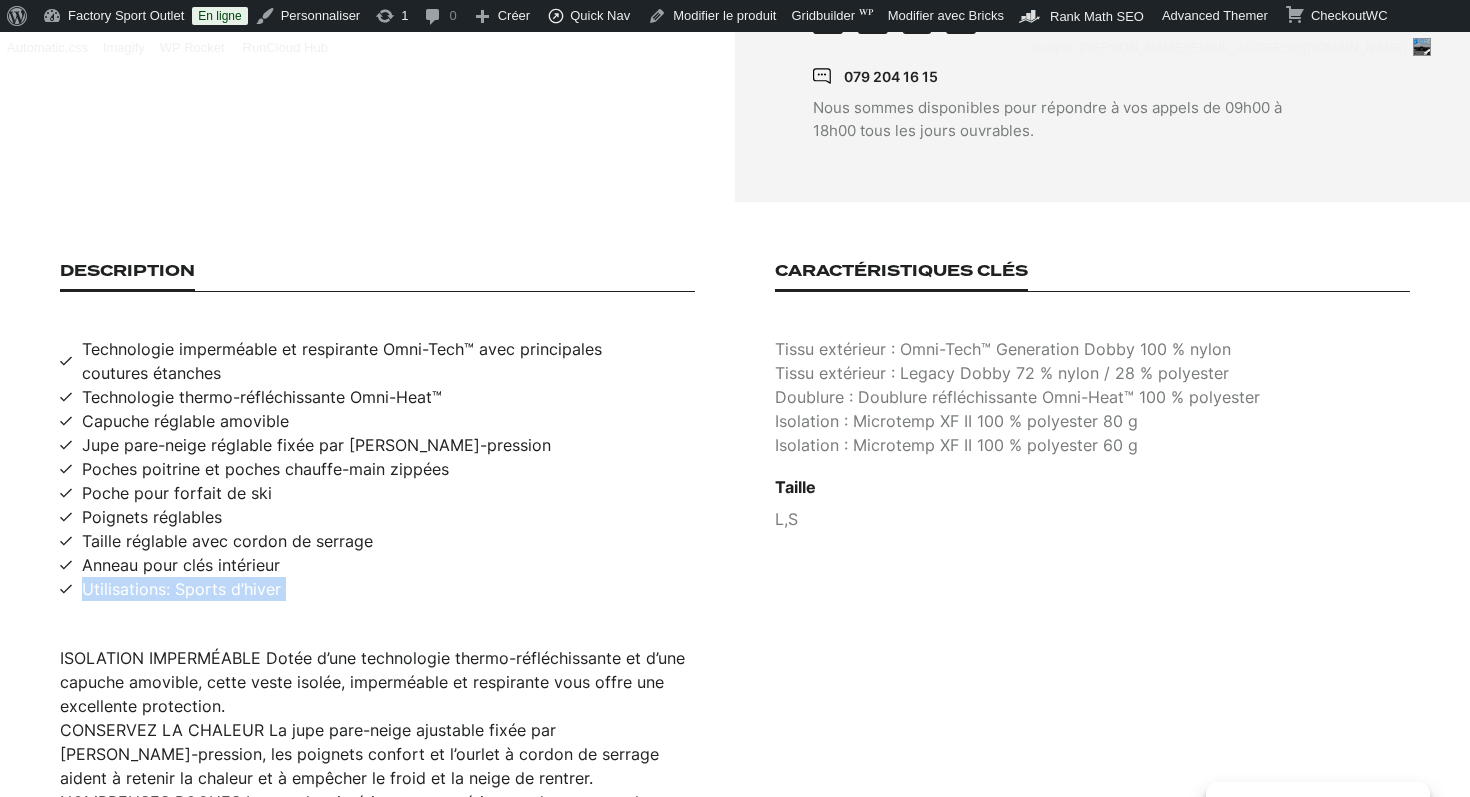 click on "Utilisations: Sports d’hiver" at bounding box center (181, 589) 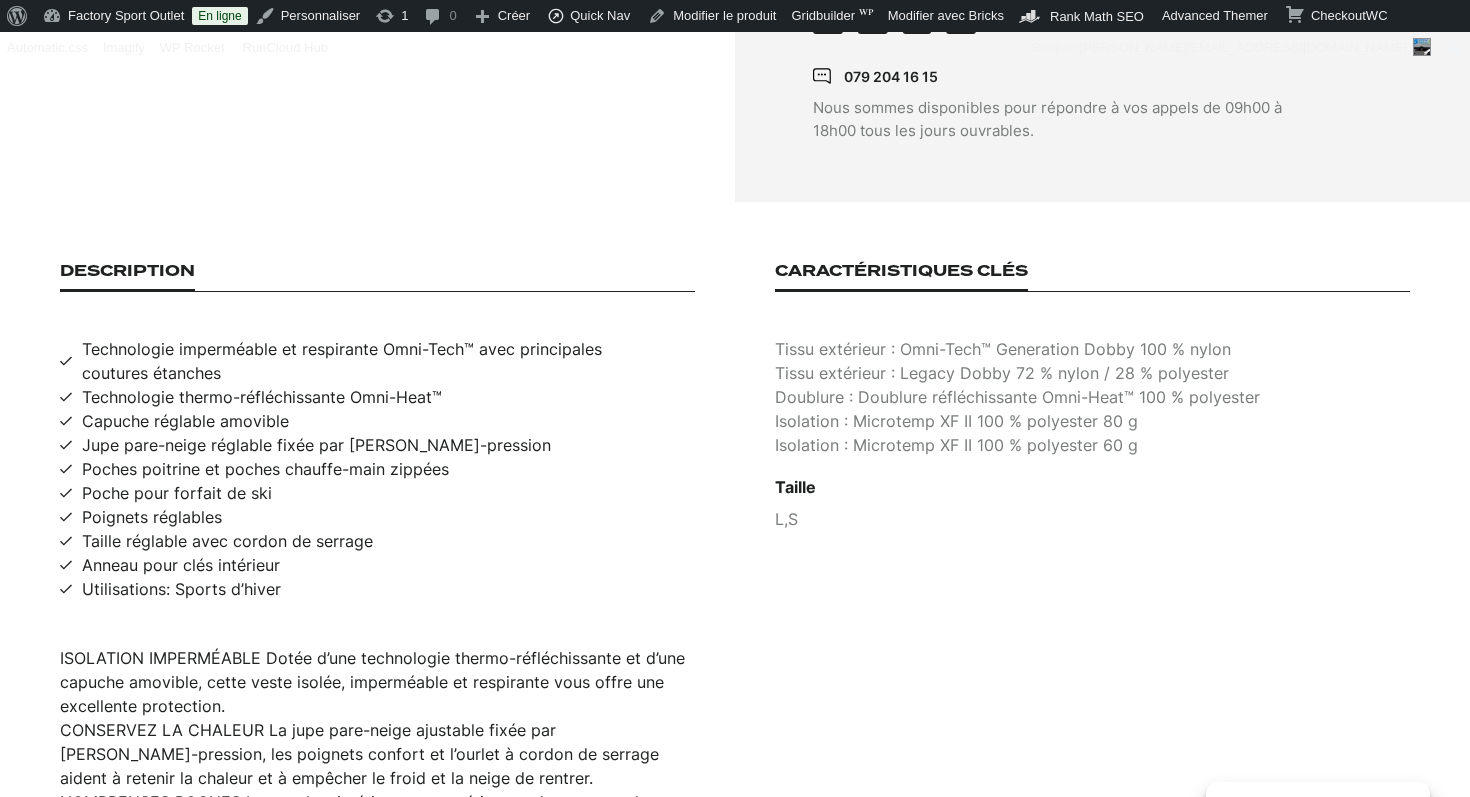 click on "Tissu extérieur : Omni-Tech™ Generation Dobby 100 % nylon" at bounding box center [1092, 349] 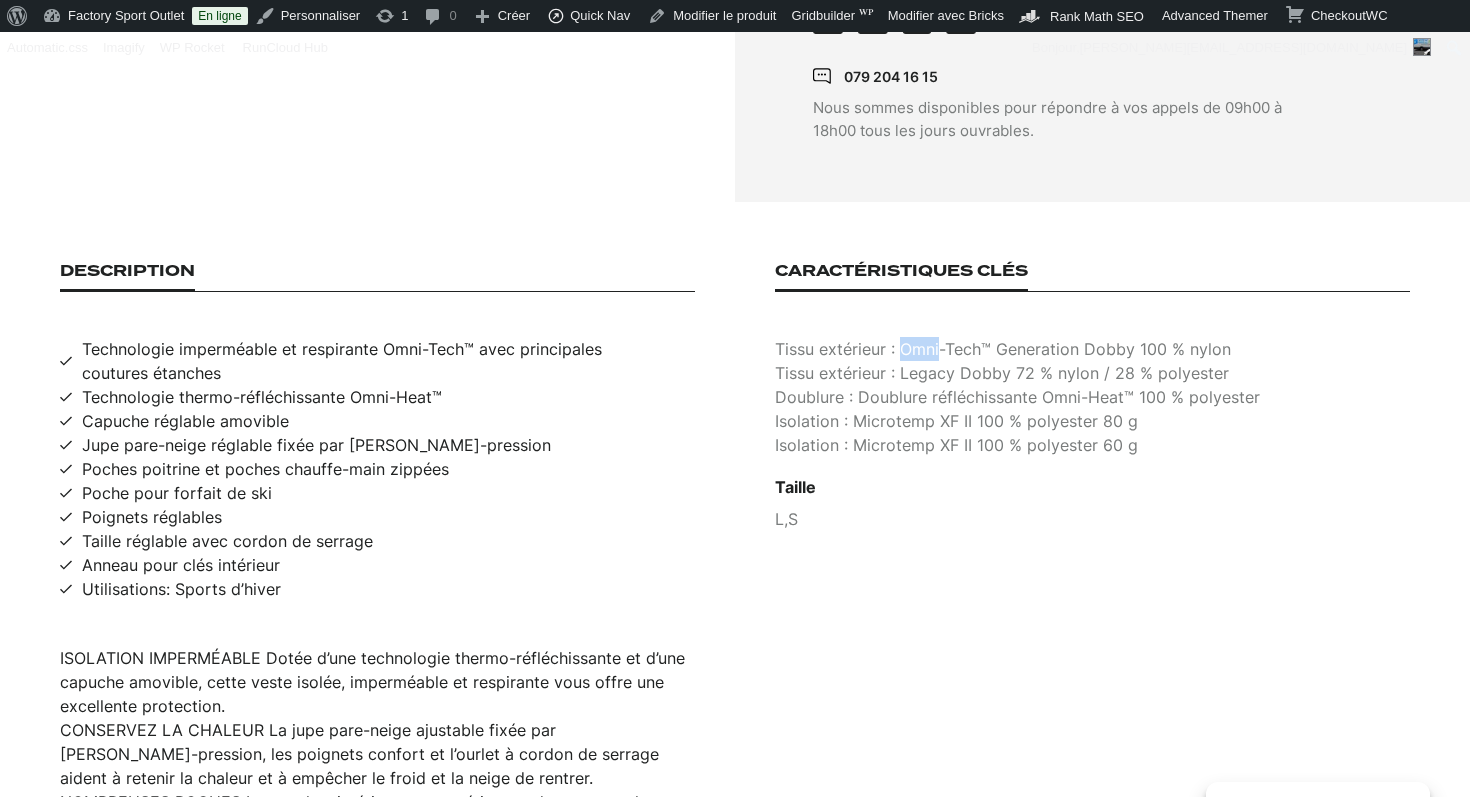 click on "Tissu extérieur : Omni-Tech™ Generation Dobby 100 % nylon" at bounding box center [1092, 349] 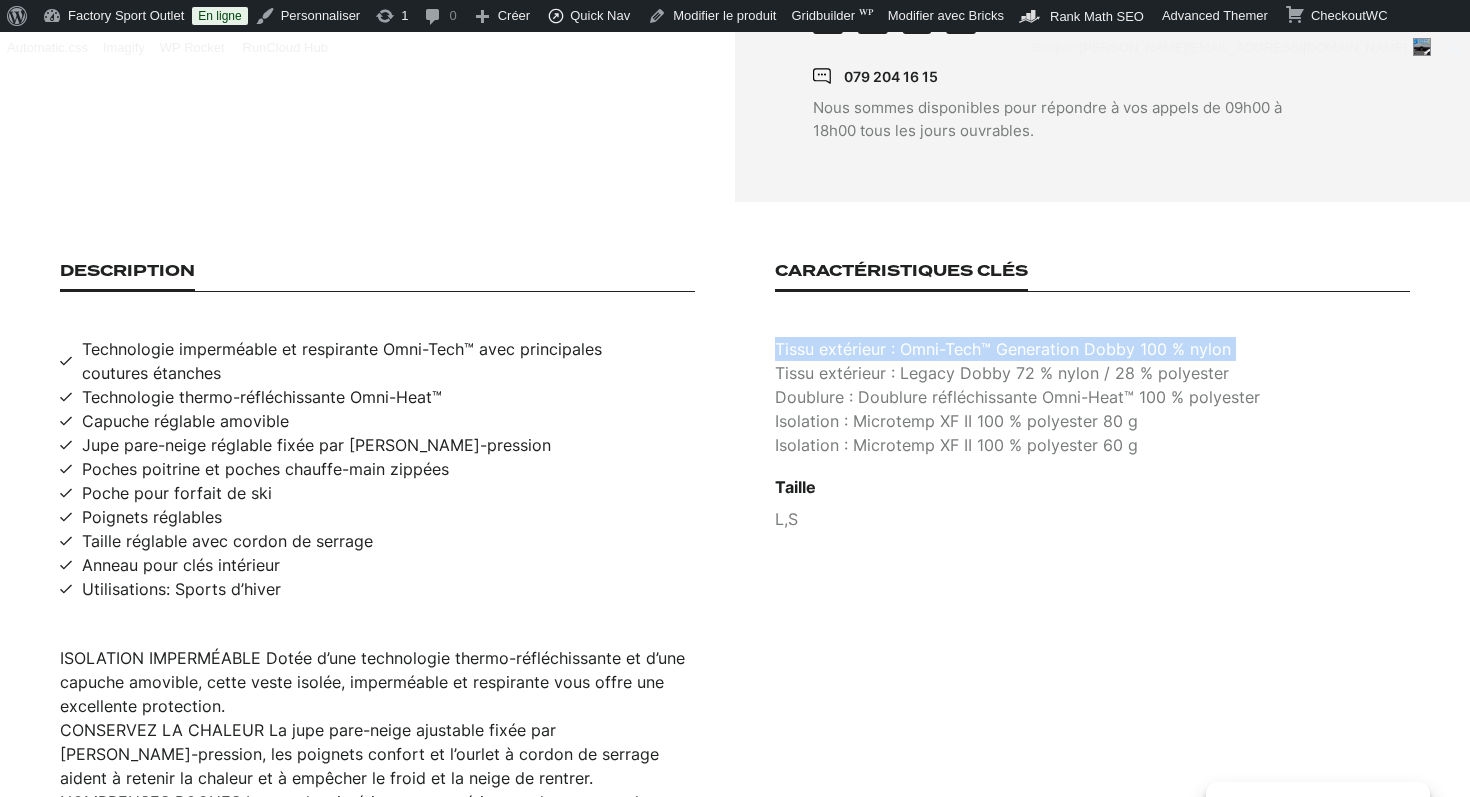 click on "Tissu extérieur : Omni-Tech™ Generation Dobby 100 % nylon" at bounding box center (1092, 349) 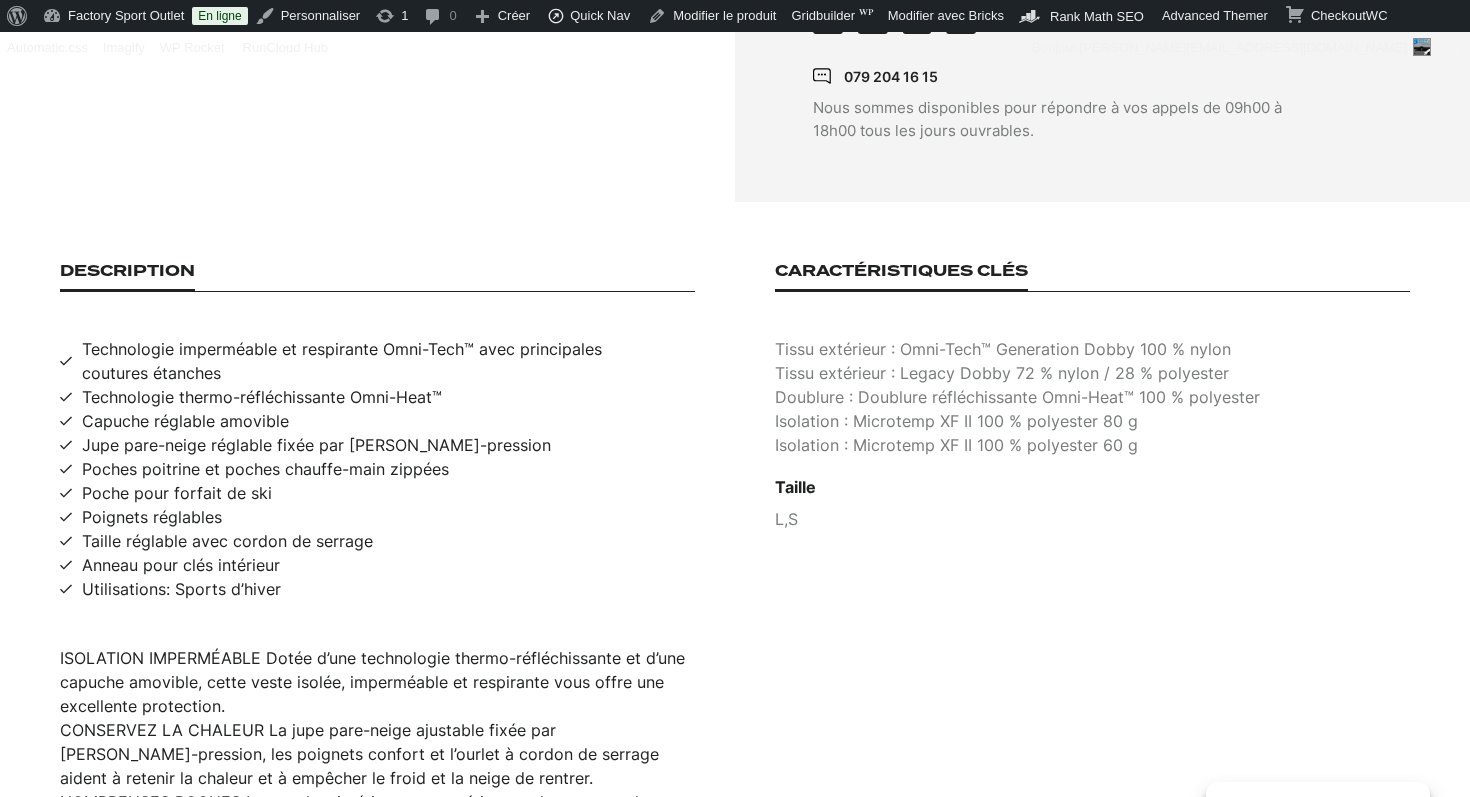 click on "Tissu extérieur : Legacy Dobby 72 % nylon / 28 % polyester" at bounding box center (1092, 373) 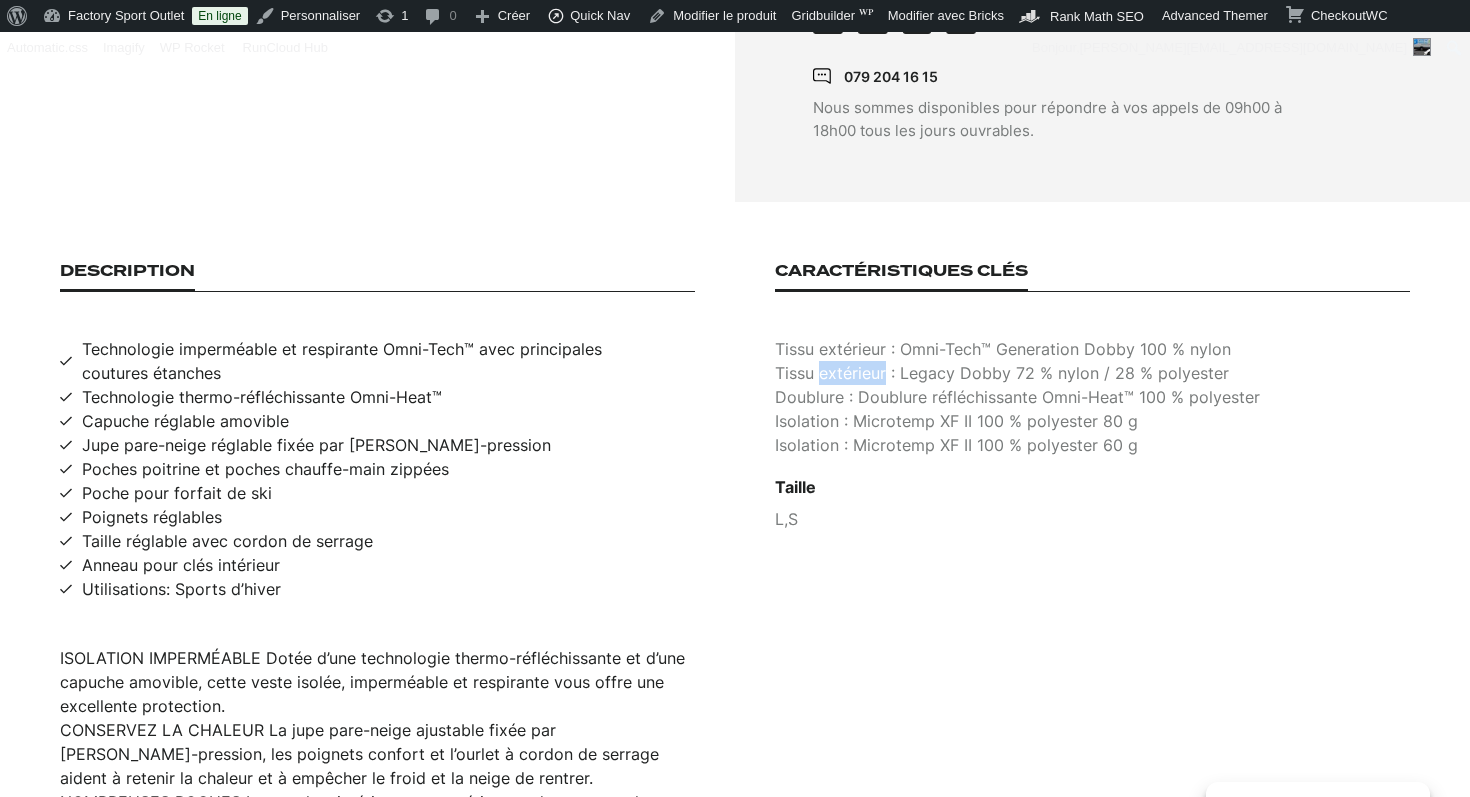 click on "Tissu extérieur : Legacy Dobby 72 % nylon / 28 % polyester" at bounding box center (1092, 373) 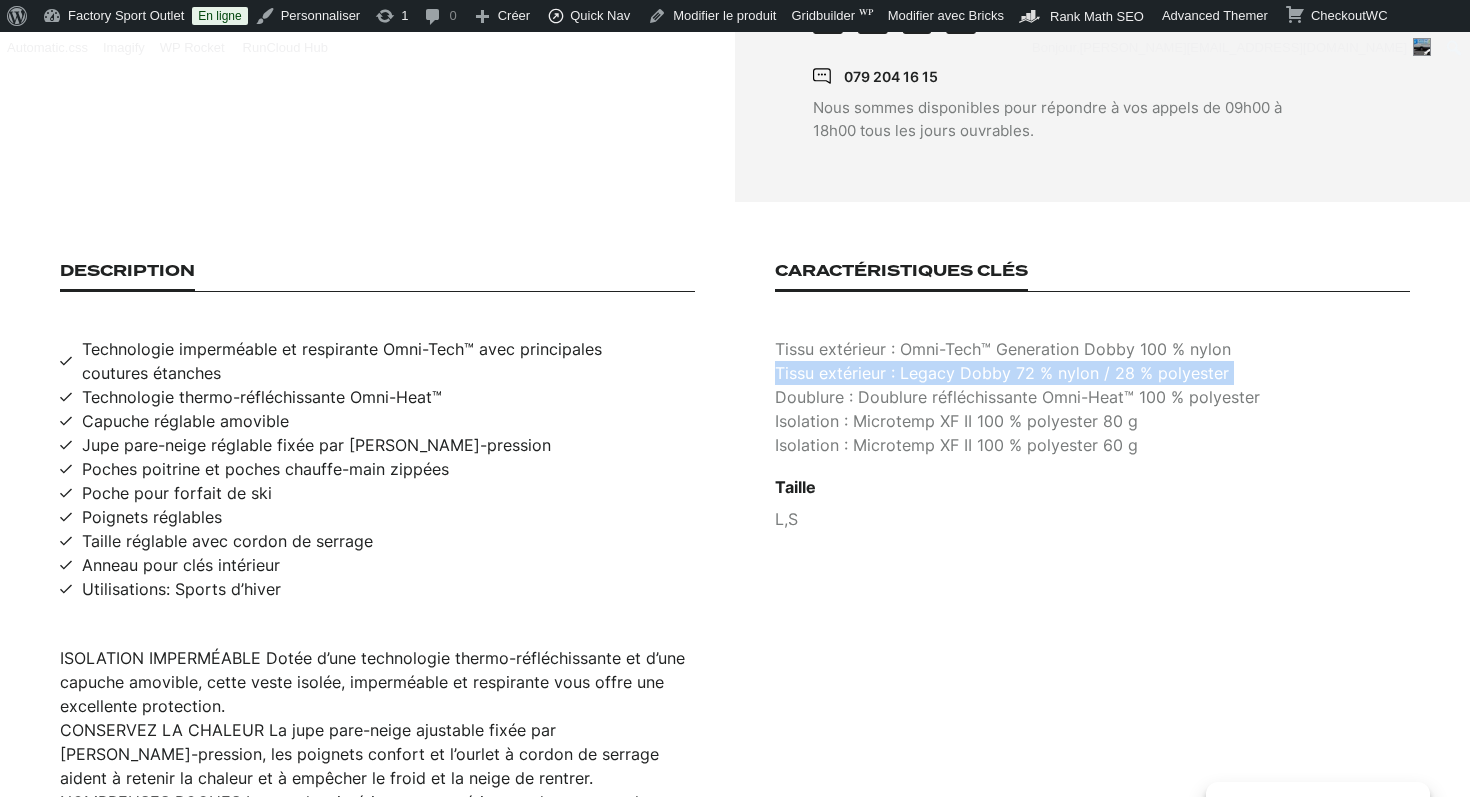click on "Tissu extérieur : Legacy Dobby 72 % nylon / 28 % polyester" at bounding box center (1092, 373) 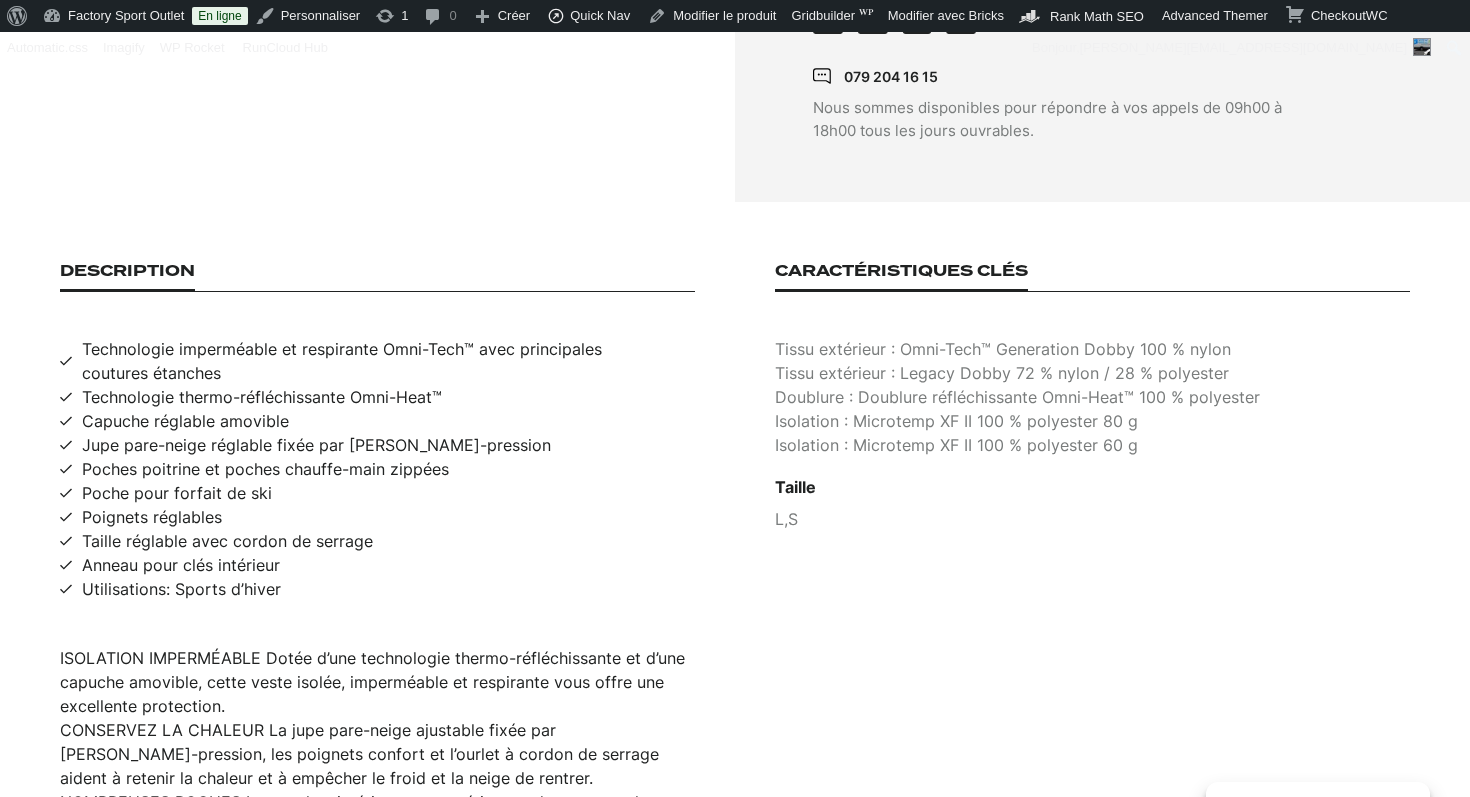 click on "Doublure : Doublure réfléchissante Omni-Heat™ 100 % polyester" at bounding box center [1092, 397] 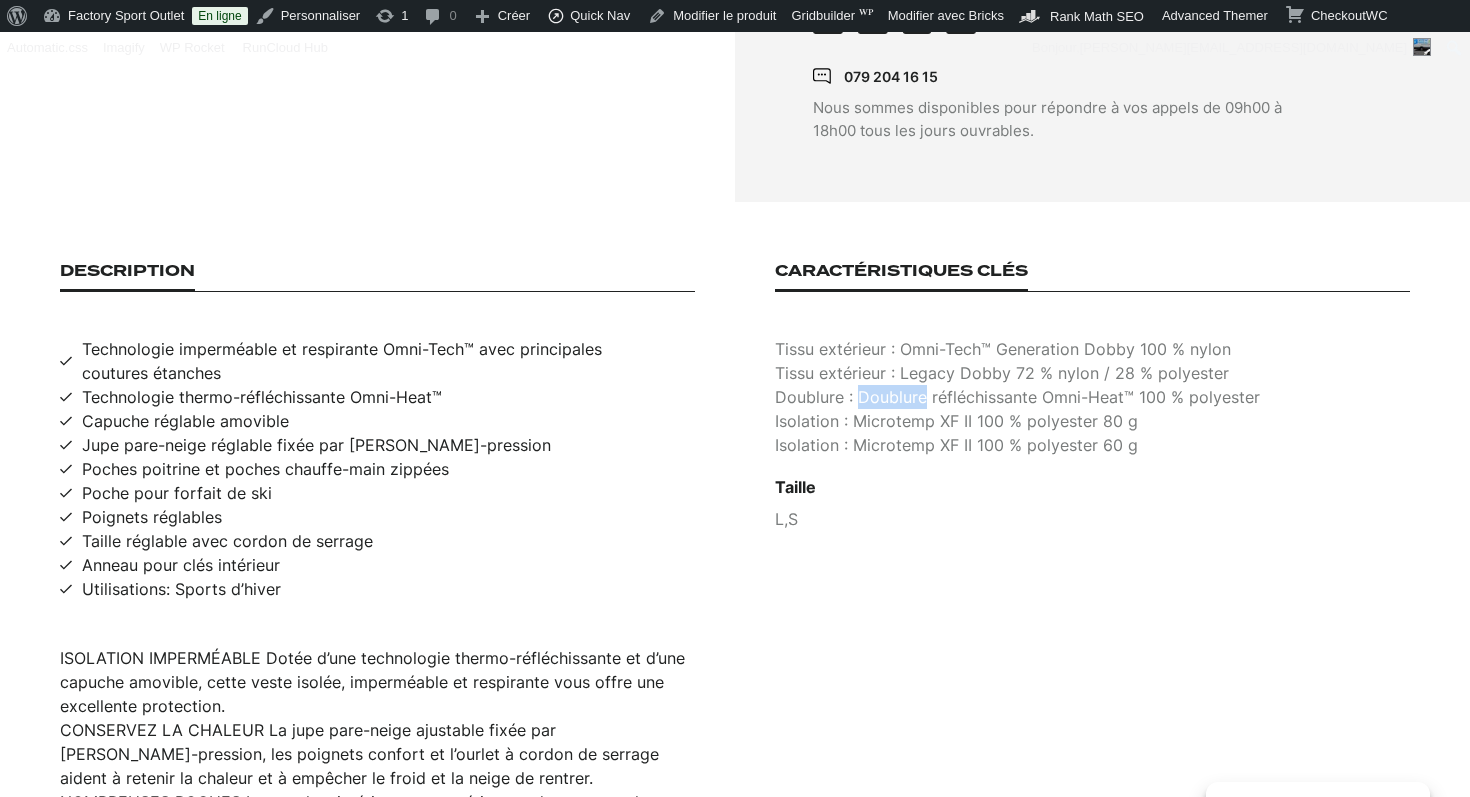 click on "Doublure : Doublure réfléchissante Omni-Heat™ 100 % polyester" at bounding box center [1092, 397] 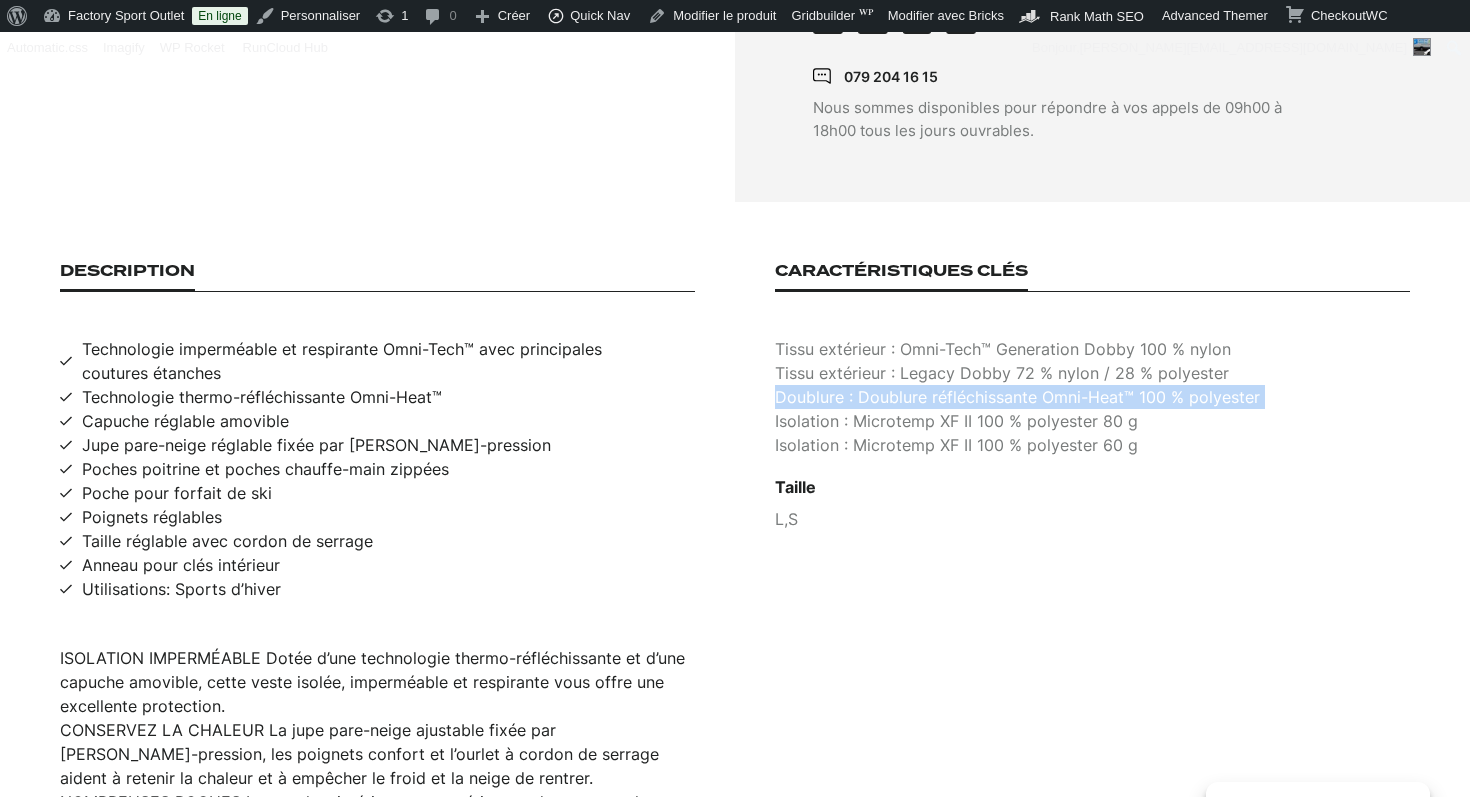 click on "Doublure : Doublure réfléchissante Omni-Heat™ 100 % polyester" at bounding box center (1092, 397) 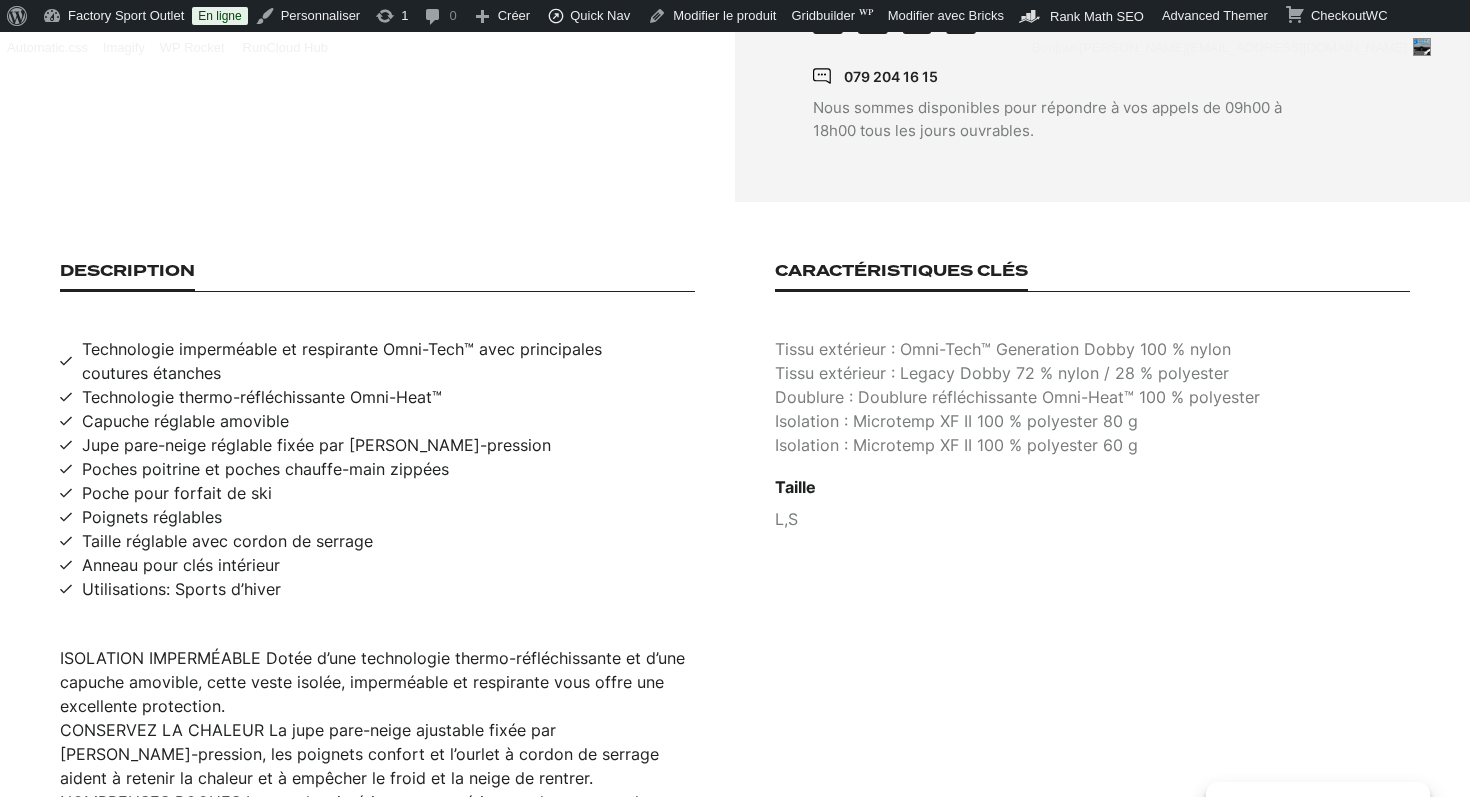 click on "Isolation : Microtemp XF II 100 % polyester 80 g" at bounding box center (1092, 421) 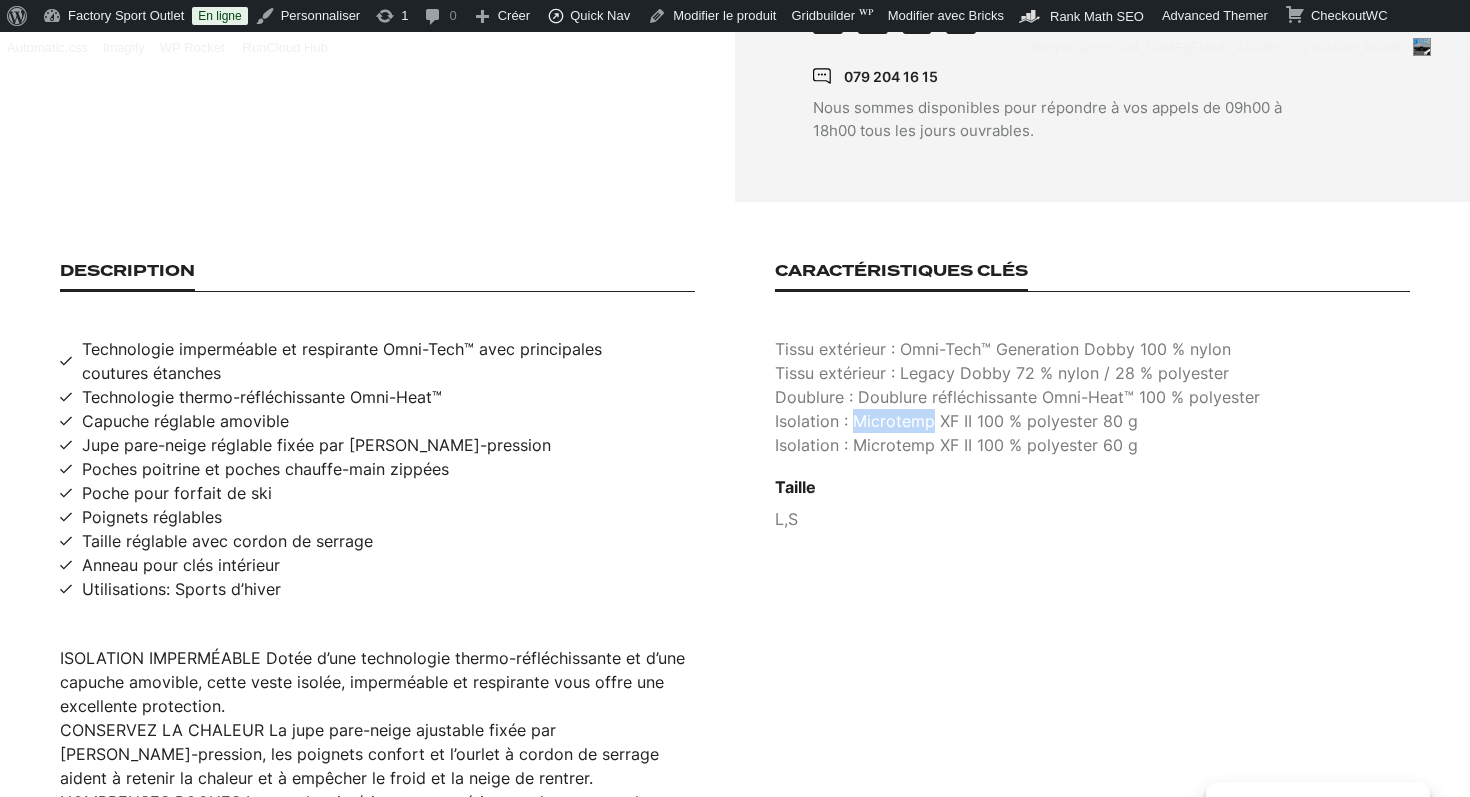 click on "Isolation : Microtemp XF II 100 % polyester 80 g" at bounding box center (1092, 421) 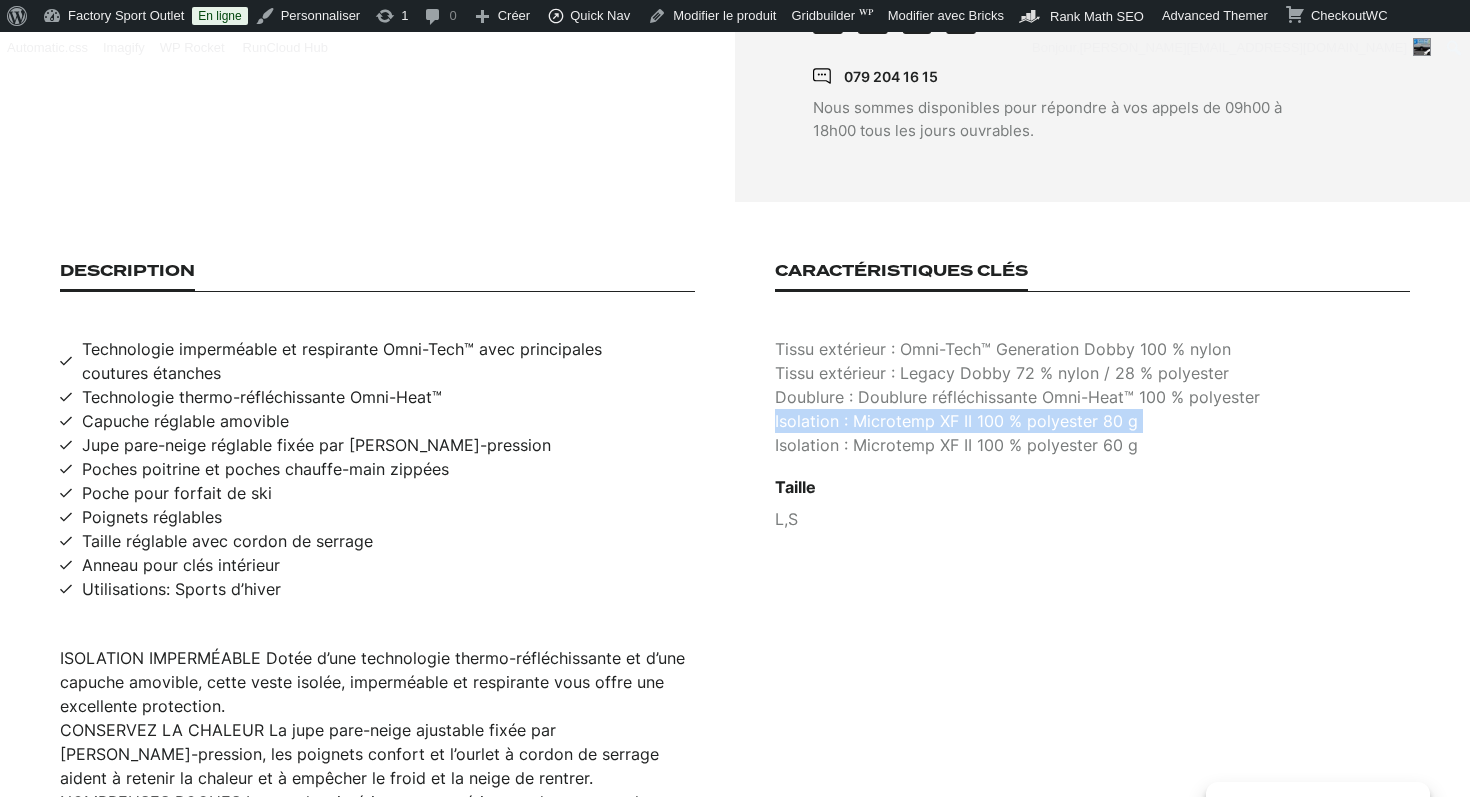 click on "Isolation : Microtemp XF II 100 % polyester 80 g" at bounding box center (1092, 421) 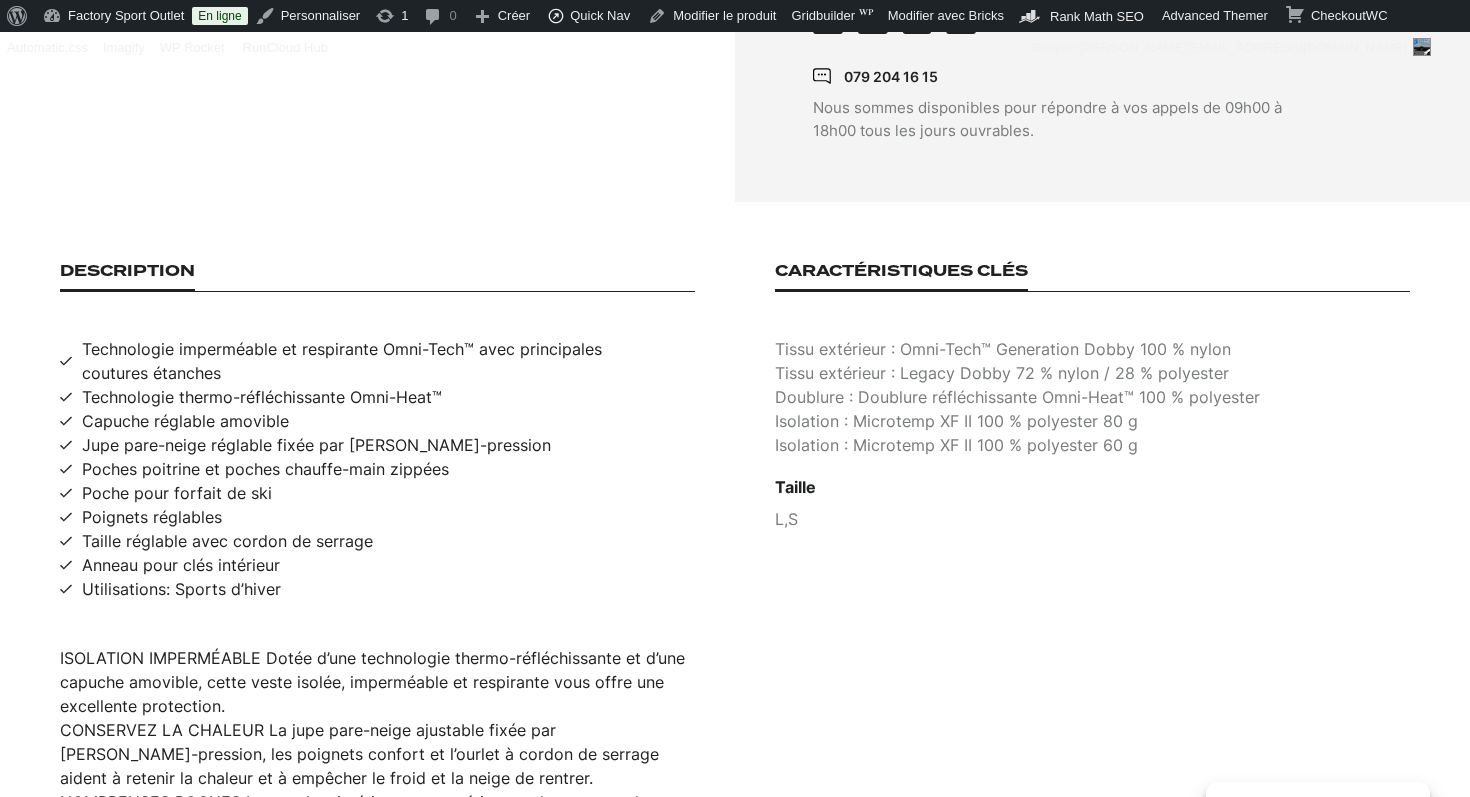 click on "Isolation : Microtemp XF II 100 % polyester 60 g" at bounding box center [1092, 445] 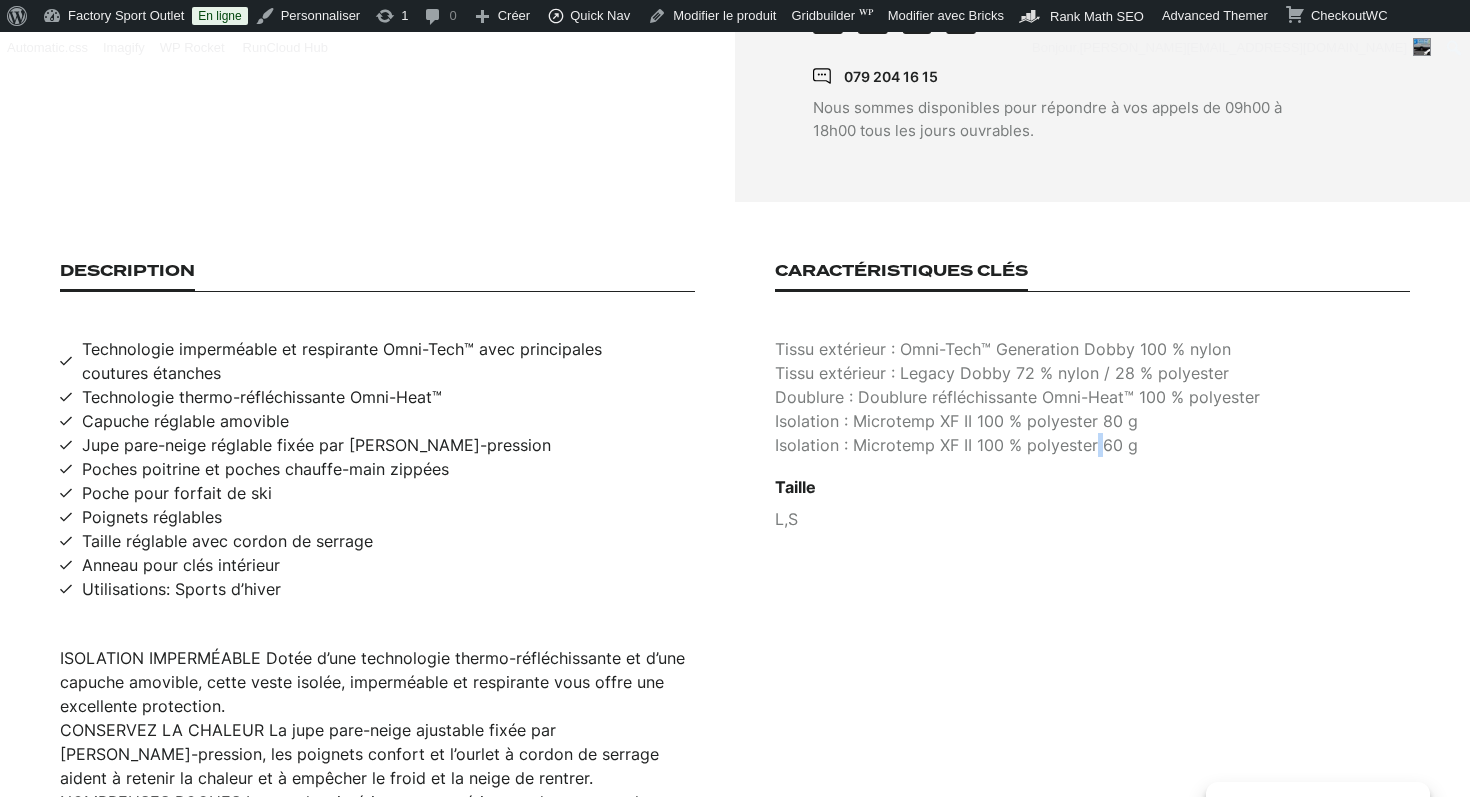 click on "Isolation : Microtemp XF II 100 % polyester 60 g" at bounding box center (1092, 445) 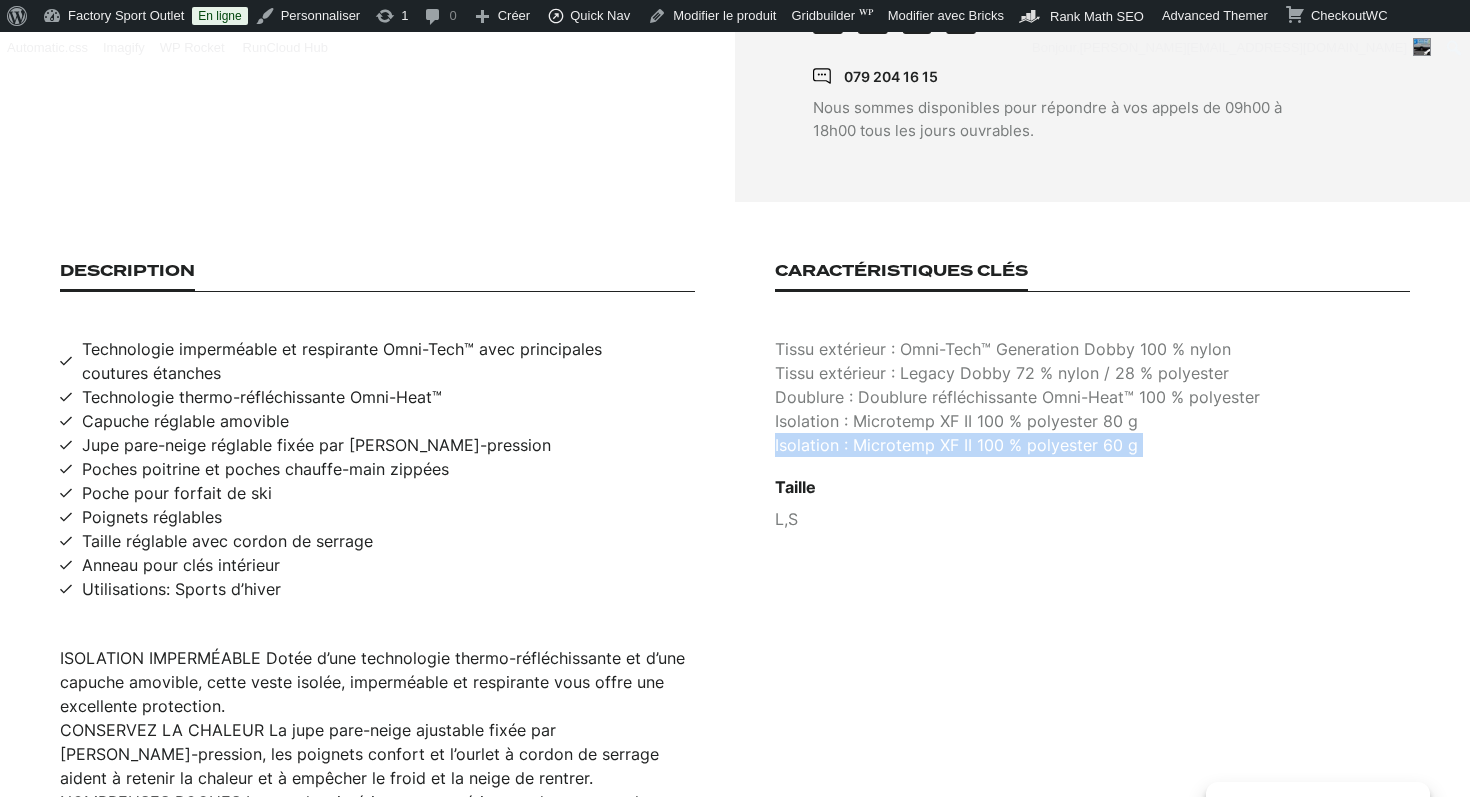 click on "Isolation : Microtemp XF II 100 % polyester 60 g" at bounding box center [1092, 445] 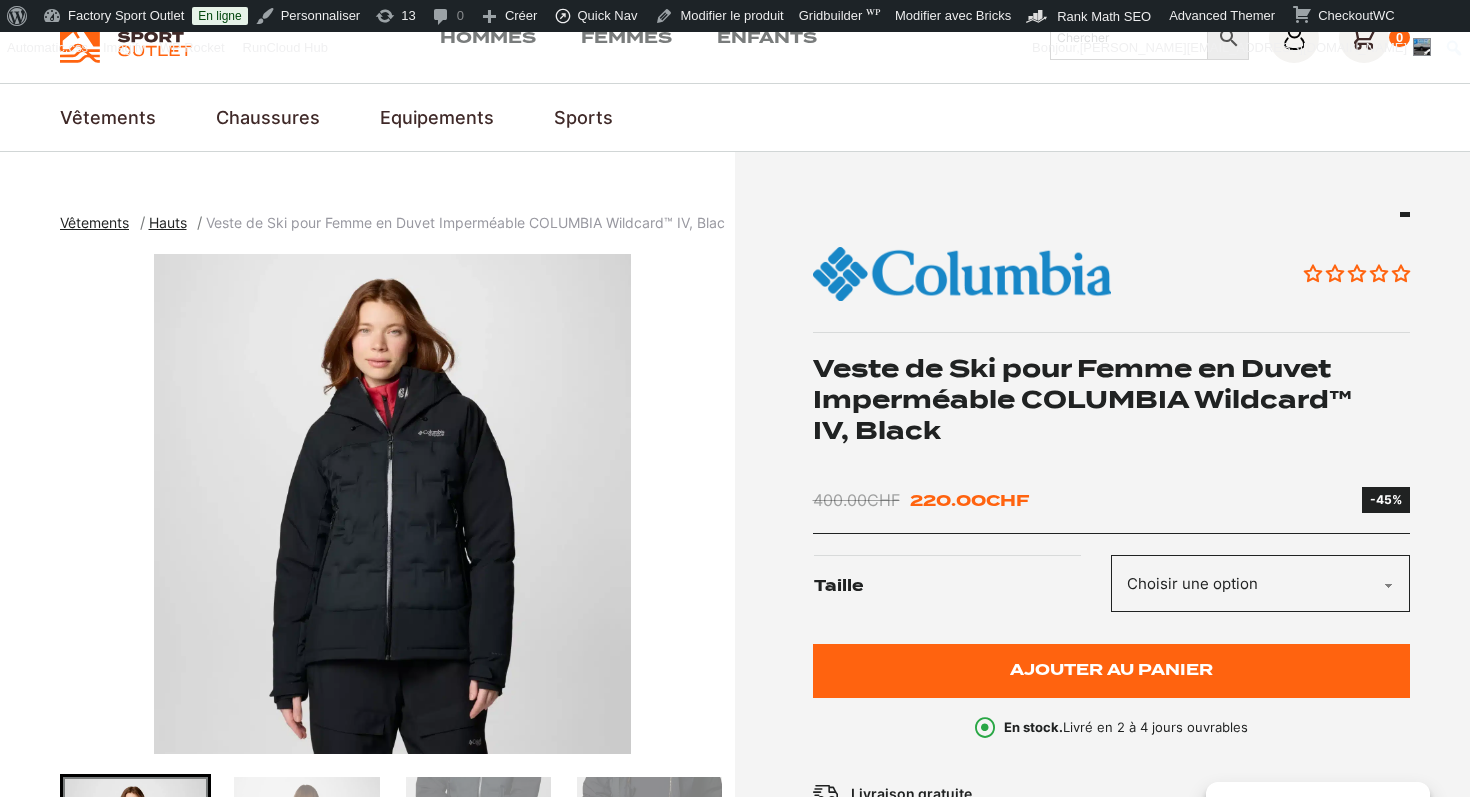 scroll, scrollTop: 94, scrollLeft: 0, axis: vertical 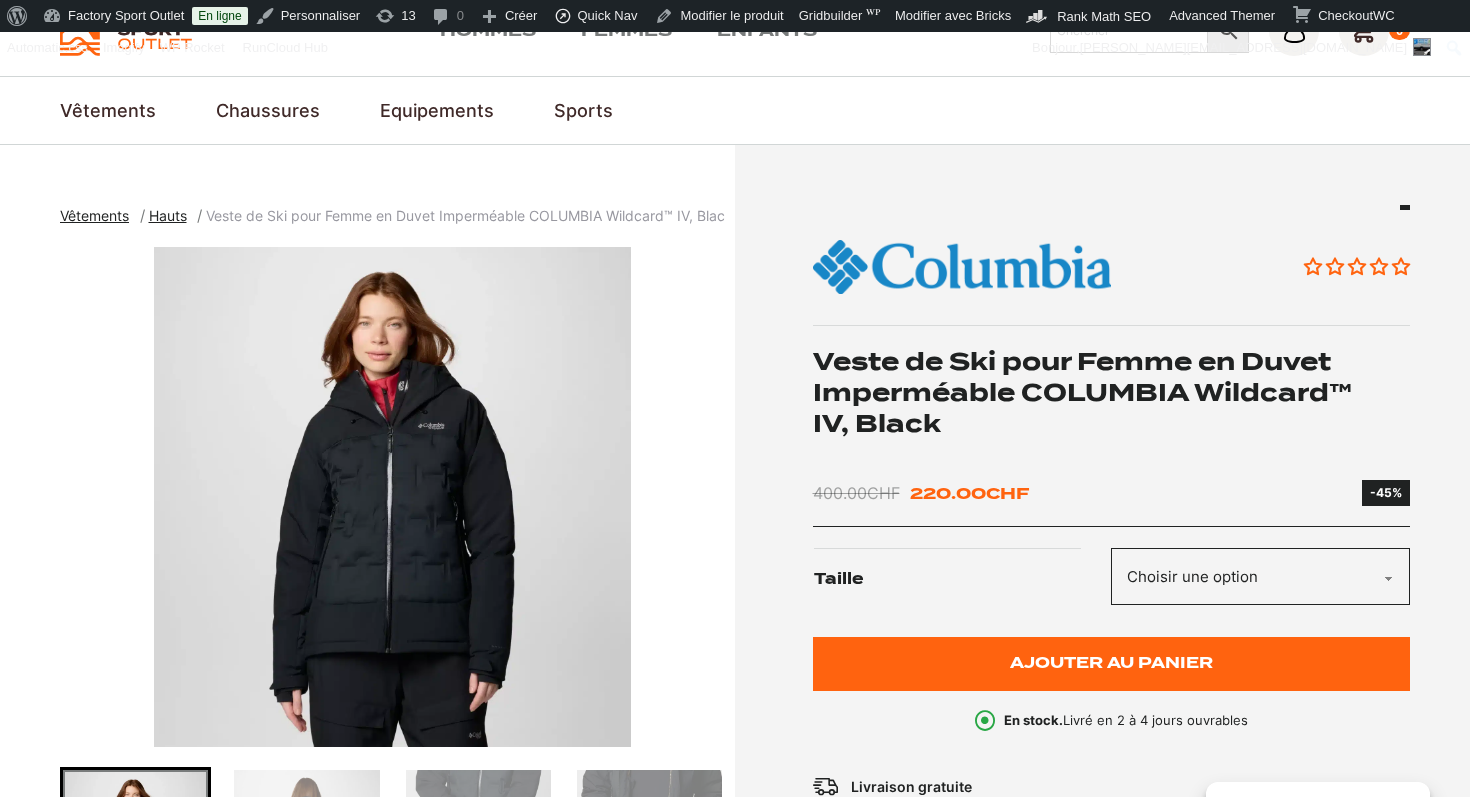 click on "Veste de Ski pour Femme en Duvet Imperméable COLUMBIA Wildcard™ IV, Black" at bounding box center [1112, 393] 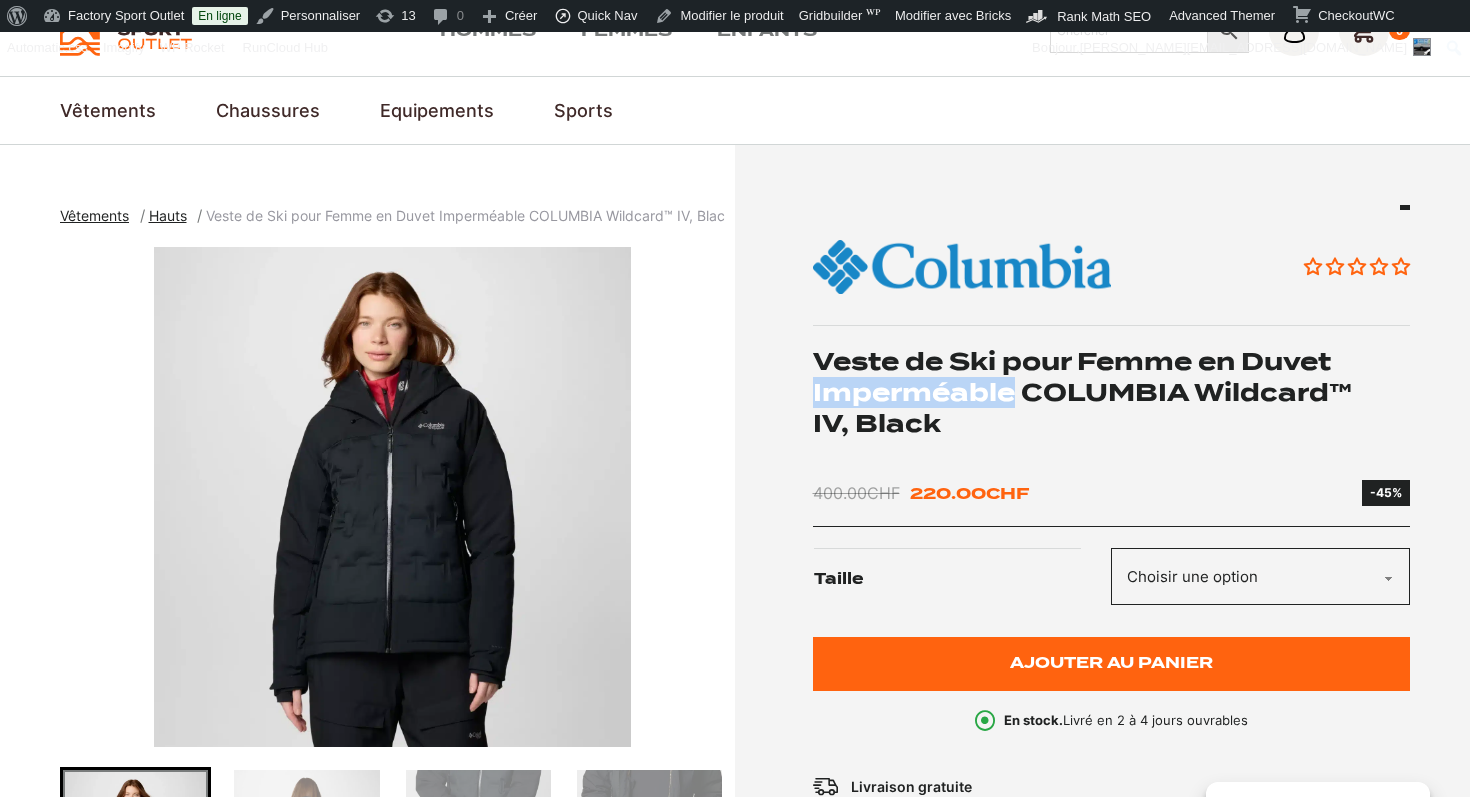 click on "Veste de Ski pour Femme en Duvet Imperméable COLUMBIA Wildcard™ IV, Black" at bounding box center (1112, 393) 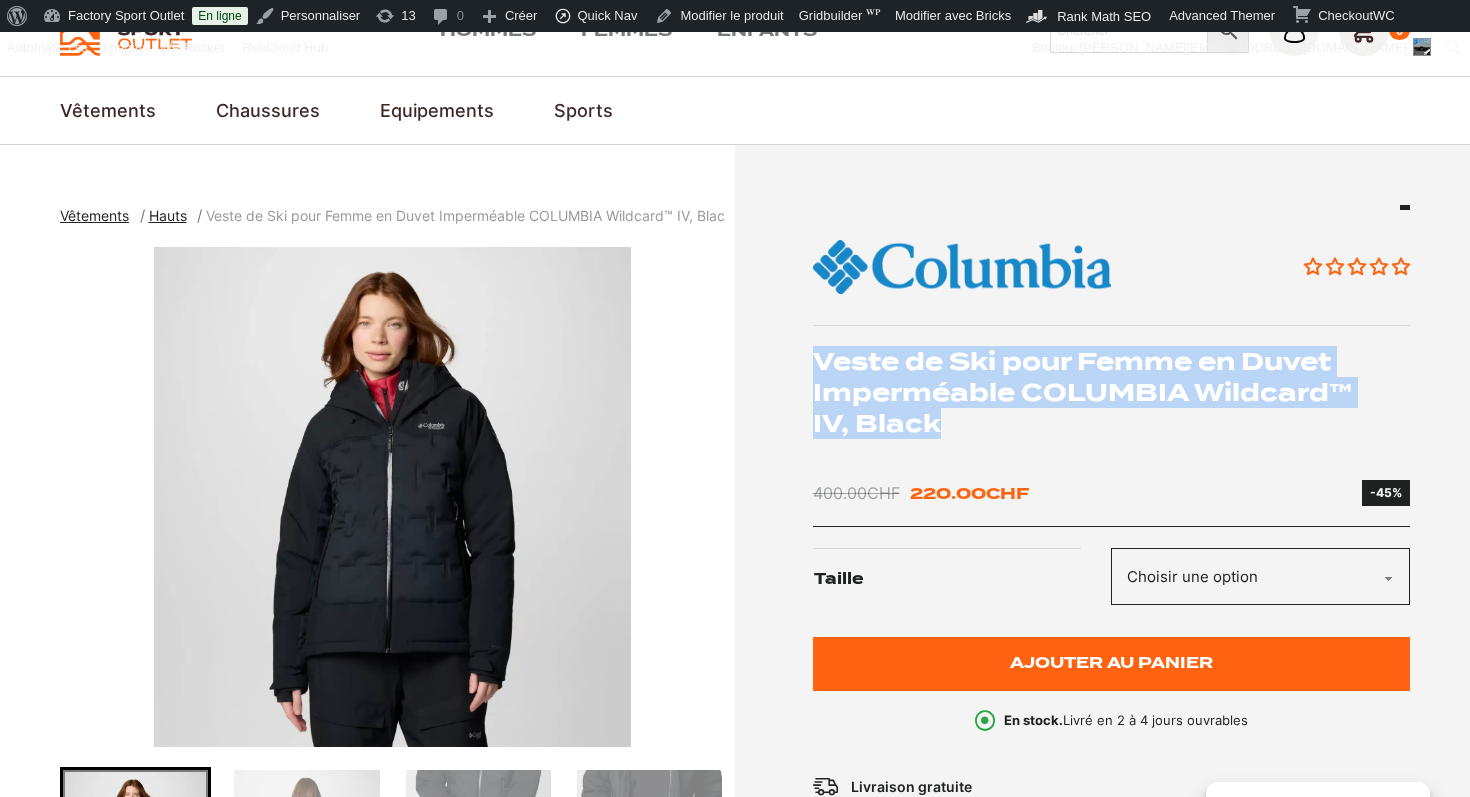 click on "Veste de Ski pour Femme en Duvet Imperméable COLUMBIA Wildcard™ IV, Black" at bounding box center (1112, 393) 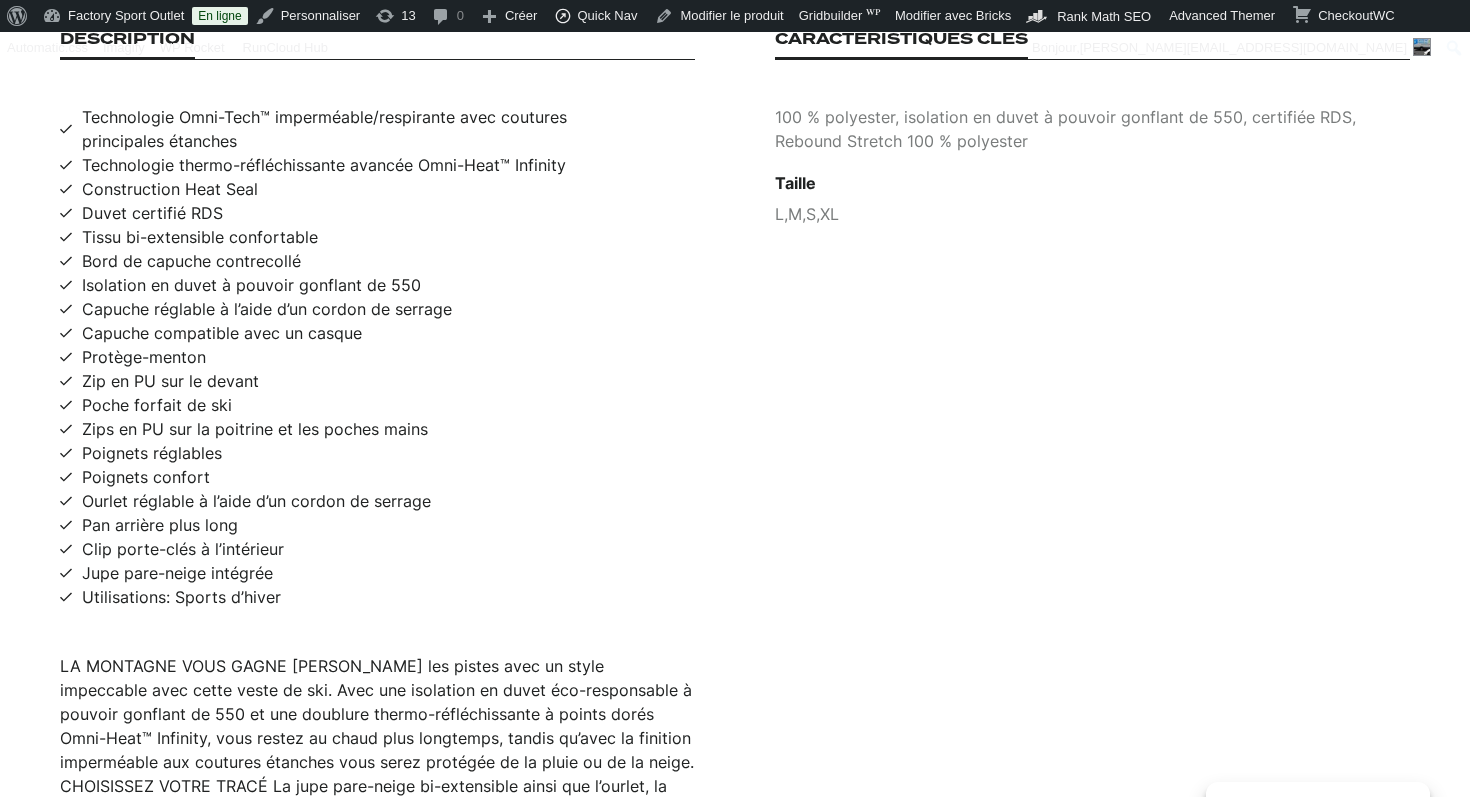 scroll, scrollTop: 1641, scrollLeft: 0, axis: vertical 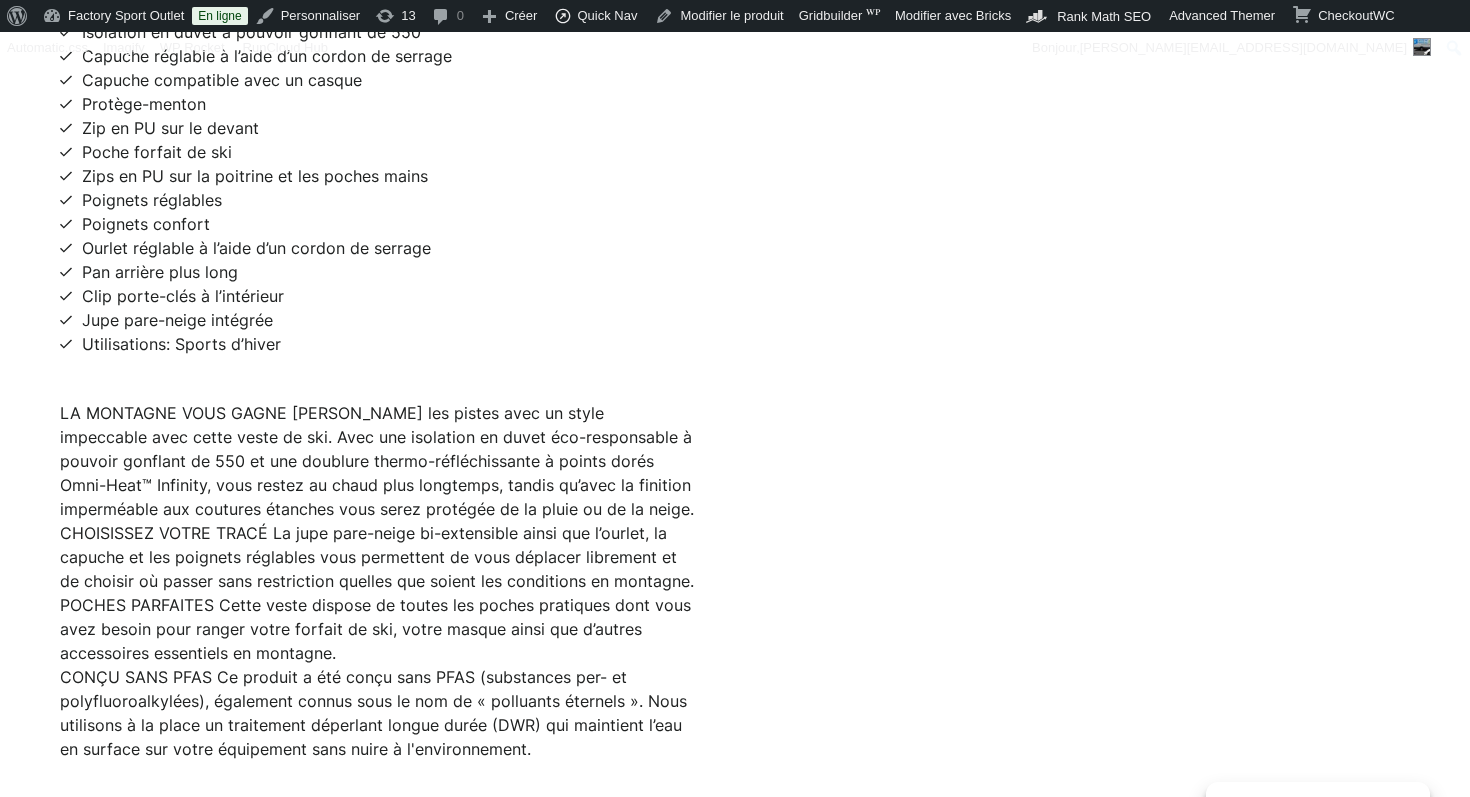 click on "CHOISISSEZ VOTRE TRACÉ
La jupe pare-neige bi-extensible ainsi que l’ourlet, la capuche et les poignets réglables vous permettent de vous déplacer librement et de choisir où passer sans restriction quelles que soient les conditions en montagne." at bounding box center (377, 557) 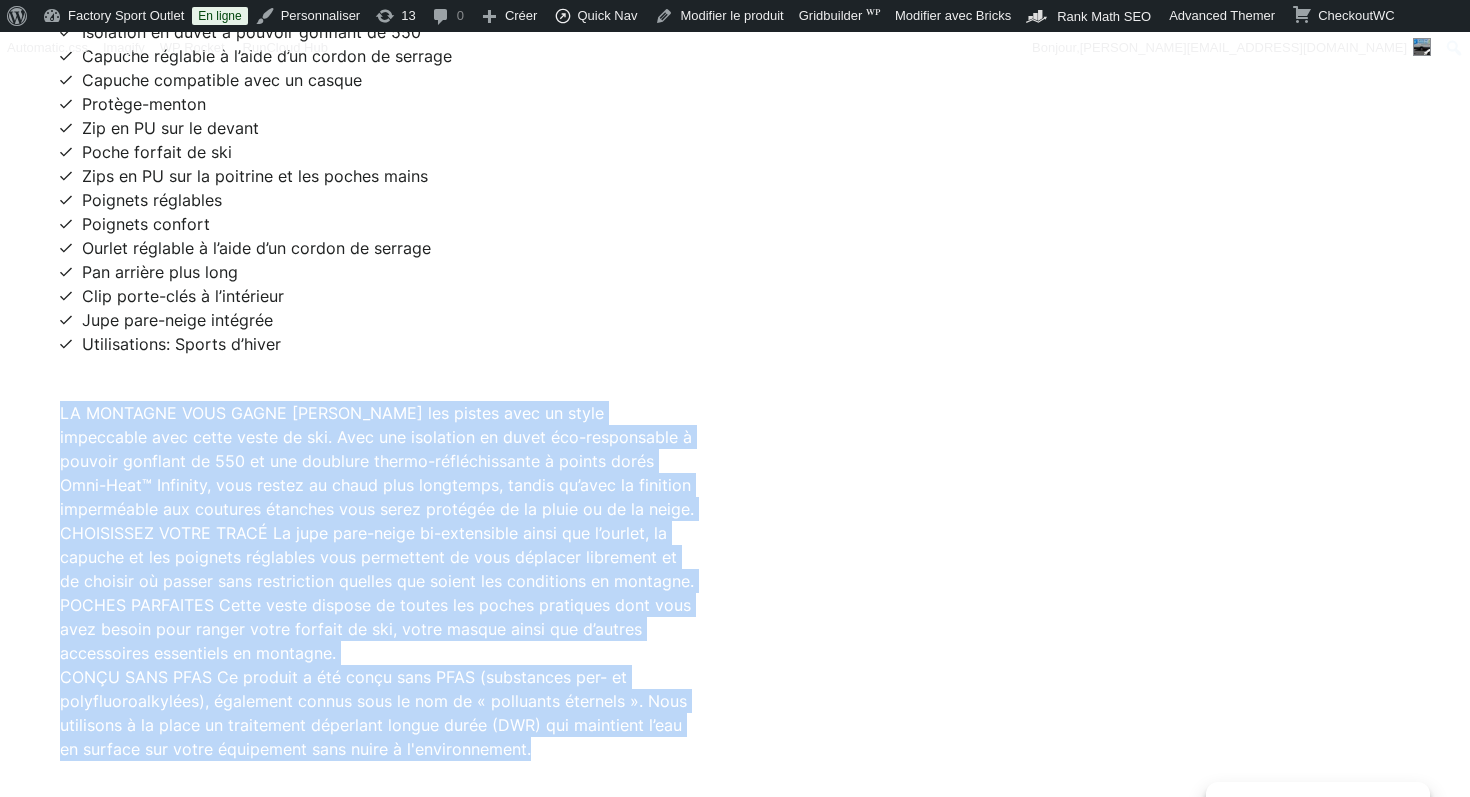 drag, startPoint x: 544, startPoint y: 733, endPoint x: 49, endPoint y: 399, distance: 597.14404 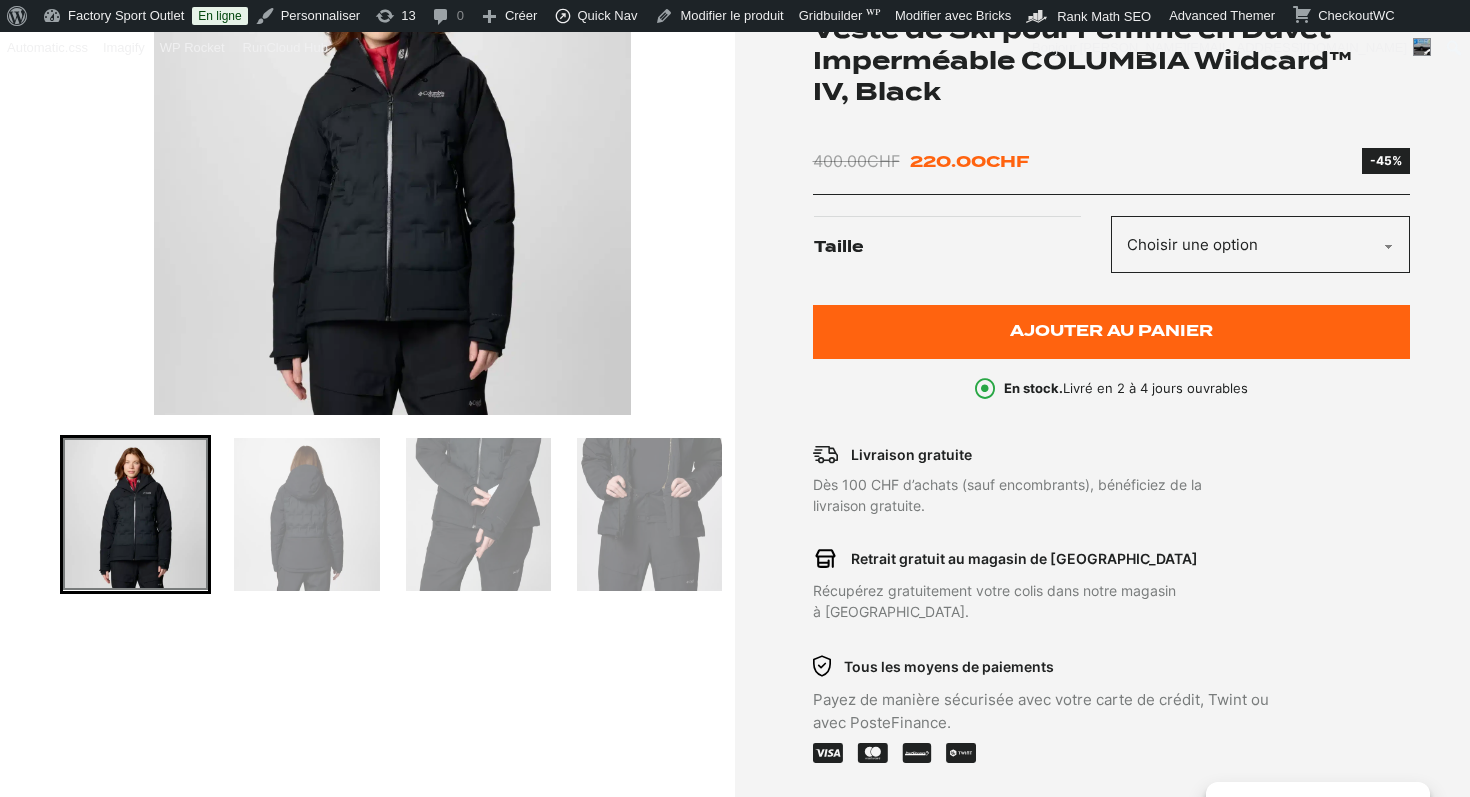 scroll, scrollTop: 339, scrollLeft: 0, axis: vertical 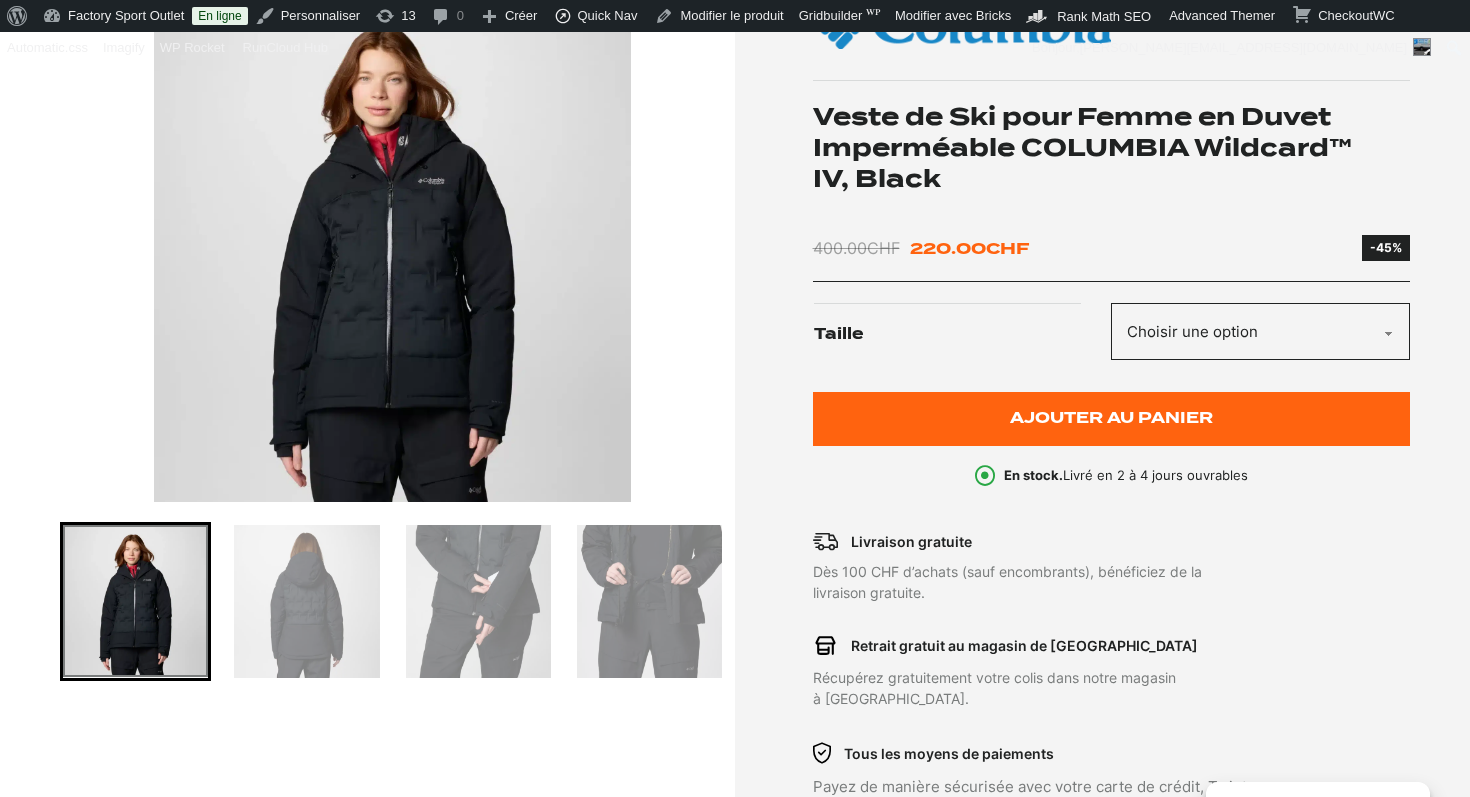 click at bounding box center [392, 252] 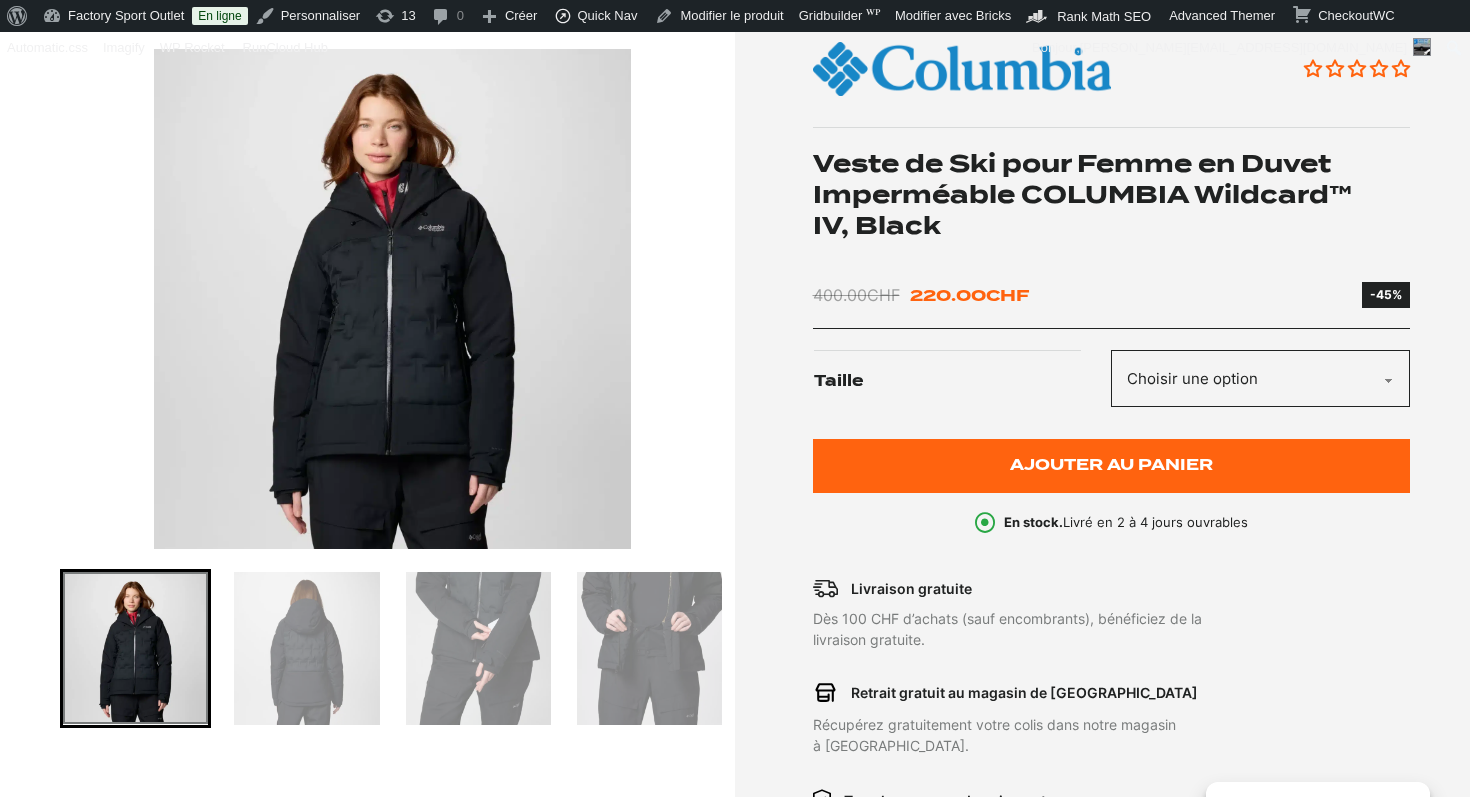 scroll, scrollTop: 288, scrollLeft: 0, axis: vertical 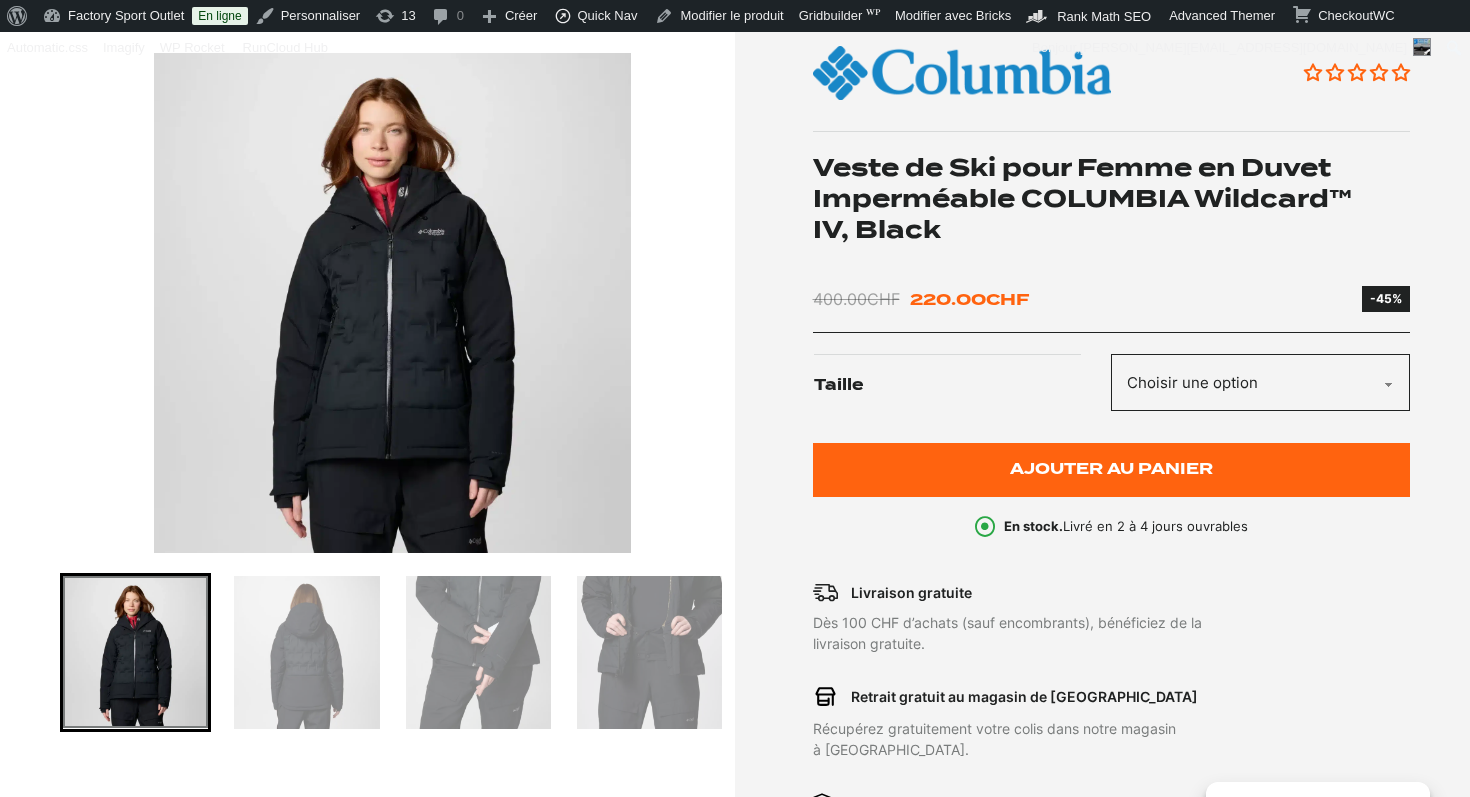 click on "Veste de Ski pour Femme en Duvet Imperméable COLUMBIA Wildcard™ IV, Black" at bounding box center [1112, 199] 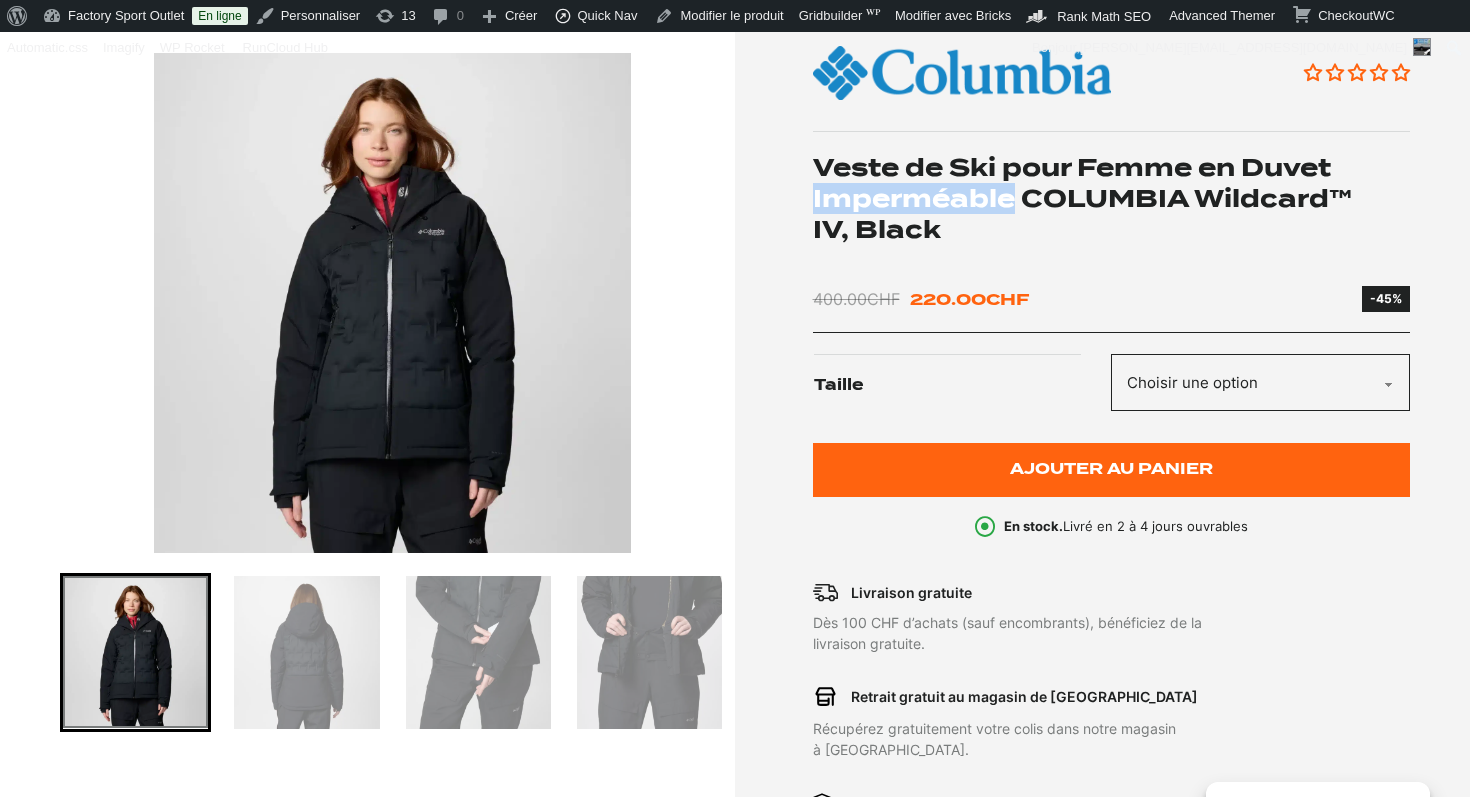 click on "Veste de Ski pour Femme en Duvet Imperméable COLUMBIA Wildcard™ IV, Black" at bounding box center (1112, 199) 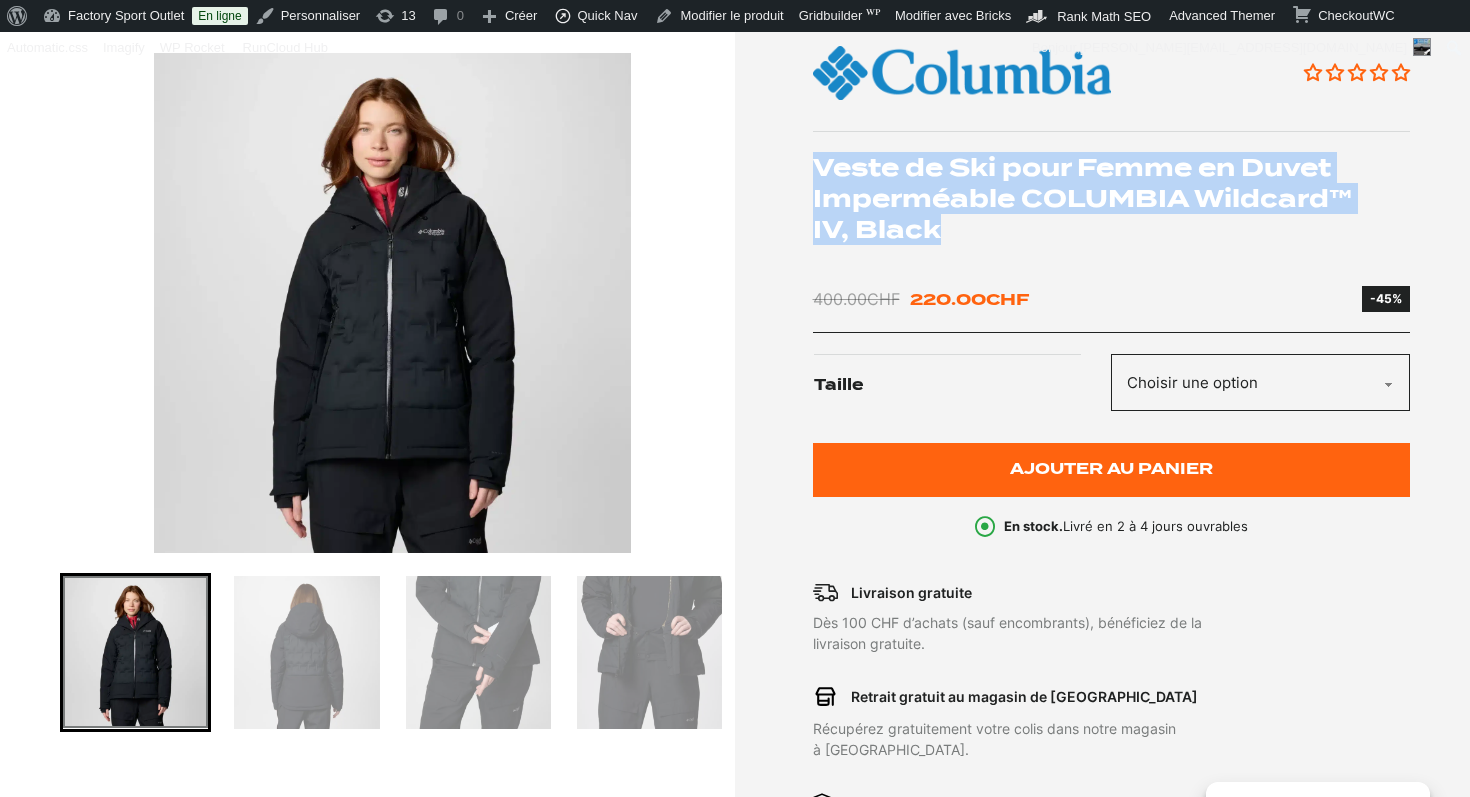 click on "Veste de Ski pour Femme en Duvet Imperméable COLUMBIA Wildcard™ IV, Black" at bounding box center [1112, 199] 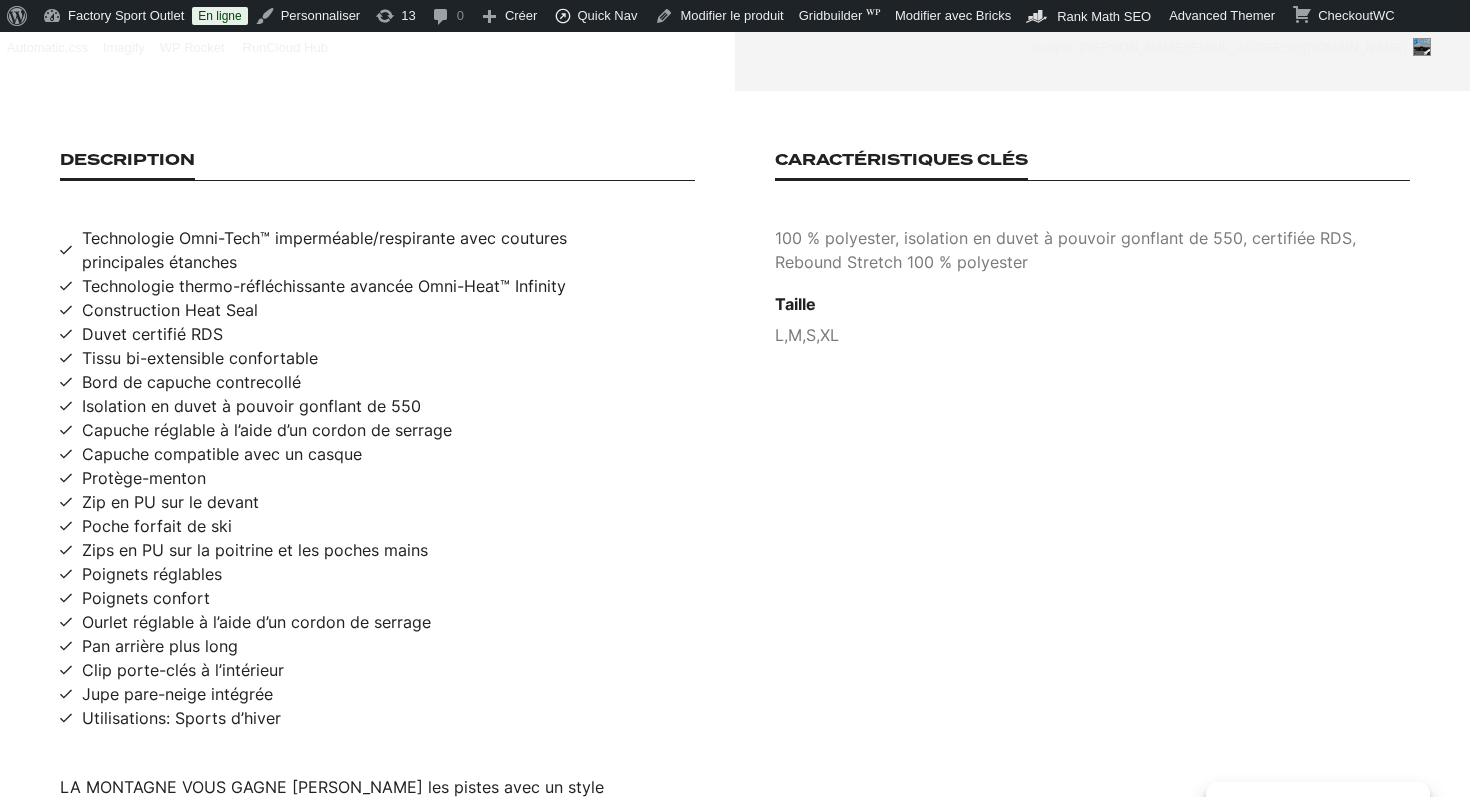 scroll, scrollTop: 1275, scrollLeft: 0, axis: vertical 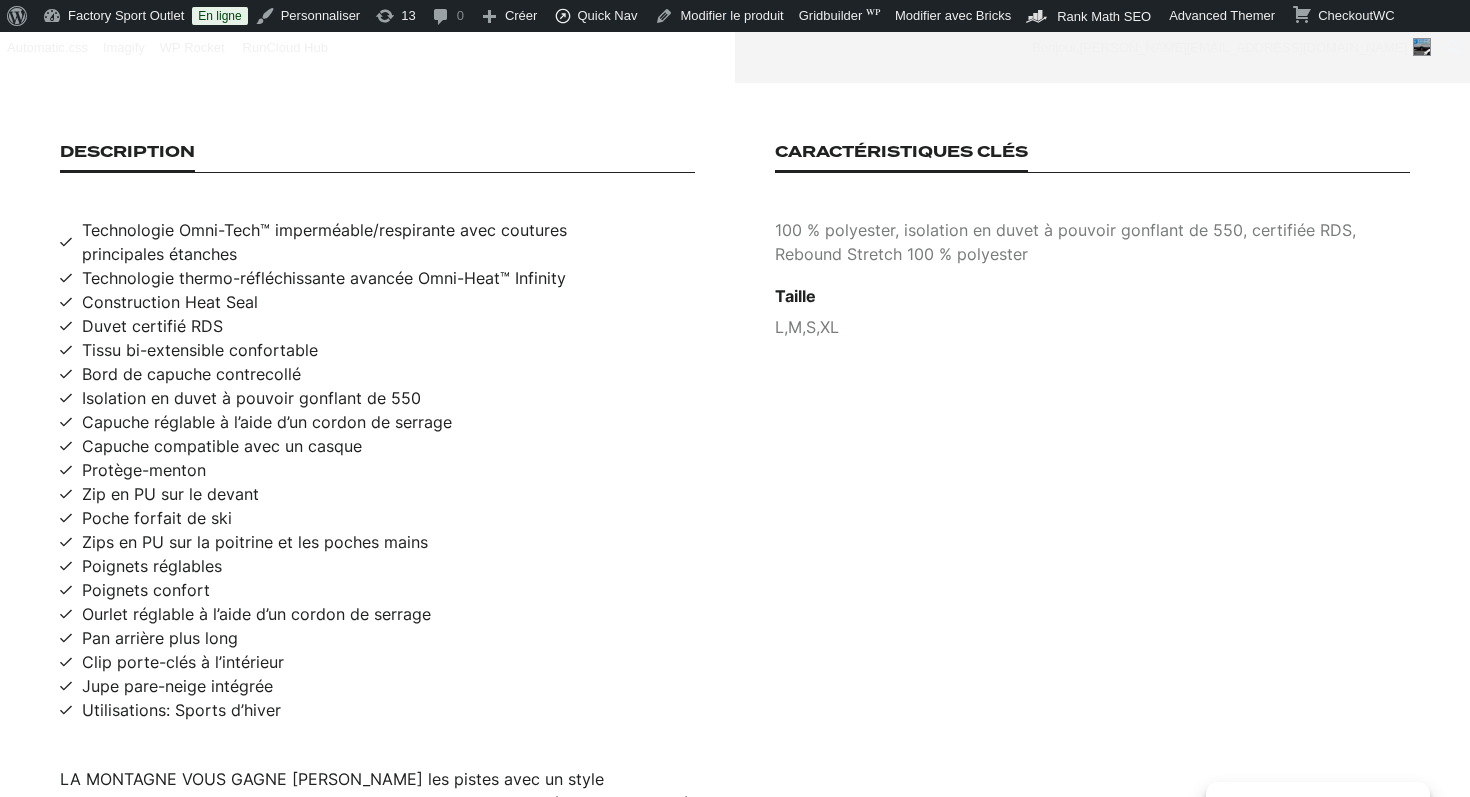 click on "Technologie Omni-Tech™ imperméable/respirante avec coutures principales étanches" at bounding box center (388, 242) 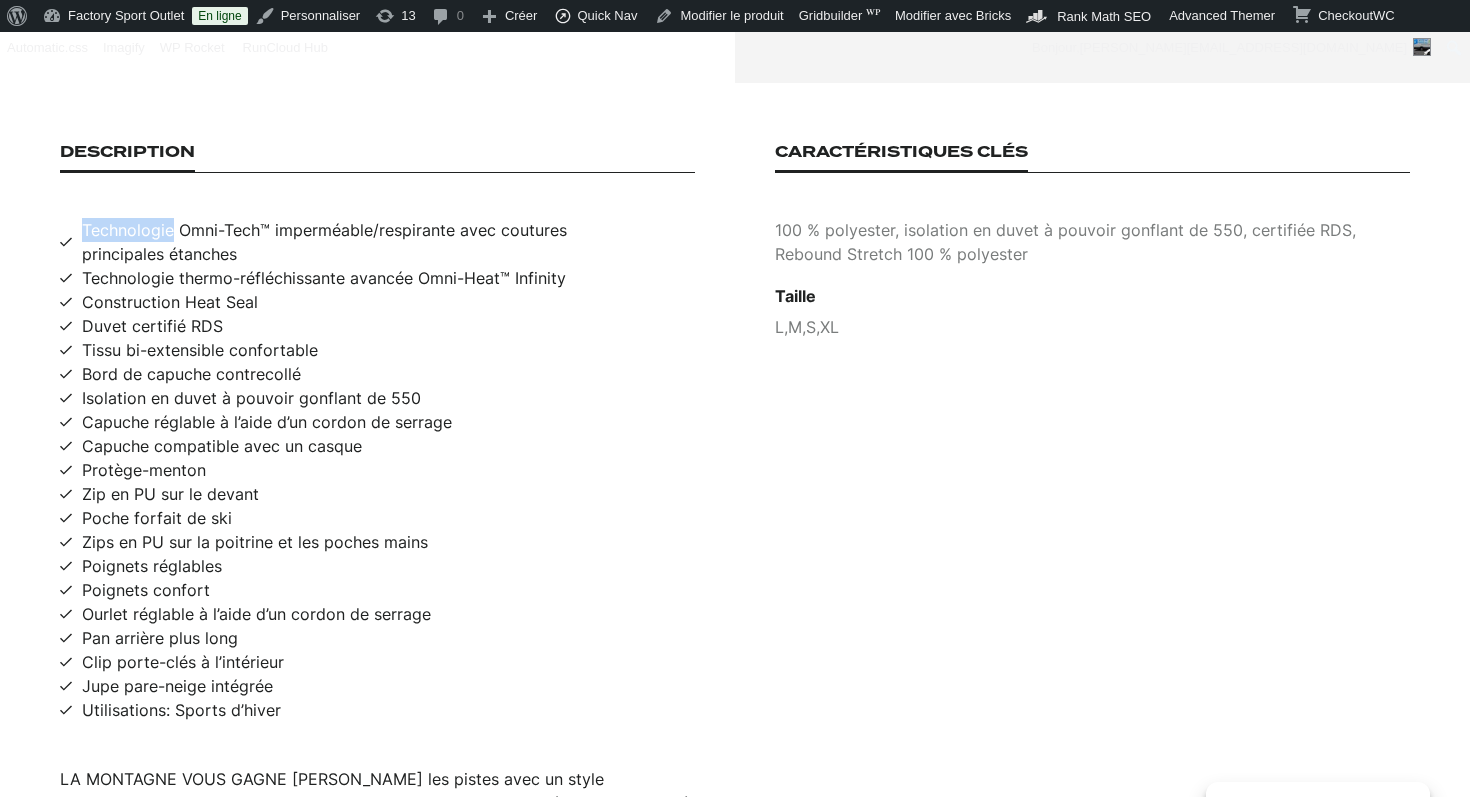 click on "Technologie Omni-Tech™ imperméable/respirante avec coutures principales étanches" at bounding box center (388, 242) 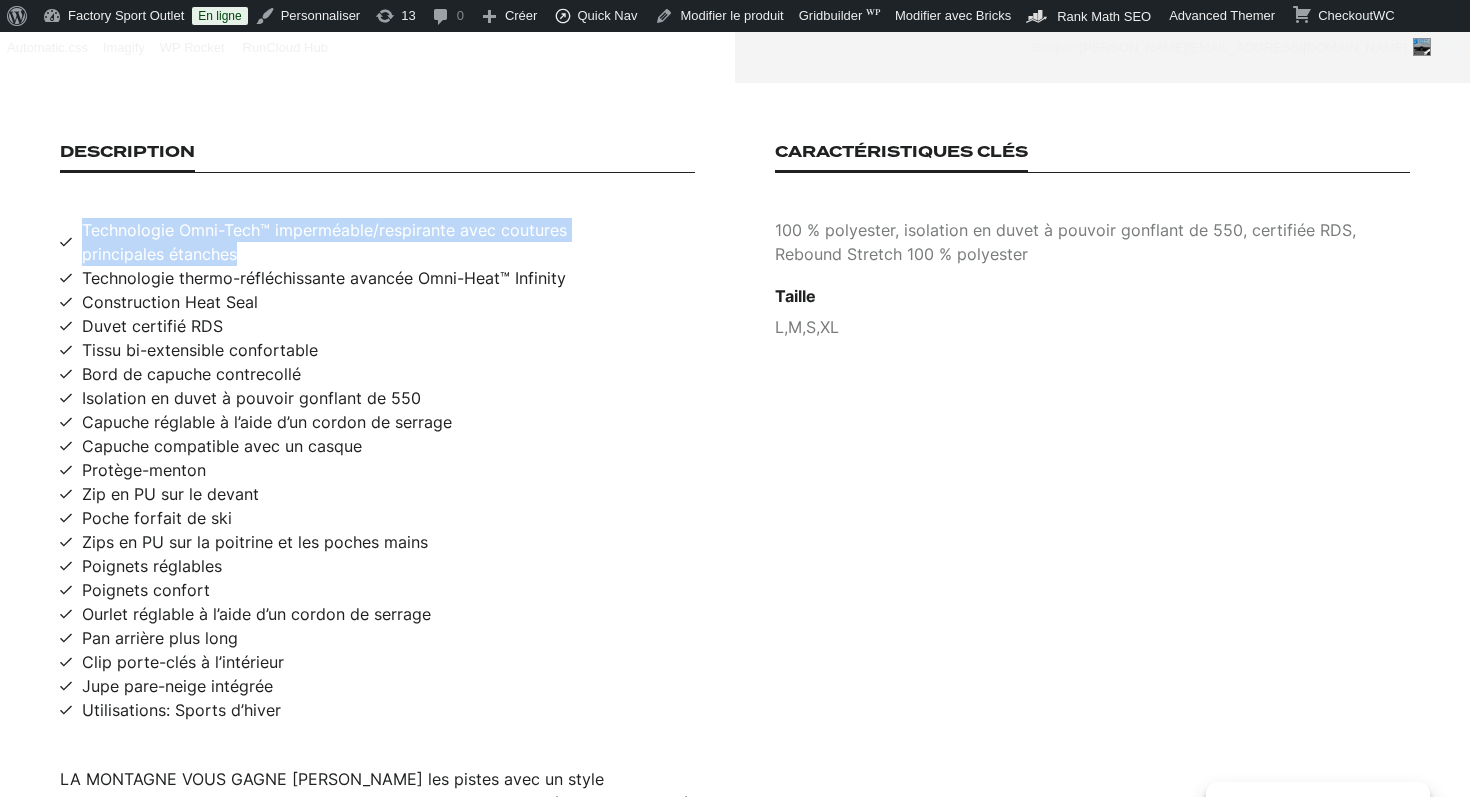 click on "Technologie Omni-Tech™ imperméable/respirante avec coutures principales étanches" at bounding box center (388, 242) 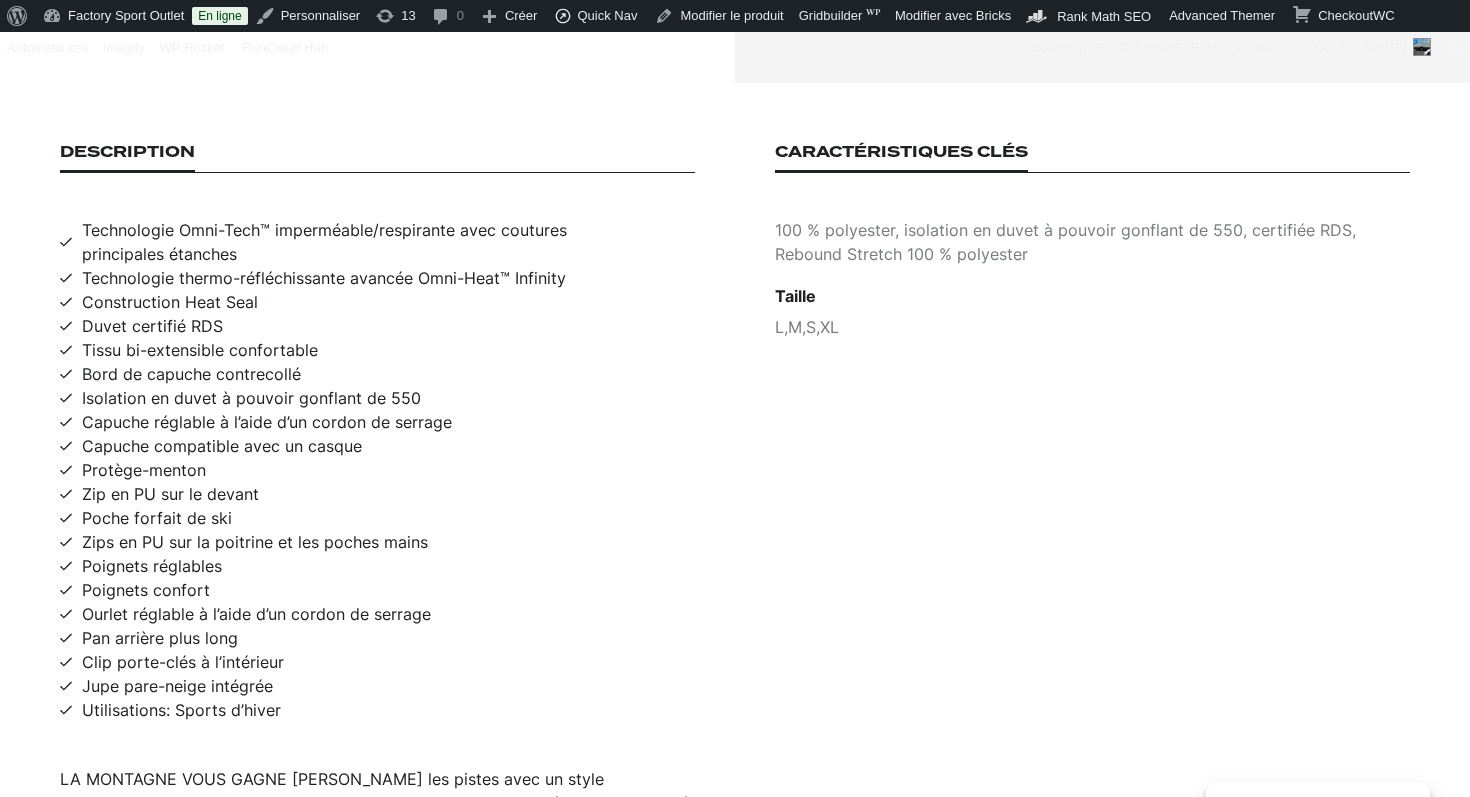 click on "Technologie thermo-réfléchissante avancée Omni-Heat™ Infinity" at bounding box center [324, 278] 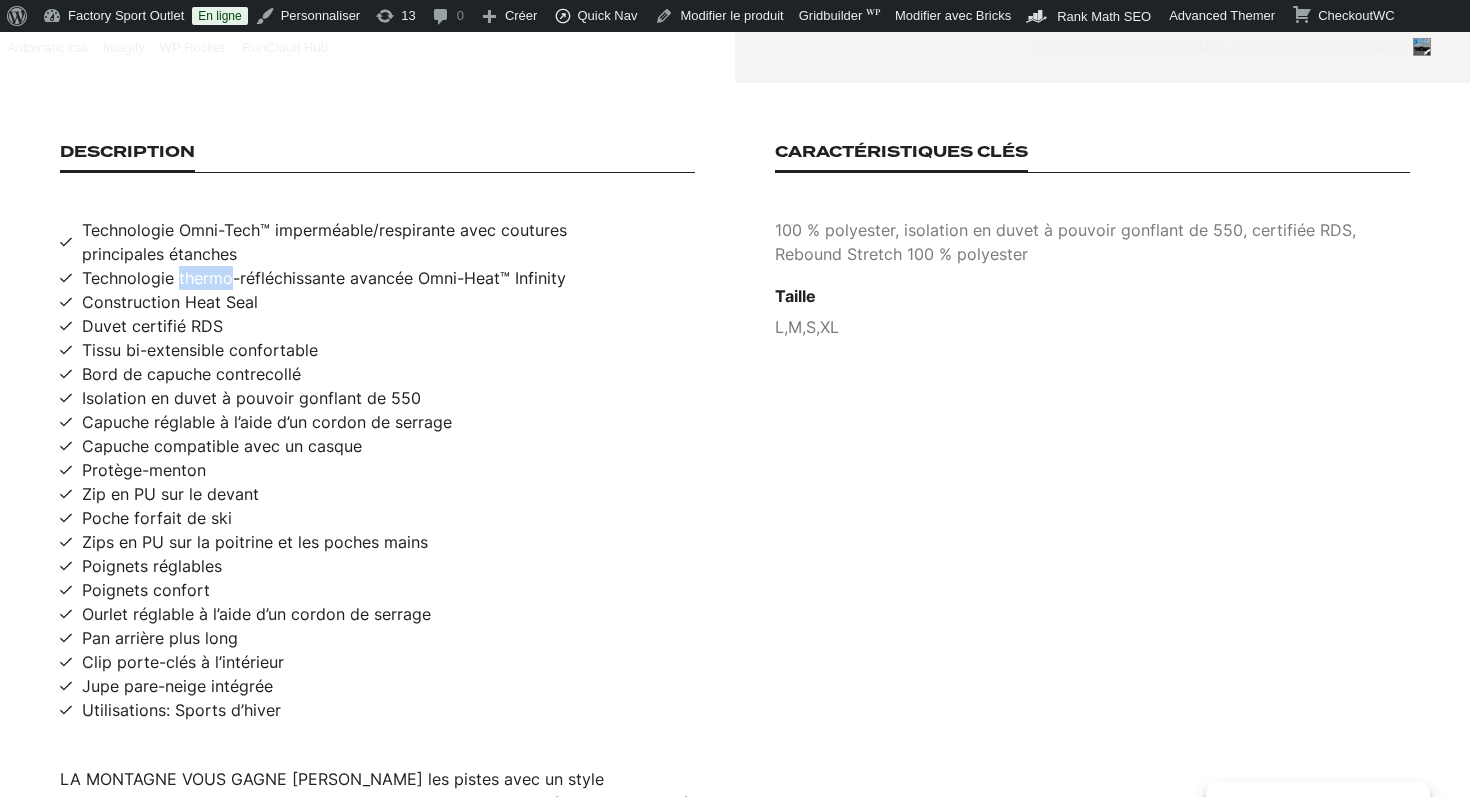 click on "Technologie thermo-réfléchissante avancée Omni-Heat™ Infinity" at bounding box center (324, 278) 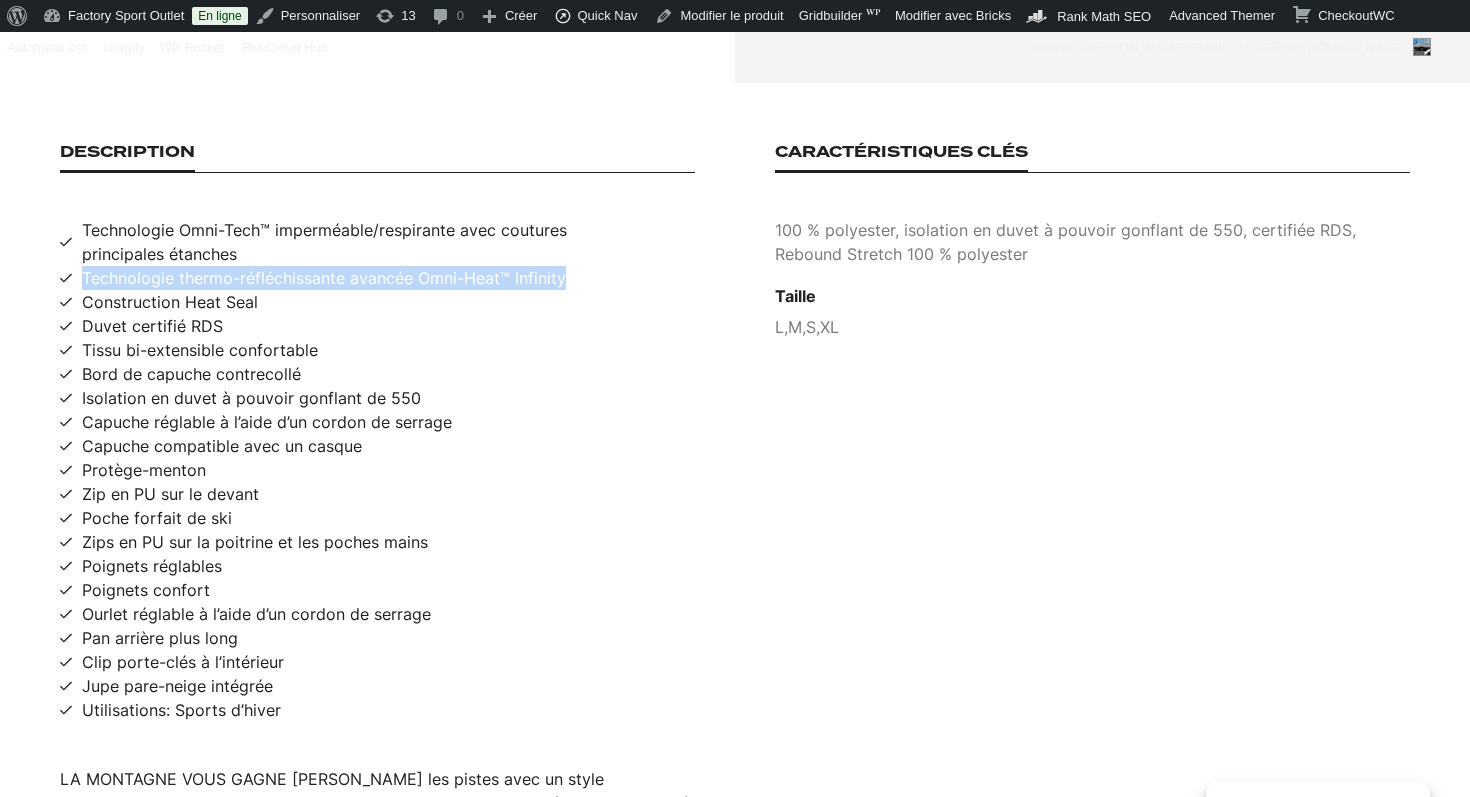 click on "Technologie thermo-réfléchissante avancée Omni-Heat™ Infinity" at bounding box center (324, 278) 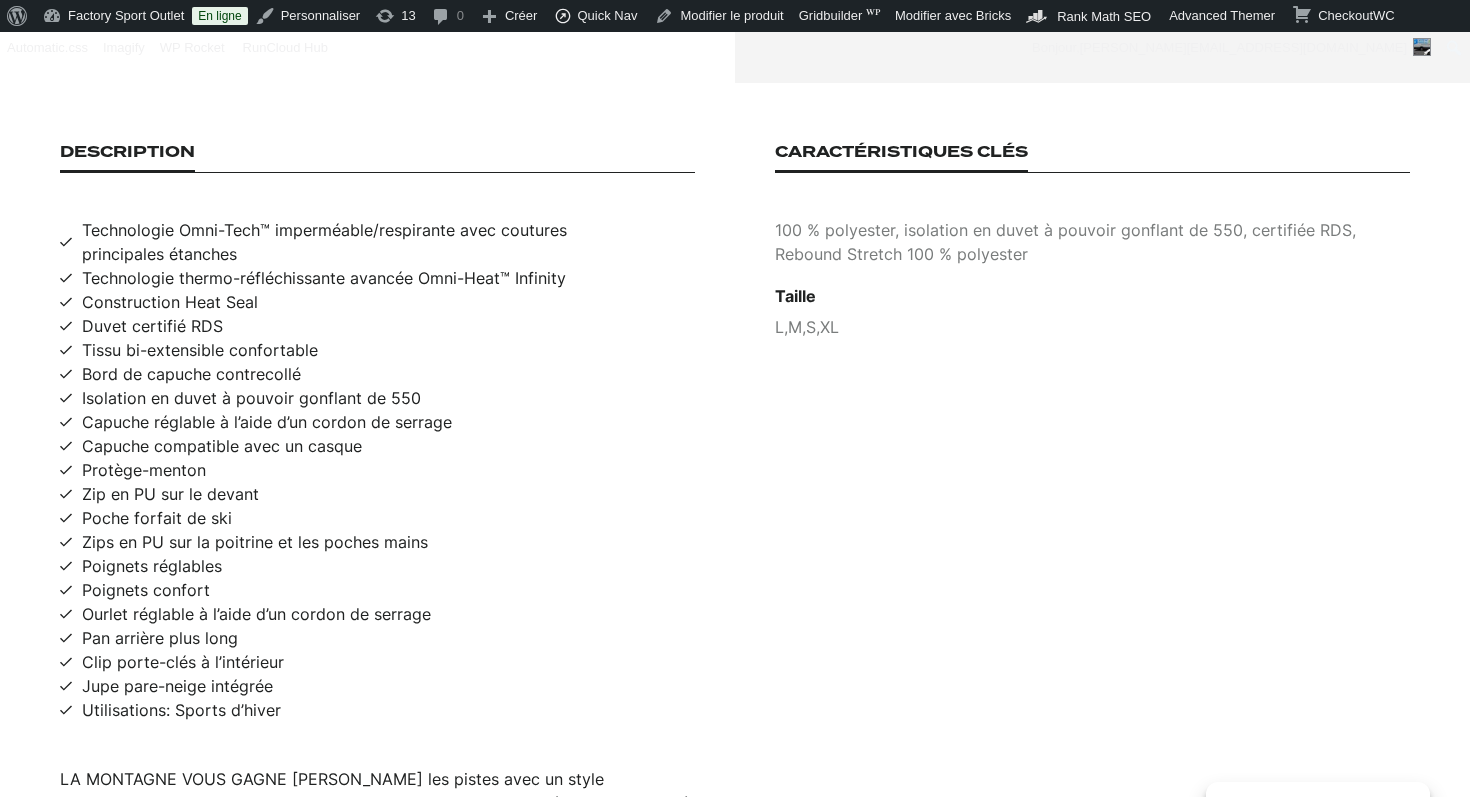 click on "Construction Heat Seal" at bounding box center [170, 302] 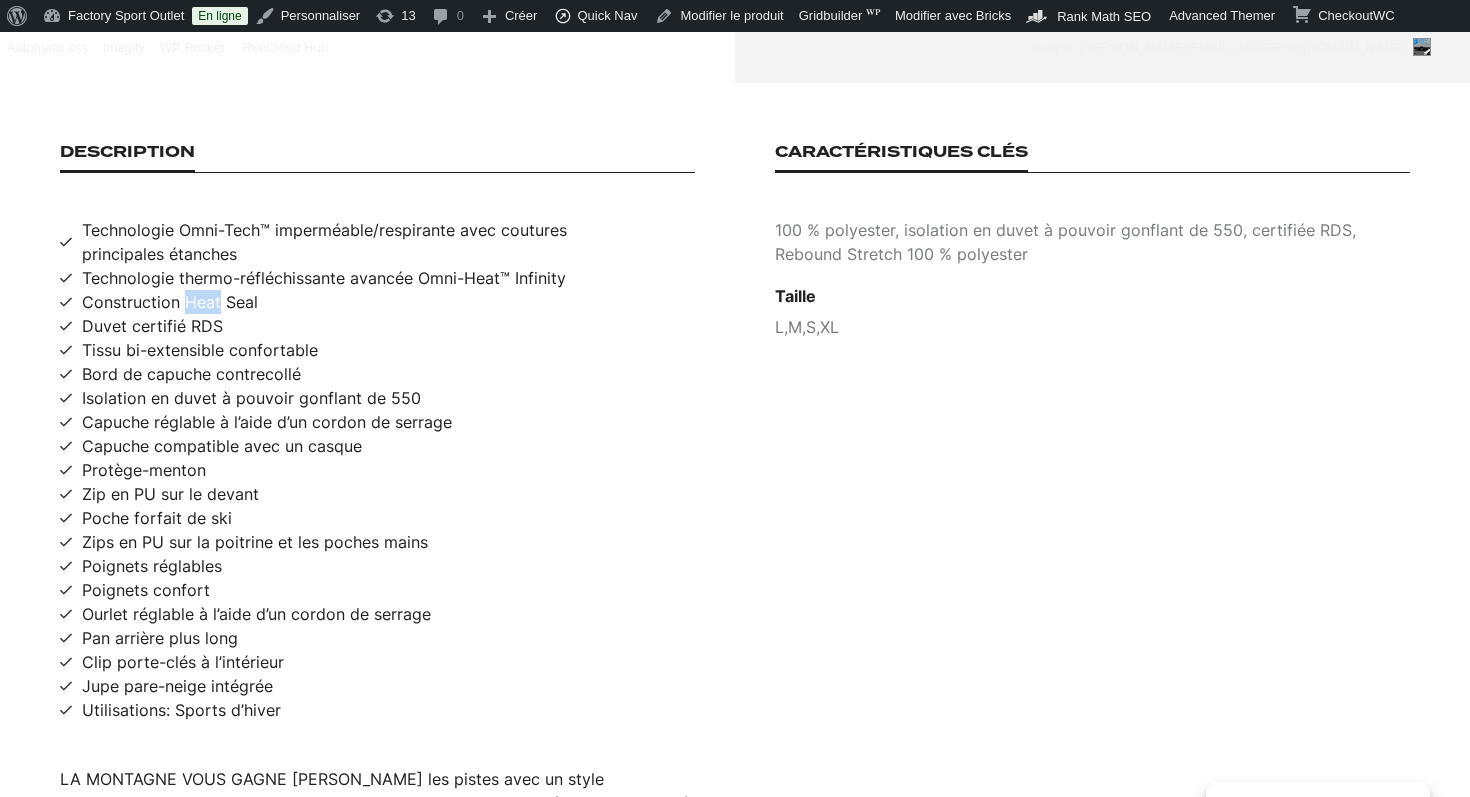 click on "Construction Heat Seal" at bounding box center [170, 302] 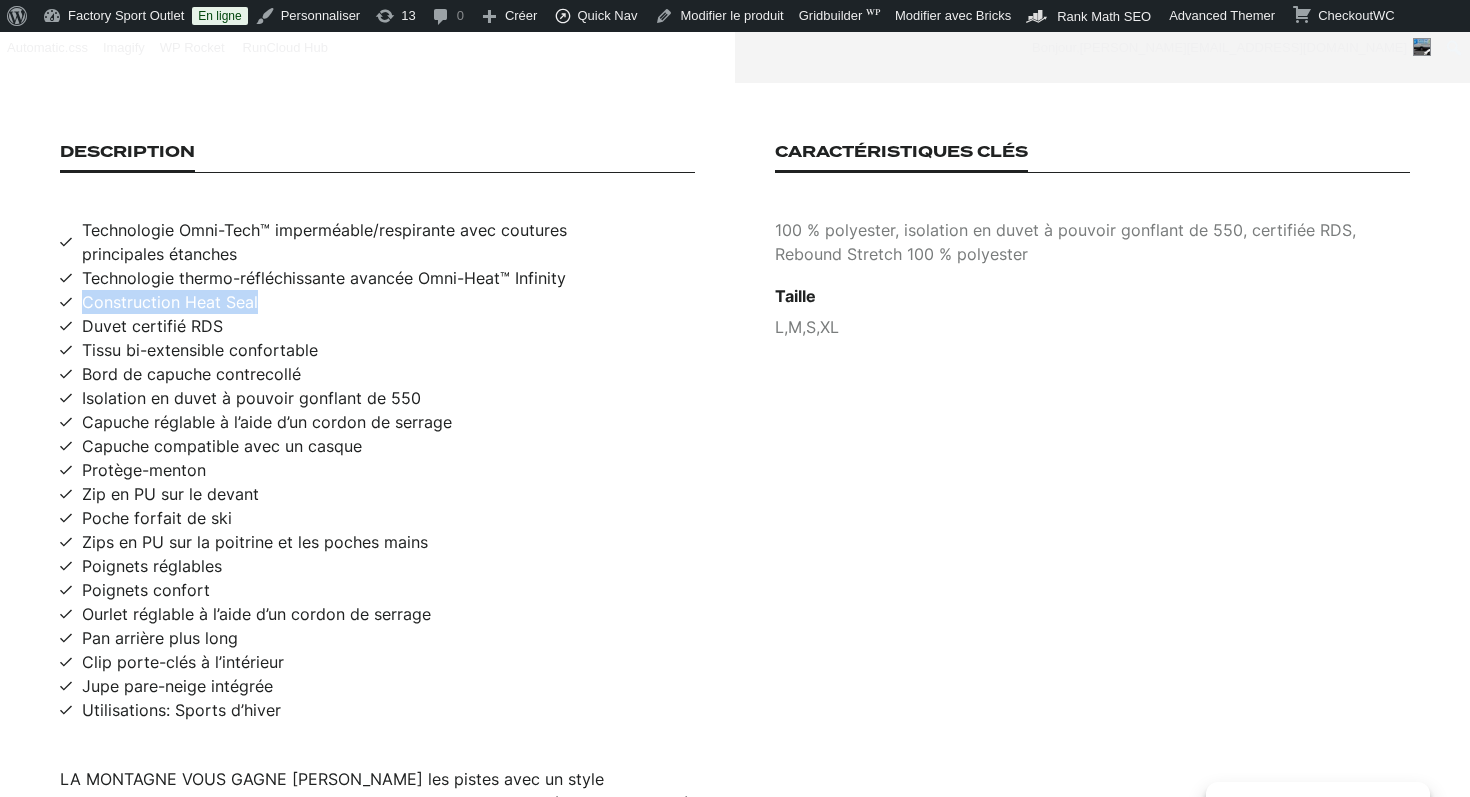 click on "Construction Heat Seal" at bounding box center (170, 302) 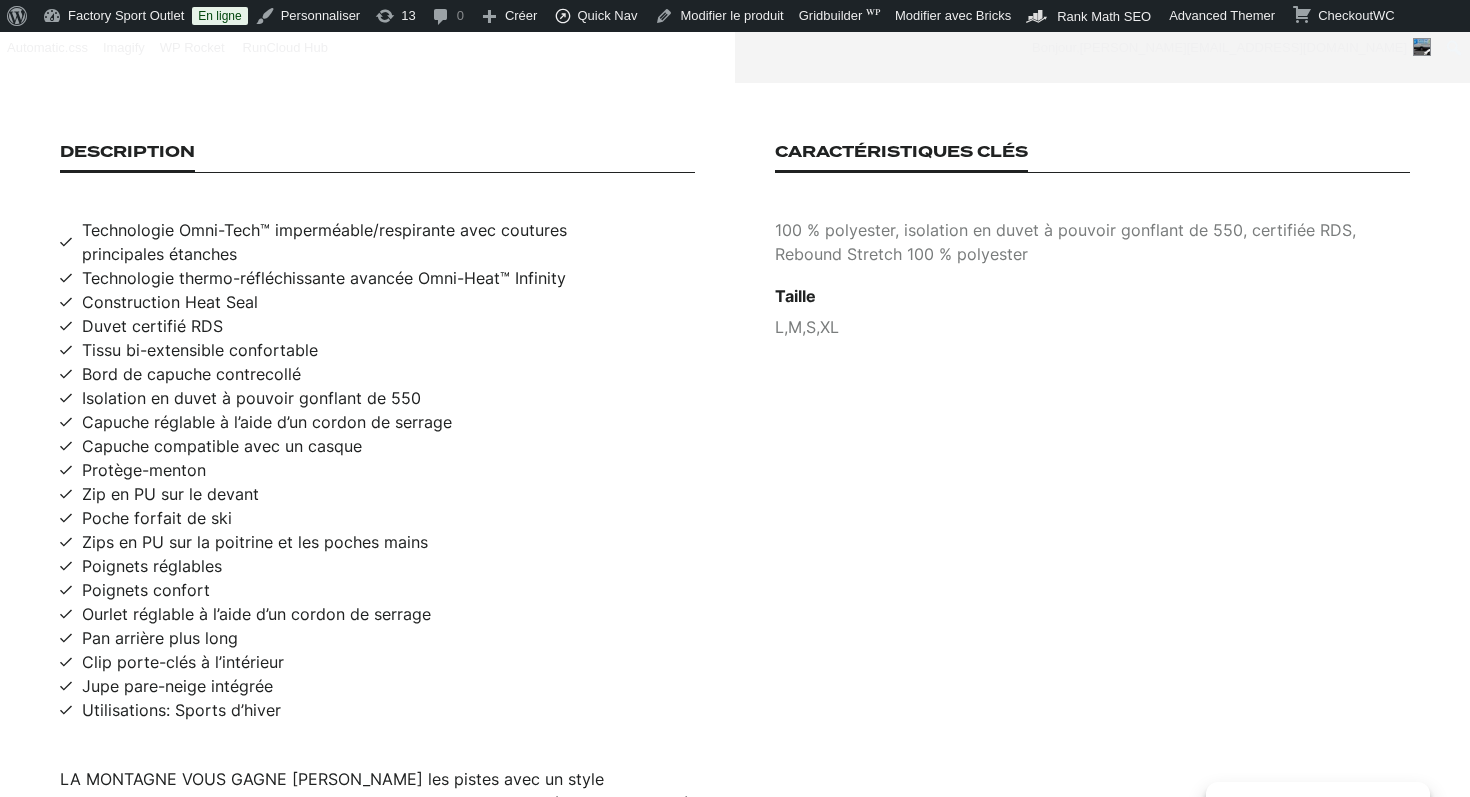 click on "Duvet certifié RDS" at bounding box center (152, 326) 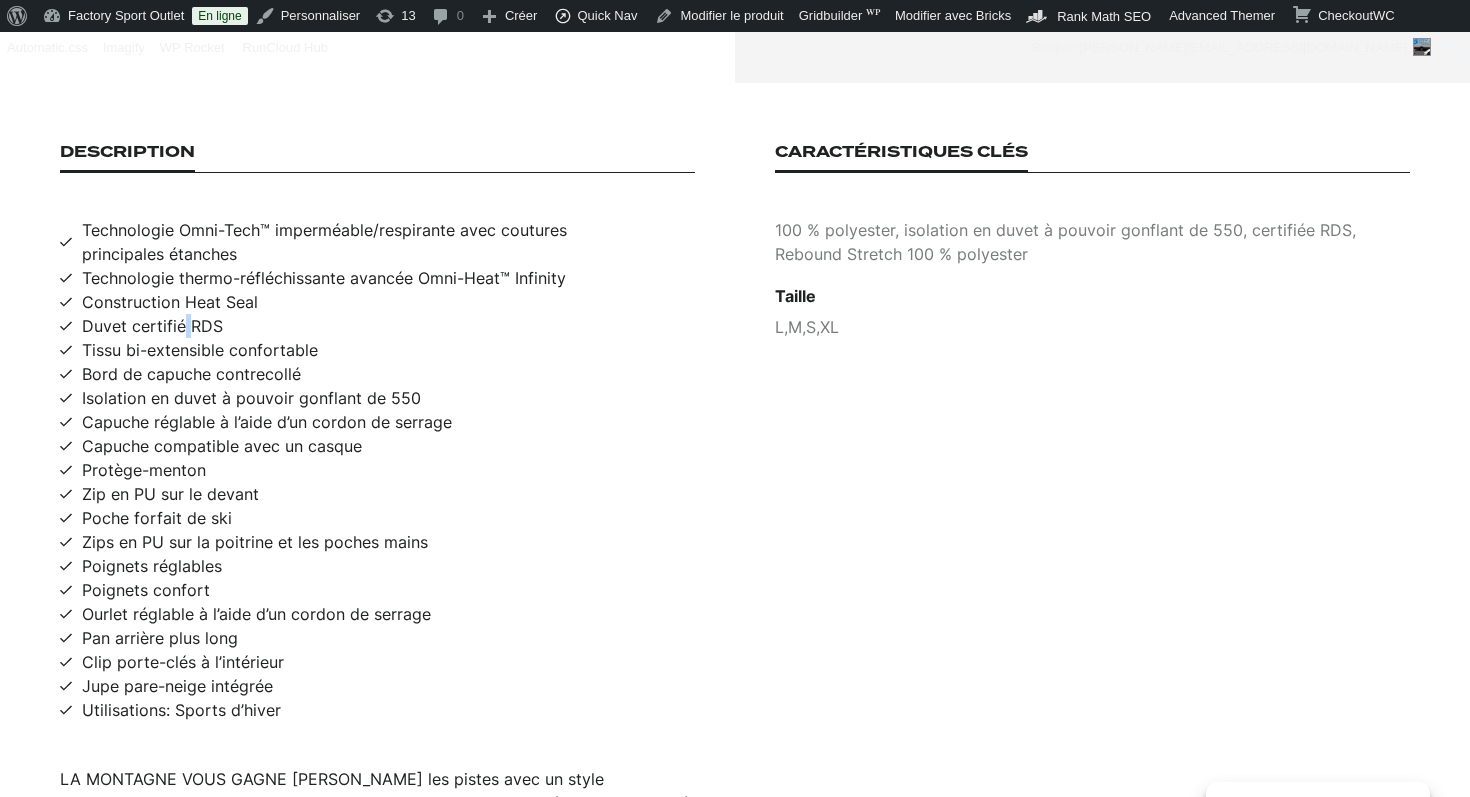 click on "Duvet certifié RDS" at bounding box center (152, 326) 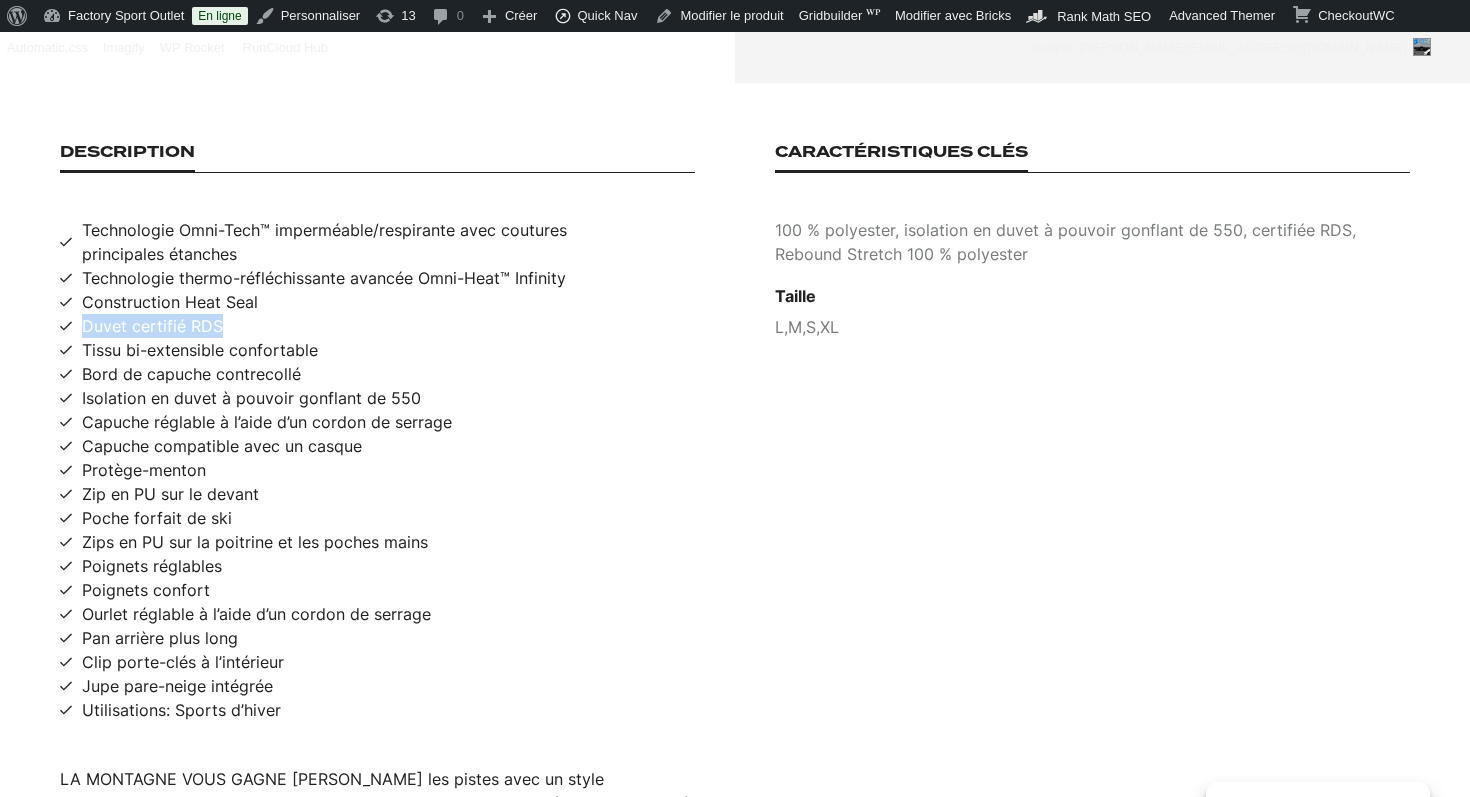 click on "Duvet certifié RDS" at bounding box center [152, 326] 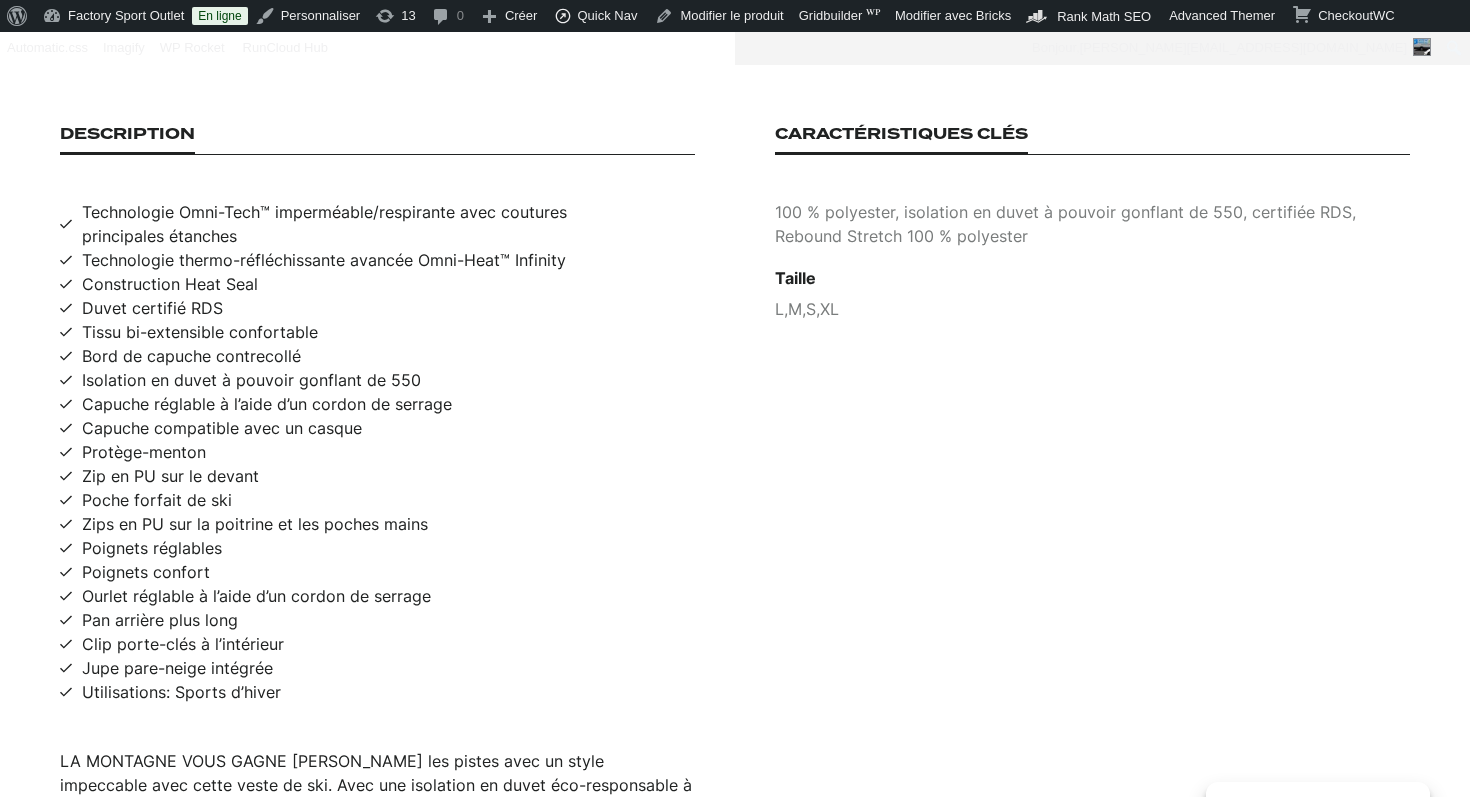 click on "Utilisations: Sports d’hiver" at bounding box center [181, 692] 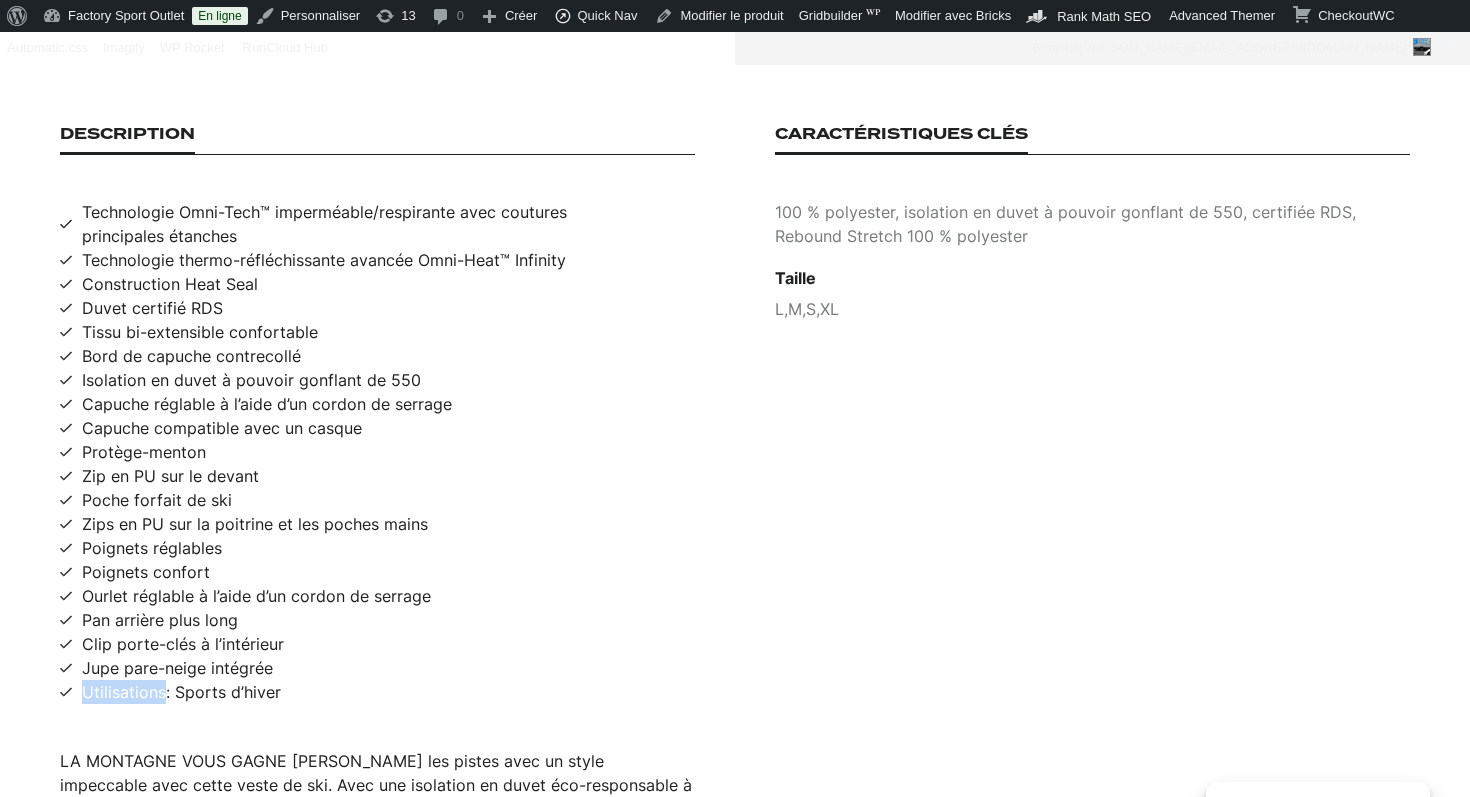 click on "Utilisations: Sports d’hiver" at bounding box center [181, 692] 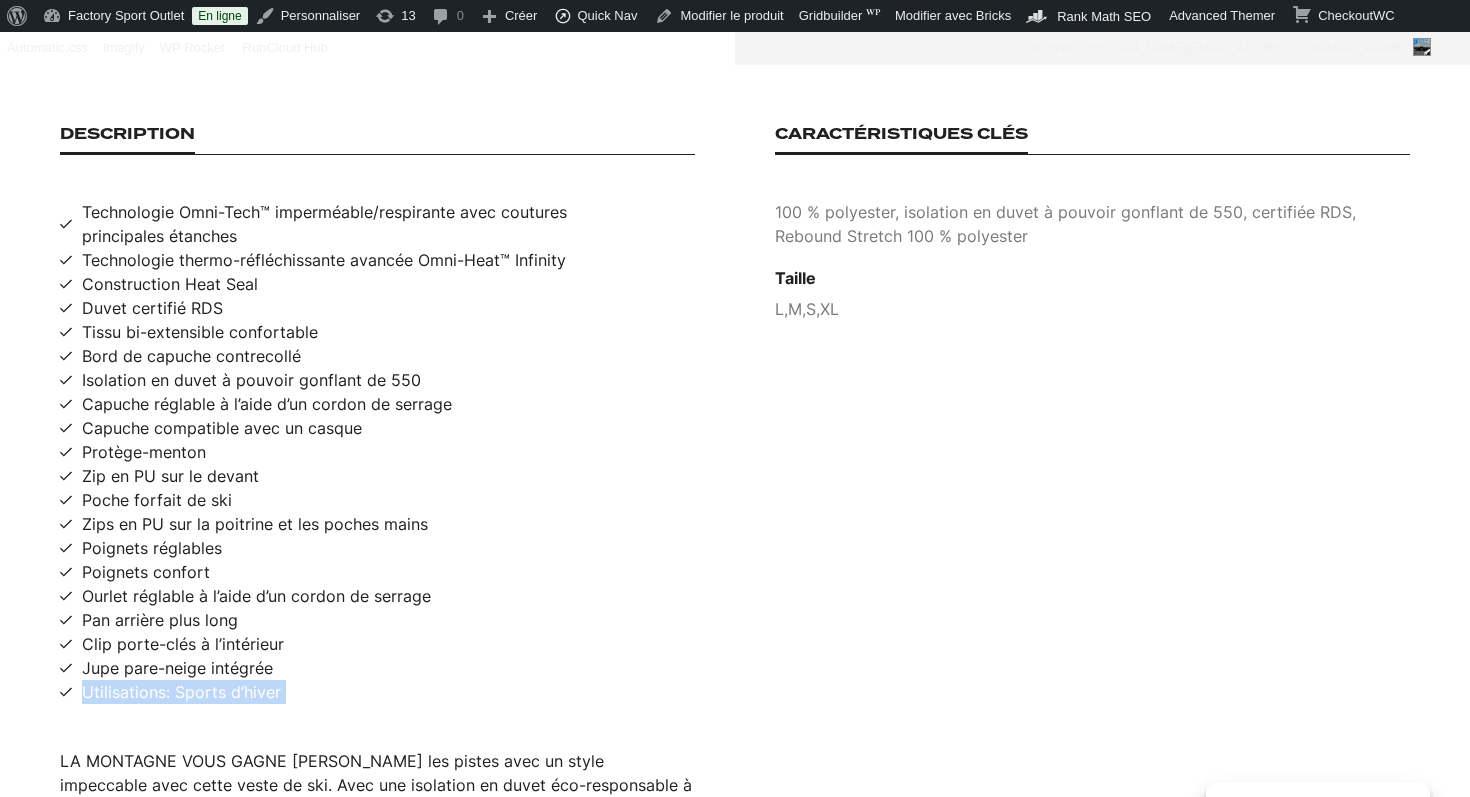 click on "Utilisations: Sports d’hiver" at bounding box center (181, 692) 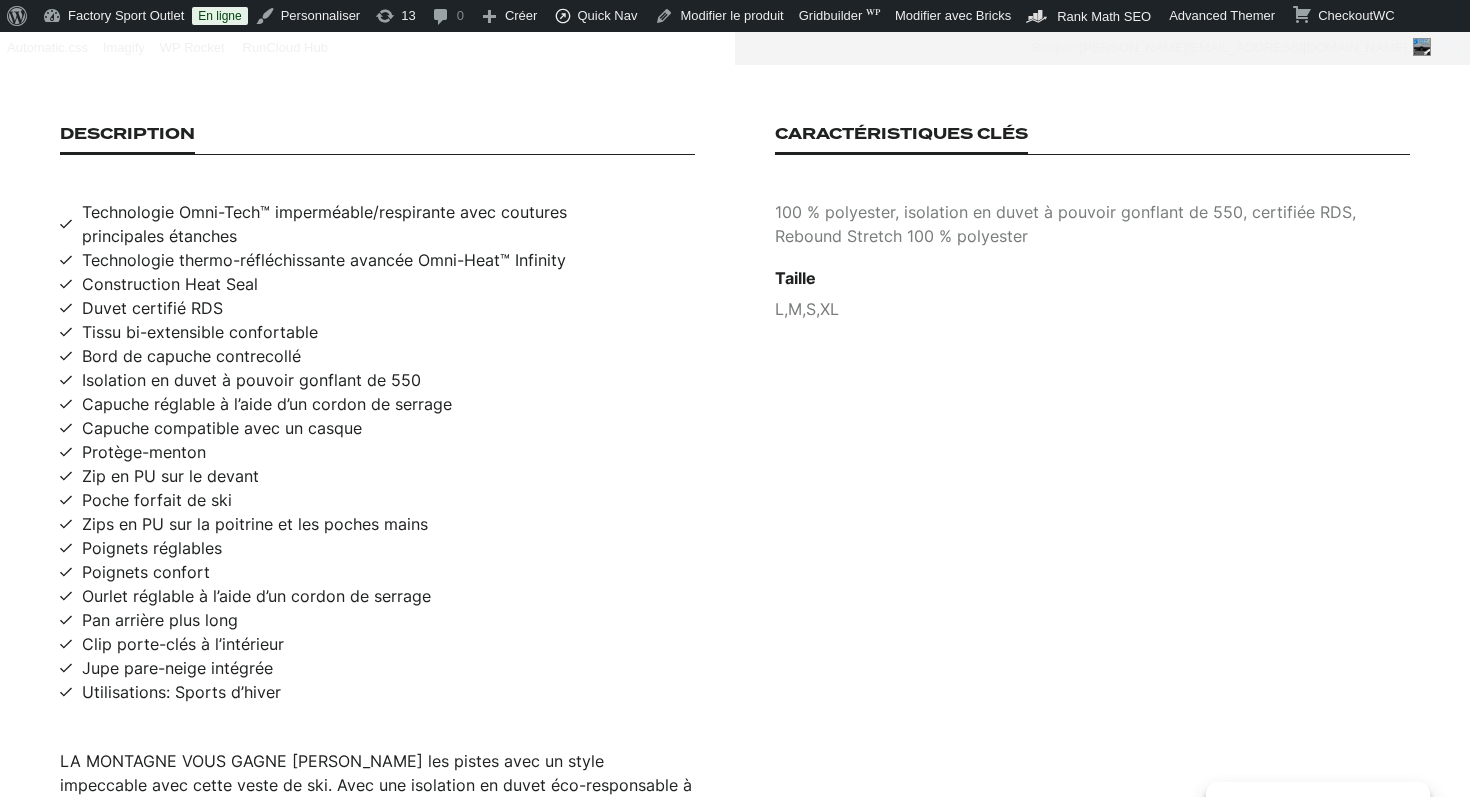 click on "100 % polyester, isolation en duvet à pouvoir gonflant de 550, certifiée RDS, Rebound Stretch 100 % polyester" at bounding box center [1092, 224] 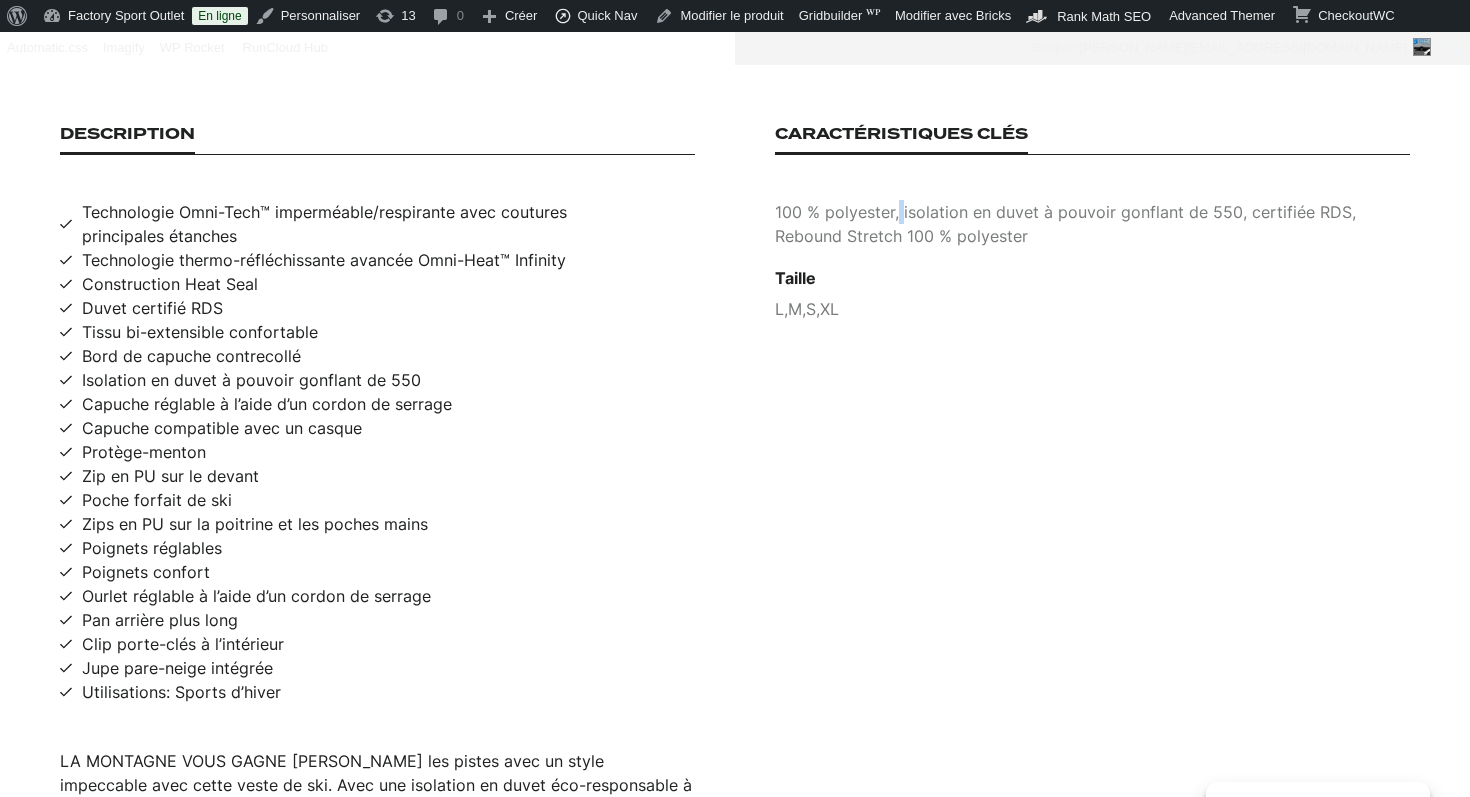 click on "100 % polyester, isolation en duvet à pouvoir gonflant de 550, certifiée RDS, Rebound Stretch 100 % polyester" at bounding box center [1092, 224] 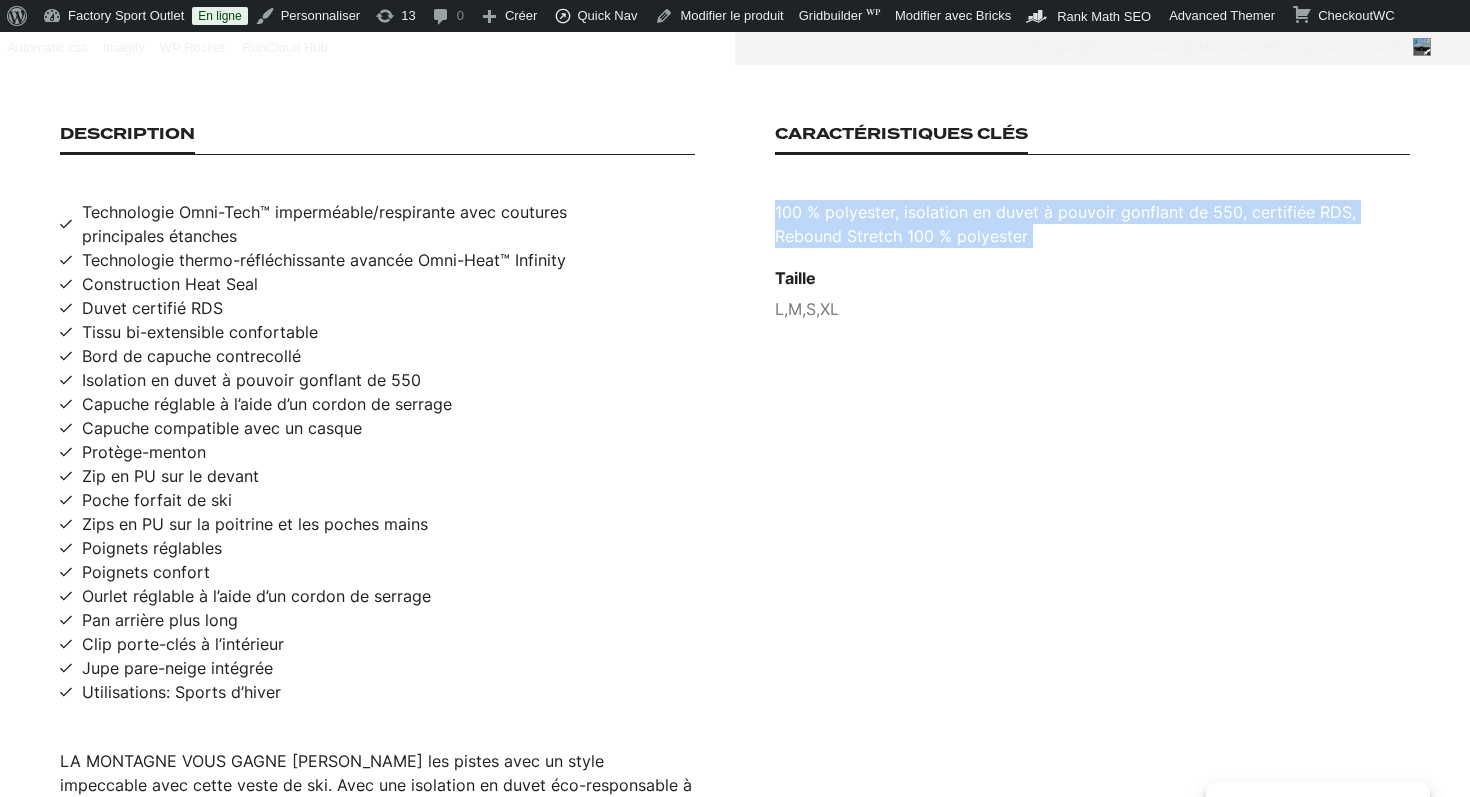 click on "100 % polyester, isolation en duvet à pouvoir gonflant de 550, certifiée RDS, Rebound Stretch 100 % polyester" at bounding box center (1092, 224) 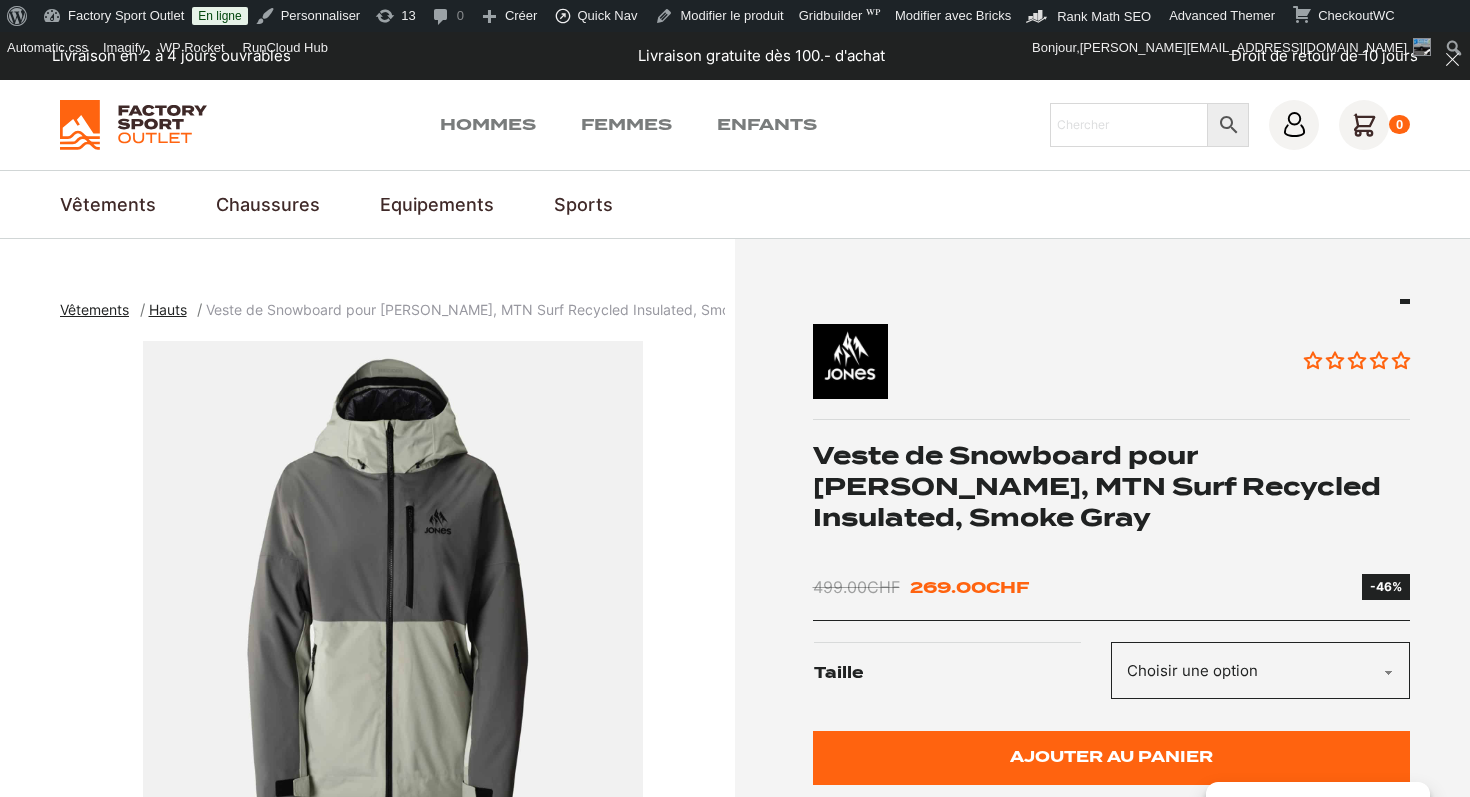 scroll, scrollTop: 0, scrollLeft: 0, axis: both 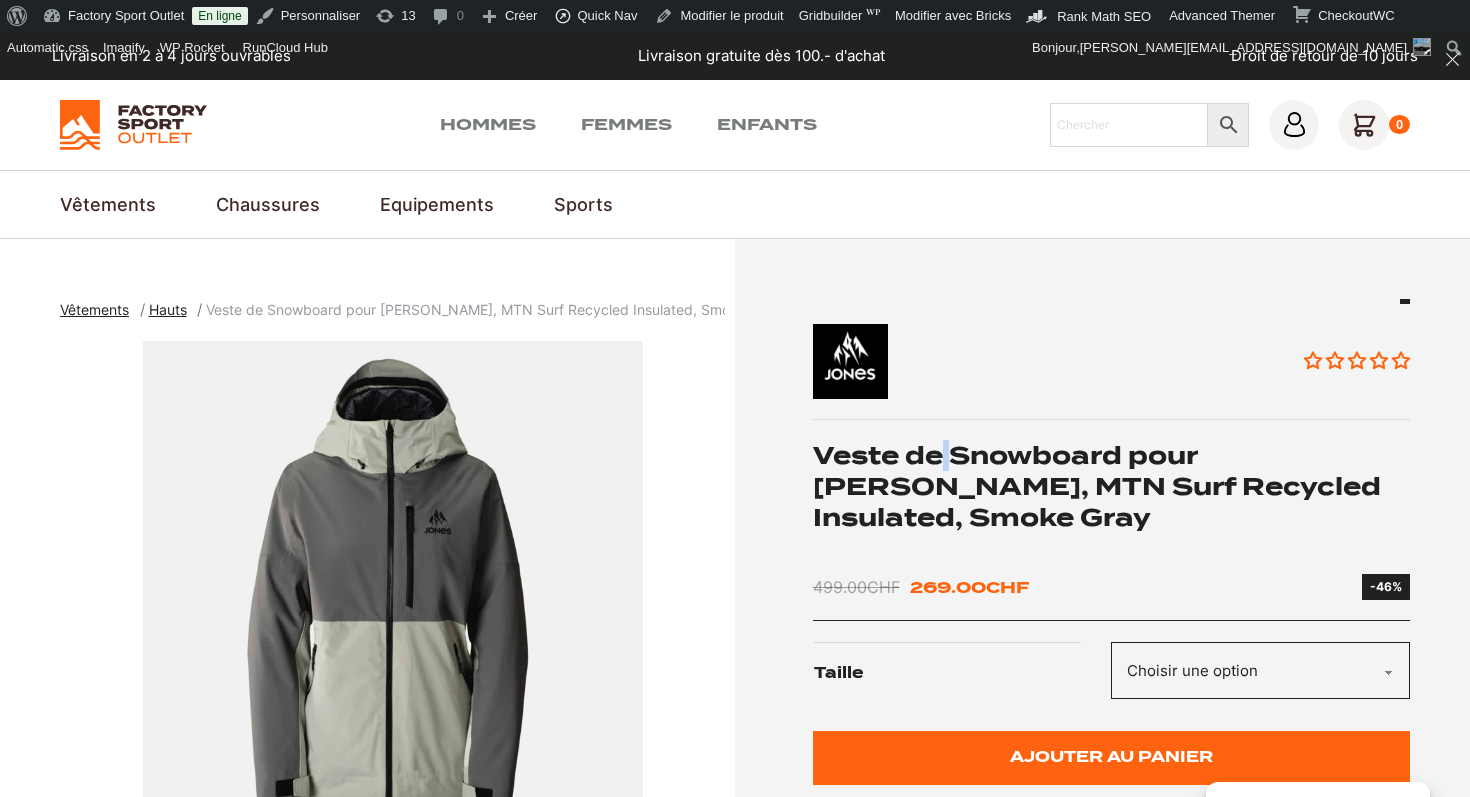 click on "Veste de Snowboard pour [PERSON_NAME], MTN Surf Recycled Insulated, Smoke Gray" at bounding box center [1112, 487] 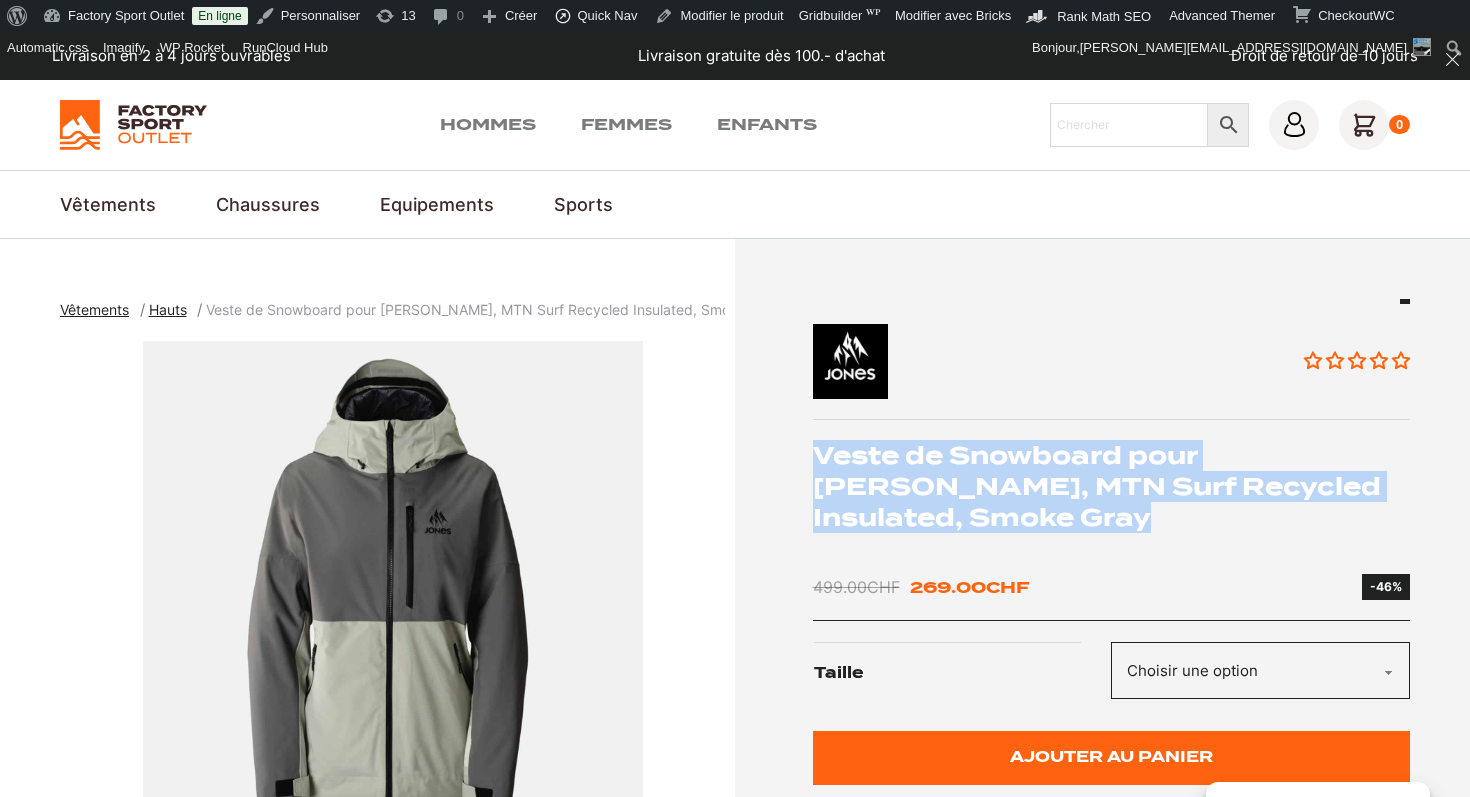 click on "Veste de Snowboard pour [PERSON_NAME], MTN Surf Recycled Insulated, Smoke Gray" at bounding box center [1112, 487] 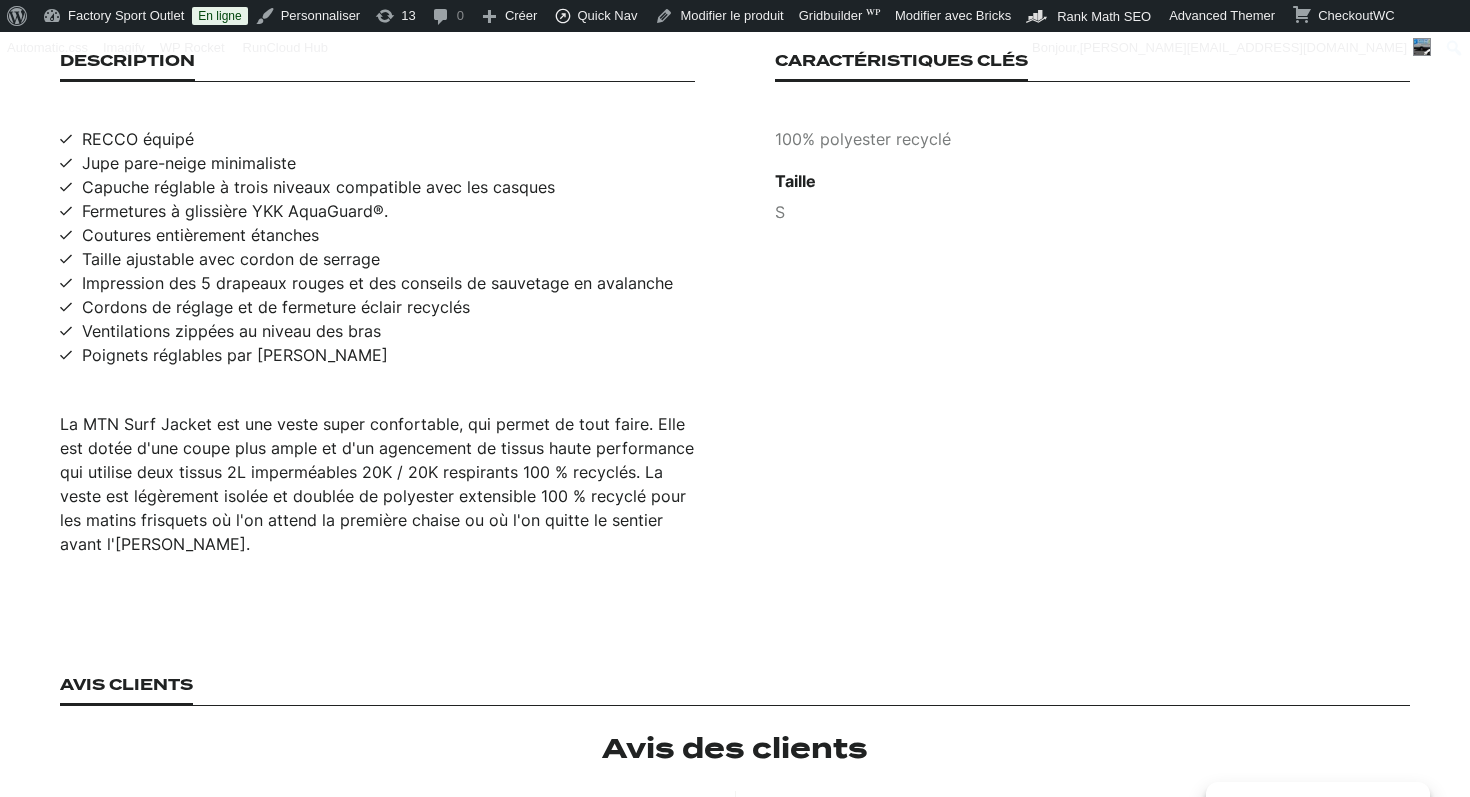 scroll, scrollTop: 1460, scrollLeft: 0, axis: vertical 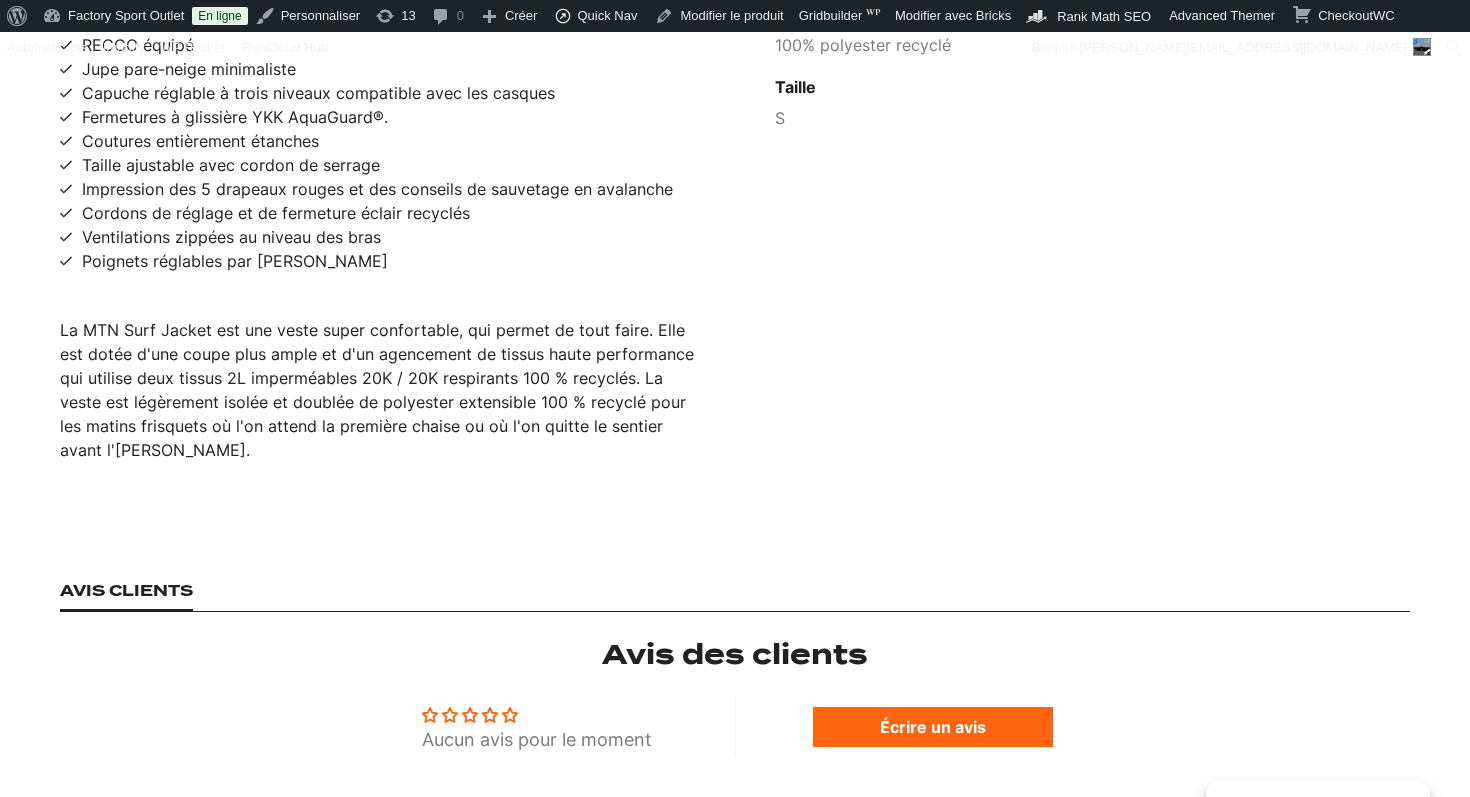 click on "La MTN Surf Jacket est une veste super confortable, qui permet de tout faire. Elle est dotée d'une coupe plus ample et d'un agencement de tissus haute performance qui utilise deux tissus 2L imperméables 20K / 20K respirants 100 % recyclés. La veste est légèrement isolée et doublée de polyester extensible 100 % recyclé pour les matins frisquets où l'on attend la première chaise ou où l'on quitte le sentier avant l'[PERSON_NAME]." at bounding box center [377, 390] 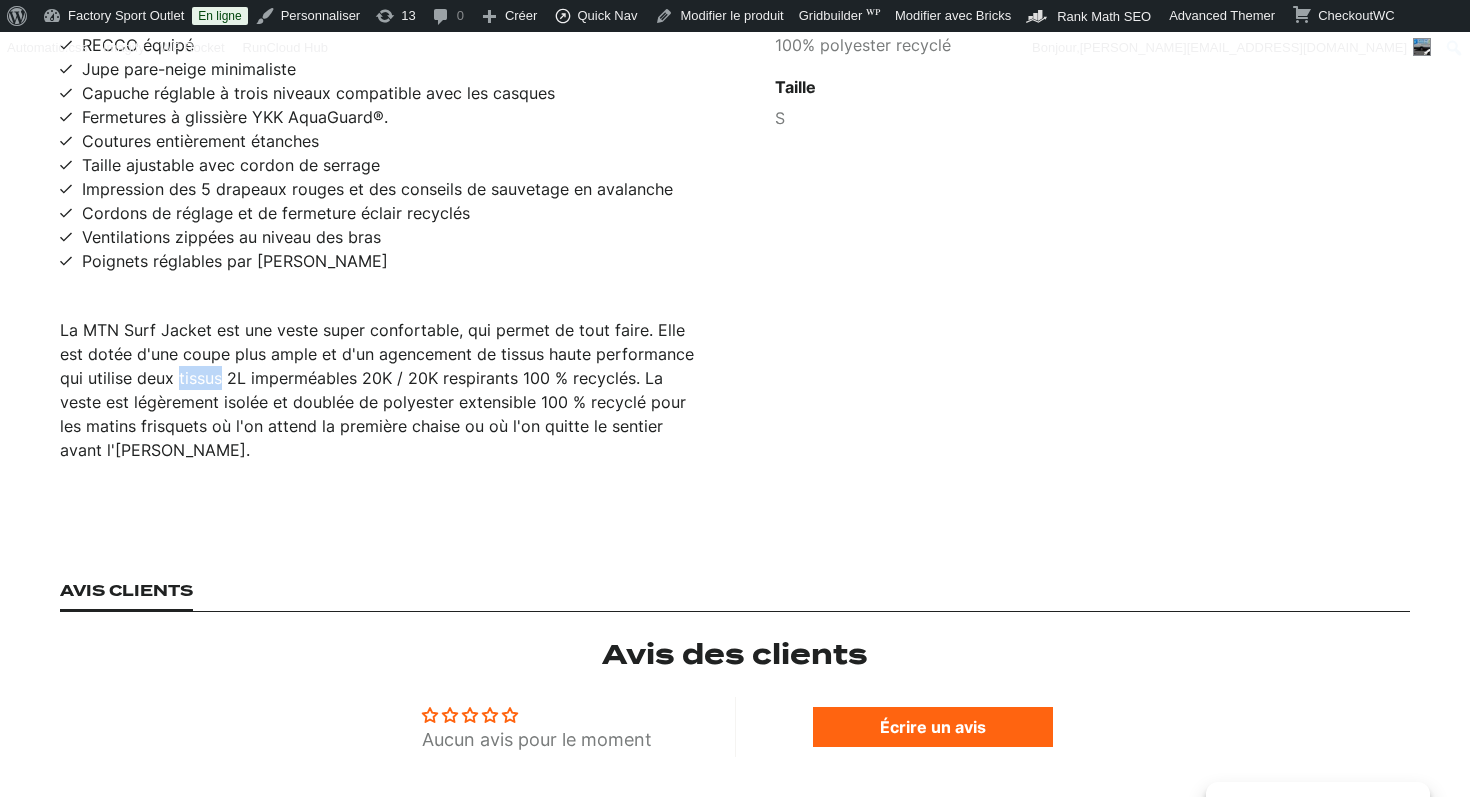 click on "La MTN Surf Jacket est une veste super confortable, qui permet de tout faire. Elle est dotée d'une coupe plus ample et d'un agencement de tissus haute performance qui utilise deux tissus 2L imperméables 20K / 20K respirants 100 % recyclés. La veste est légèrement isolée et doublée de polyester extensible 100 % recyclé pour les matins frisquets où l'on attend la première chaise ou où l'on quitte le sentier avant l'[PERSON_NAME]." at bounding box center [377, 390] 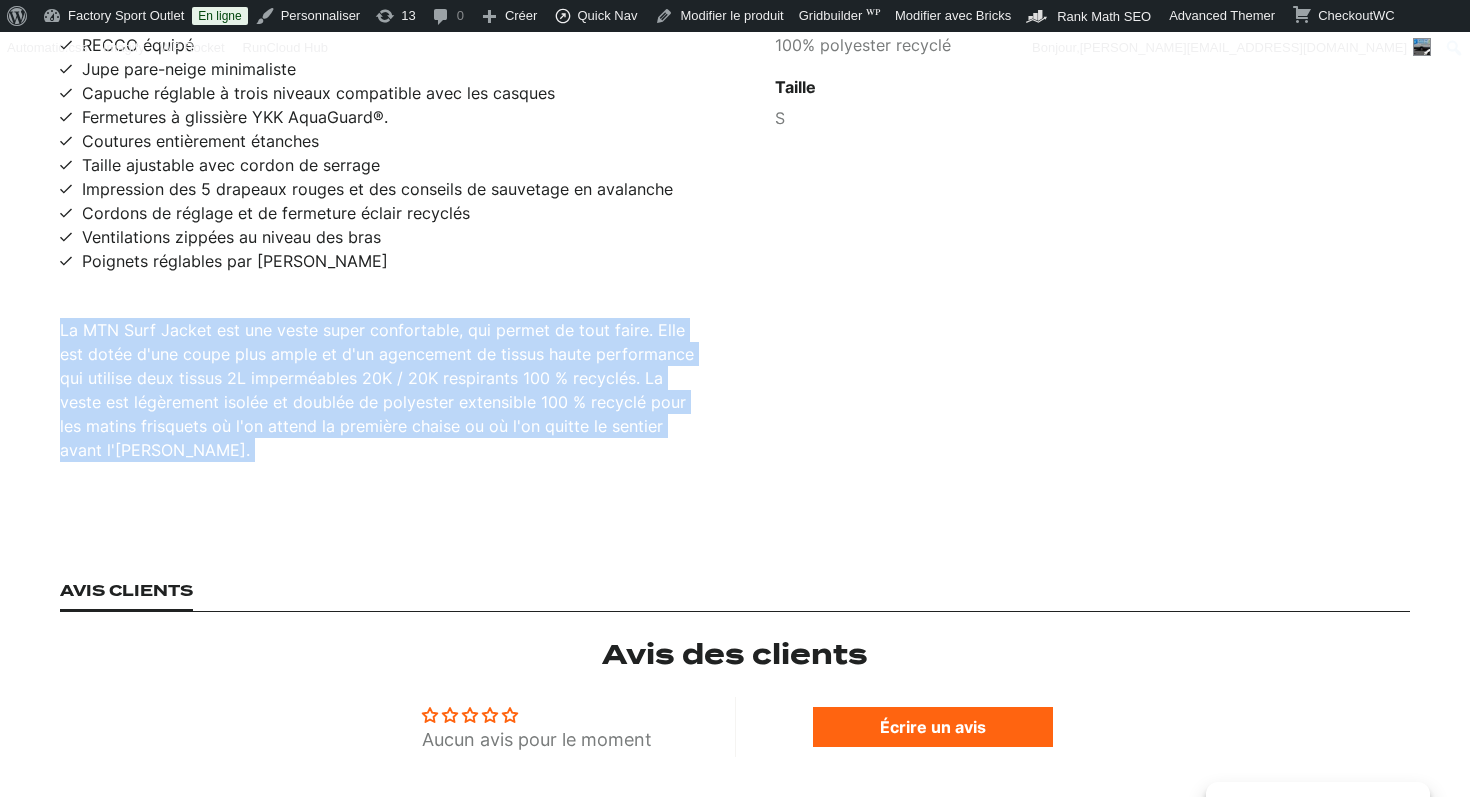 click on "La MTN Surf Jacket est une veste super confortable, qui permet de tout faire. Elle est dotée d'une coupe plus ample et d'un agencement de tissus haute performance qui utilise deux tissus 2L imperméables 20K / 20K respirants 100 % recyclés. La veste est légèrement isolée et doublée de polyester extensible 100 % recyclé pour les matins frisquets où l'on attend la première chaise ou où l'on quitte le sentier avant l'[PERSON_NAME]." at bounding box center [377, 390] 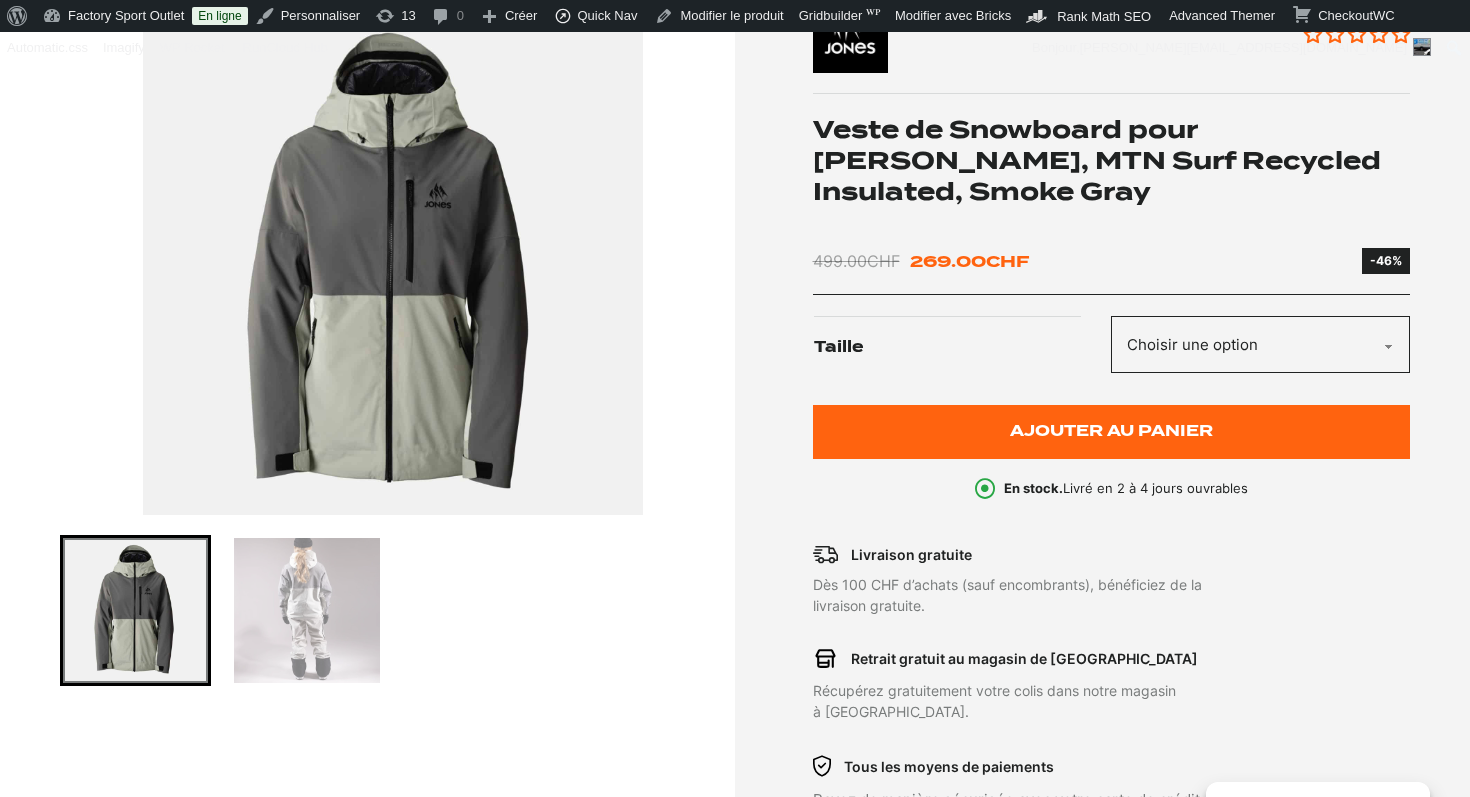 scroll, scrollTop: 224, scrollLeft: 0, axis: vertical 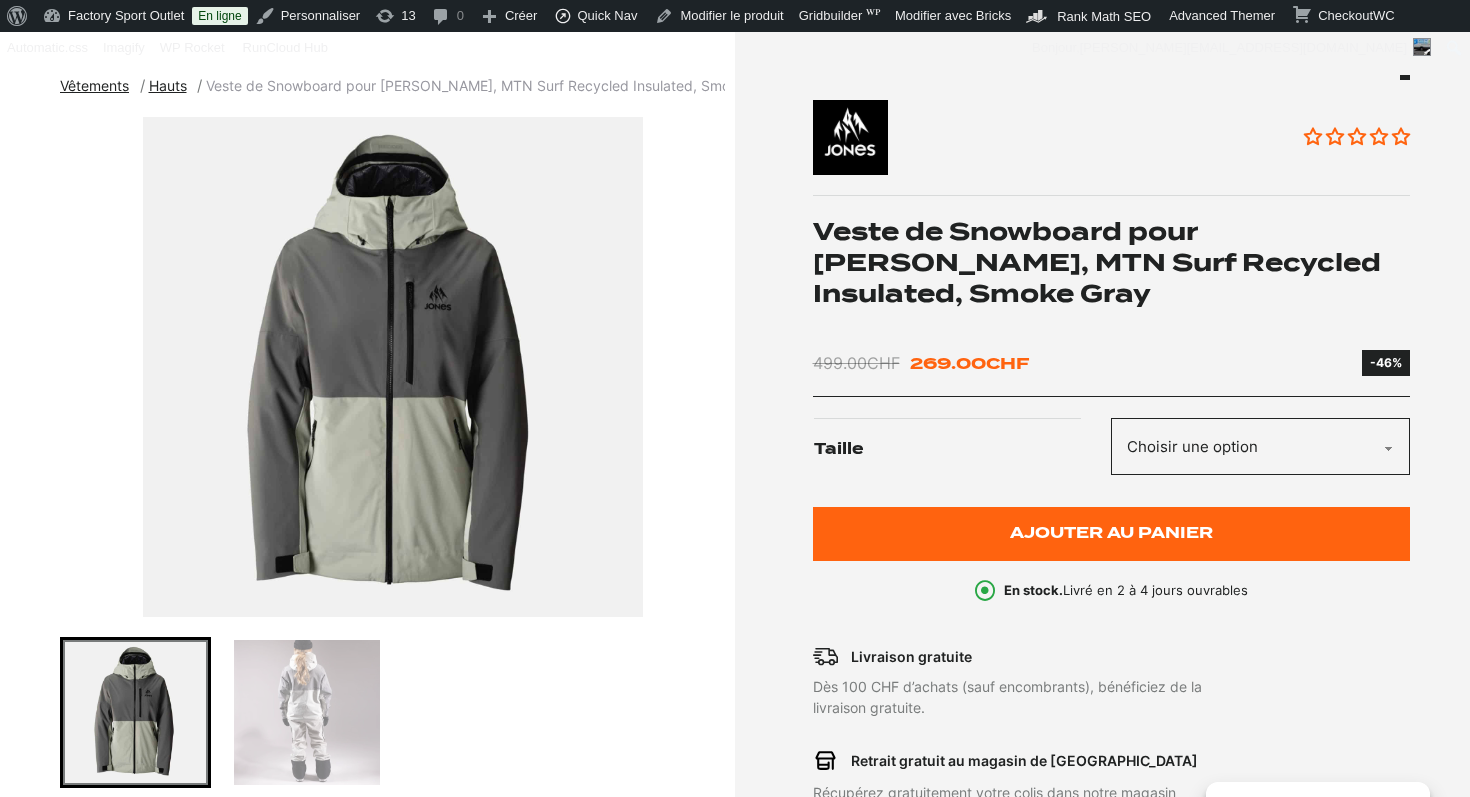 click at bounding box center [306, 712] 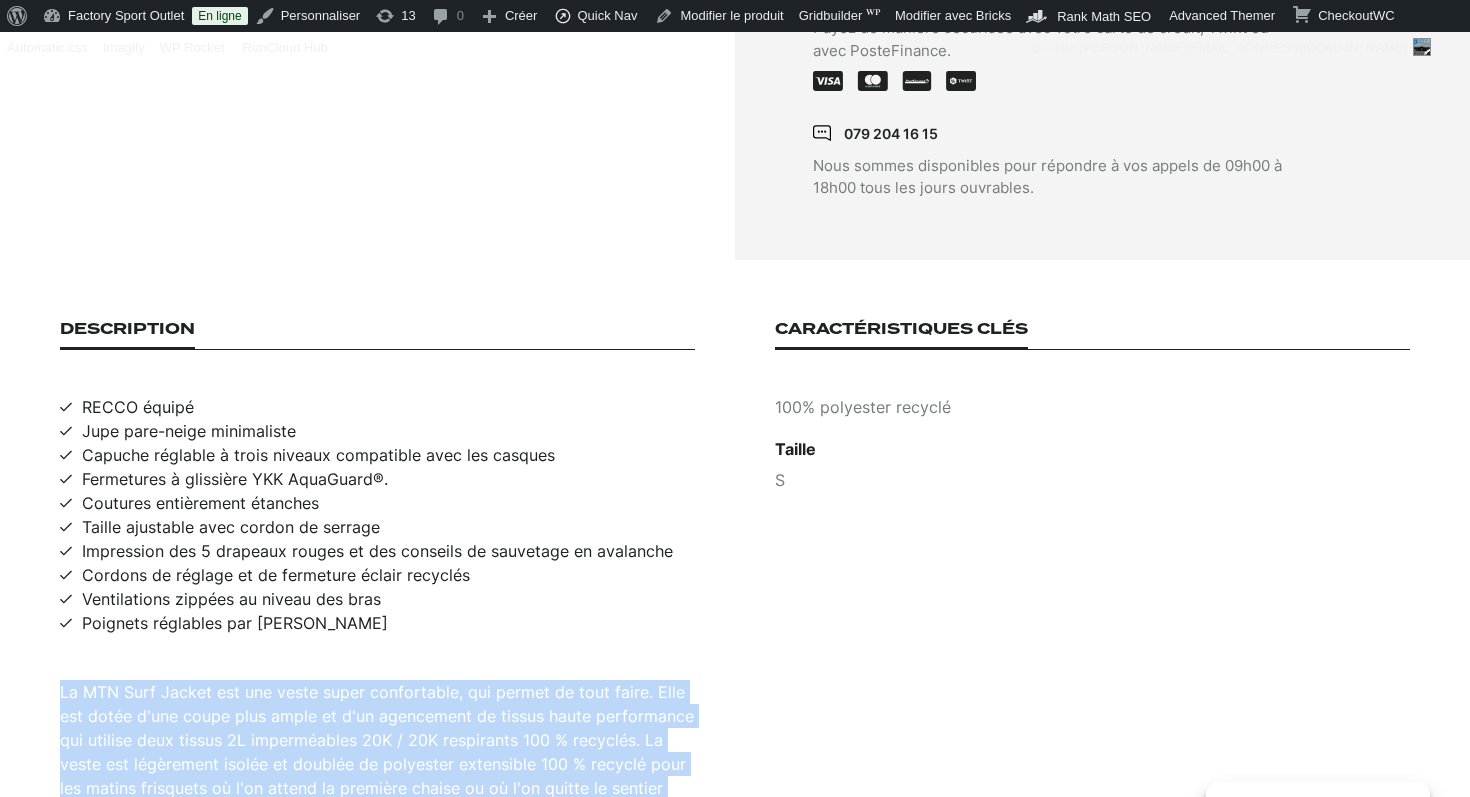 scroll, scrollTop: 1112, scrollLeft: 0, axis: vertical 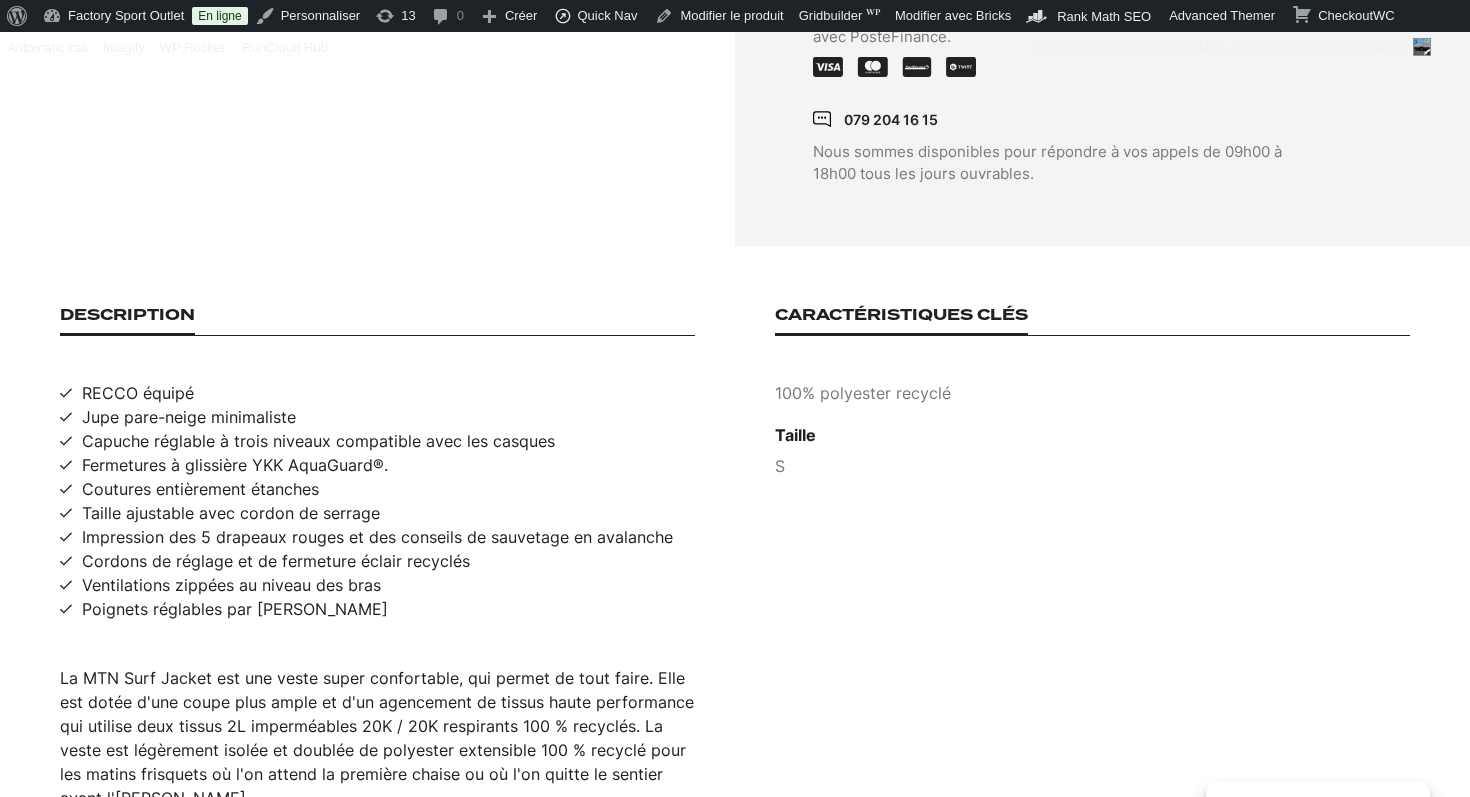 click on "RECCO équipé" at bounding box center (138, 393) 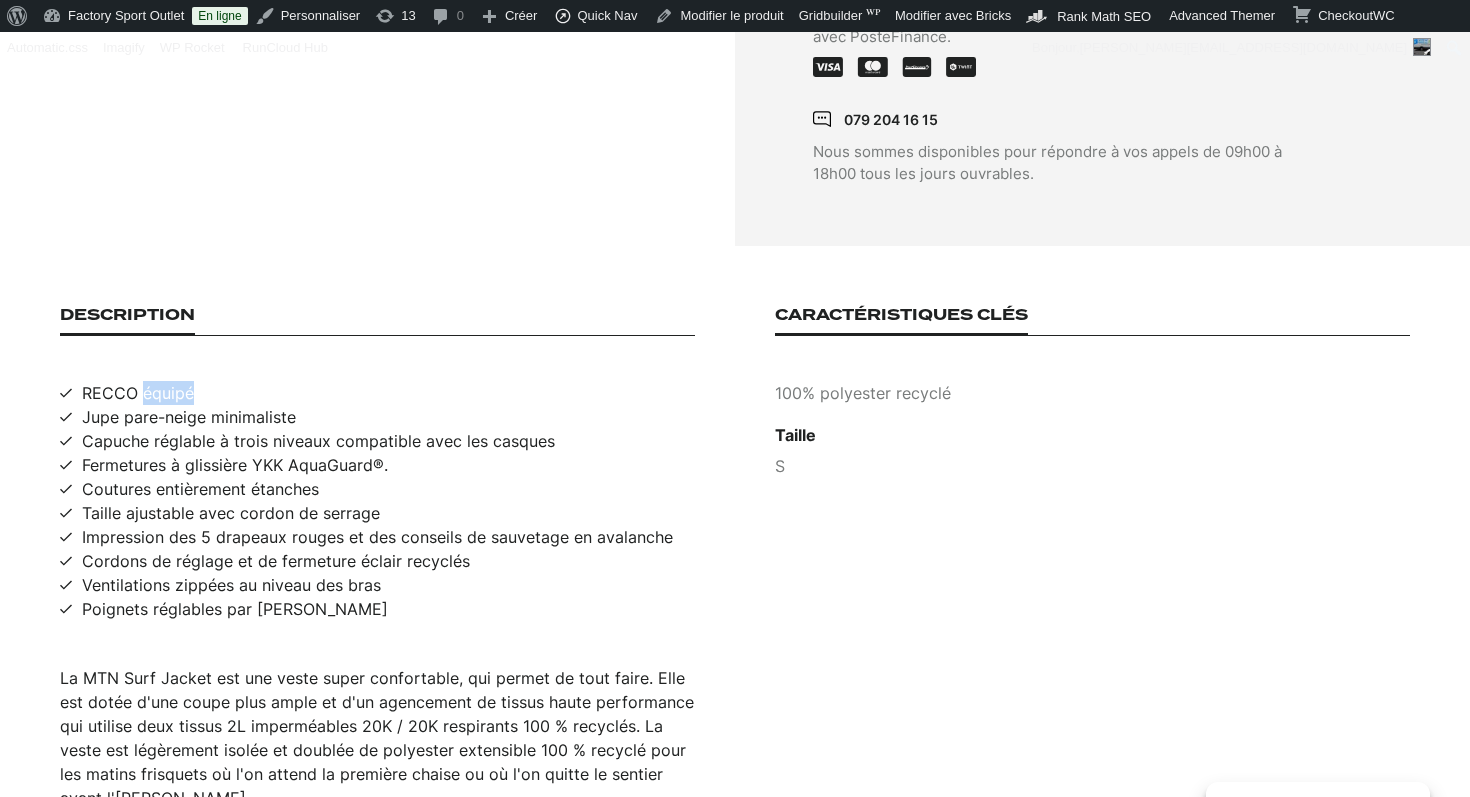 click on "RECCO équipé" at bounding box center [138, 393] 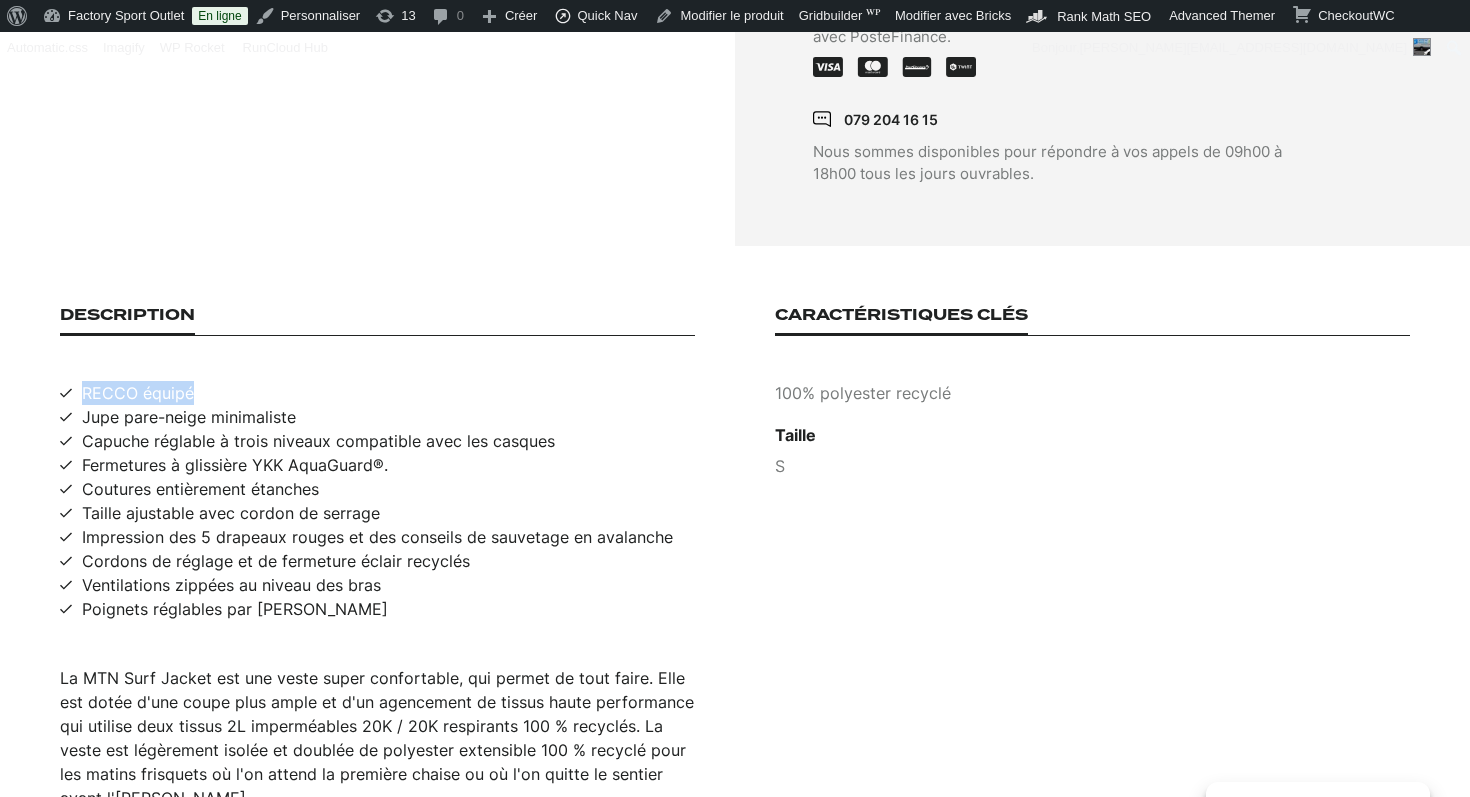 click on "RECCO équipé" at bounding box center [138, 393] 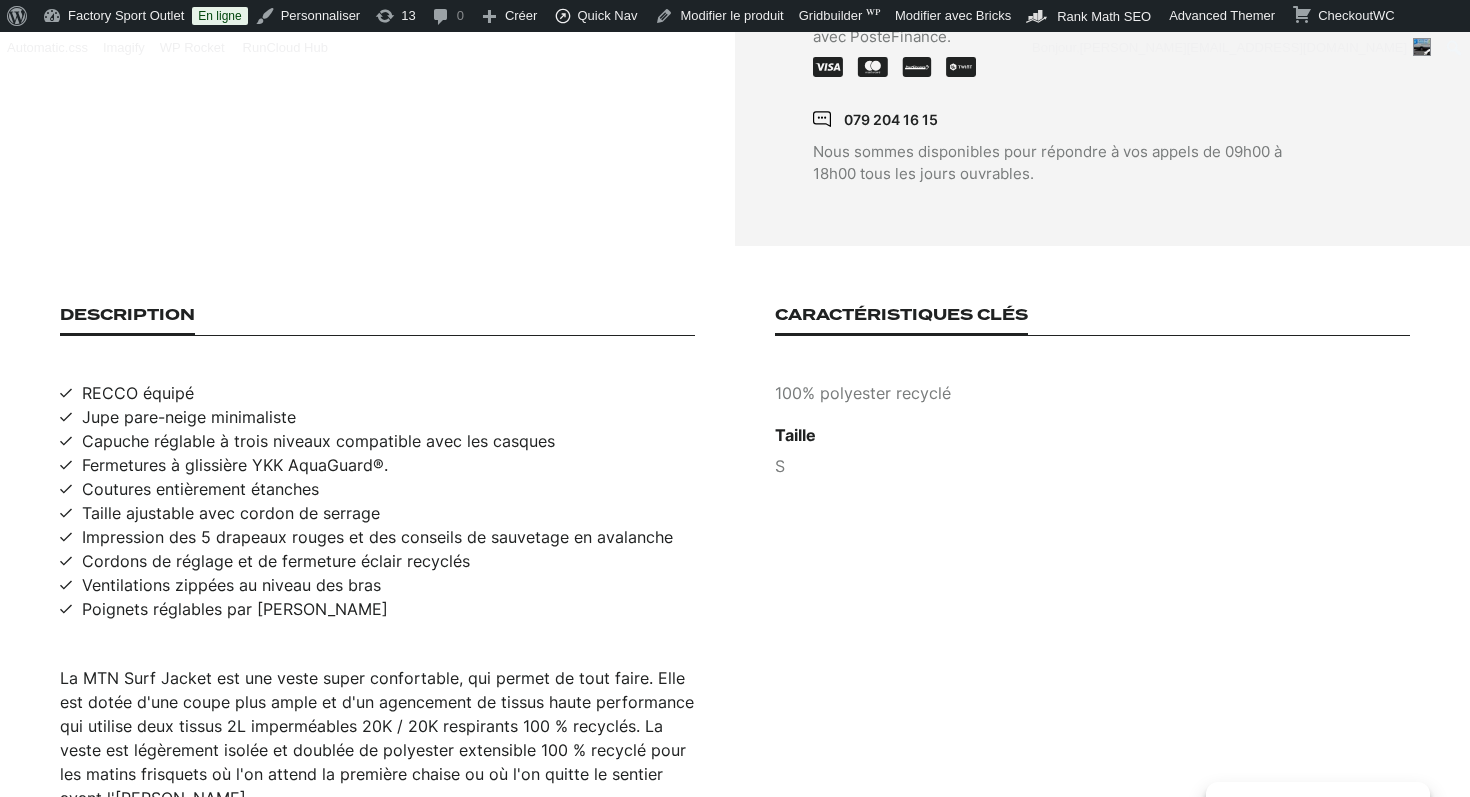 click on "Fermetures à glissière YKK AquaGuard®." at bounding box center [235, 465] 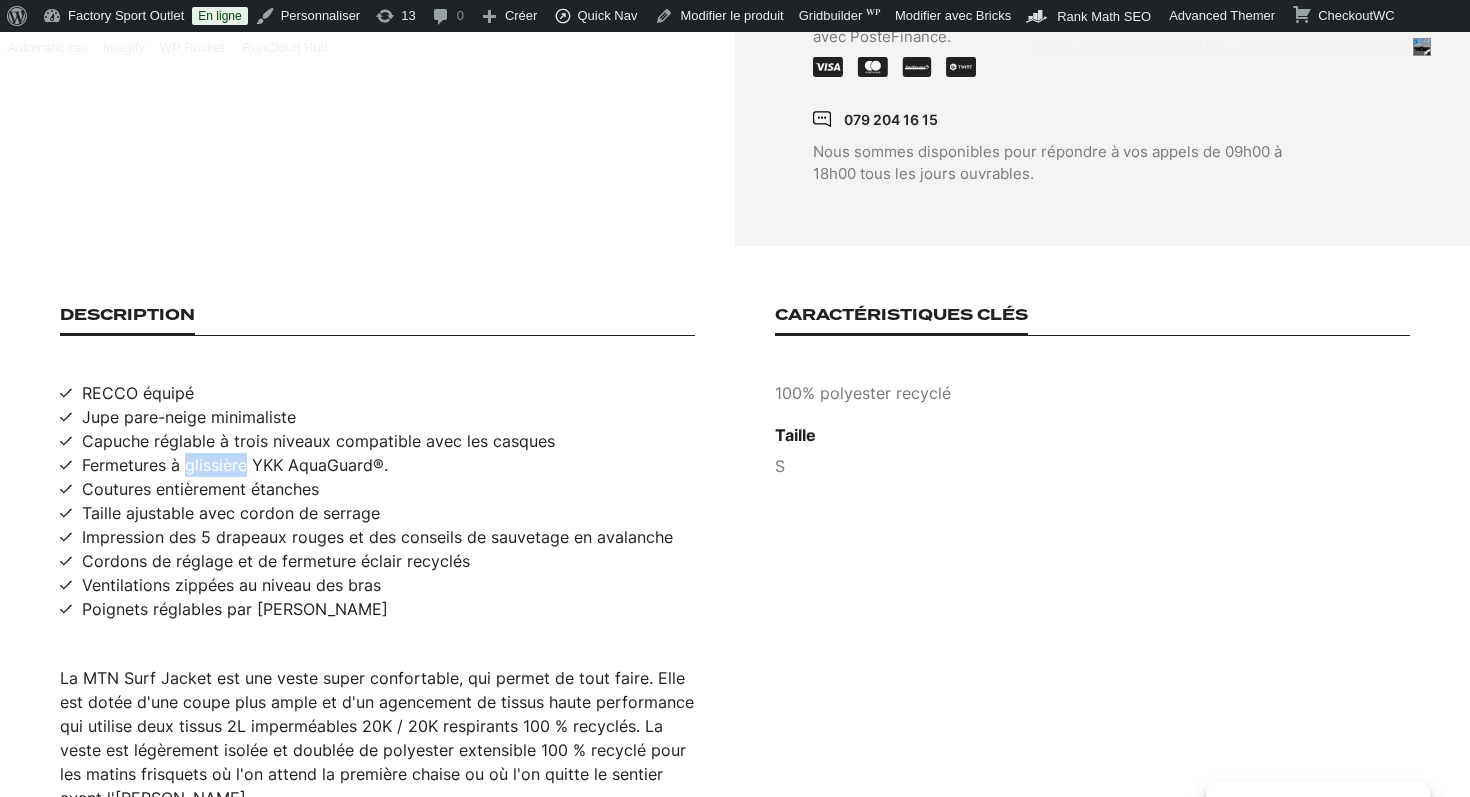 click on "Fermetures à glissière YKK AquaGuard®." at bounding box center (235, 465) 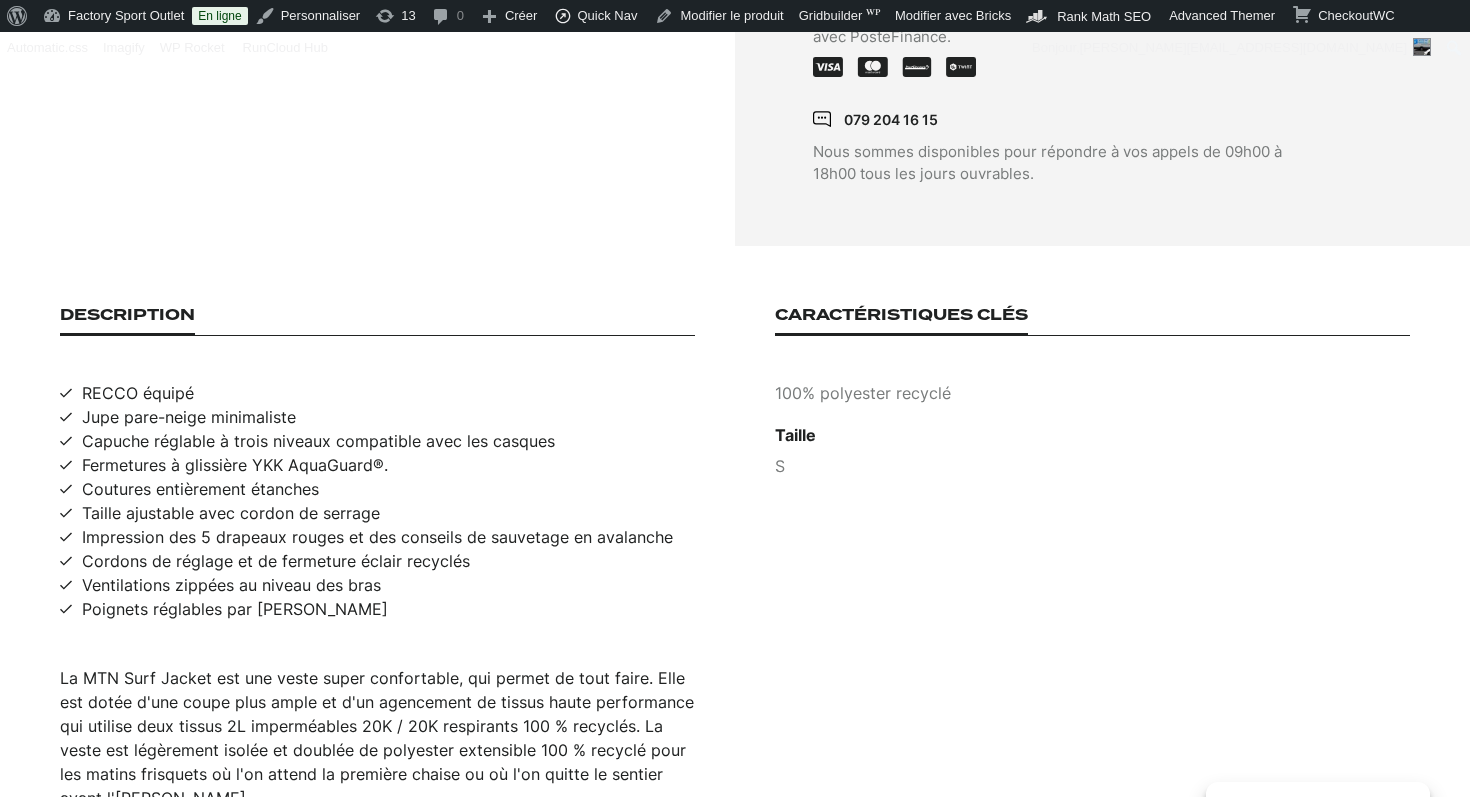 click on "Impression des 5 drapeaux rouges et des conseils de sauvetage en avalanche" at bounding box center (377, 537) 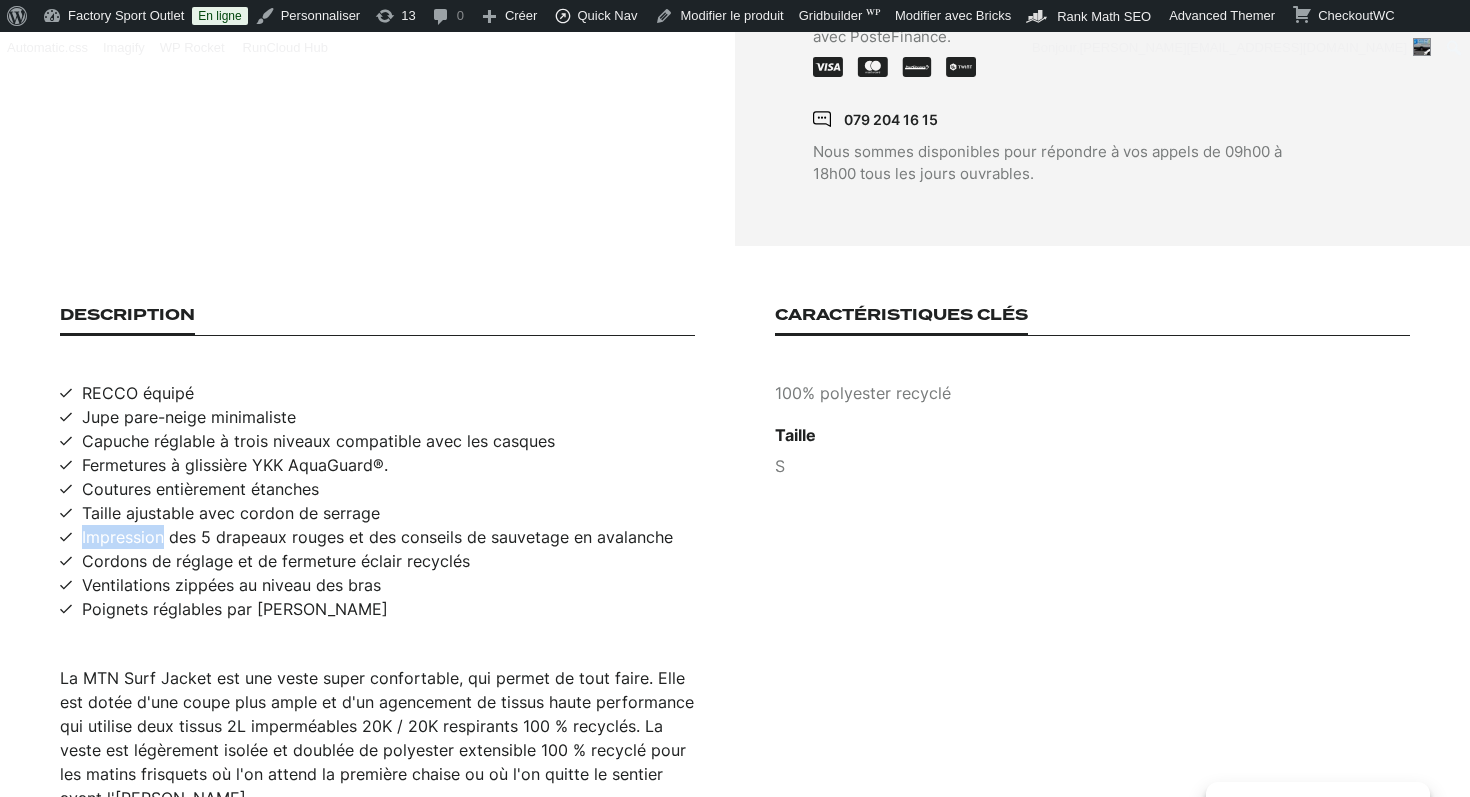 click on "Impression des 5 drapeaux rouges et des conseils de sauvetage en avalanche" at bounding box center [377, 537] 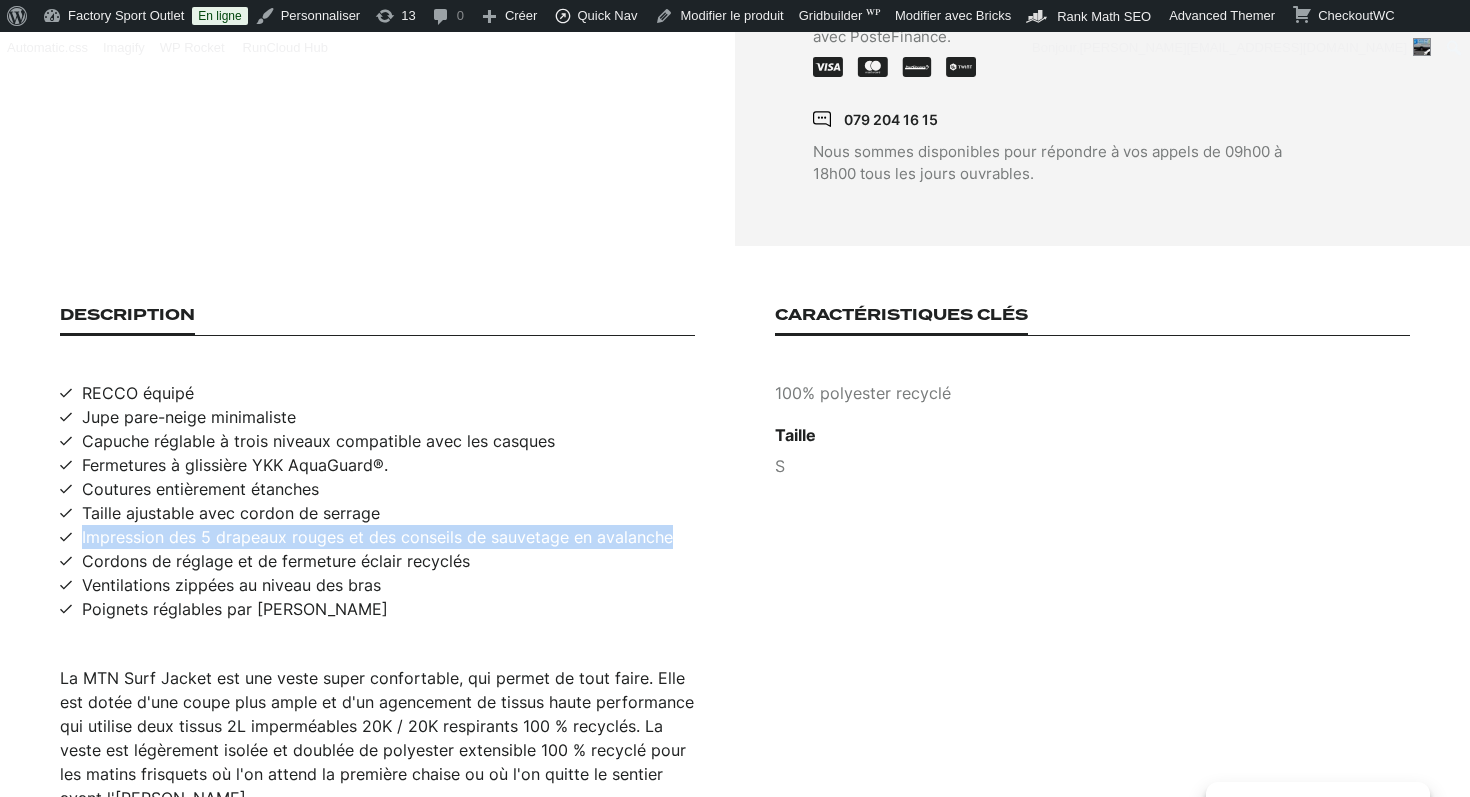 click on "Impression des 5 drapeaux rouges et des conseils de sauvetage en avalanche" at bounding box center [377, 537] 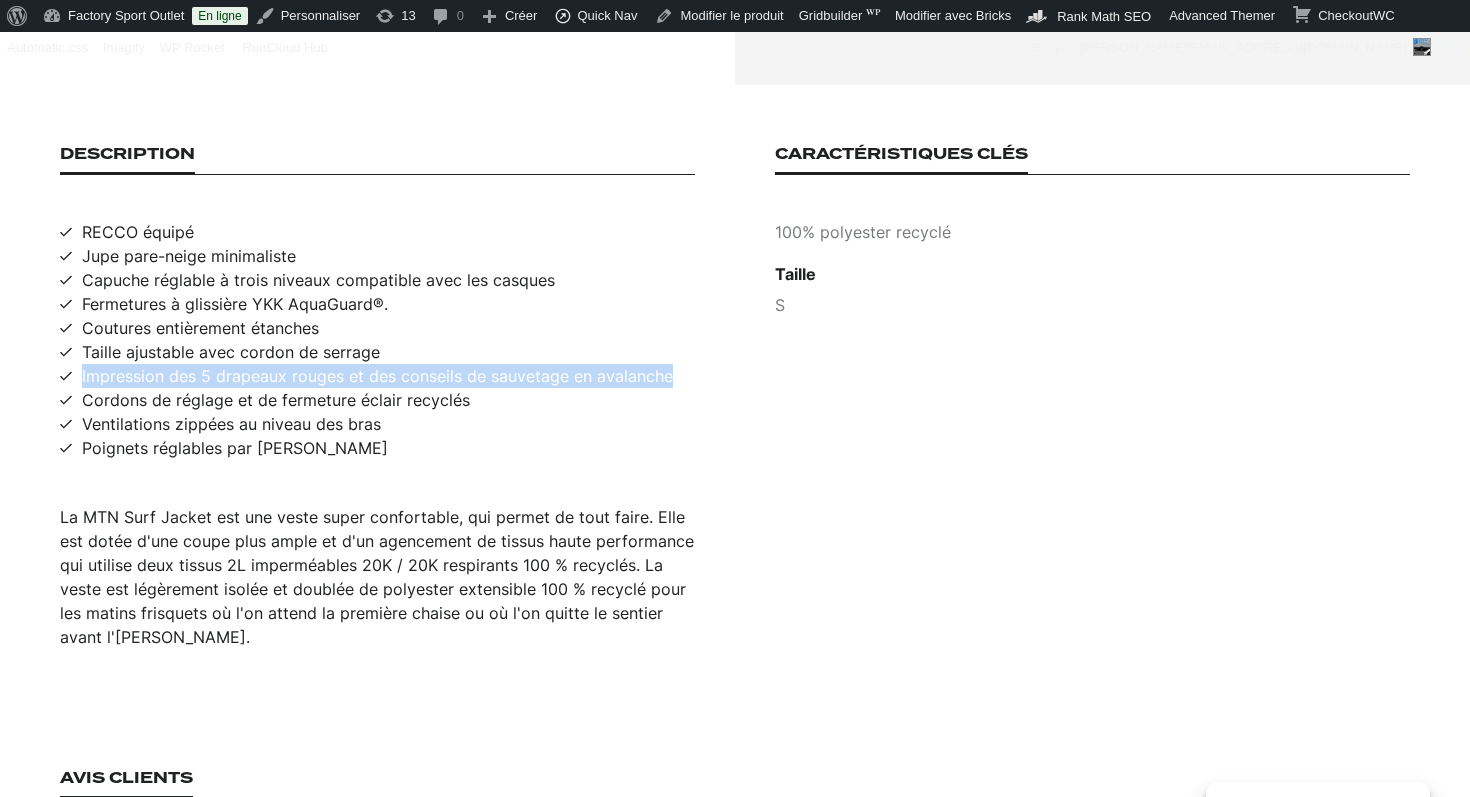 scroll, scrollTop: 1288, scrollLeft: 0, axis: vertical 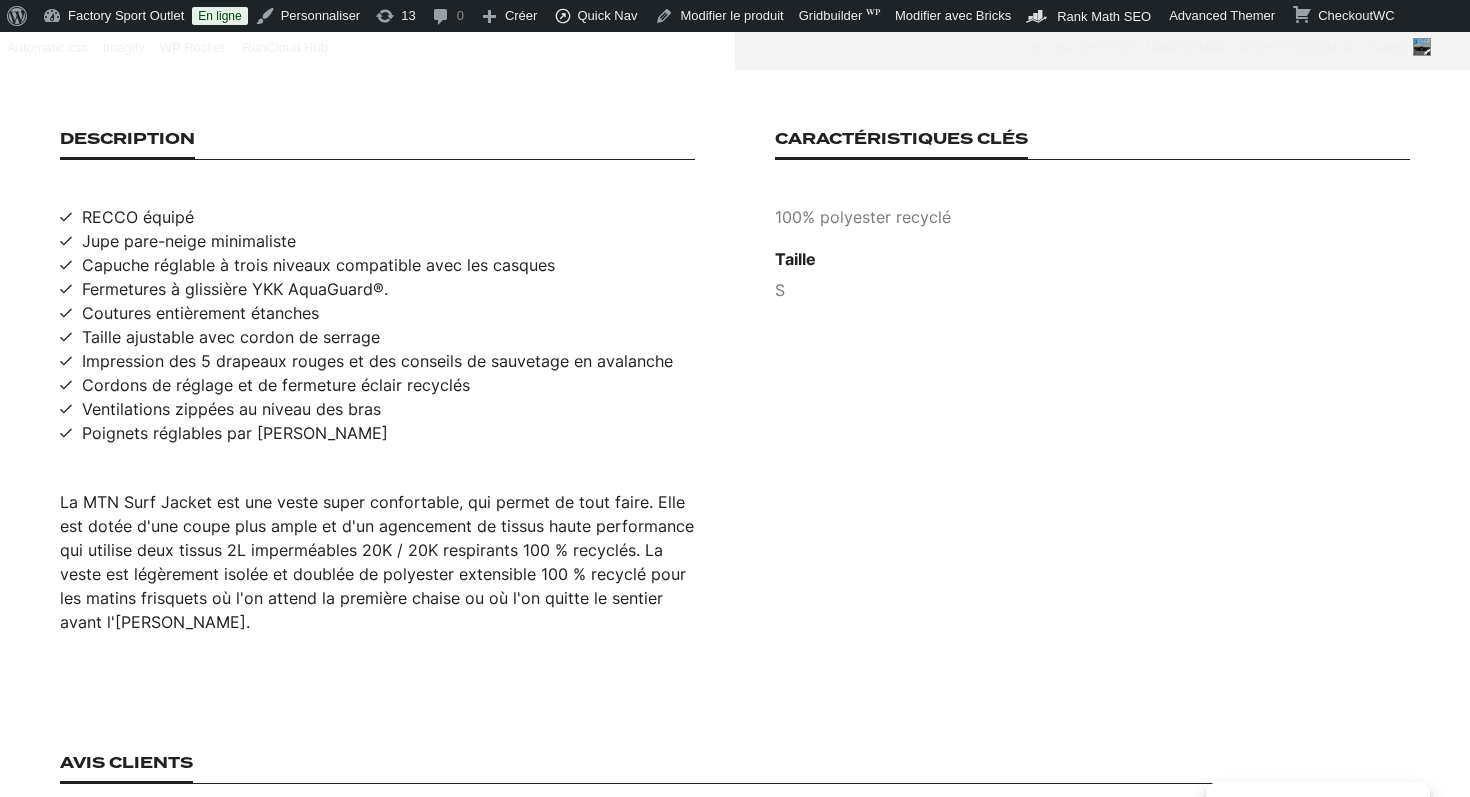 click on "100% polyester recyclé" at bounding box center (1092, 217) 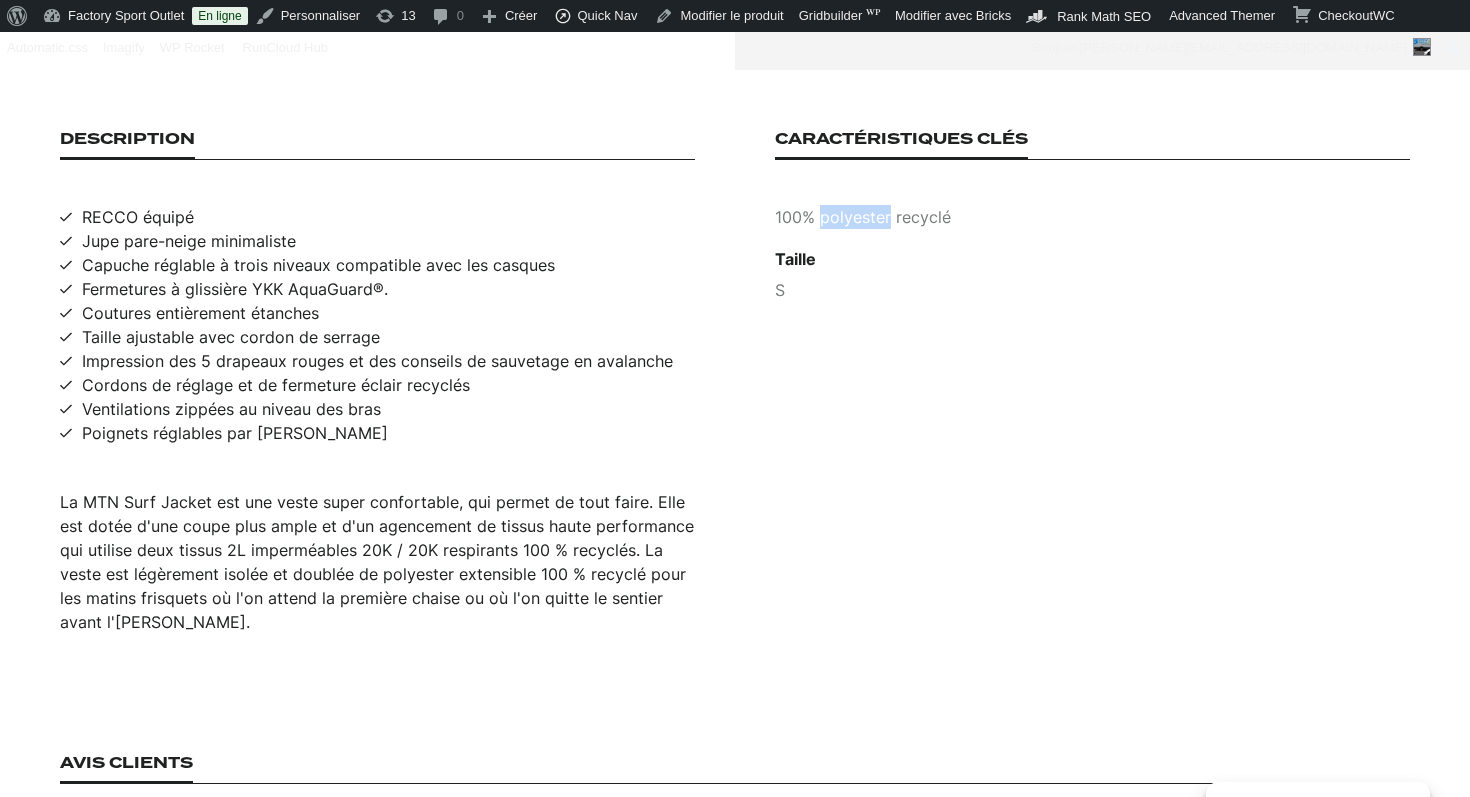click on "100% polyester recyclé" at bounding box center (1092, 217) 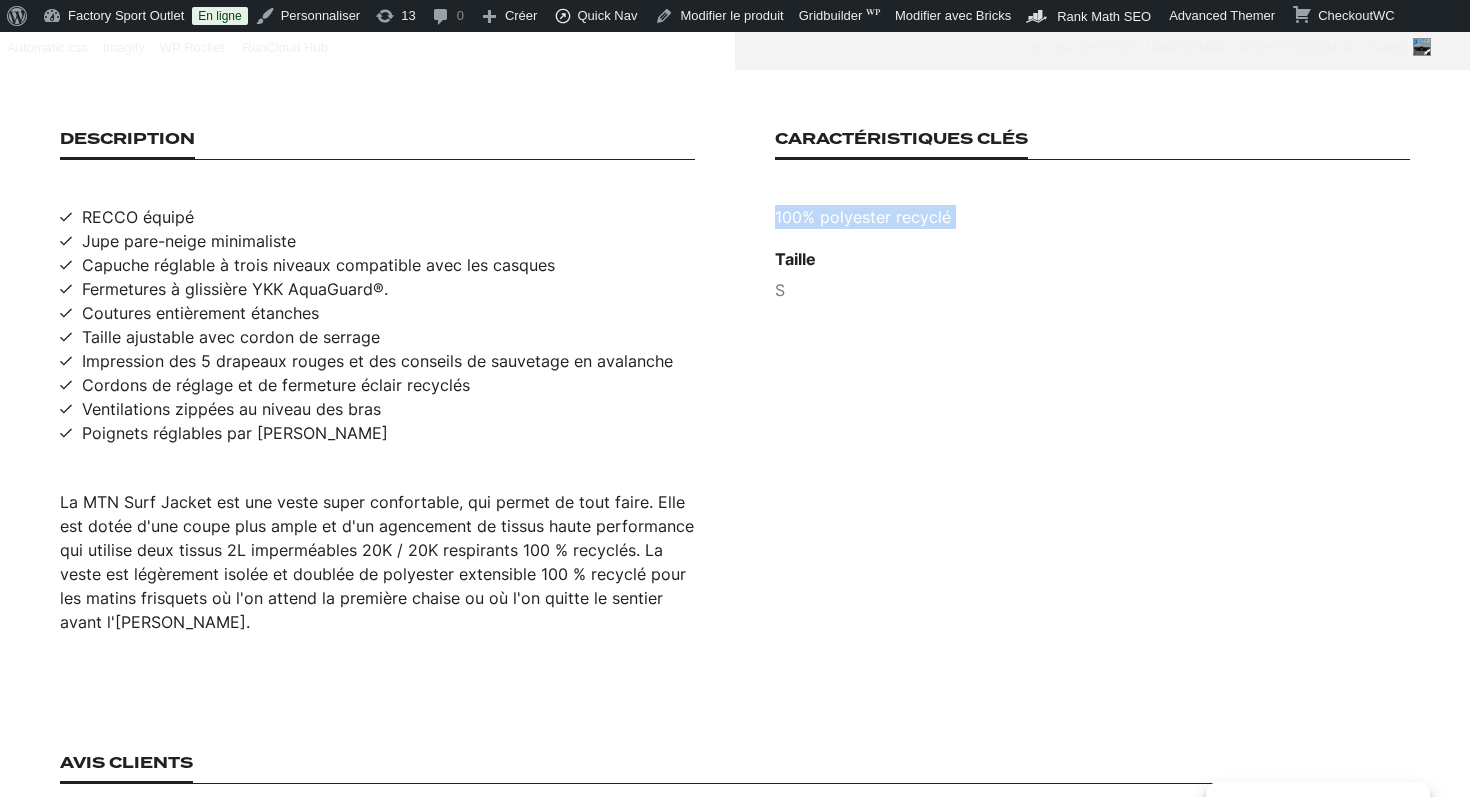 click on "100% polyester recyclé" at bounding box center (1092, 217) 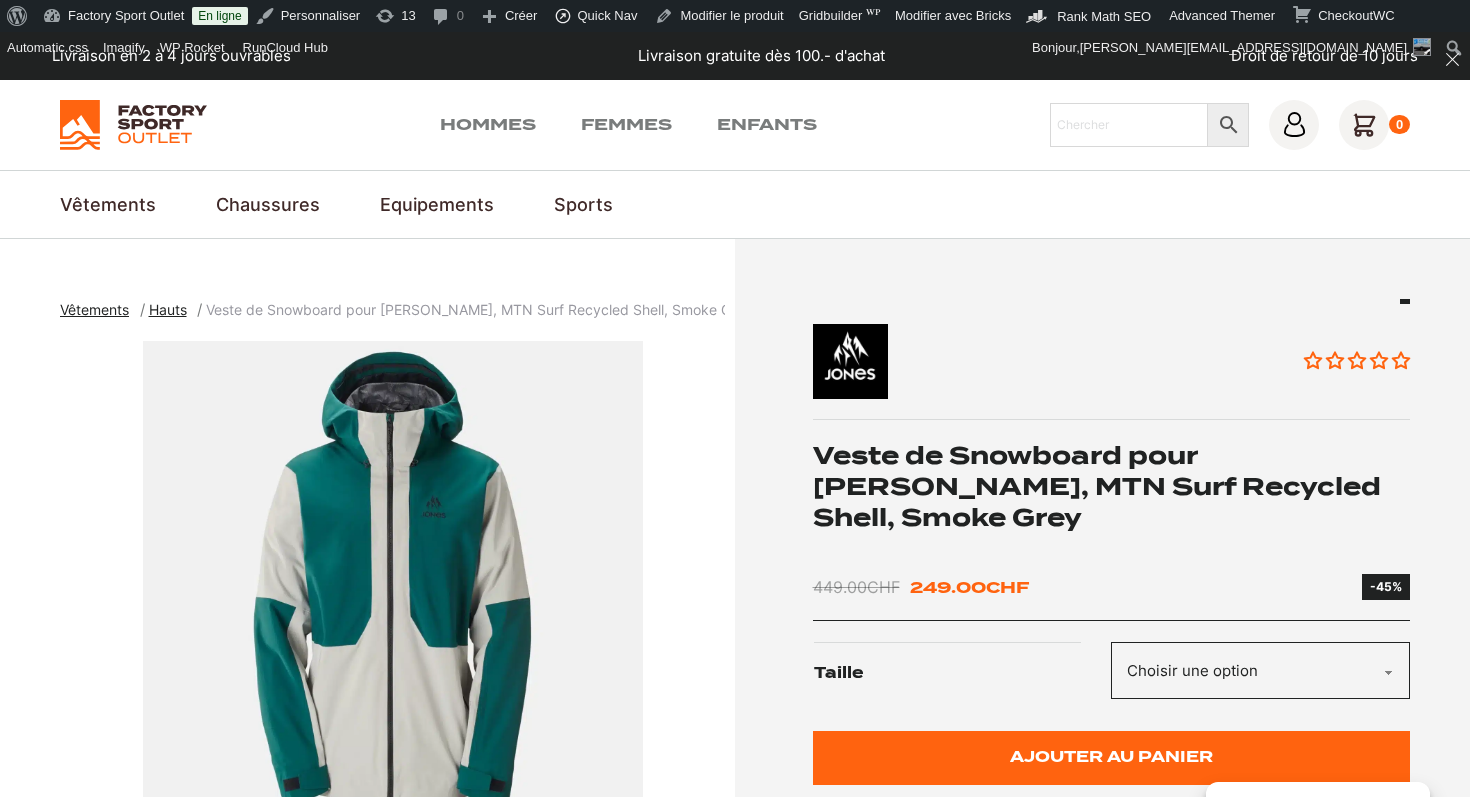 scroll, scrollTop: 0, scrollLeft: 0, axis: both 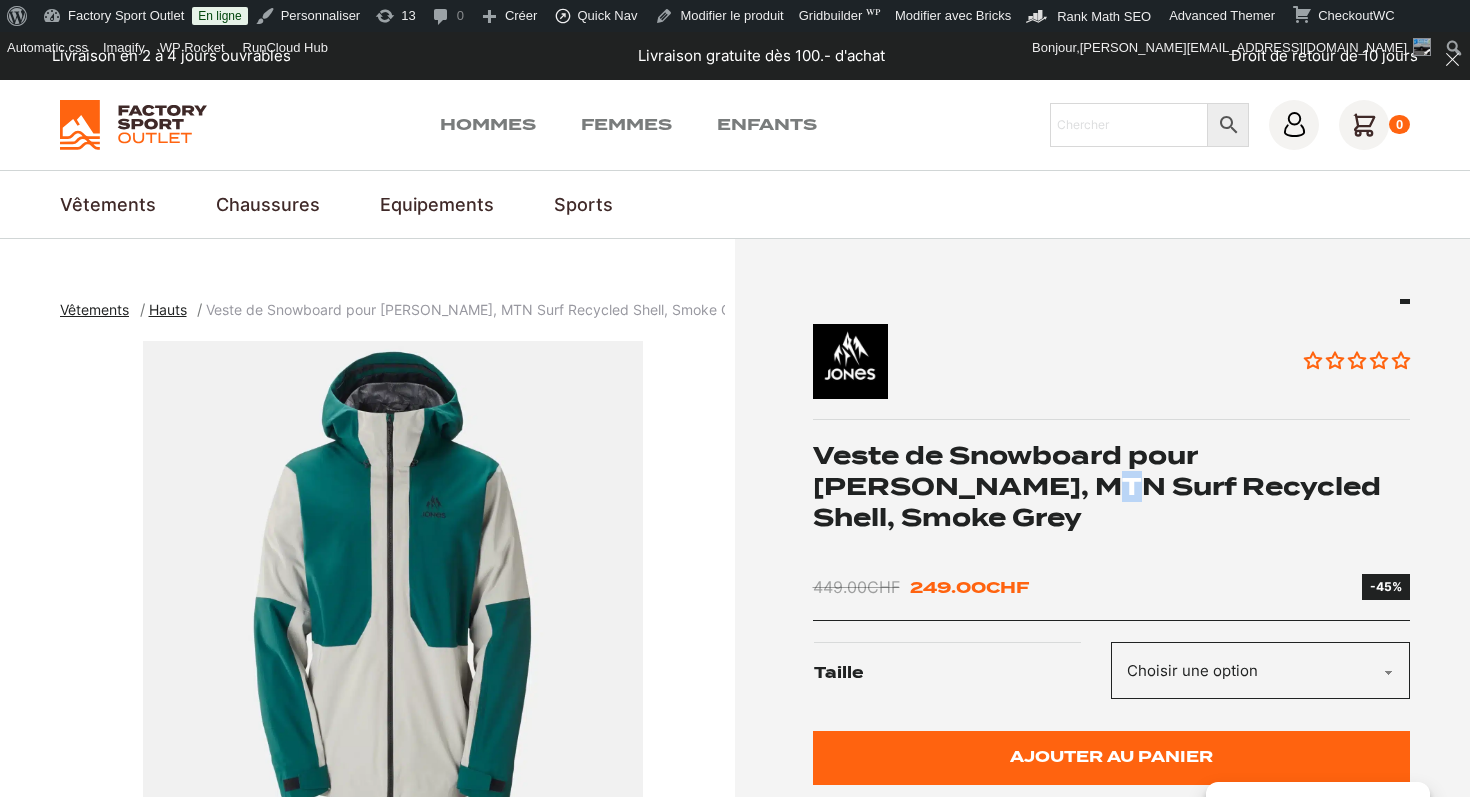 click on "Veste de Snowboard pour [PERSON_NAME], MTN Surf Recycled Shell, Smoke Grey" at bounding box center (1112, 487) 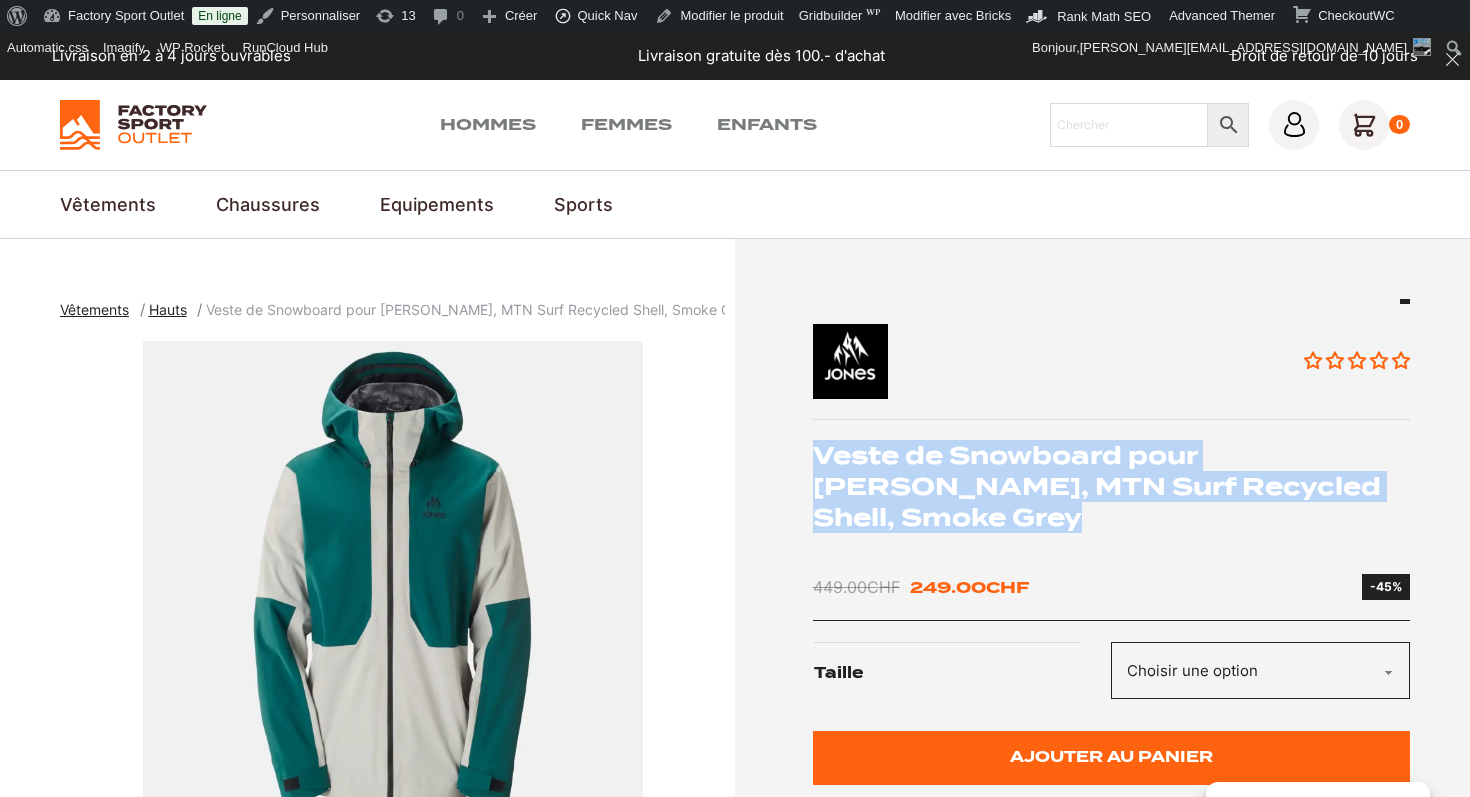 click on "Veste de Snowboard pour [PERSON_NAME], MTN Surf Recycled Shell, Smoke Grey" at bounding box center [1112, 487] 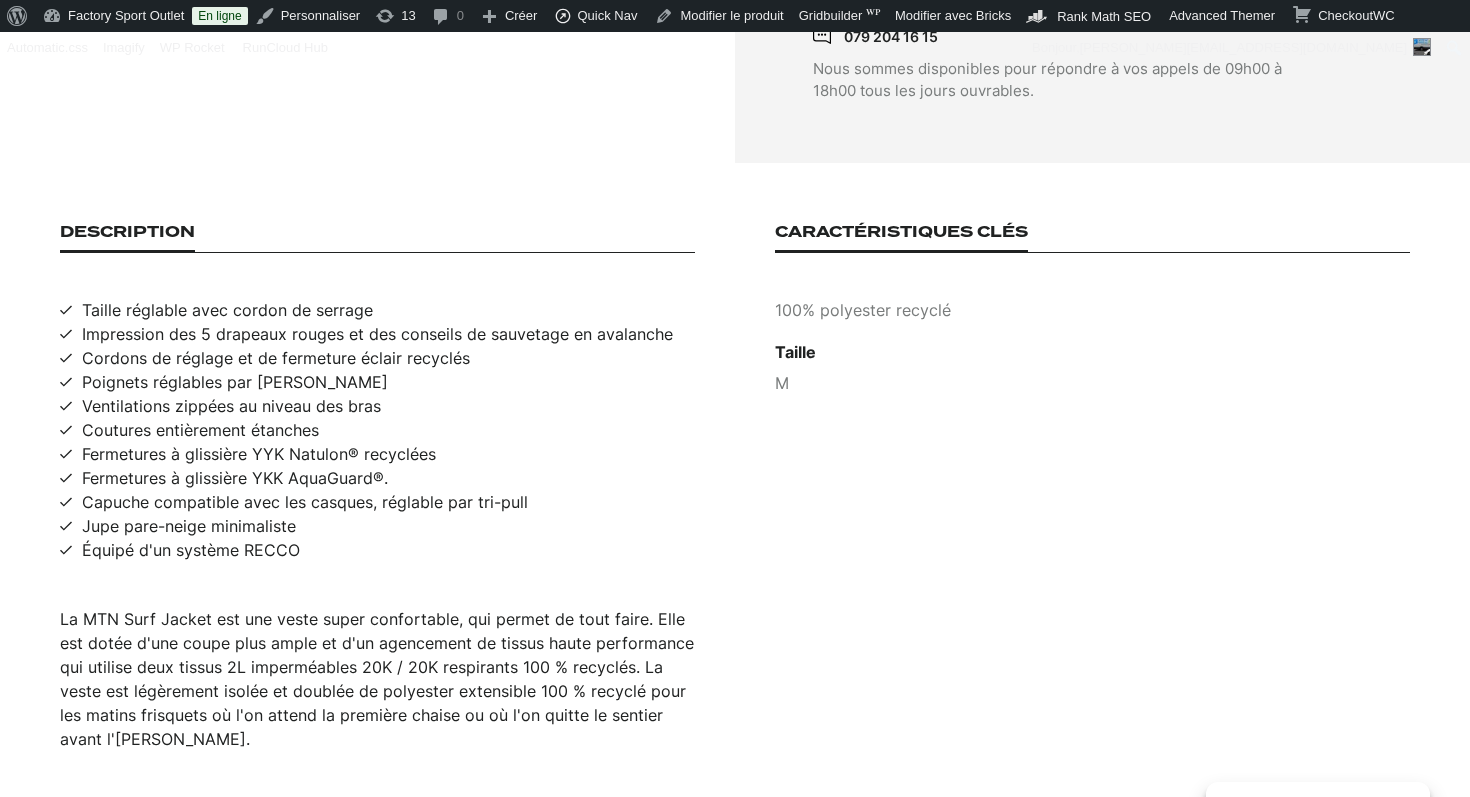 scroll, scrollTop: 1225, scrollLeft: 0, axis: vertical 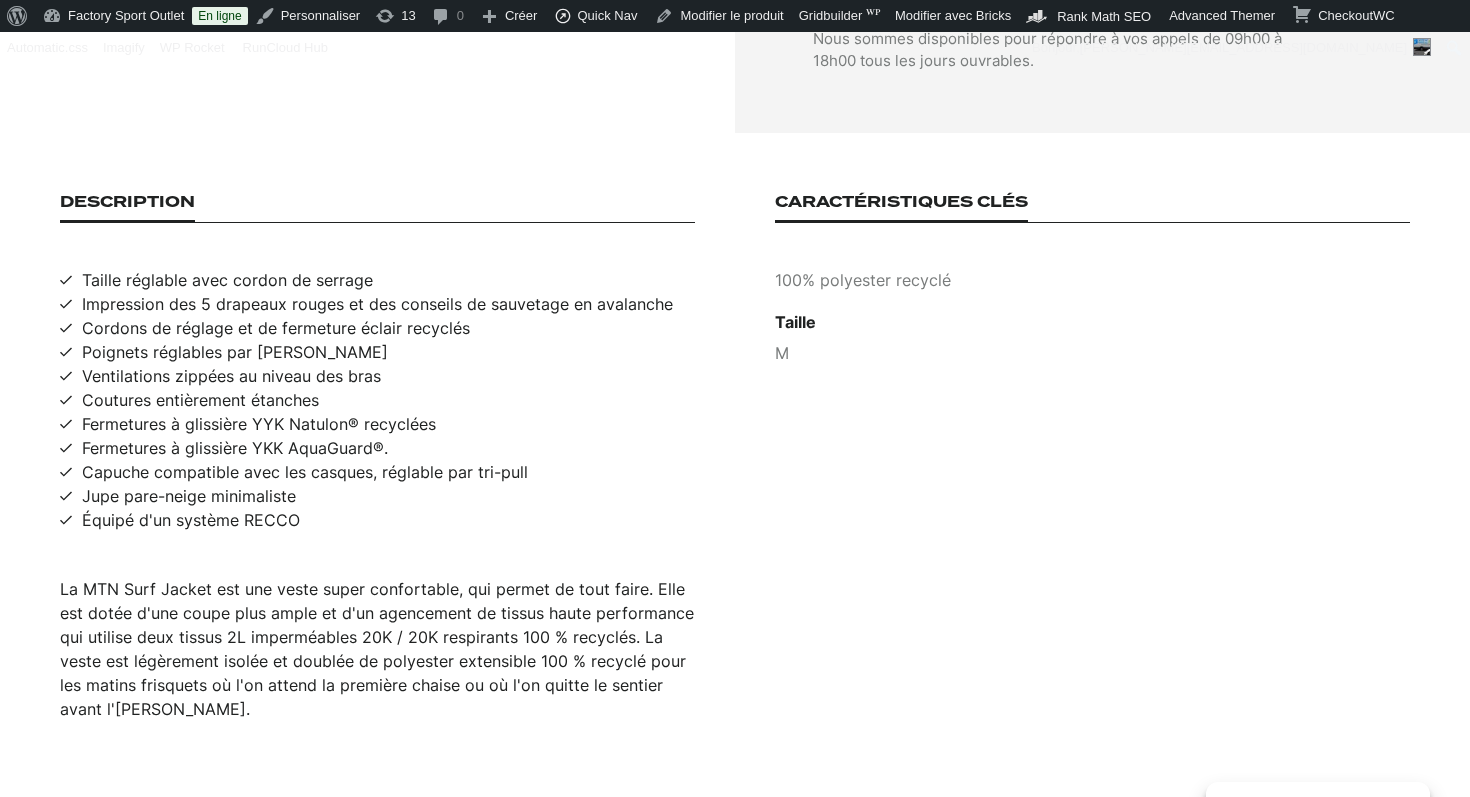 click on "La MTN Surf Jacket est une veste super confortable, qui permet de tout faire. Elle est dotée d'une coupe plus ample et d'un agencement de tissus haute performance qui utilise deux tissus 2L imperméables 20K / 20K respirants 100 % recyclés. La veste est légèrement isolée et doublée de polyester extensible 100 % recyclé pour les matins frisquets où l'on attend la première chaise ou où l'on quitte le sentier avant l'aube." at bounding box center [377, 649] 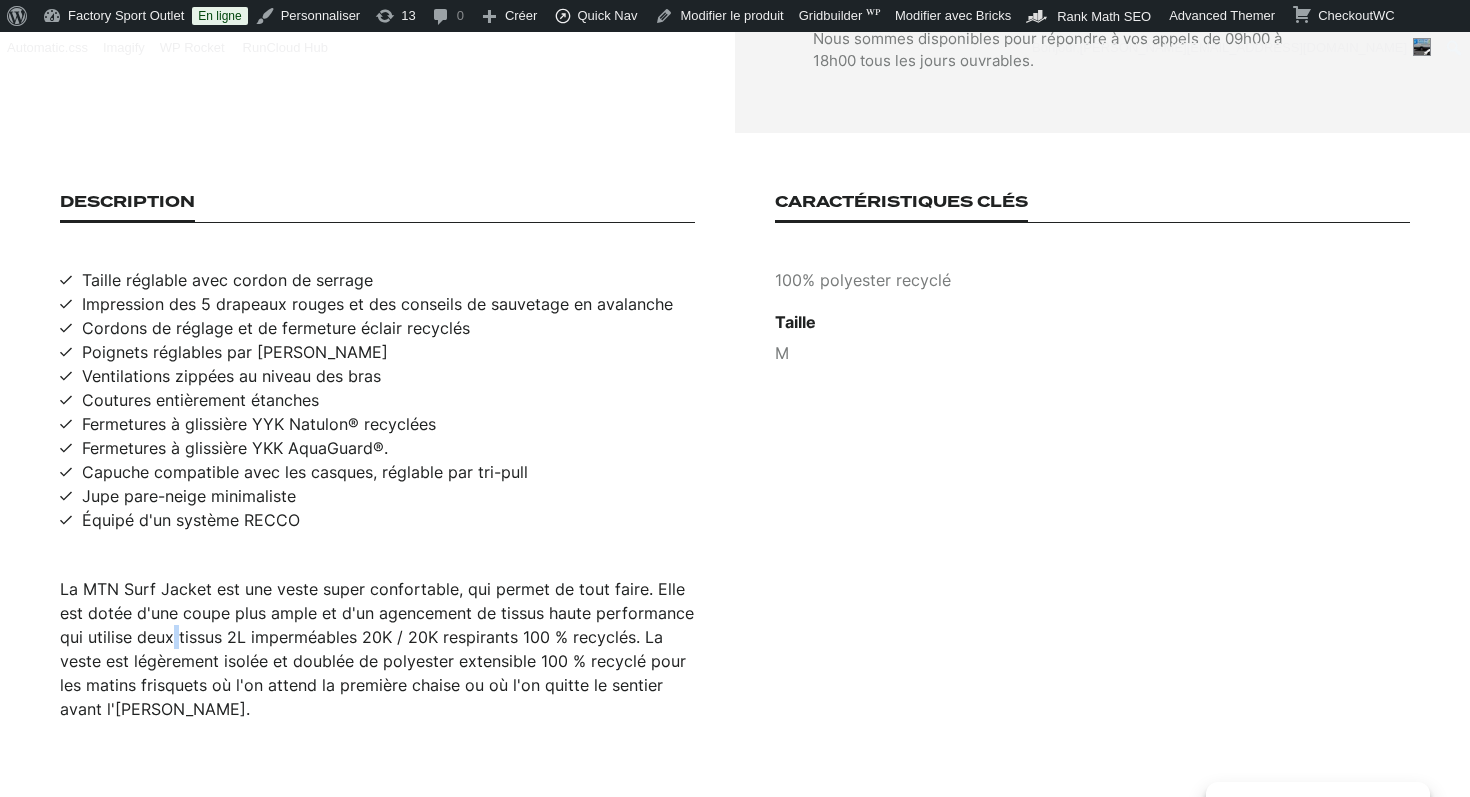 click on "La MTN Surf Jacket est une veste super confortable, qui permet de tout faire. Elle est dotée d'une coupe plus ample et d'un agencement de tissus haute performance qui utilise deux tissus 2L imperméables 20K / 20K respirants 100 % recyclés. La veste est légèrement isolée et doublée de polyester extensible 100 % recyclé pour les matins frisquets où l'on attend la première chaise ou où l'on quitte le sentier avant l'aube." at bounding box center (377, 649) 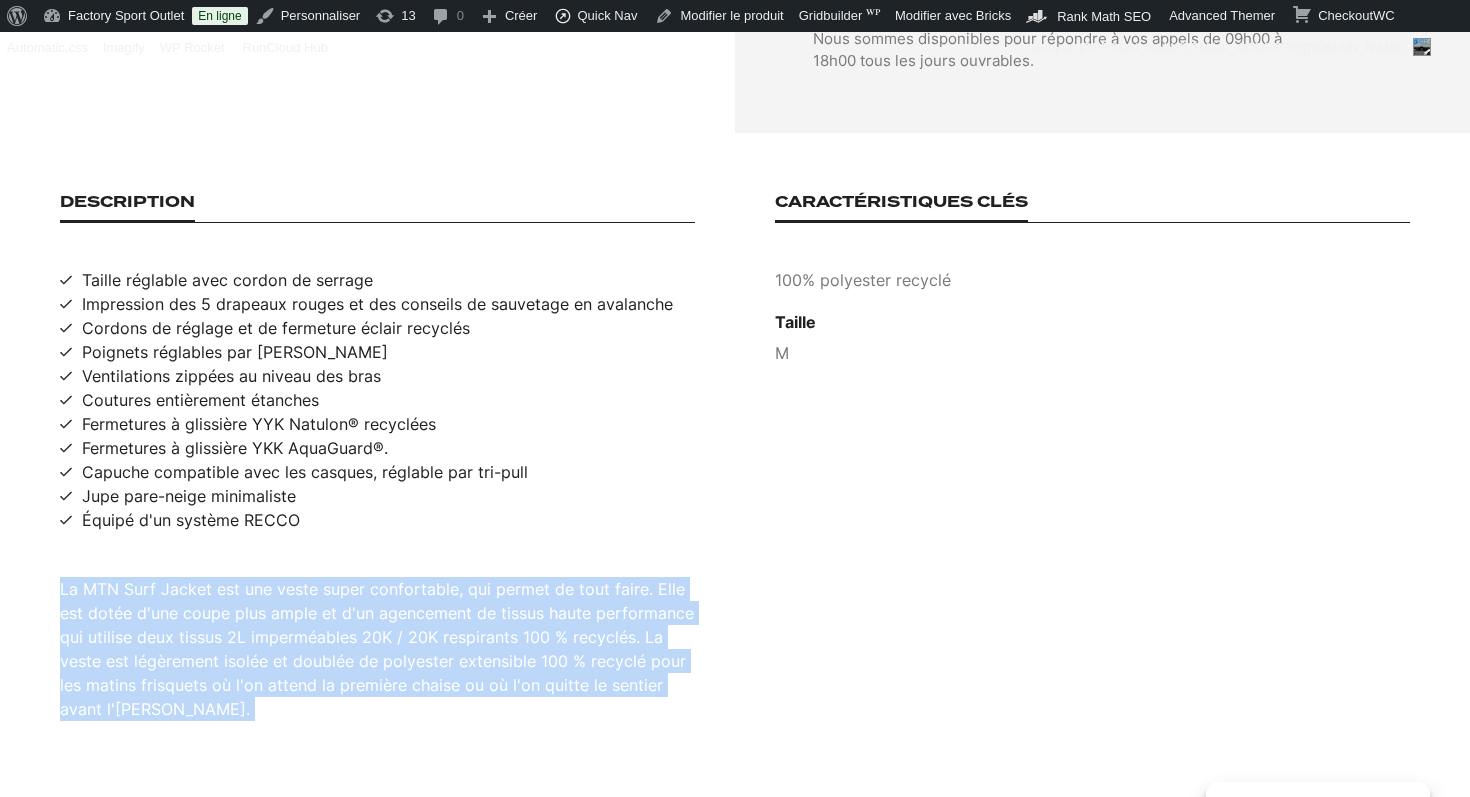 click on "La MTN Surf Jacket est une veste super confortable, qui permet de tout faire. Elle est dotée d'une coupe plus ample et d'un agencement de tissus haute performance qui utilise deux tissus 2L imperméables 20K / 20K respirants 100 % recyclés. La veste est légèrement isolée et doublée de polyester extensible 100 % recyclé pour les matins frisquets où l'on attend la première chaise ou où l'on quitte le sentier avant l'aube." at bounding box center [377, 649] 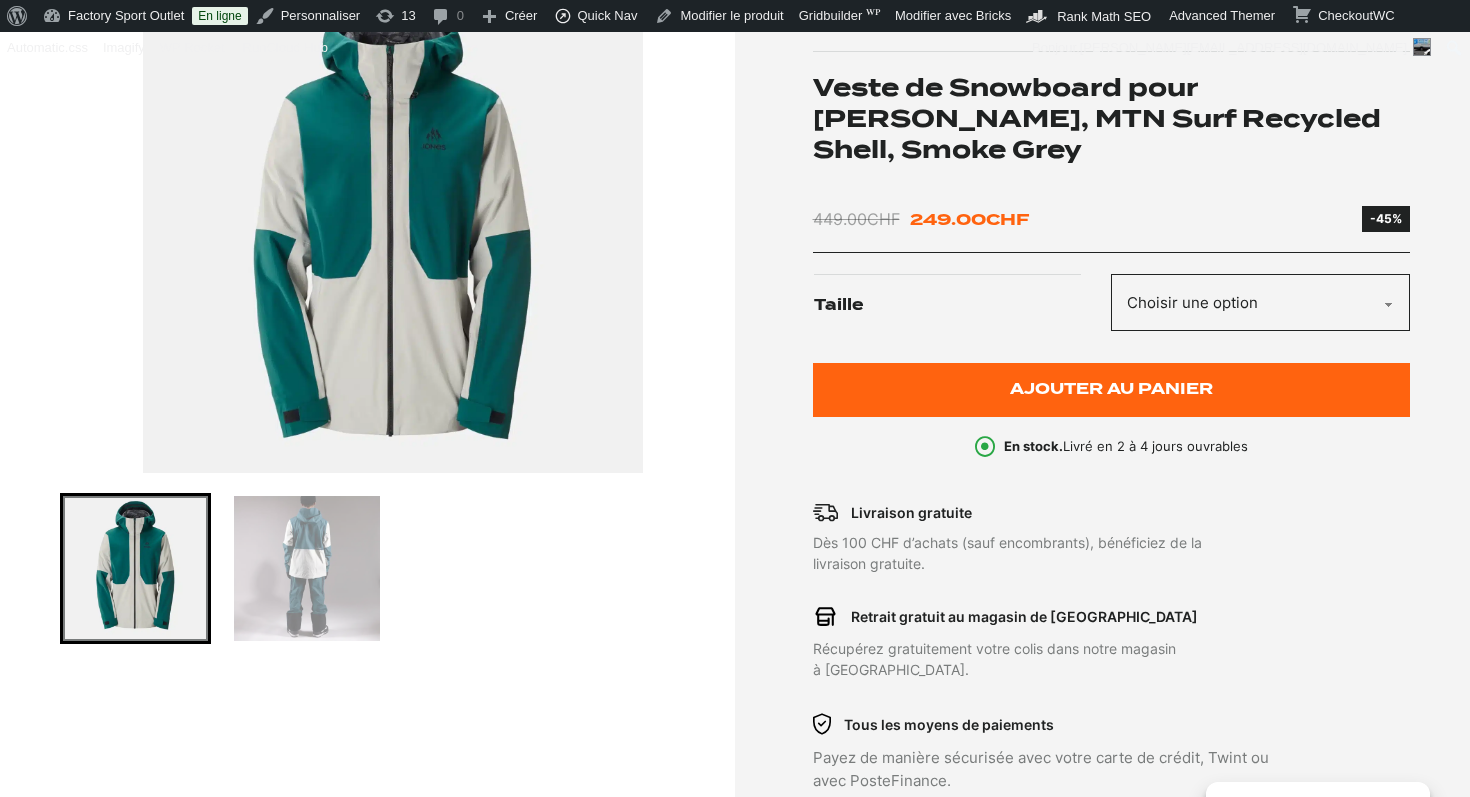 scroll, scrollTop: 0, scrollLeft: 0, axis: both 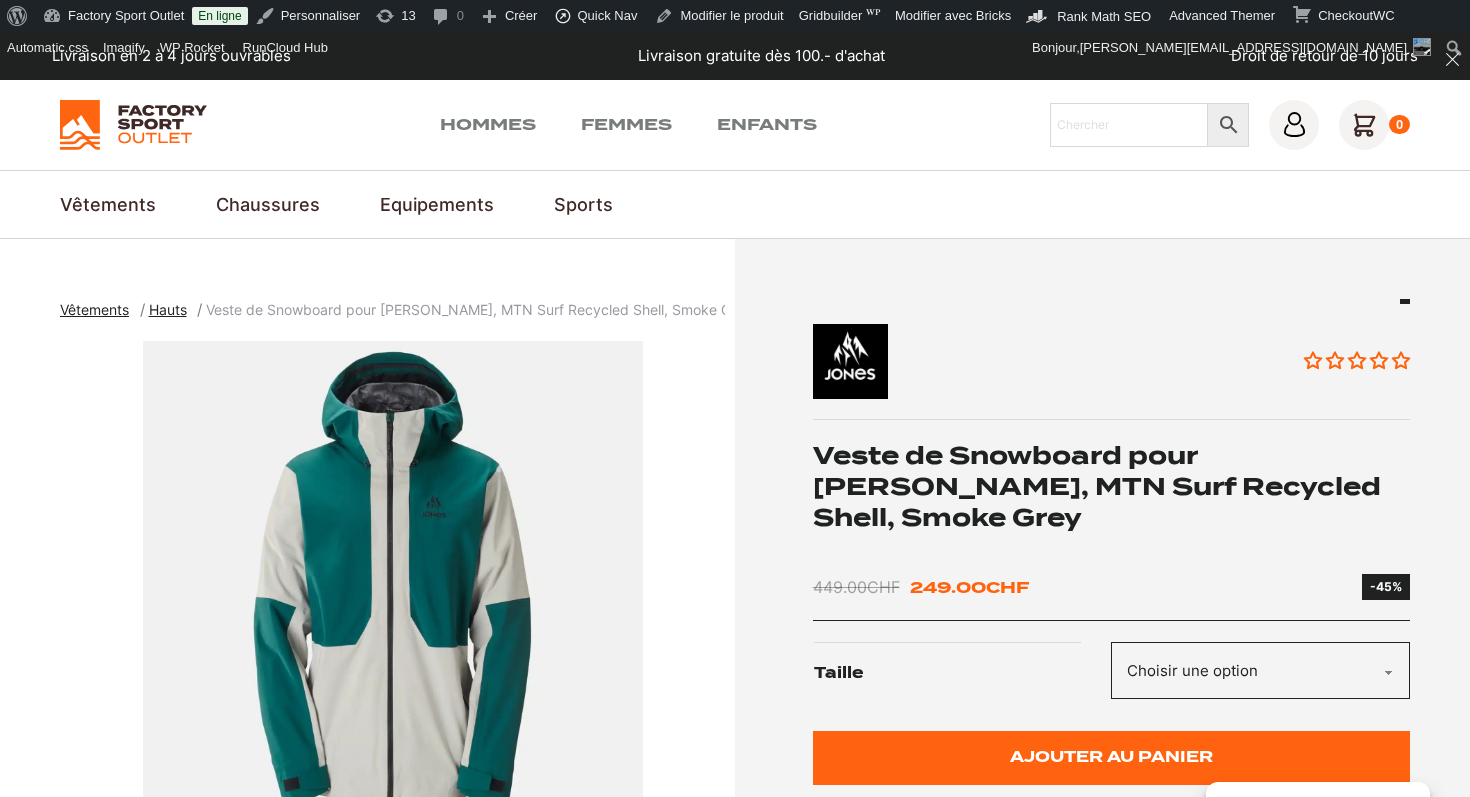 click on "Veste de Snowboard pour [PERSON_NAME], MTN Surf Recycled Shell, Smoke Grey" at bounding box center (1112, 487) 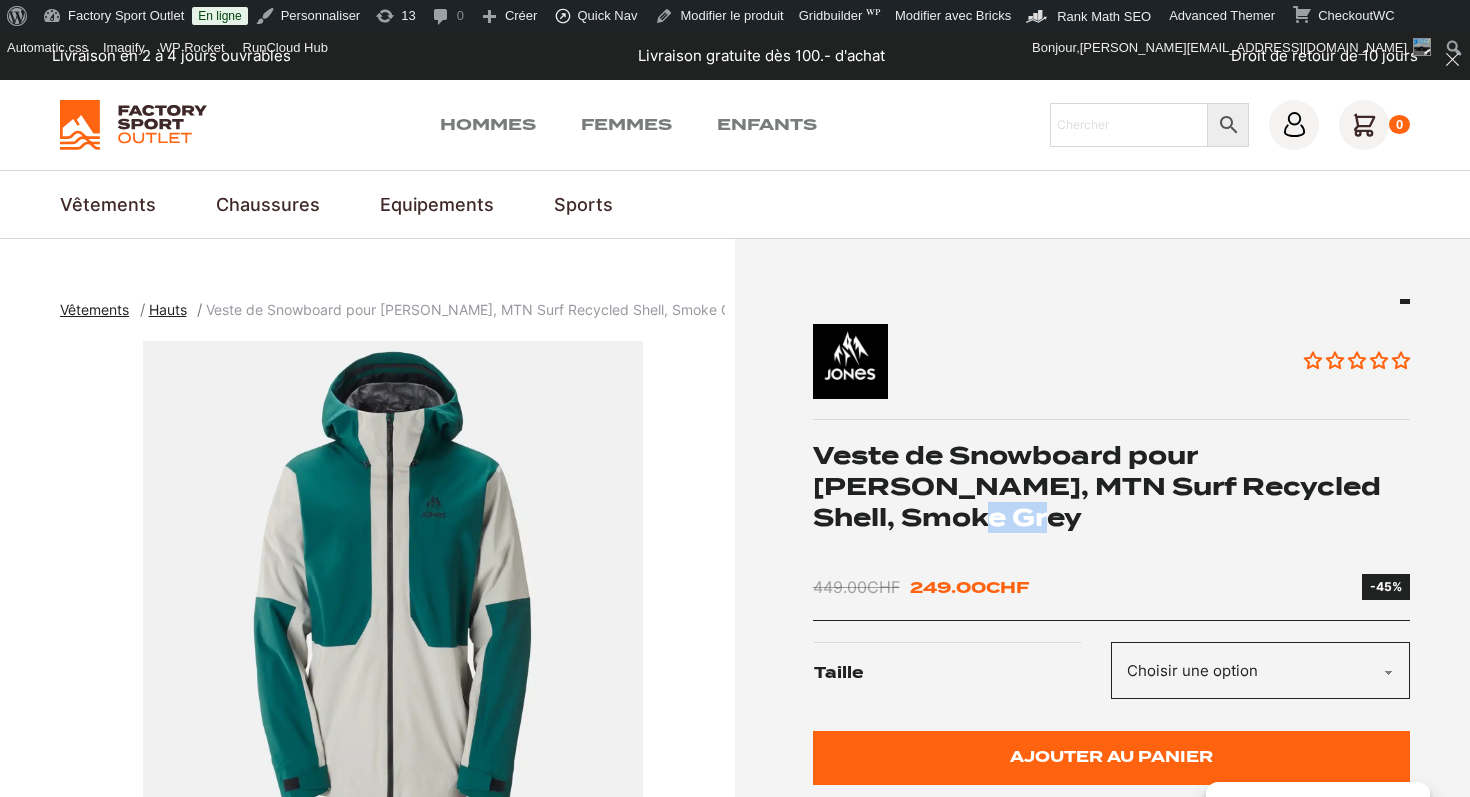 click on "Veste de Snowboard pour [PERSON_NAME], MTN Surf Recycled Shell, Smoke Grey" at bounding box center (1112, 487) 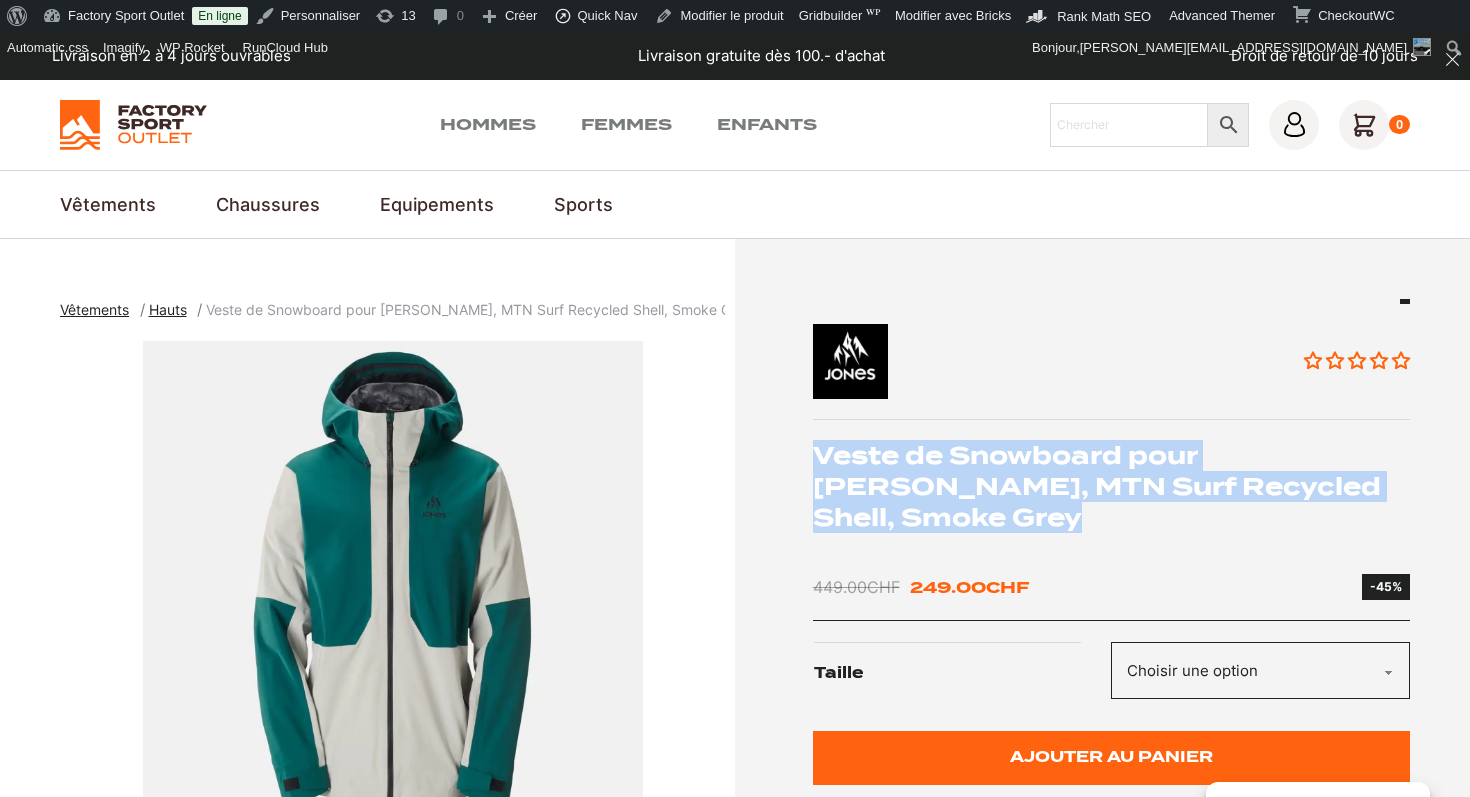 click on "Veste de Snowboard pour [PERSON_NAME], MTN Surf Recycled Shell, Smoke Grey" at bounding box center (1112, 487) 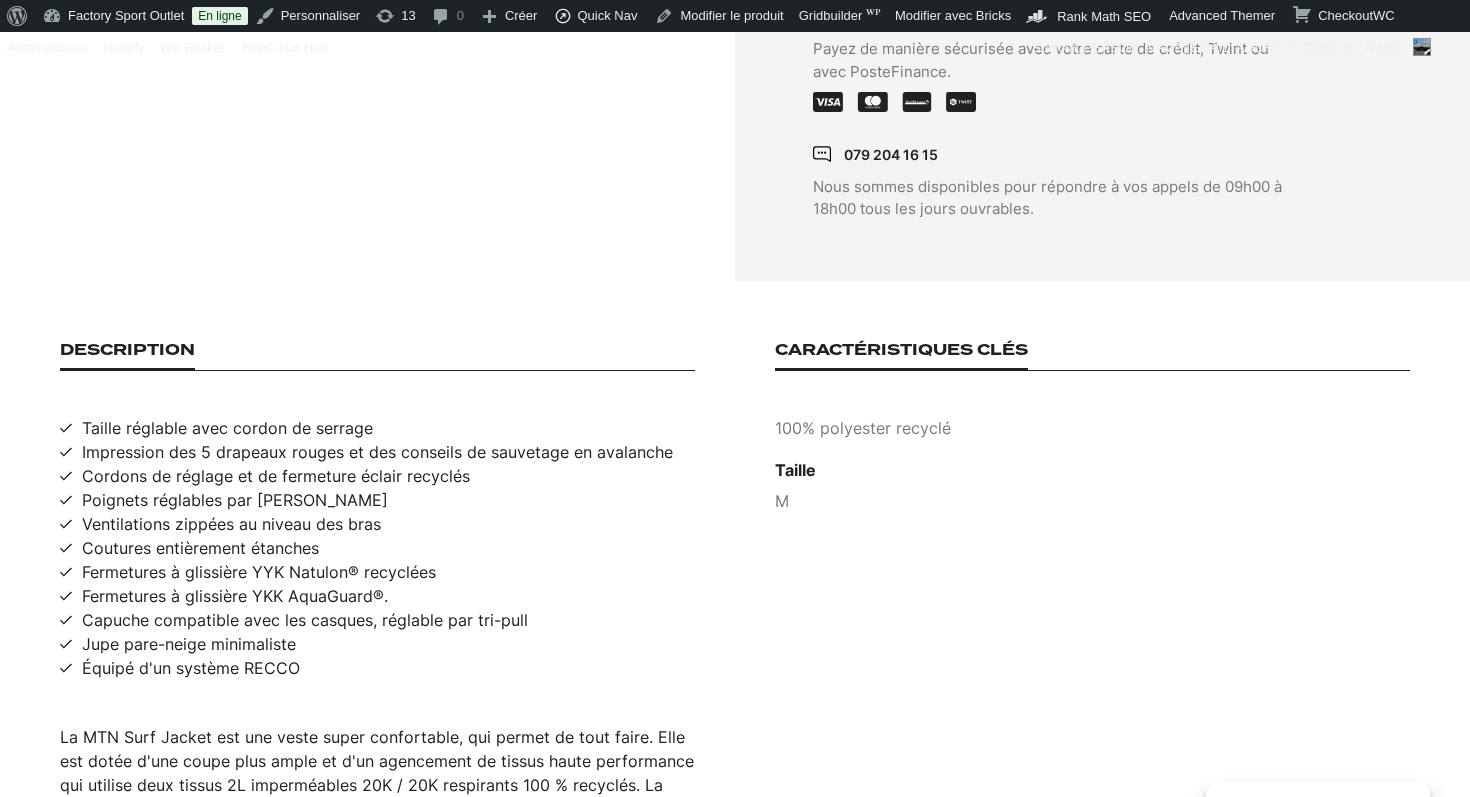 scroll, scrollTop: 1239, scrollLeft: 0, axis: vertical 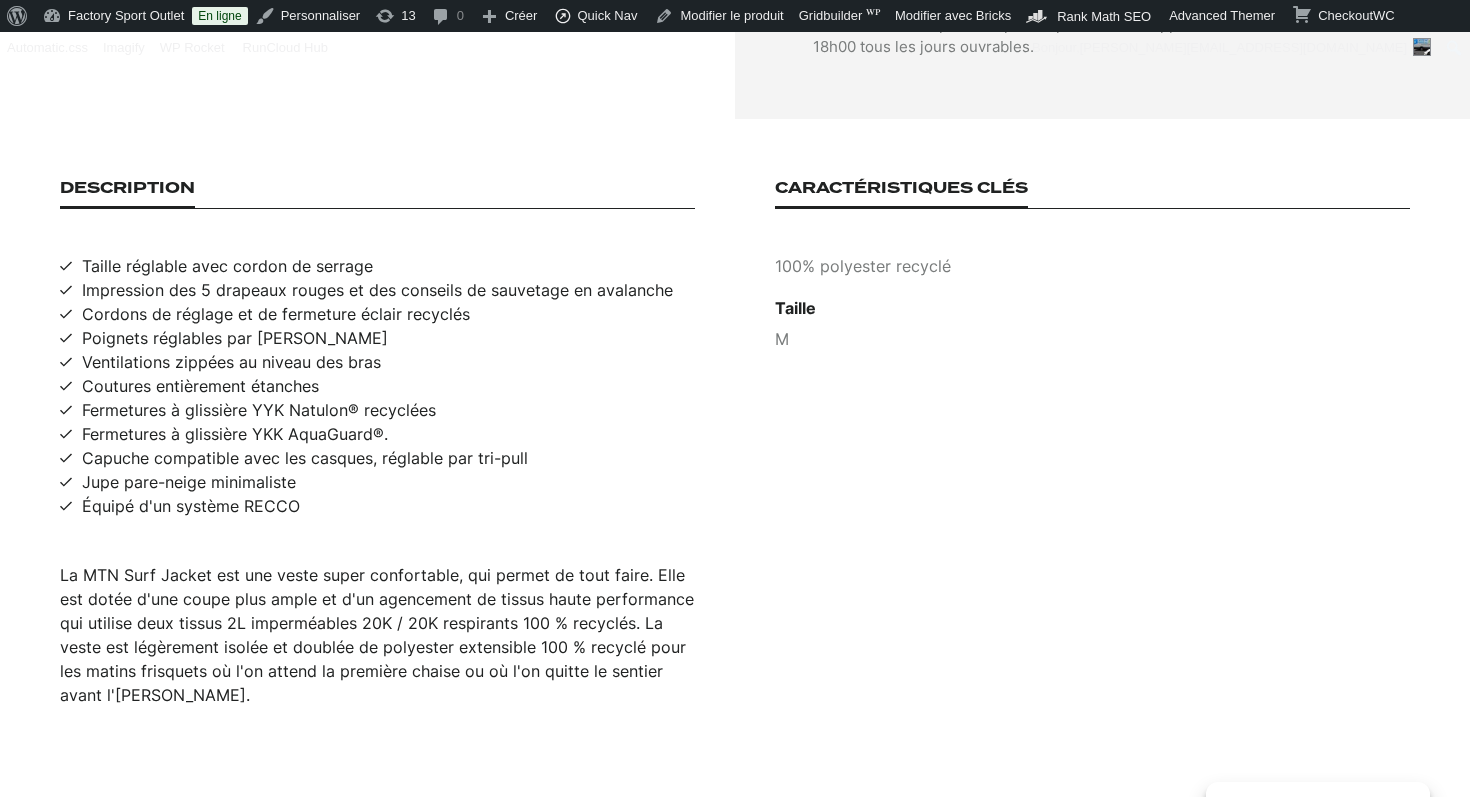 click on "La MTN Surf Jacket est une veste super confortable, qui permet de tout faire. Elle est dotée d'une coupe plus ample et d'un agencement de tissus haute performance qui utilise deux tissus 2L imperméables 20K / 20K respirants 100 % recyclés. La veste est légèrement isolée et doublée de polyester extensible 100 % recyclé pour les matins frisquets où l'on attend la première chaise ou où l'on quitte le sentier avant l'aube." at bounding box center [377, 635] 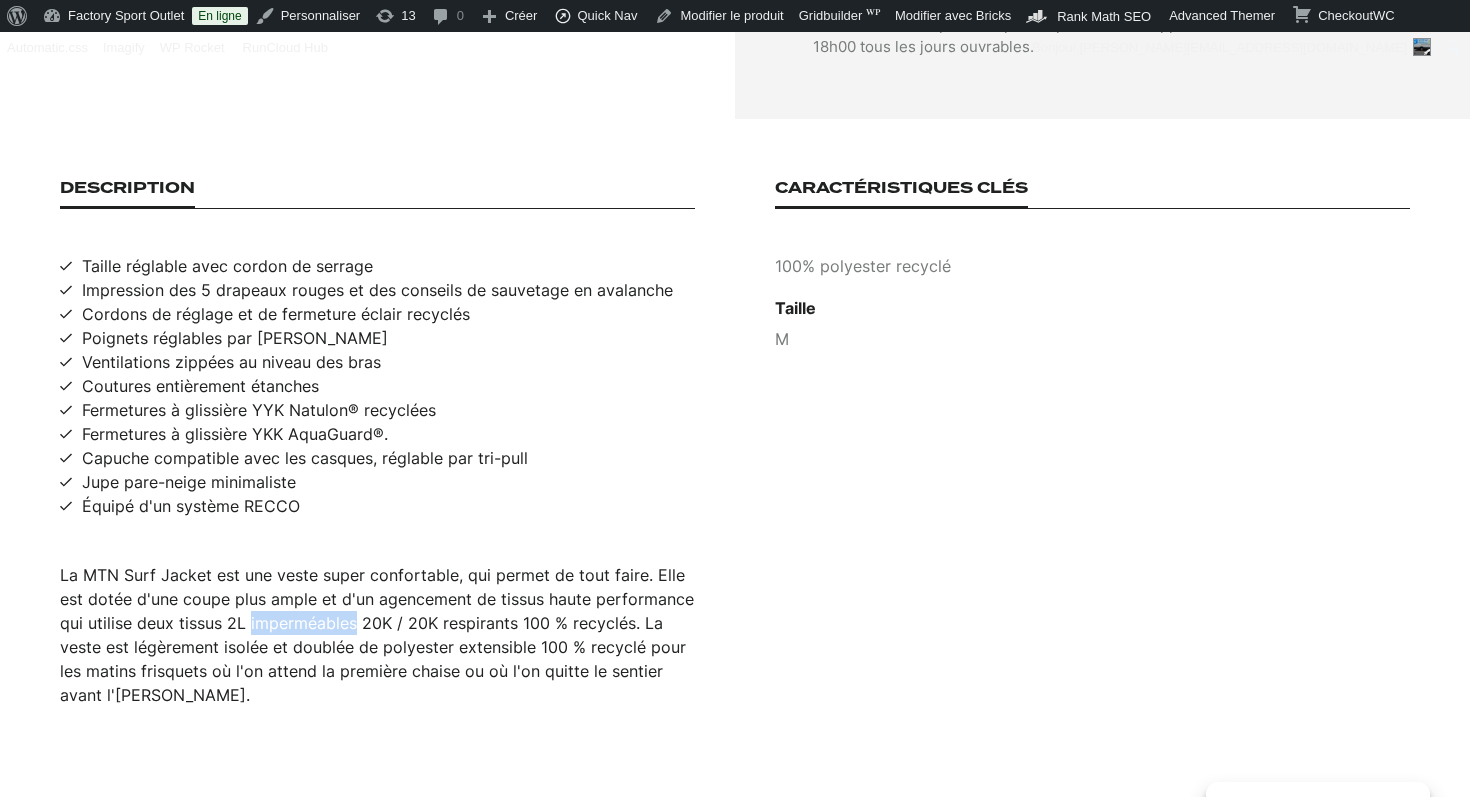 click on "La MTN Surf Jacket est une veste super confortable, qui permet de tout faire. Elle est dotée d'une coupe plus ample et d'un agencement de tissus haute performance qui utilise deux tissus 2L imperméables 20K / 20K respirants 100 % recyclés. La veste est légèrement isolée et doublée de polyester extensible 100 % recyclé pour les matins frisquets où l'on attend la première chaise ou où l'on quitte le sentier avant l'aube." at bounding box center [377, 635] 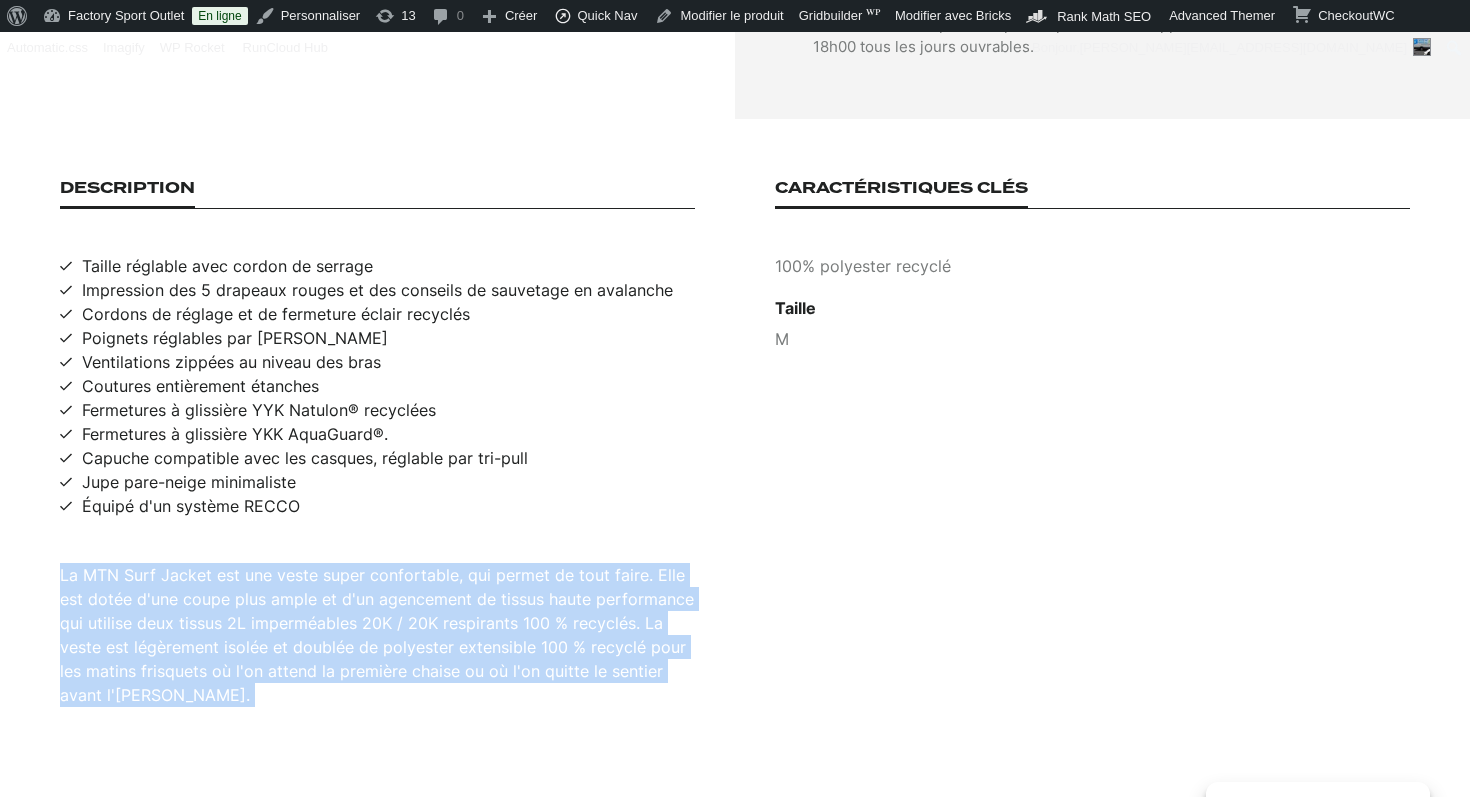 click on "La MTN Surf Jacket est une veste super confortable, qui permet de tout faire. Elle est dotée d'une coupe plus ample et d'un agencement de tissus haute performance qui utilise deux tissus 2L imperméables 20K / 20K respirants 100 % recyclés. La veste est légèrement isolée et doublée de polyester extensible 100 % recyclé pour les matins frisquets où l'on attend la première chaise ou où l'on quitte le sentier avant l'aube." at bounding box center (377, 635) 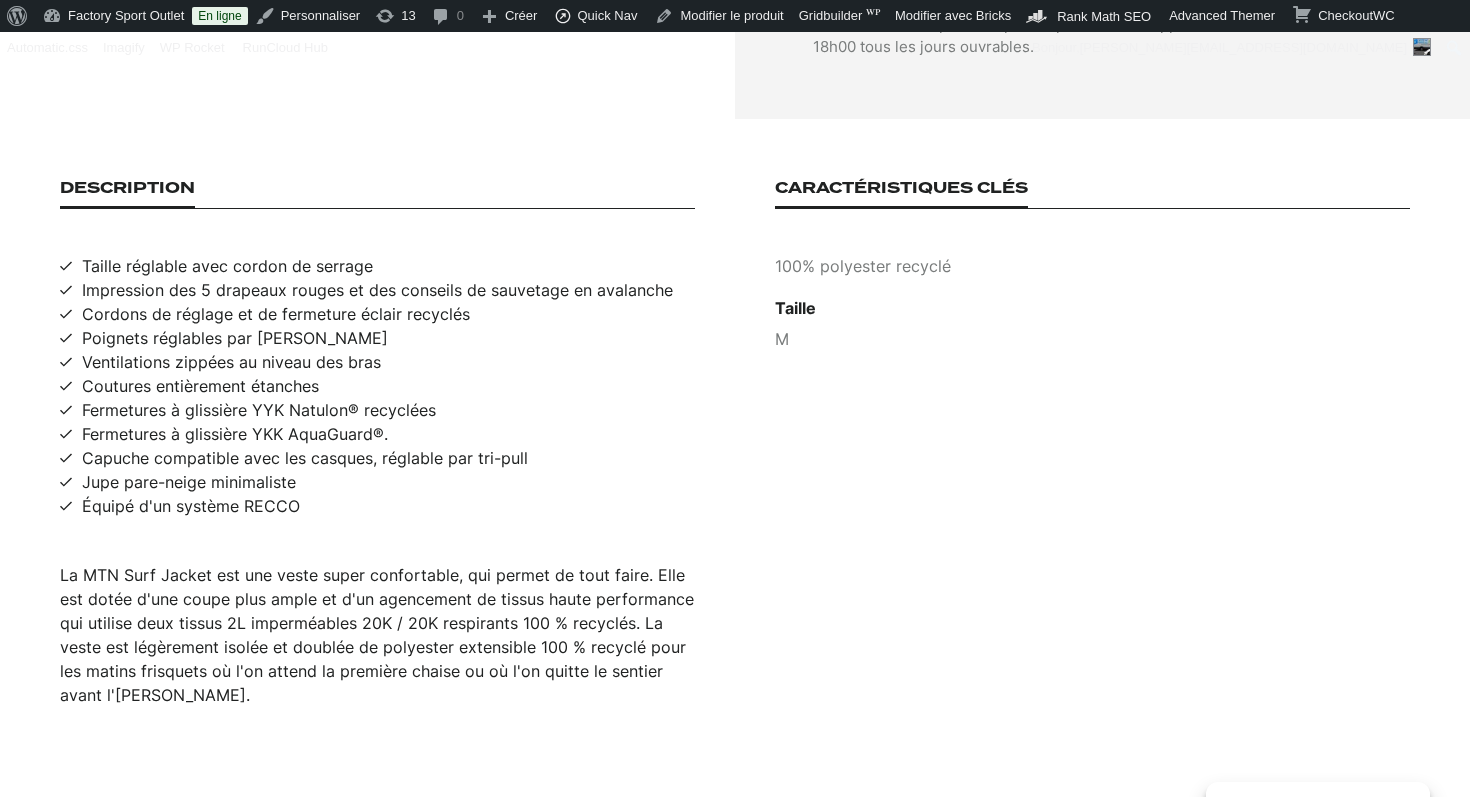 click on "Impression des 5 drapeaux rouges et des conseils de sauvetage en avalanche" at bounding box center (377, 290) 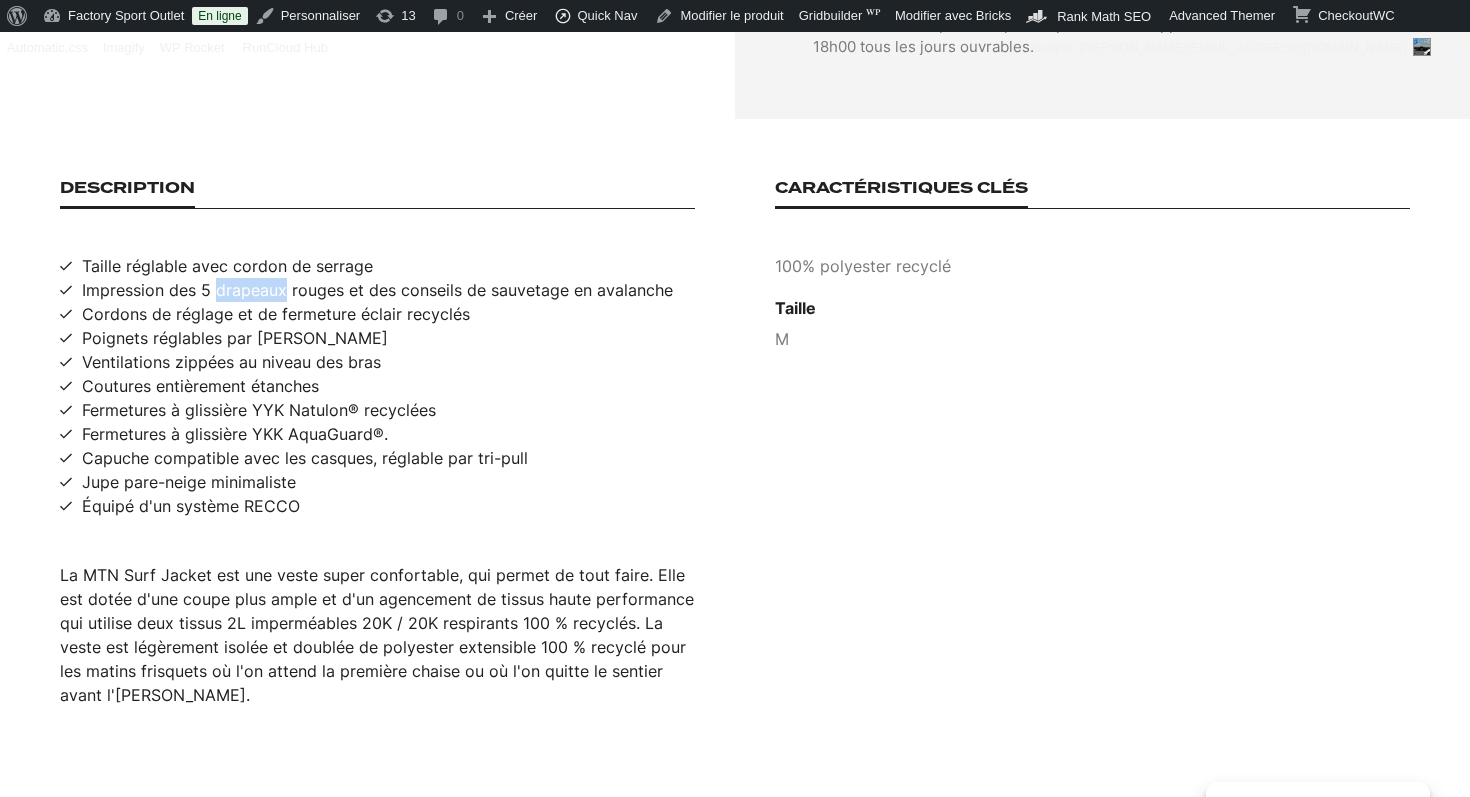 click on "Impression des 5 drapeaux rouges et des conseils de sauvetage en avalanche" at bounding box center (377, 290) 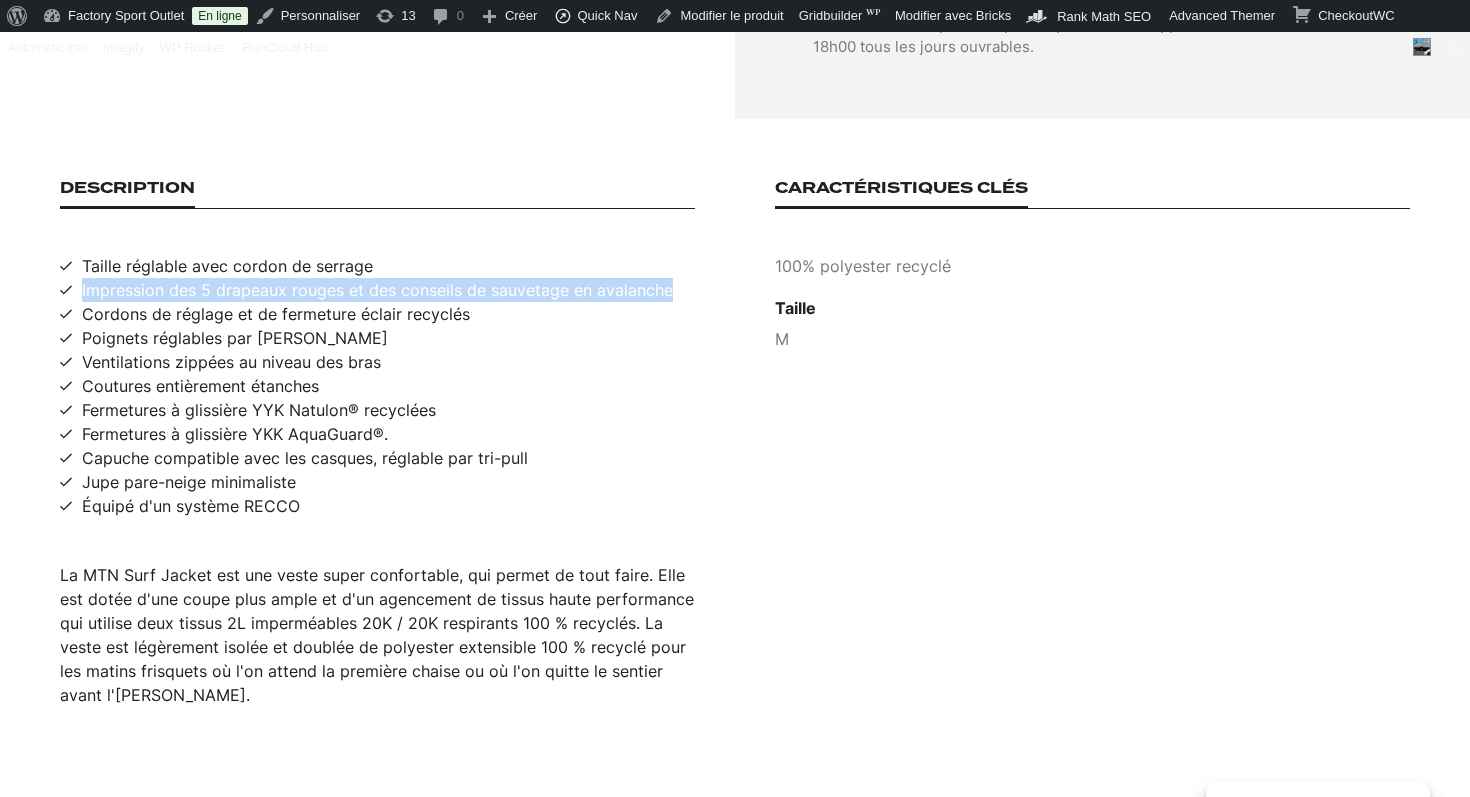 click on "Impression des 5 drapeaux rouges et des conseils de sauvetage en avalanche" at bounding box center [377, 290] 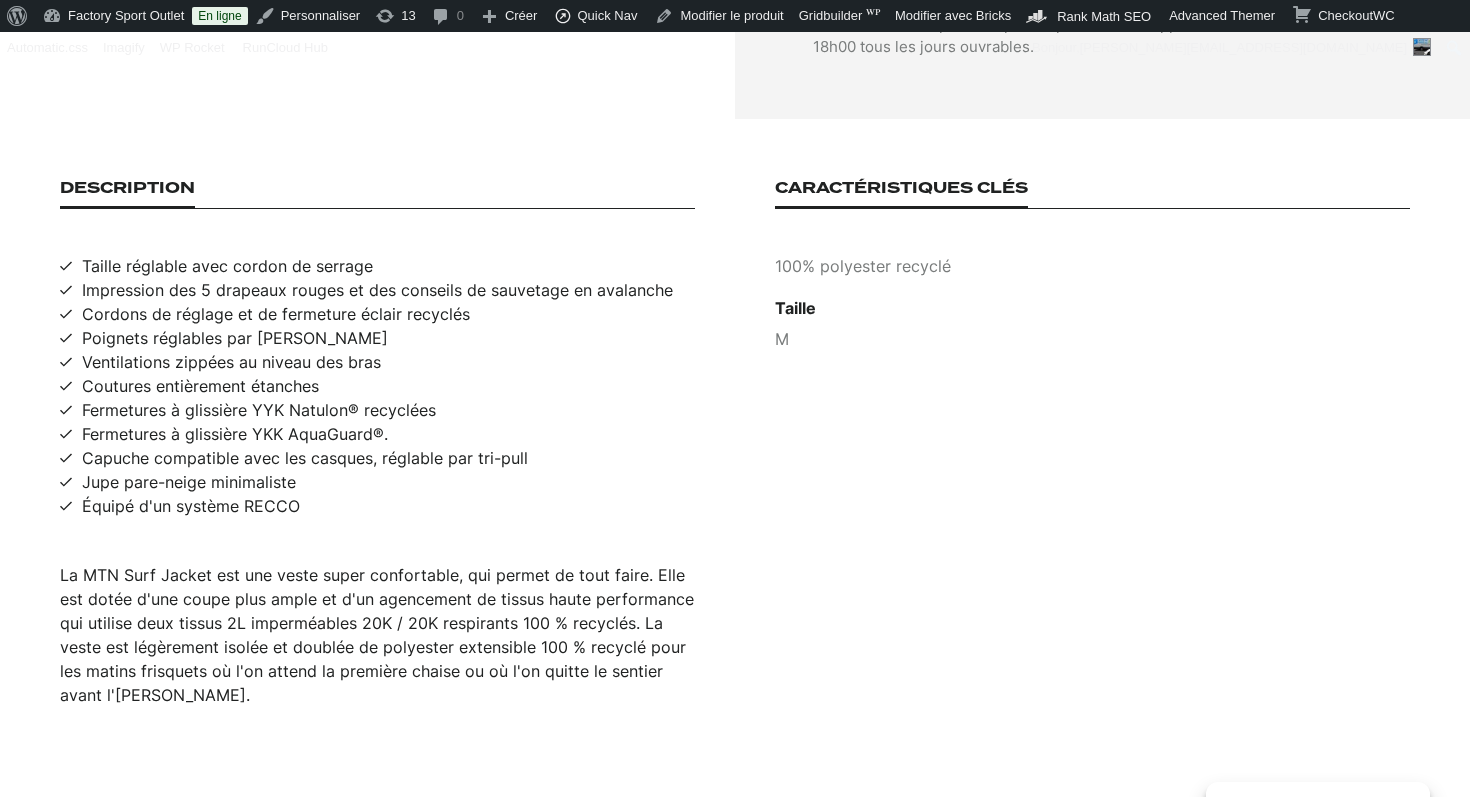 click on "Équipé d'un système RECCO" at bounding box center (191, 506) 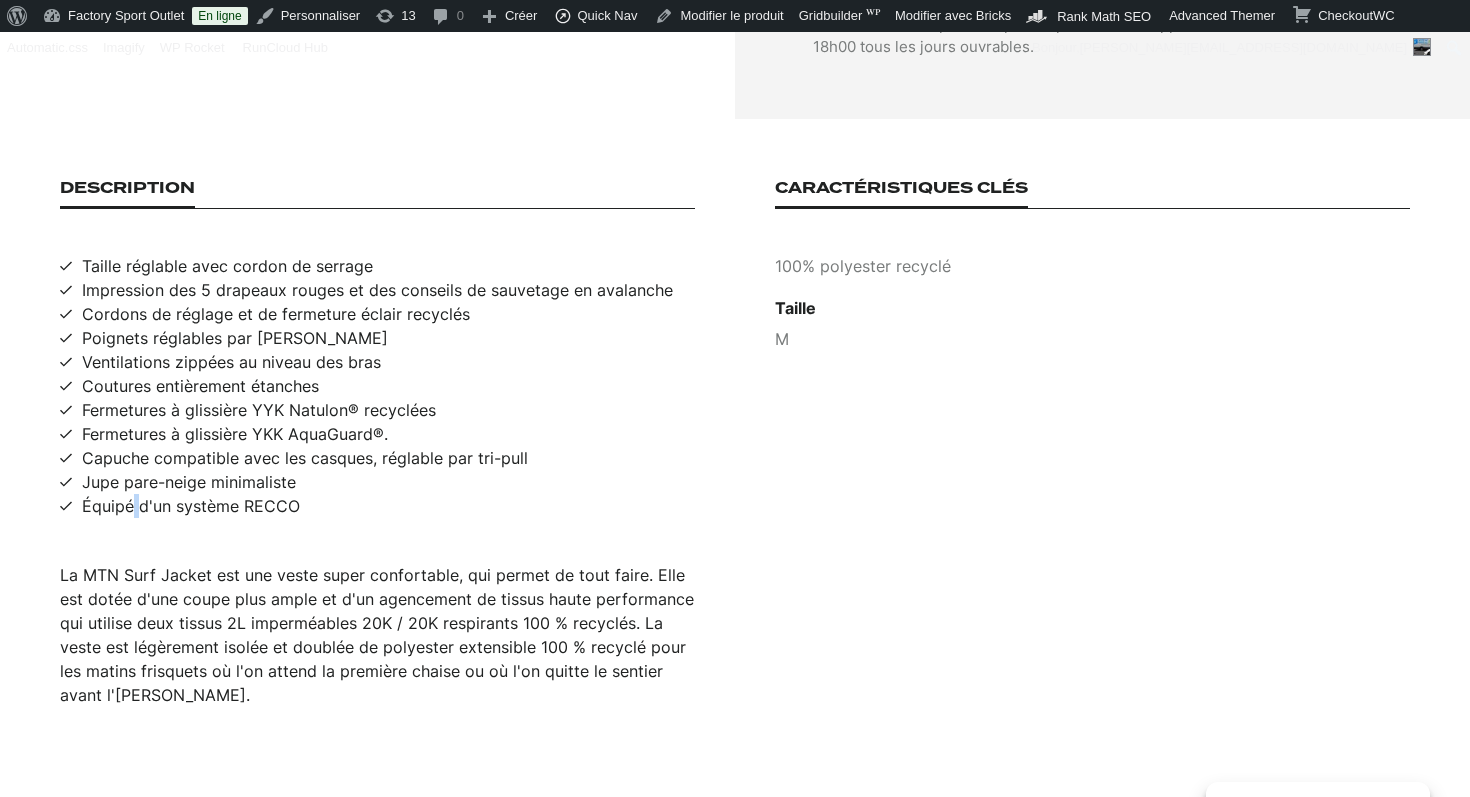 click on "Équipé d'un système RECCO" at bounding box center (191, 506) 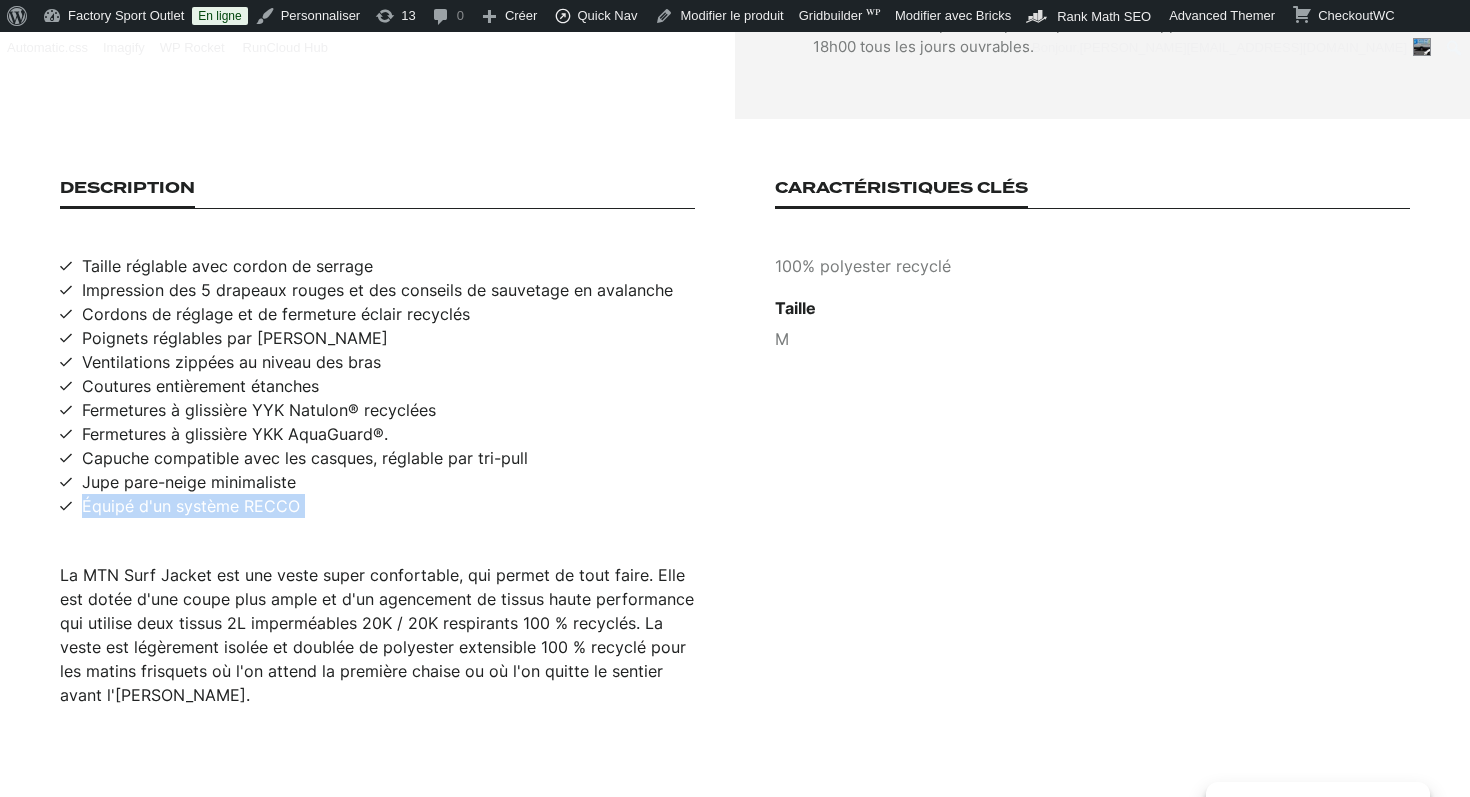 click on "Équipé d'un système RECCO" at bounding box center [191, 506] 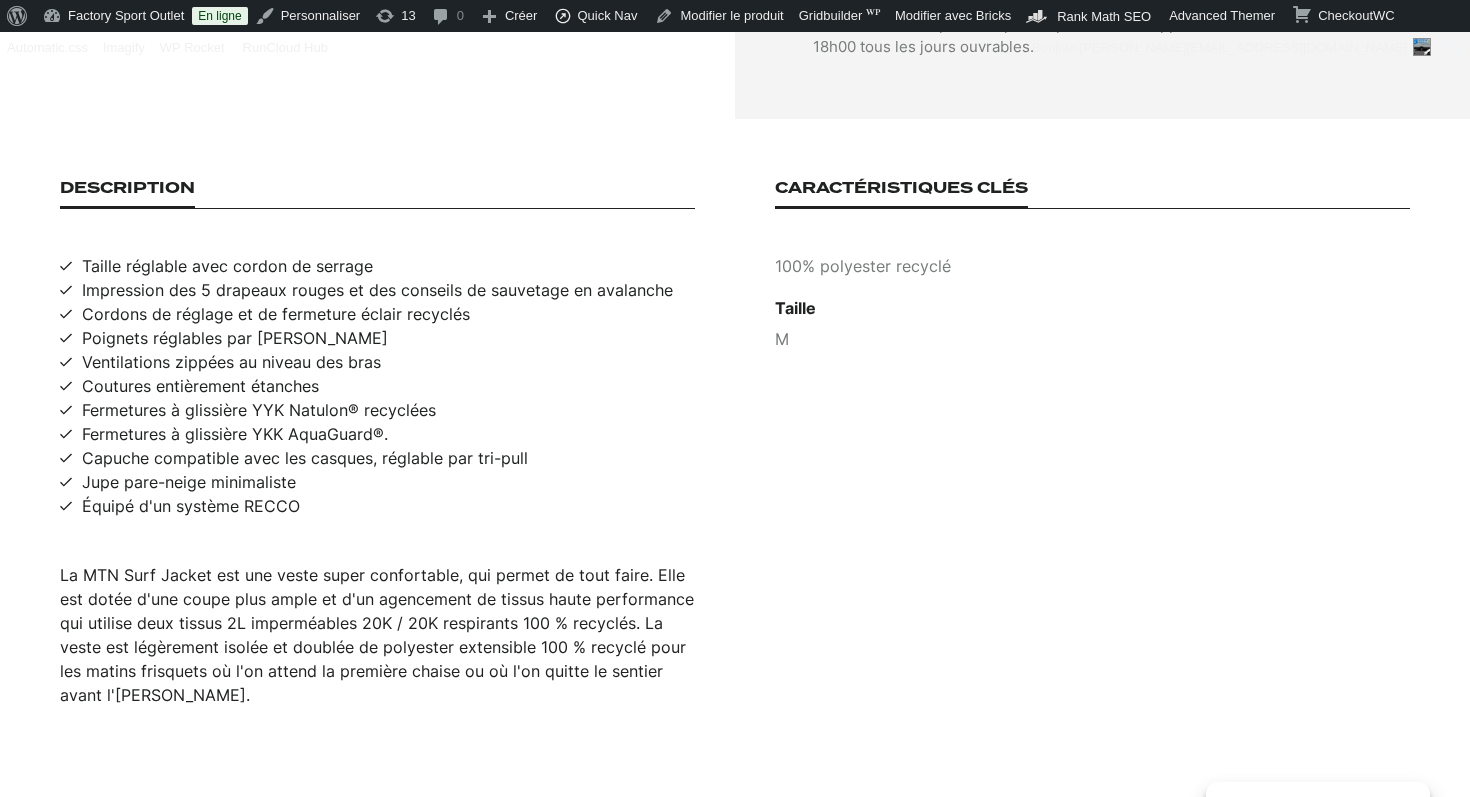 click on "100% polyester recyclé" at bounding box center [1092, 266] 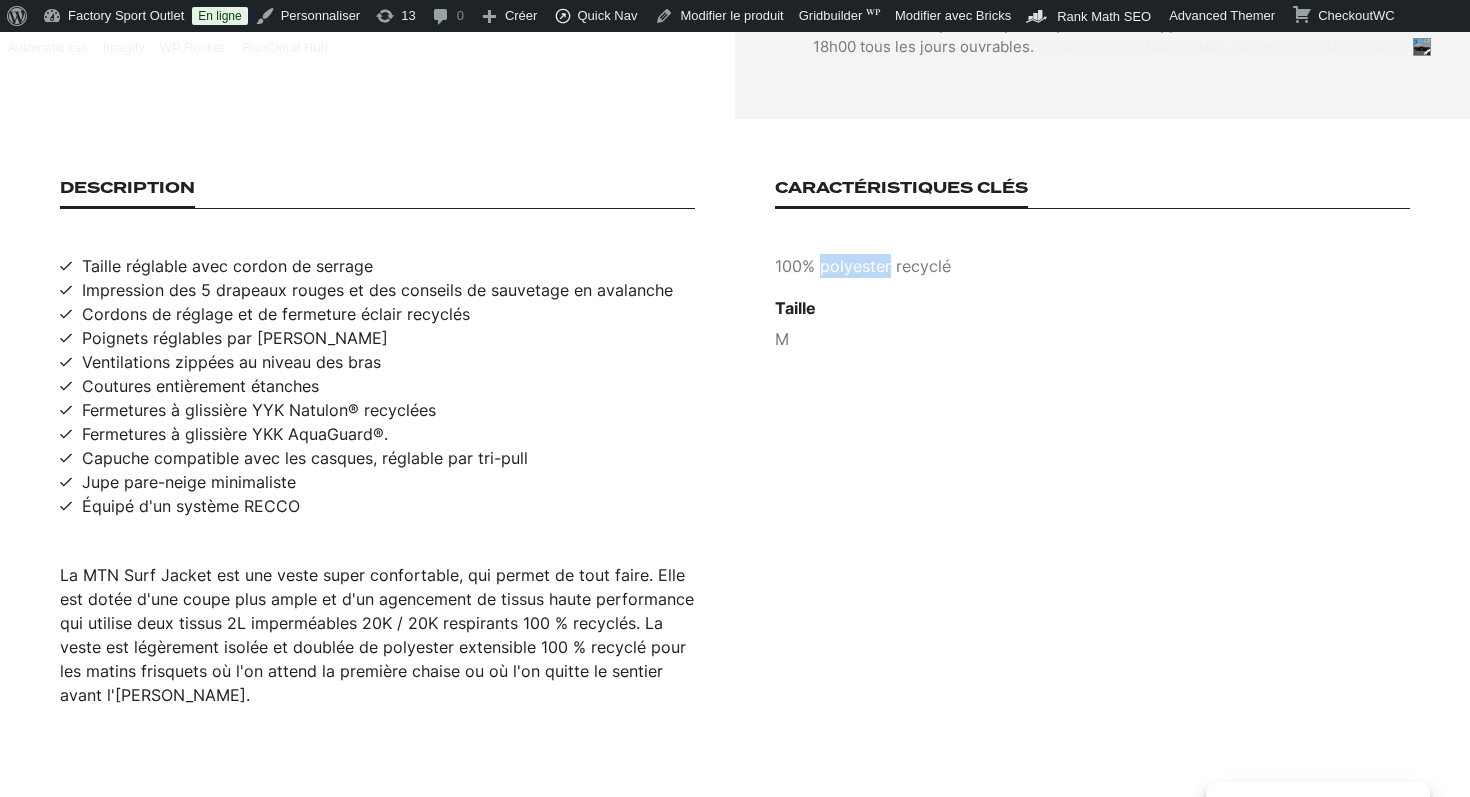 click on "100% polyester recyclé" at bounding box center [1092, 266] 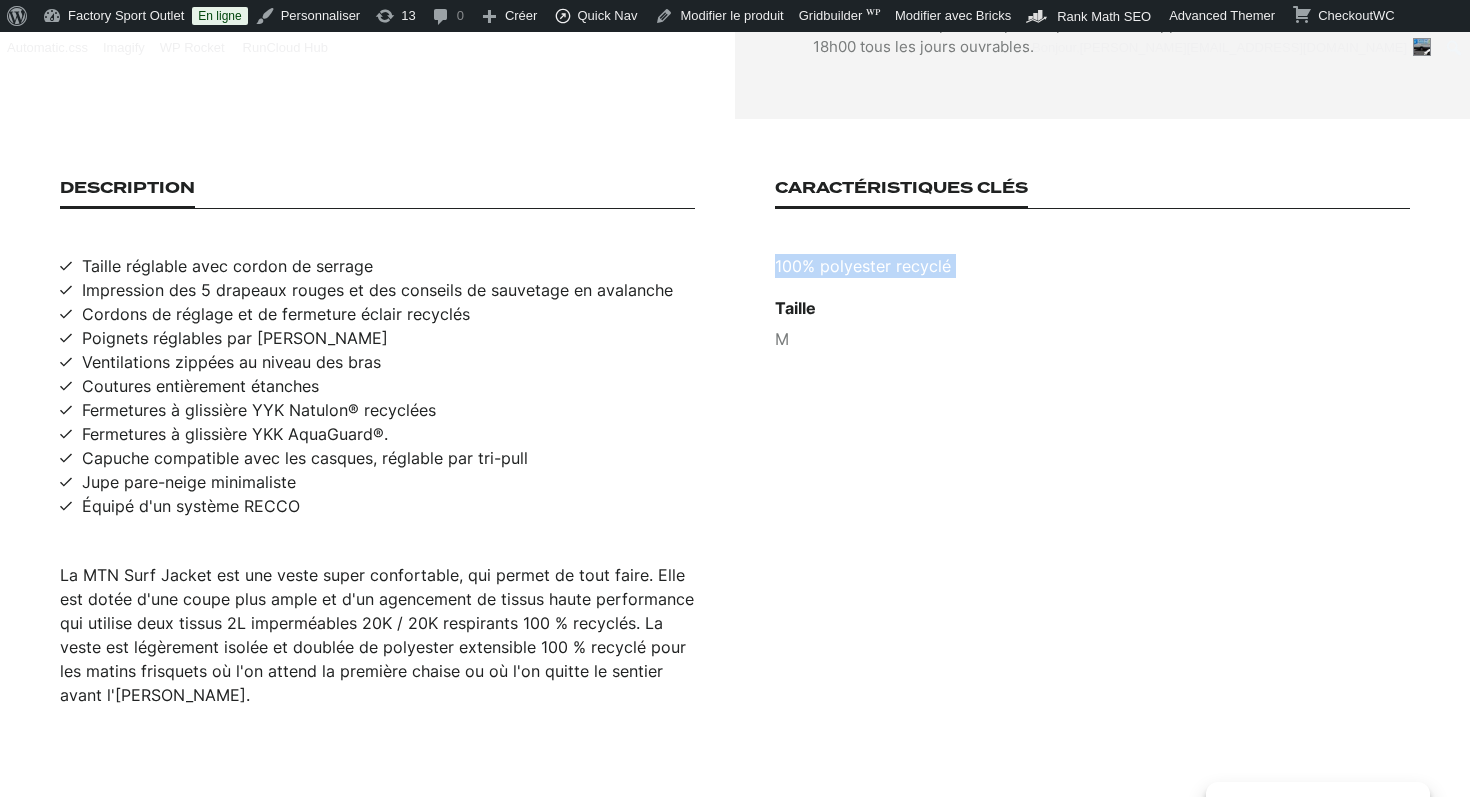 click on "100% polyester recyclé" at bounding box center [1092, 266] 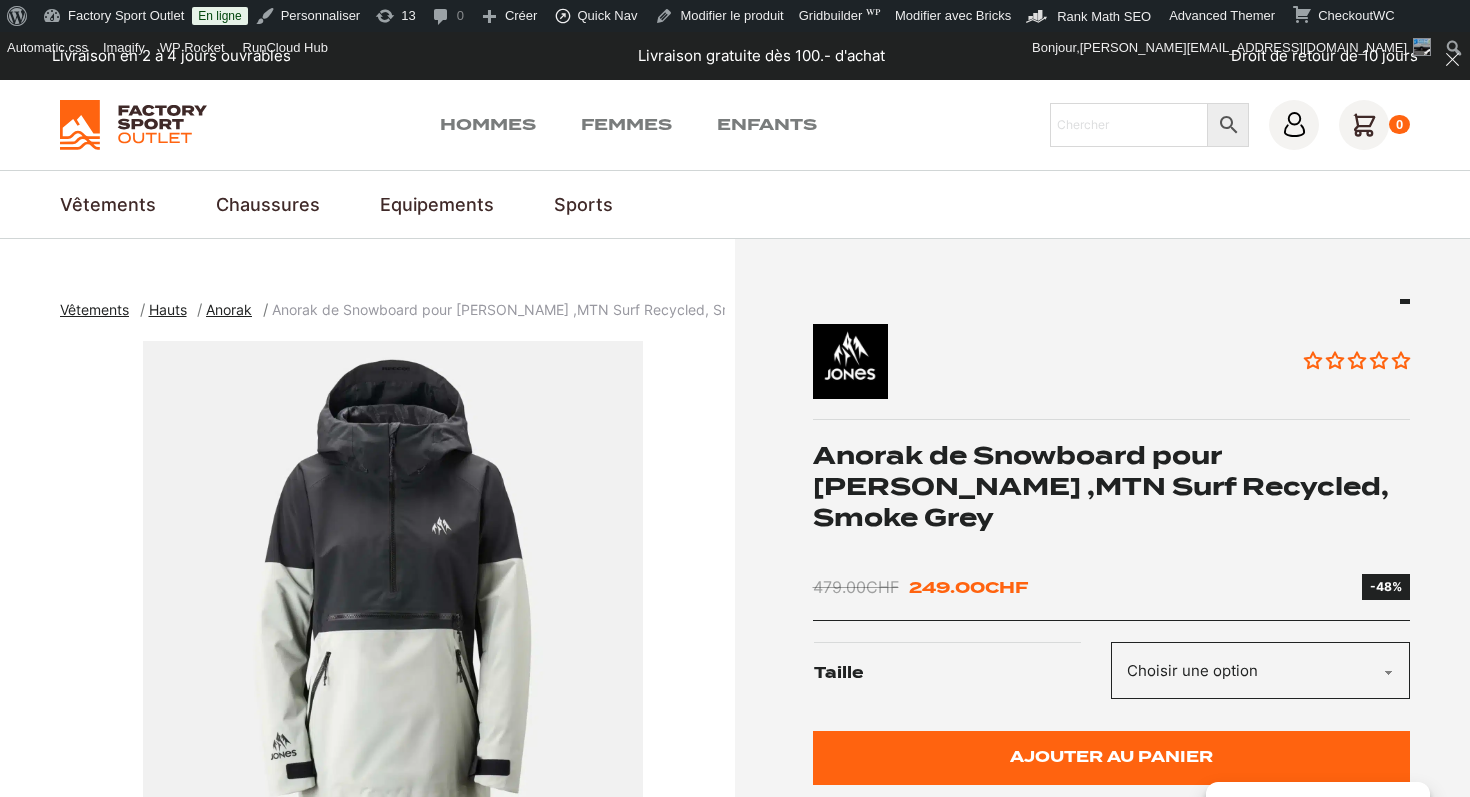 scroll, scrollTop: 0, scrollLeft: 0, axis: both 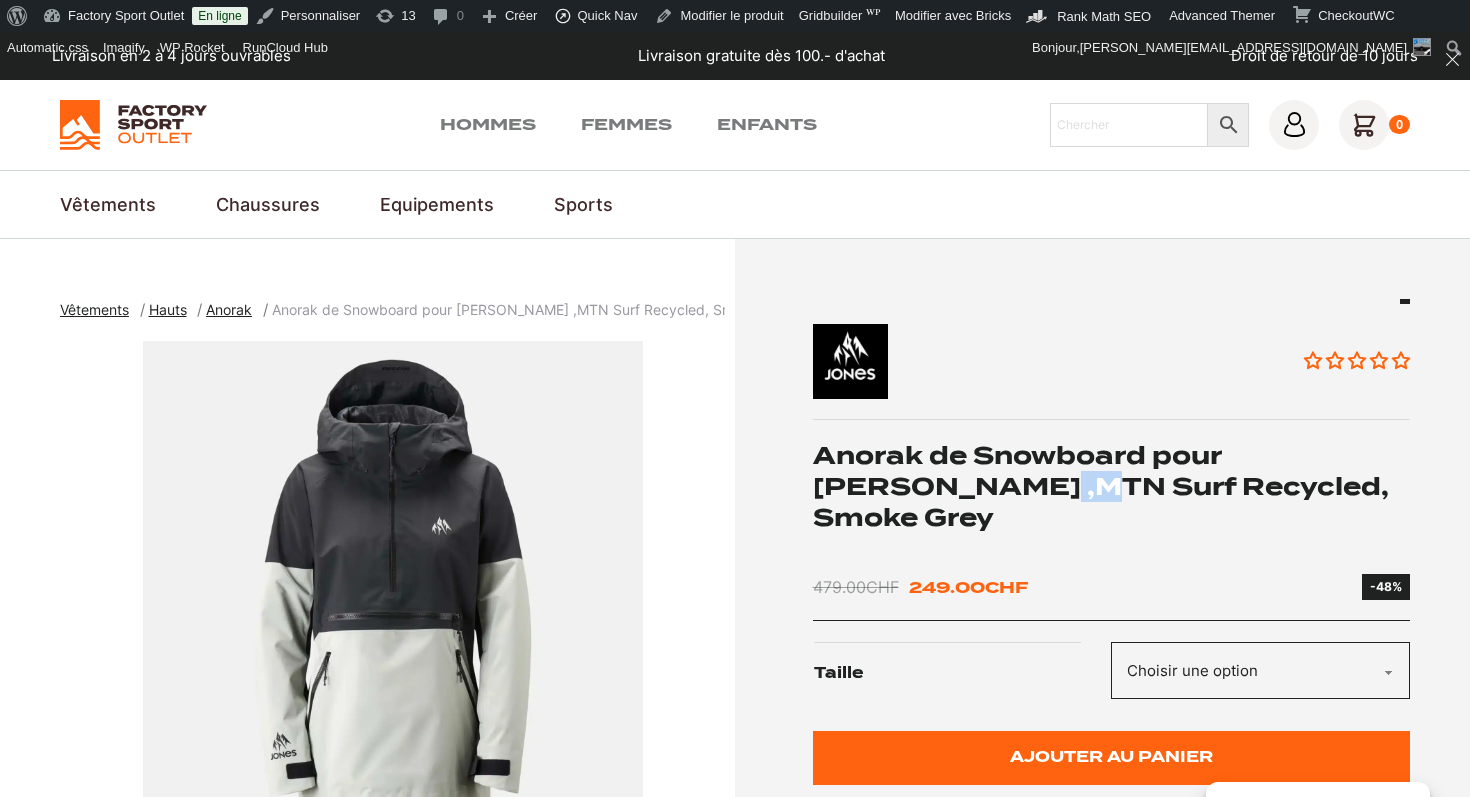 click on "Anorak de Snowboard pour [PERSON_NAME] ,MTN Surf Recycled, Smoke Grey" at bounding box center (1112, 487) 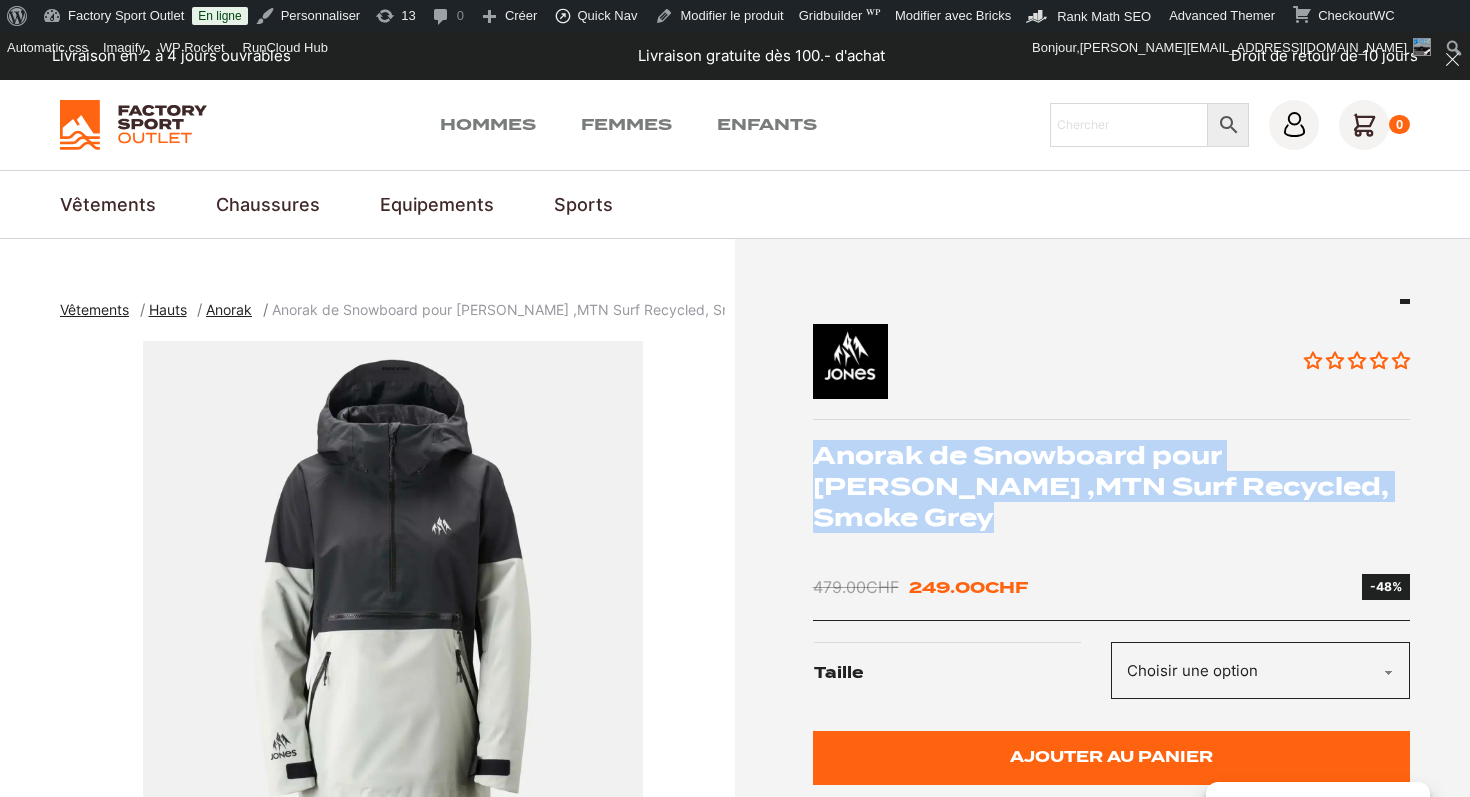 click on "Anorak de Snowboard pour [PERSON_NAME] ,MTN Surf Recycled, Smoke Grey" at bounding box center [1112, 487] 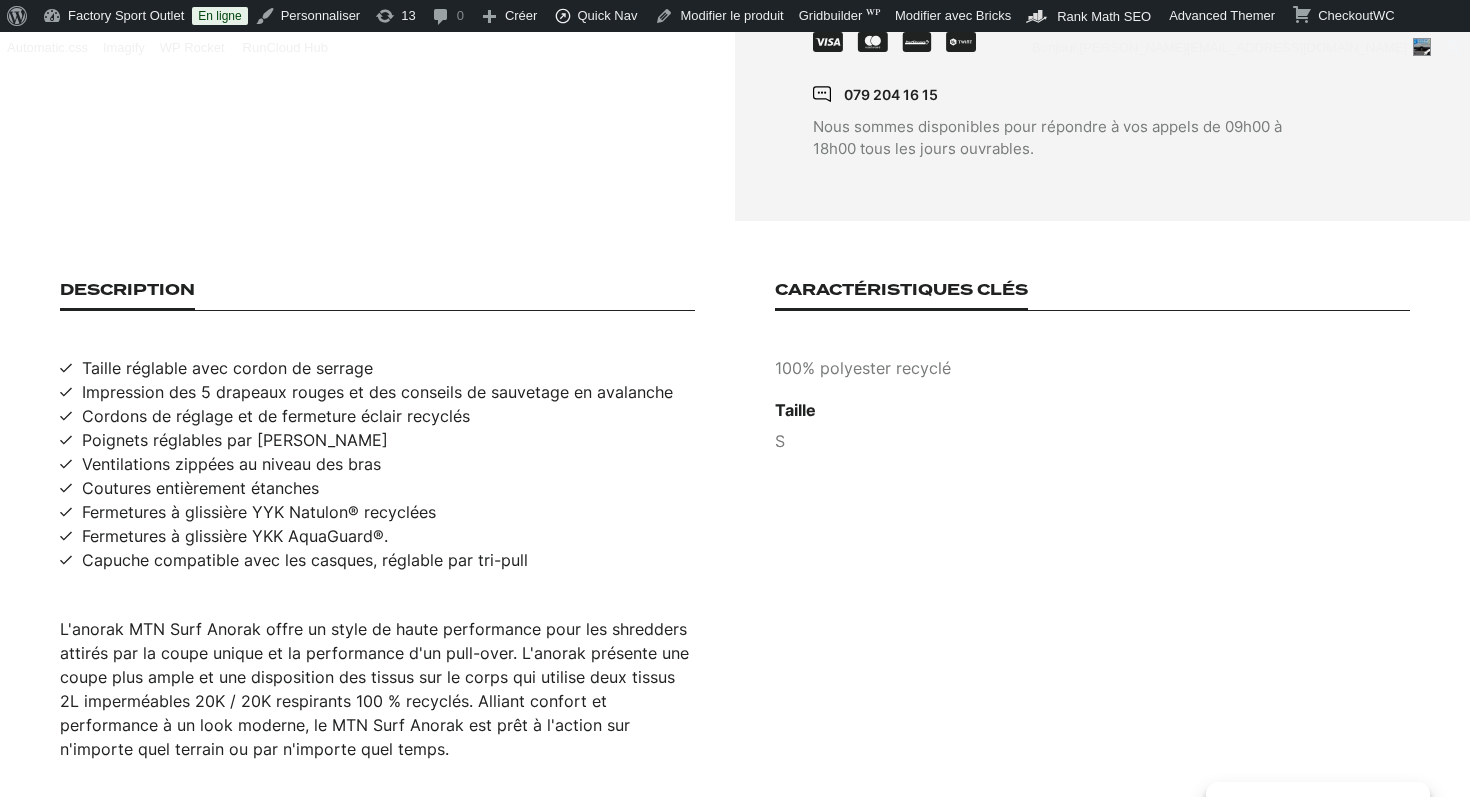 scroll, scrollTop: 1224, scrollLeft: 0, axis: vertical 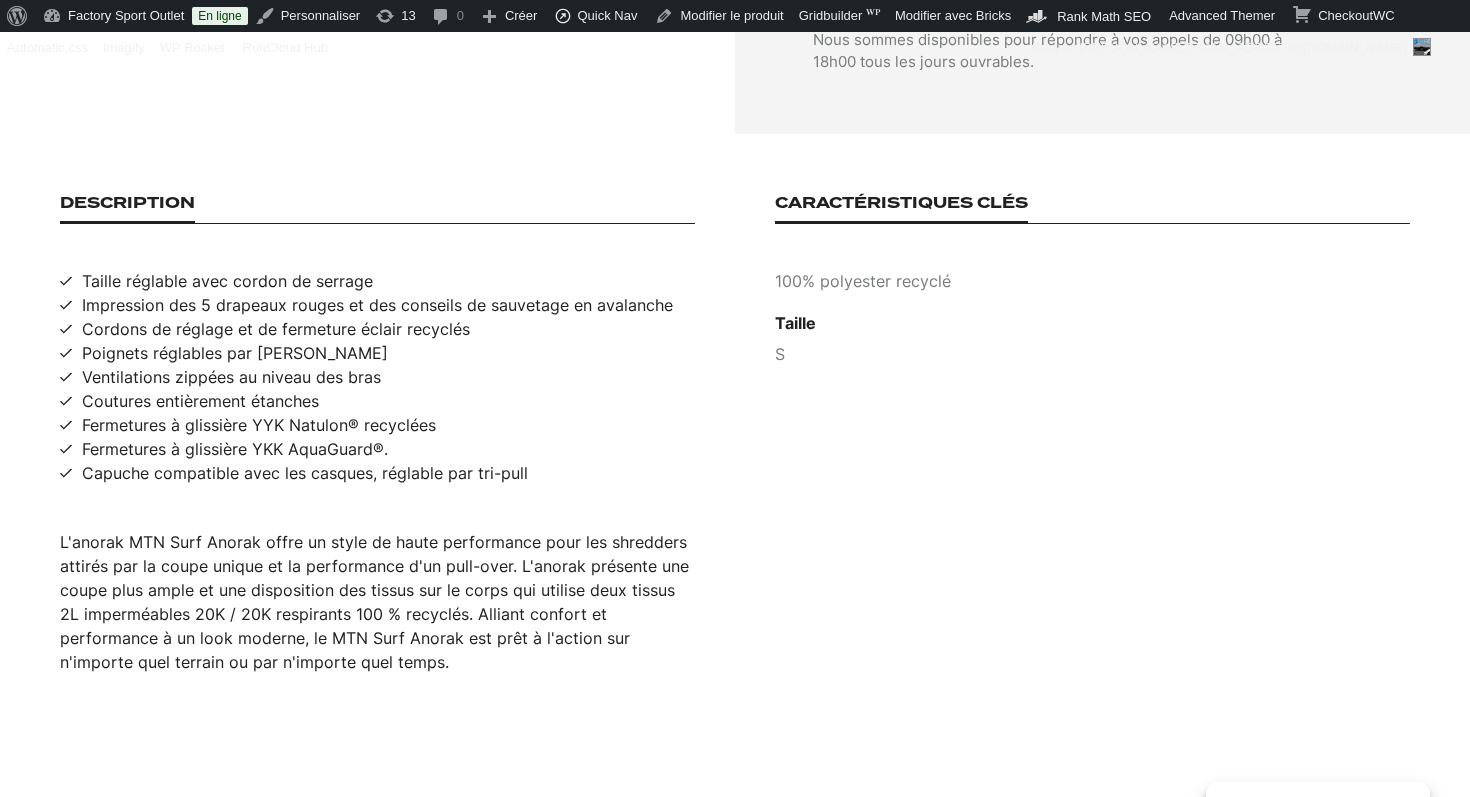 click on "L'anorak MTN Surf Anorak offre un style de haute performance pour les shredders attirés par la coupe unique et la performance d'un pull-over. L'anorak présente une coupe plus ample et une disposition des tissus sur le corps qui utilise deux tissus 2L imperméables 20K / 20K respirants 100 % recyclés. Alliant confort et performance à un look moderne, le MTN Surf Anorak est prêt à l'action sur n'importe quel terrain ou par n'importe quel temps." at bounding box center [377, 602] 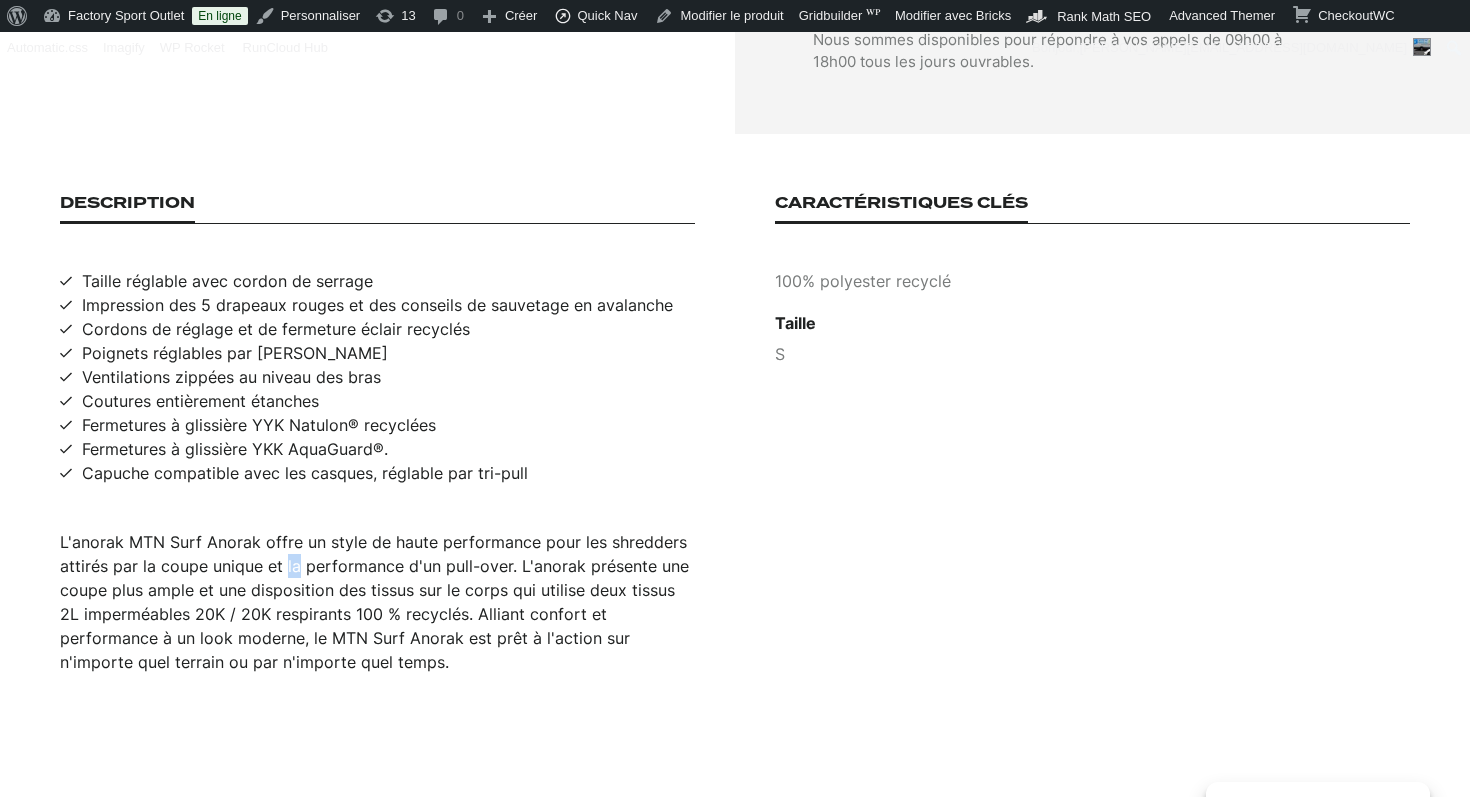 click on "L'anorak MTN Surf Anorak offre un style de haute performance pour les shredders attirés par la coupe unique et la performance d'un pull-over. L'anorak présente une coupe plus ample et une disposition des tissus sur le corps qui utilise deux tissus 2L imperméables 20K / 20K respirants 100 % recyclés. Alliant confort et performance à un look moderne, le MTN Surf Anorak est prêt à l'action sur n'importe quel terrain ou par n'importe quel temps." at bounding box center (377, 602) 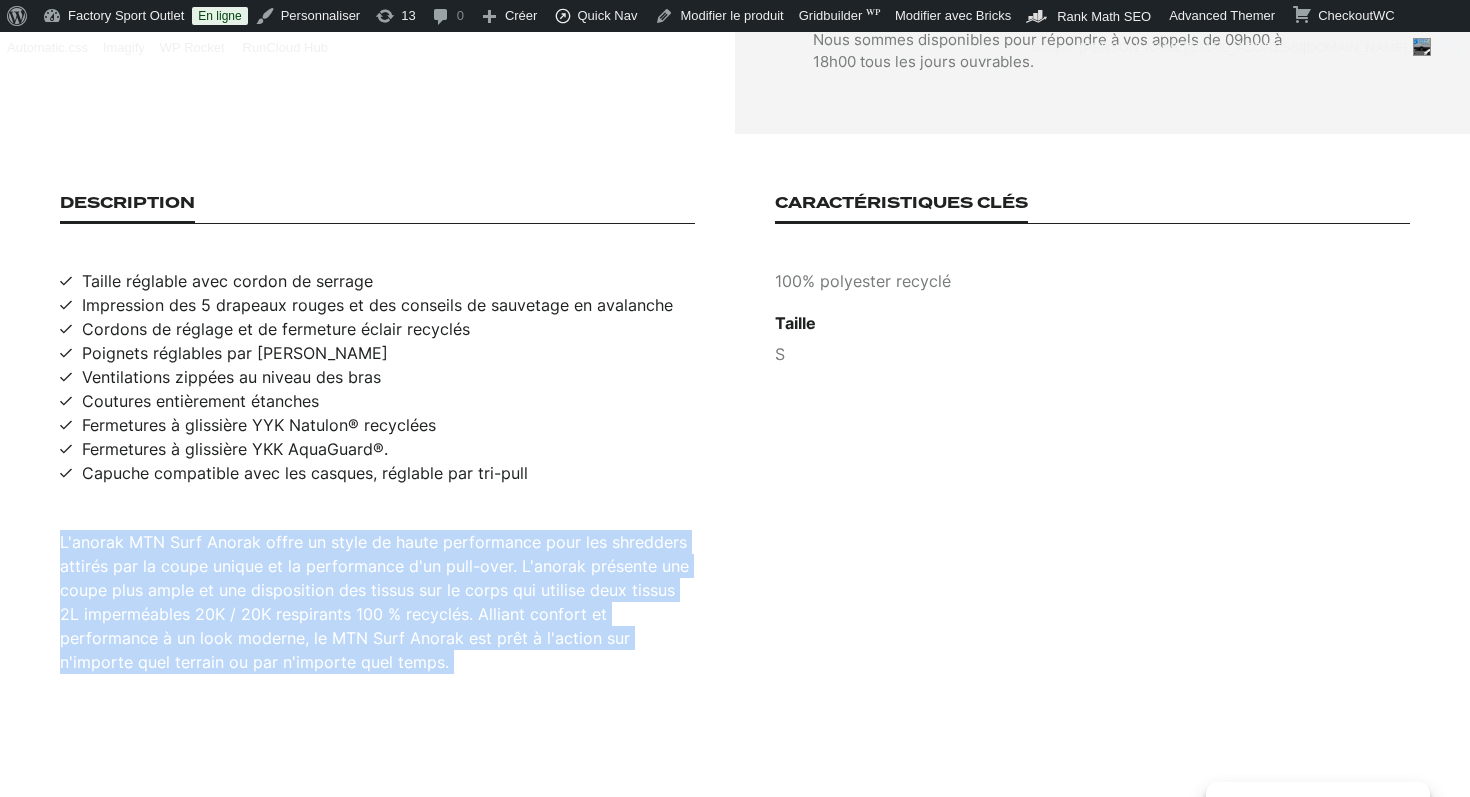 click on "L'anorak MTN Surf Anorak offre un style de haute performance pour les shredders attirés par la coupe unique et la performance d'un pull-over. L'anorak présente une coupe plus ample et une disposition des tissus sur le corps qui utilise deux tissus 2L imperméables 20K / 20K respirants 100 % recyclés. Alliant confort et performance à un look moderne, le MTN Surf Anorak est prêt à l'action sur n'importe quel terrain ou par n'importe quel temps." at bounding box center (377, 602) 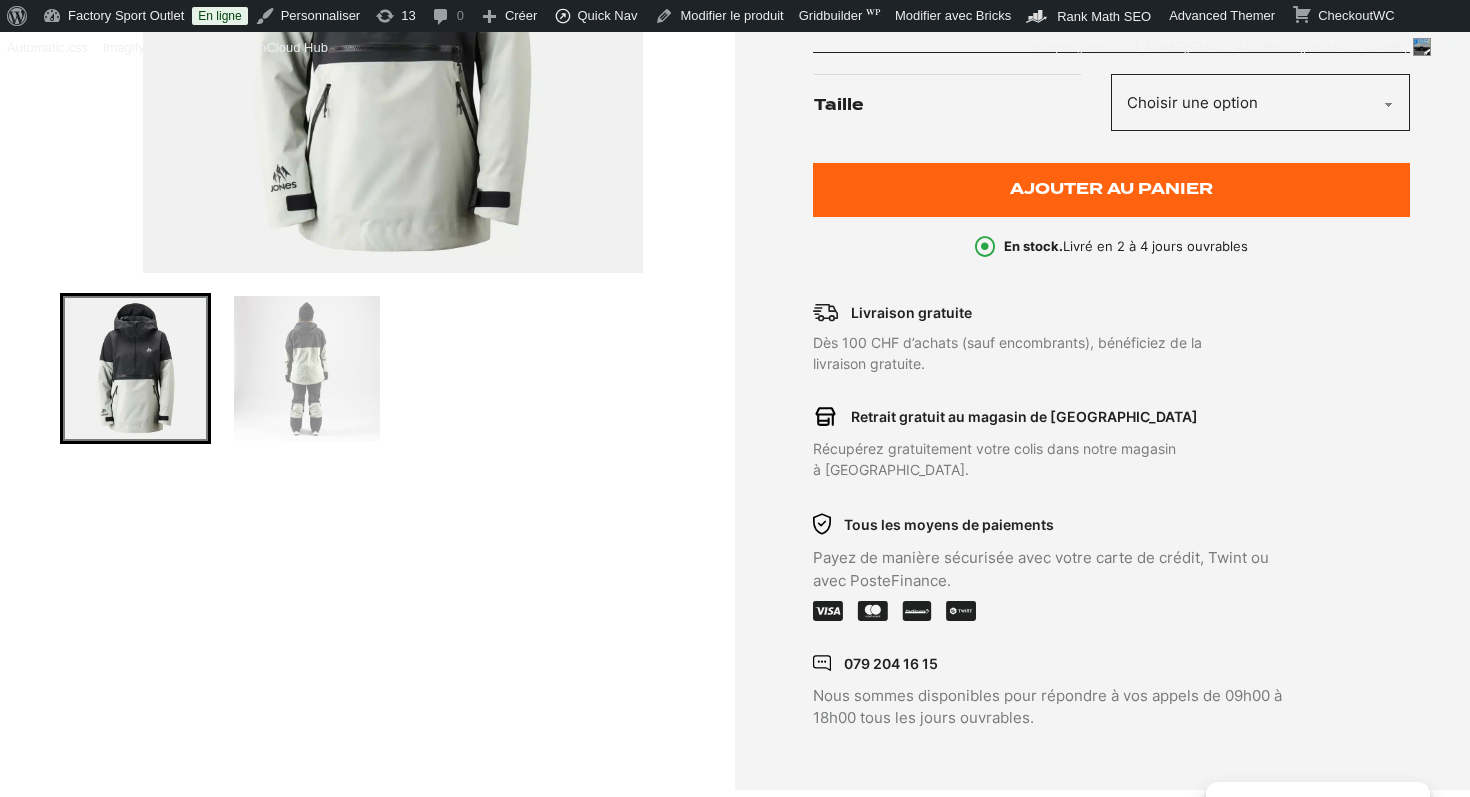 scroll, scrollTop: 447, scrollLeft: 0, axis: vertical 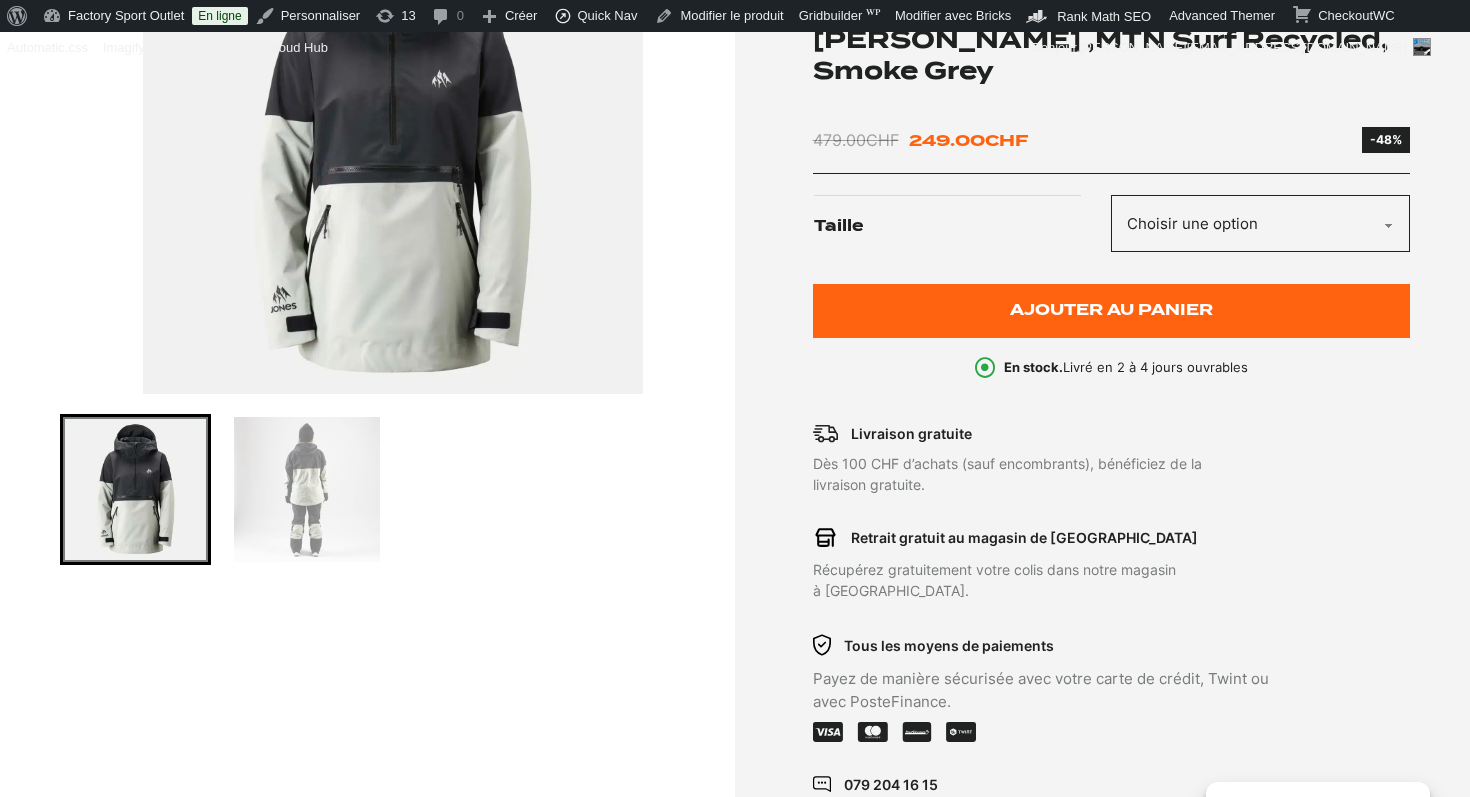click at bounding box center (392, 144) 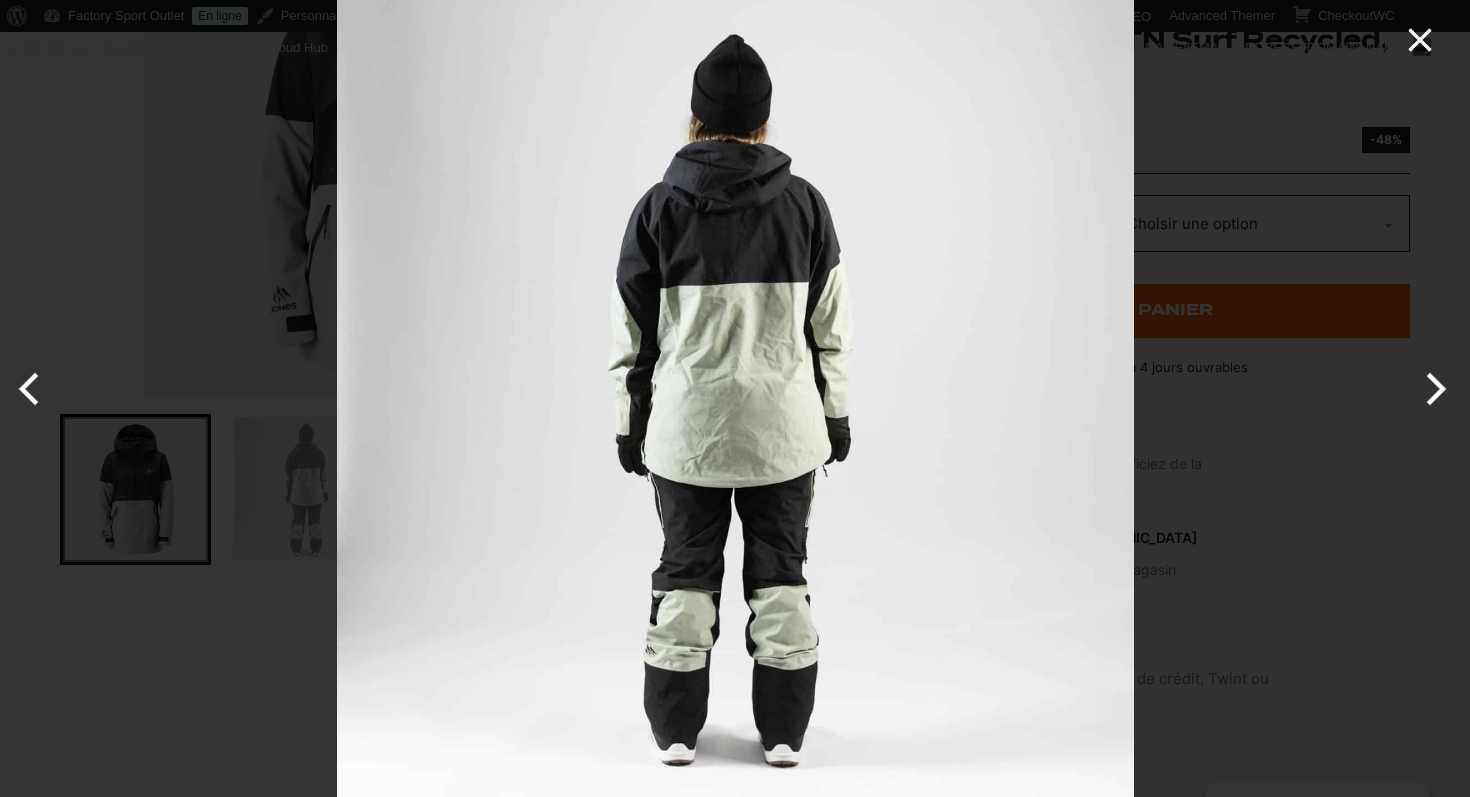 click 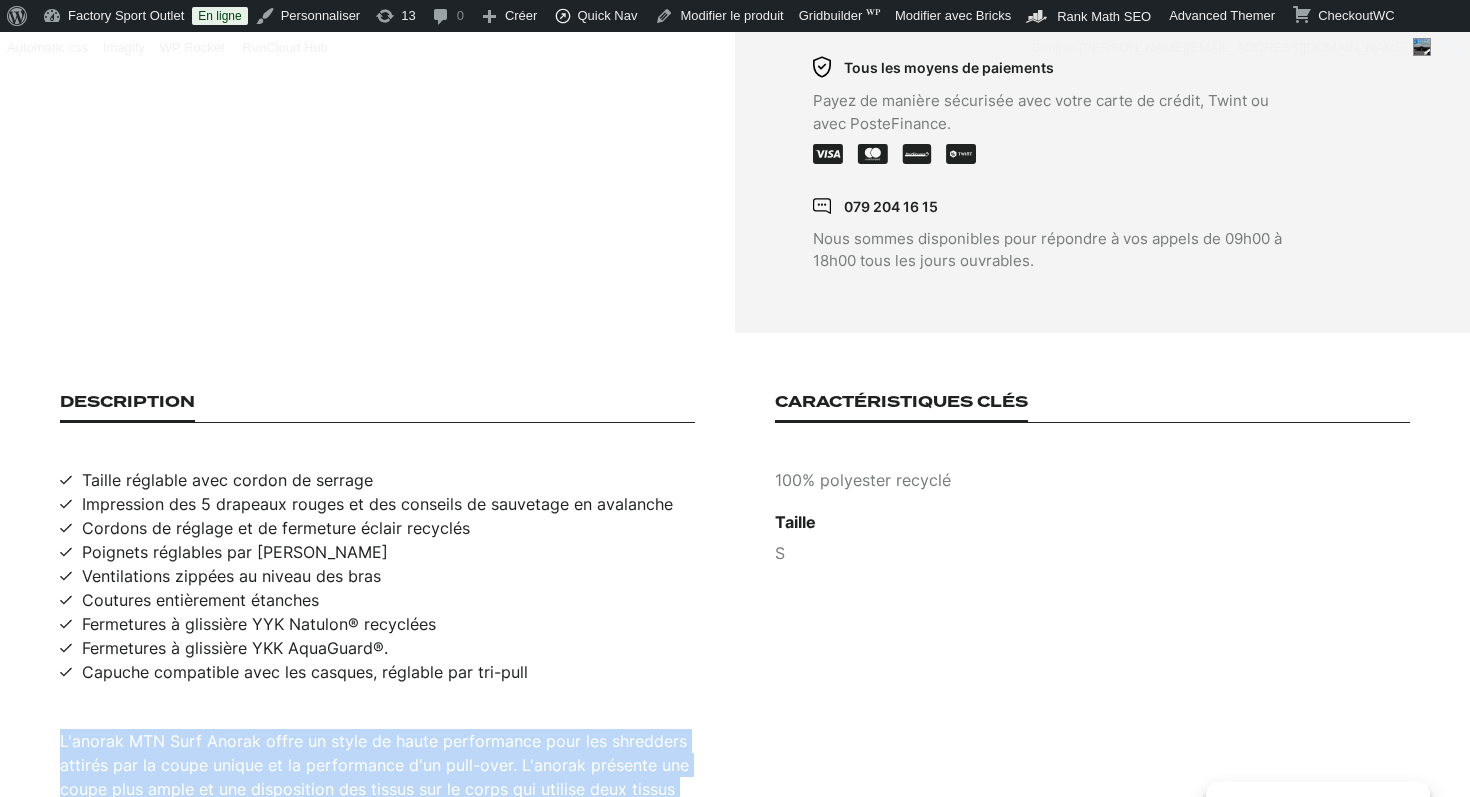 scroll, scrollTop: 1055, scrollLeft: 0, axis: vertical 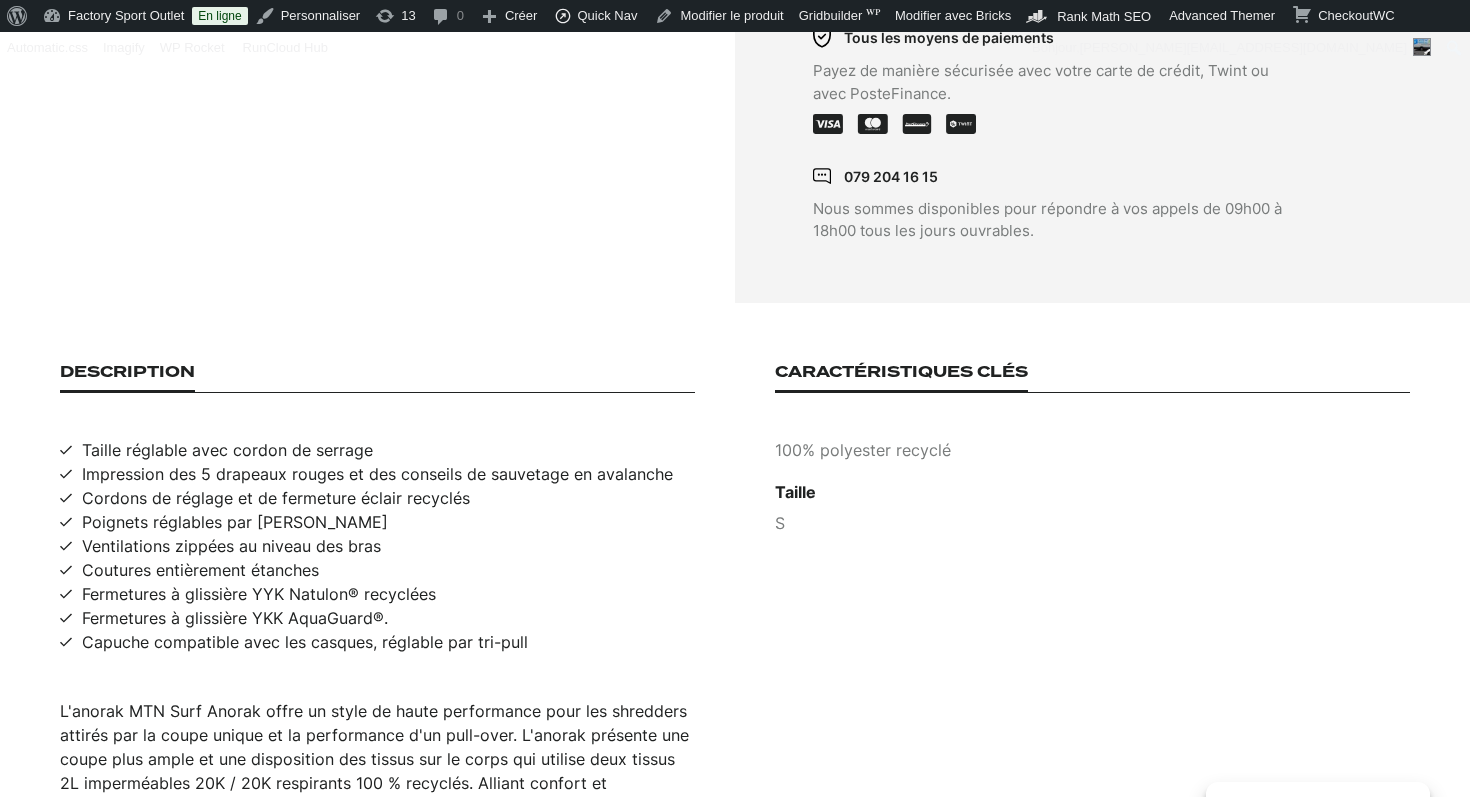 click on "Impression des 5 drapeaux rouges et des conseils de sauvetage en avalanche" at bounding box center [377, 474] 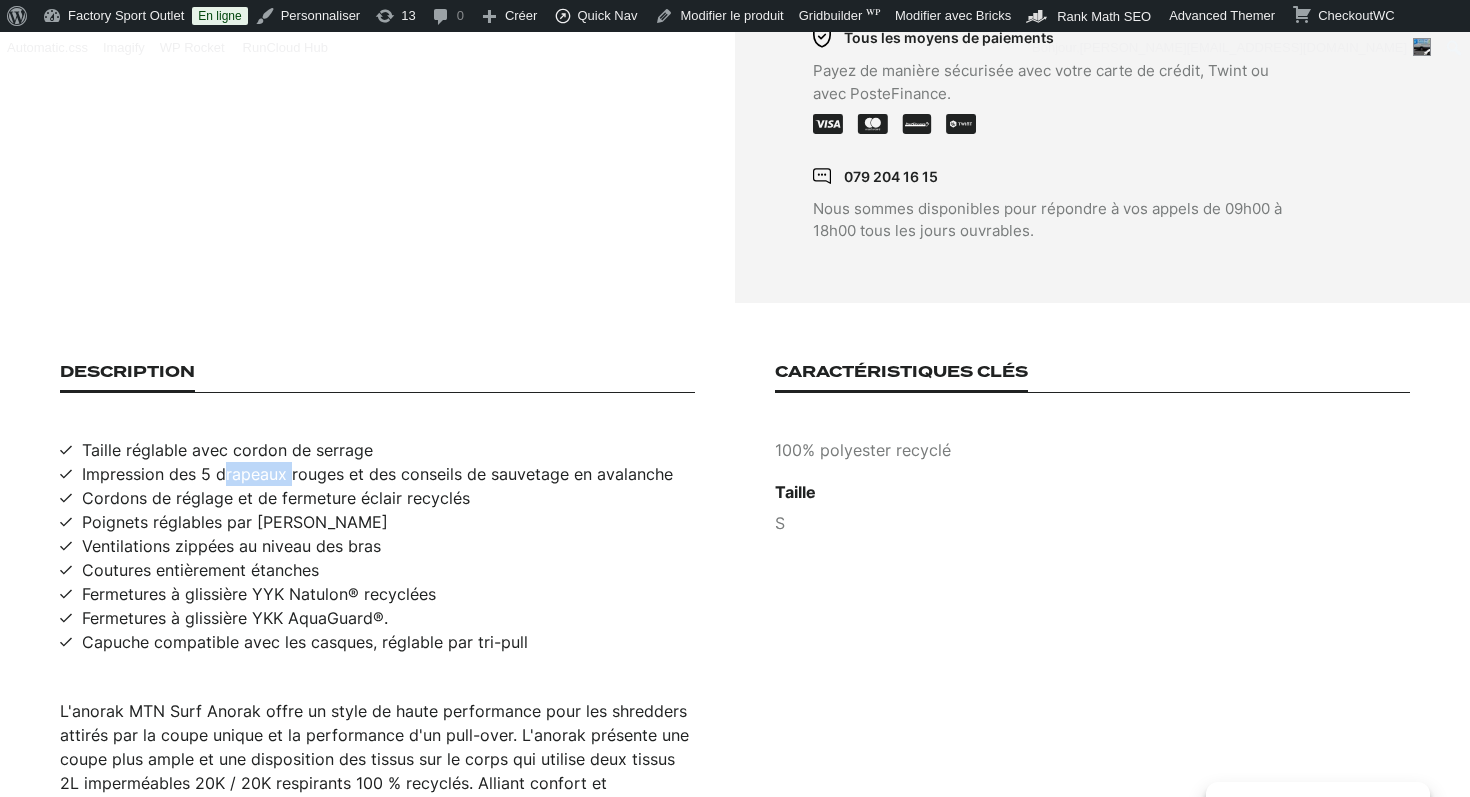 click on "Impression des 5 drapeaux rouges et des conseils de sauvetage en avalanche" at bounding box center (377, 474) 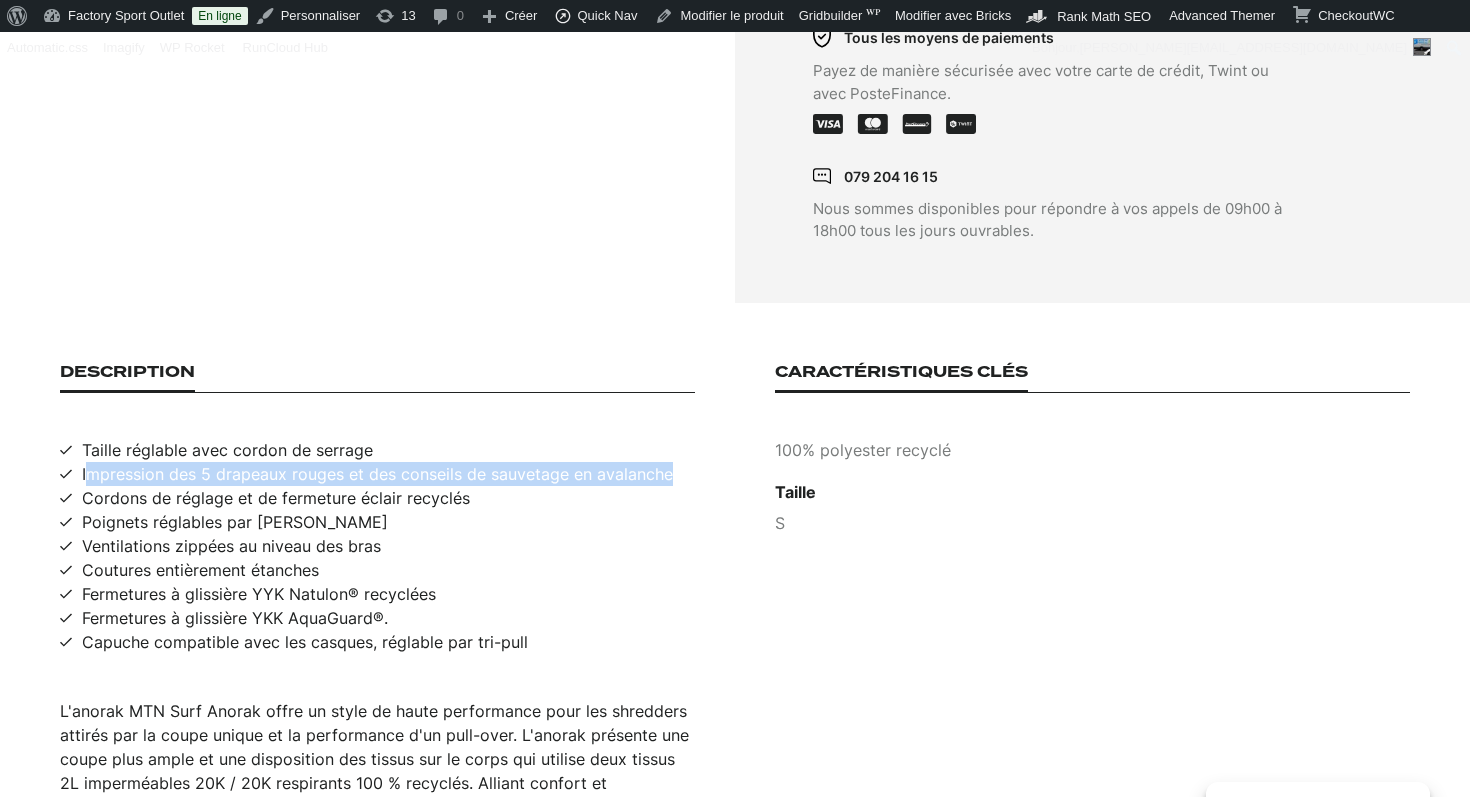 click on "Impression des 5 drapeaux rouges et des conseils de sauvetage en avalanche" at bounding box center (377, 474) 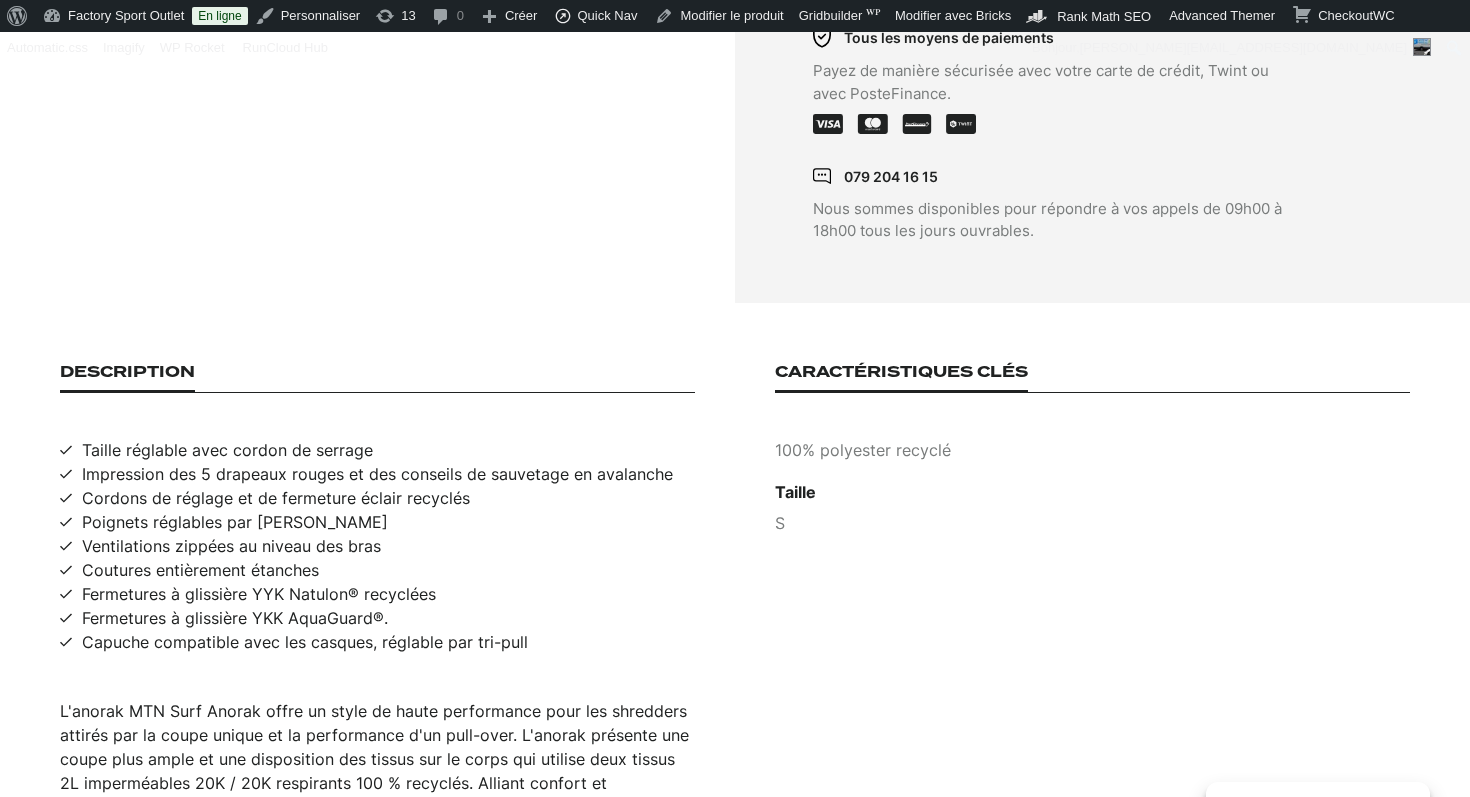 click on "Capuche compatible avec les casques, réglable par tri-pull" at bounding box center (305, 642) 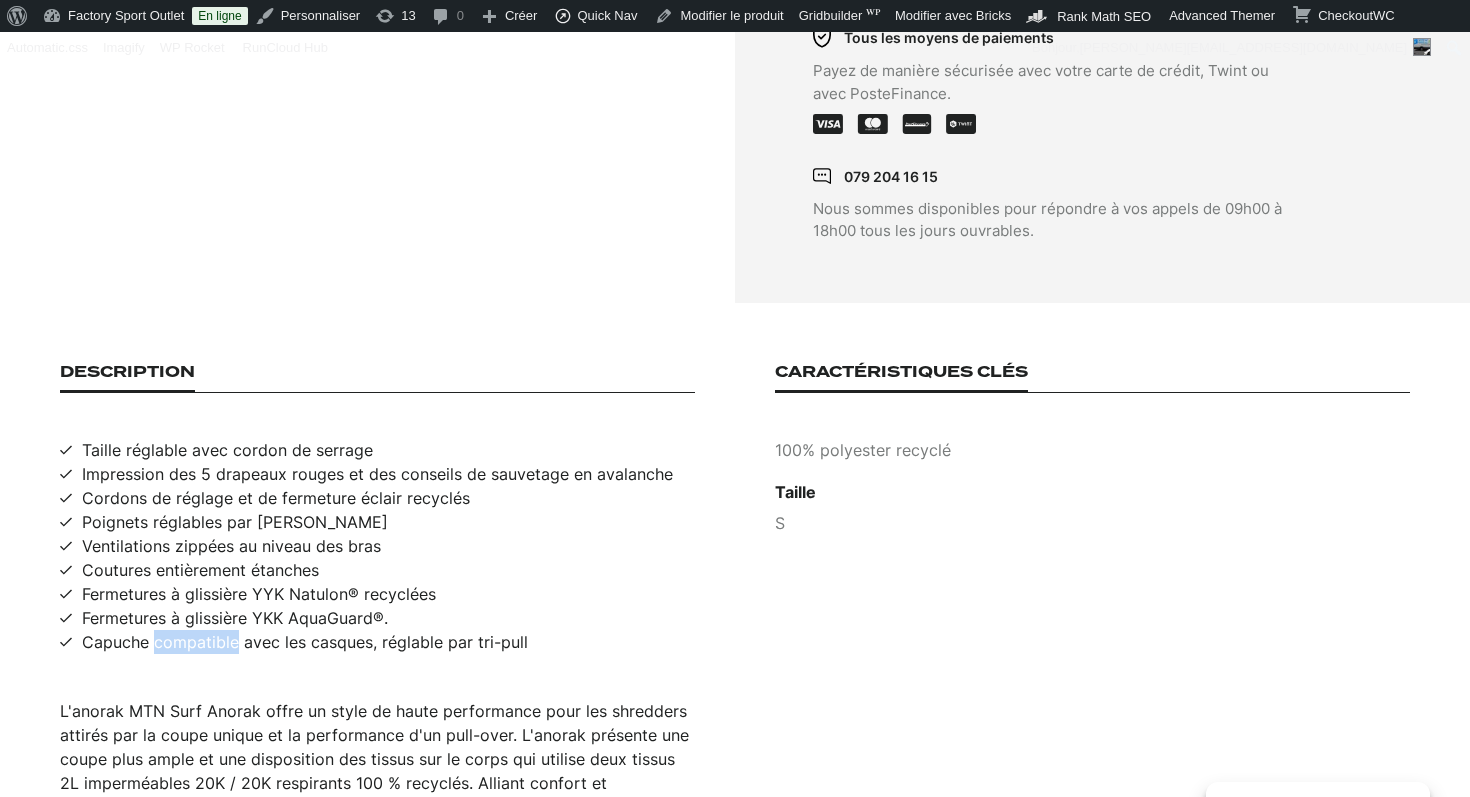 click on "Capuche compatible avec les casques, réglable par tri-pull" at bounding box center (305, 642) 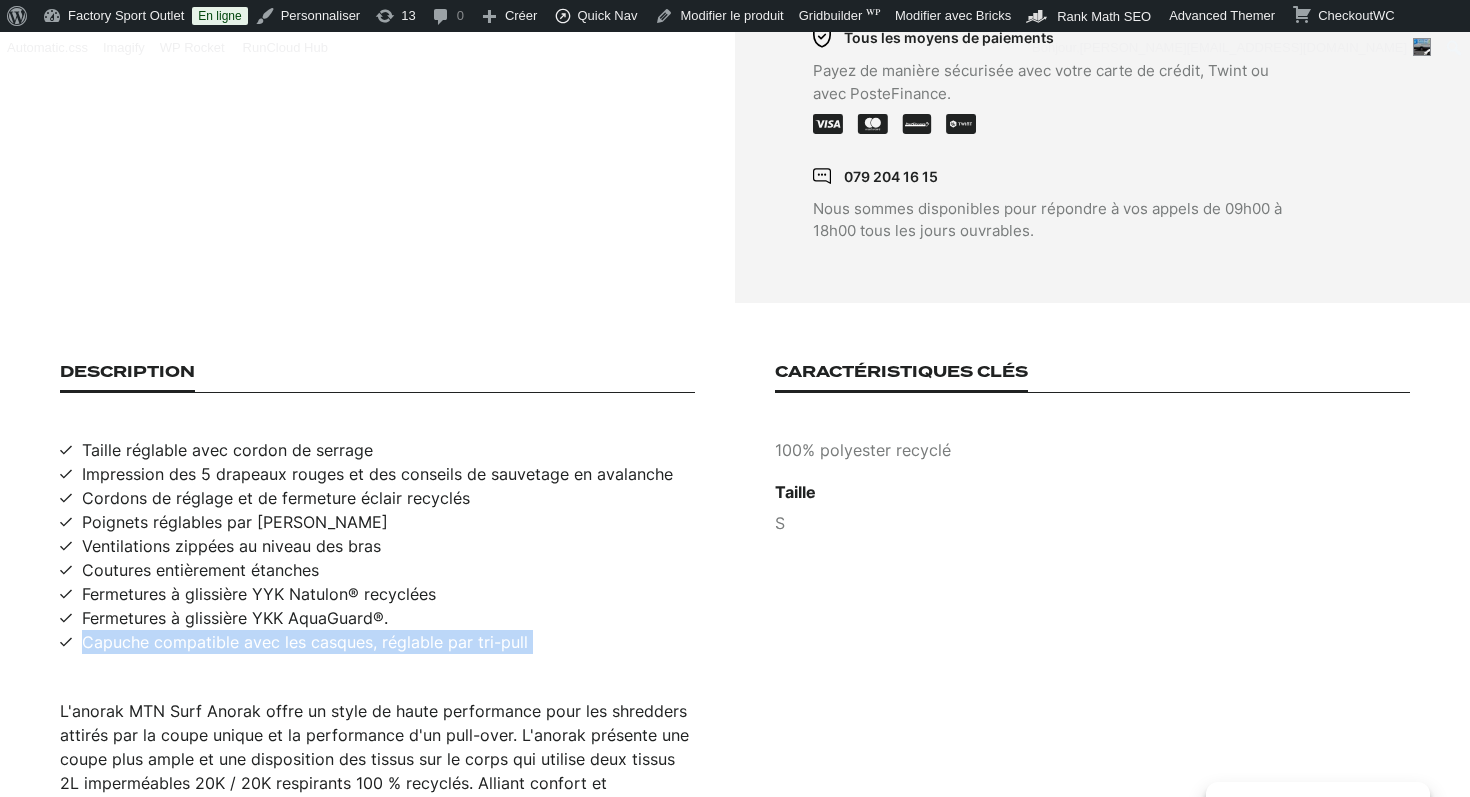 click on "Capuche compatible avec les casques, réglable par tri-pull" at bounding box center (305, 642) 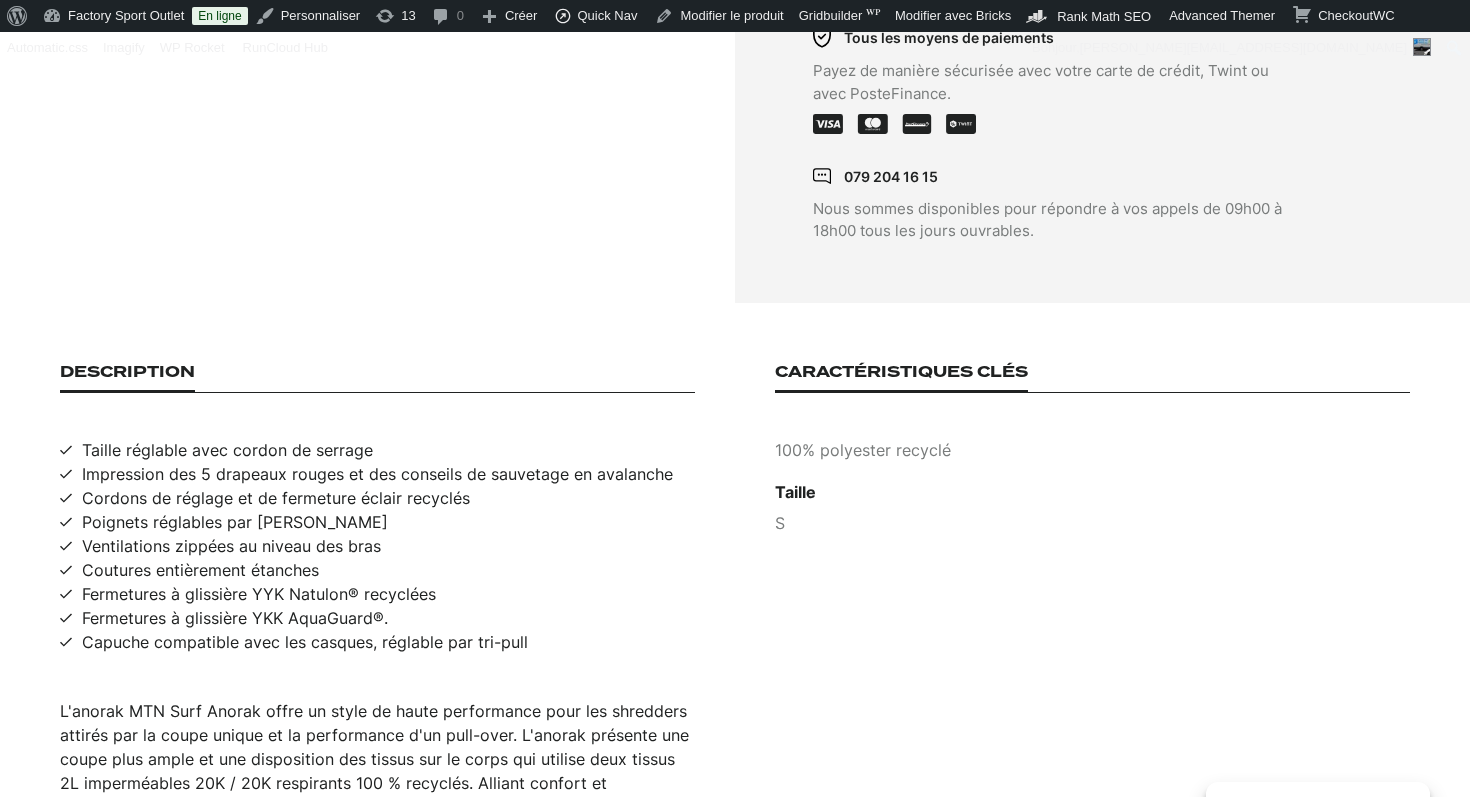 click on "Taille réglable avec cordon de serrage" at bounding box center (227, 450) 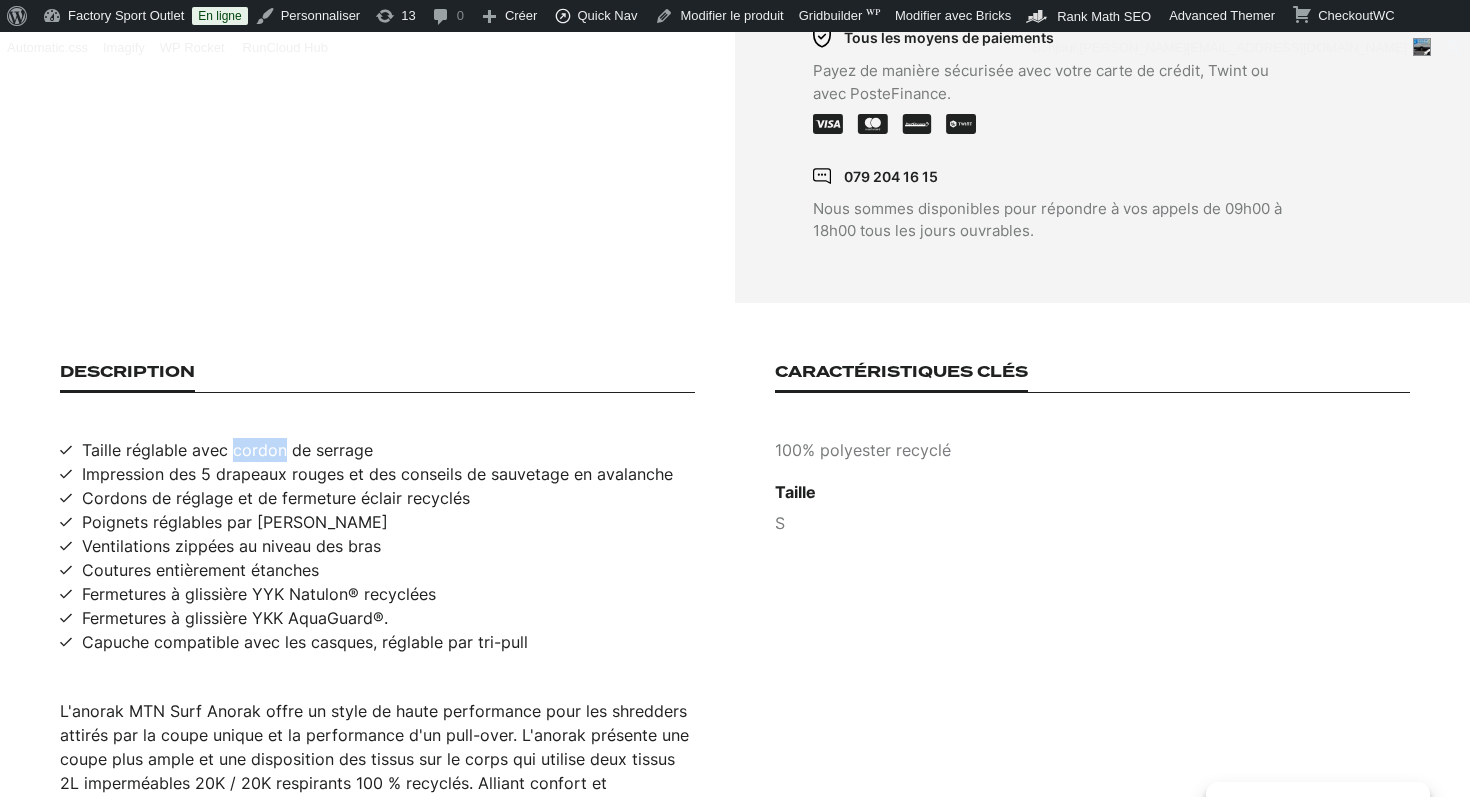click on "Taille réglable avec cordon de serrage" at bounding box center [227, 450] 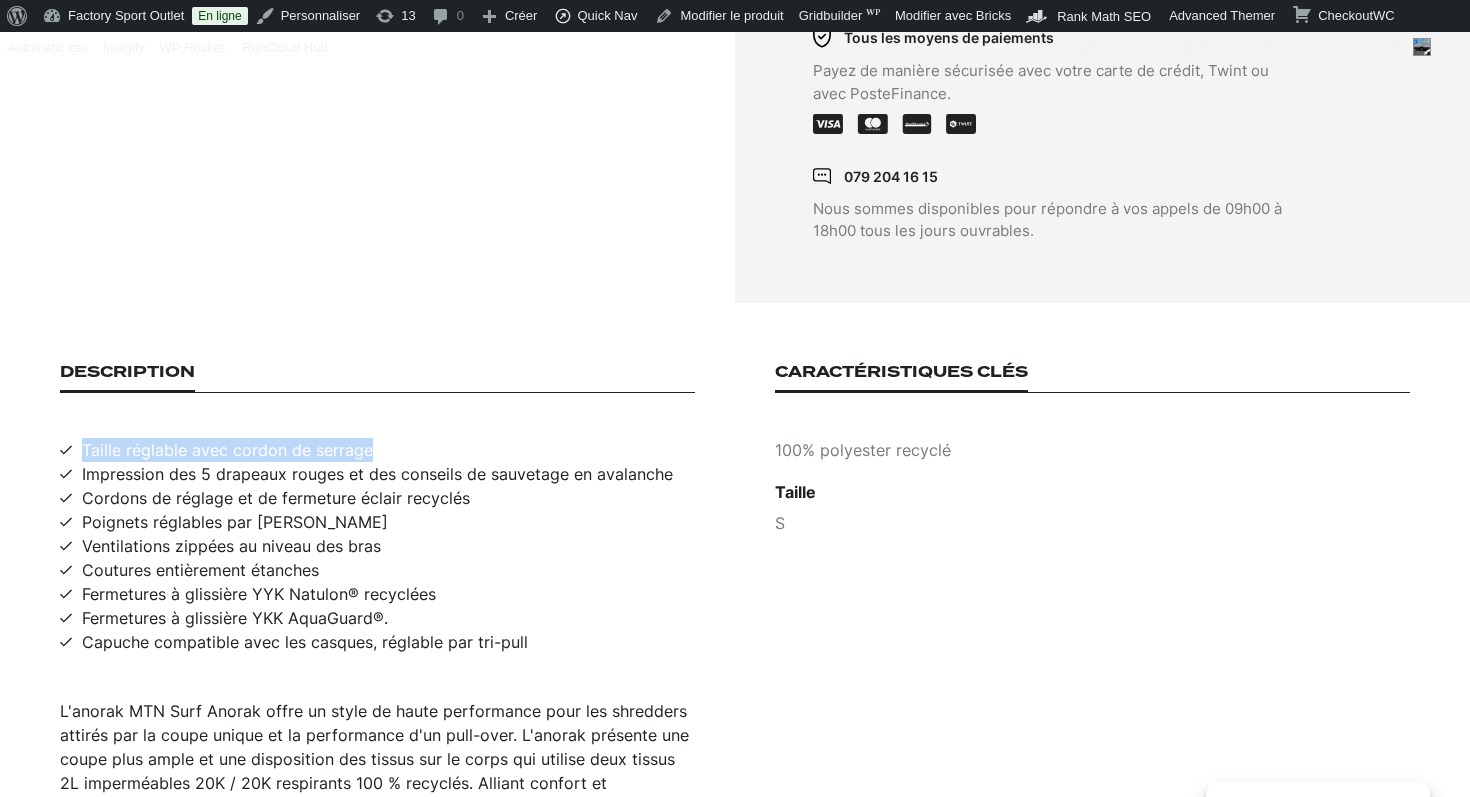 click on "Taille réglable avec cordon de serrage" at bounding box center (227, 450) 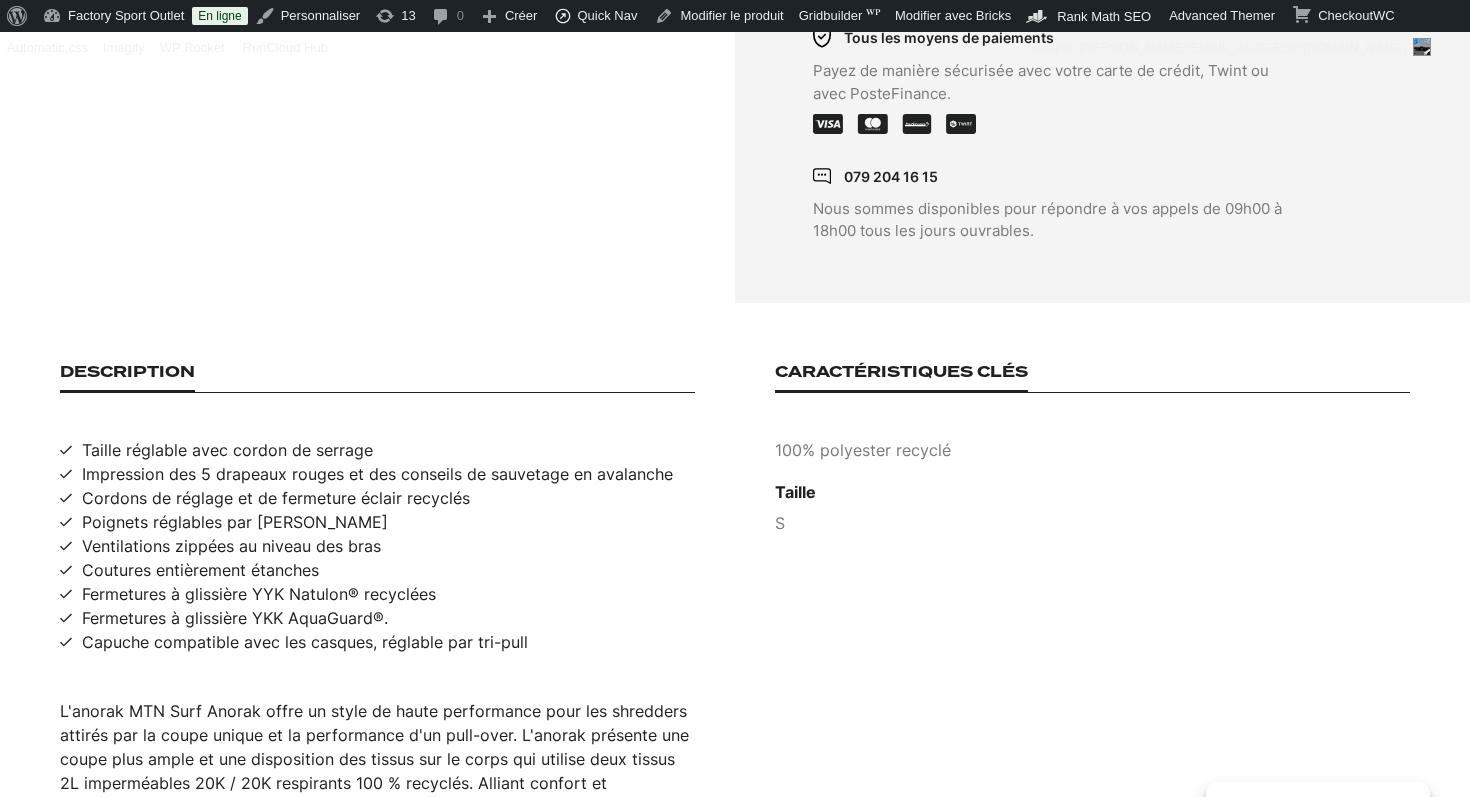 click on "100% polyester recyclé" at bounding box center (1092, 450) 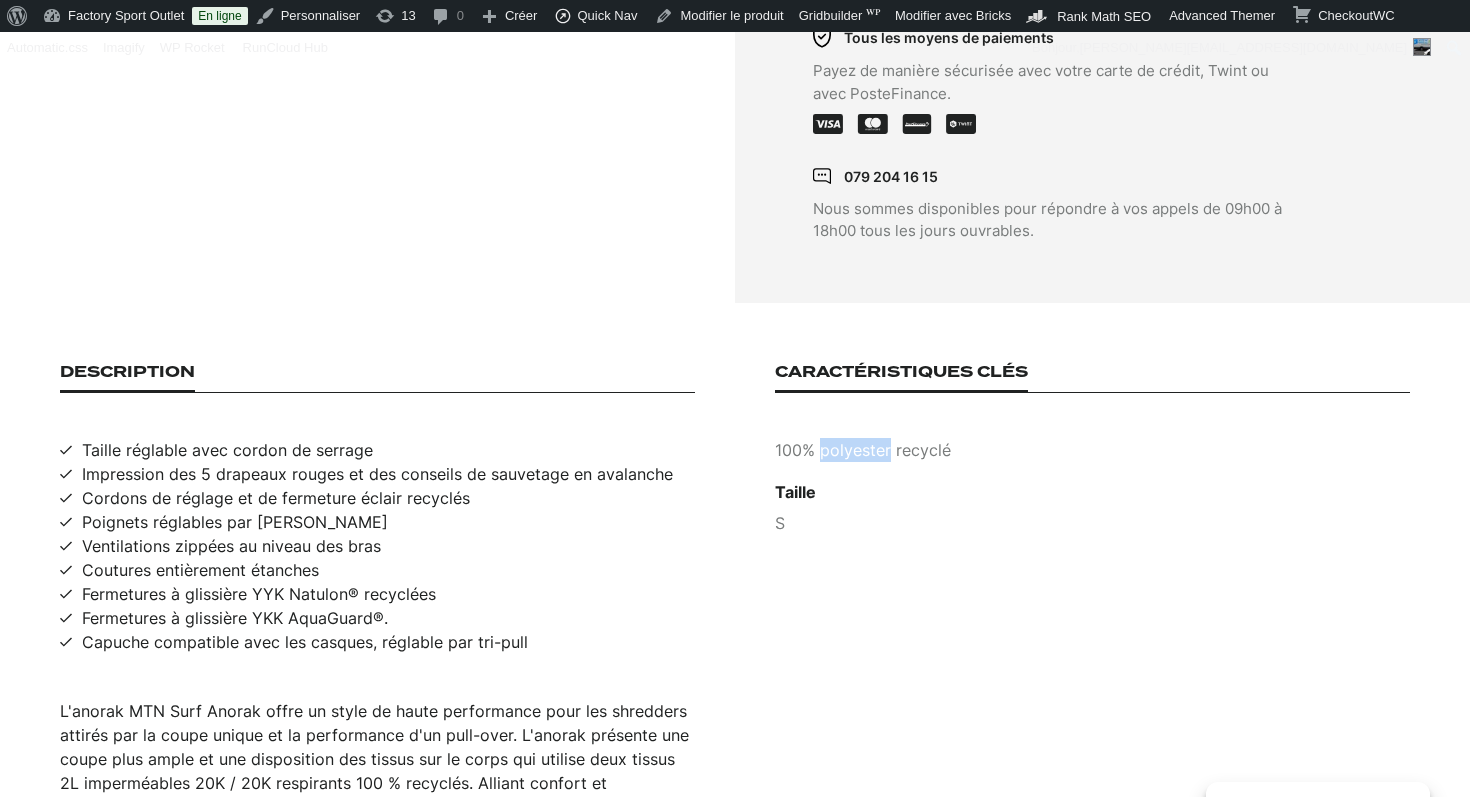click on "100% polyester recyclé" at bounding box center [1092, 450] 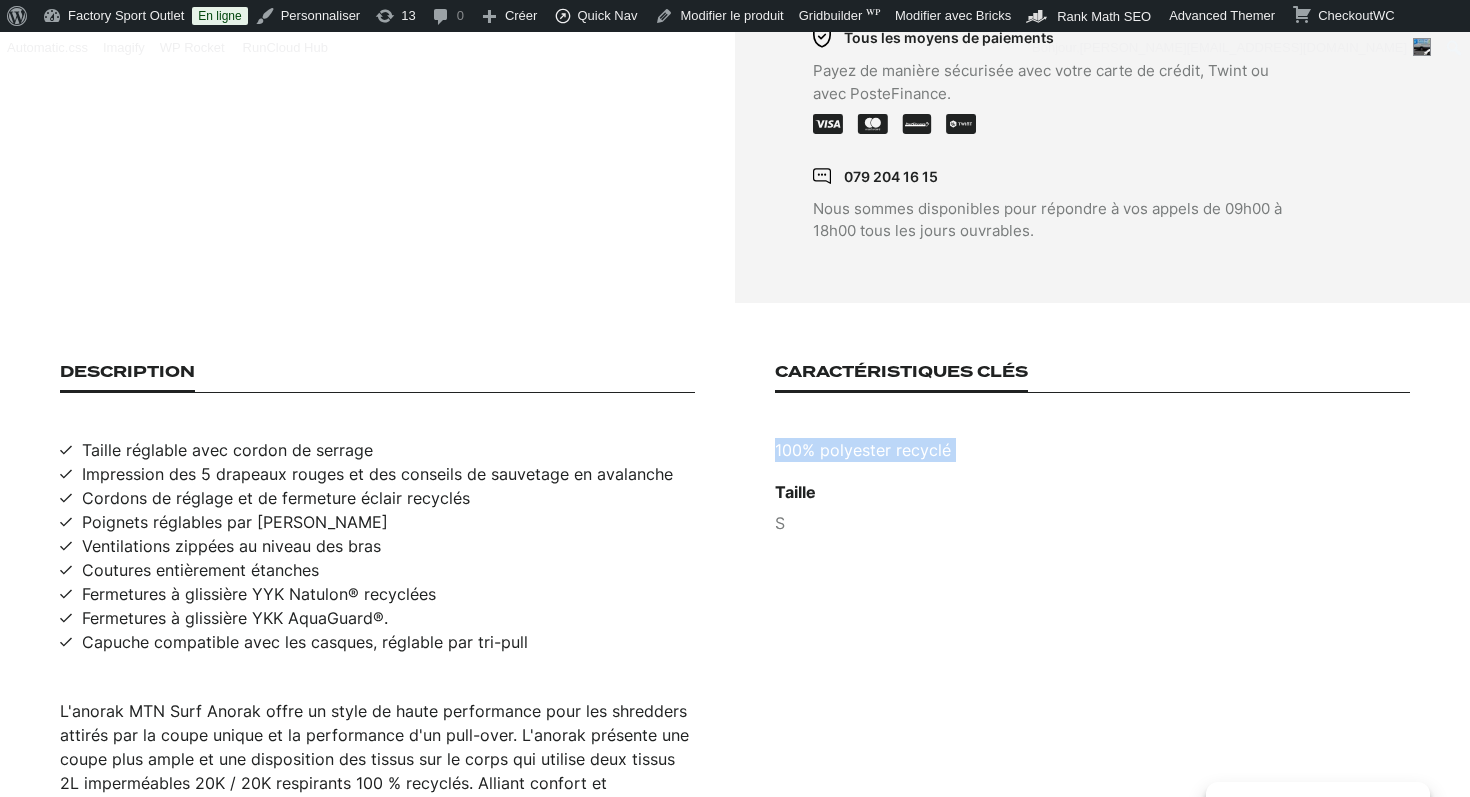 click on "100% polyester recyclé" at bounding box center (1092, 450) 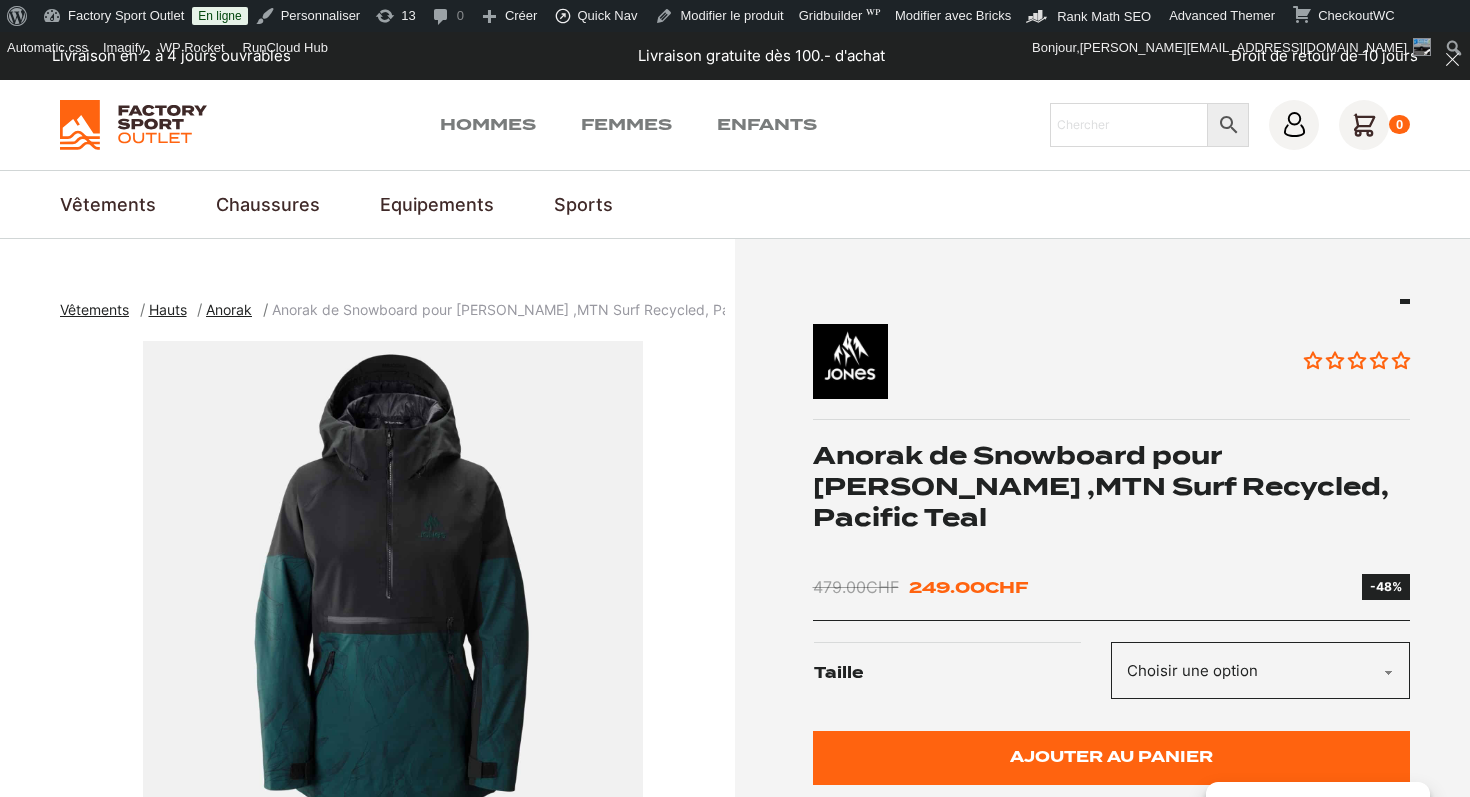 scroll, scrollTop: 0, scrollLeft: 0, axis: both 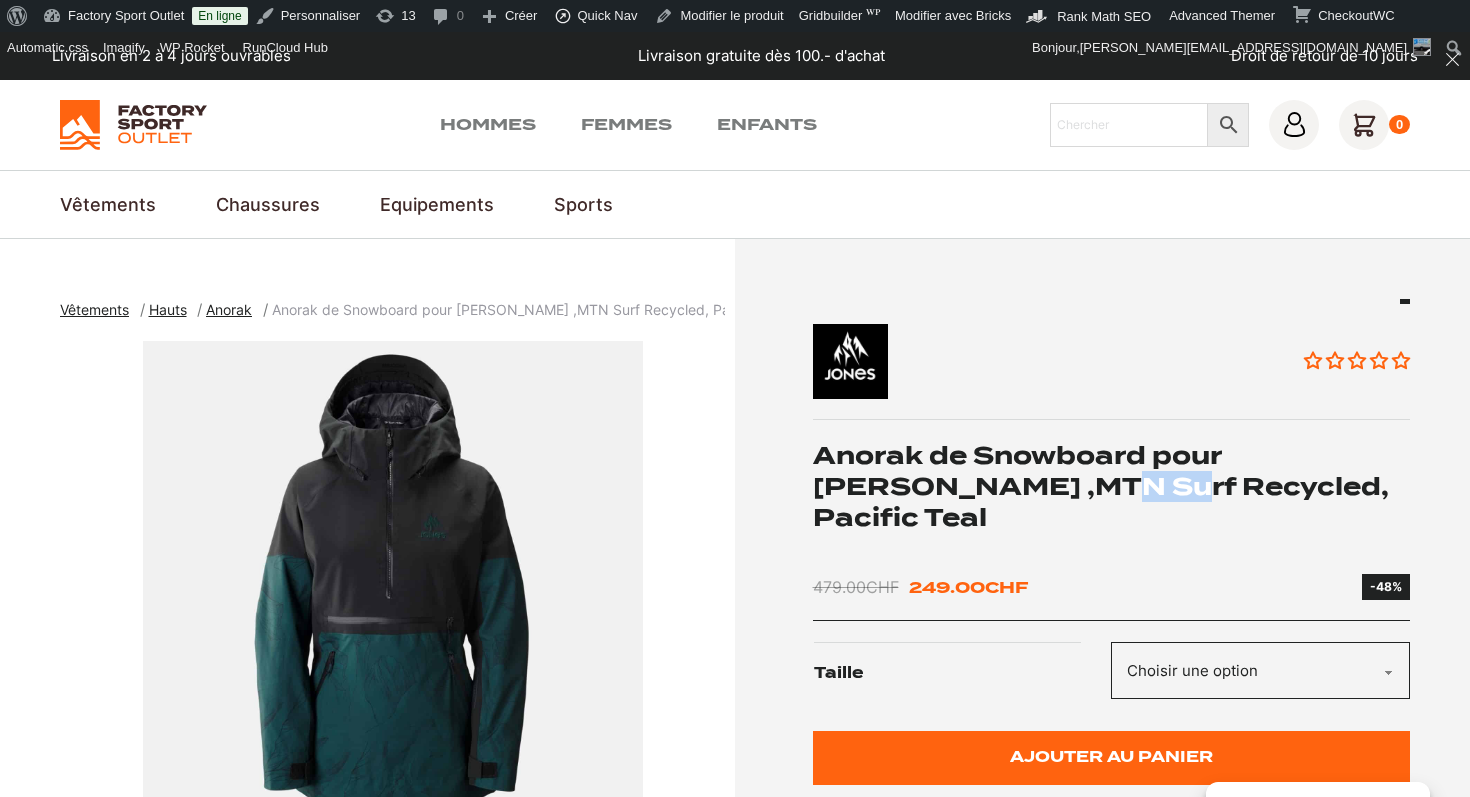 click on "Anorak de Snowboard pour [PERSON_NAME] ,MTN Surf Recycled, Pacific Teal" at bounding box center [1112, 487] 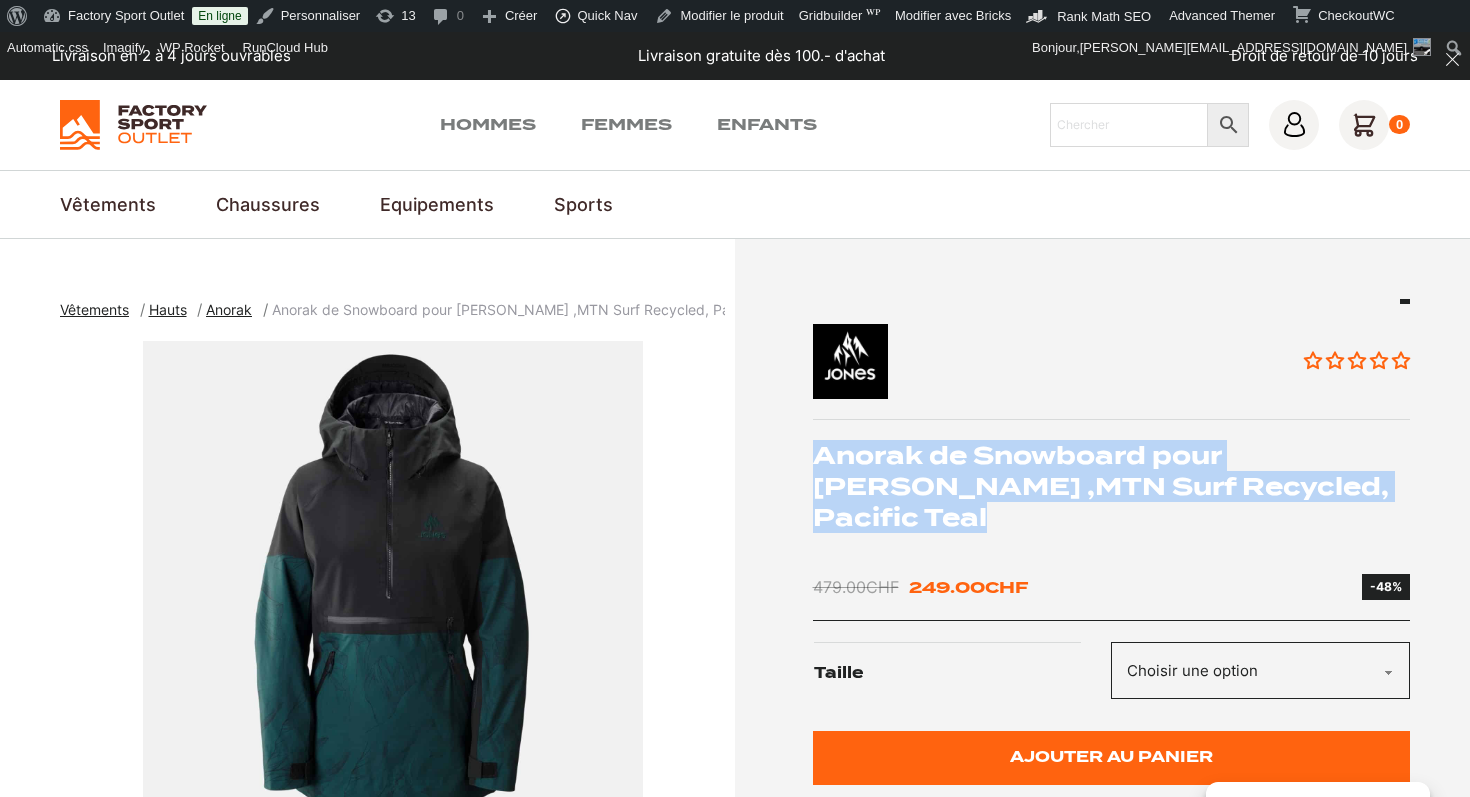 click on "Anorak de Snowboard pour [PERSON_NAME] ,MTN Surf Recycled, Pacific Teal" at bounding box center [1112, 487] 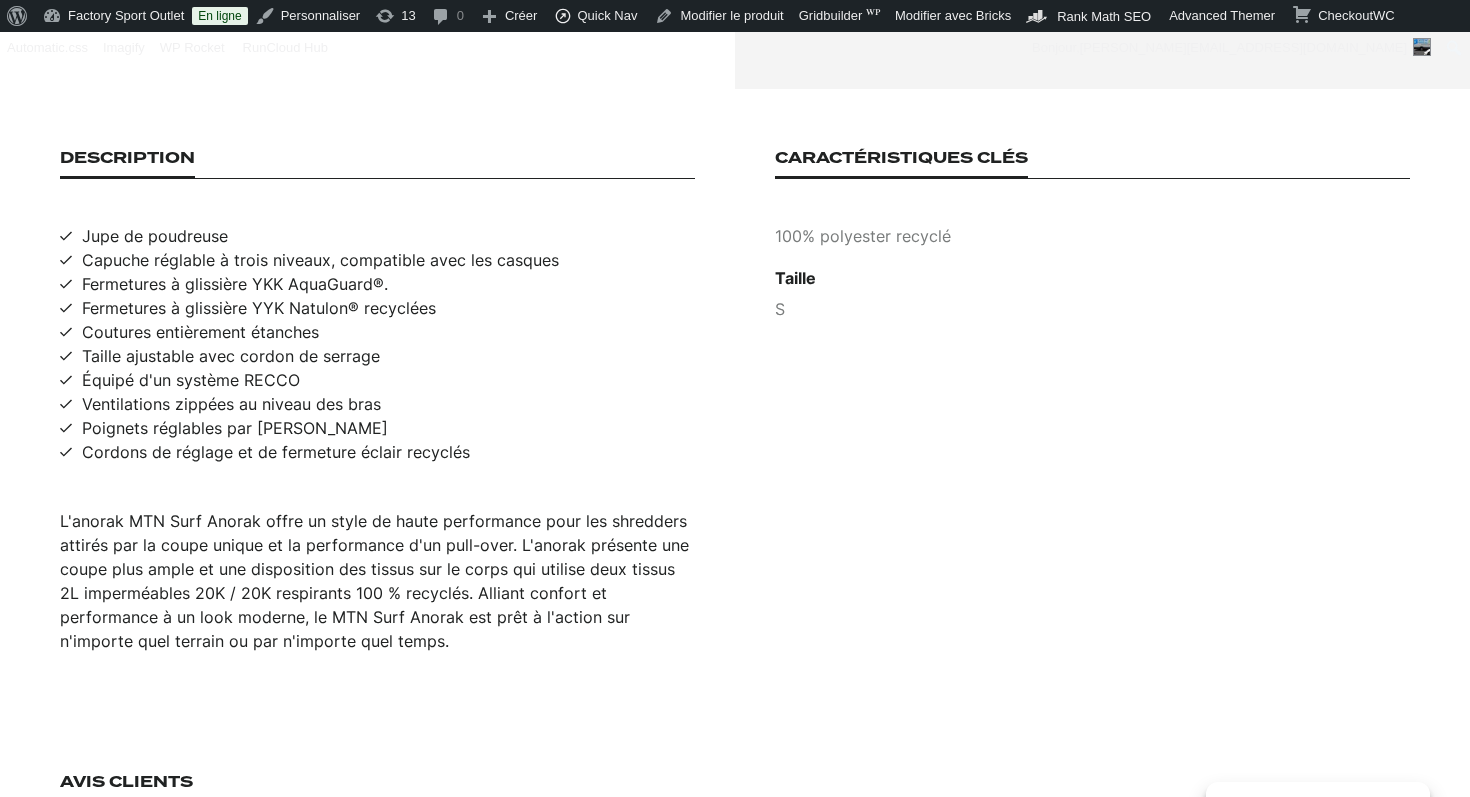 scroll, scrollTop: 1282, scrollLeft: 0, axis: vertical 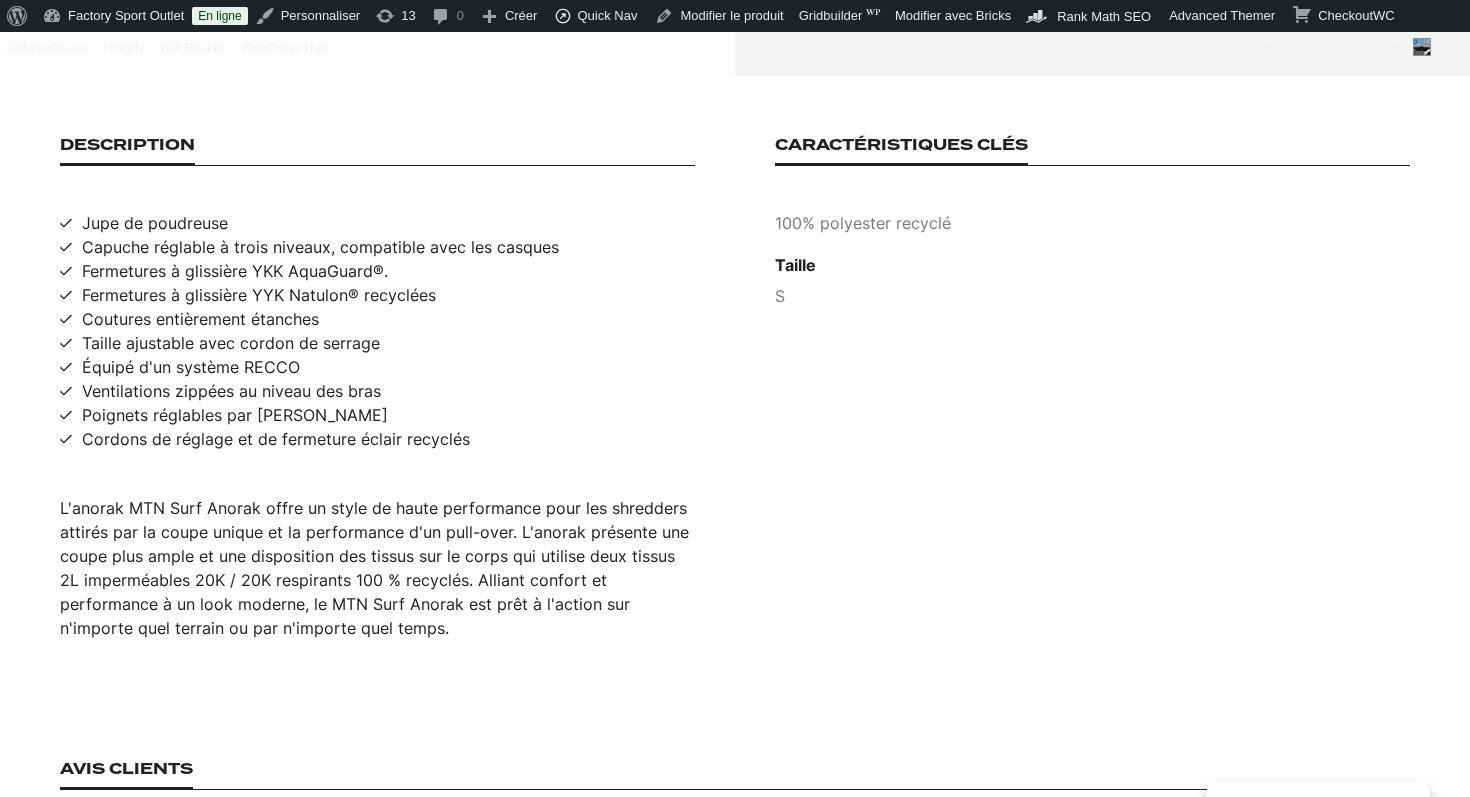 click on "L'anorak MTN Surf Anorak offre un style de haute performance pour les shredders attirés par la coupe unique et la performance d'un pull-over. L'anorak présente une coupe plus ample et une disposition des tissus sur le corps qui utilise deux tissus 2L imperméables 20K / 20K respirants 100 % recyclés. Alliant confort et performance à un look moderne, le MTN Surf Anorak est prêt à l'action sur n'importe quel terrain ou par n'importe quel temps." at bounding box center (377, 568) 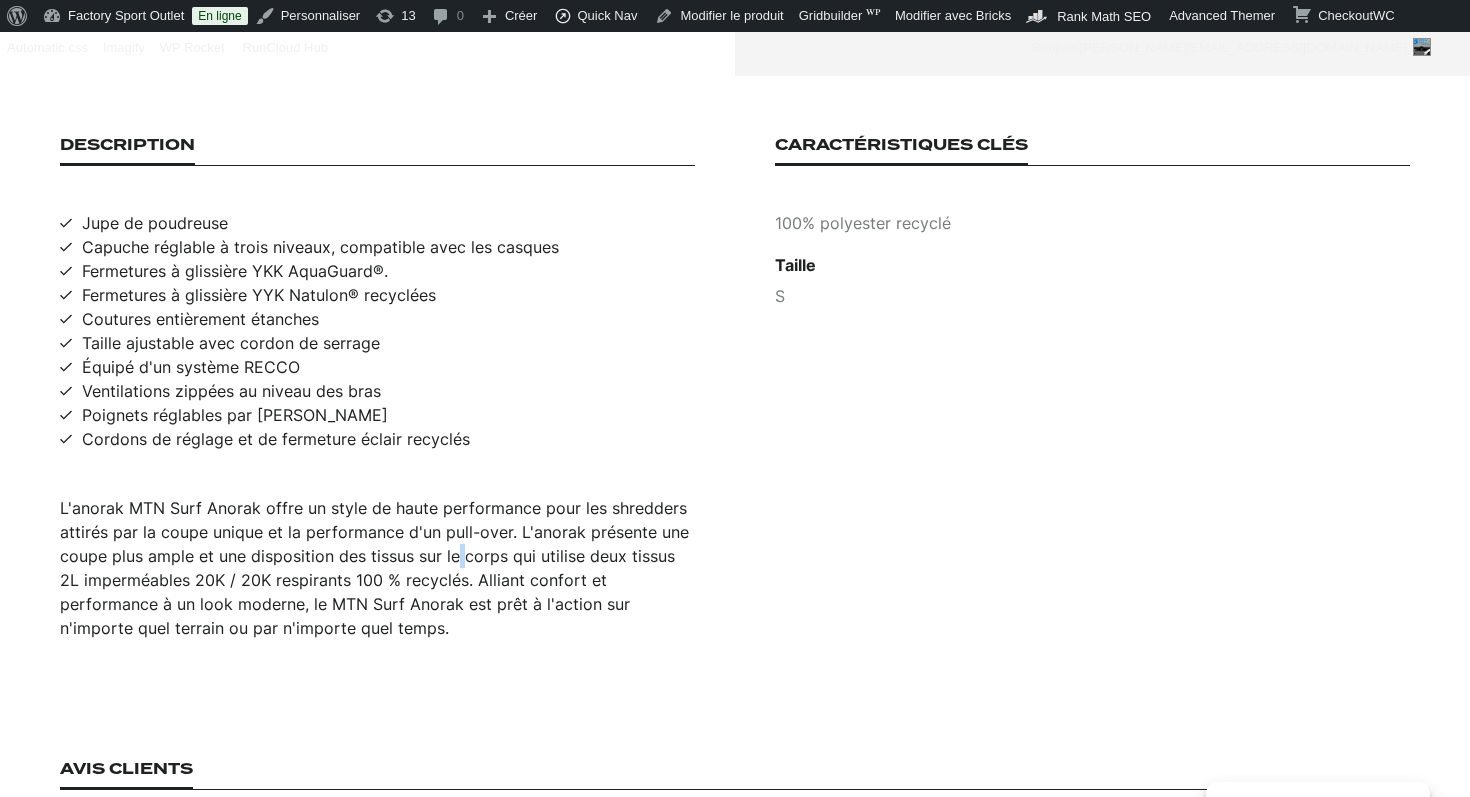 click on "L'anorak MTN Surf Anorak offre un style de haute performance pour les shredders attirés par la coupe unique et la performance d'un pull-over. L'anorak présente une coupe plus ample et une disposition des tissus sur le corps qui utilise deux tissus 2L imperméables 20K / 20K respirants 100 % recyclés. Alliant confort et performance à un look moderne, le MTN Surf Anorak est prêt à l'action sur n'importe quel terrain ou par n'importe quel temps." at bounding box center (377, 568) 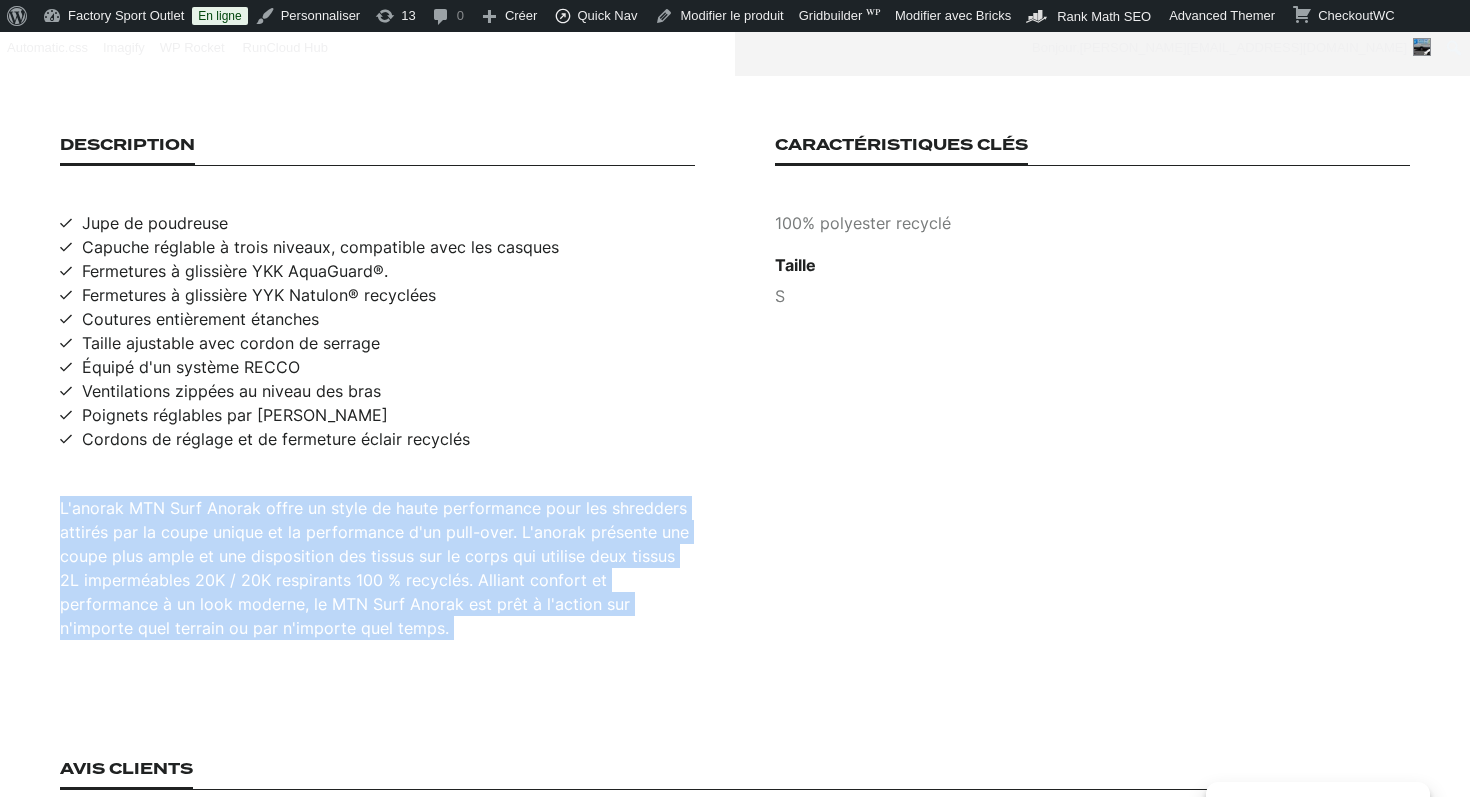 click on "L'anorak MTN Surf Anorak offre un style de haute performance pour les shredders attirés par la coupe unique et la performance d'un pull-over. L'anorak présente une coupe plus ample et une disposition des tissus sur le corps qui utilise deux tissus 2L imperméables 20K / 20K respirants 100 % recyclés. Alliant confort et performance à un look moderne, le MTN Surf Anorak est prêt à l'action sur n'importe quel terrain ou par n'importe quel temps." at bounding box center [377, 568] 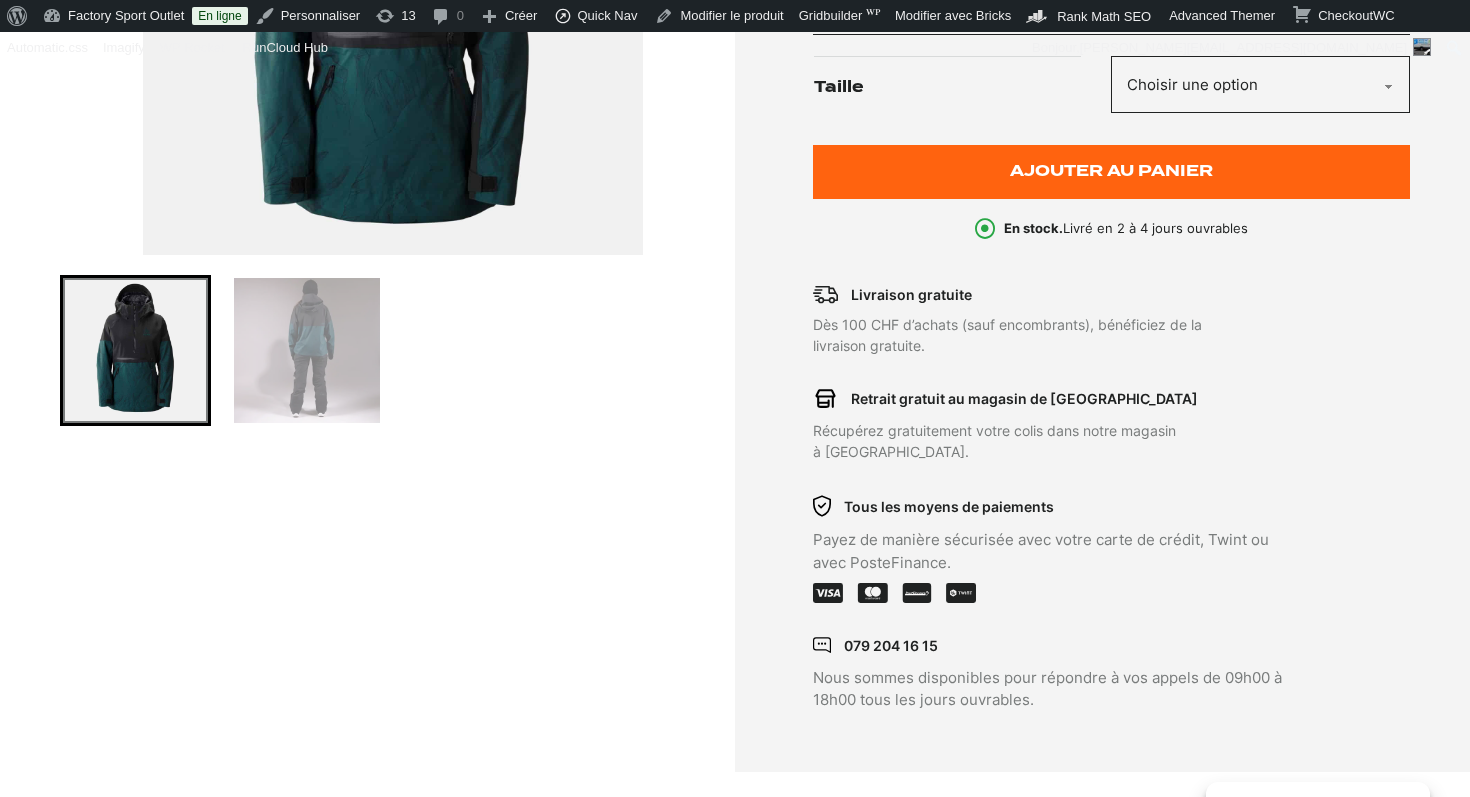 scroll, scrollTop: 518, scrollLeft: 0, axis: vertical 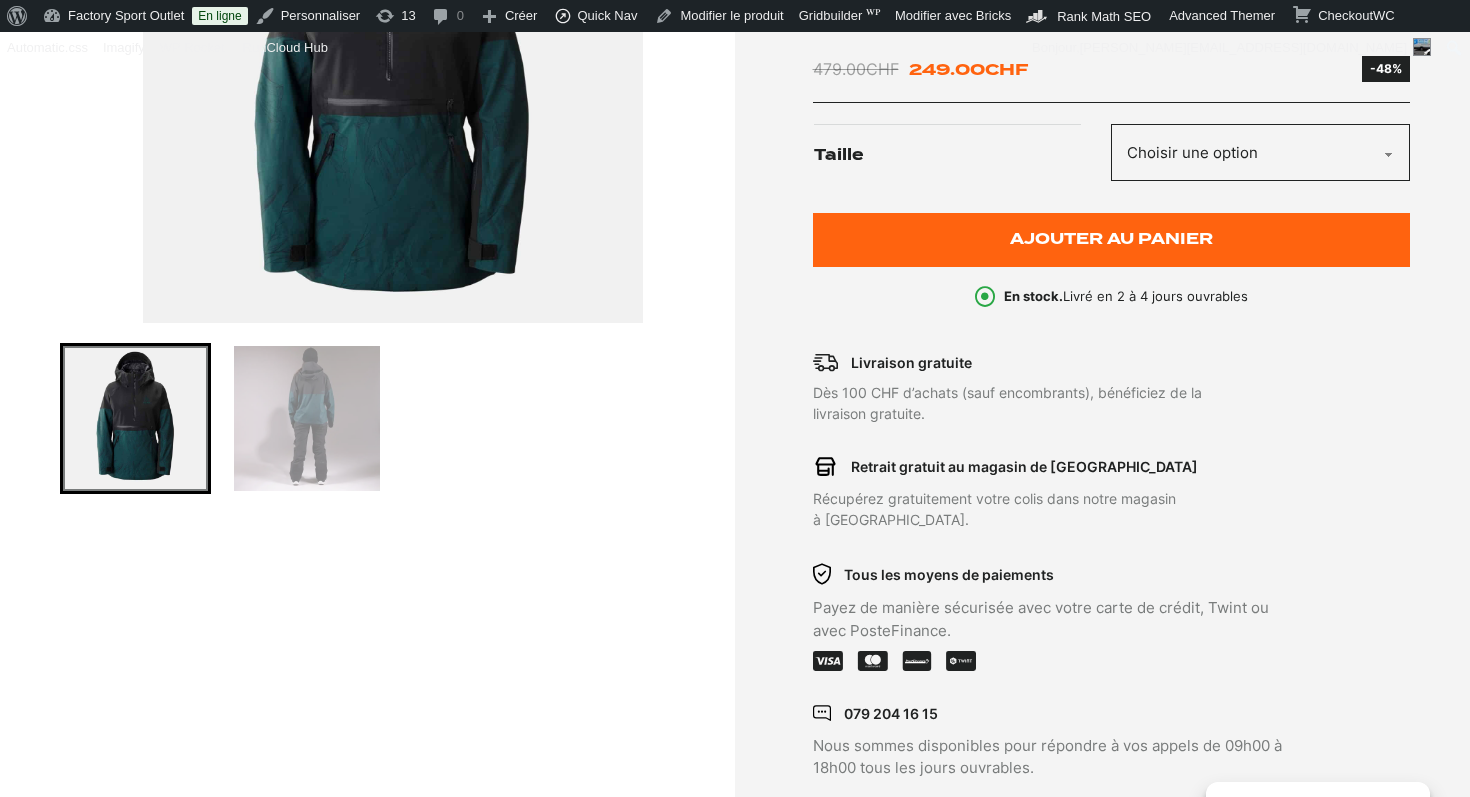 click at bounding box center [392, 73] 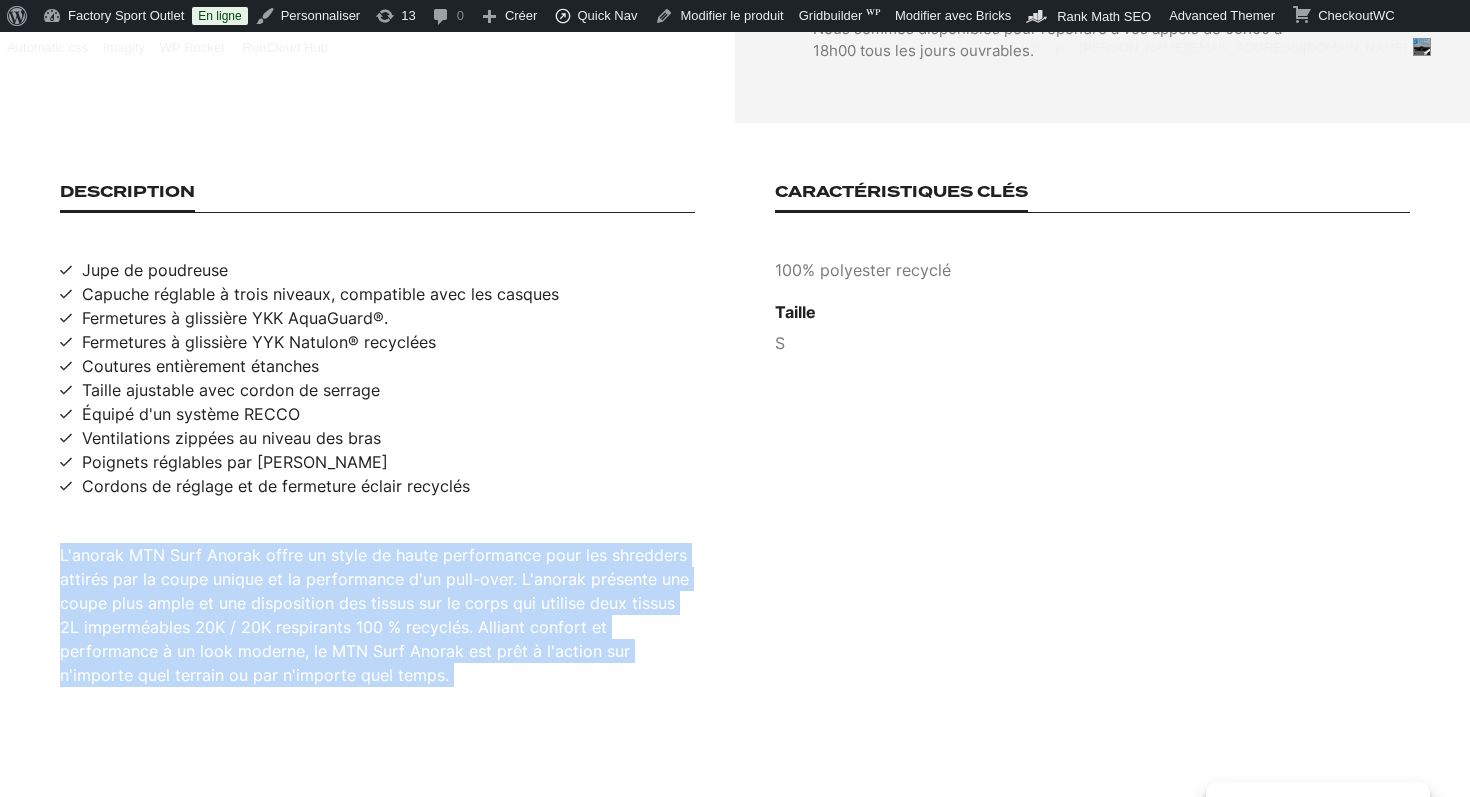 scroll, scrollTop: 1245, scrollLeft: 0, axis: vertical 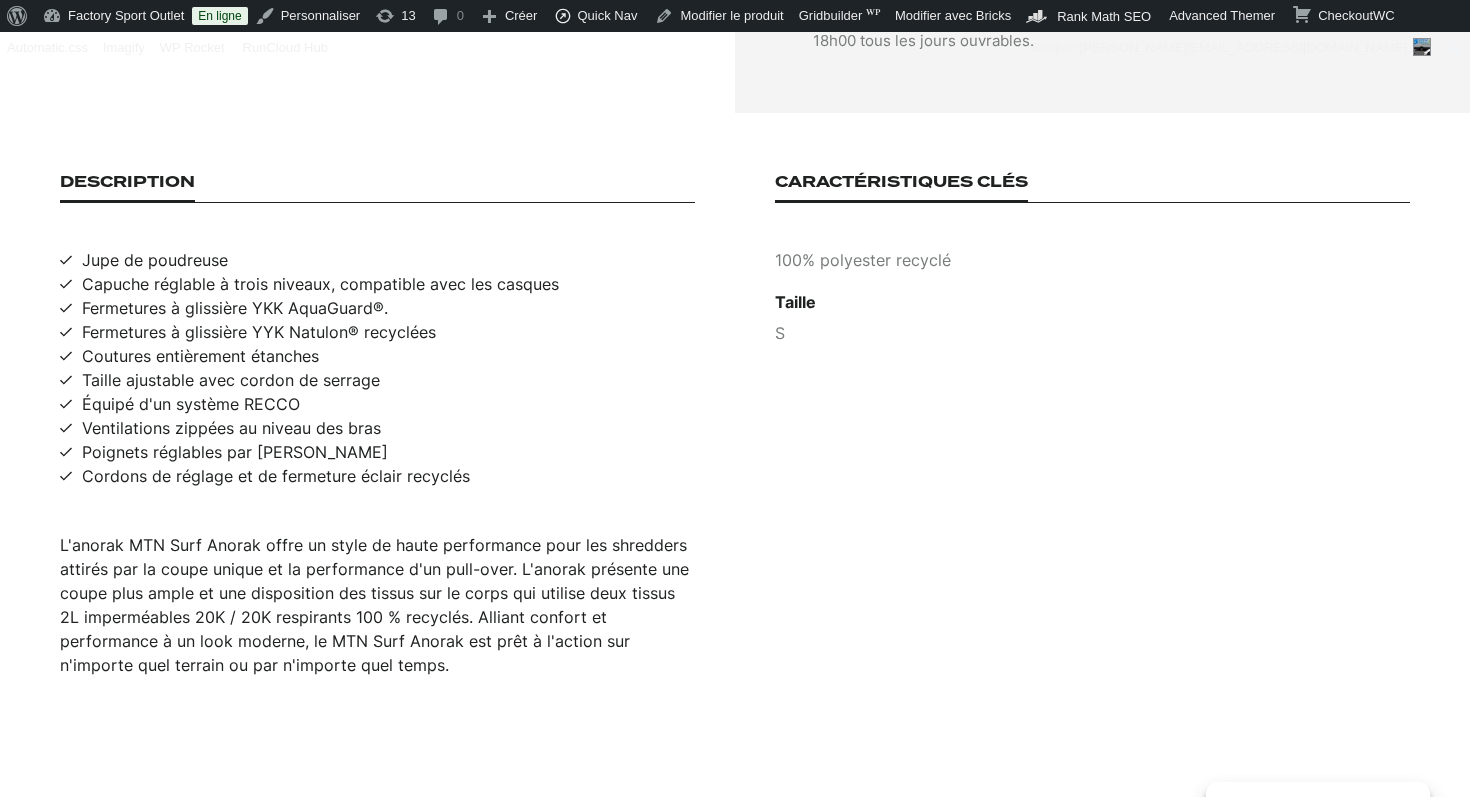 click on "Capuche réglable à trois niveaux, compatible avec les casques" at bounding box center (320, 284) 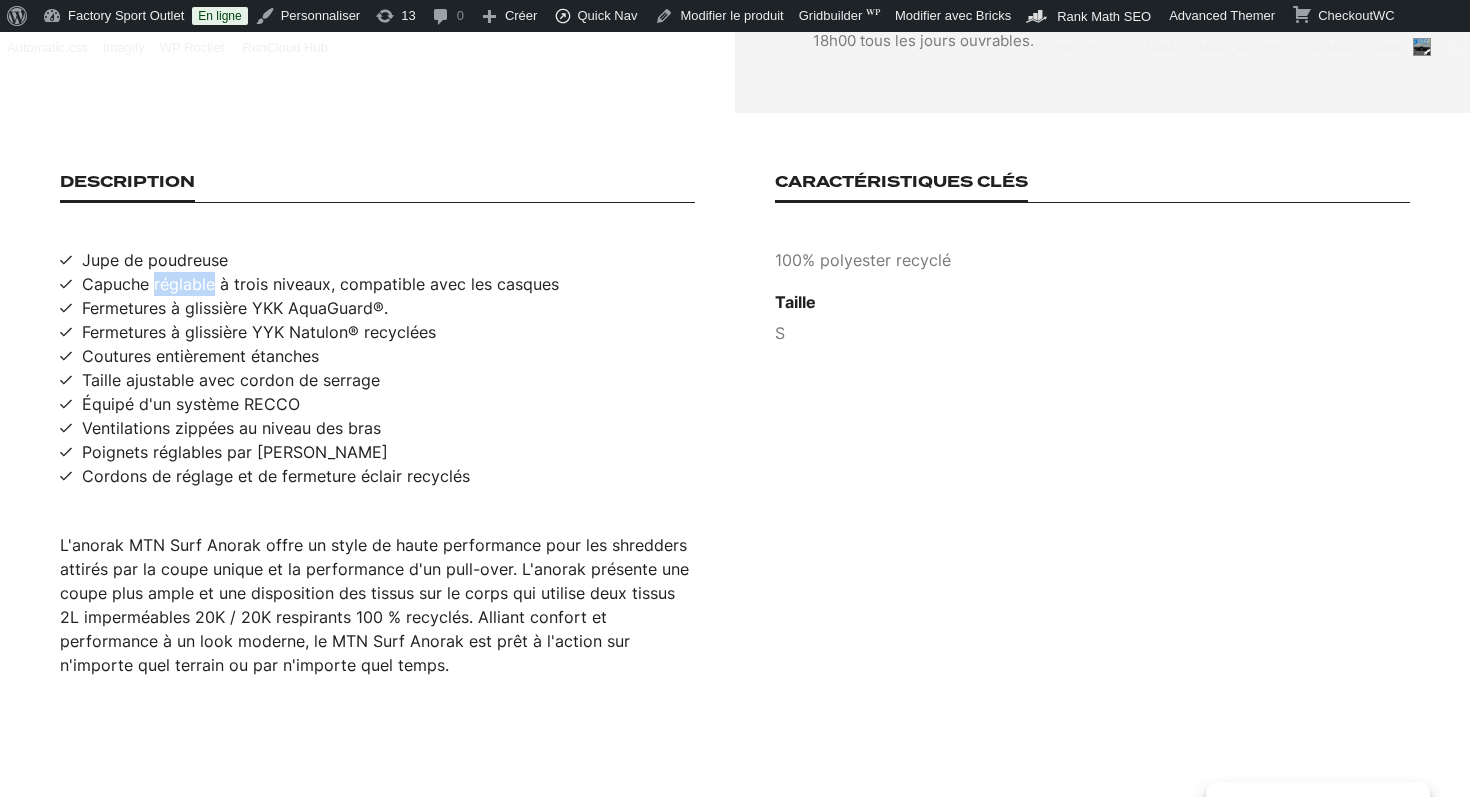 click on "Capuche réglable à trois niveaux, compatible avec les casques" at bounding box center (320, 284) 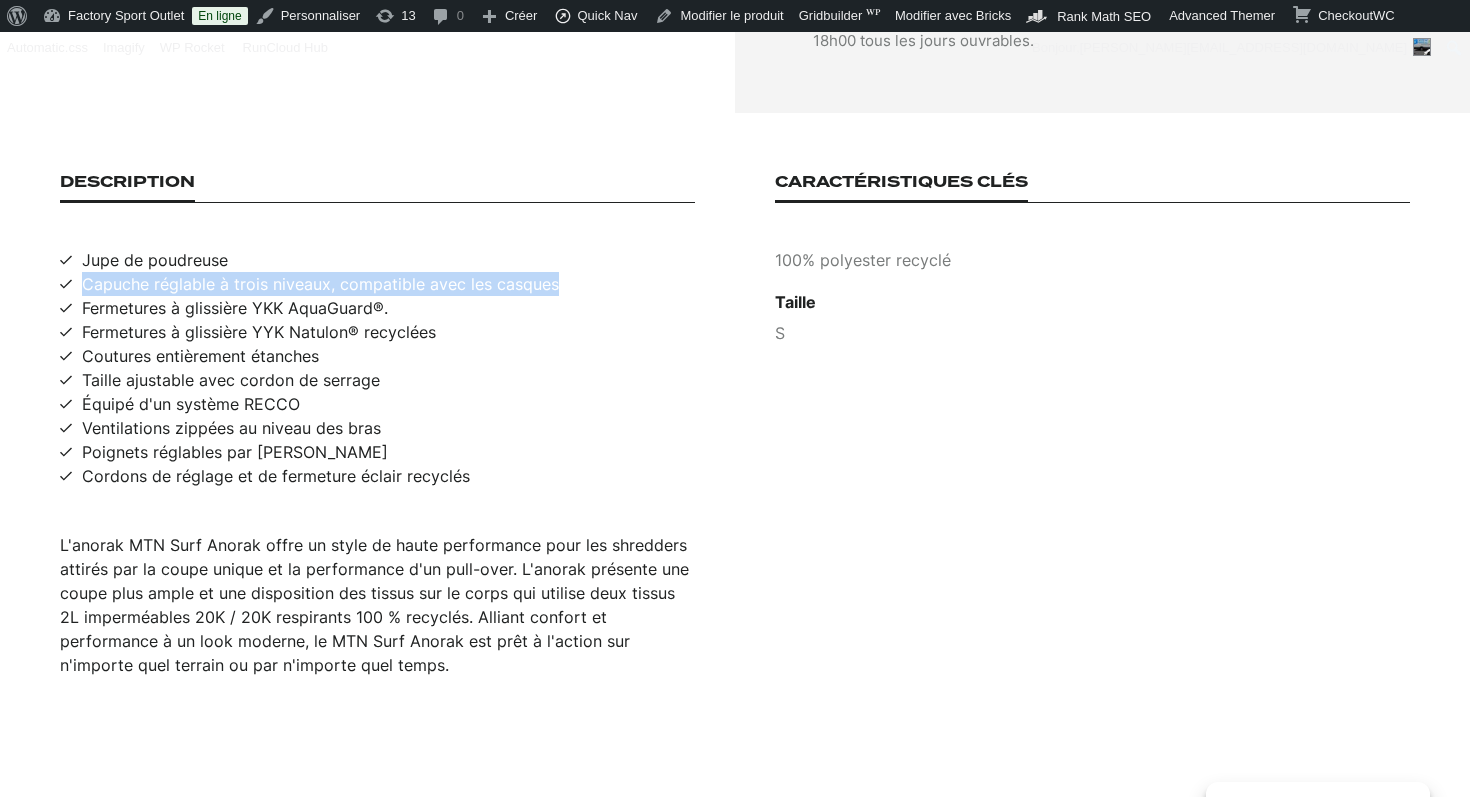 click on "Capuche réglable à trois niveaux, compatible avec les casques" at bounding box center [320, 284] 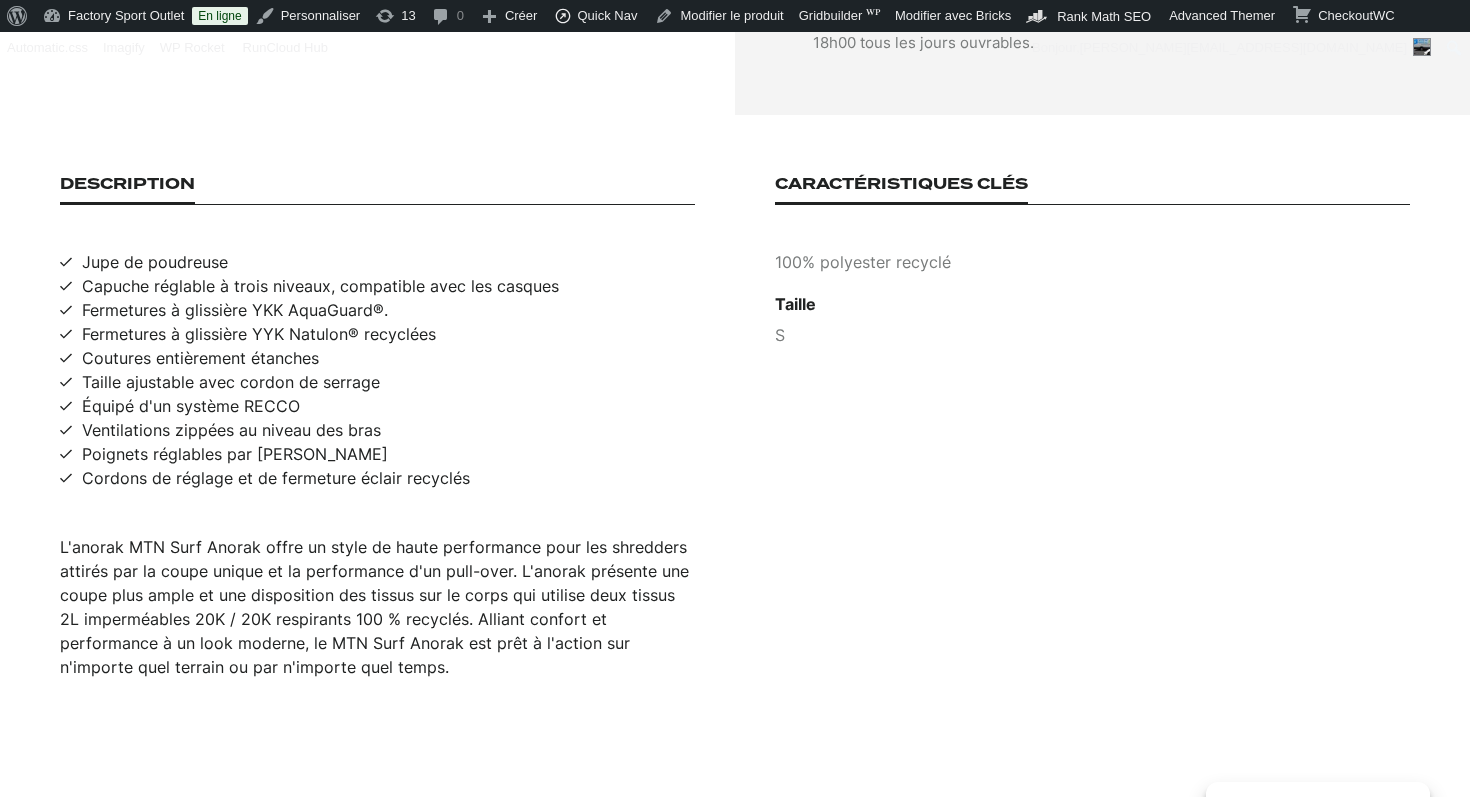 scroll, scrollTop: 1208, scrollLeft: 0, axis: vertical 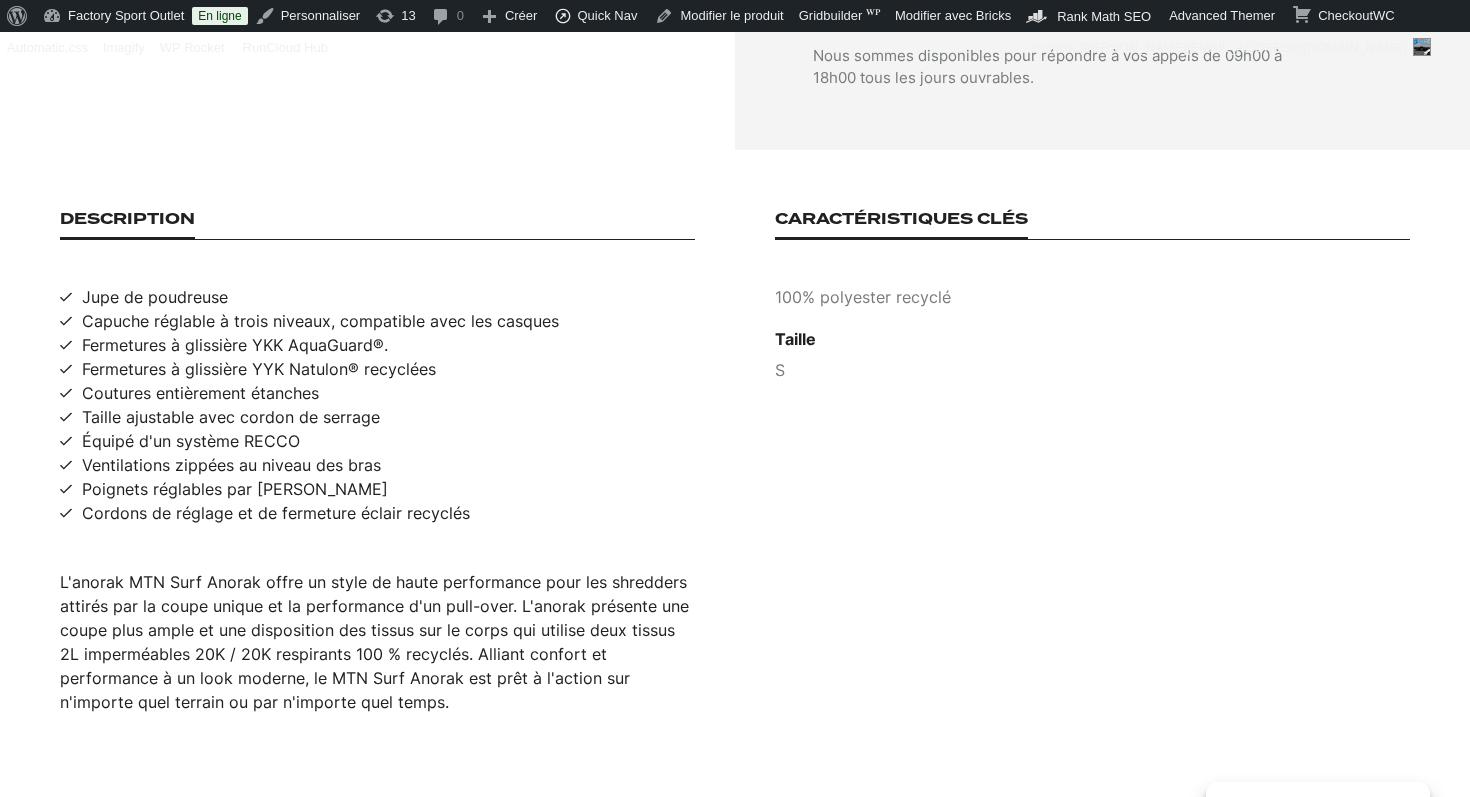 click on "Capuche réglable à trois niveaux, compatible avec les casques" at bounding box center (320, 321) 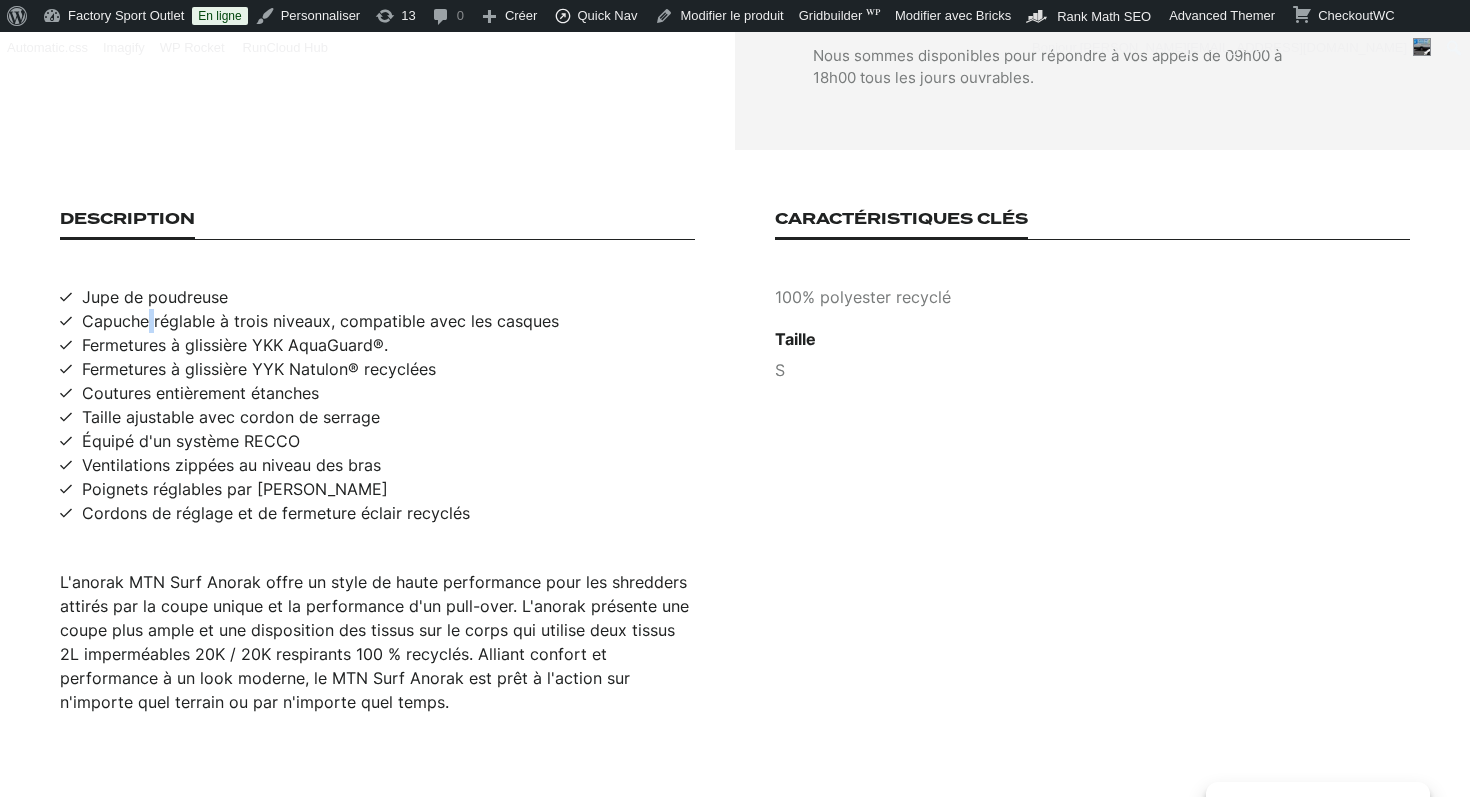 click on "Capuche réglable à trois niveaux, compatible avec les casques" at bounding box center (320, 321) 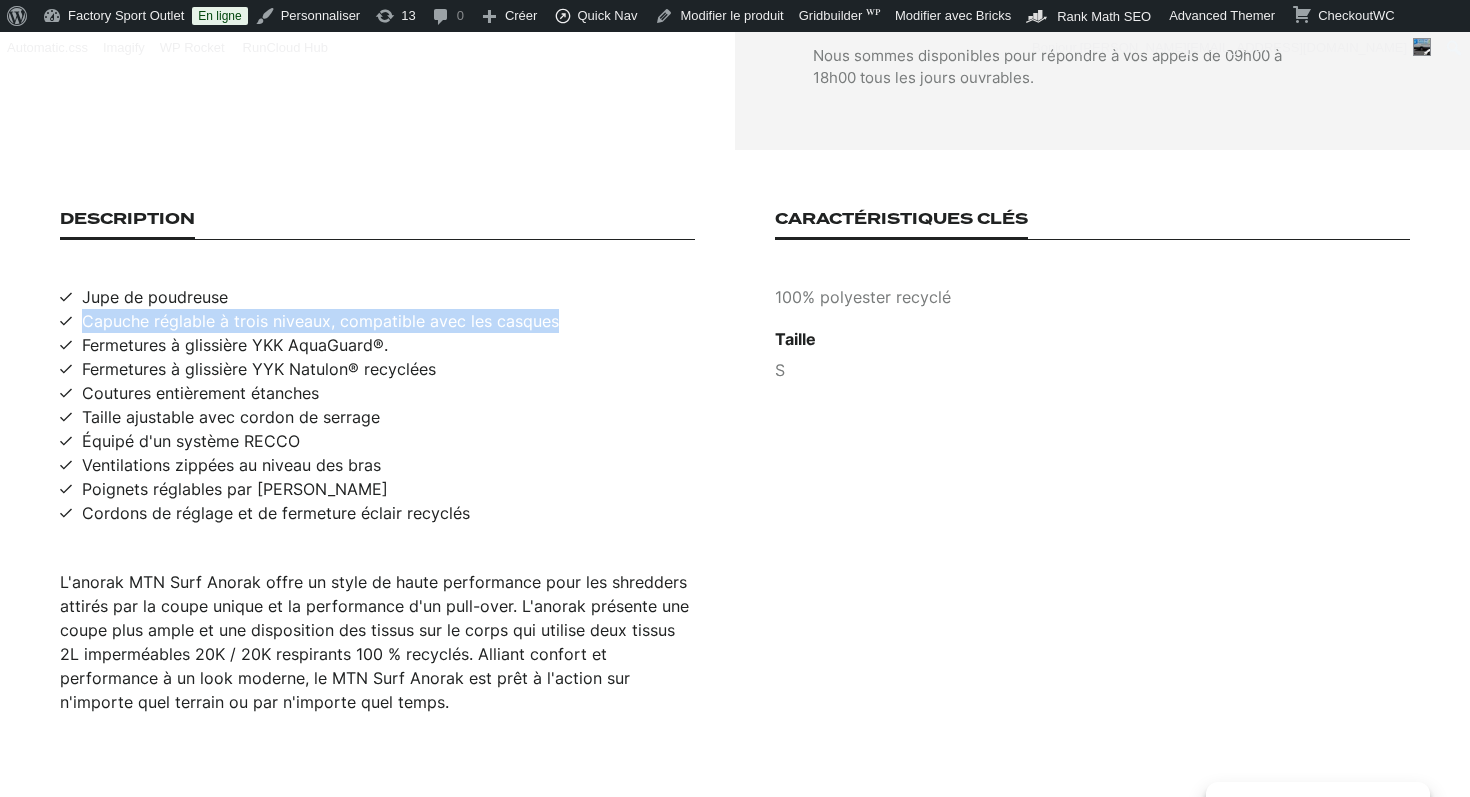 click on "Capuche réglable à trois niveaux, compatible avec les casques" at bounding box center [320, 321] 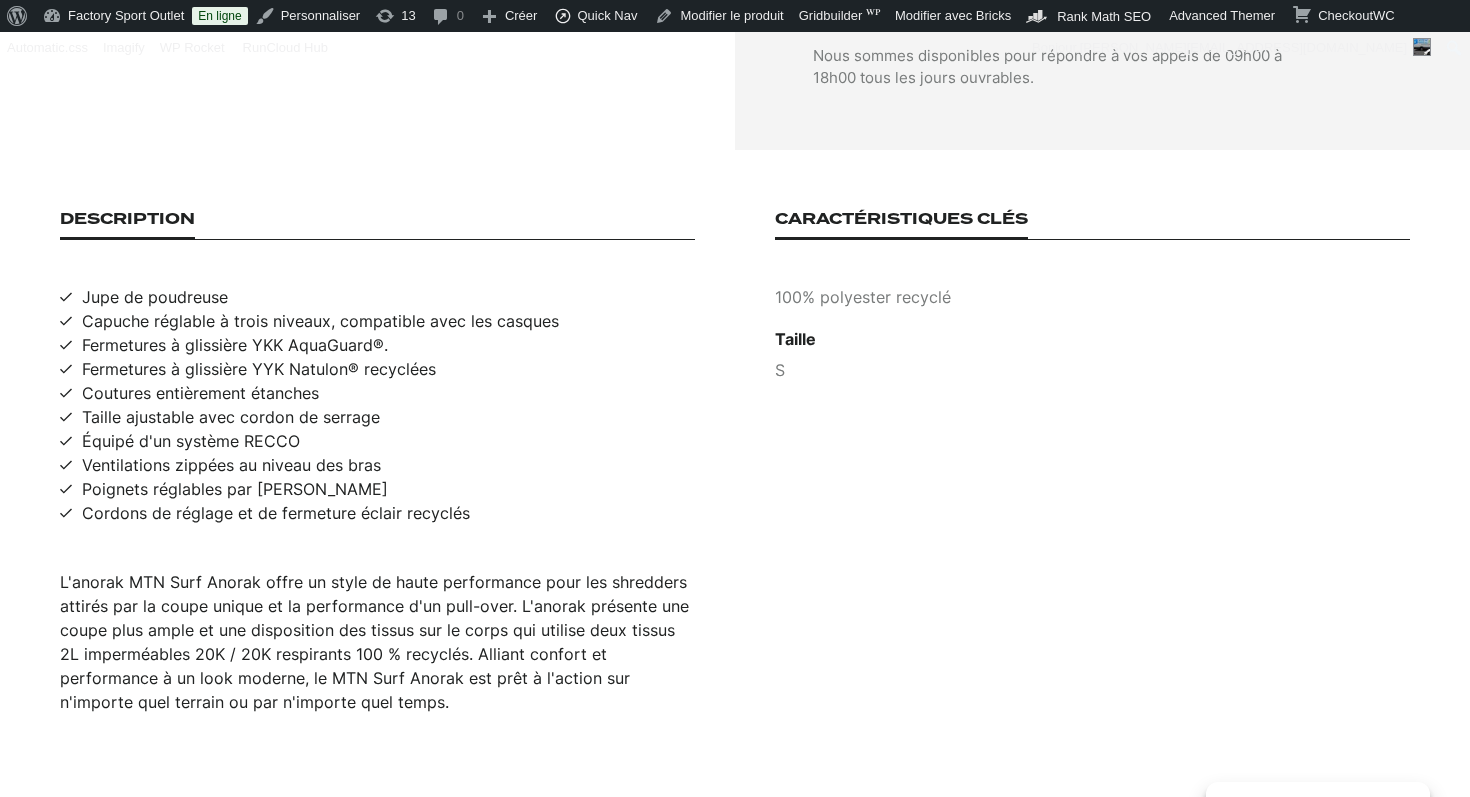 click on "Équipé d'un système RECCO" at bounding box center [191, 441] 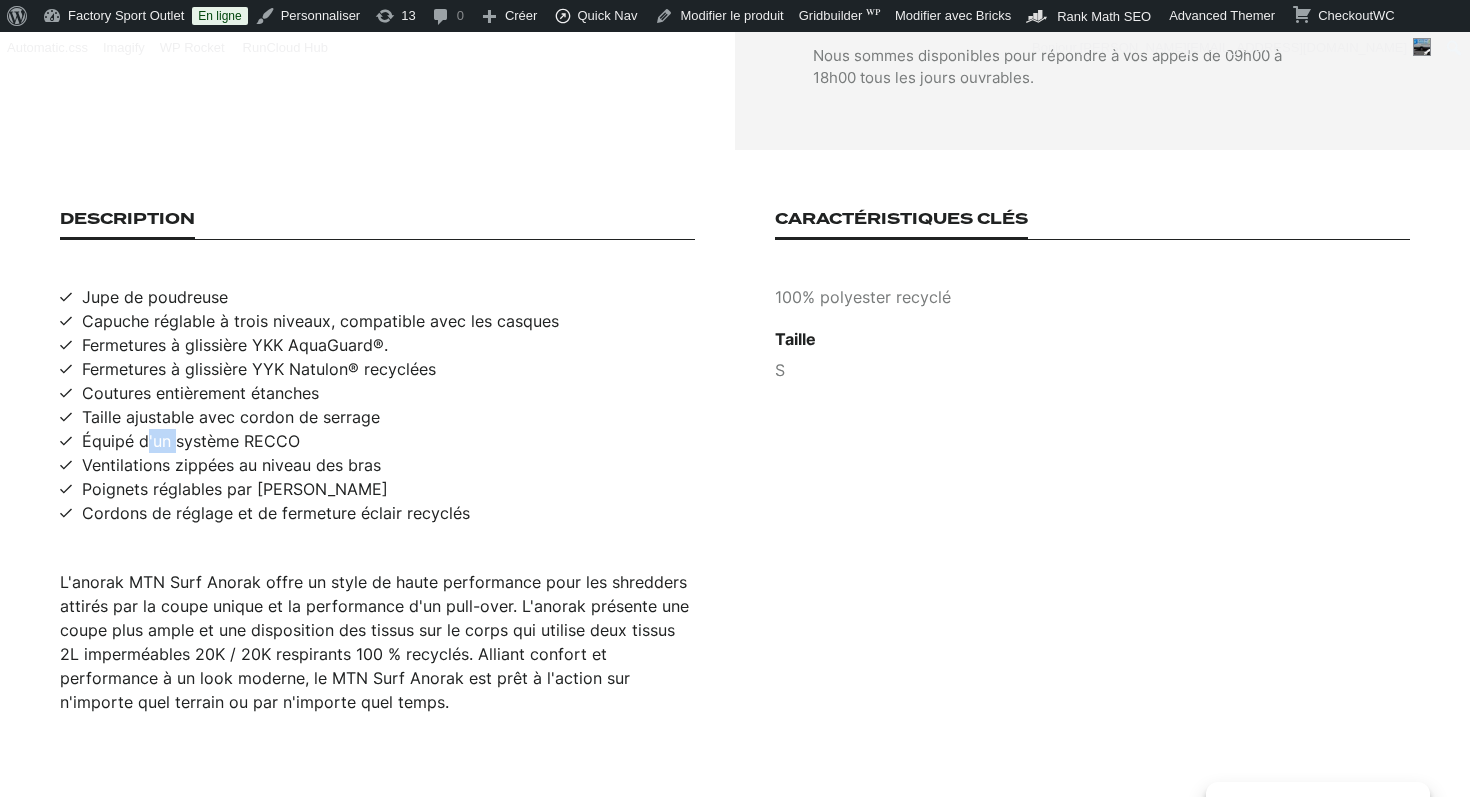 click on "Équipé d'un système RECCO" at bounding box center (191, 441) 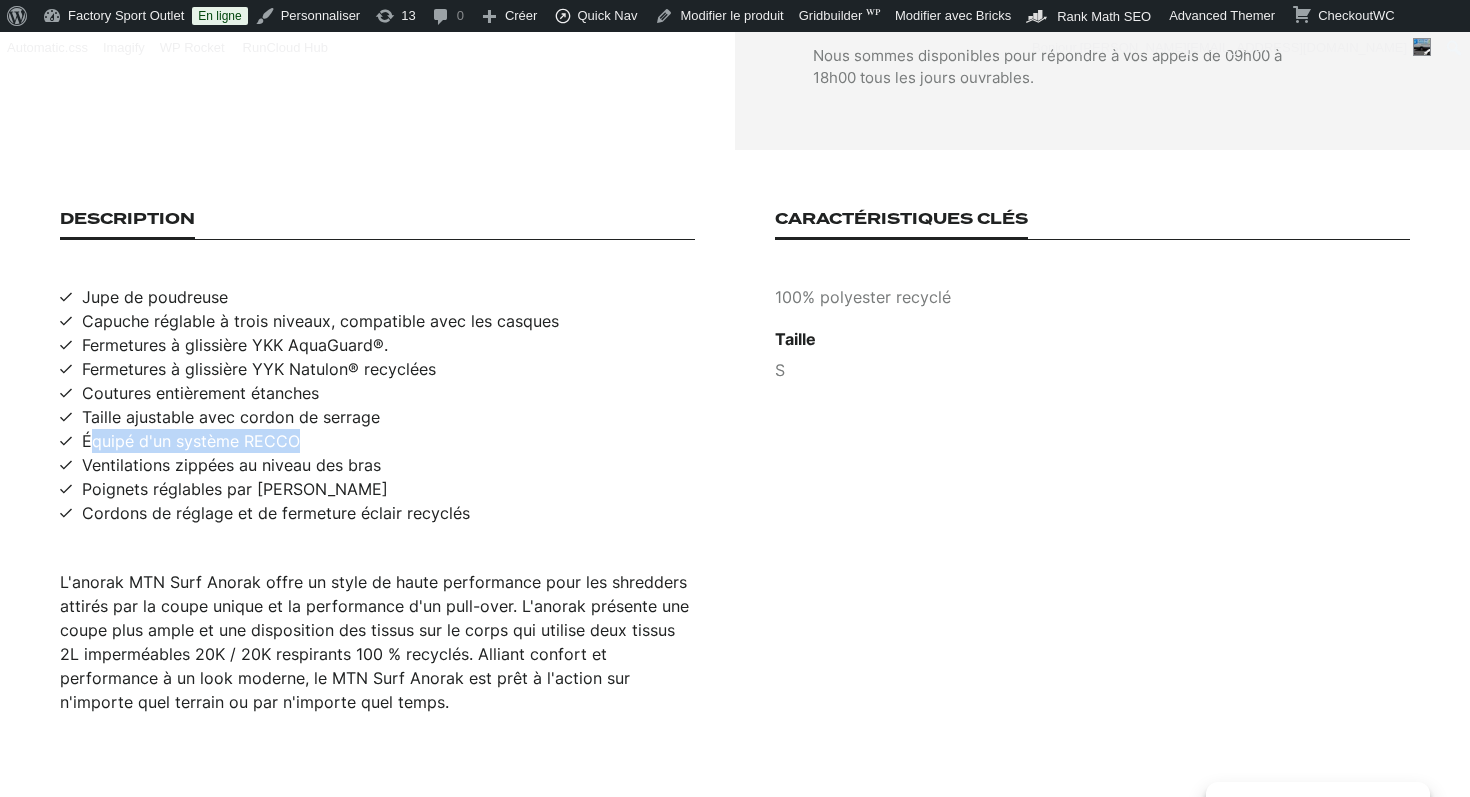 click on "Équipé d'un système RECCO" at bounding box center (191, 441) 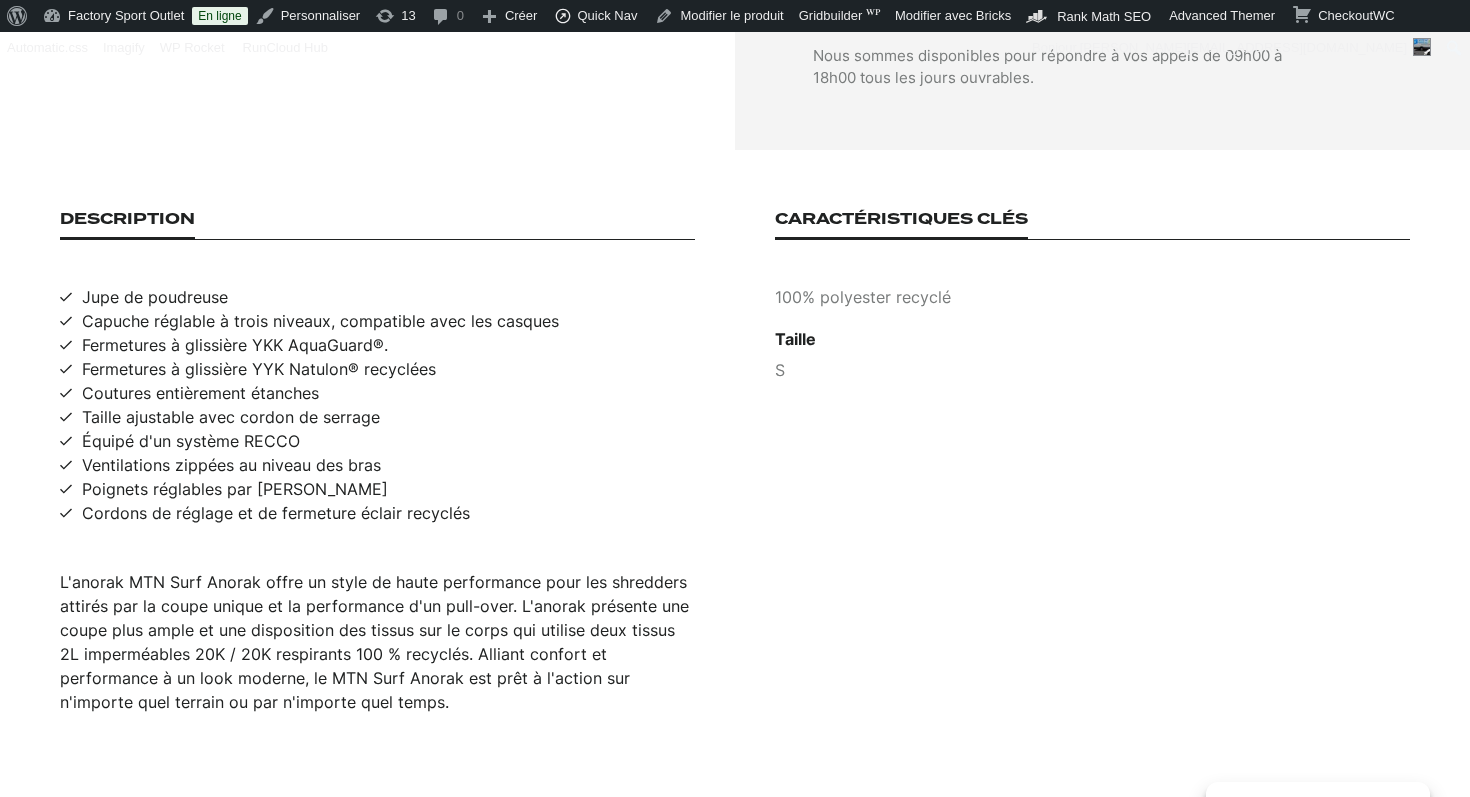 click on "Cordons de réglage et de fermeture éclair recyclés" at bounding box center [276, 513] 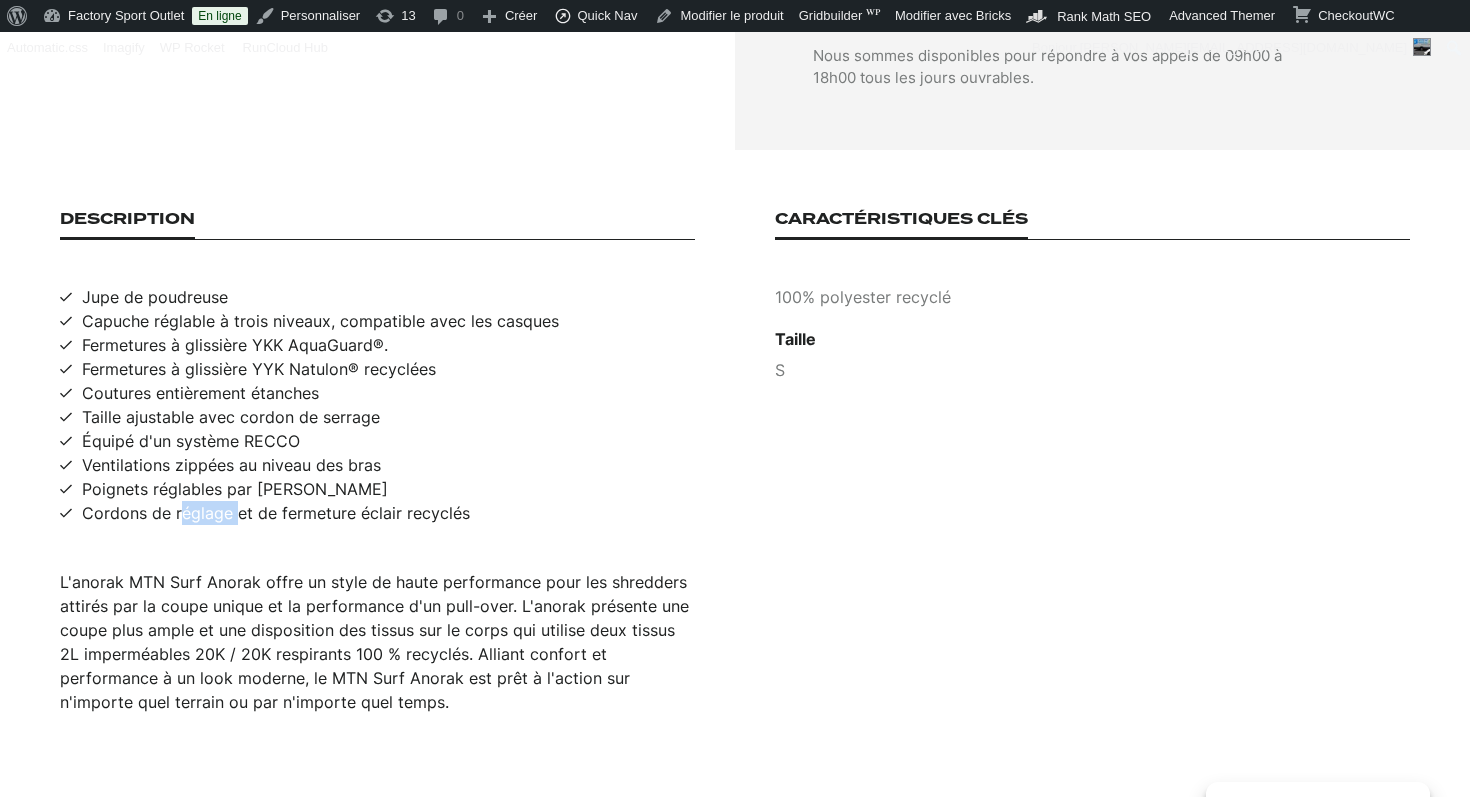 click on "Cordons de réglage et de fermeture éclair recyclés" at bounding box center (276, 513) 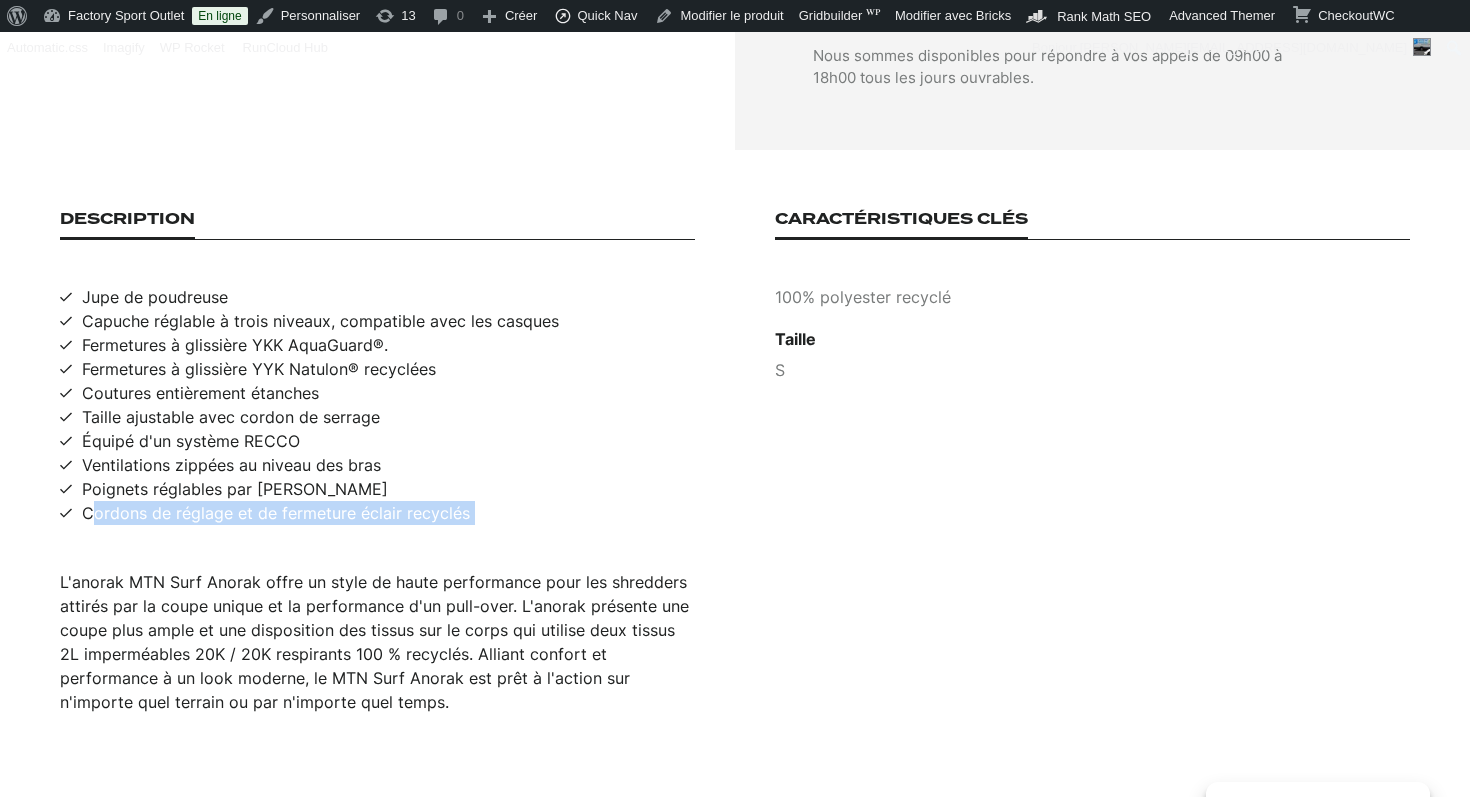 click on "Cordons de réglage et de fermeture éclair recyclés" at bounding box center [276, 513] 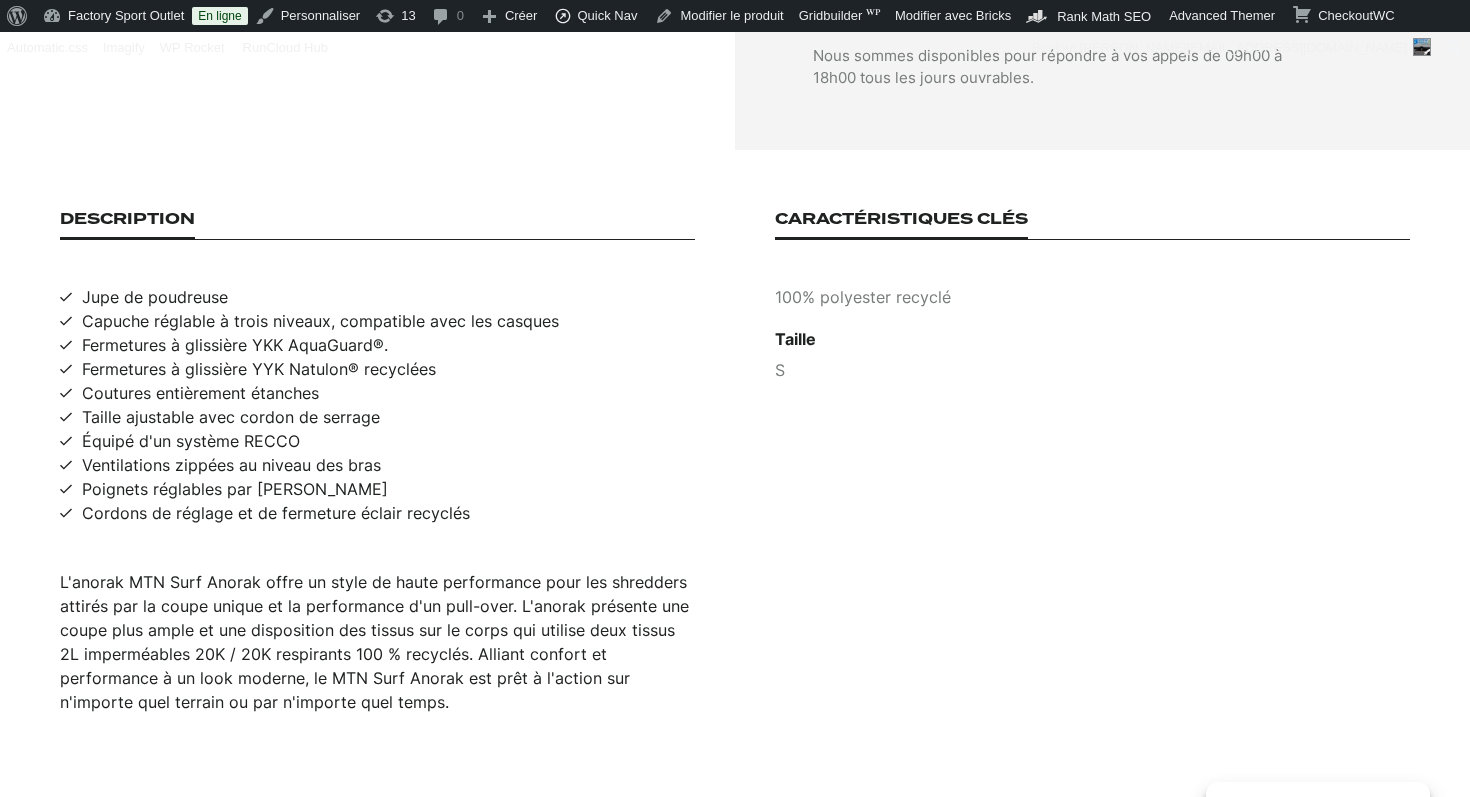click on "Ventilations zippées au niveau des bras" at bounding box center [231, 465] 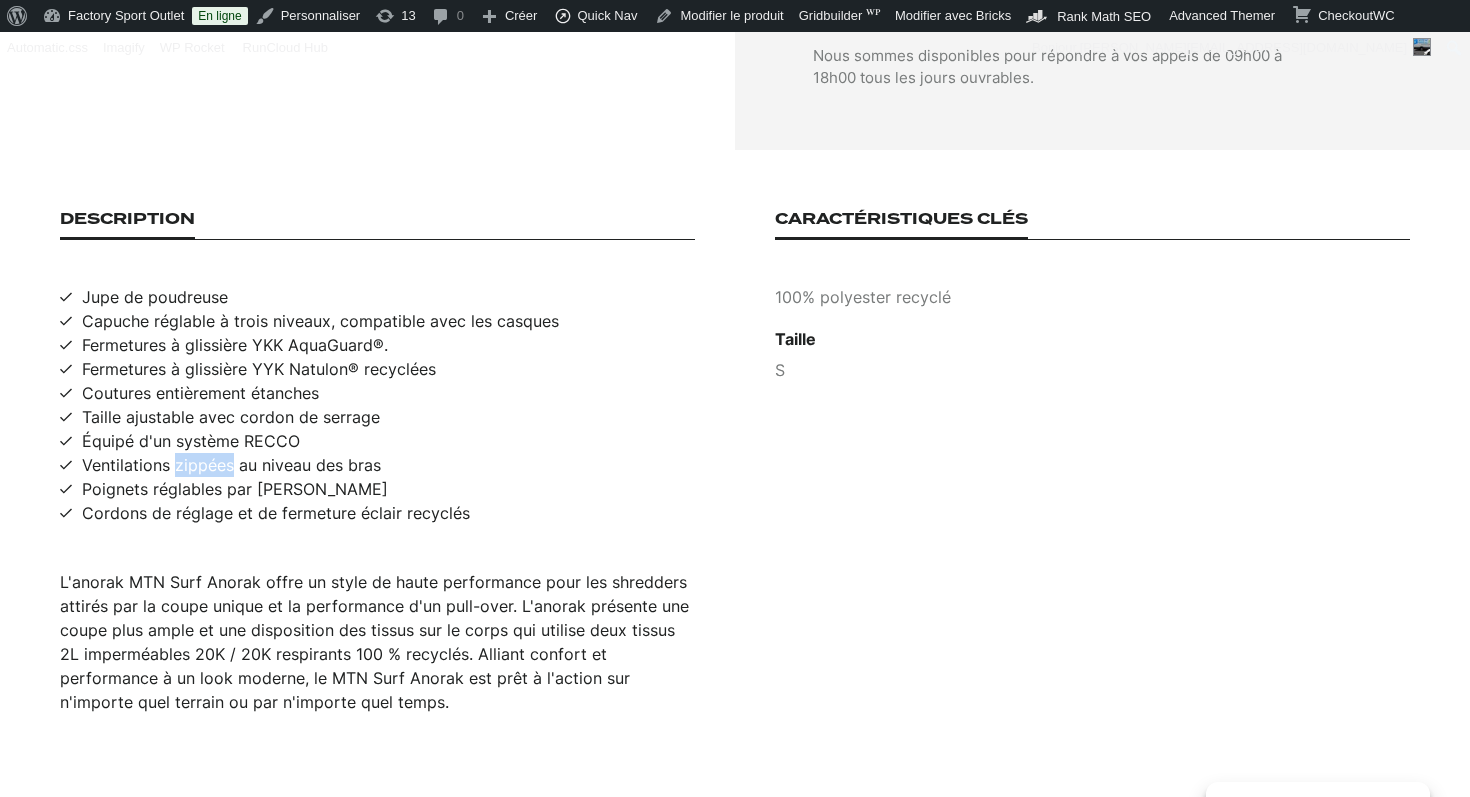 click on "Ventilations zippées au niveau des bras" at bounding box center [231, 465] 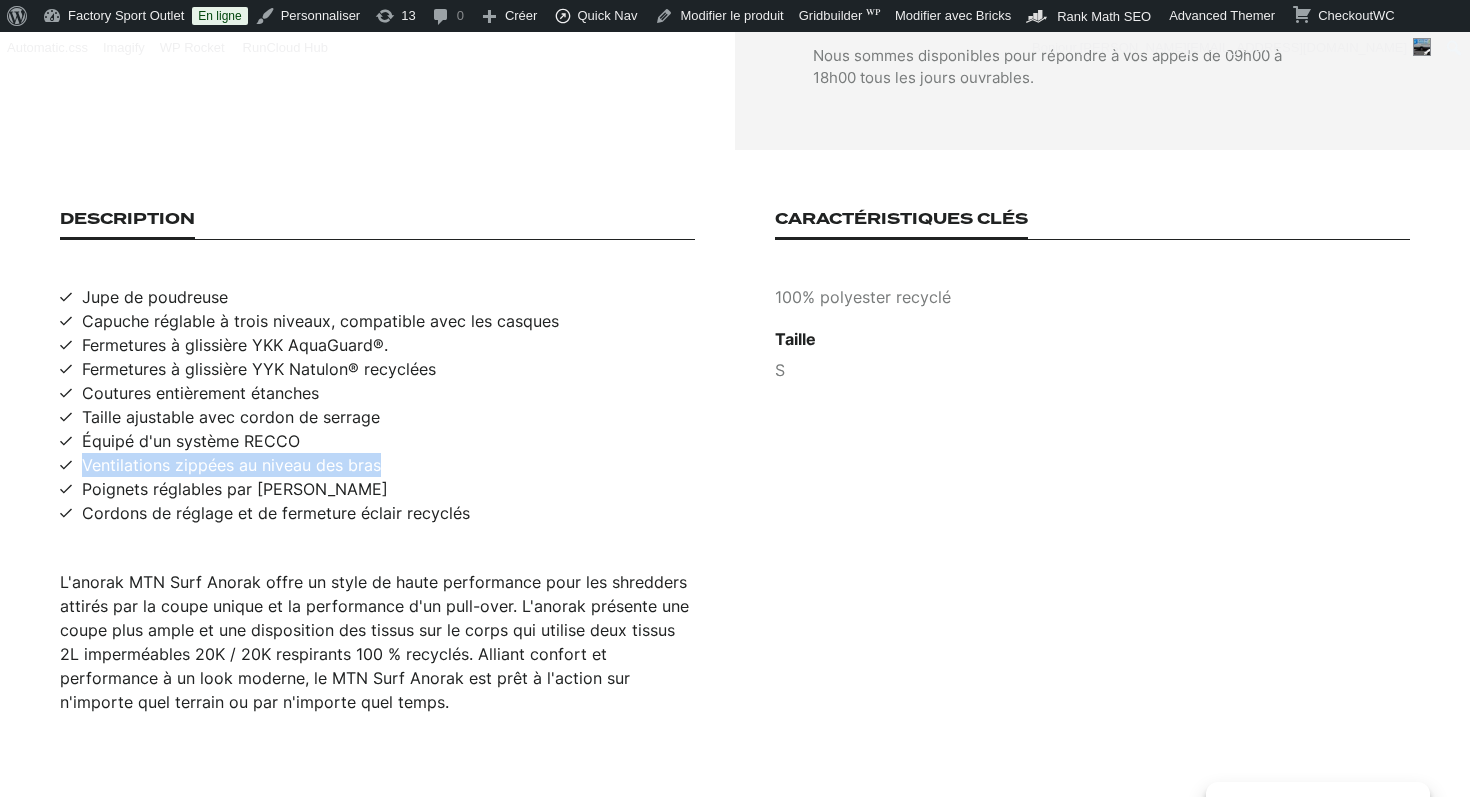 click on "Ventilations zippées au niveau des bras" at bounding box center [231, 465] 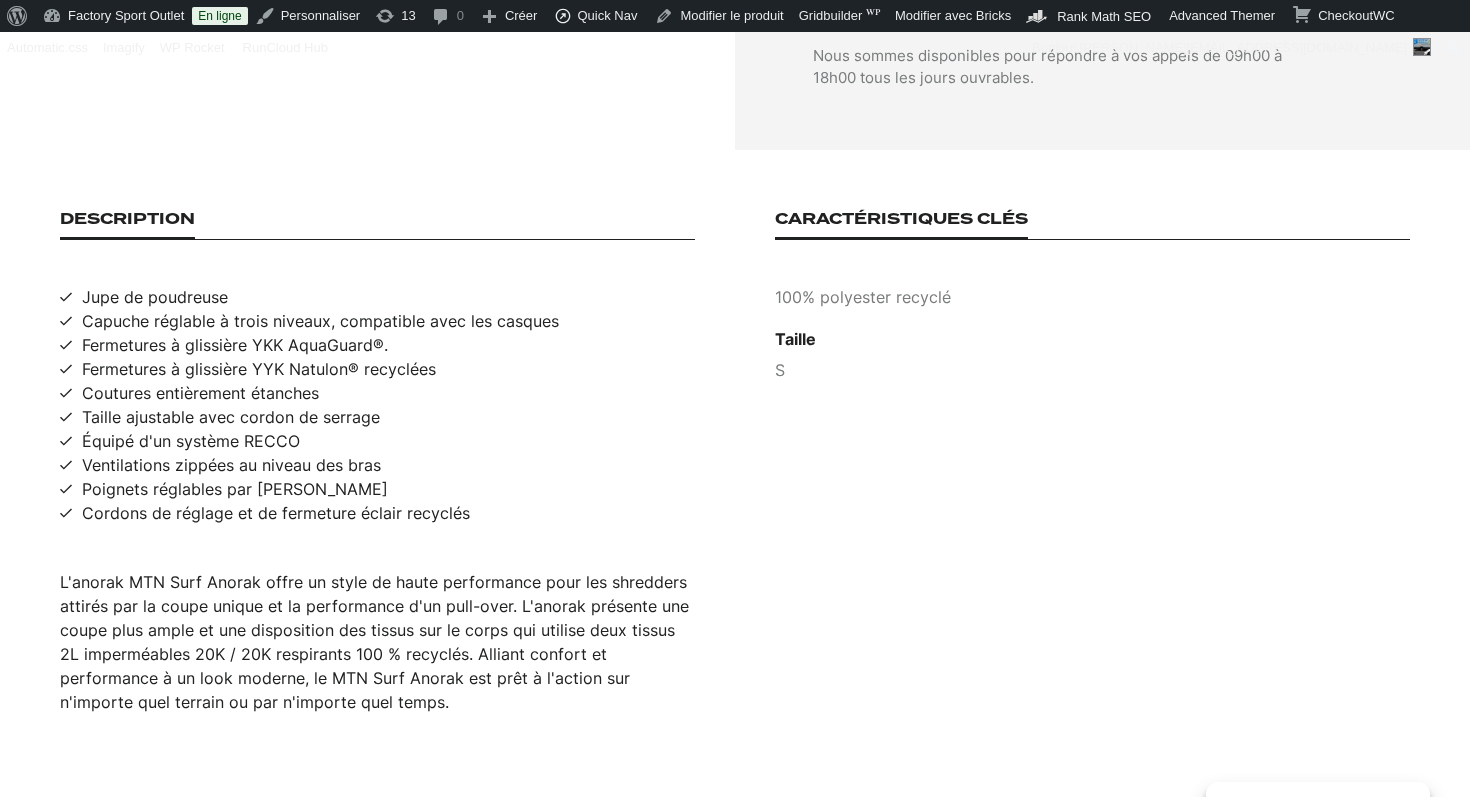 click on "100% polyester recyclé" at bounding box center (1092, 297) 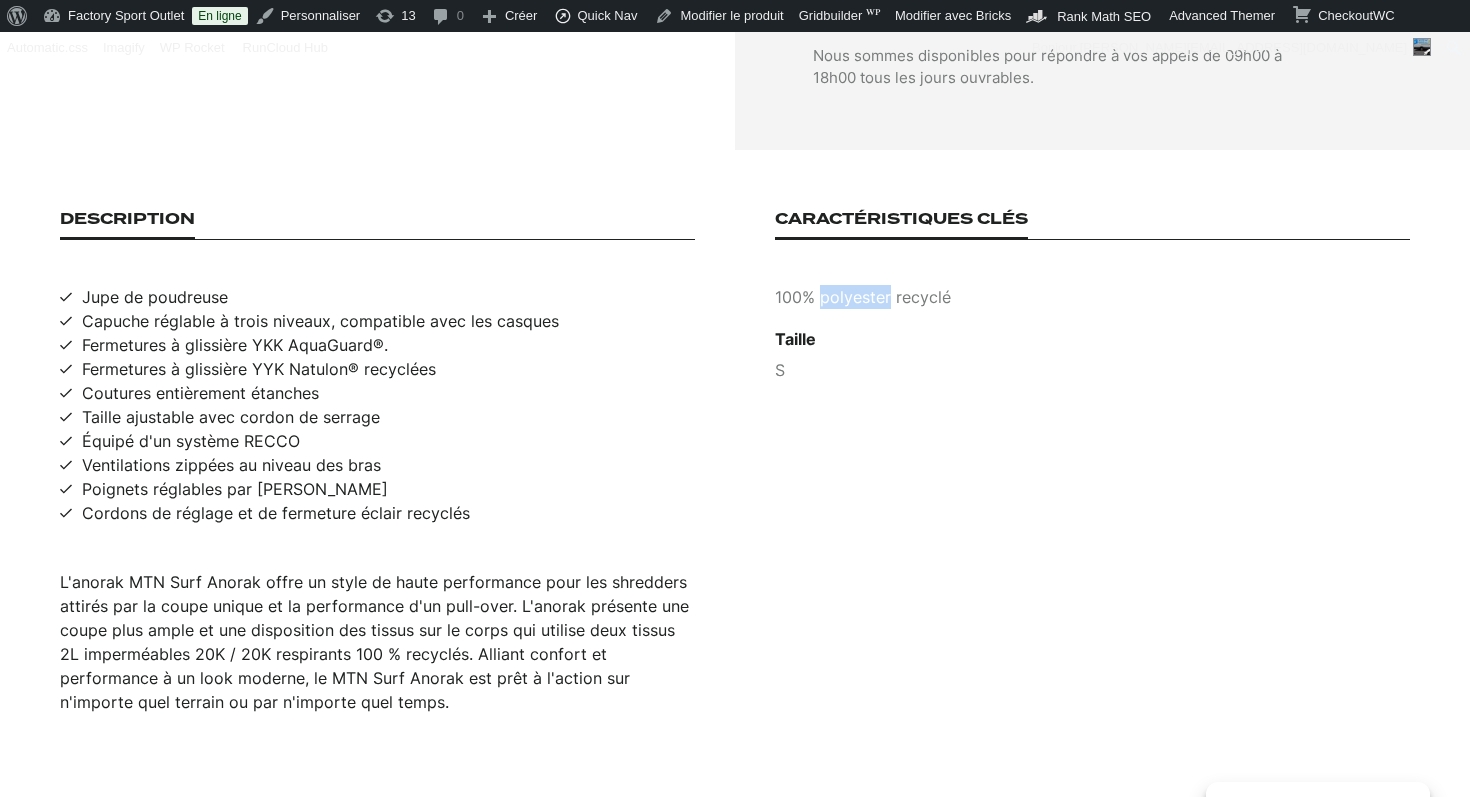 click on "100% polyester recyclé" at bounding box center (1092, 297) 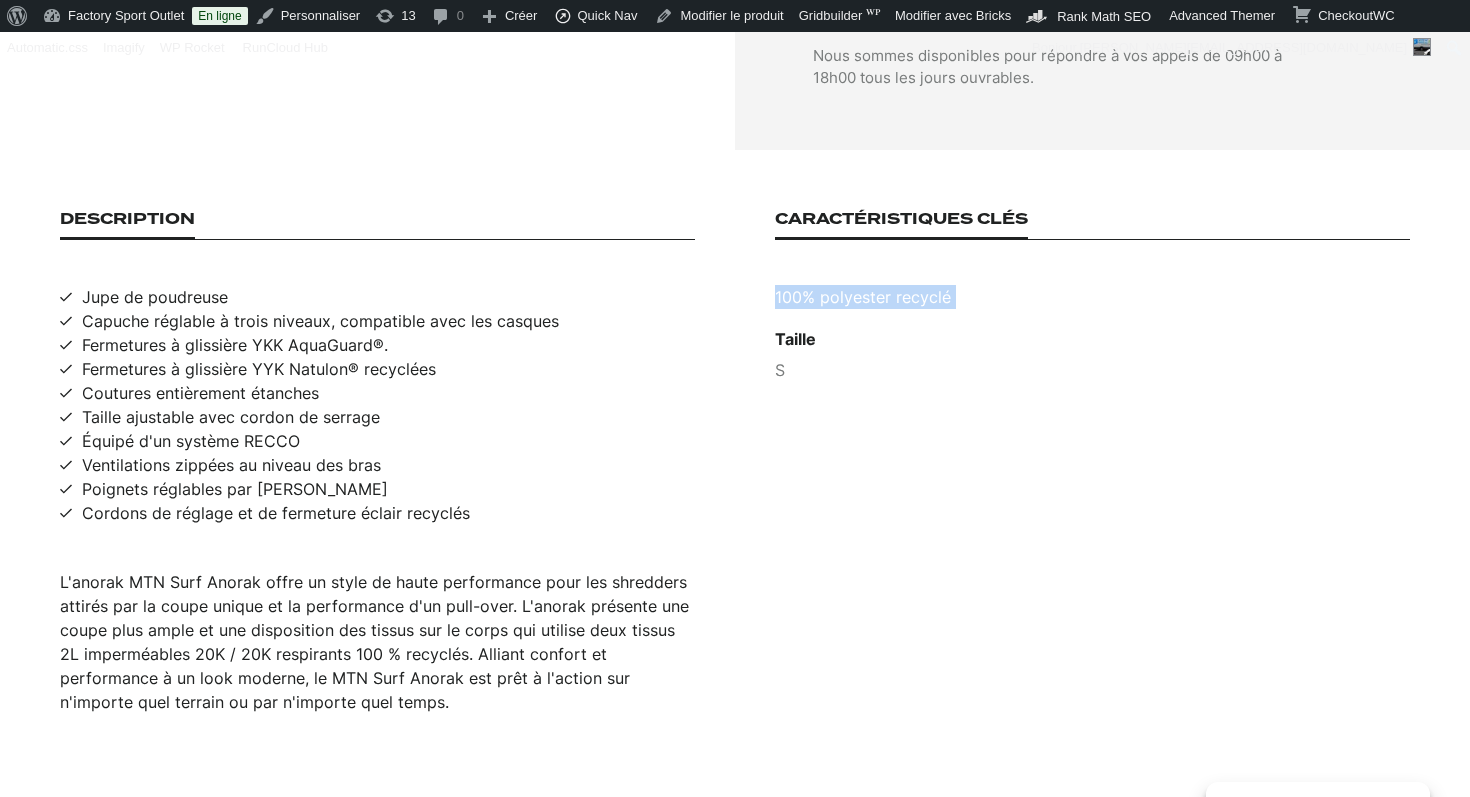 click on "100% polyester recyclé" at bounding box center (1092, 297) 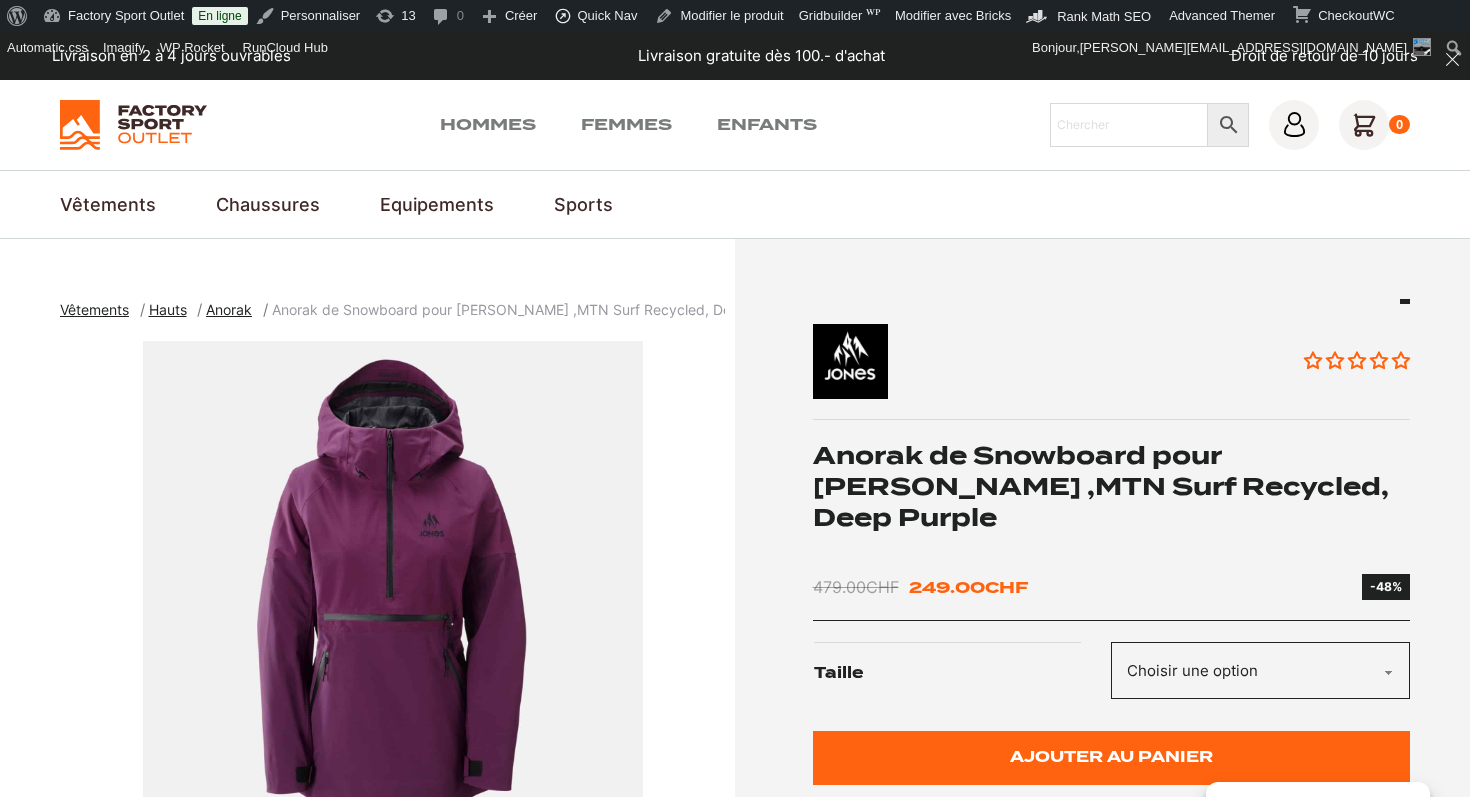 scroll, scrollTop: 0, scrollLeft: 0, axis: both 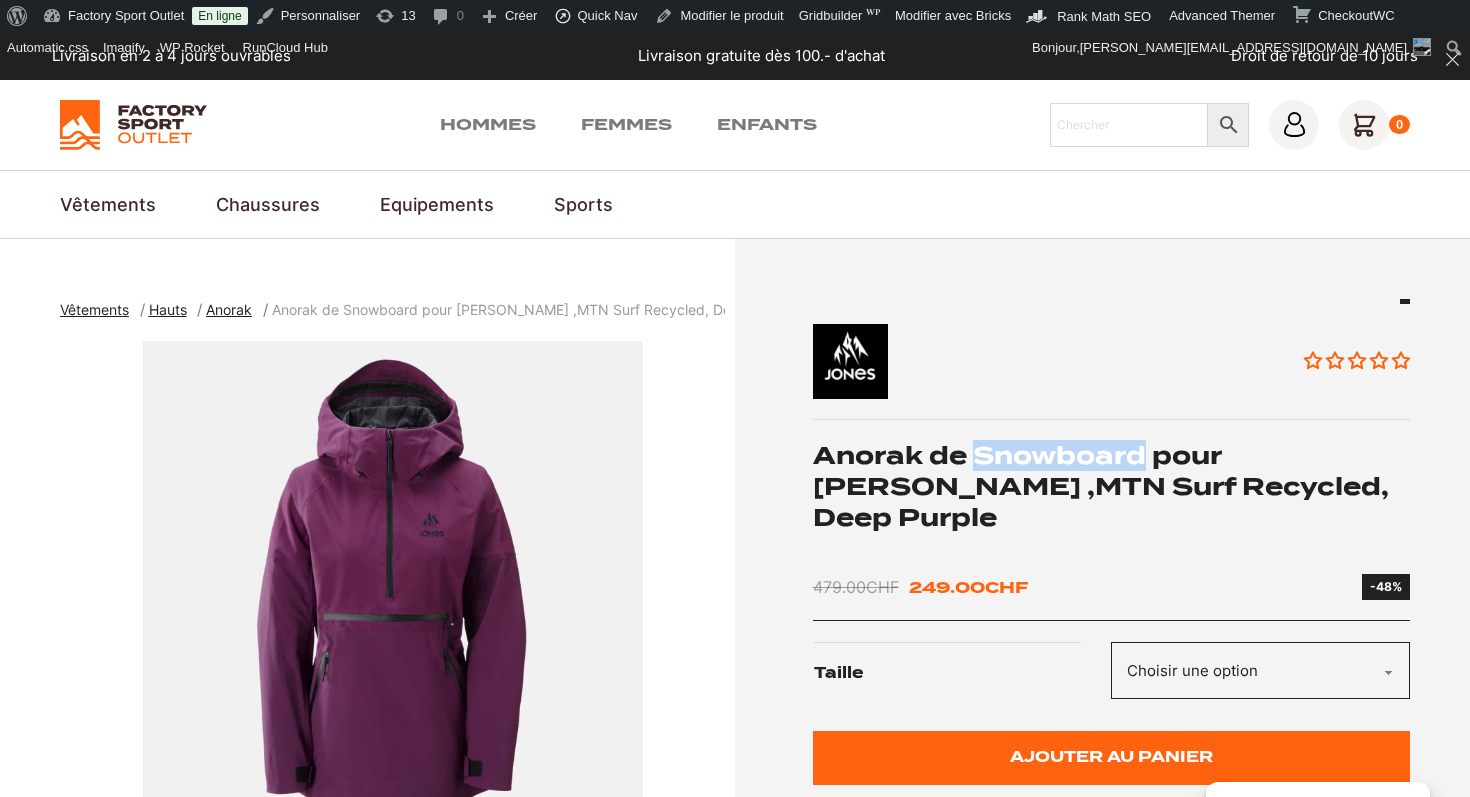 click on "Anorak de Snowboard pour [PERSON_NAME] ,MTN Surf Recycled, Deep Purple" at bounding box center [1112, 487] 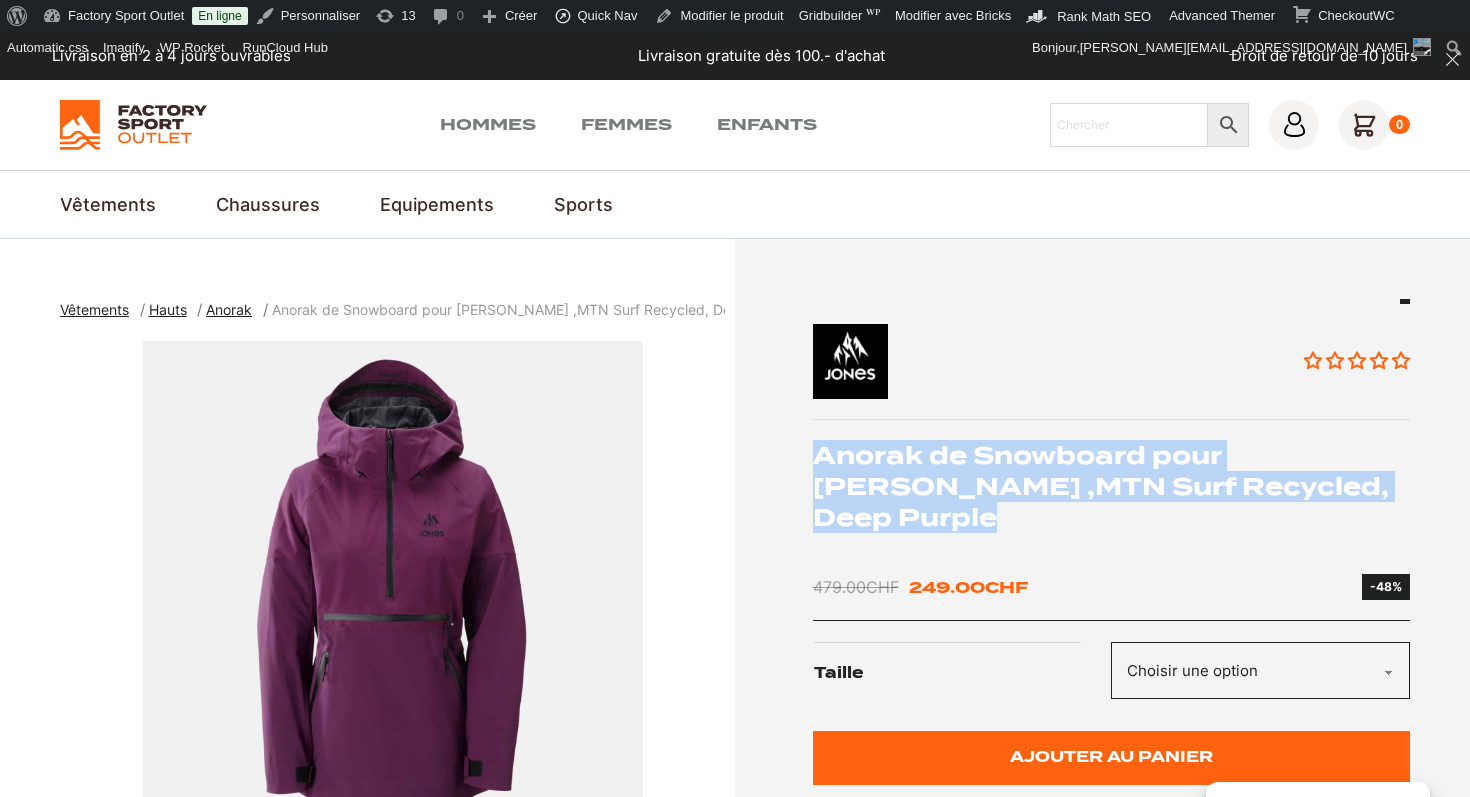 click on "Anorak de Snowboard pour [PERSON_NAME] ,MTN Surf Recycled, Deep Purple" at bounding box center [1112, 487] 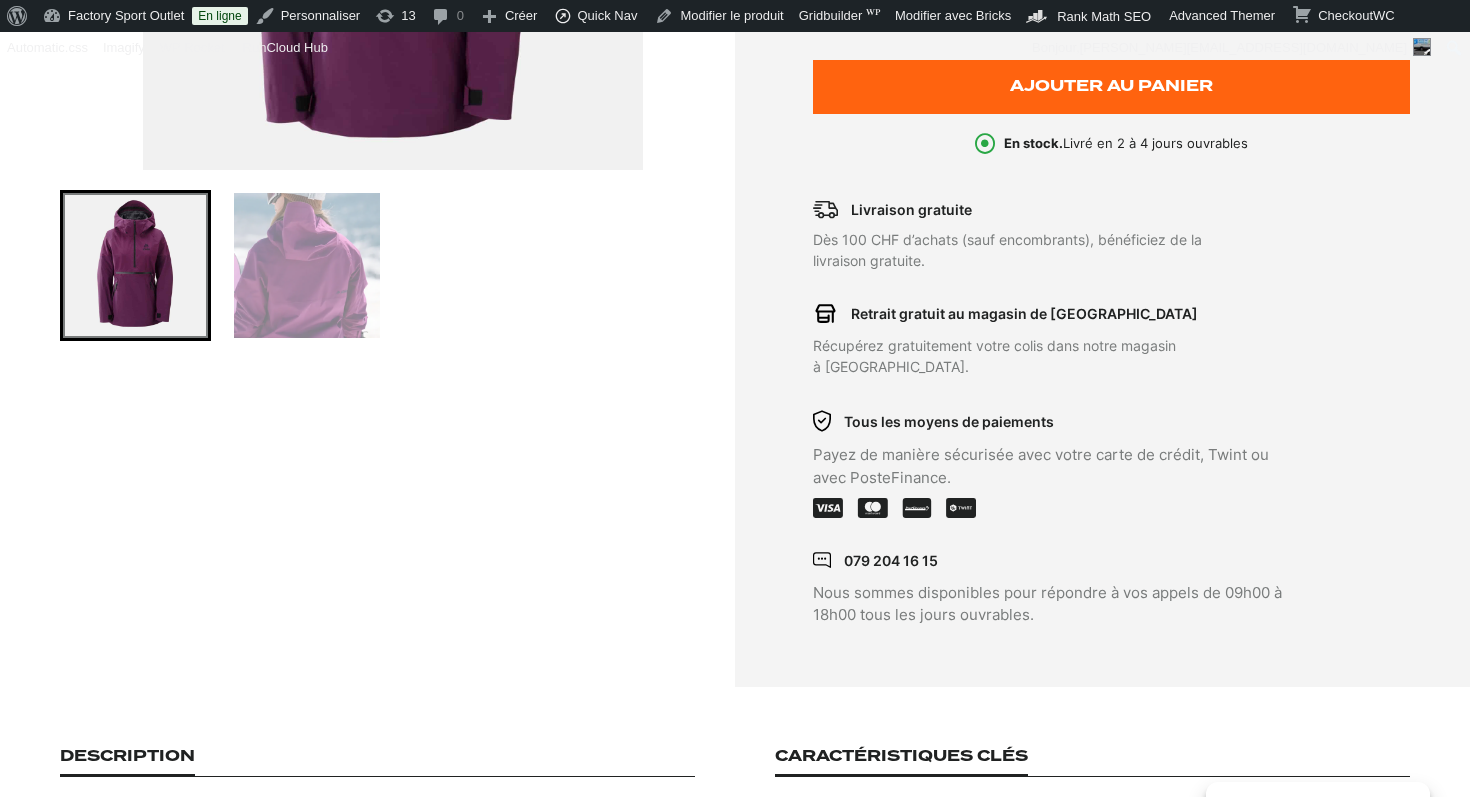 scroll, scrollTop: 1199, scrollLeft: 0, axis: vertical 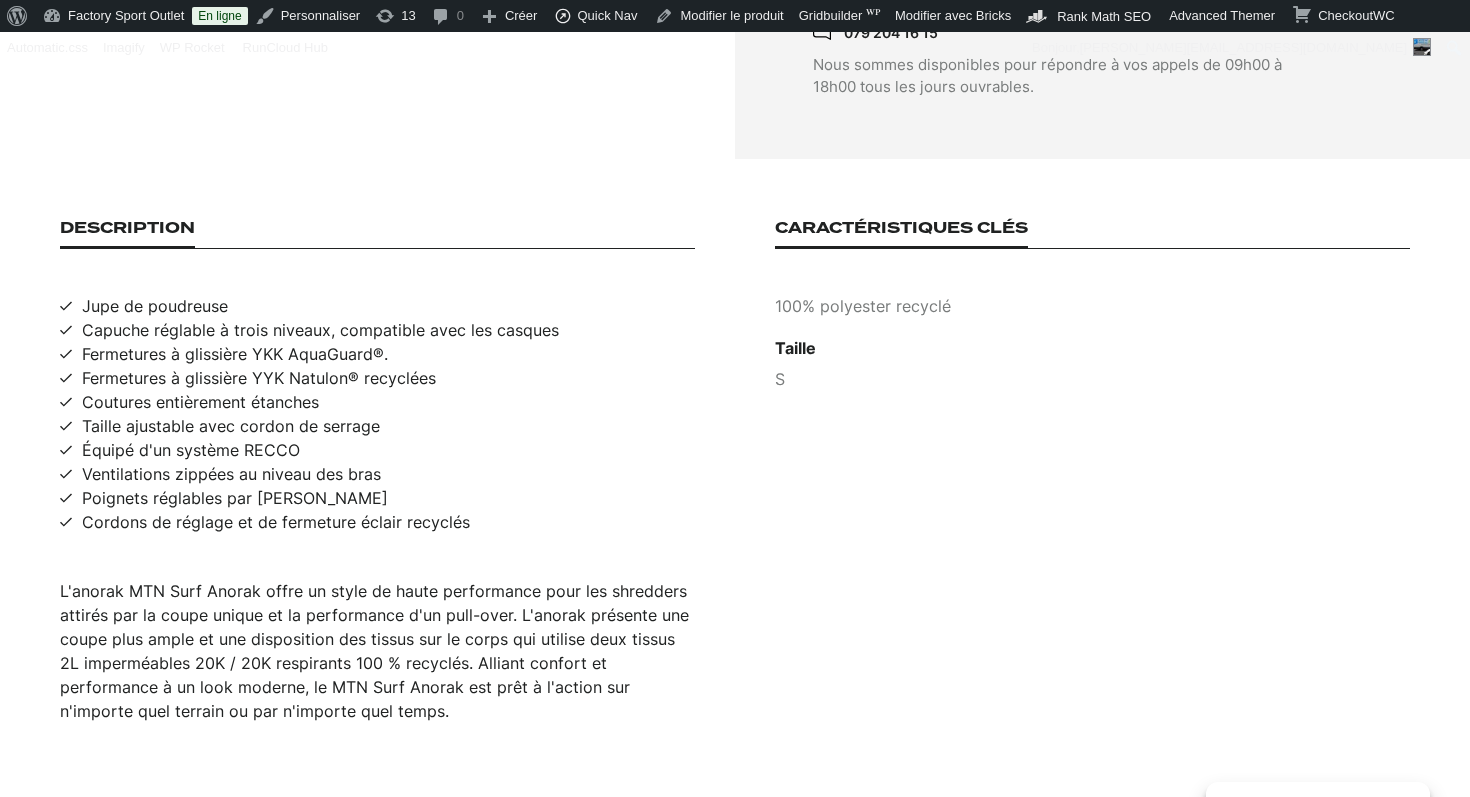 click on "L'anorak MTN Surf Anorak offre un style de haute performance pour les shredders attirés par la coupe unique et la performance d'un pull-over. L'anorak présente une coupe plus ample et une disposition des tissus sur le corps qui utilise deux tissus 2L imperméables 20K / 20K respirants 100 % recyclés. Alliant confort et performance à un look moderne, le MTN Surf Anorak est prêt à l'action sur n'importe quel terrain ou par n'importe quel temps." at bounding box center [377, 651] 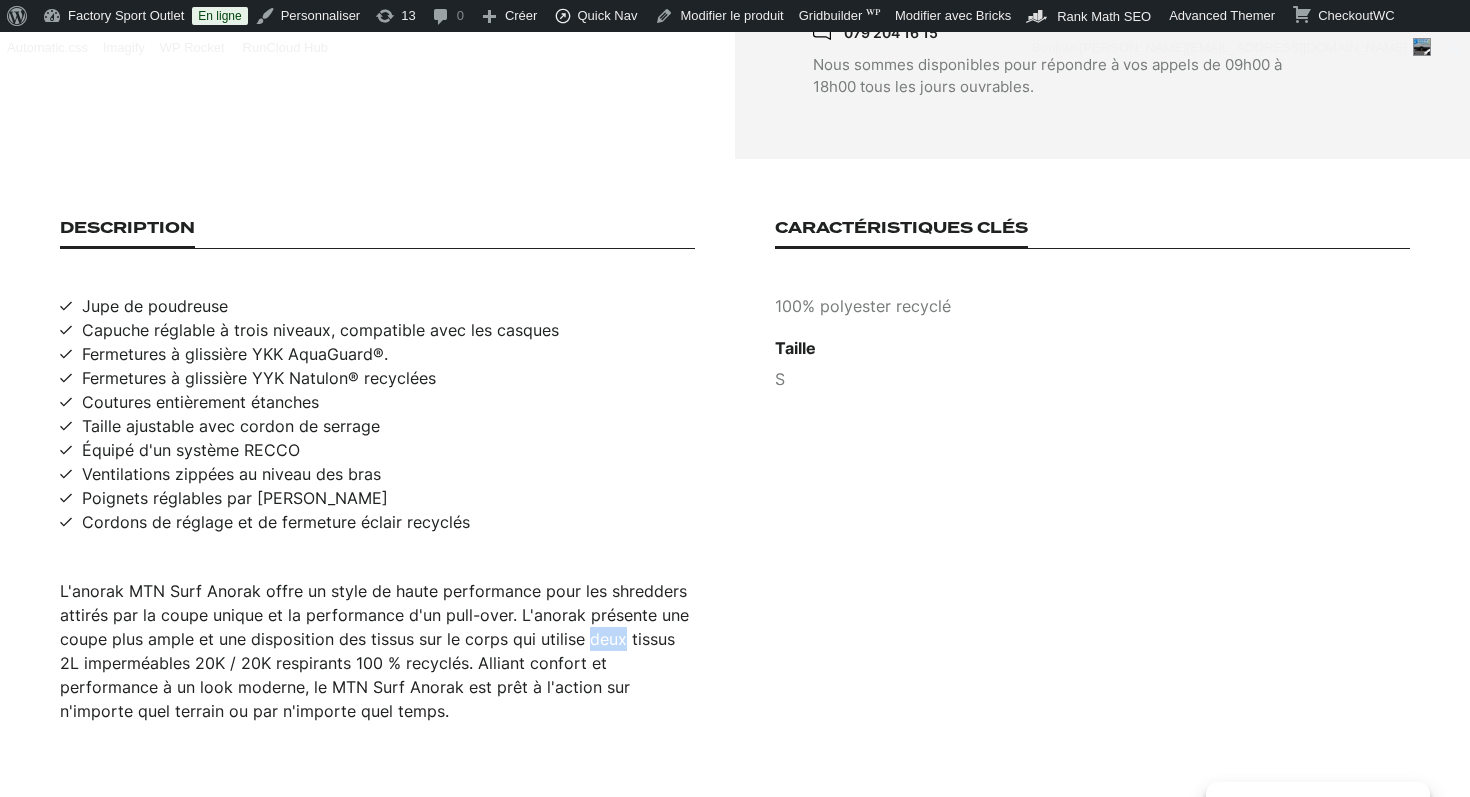 click on "L'anorak MTN Surf Anorak offre un style de haute performance pour les shredders attirés par la coupe unique et la performance d'un pull-over. L'anorak présente une coupe plus ample et une disposition des tissus sur le corps qui utilise deux tissus 2L imperméables 20K / 20K respirants 100 % recyclés. Alliant confort et performance à un look moderne, le MTN Surf Anorak est prêt à l'action sur n'importe quel terrain ou par n'importe quel temps." at bounding box center (377, 651) 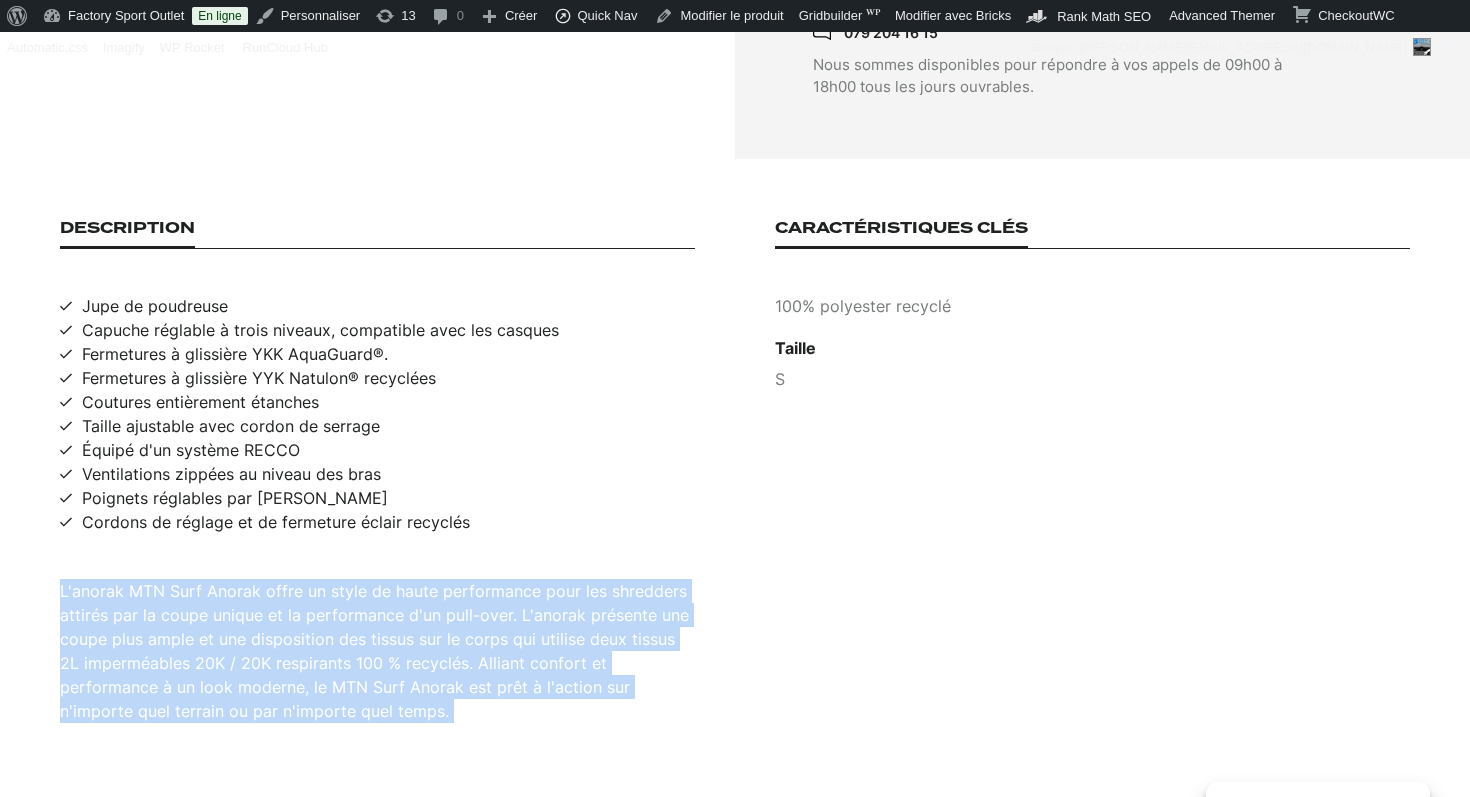 click on "L'anorak MTN Surf Anorak offre un style de haute performance pour les shredders attirés par la coupe unique et la performance d'un pull-over. L'anorak présente une coupe plus ample et une disposition des tissus sur le corps qui utilise deux tissus 2L imperméables 20K / 20K respirants 100 % recyclés. Alliant confort et performance à un look moderne, le MTN Surf Anorak est prêt à l'action sur n'importe quel terrain ou par n'importe quel temps." at bounding box center [377, 651] 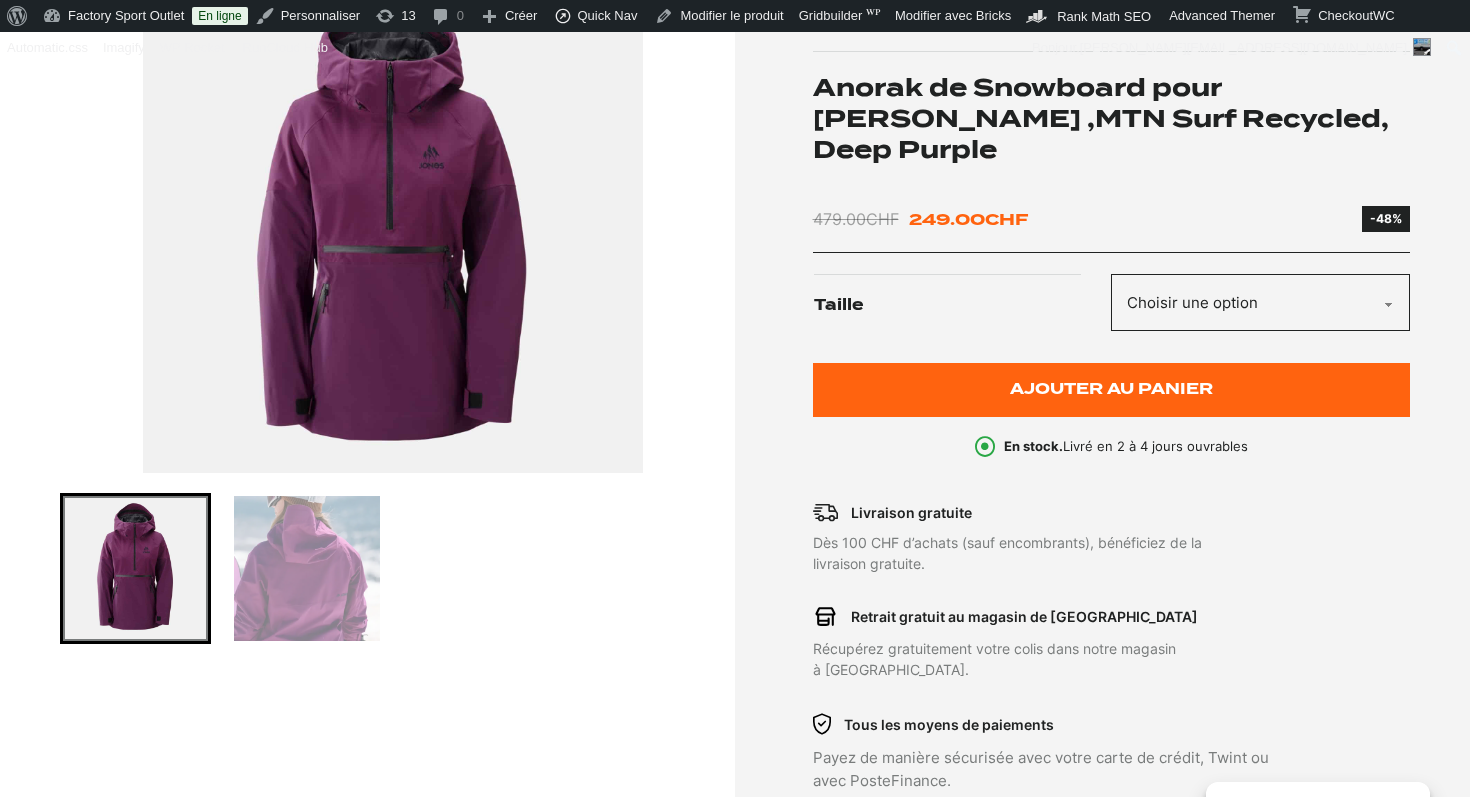 scroll, scrollTop: 308, scrollLeft: 0, axis: vertical 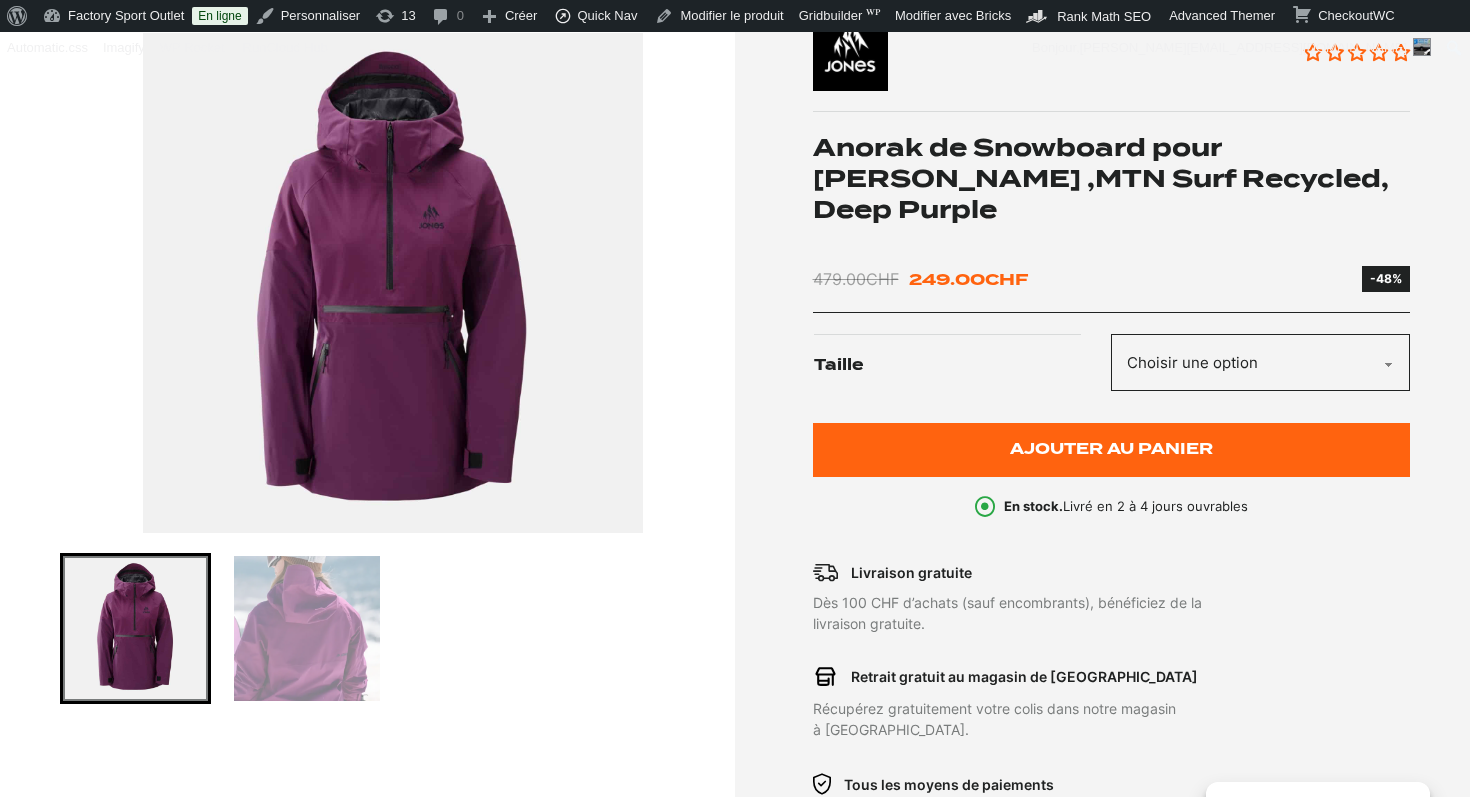 click at bounding box center (392, 283) 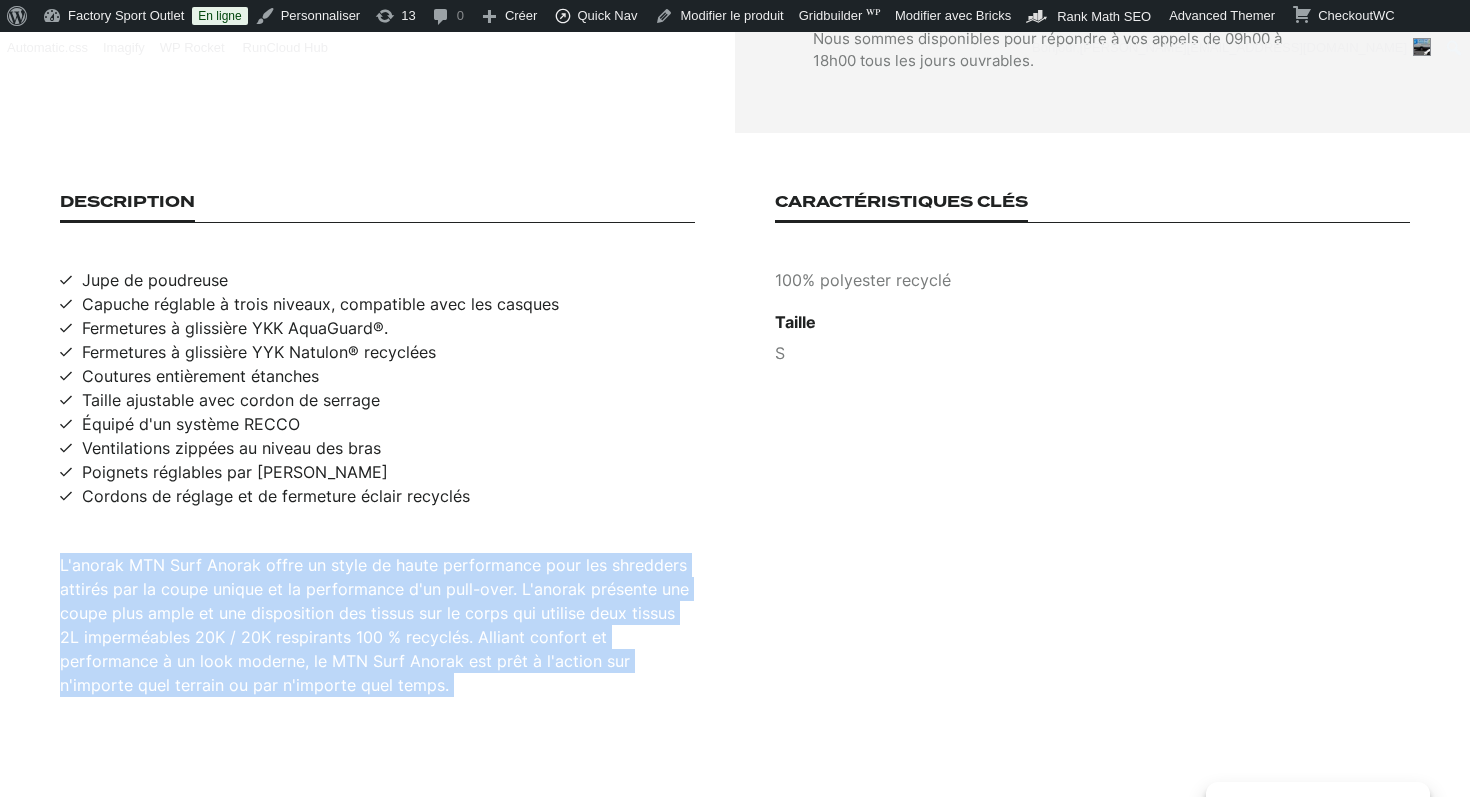 scroll, scrollTop: 1255, scrollLeft: 0, axis: vertical 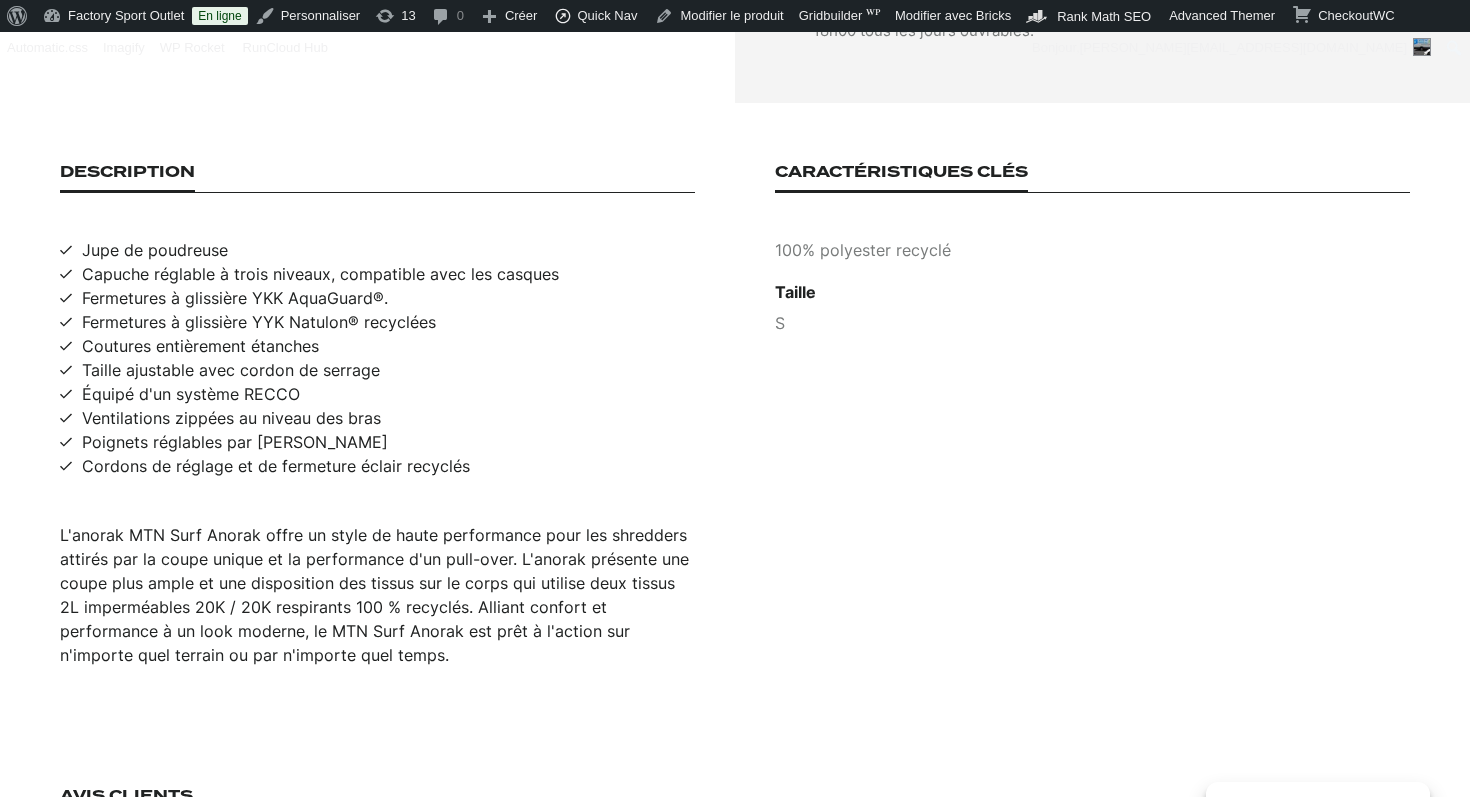 click on "Capuche réglable à trois niveaux, compatible avec les casques" at bounding box center (320, 274) 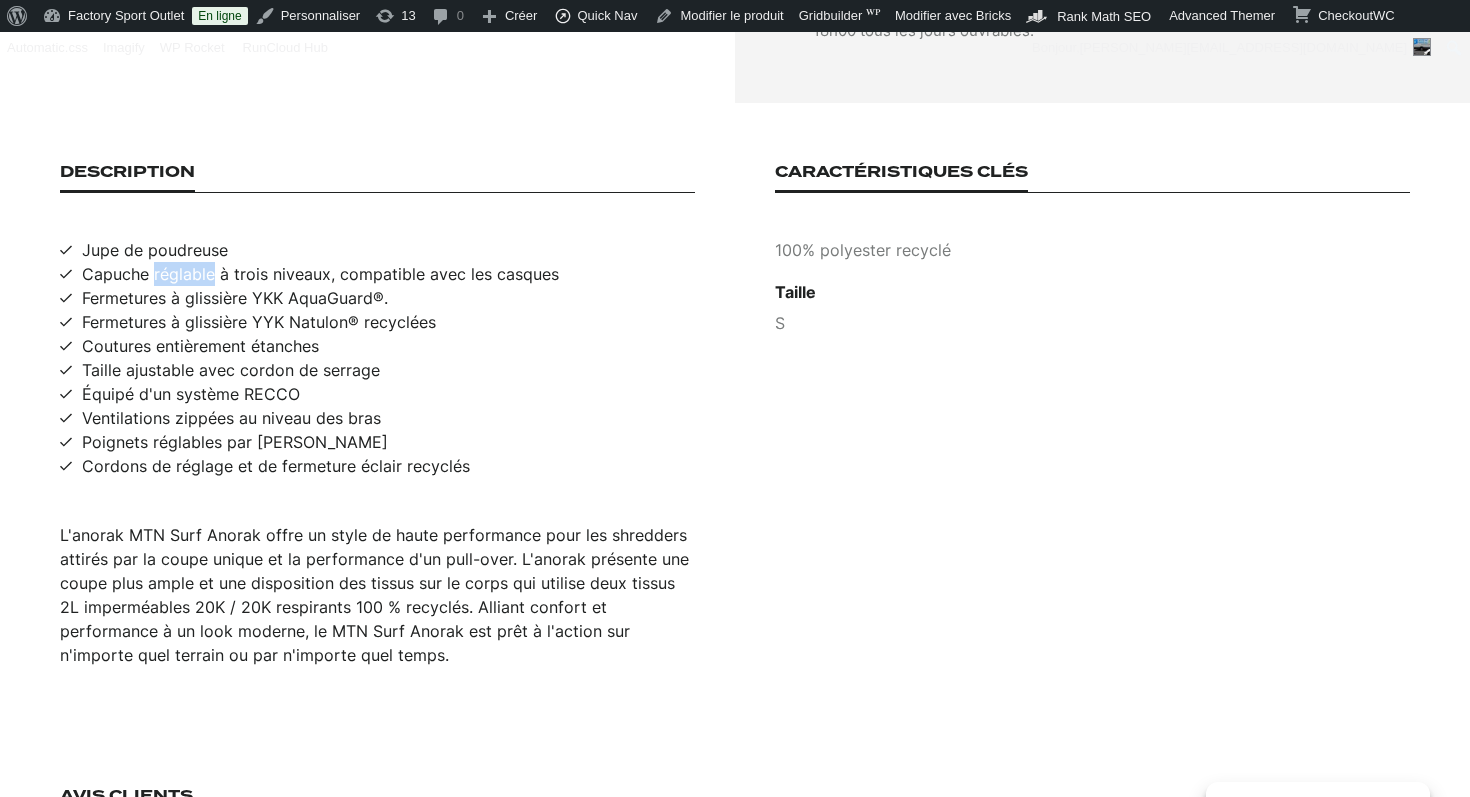 click on "Capuche réglable à trois niveaux, compatible avec les casques" at bounding box center (320, 274) 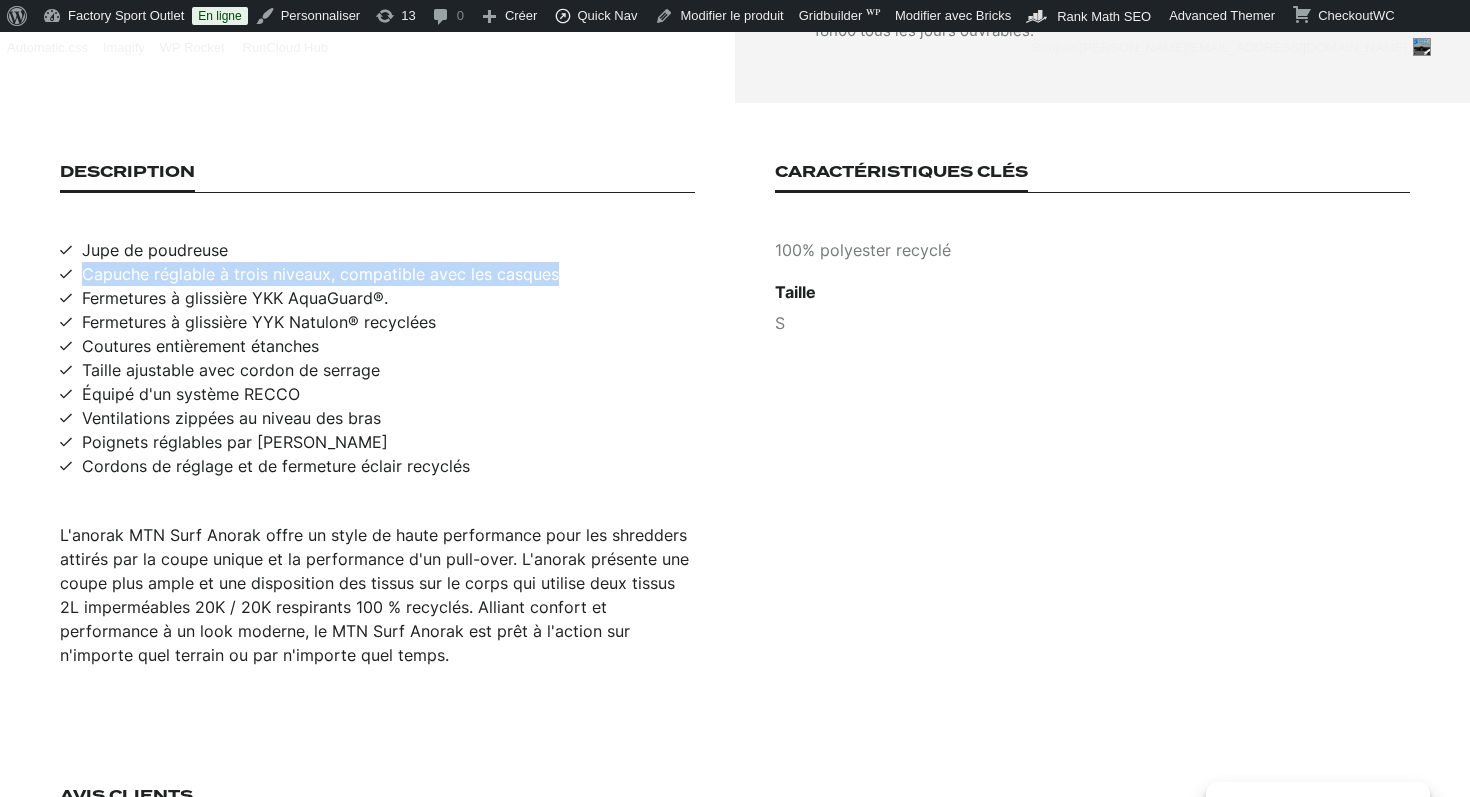 click on "Capuche réglable à trois niveaux, compatible avec les casques" at bounding box center (320, 274) 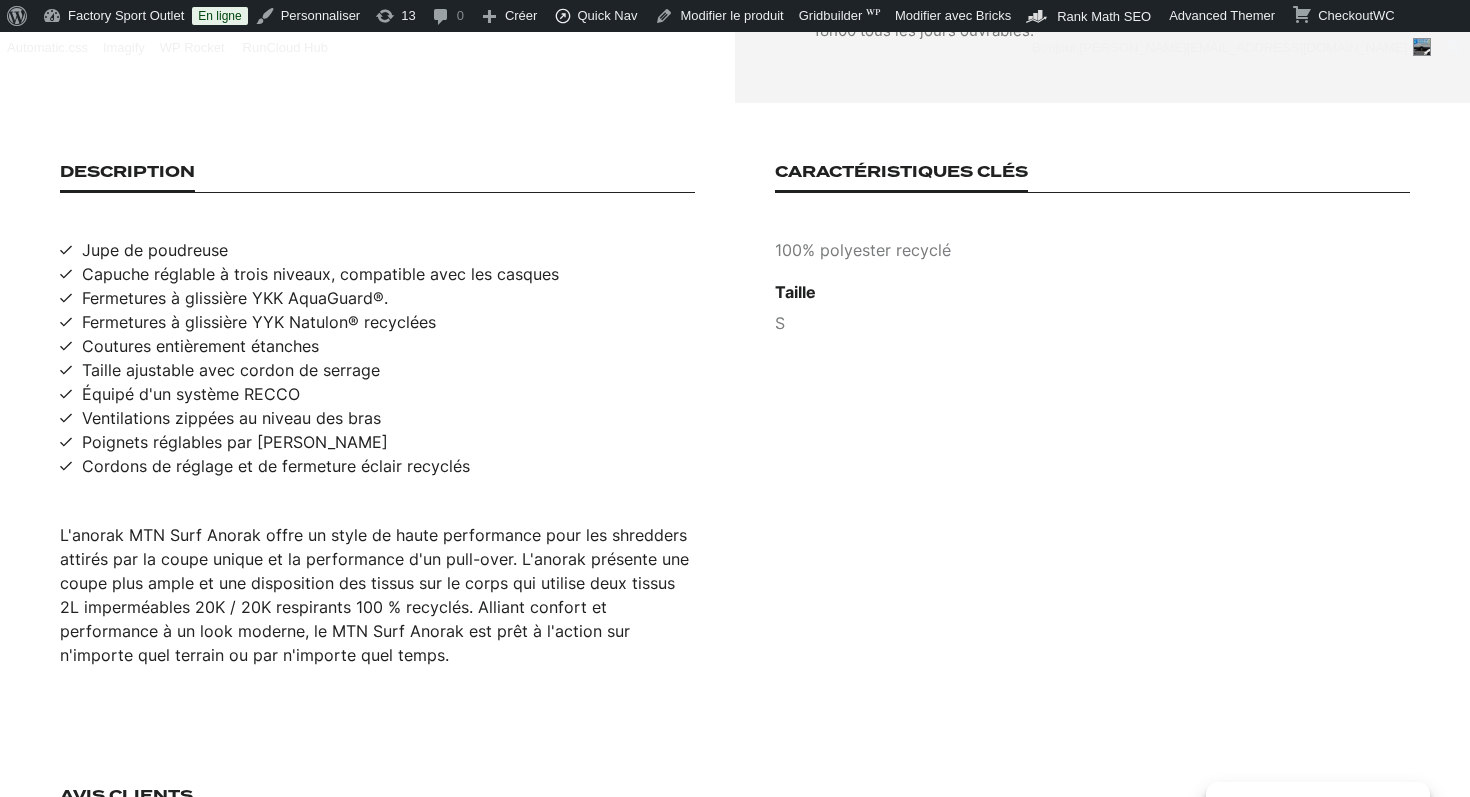 click on "Fermetures à glissière YKK AquaGuard®." at bounding box center (235, 298) 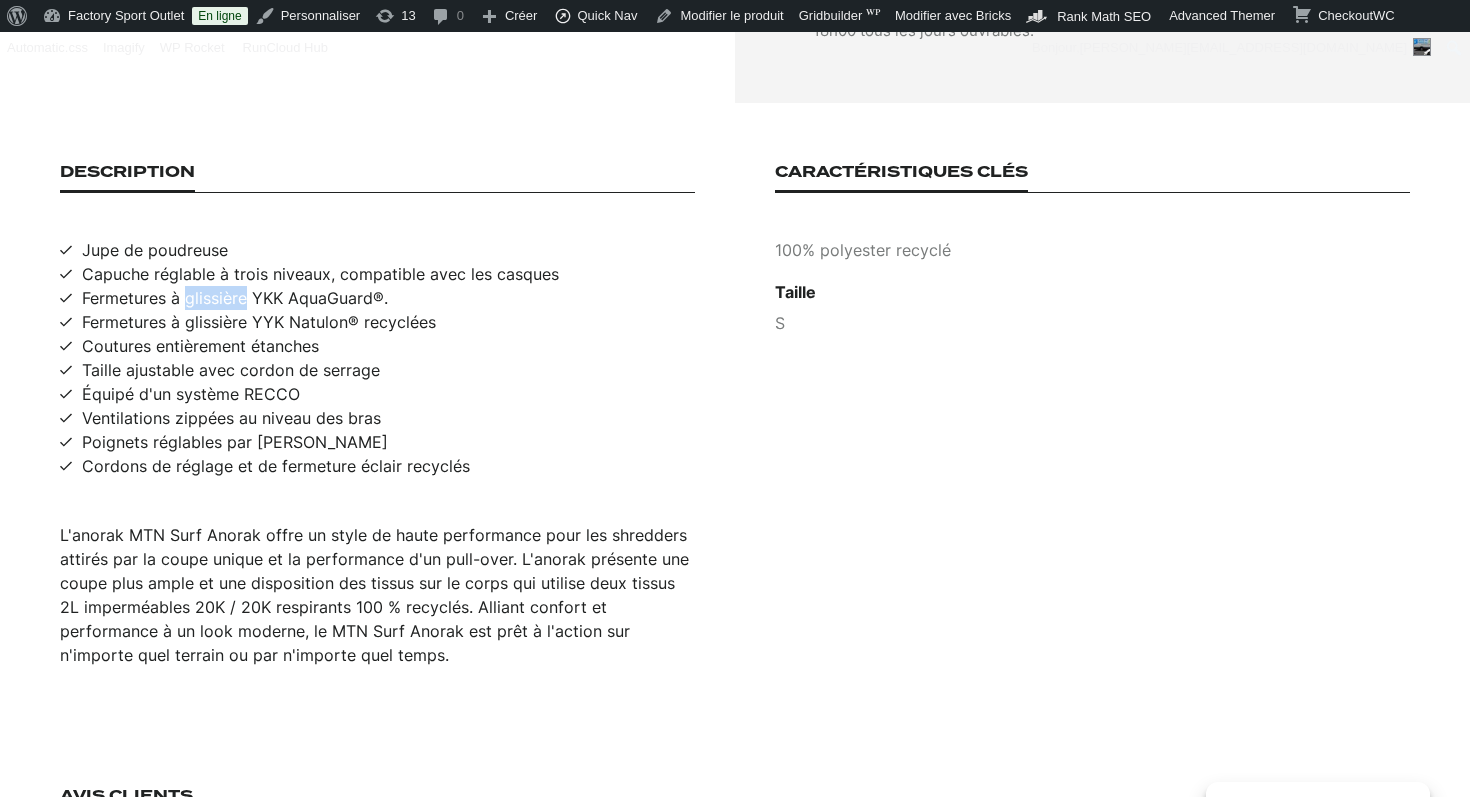 click on "Fermetures à glissière YKK AquaGuard®." at bounding box center [235, 298] 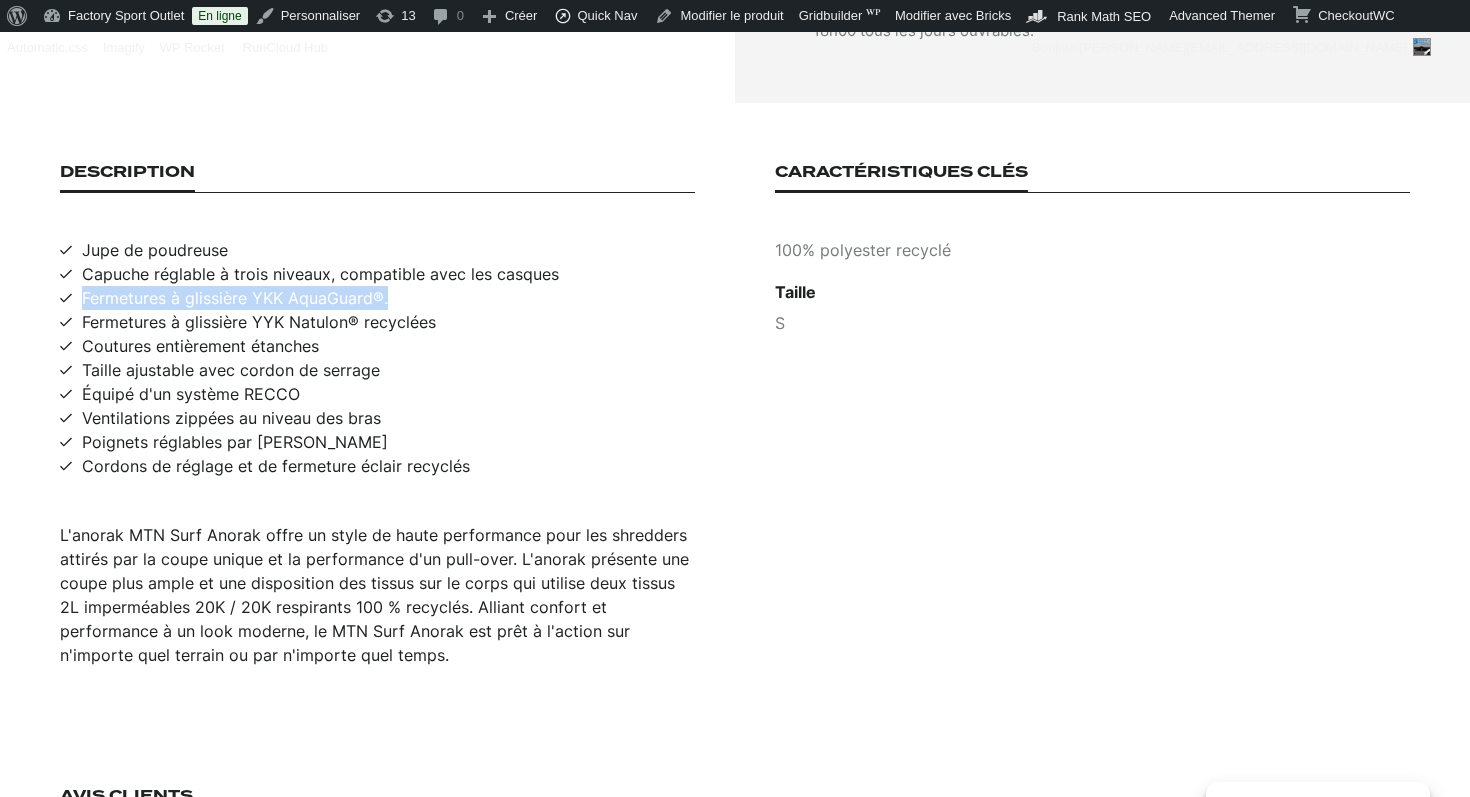 click on "Fermetures à glissière YKK AquaGuard®." at bounding box center (235, 298) 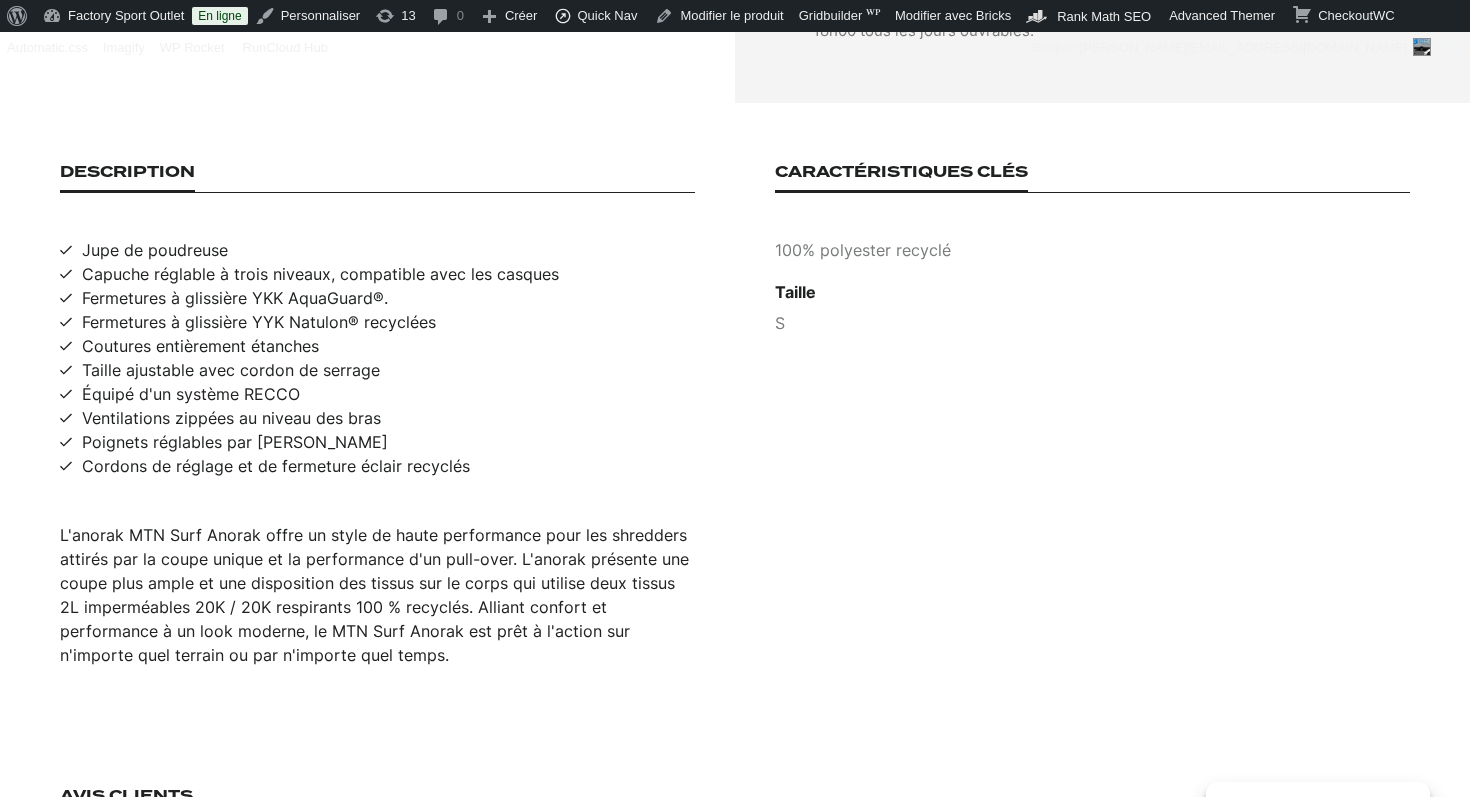 click on "Taille ajustable avec cordon de serrage" at bounding box center (231, 370) 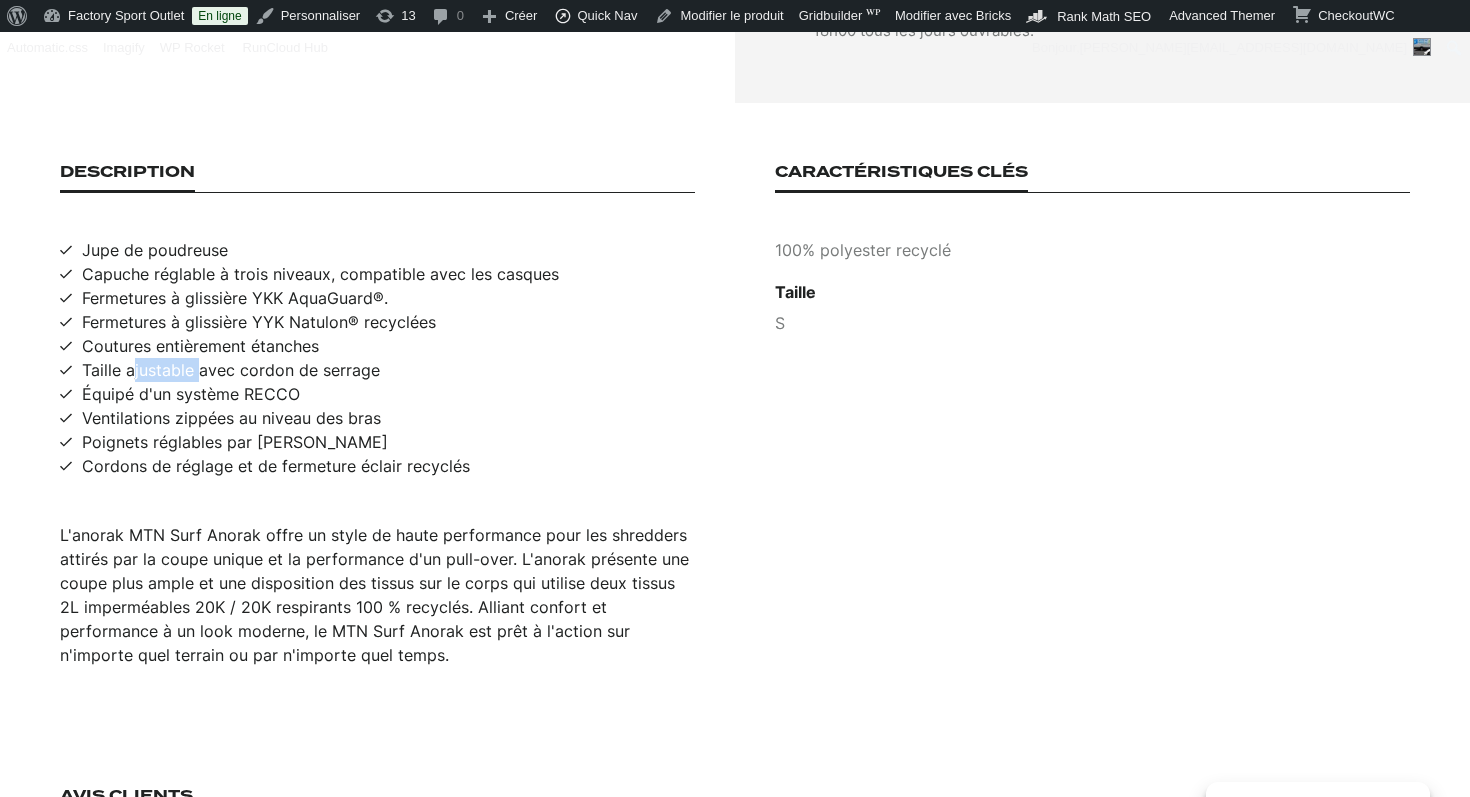 click on "Taille ajustable avec cordon de serrage" at bounding box center (231, 370) 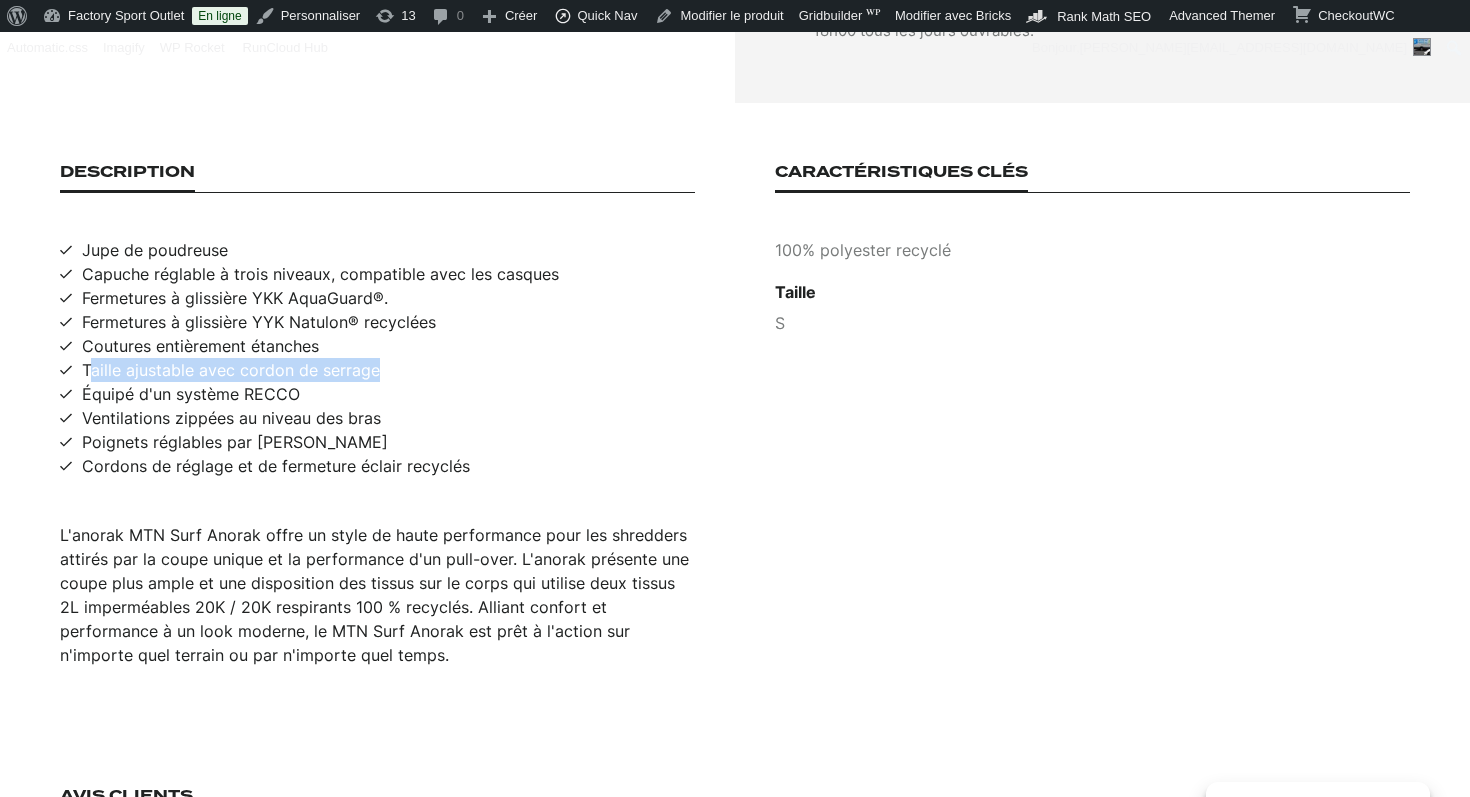 click on "Taille ajustable avec cordon de serrage" at bounding box center (231, 370) 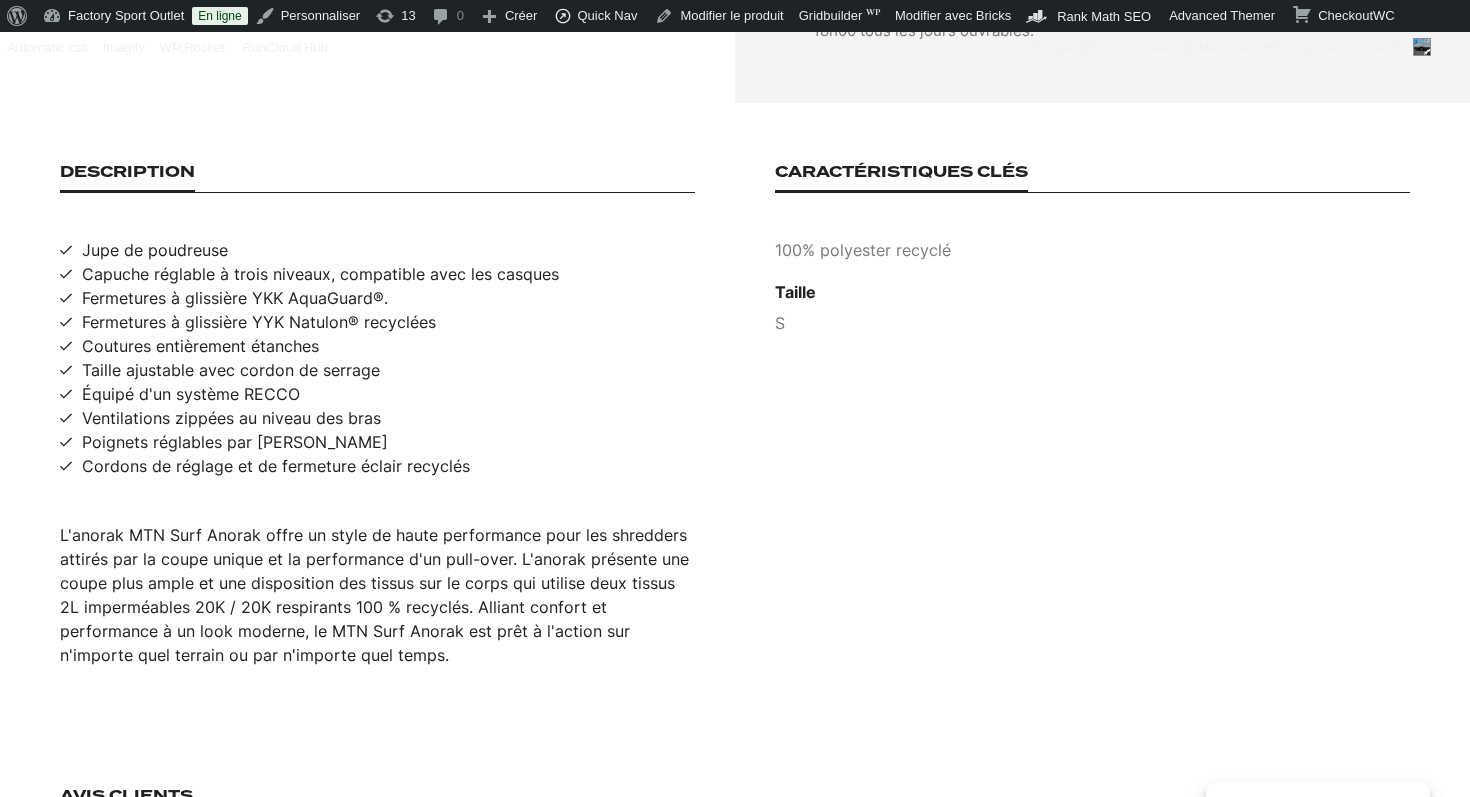 click on "Équipé d'un système RECCO" at bounding box center (191, 394) 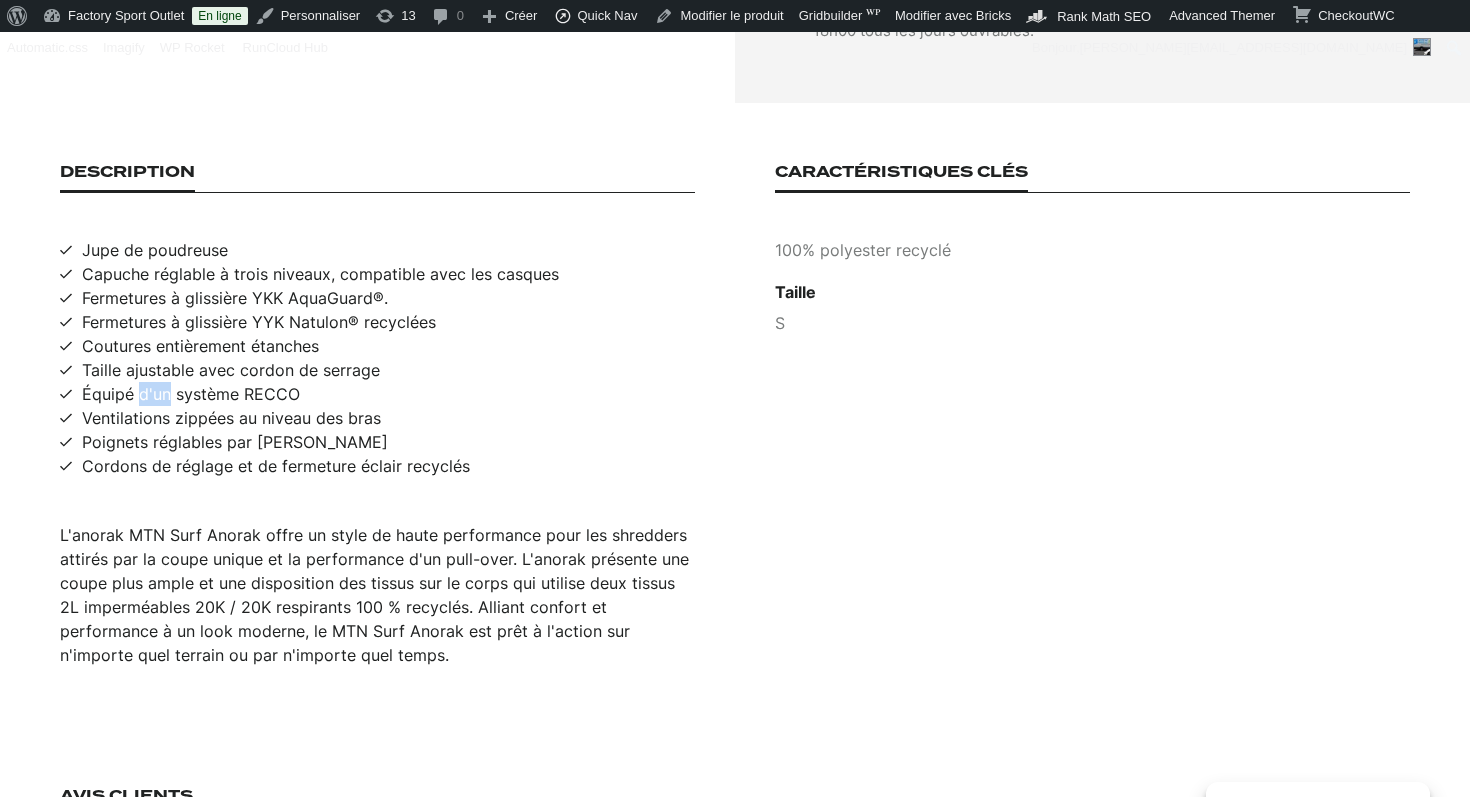 click on "Équipé d'un système RECCO" at bounding box center (191, 394) 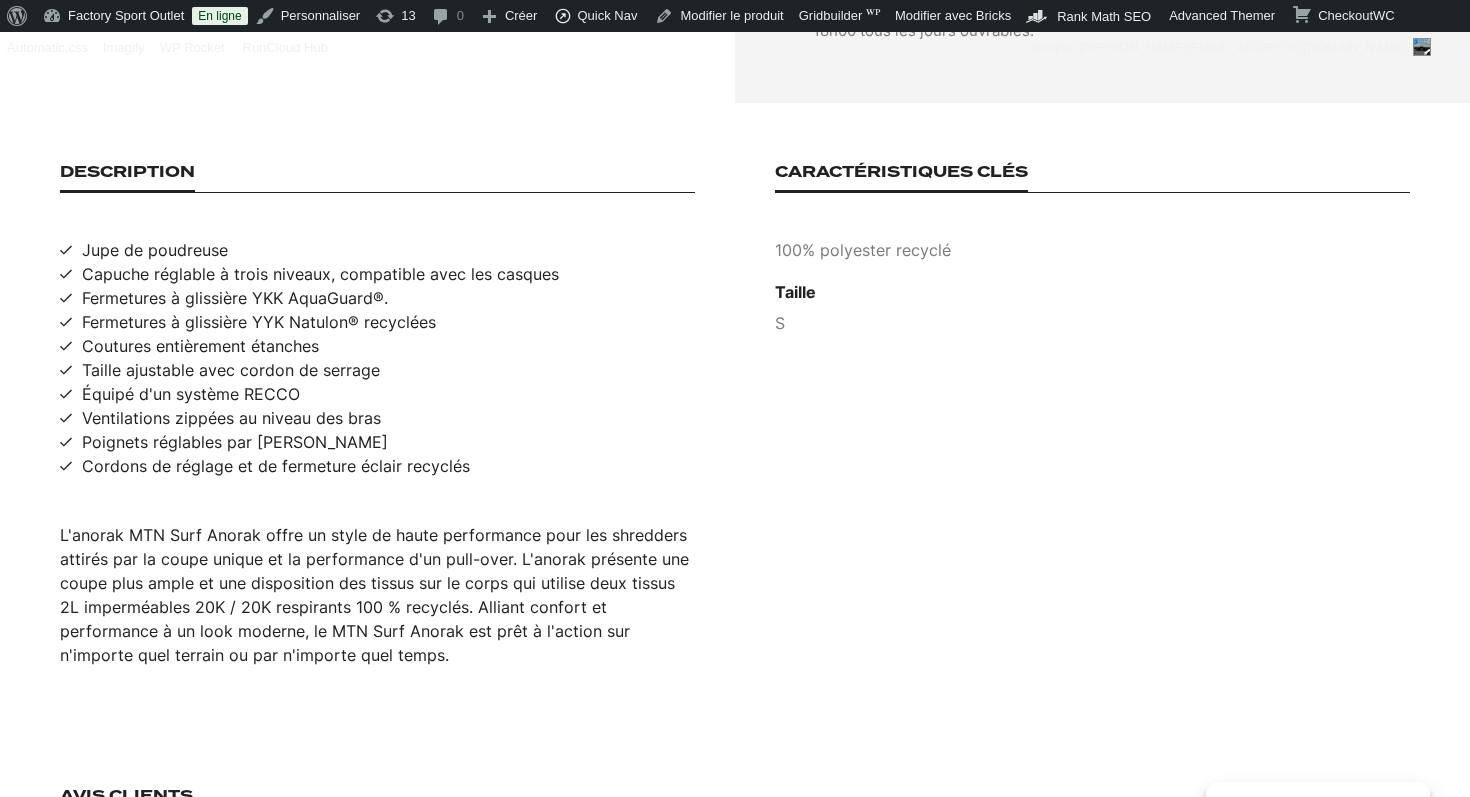 click on "Équipé d'un système RECCO" at bounding box center [191, 394] 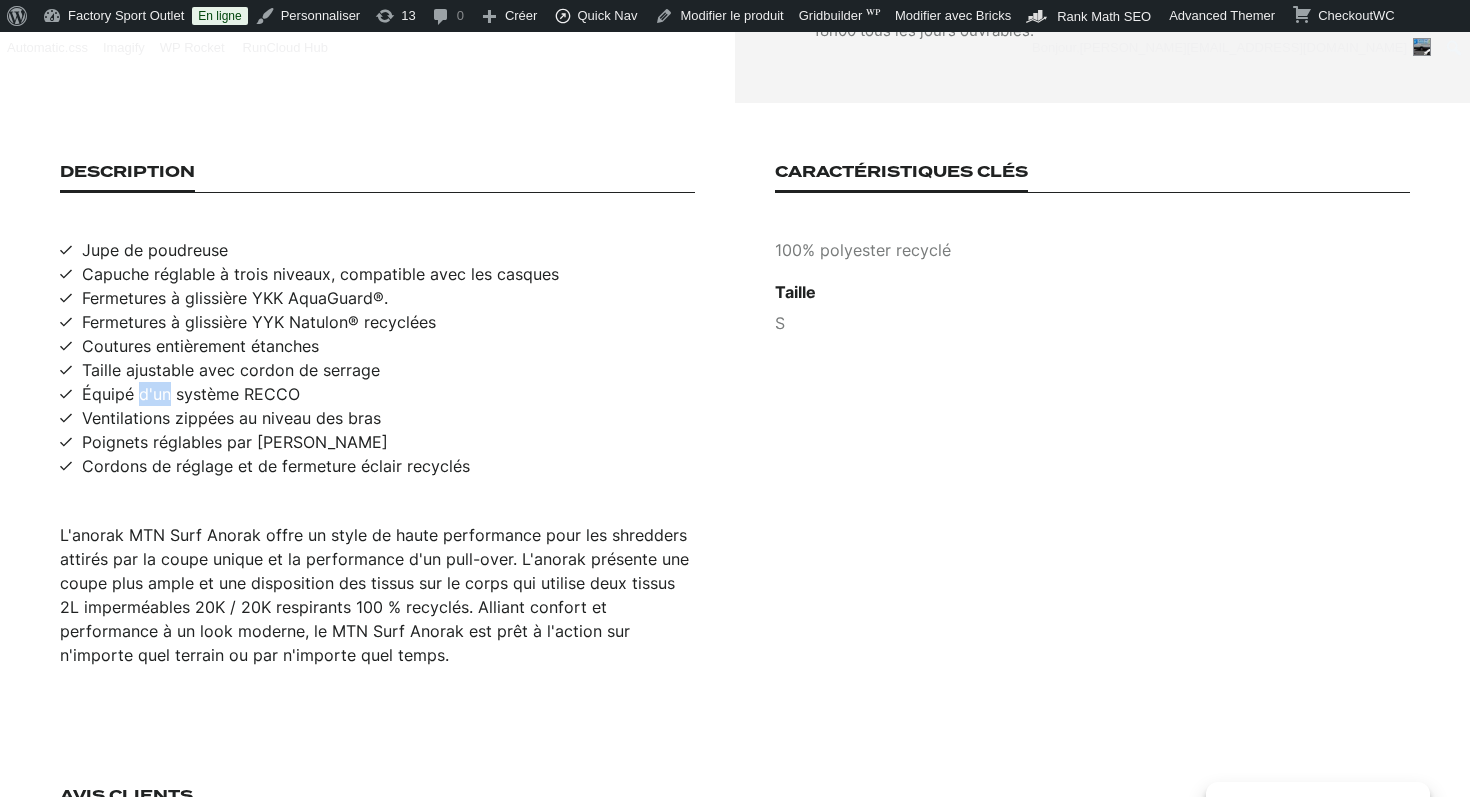 click on "Équipé d'un système RECCO" at bounding box center (191, 394) 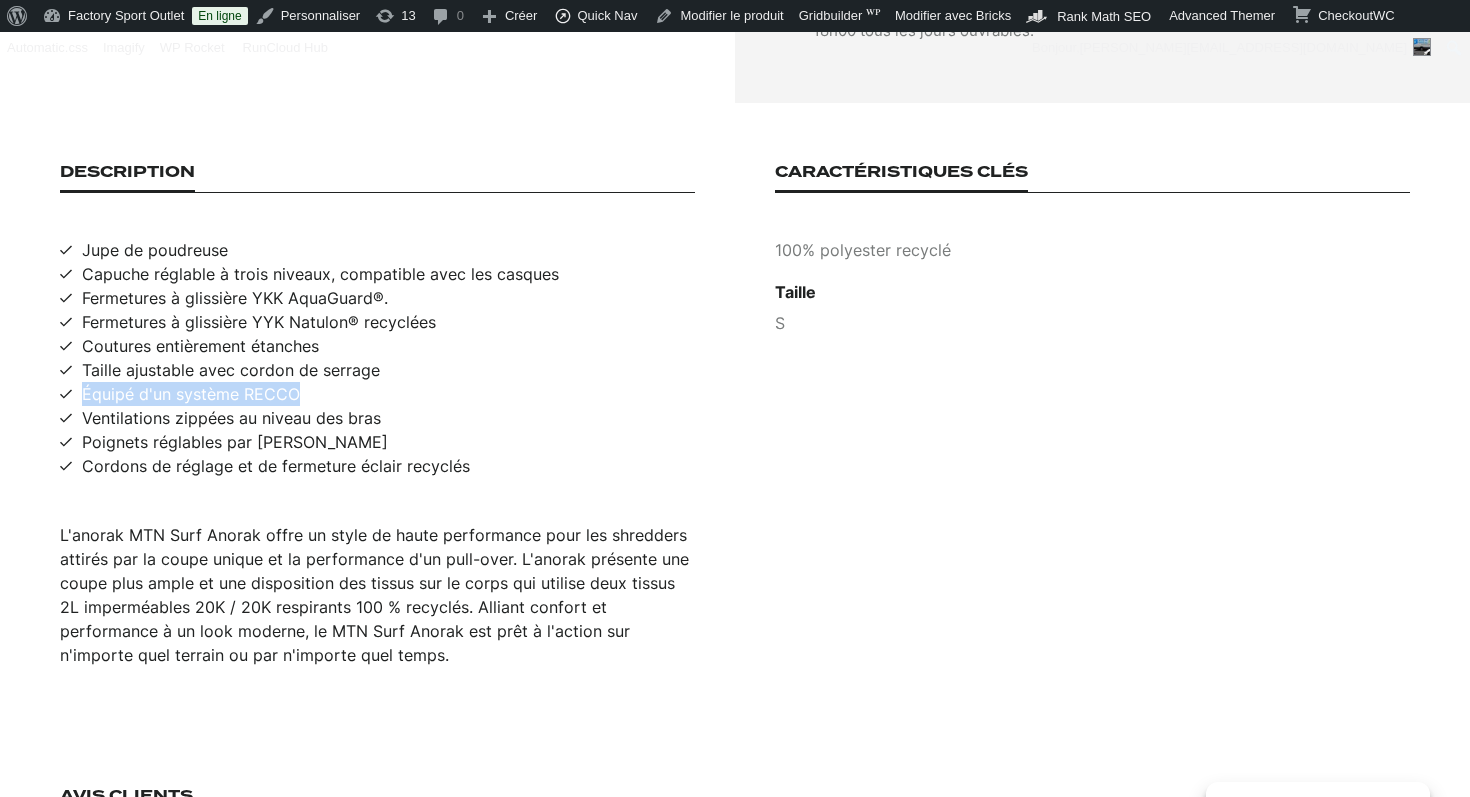 click on "Équipé d'un système RECCO" at bounding box center (191, 394) 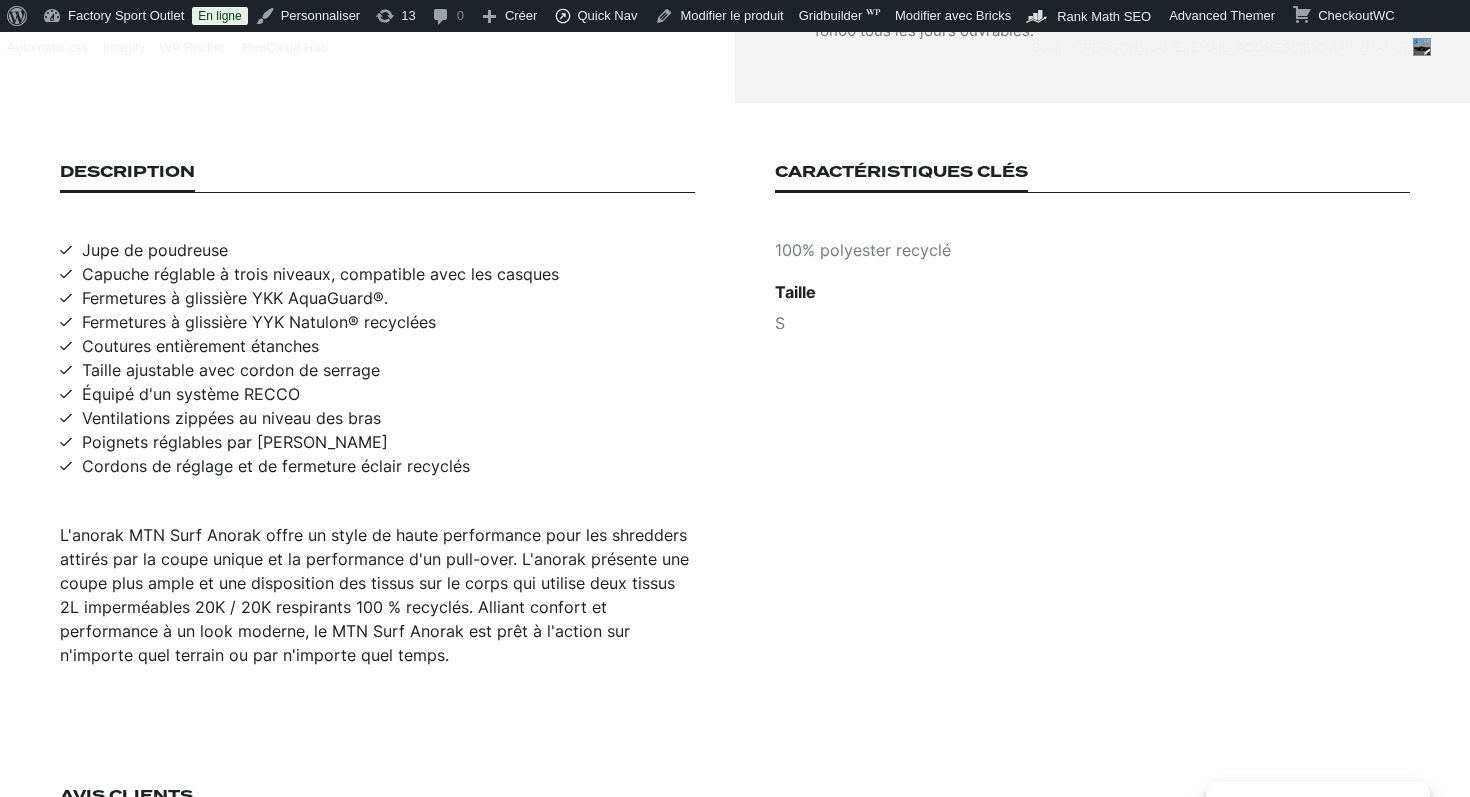 click on "Cordons de réglage et de fermeture éclair recyclés" at bounding box center (276, 466) 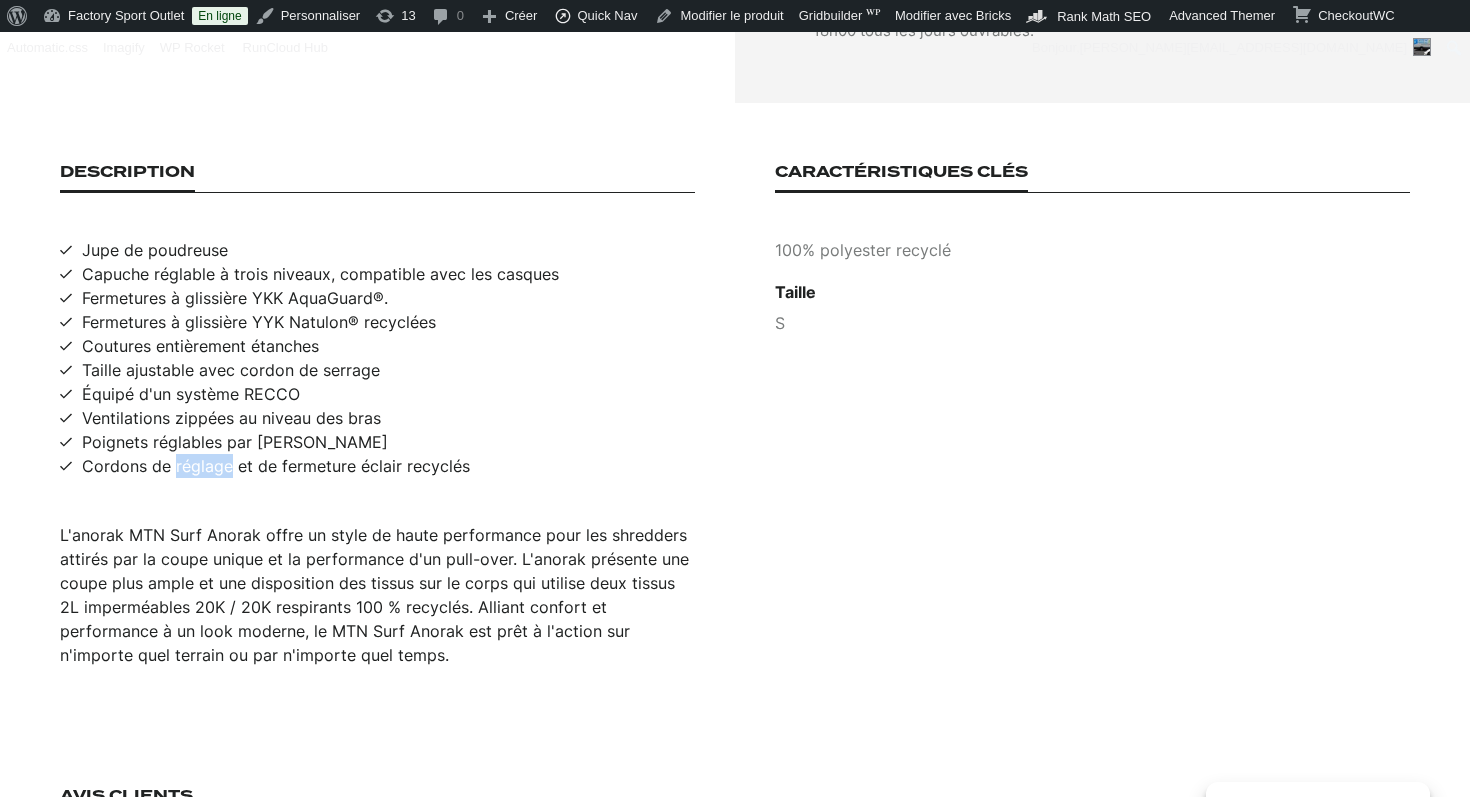 click on "Cordons de réglage et de fermeture éclair recyclés" at bounding box center (276, 466) 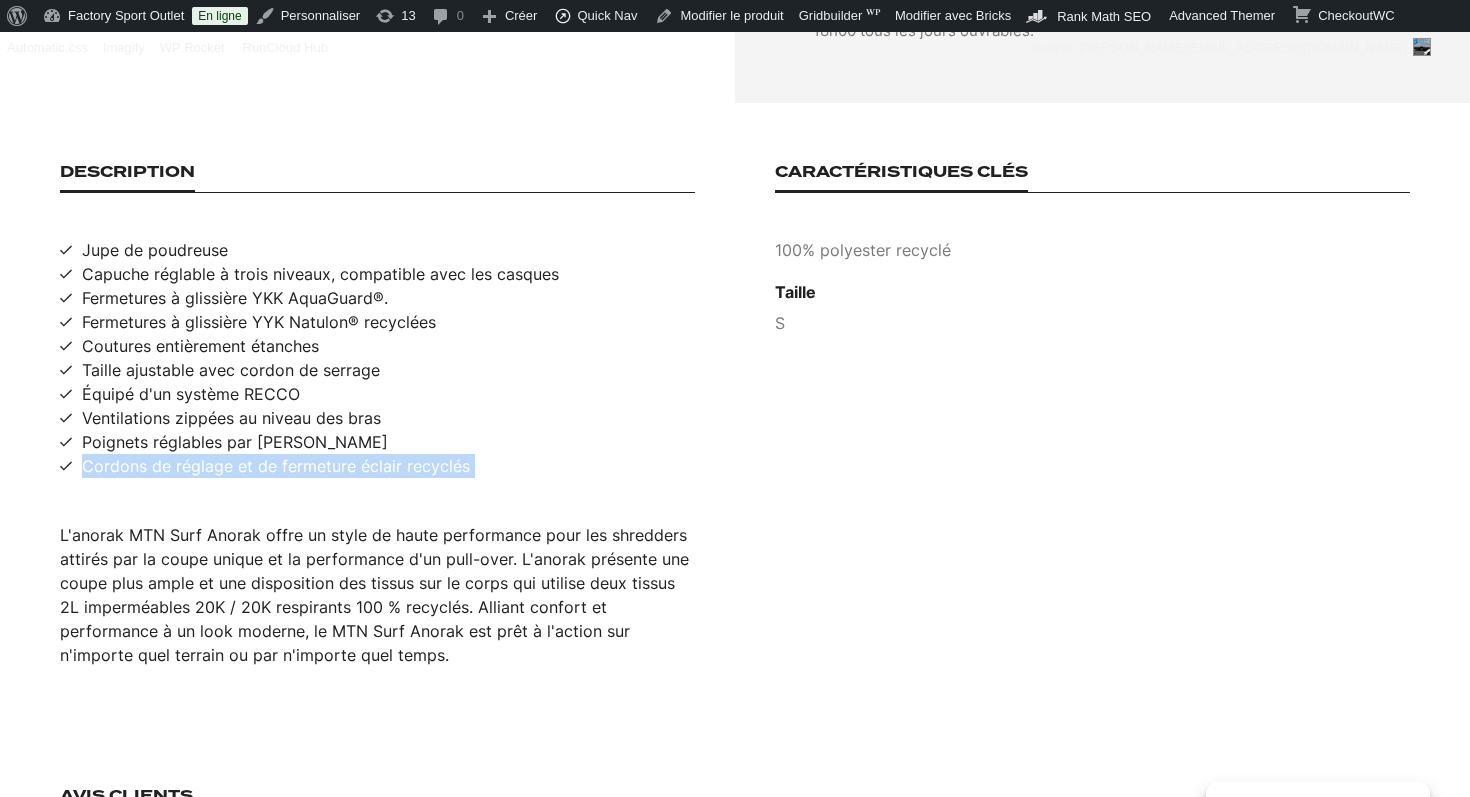 click on "Cordons de réglage et de fermeture éclair recyclés" at bounding box center (276, 466) 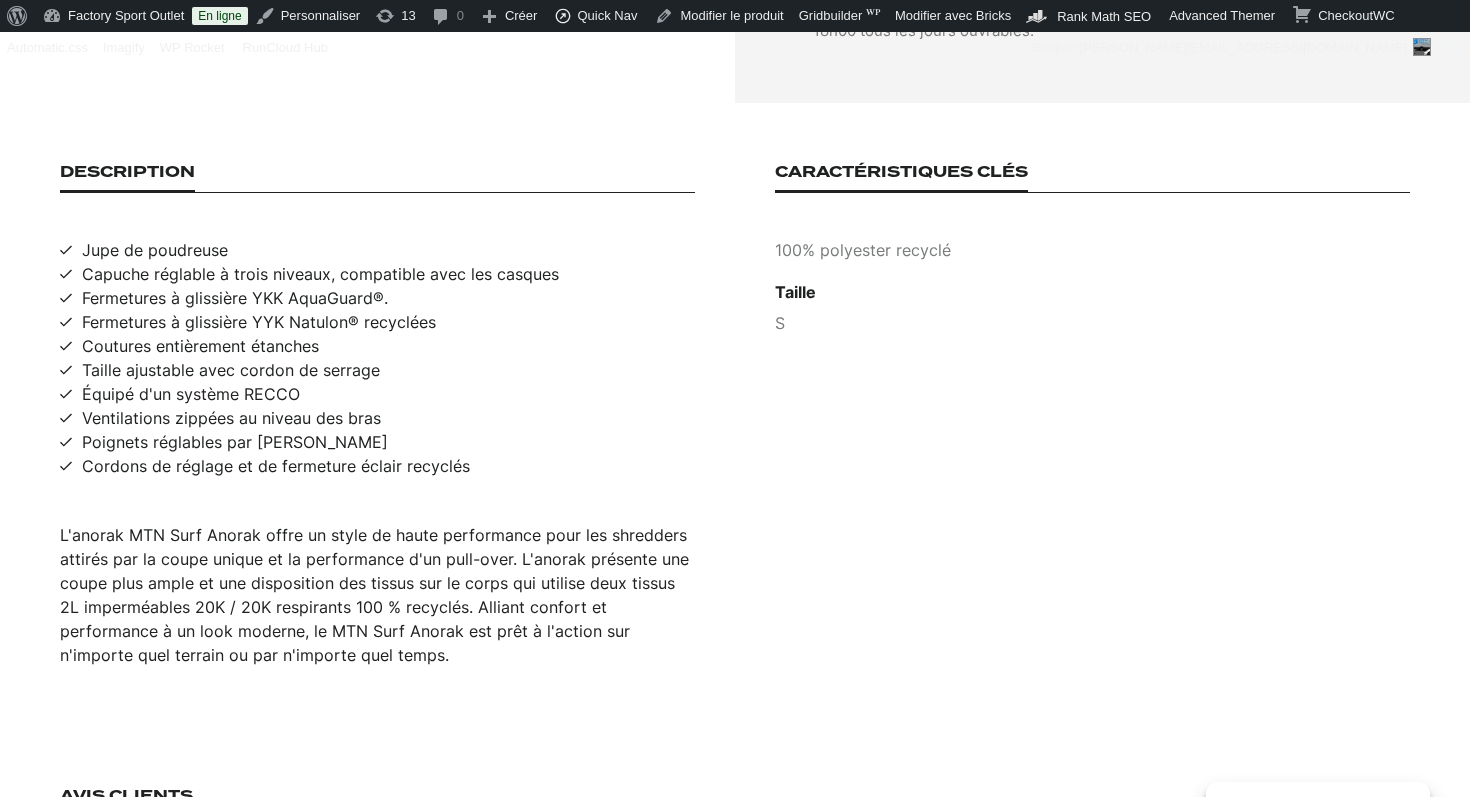 click on "Caractéristiques clés 100% polyester recyclé  Taille S" at bounding box center [1092, 415] 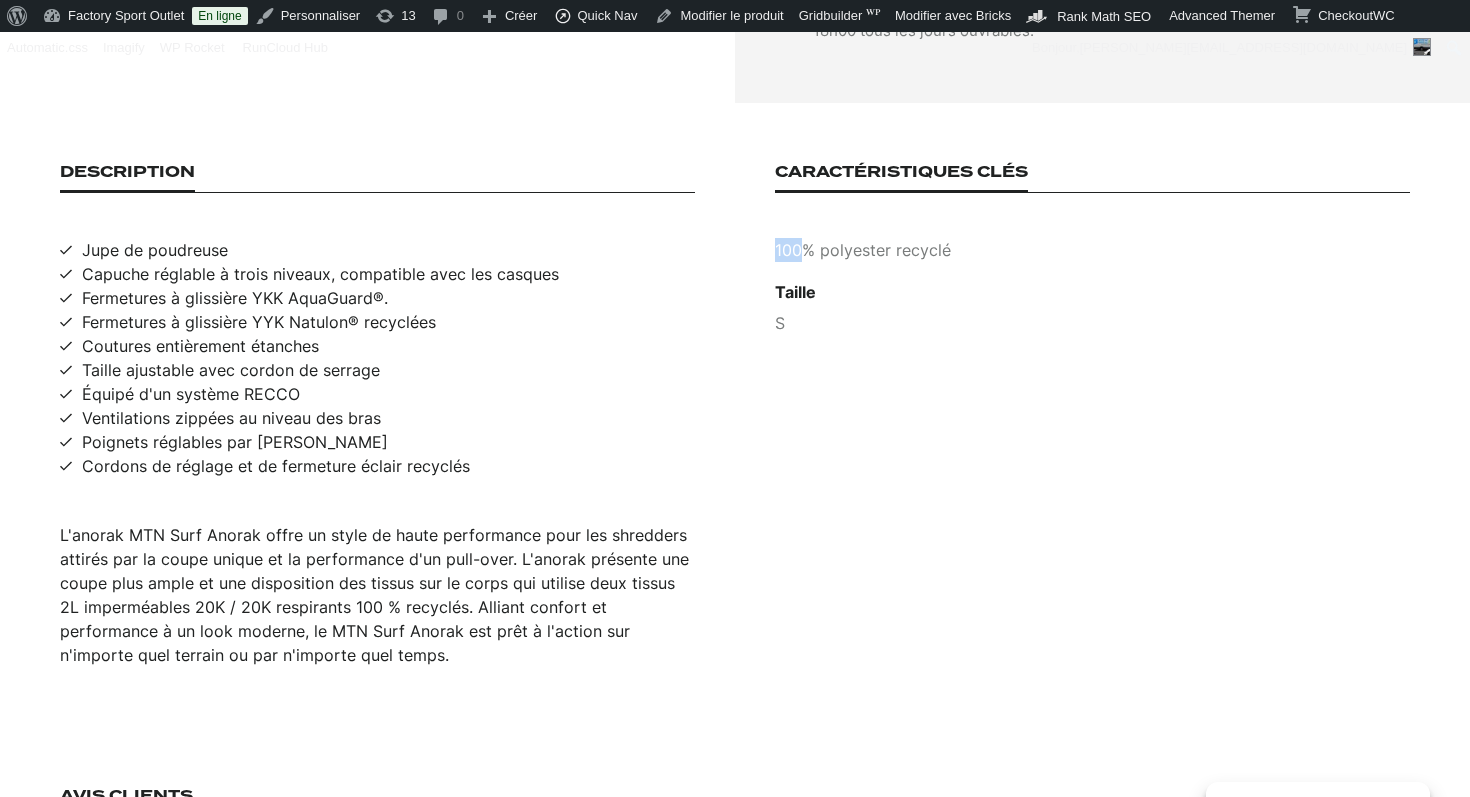 click on "Caractéristiques clés 100% polyester recyclé  Taille S" at bounding box center [1092, 415] 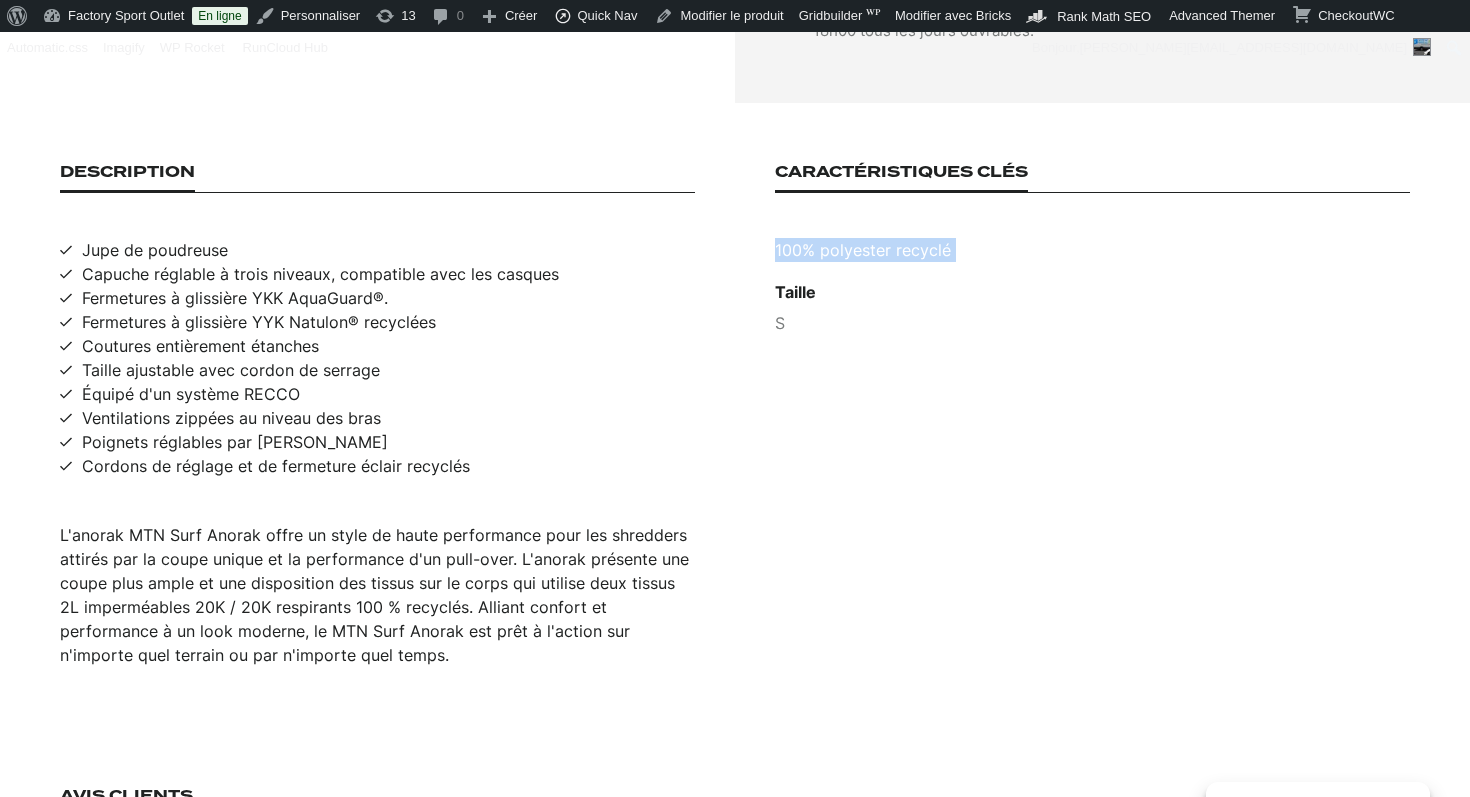 click on "Caractéristiques clés 100% polyester recyclé  Taille S" at bounding box center (1092, 415) 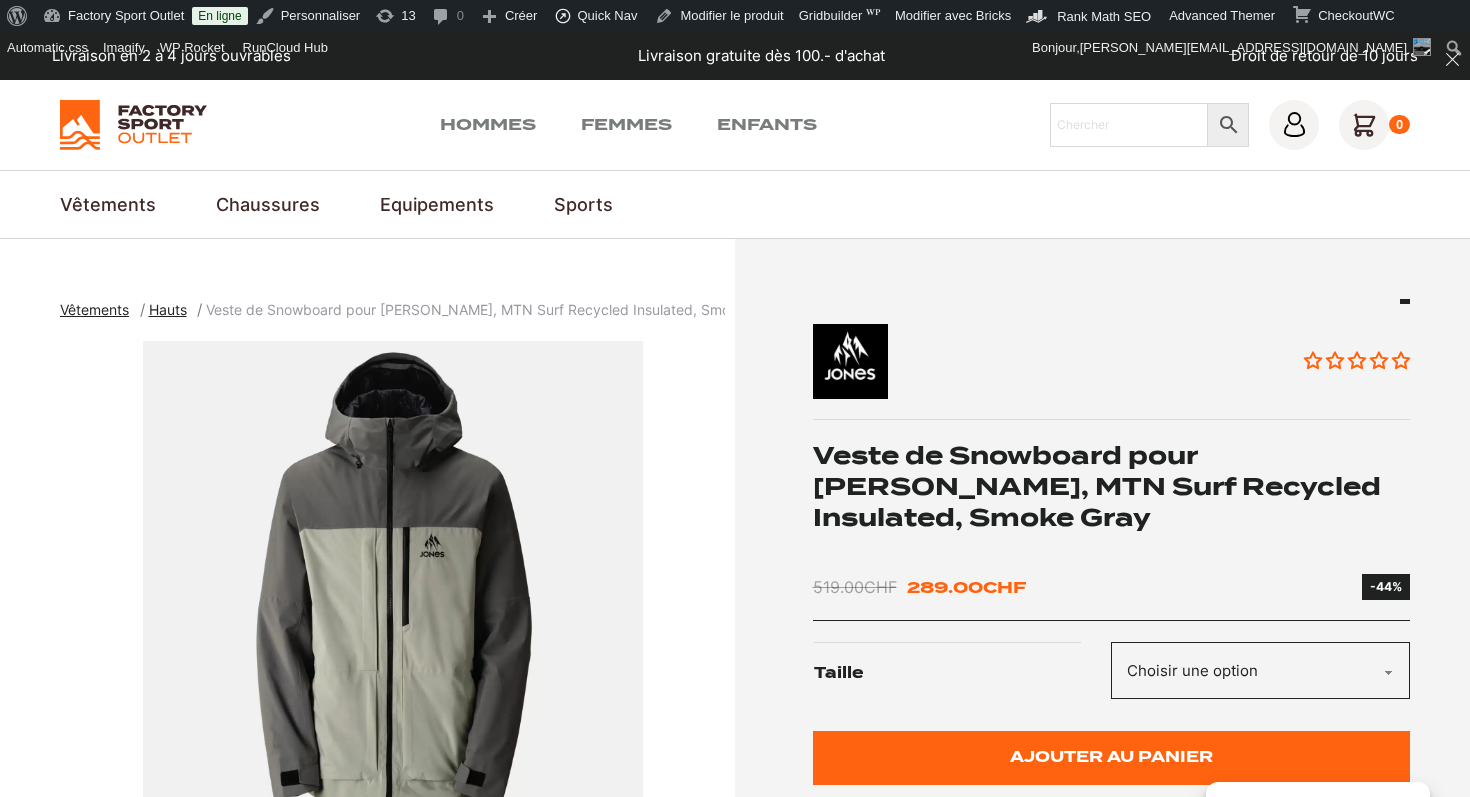scroll, scrollTop: 0, scrollLeft: 0, axis: both 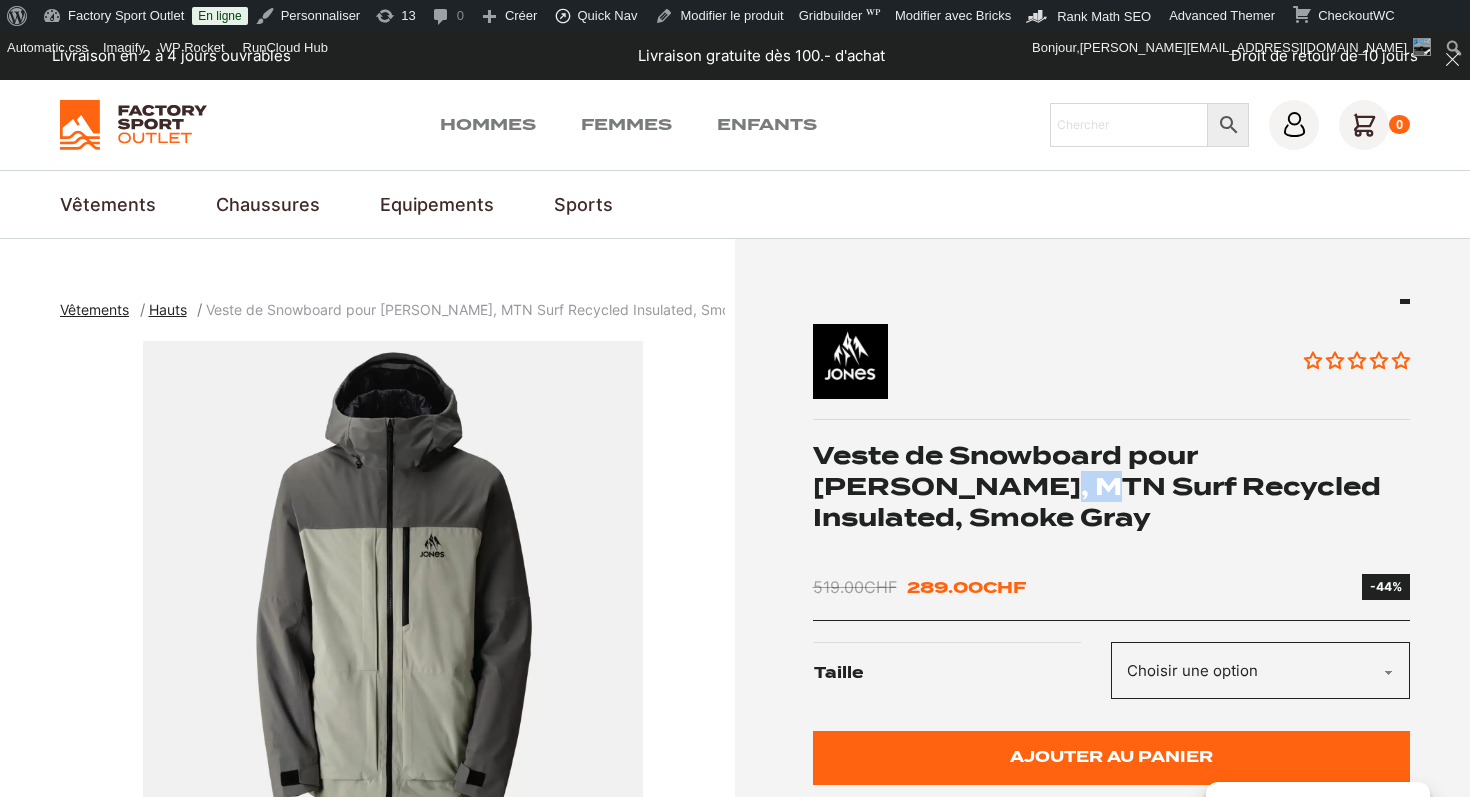 click on "Veste de Snowboard pour [PERSON_NAME], MTN Surf Recycled Insulated, Smoke Gray" at bounding box center [1112, 487] 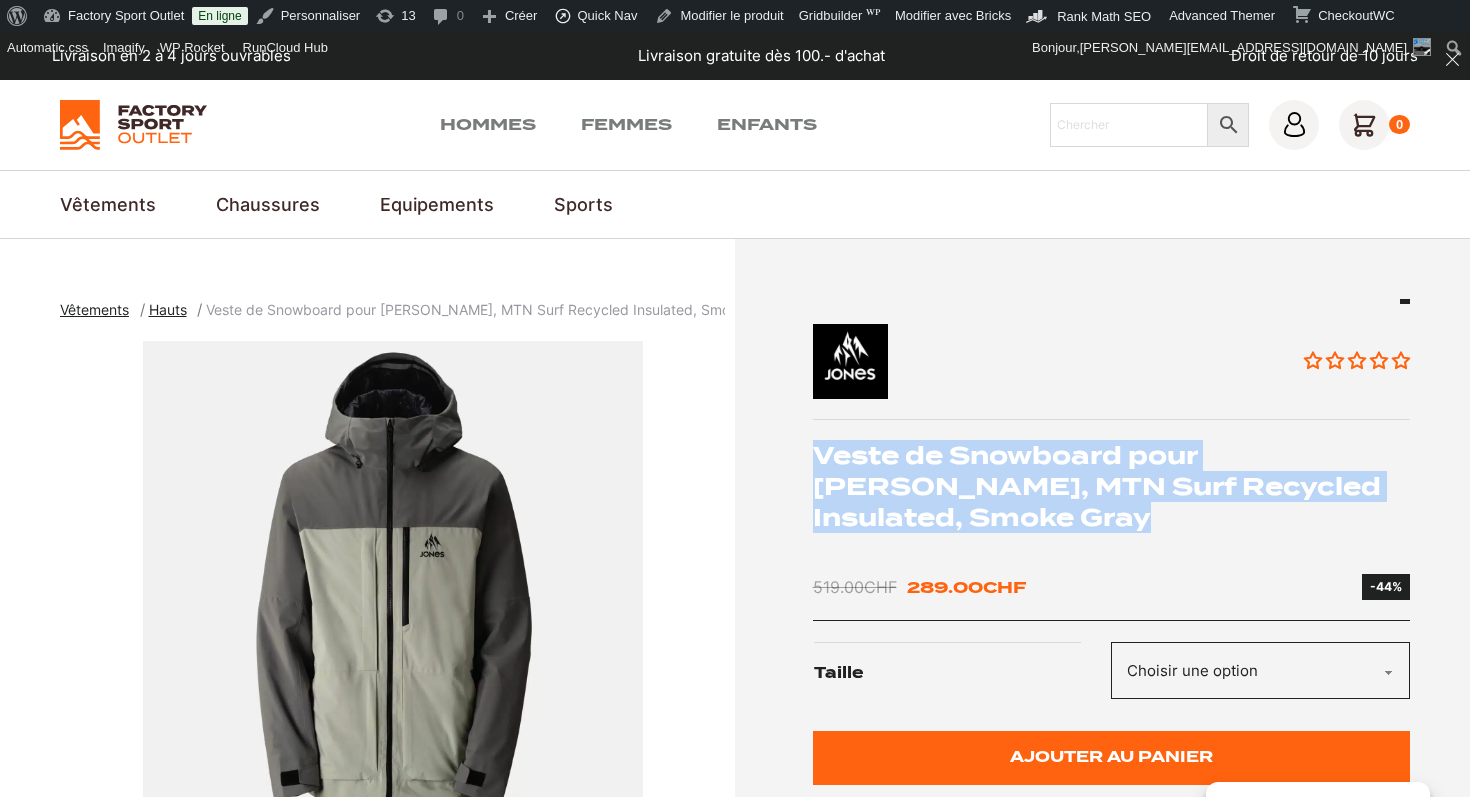 click on "Veste de Snowboard pour [PERSON_NAME], MTN Surf Recycled Insulated, Smoke Gray" at bounding box center (1112, 487) 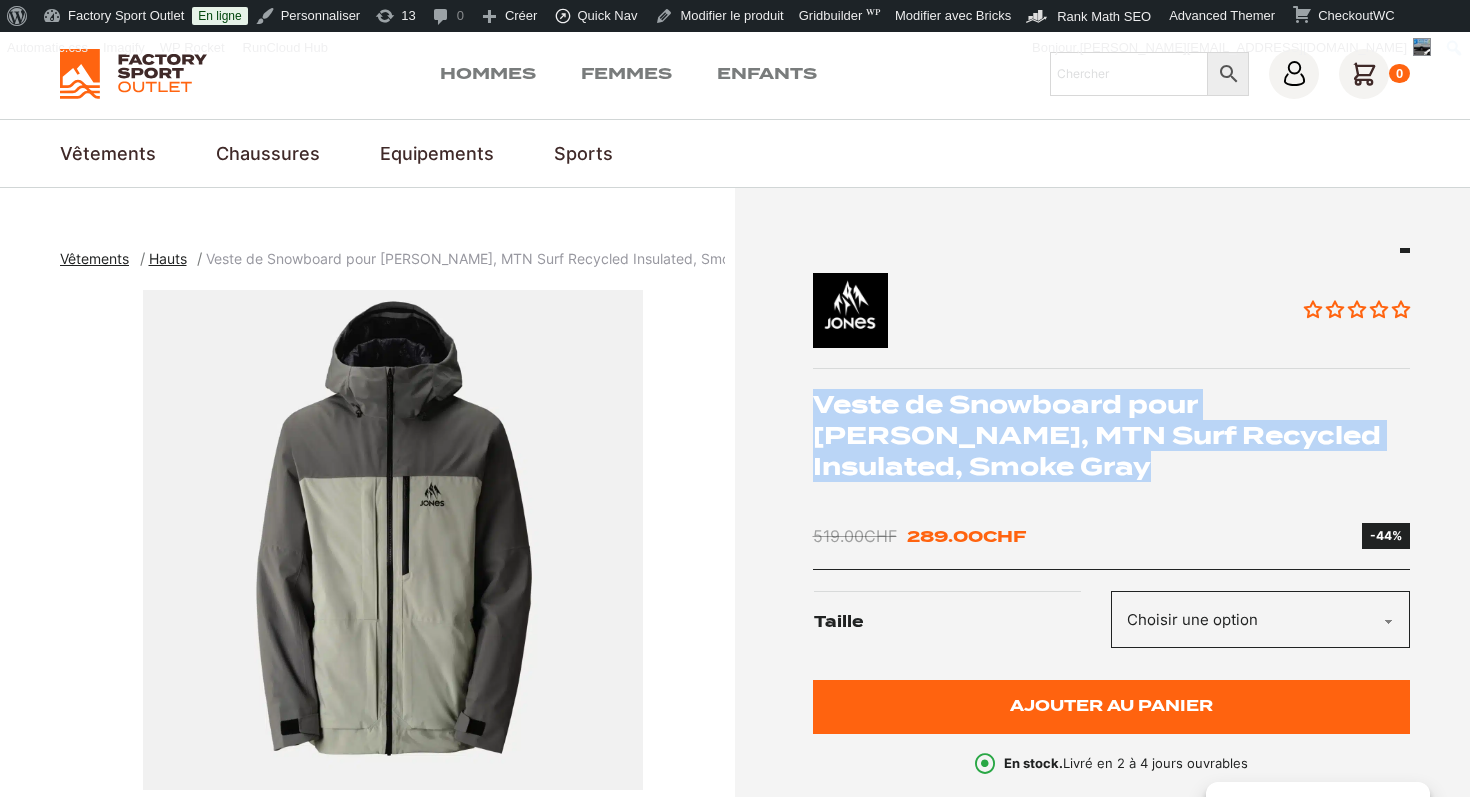 scroll, scrollTop: 161, scrollLeft: 0, axis: vertical 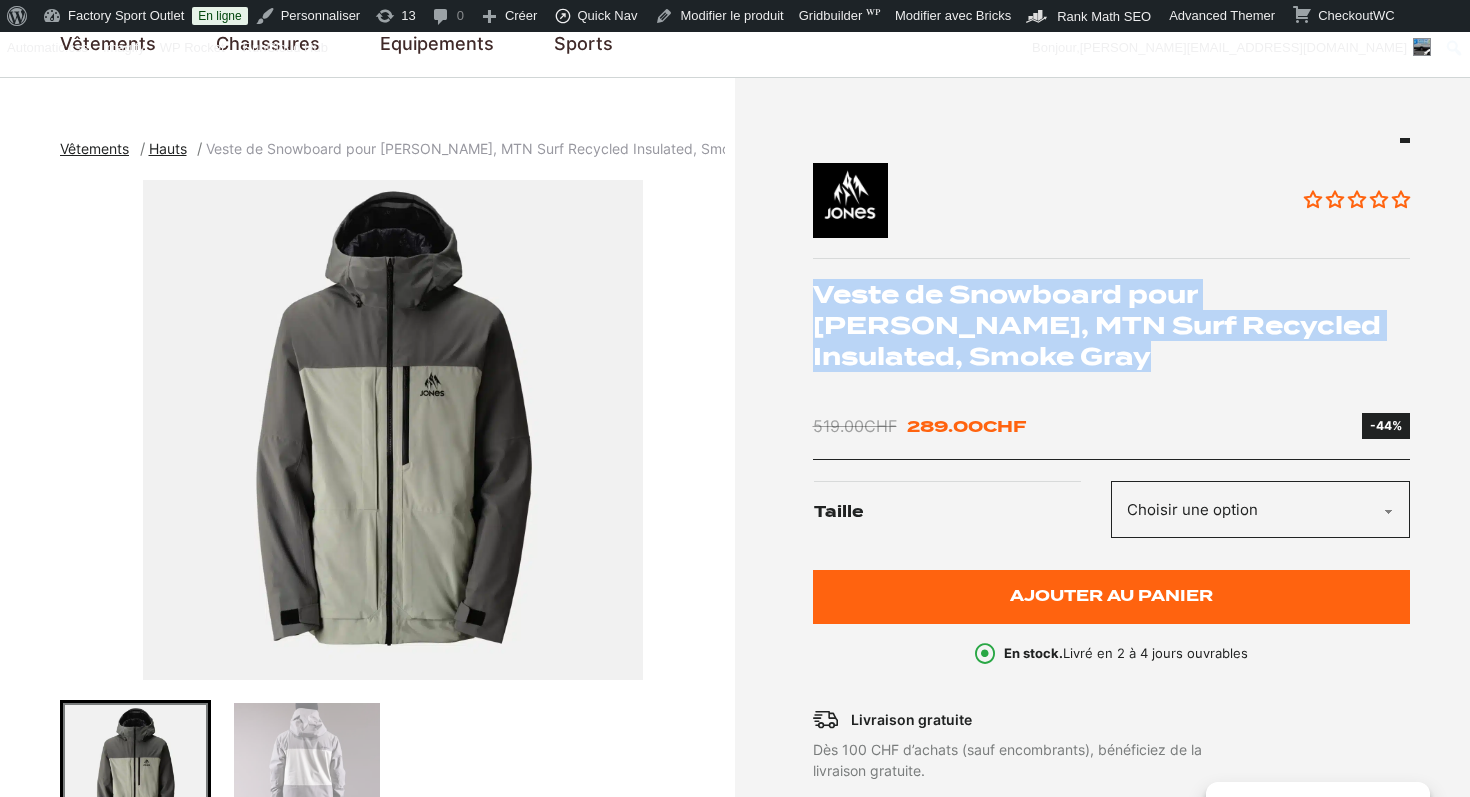 click on "Choisir une option M" 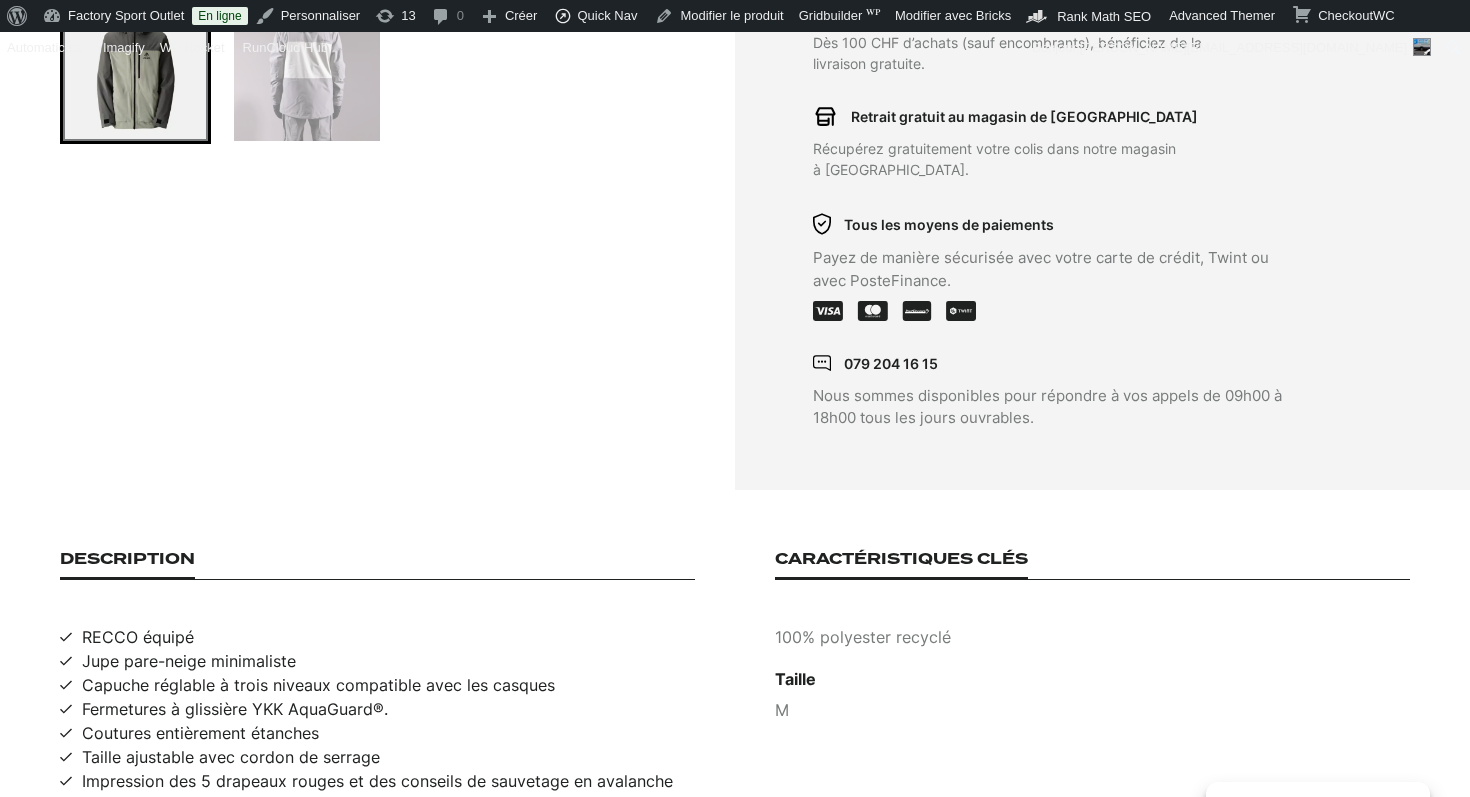 scroll, scrollTop: 1133, scrollLeft: 0, axis: vertical 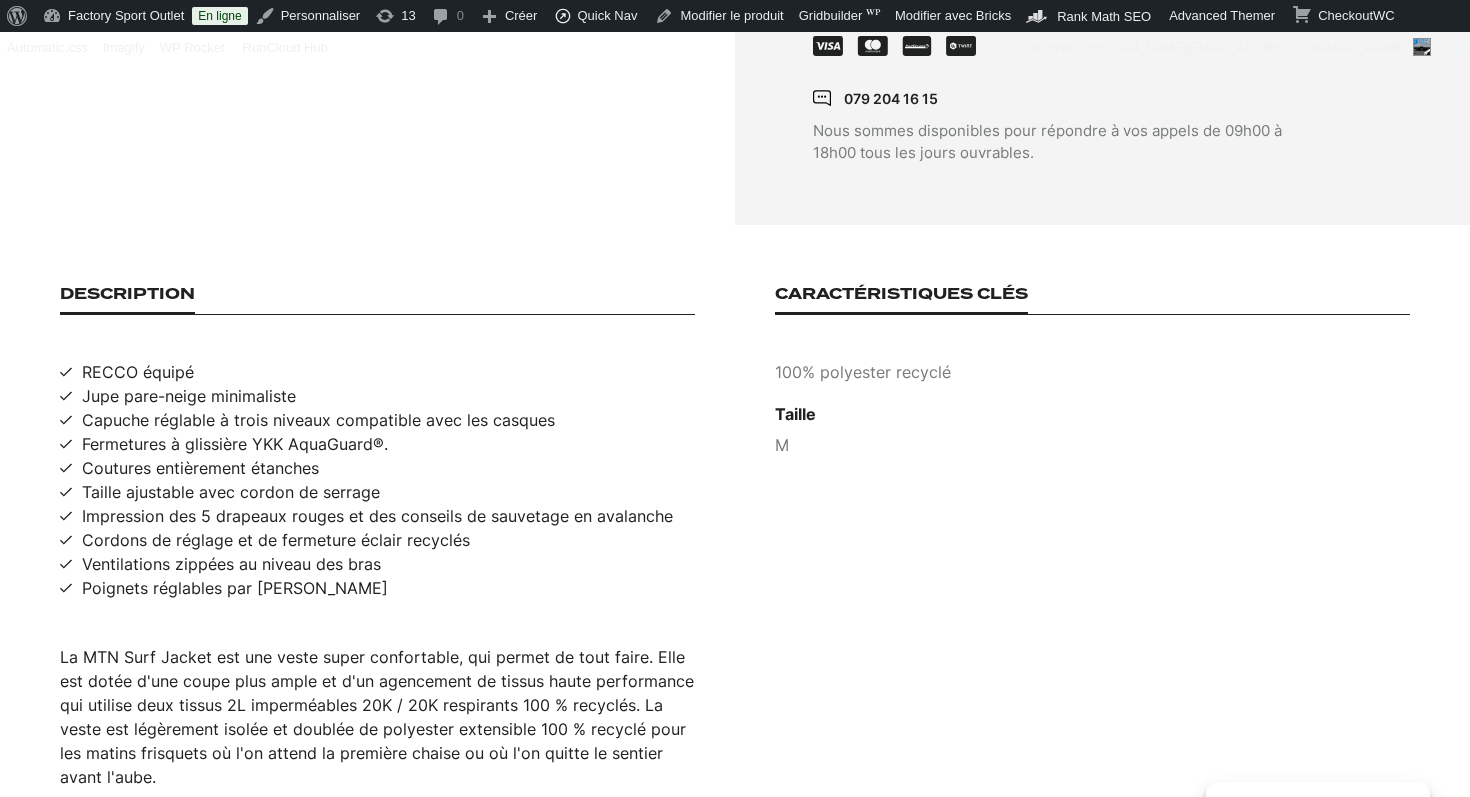 click on "La MTN Surf Jacket est une veste super confortable, qui permet de tout faire. Elle est dotée d'une coupe plus ample et d'un agencement de tissus haute performance qui utilise deux tissus 2L imperméables 20K / 20K respirants 100 % recyclés. La veste est légèrement isolée et doublée de polyester extensible 100 % recyclé pour les matins frisquets où l'on attend la première chaise ou où l'on quitte le sentier avant l'aube." at bounding box center [377, 717] 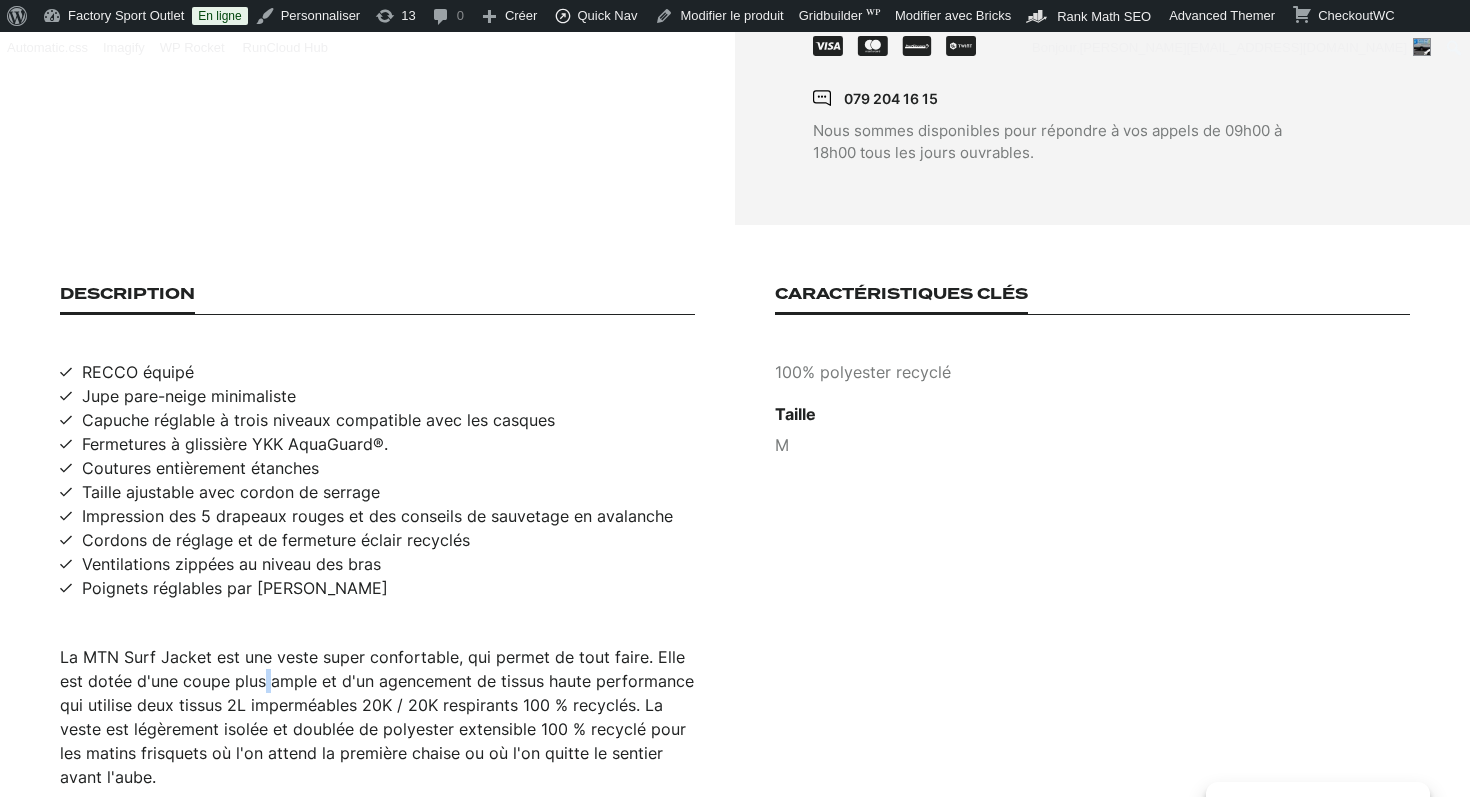 click on "La MTN Surf Jacket est une veste super confortable, qui permet de tout faire. Elle est dotée d'une coupe plus ample et d'un agencement de tissus haute performance qui utilise deux tissus 2L imperméables 20K / 20K respirants 100 % recyclés. La veste est légèrement isolée et doublée de polyester extensible 100 % recyclé pour les matins frisquets où l'on attend la première chaise ou où l'on quitte le sentier avant l'aube." at bounding box center (377, 717) 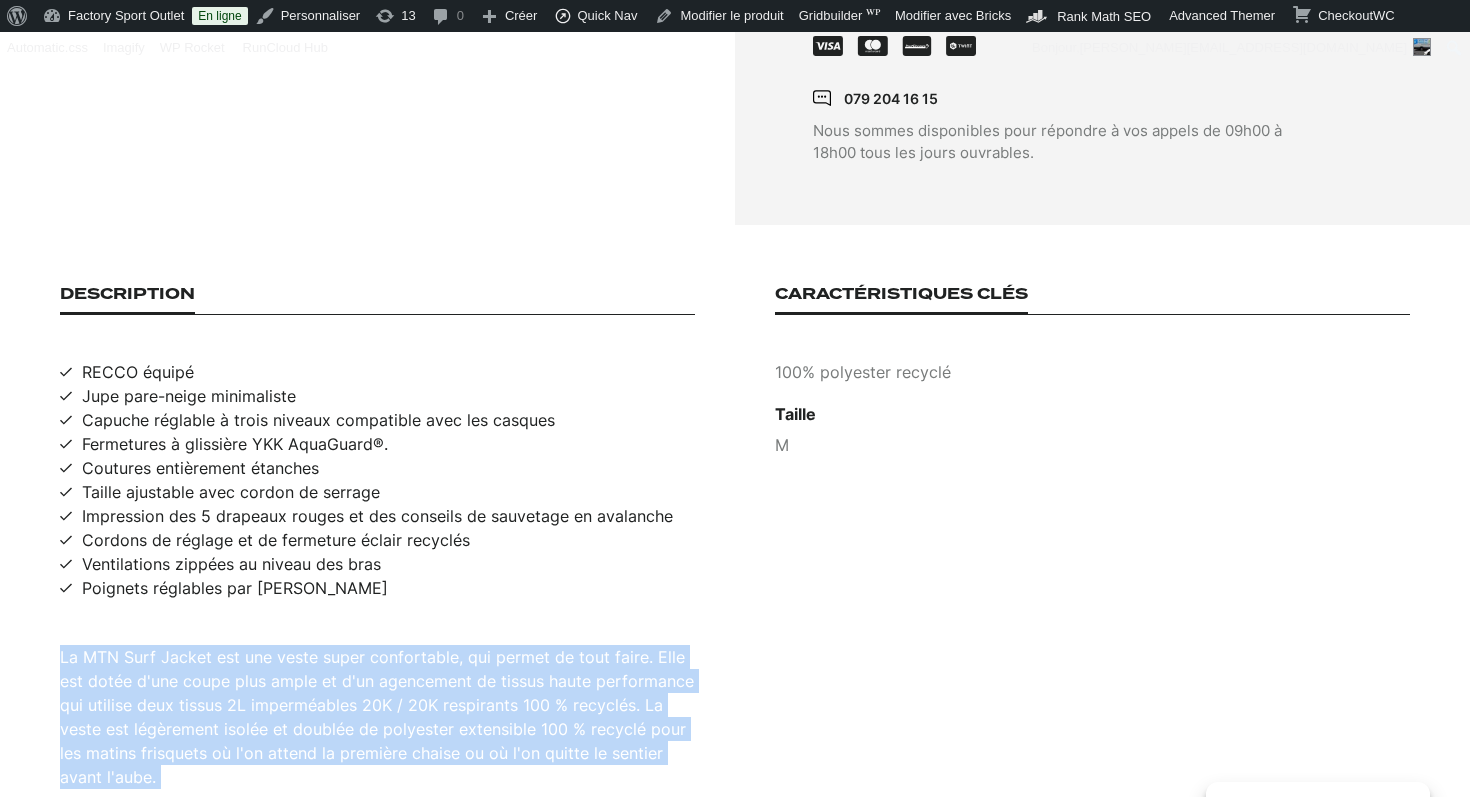 click on "La MTN Surf Jacket est une veste super confortable, qui permet de tout faire. Elle est dotée d'une coupe plus ample et d'un agencement de tissus haute performance qui utilise deux tissus 2L imperméables 20K / 20K respirants 100 % recyclés. La veste est légèrement isolée et doublée de polyester extensible 100 % recyclé pour les matins frisquets où l'on attend la première chaise ou où l'on quitte le sentier avant l'aube." at bounding box center [377, 717] 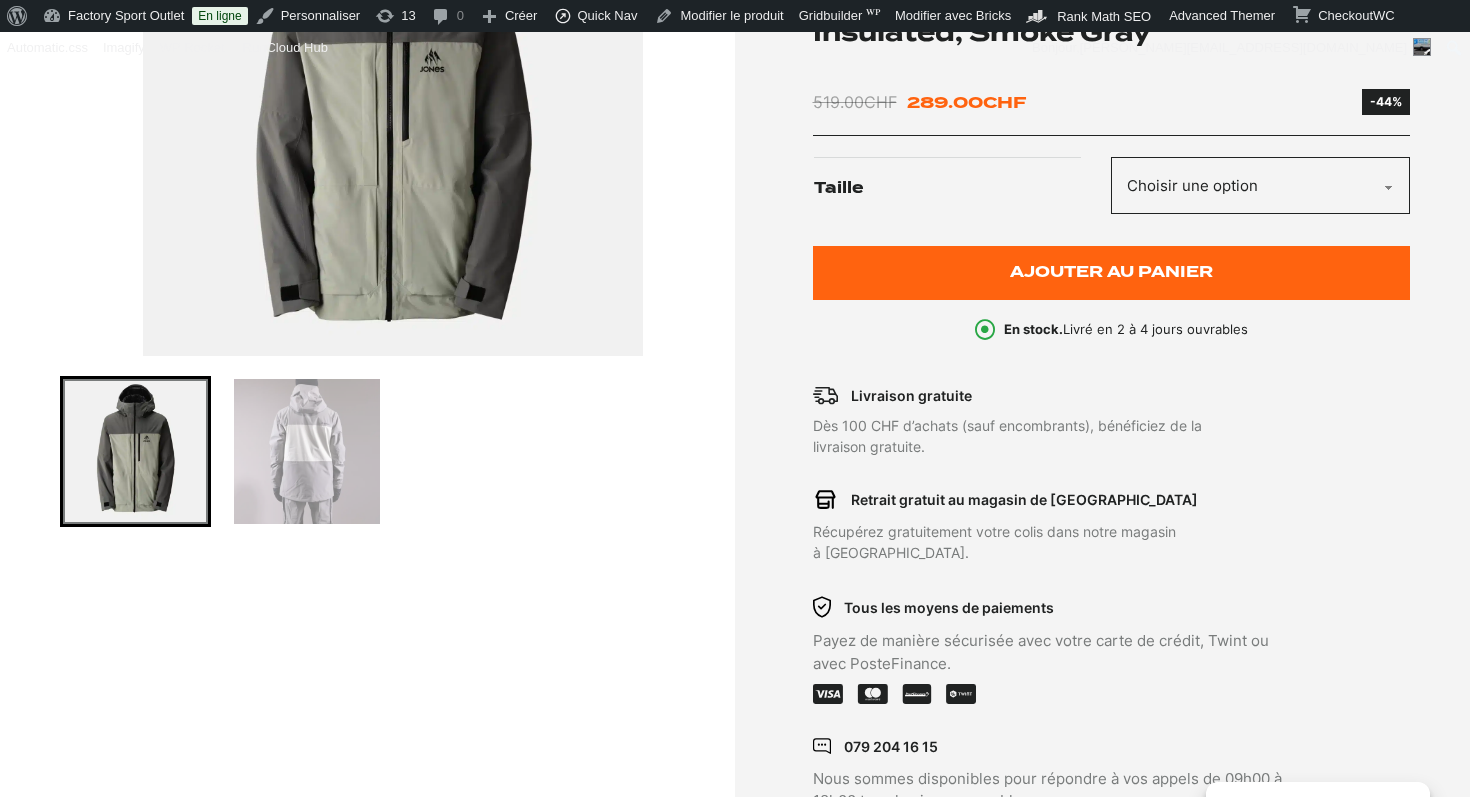 scroll, scrollTop: 344, scrollLeft: 0, axis: vertical 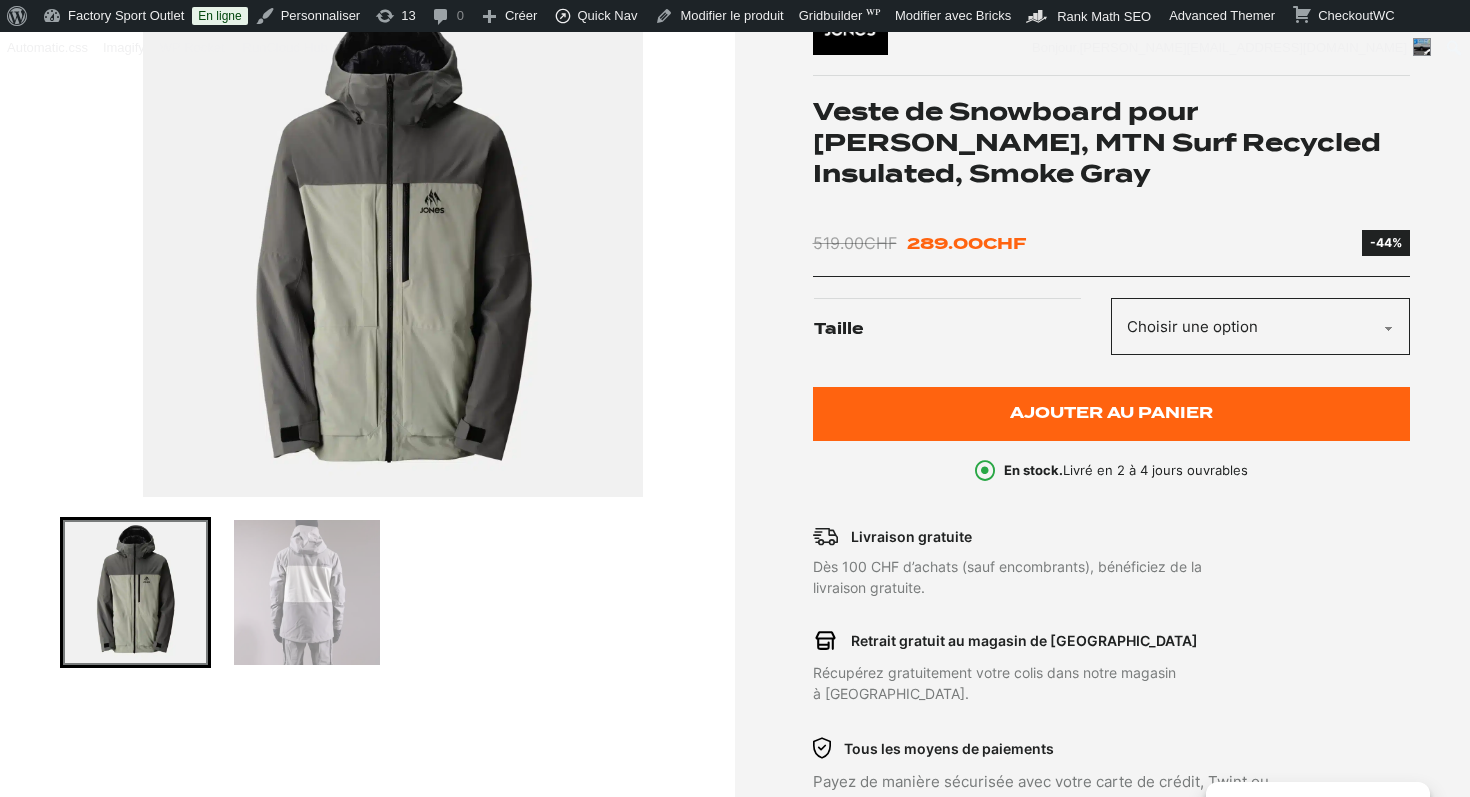 click at bounding box center (392, 247) 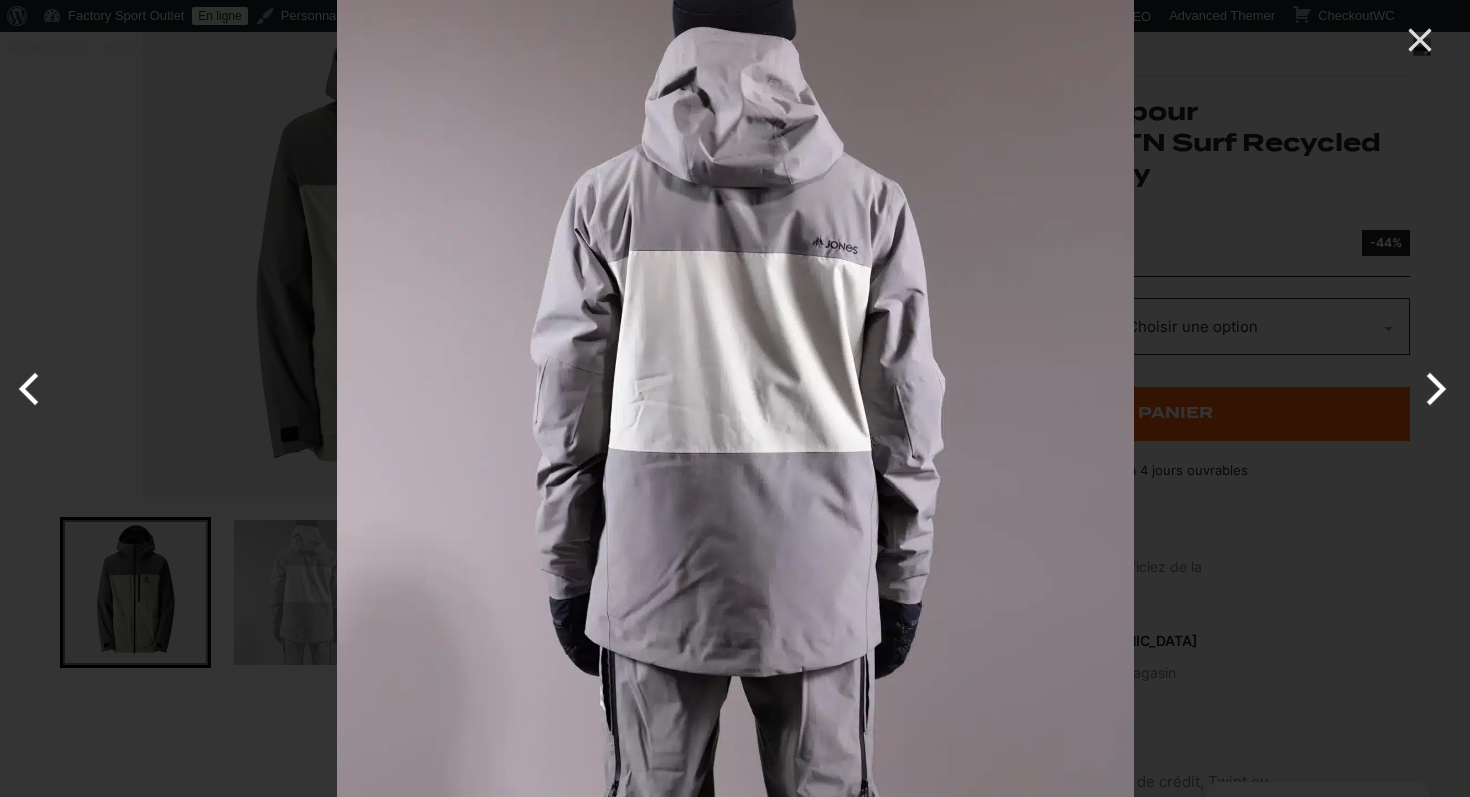 click at bounding box center [1072, 398] 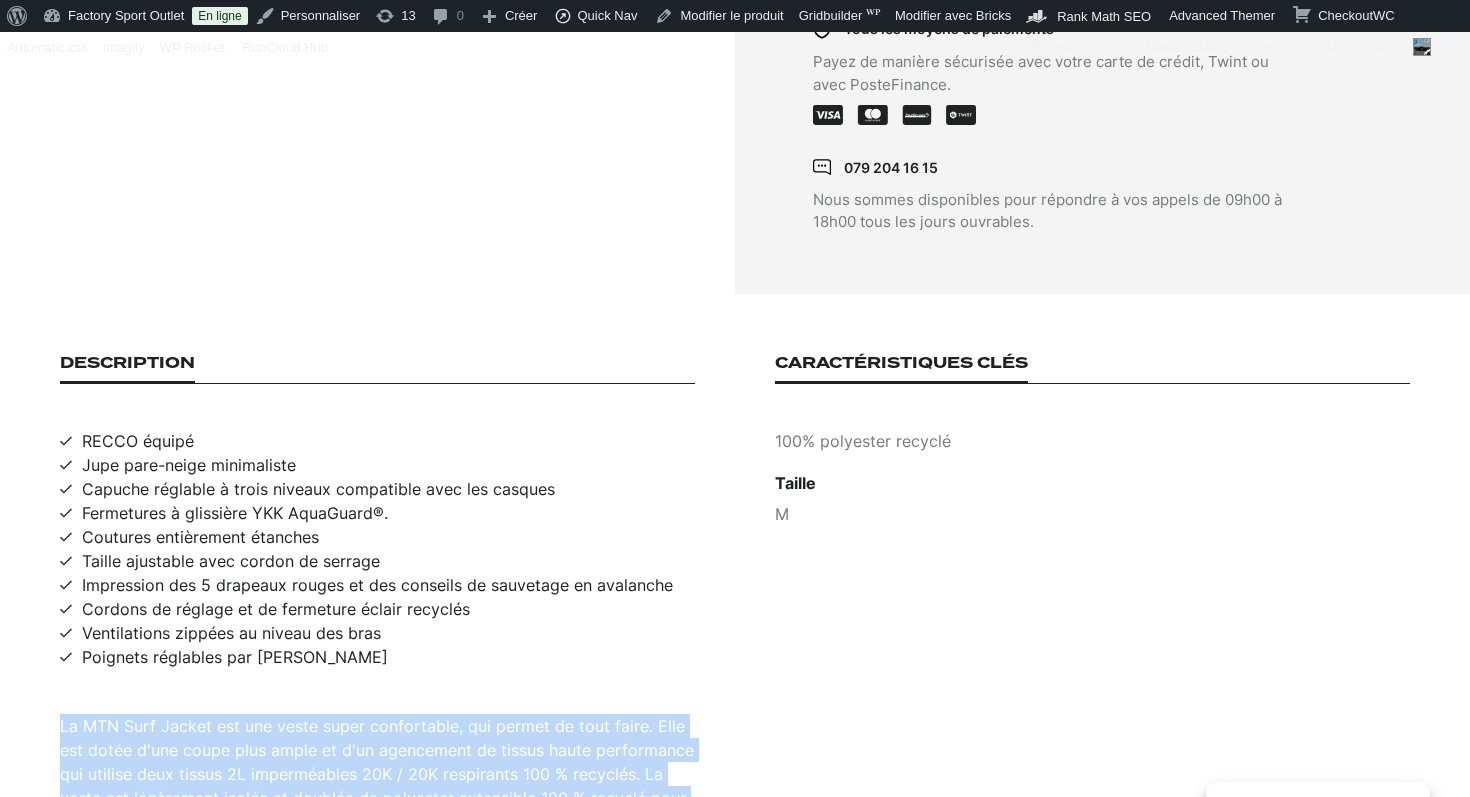 scroll, scrollTop: 1261, scrollLeft: 0, axis: vertical 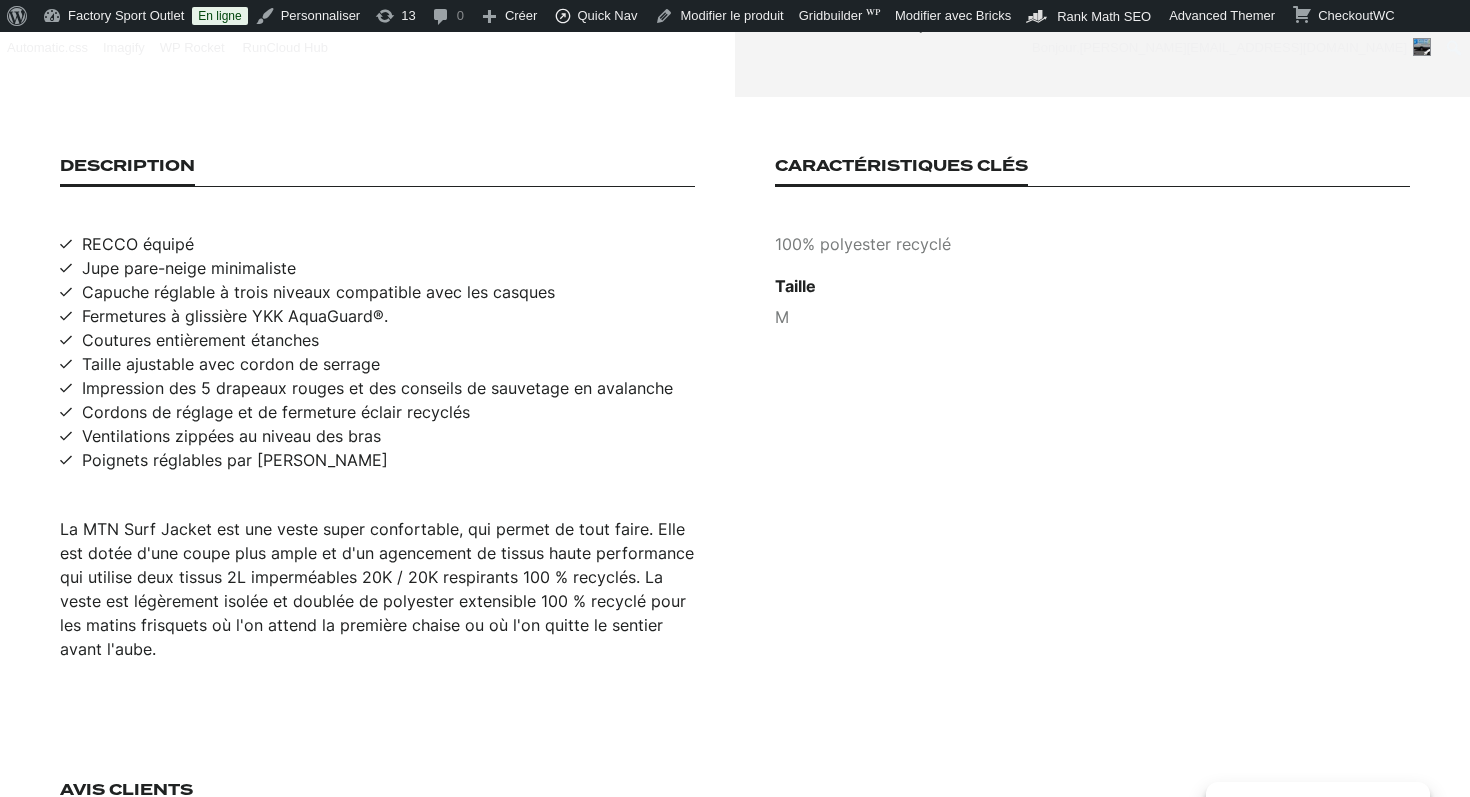 click on "RECCO équipé" at bounding box center [138, 244] 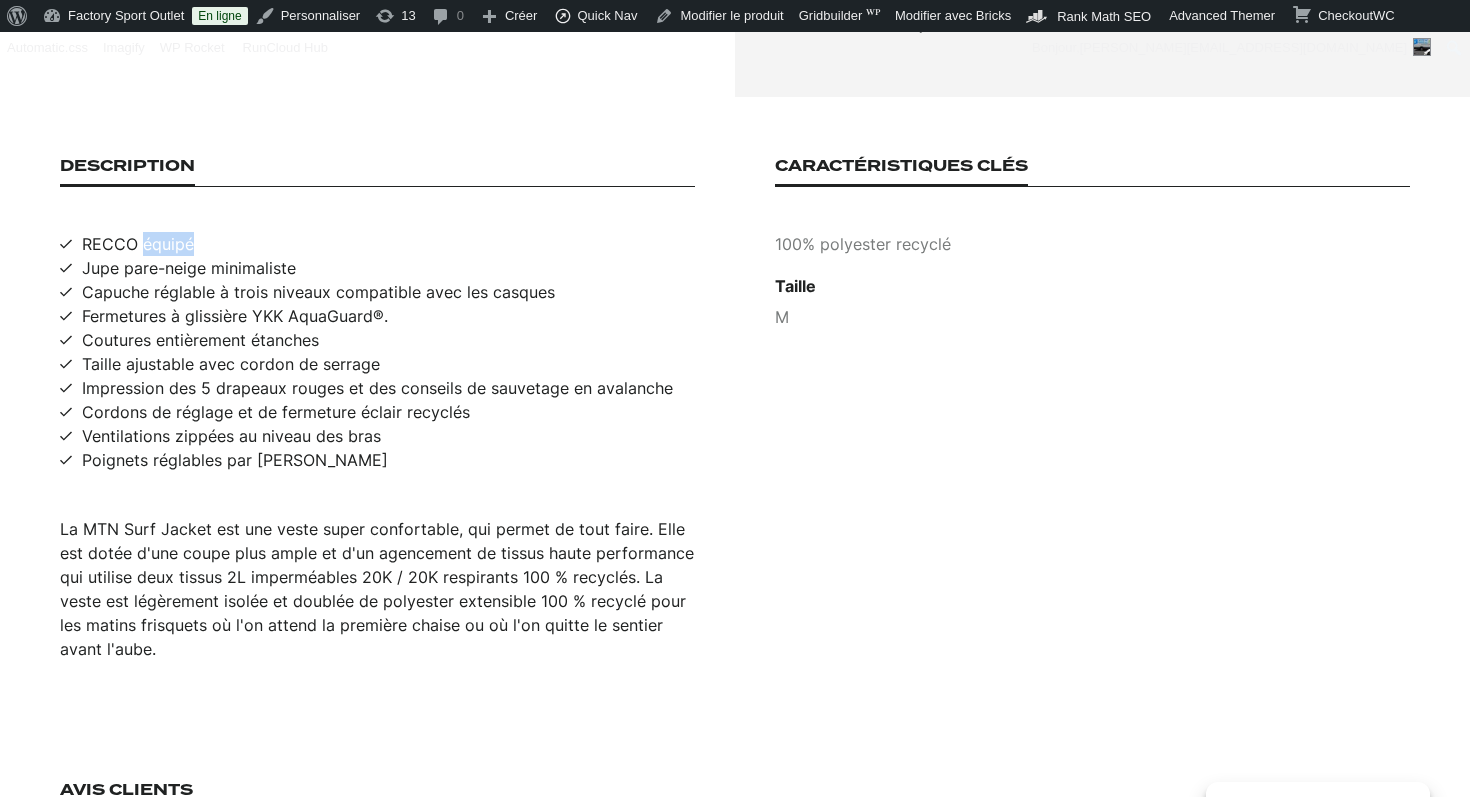 click on "RECCO équipé" at bounding box center [138, 244] 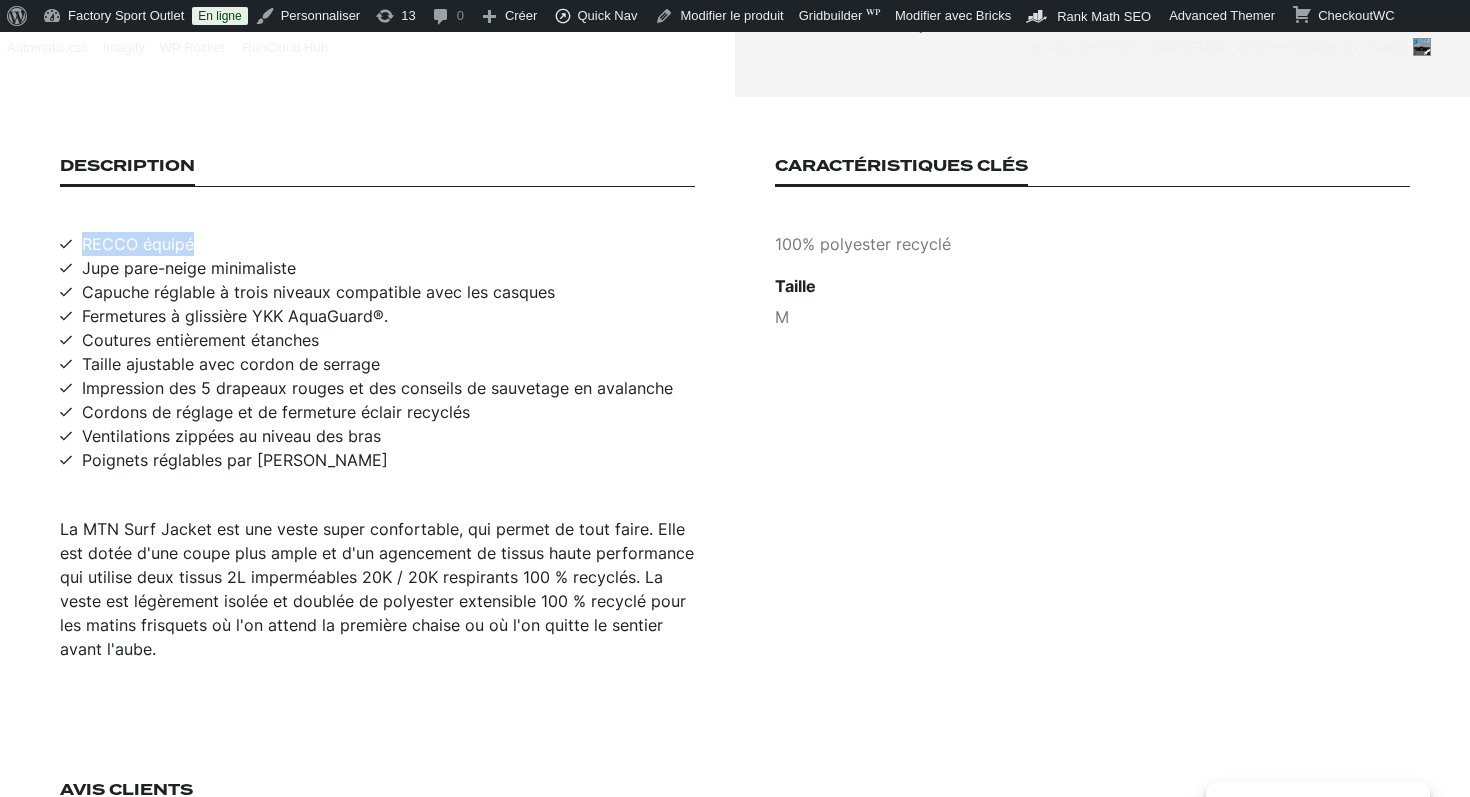 click on "RECCO équipé" at bounding box center [138, 244] 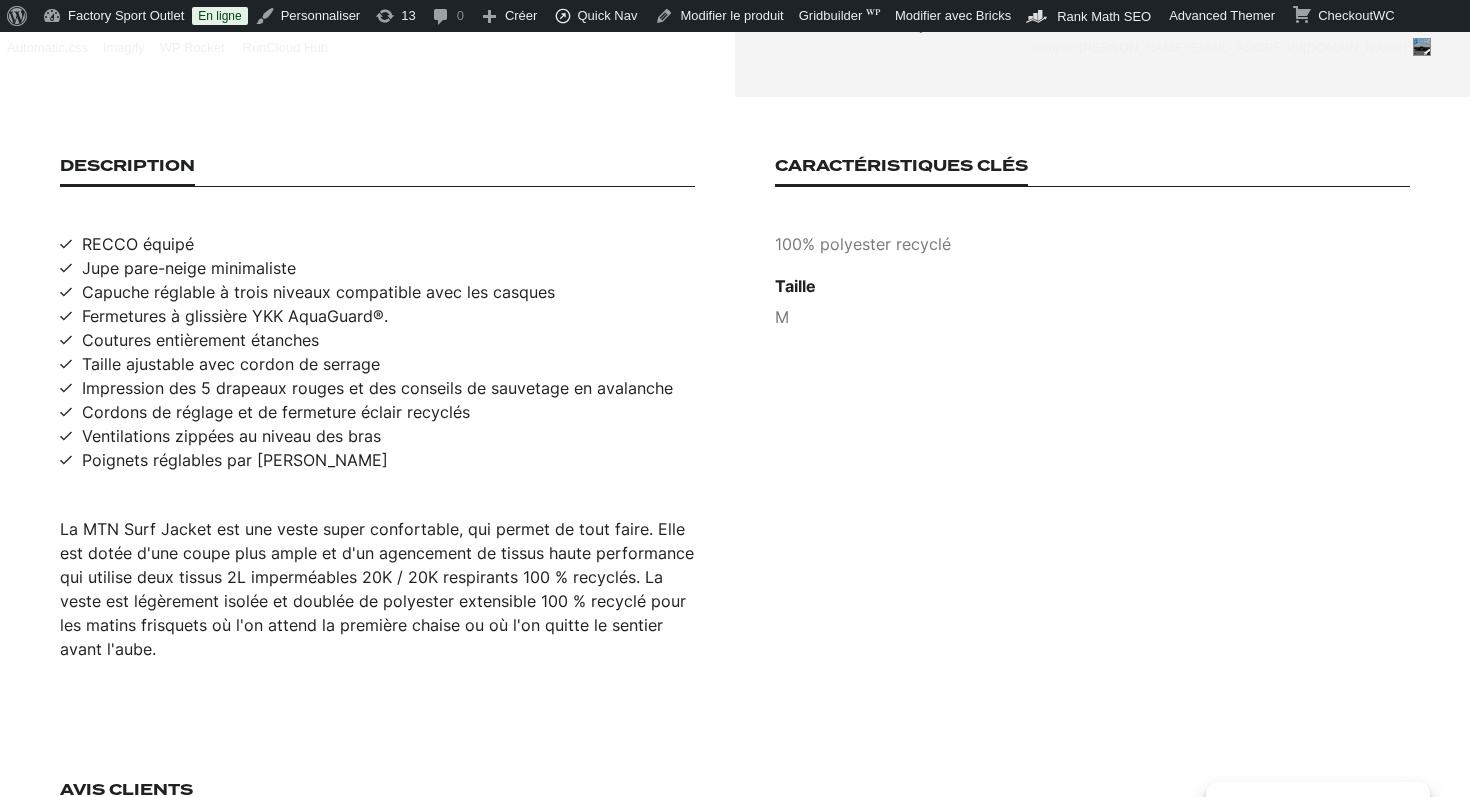 click on "Coutures entièrement étanches" at bounding box center (200, 340) 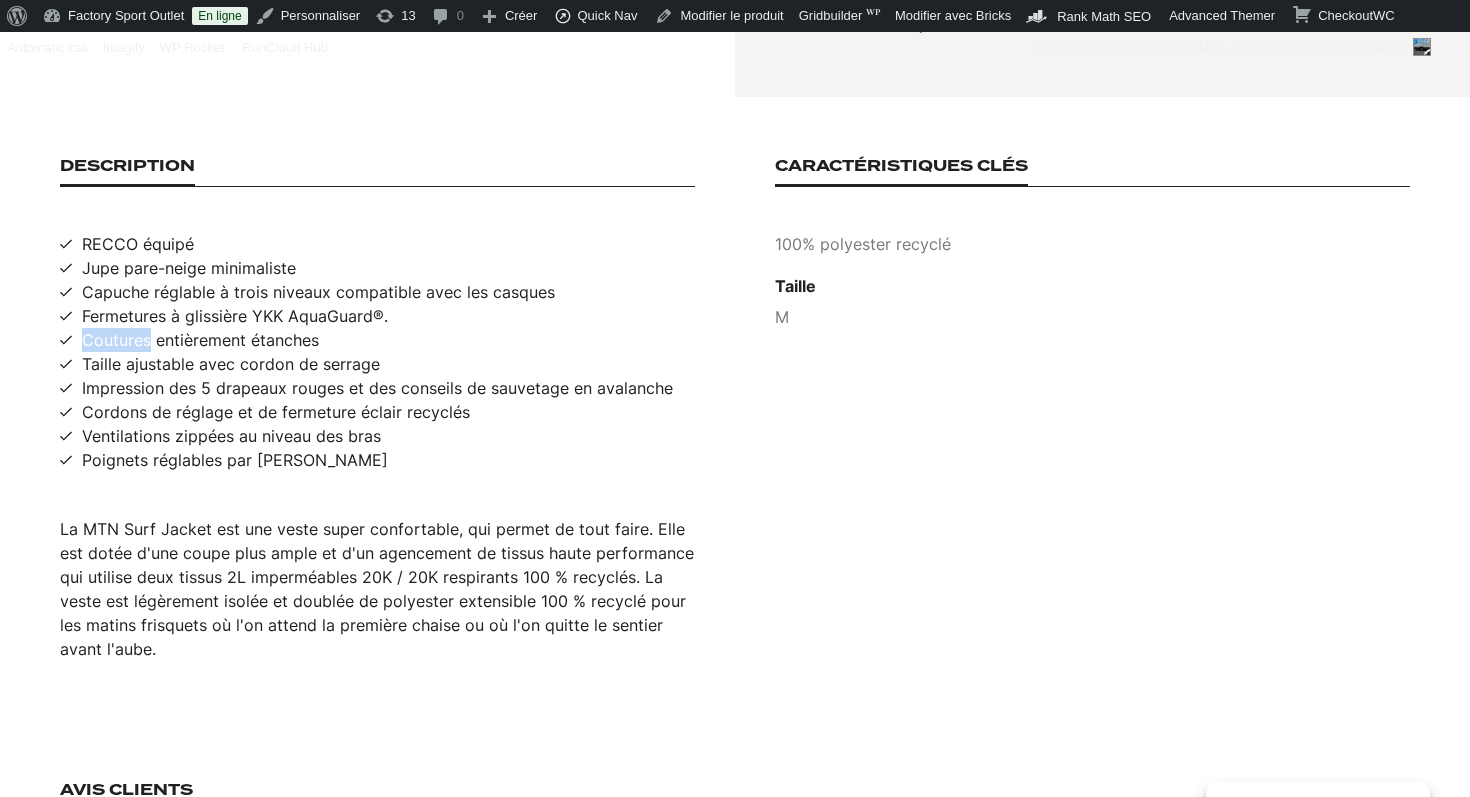 click on "Coutures entièrement étanches" at bounding box center (200, 340) 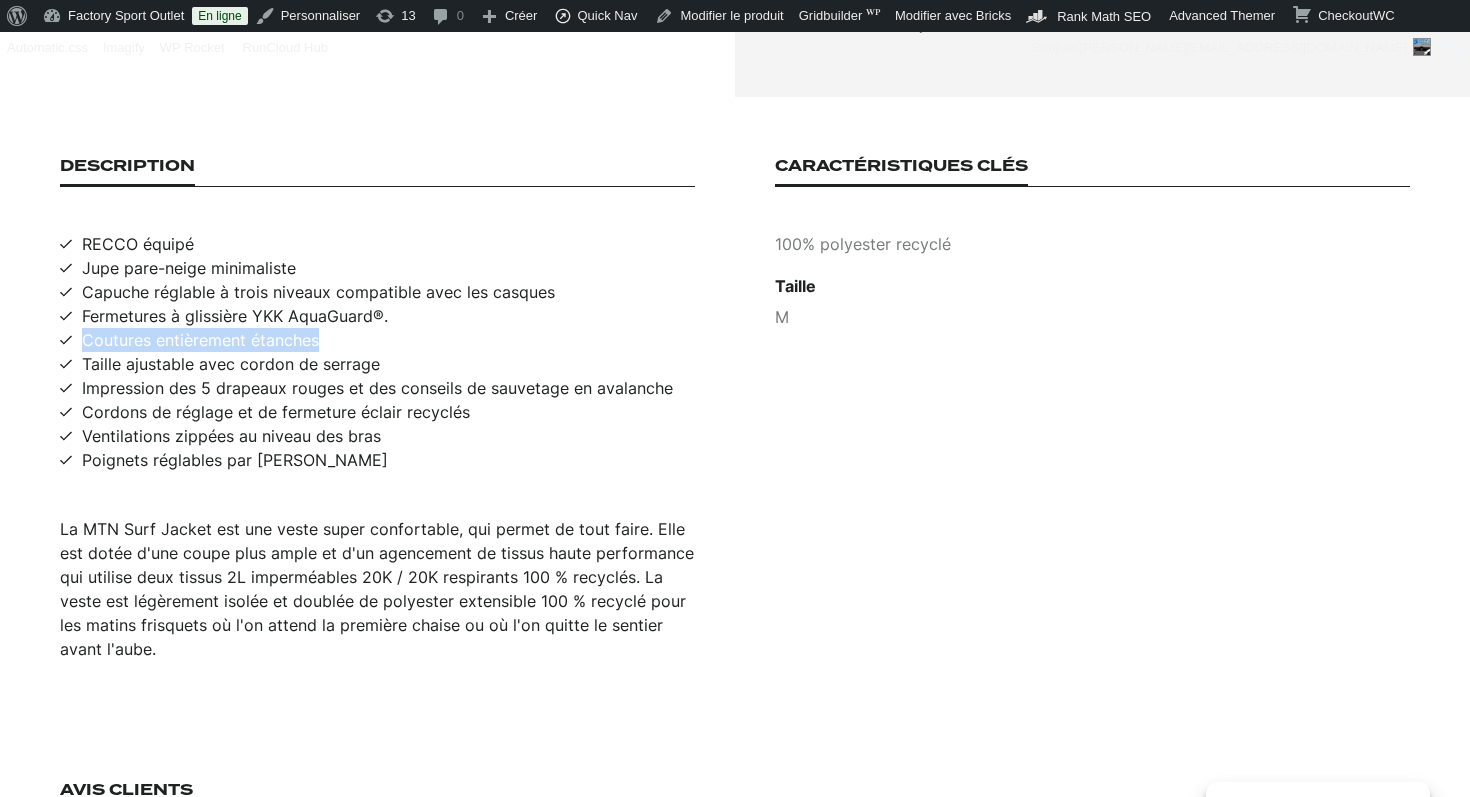 click on "Coutures entièrement étanches" at bounding box center (200, 340) 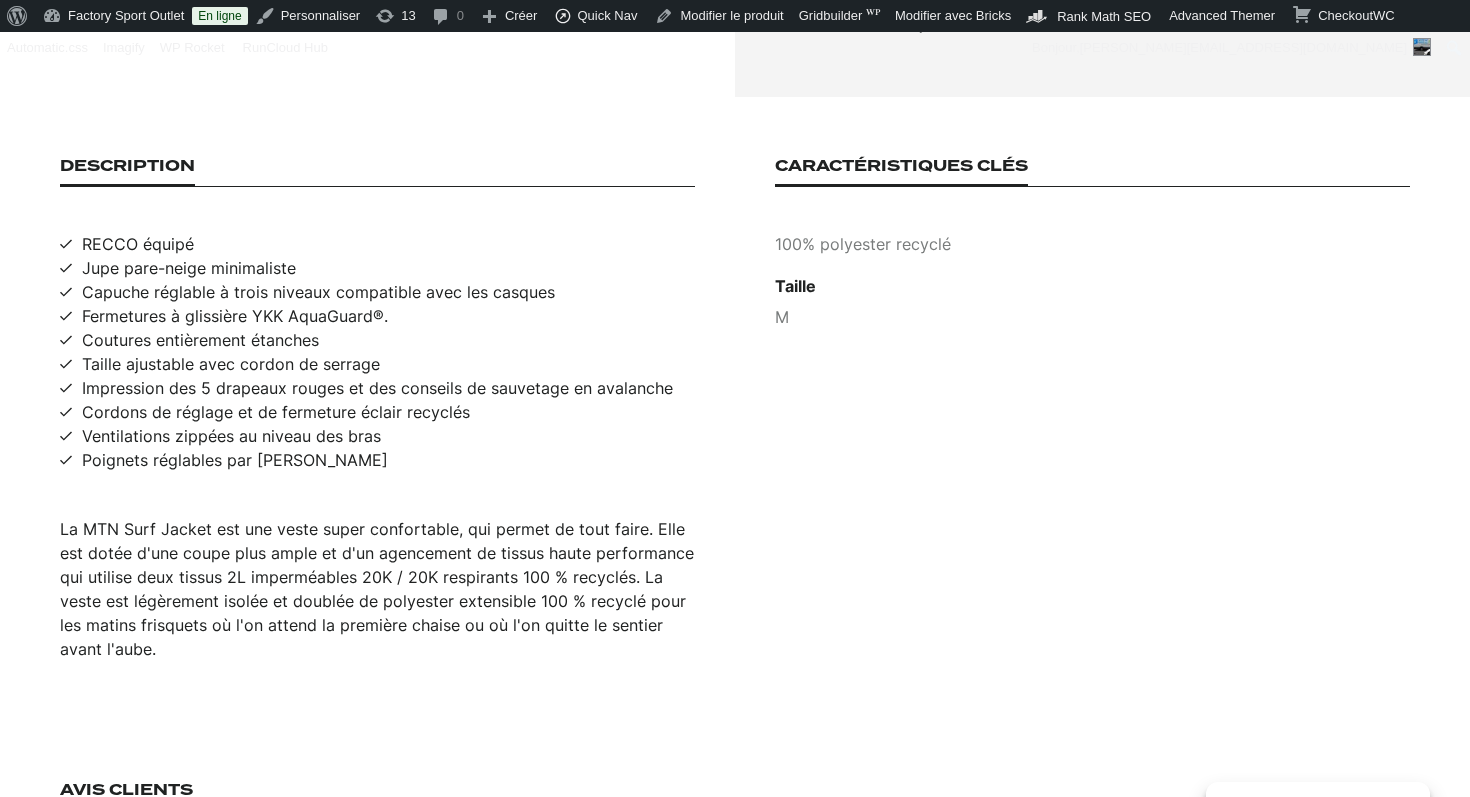 click on "Taille ajustable avec cordon de serrage" at bounding box center (231, 364) 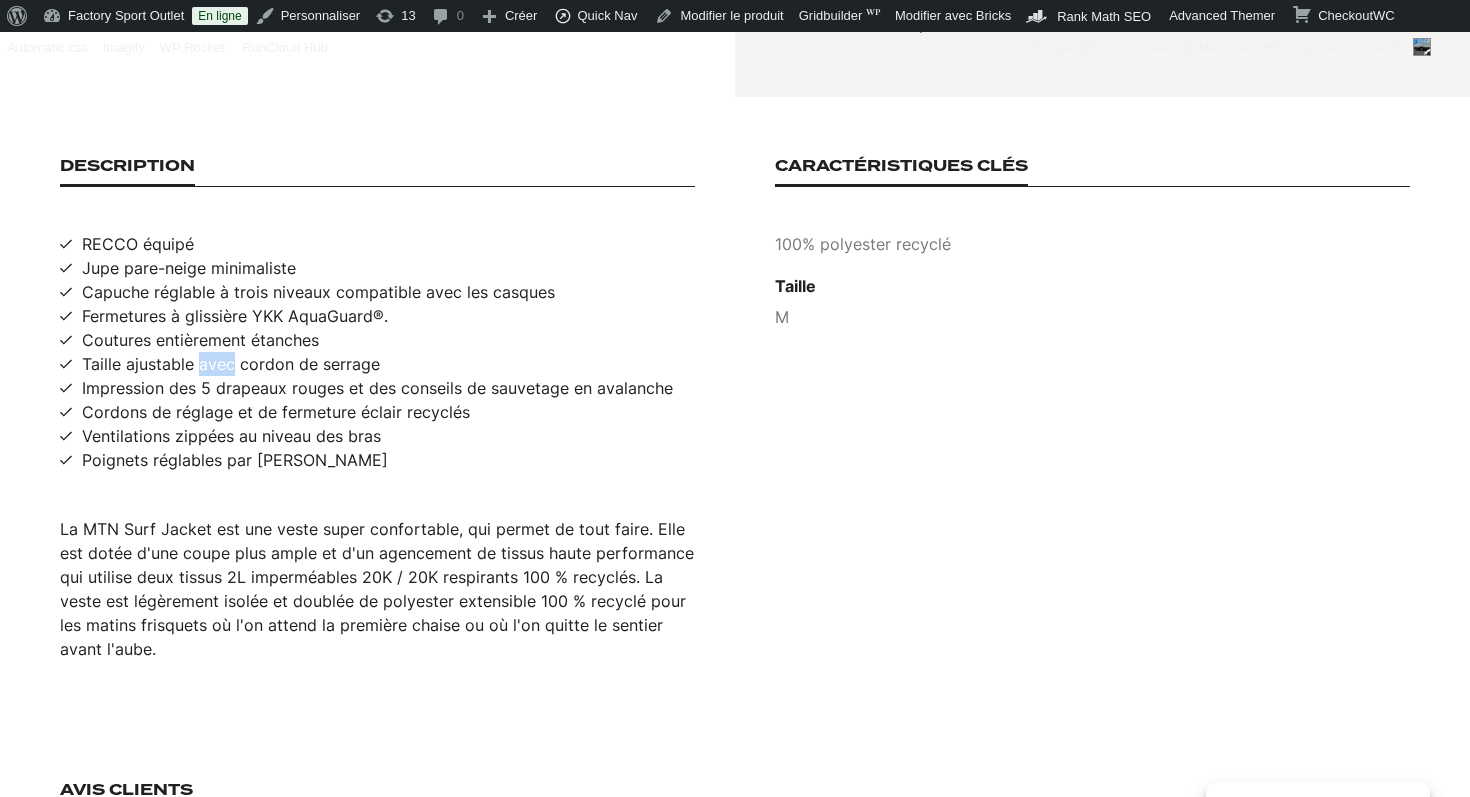 click on "Taille ajustable avec cordon de serrage" at bounding box center (231, 364) 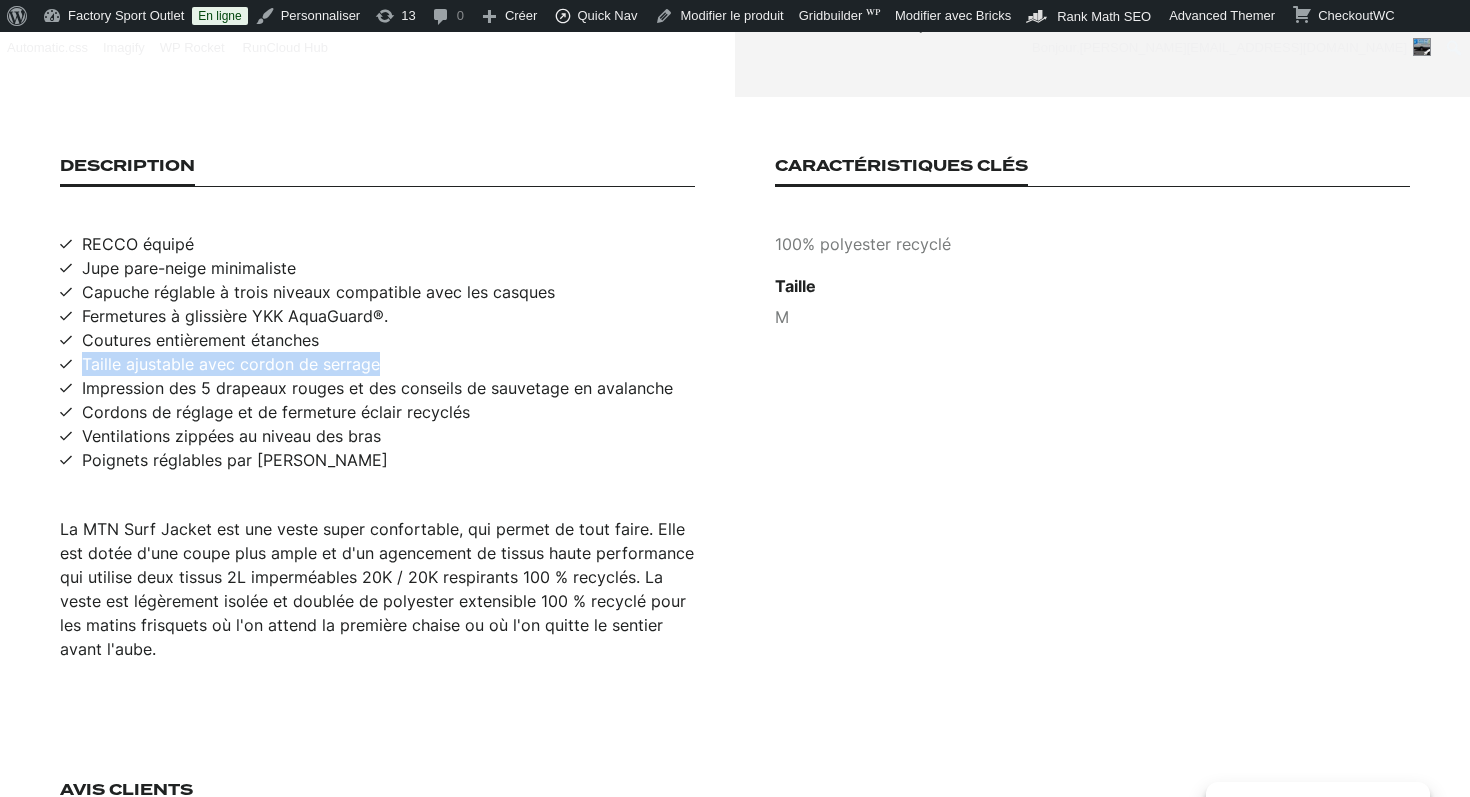 click on "Taille ajustable avec cordon de serrage" at bounding box center [231, 364] 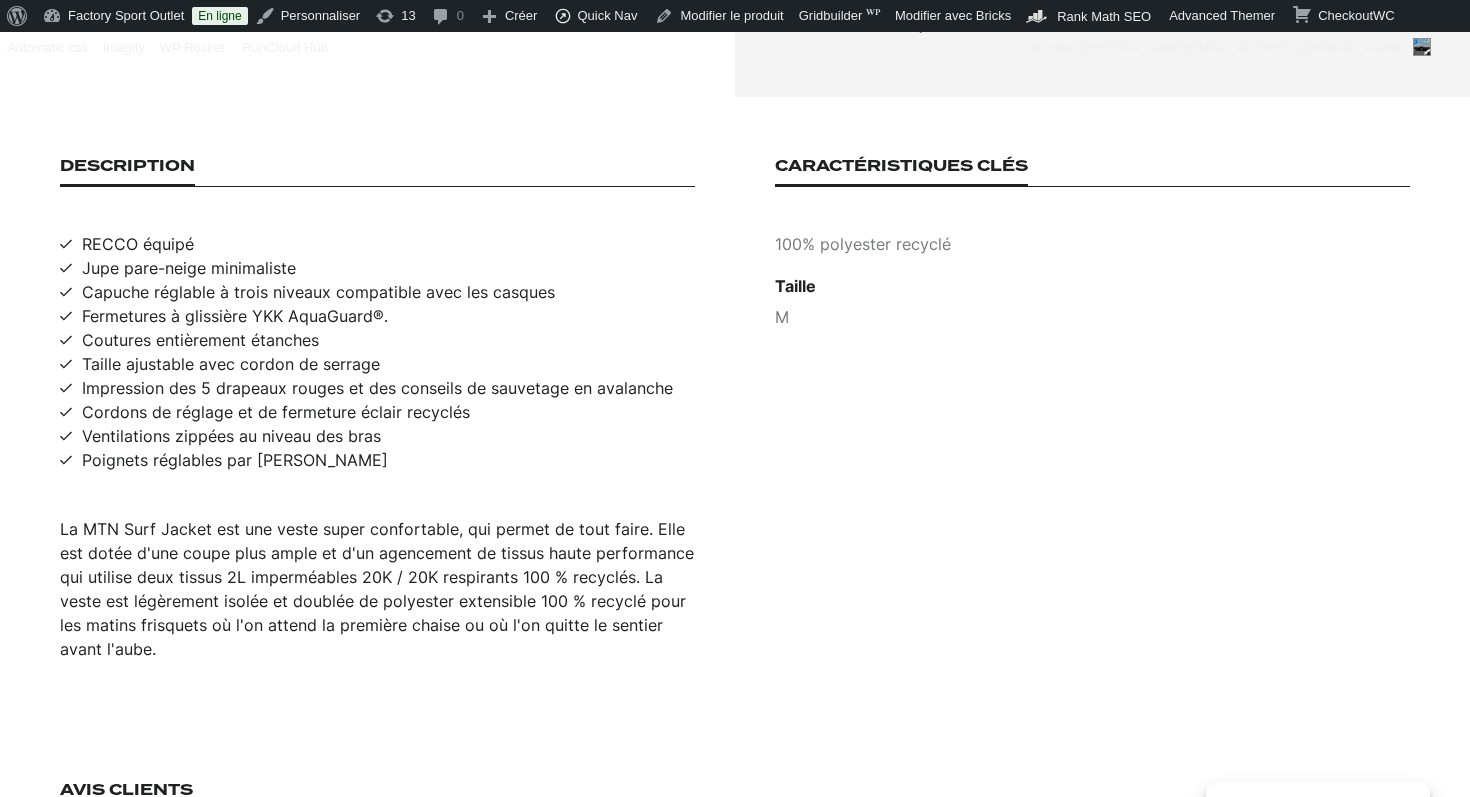 click on "Impression des 5 drapeaux rouges et des conseils de sauvetage en avalanche" at bounding box center [377, 388] 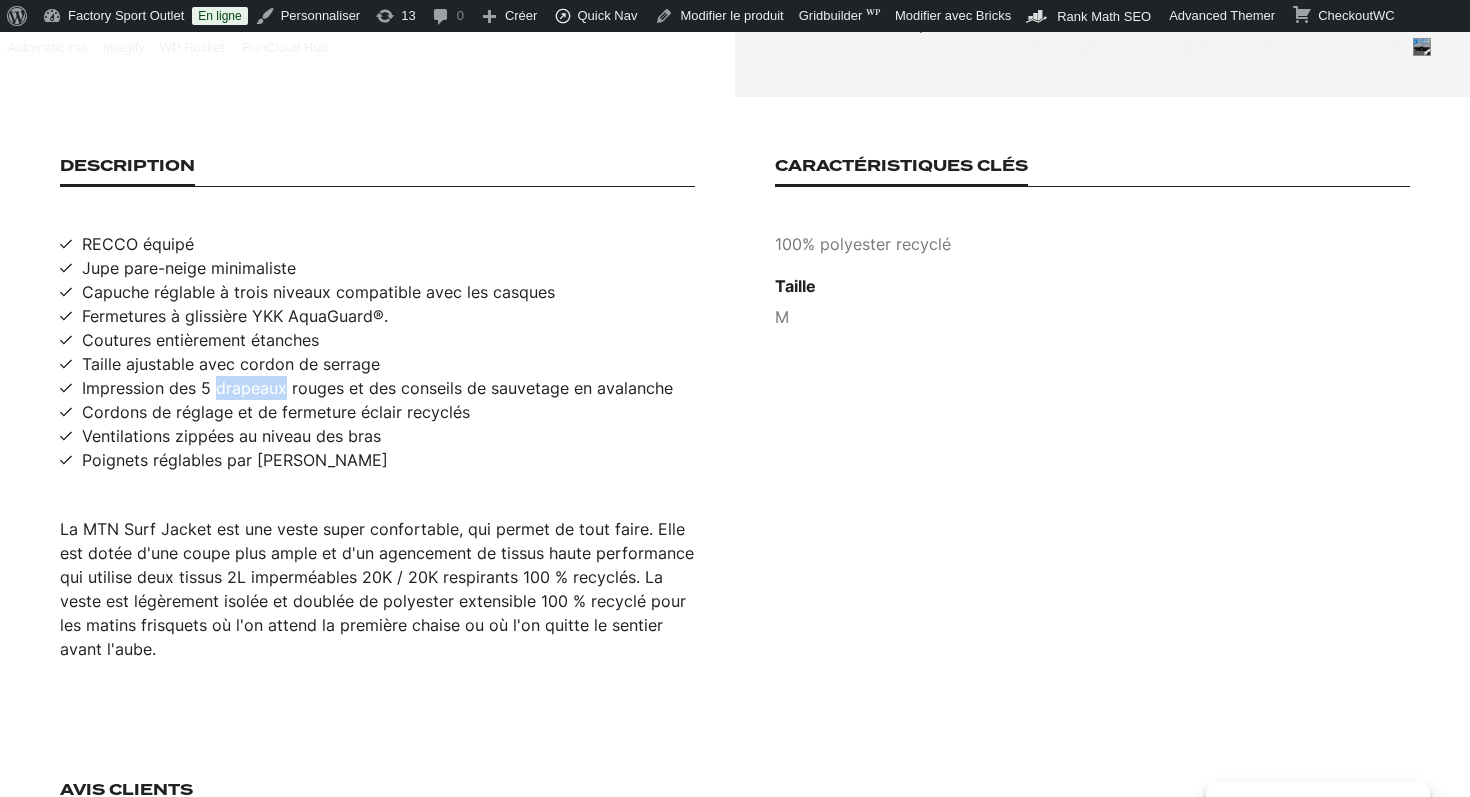 click on "Impression des 5 drapeaux rouges et des conseils de sauvetage en avalanche" at bounding box center [377, 388] 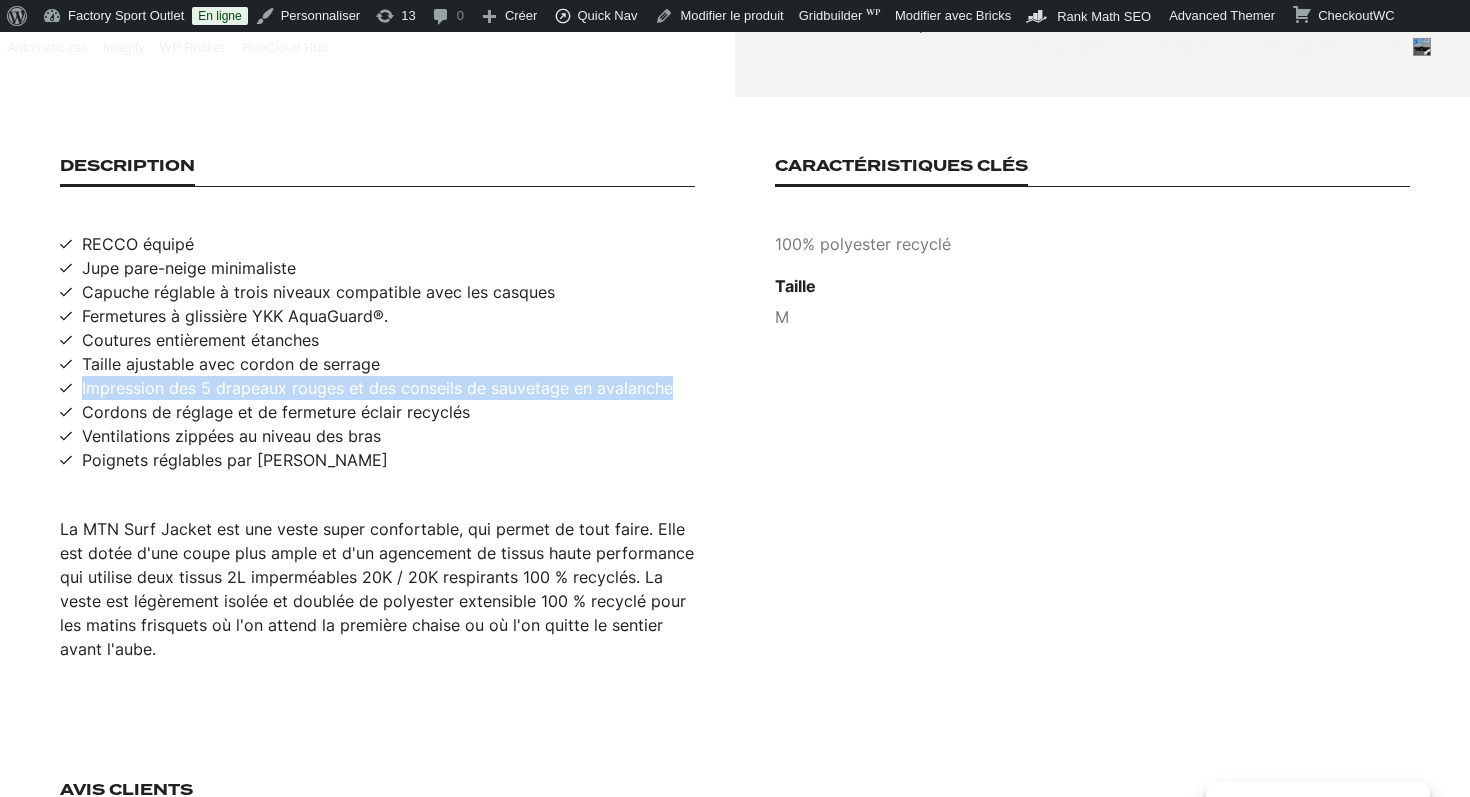 click on "Impression des 5 drapeaux rouges et des conseils de sauvetage en avalanche" at bounding box center (377, 388) 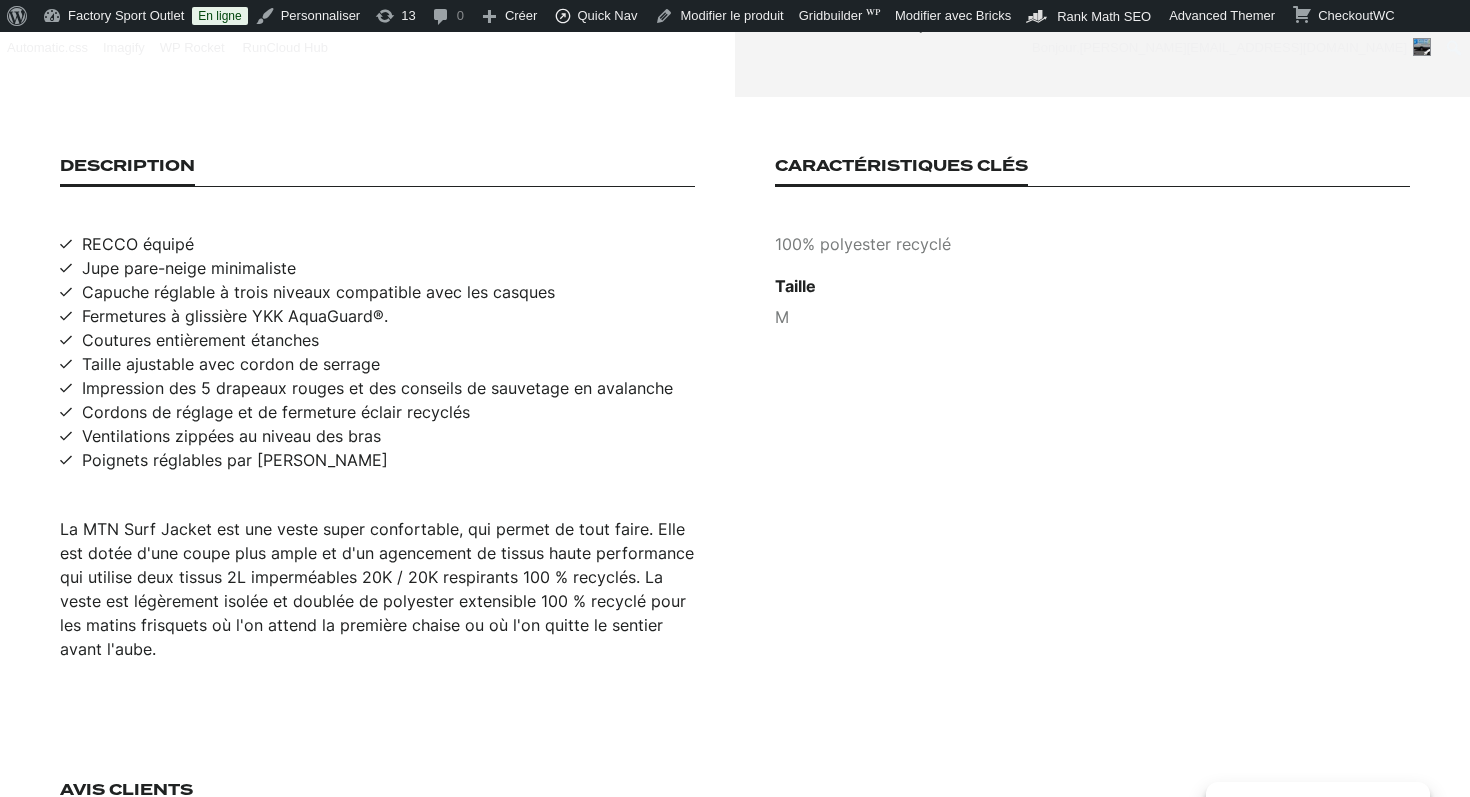 click on "100% polyester recyclé" at bounding box center [1092, 244] 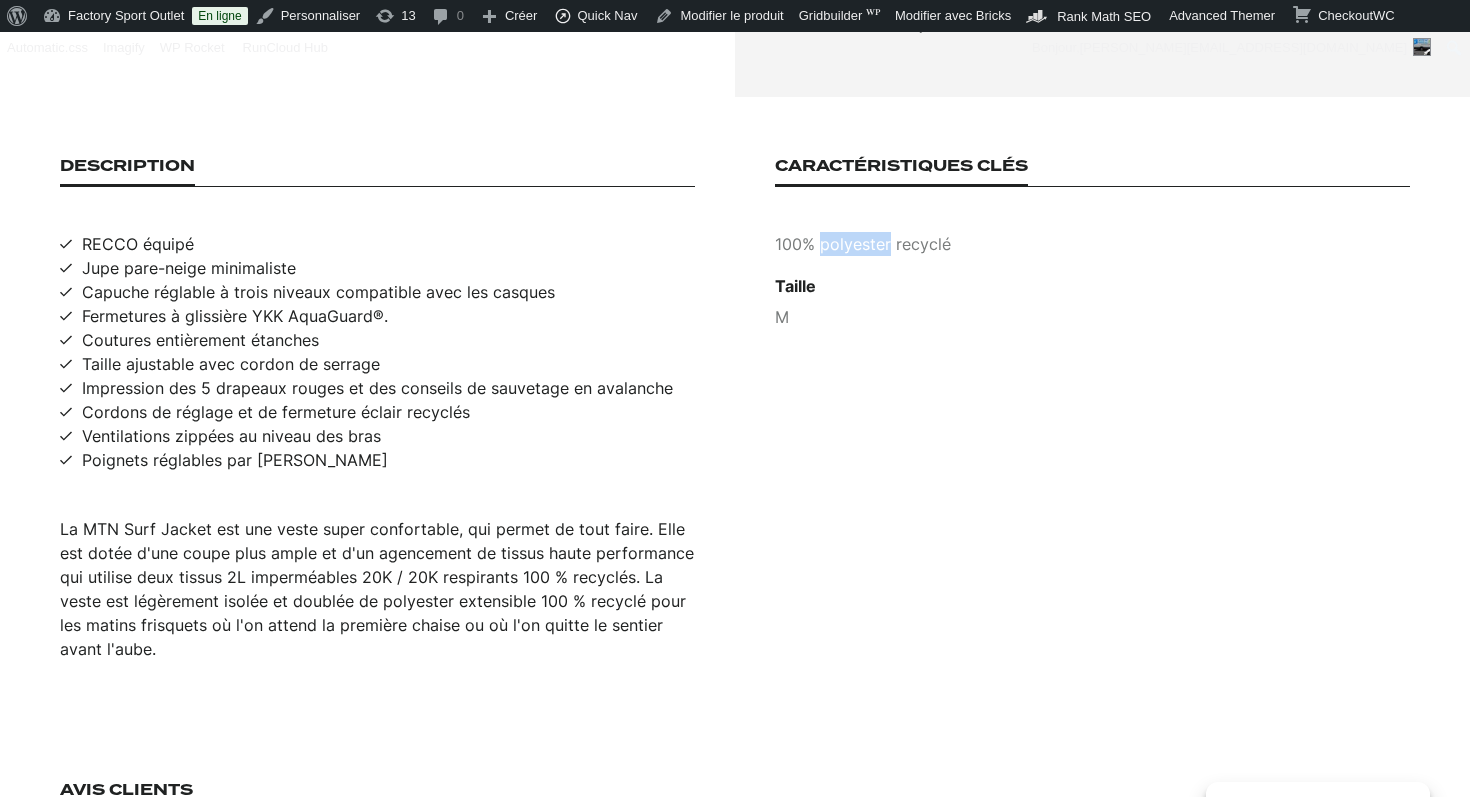 click on "100% polyester recyclé" at bounding box center [1092, 244] 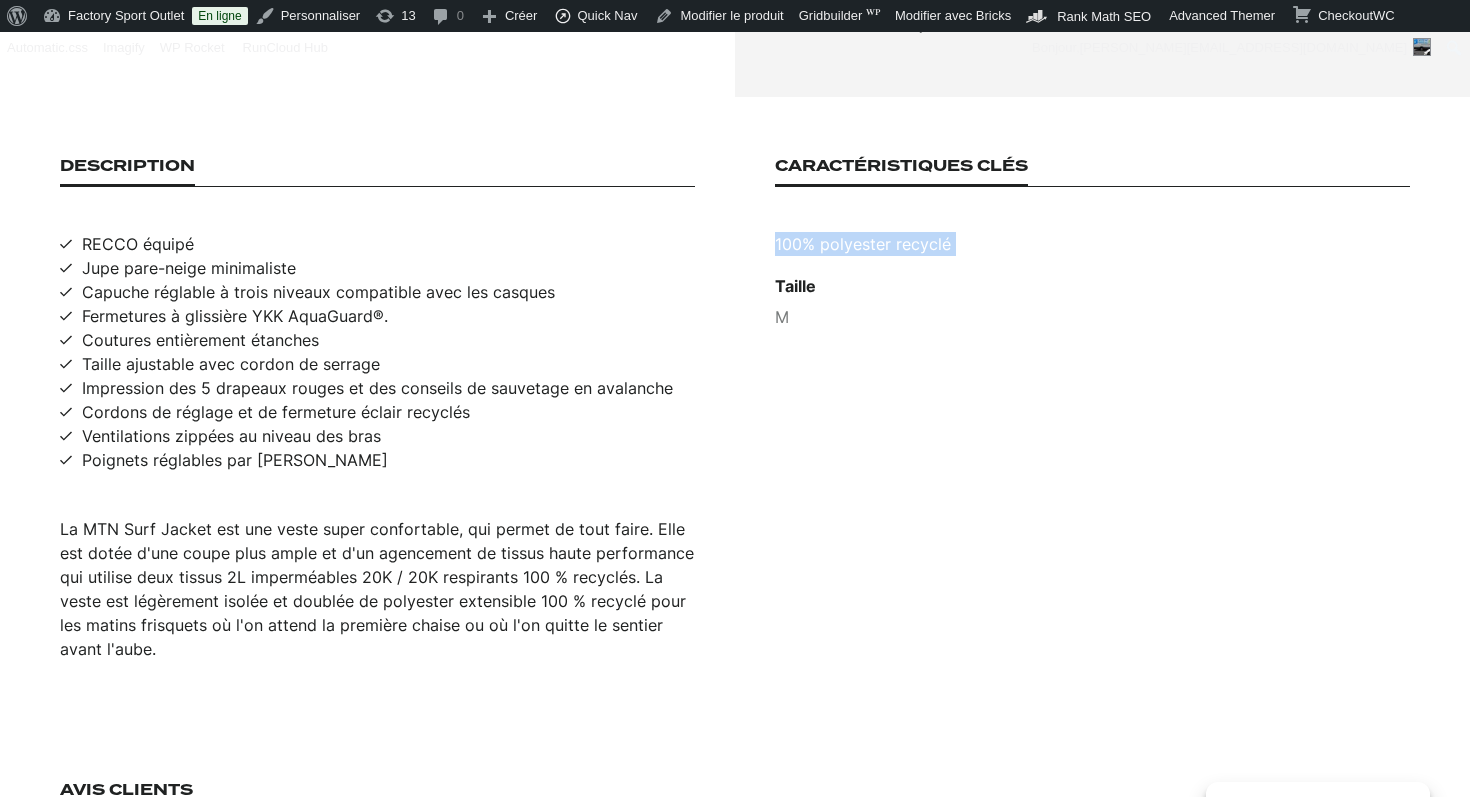 click on "100% polyester recyclé" at bounding box center (1092, 244) 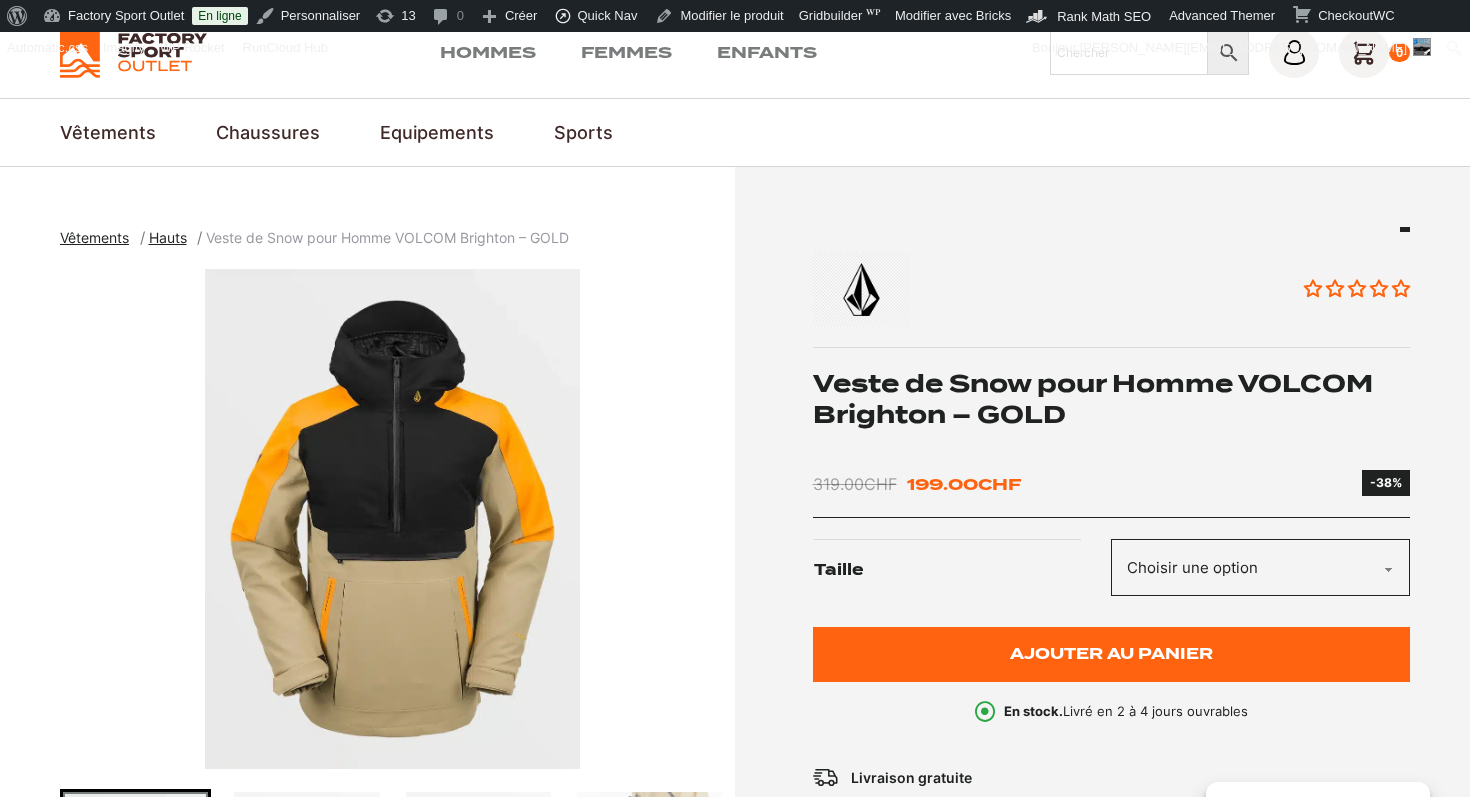scroll, scrollTop: 95, scrollLeft: 0, axis: vertical 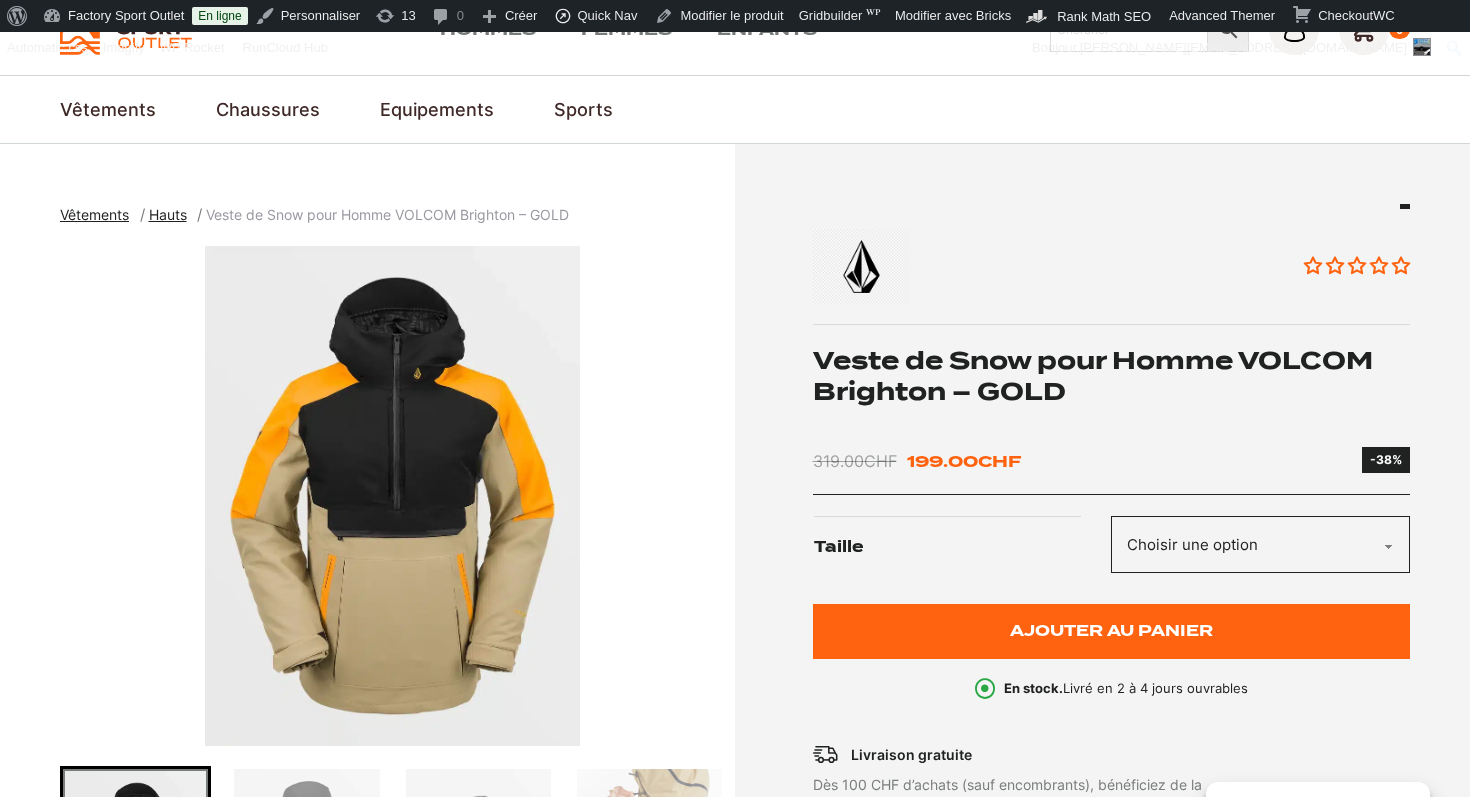 click on "Veste de Snow pour Homme VOLCOM  Brighton – GOLD" at bounding box center [1112, 376] 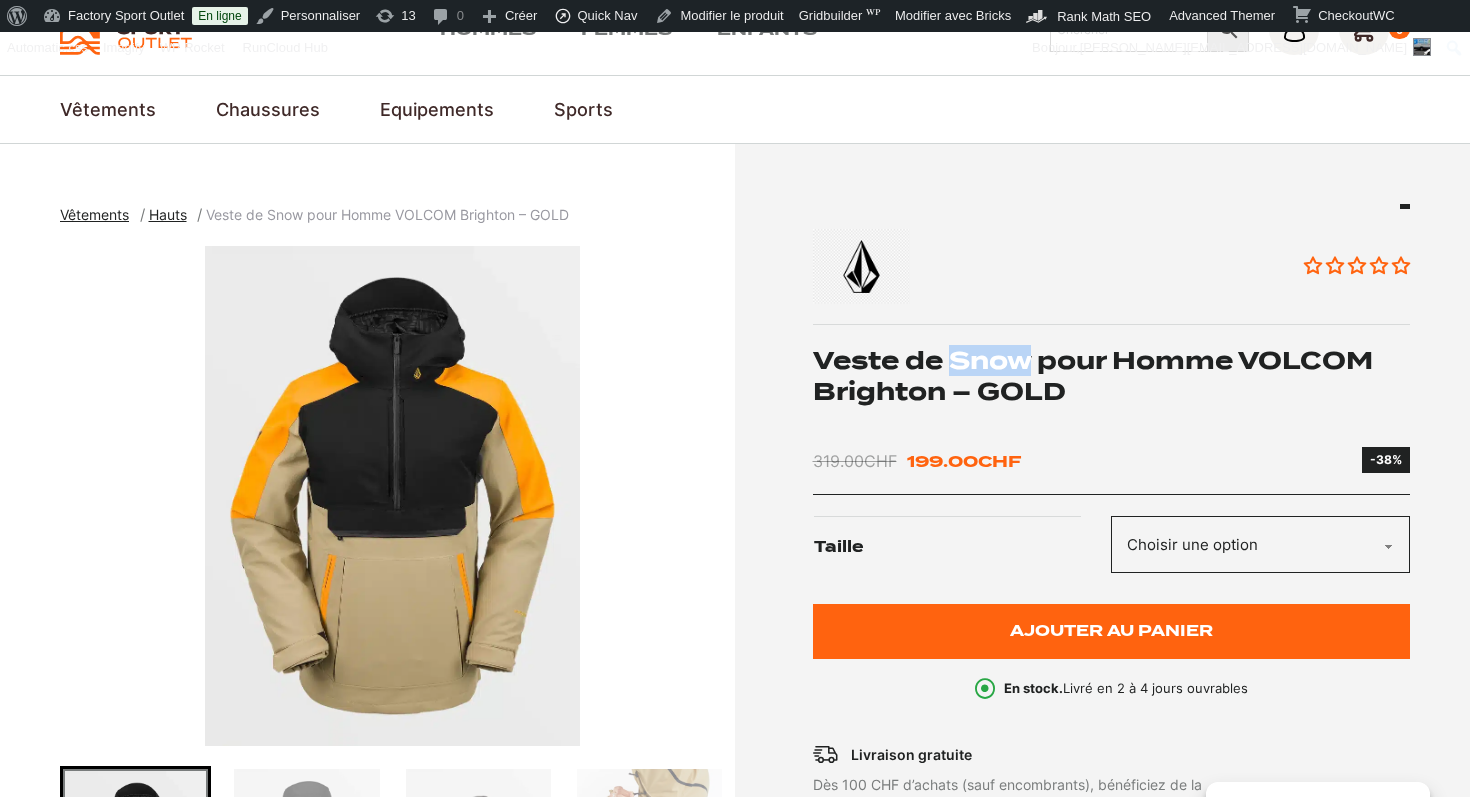 click on "Veste de Snow pour Homme VOLCOM  Brighton – GOLD" at bounding box center (1112, 376) 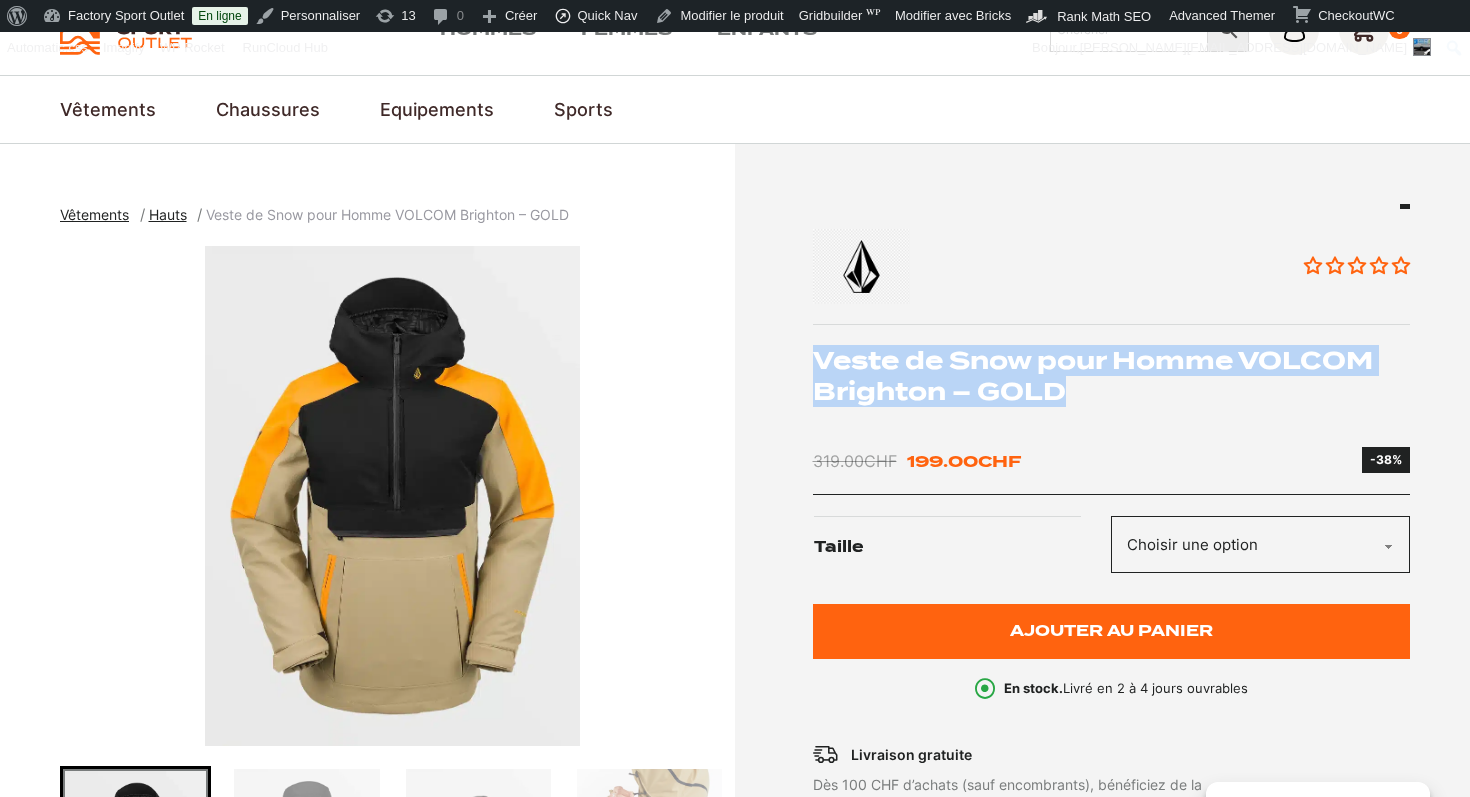 click on "Veste de Snow pour Homme VOLCOM  Brighton – GOLD" at bounding box center [1112, 376] 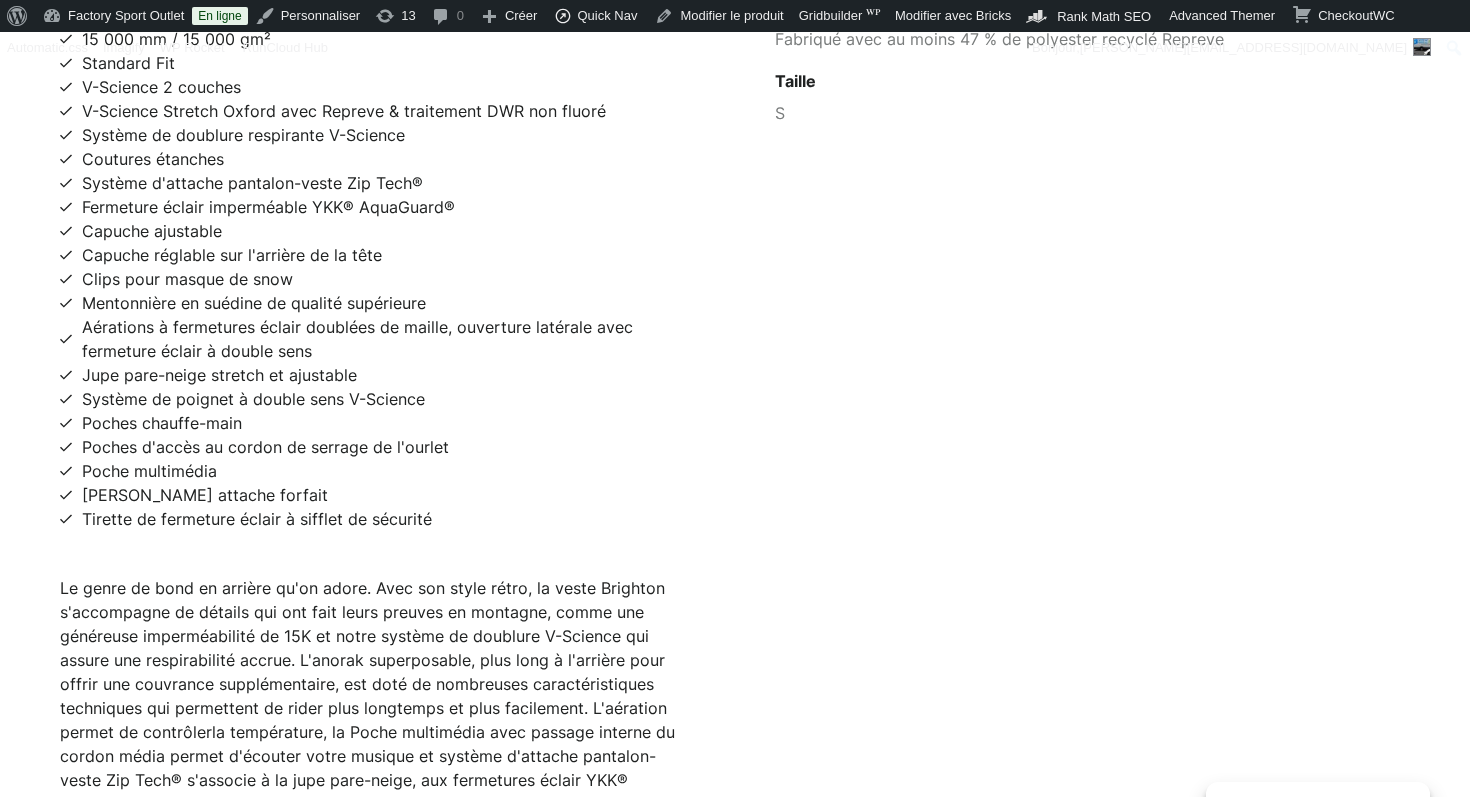 scroll, scrollTop: 1584, scrollLeft: 0, axis: vertical 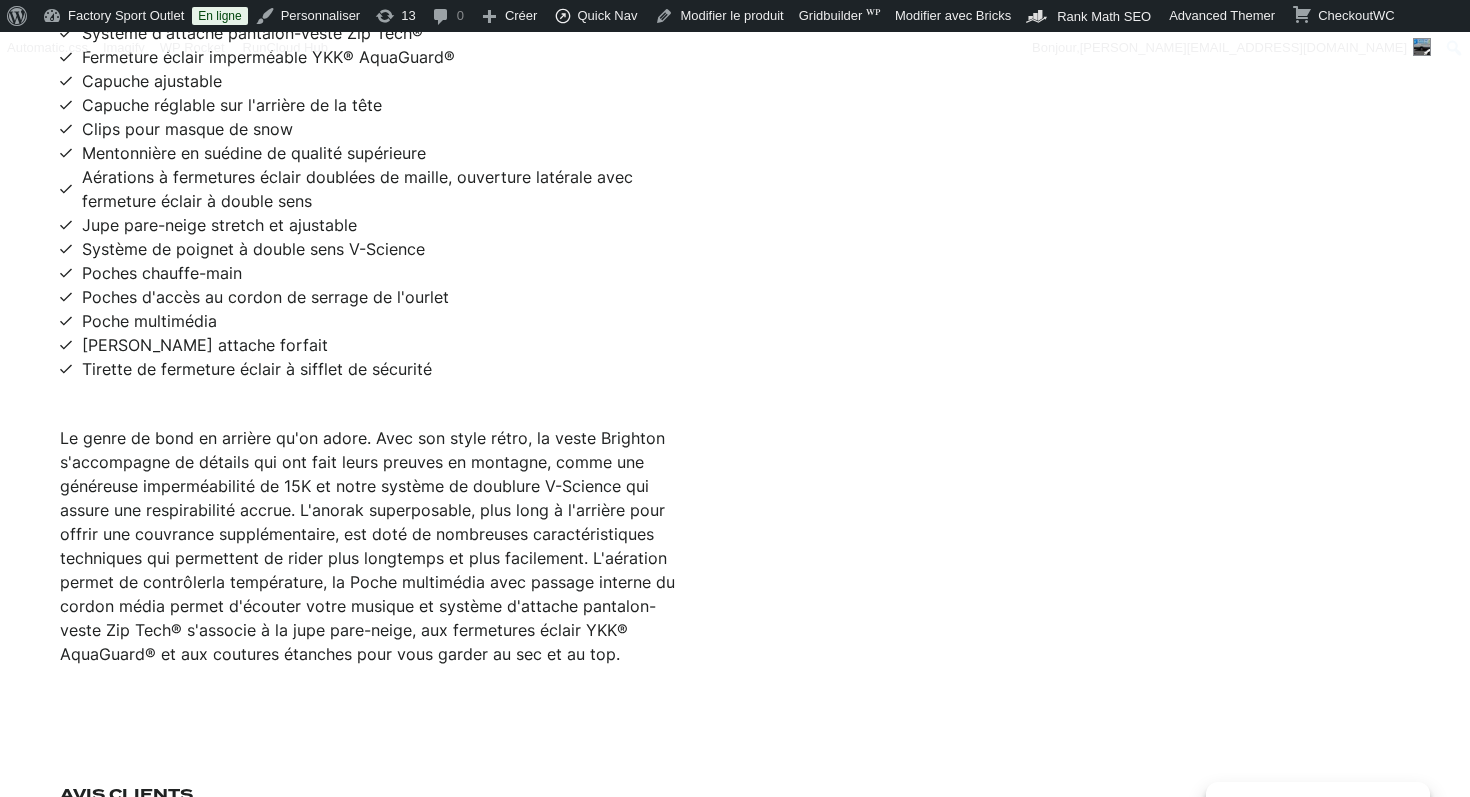 click on "Le genre de bond en arrière qu'on adore. Avec son style rétro, la veste Brighton s'accompagne de détails qui ont fait leurs preuves en montagne, comme une généreuse imperméabilité de 15K et notre système de doublure V-Science qui assure une respirabilité accrue. L'anorak superposable, plus long à l'arrière pour offrir une couvrance supplémentaire, est doté de nombreuses caractéristiques techniques qui permettent de rider plus longtemps et plus facilement. L'aération permet de contrôlerla température, la Poche multimédia avec passage interne du cordon média permet d'écouter votre musique et système d'attache pantalon-veste Zip Tech® s'associe à la jupe pare-neige, aux fermetures éclair YKK® AquaGuard® et aux coutures étanches pour vous garder au sec et au top." at bounding box center (377, 546) 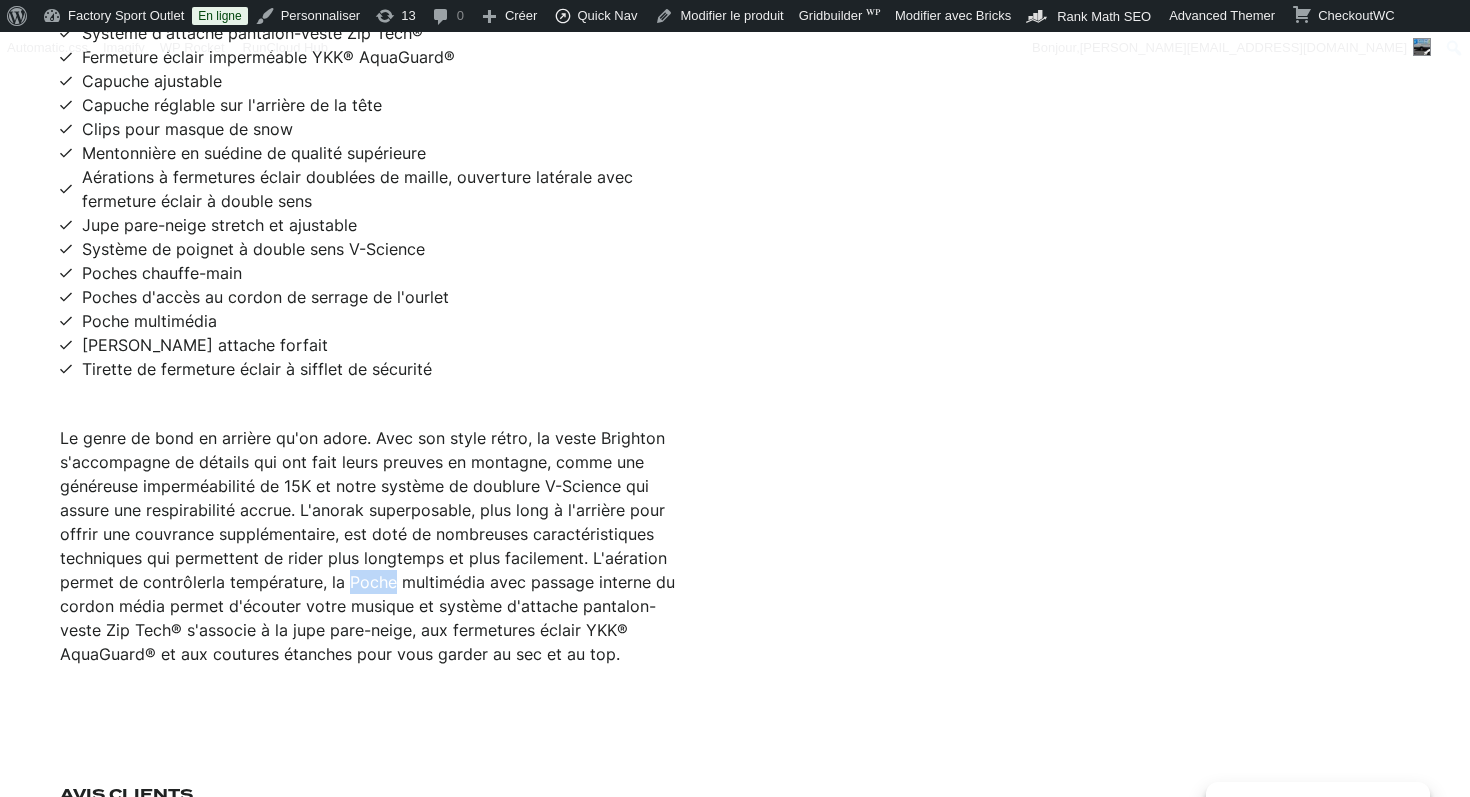 click on "Le genre de bond en arrière qu'on adore. Avec son style rétro, la veste Brighton s'accompagne de détails qui ont fait leurs preuves en montagne, comme une généreuse imperméabilité de 15K et notre système de doublure V-Science qui assure une respirabilité accrue. L'anorak superposable, plus long à l'arrière pour offrir une couvrance supplémentaire, est doté de nombreuses caractéristiques techniques qui permettent de rider plus longtemps et plus facilement. L'aération permet de contrôlerla température, la Poche multimédia avec passage interne du cordon média permet d'écouter votre musique et système d'attache pantalon-veste Zip Tech® s'associe à la jupe pare-neige, aux fermetures éclair YKK® AquaGuard® et aux coutures étanches pour vous garder au sec et au top." at bounding box center (377, 546) 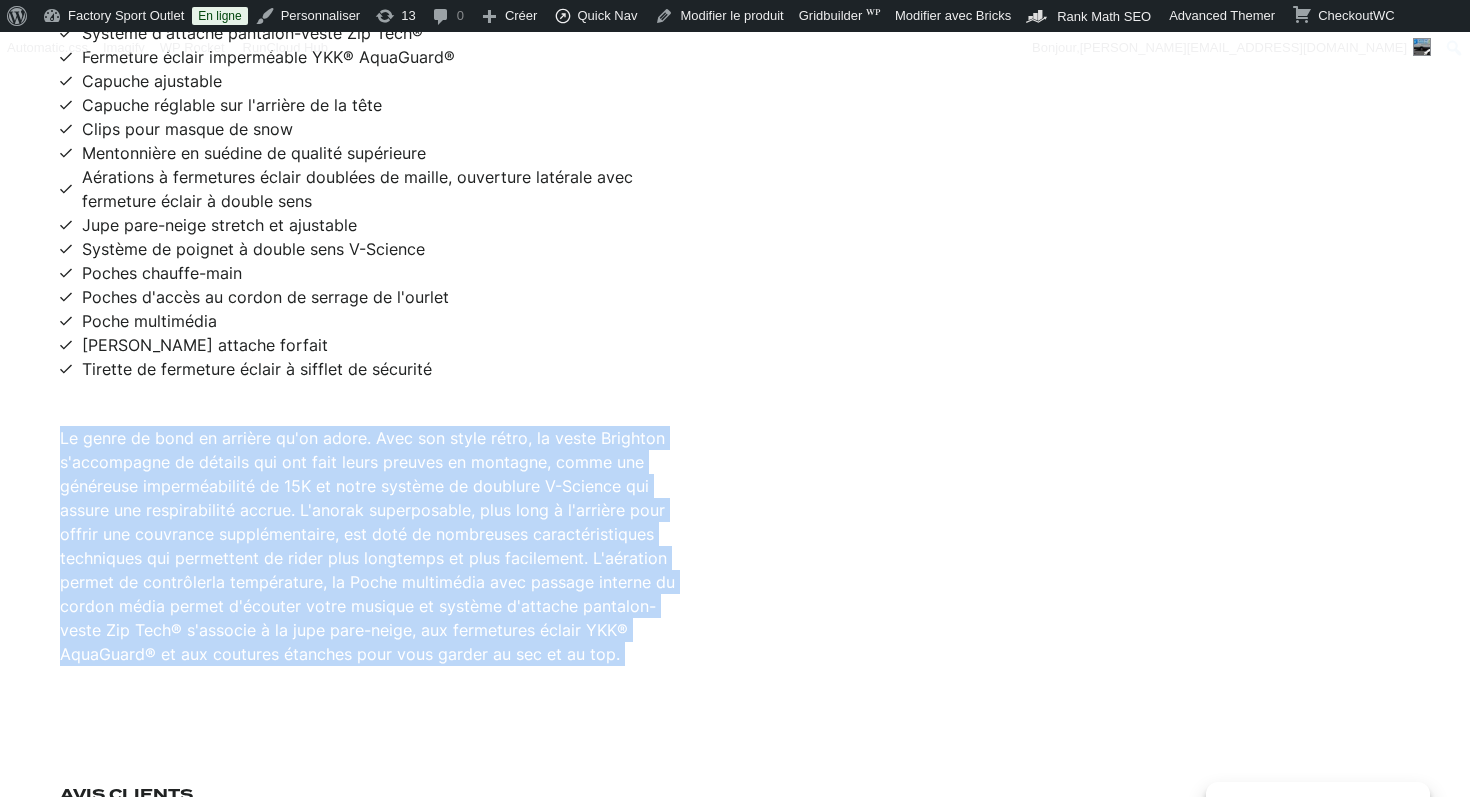 click on "Le genre de bond en arrière qu'on adore. Avec son style rétro, la veste Brighton s'accompagne de détails qui ont fait leurs preuves en montagne, comme une généreuse imperméabilité de 15K et notre système de doublure V-Science qui assure une respirabilité accrue. L'anorak superposable, plus long à l'arrière pour offrir une couvrance supplémentaire, est doté de nombreuses caractéristiques techniques qui permettent de rider plus longtemps et plus facilement. L'aération permet de contrôlerla température, la Poche multimédia avec passage interne du cordon média permet d'écouter votre musique et système d'attache pantalon-veste Zip Tech® s'associe à la jupe pare-neige, aux fermetures éclair YKK® AquaGuard® et aux coutures étanches pour vous garder au sec et au top." at bounding box center (377, 546) 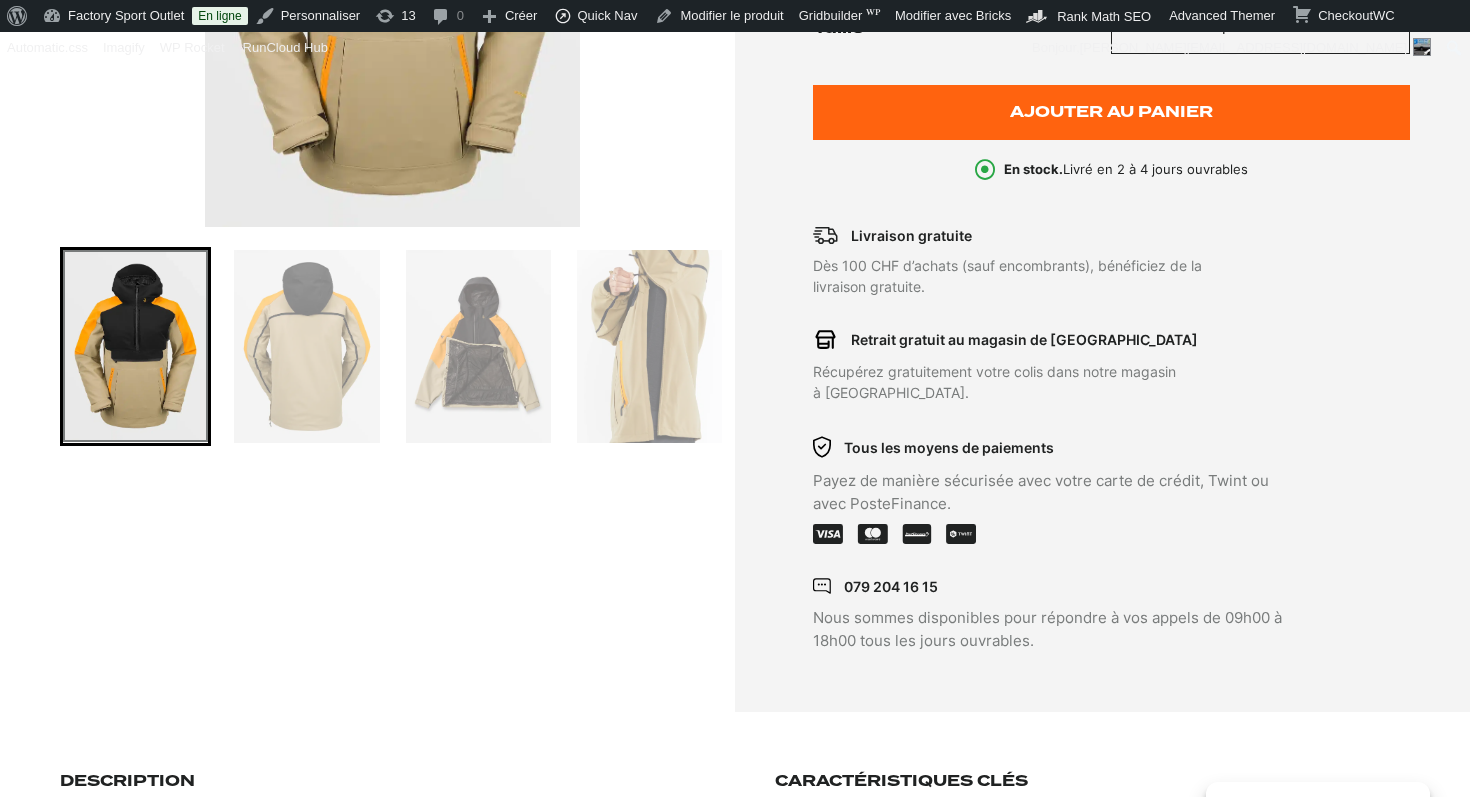 scroll, scrollTop: 591, scrollLeft: 0, axis: vertical 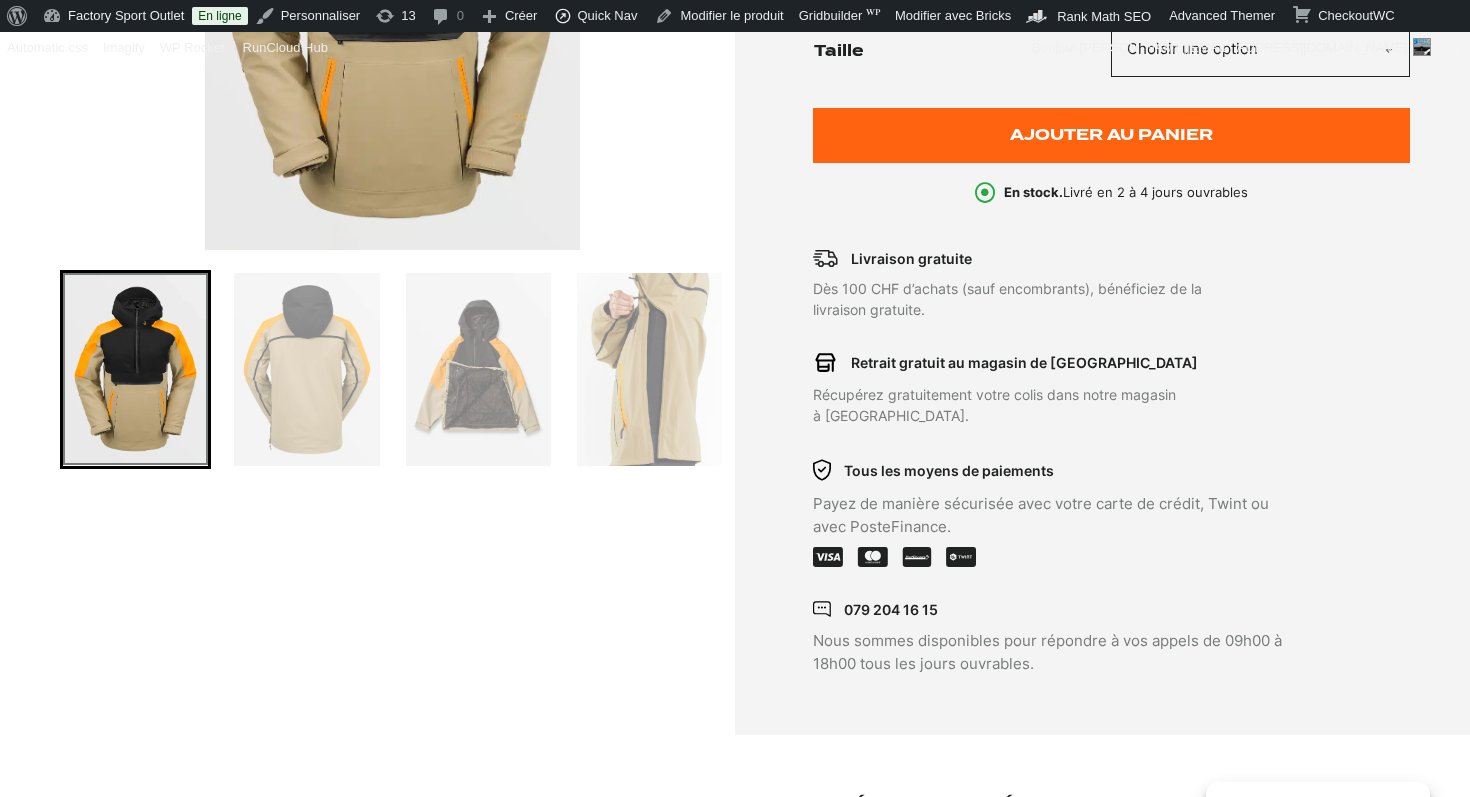 click at bounding box center [392, 0] 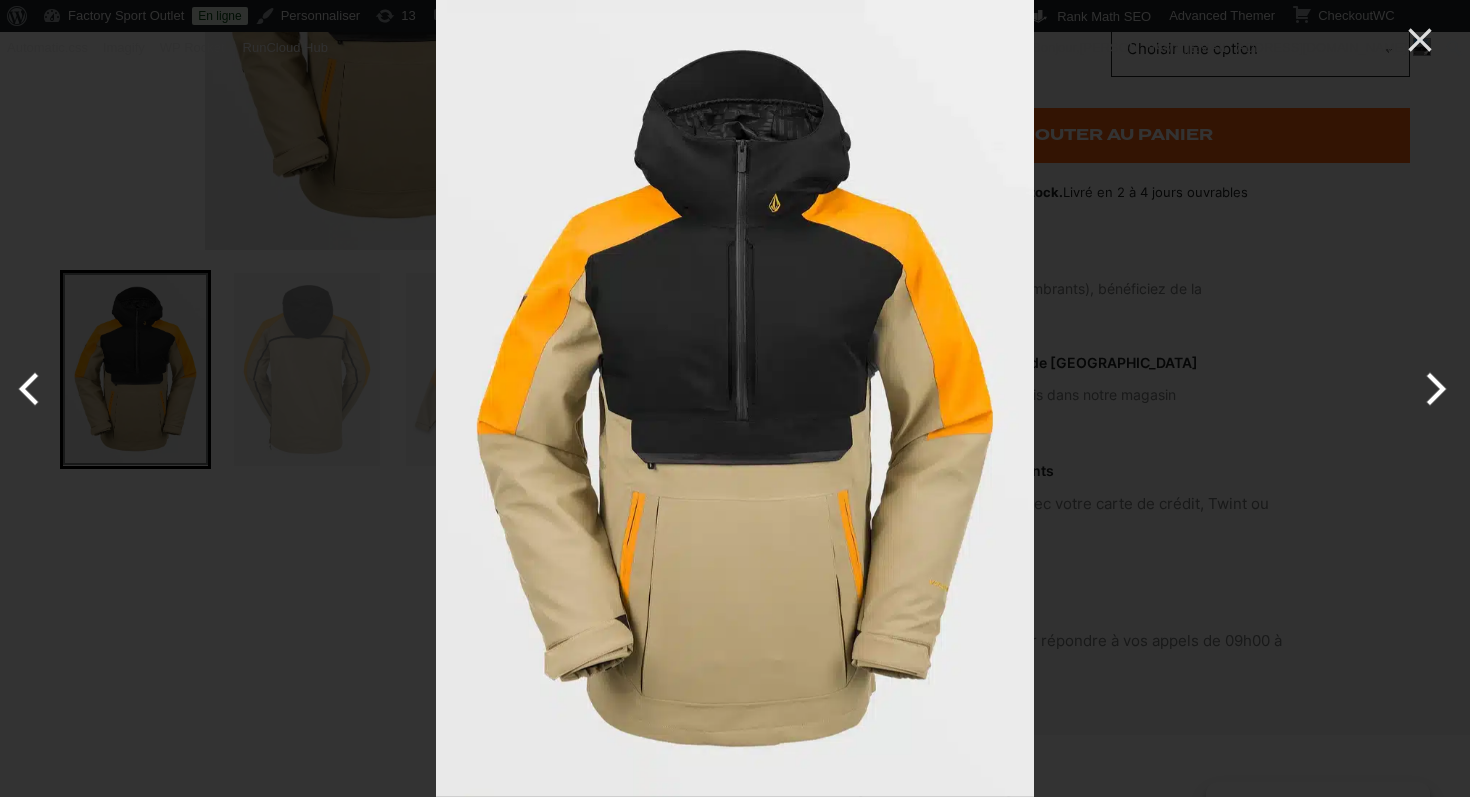click at bounding box center (1171, 398) 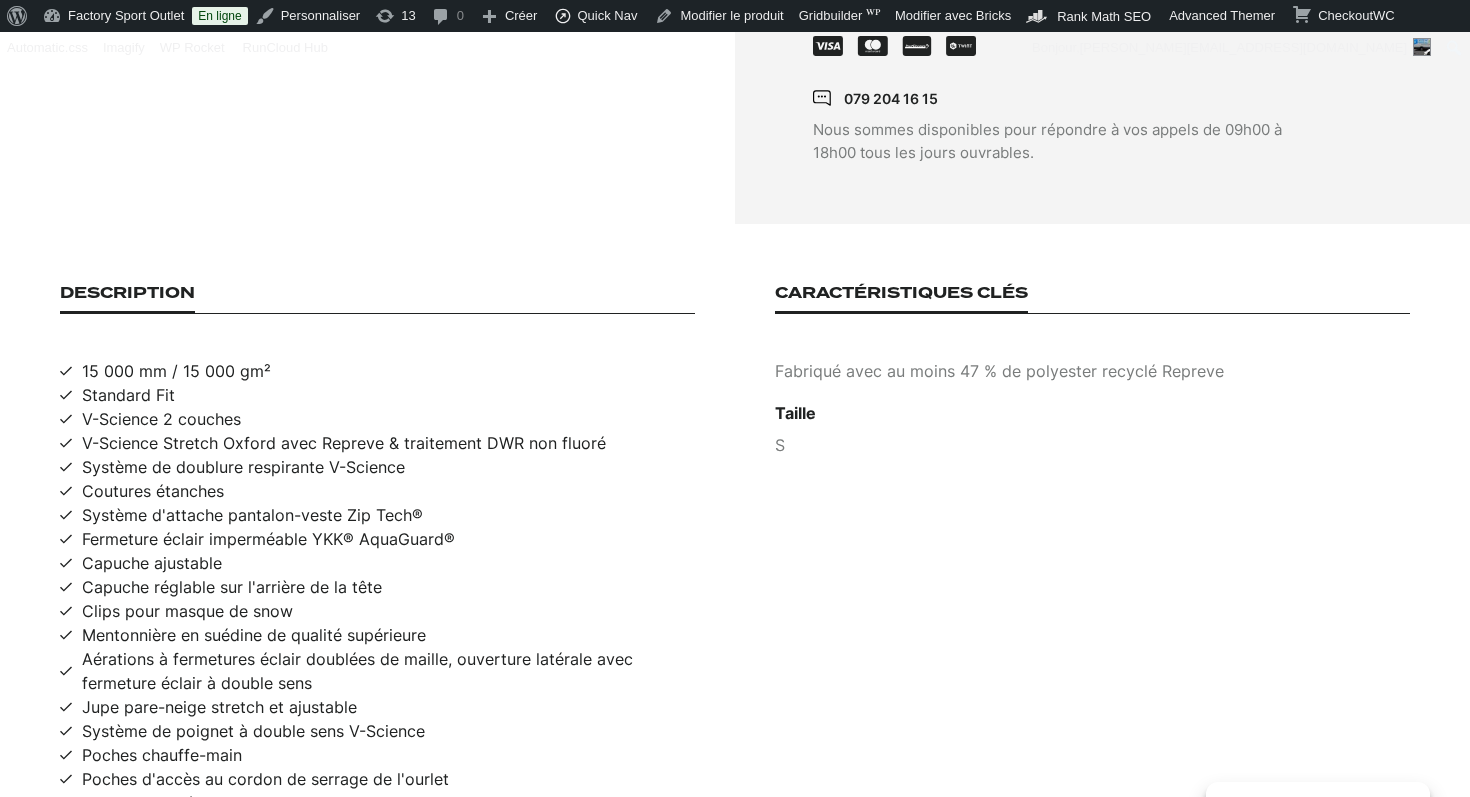 scroll, scrollTop: 1101, scrollLeft: 0, axis: vertical 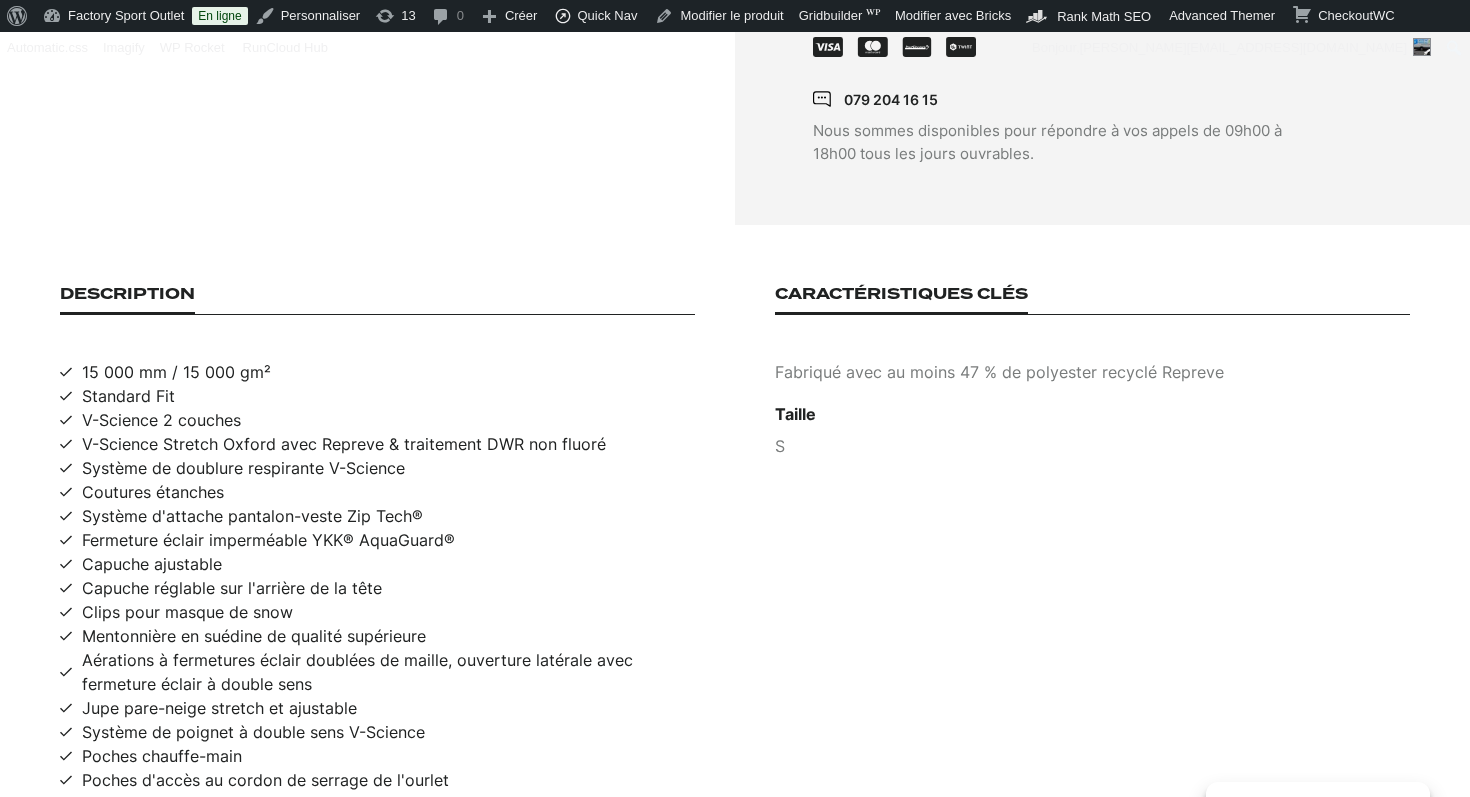 click on "15 000 mm / 15 000 gm²" at bounding box center [176, 372] 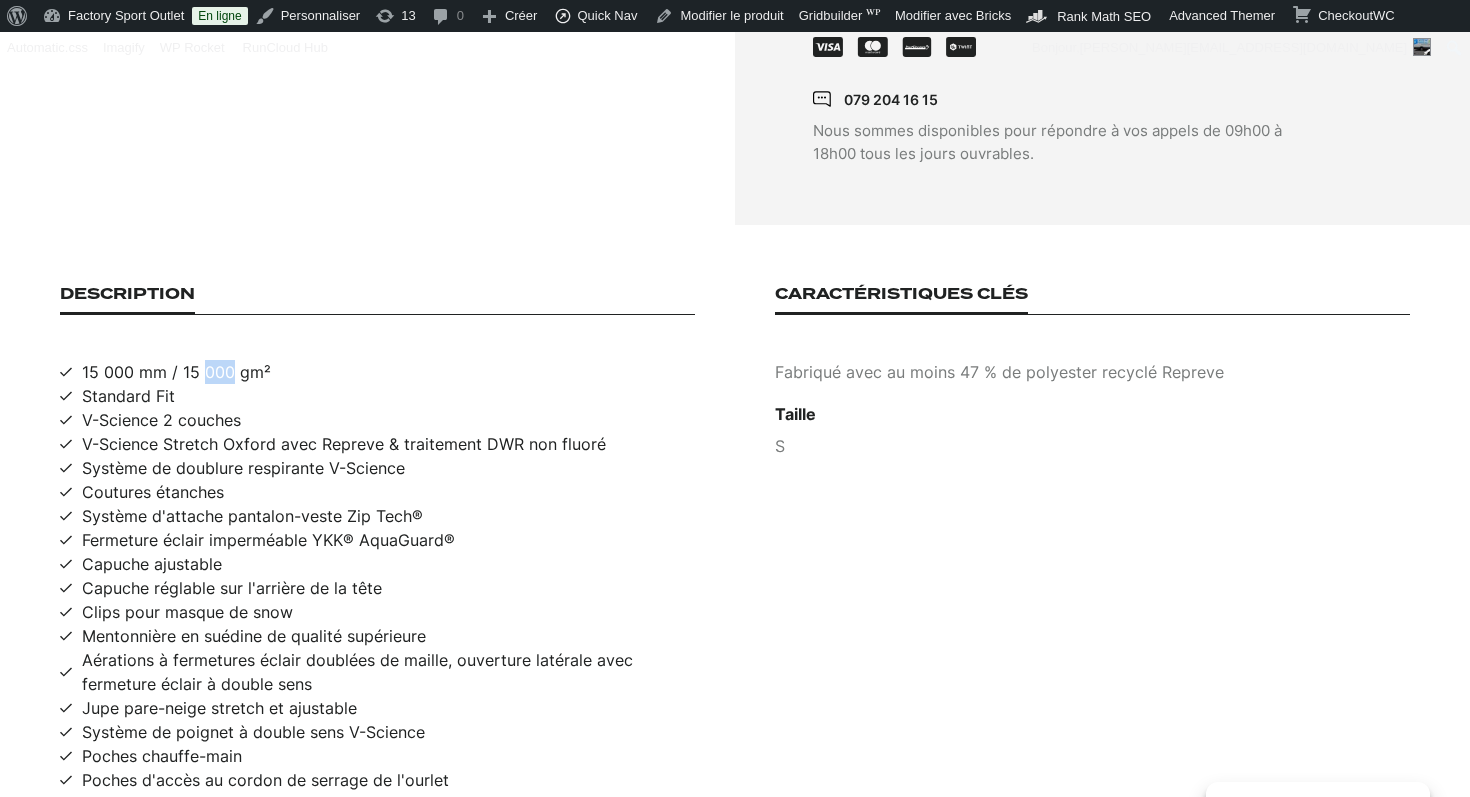 click on "15 000 mm / 15 000 gm²" at bounding box center (176, 372) 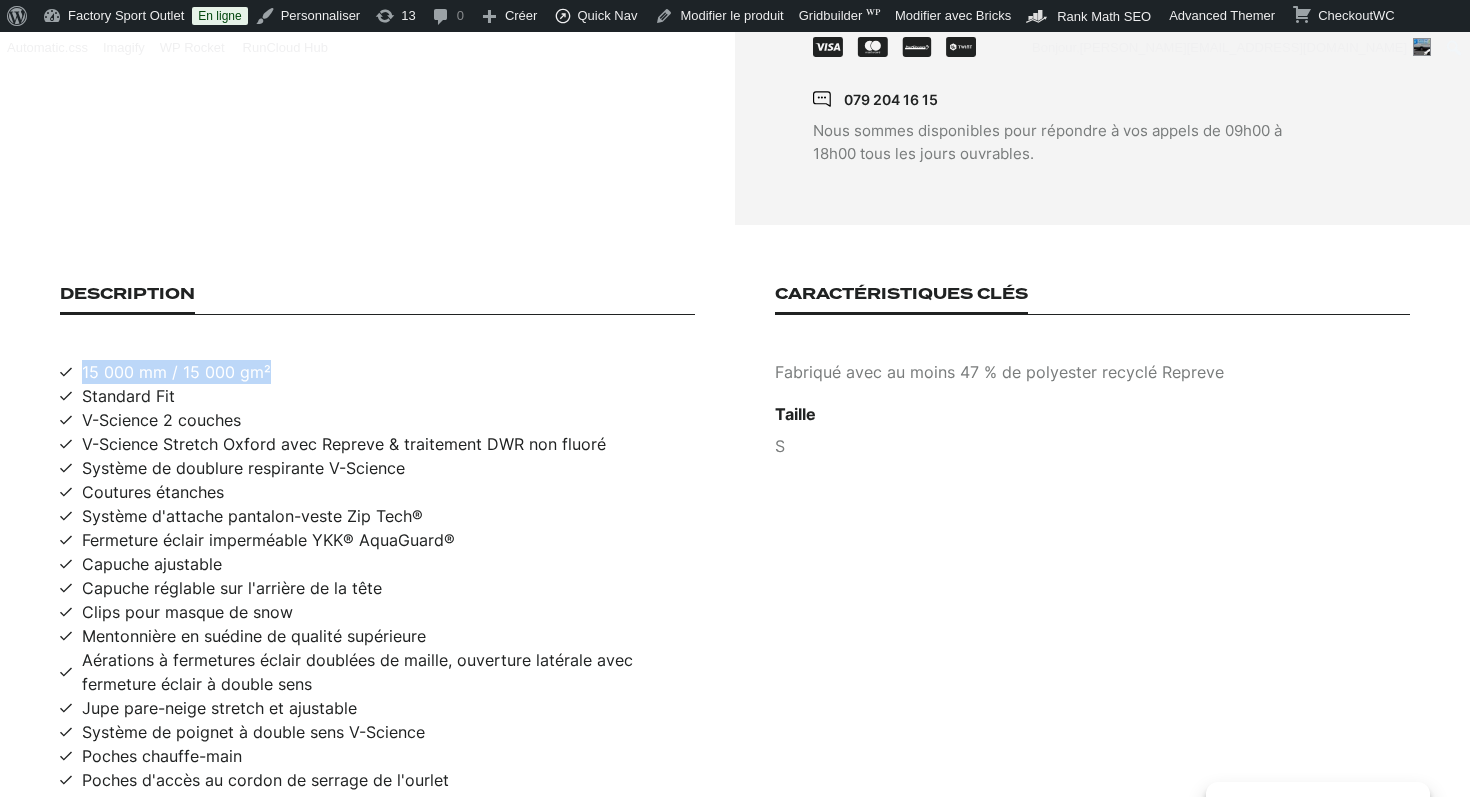 click on "15 000 mm / 15 000 gm²" at bounding box center (176, 372) 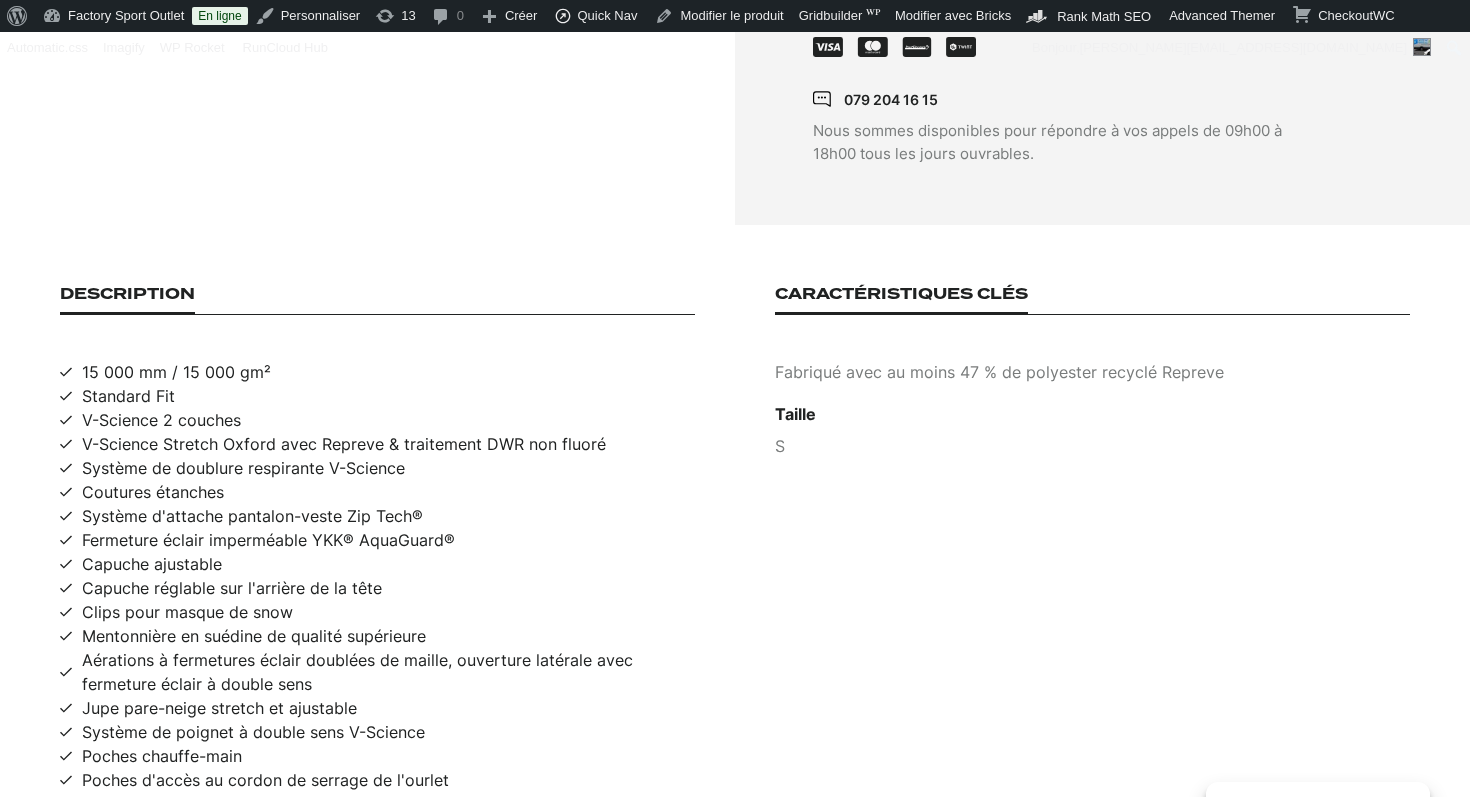 click on "V-Science 2 couches" at bounding box center (161, 420) 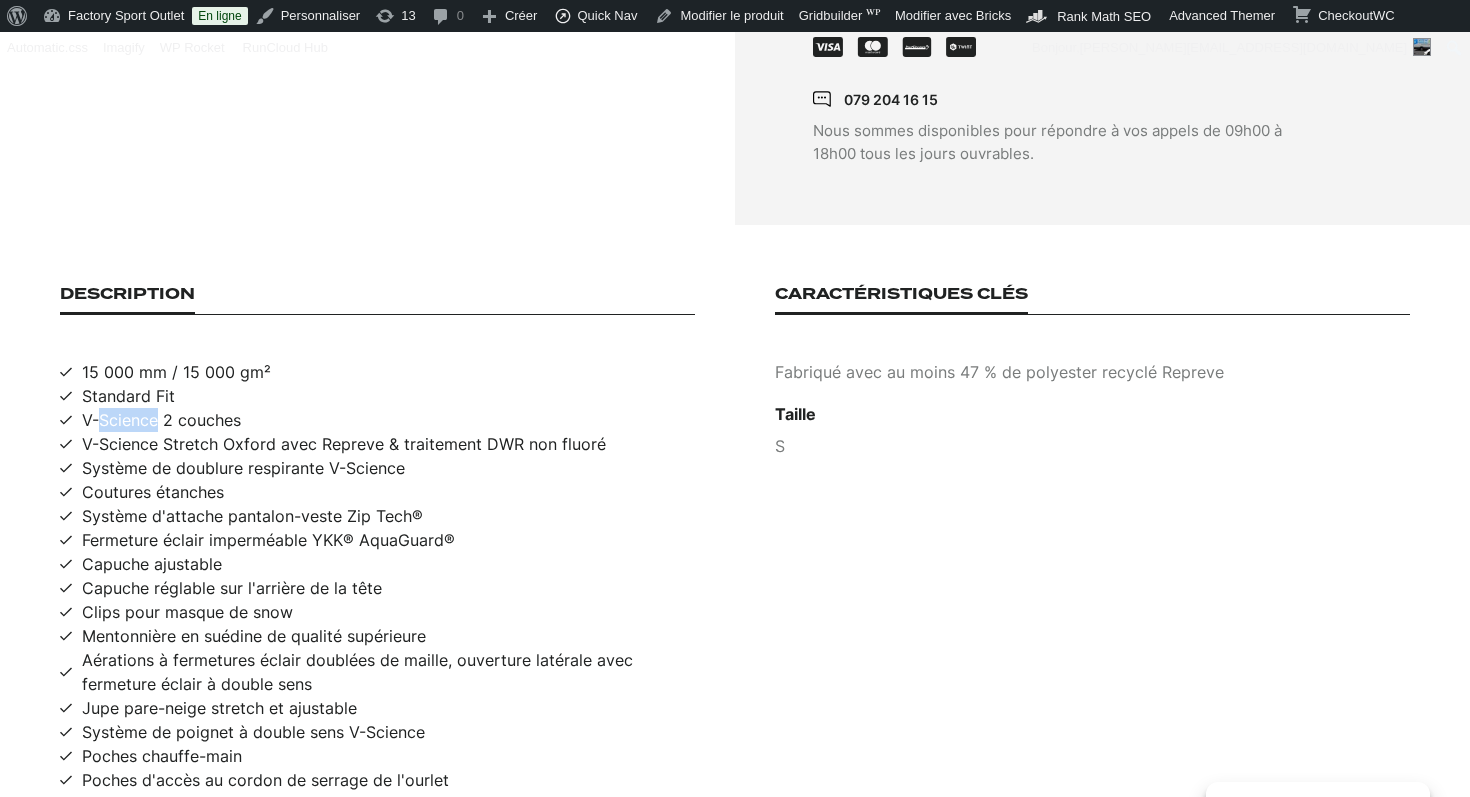click on "V-Science 2 couches" at bounding box center [161, 420] 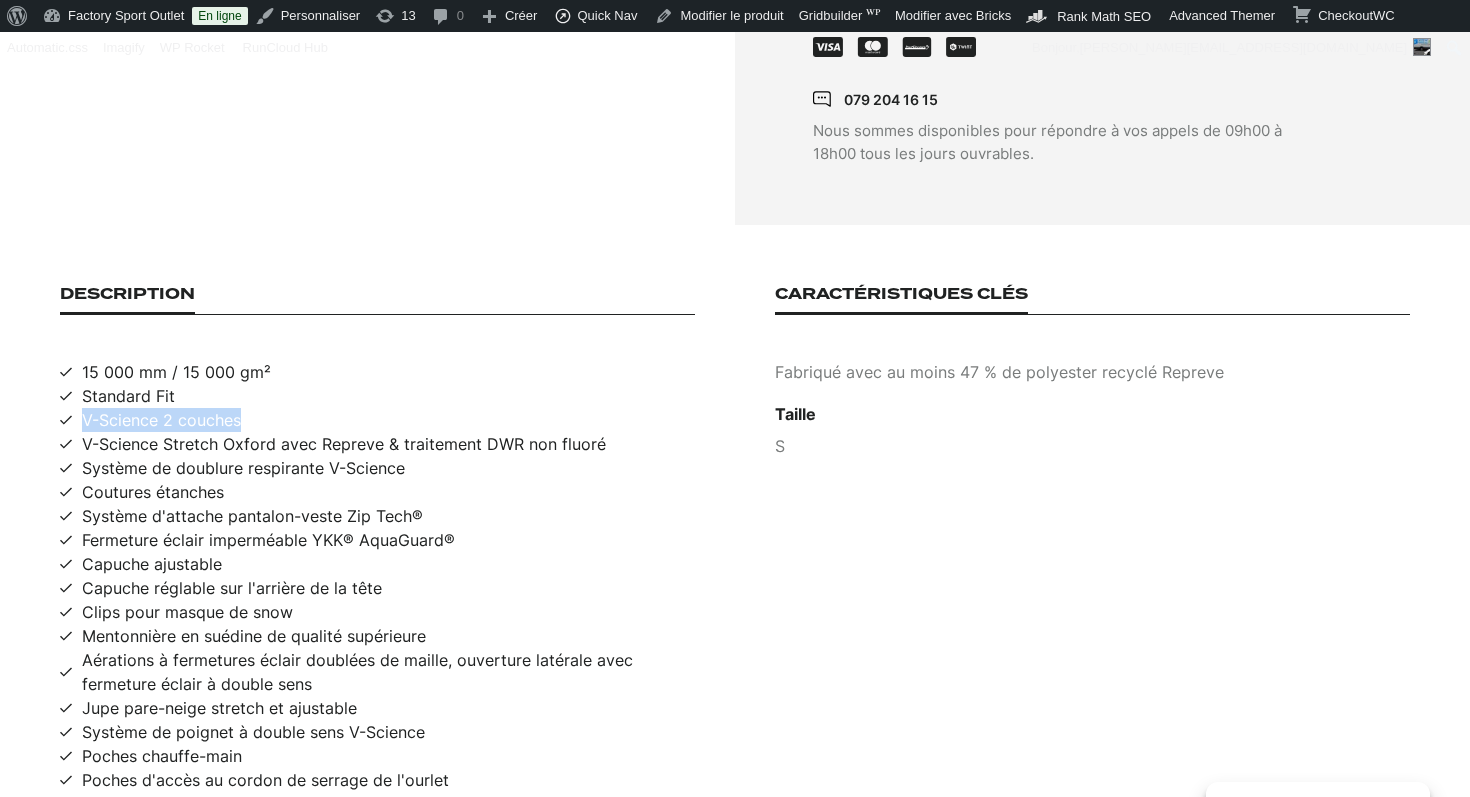 click on "V-Science 2 couches" at bounding box center [161, 420] 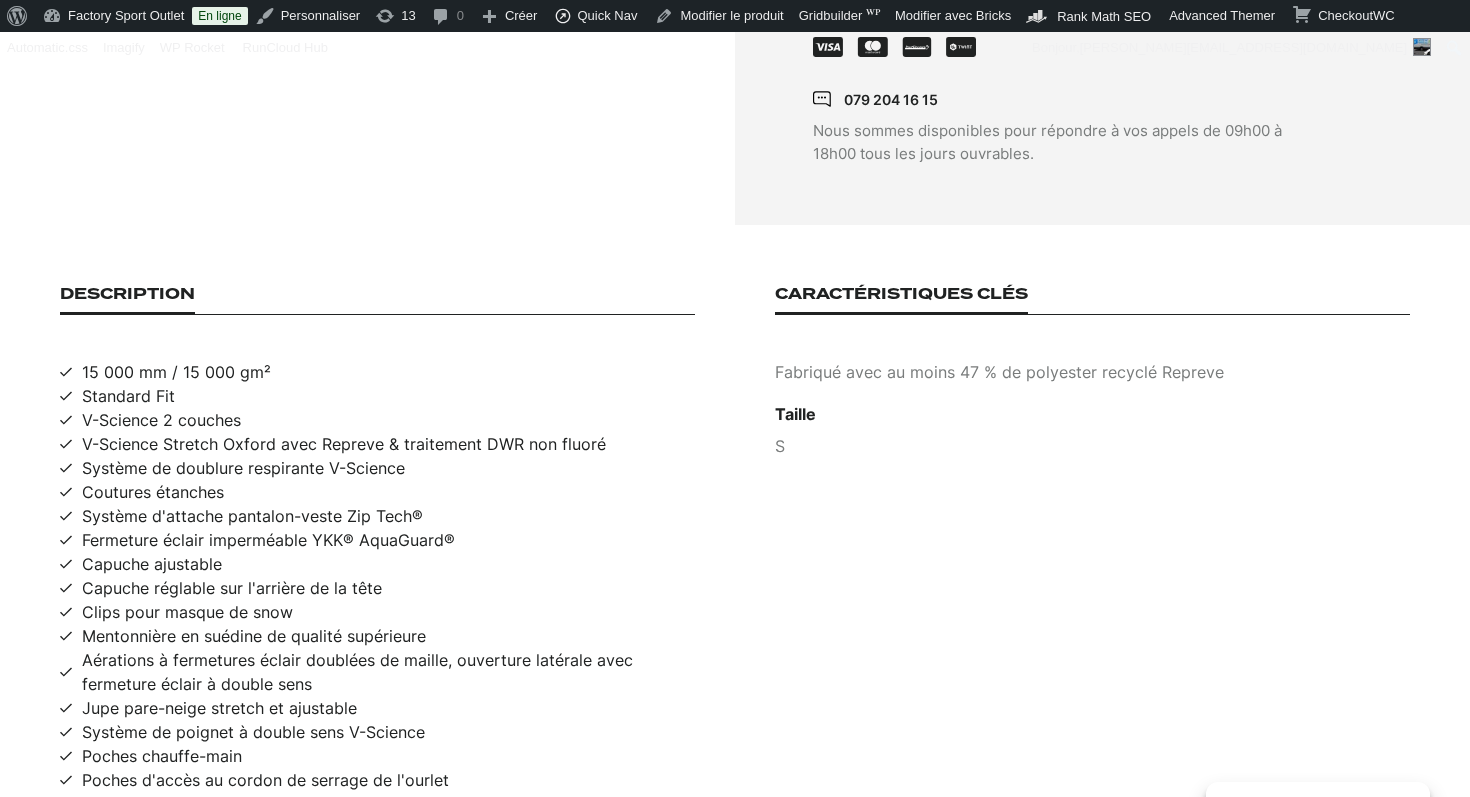 click on "V-Science Stretch Oxford avec Repreve & traitement DWR non fluoré" at bounding box center (344, 444) 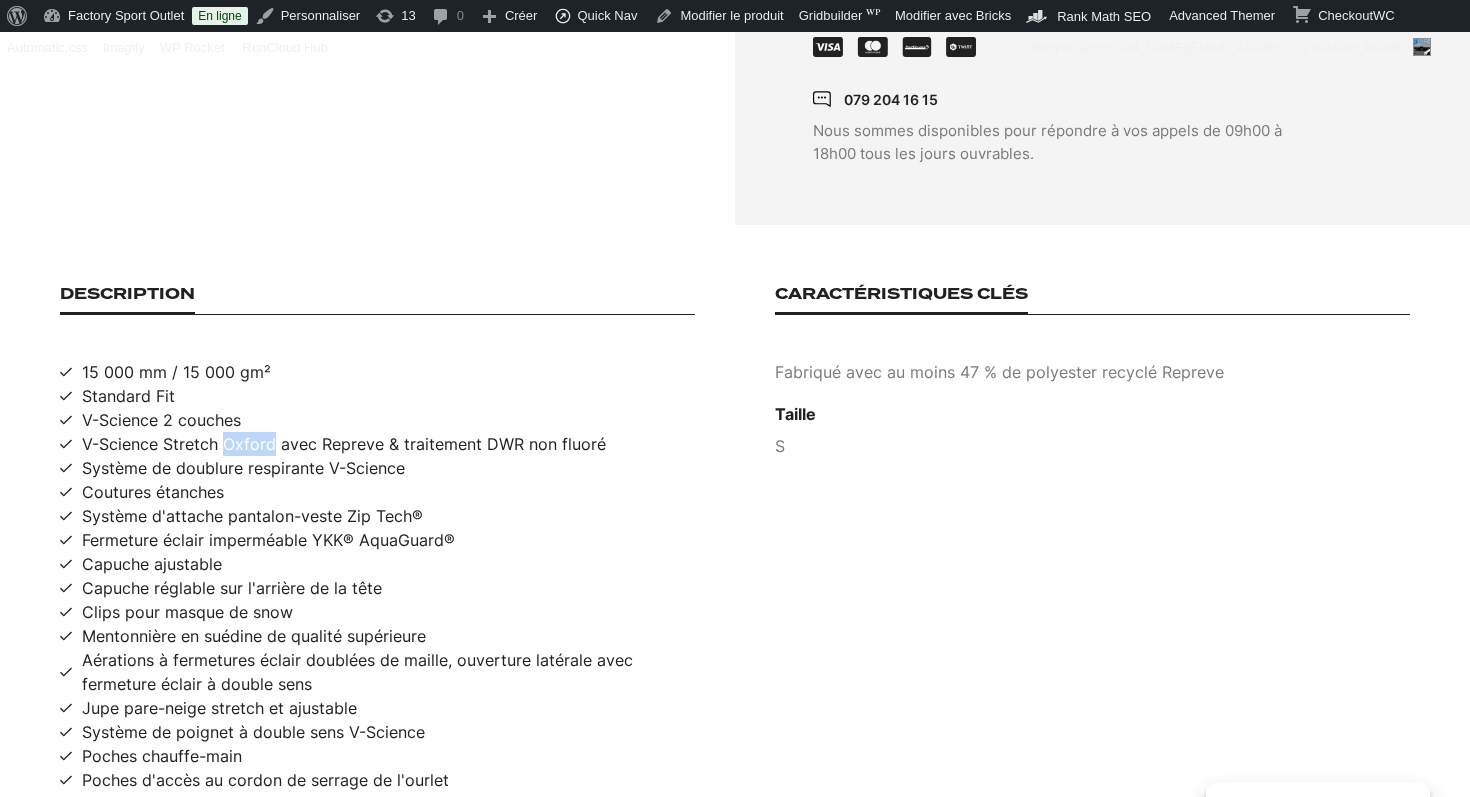 click on "V-Science Stretch Oxford avec Repreve & traitement DWR non fluoré" at bounding box center [344, 444] 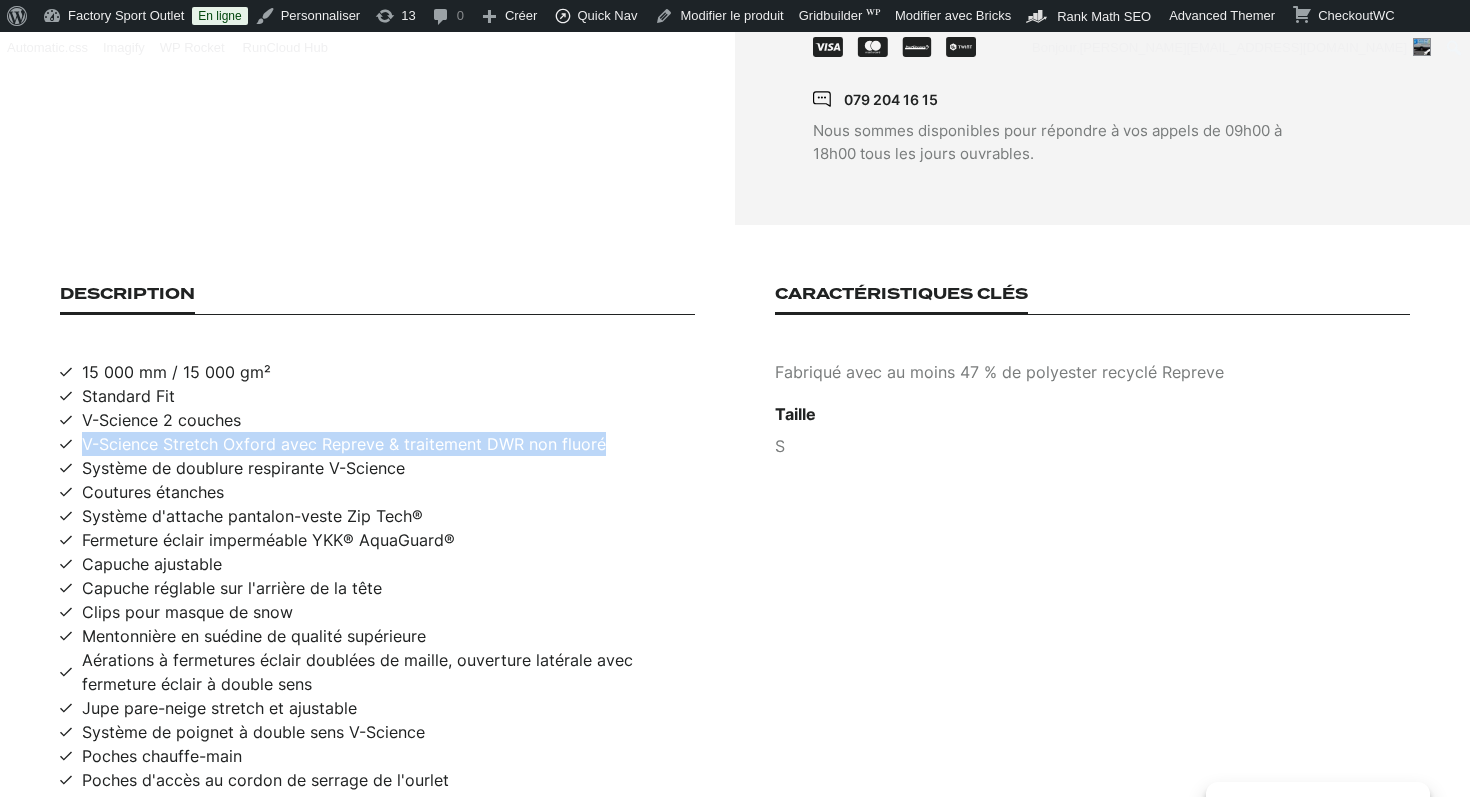click on "V-Science Stretch Oxford avec Repreve & traitement DWR non fluoré" at bounding box center (344, 444) 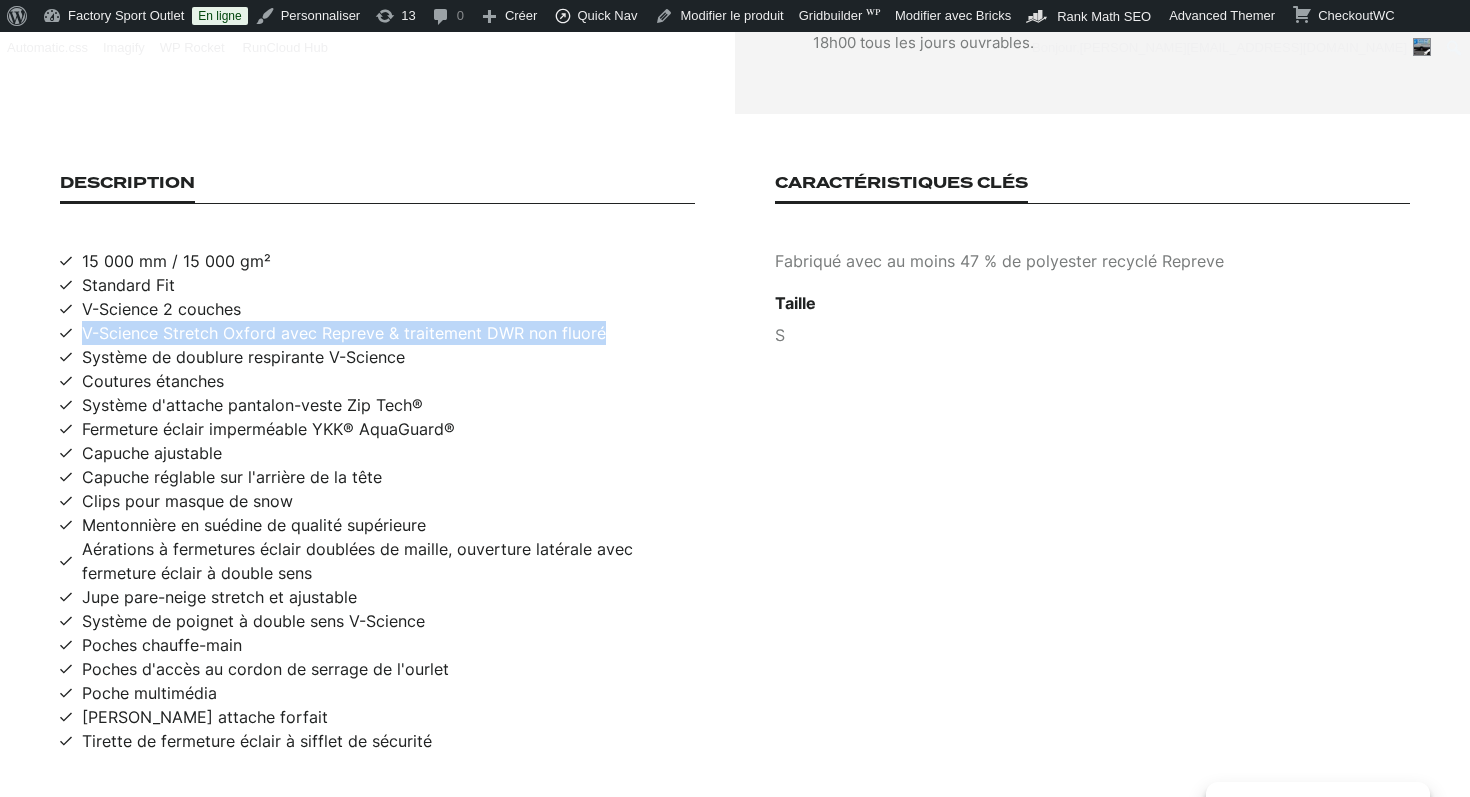 scroll, scrollTop: 1227, scrollLeft: 0, axis: vertical 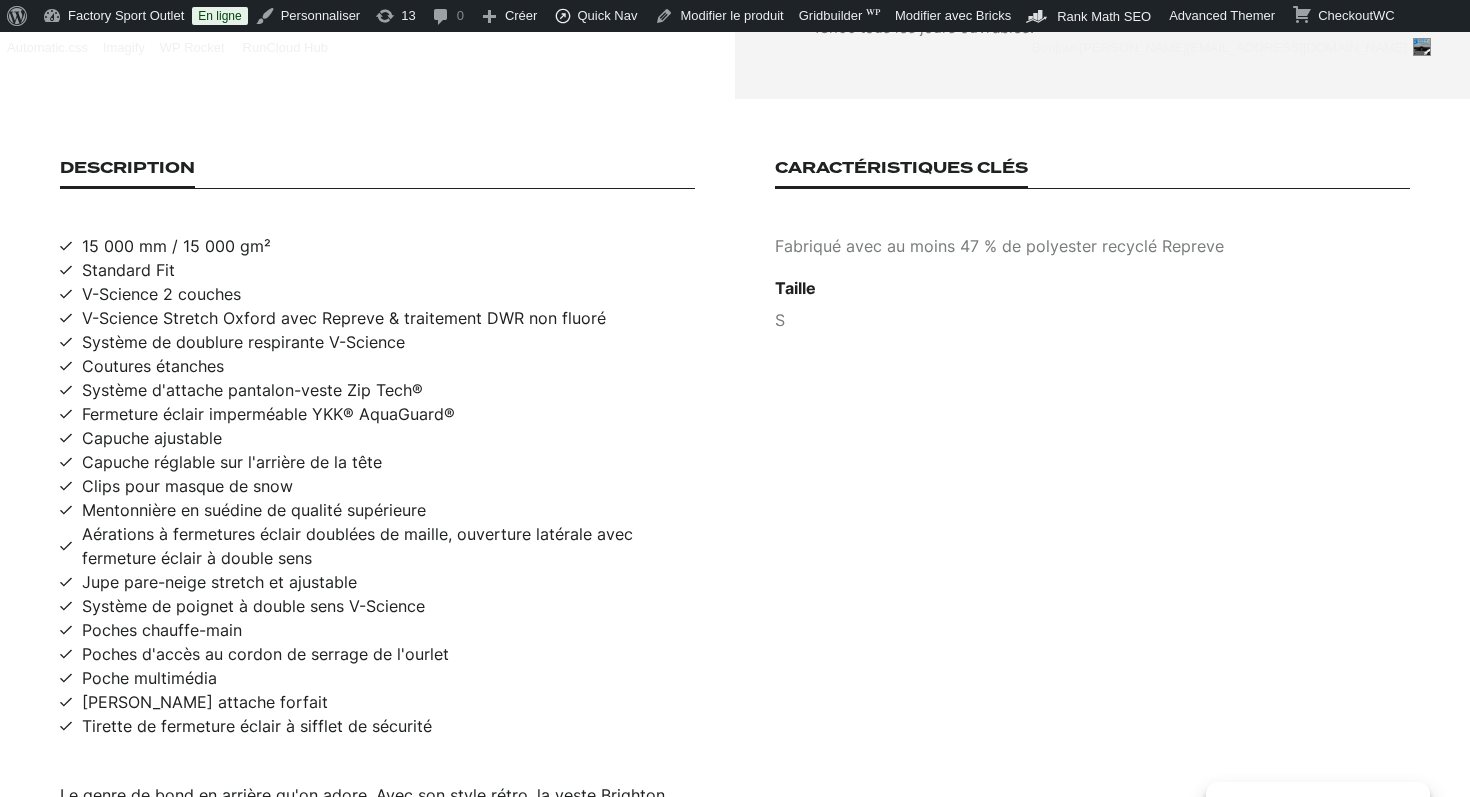 click on "Système de doublure respirante V-Science" at bounding box center (243, 342) 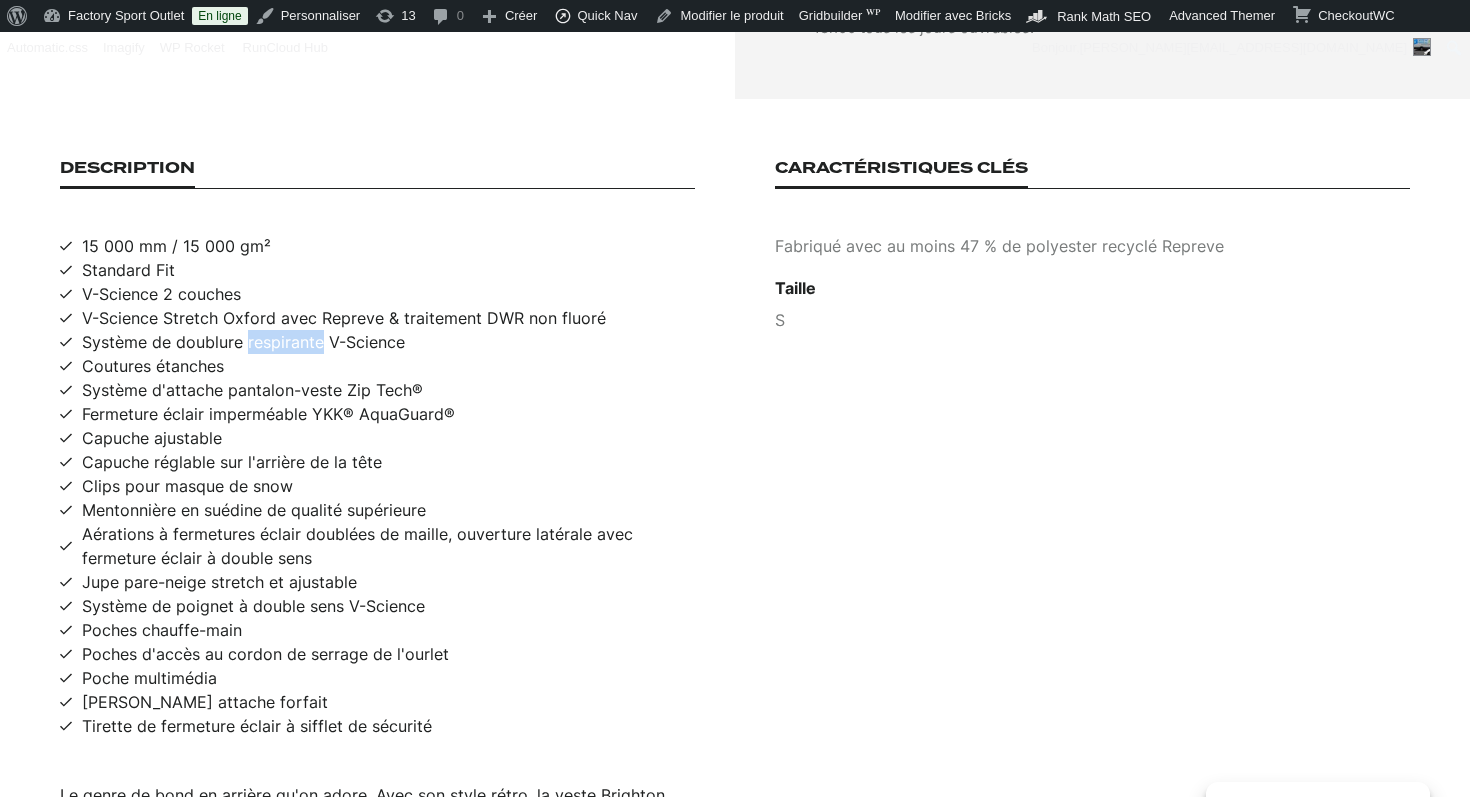 click on "Système de doublure respirante V-Science" at bounding box center [243, 342] 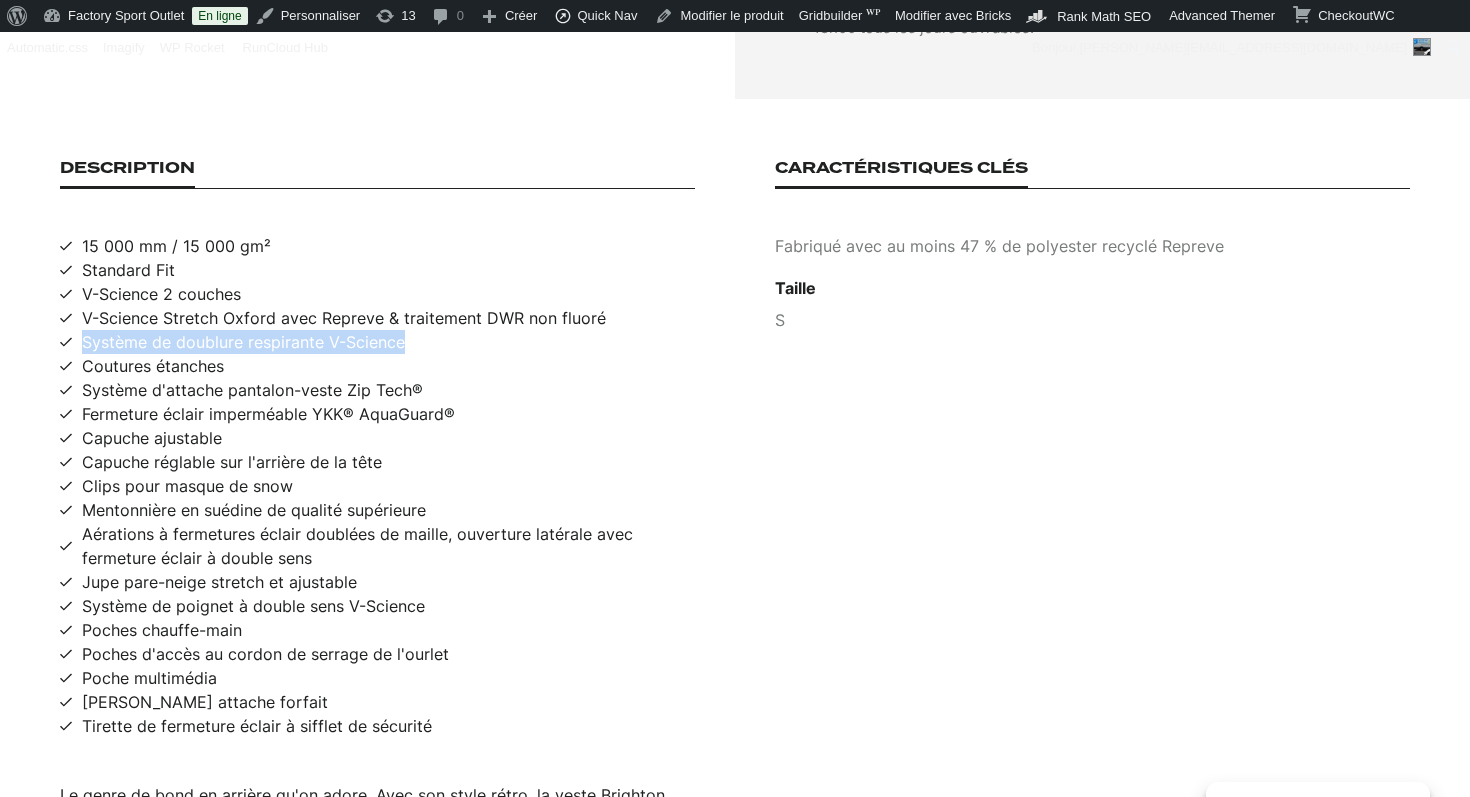 click on "Système de doublure respirante V-Science" at bounding box center (243, 342) 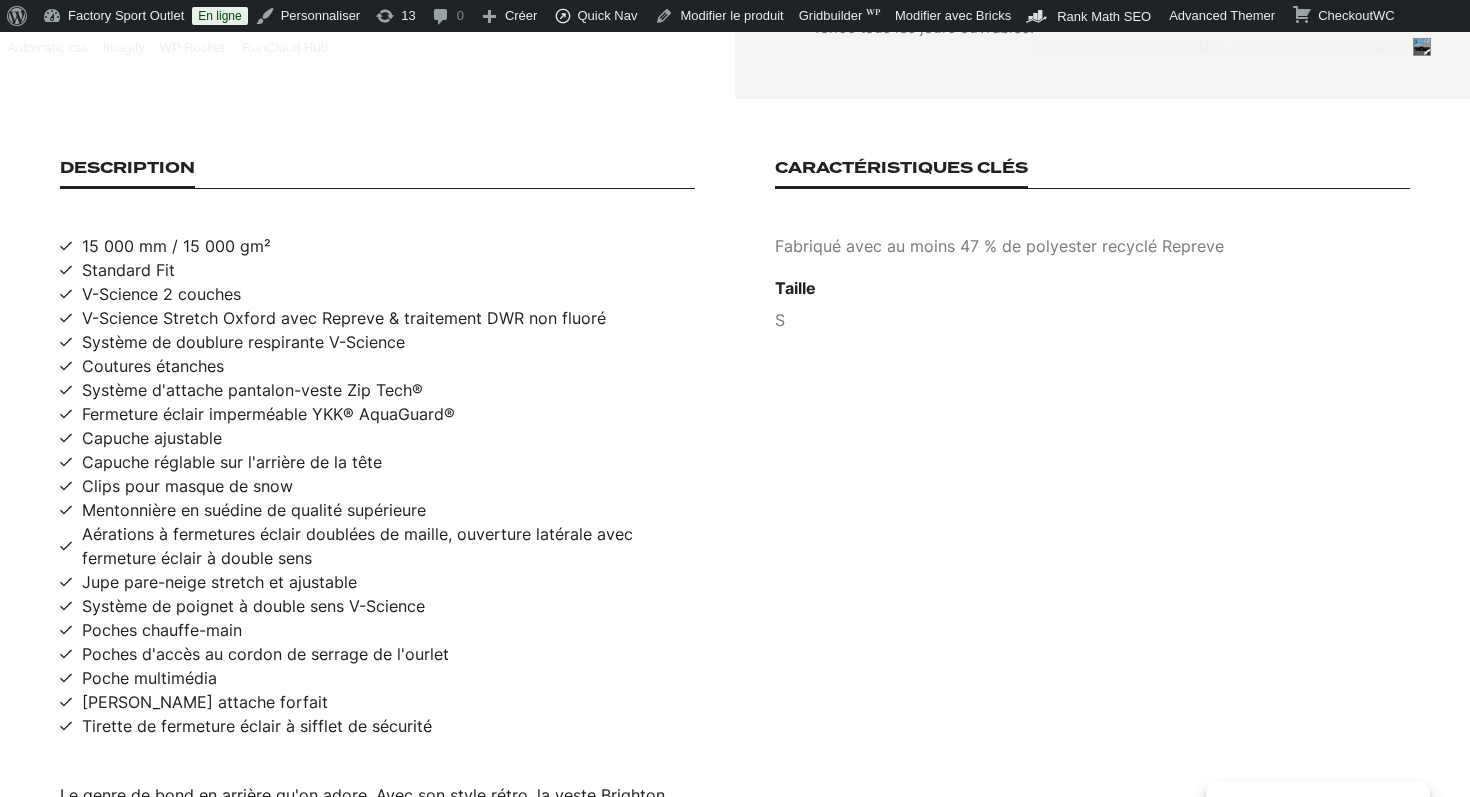 click on "Système d'attache pantalon-veste Zip Tech®" at bounding box center (252, 390) 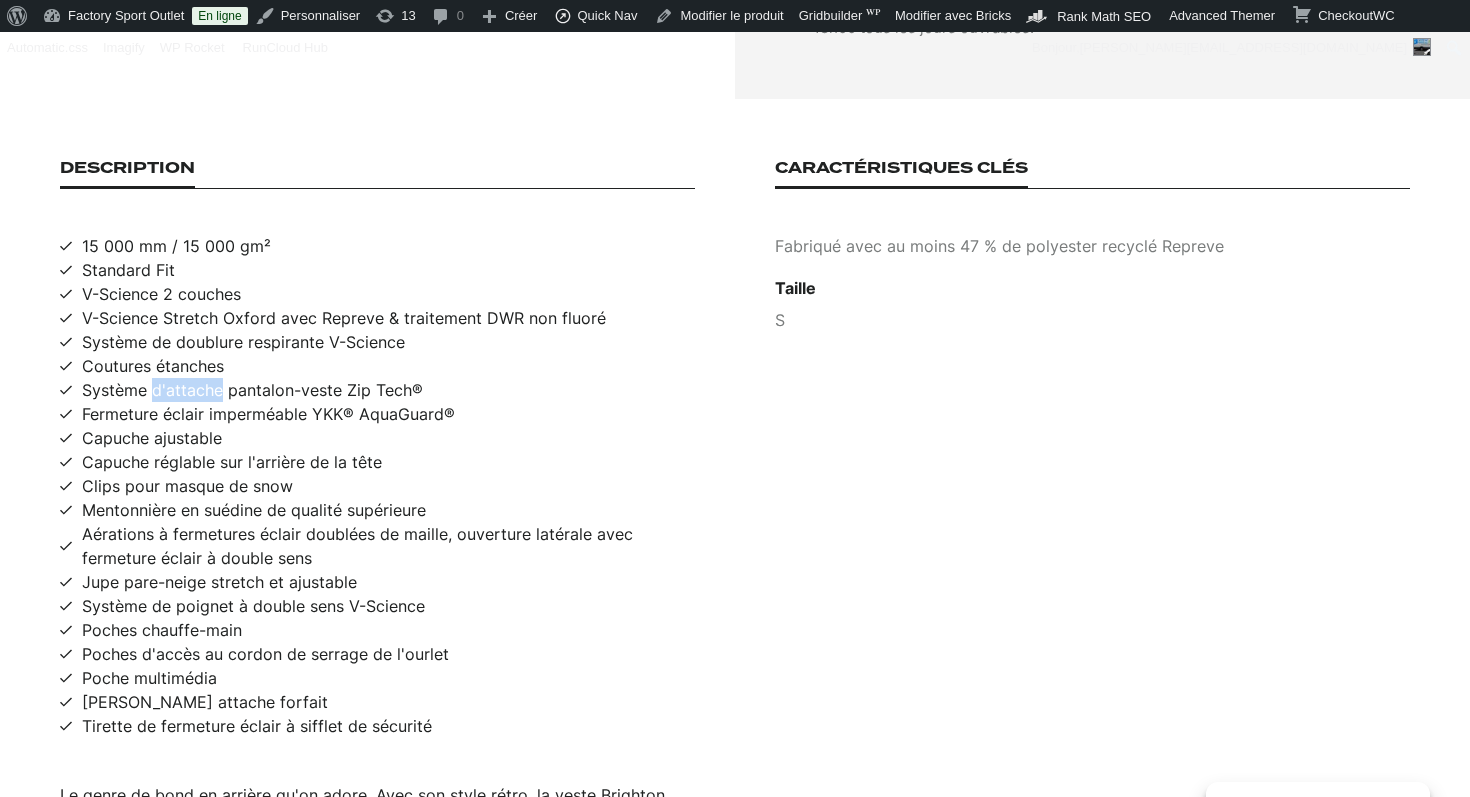 click on "Système d'attache pantalon-veste Zip Tech®" at bounding box center (252, 390) 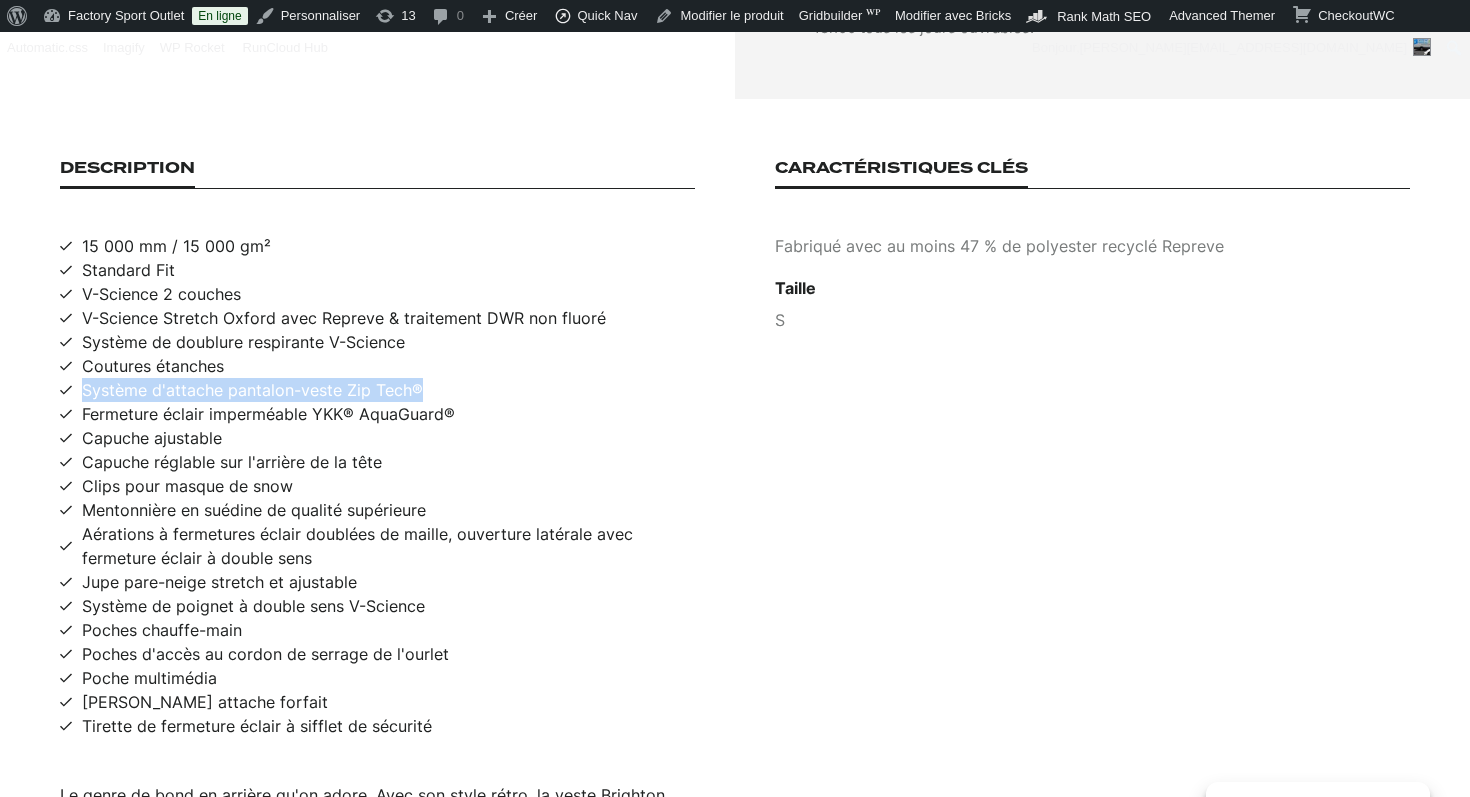 click on "Système d'attache pantalon-veste Zip Tech®" at bounding box center [252, 390] 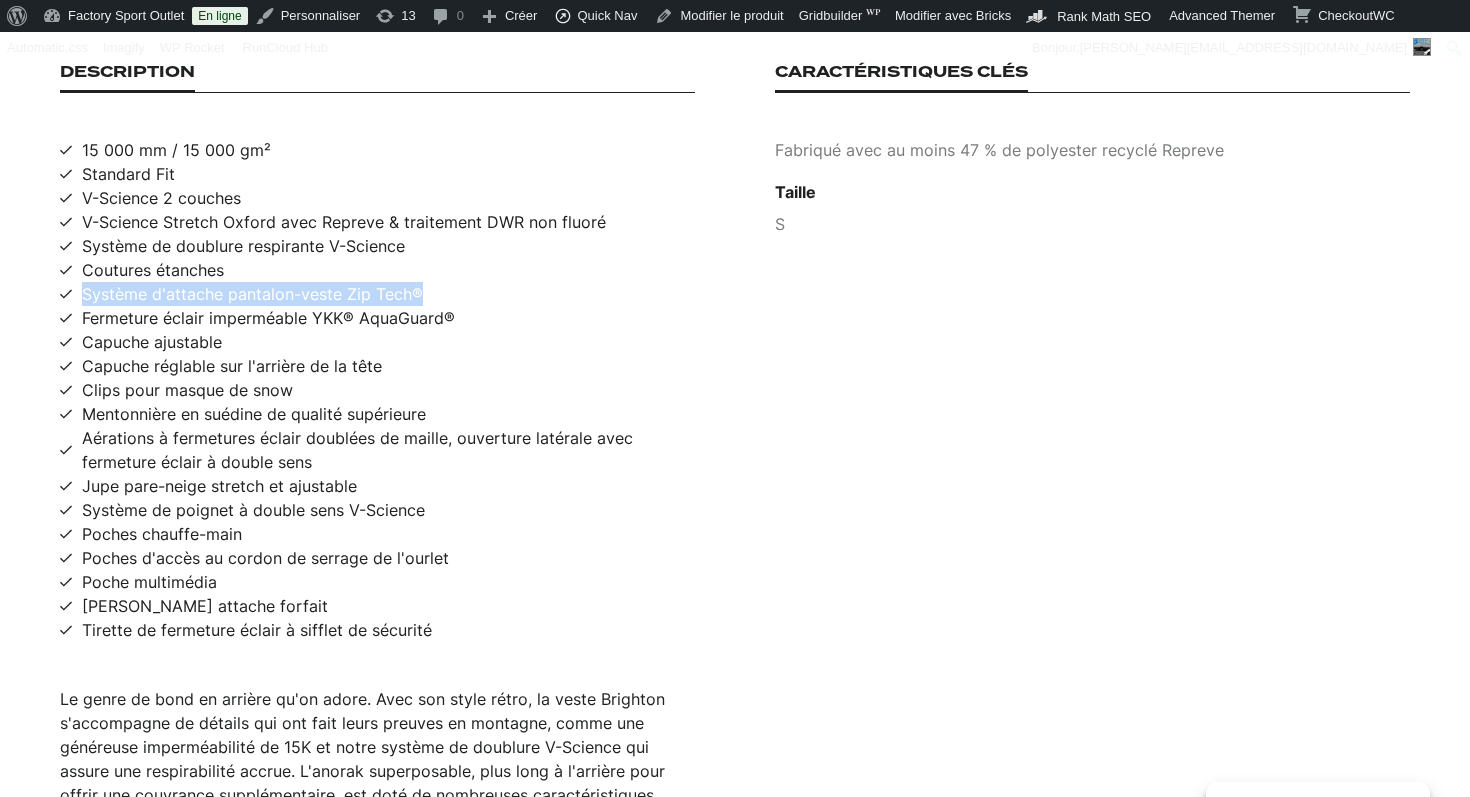 scroll, scrollTop: 1324, scrollLeft: 0, axis: vertical 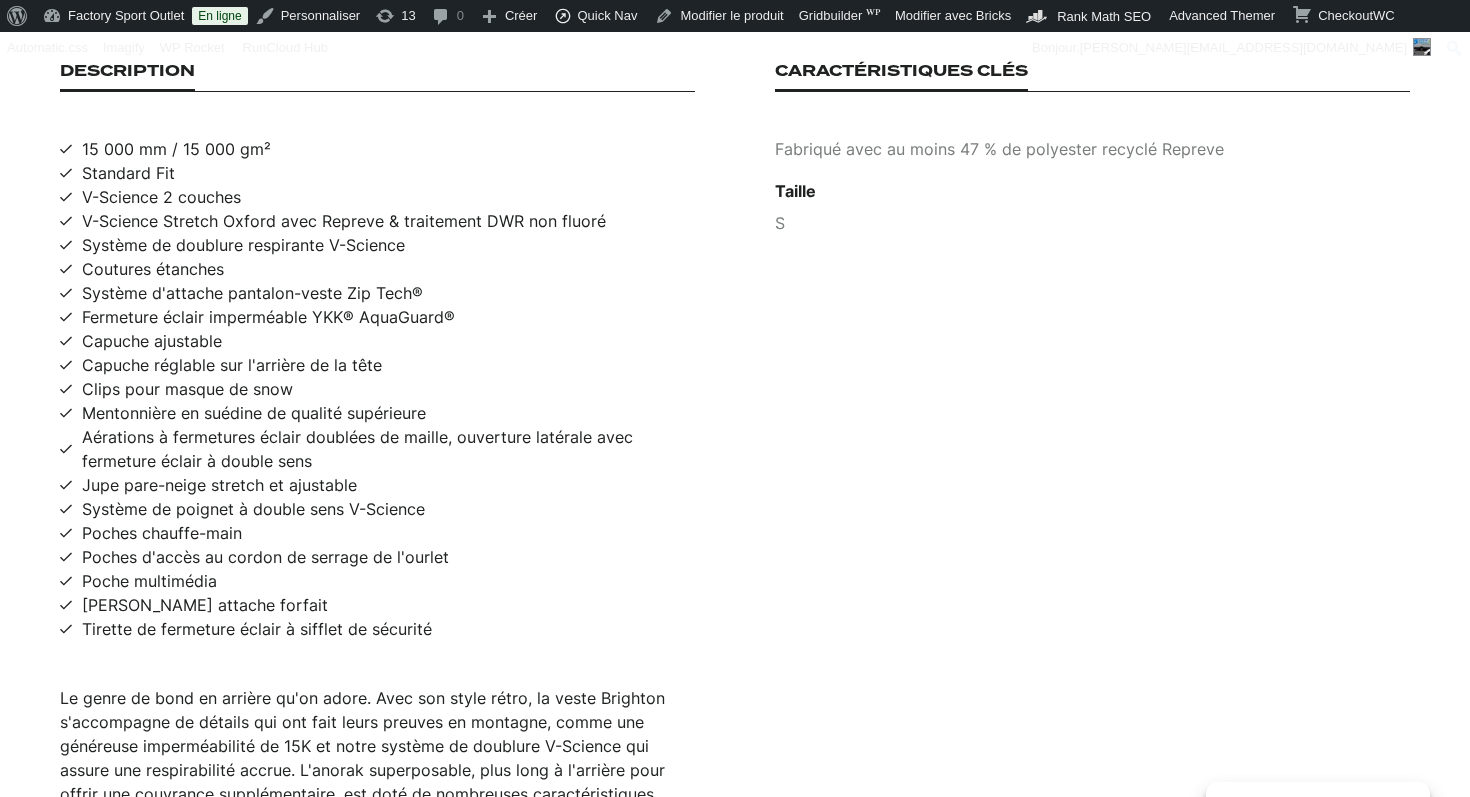 click on "Aérations à fermetures éclair doublées de maille, ouverture latérale avec fermeture éclair à double sens" at bounding box center [388, 449] 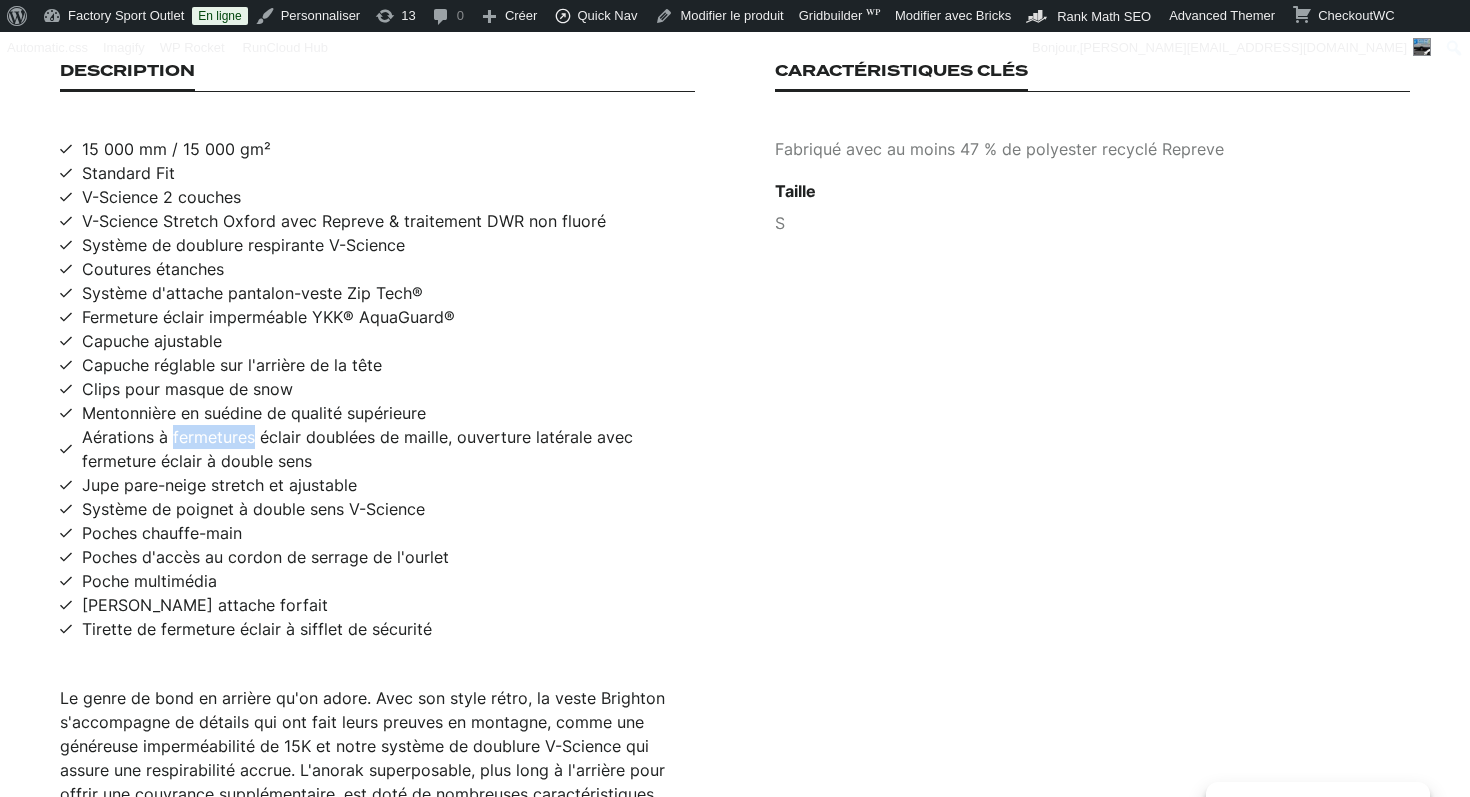 click on "Aérations à fermetures éclair doublées de maille, ouverture latérale avec fermeture éclair à double sens" at bounding box center [388, 449] 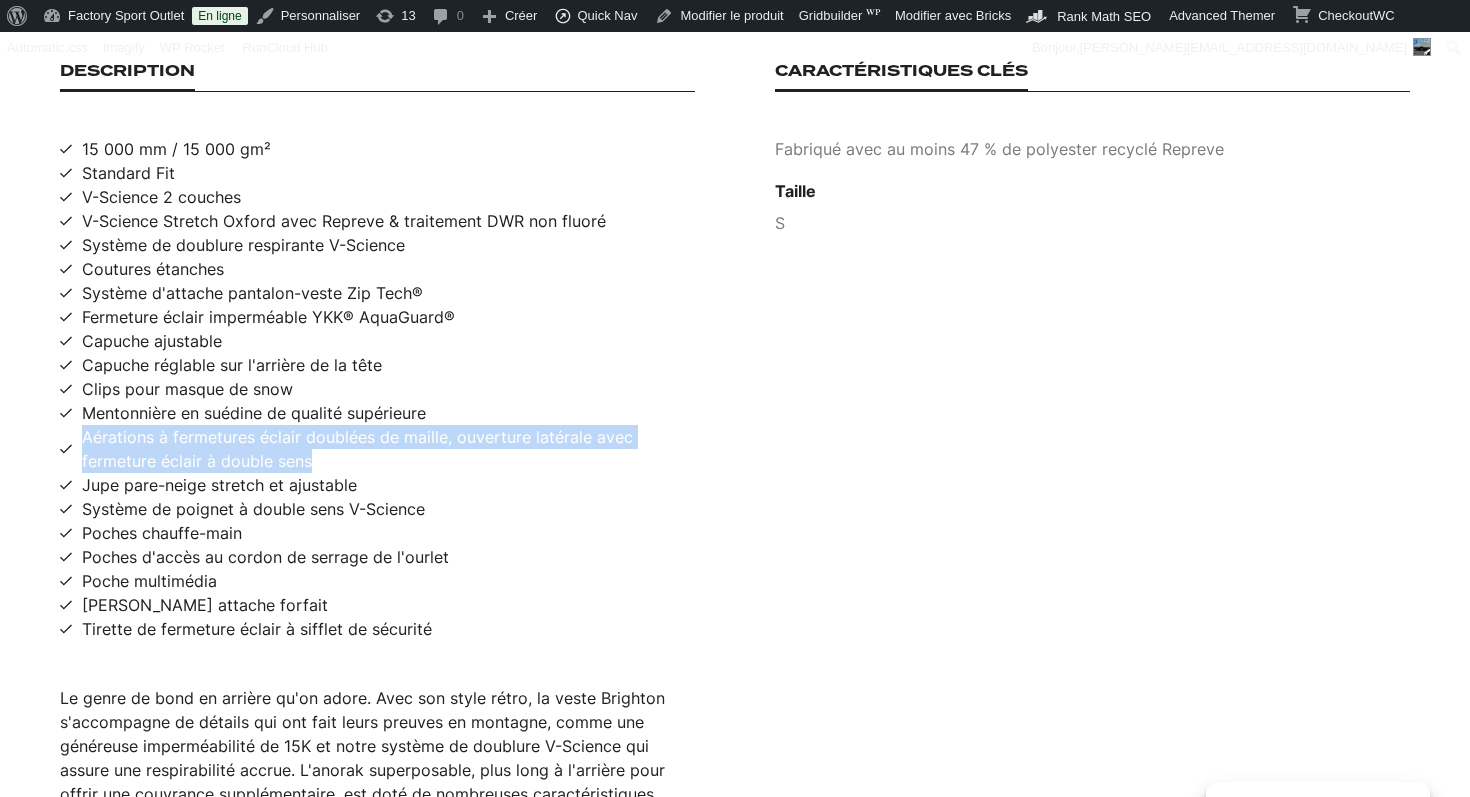 click on "Aérations à fermetures éclair doublées de maille, ouverture latérale avec fermeture éclair à double sens" at bounding box center (388, 449) 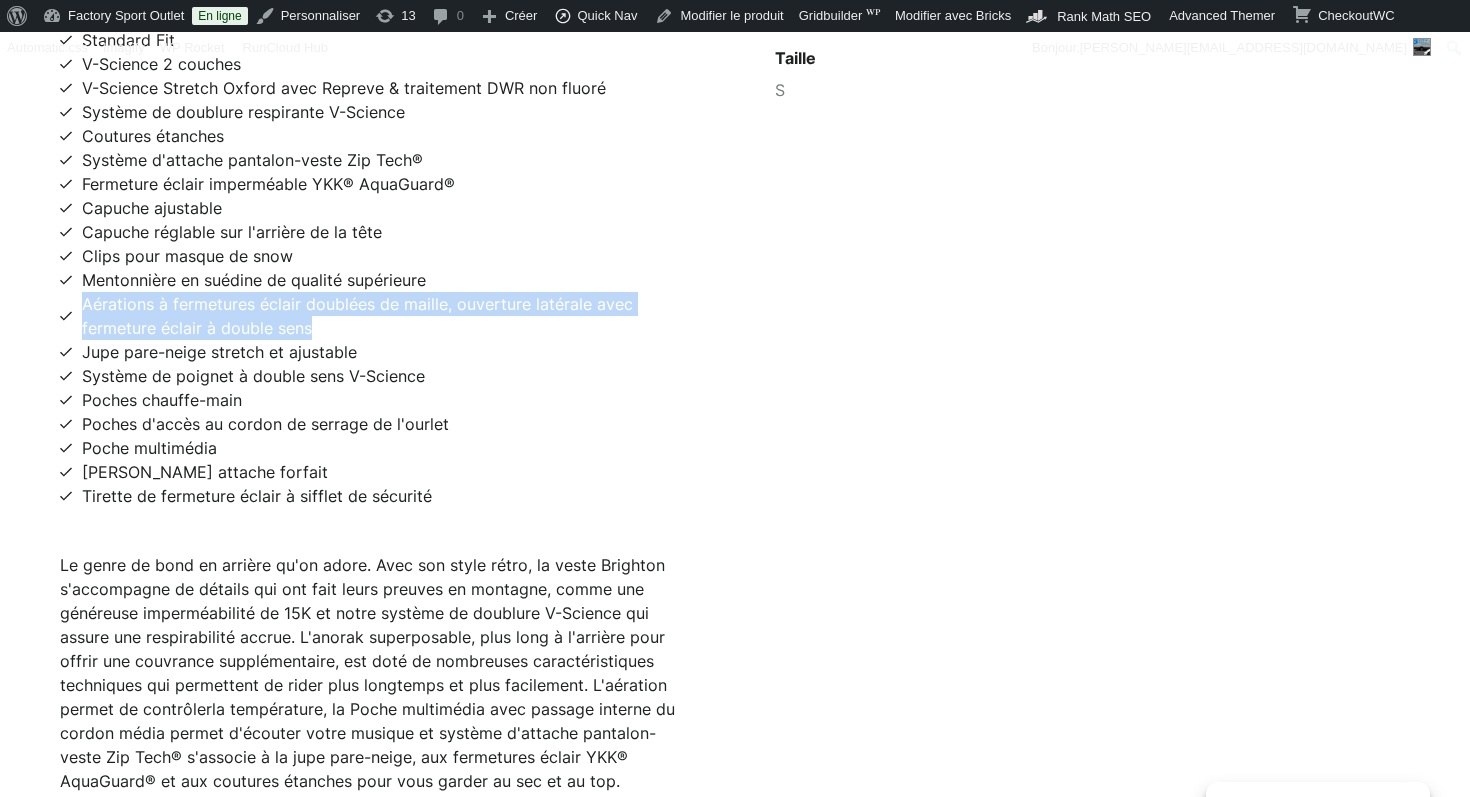scroll, scrollTop: 1184, scrollLeft: 0, axis: vertical 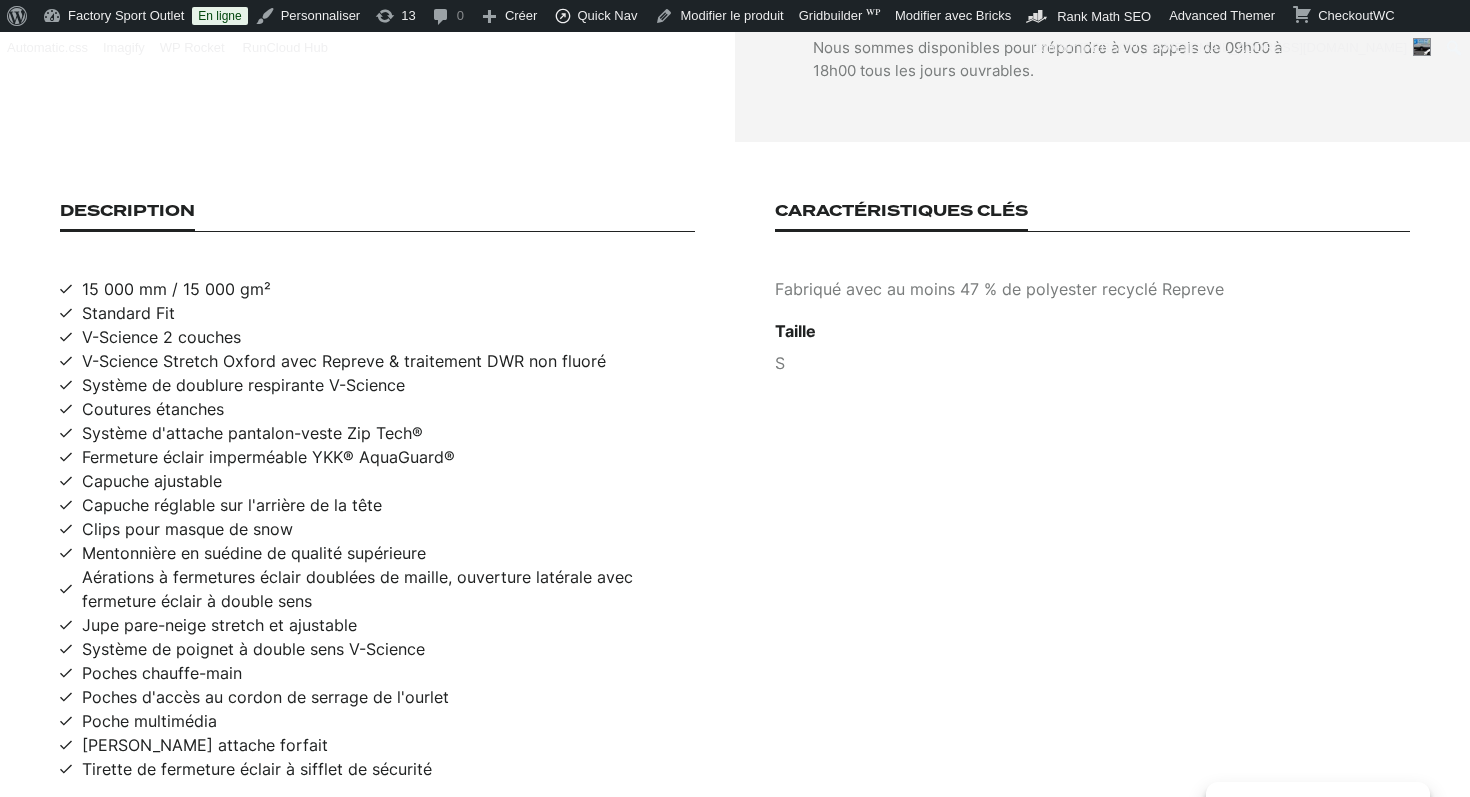 click on "Fabriqué avec au moins 47 % de polyester recyclé Repreve" at bounding box center [1092, 289] 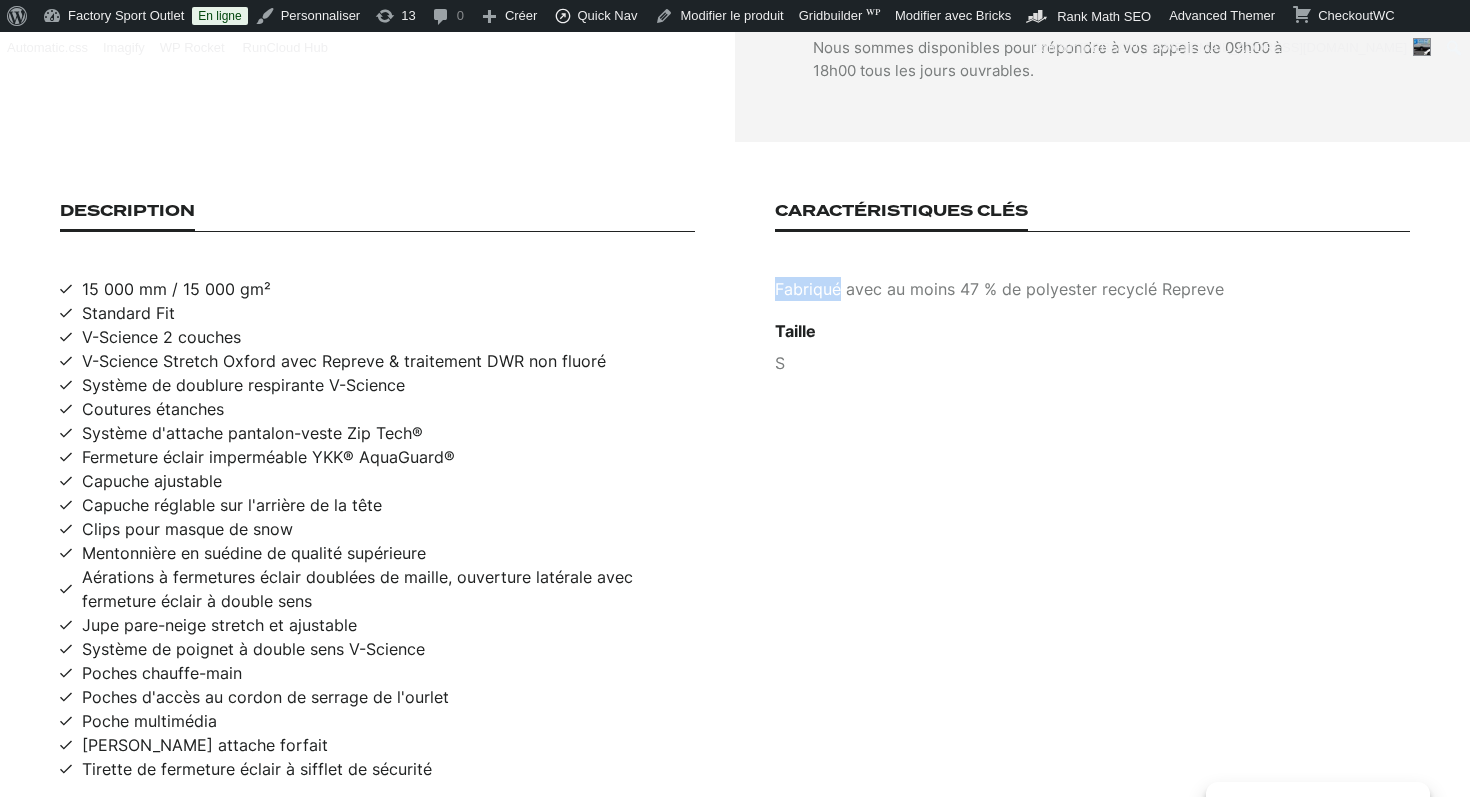 click on "Fabriqué avec au moins 47 % de polyester recyclé Repreve" at bounding box center [1092, 289] 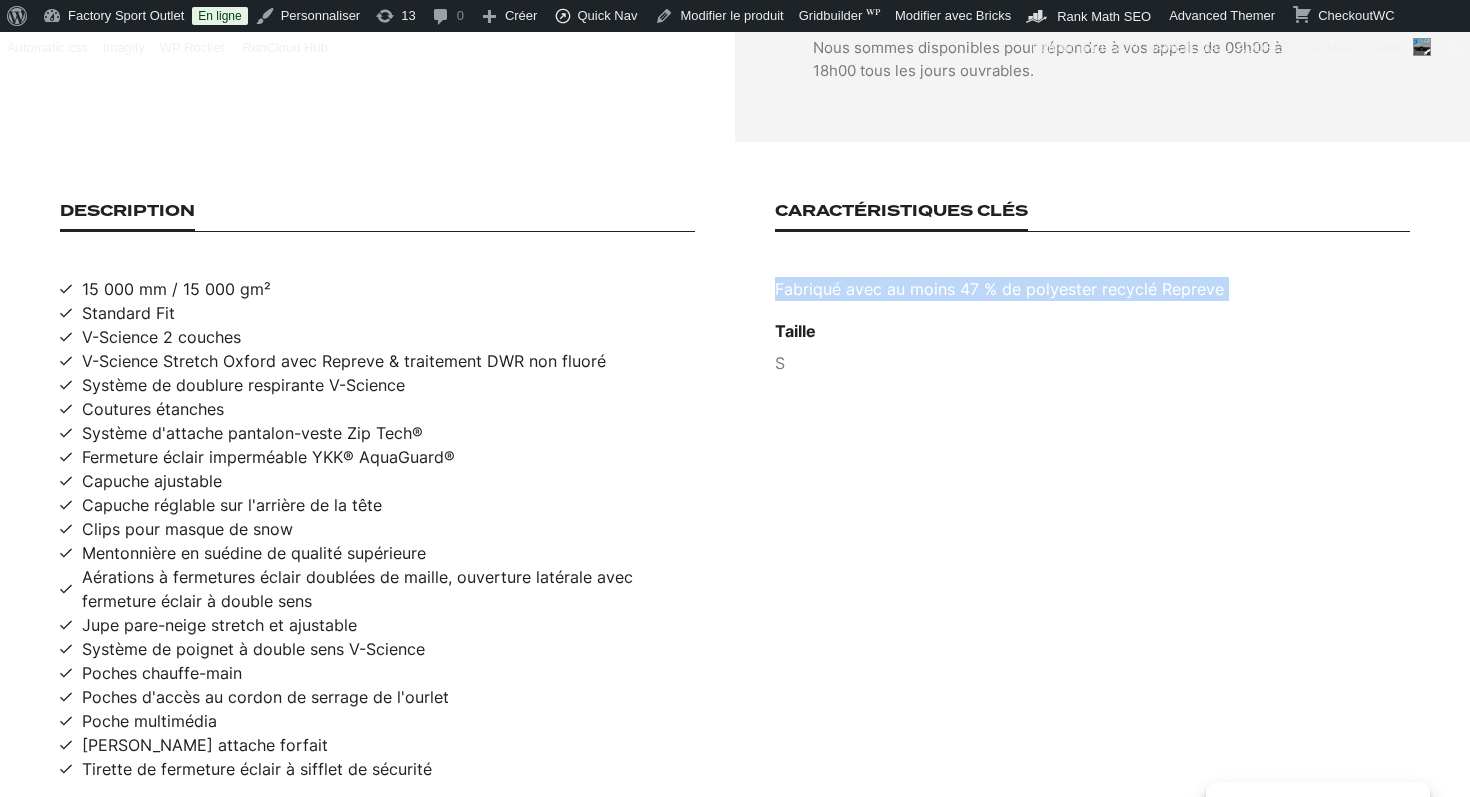 click on "Fabriqué avec au moins 47 % de polyester recyclé Repreve" at bounding box center (1092, 289) 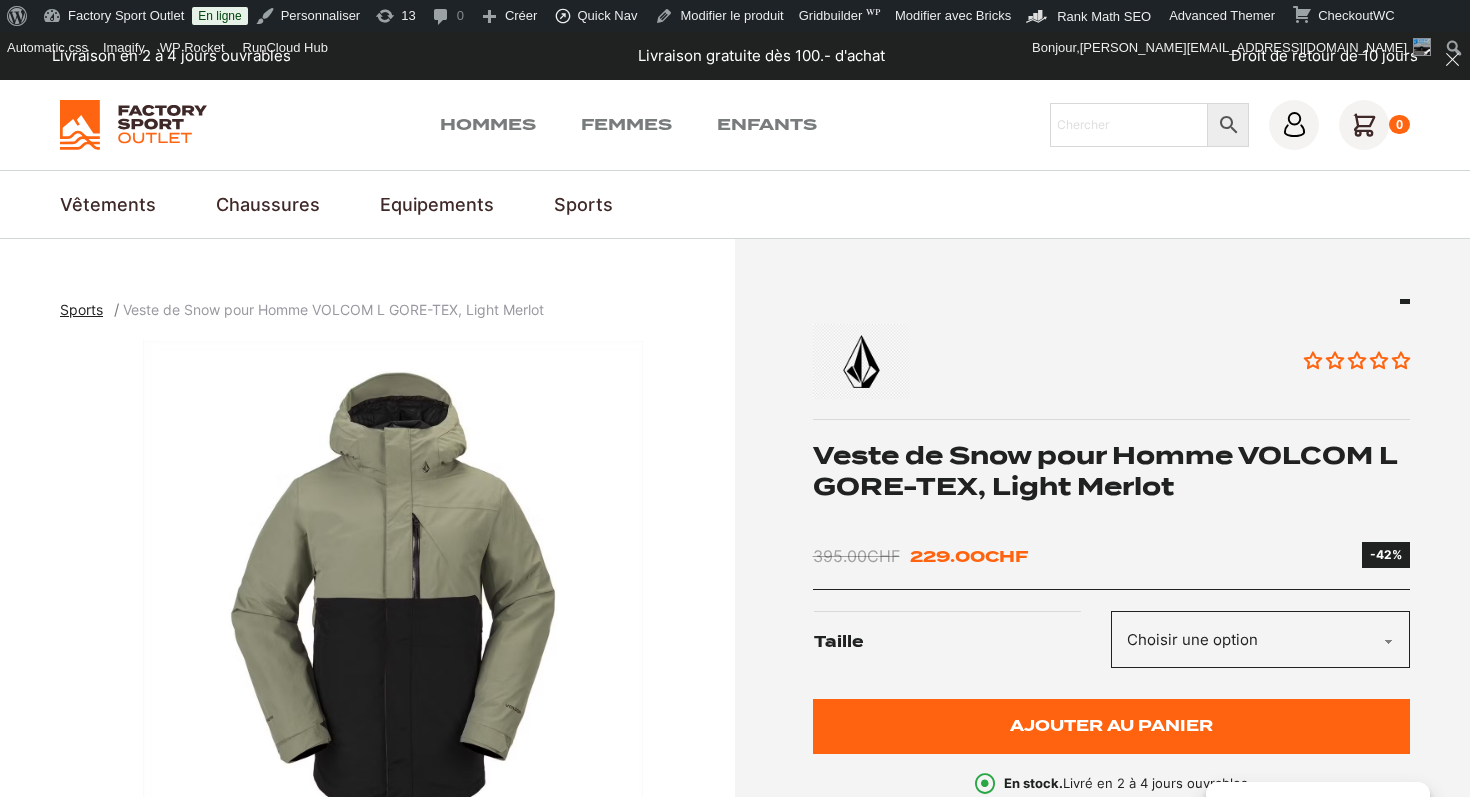 scroll, scrollTop: 0, scrollLeft: 0, axis: both 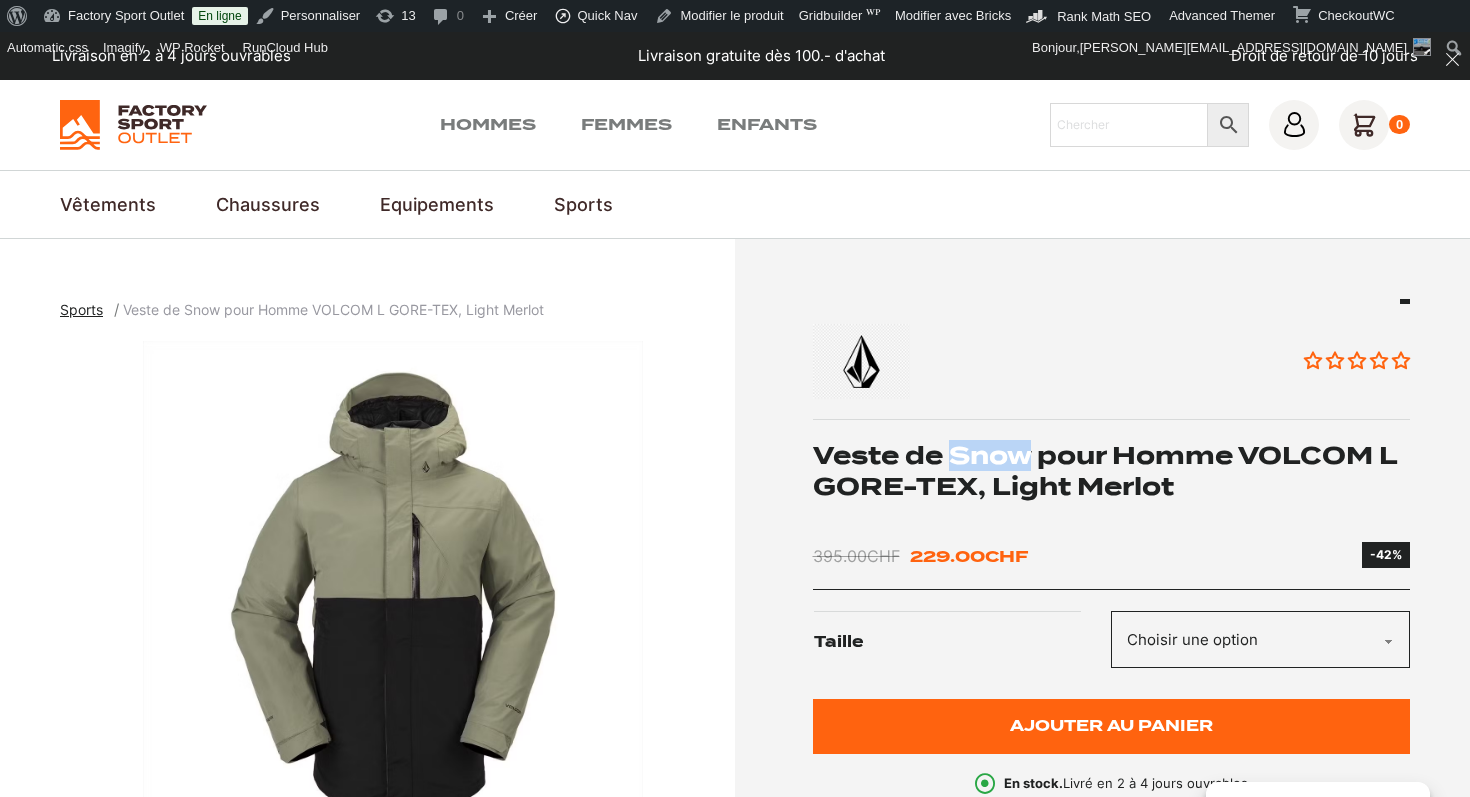 click on "Veste de Snow pour Homme VOLCOM L GORE-TEX, Light Merlot" at bounding box center (1112, 471) 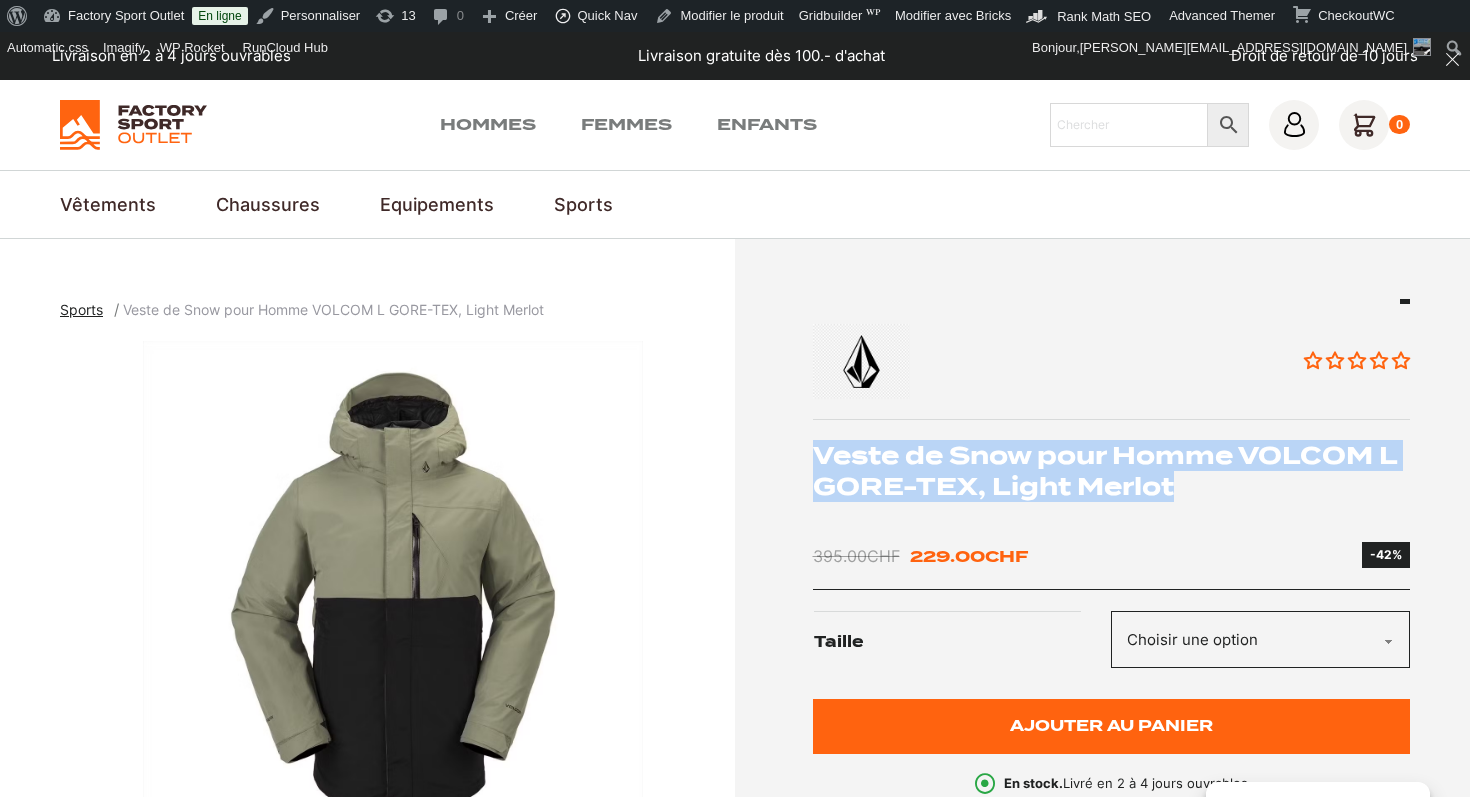 click on "Veste de Snow pour Homme VOLCOM L GORE-TEX, Light Merlot" at bounding box center [1112, 471] 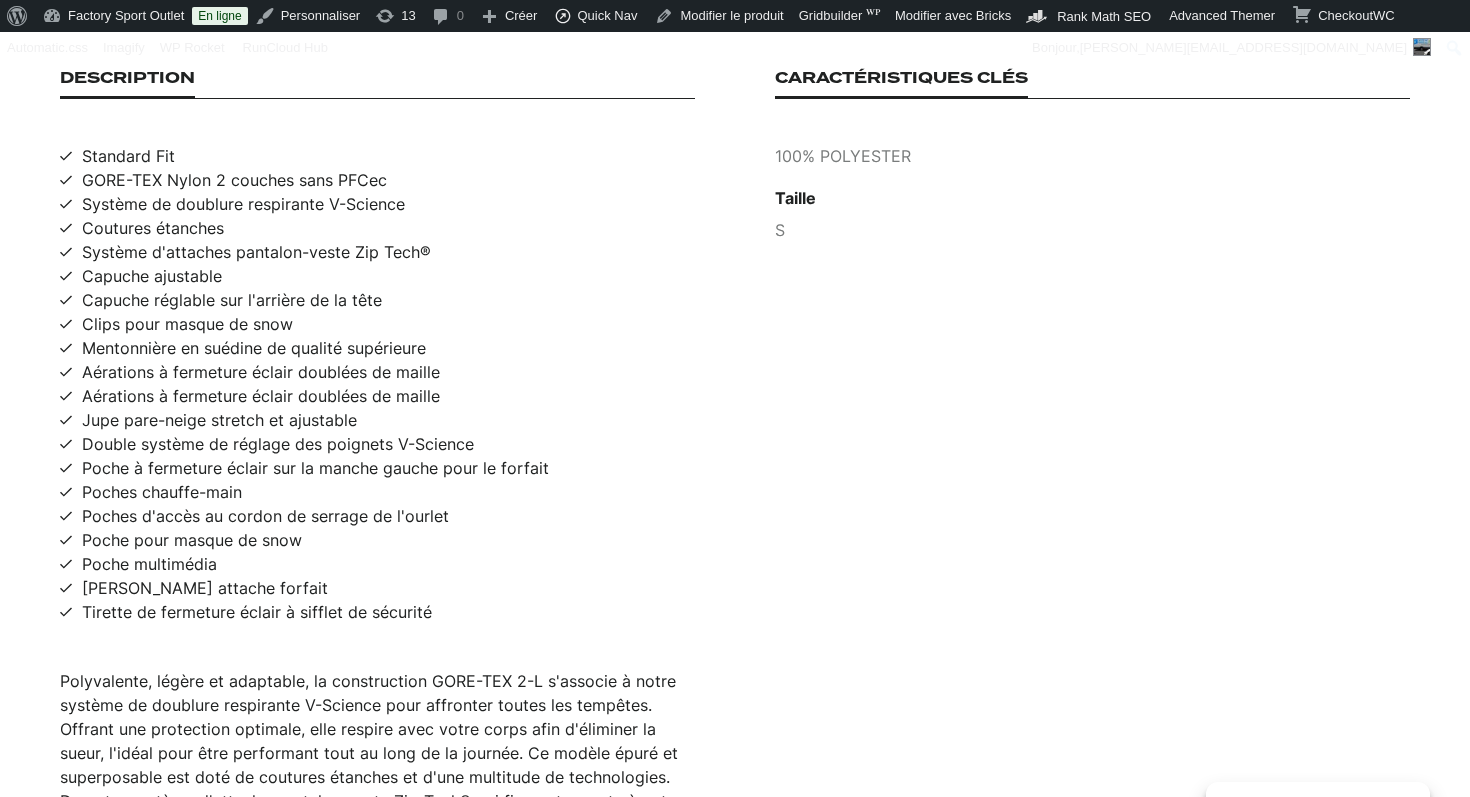 scroll, scrollTop: 1477, scrollLeft: 0, axis: vertical 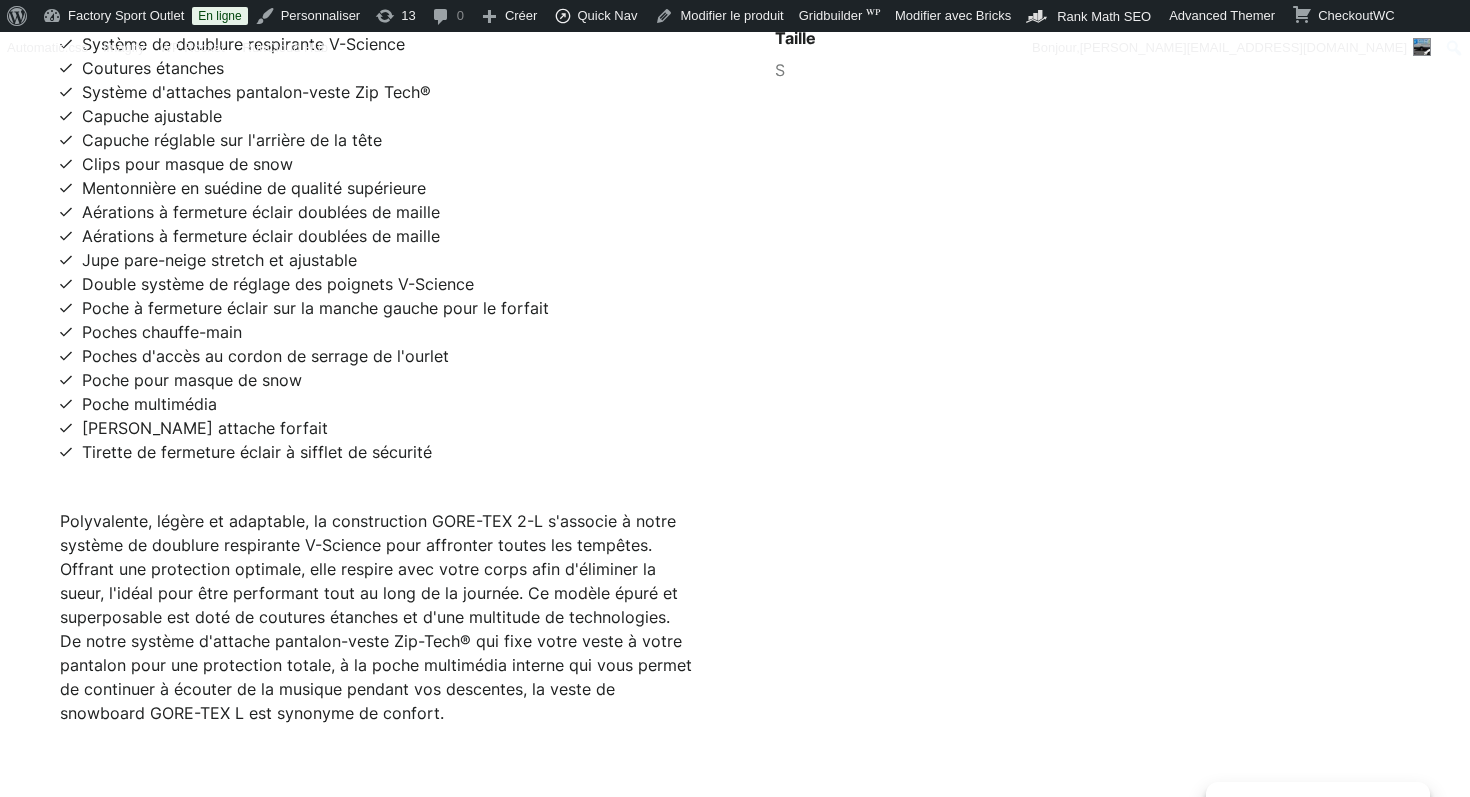 click on "Polyvalente, légère et adaptable, la construction GORE-TEX 2-L s'associe à notre système de doublure respirante V-Science pour affronter toutes les tempêtes. Offrant une protection optimale, elle respire avec votre corps afin d'éliminer la sueur, l'idéal pour être performant tout au long de la journée. Ce modèle épuré et superposable est doté de coutures étanches et d'une multitude de technologies. De notre système d'attache pantalon-veste Zip-Tech® qui fixe votre veste à votre pantalon pour une protection totale, à la poche multimédia interne qui vous permet de continuer à écouter de la musique pendant vos descentes, la veste de snowboard GORE-TEX L est synonyme de confort." at bounding box center (377, 617) 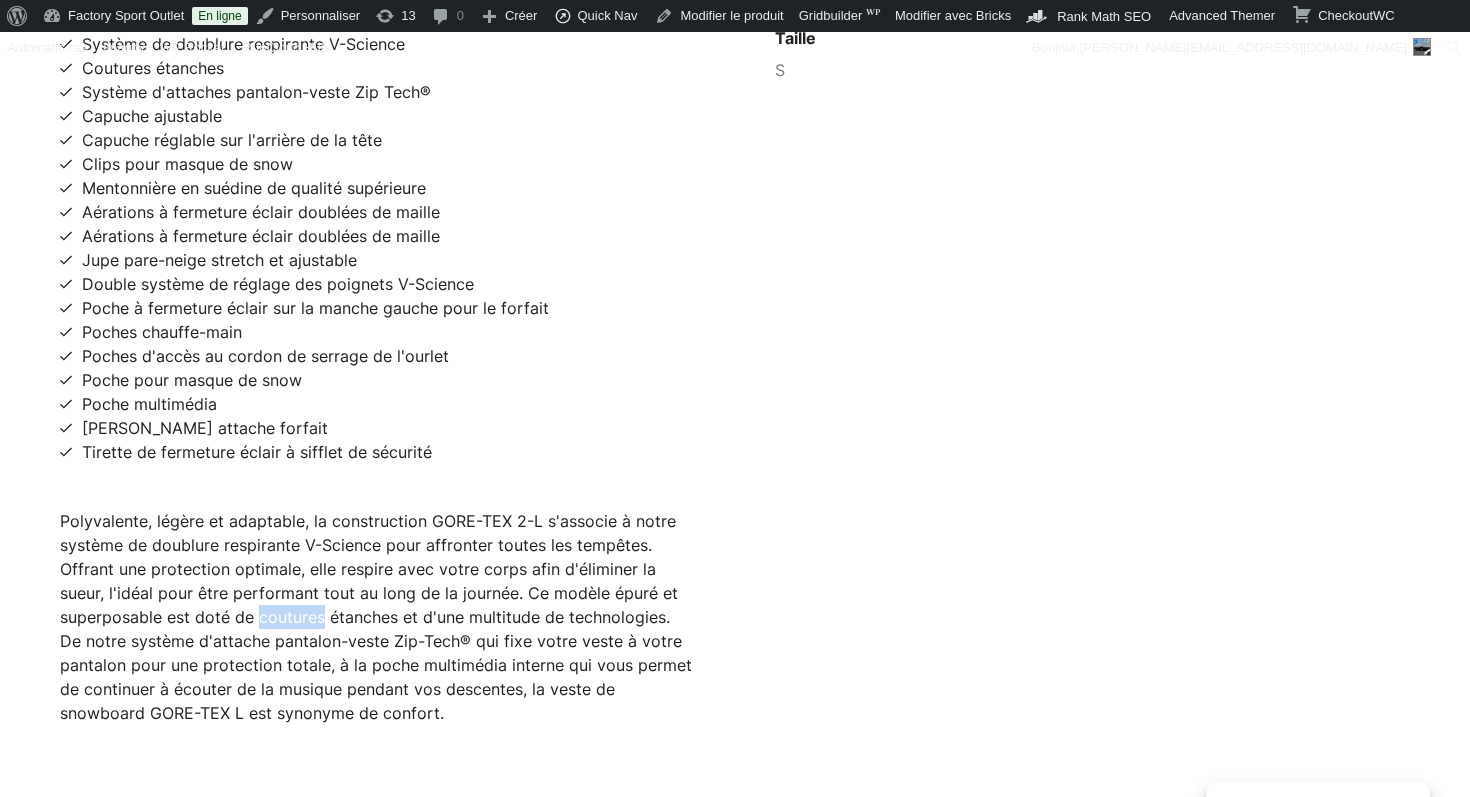 click on "Polyvalente, légère et adaptable, la construction GORE-TEX 2-L s'associe à notre système de doublure respirante V-Science pour affronter toutes les tempêtes. Offrant une protection optimale, elle respire avec votre corps afin d'éliminer la sueur, l'idéal pour être performant tout au long de la journée. Ce modèle épuré et superposable est doté de coutures étanches et d'une multitude de technologies. De notre système d'attache pantalon-veste Zip-Tech® qui fixe votre veste à votre pantalon pour une protection totale, à la poche multimédia interne qui vous permet de continuer à écouter de la musique pendant vos descentes, la veste de snowboard GORE-TEX L est synonyme de confort." at bounding box center (377, 617) 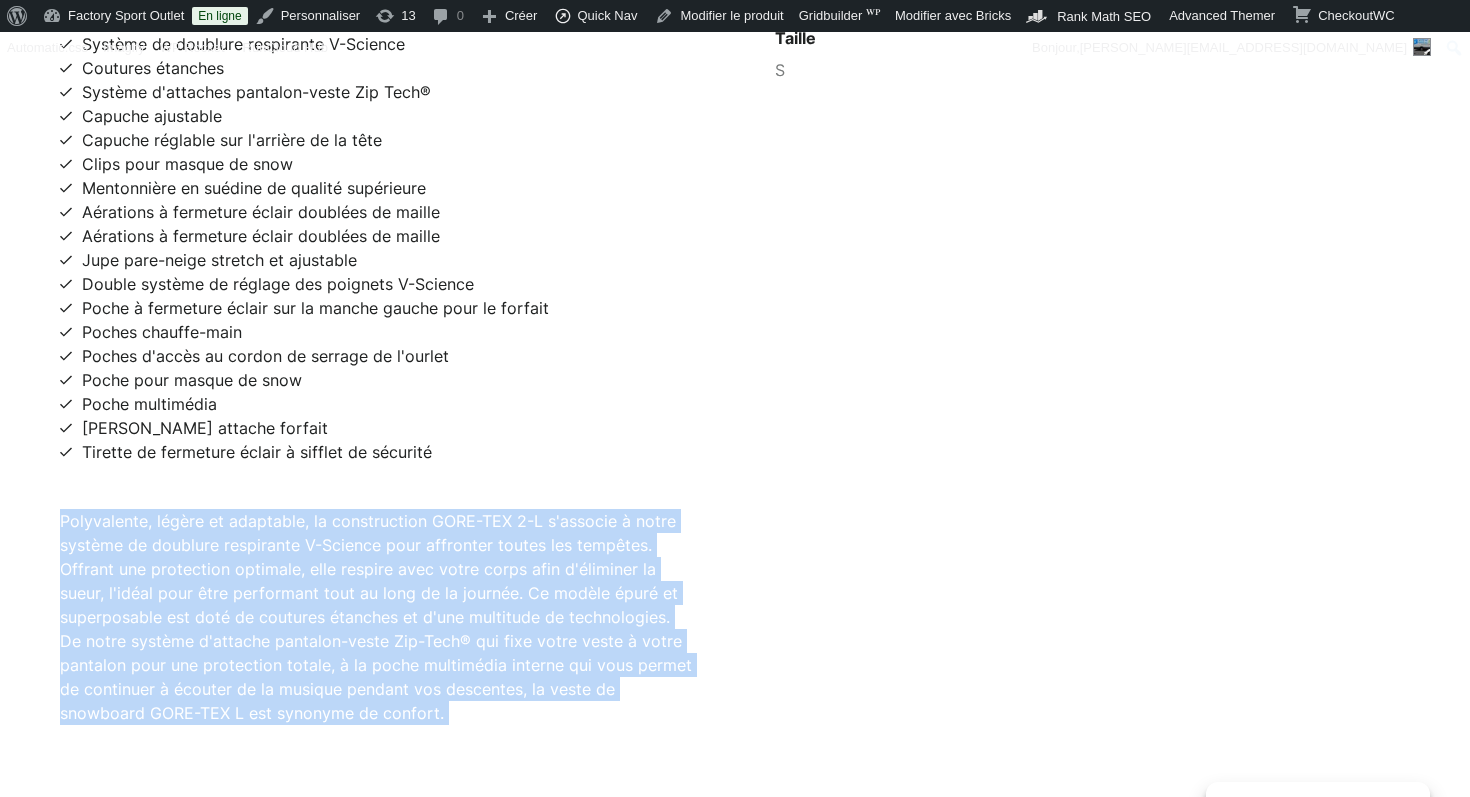 click on "Polyvalente, légère et adaptable, la construction GORE-TEX 2-L s'associe à notre système de doublure respirante V-Science pour affronter toutes les tempêtes. Offrant une protection optimale, elle respire avec votre corps afin d'éliminer la sueur, l'idéal pour être performant tout au long de la journée. Ce modèle épuré et superposable est doté de coutures étanches et d'une multitude de technologies. De notre système d'attache pantalon-veste Zip-Tech® qui fixe votre veste à votre pantalon pour une protection totale, à la poche multimédia interne qui vous permet de continuer à écouter de la musique pendant vos descentes, la veste de snowboard GORE-TEX L est synonyme de confort." at bounding box center (377, 617) 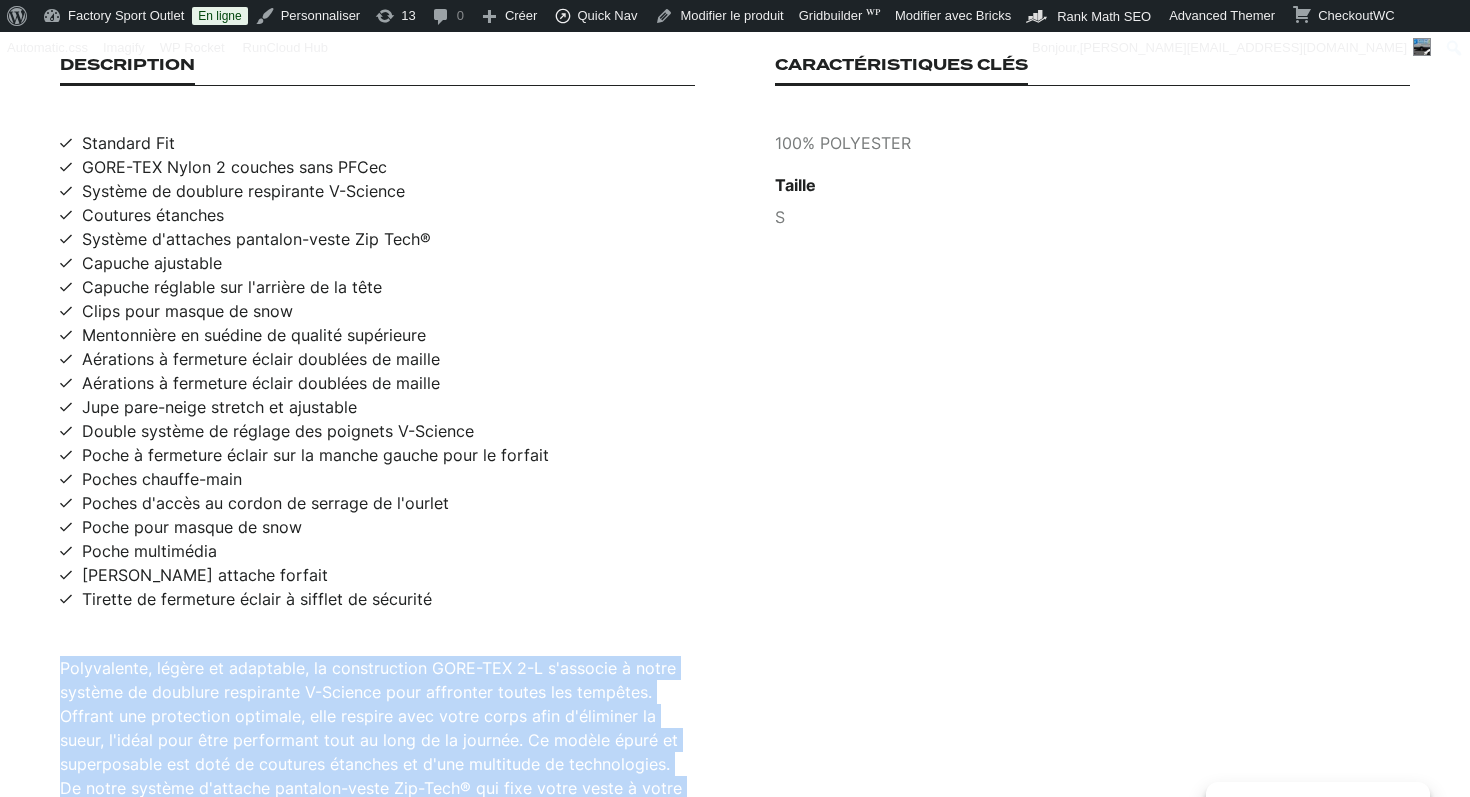 scroll, scrollTop: 1298, scrollLeft: 0, axis: vertical 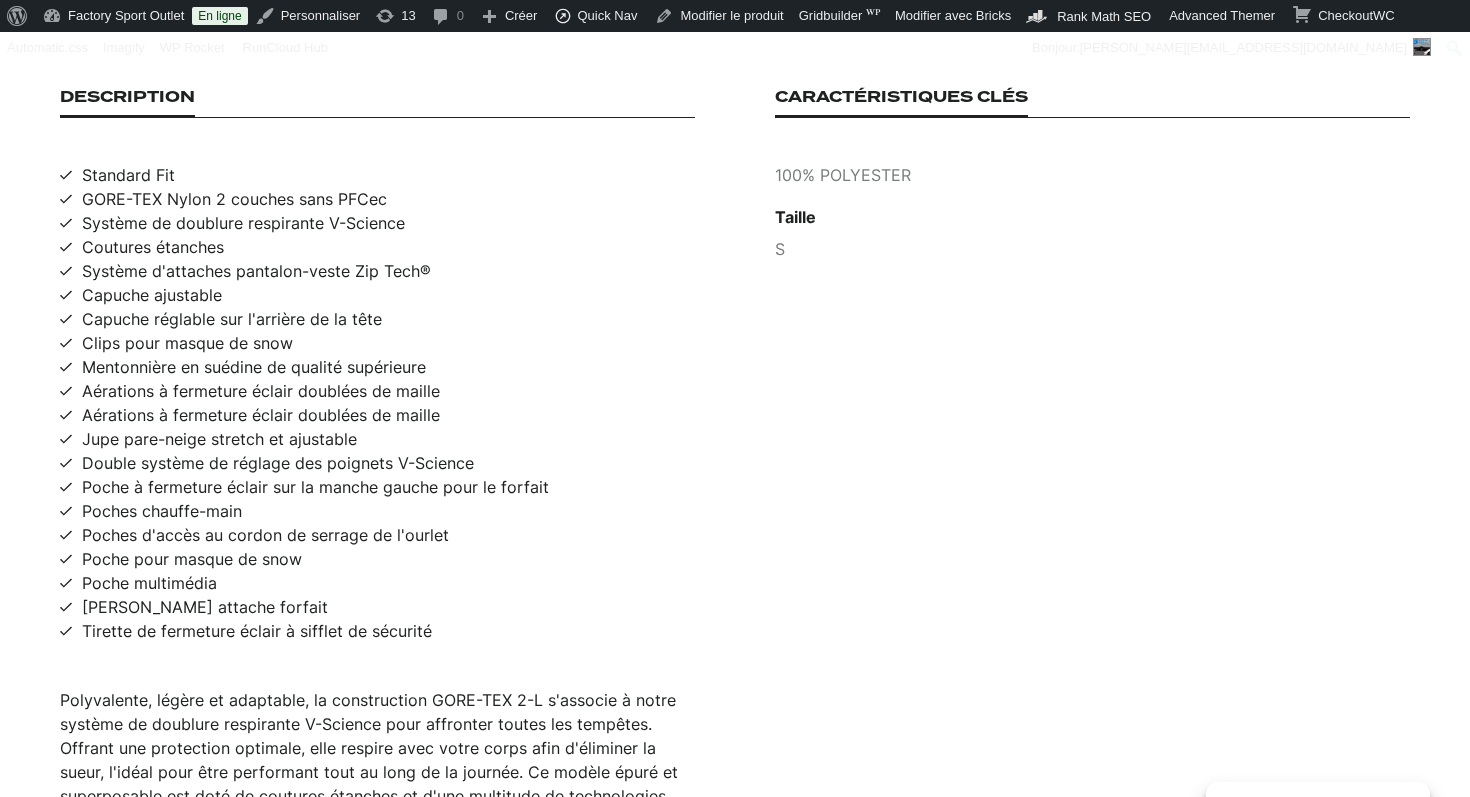click on "GORE-TEX Nylon 2 couches sans PFCec" at bounding box center [234, 199] 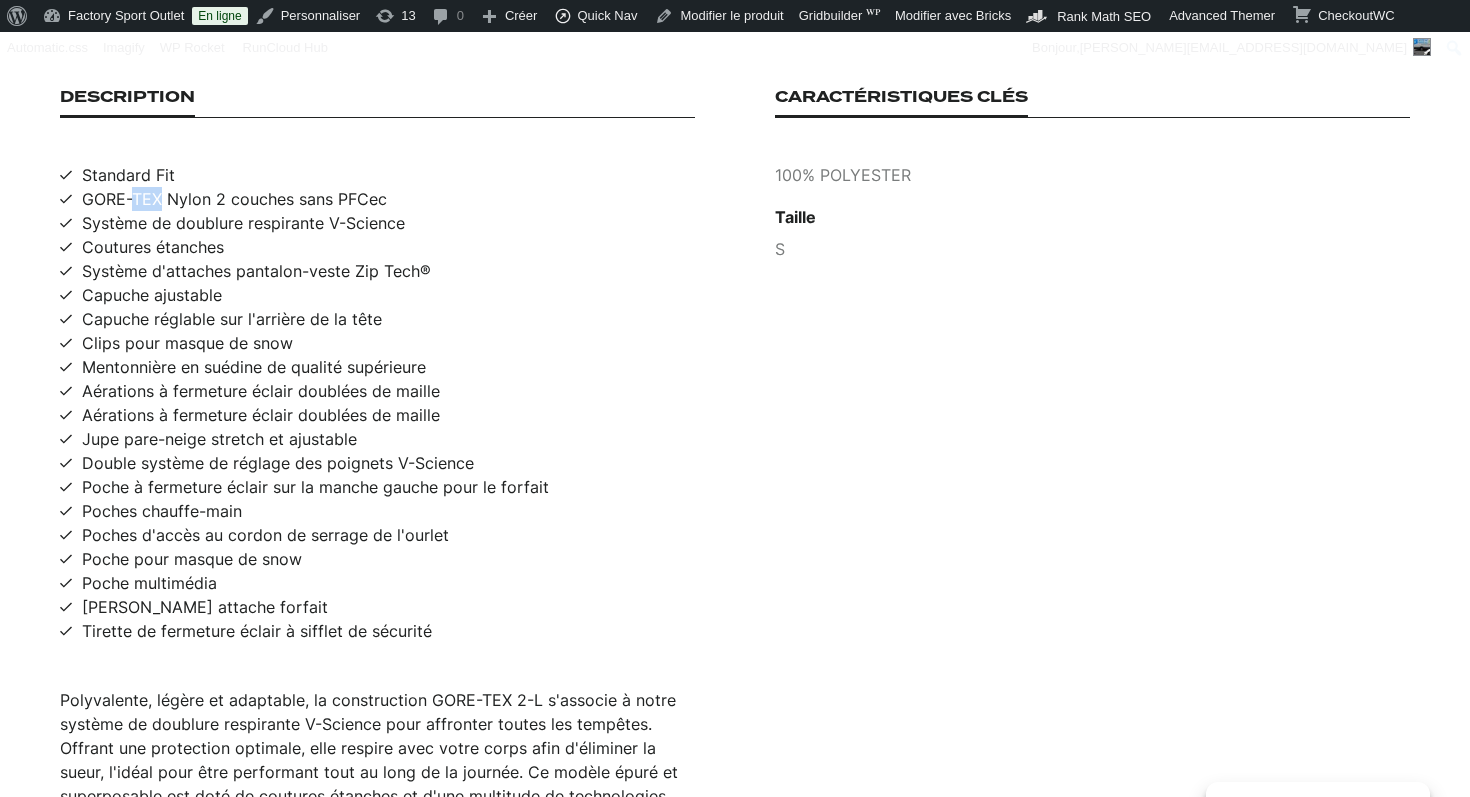 click on "GORE-TEX Nylon 2 couches sans PFCec" at bounding box center (234, 199) 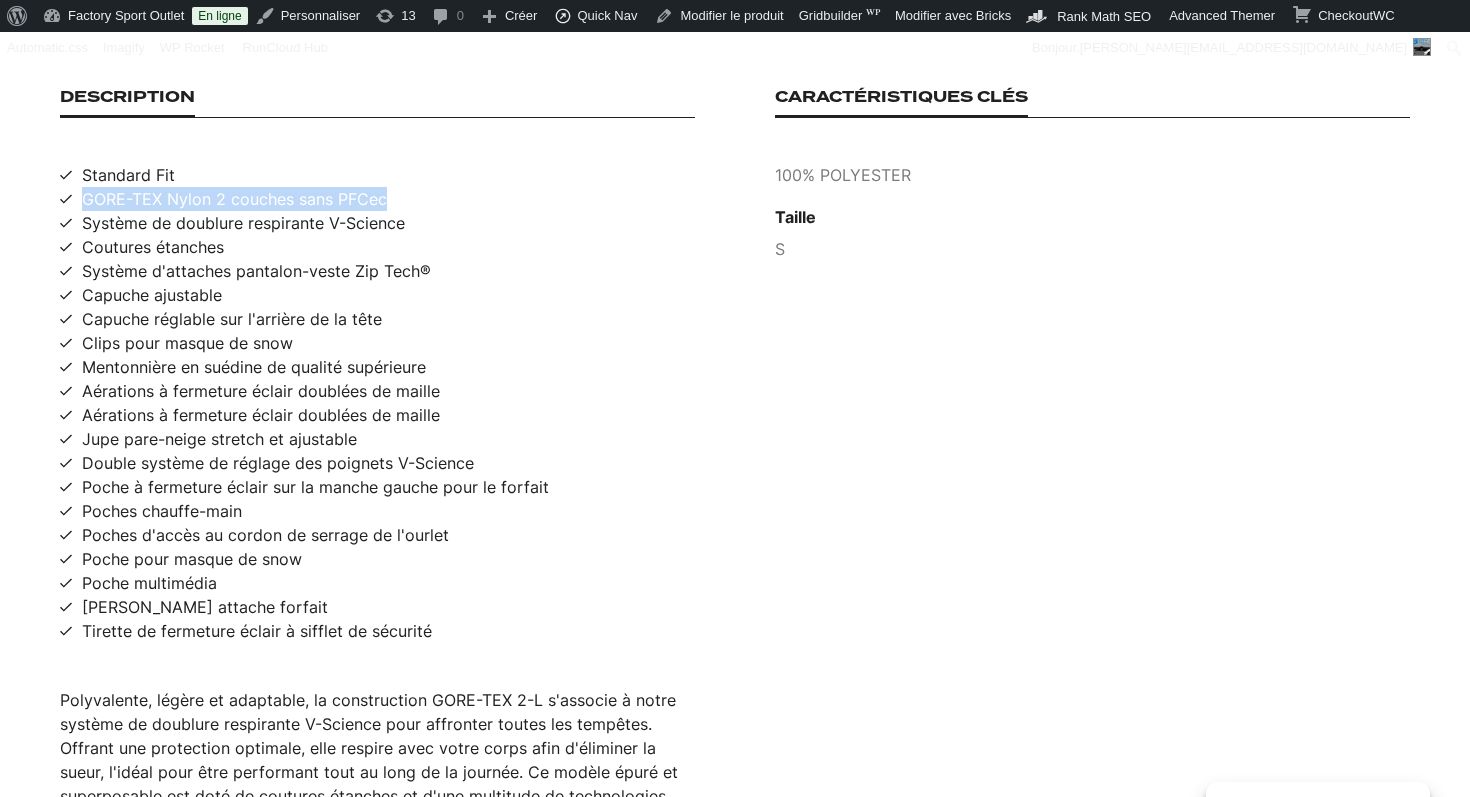 click on "GORE-TEX Nylon 2 couches sans PFCec" at bounding box center [234, 199] 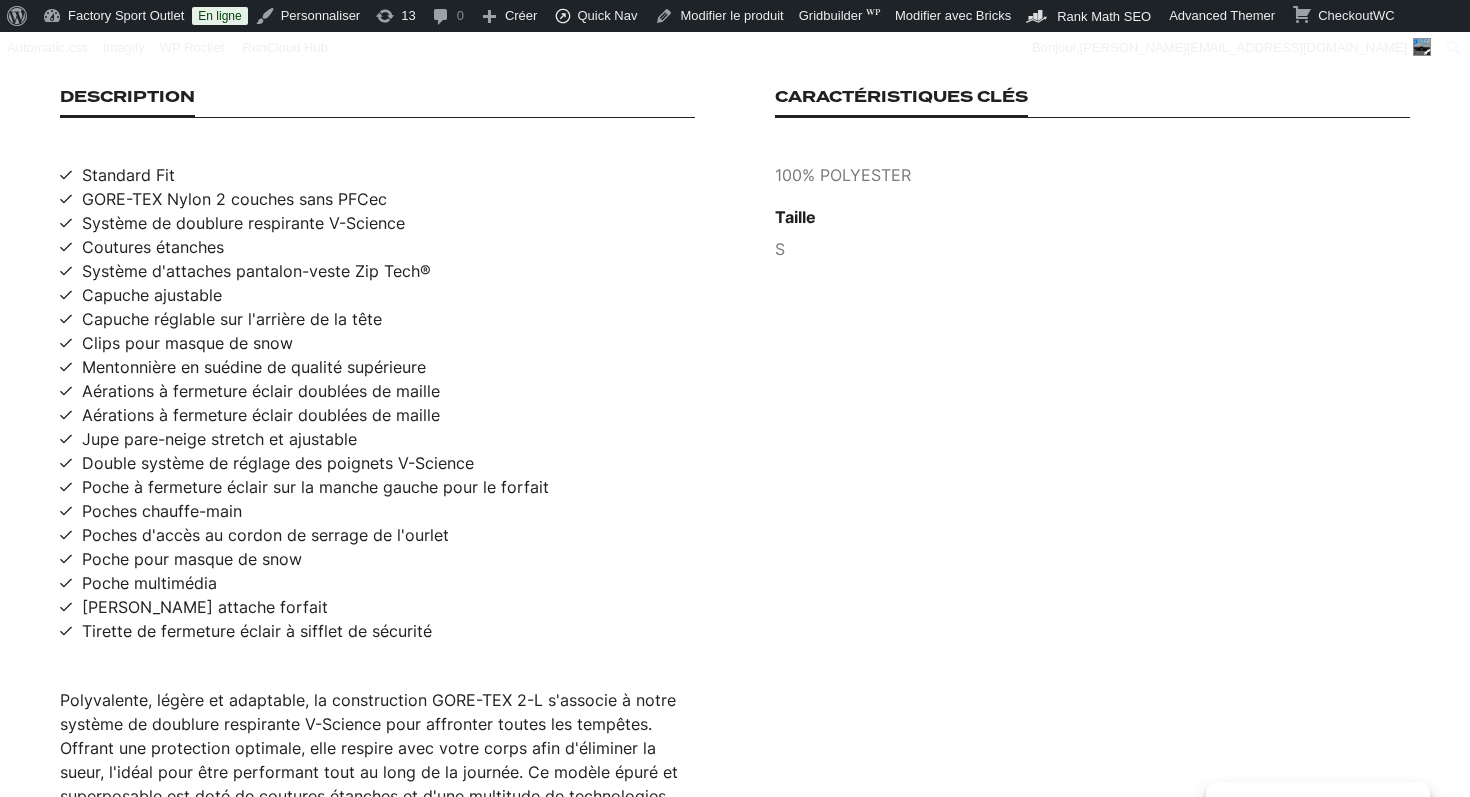 click on "Système de doublure respirante V-Science" at bounding box center [243, 223] 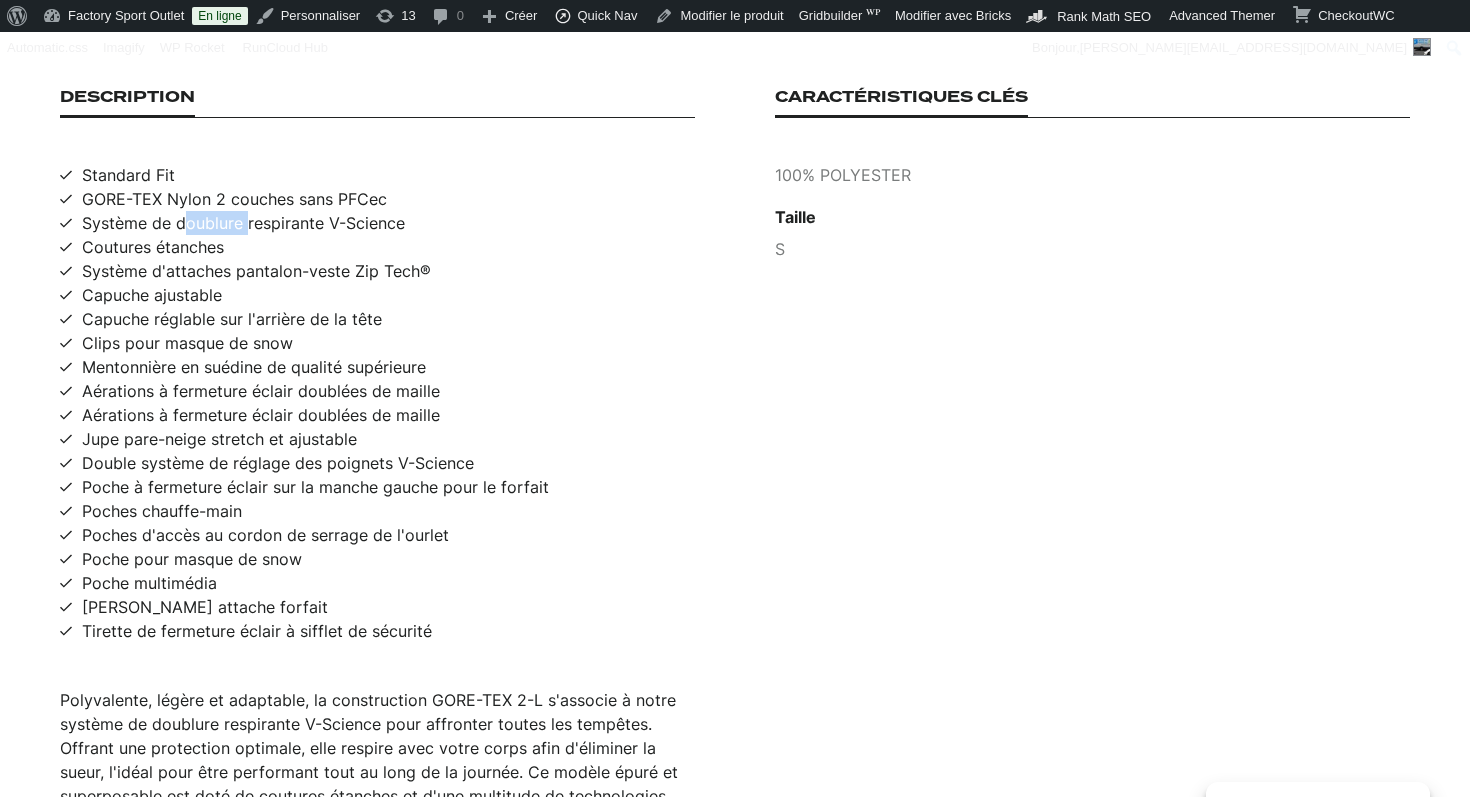 click on "Système de doublure respirante V-Science" at bounding box center [243, 223] 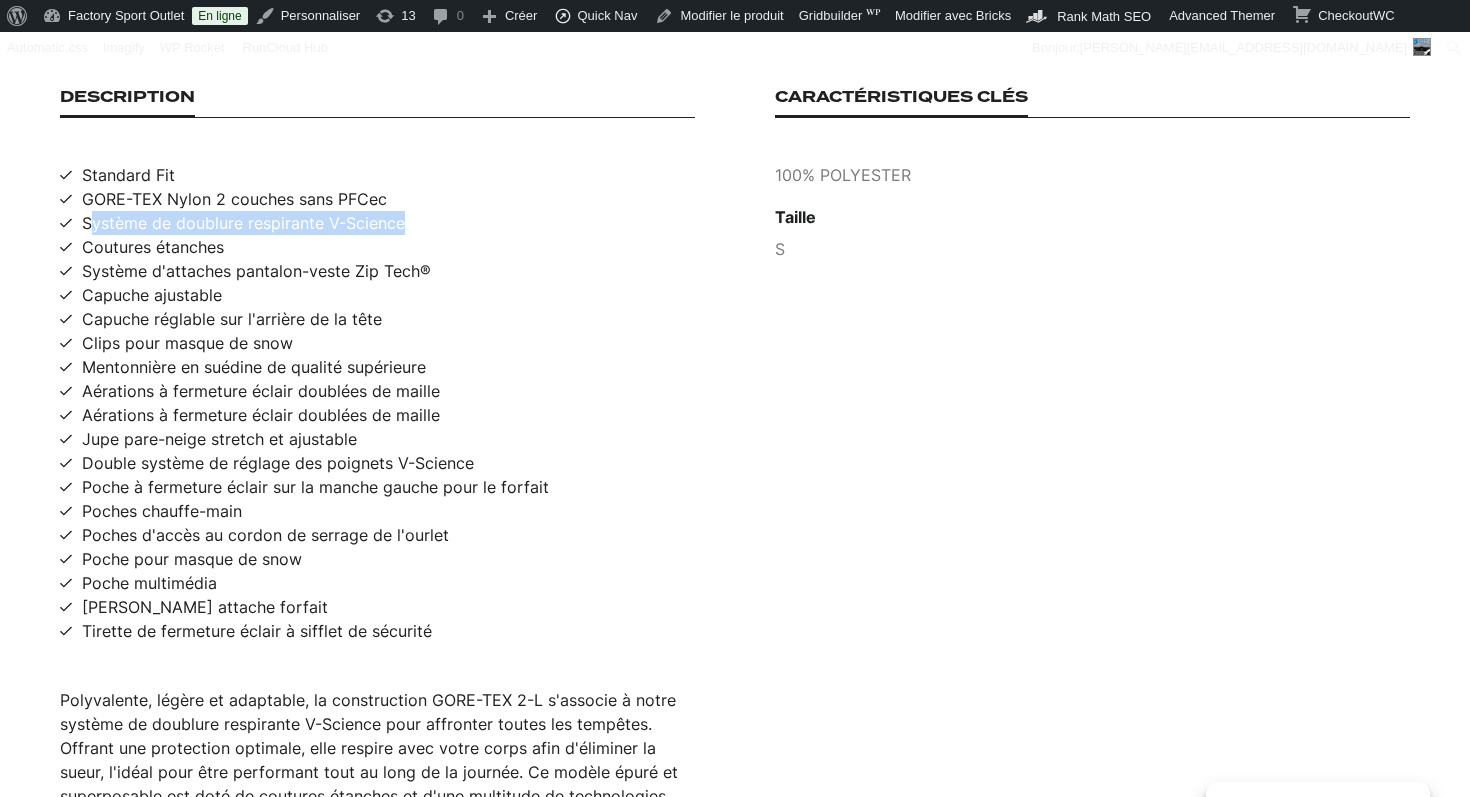 click on "Système de doublure respirante V-Science" at bounding box center [243, 223] 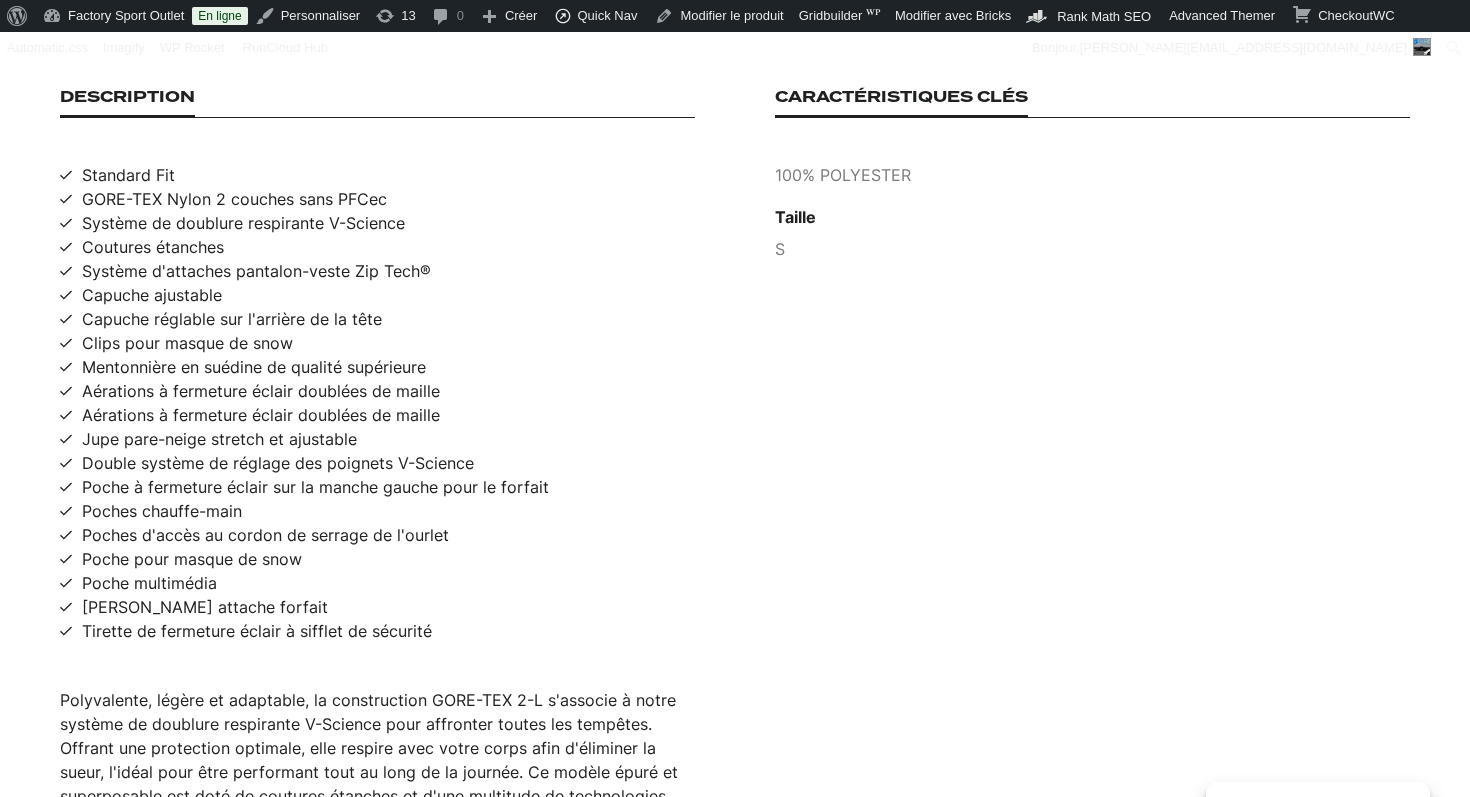 click on "Double système de réglage des poignets V-Science" at bounding box center (278, 463) 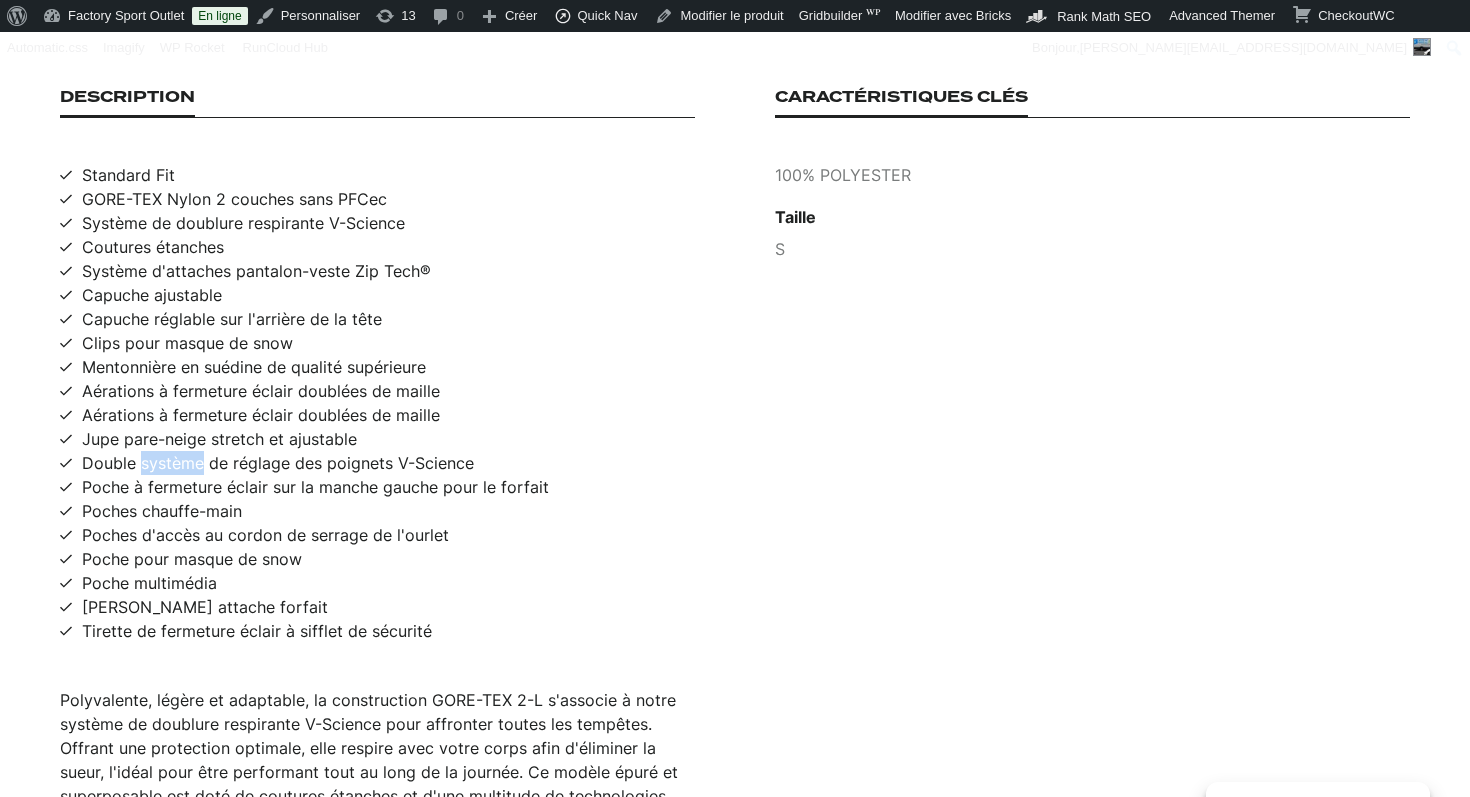 click on "Double système de réglage des poignets V-Science" at bounding box center [278, 463] 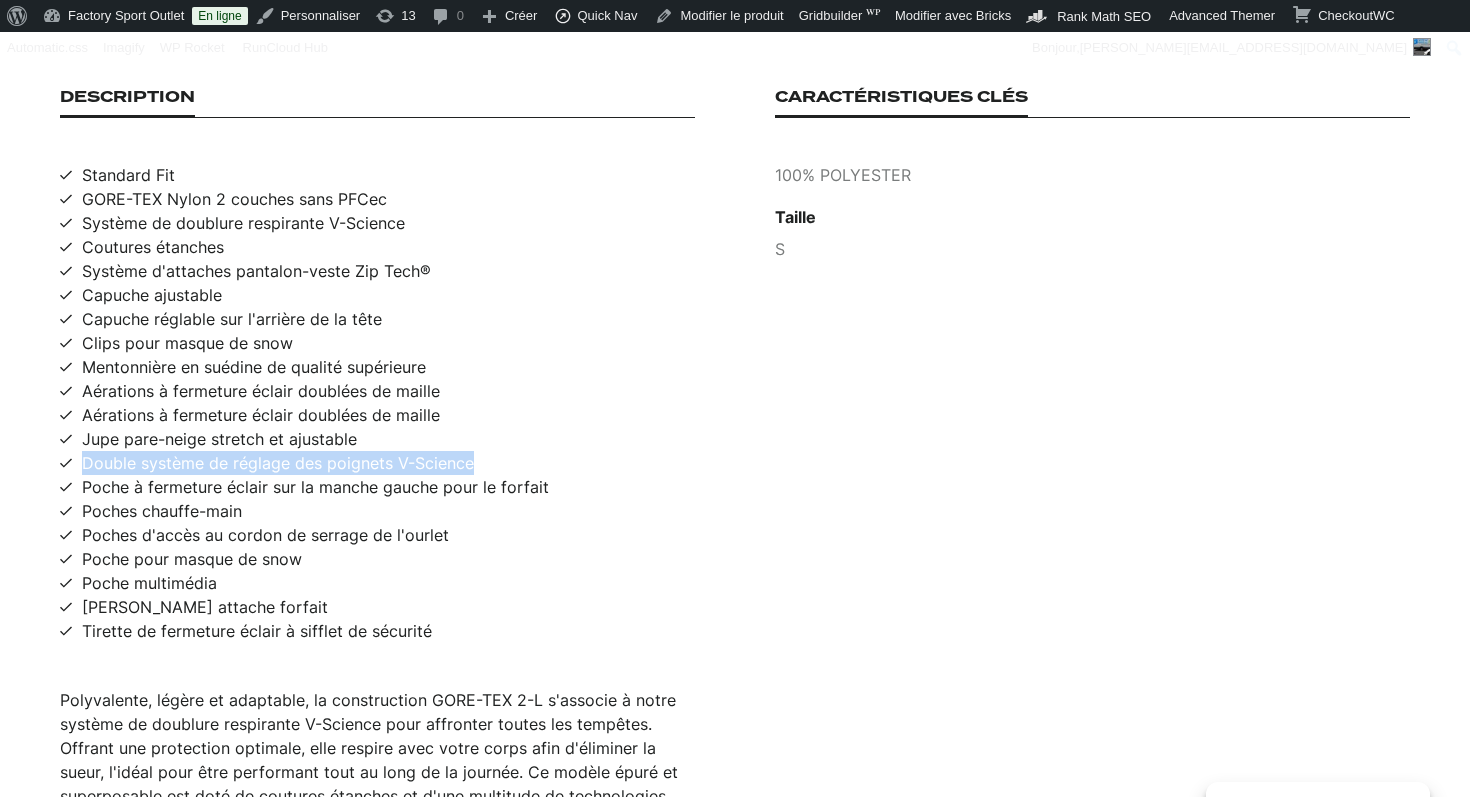 click on "Double système de réglage des poignets V-Science" at bounding box center [278, 463] 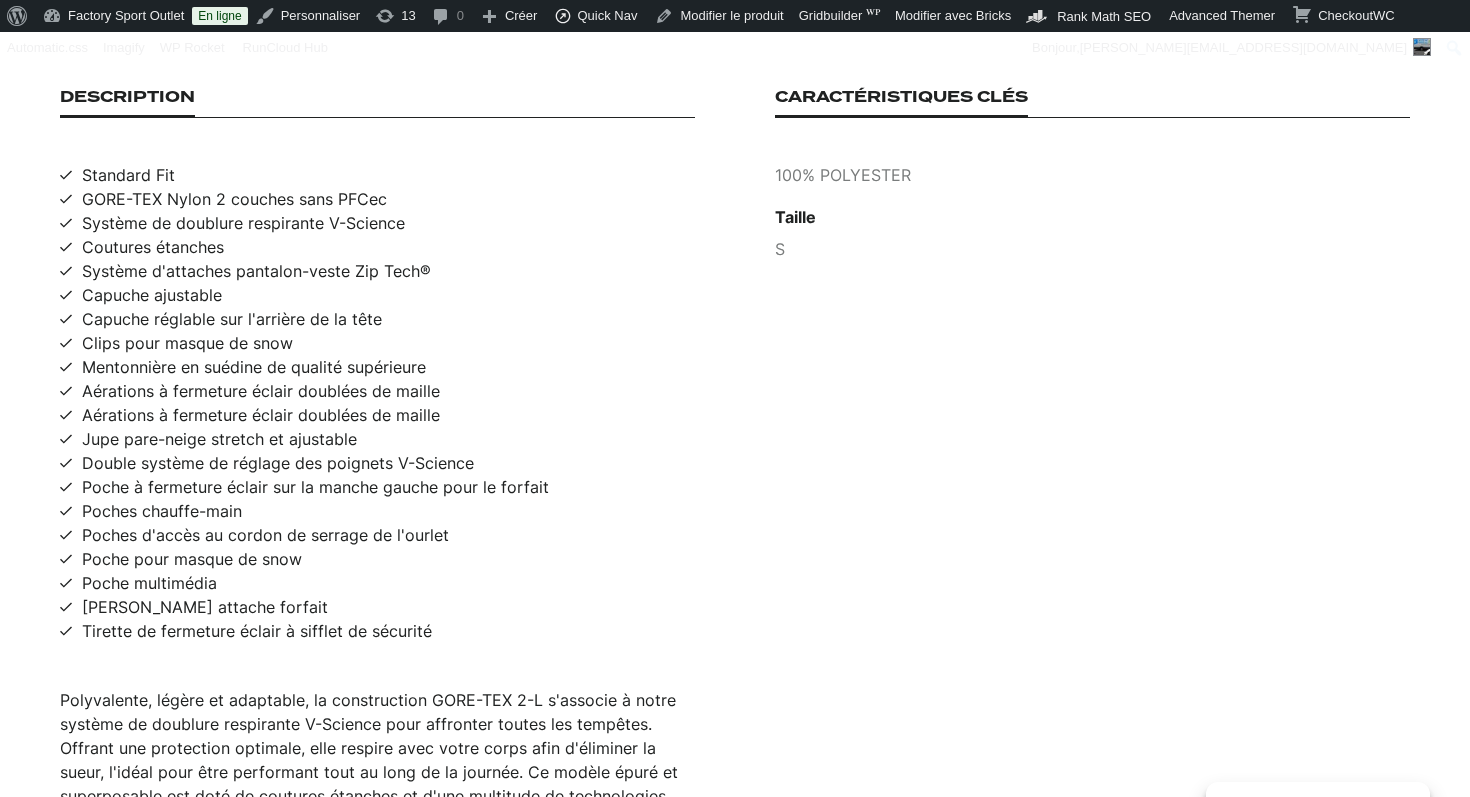 click on "Poches chauffe-main" at bounding box center (162, 511) 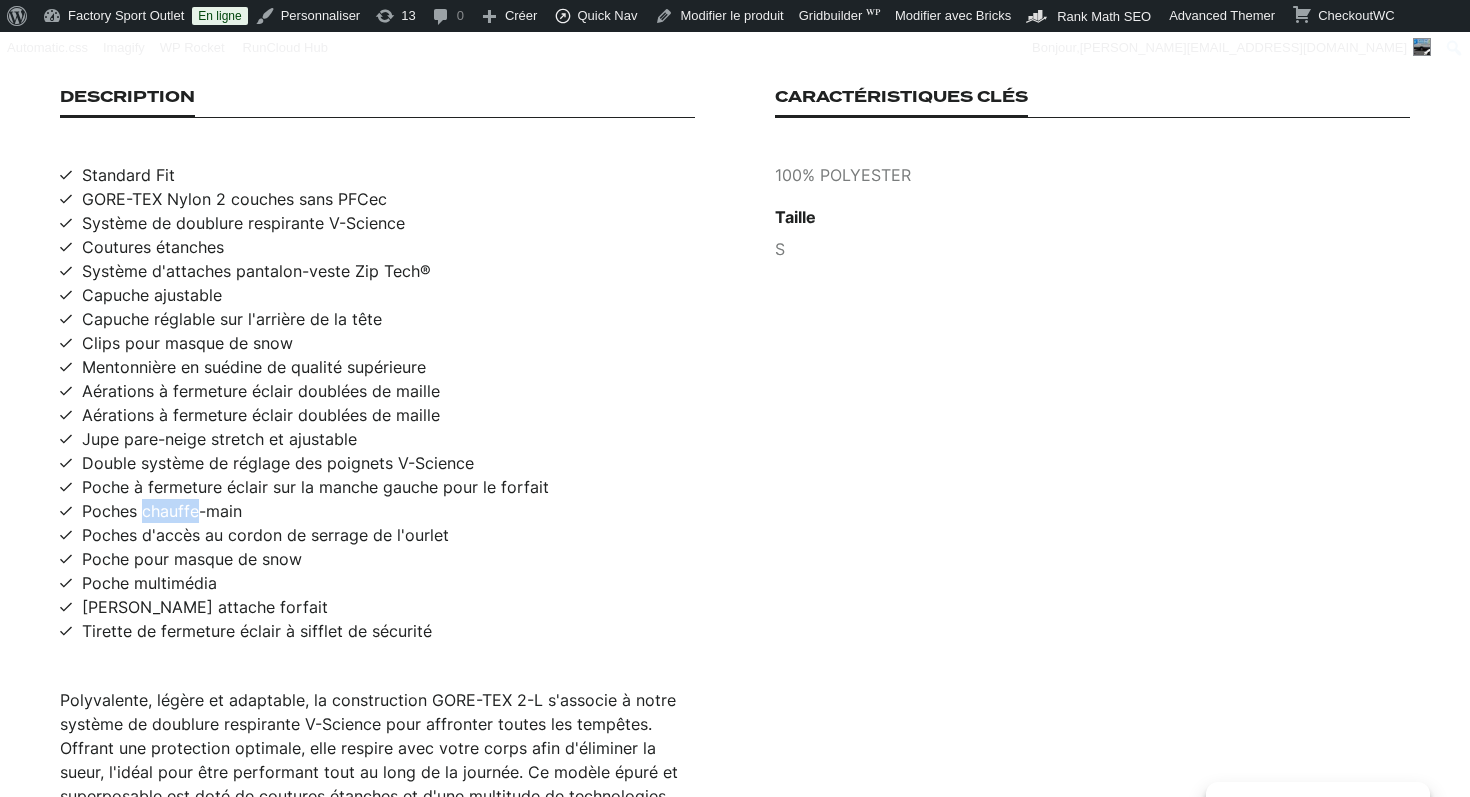 click on "Poches chauffe-main" at bounding box center [162, 511] 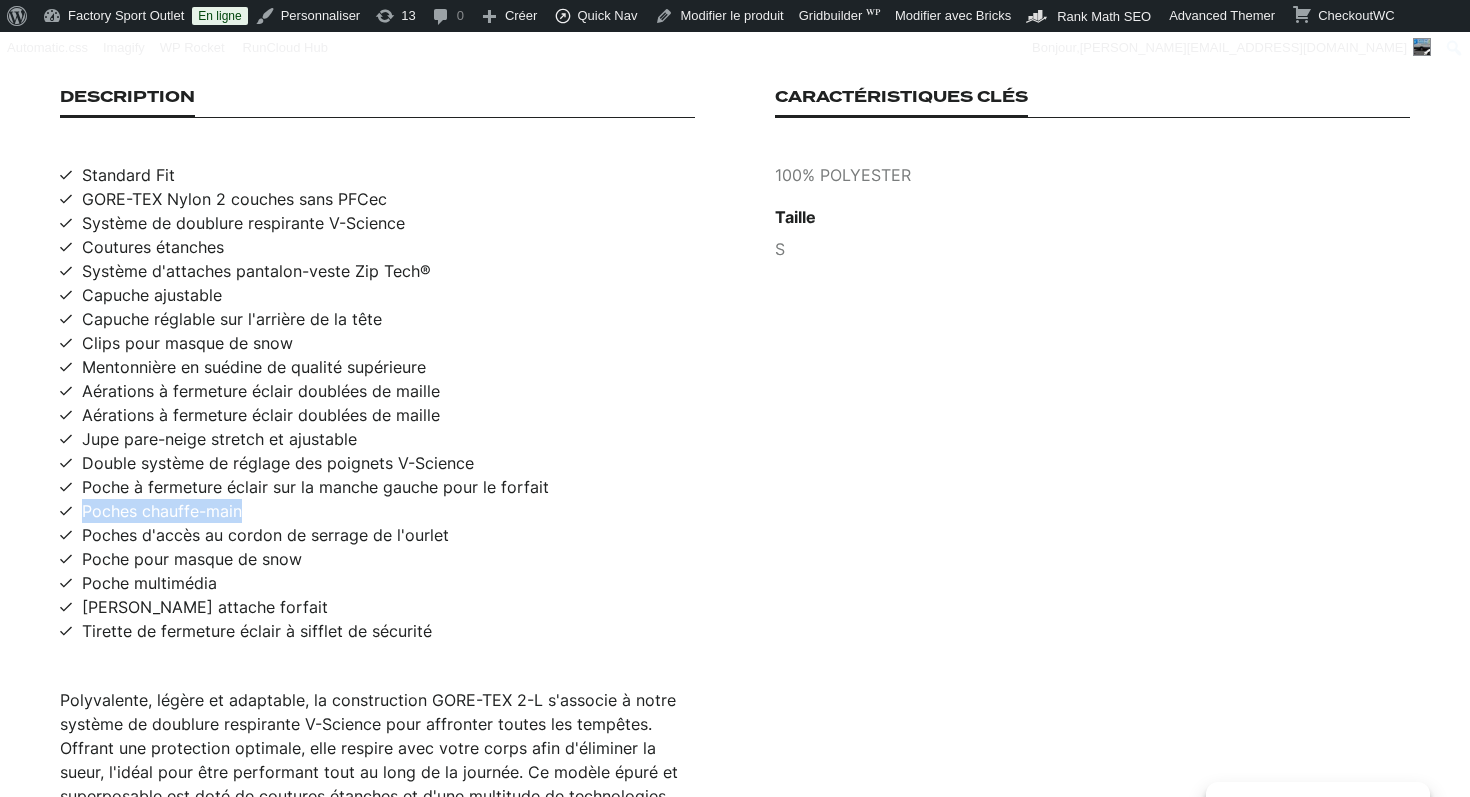 click on "Poches chauffe-main" at bounding box center [162, 511] 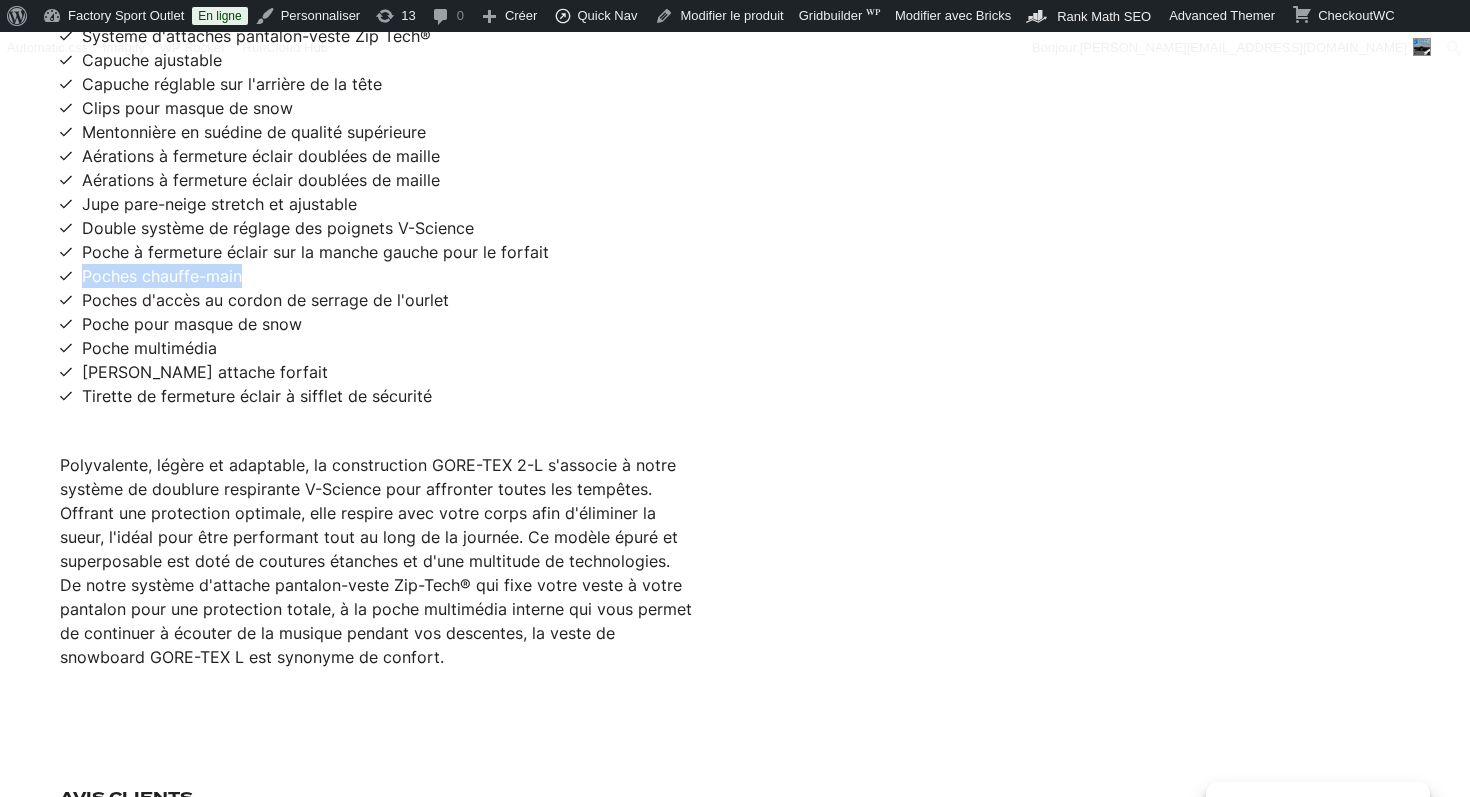 scroll, scrollTop: 979, scrollLeft: 0, axis: vertical 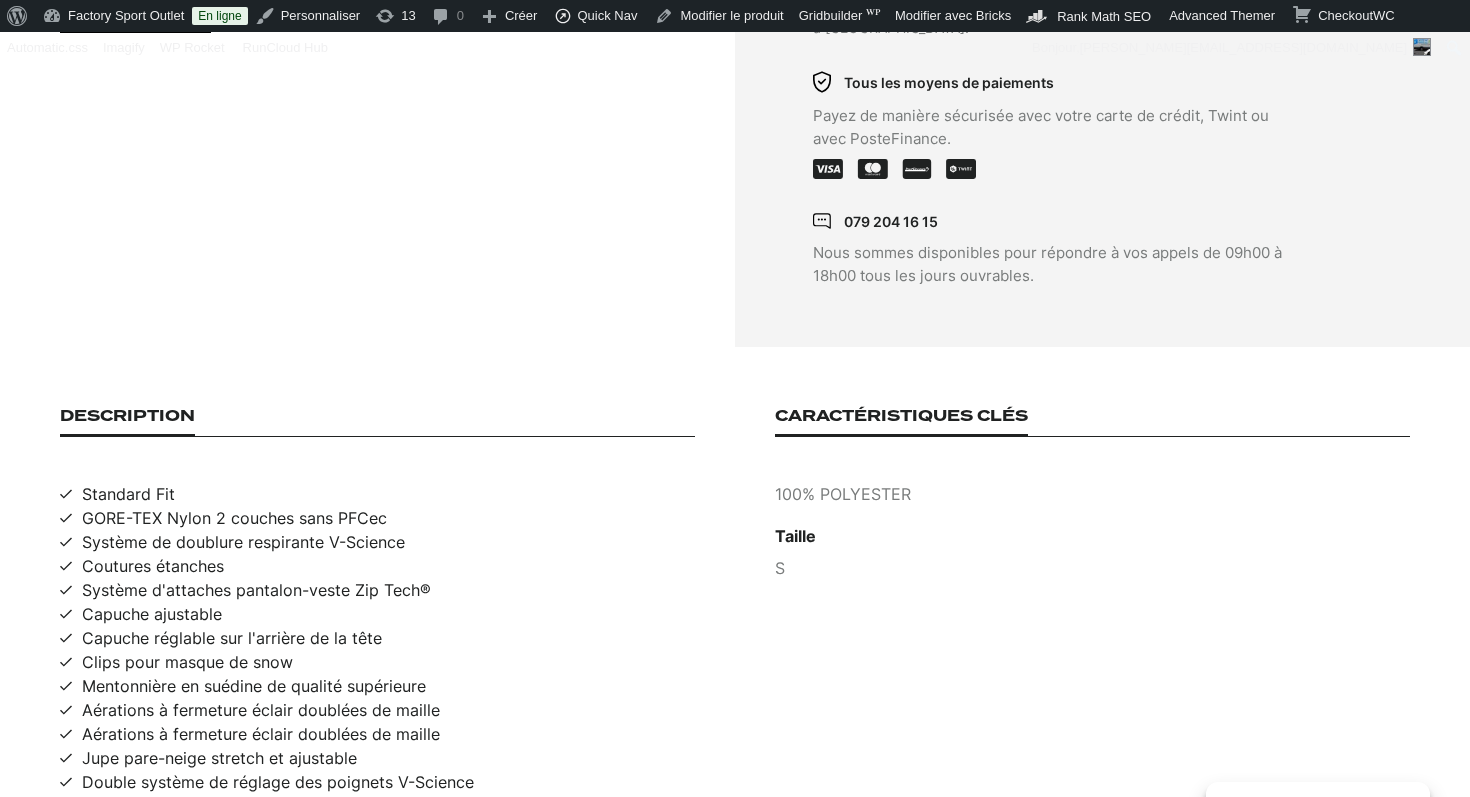 click on "100% POLYESTER" at bounding box center [1092, 494] 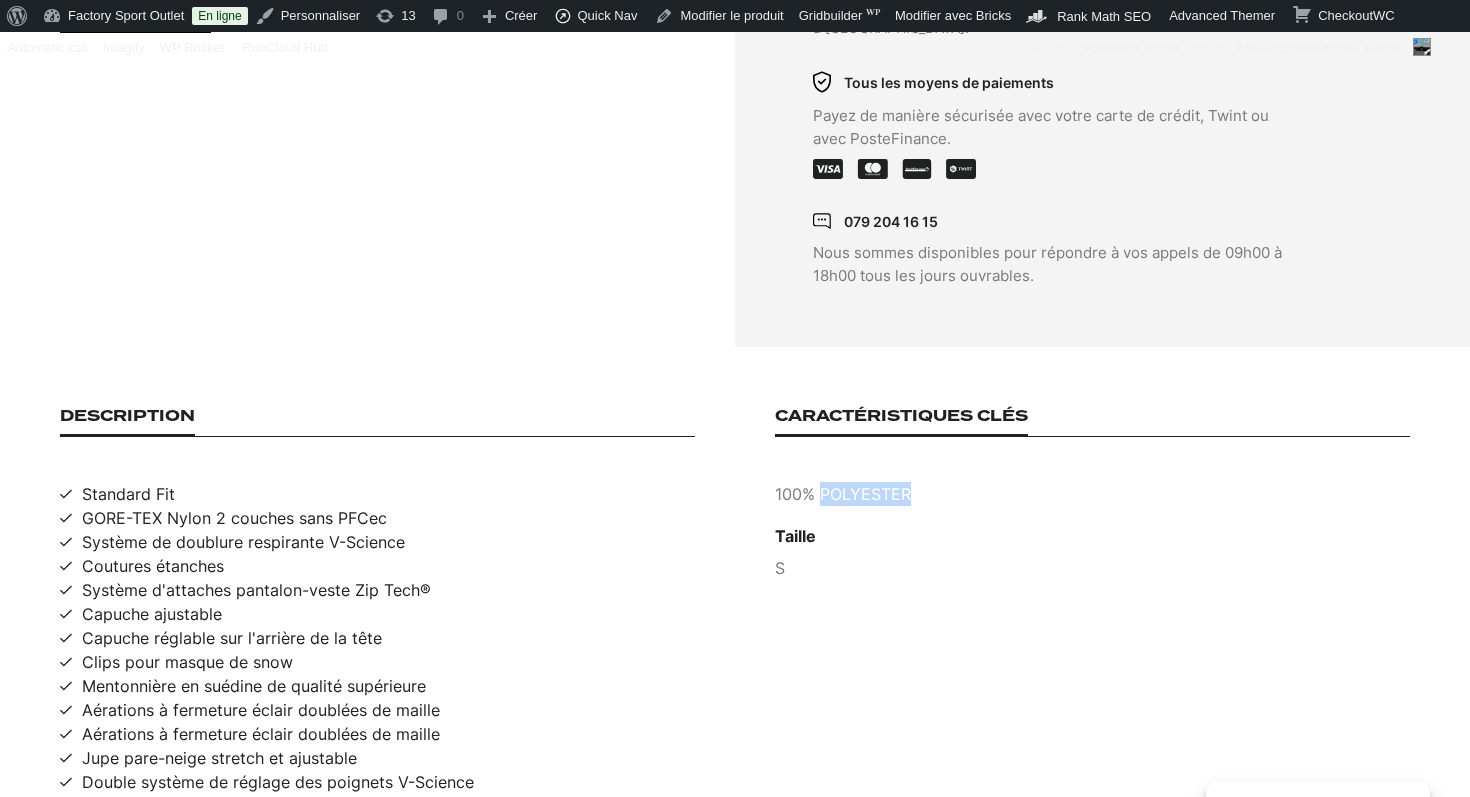 click on "100% POLYESTER" at bounding box center (1092, 494) 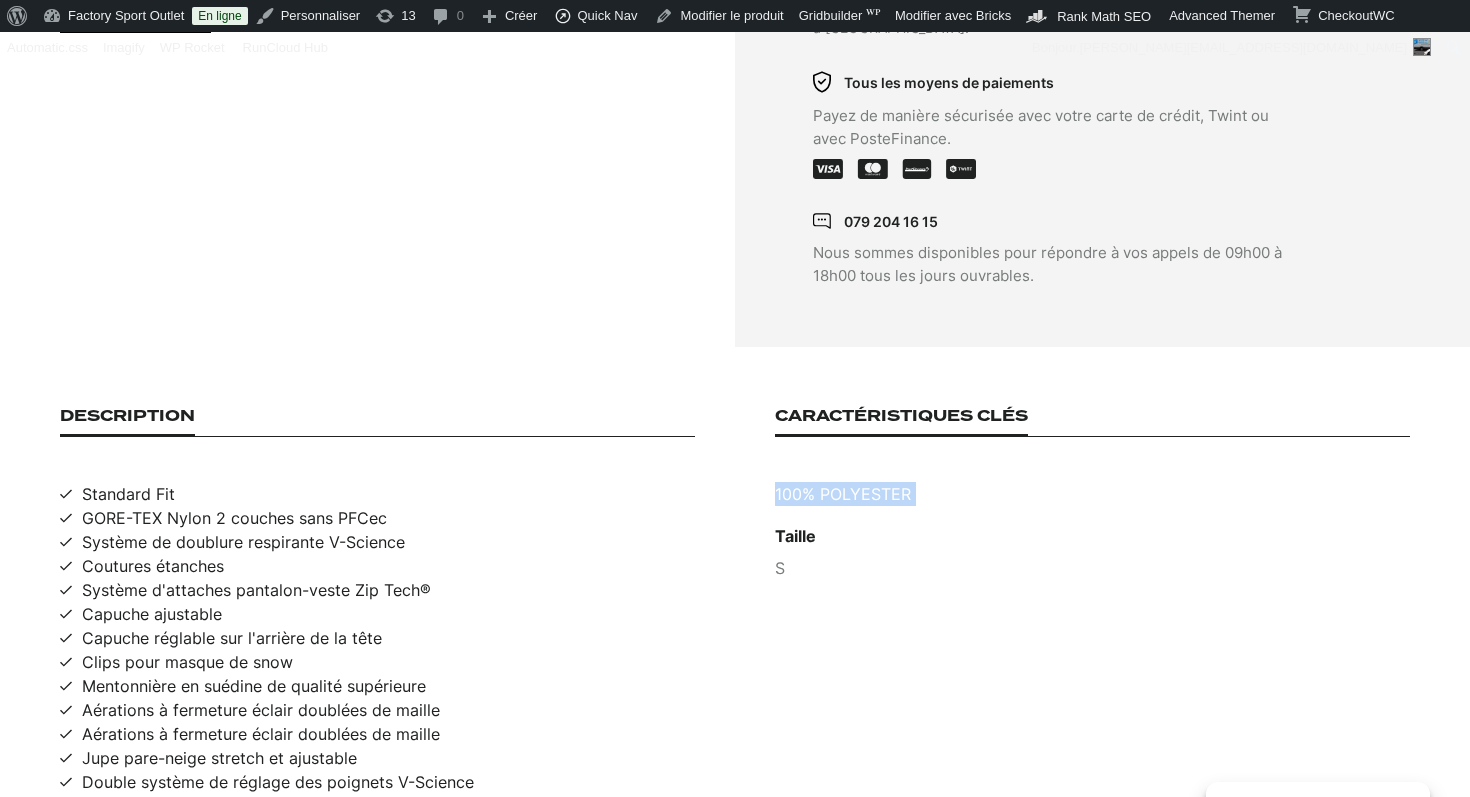 click on "100% POLYESTER" at bounding box center (1092, 494) 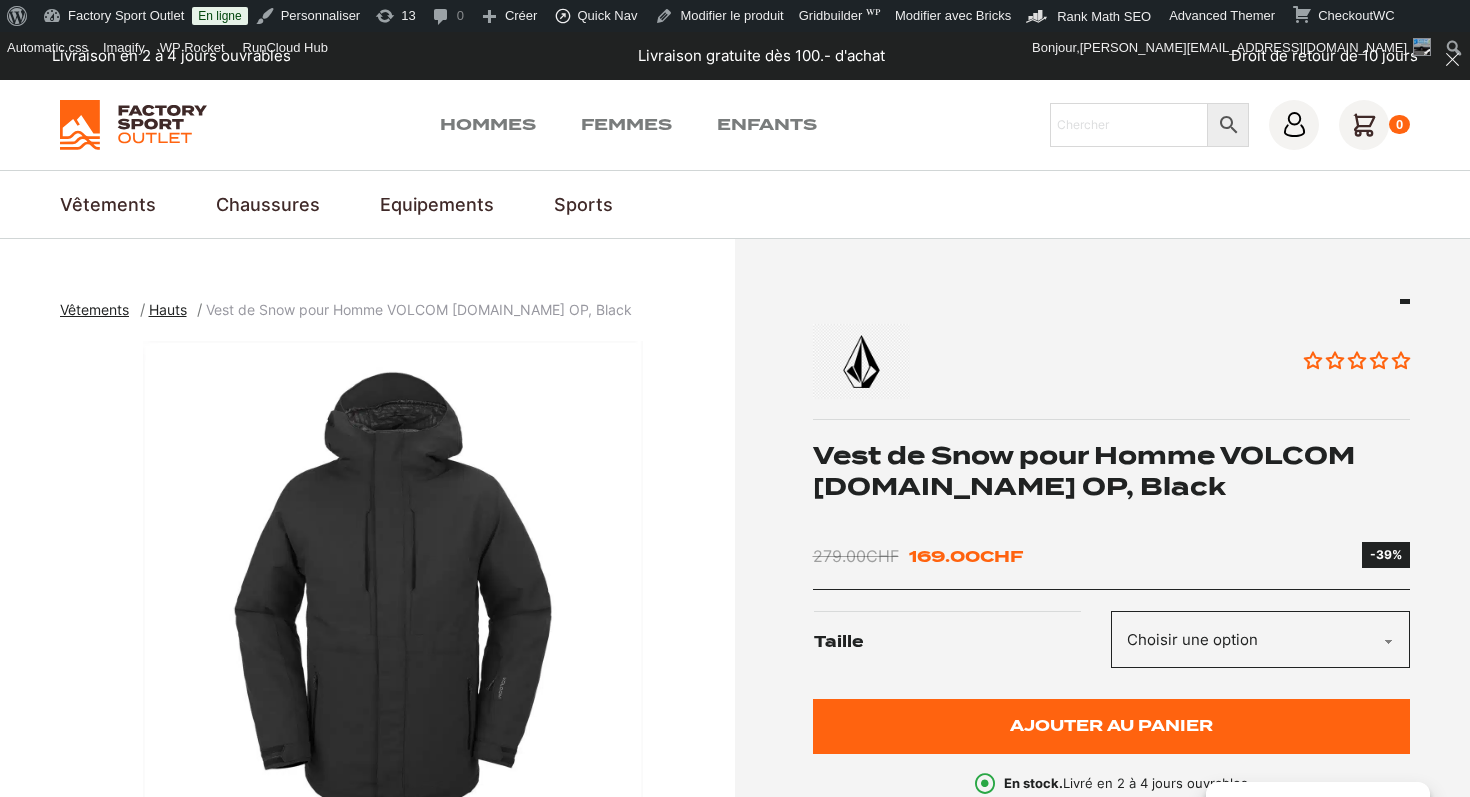 scroll, scrollTop: 0, scrollLeft: 0, axis: both 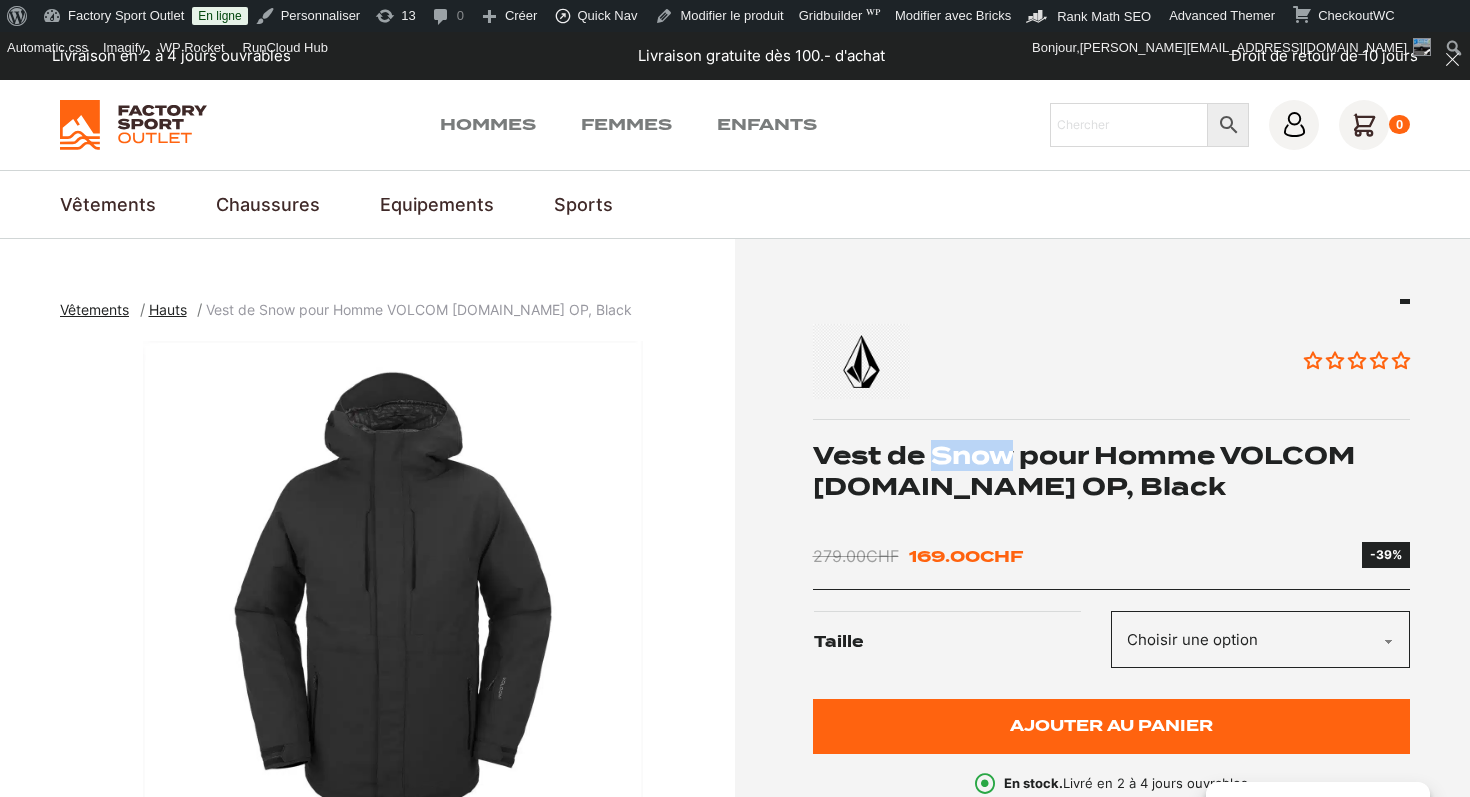 click on "Vest de Snow pour Homme VOLCOM [DOMAIN_NAME] OP, Black" at bounding box center [1112, 471] 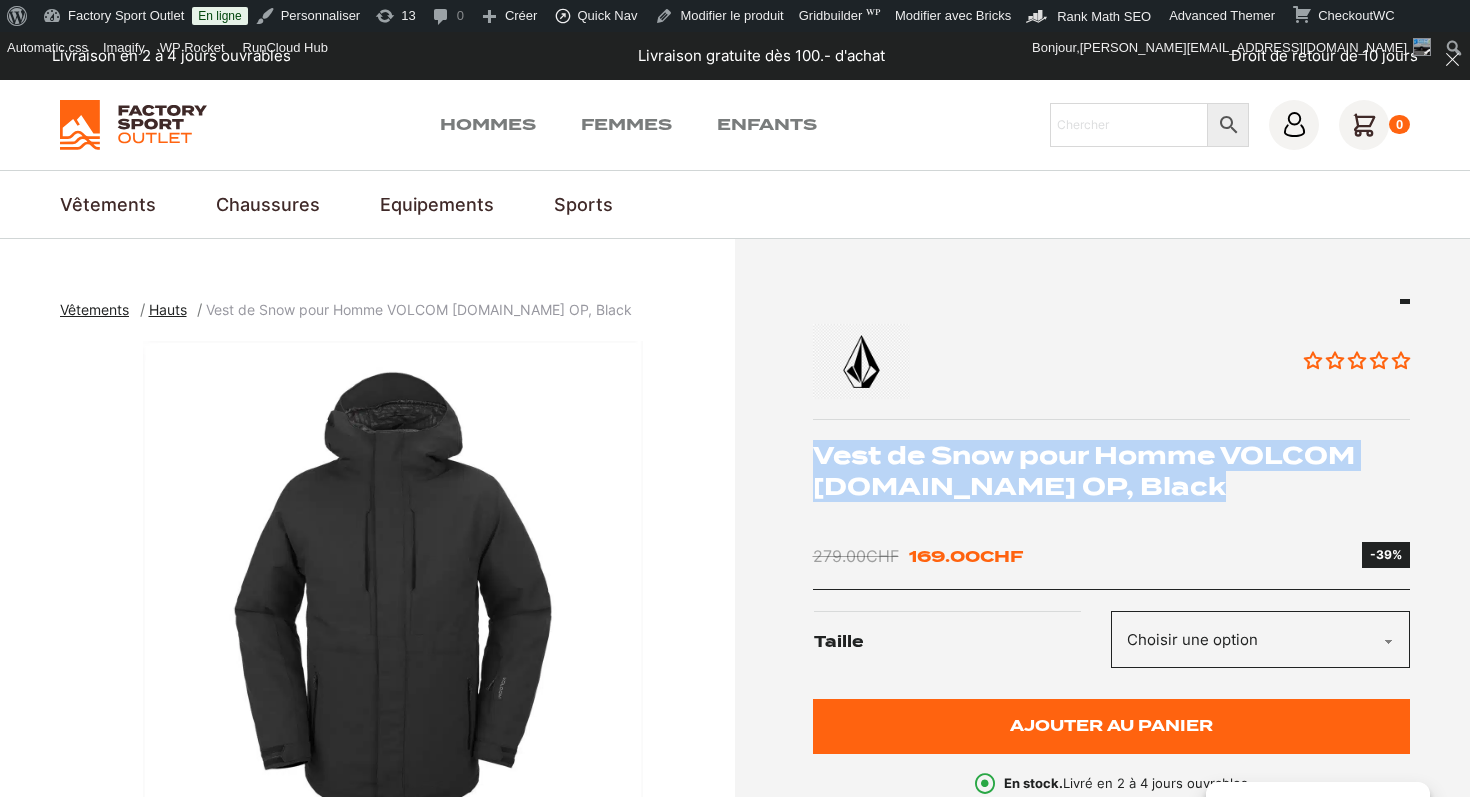 click on "Vest de Snow pour Homme VOLCOM [DOMAIN_NAME] OP, Black" at bounding box center [1112, 471] 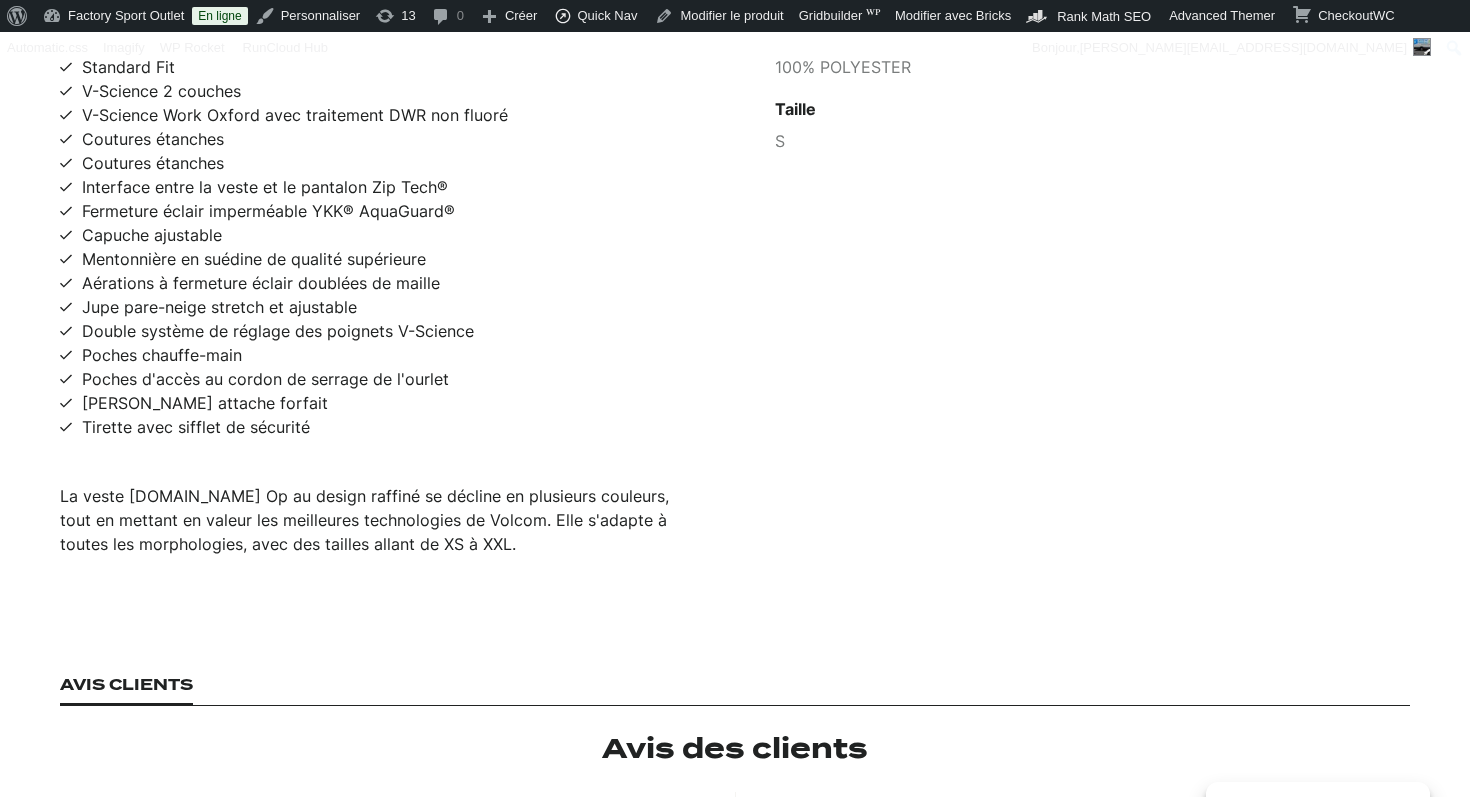 scroll, scrollTop: 1435, scrollLeft: 0, axis: vertical 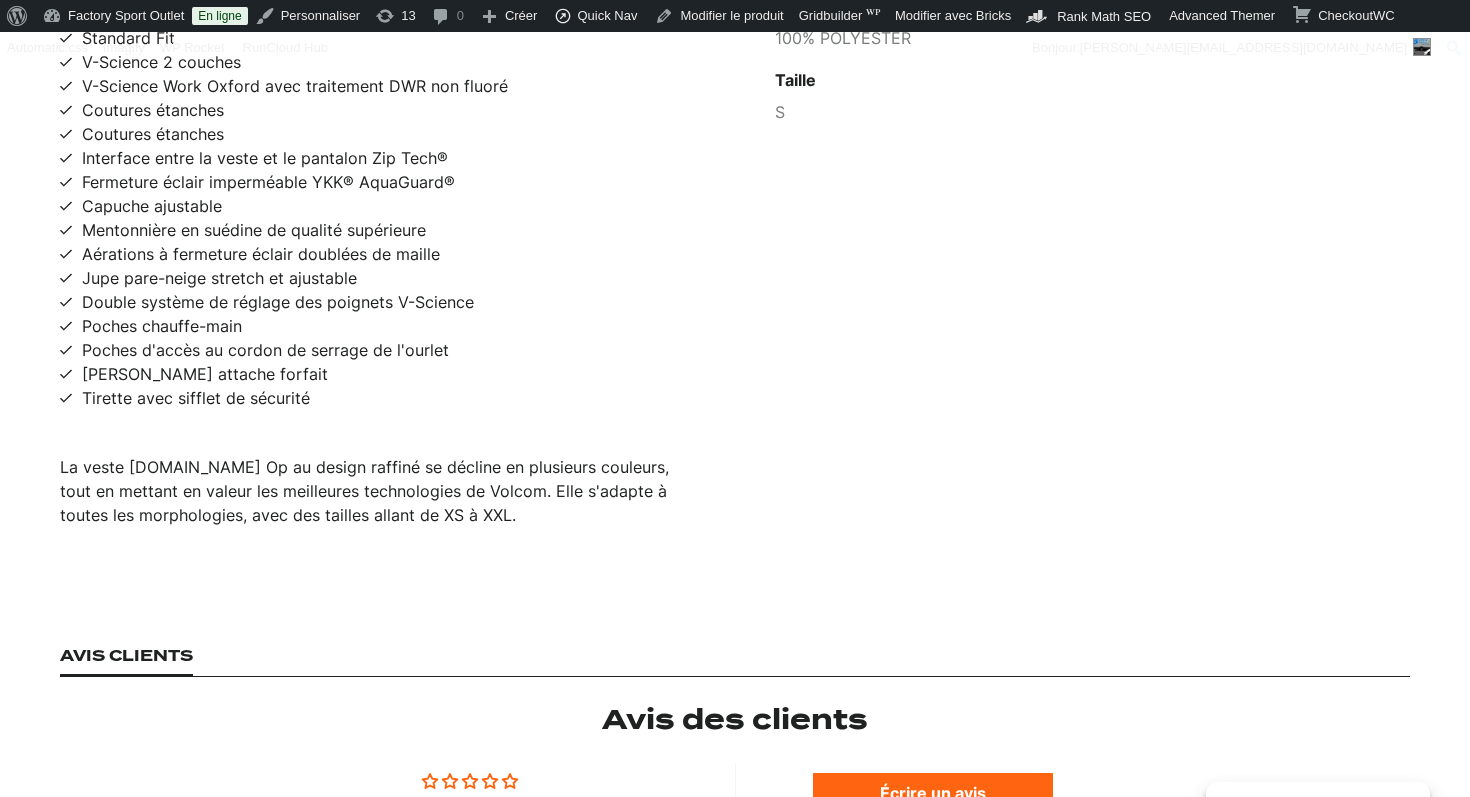 click on "Description Standard Fit V-Science 2 couches  V-Science Work Oxford avec traitement DWR non fluoré Coutures étanches Coutures étanches Interface entre la veste et le pantalon Zip Tech® Fermeture éclair imperméable YKK® AquaGuard® Capuche ajustable Mentonnière en suédine de qualité supérieure Aérations à fermeture éclair doublées [PERSON_NAME] [PERSON_NAME]-neige stretch et ajustable Double système de réglage des poignets V-Science Poches chauffe-main Poches d'accès au cordon de serrage de l'ourlet  Anneau attache forfait Tirette avec sifflet de sécurité  La veste [DOMAIN_NAME] Op au design raffiné se décline en plusieurs couleurs, tout en mettant en valeur les meilleures technologies de Volcom. Elle s'adapte à toutes les morphologies, avec des tailles allant de XS à XXL.
Caractéristiques clés  100% POLYESTER Taille S" at bounding box center [735, 239] 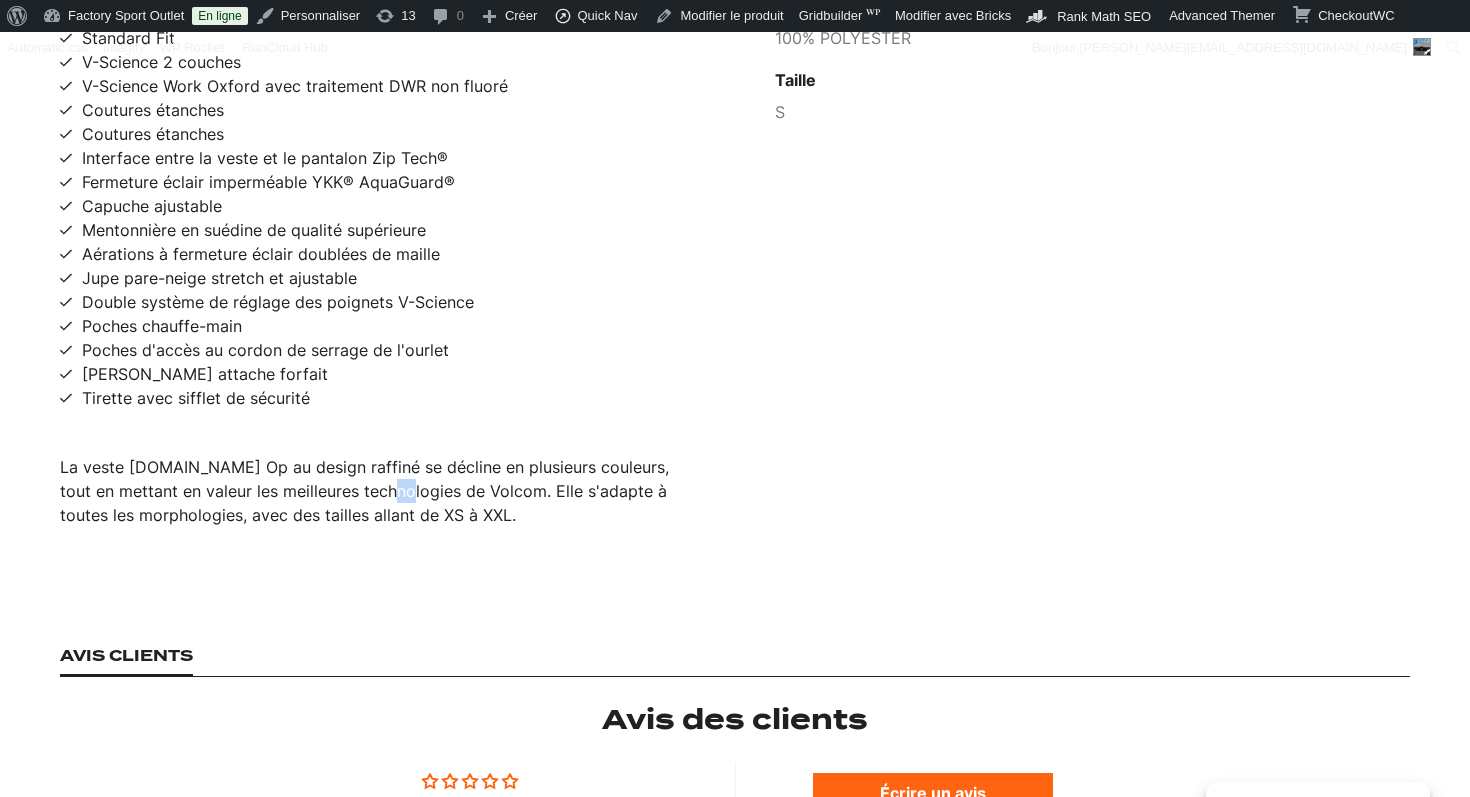click on "La veste V.Co Op au design raffiné se décline en plusieurs couleurs, tout en mettant en valeur les meilleures technologies de Volcom. Elle s'adapte à toutes les morphologies, avec des tailles allant de XS à XXL." at bounding box center [377, 491] 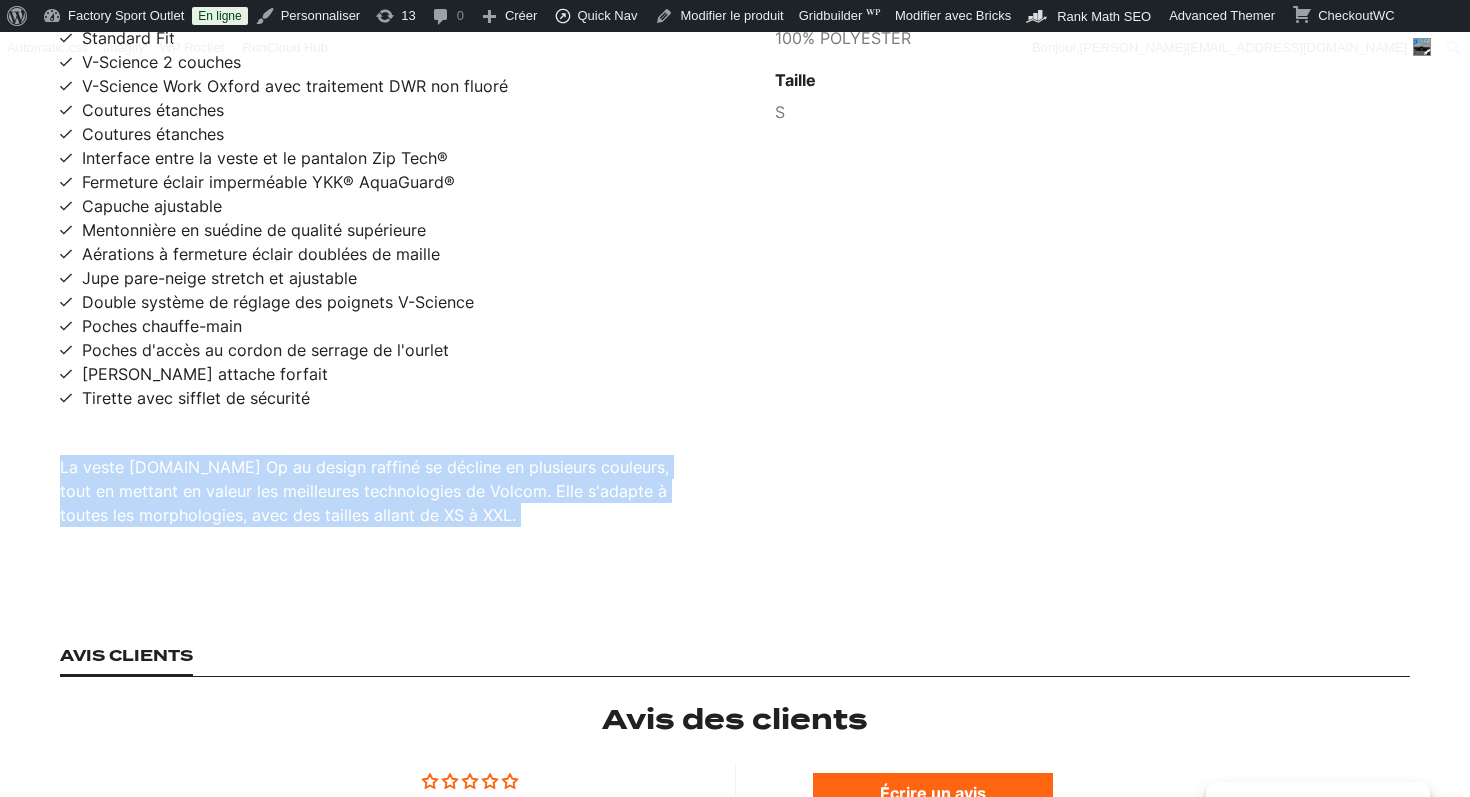 click on "La veste V.Co Op au design raffiné se décline en plusieurs couleurs, tout en mettant en valeur les meilleures technologies de Volcom. Elle s'adapte à toutes les morphologies, avec des tailles allant de XS à XXL." at bounding box center (377, 491) 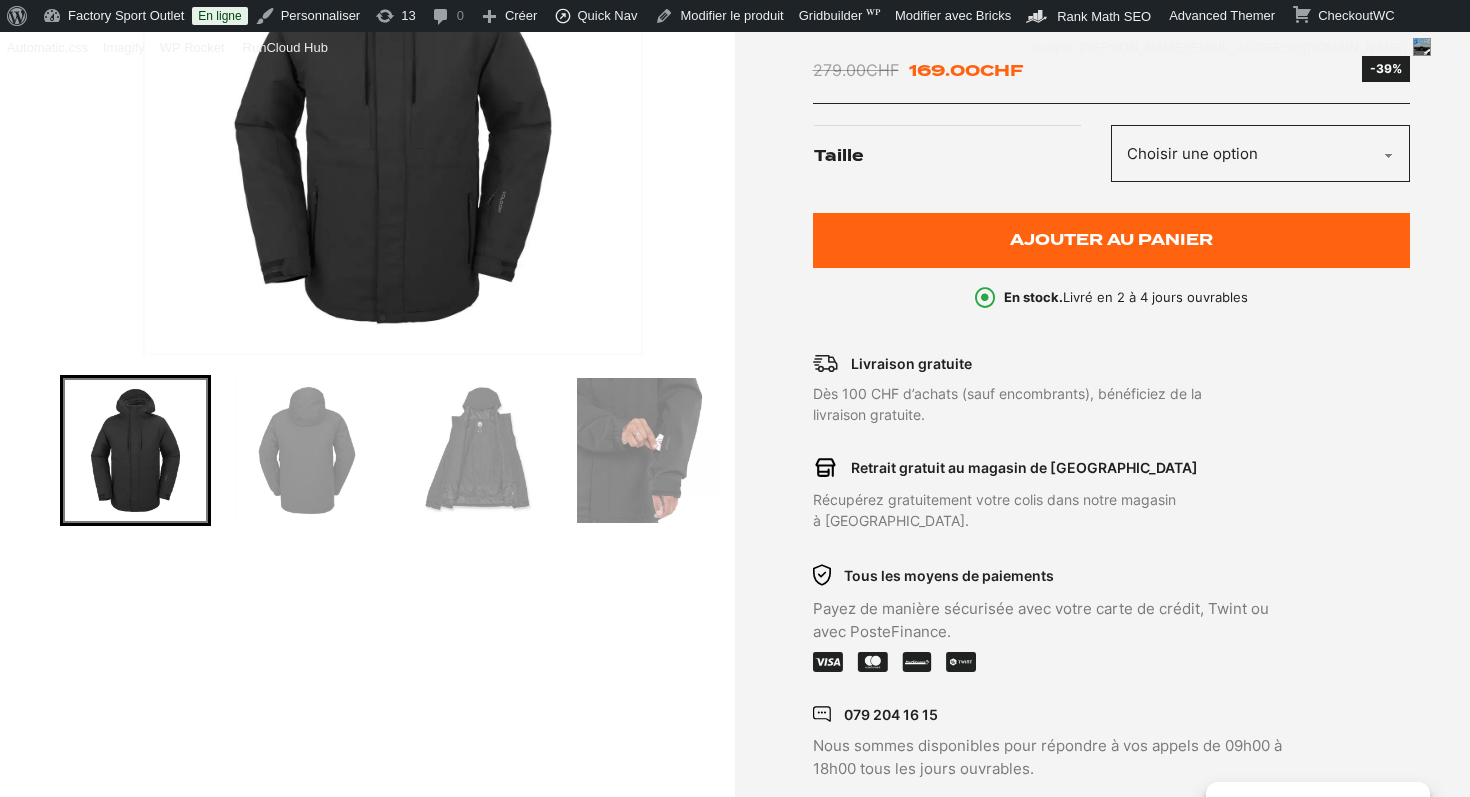 scroll, scrollTop: 293, scrollLeft: 0, axis: vertical 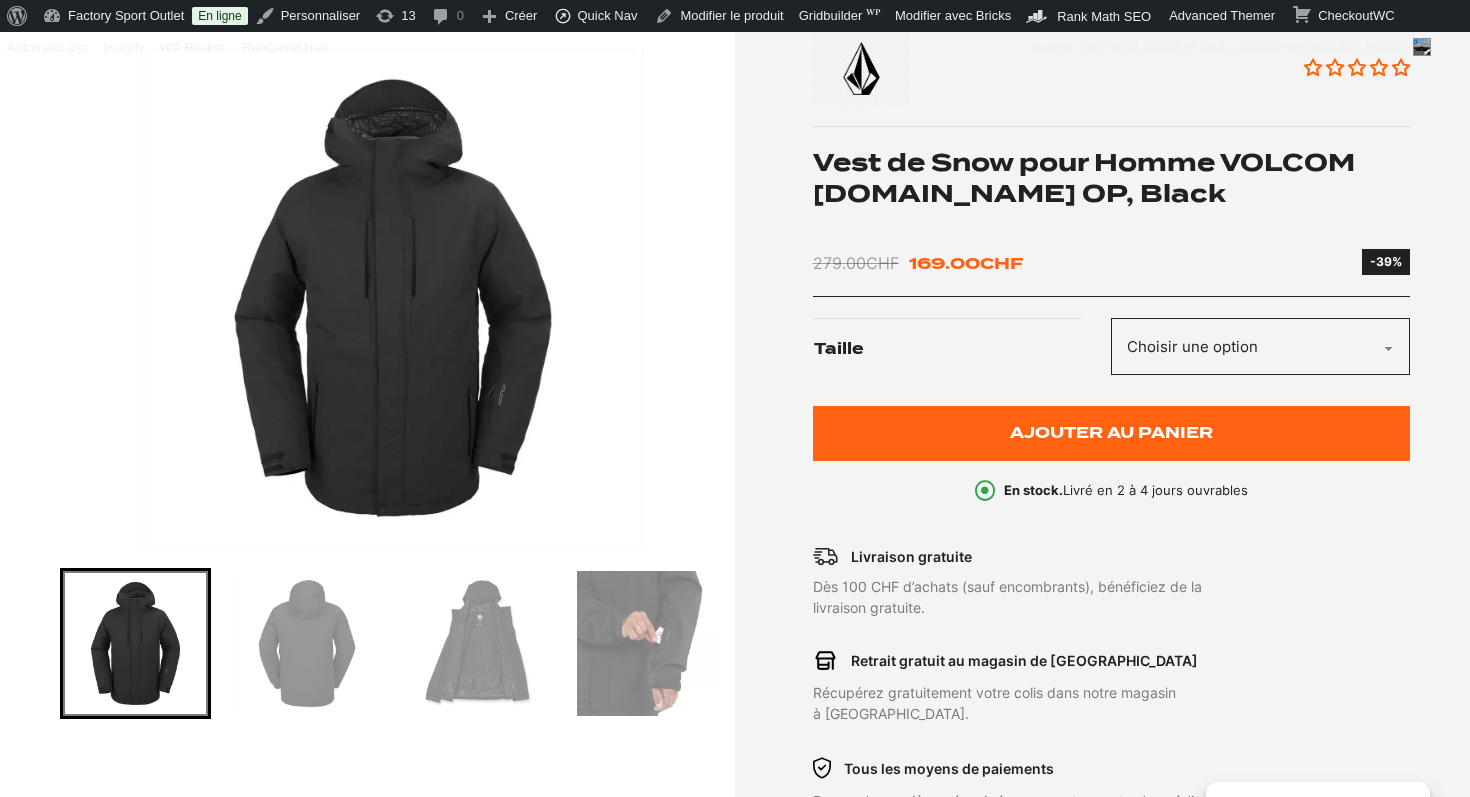click at bounding box center [392, 298] 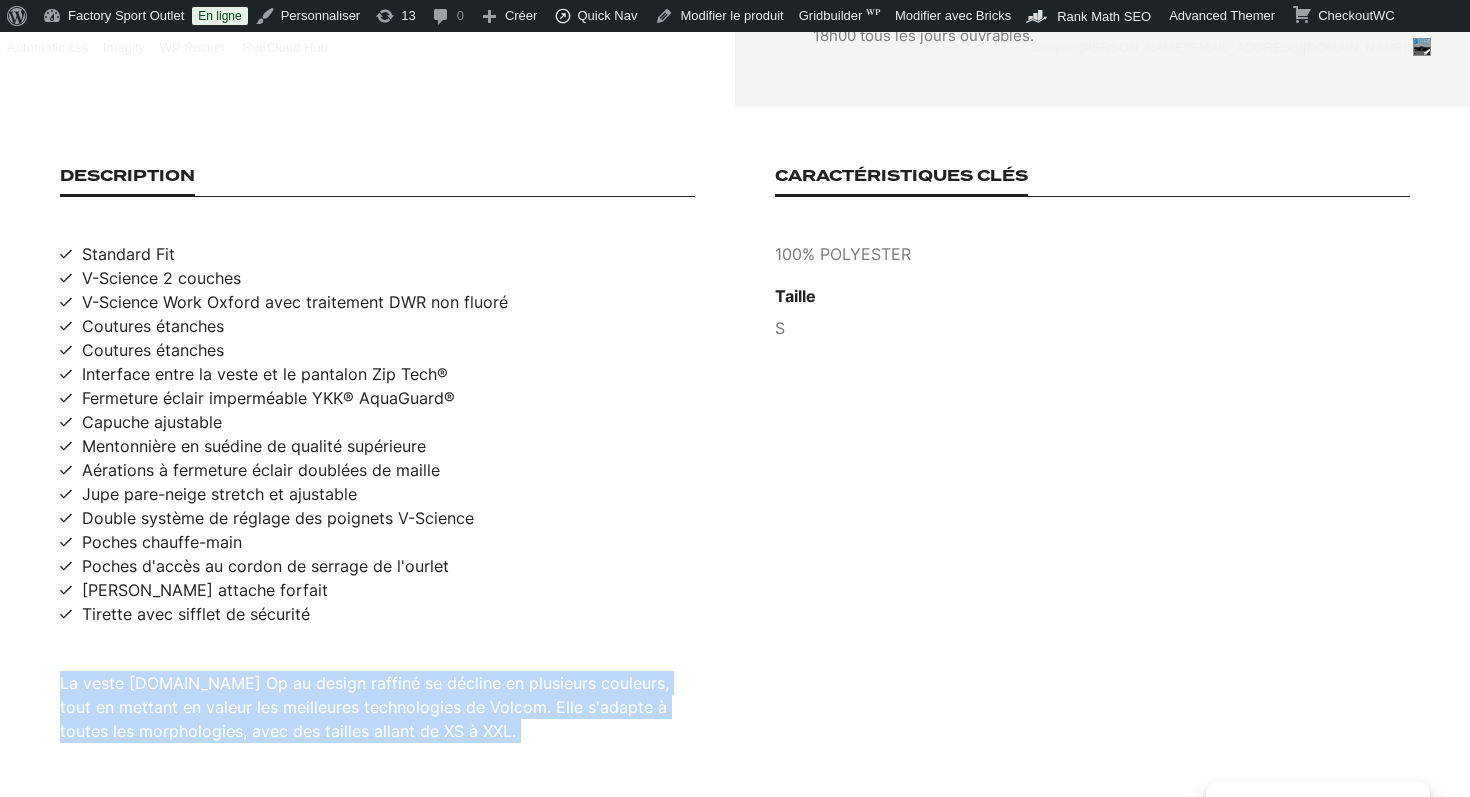 scroll, scrollTop: 1217, scrollLeft: 0, axis: vertical 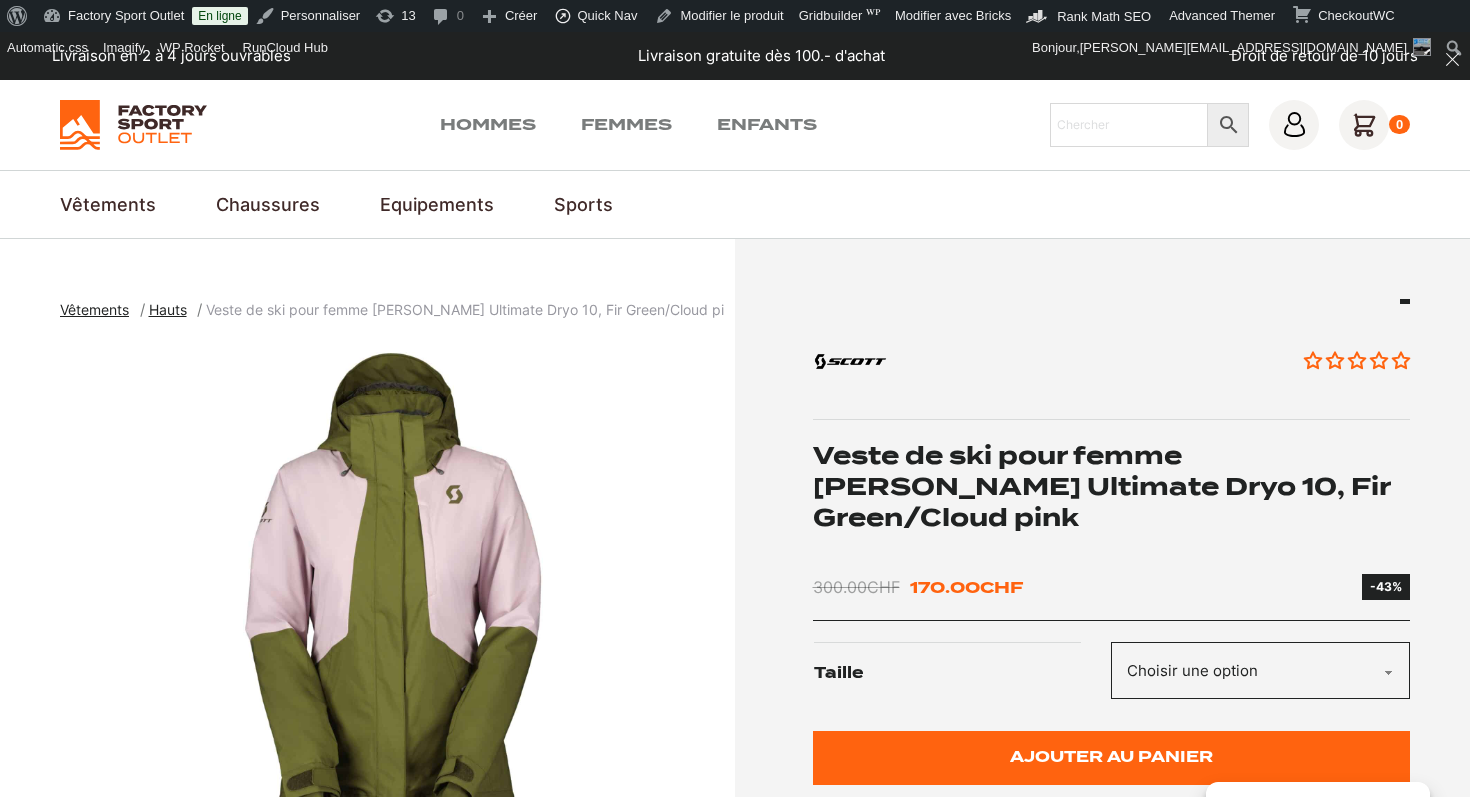 click on "Veste de ski pour femme [PERSON_NAME] Ultimate Dryo 10, Fir Green/Cloud pink" at bounding box center [1112, 487] 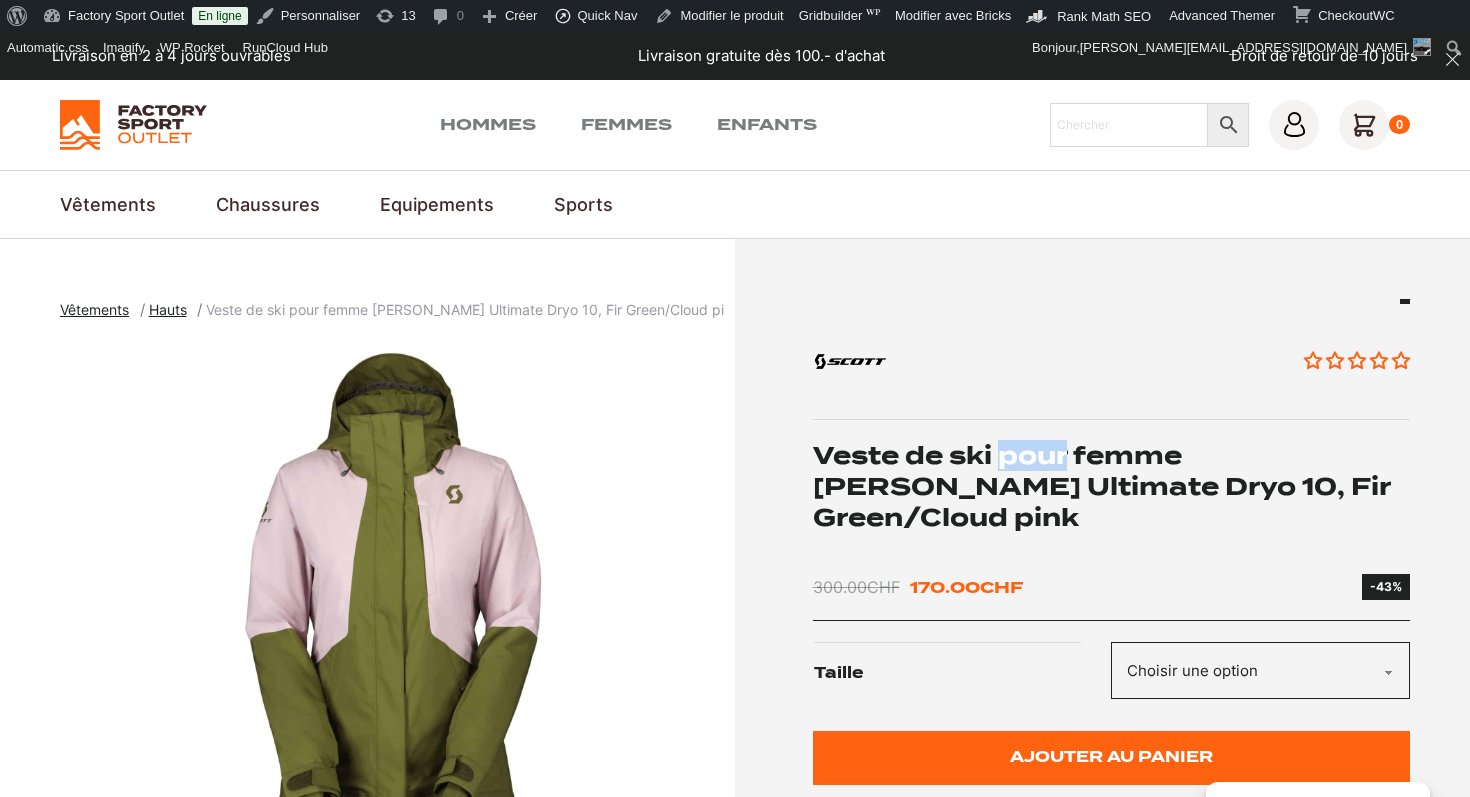 click on "Veste de ski pour femme [PERSON_NAME] Ultimate Dryo 10, Fir Green/Cloud pink" at bounding box center [1112, 487] 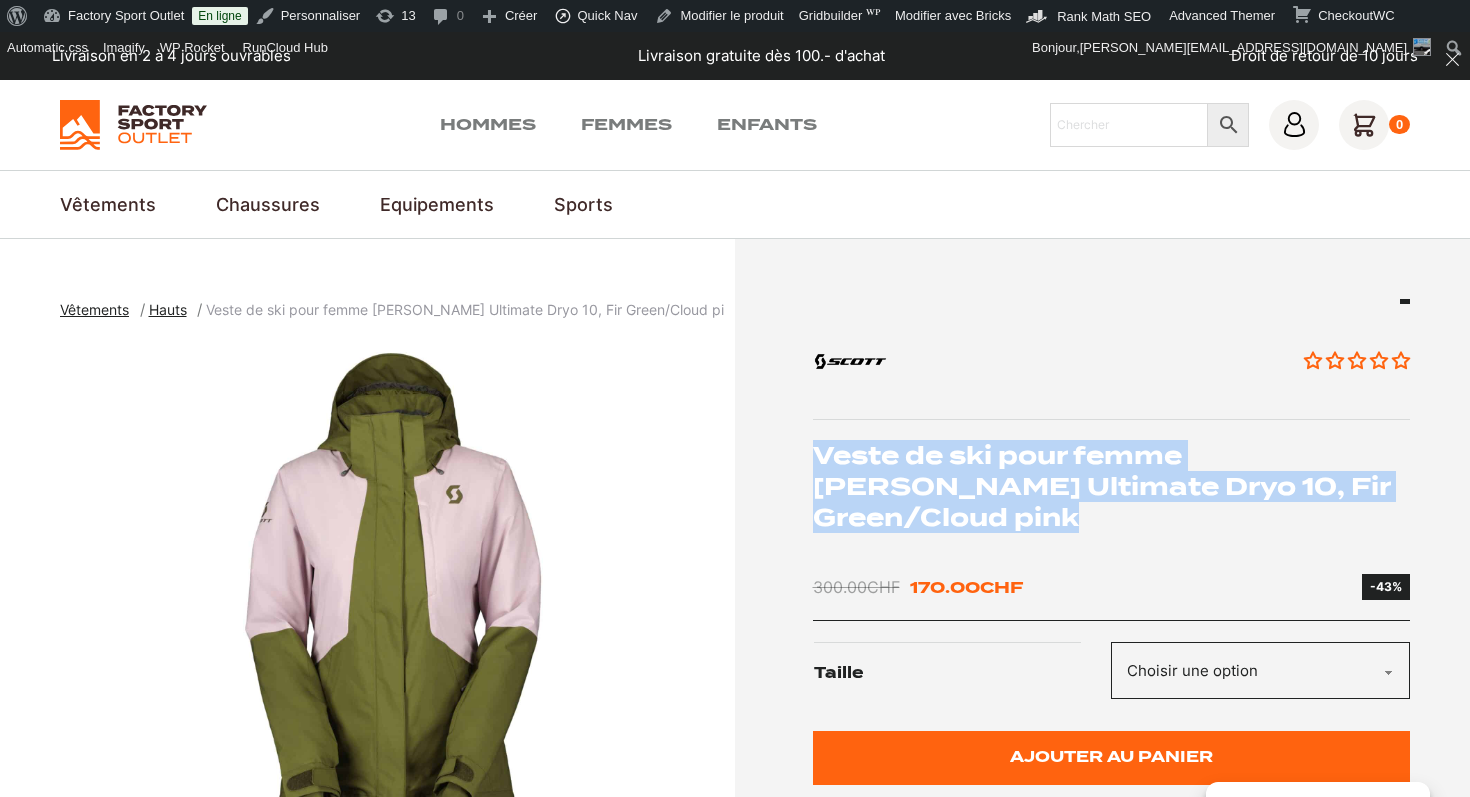 click on "Veste de ski pour femme [PERSON_NAME] Ultimate Dryo 10, Fir Green/Cloud pink" at bounding box center (1112, 487) 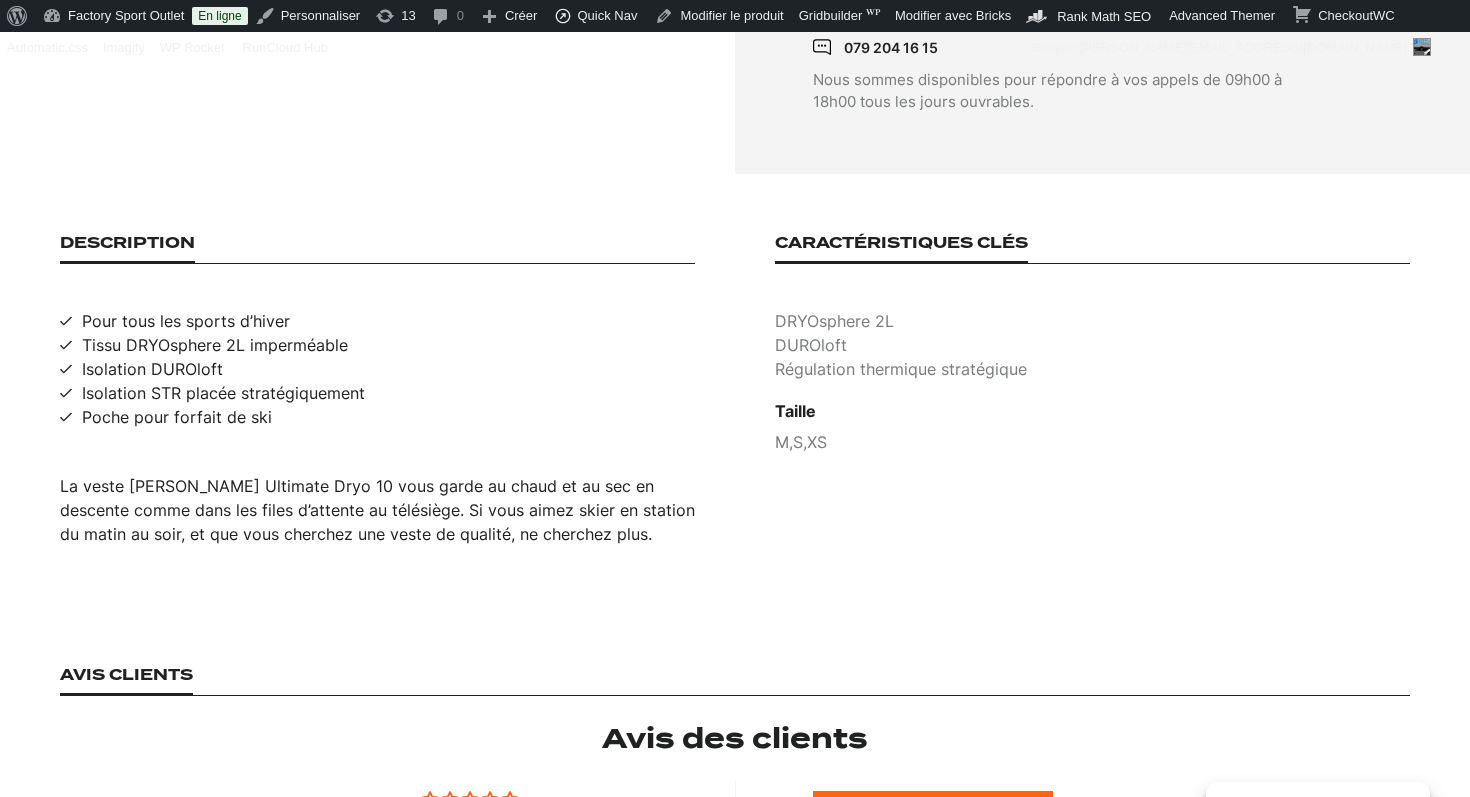 scroll, scrollTop: 1216, scrollLeft: 0, axis: vertical 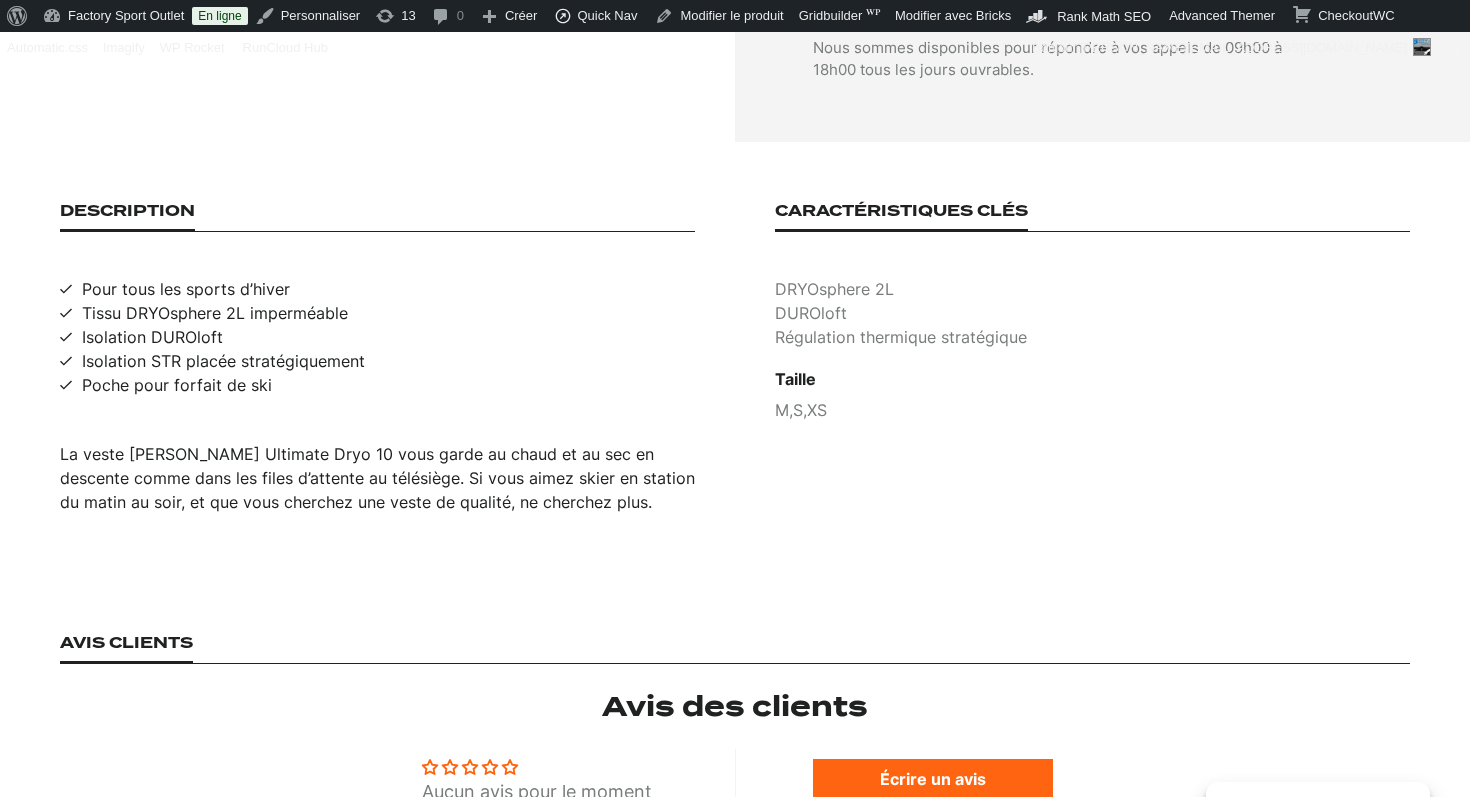 click on "La veste SCOTT Ultimate Dryo 10 vous garde au chaud et au sec en descente comme dans les files d’attente au télésiège. Si vous aimez skier en station du matin au soir, et que vous cherchez une veste de qualité, ne cherchez plus." at bounding box center [377, 478] 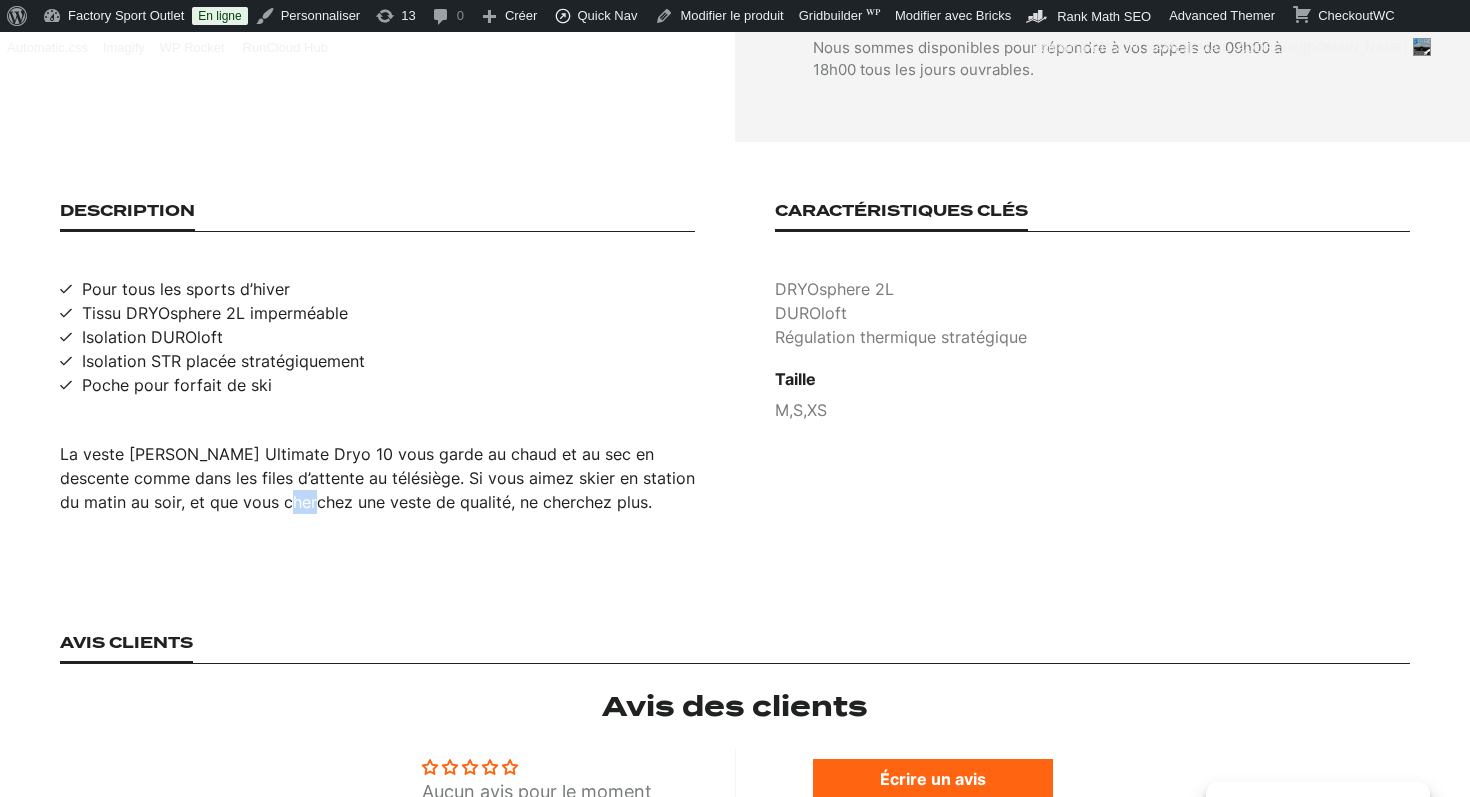 click on "La veste SCOTT Ultimate Dryo 10 vous garde au chaud et au sec en descente comme dans les files d’attente au télésiège. Si vous aimez skier en station du matin au soir, et que vous cherchez une veste de qualité, ne cherchez plus." at bounding box center [377, 478] 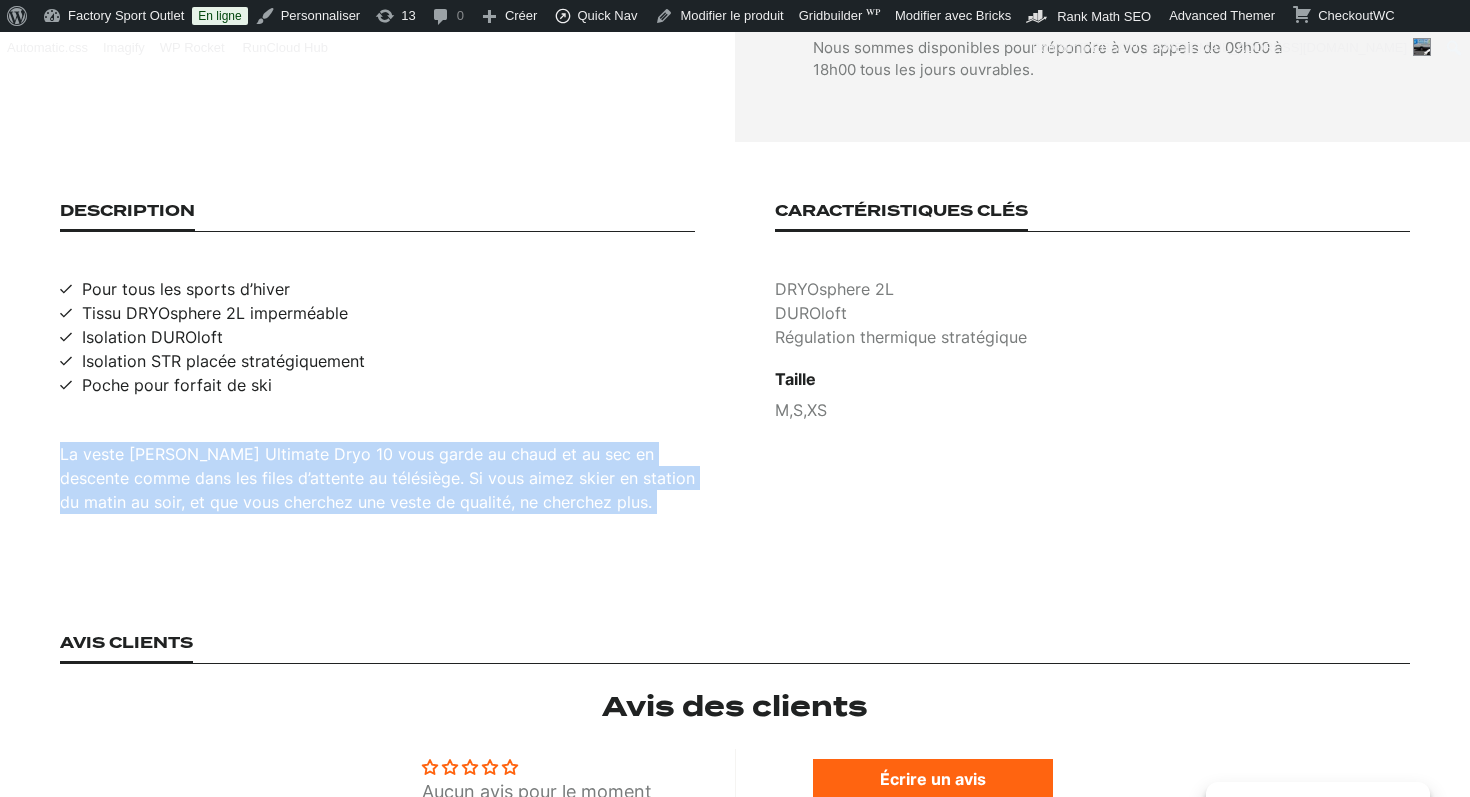 click on "La veste SCOTT Ultimate Dryo 10 vous garde au chaud et au sec en descente comme dans les files d’attente au télésiège. Si vous aimez skier en station du matin au soir, et que vous cherchez une veste de qualité, ne cherchez plus." at bounding box center [377, 478] 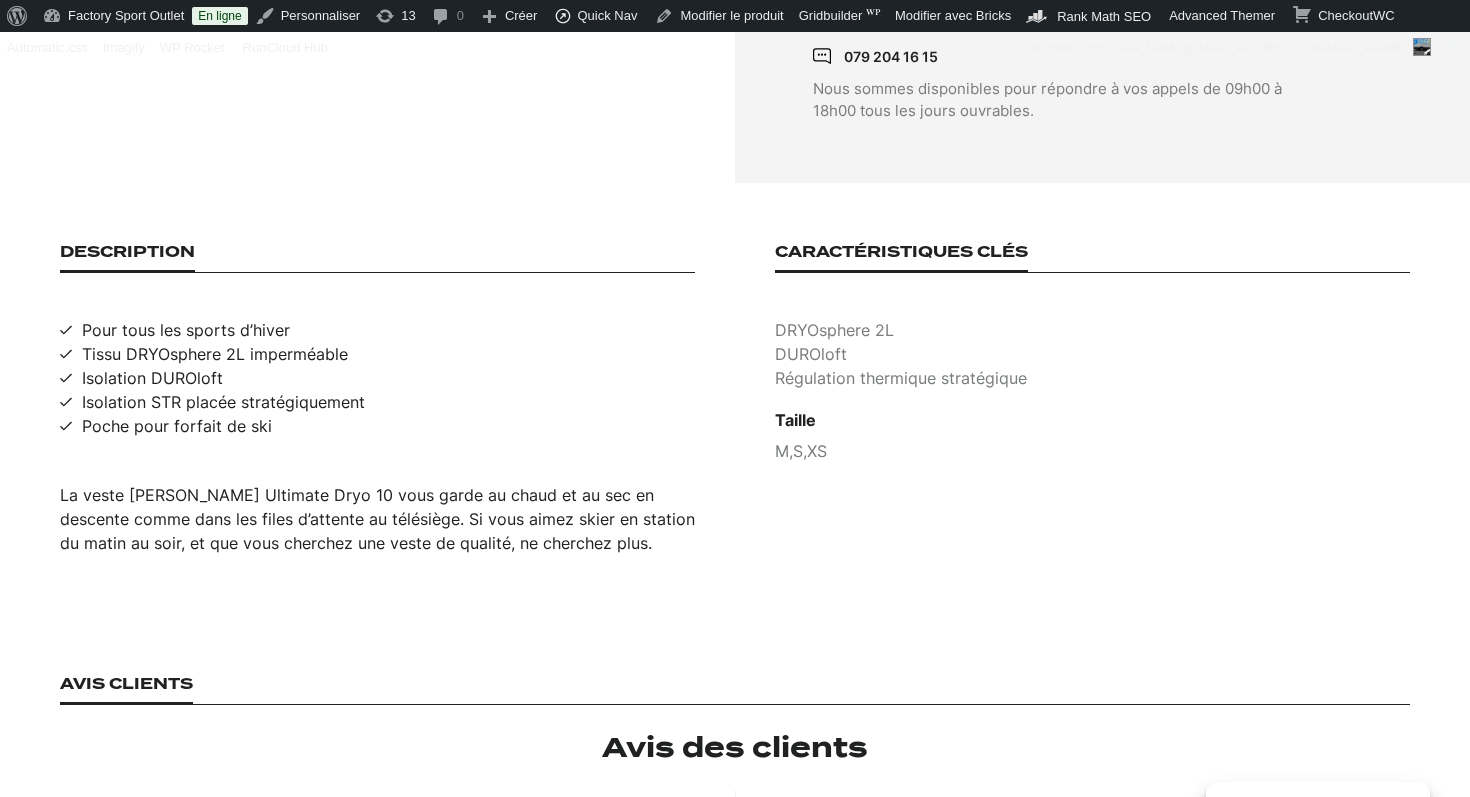 click on "Pour tous les sports d’hiver" at bounding box center [186, 330] 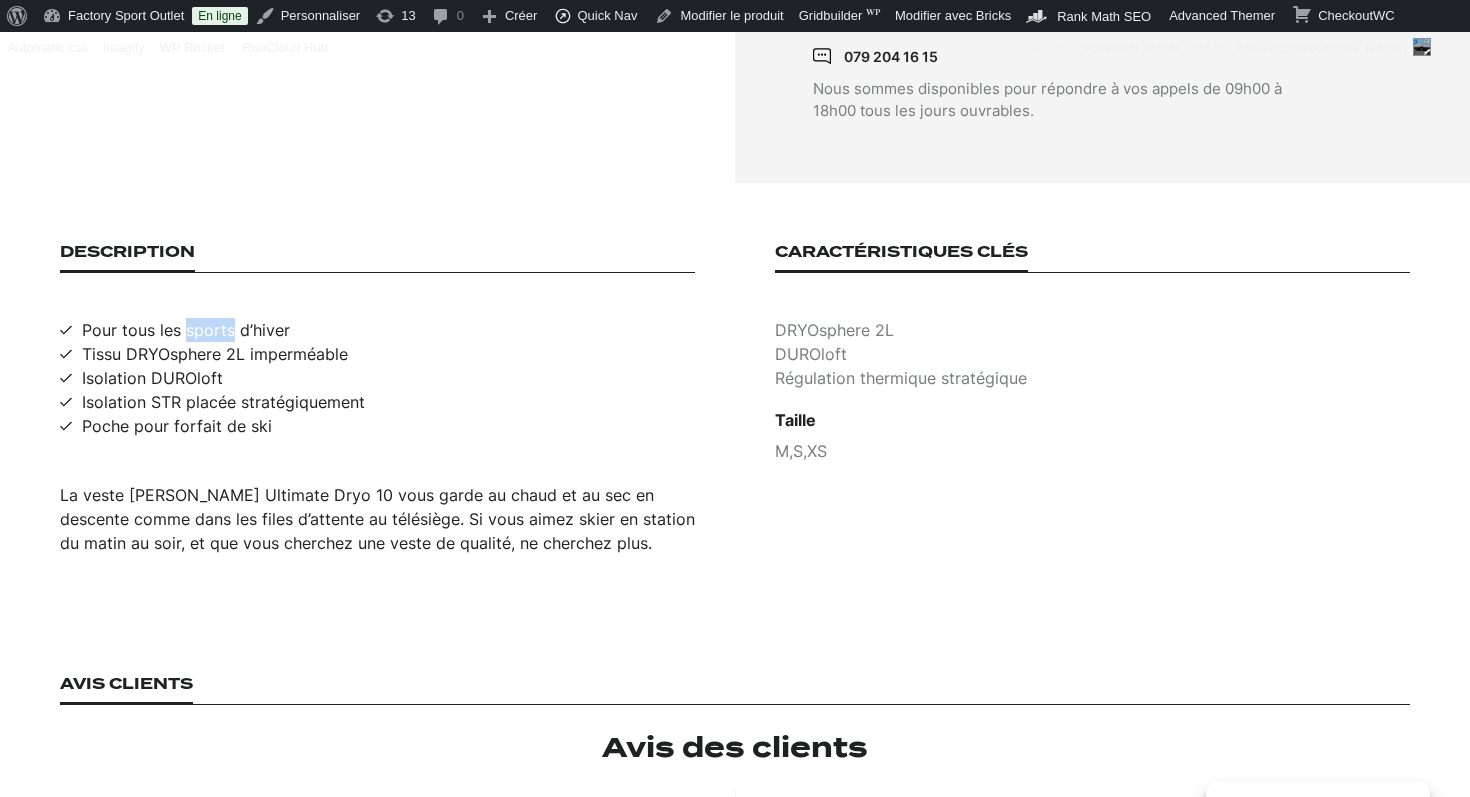 click on "Pour tous les sports d’hiver" at bounding box center [186, 330] 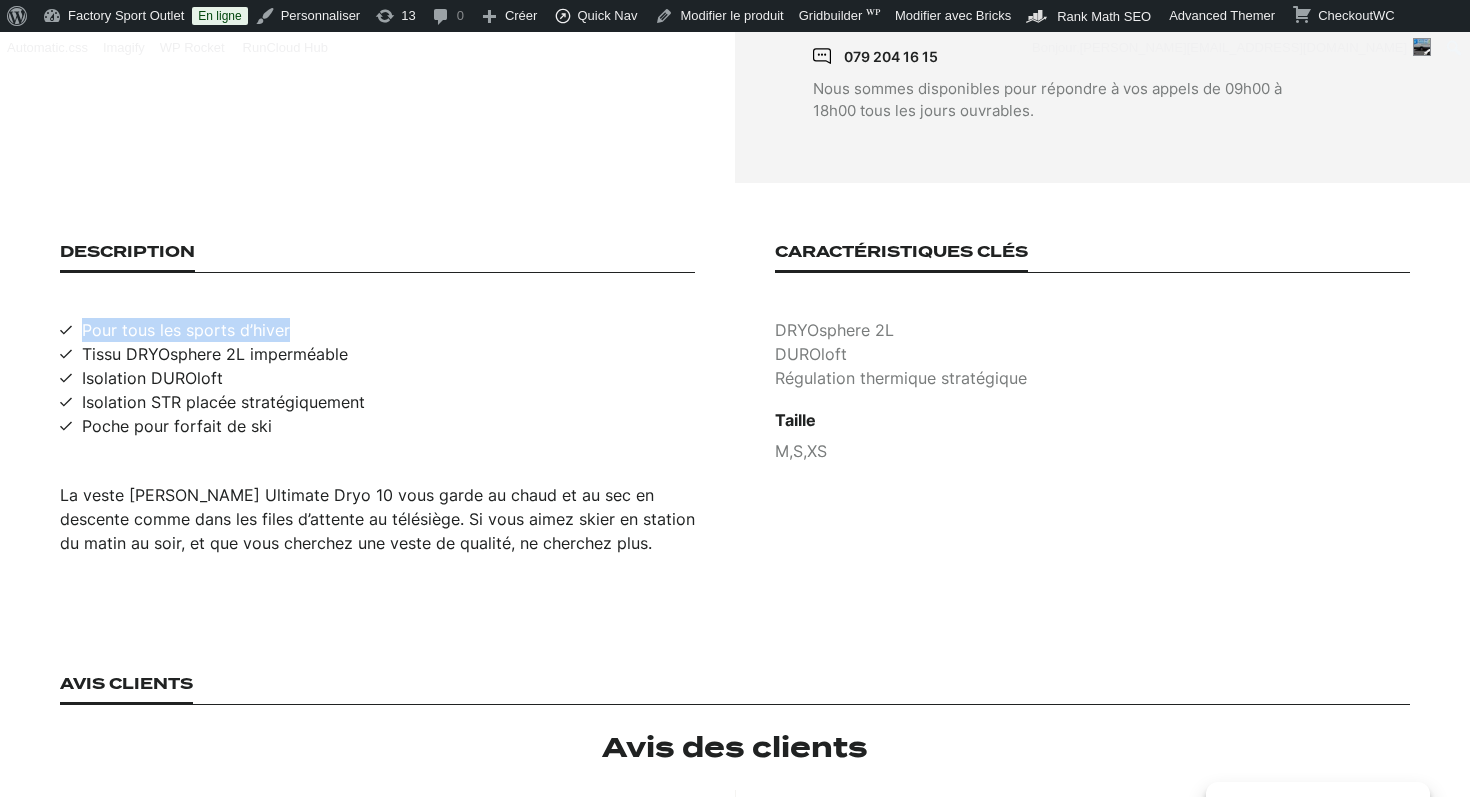 click on "Pour tous les sports d’hiver" at bounding box center (186, 330) 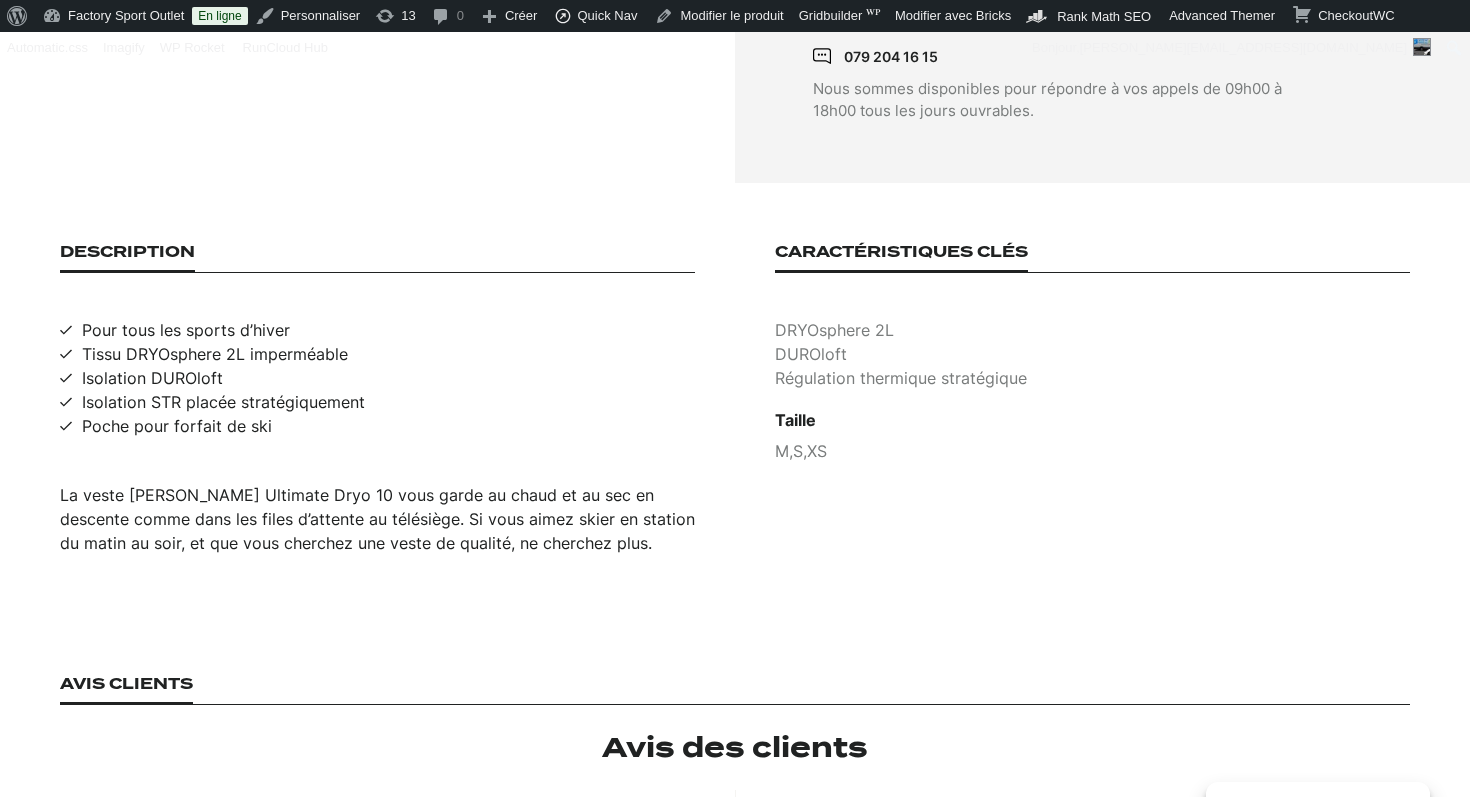 click on "Tissu DRYOsphere 2L imperméable" at bounding box center (215, 354) 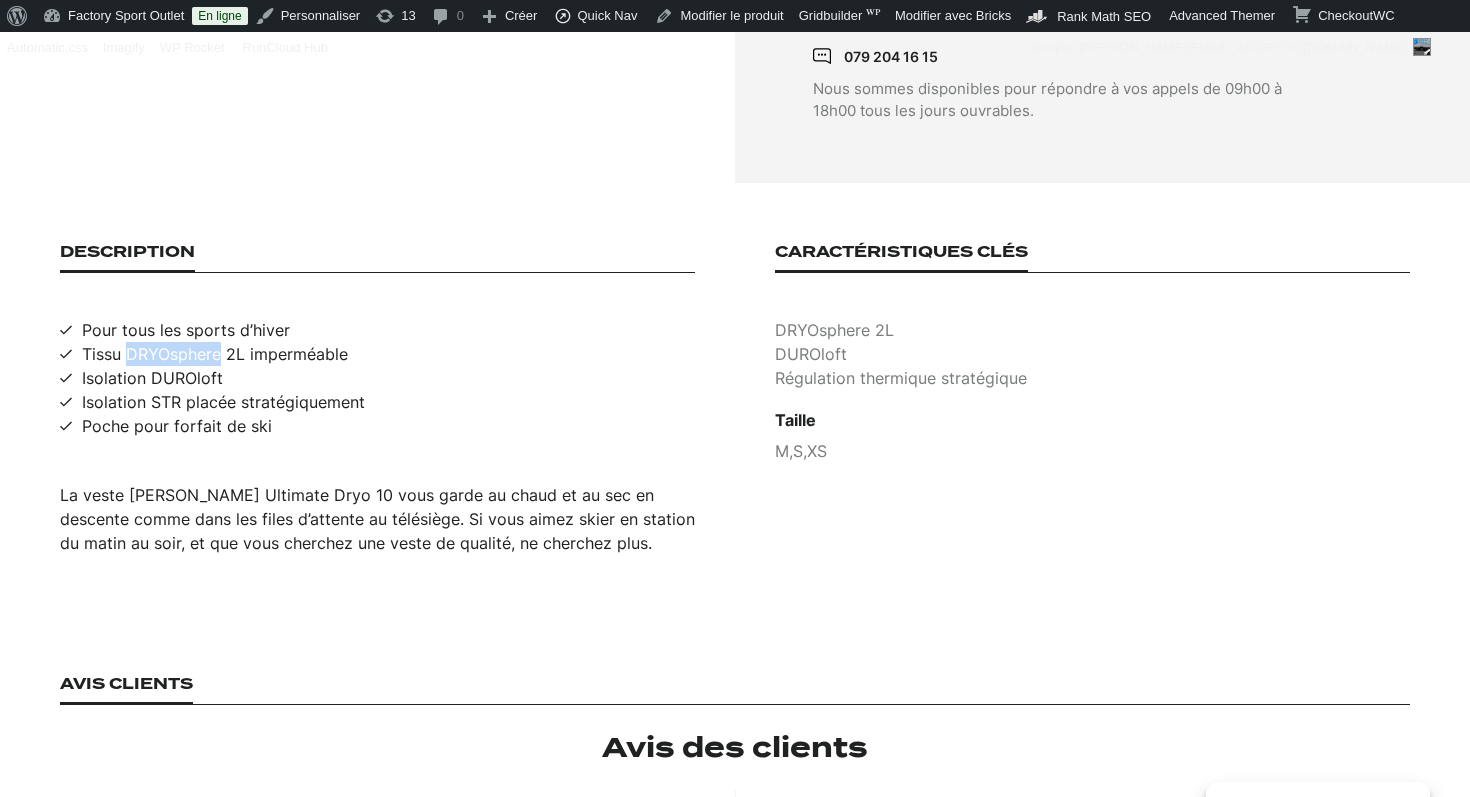 click on "Tissu DRYOsphere 2L imperméable" at bounding box center [215, 354] 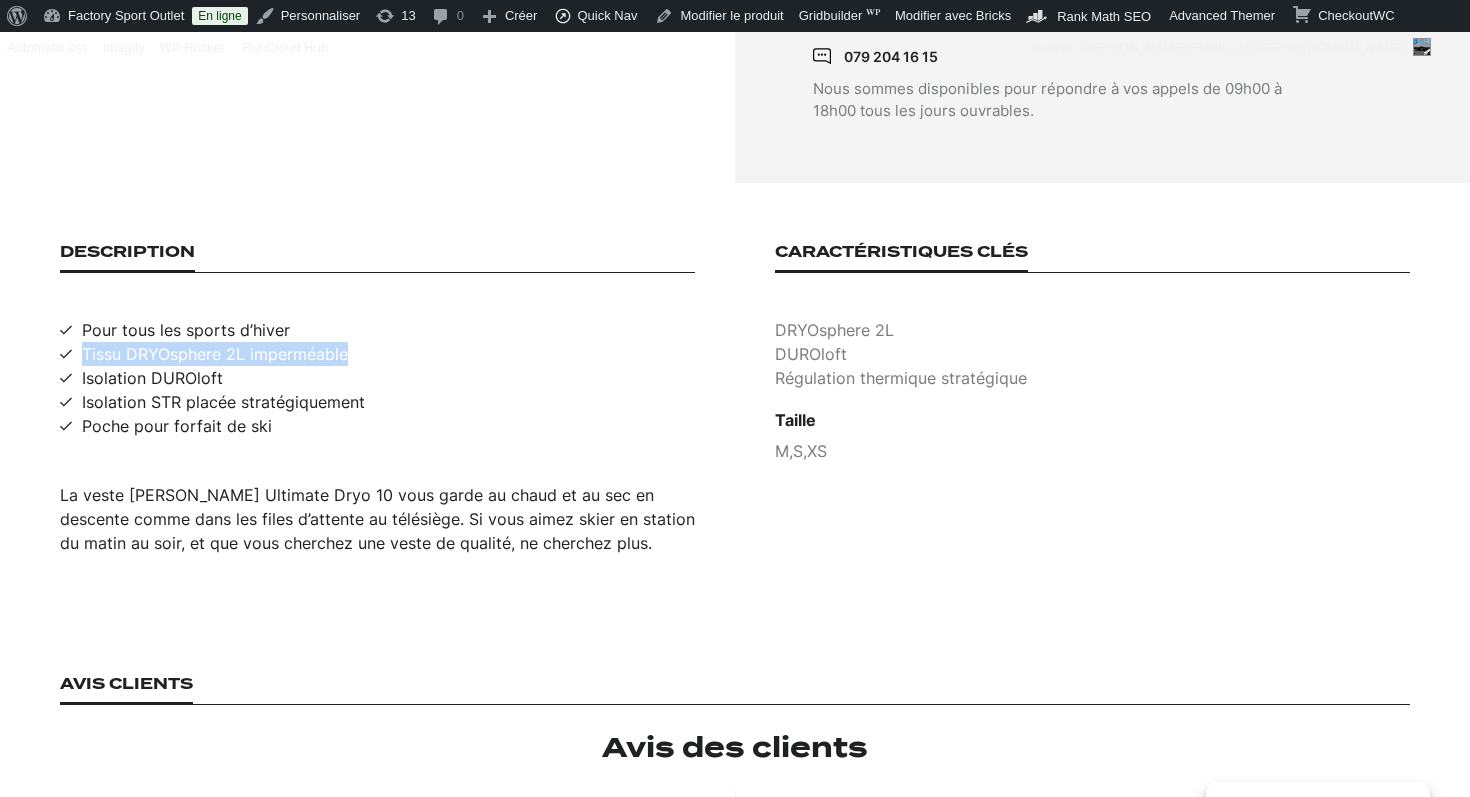 click on "Tissu DRYOsphere 2L imperméable" at bounding box center [215, 354] 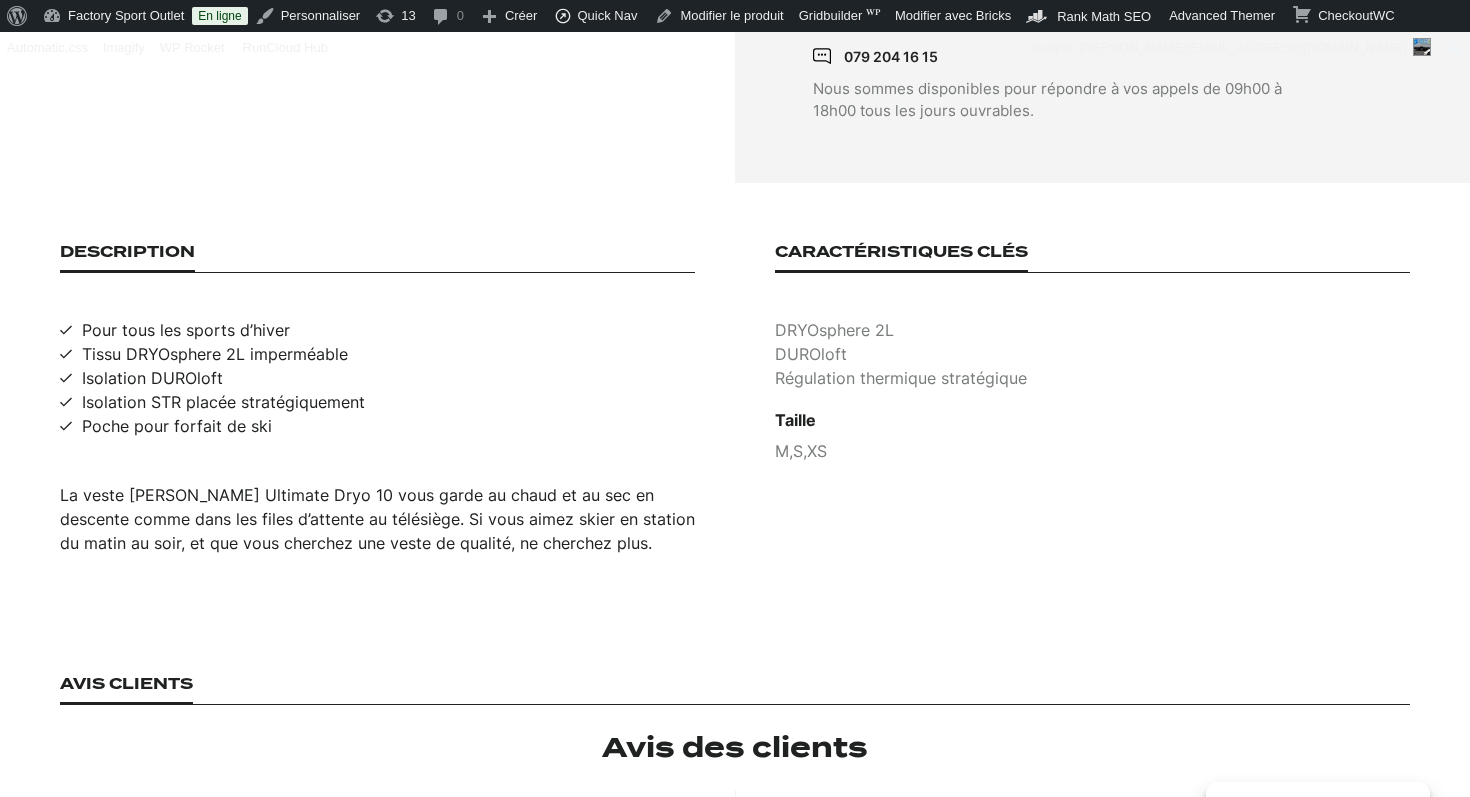 click on "Isolation DUROloft" at bounding box center [152, 378] 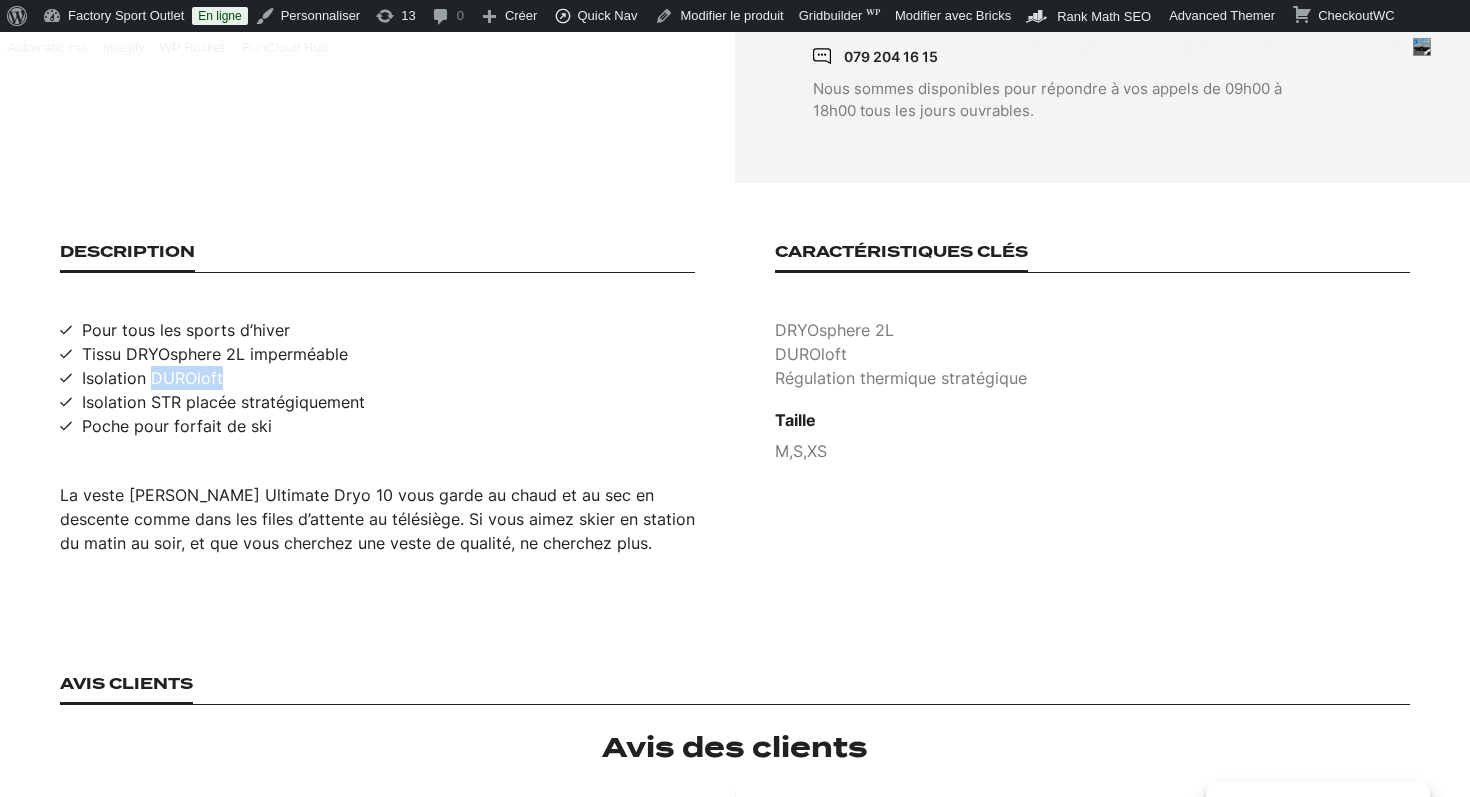 click on "Isolation DUROloft" at bounding box center (152, 378) 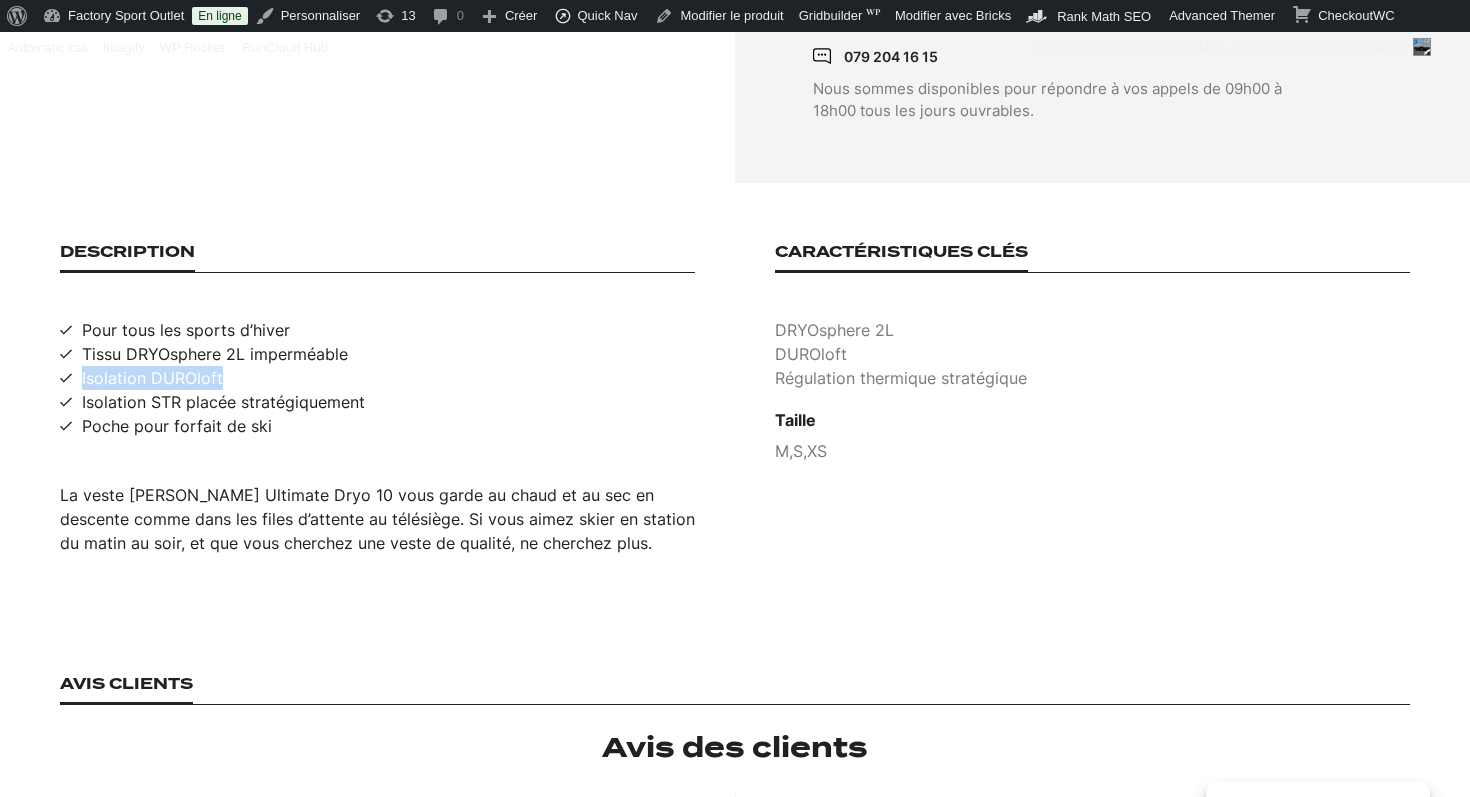 click on "Isolation DUROloft" at bounding box center (152, 378) 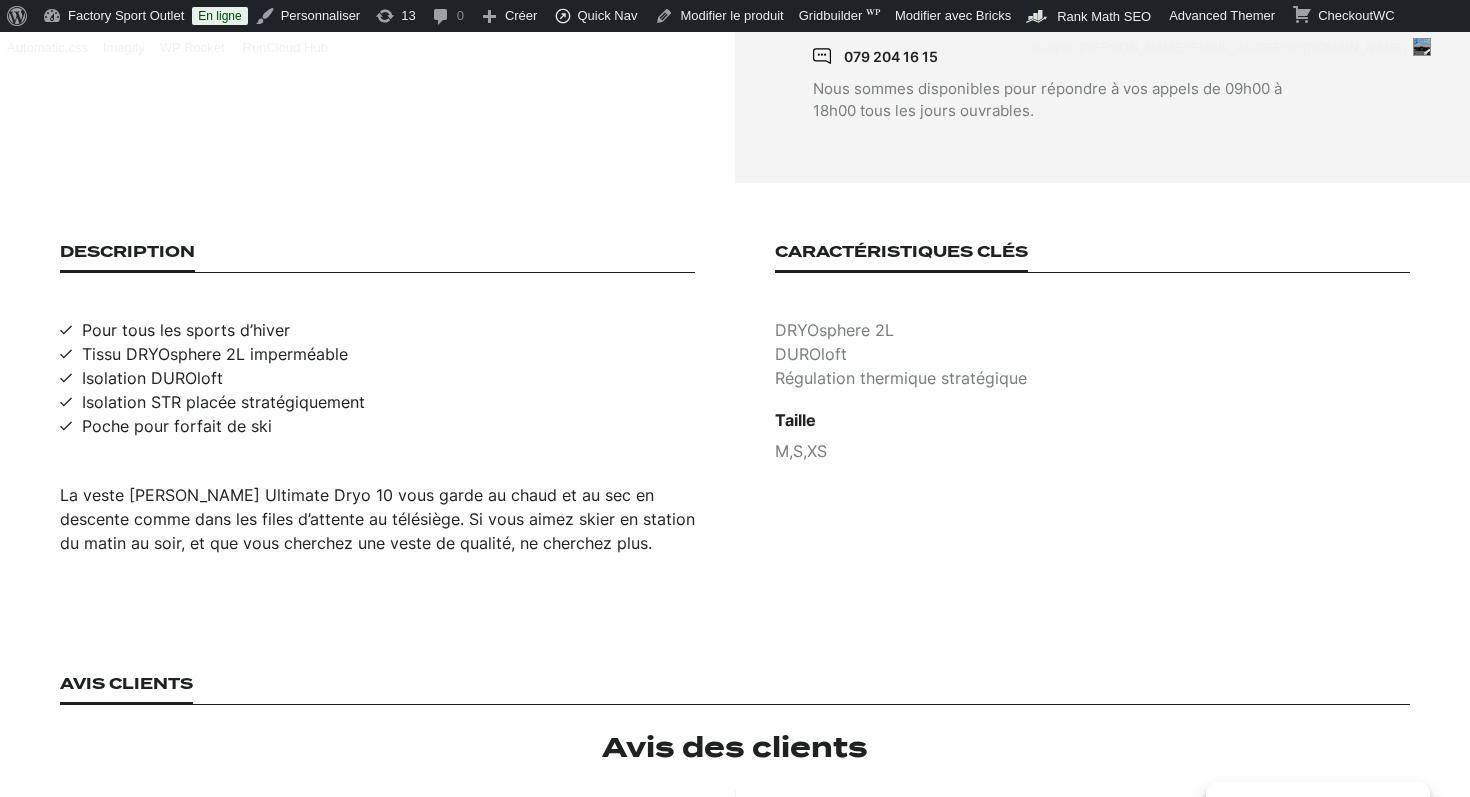 click on "Isolation STR placée stratégiquement" at bounding box center [223, 402] 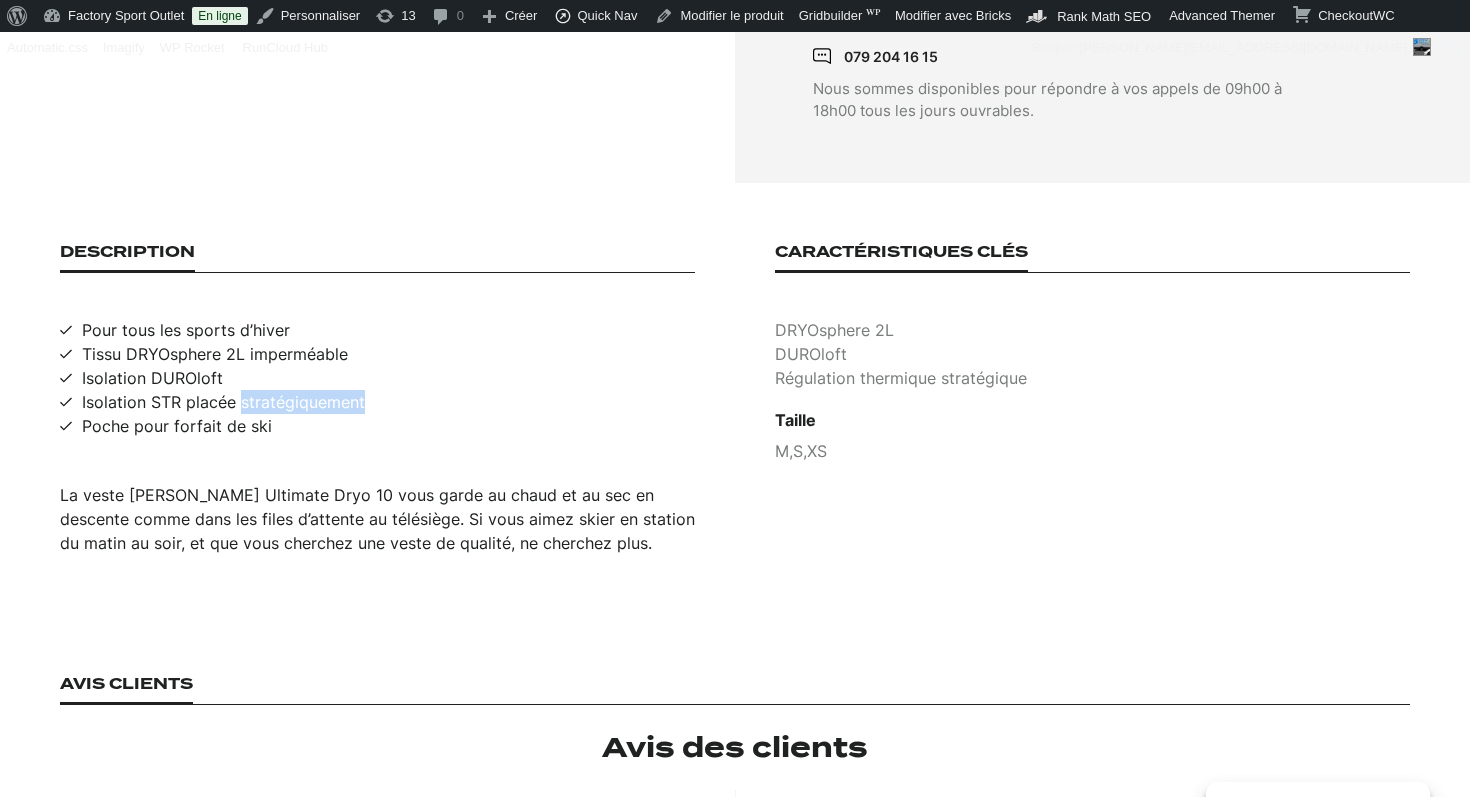 click on "Isolation STR placée stratégiquement" at bounding box center (223, 402) 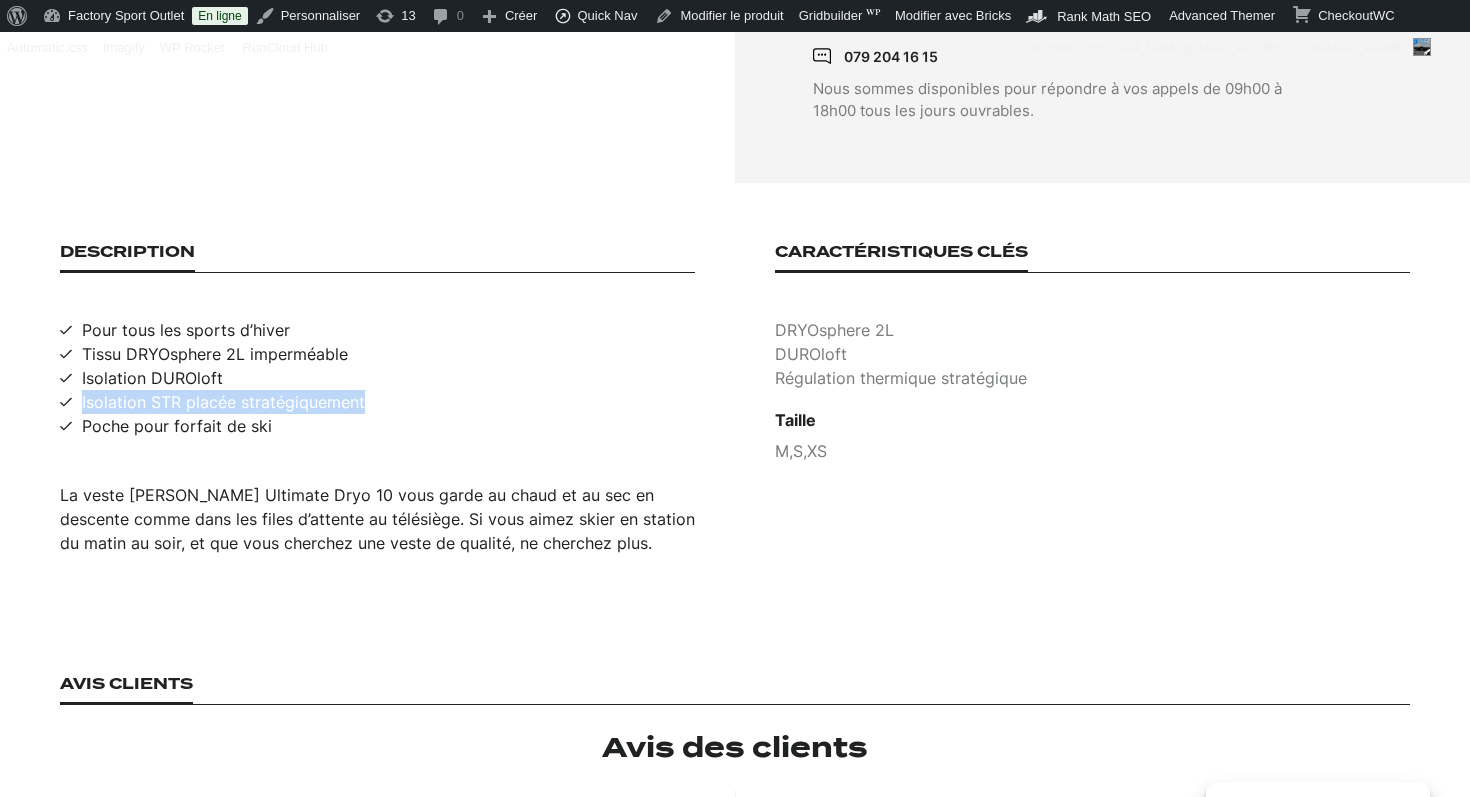 click on "Isolation STR placée stratégiquement" at bounding box center [223, 402] 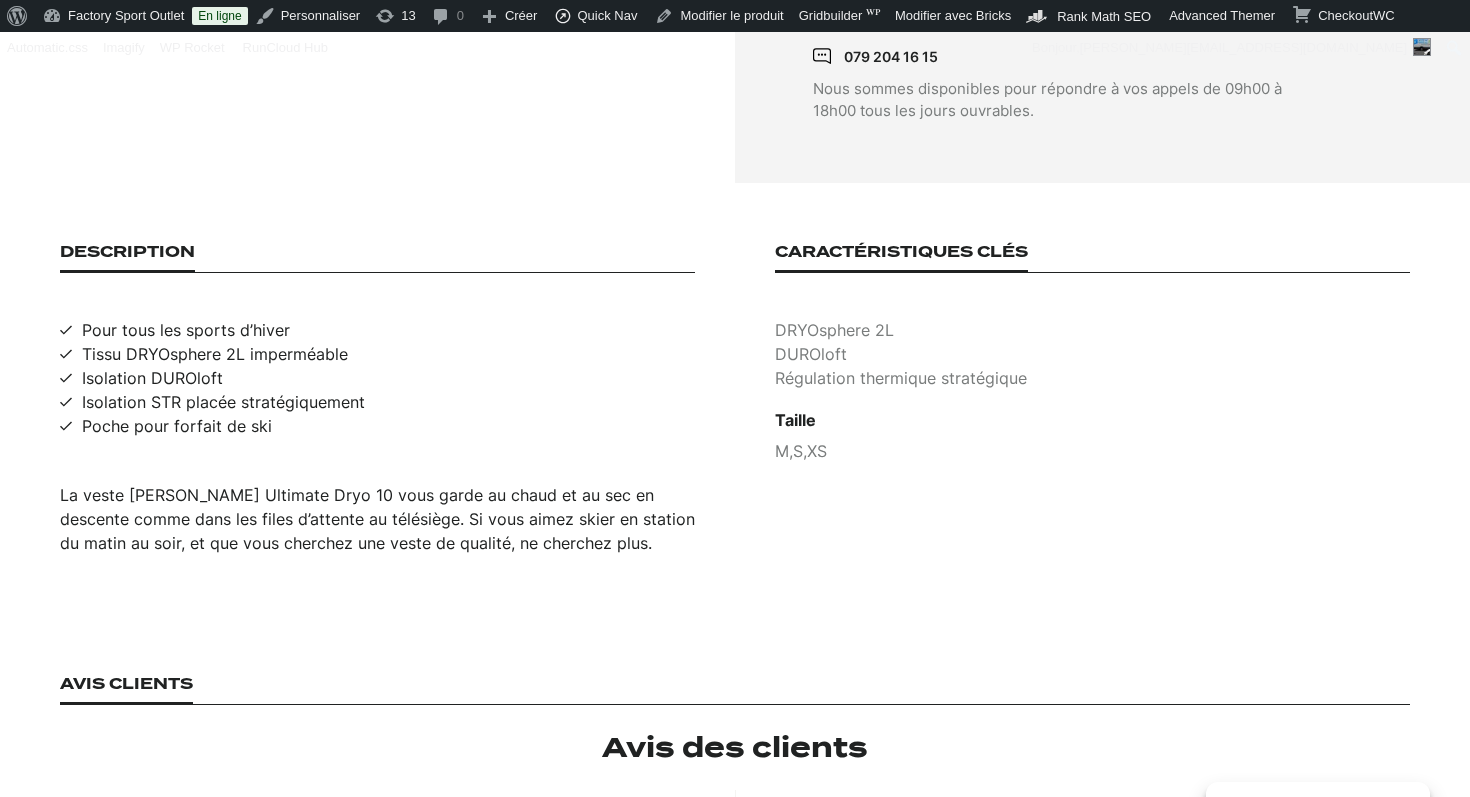 click on "Poche pour forfait de ski" at bounding box center (177, 426) 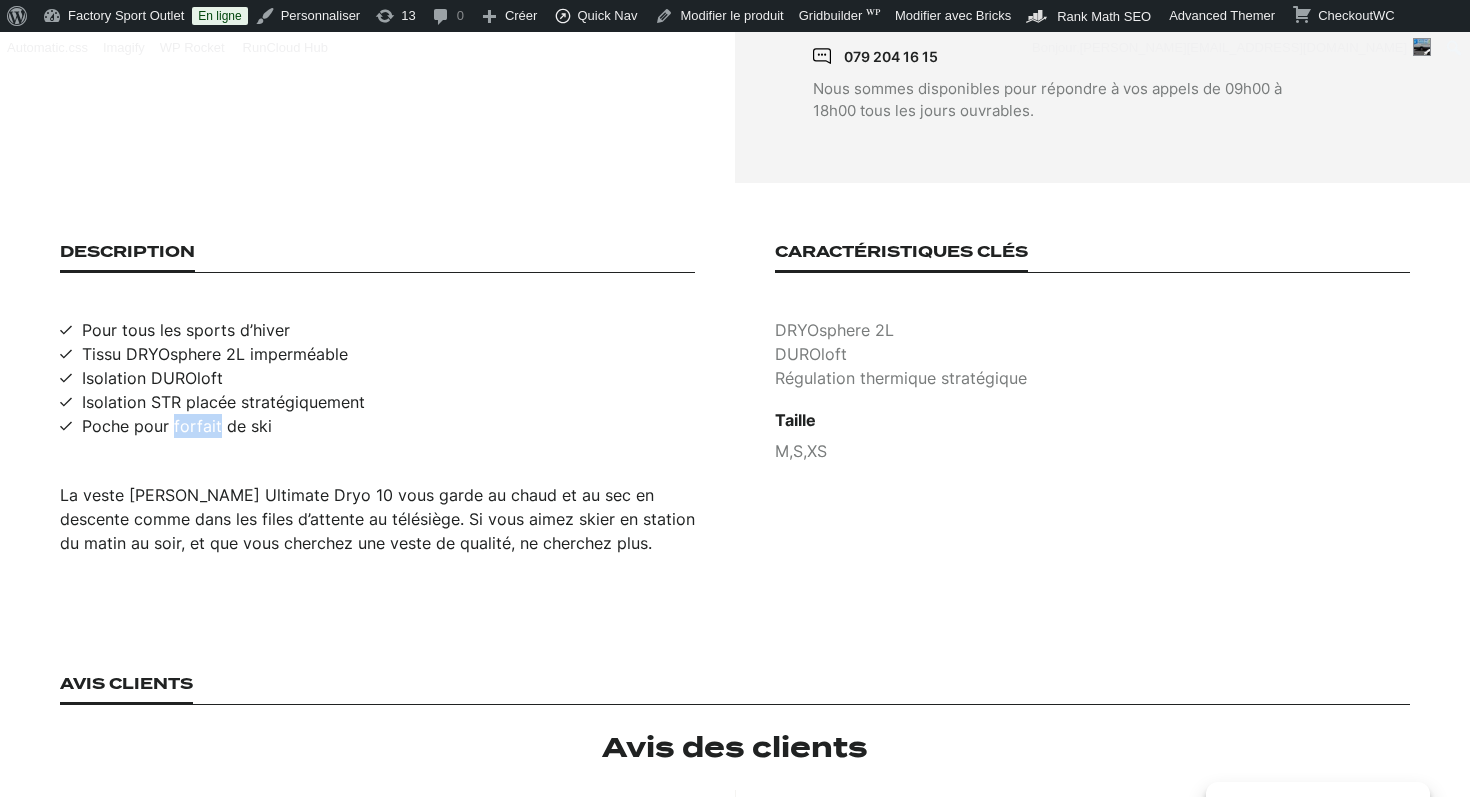click on "Poche pour forfait de ski" at bounding box center [177, 426] 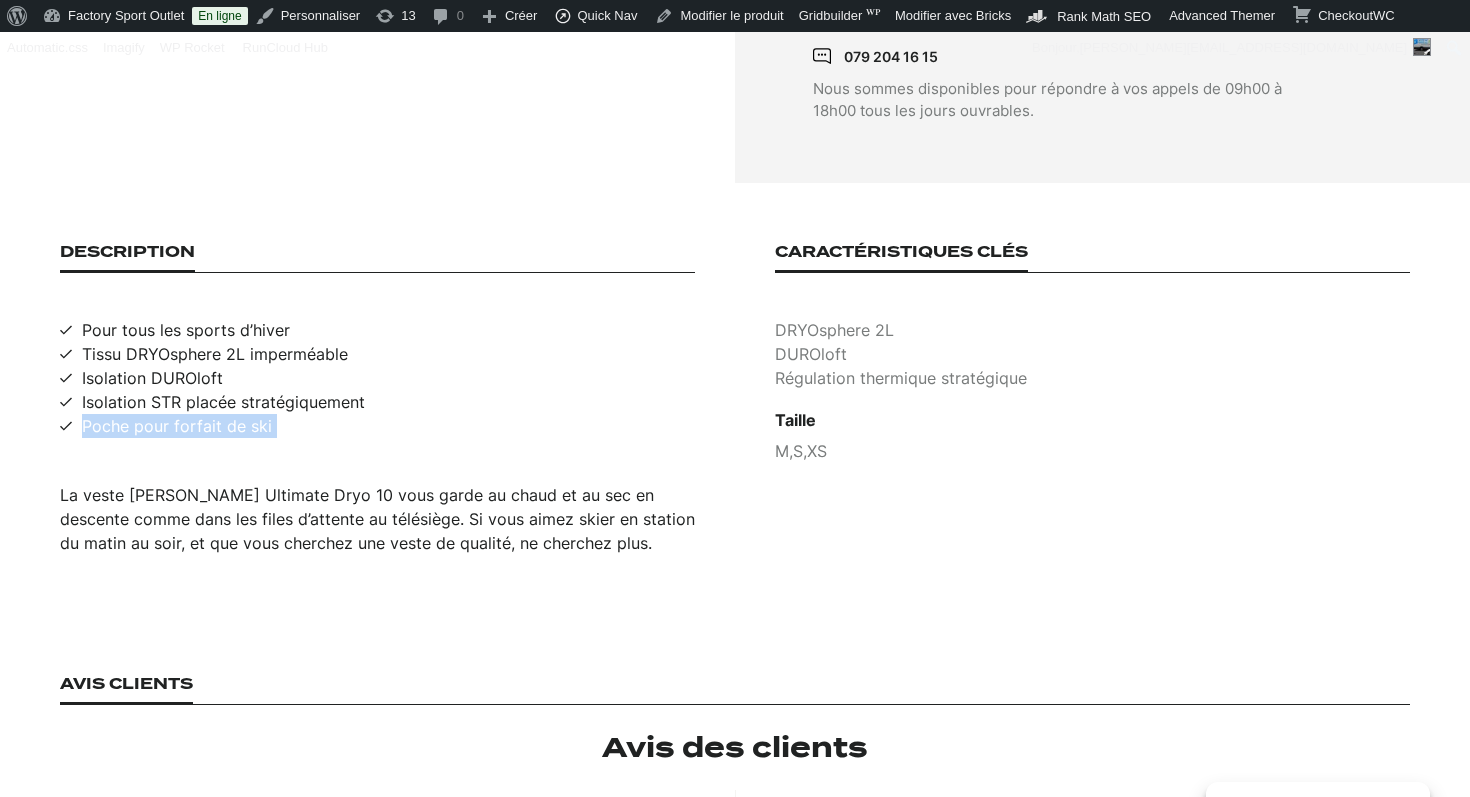 click on "Poche pour forfait de ski" at bounding box center (177, 426) 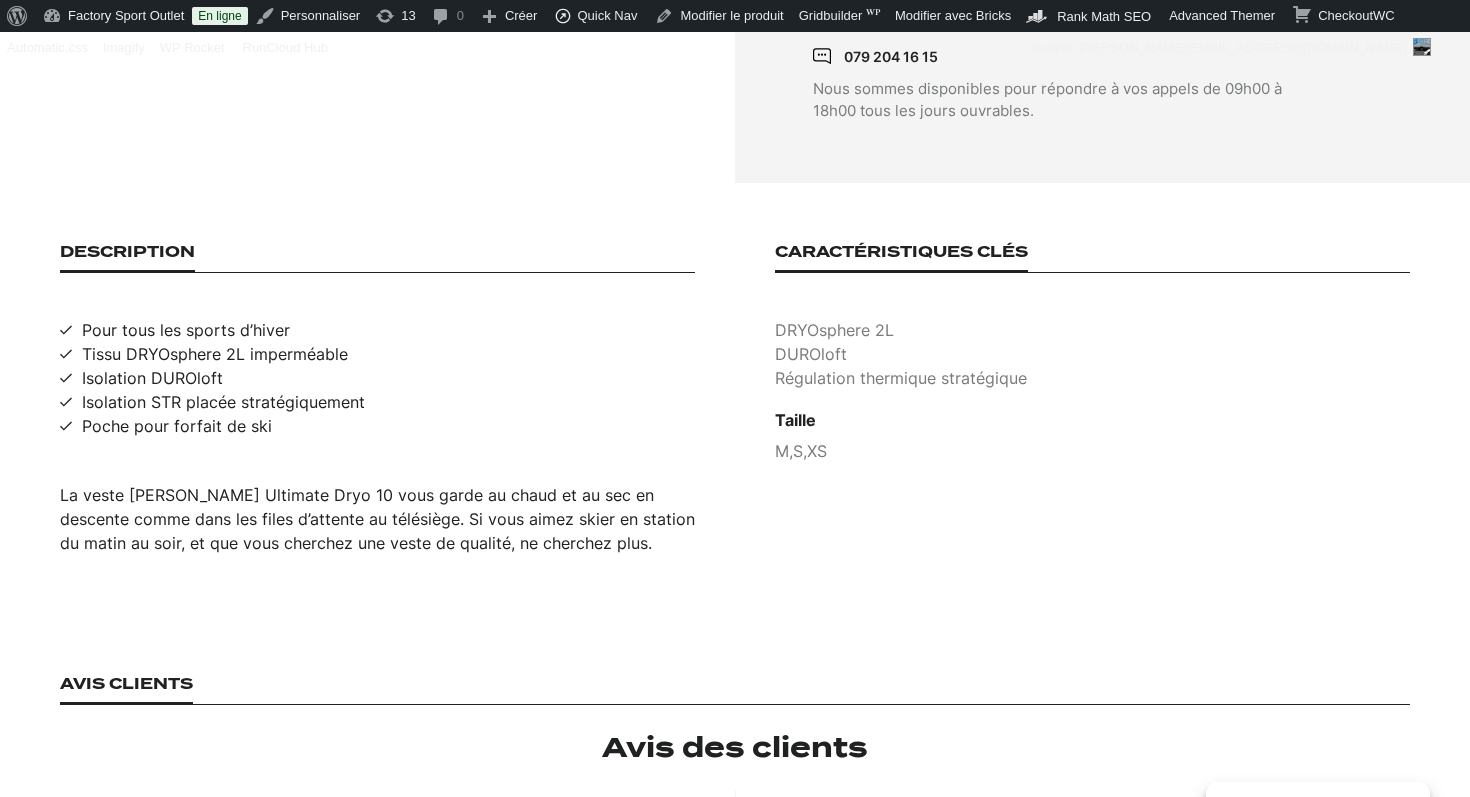 click on "DRYOsphere 2L" at bounding box center [1092, 330] 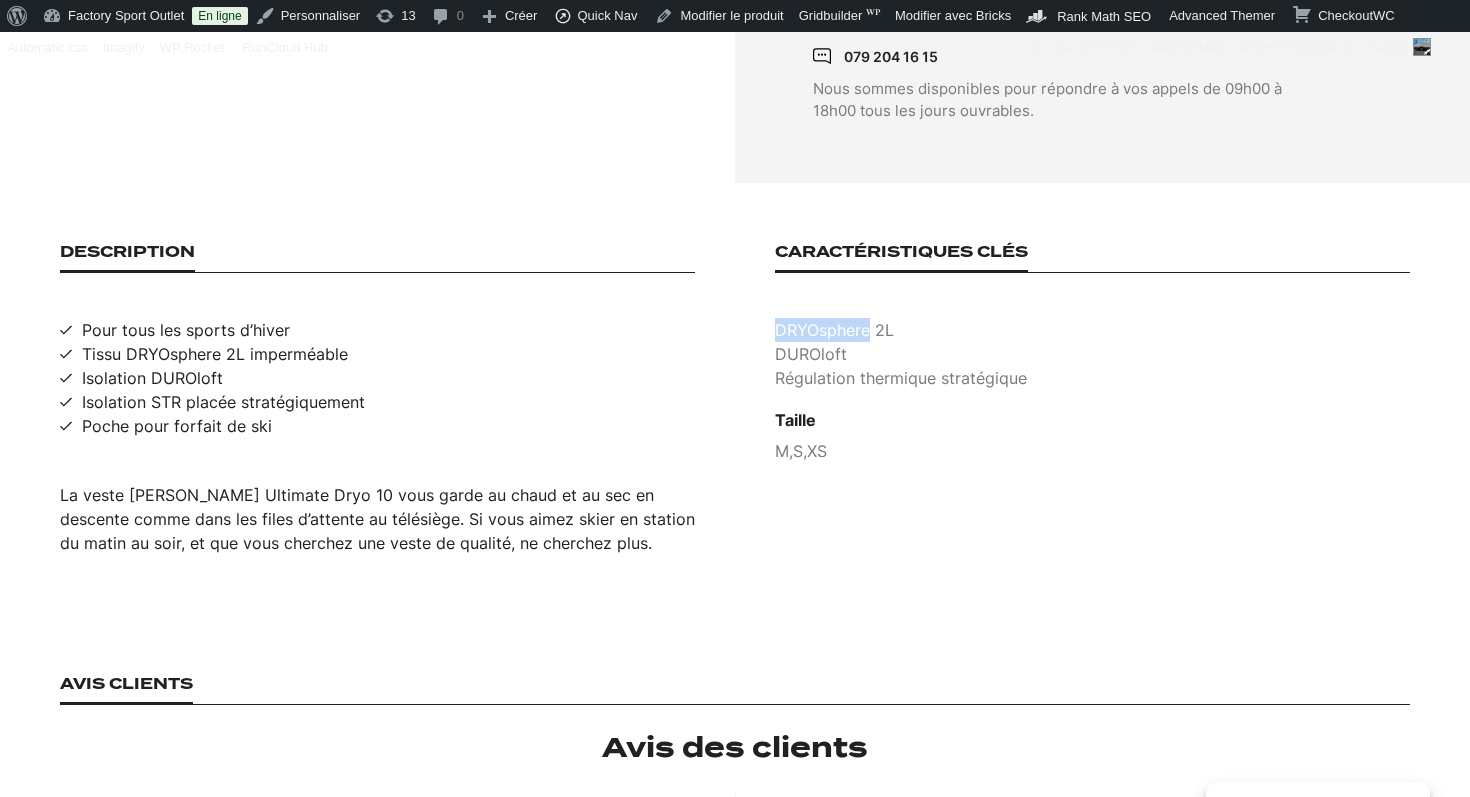 click on "DRYOsphere 2L" at bounding box center (1092, 330) 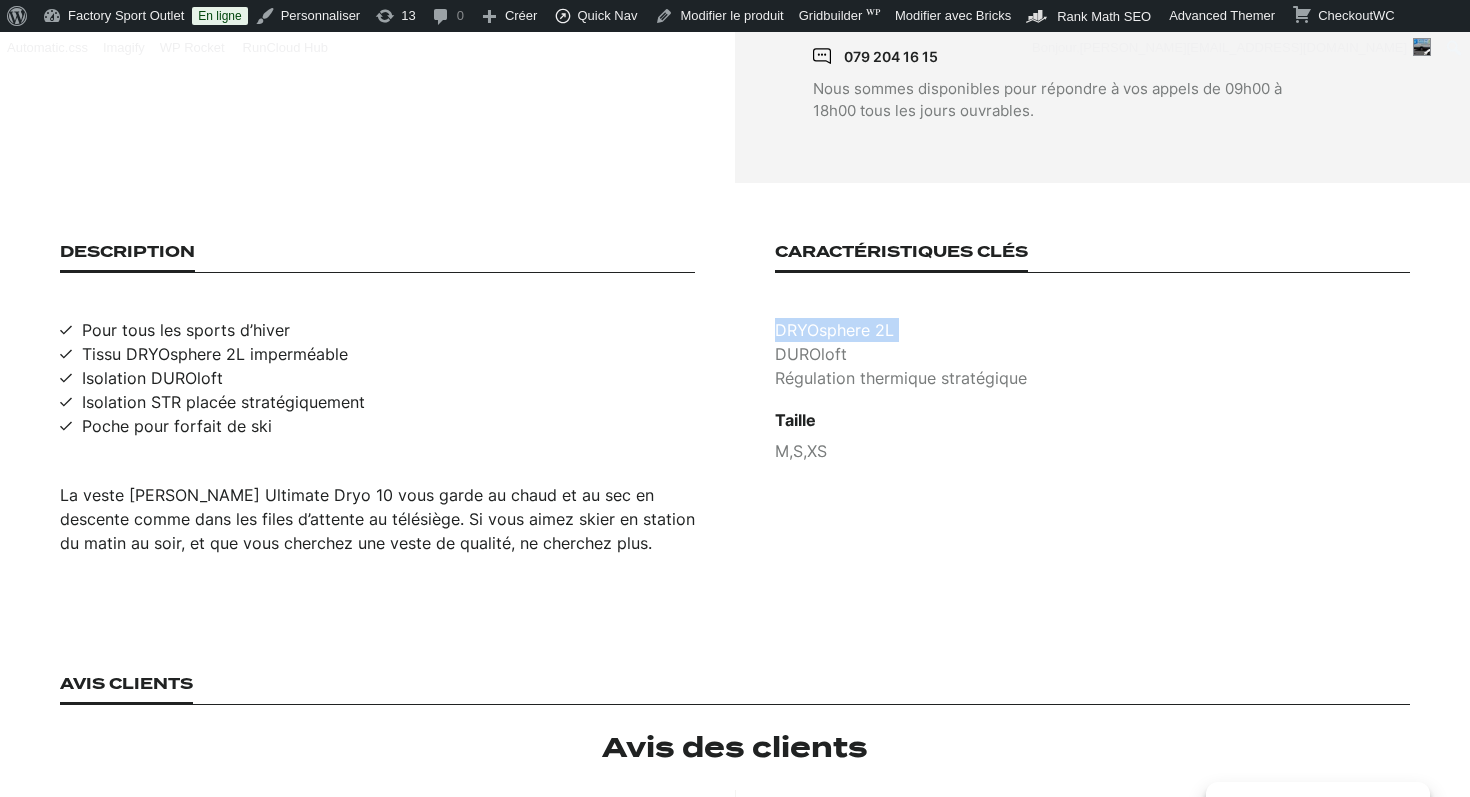 click on "DRYOsphere 2L" at bounding box center (1092, 330) 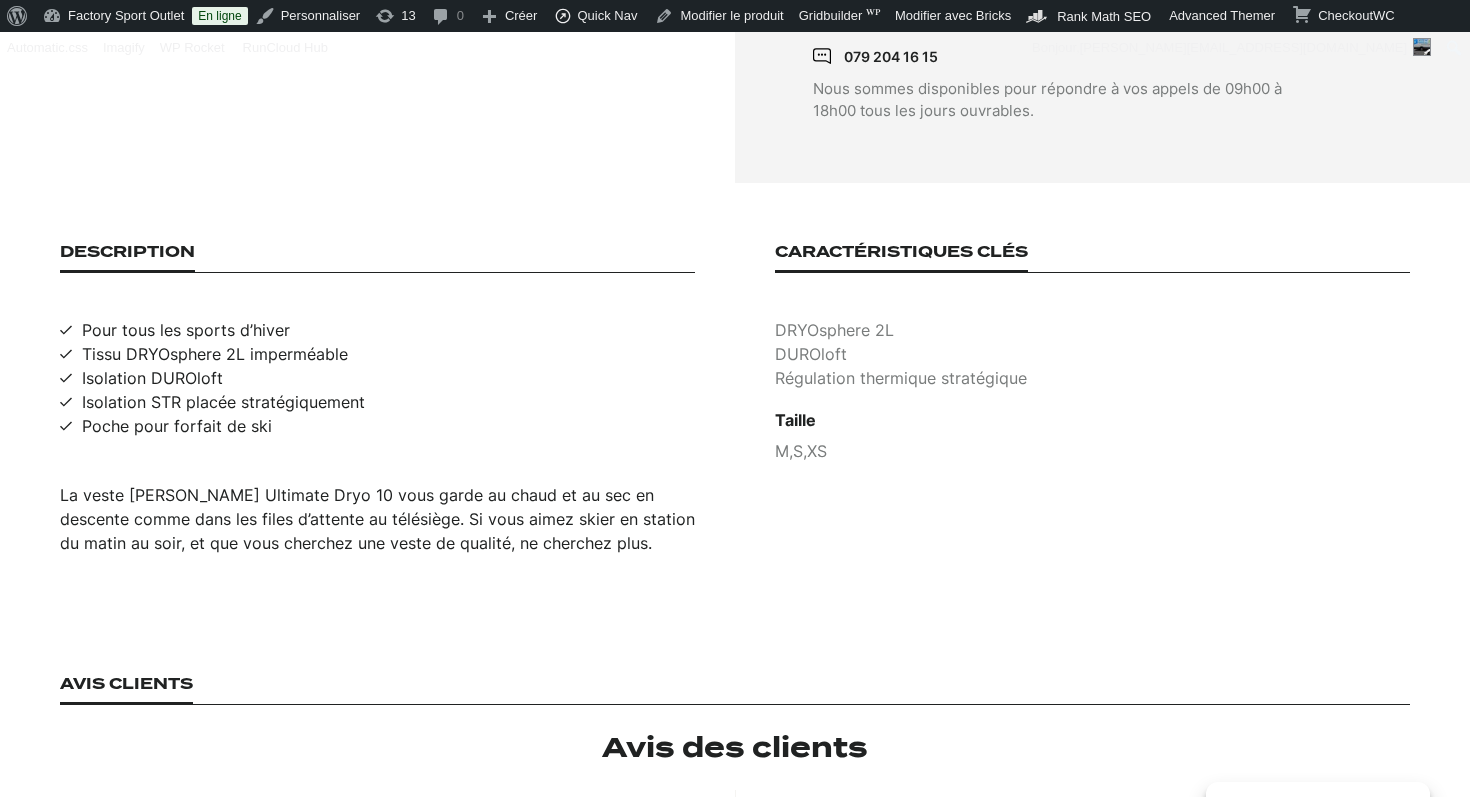 click on "DUROloft" at bounding box center [1092, 354] 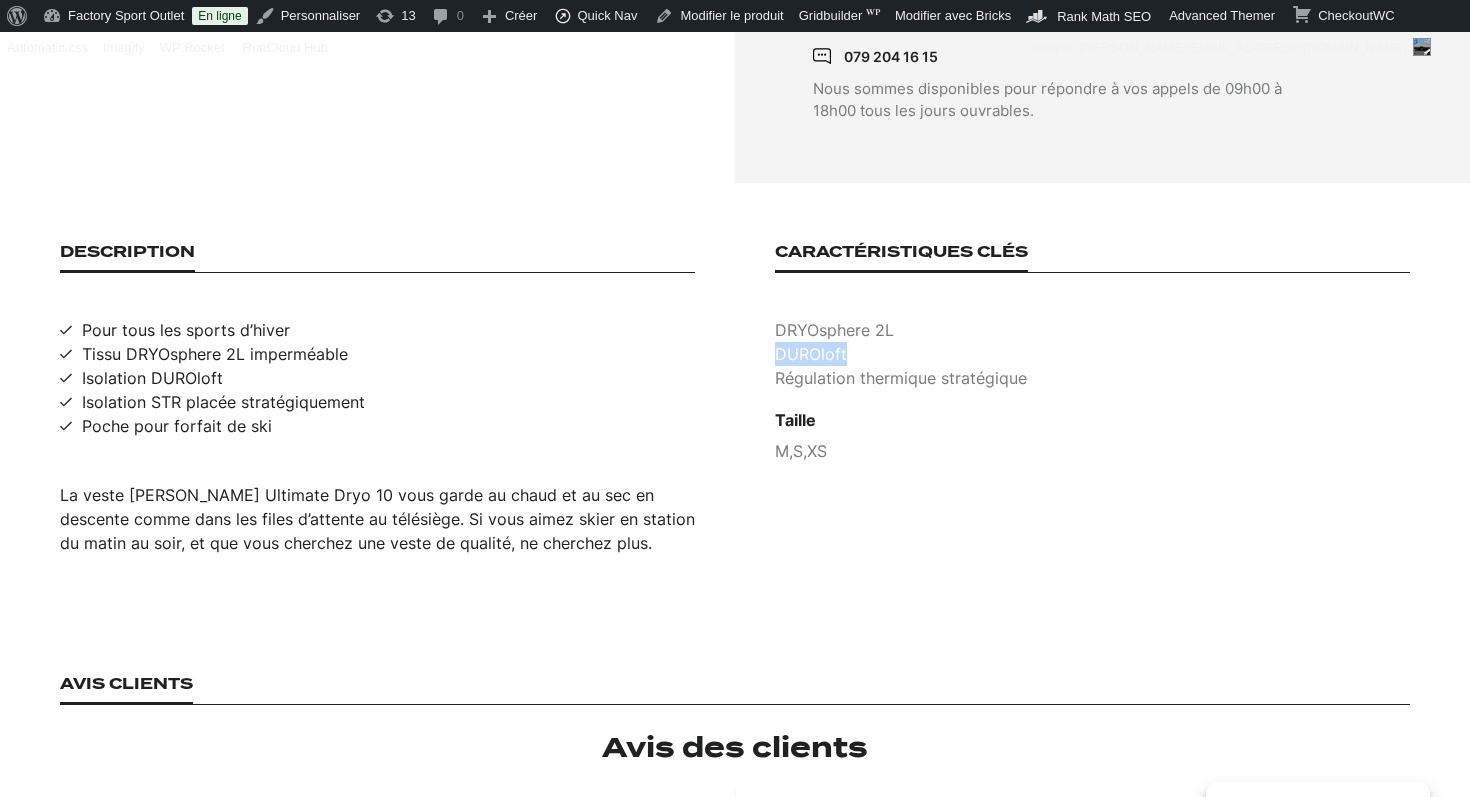 click on "DUROloft" at bounding box center [1092, 354] 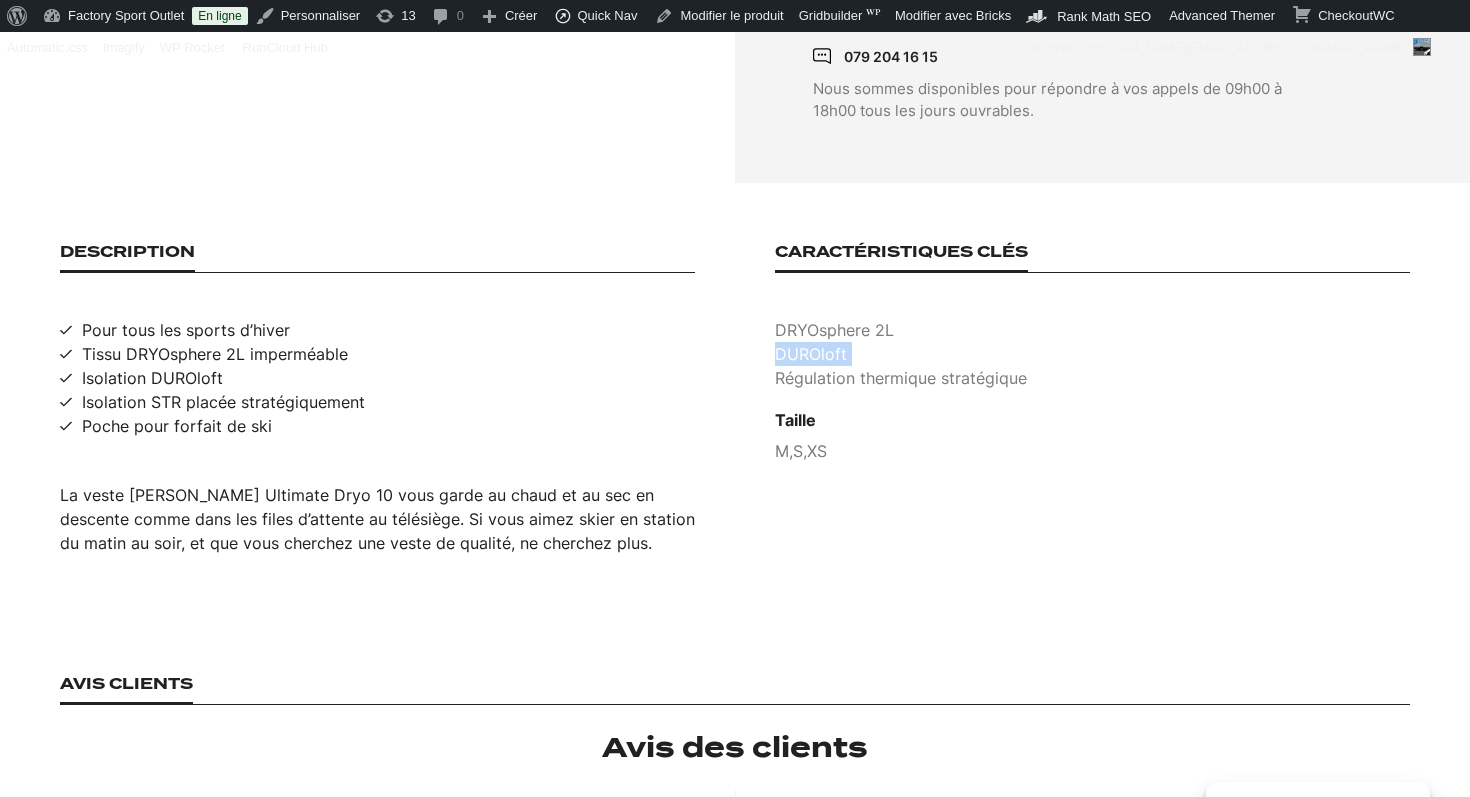 click on "DUROloft" at bounding box center (1092, 354) 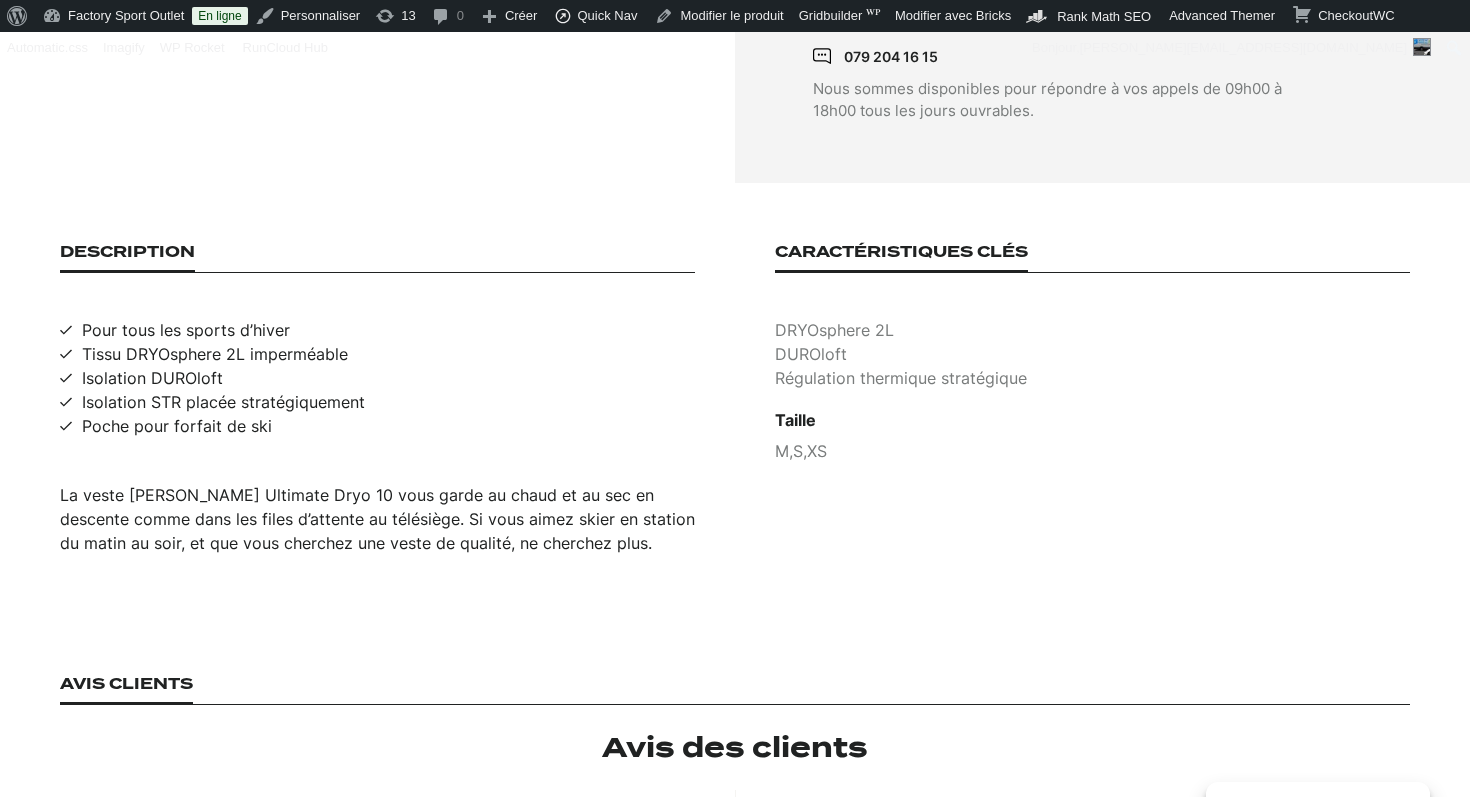 click on "Régulation thermique stratégique" at bounding box center [1092, 378] 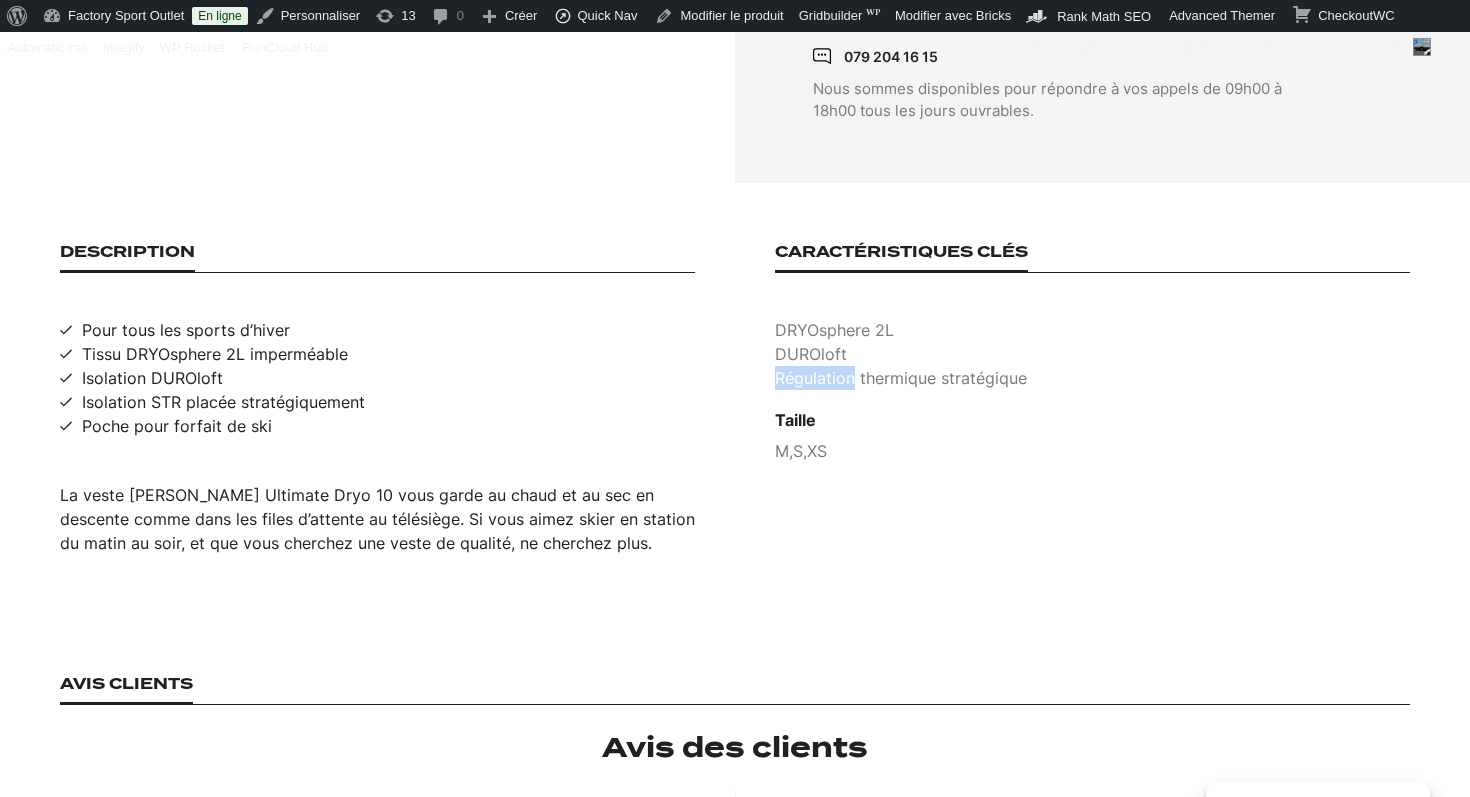 click on "Régulation thermique stratégique" at bounding box center (1092, 378) 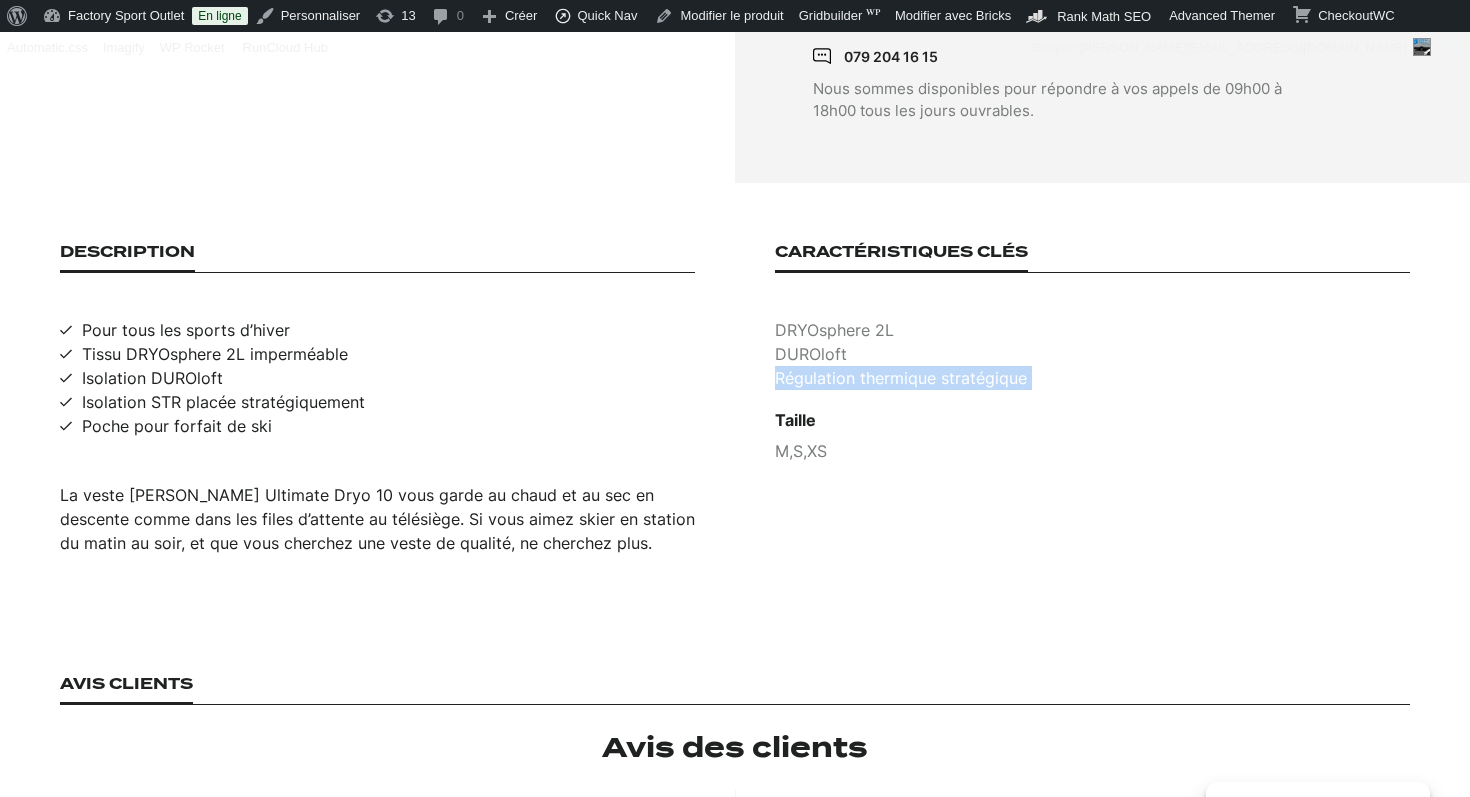 click on "Régulation thermique stratégique" at bounding box center [1092, 378] 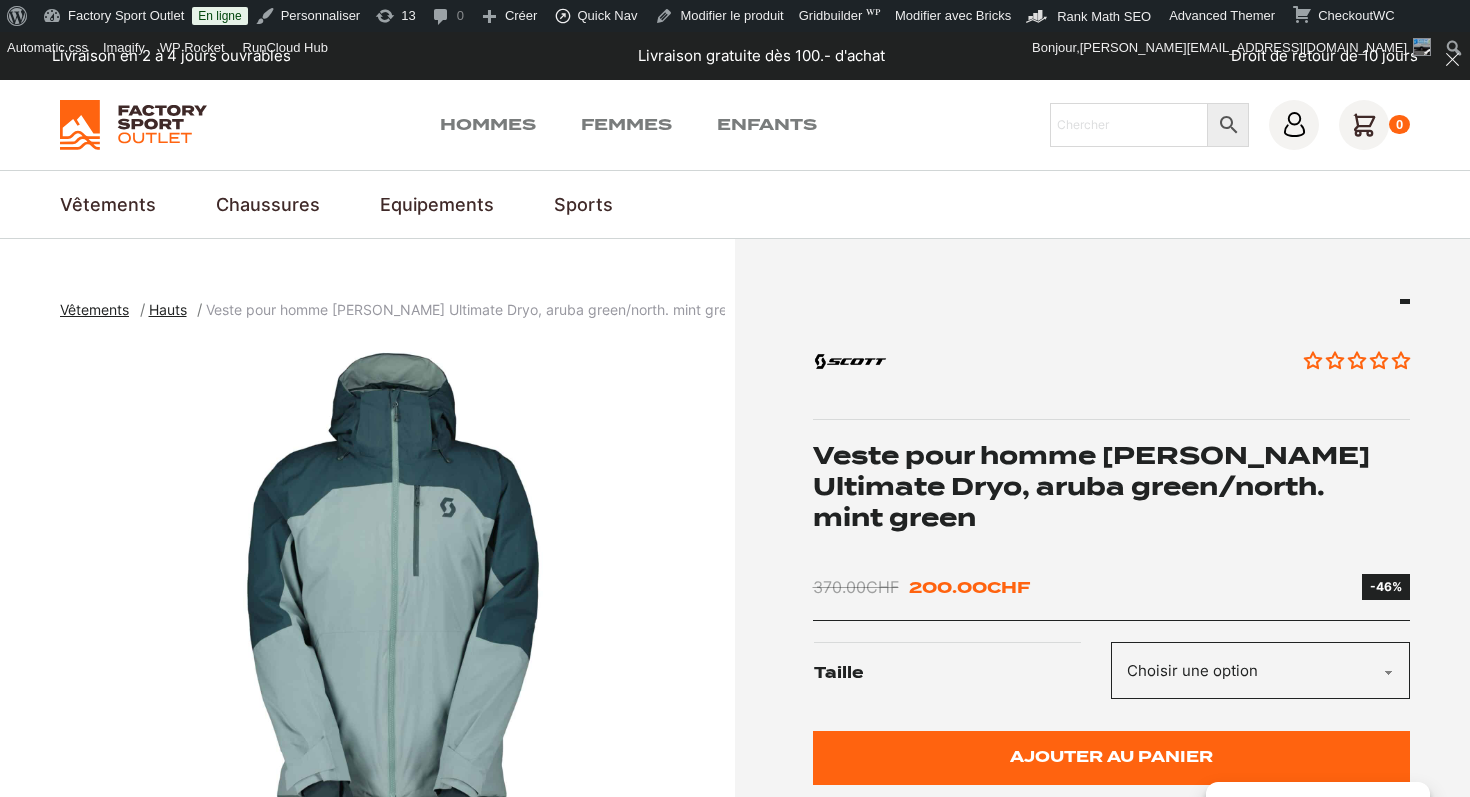 scroll, scrollTop: 0, scrollLeft: 0, axis: both 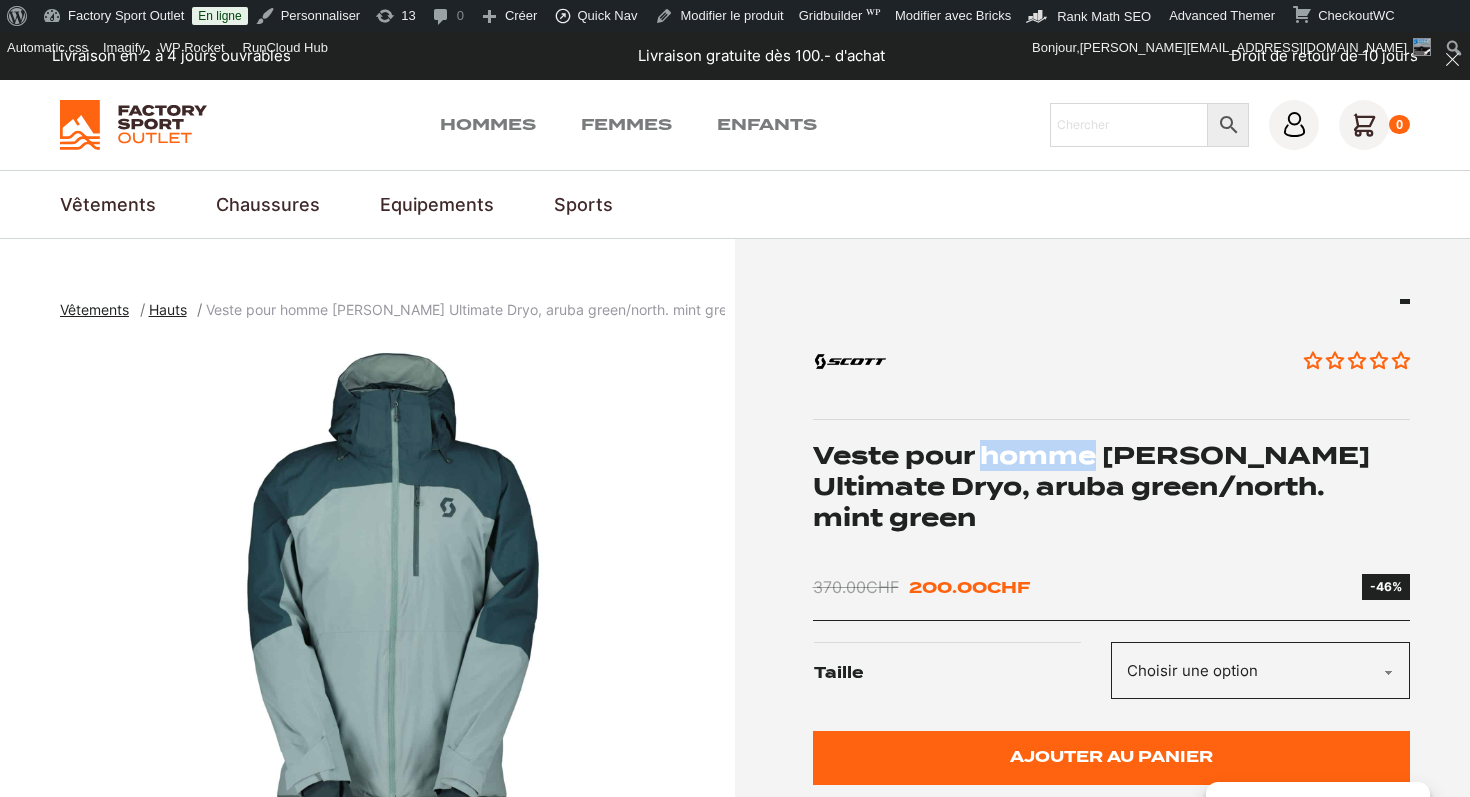 click on "Veste pour homme [PERSON_NAME] Ultimate Dryo, aruba green/north. mint green" at bounding box center (1112, 487) 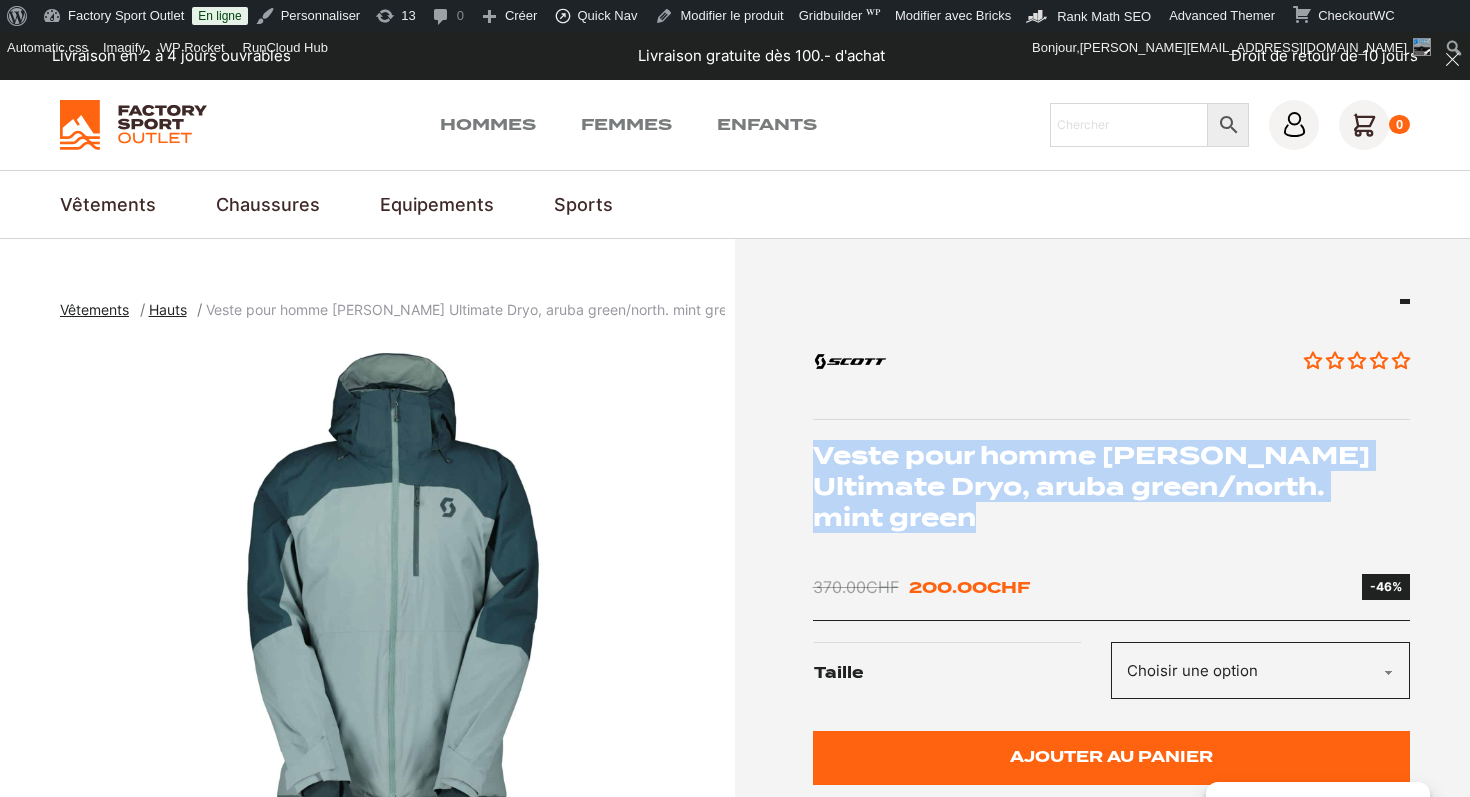 click on "Veste pour homme [PERSON_NAME] Ultimate Dryo, aruba green/north. mint green" at bounding box center (1112, 487) 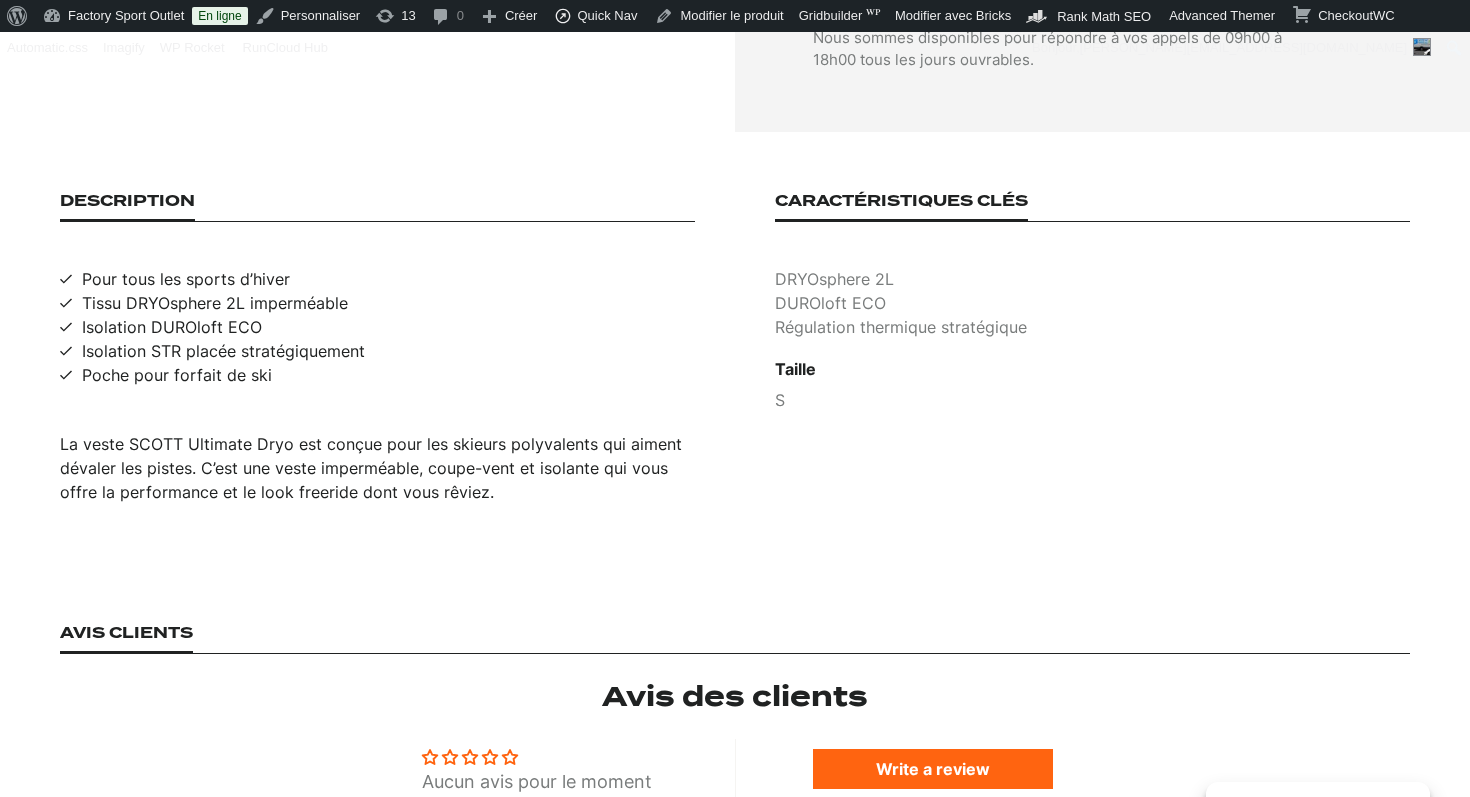 scroll, scrollTop: 1250, scrollLeft: 0, axis: vertical 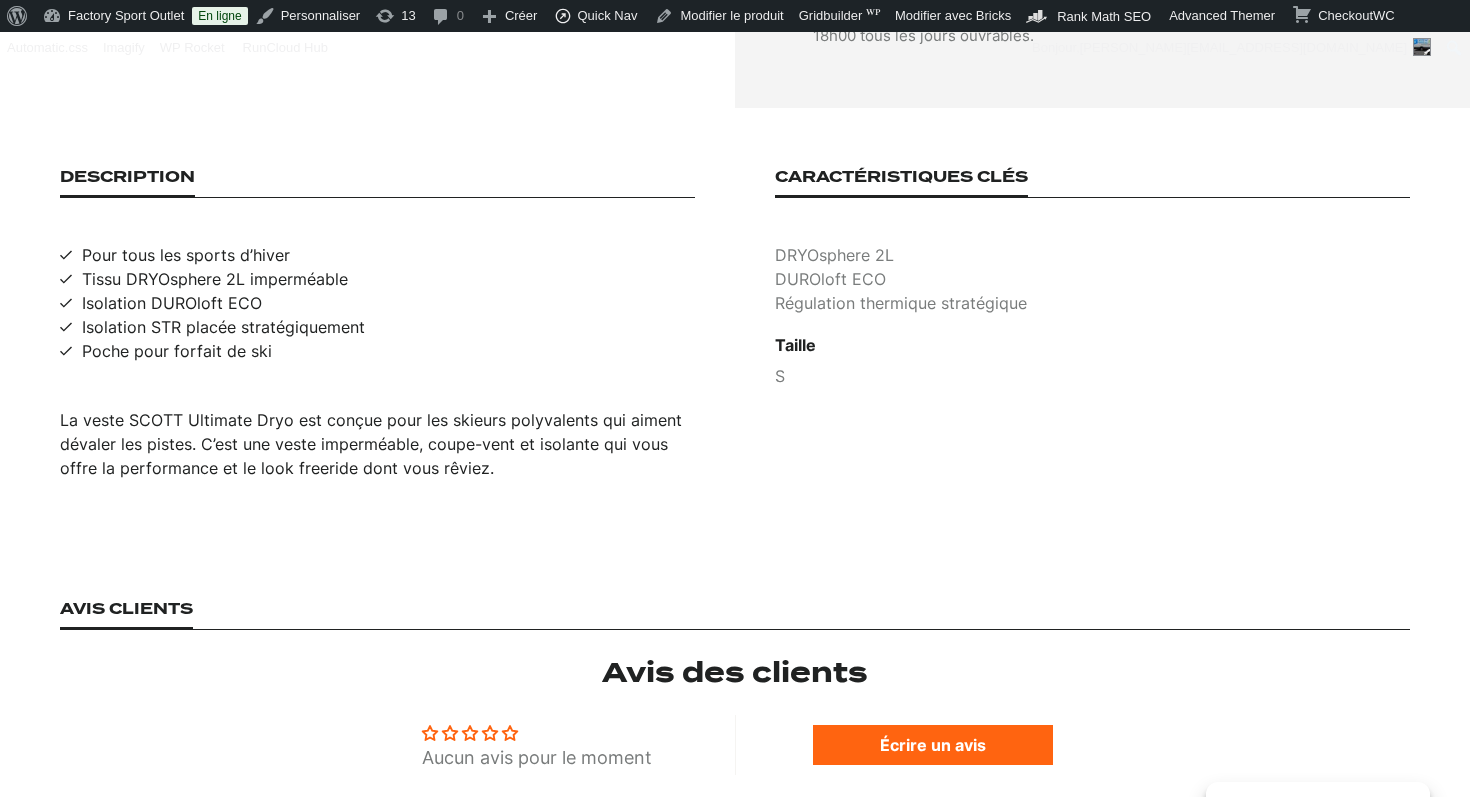 click on "La veste SCOTT Ultimate Dryo est conçue pour les skieurs polyvalents qui aiment dévaler les pistes. C’est une veste imperméable, coupe-vent et isolante qui vous offre la performance et le look freeride dont vous rêviez." at bounding box center (377, 444) 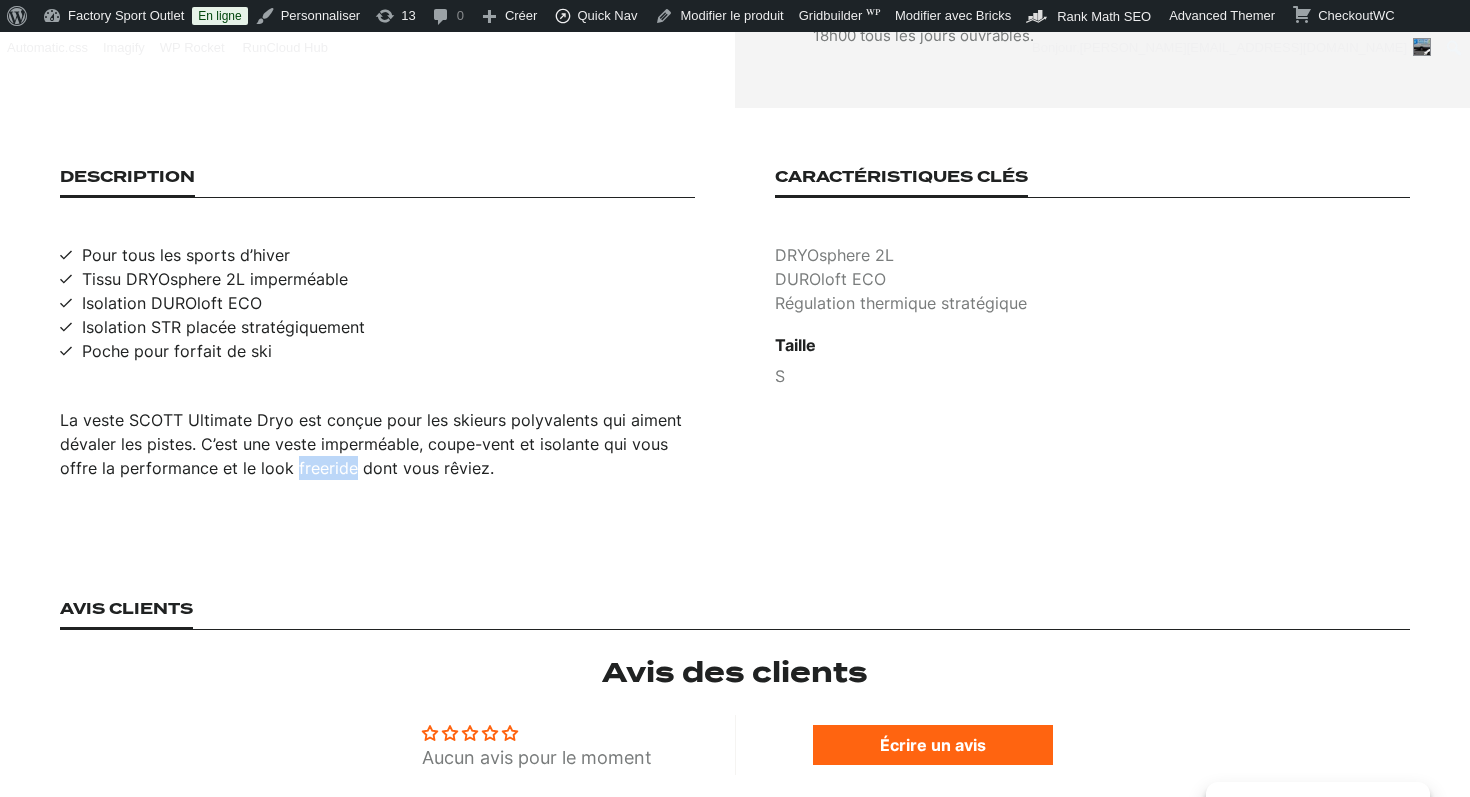 click on "La veste SCOTT Ultimate Dryo est conçue pour les skieurs polyvalents qui aiment dévaler les pistes. C’est une veste imperméable, coupe-vent et isolante qui vous offre la performance et le look freeride dont vous rêviez." at bounding box center (377, 444) 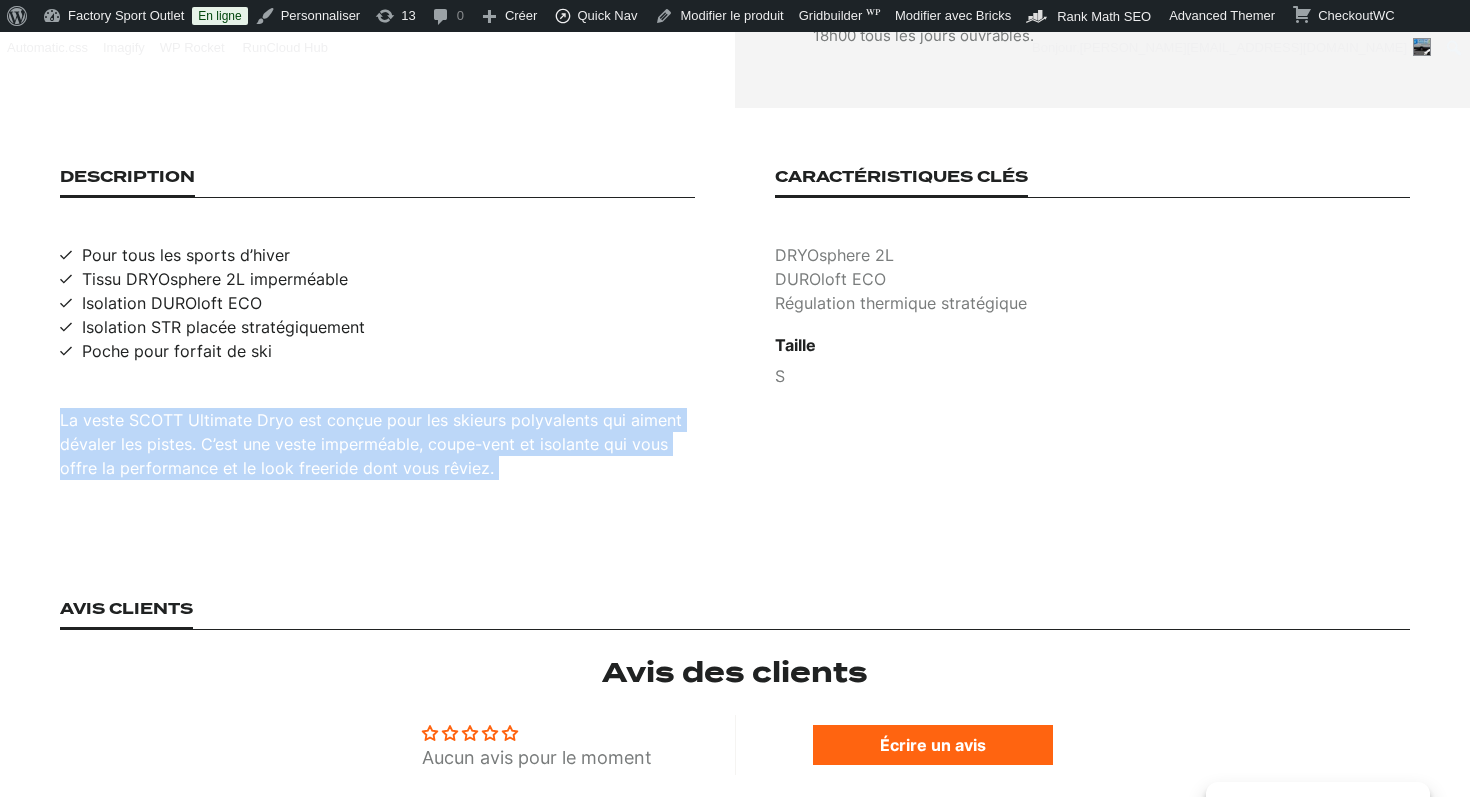 click on "La veste SCOTT Ultimate Dryo est conçue pour les skieurs polyvalents qui aiment dévaler les pistes. C’est une veste imperméable, coupe-vent et isolante qui vous offre la performance et le look freeride dont vous rêviez." at bounding box center (377, 444) 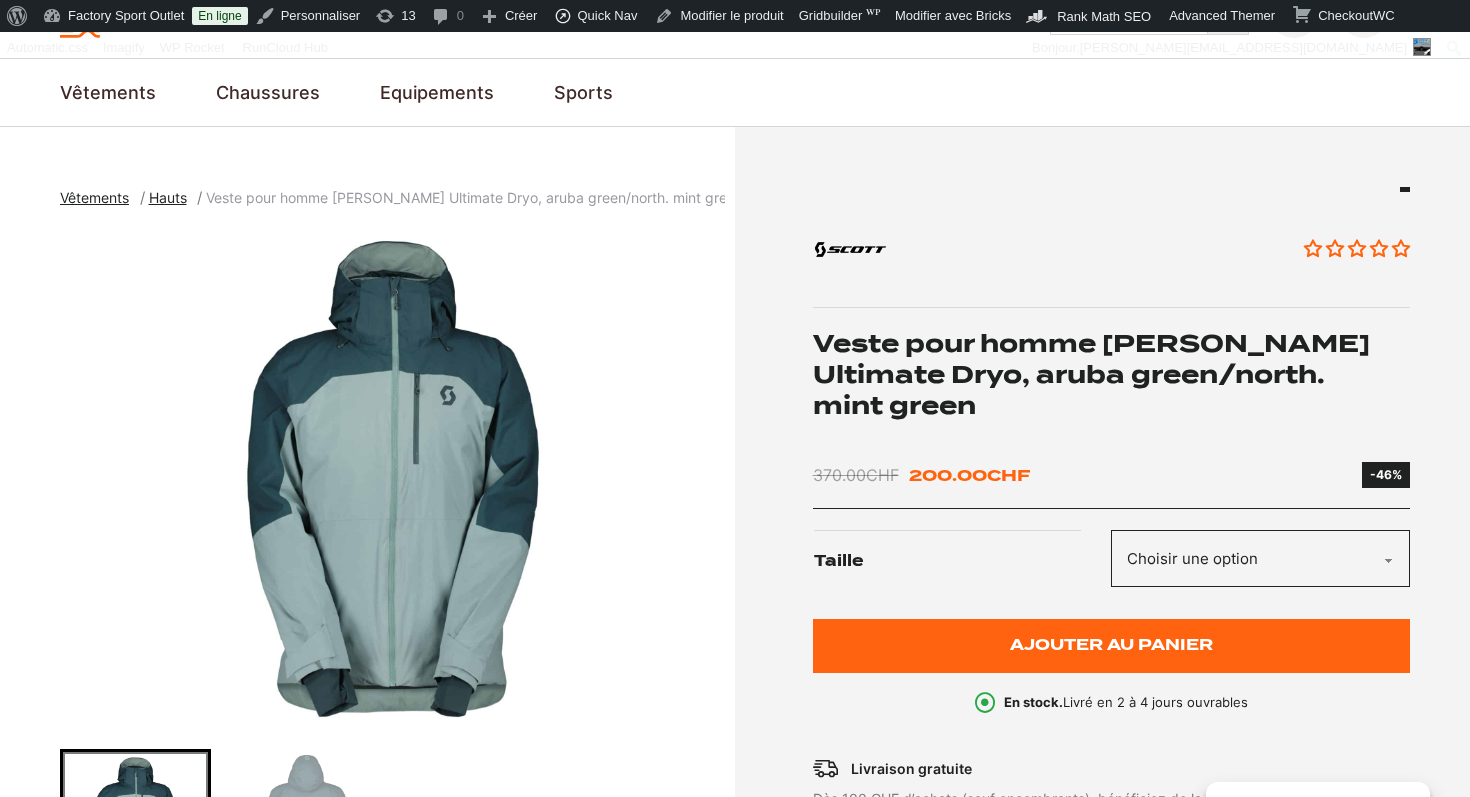scroll, scrollTop: 0, scrollLeft: 0, axis: both 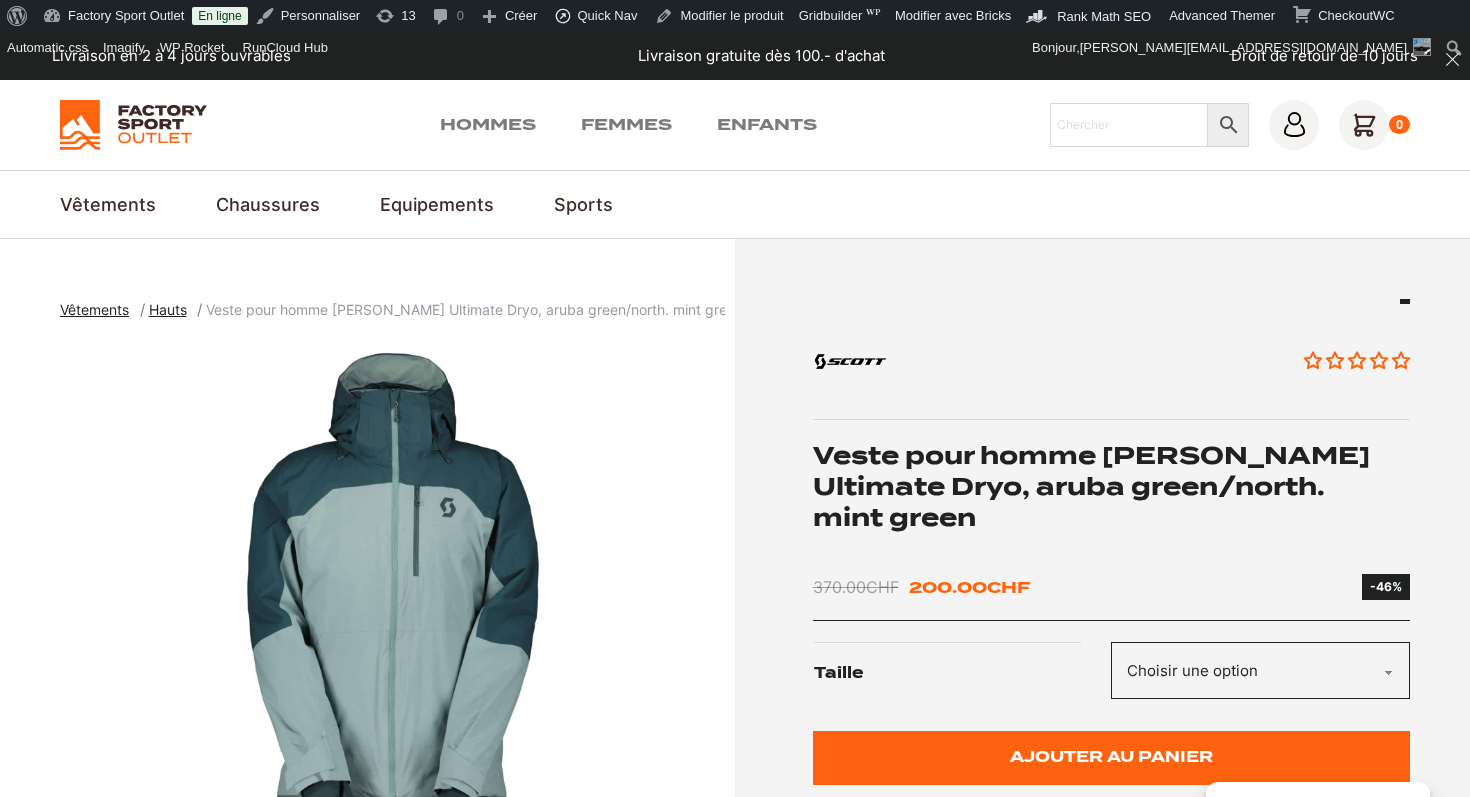 click on "Veste pour homme [PERSON_NAME] Ultimate Dryo, aruba green/north. mint green" at bounding box center [1112, 487] 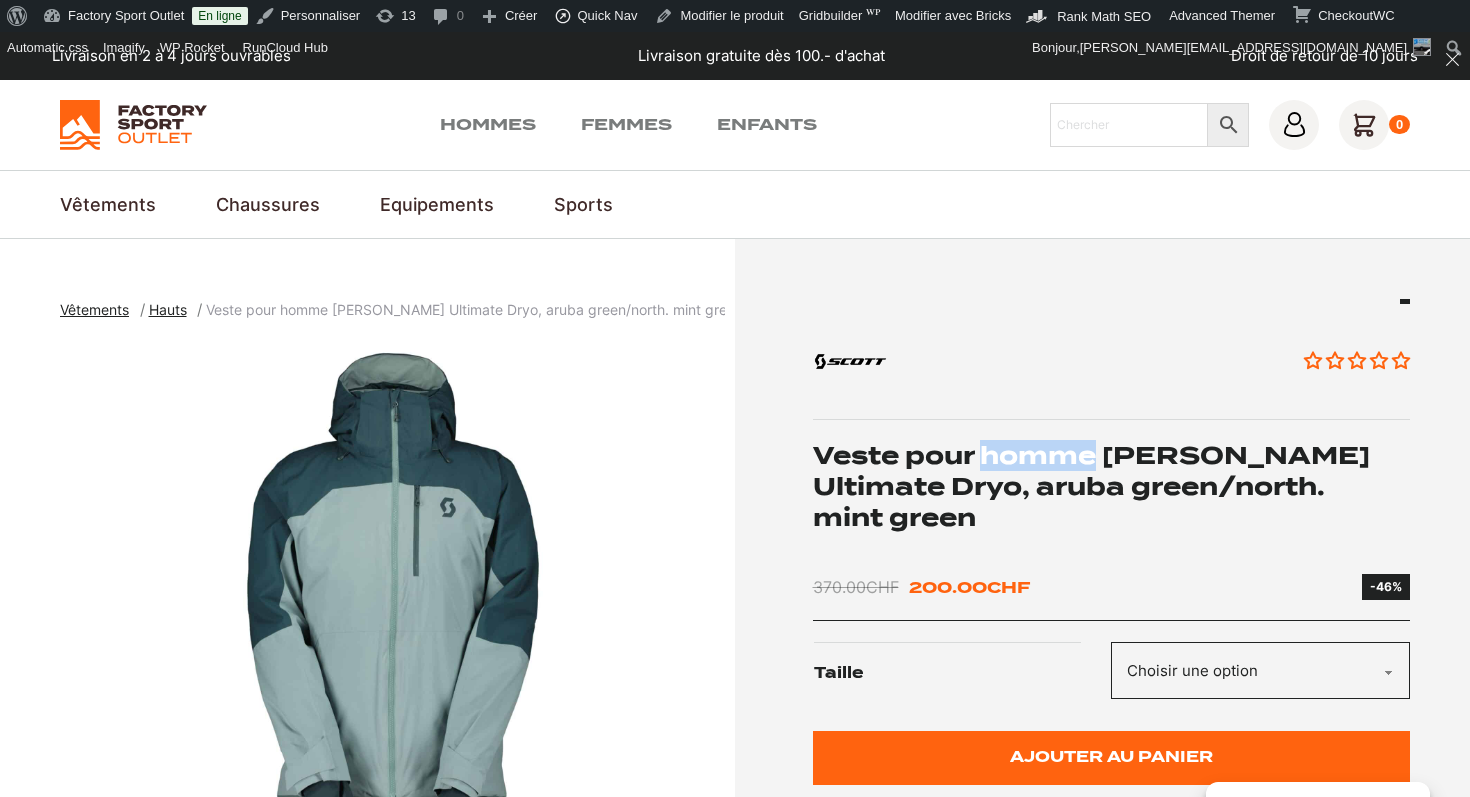 click on "Veste pour homme [PERSON_NAME] Ultimate Dryo, aruba green/north. mint green" at bounding box center (1112, 487) 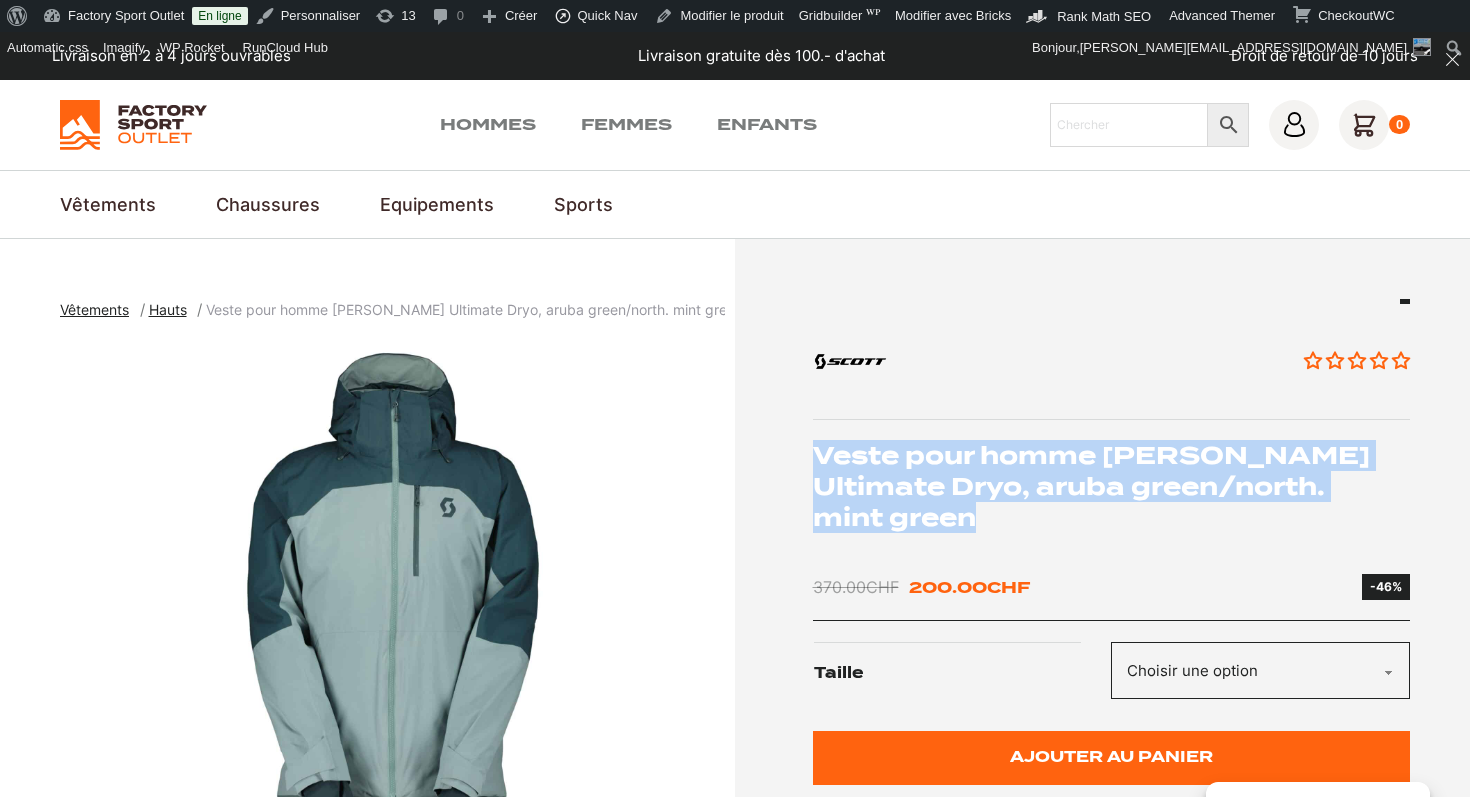 click on "Veste pour homme [PERSON_NAME] Ultimate Dryo, aruba green/north. mint green" at bounding box center [1112, 487] 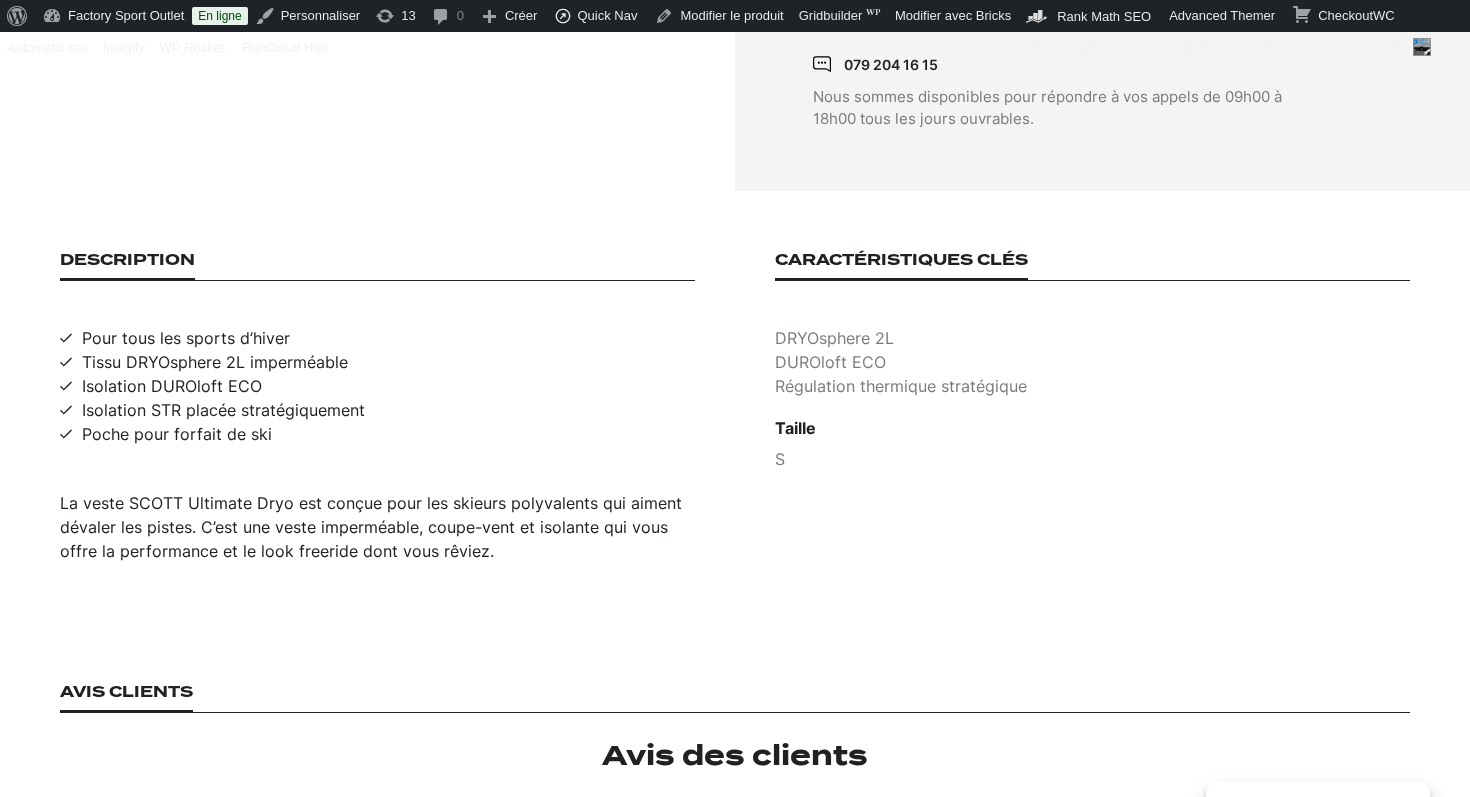 scroll, scrollTop: 1186, scrollLeft: 0, axis: vertical 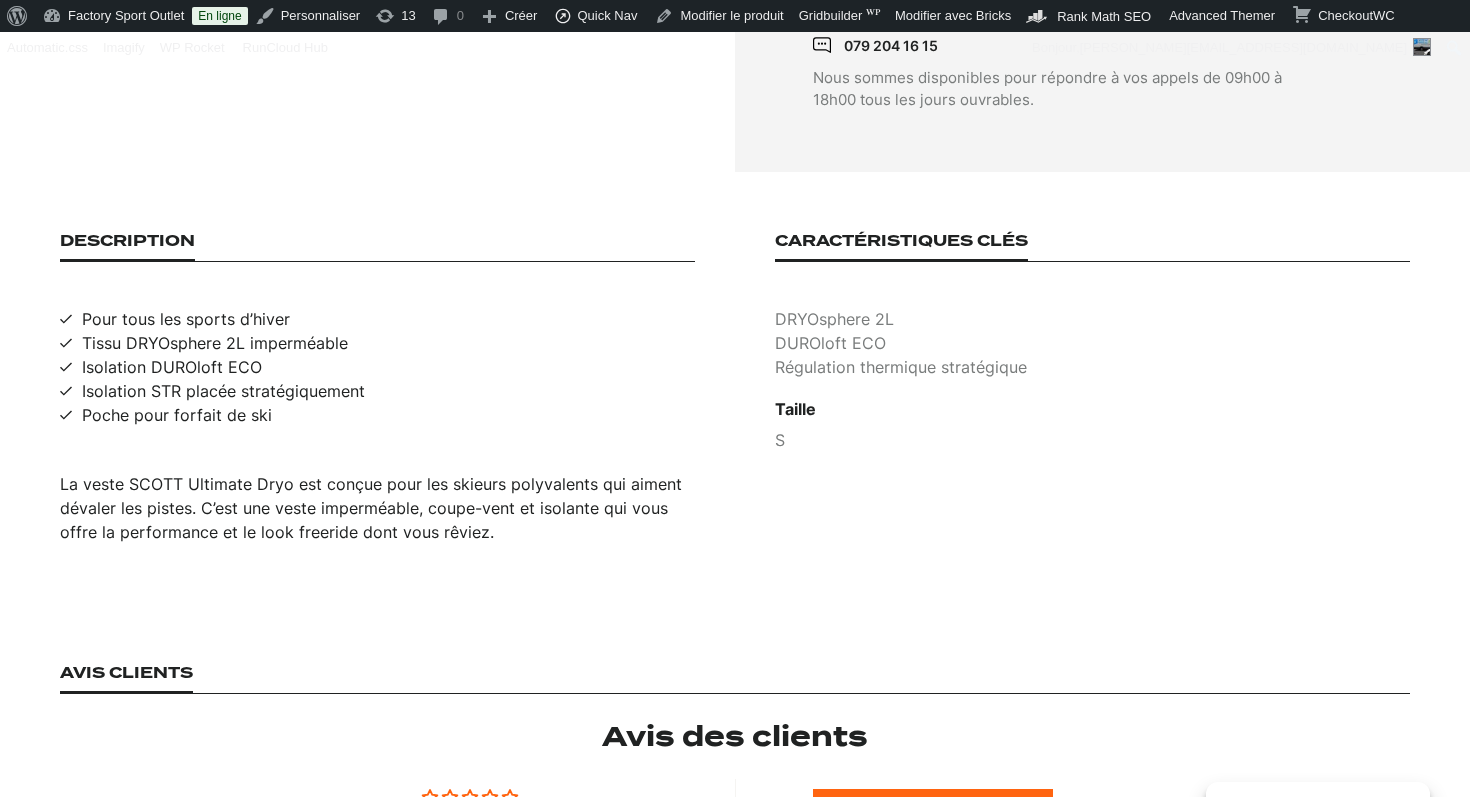 click on "La veste SCOTT Ultimate Dryo est conçue pour les skieurs polyvalents qui aiment dévaler les pistes. C’est une veste imperméable, coupe-vent et isolante qui vous offre la performance et le look freeride dont vous rêviez." at bounding box center (377, 508) 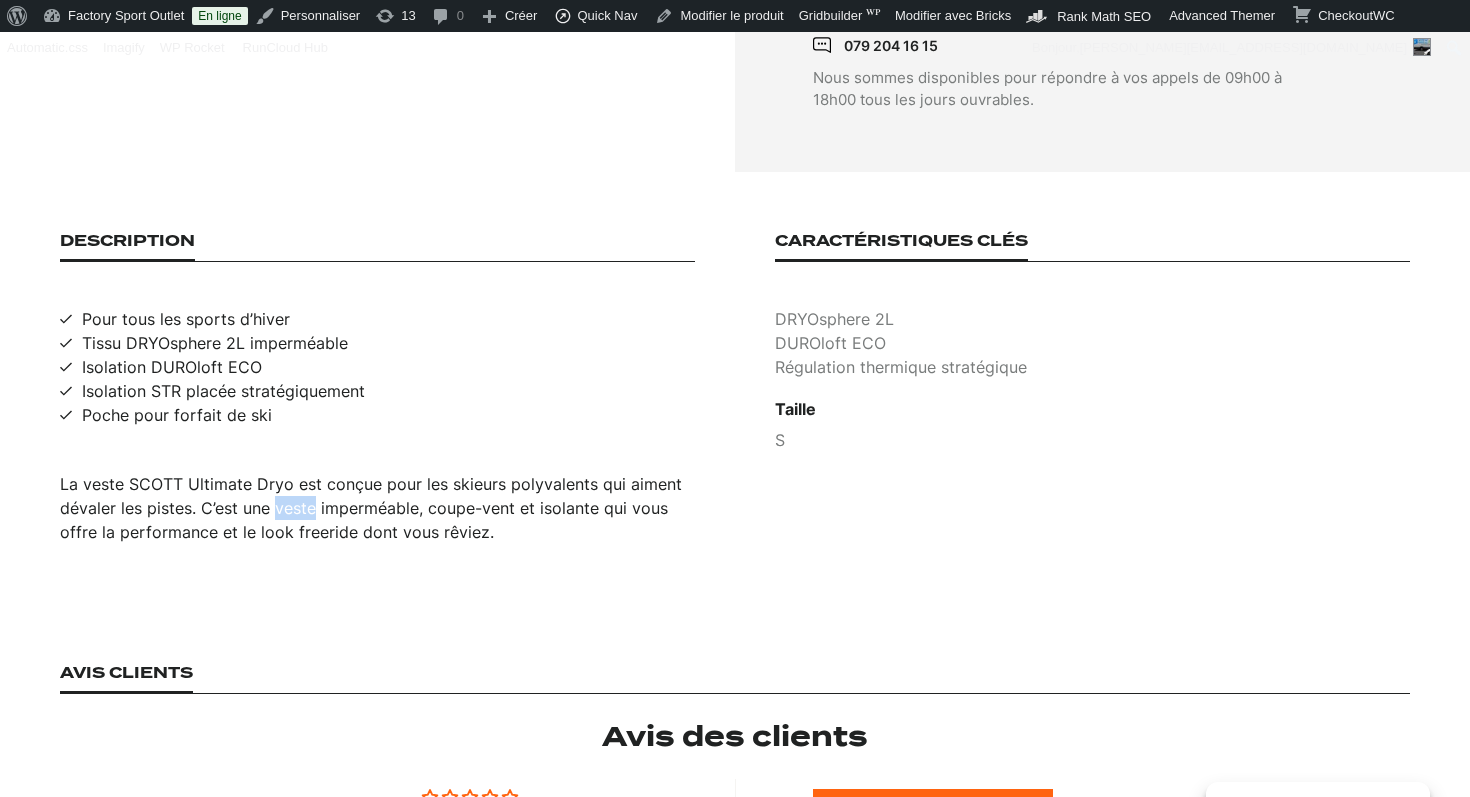 click on "La veste SCOTT Ultimate Dryo est conçue pour les skieurs polyvalents qui aiment dévaler les pistes. C’est une veste imperméable, coupe-vent et isolante qui vous offre la performance et le look freeride dont vous rêviez." at bounding box center [377, 508] 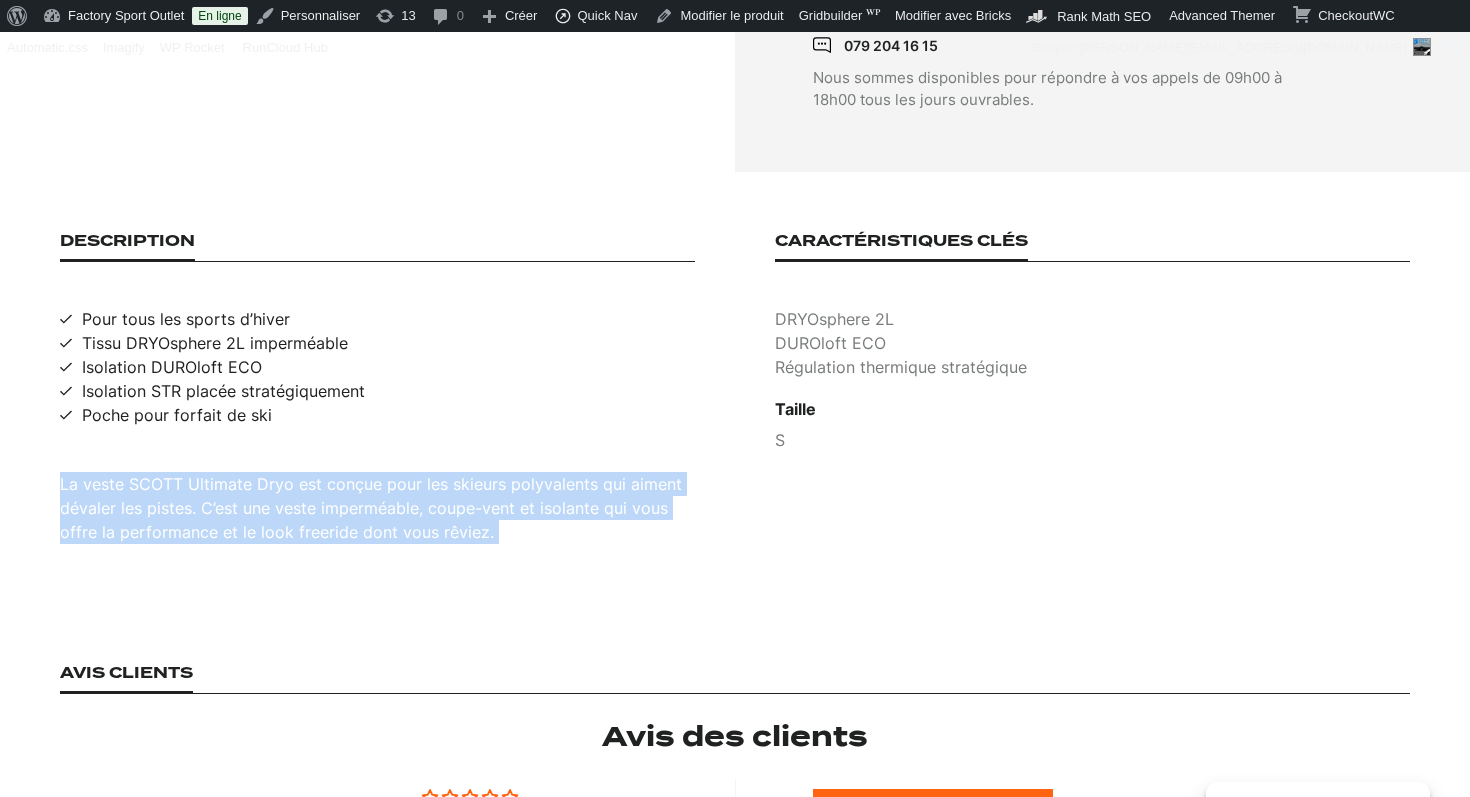 click on "La veste SCOTT Ultimate Dryo est conçue pour les skieurs polyvalents qui aiment dévaler les pistes. C’est une veste imperméable, coupe-vent et isolante qui vous offre la performance et le look freeride dont vous rêviez." at bounding box center [377, 508] 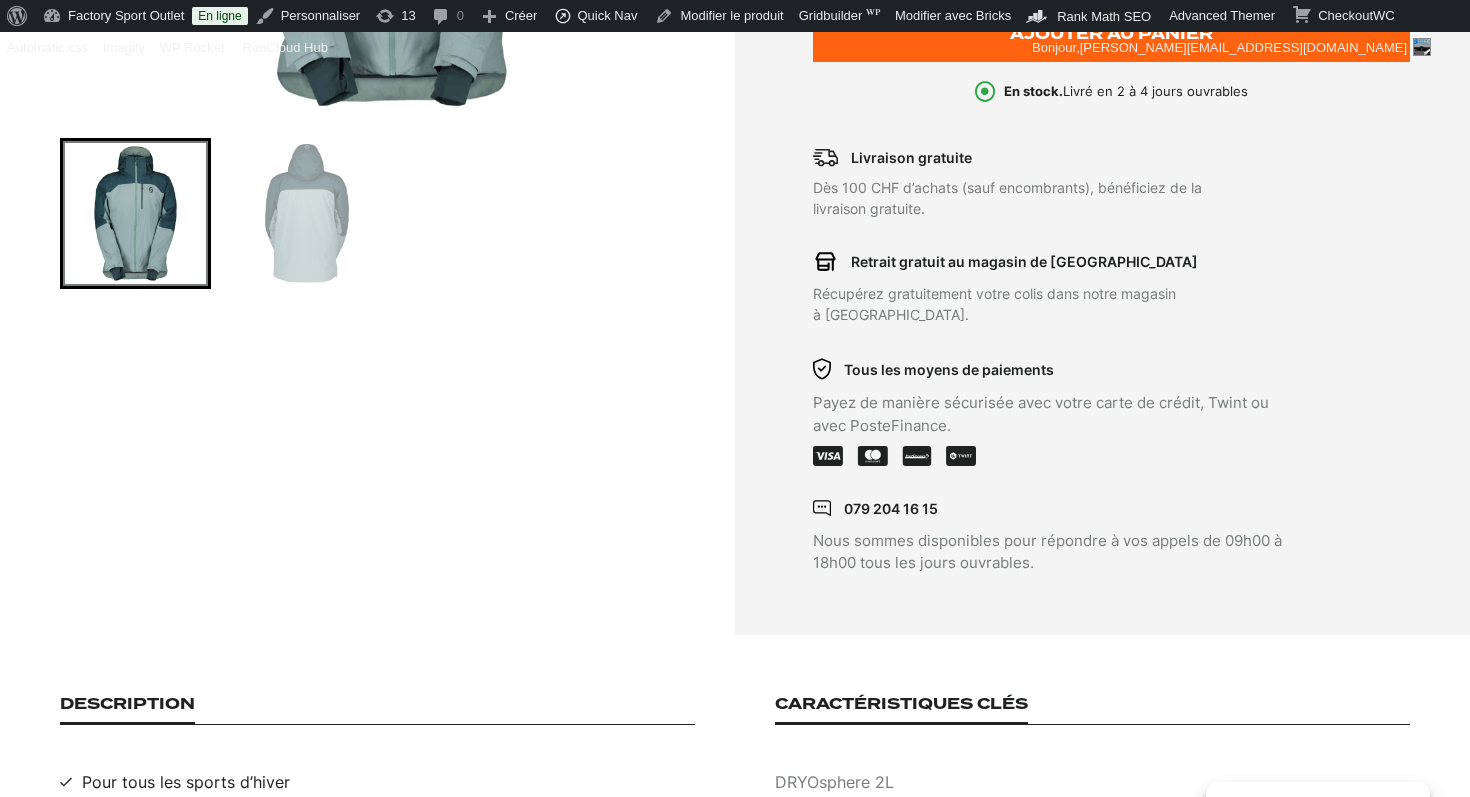 scroll, scrollTop: 608, scrollLeft: 0, axis: vertical 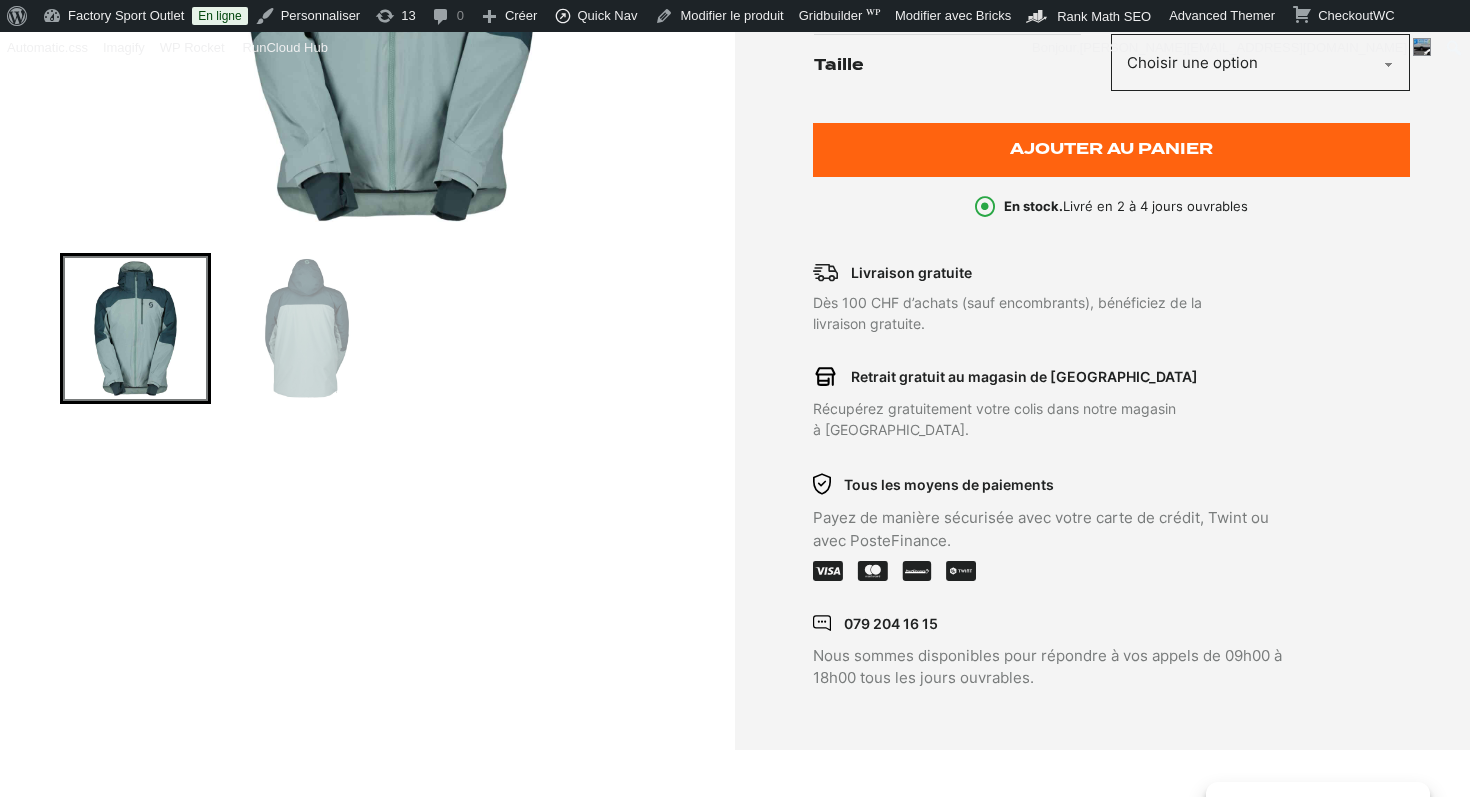 click at bounding box center [392, -17] 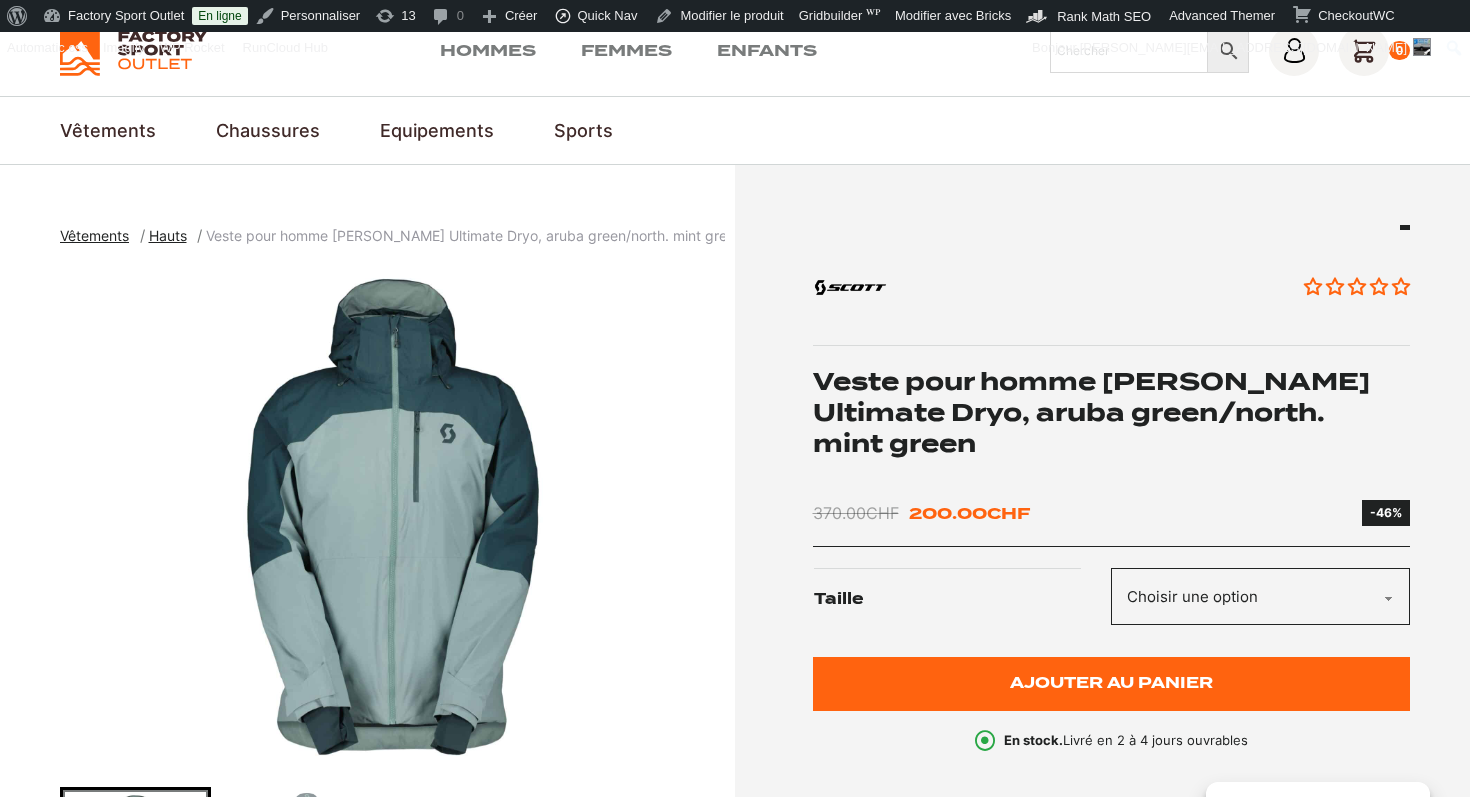 scroll, scrollTop: 0, scrollLeft: 0, axis: both 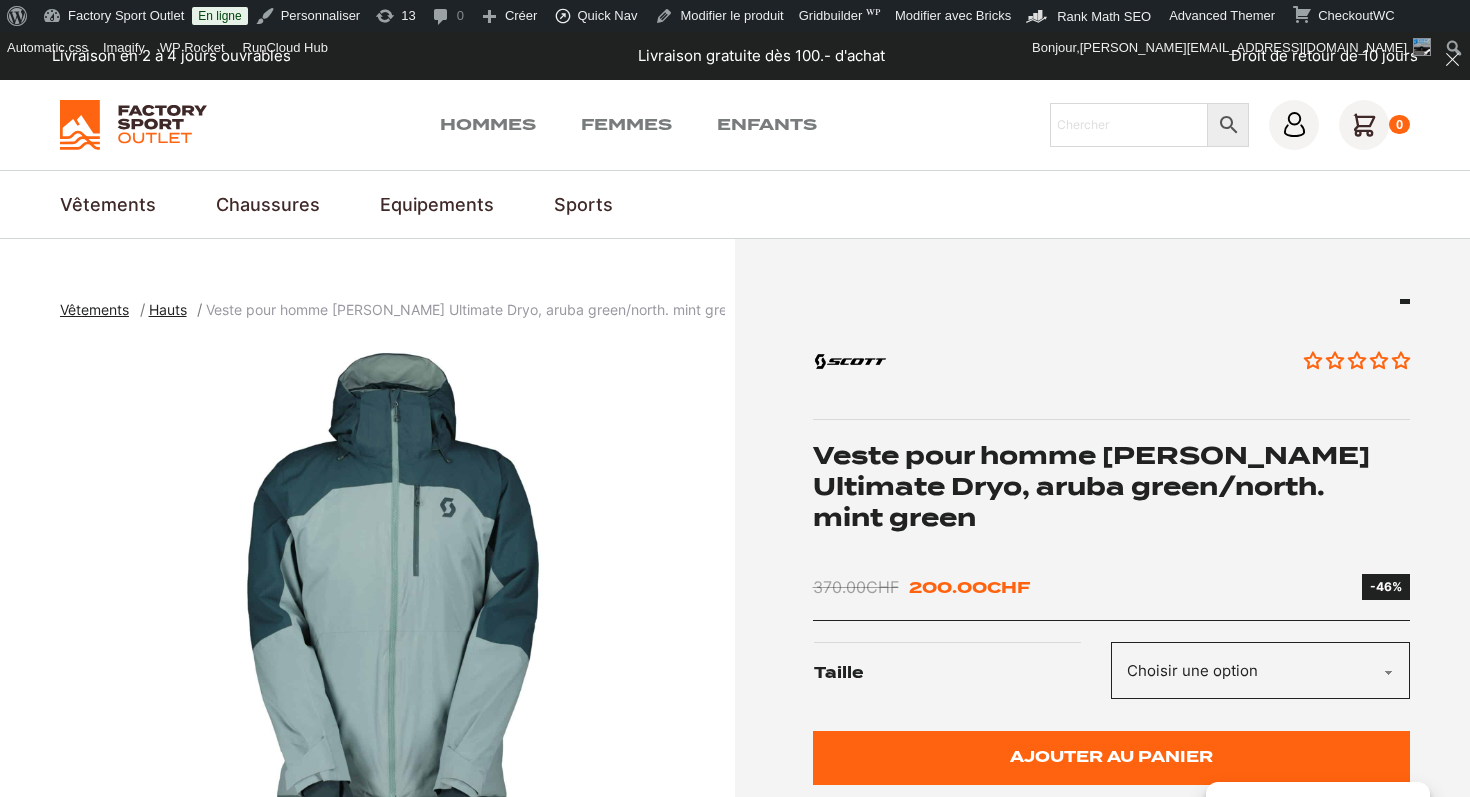 click on "Veste pour homme [PERSON_NAME] Ultimate Dryo, aruba green/north. mint green" at bounding box center (1112, 487) 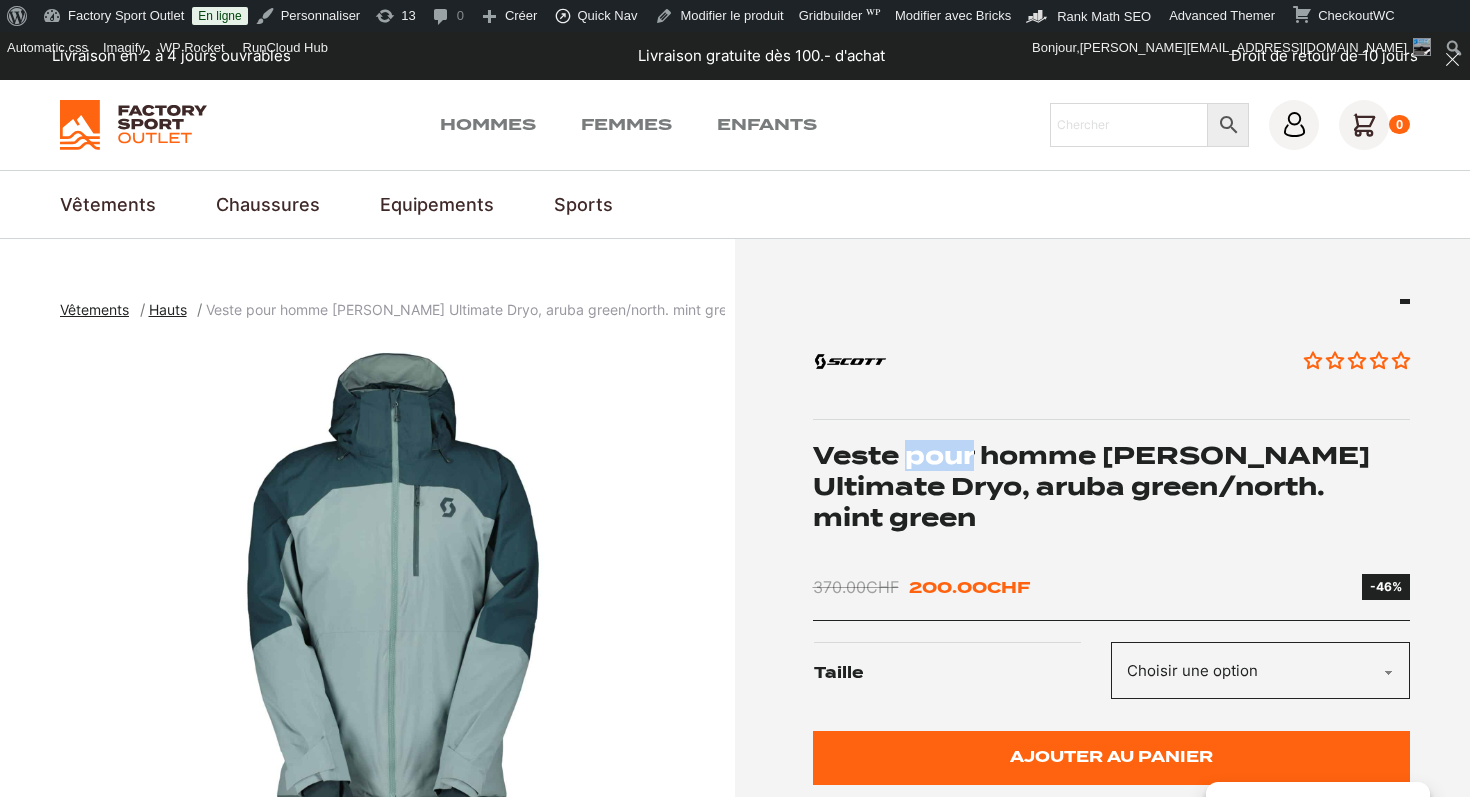 click on "Veste pour homme [PERSON_NAME] Ultimate Dryo, aruba green/north. mint green" at bounding box center (1112, 487) 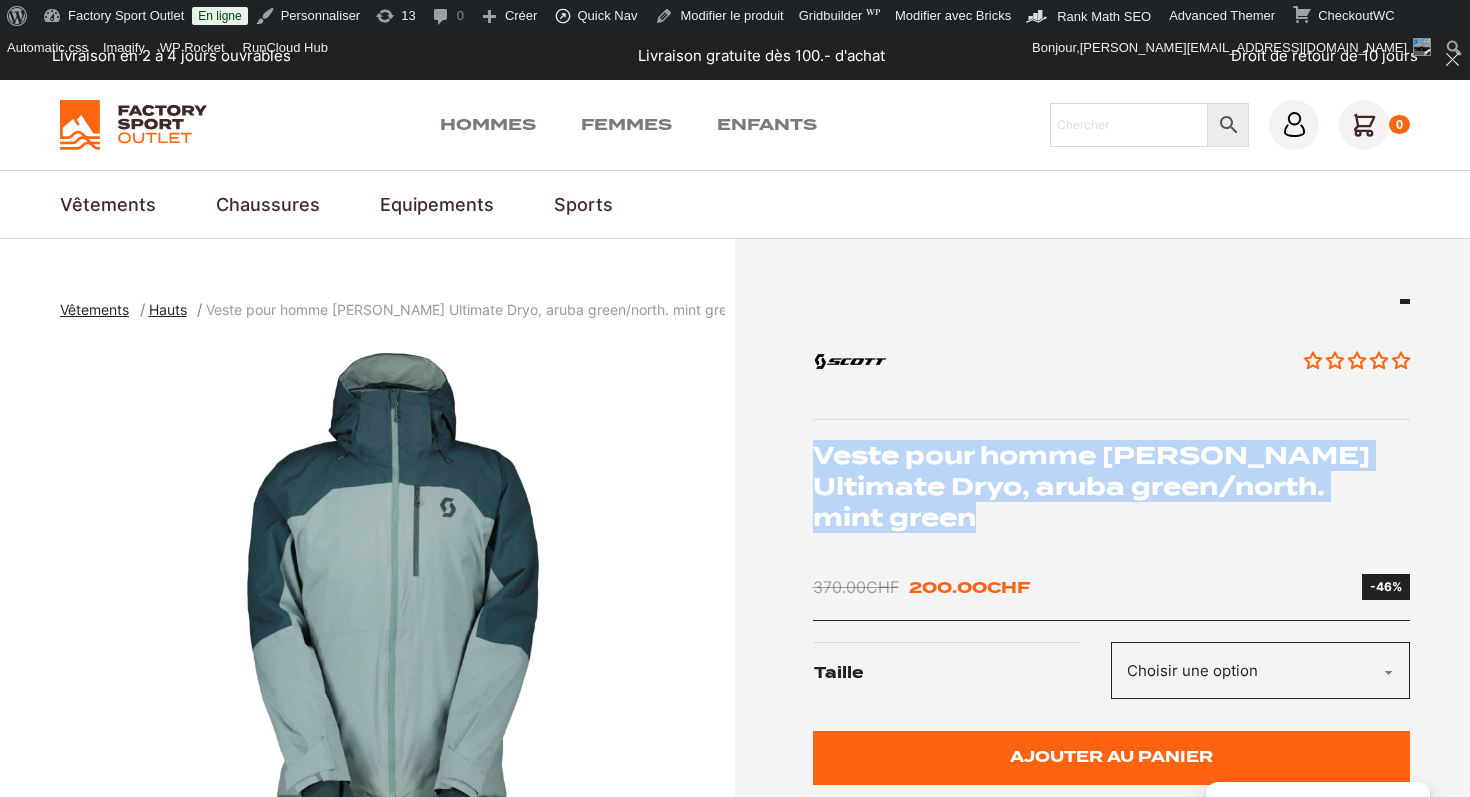 click on "Veste pour homme [PERSON_NAME] Ultimate Dryo, aruba green/north. mint green" at bounding box center (1112, 487) 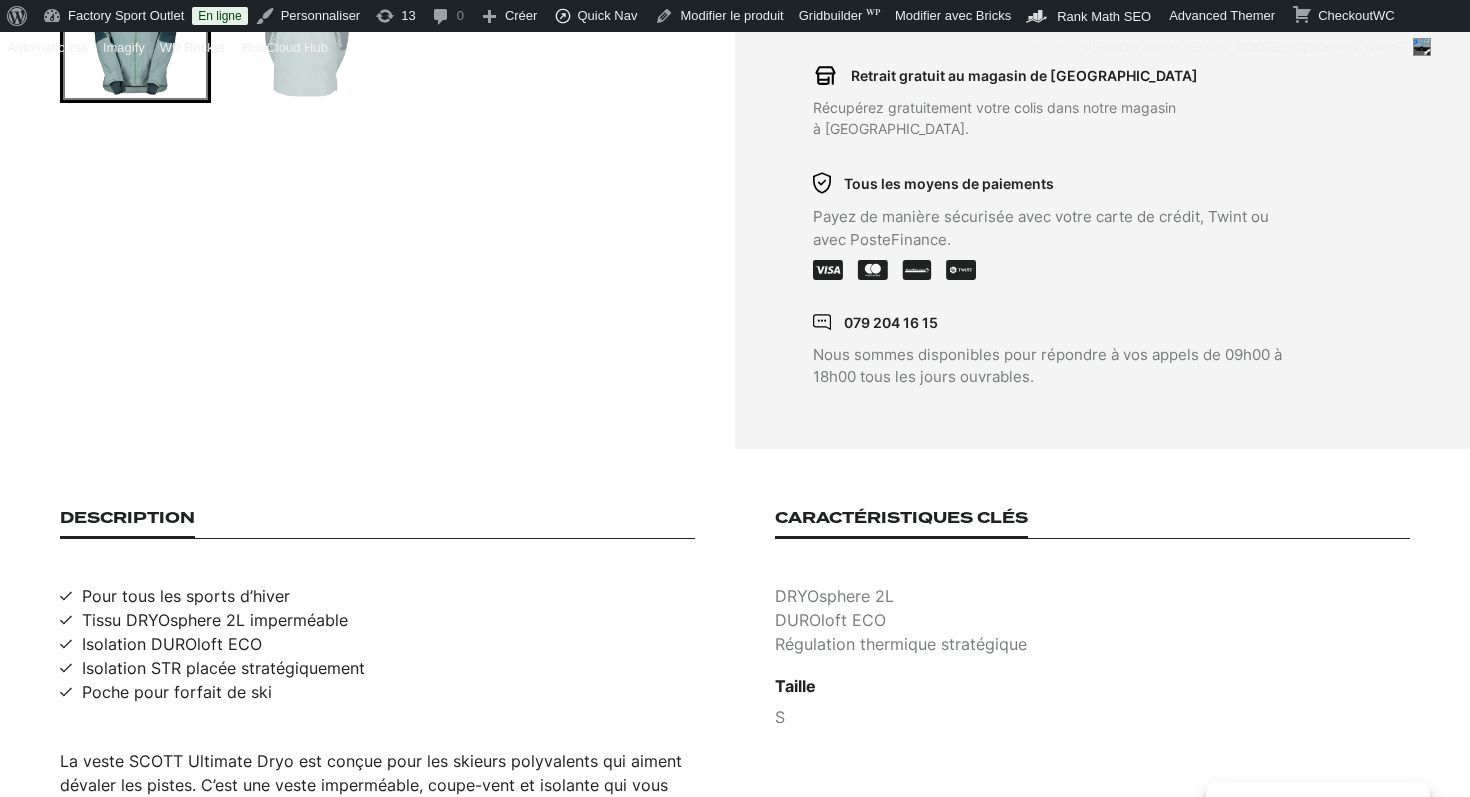 scroll, scrollTop: 991, scrollLeft: 0, axis: vertical 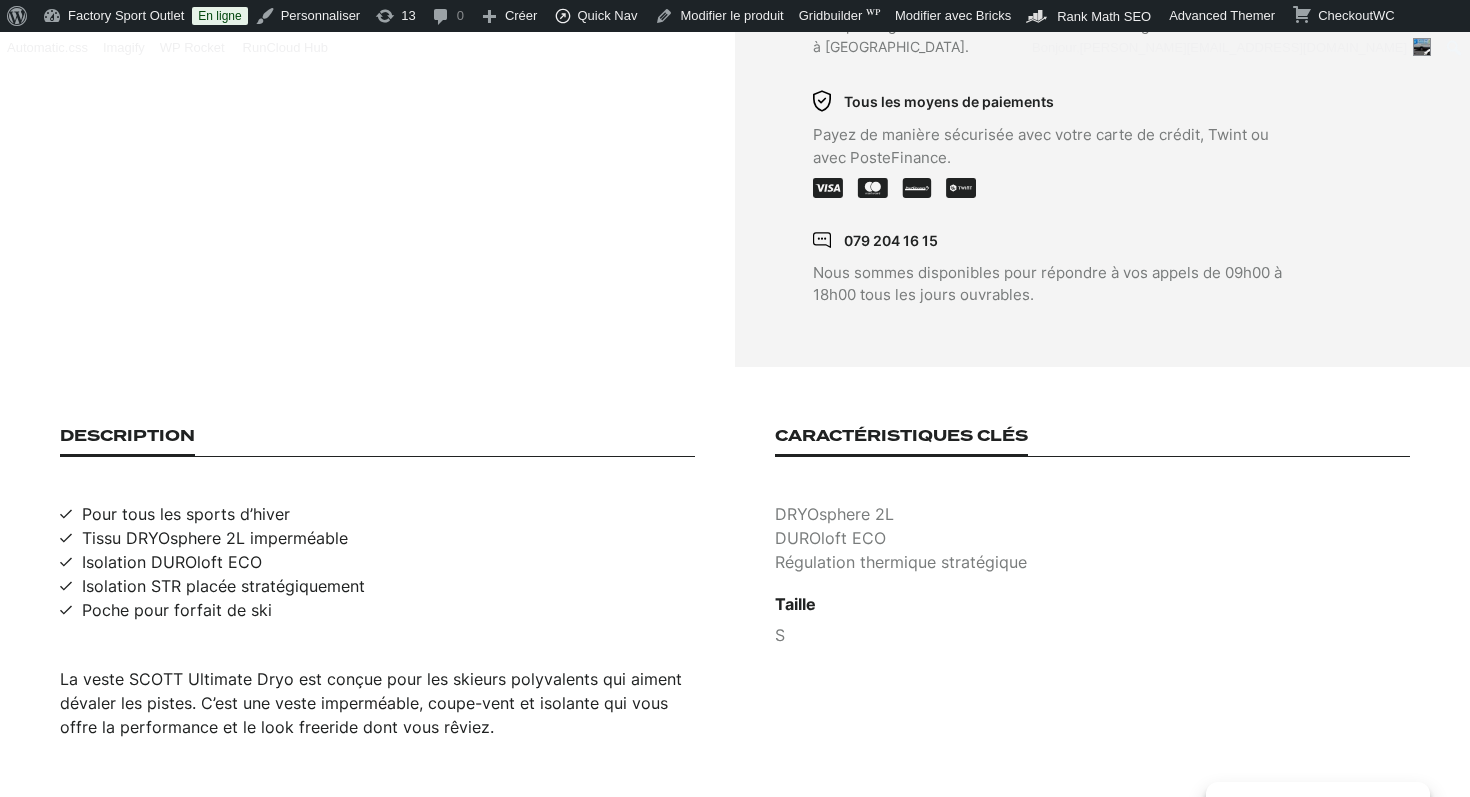 click on "Tissu DRYOsphere 2L imperméable" at bounding box center [215, 538] 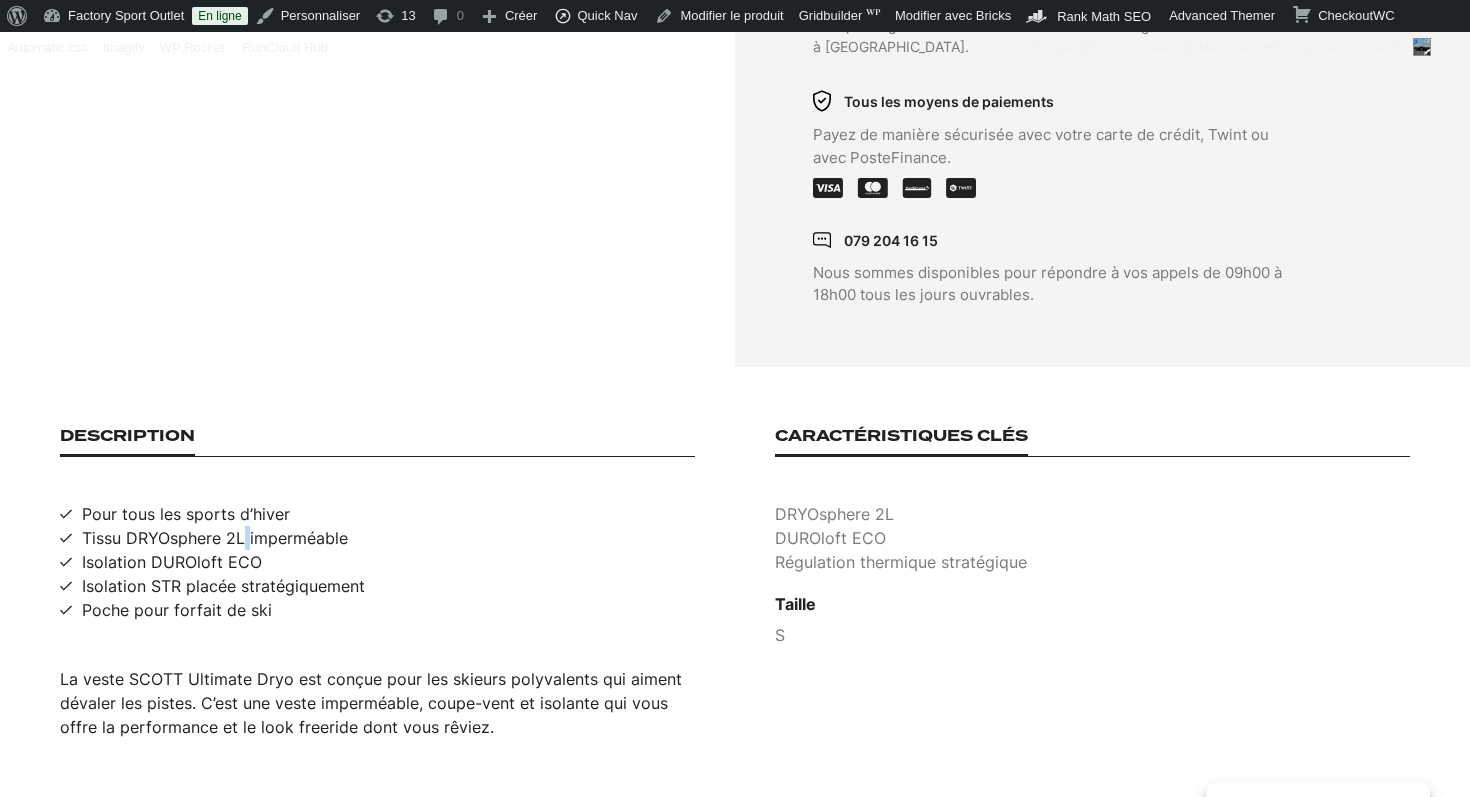 click on "Tissu DRYOsphere 2L imperméable" at bounding box center [215, 538] 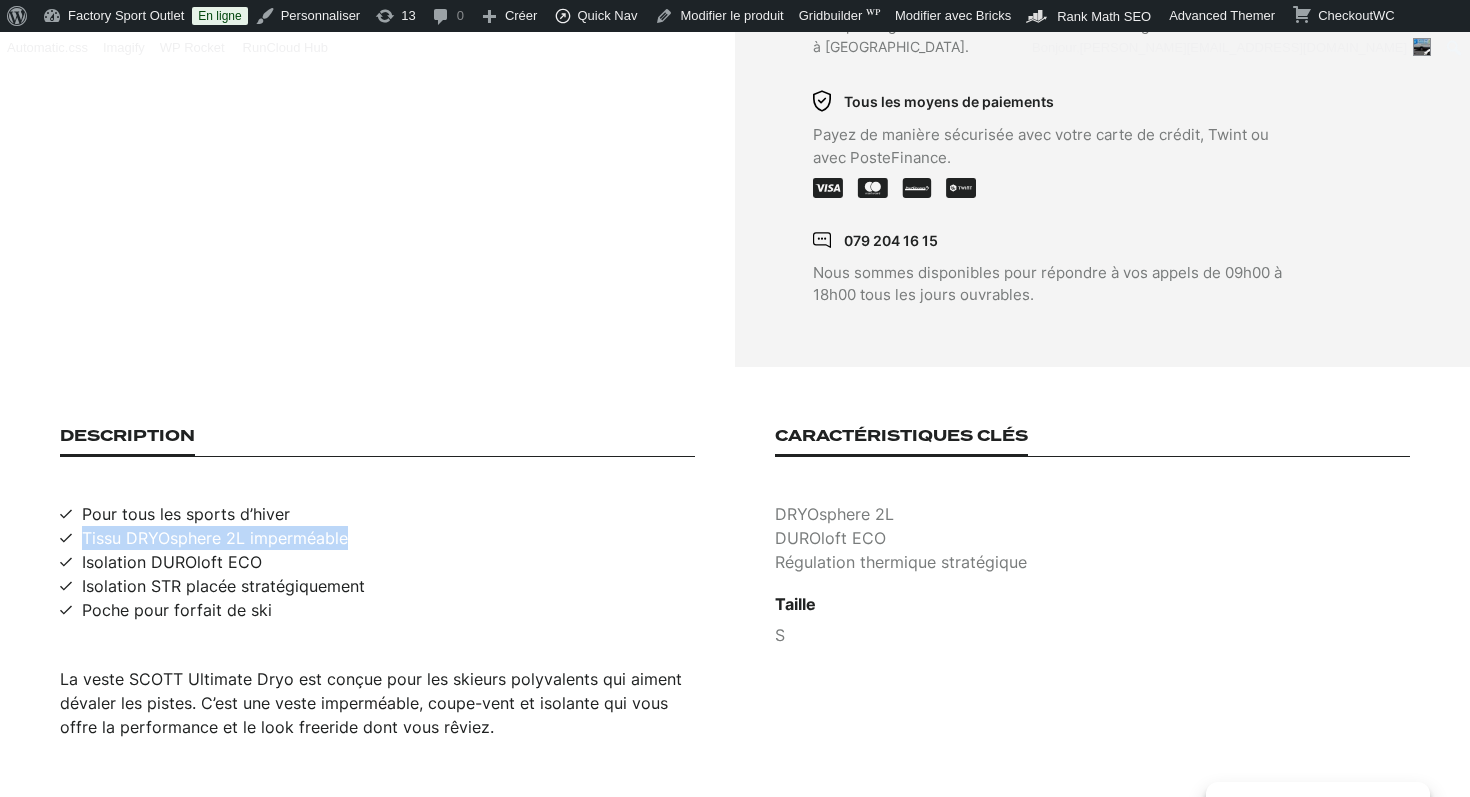 click on "Tissu DRYOsphere 2L imperméable" at bounding box center [215, 538] 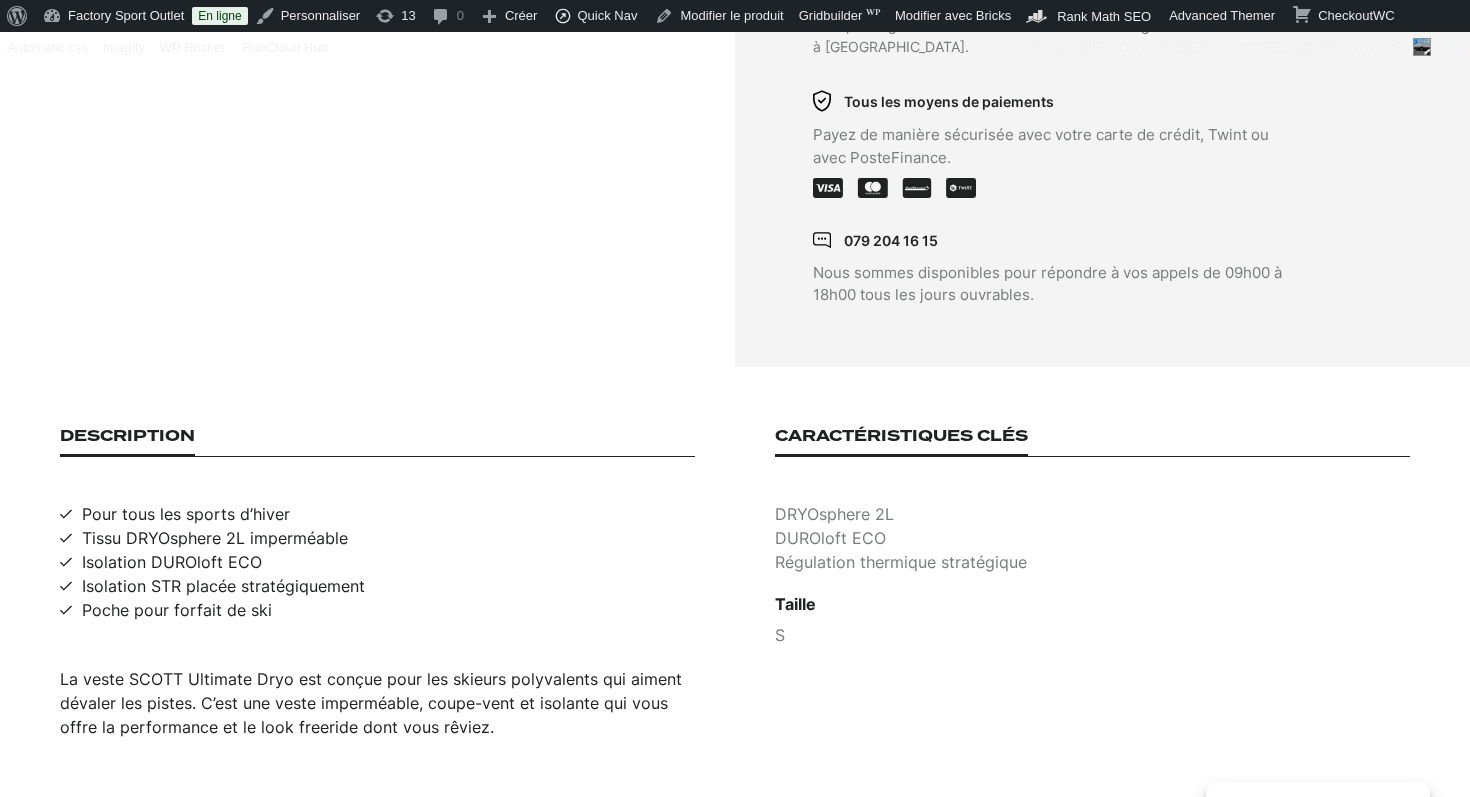 click on "Isolation DUROloft ECO" at bounding box center [172, 562] 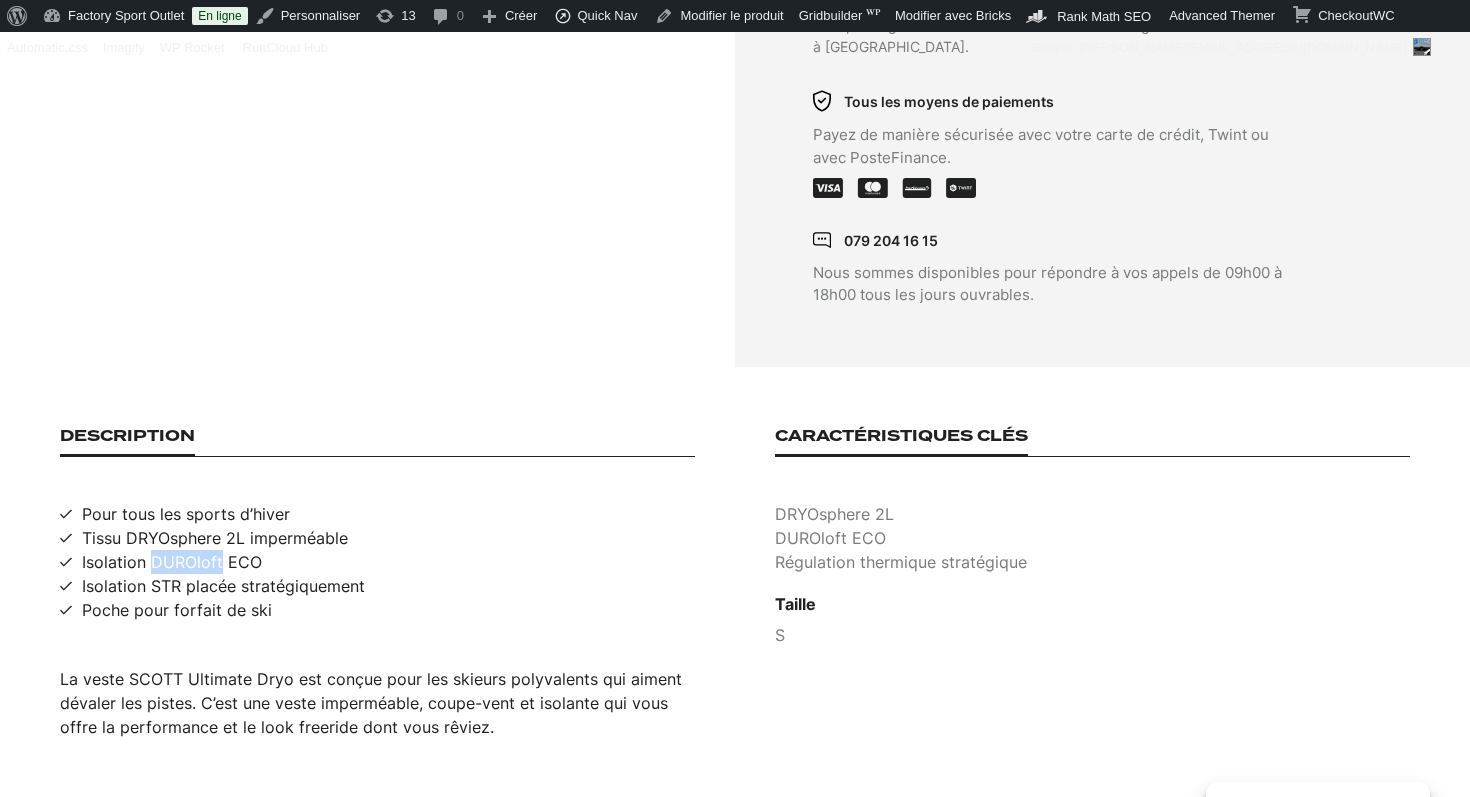 click on "Isolation DUROloft ECO" at bounding box center [172, 562] 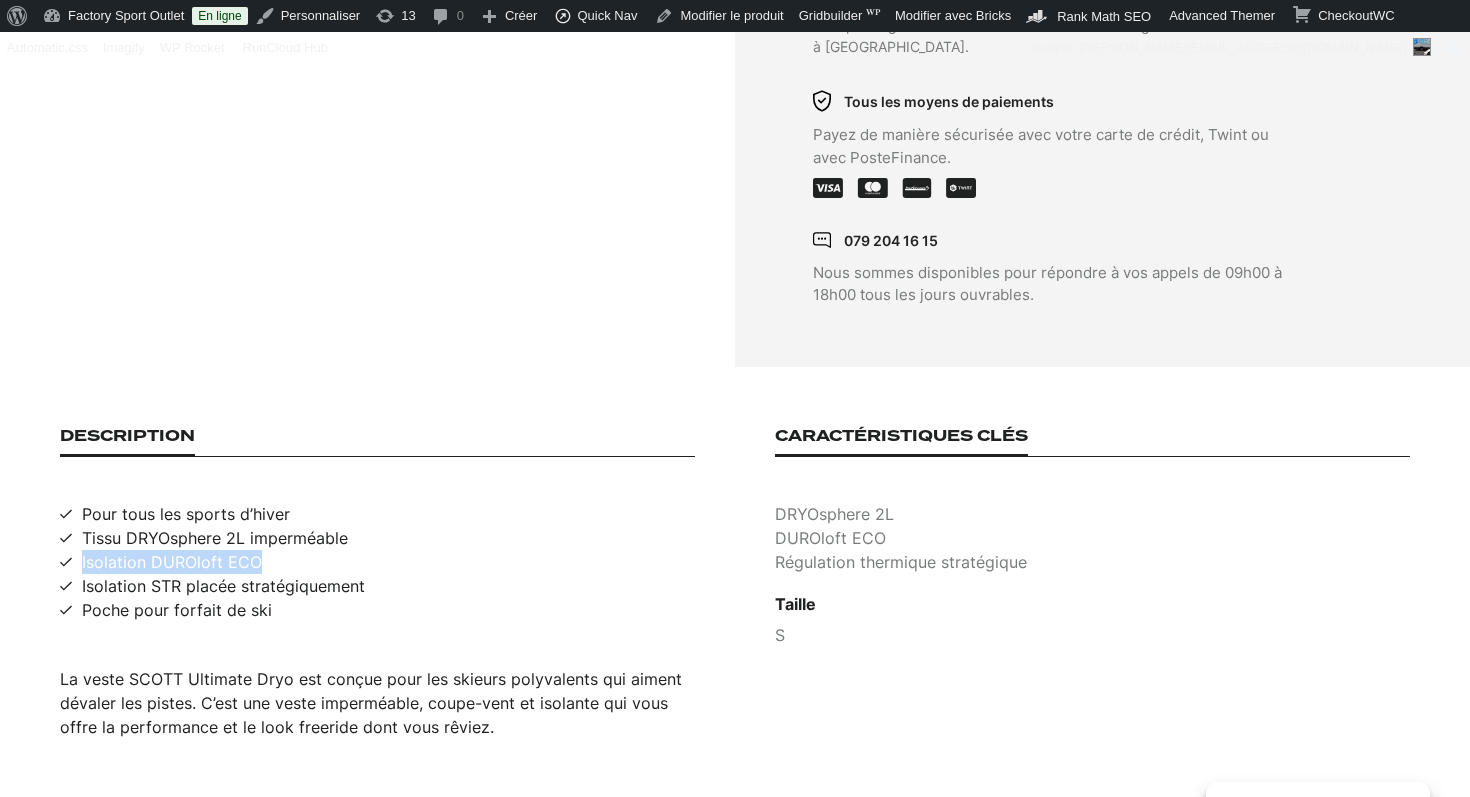 click on "Isolation DUROloft ECO" at bounding box center (172, 562) 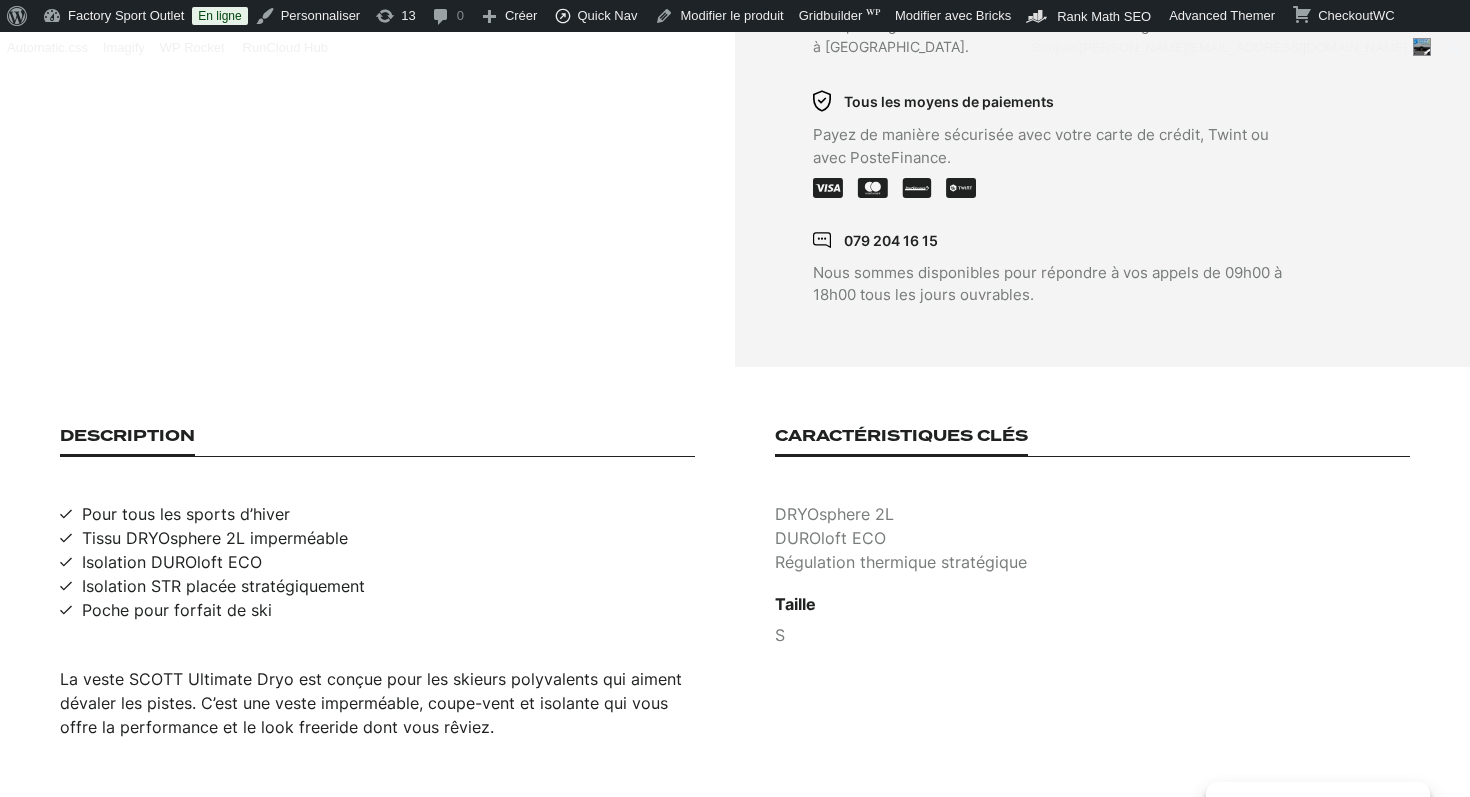 click on "Isolation STR placée stratégiquement" at bounding box center (223, 586) 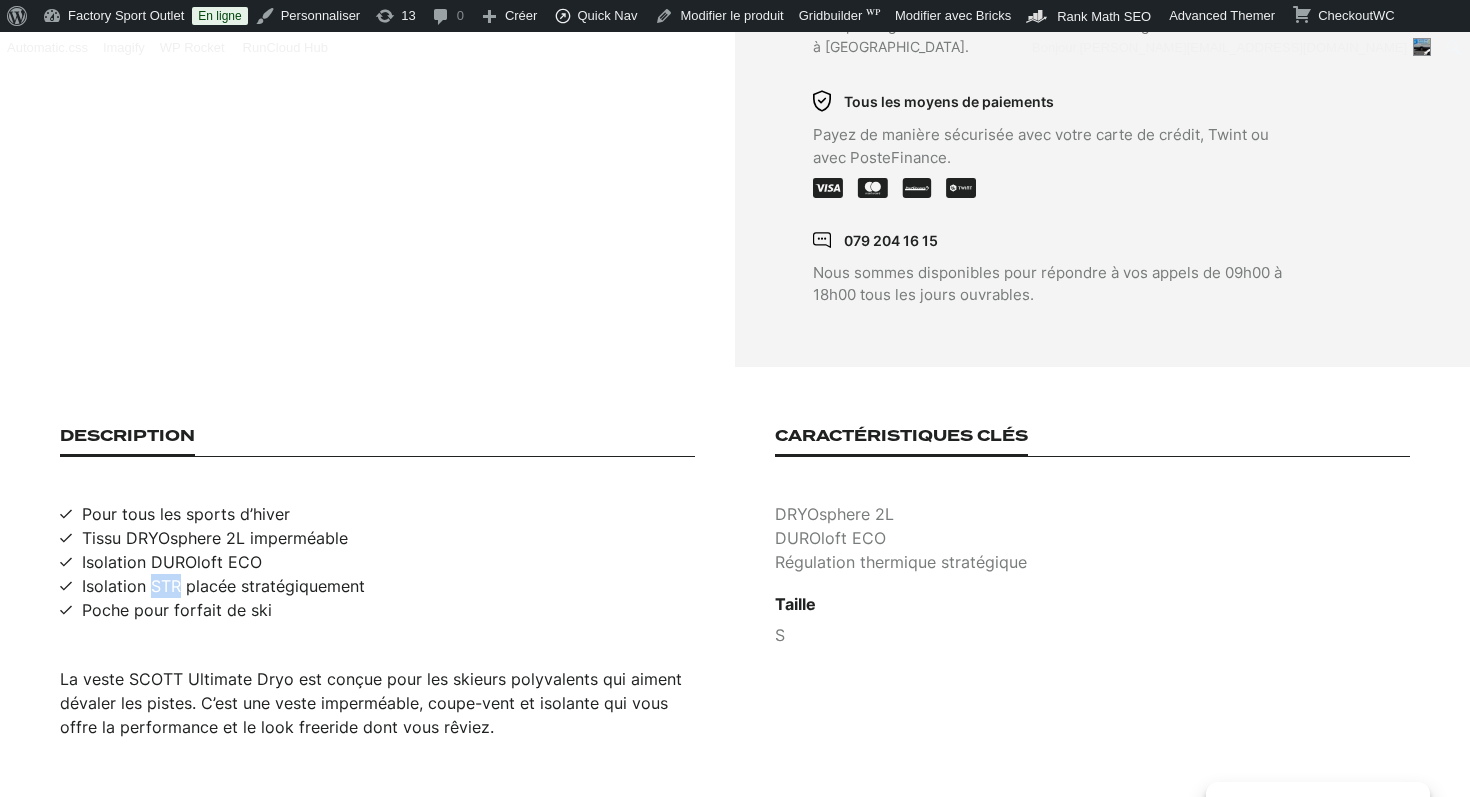 click on "Isolation STR placée stratégiquement" at bounding box center [223, 586] 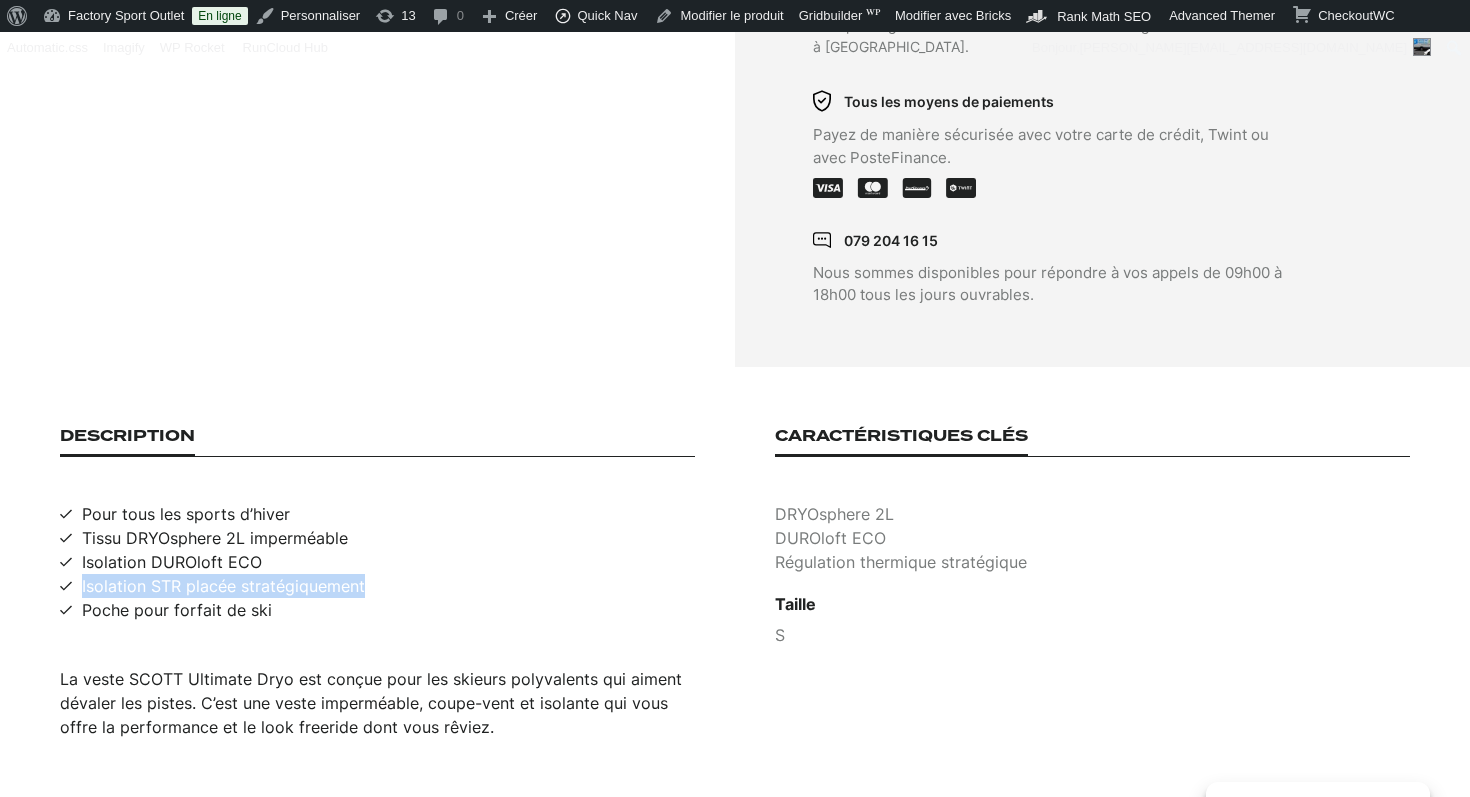 click on "Isolation STR placée stratégiquement" at bounding box center [223, 586] 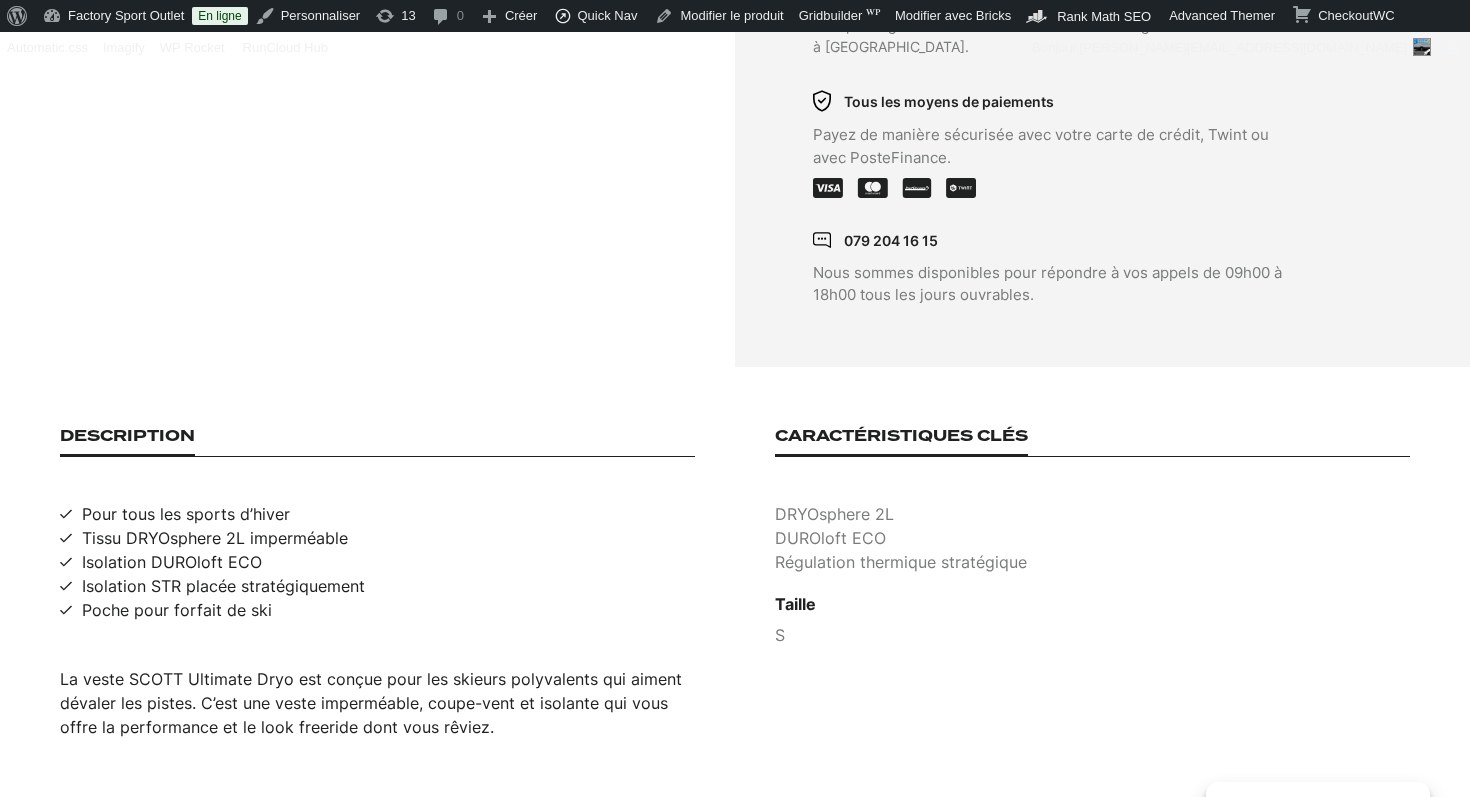 click on "DRYOsphere 2L" at bounding box center (1092, 514) 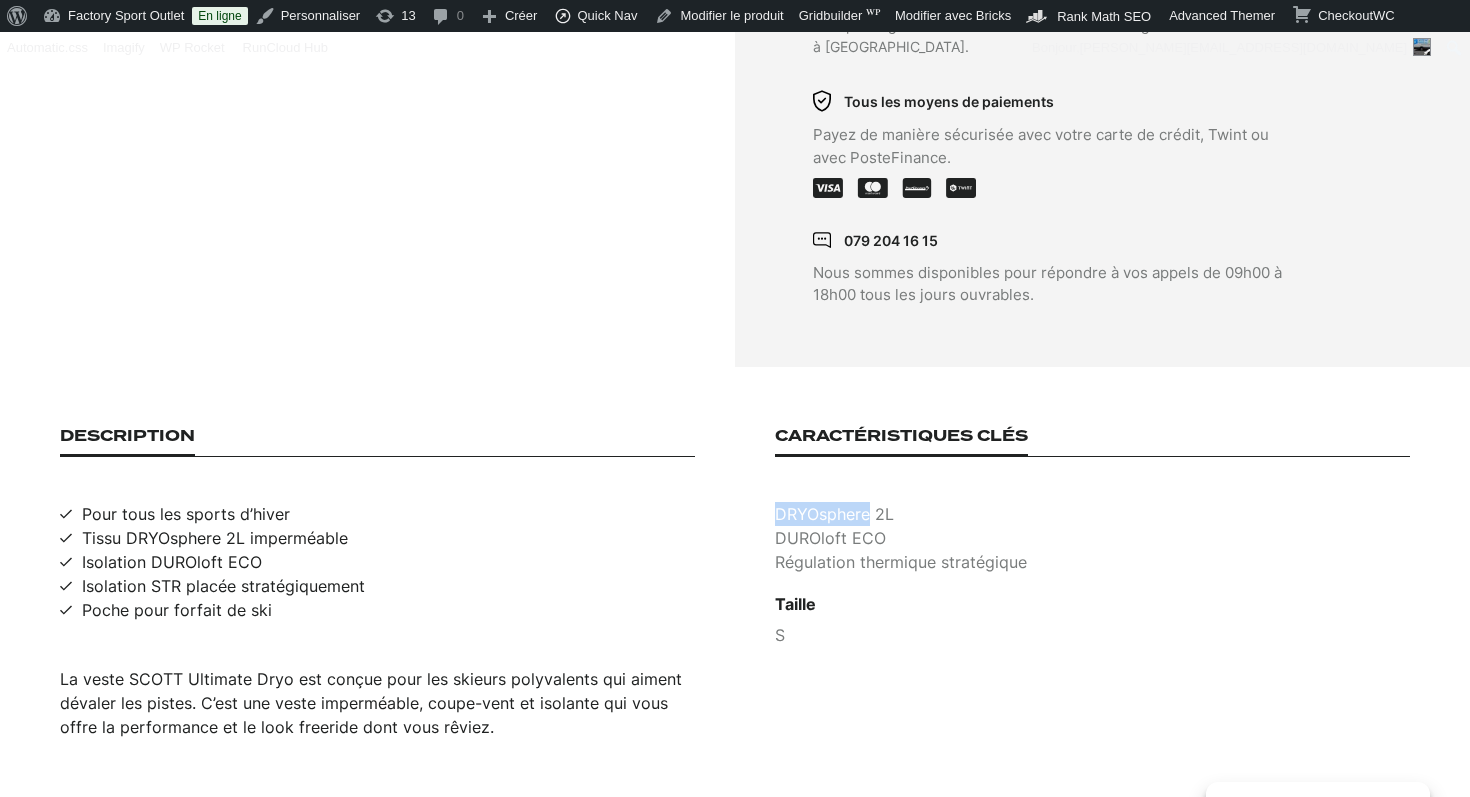 click on "DRYOsphere 2L" at bounding box center (1092, 514) 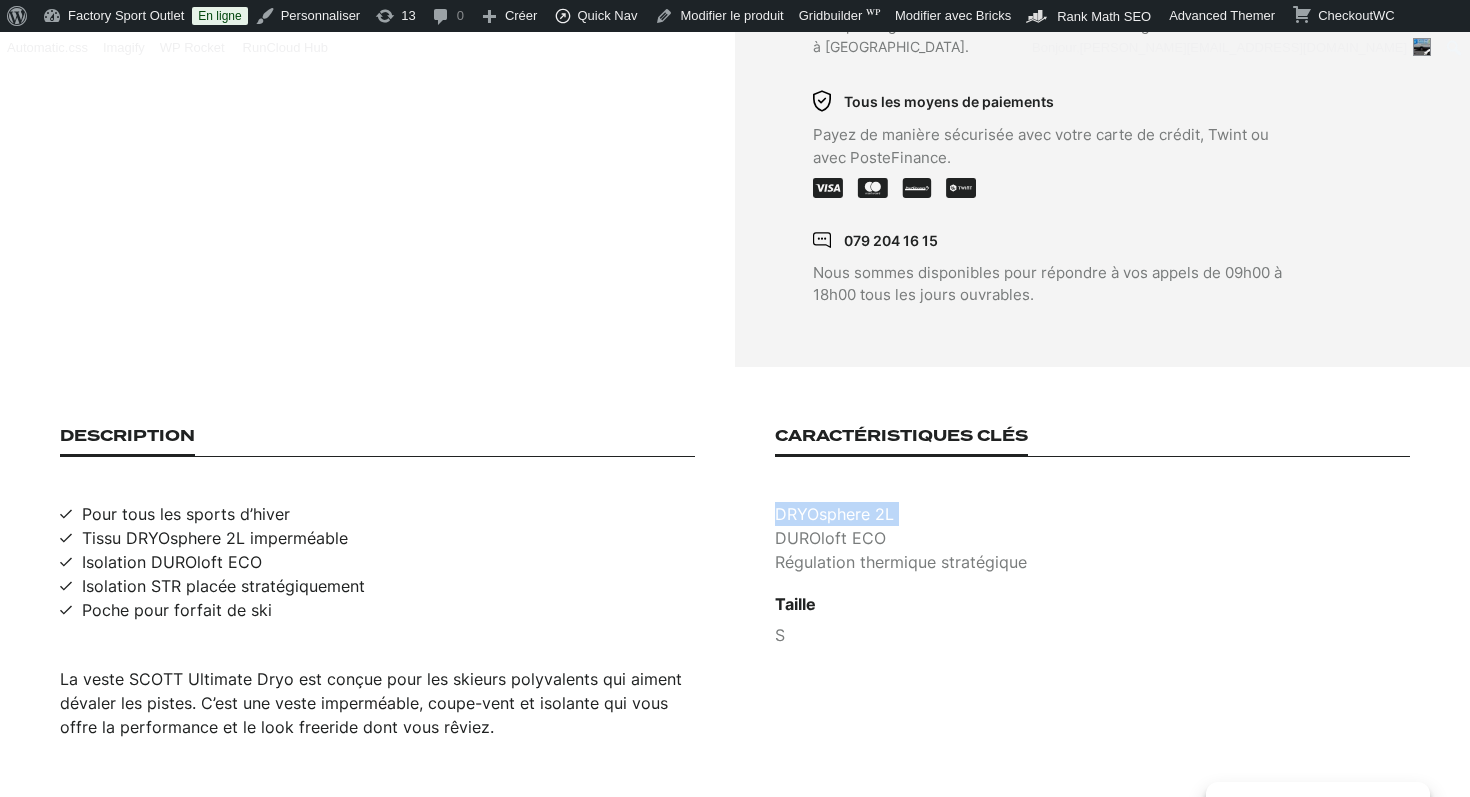 click on "DRYOsphere 2L" at bounding box center [1092, 514] 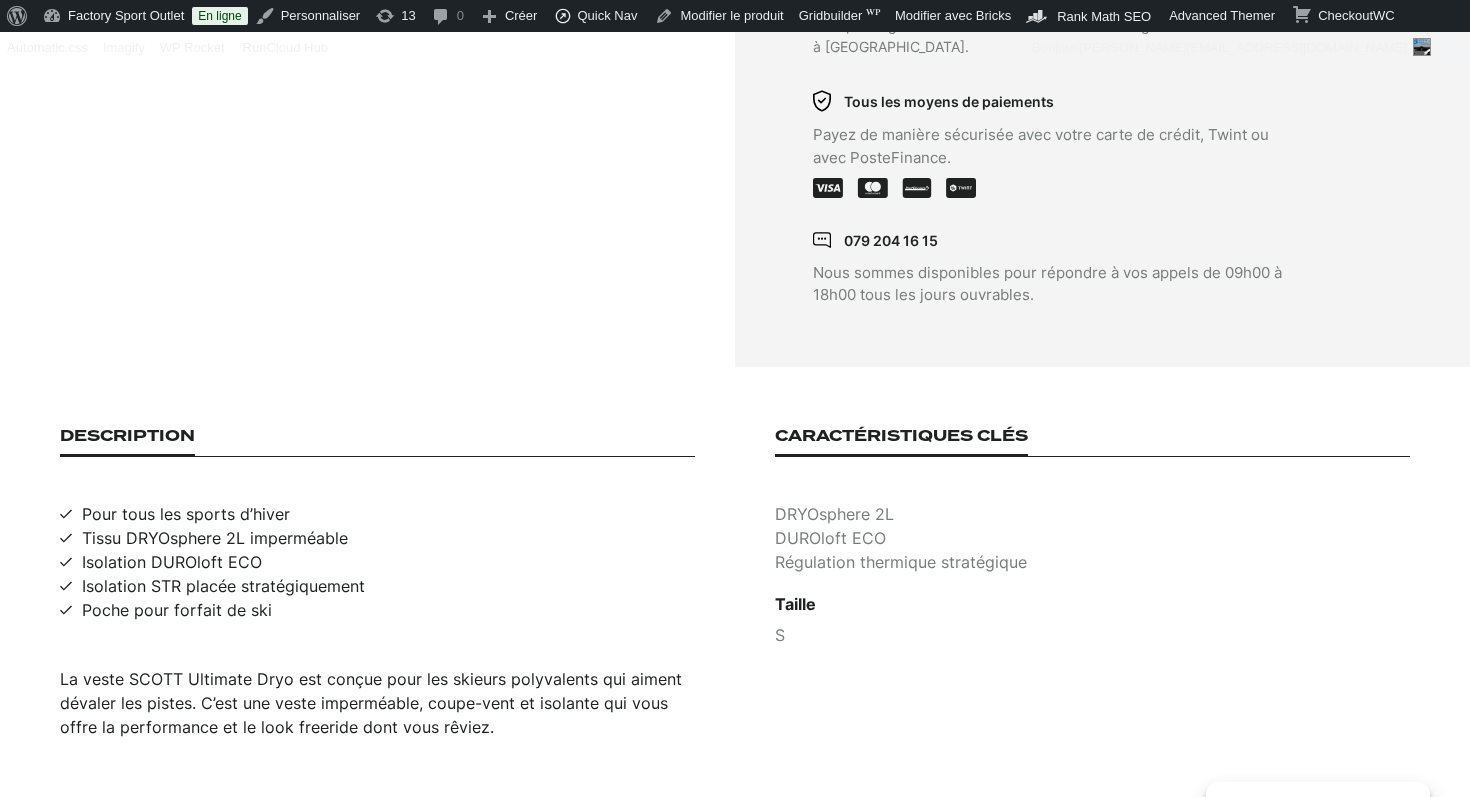 click on "DUROloft ECO" at bounding box center [1092, 538] 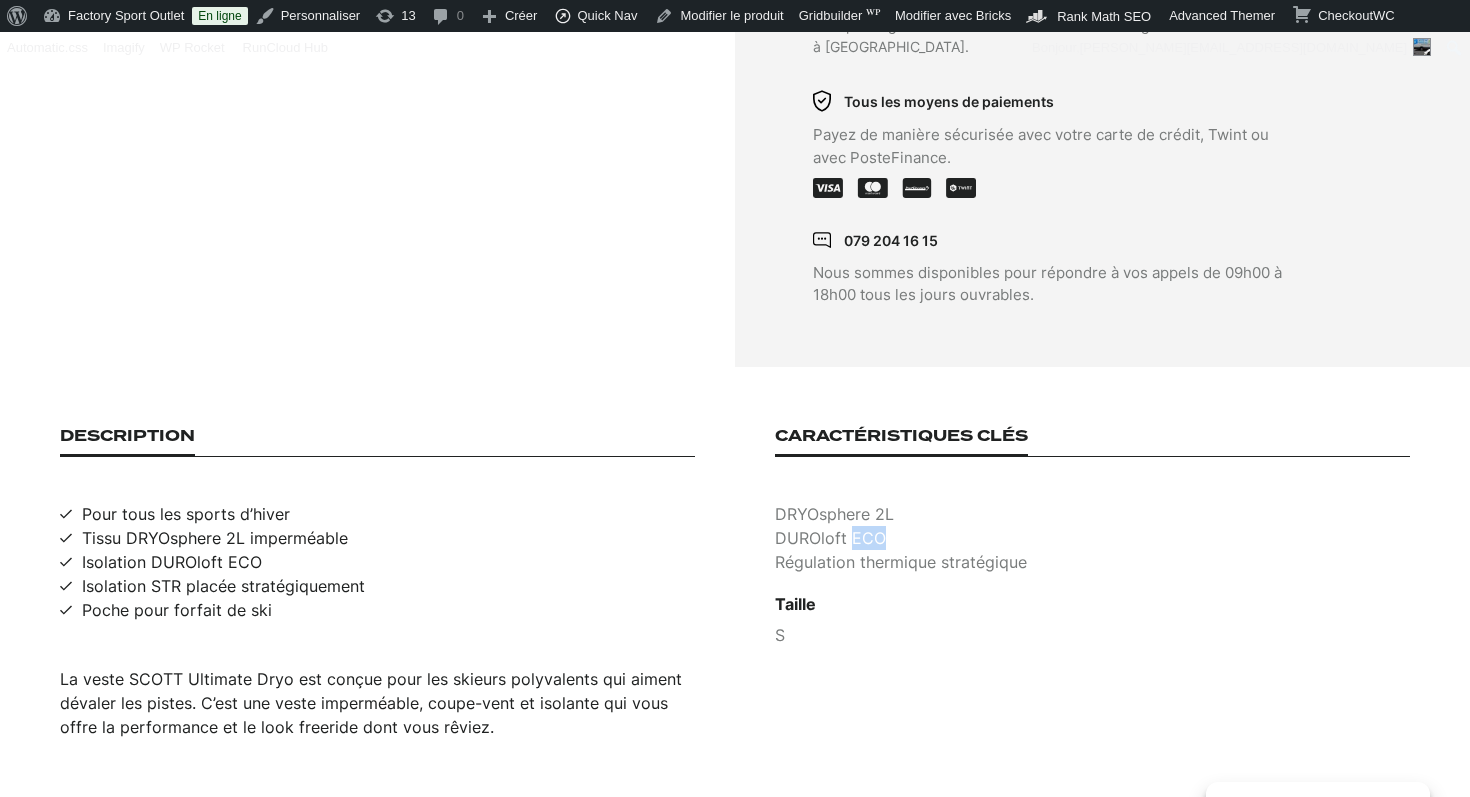 click on "DUROloft ECO" at bounding box center [1092, 538] 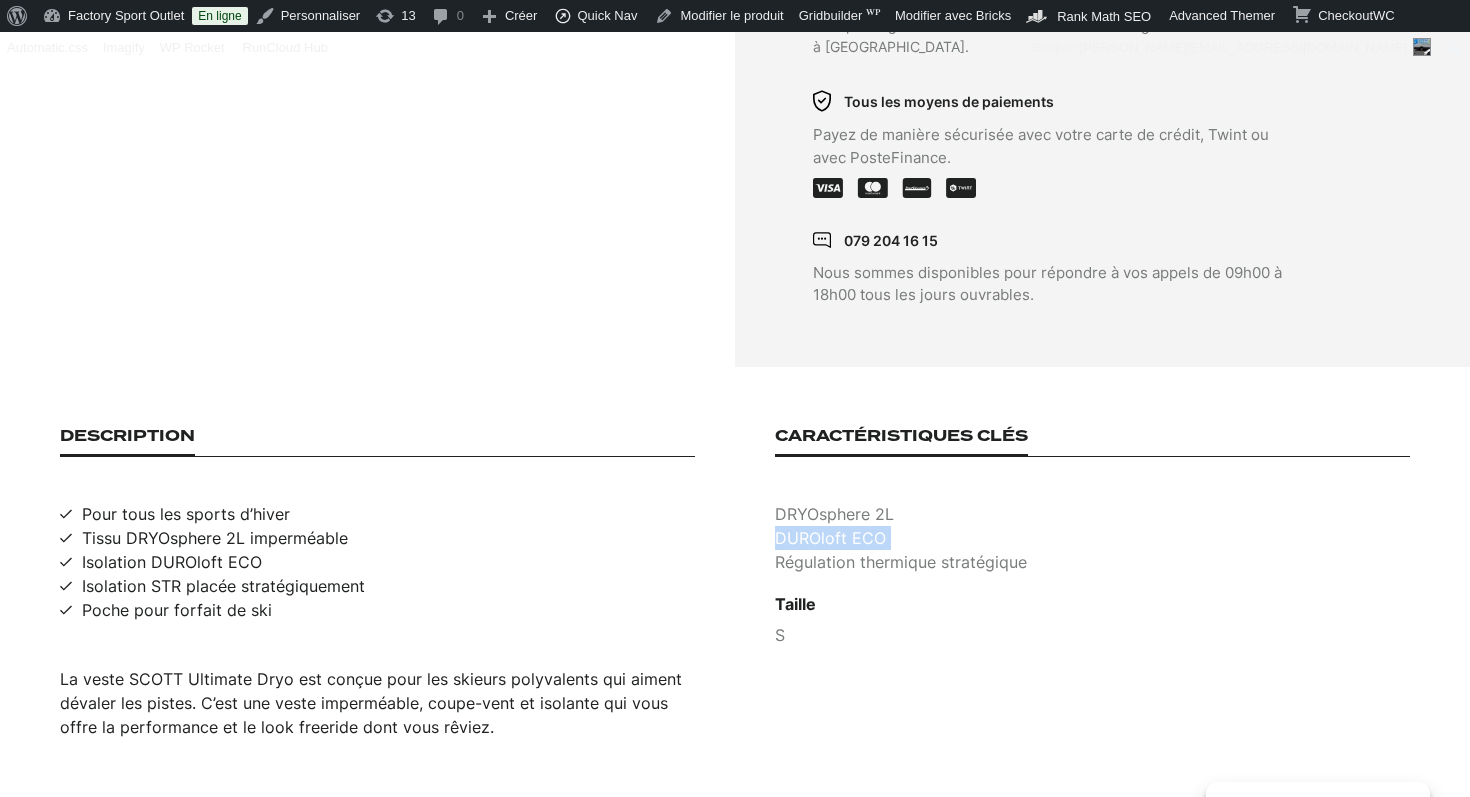 click on "DUROloft ECO" at bounding box center (1092, 538) 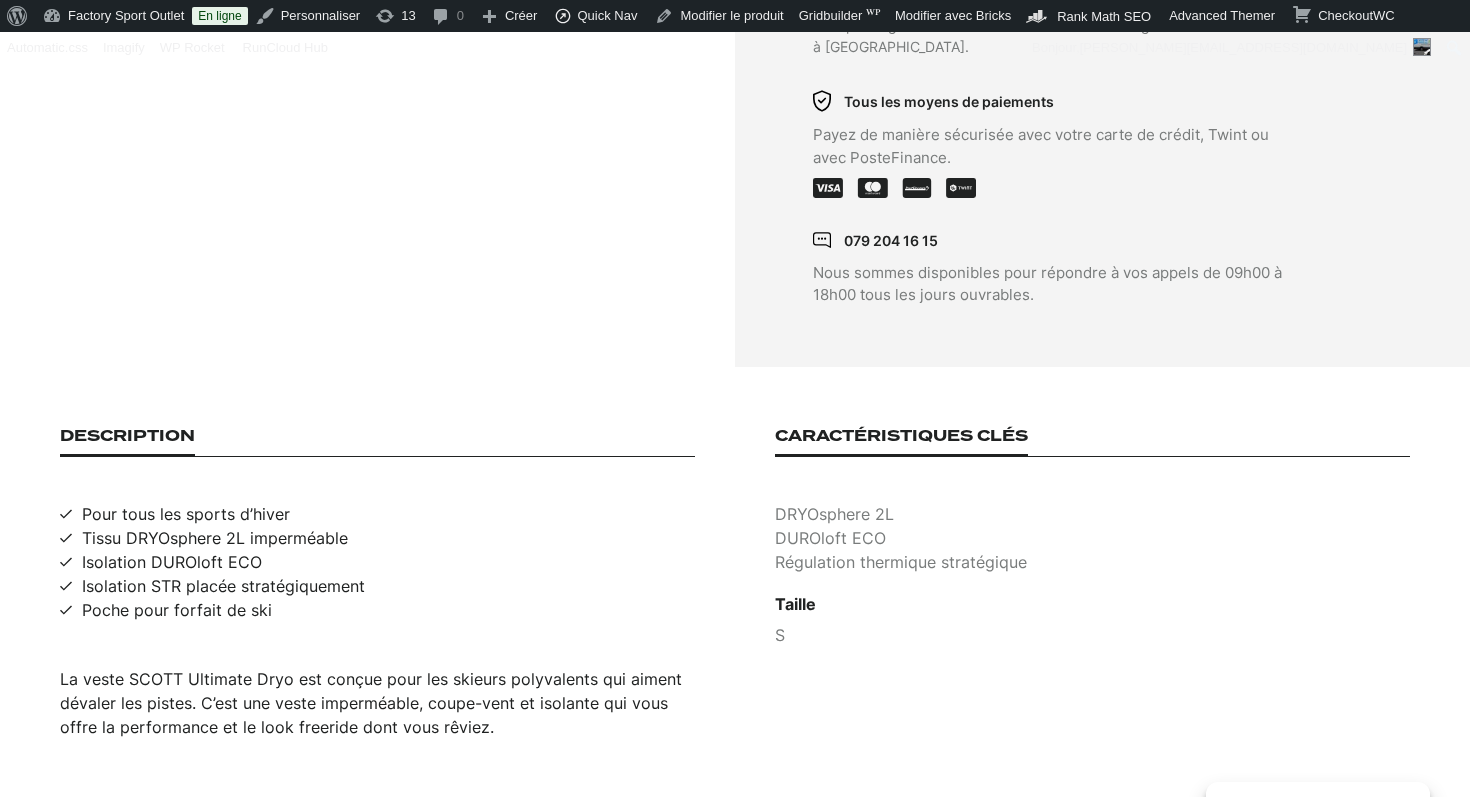 click on "Régulation thermique stratégique" at bounding box center (1092, 562) 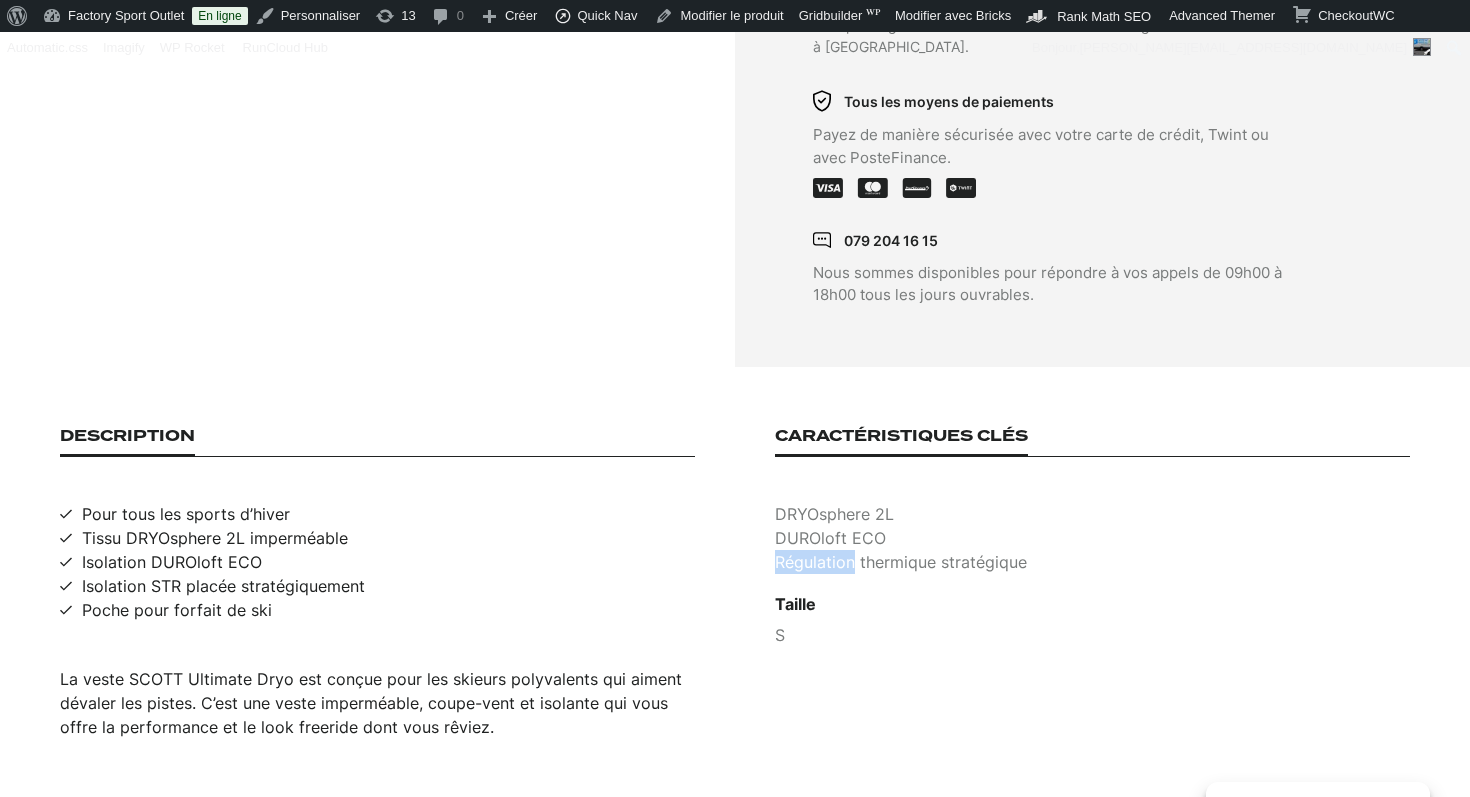 click on "Régulation thermique stratégique" at bounding box center [1092, 562] 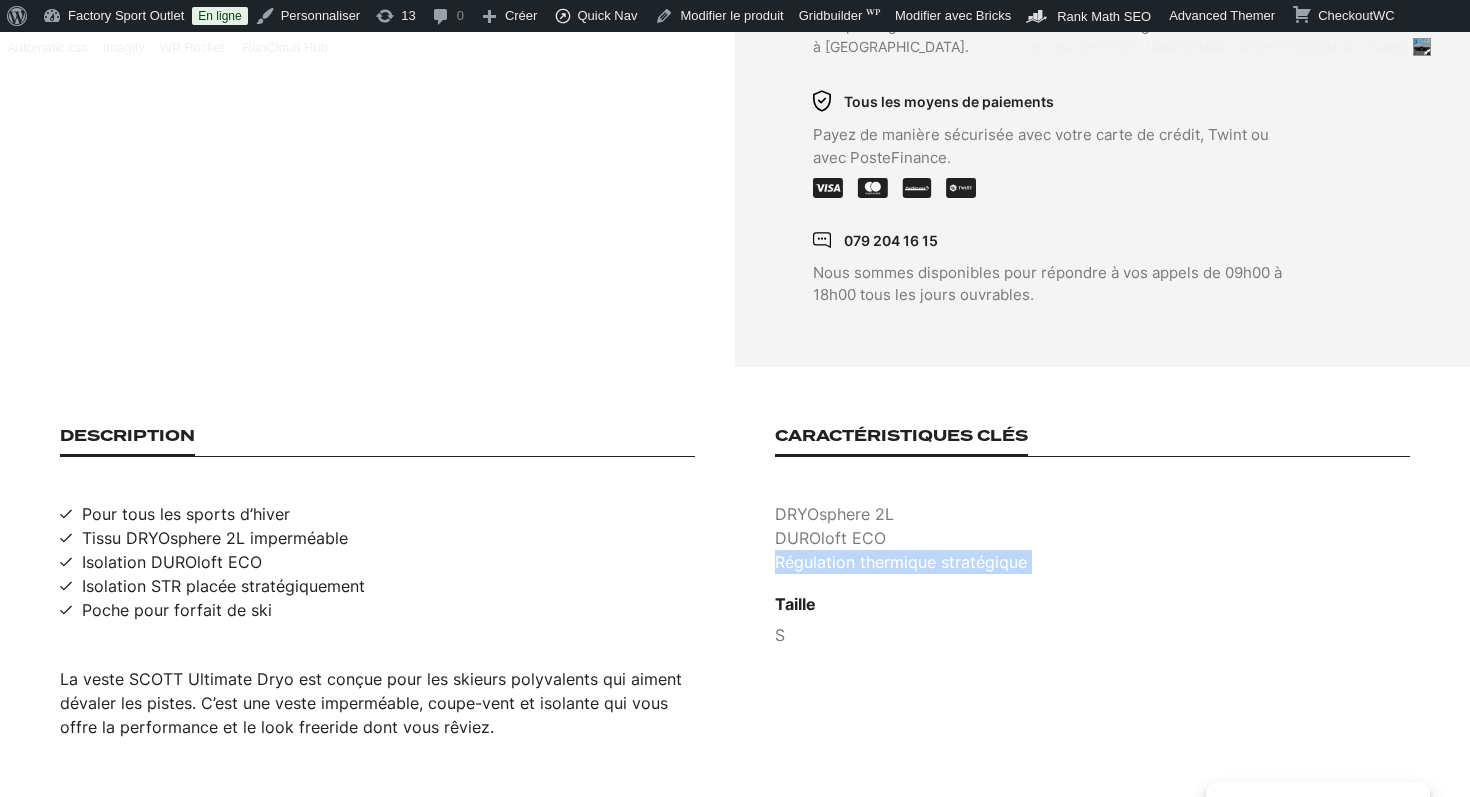 click on "Régulation thermique stratégique" at bounding box center [1092, 562] 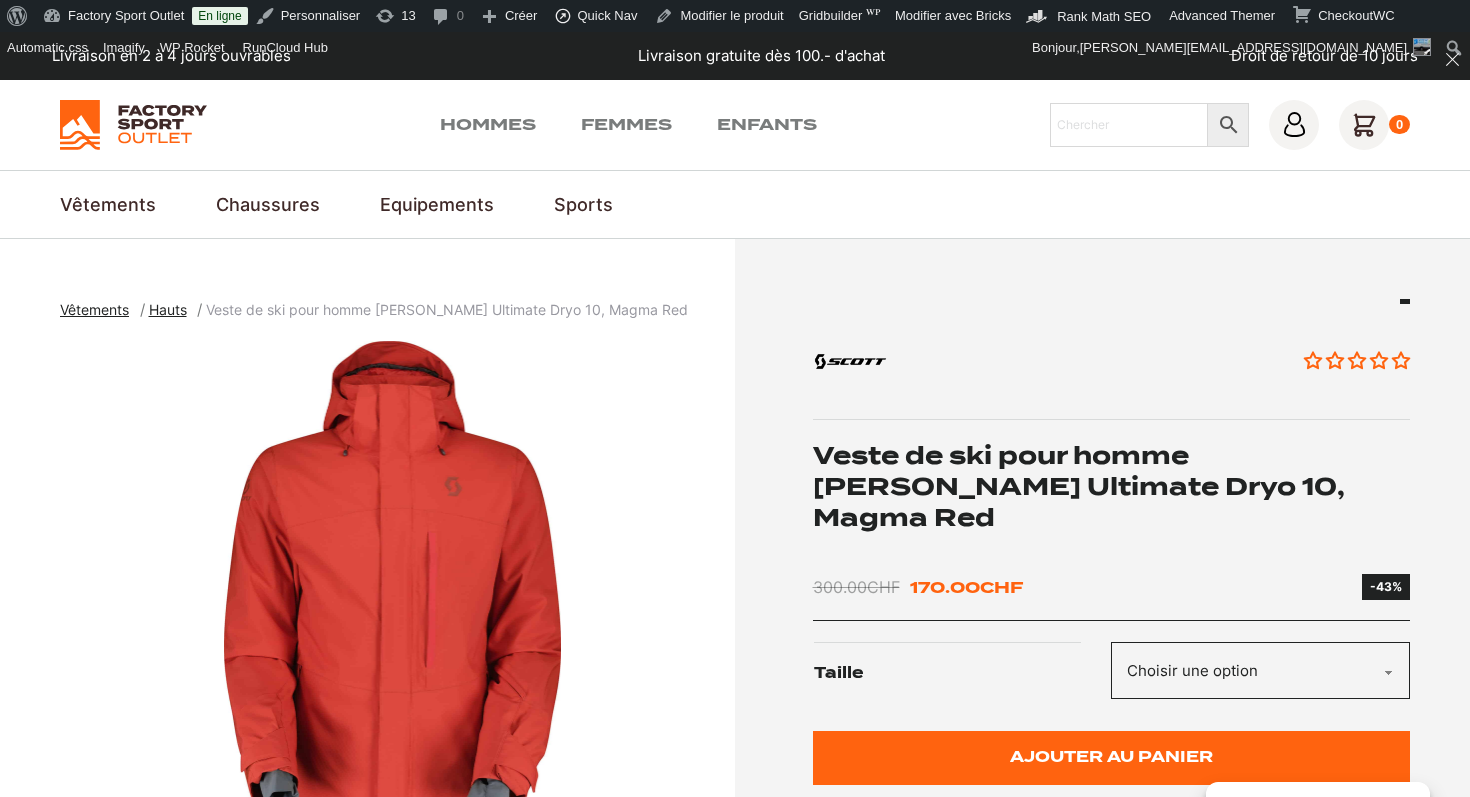 scroll, scrollTop: 0, scrollLeft: 0, axis: both 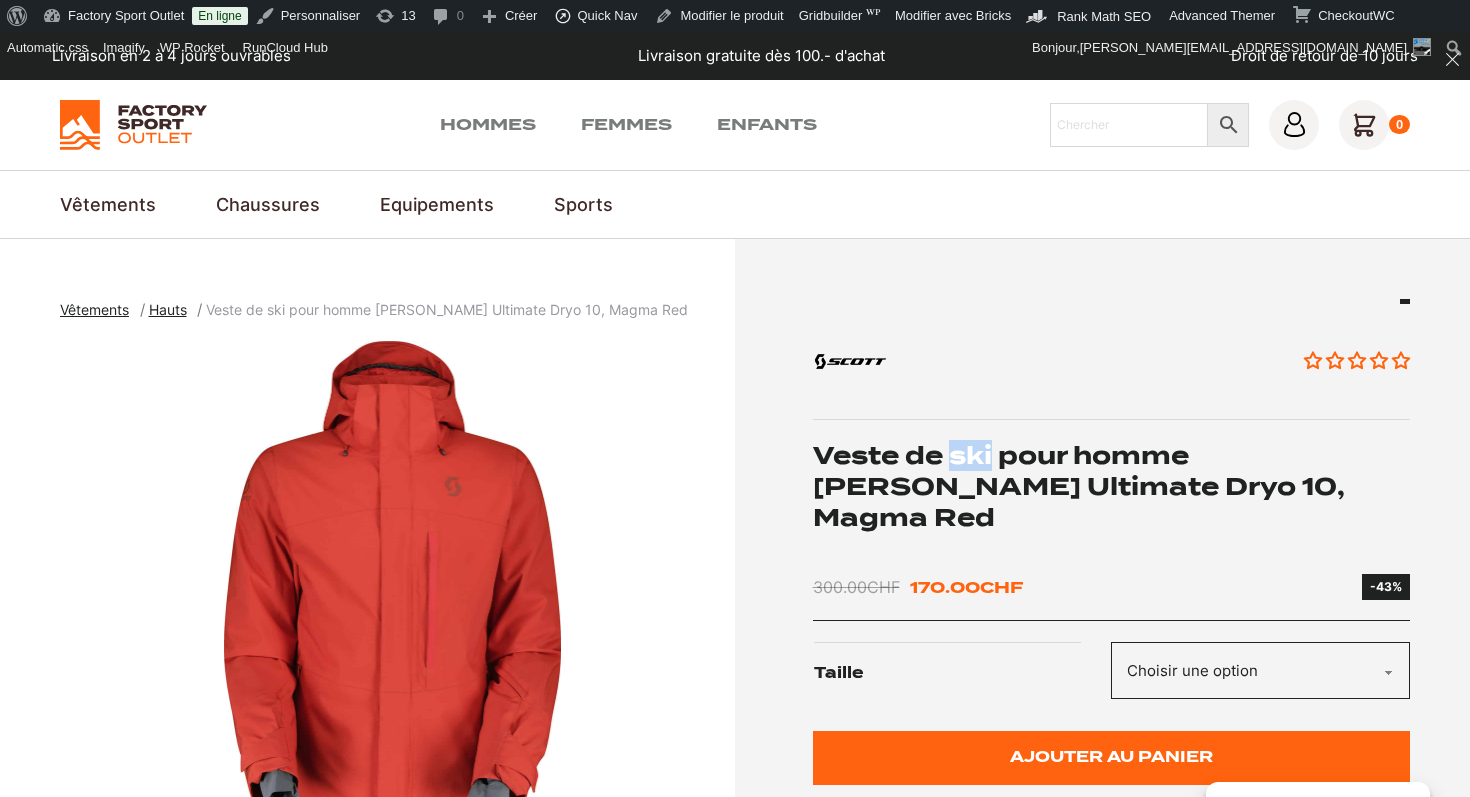 click on "Veste de ski  pour homme SCOTT Ultimate Dryo 10, Magma Red" at bounding box center [1112, 487] 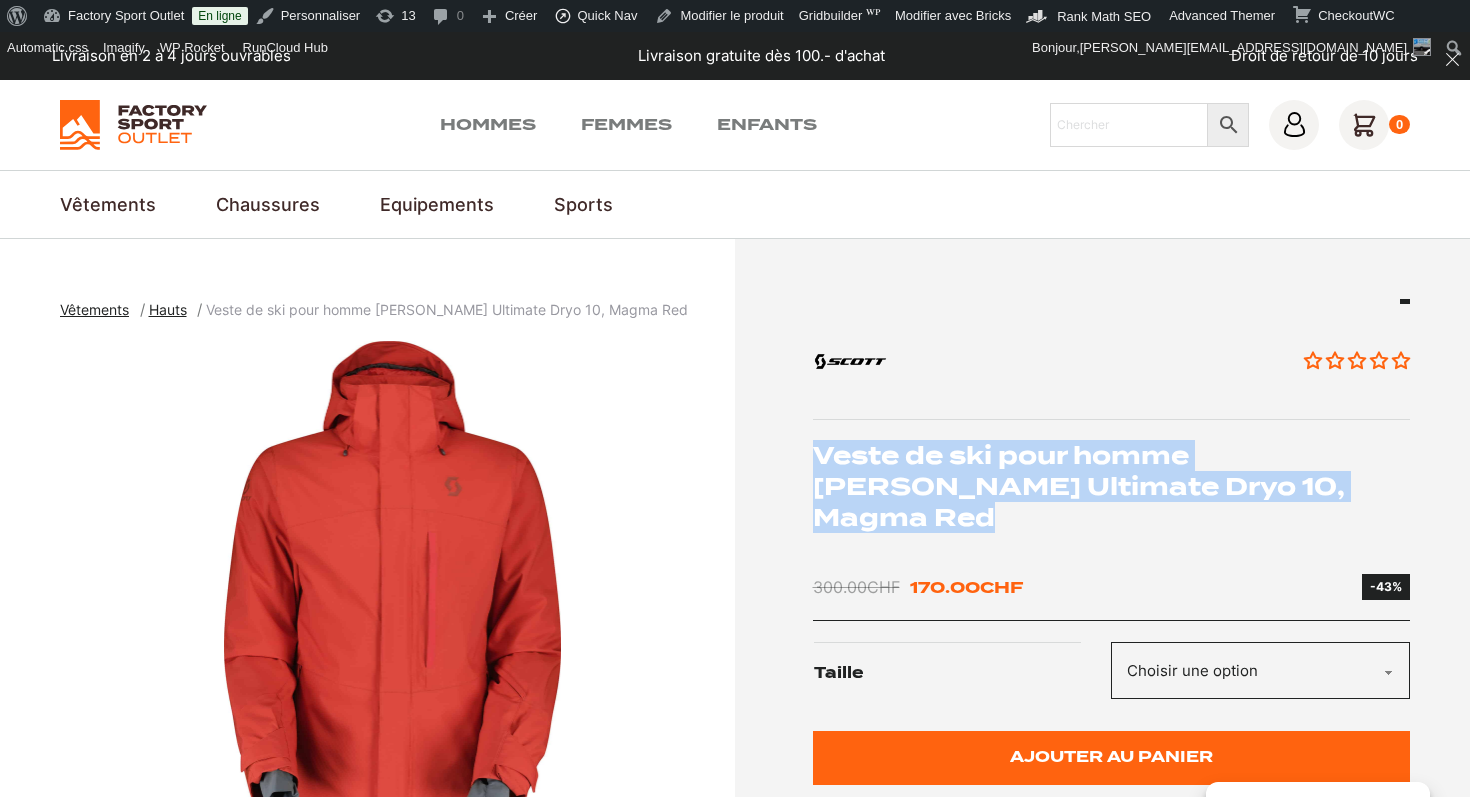 click on "Veste de ski  pour homme SCOTT Ultimate Dryo 10, Magma Red" at bounding box center [1112, 487] 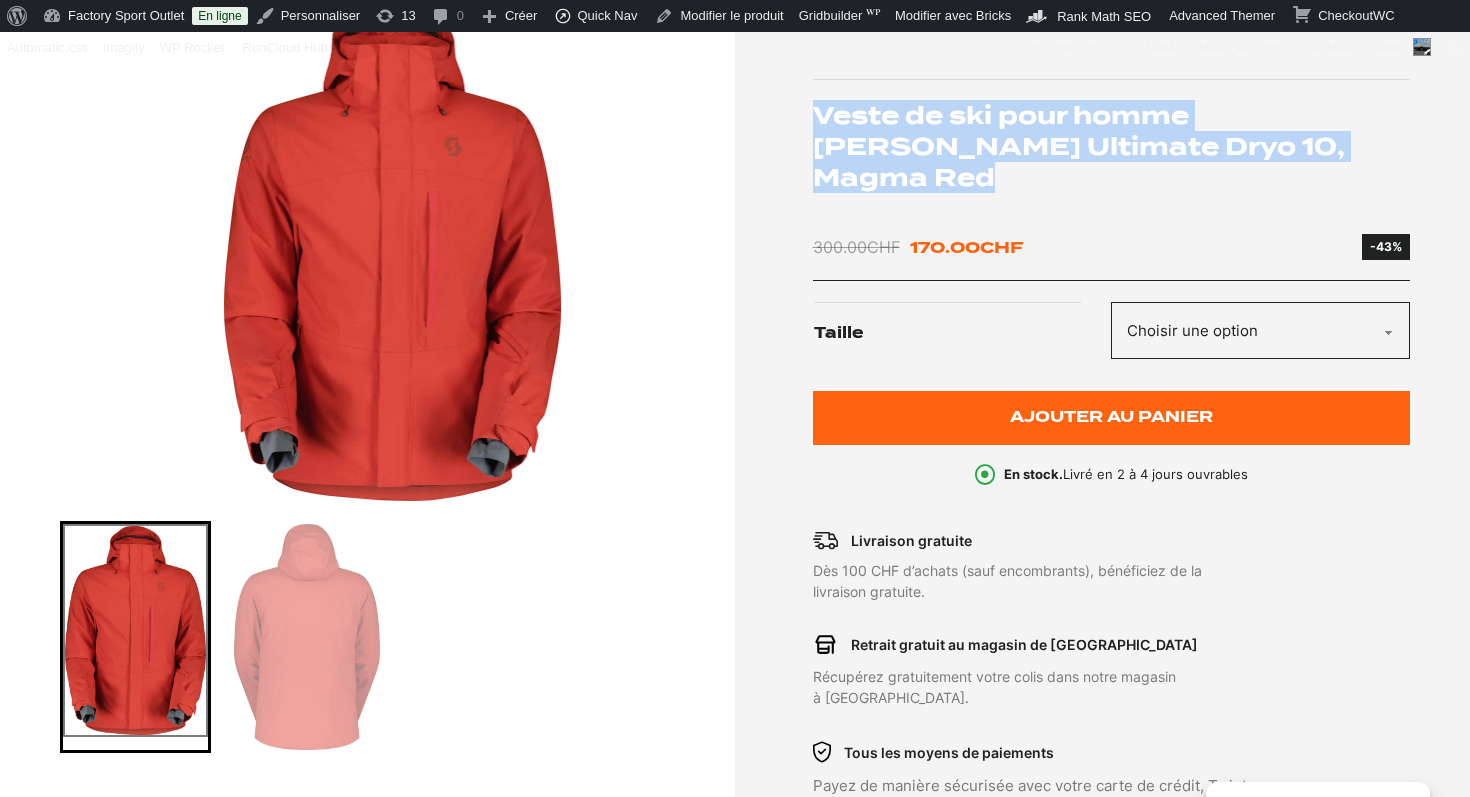 scroll, scrollTop: 183, scrollLeft: 0, axis: vertical 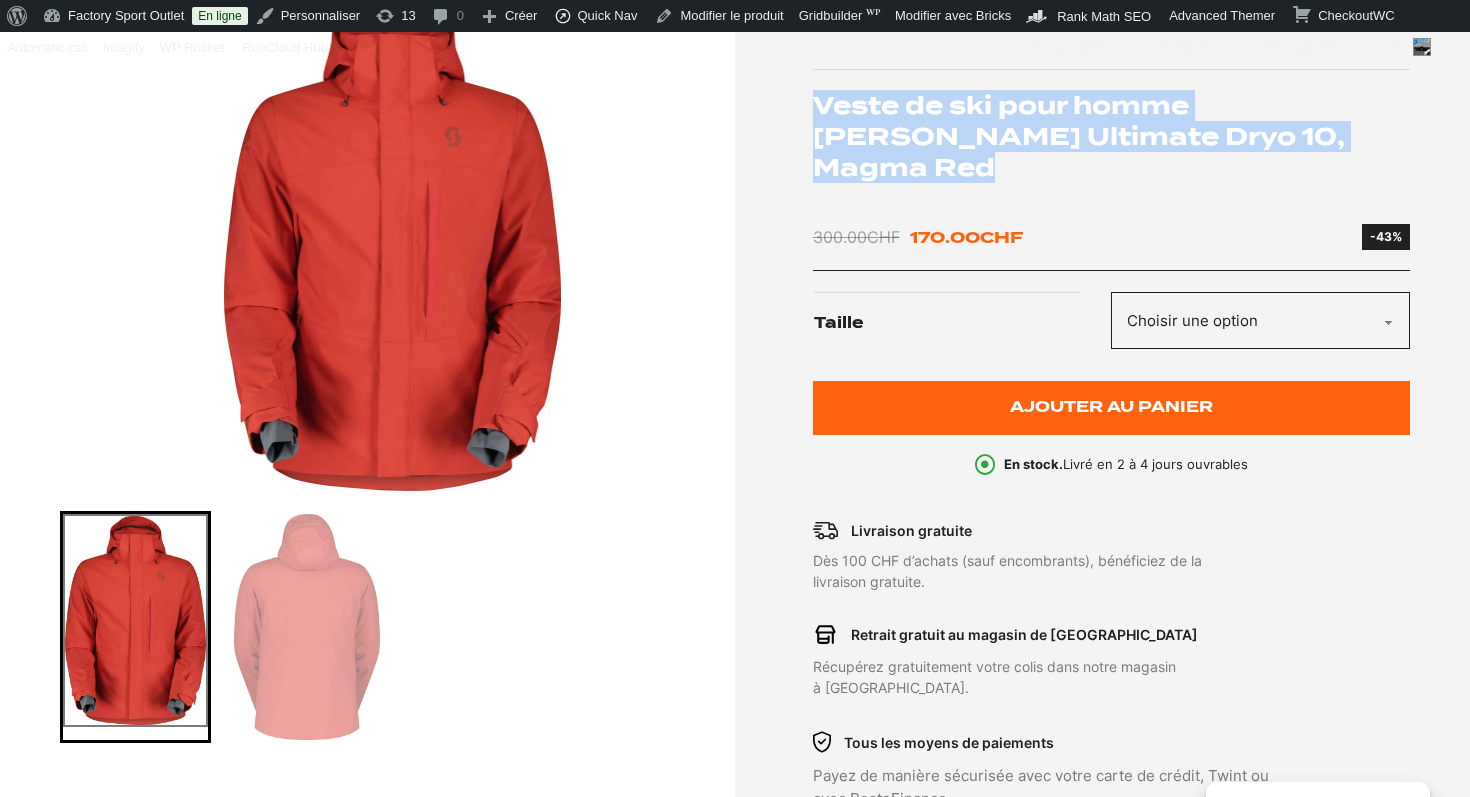 copy on "Veste de ski  pour homme SCOTT Ultimate Dryo 10, Magma Red" 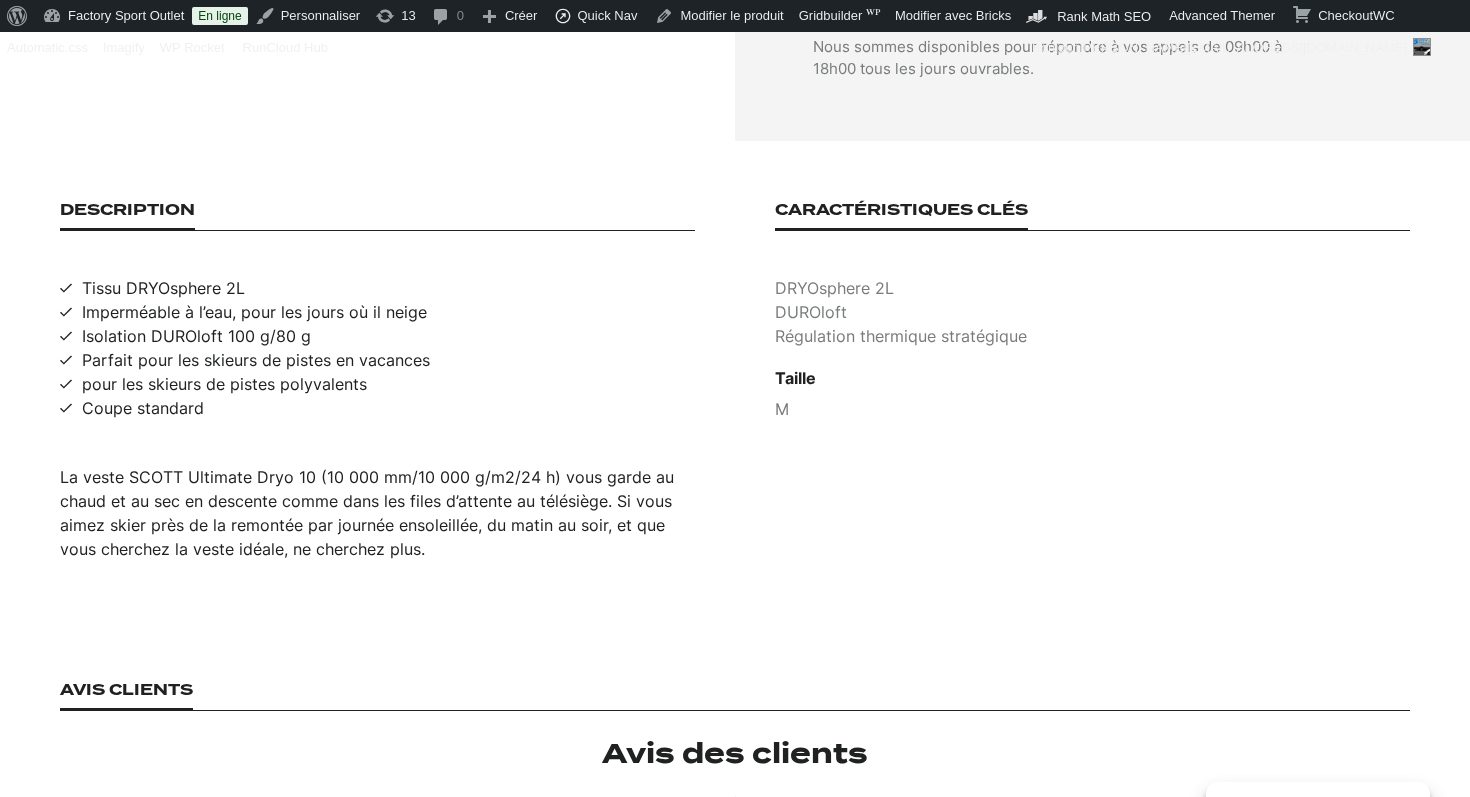 scroll, scrollTop: 1230, scrollLeft: 0, axis: vertical 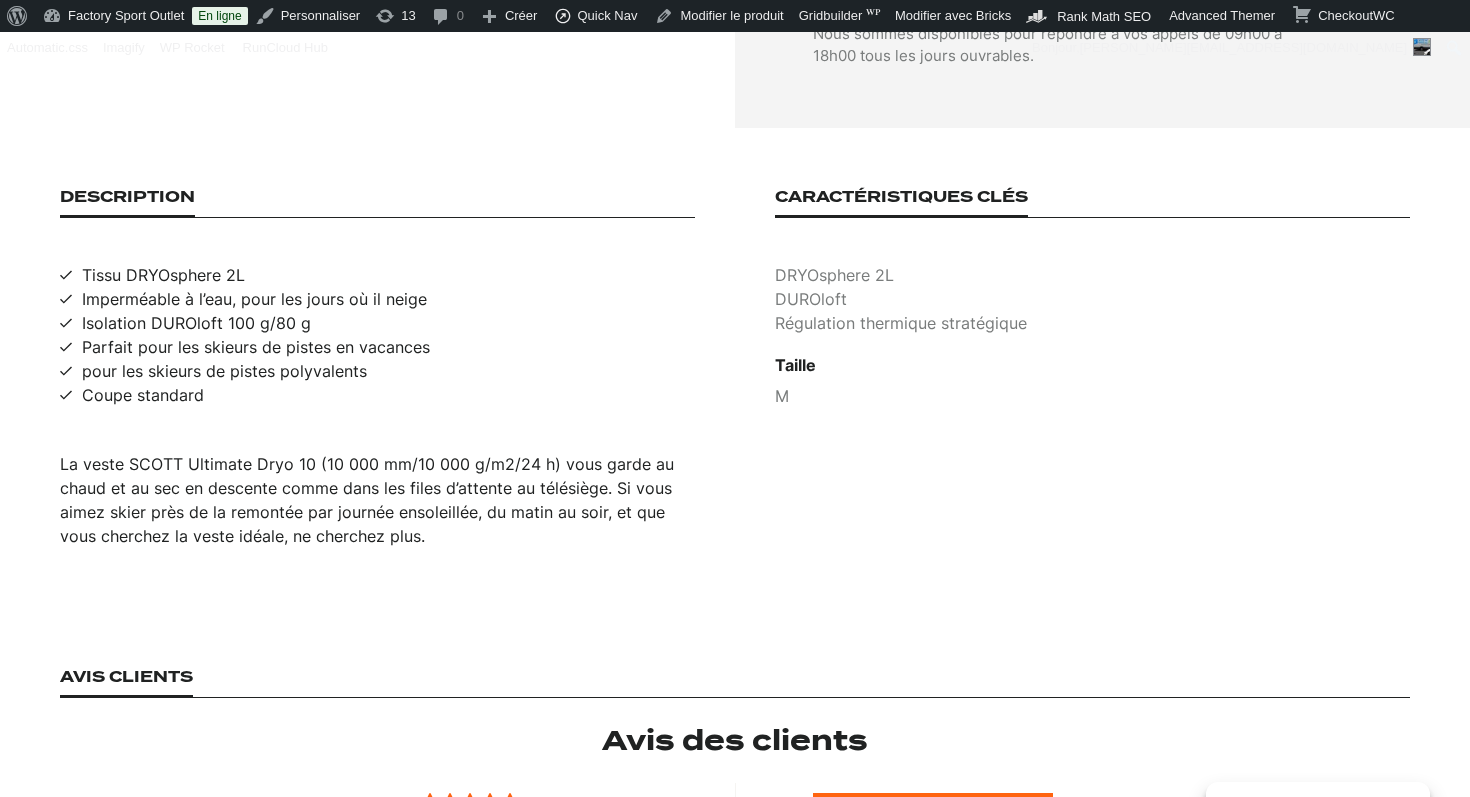 click on "La veste SCOTT Ultimate Dryo 10 (10 000 mm/10 000 g/m2/24 h) vous garde au chaud et au sec en descente comme dans les files d’attente au télésiège. Si vous aimez skier près de la remontée par journée ensoleillée, du matin au soir, et que vous cherchez la veste idéale, ne cherchez plus." at bounding box center (377, 500) 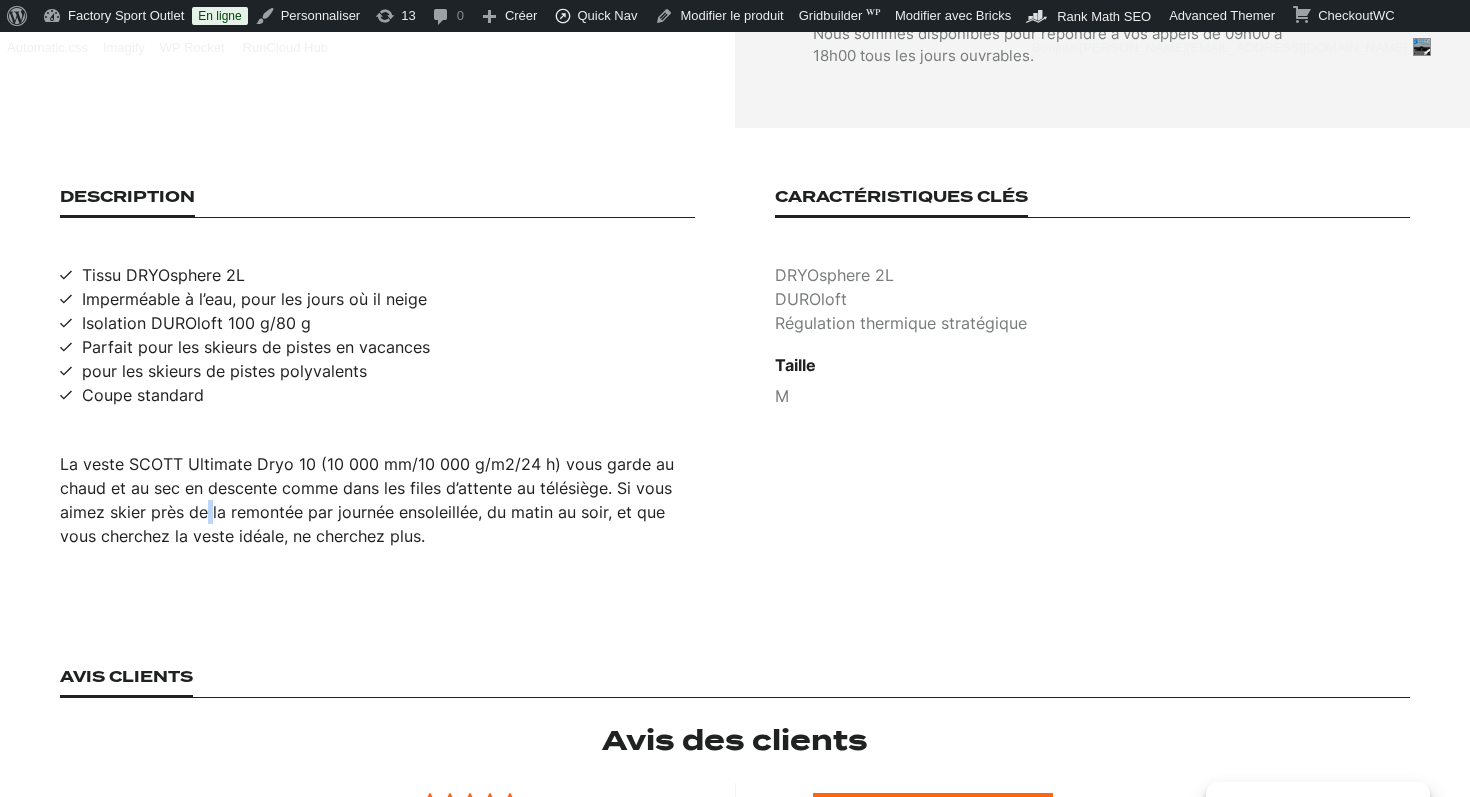click on "La veste SCOTT Ultimate Dryo 10 (10 000 mm/10 000 g/m2/24 h) vous garde au chaud et au sec en descente comme dans les files d’attente au télésiège. Si vous aimez skier près de la remontée par journée ensoleillée, du matin au soir, et que vous cherchez la veste idéale, ne cherchez plus." at bounding box center (377, 500) 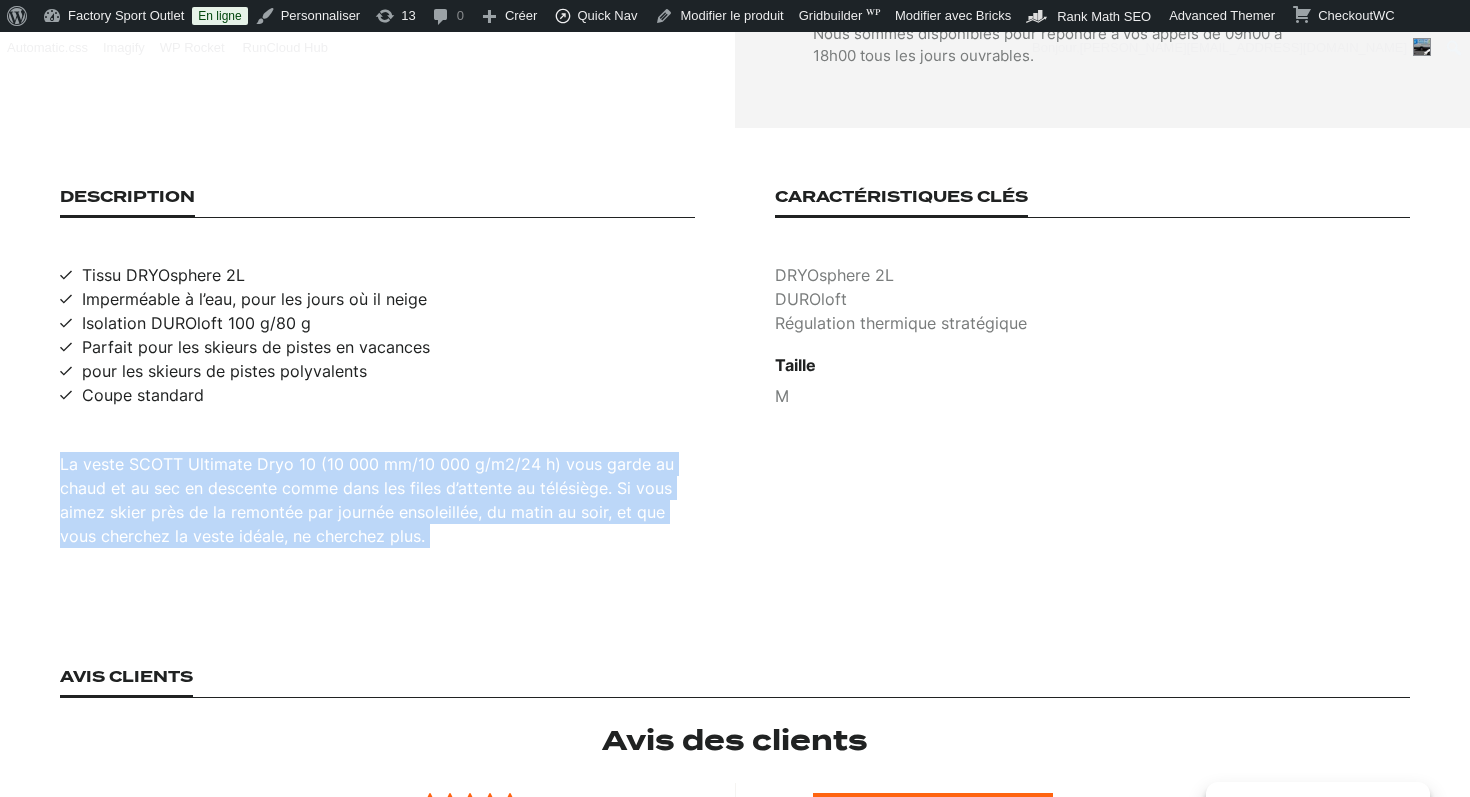 click on "La veste SCOTT Ultimate Dryo 10 (10 000 mm/10 000 g/m2/24 h) vous garde au chaud et au sec en descente comme dans les files d’attente au télésiège. Si vous aimez skier près de la remontée par journée ensoleillée, du matin au soir, et que vous cherchez la veste idéale, ne cherchez plus." at bounding box center (377, 500) 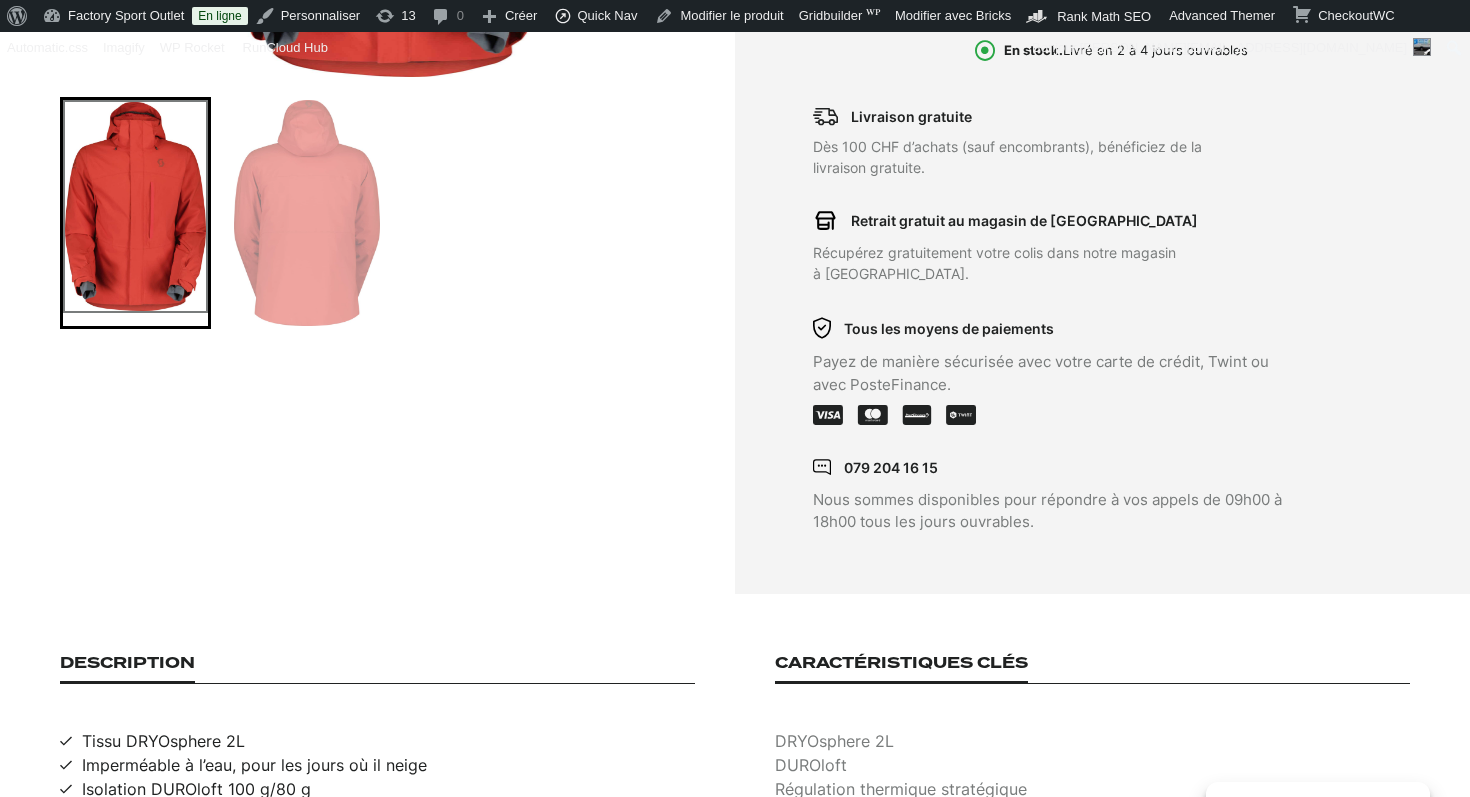 scroll, scrollTop: 659, scrollLeft: 0, axis: vertical 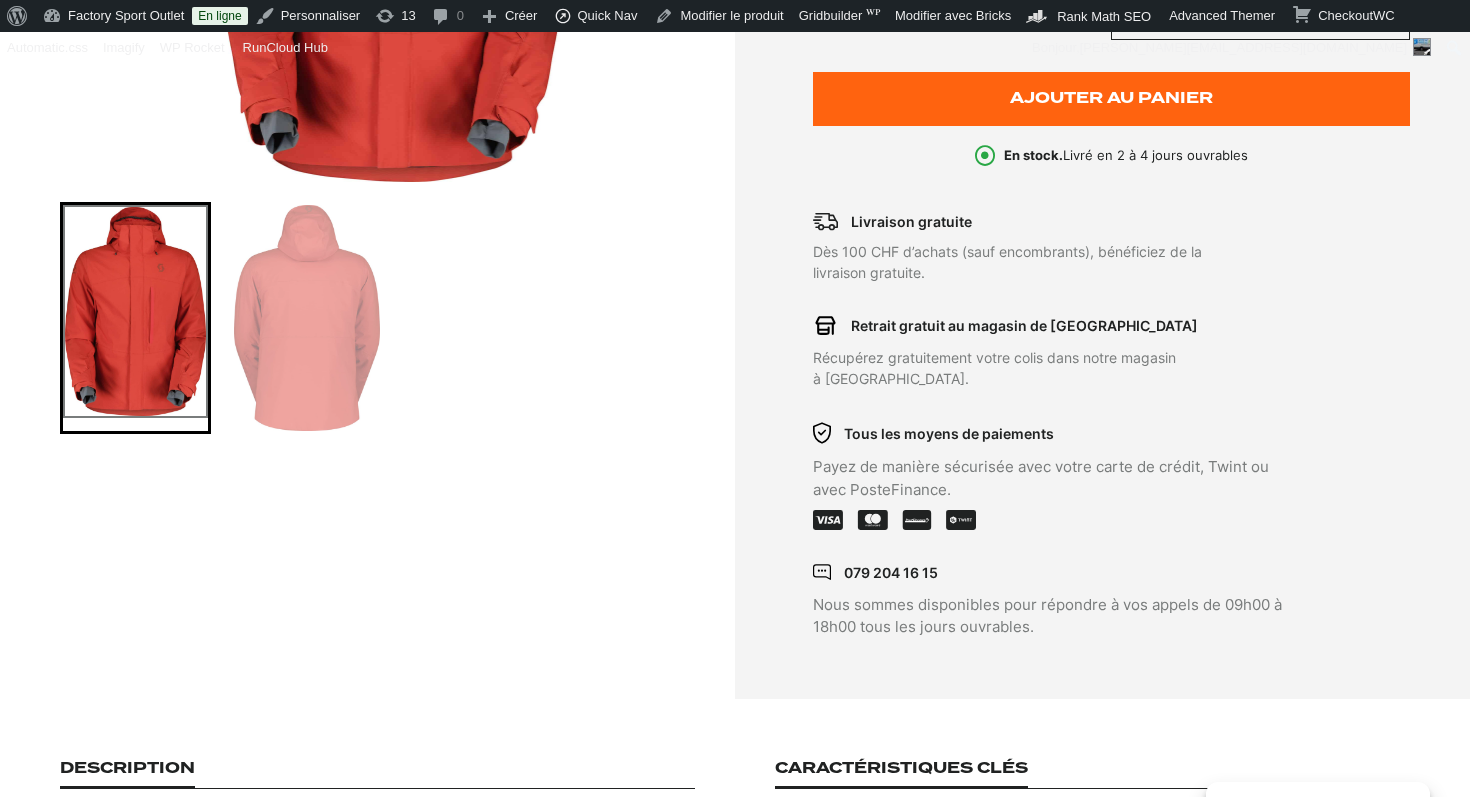 click at bounding box center [306, 318] 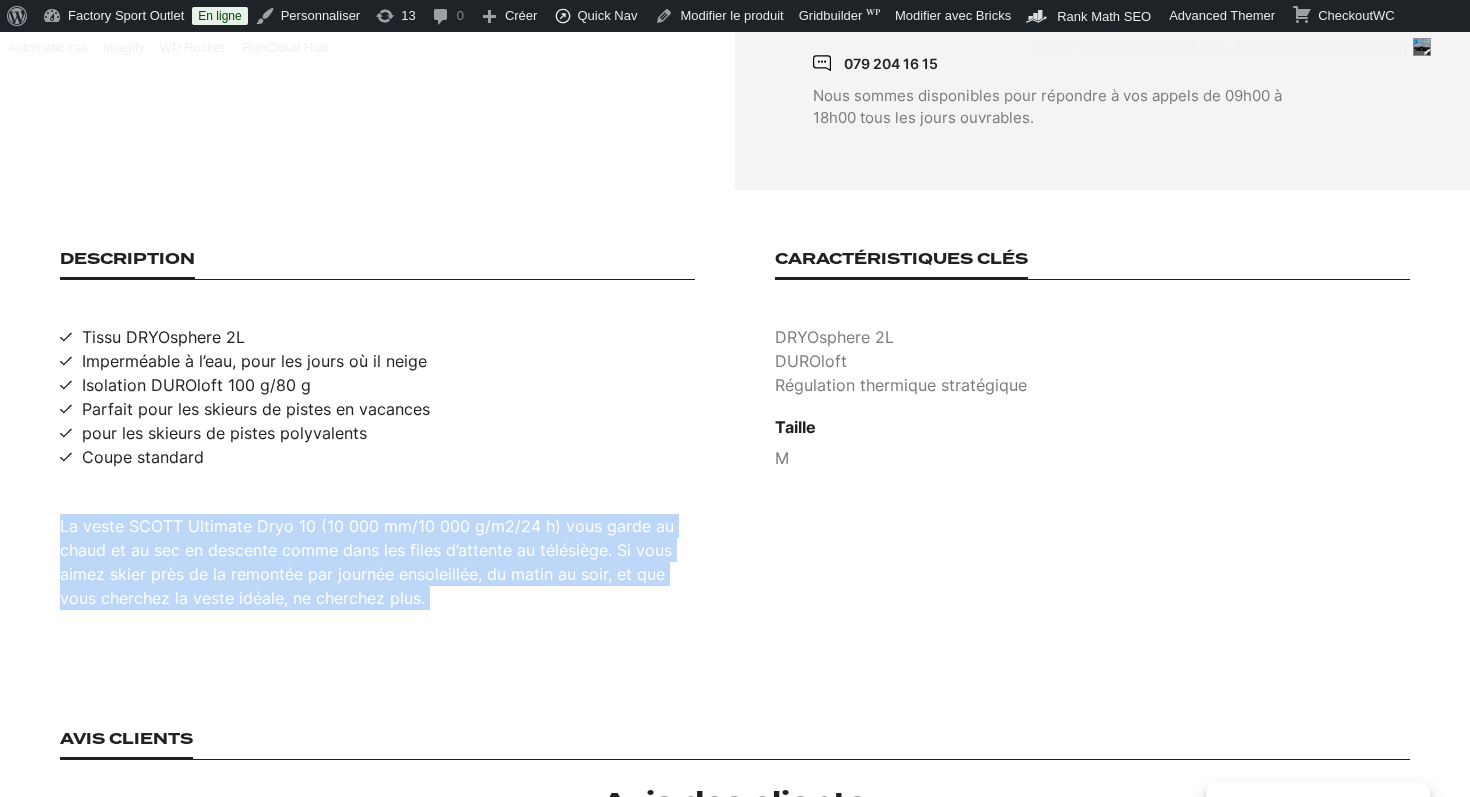 scroll, scrollTop: 1154, scrollLeft: 0, axis: vertical 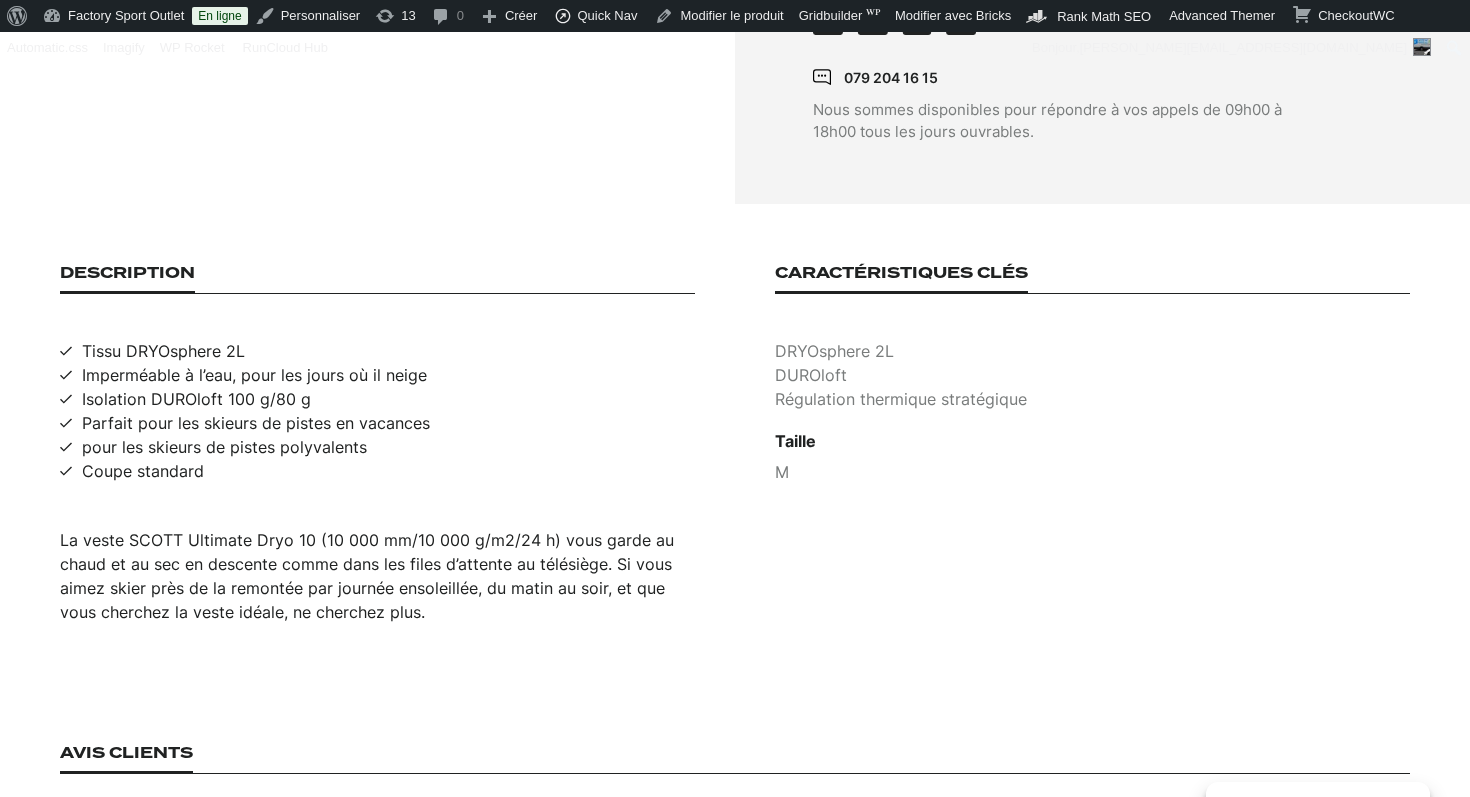 click on "Tissu DRYOsphere 2L" at bounding box center [163, 351] 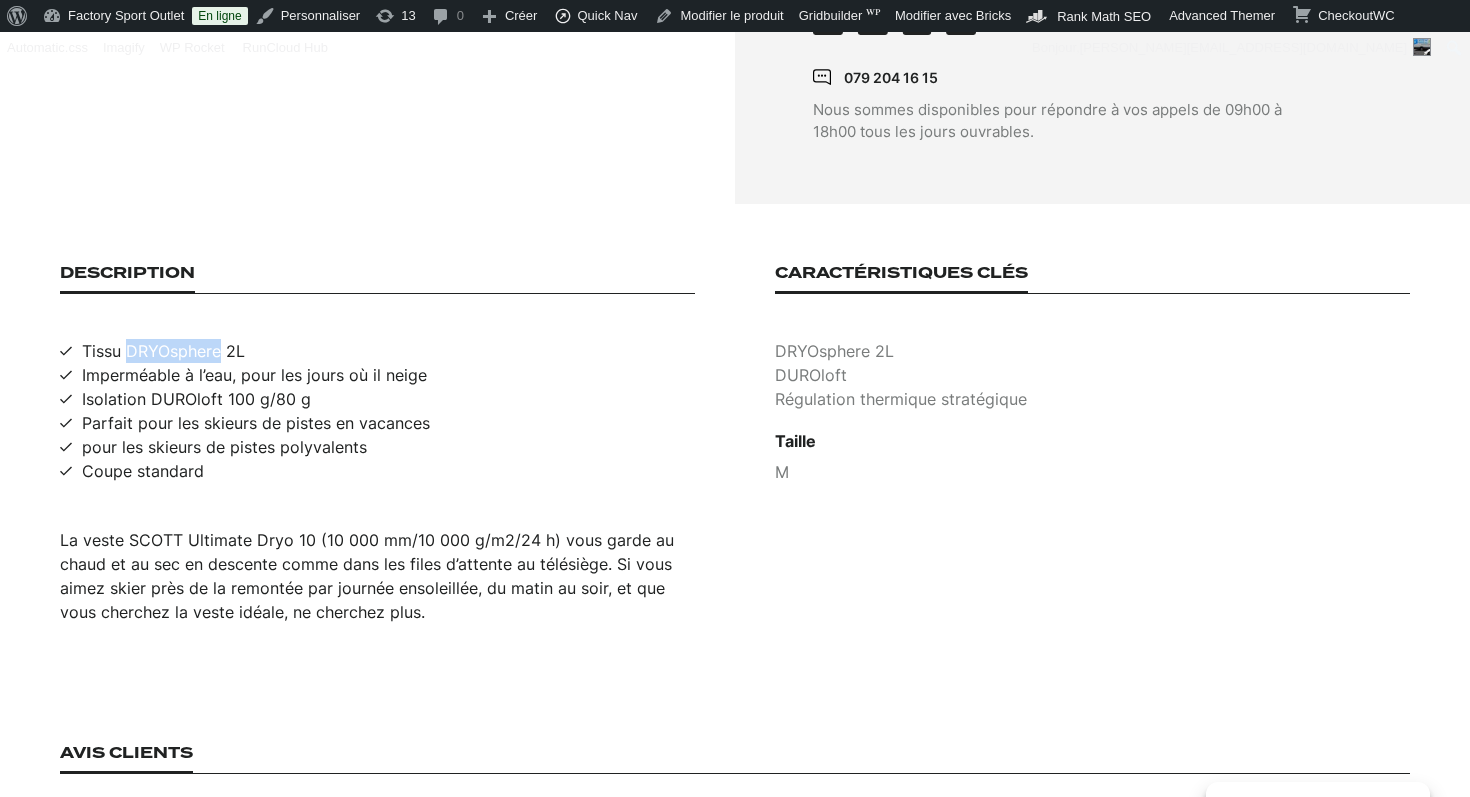 click on "Tissu DRYOsphere 2L" at bounding box center [163, 351] 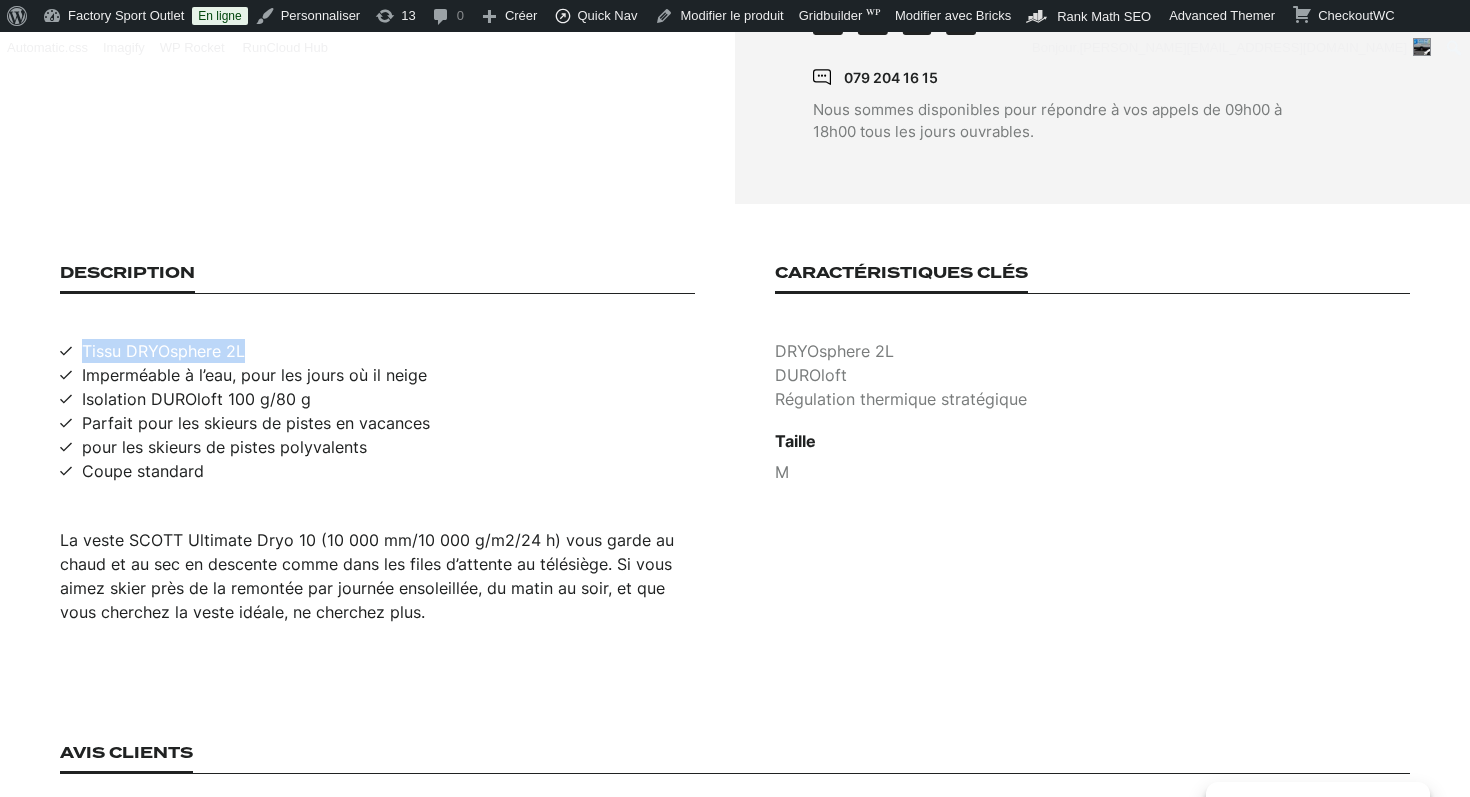 click on "Tissu DRYOsphere 2L" at bounding box center [163, 351] 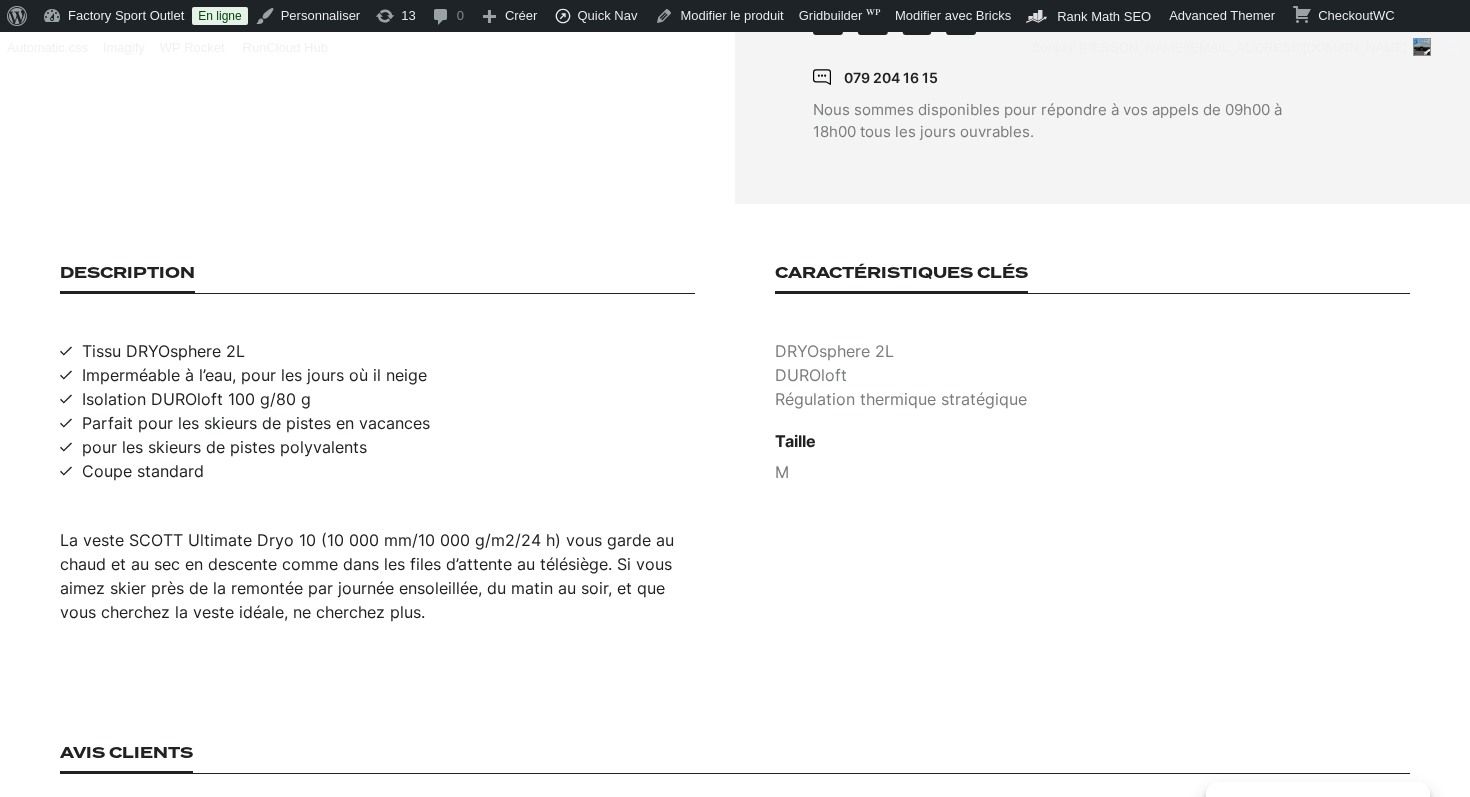 click on "Imperméable à l’eau, pour les jours où il neige" at bounding box center (254, 375) 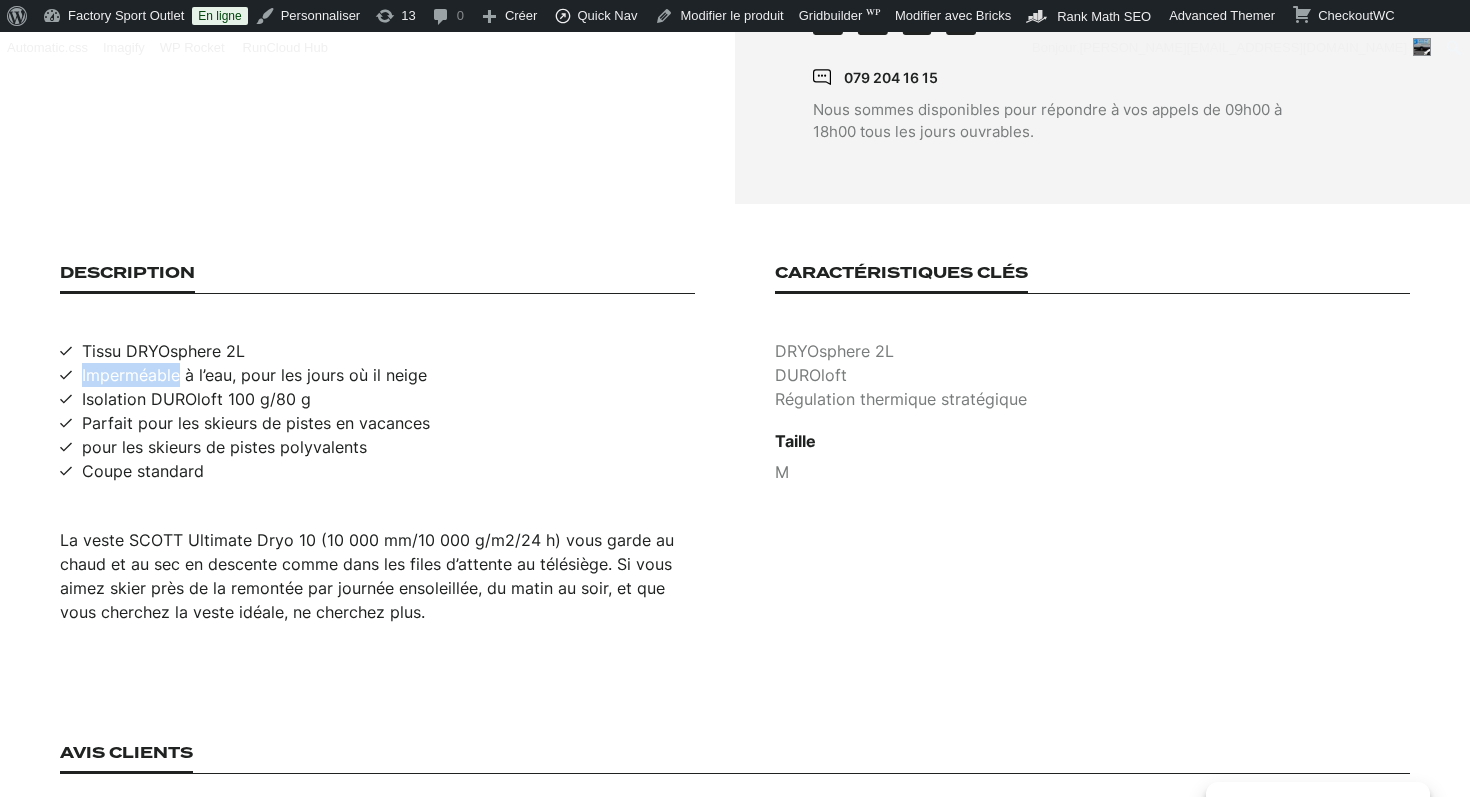 click on "Imperméable à l’eau, pour les jours où il neige" at bounding box center (254, 375) 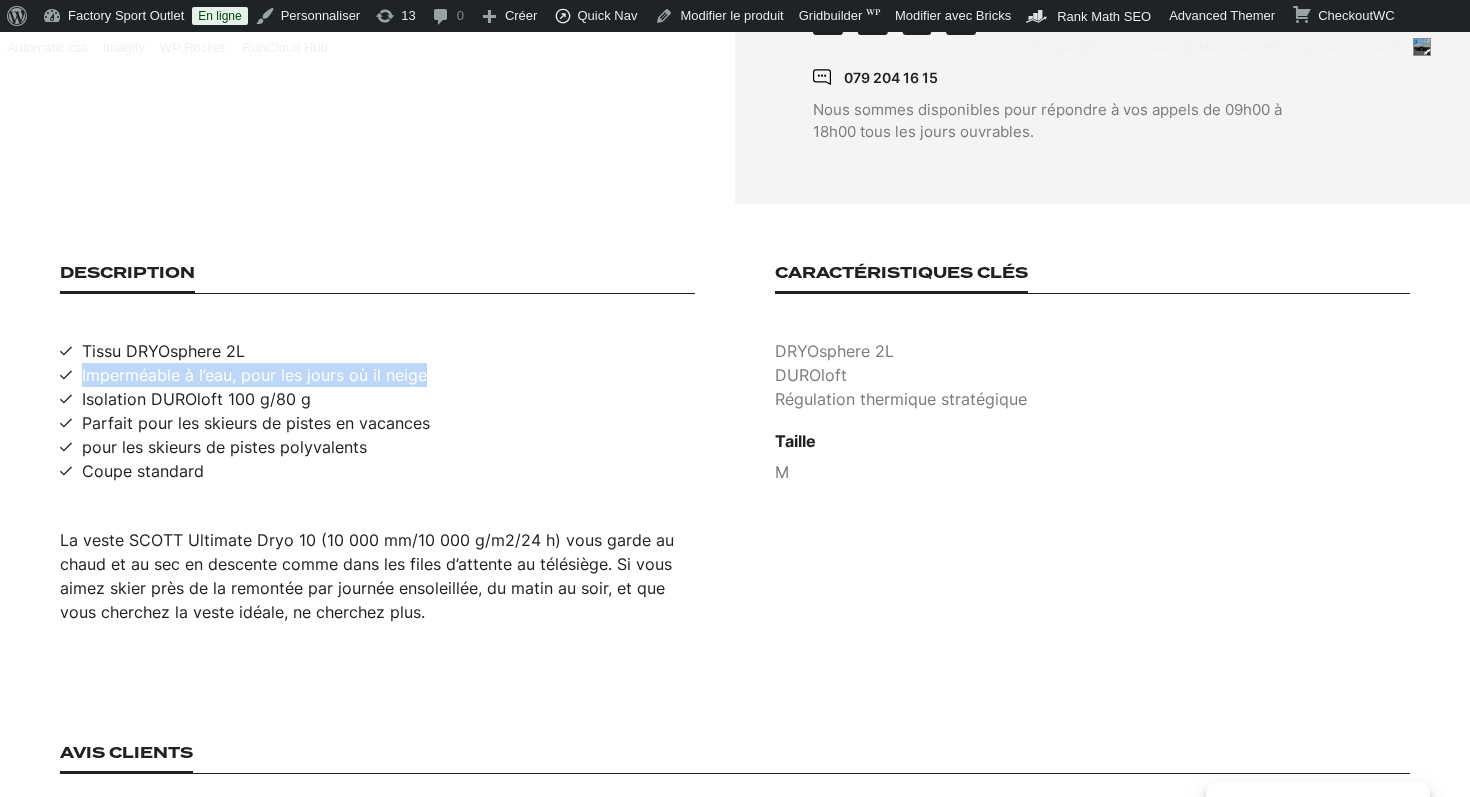 click on "Imperméable à l’eau, pour les jours où il neige" at bounding box center [254, 375] 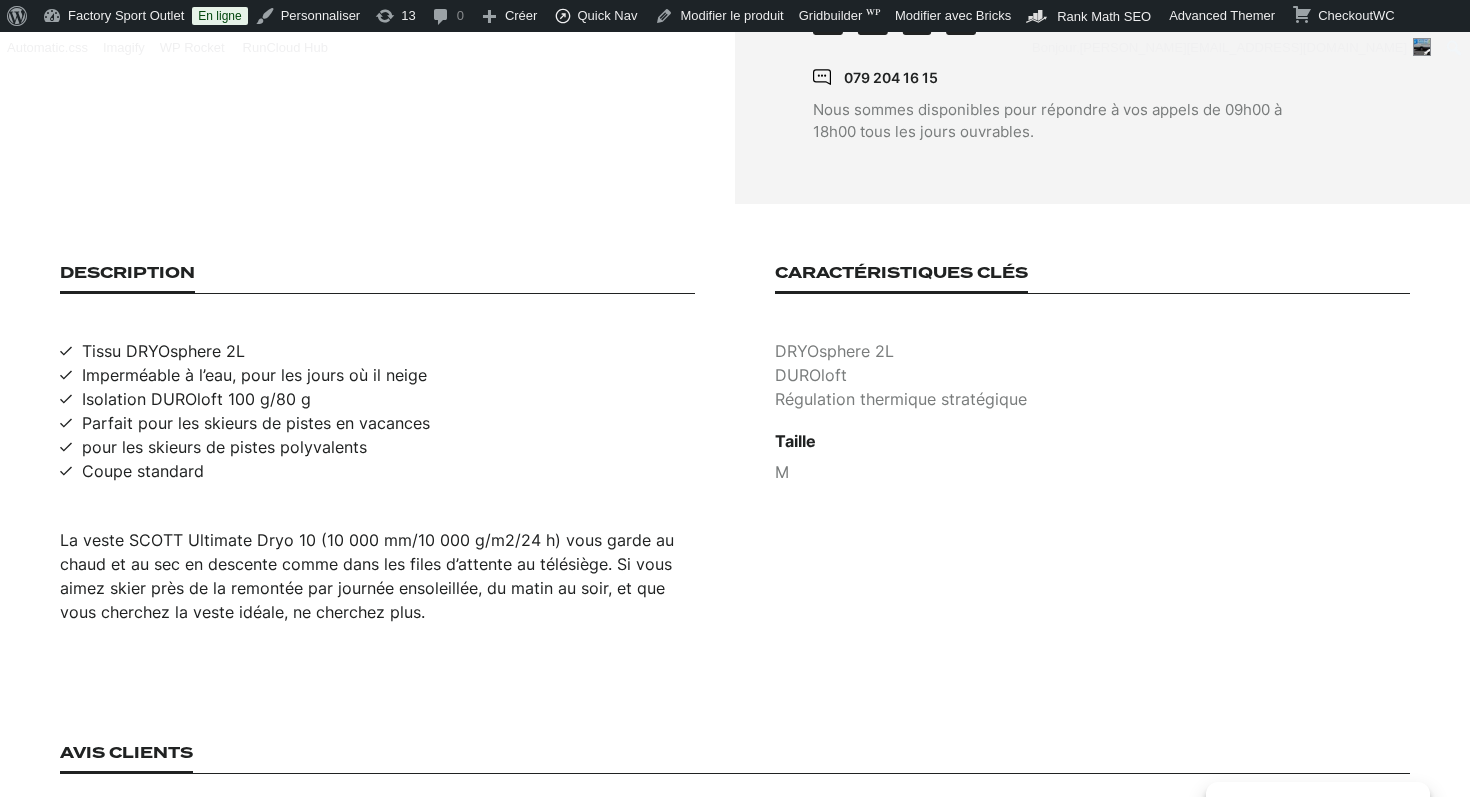 click on "Isolation DUROloft 100 g/80 g" at bounding box center [196, 399] 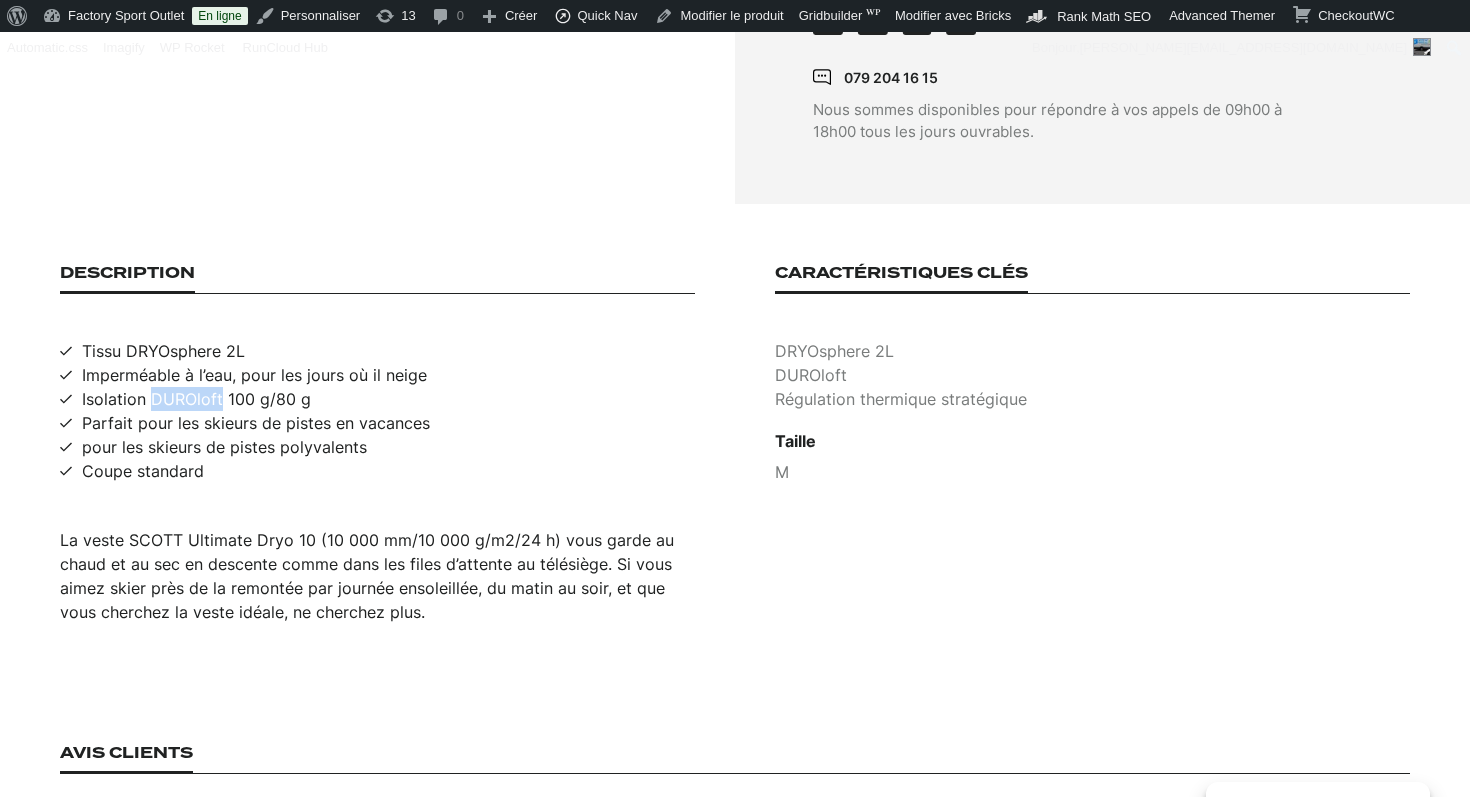 click on "Isolation DUROloft 100 g/80 g" at bounding box center (196, 399) 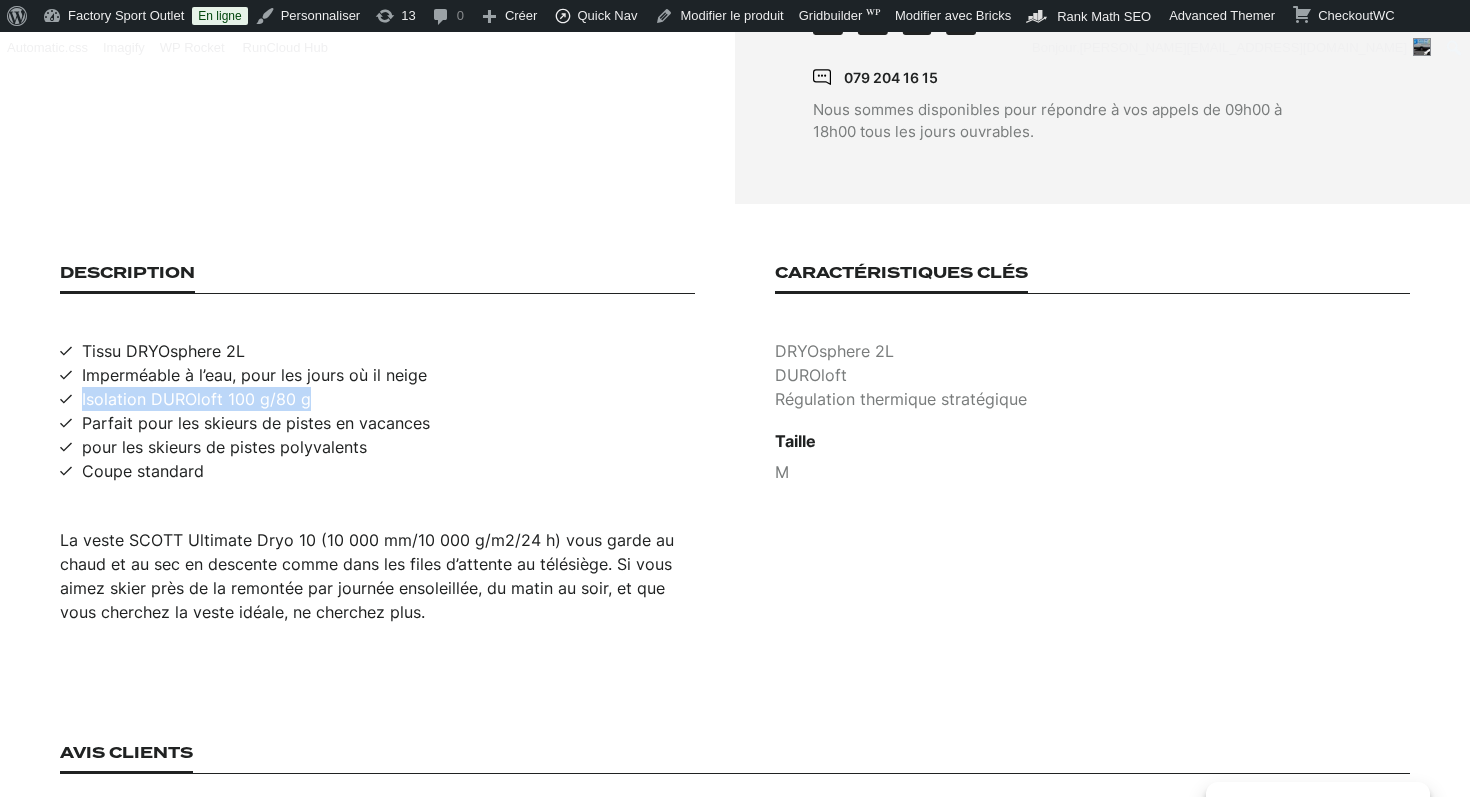 click on "Isolation DUROloft 100 g/80 g" at bounding box center (196, 399) 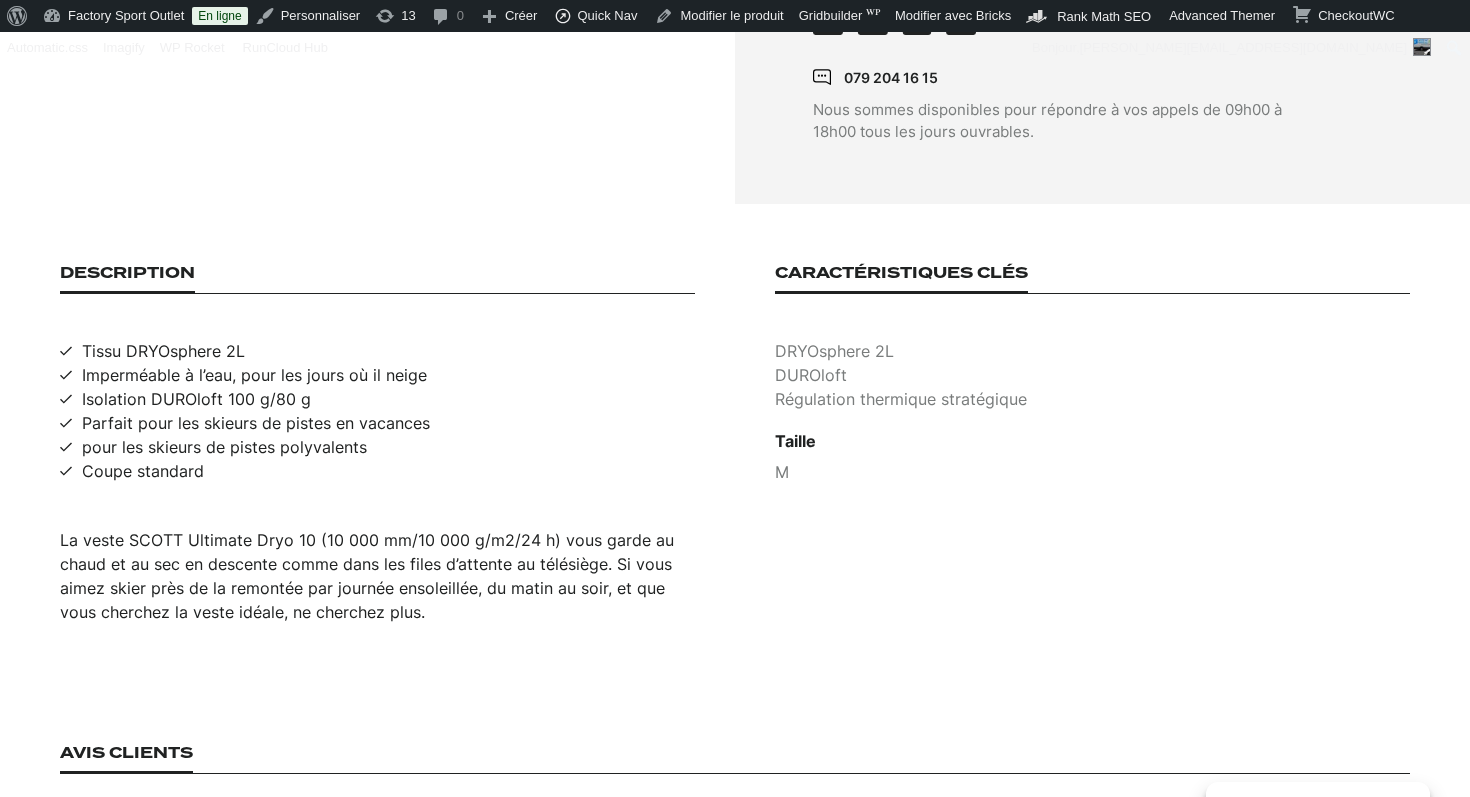 click on "DRYOsphere 2L" at bounding box center (1092, 351) 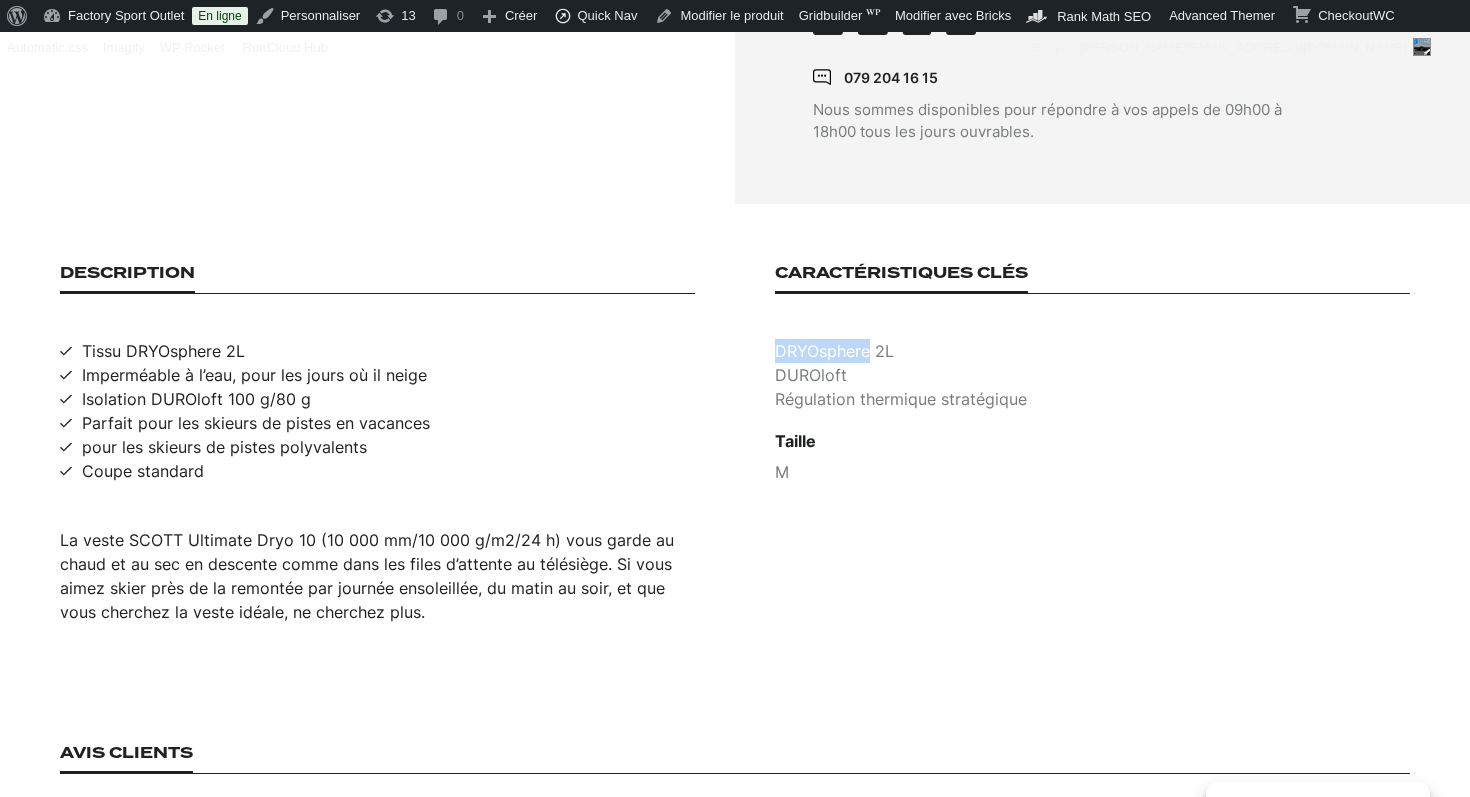 click on "DRYOsphere 2L" at bounding box center [1092, 351] 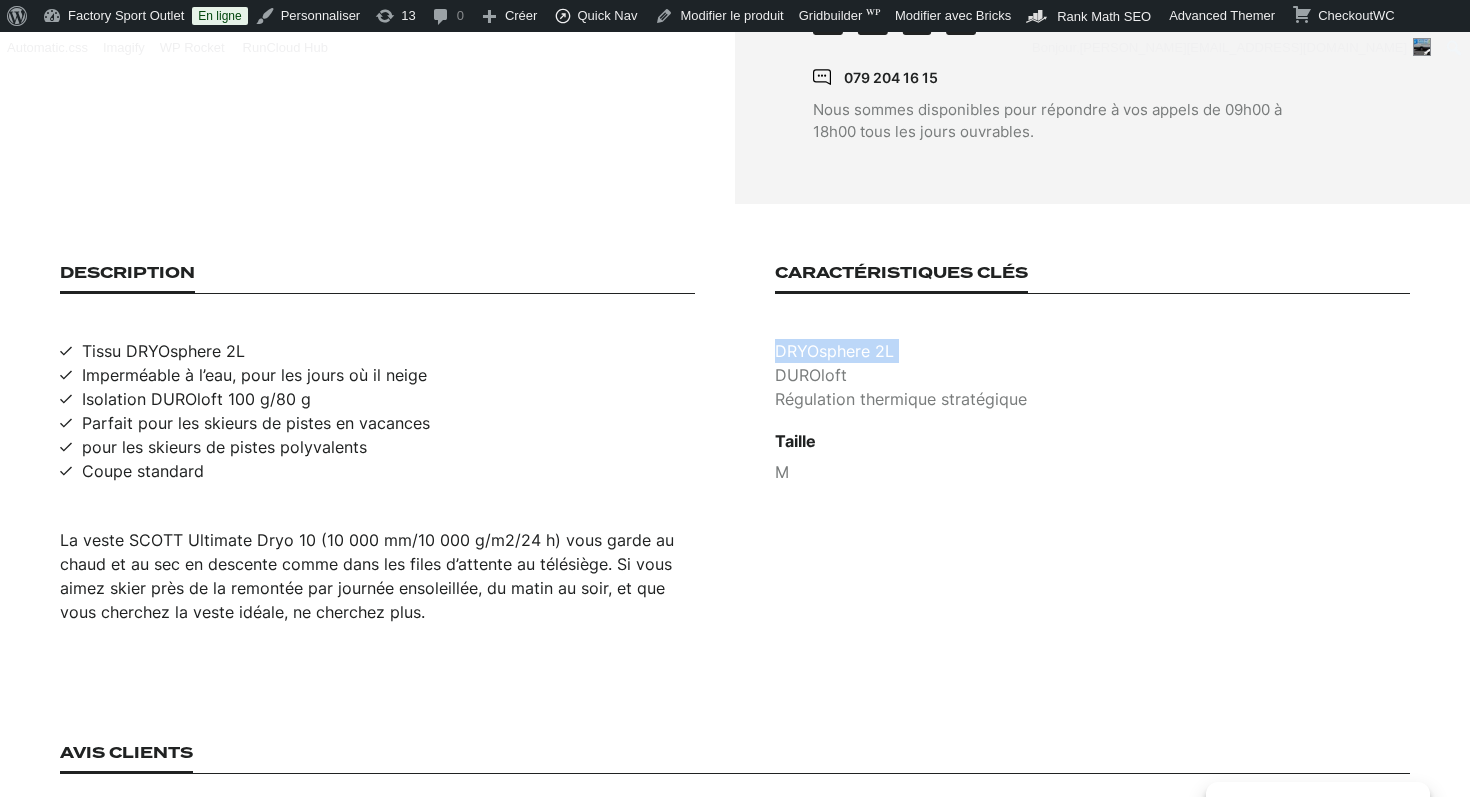 click on "DRYOsphere 2L" at bounding box center (1092, 351) 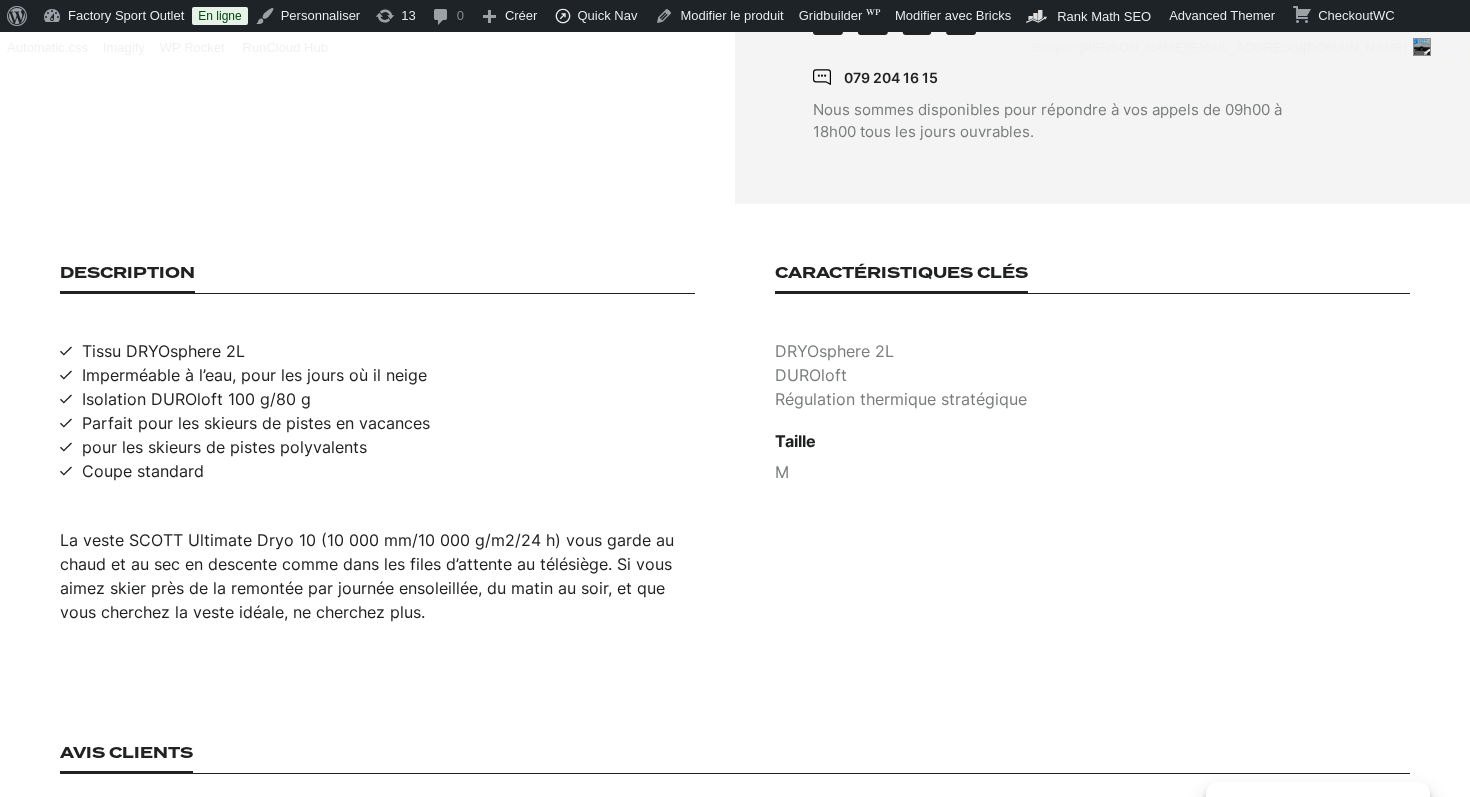click on "DUROloft" at bounding box center (1092, 375) 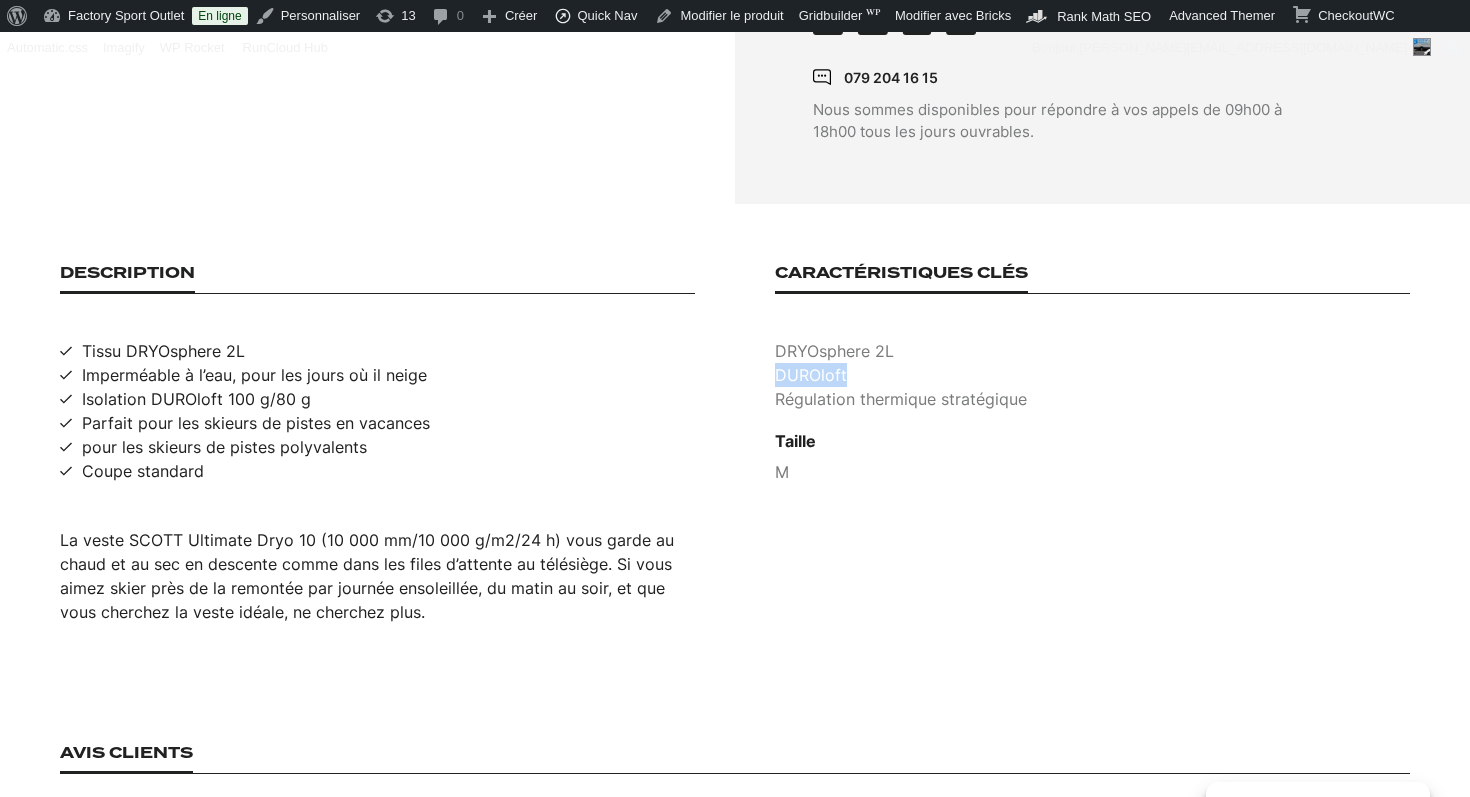 click on "DUROloft" at bounding box center [1092, 375] 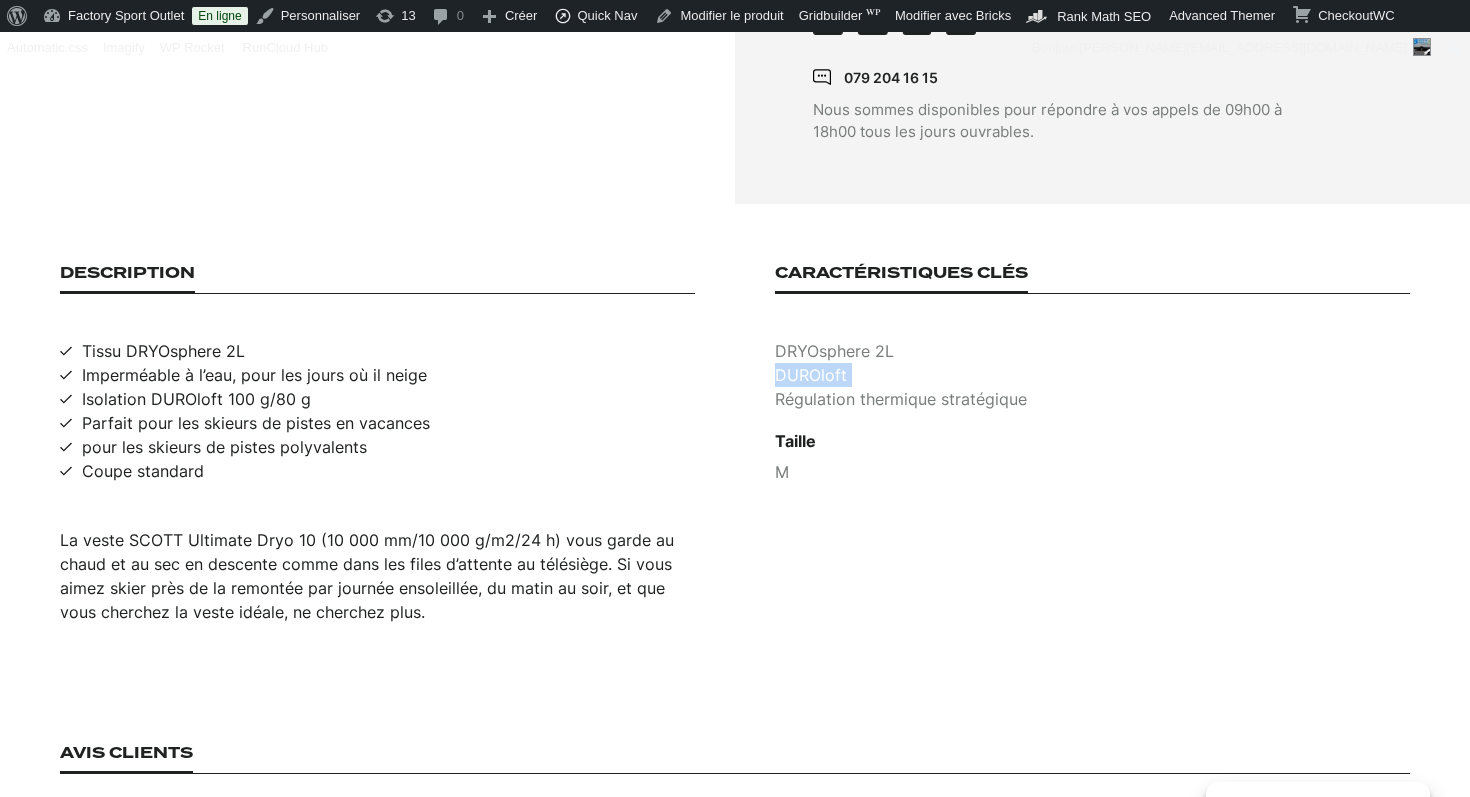 click on "DUROloft" at bounding box center [1092, 375] 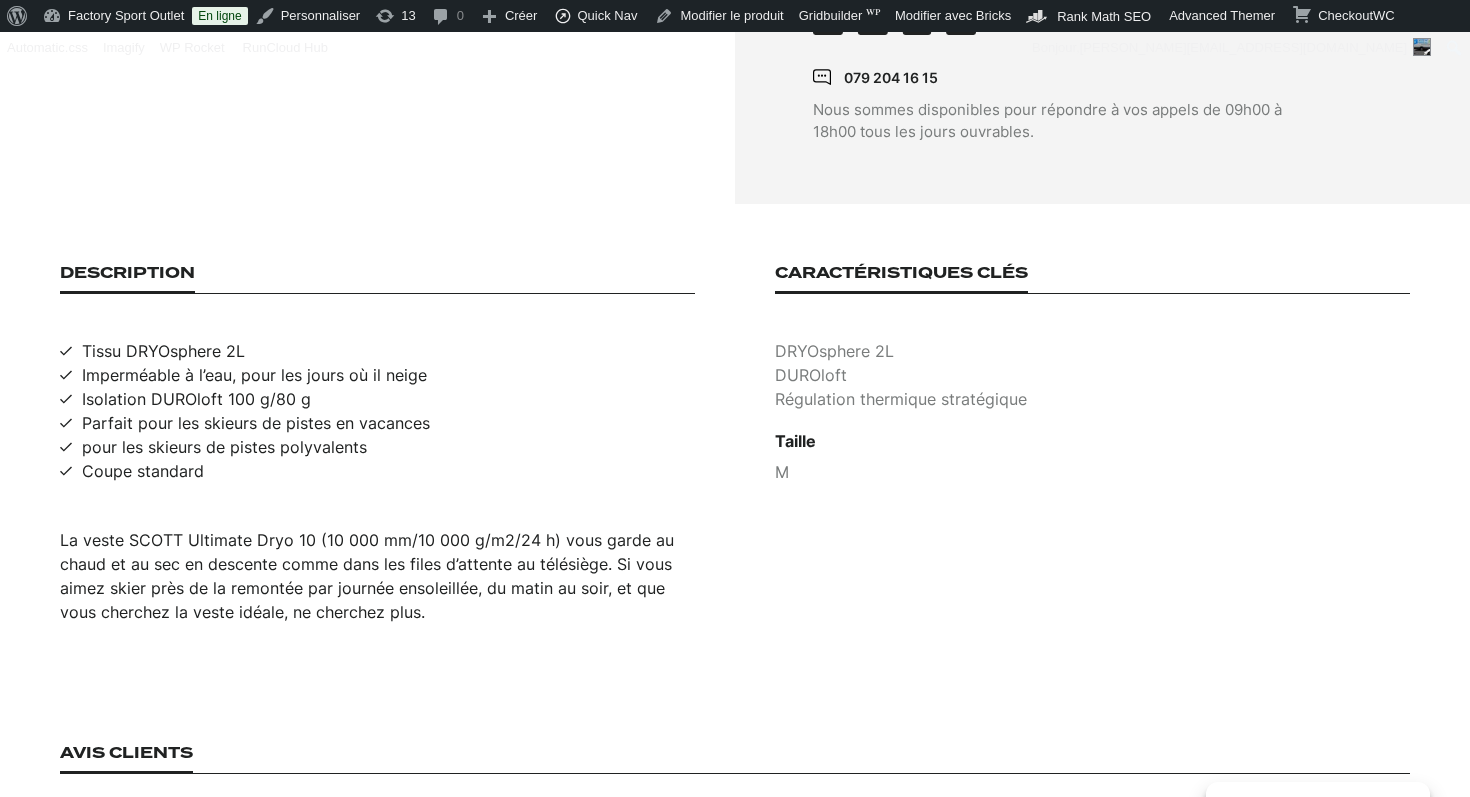 click on "Régulation thermique stratégique" at bounding box center [1092, 399] 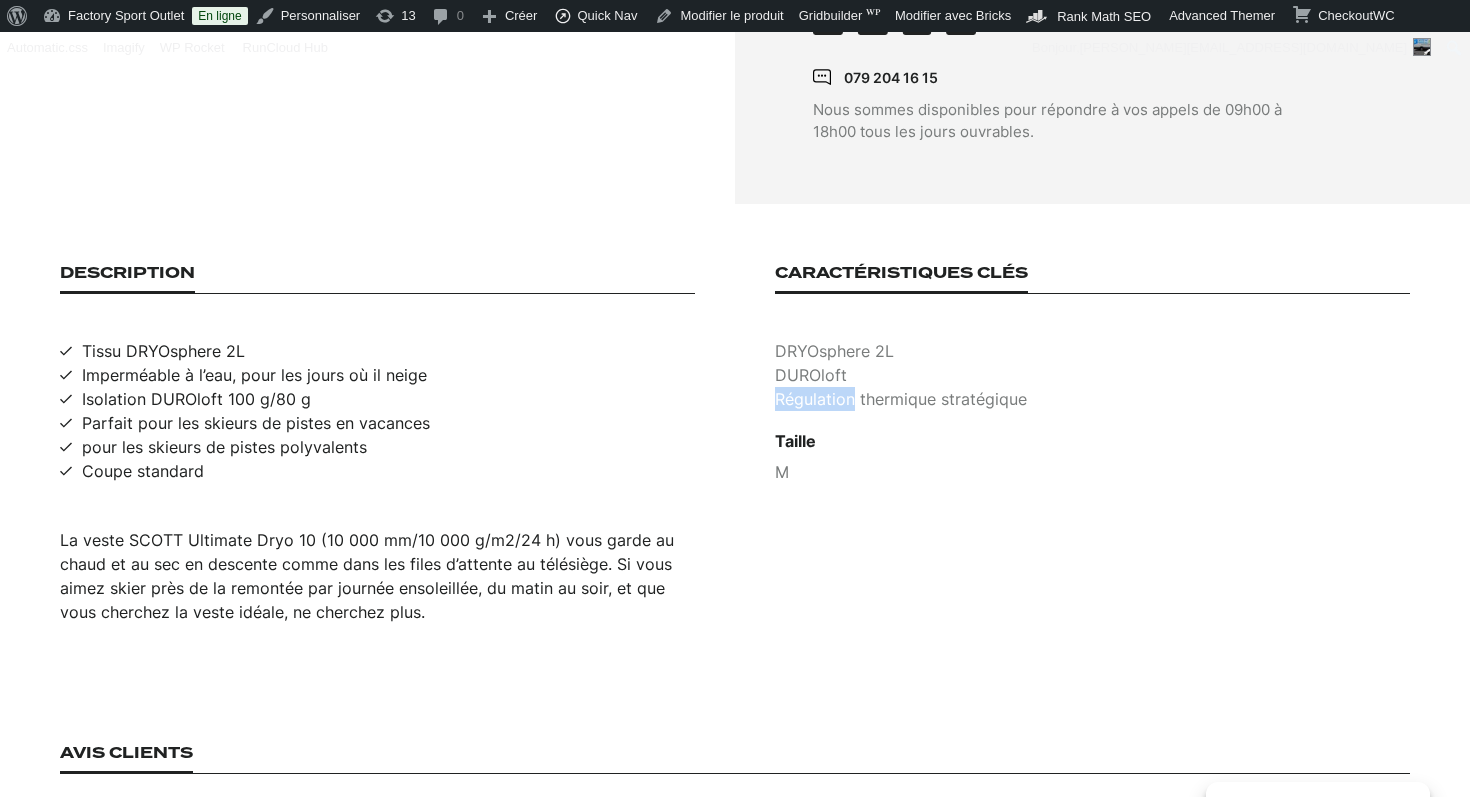 click on "Régulation thermique stratégique" at bounding box center (1092, 399) 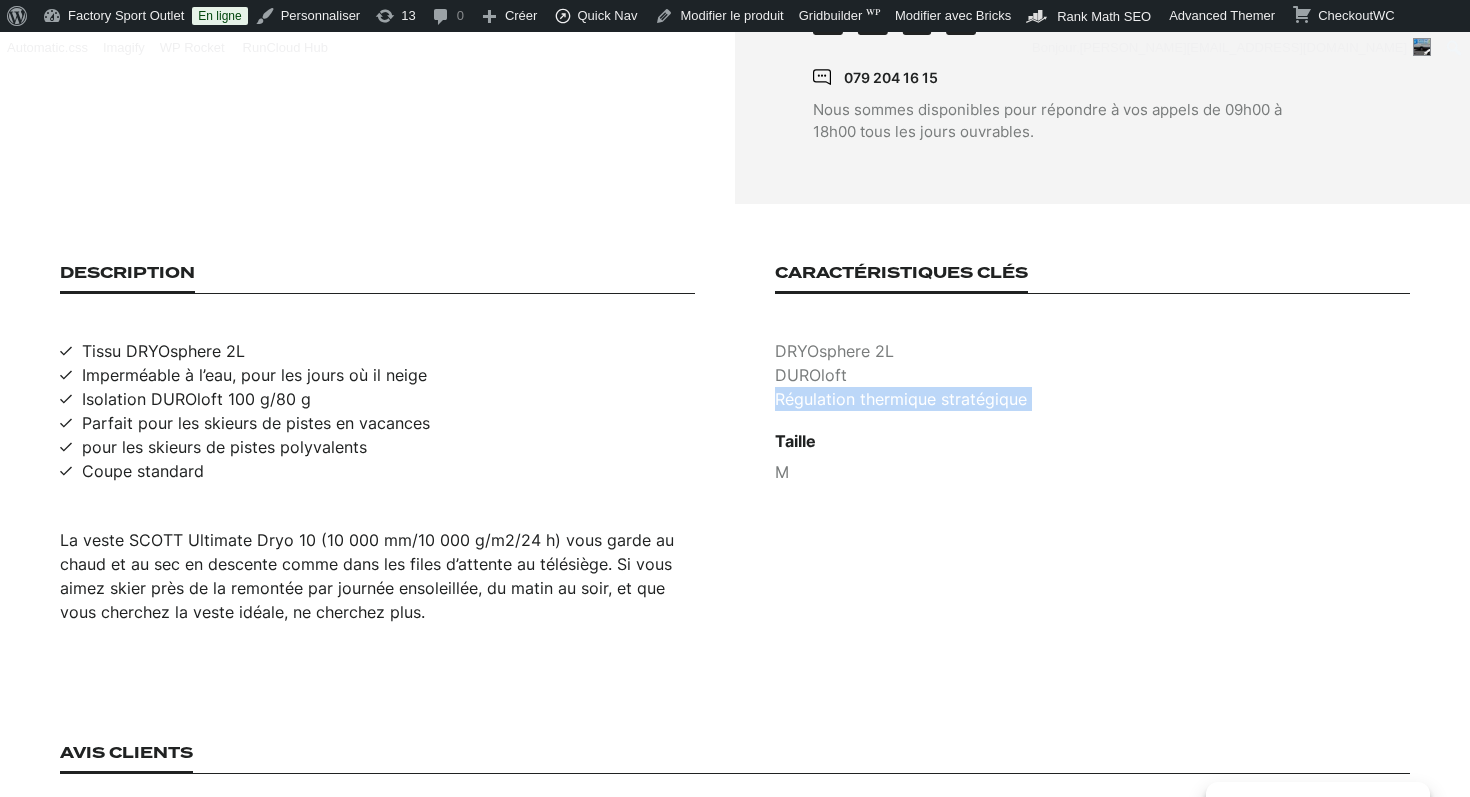 click on "Régulation thermique stratégique" at bounding box center (1092, 399) 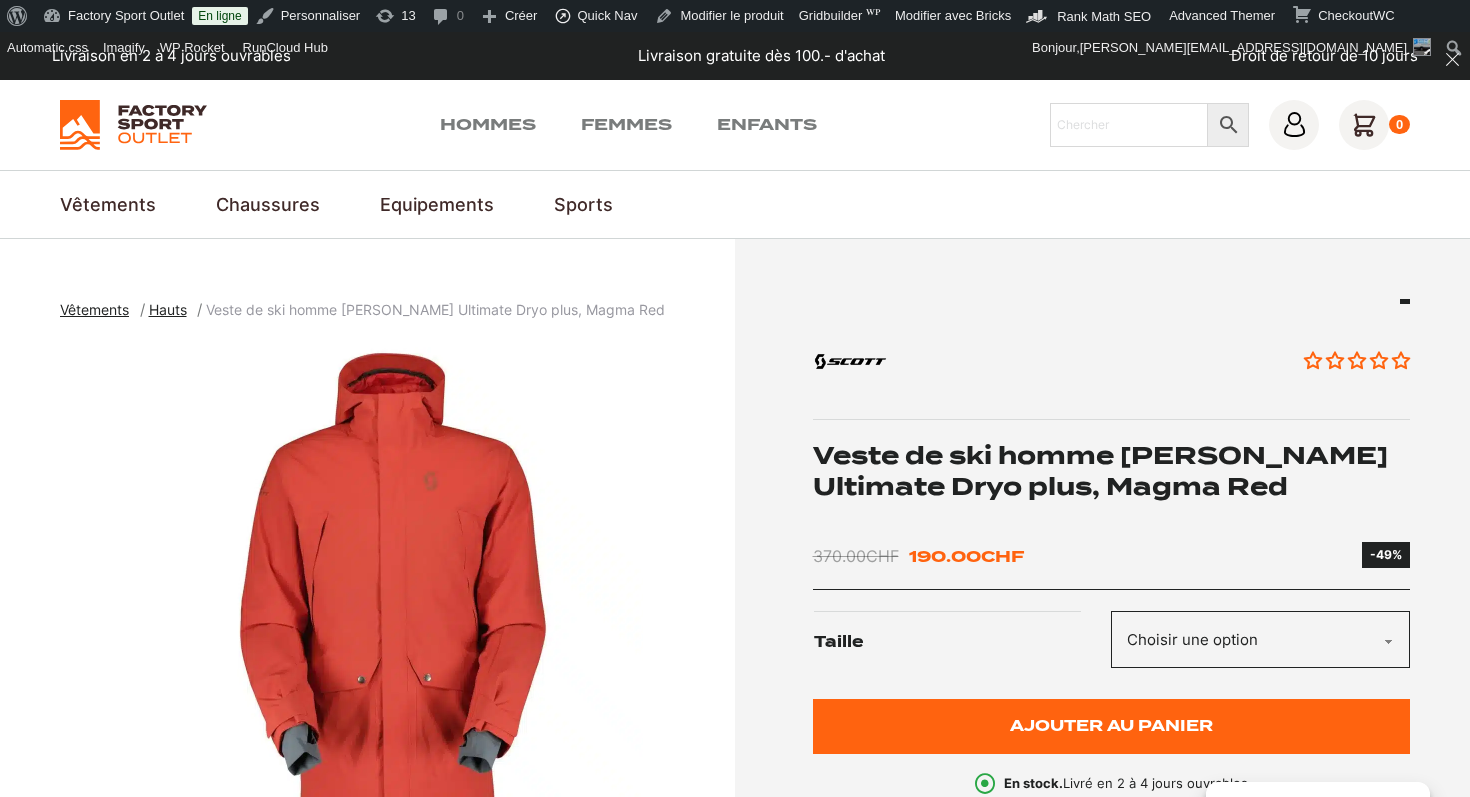 scroll, scrollTop: 0, scrollLeft: 0, axis: both 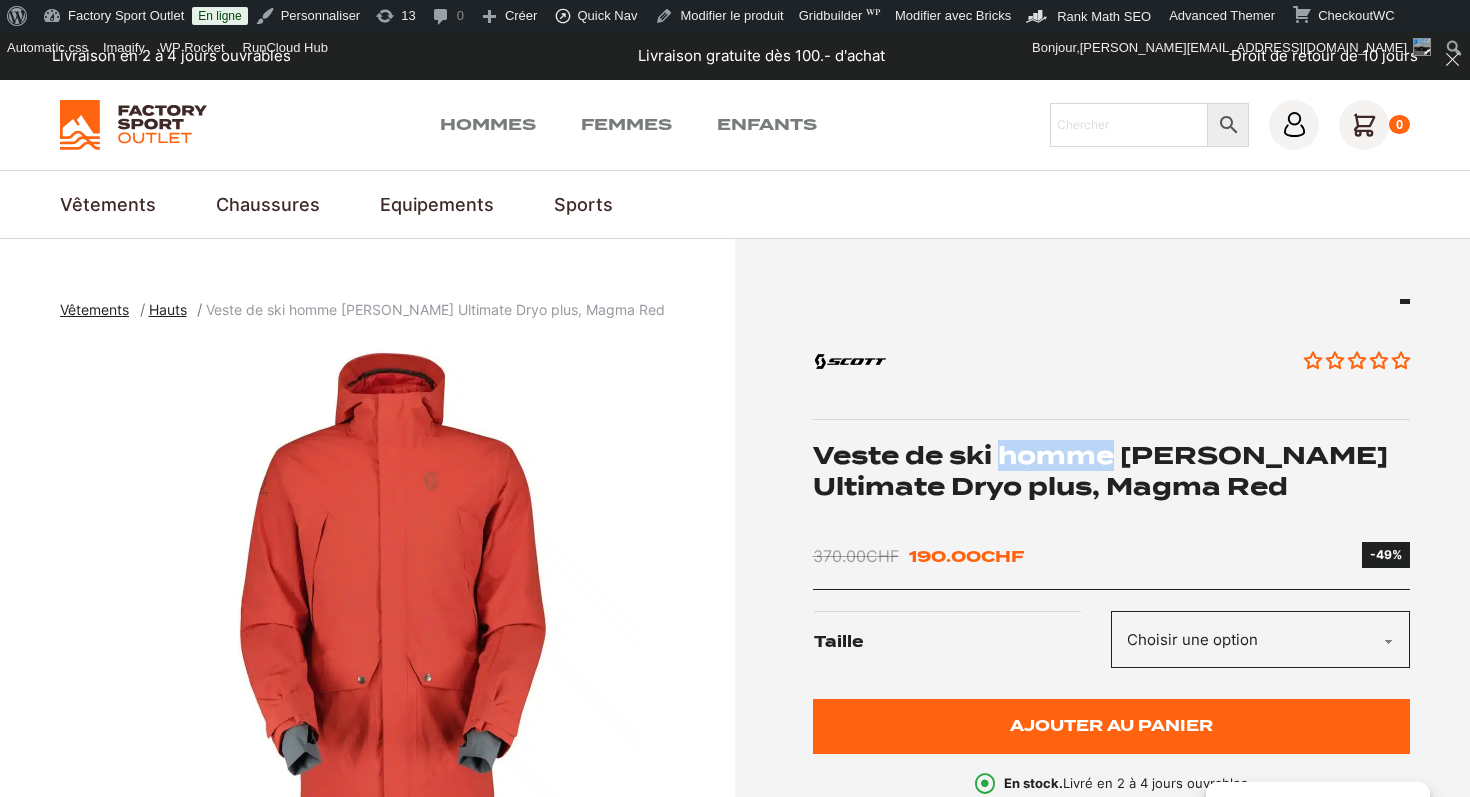 click on "Veste de ski homme [PERSON_NAME] Ultimate Dryo plus, Magma Red" at bounding box center [1112, 471] 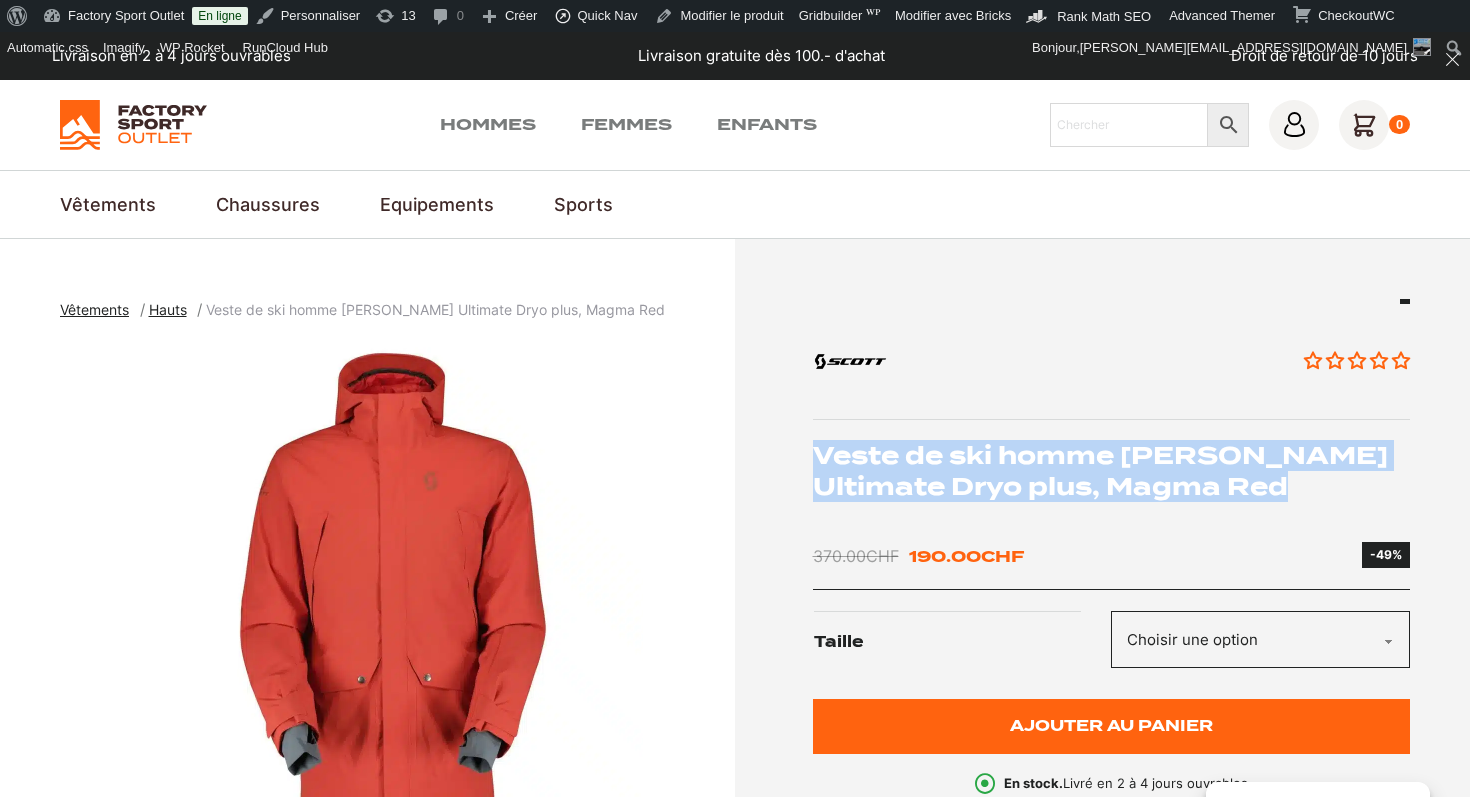 click on "Veste de ski homme [PERSON_NAME] Ultimate Dryo plus, Magma Red" at bounding box center [1112, 471] 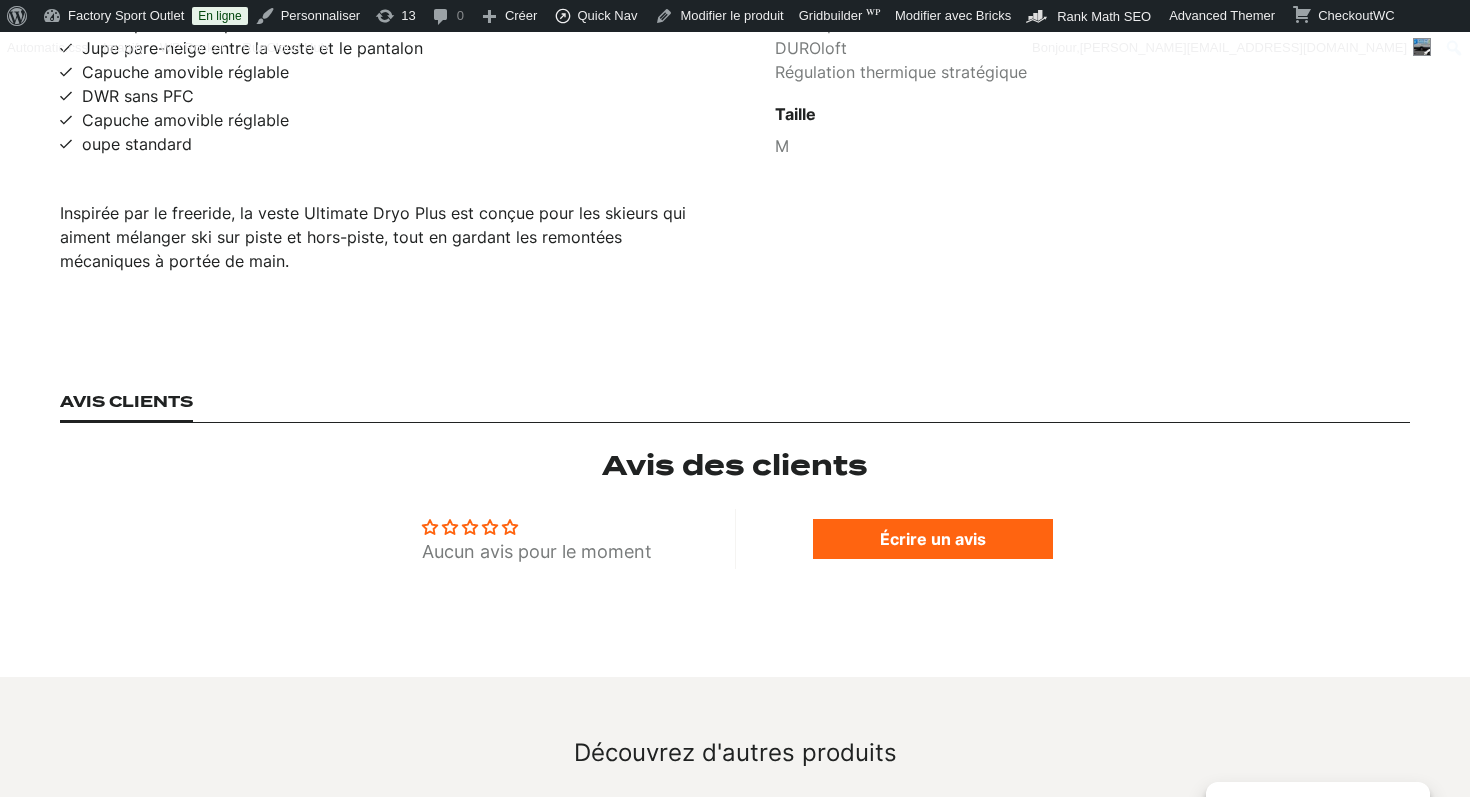scroll, scrollTop: 1400, scrollLeft: 0, axis: vertical 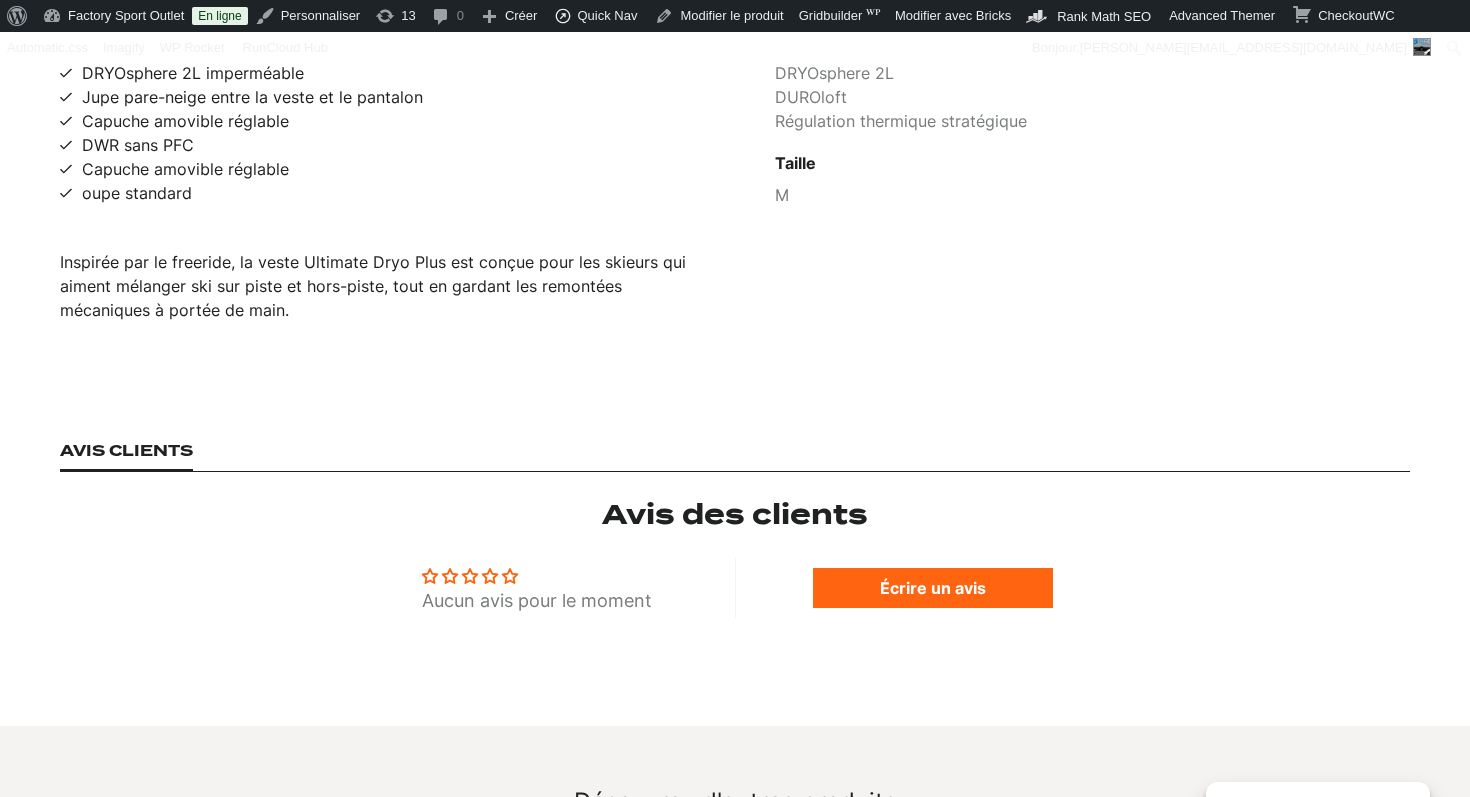 click on "Inspirée par le freeride, la veste Ultimate Dryo Plus est conçue pour les skieurs qui aiment mélanger ski sur piste et hors-piste, tout en gardant les remontées mécaniques à portée de main." at bounding box center (377, 286) 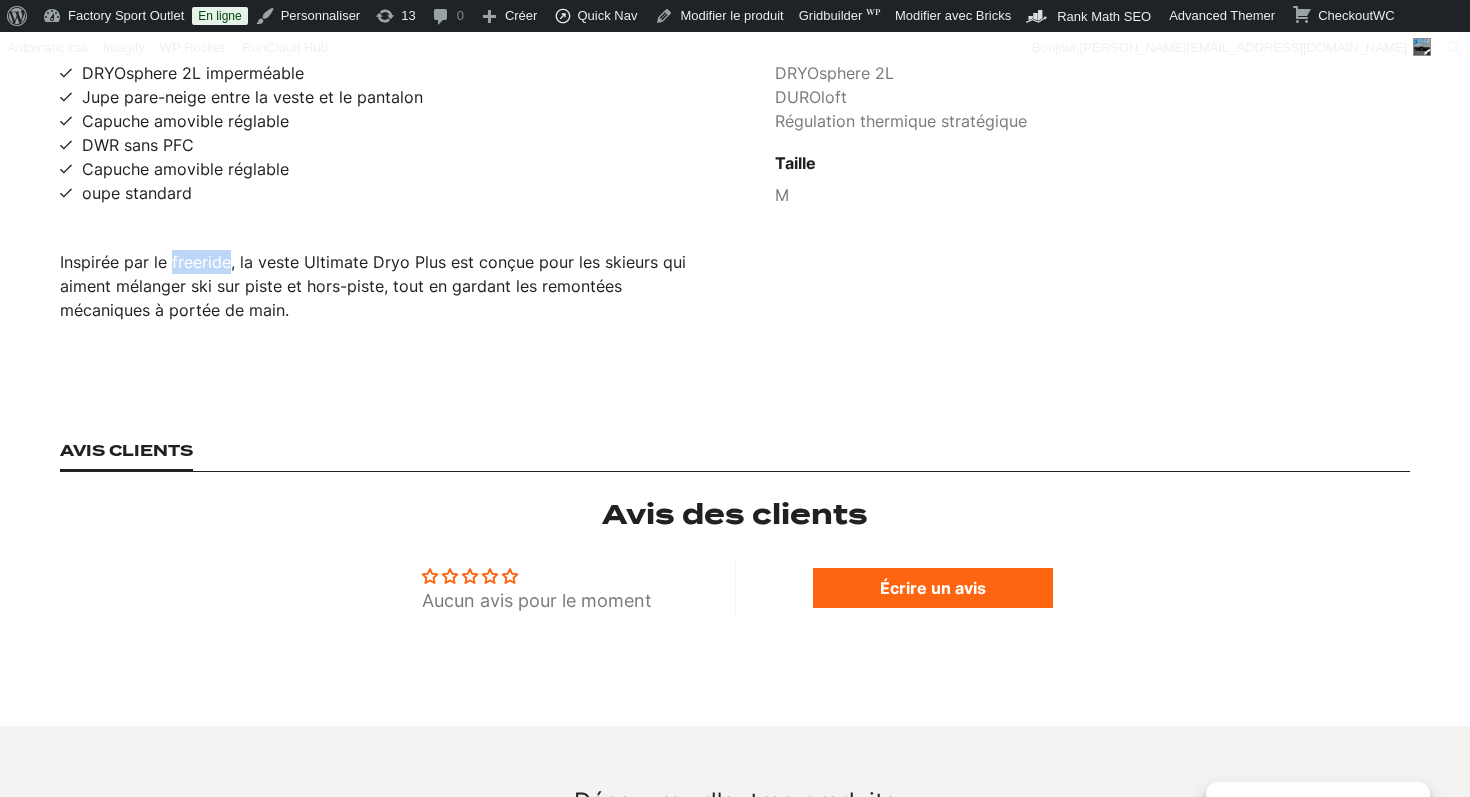 click on "Inspirée par le freeride, la veste Ultimate Dryo Plus est conçue pour les skieurs qui aiment mélanger ski sur piste et hors-piste, tout en gardant les remontées mécaniques à portée de main." at bounding box center [377, 286] 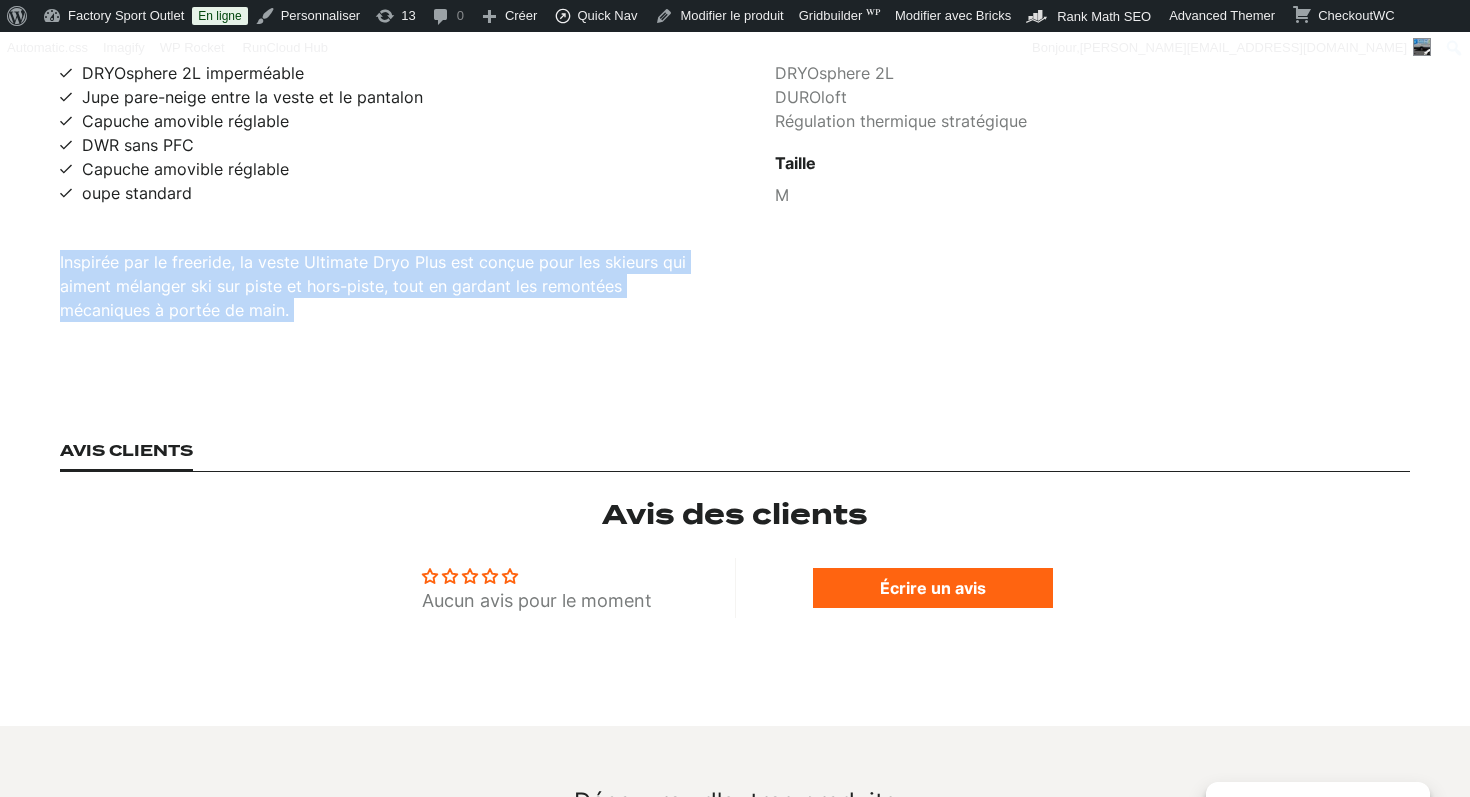 click on "Inspirée par le freeride, la veste Ultimate Dryo Plus est conçue pour les skieurs qui aiment mélanger ski sur piste et hors-piste, tout en gardant les remontées mécaniques à portée de main." at bounding box center (377, 286) 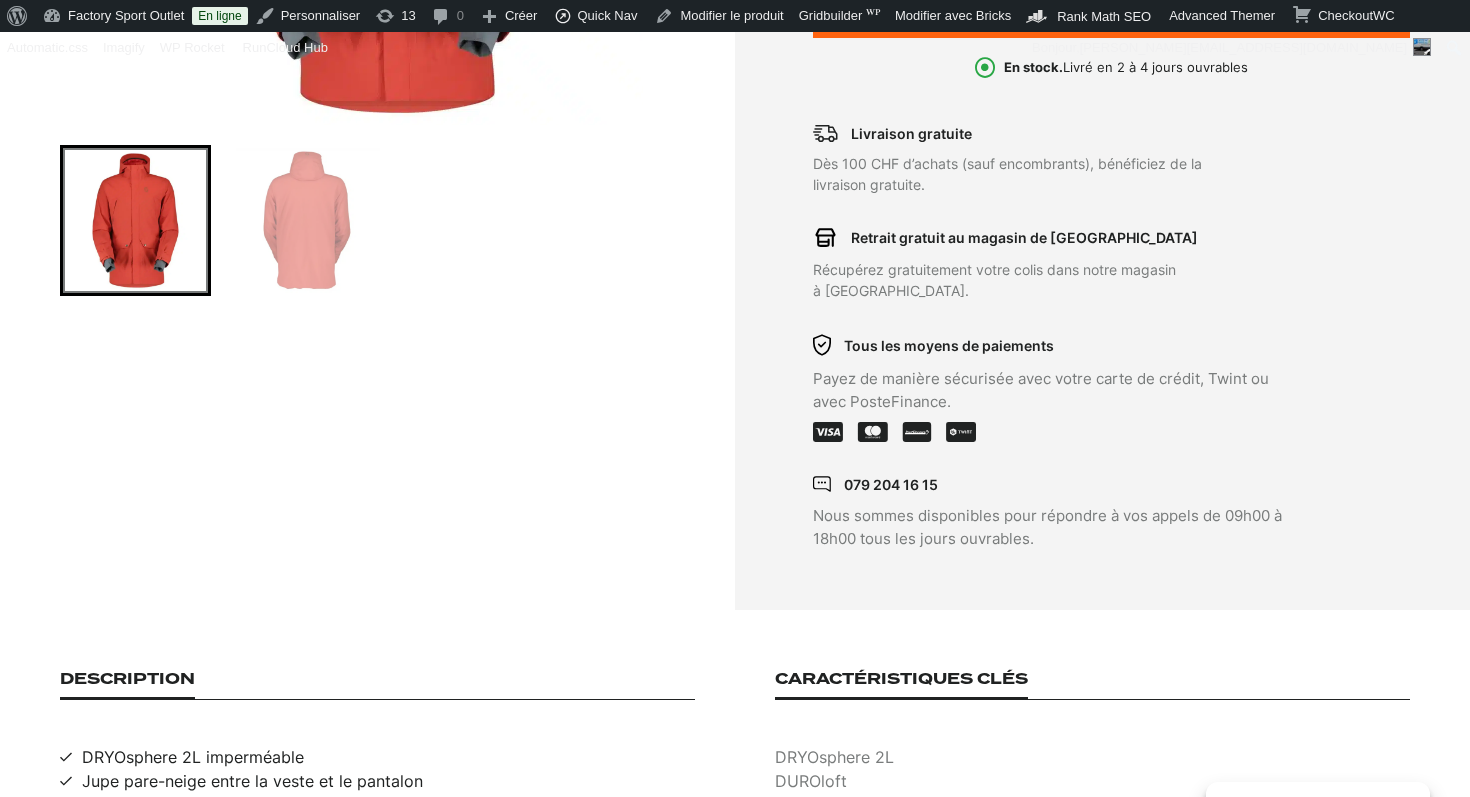 scroll, scrollTop: 602, scrollLeft: 0, axis: vertical 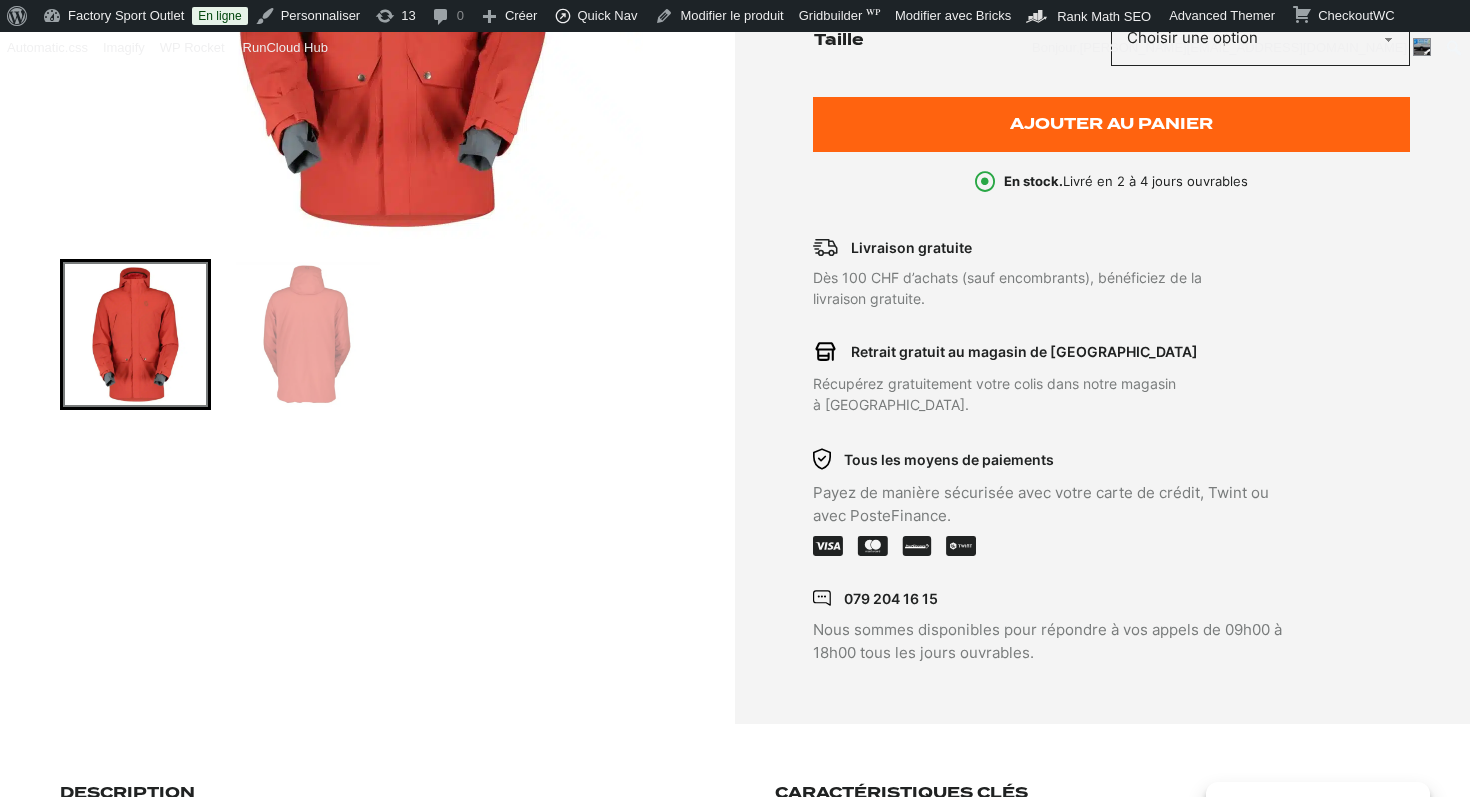 click at bounding box center (306, 334) 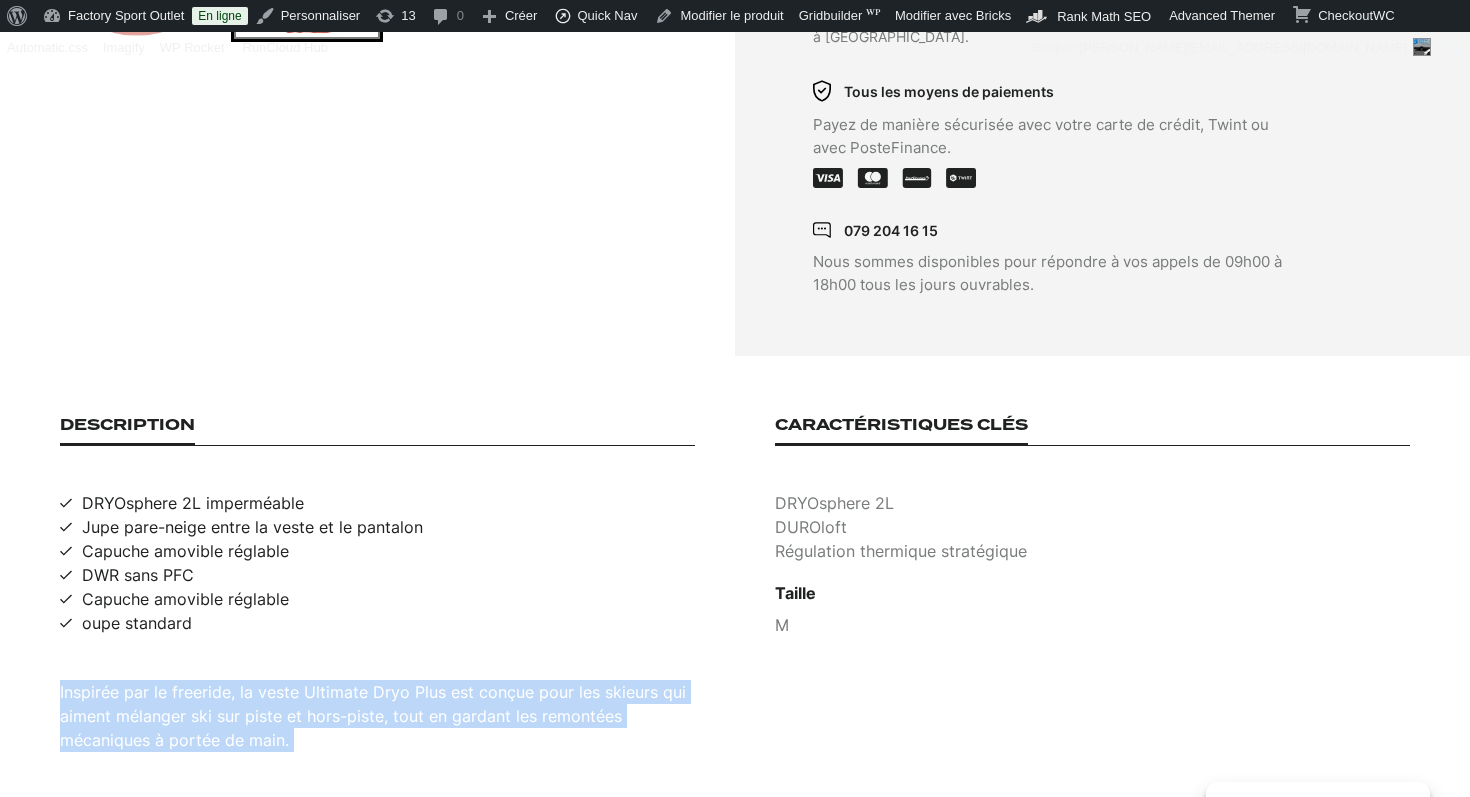 scroll, scrollTop: 1000, scrollLeft: 0, axis: vertical 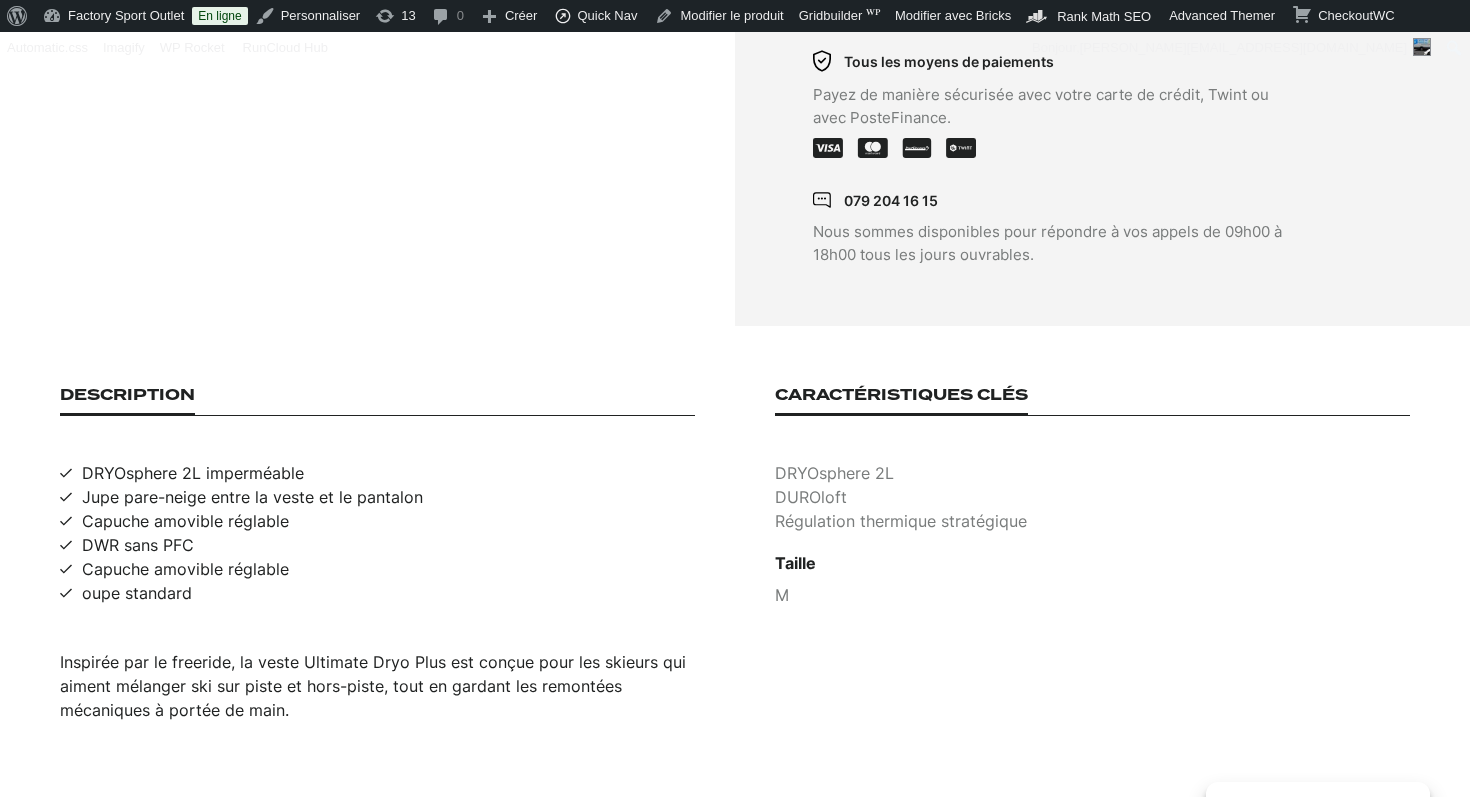 click on "DRYOsphere 2L imperméable" at bounding box center [193, 473] 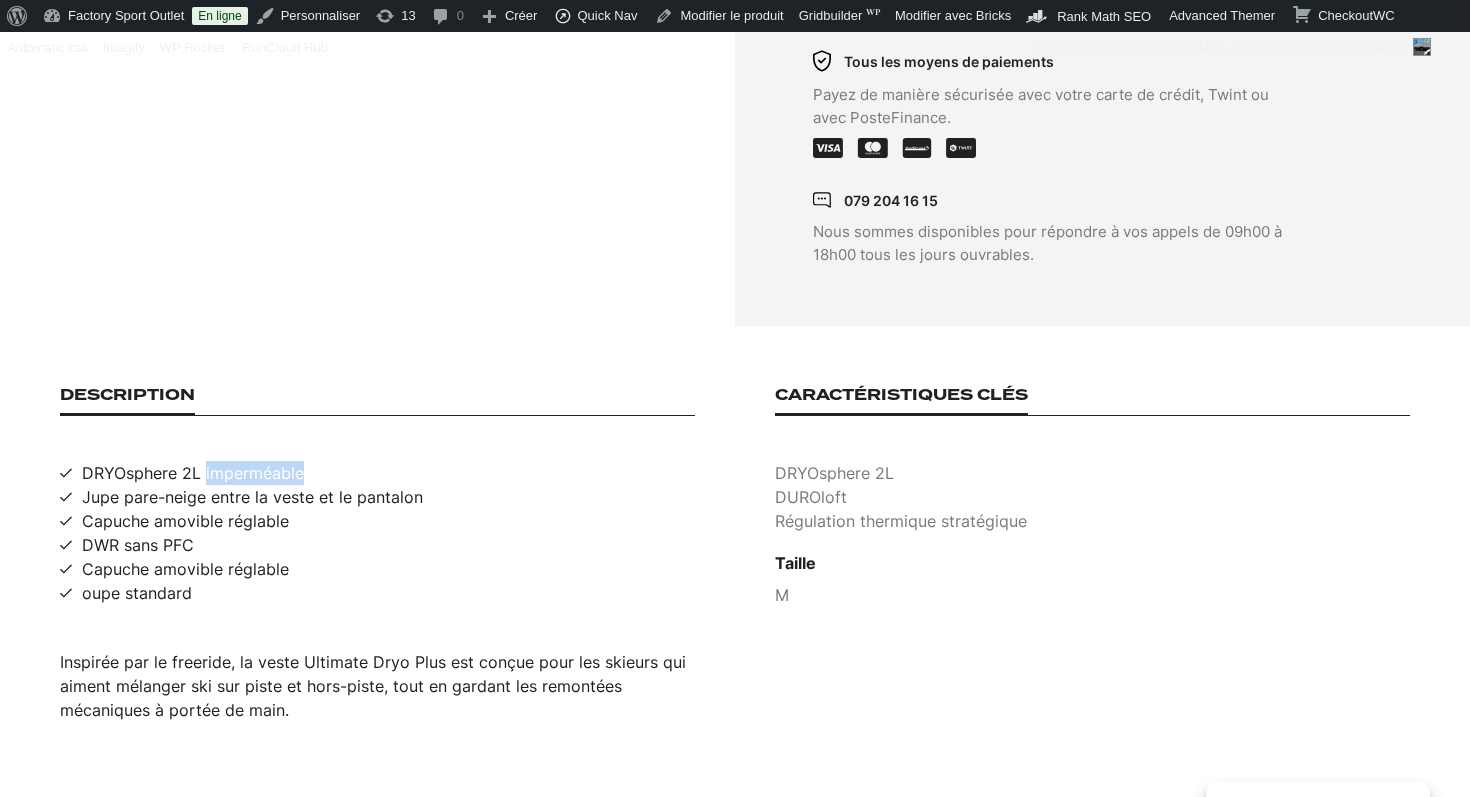 click on "DRYOsphere 2L imperméable" at bounding box center [193, 473] 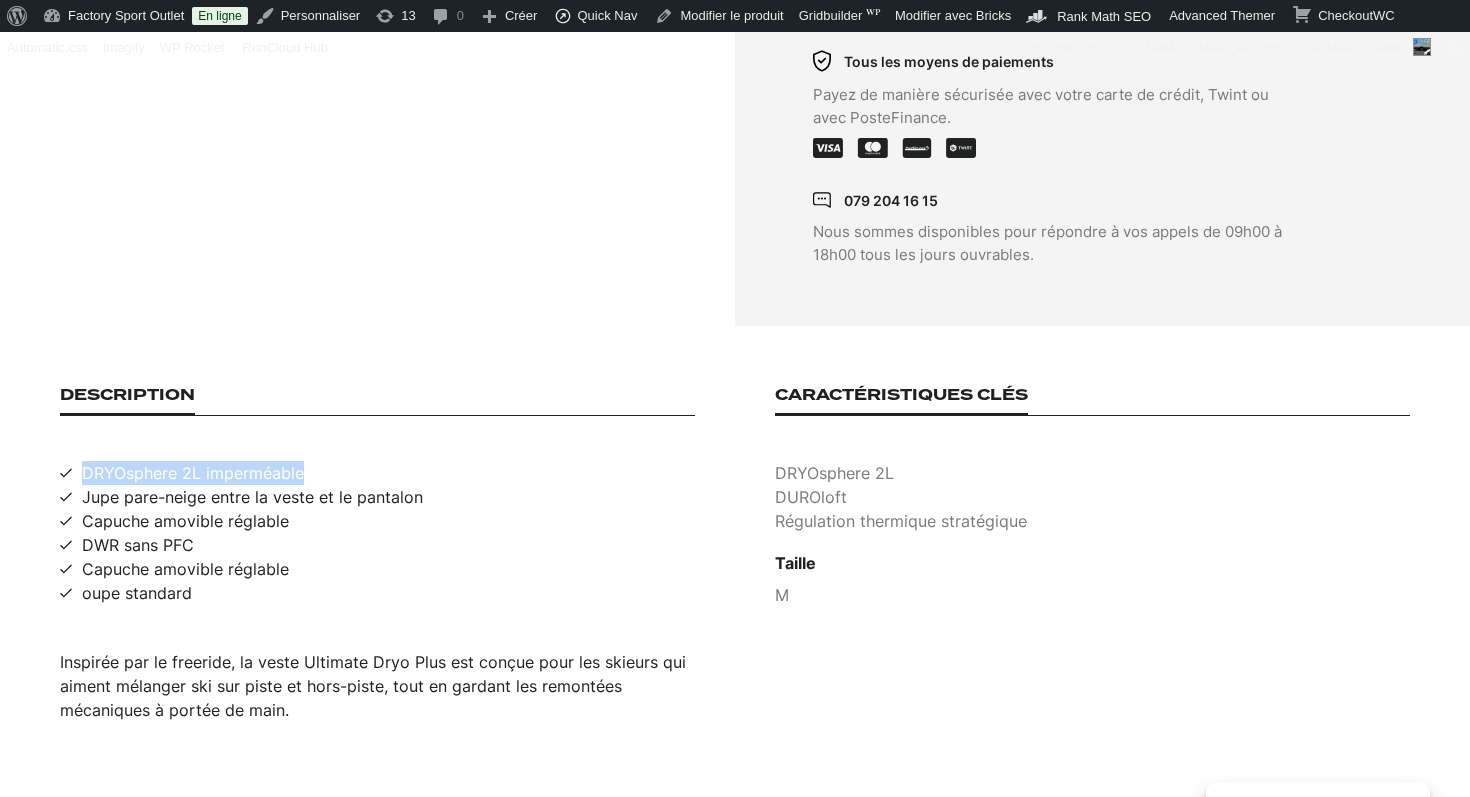 click on "DRYOsphere 2L imperméable" at bounding box center [193, 473] 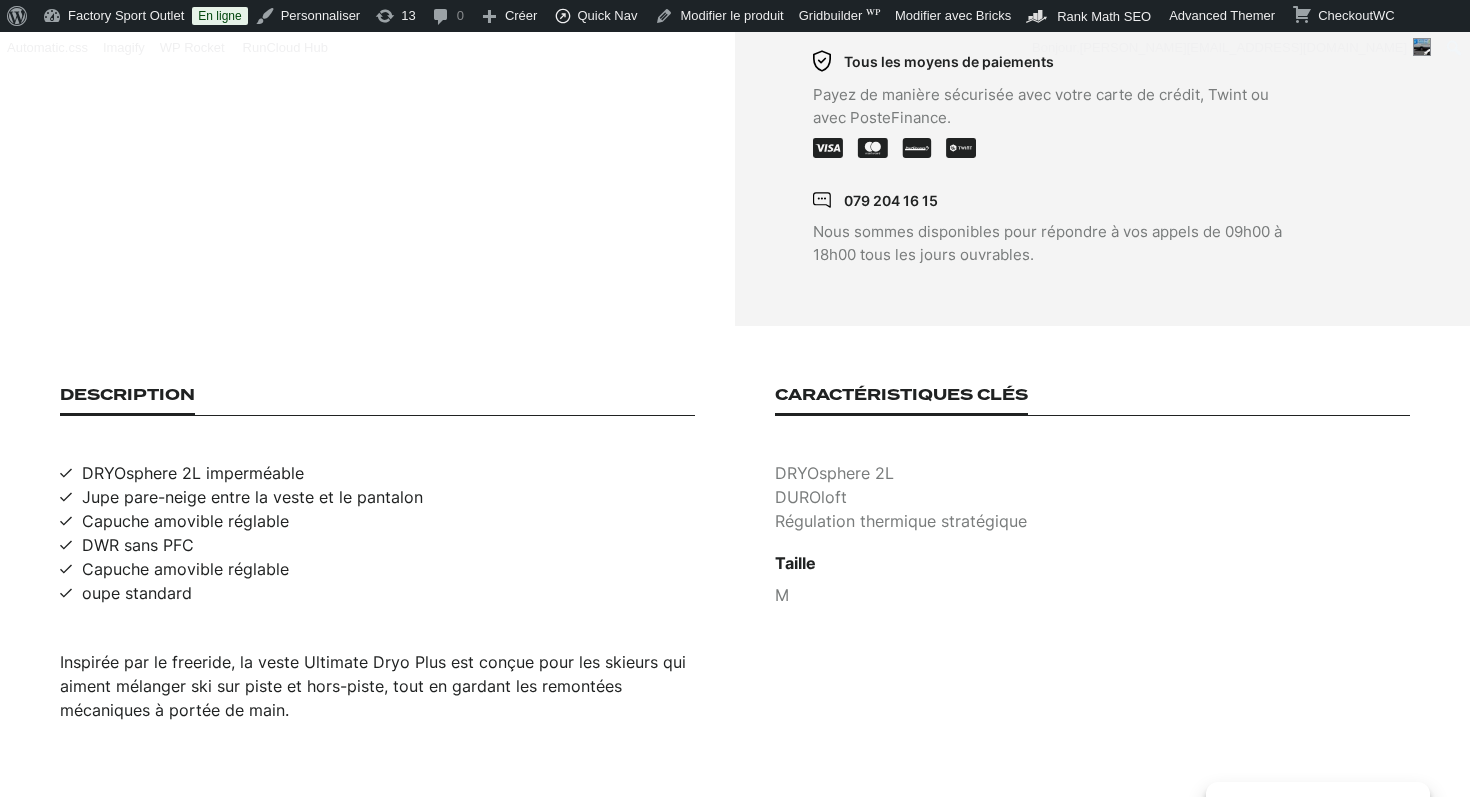 click on "Jupe pare-neige entre la veste et le pantalon" at bounding box center (252, 497) 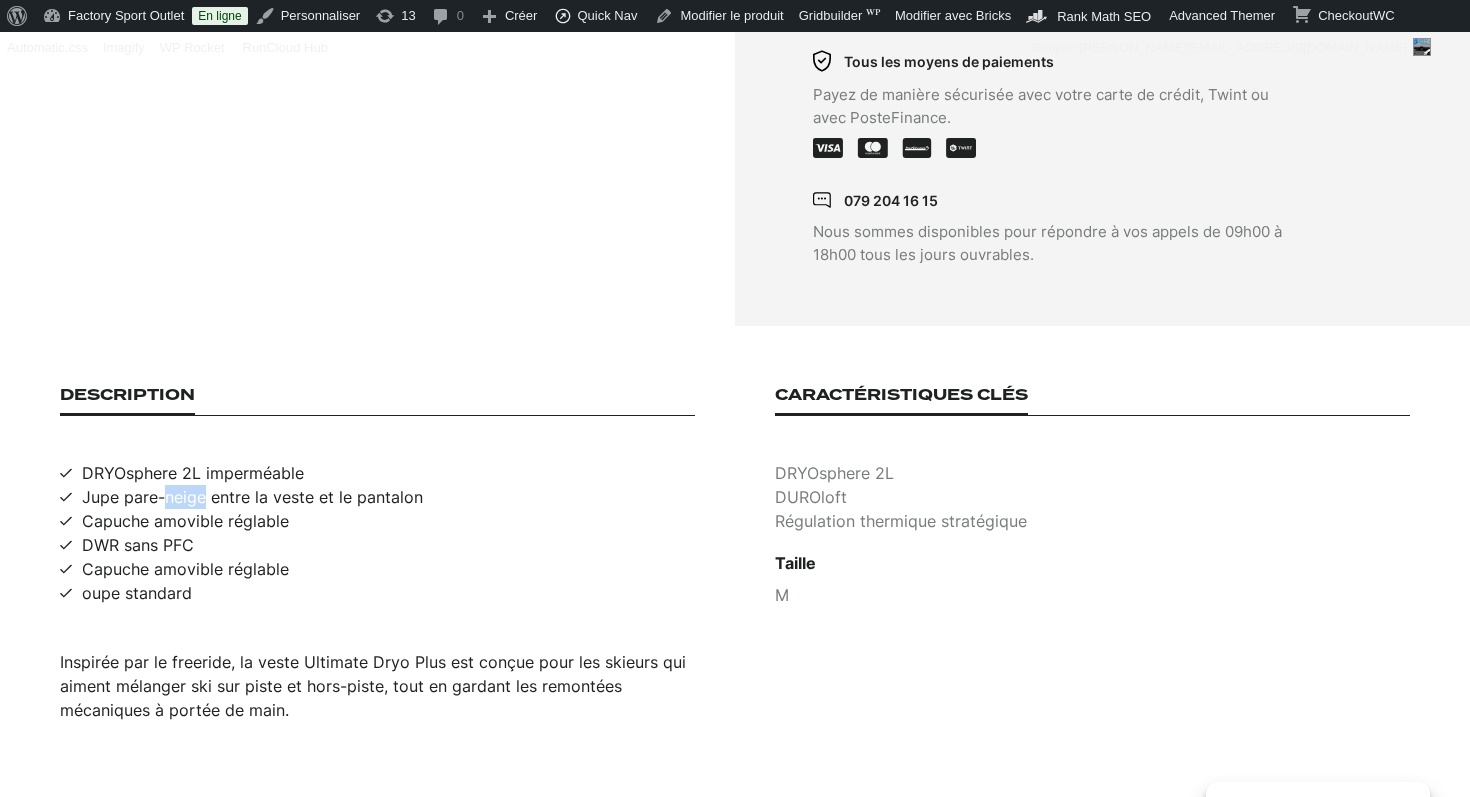 click on "Jupe pare-neige entre la veste et le pantalon" at bounding box center (252, 497) 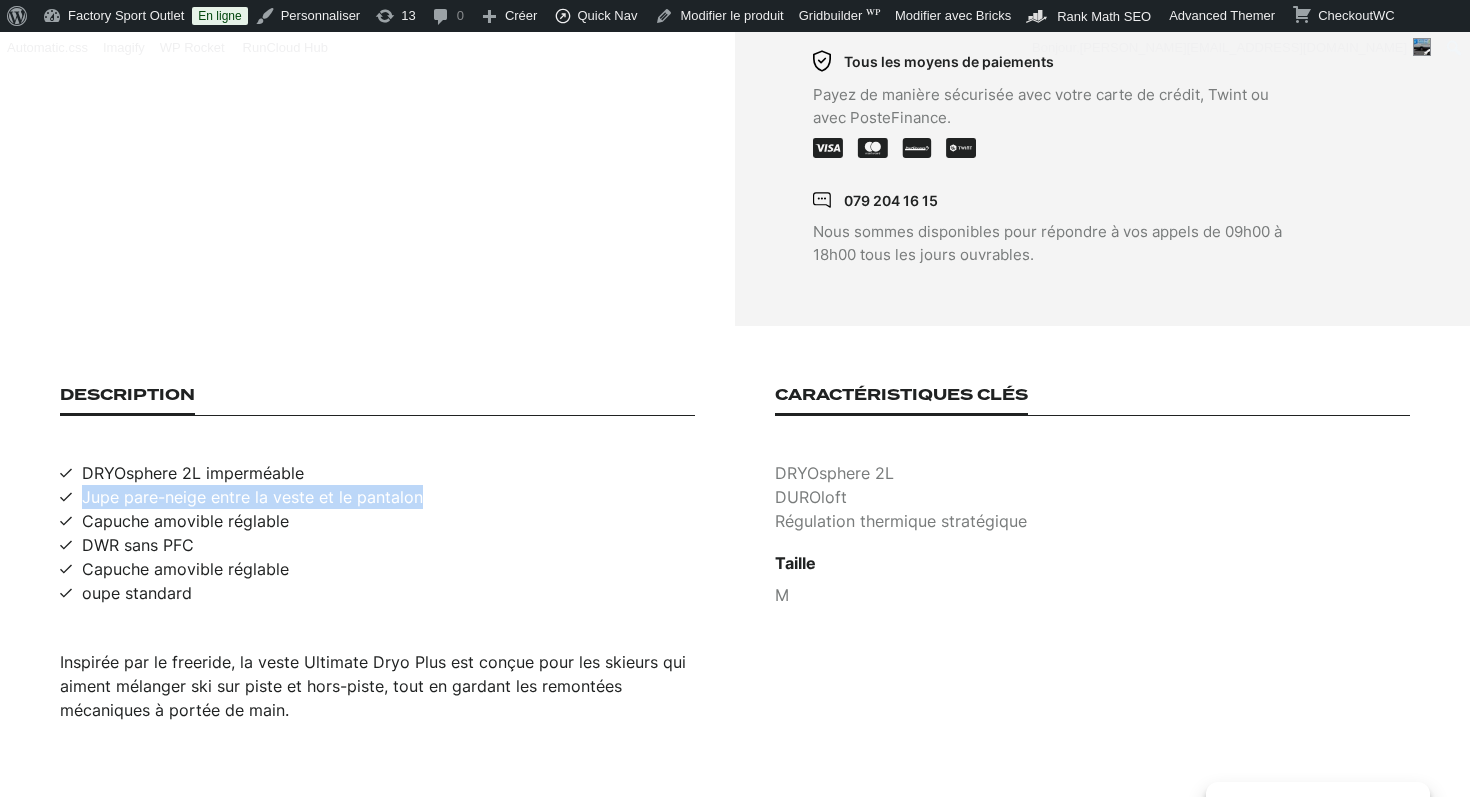 click on "Jupe pare-neige entre la veste et le pantalon" at bounding box center [252, 497] 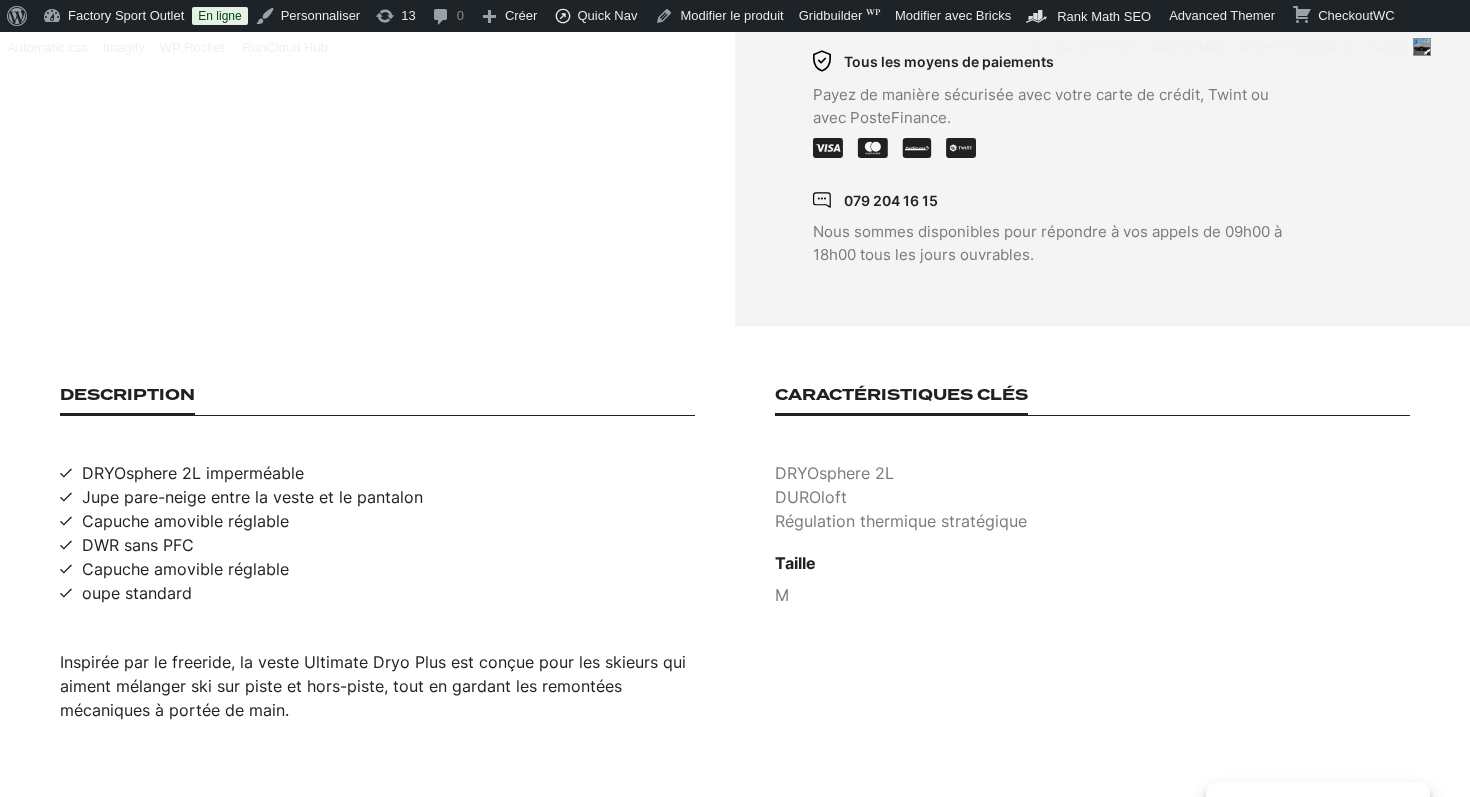 click on "DWR sans PFC" at bounding box center [138, 545] 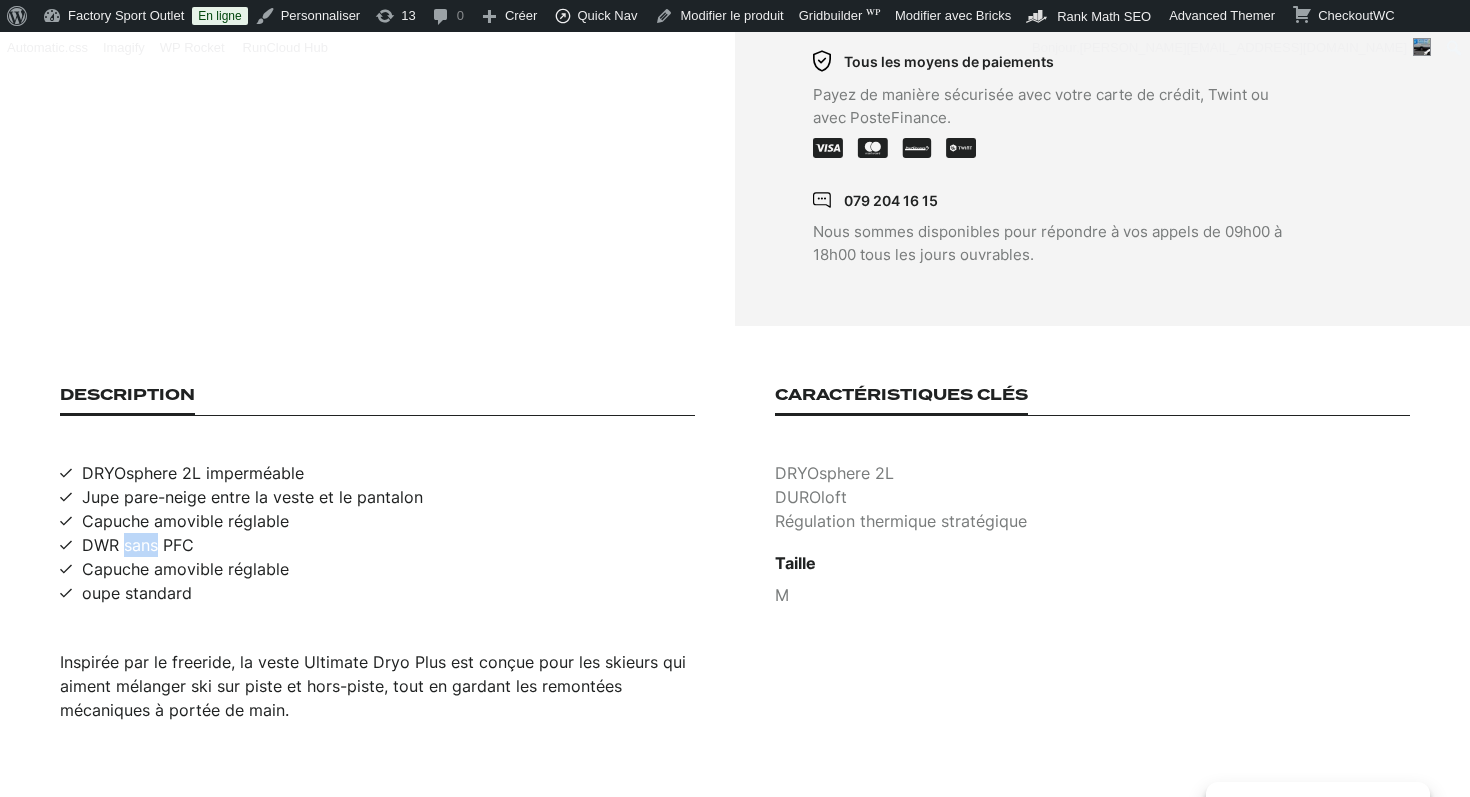 click on "DWR sans PFC" at bounding box center (138, 545) 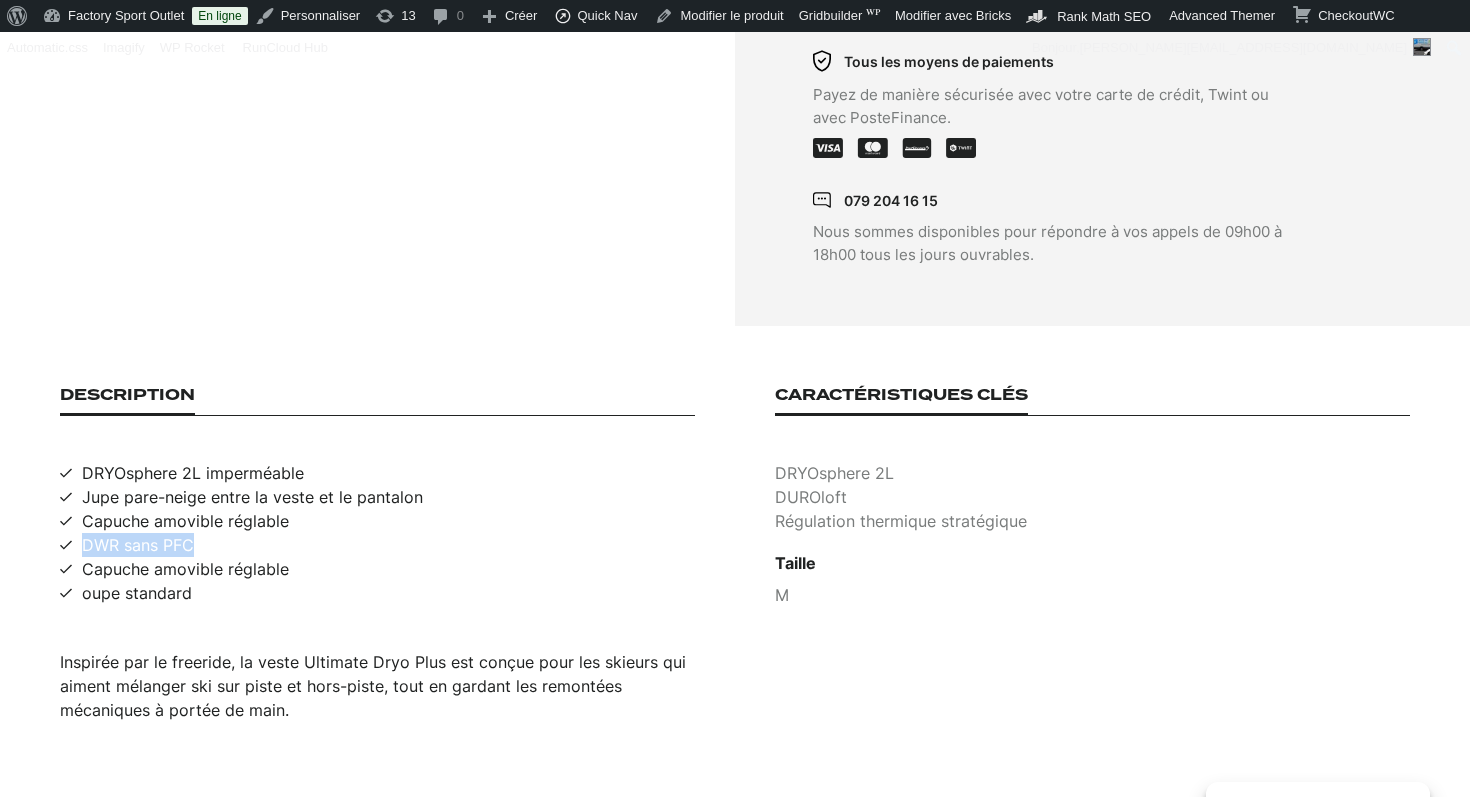 click on "DWR sans PFC" at bounding box center (138, 545) 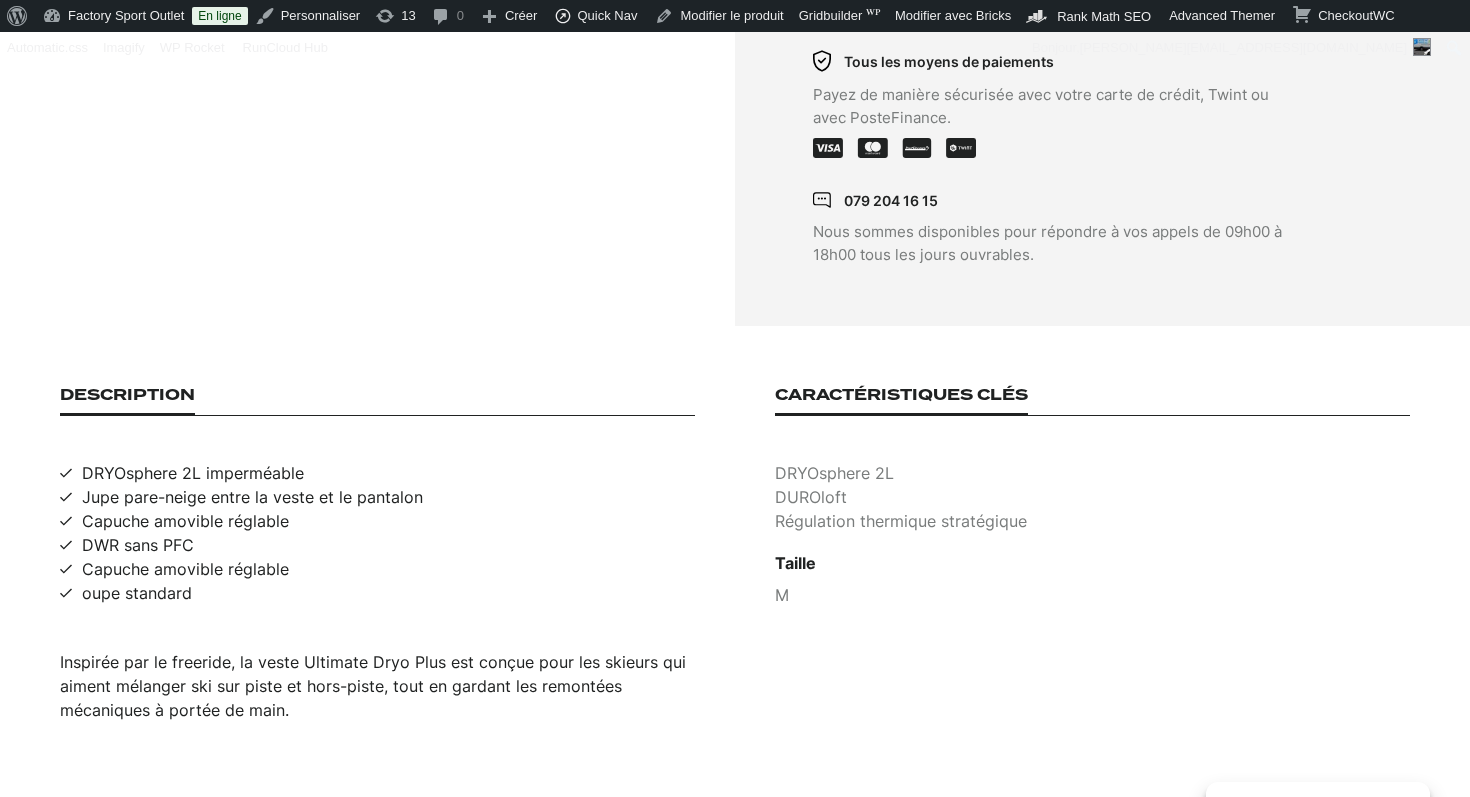 click on "DUROloft" at bounding box center [1092, 497] 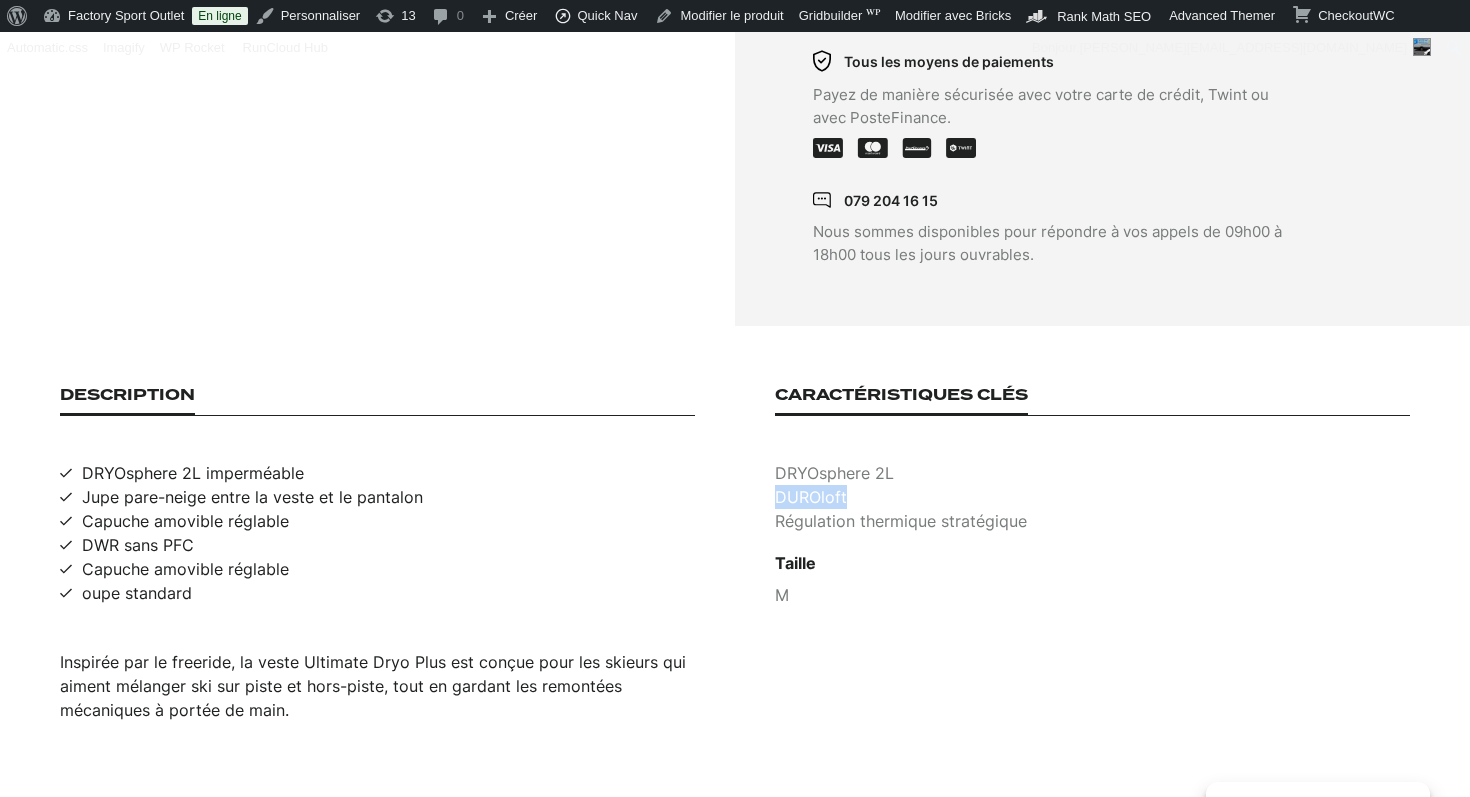 click on "DUROloft" at bounding box center [1092, 497] 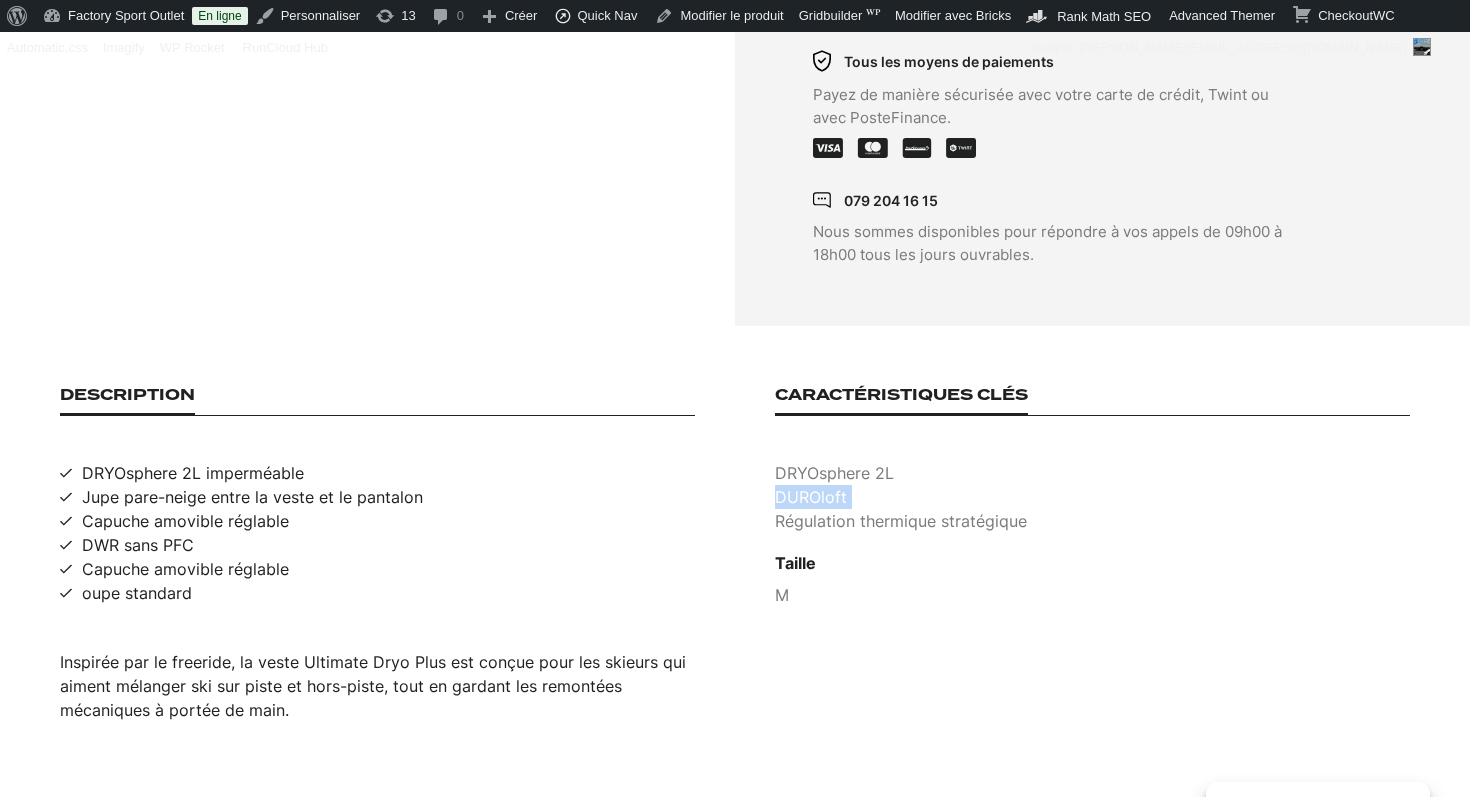 click on "DUROloft" at bounding box center (1092, 497) 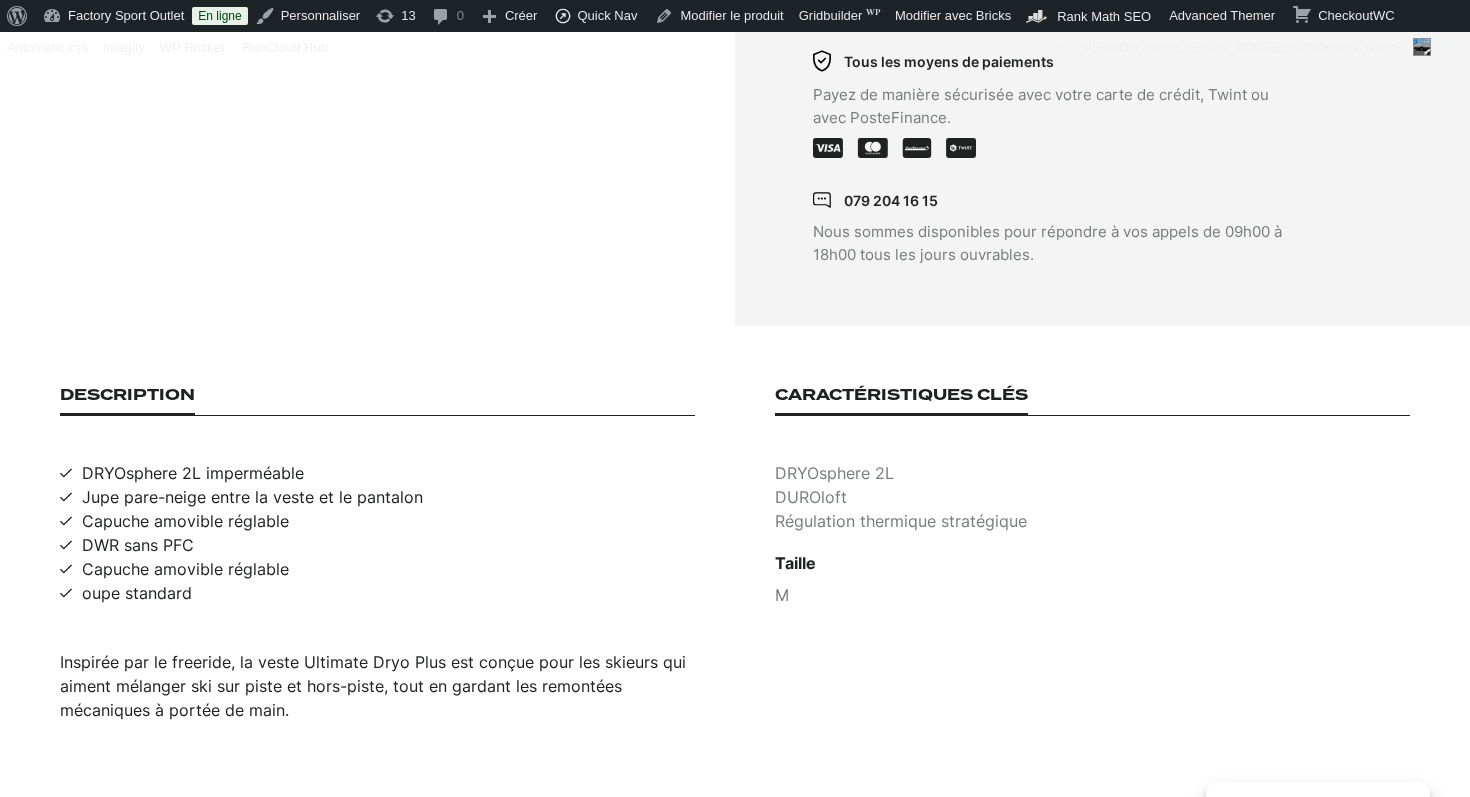 click on "Régulation thermique stratégique" at bounding box center (1092, 521) 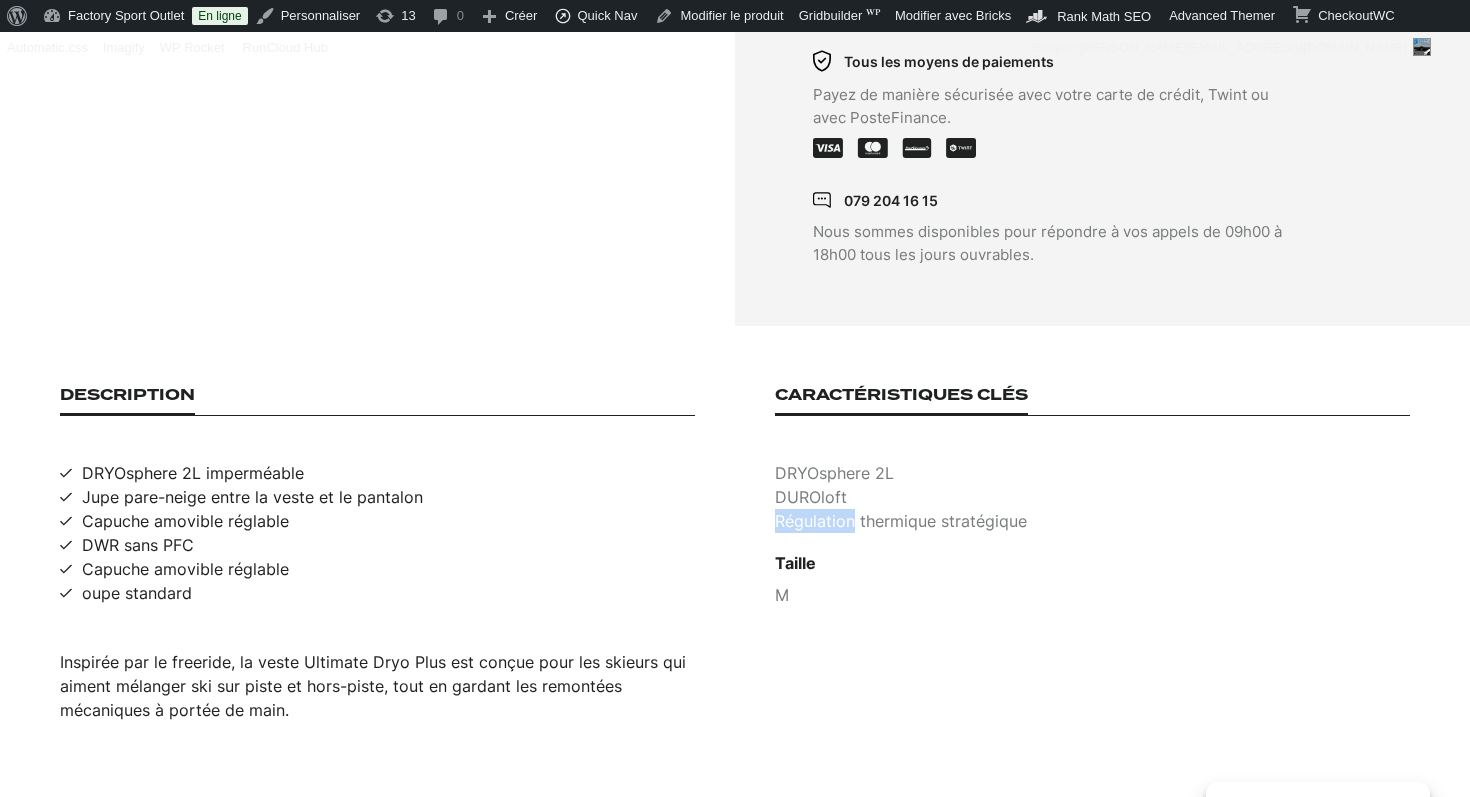 click on "Régulation thermique stratégique" at bounding box center (1092, 521) 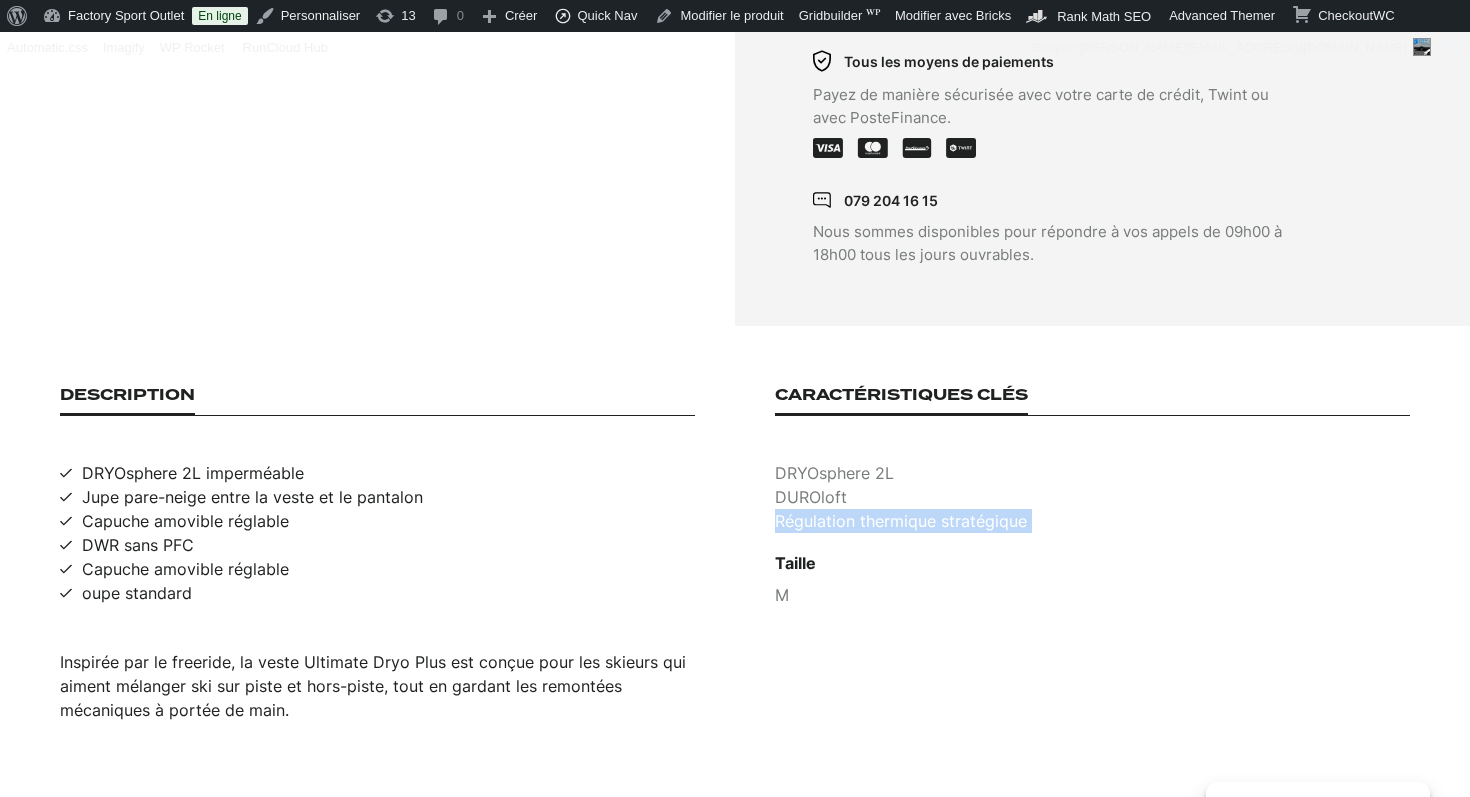 click on "Régulation thermique stratégique" at bounding box center [1092, 521] 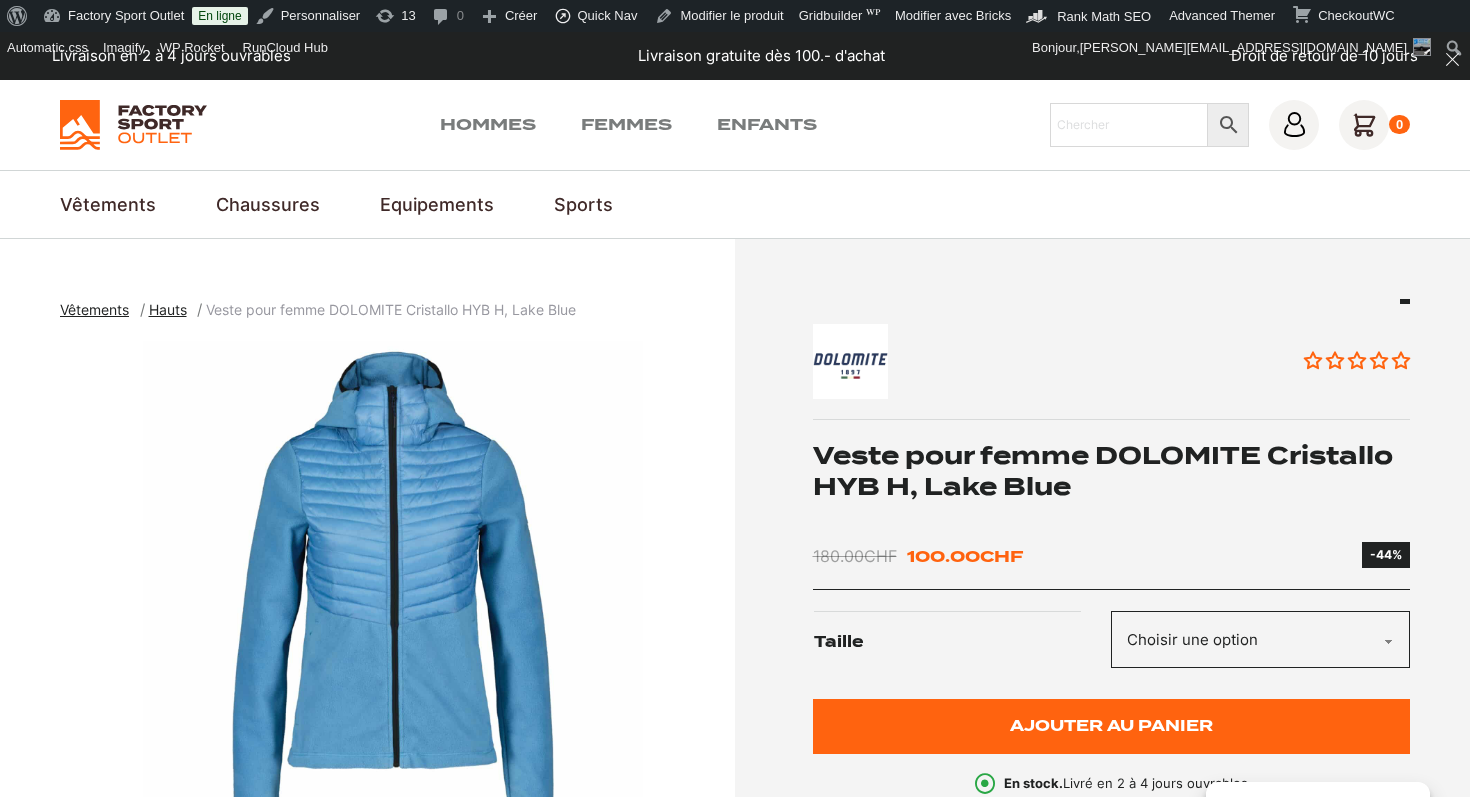 scroll, scrollTop: 0, scrollLeft: 0, axis: both 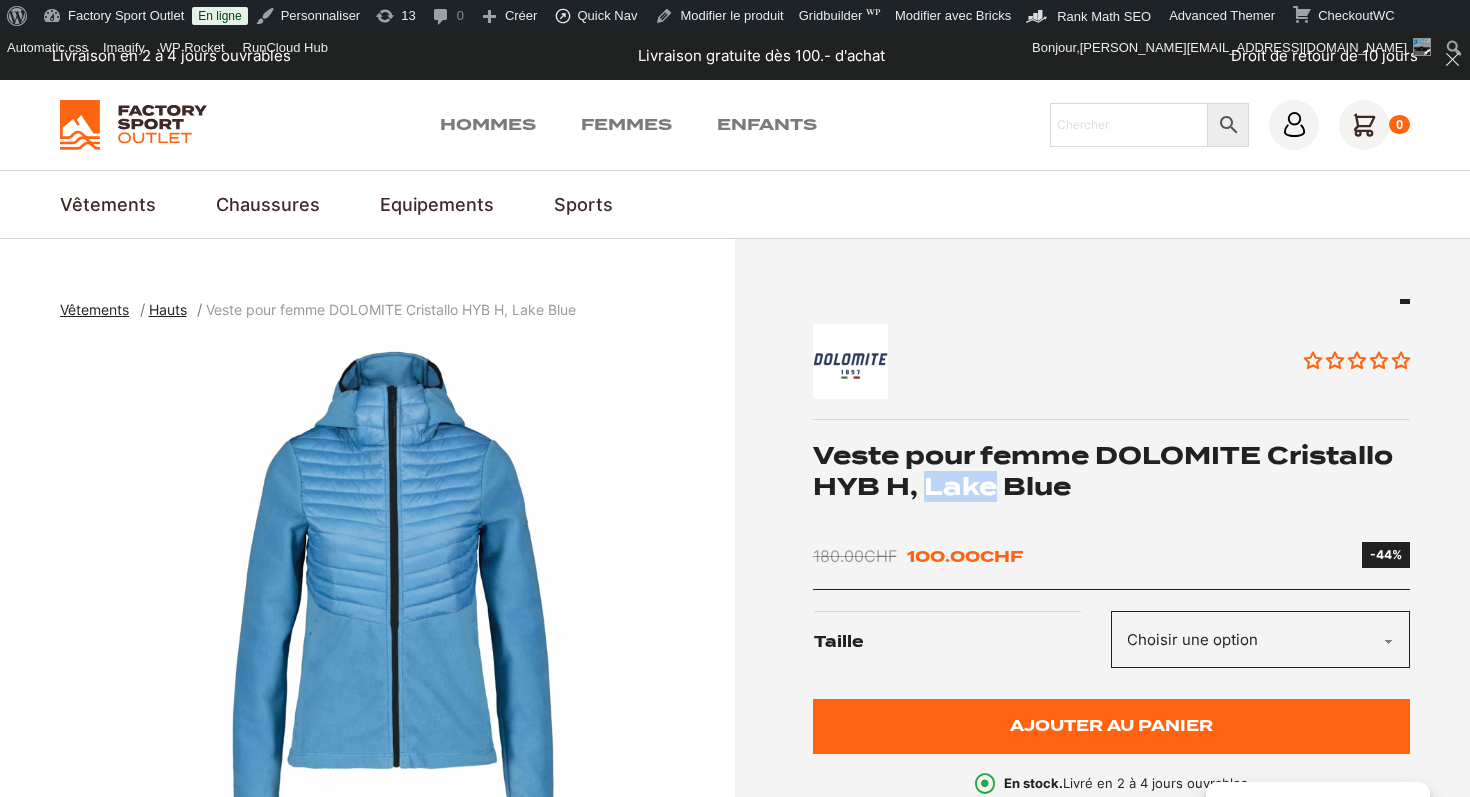 click on "Veste pour femme DOLOMITE Cristallo HYB H, Lake Blue" at bounding box center (1112, 471) 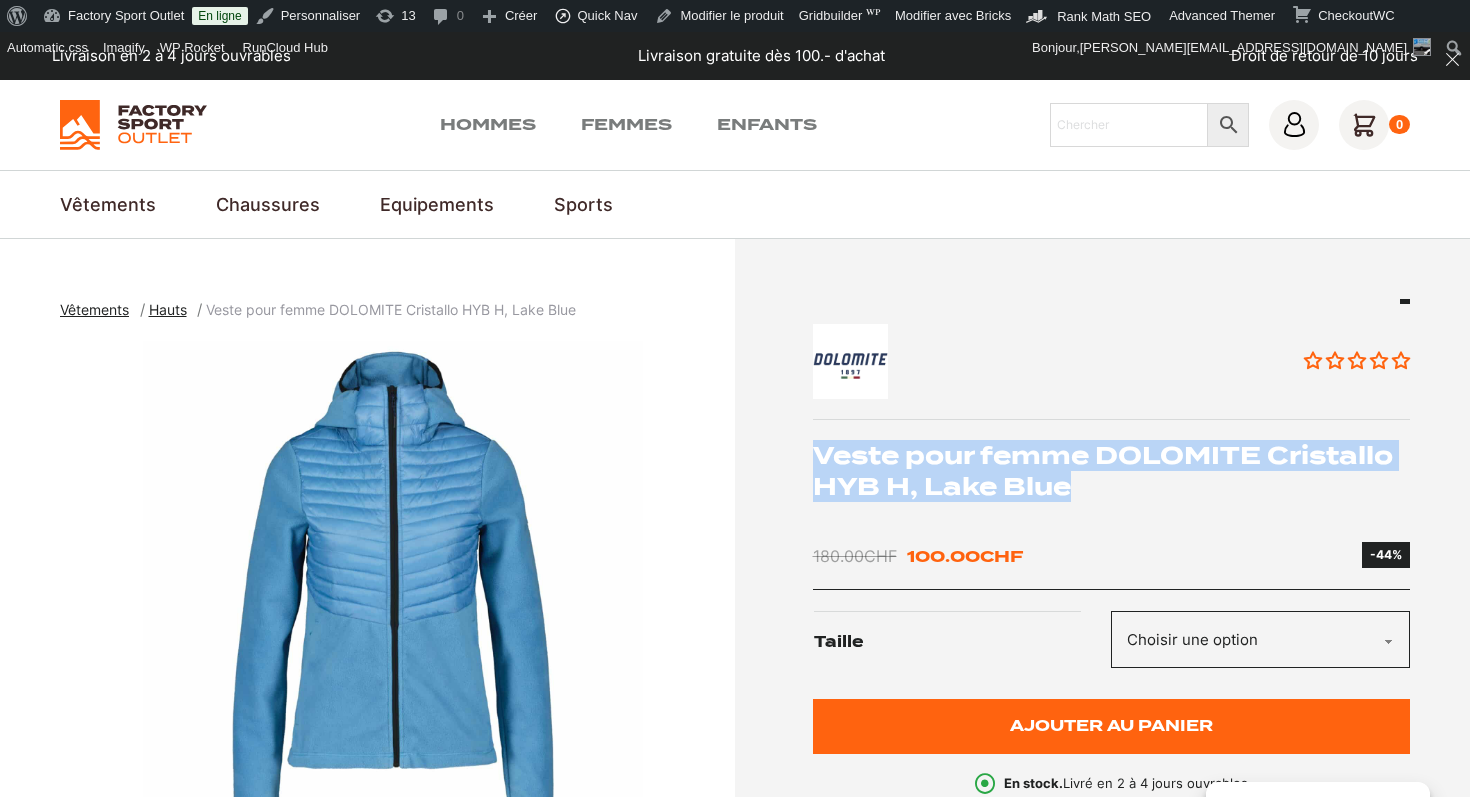 click on "Veste pour femme DOLOMITE Cristallo HYB H, Lake Blue" at bounding box center (1112, 471) 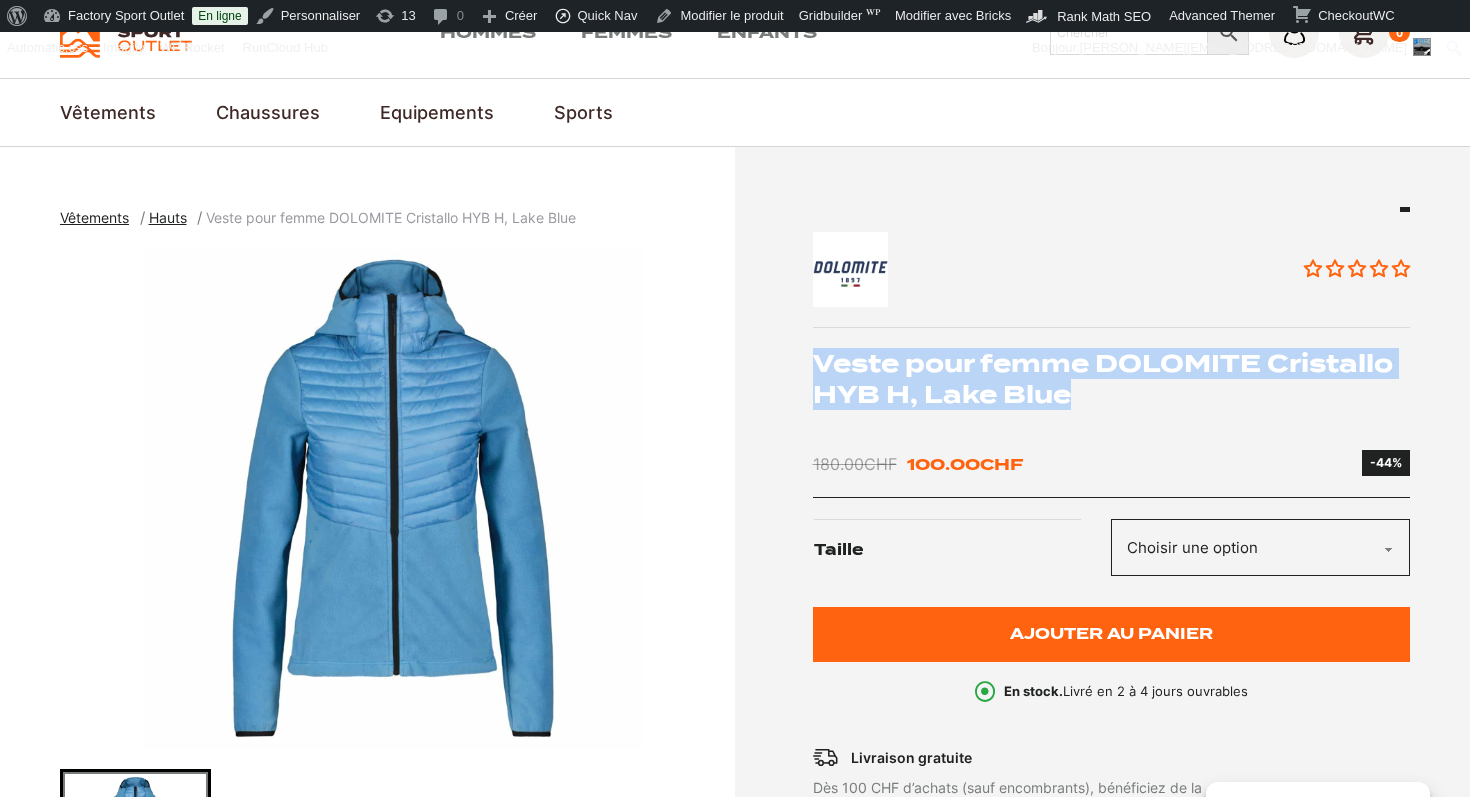 scroll, scrollTop: 86, scrollLeft: 0, axis: vertical 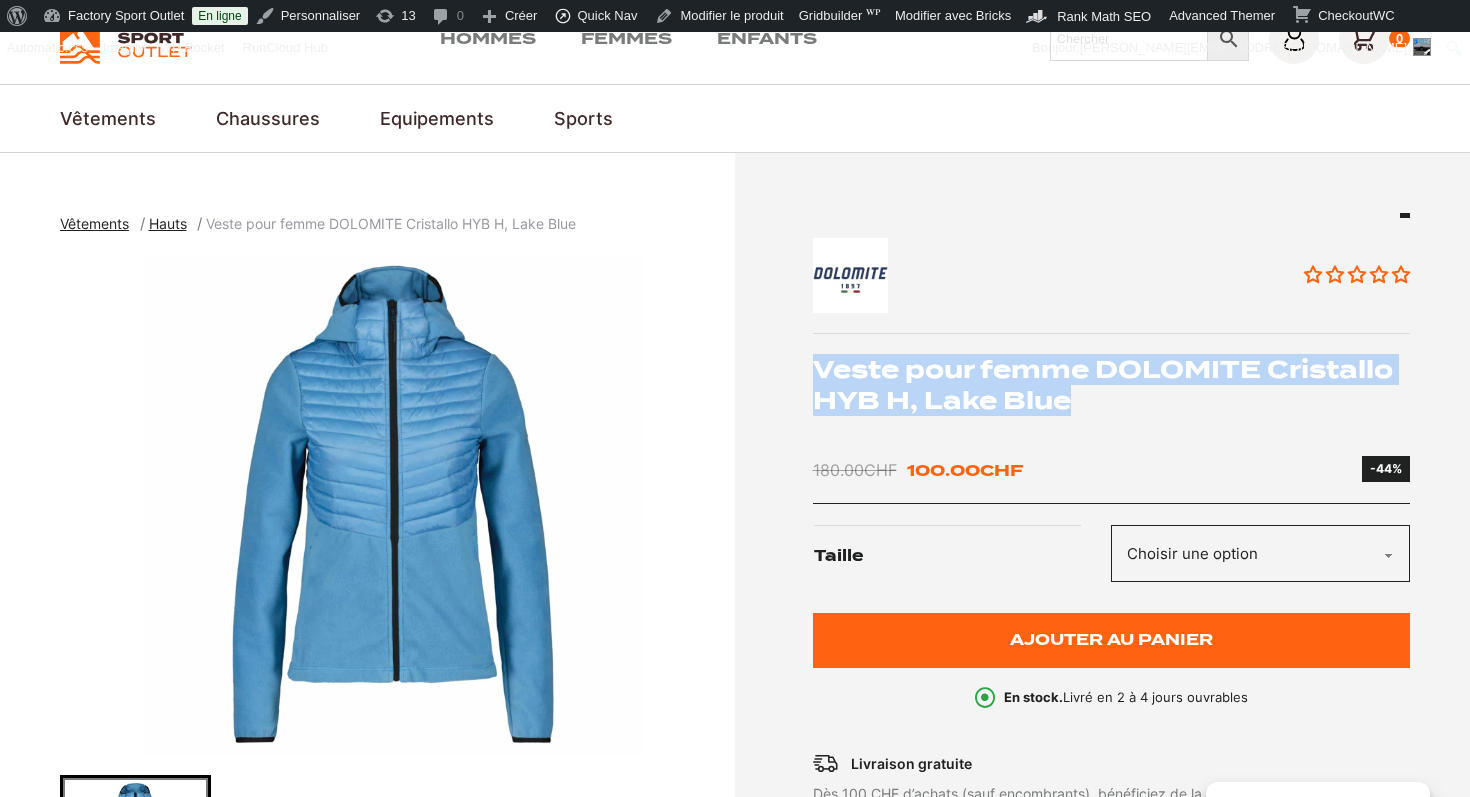 copy on "Veste pour femme DOLOMITE Cristallo HYB H, Lake Blue" 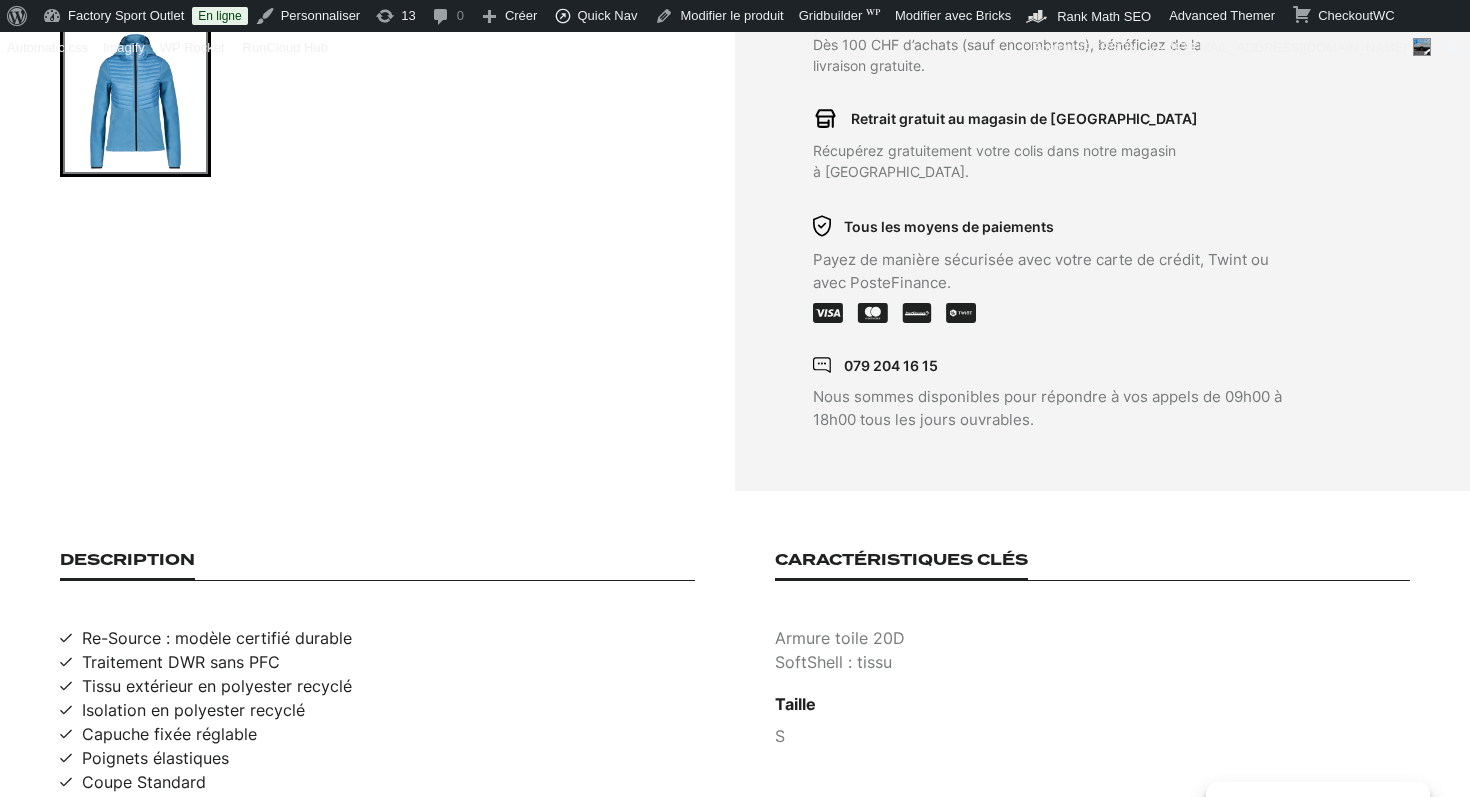 scroll, scrollTop: 1128, scrollLeft: 0, axis: vertical 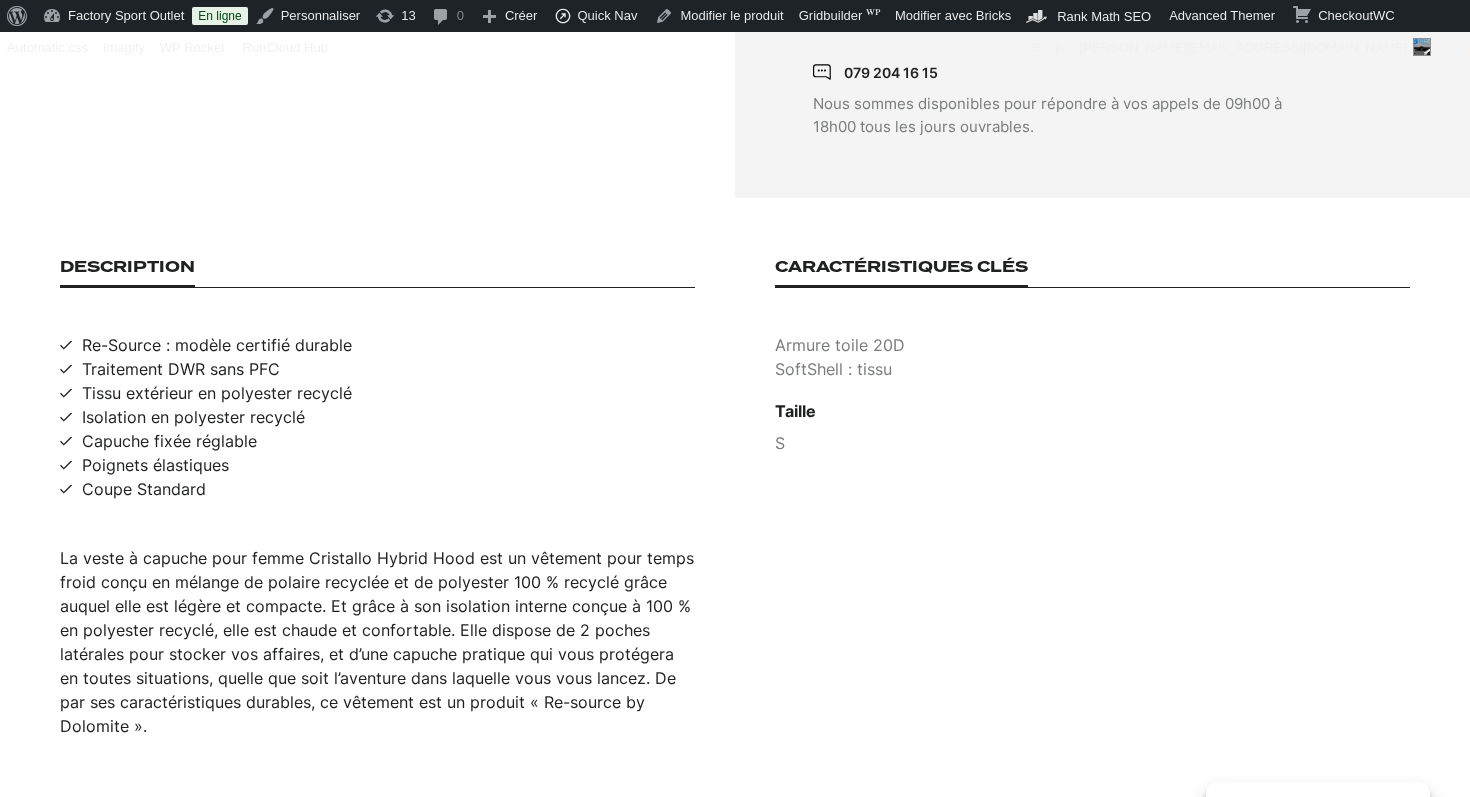 click on "La veste à capuche pour femme Cristallo Hybrid Hood est un vêtement pour temps froid conçu en mélange de polaire recyclée et de polyester 100 % recyclé grâce auquel elle est légère et compacte. Et grâce à son isolation interne conçue à 100 % en polyester recyclé, elle est chaude et confortable. Elle dispose de 2 poches latérales pour stocker vos affaires, et d’une capuche pratique qui vous protégera en toutes situations, quelle que soit l’aventure dans laquelle vous vous lancez. De par ses caractéristiques durables, ce vêtement est un produit « Re-source by Dolomite »." at bounding box center (377, 642) 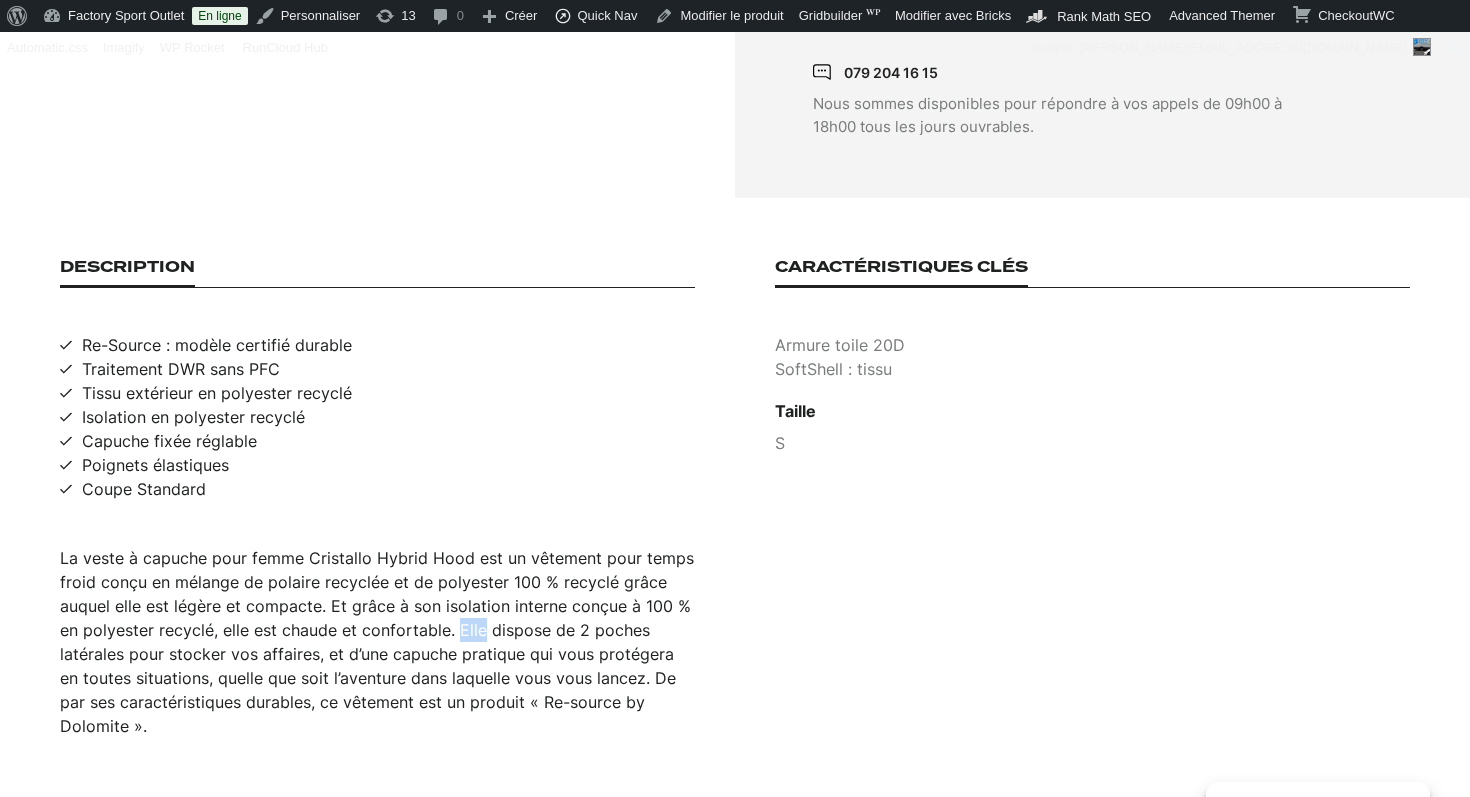 click on "La veste à capuche pour femme Cristallo Hybrid Hood est un vêtement pour temps froid conçu en mélange de polaire recyclée et de polyester 100 % recyclé grâce auquel elle est légère et compacte. Et grâce à son isolation interne conçue à 100 % en polyester recyclé, elle est chaude et confortable. Elle dispose de 2 poches latérales pour stocker vos affaires, et d’une capuche pratique qui vous protégera en toutes situations, quelle que soit l’aventure dans laquelle vous vous lancez. De par ses caractéristiques durables, ce vêtement est un produit « Re-source by Dolomite »." at bounding box center [377, 642] 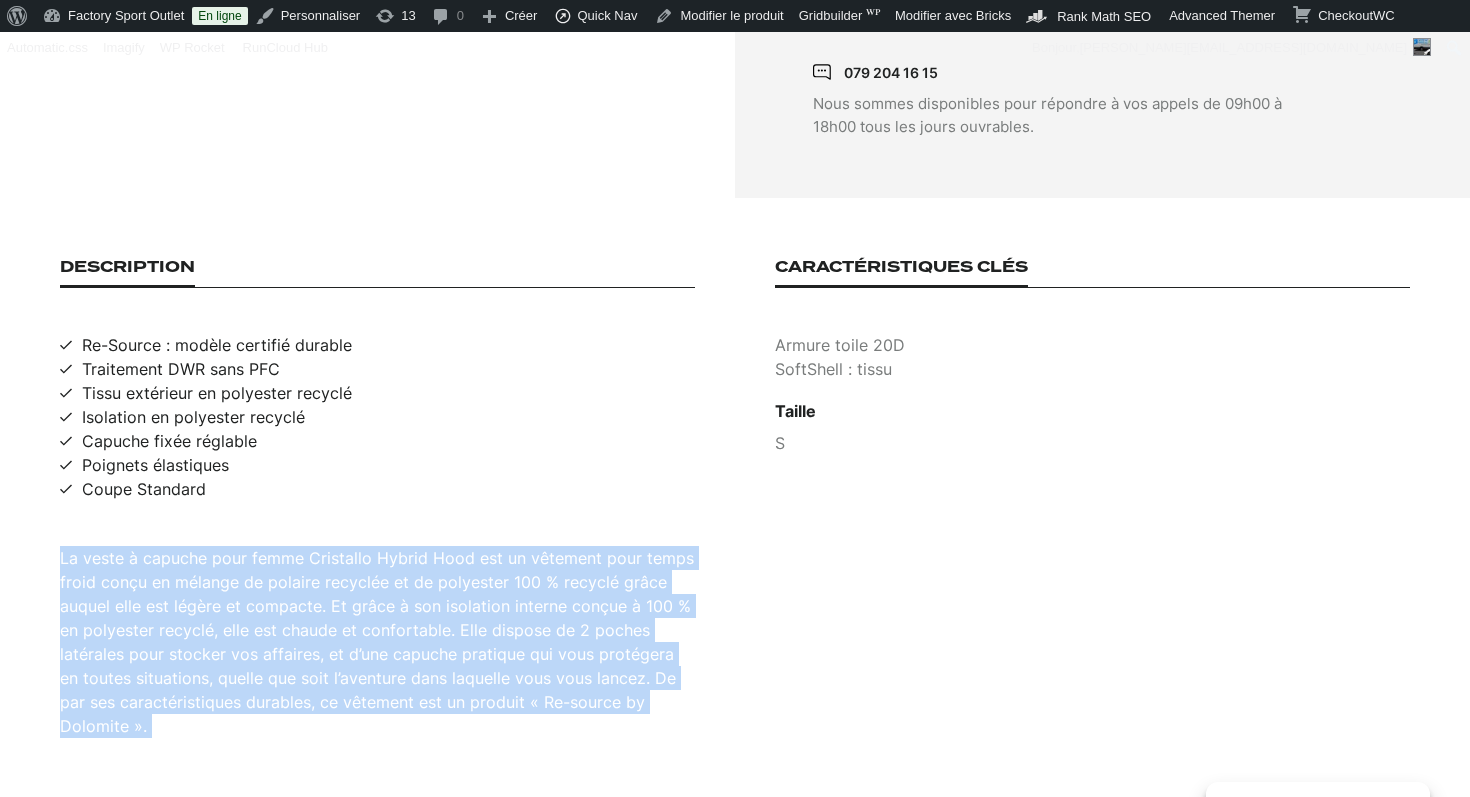 click on "La veste à capuche pour femme Cristallo Hybrid Hood est un vêtement pour temps froid conçu en mélange de polaire recyclée et de polyester 100 % recyclé grâce auquel elle est légère et compacte. Et grâce à son isolation interne conçue à 100 % en polyester recyclé, elle est chaude et confortable. Elle dispose de 2 poches latérales pour stocker vos affaires, et d’une capuche pratique qui vous protégera en toutes situations, quelle que soit l’aventure dans laquelle vous vous lancez. De par ses caractéristiques durables, ce vêtement est un produit « Re-source by Dolomite »." at bounding box center (377, 642) 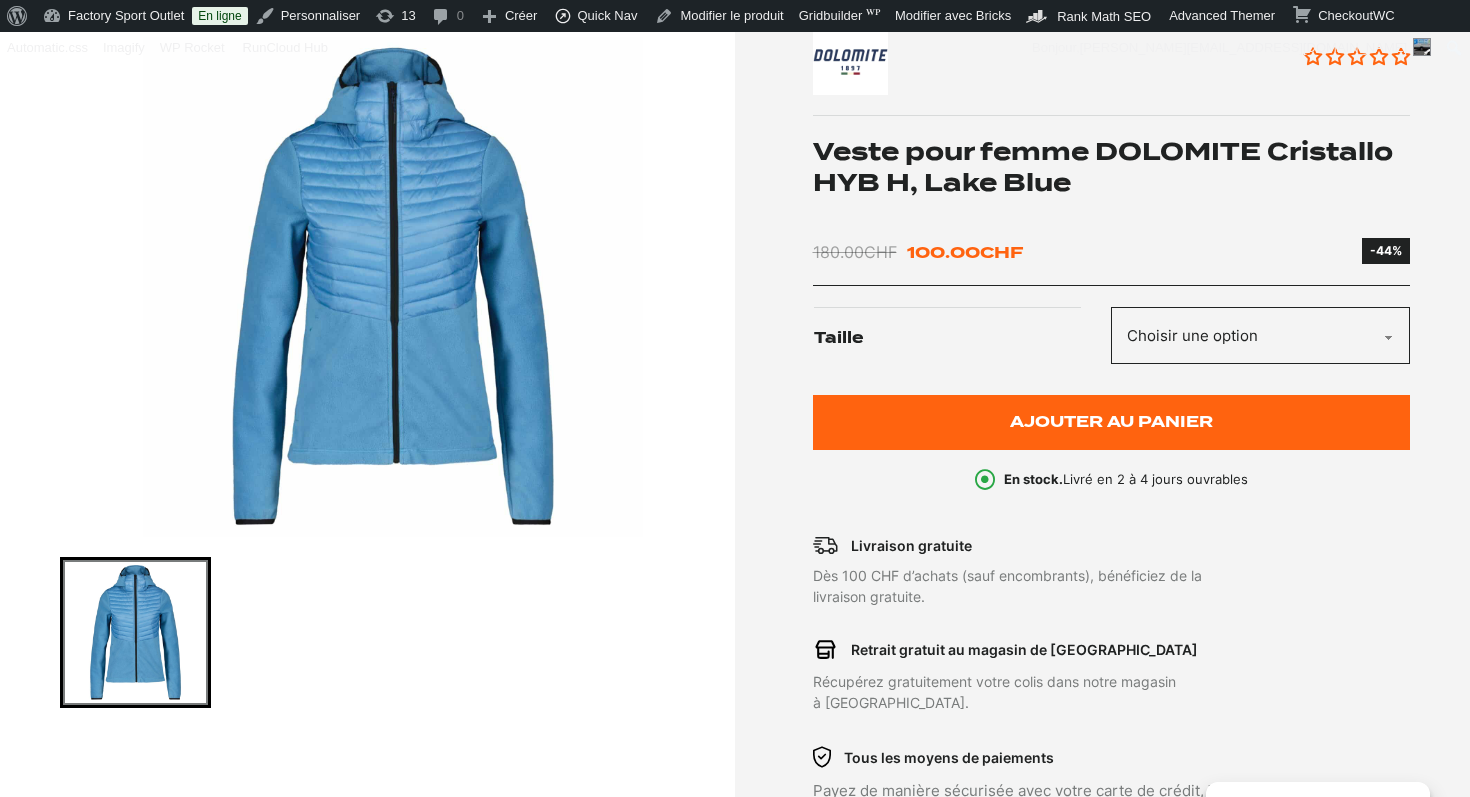 scroll, scrollTop: 96, scrollLeft: 0, axis: vertical 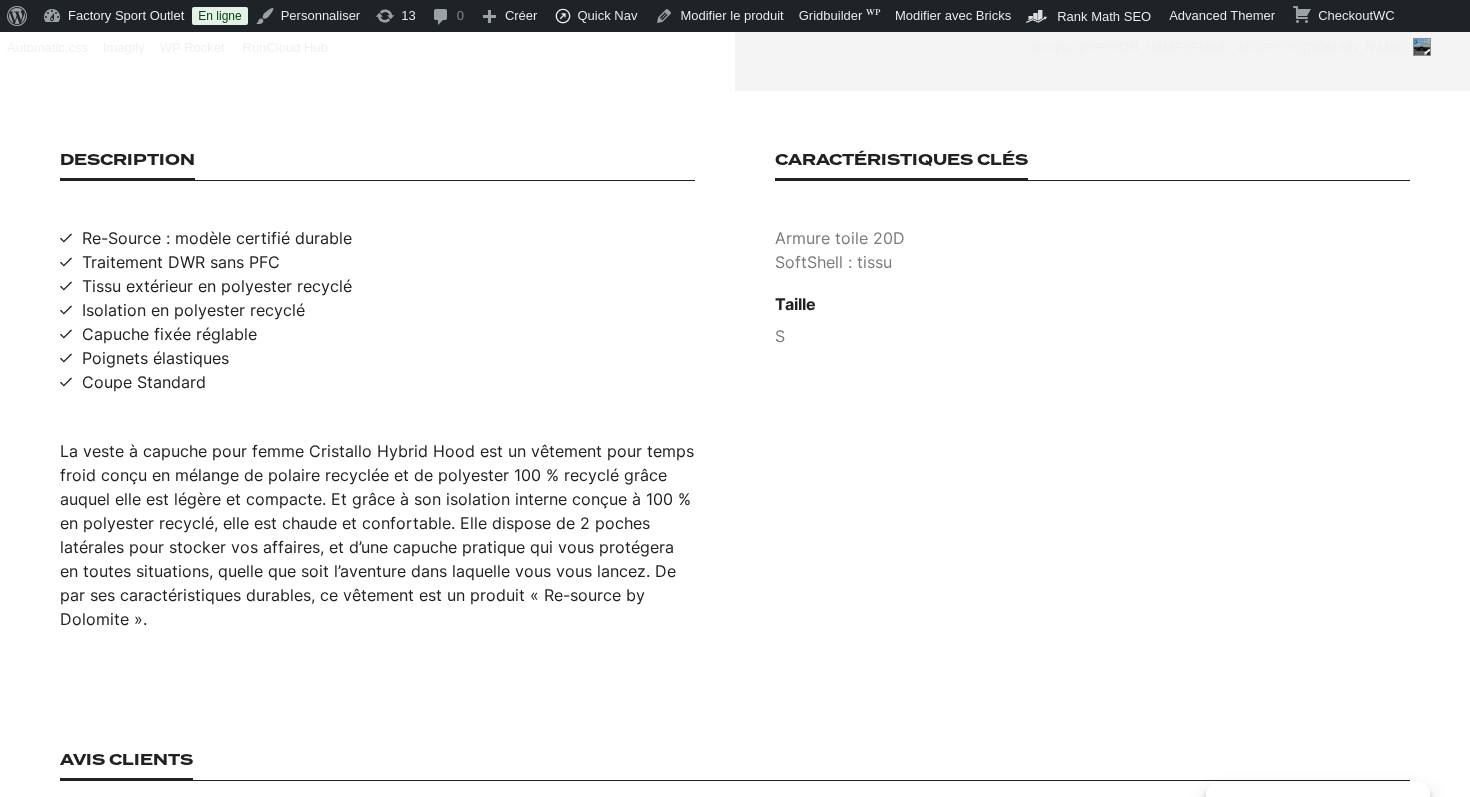 click on "Re-Source : modèle certifié durable" at bounding box center (217, 238) 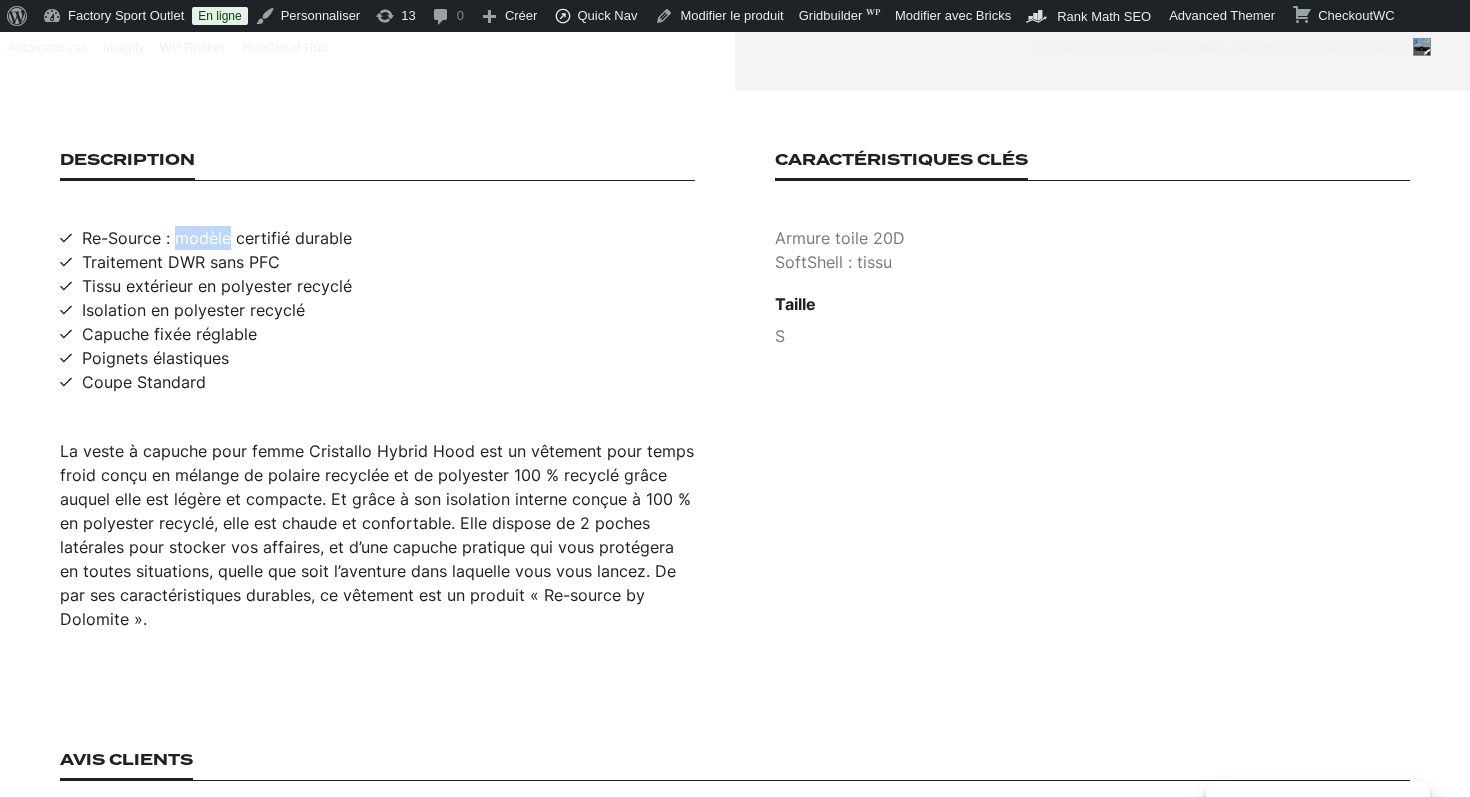 click on "Re-Source : modèle certifié durable" at bounding box center (217, 238) 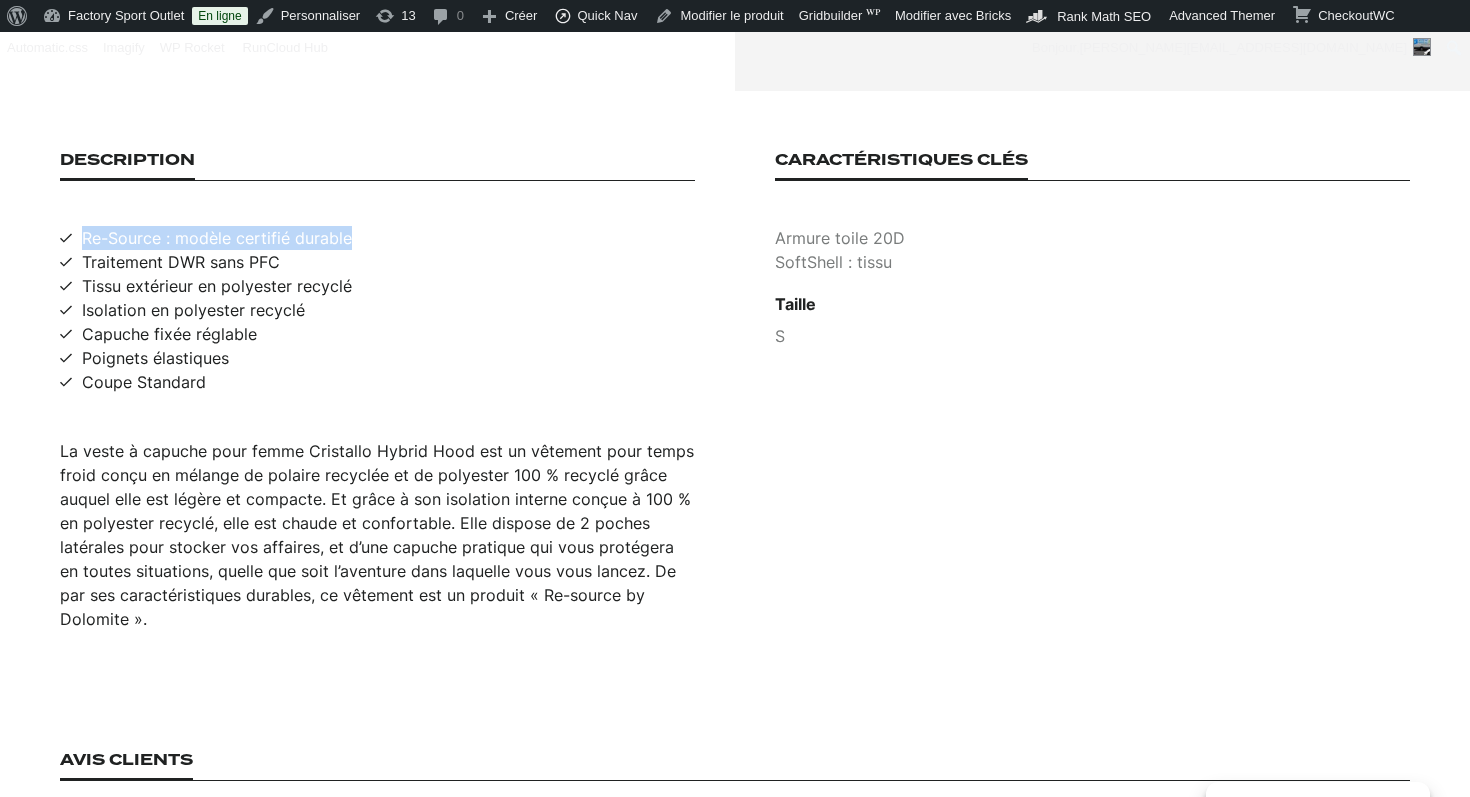 click on "Re-Source : modèle certifié durable" at bounding box center [217, 238] 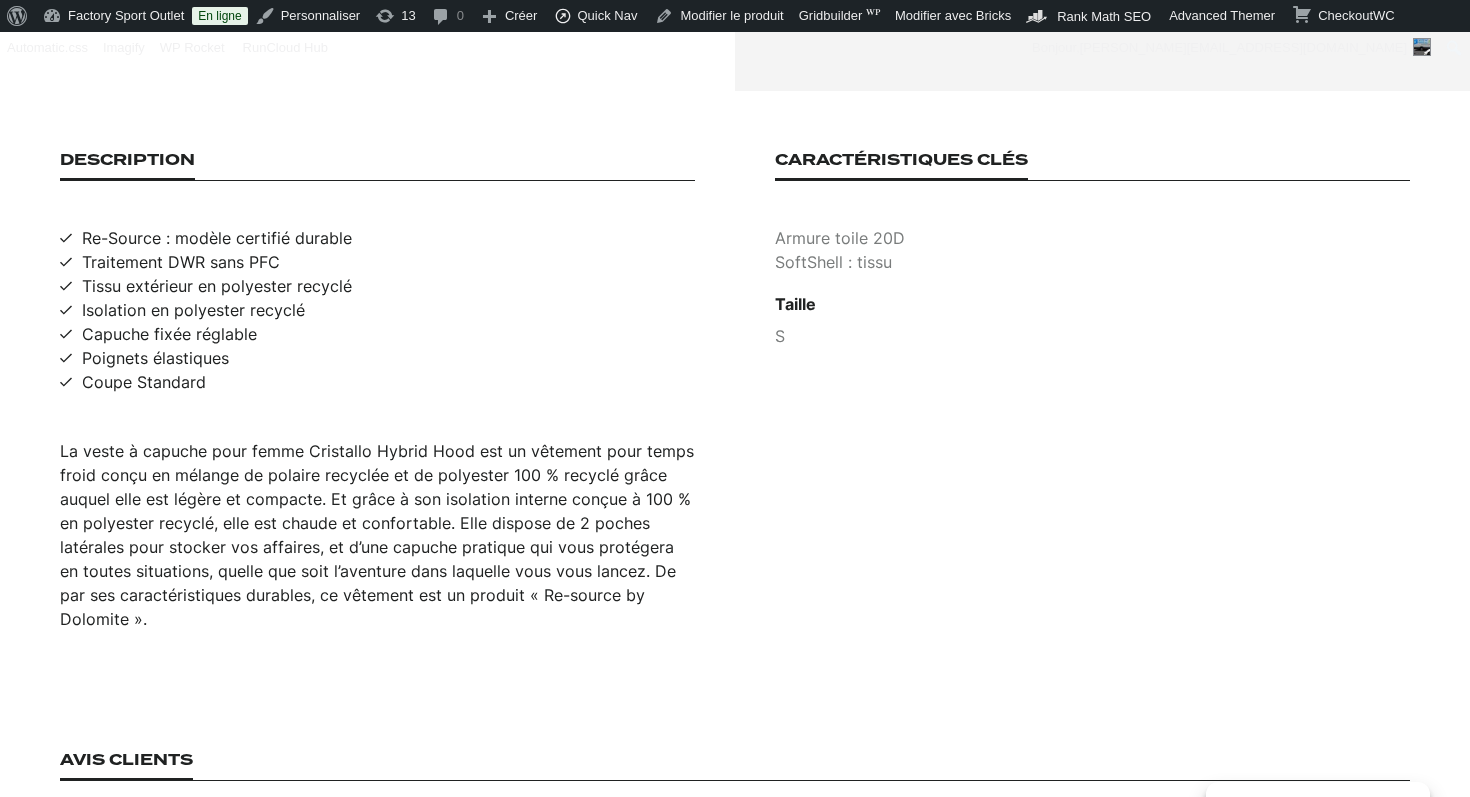 click on "Traitement DWR sans PFC" at bounding box center [181, 262] 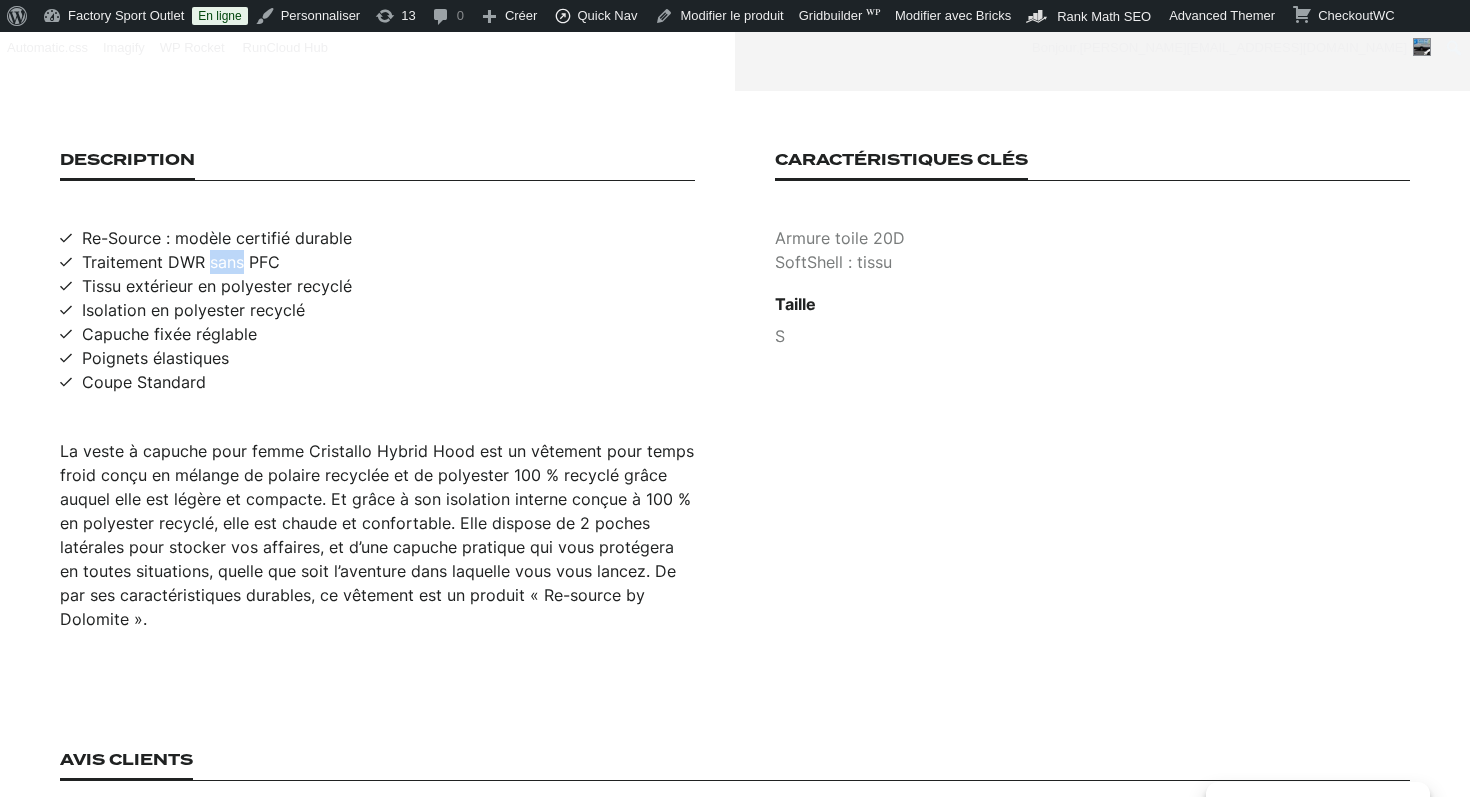 click on "Traitement DWR sans PFC" at bounding box center (181, 262) 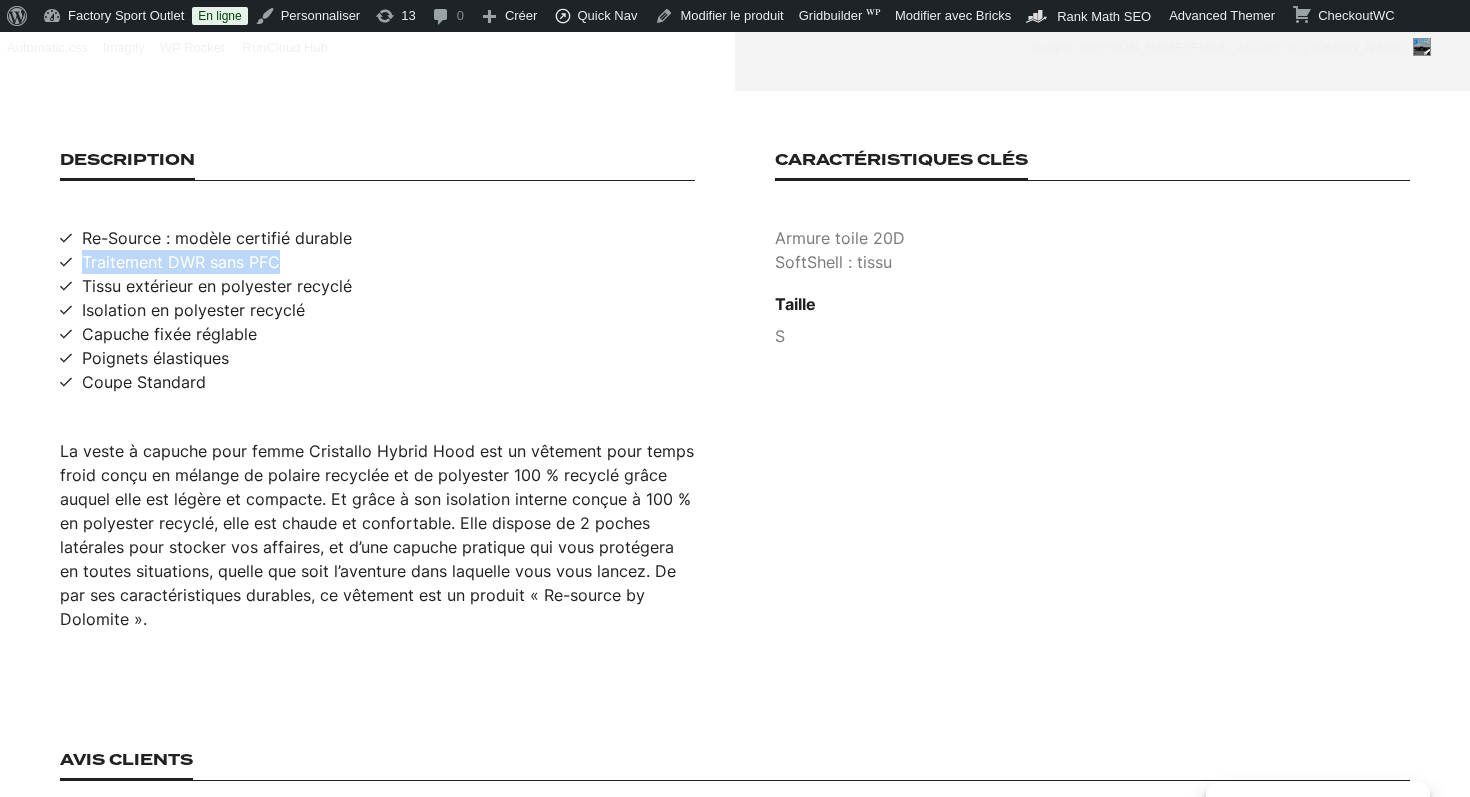 click on "Traitement DWR sans PFC" at bounding box center (181, 262) 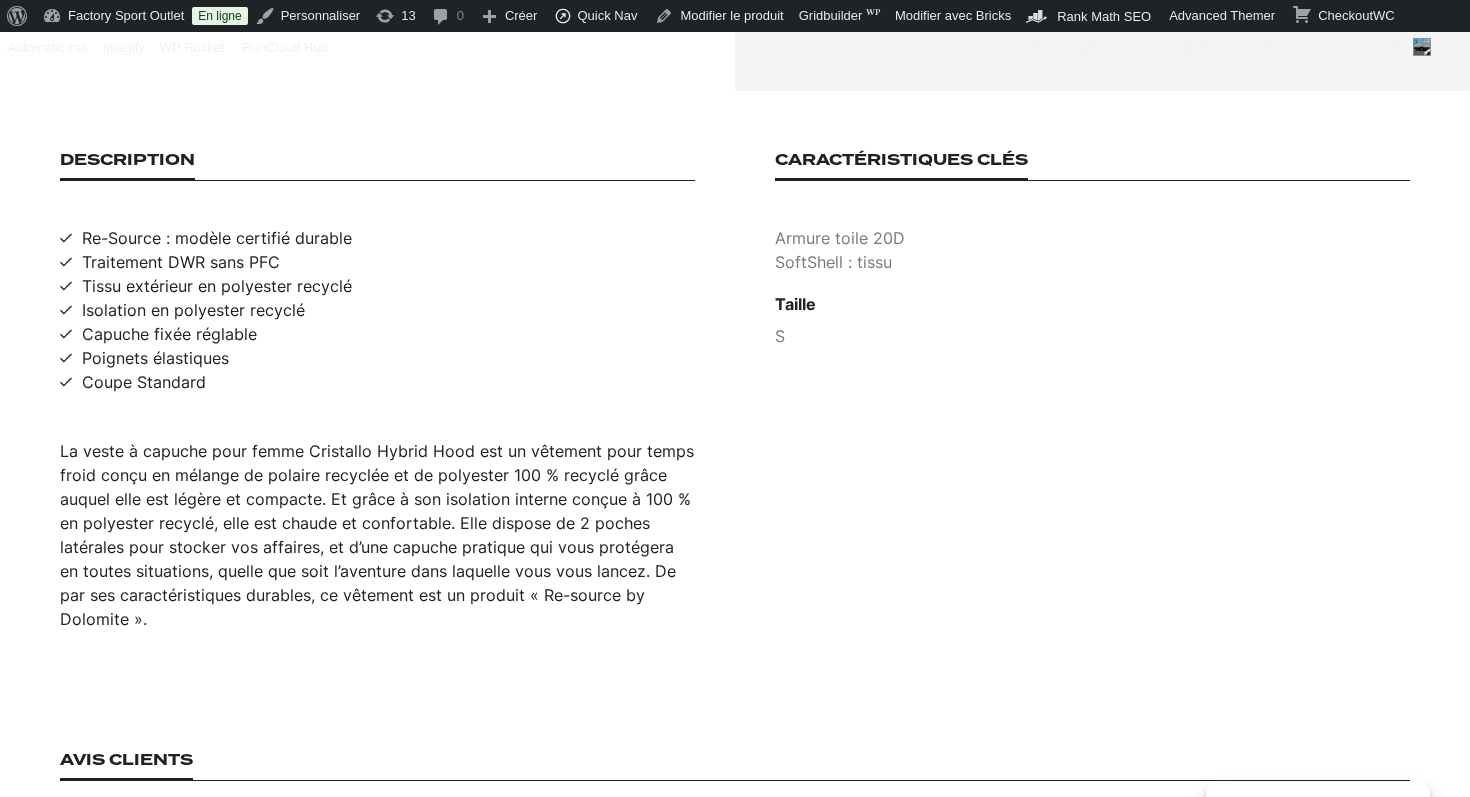 click on "Tissu extérieur en polyester recyclé" at bounding box center (217, 286) 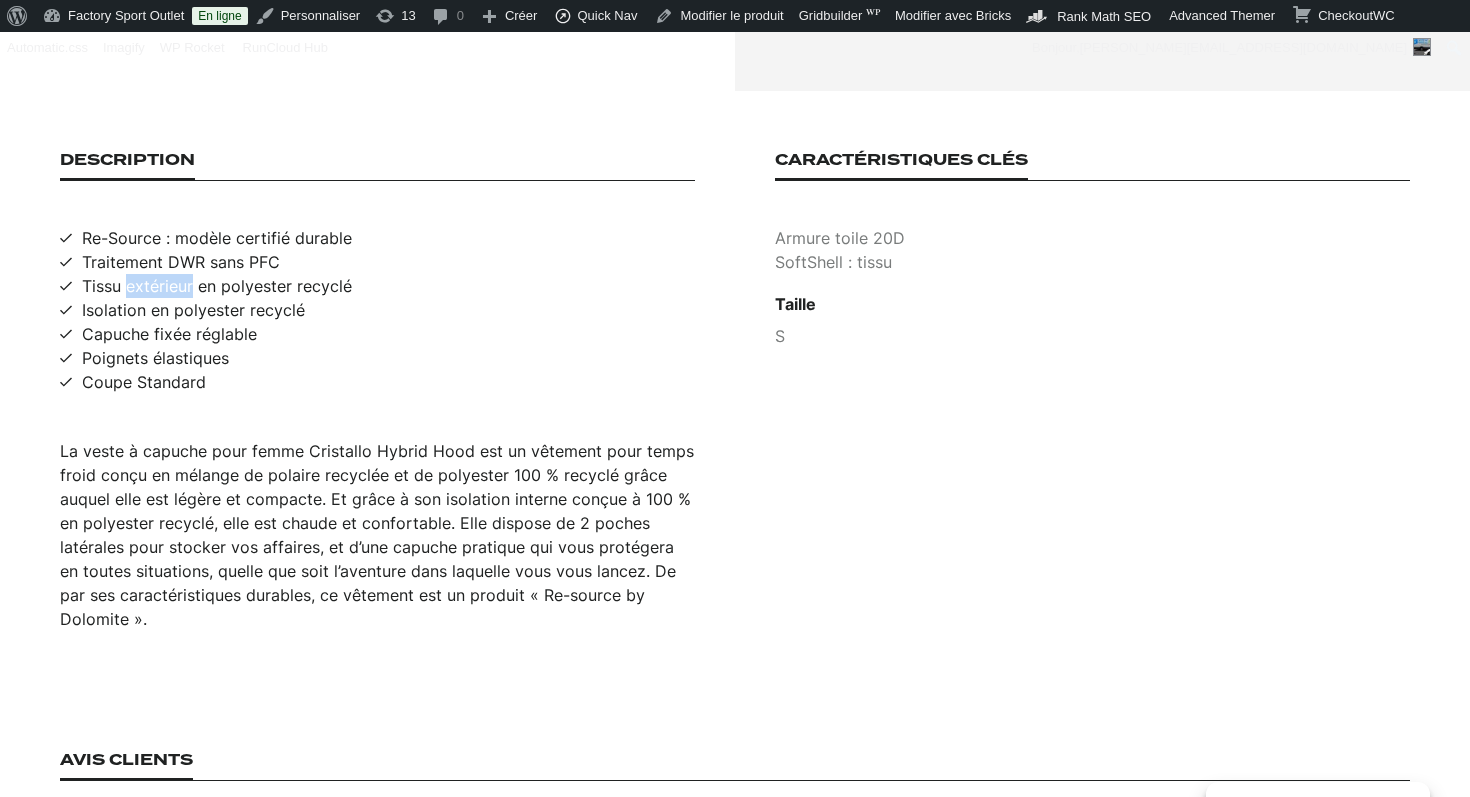 click on "Tissu extérieur en polyester recyclé" at bounding box center [217, 286] 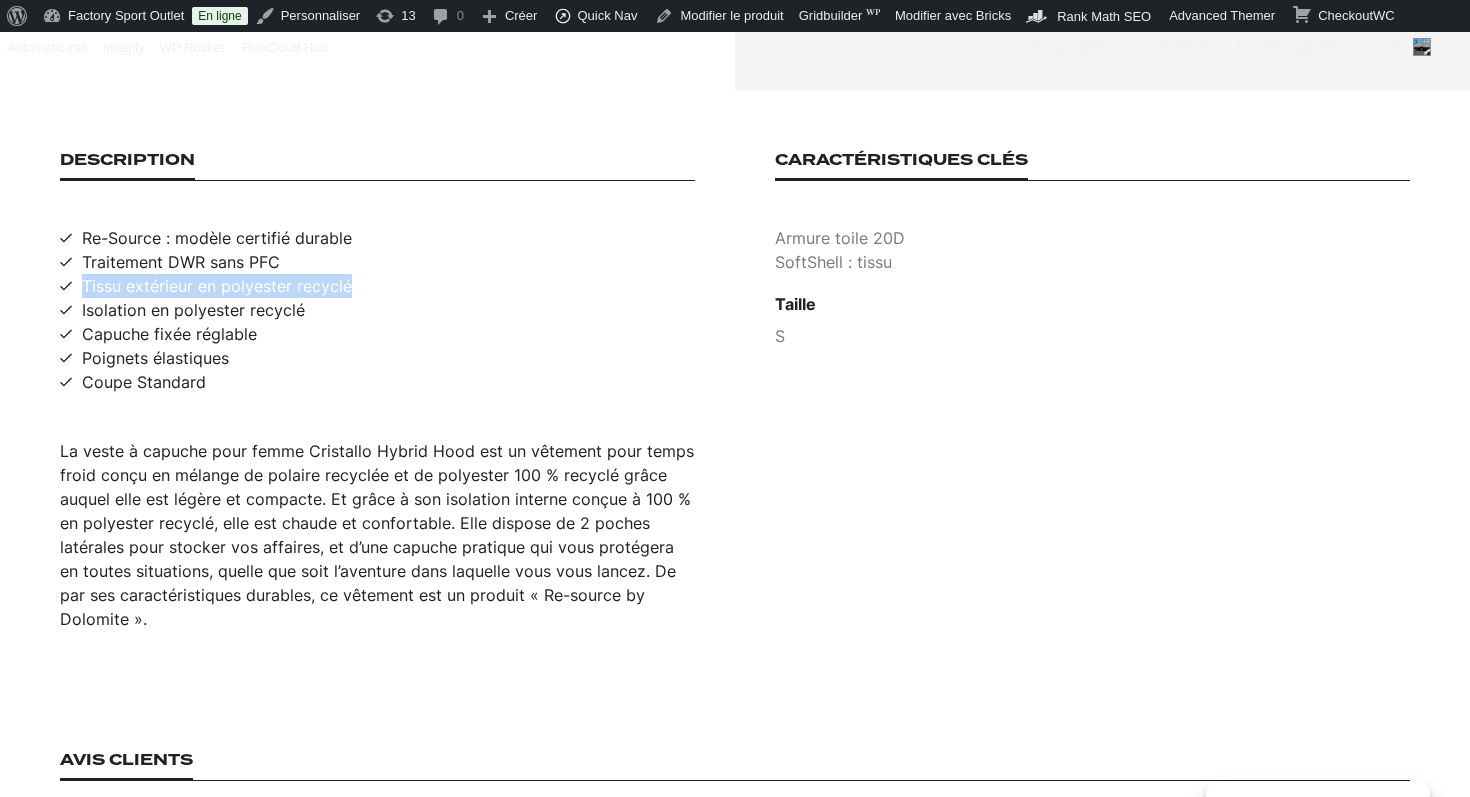 click on "Tissu extérieur en polyester recyclé" at bounding box center (217, 286) 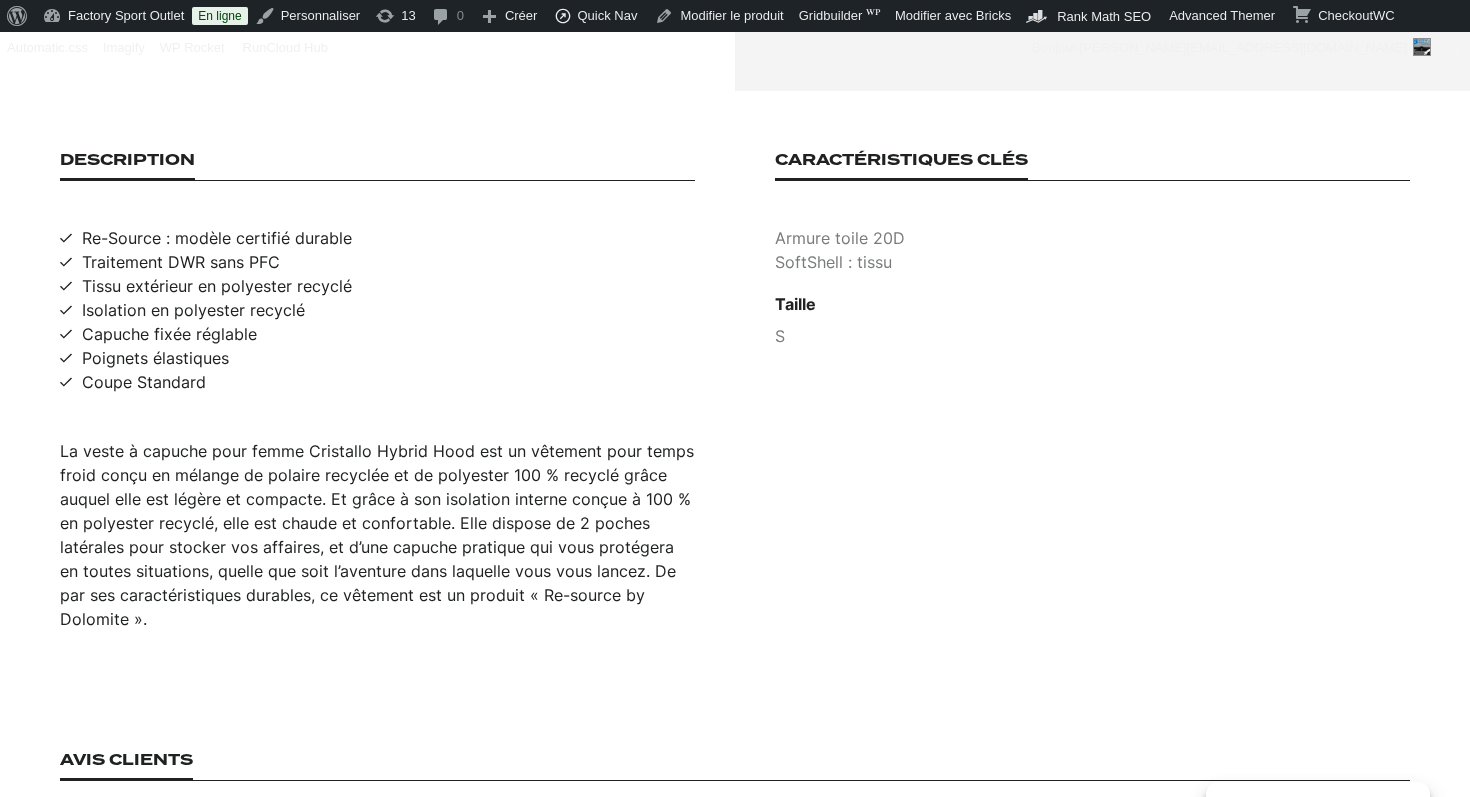 click on "Isolation en polyester recyclé" at bounding box center (193, 310) 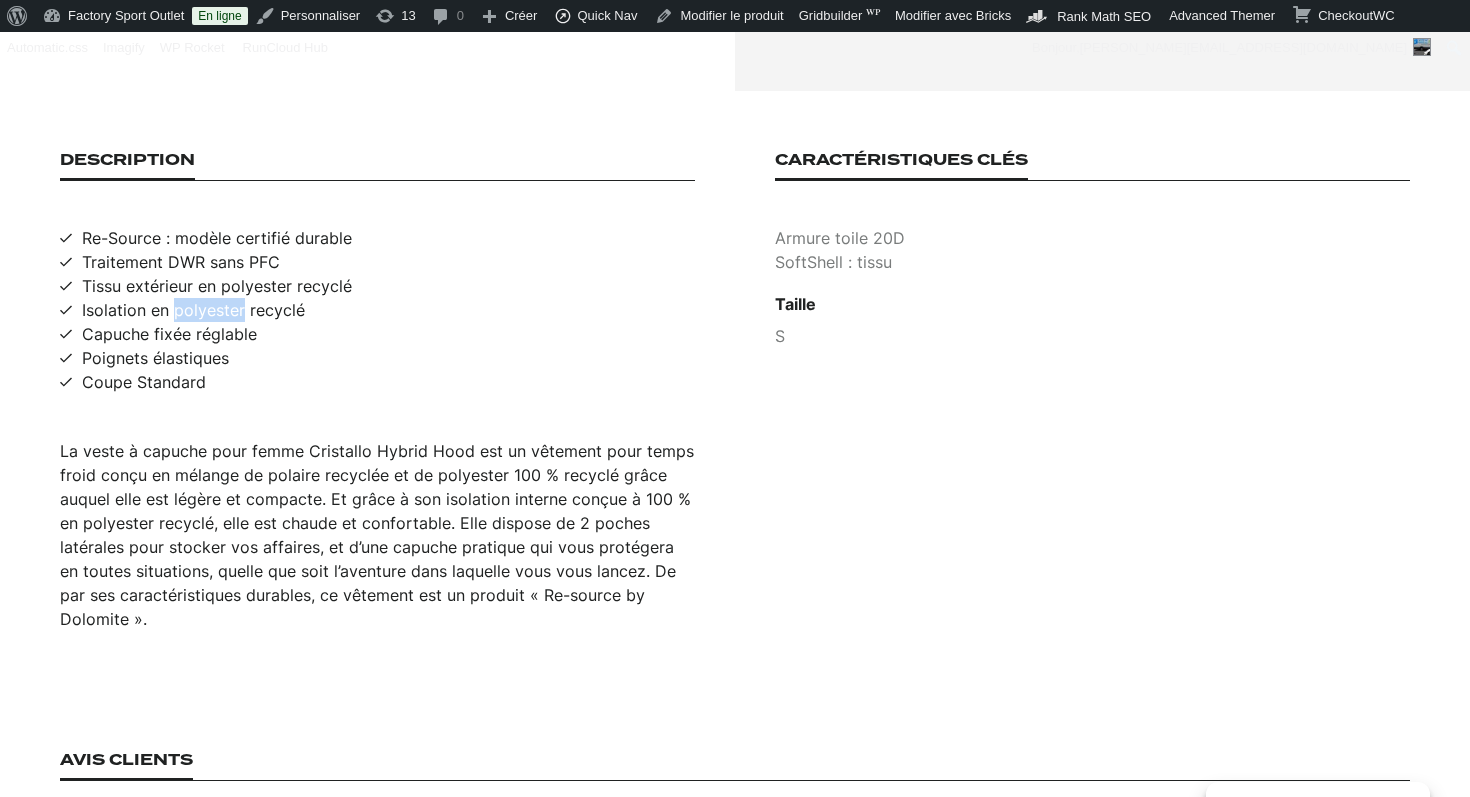 click on "Isolation en polyester recyclé" at bounding box center [193, 310] 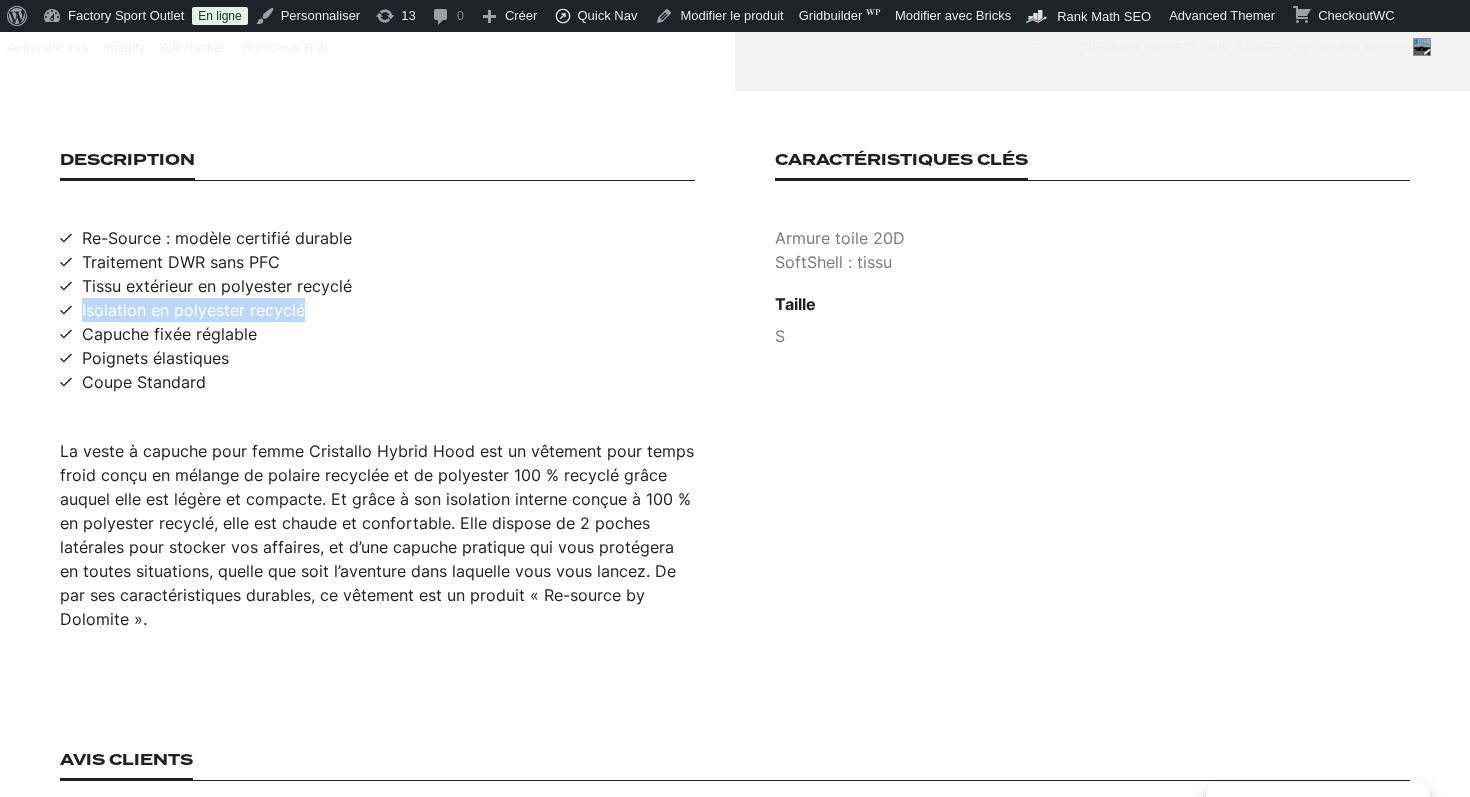 click on "Isolation en polyester recyclé" at bounding box center (193, 310) 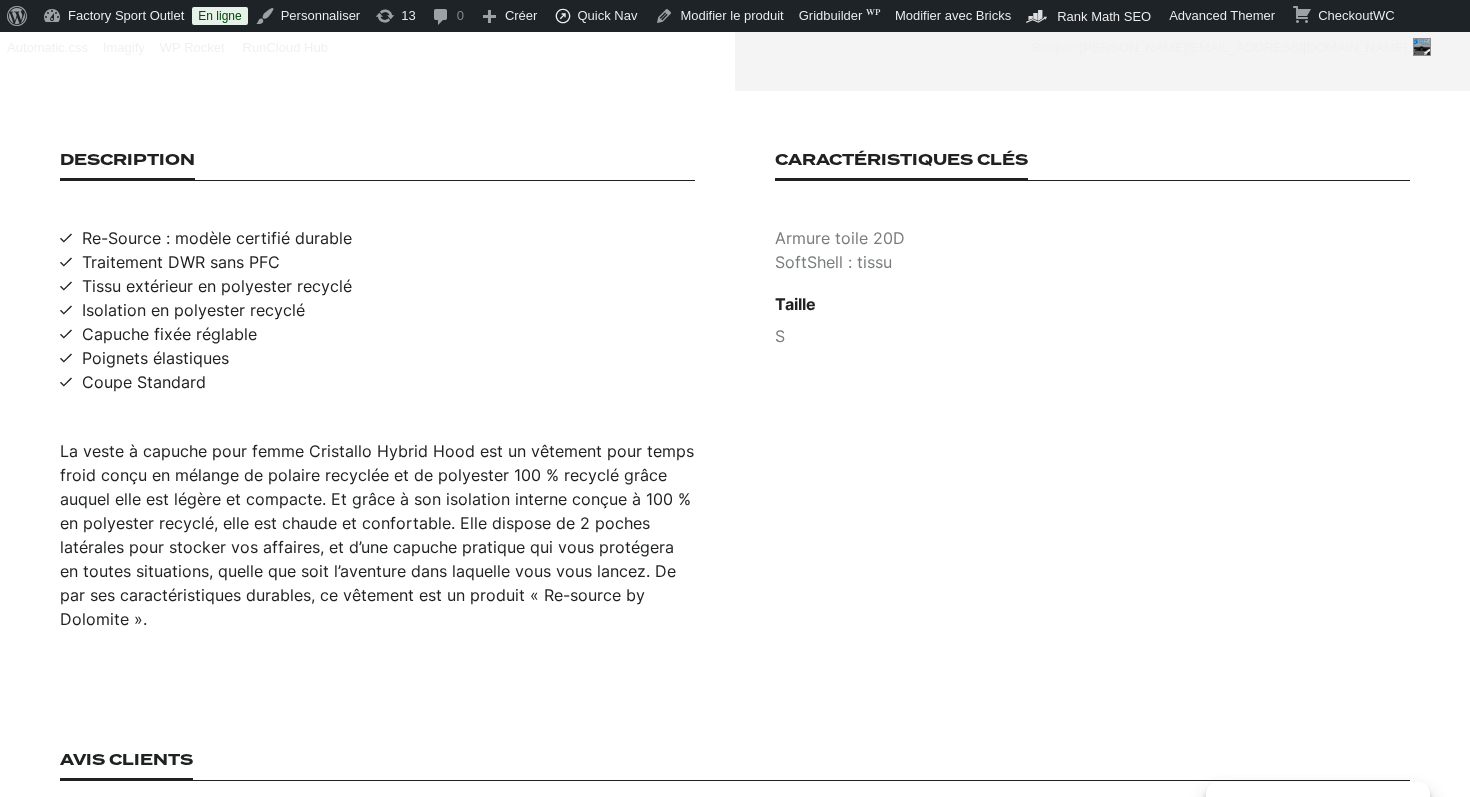 click on "Capuche fixée réglable" at bounding box center [169, 334] 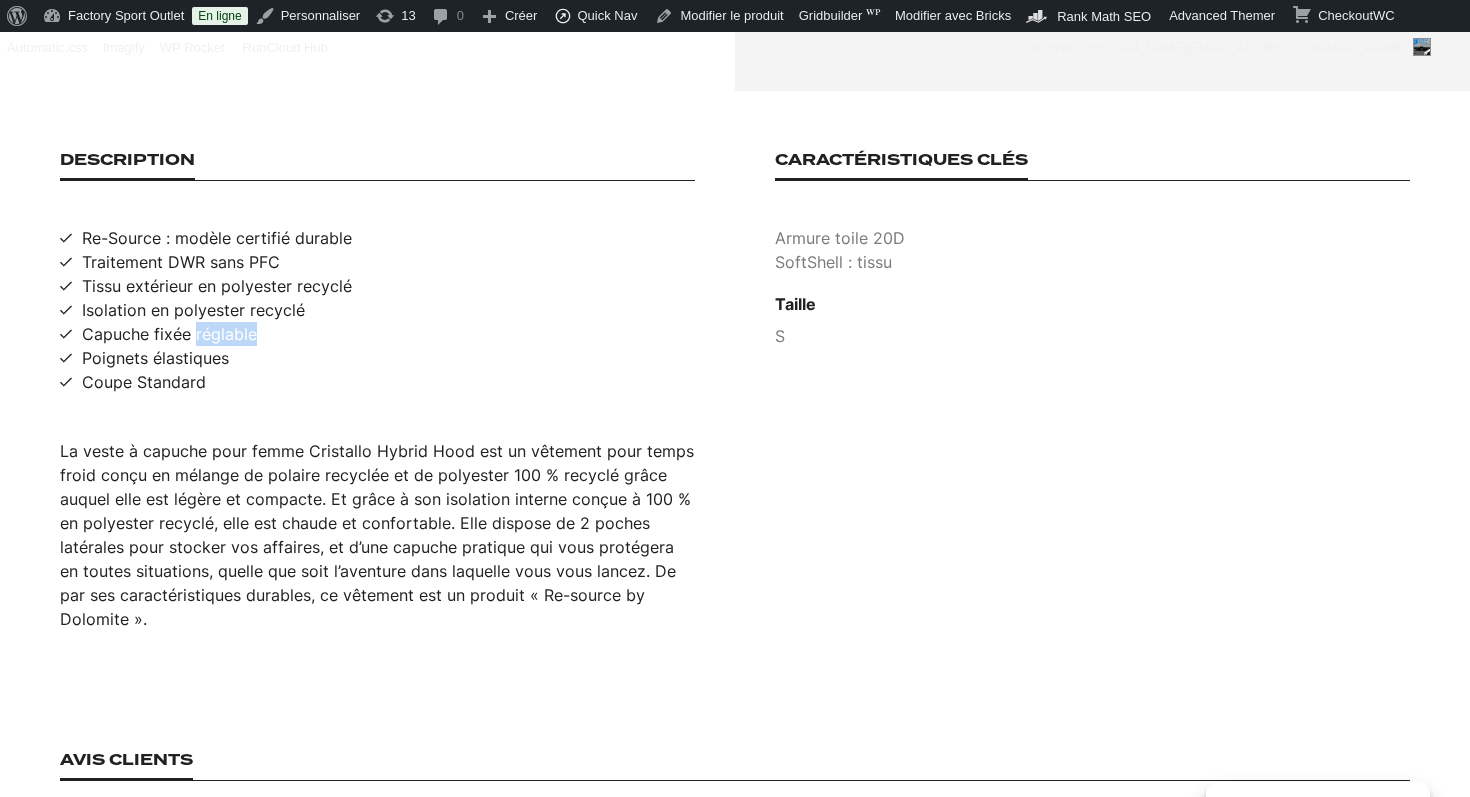 click on "Capuche fixée réglable" at bounding box center (169, 334) 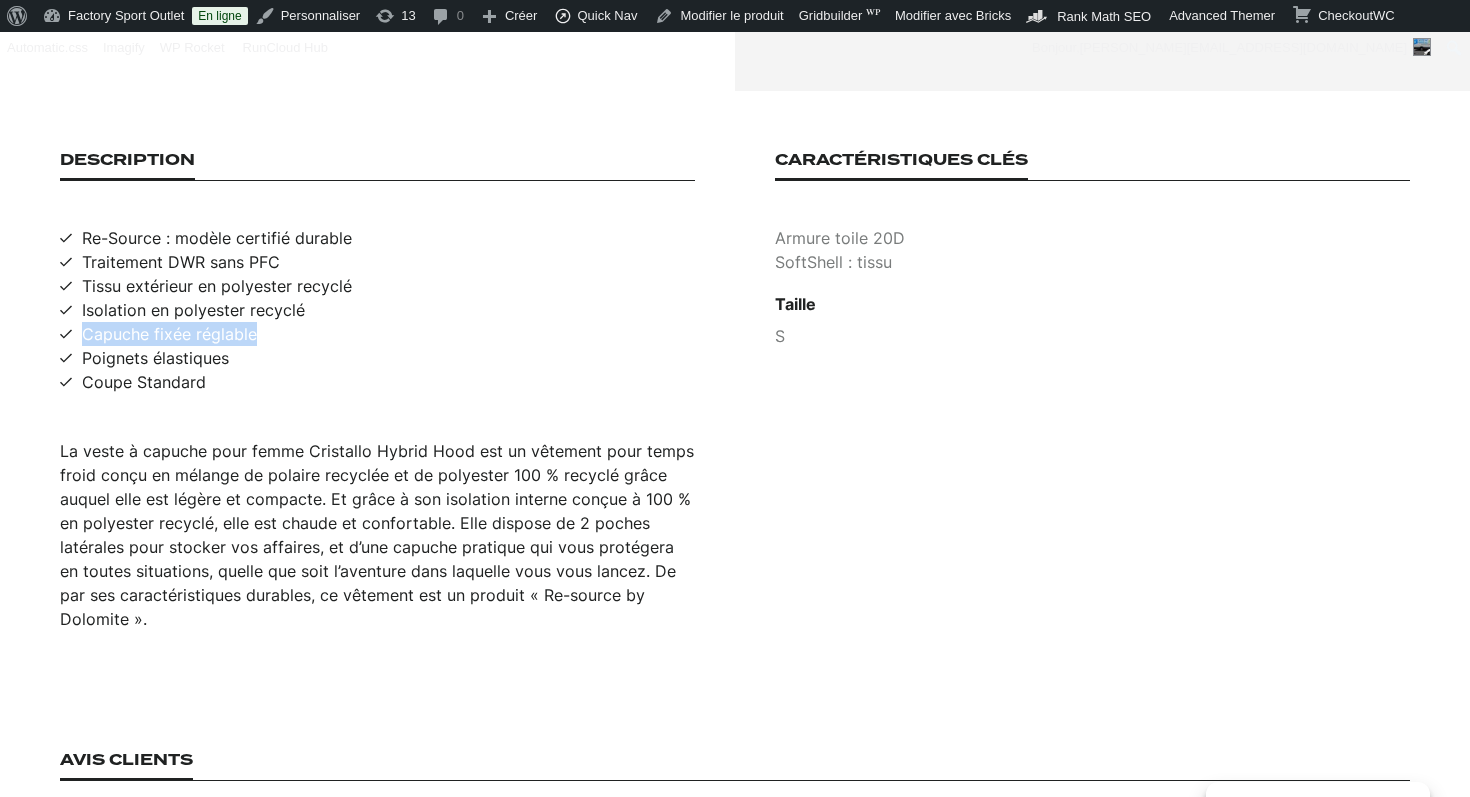 click on "Capuche fixée réglable" at bounding box center [169, 334] 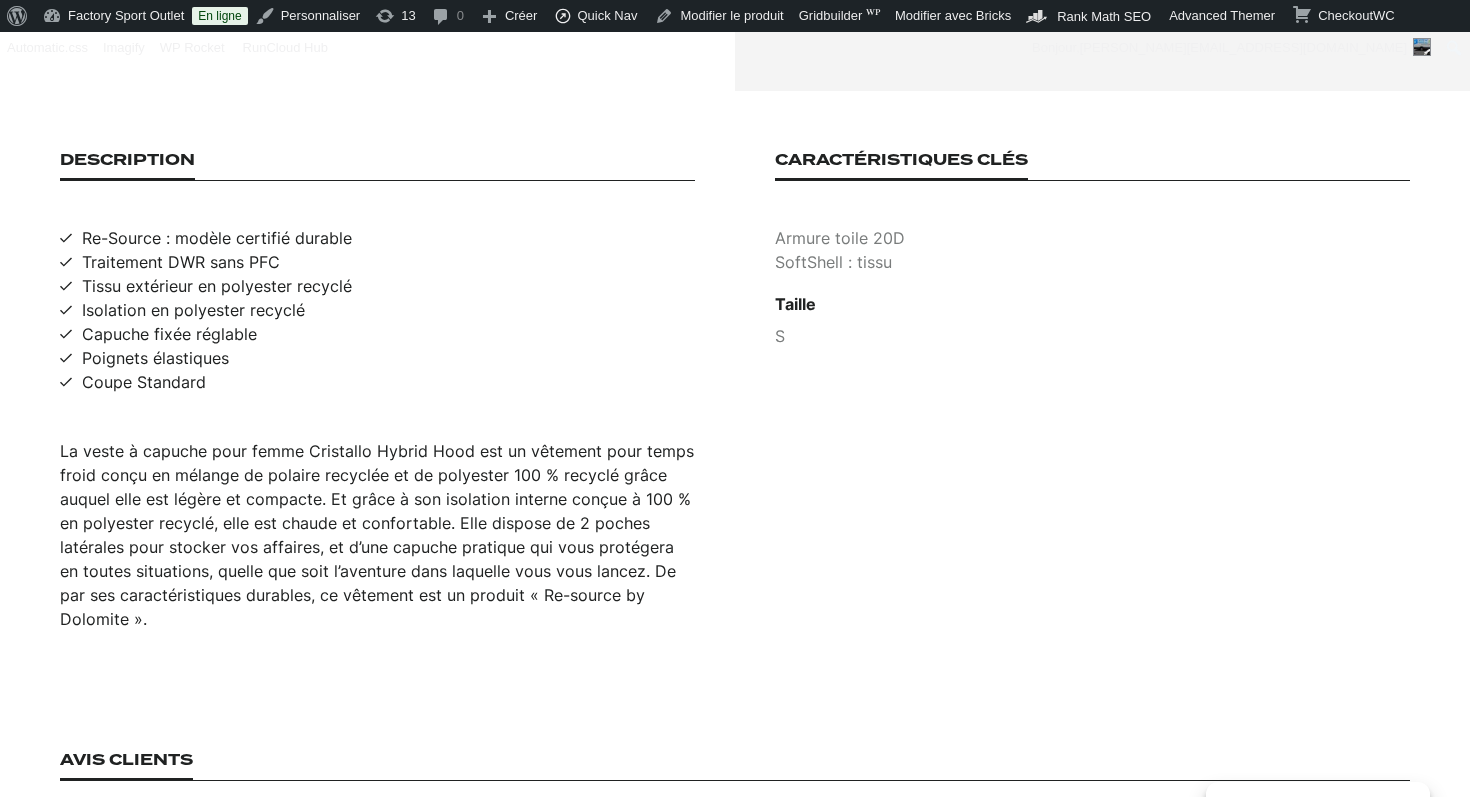 click on "Poignets élastiques" at bounding box center [155, 358] 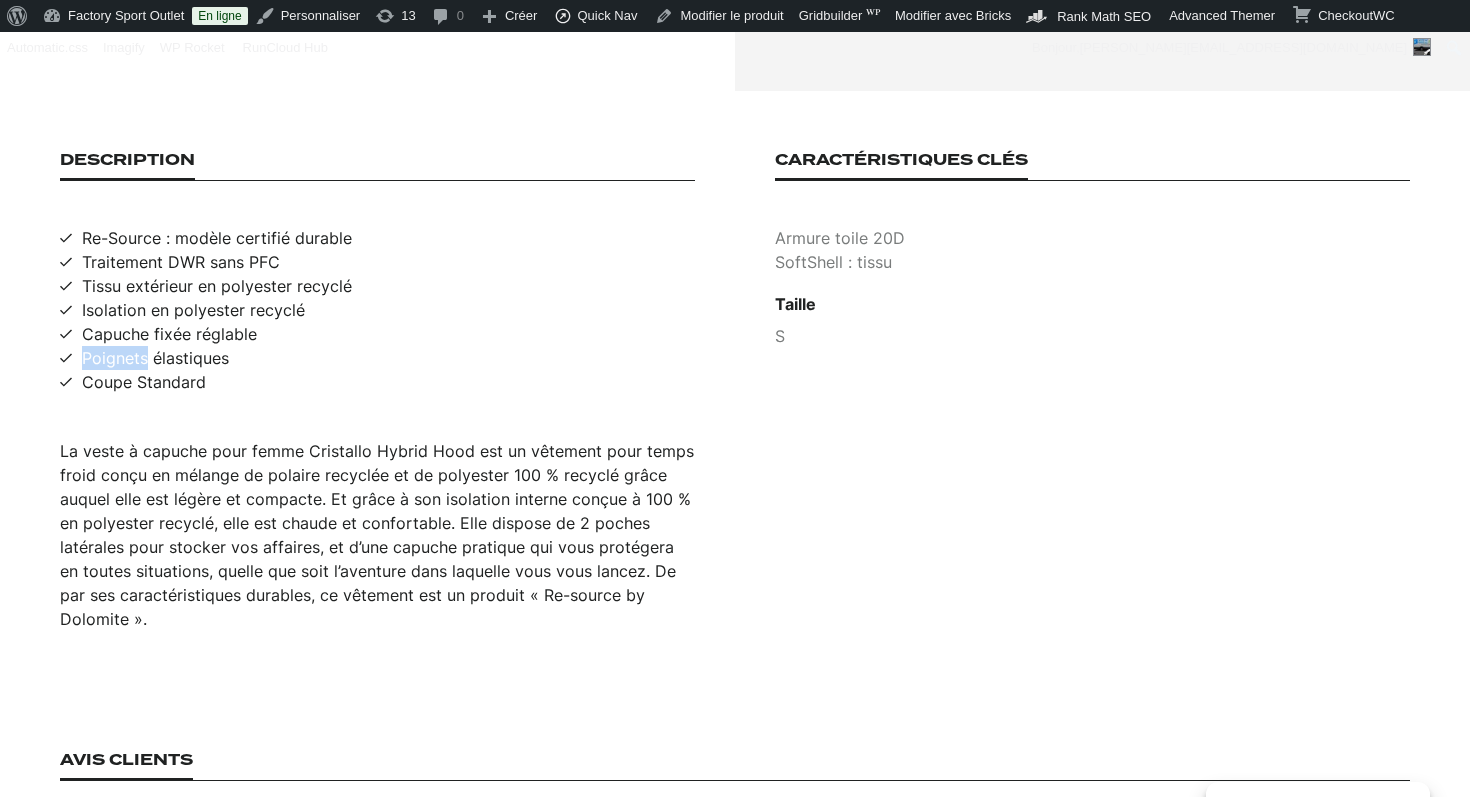 click on "Poignets élastiques" at bounding box center (155, 358) 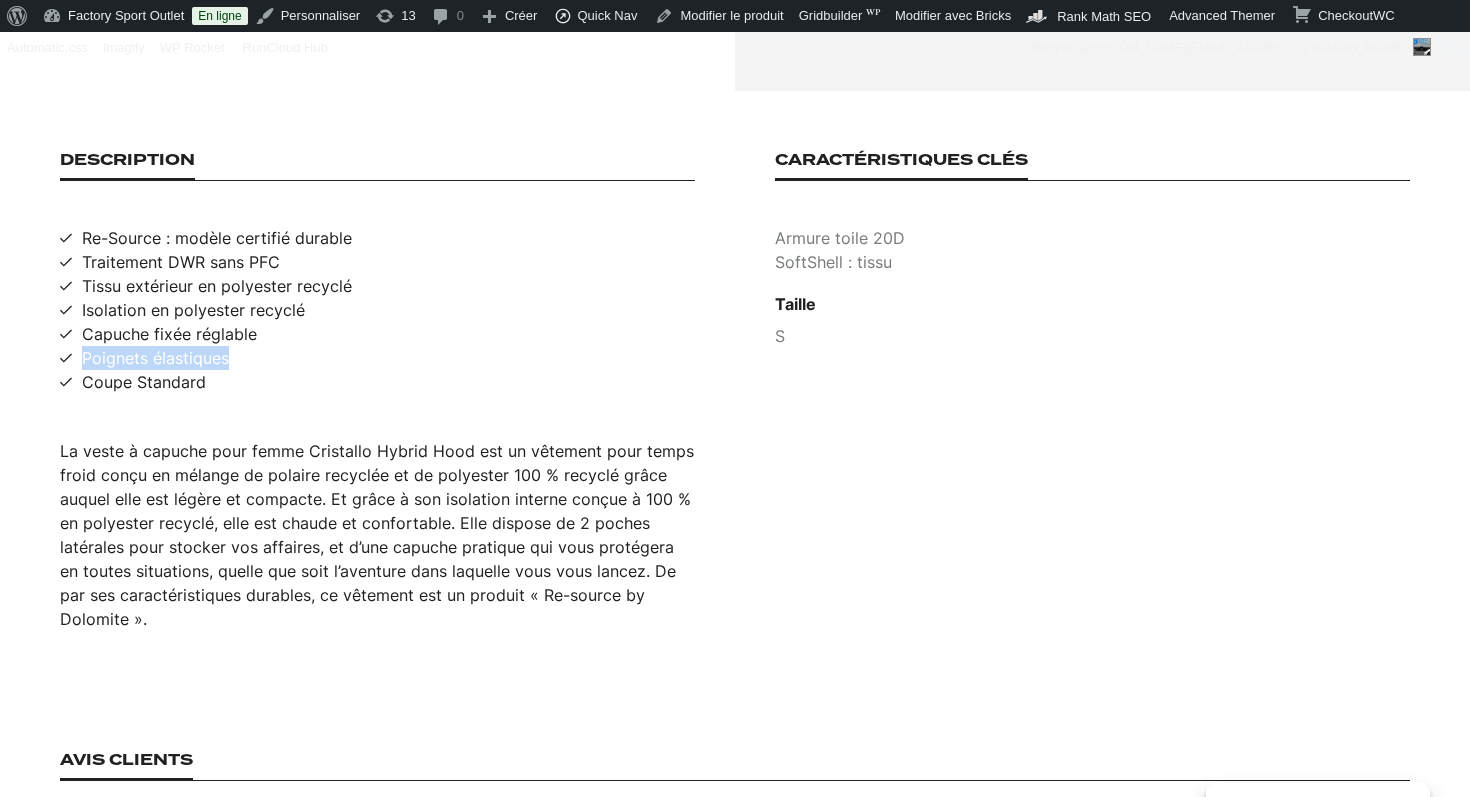click on "Poignets élastiques" at bounding box center (155, 358) 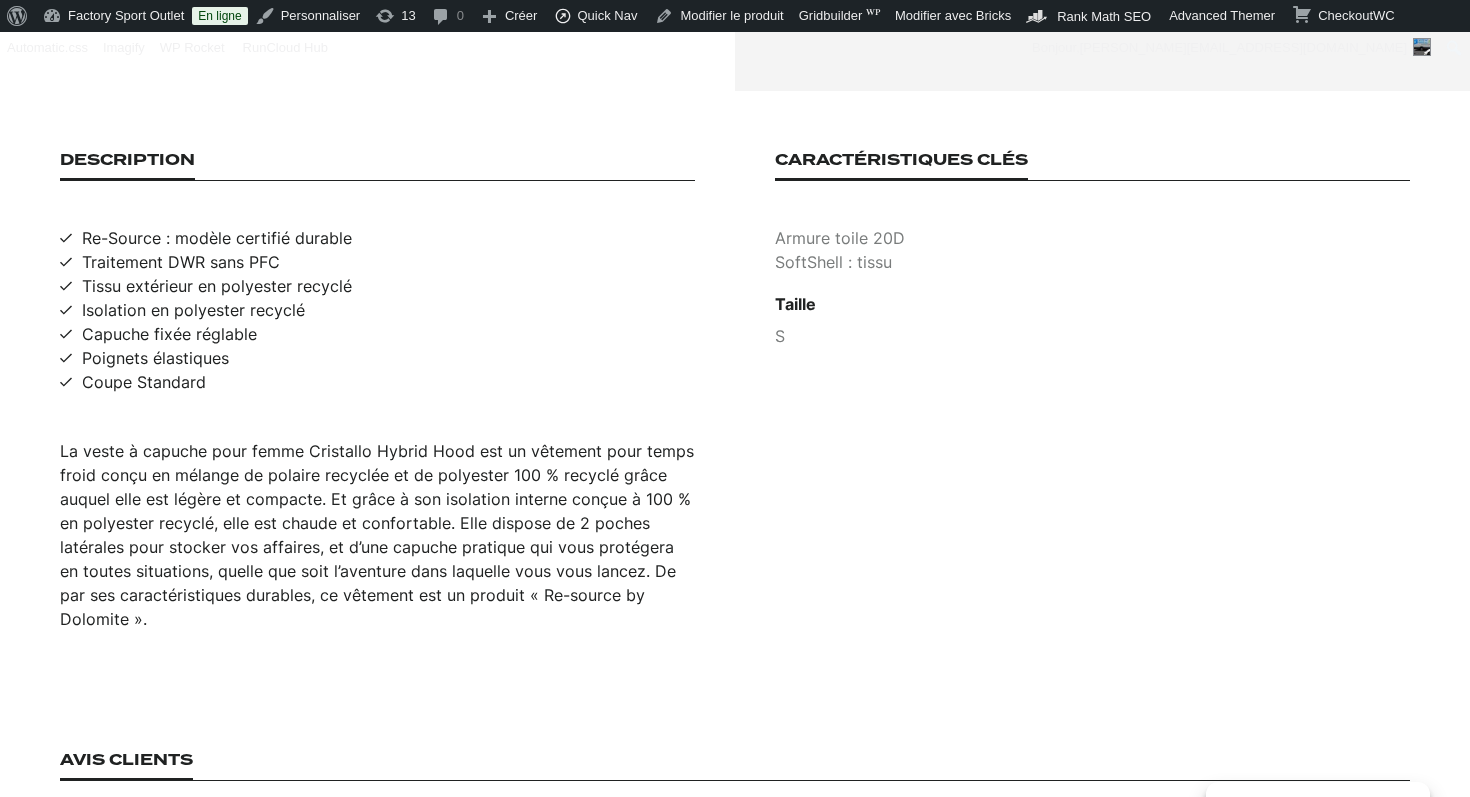 click on "Armure toile 20D" at bounding box center [1092, 238] 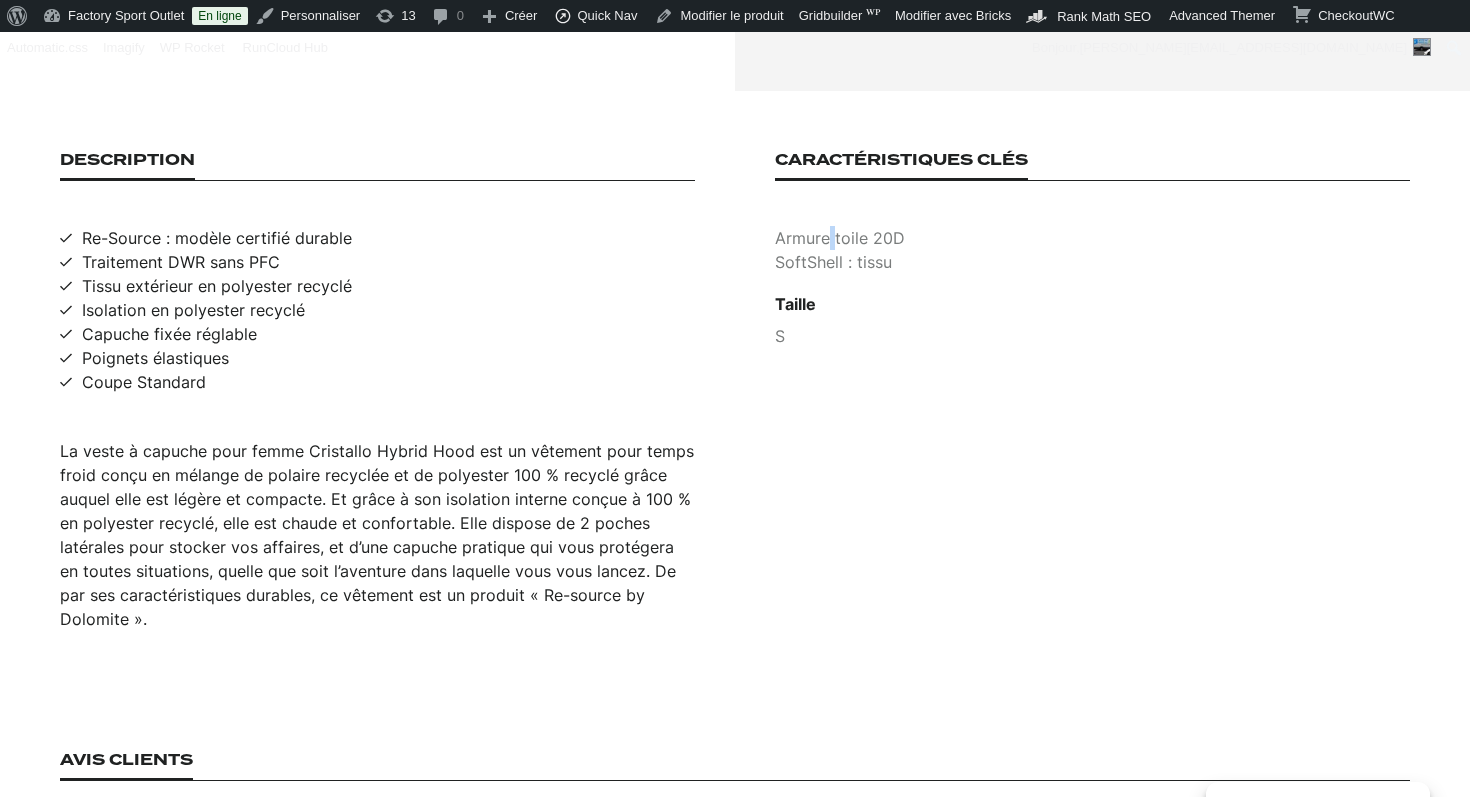 click on "Armure toile 20D" at bounding box center [1092, 238] 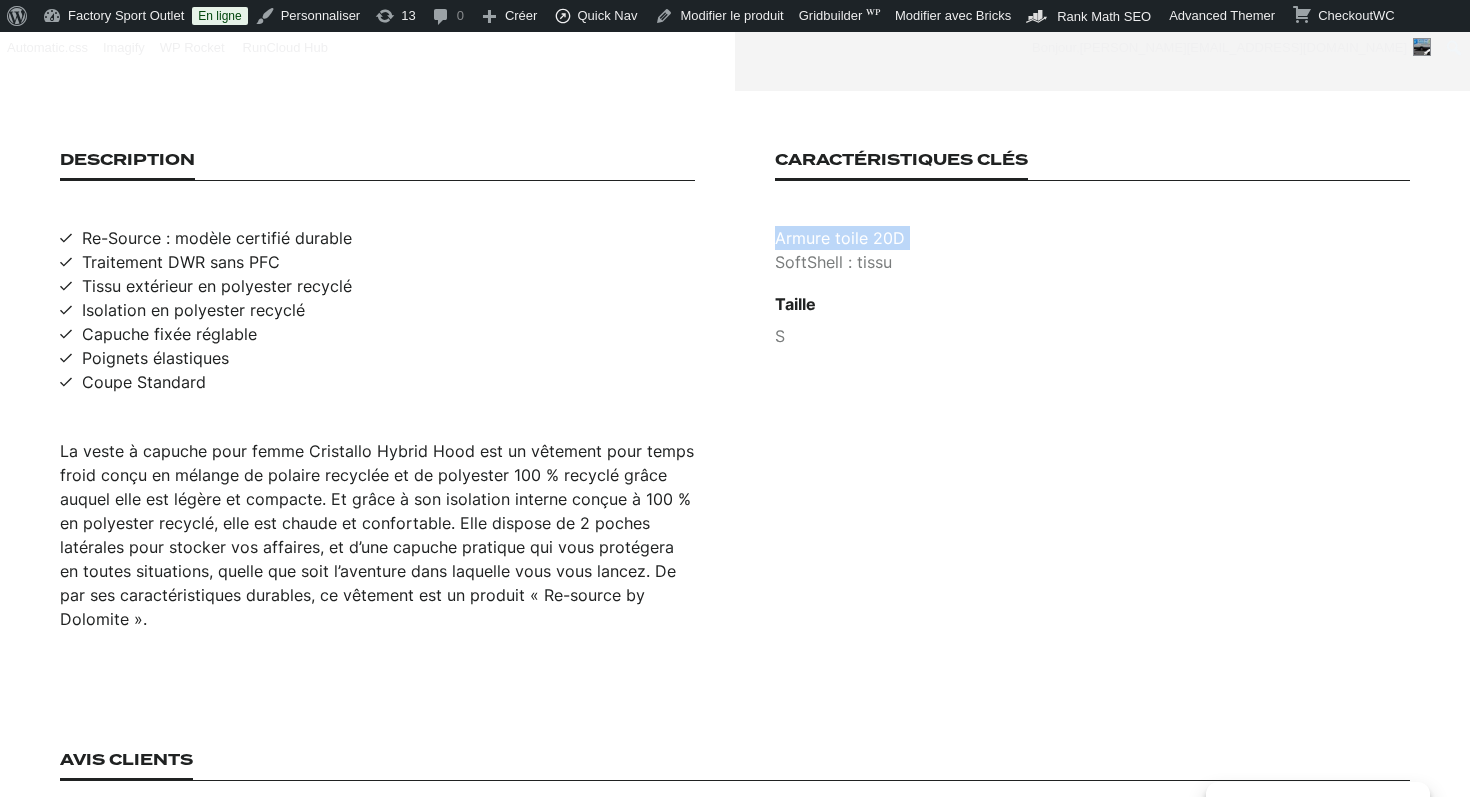 click on "Armure toile 20D" at bounding box center (1092, 238) 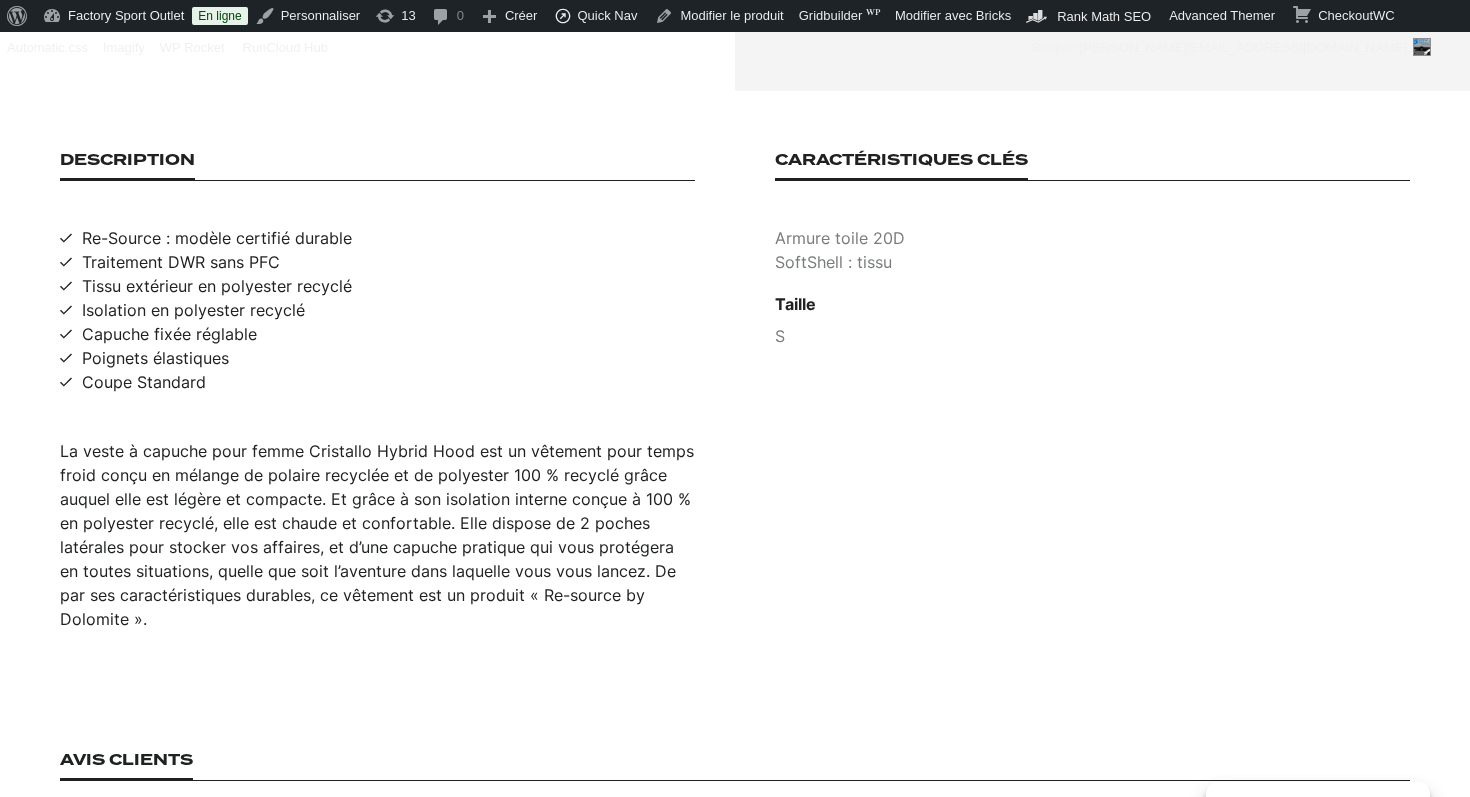 click on "SoftShell : tissu" at bounding box center [1092, 262] 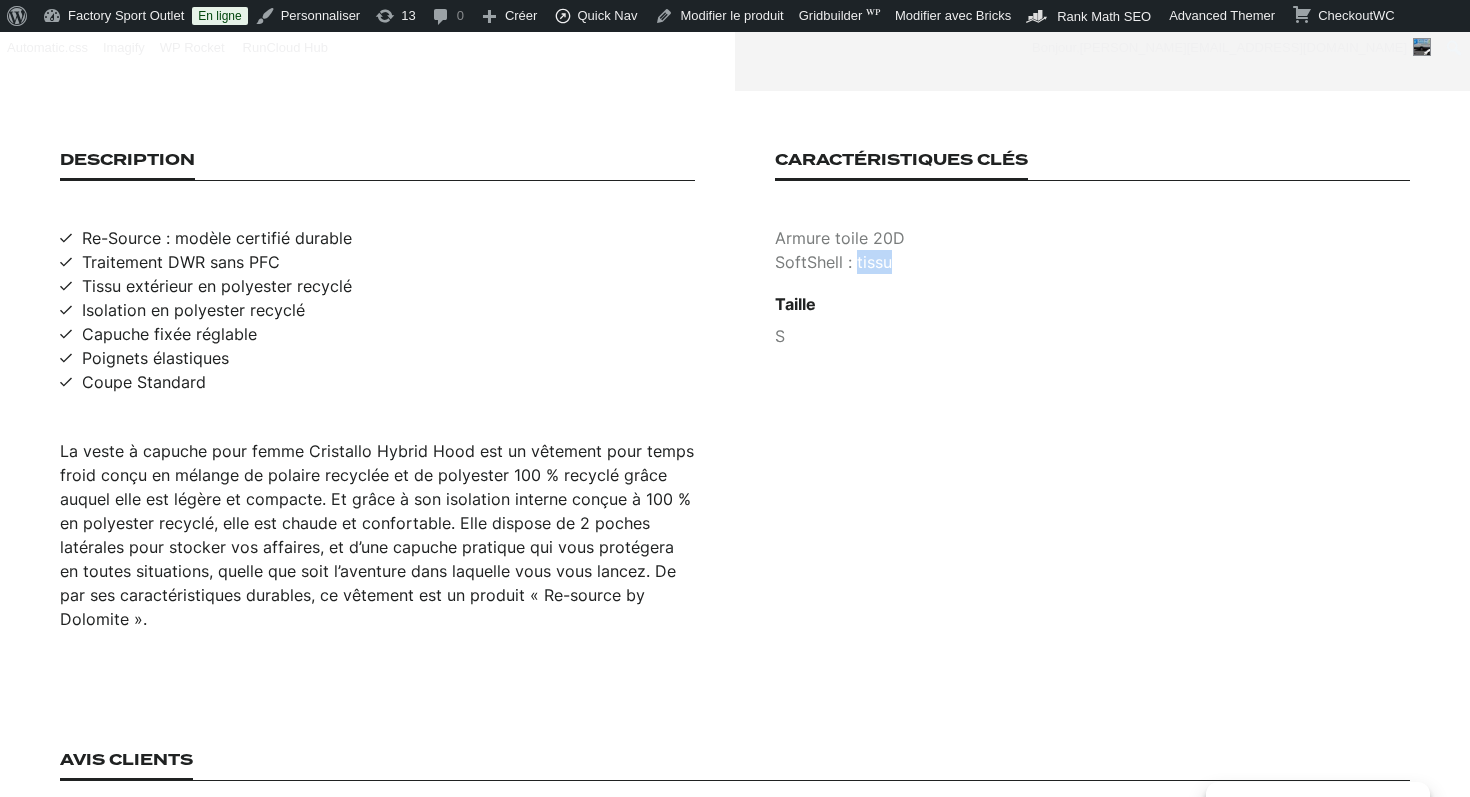 click on "SoftShell : tissu" at bounding box center [1092, 262] 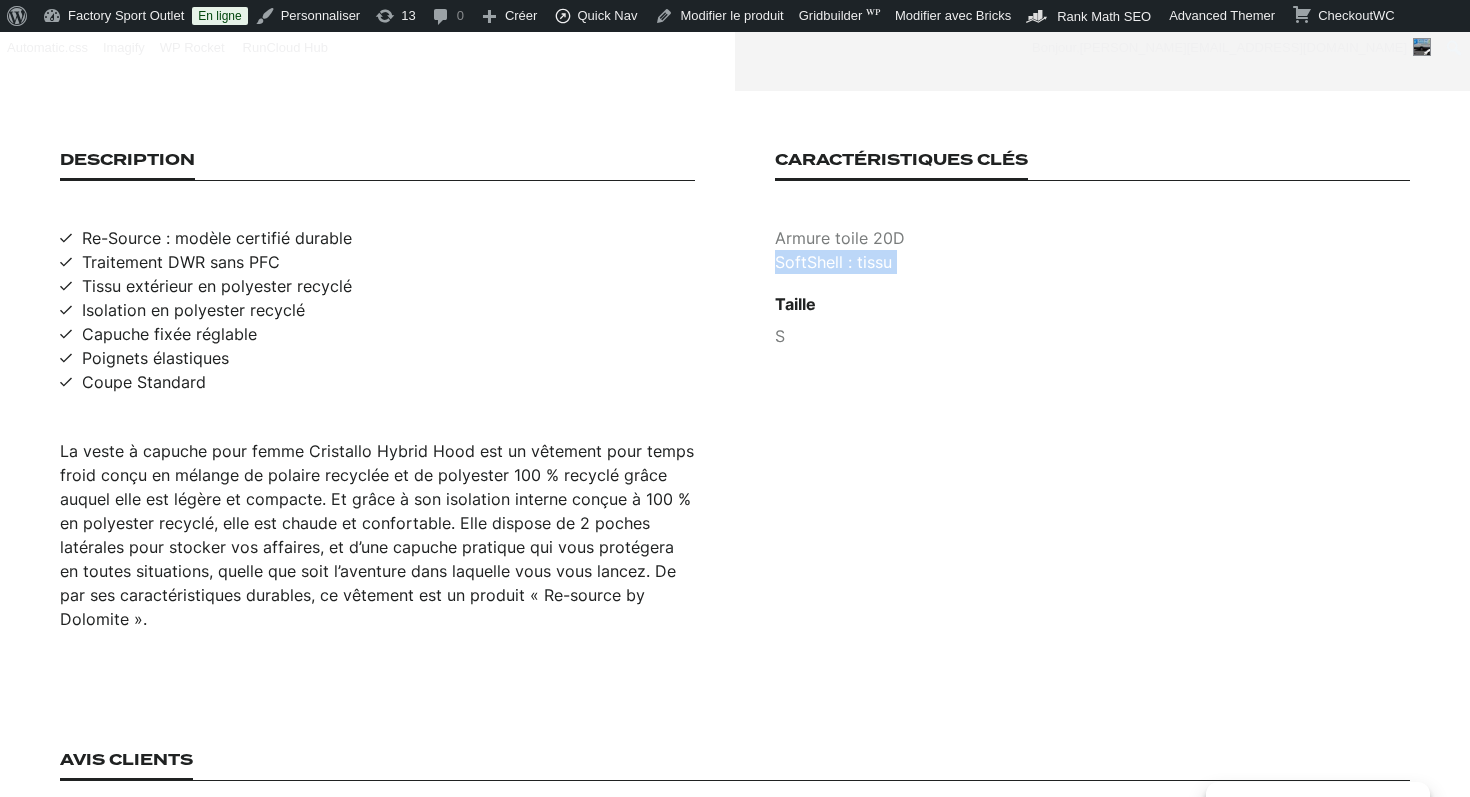 click on "SoftShell : tissu" at bounding box center [1092, 262] 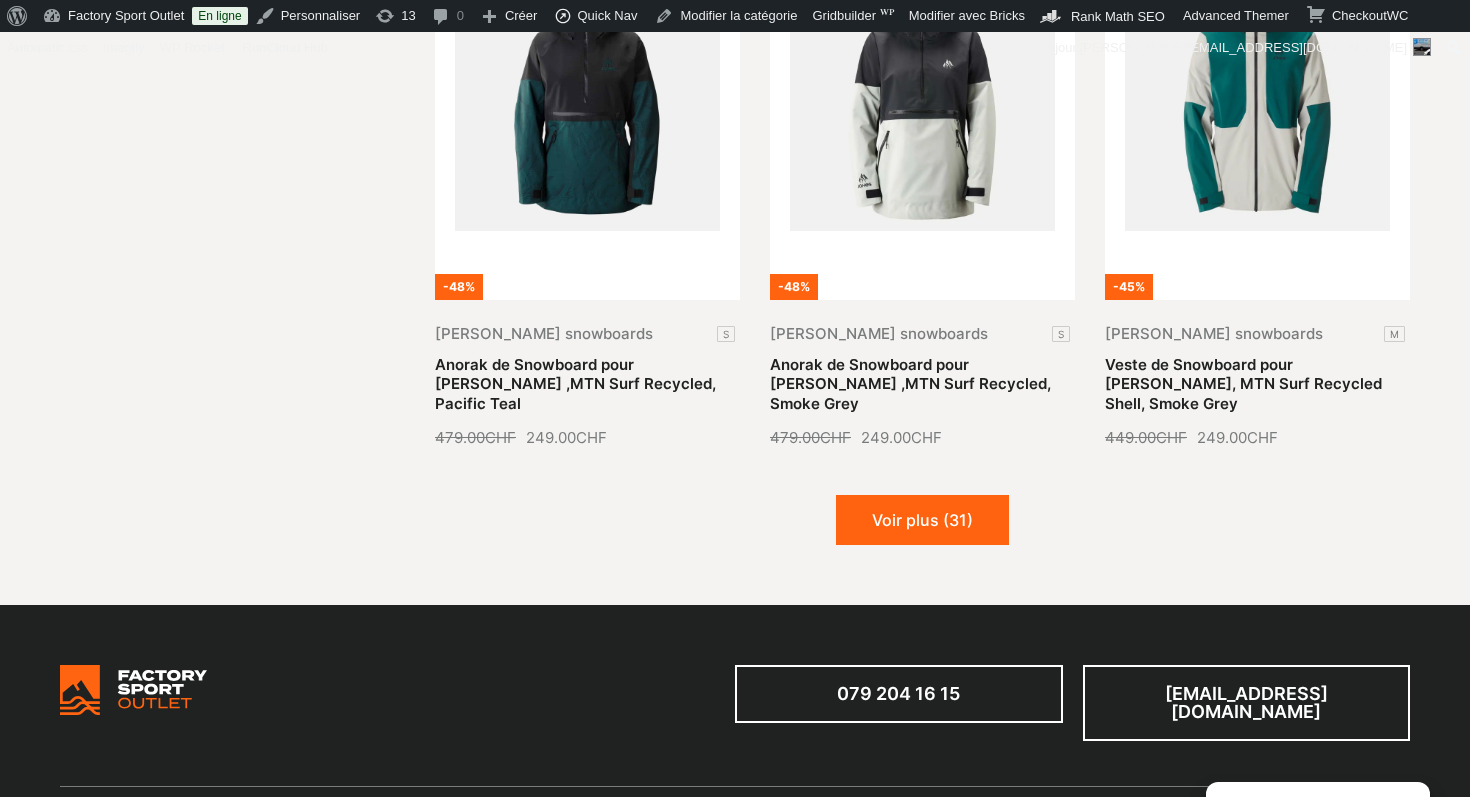 scroll, scrollTop: 2505, scrollLeft: 0, axis: vertical 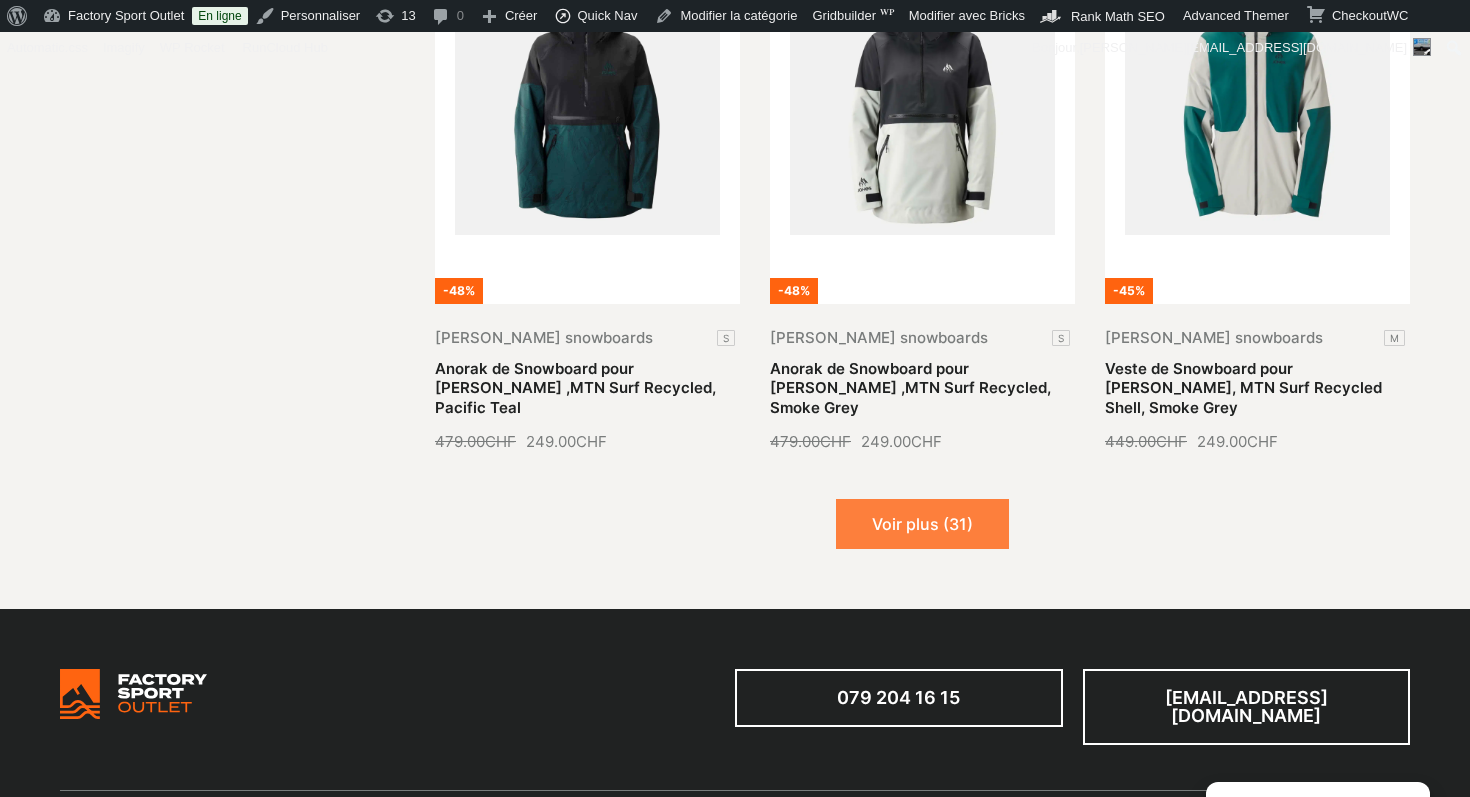 click on "Voir plus (31)" at bounding box center [922, 524] 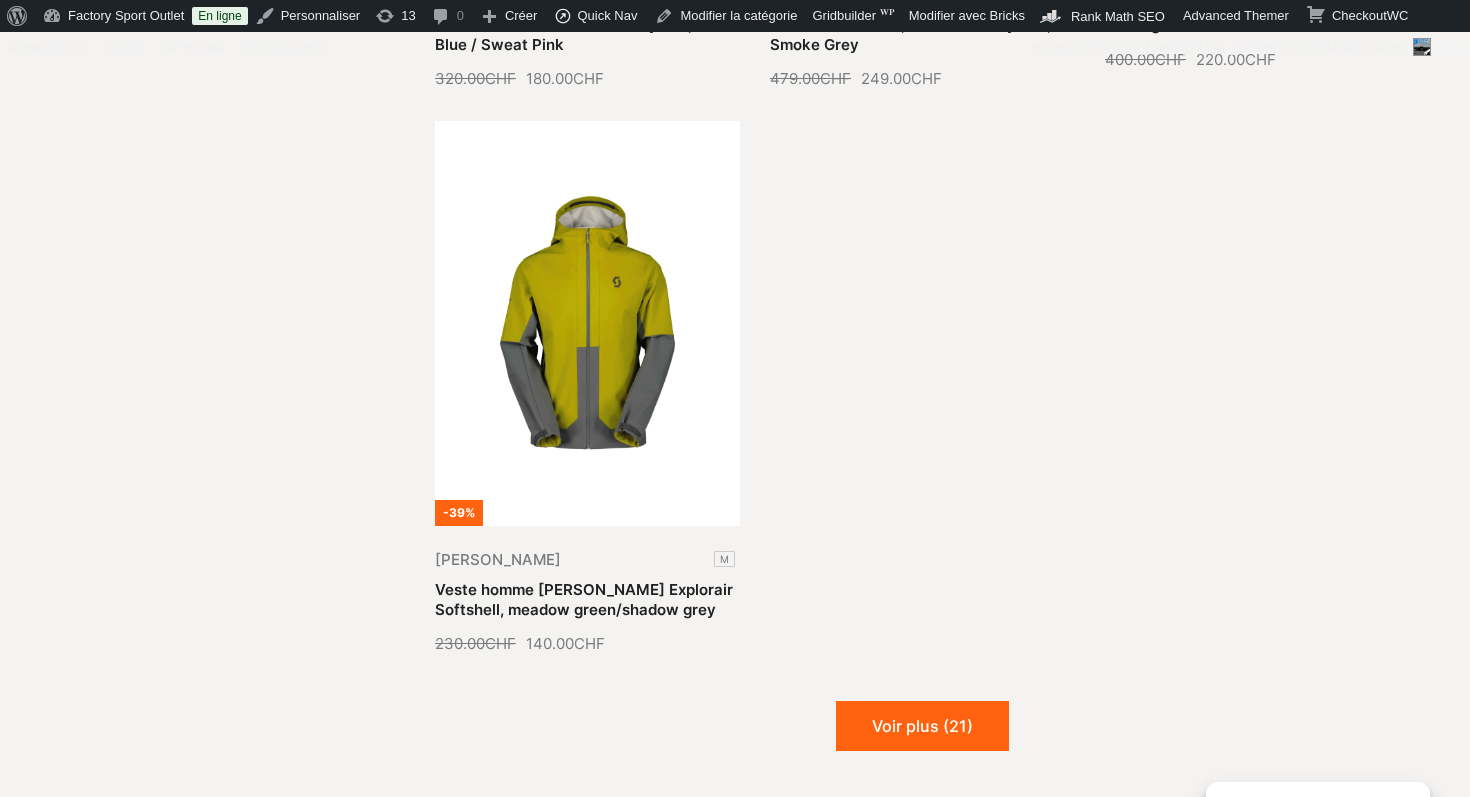 scroll, scrollTop: 4648, scrollLeft: 0, axis: vertical 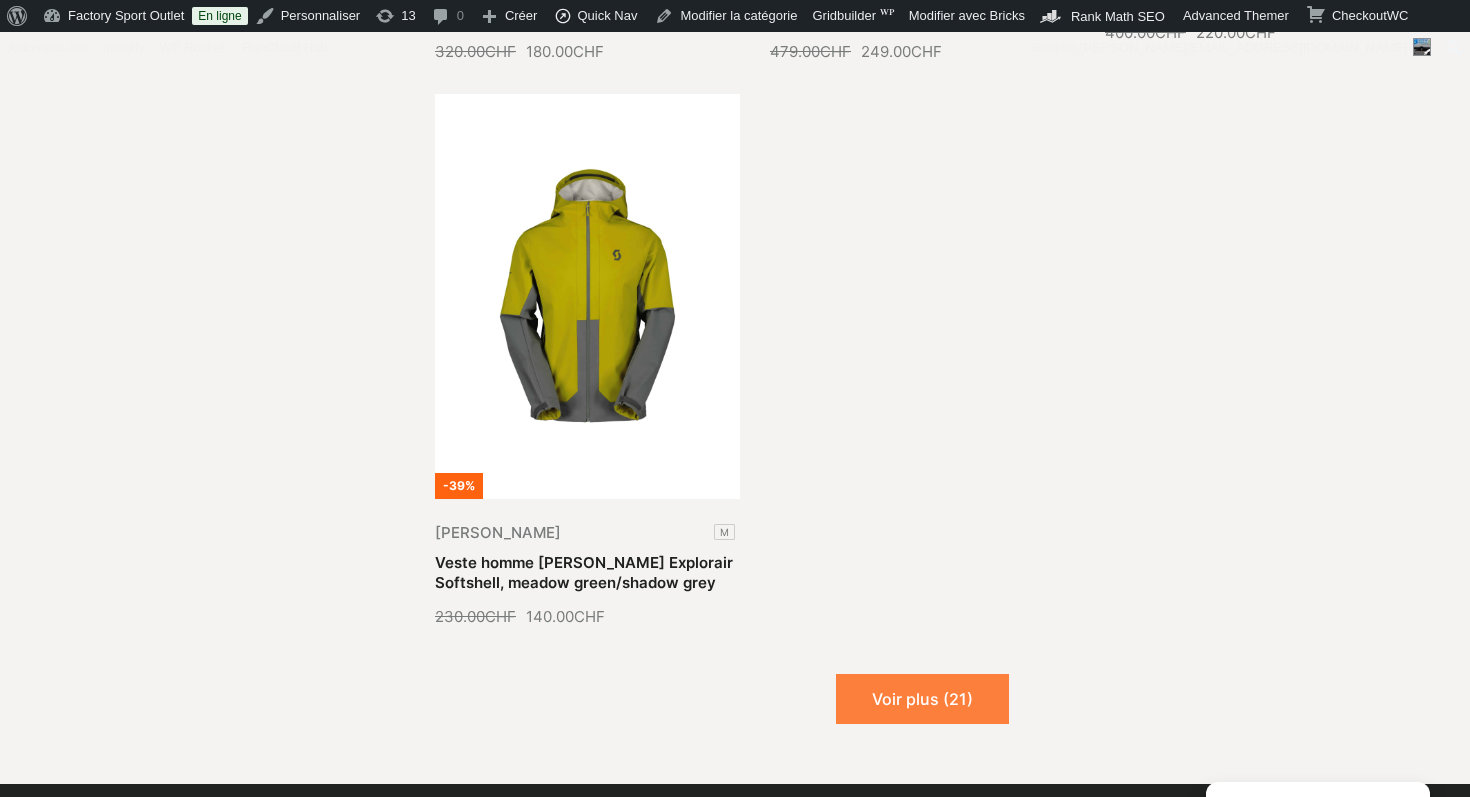 click on "Voir plus (21)" at bounding box center [922, 699] 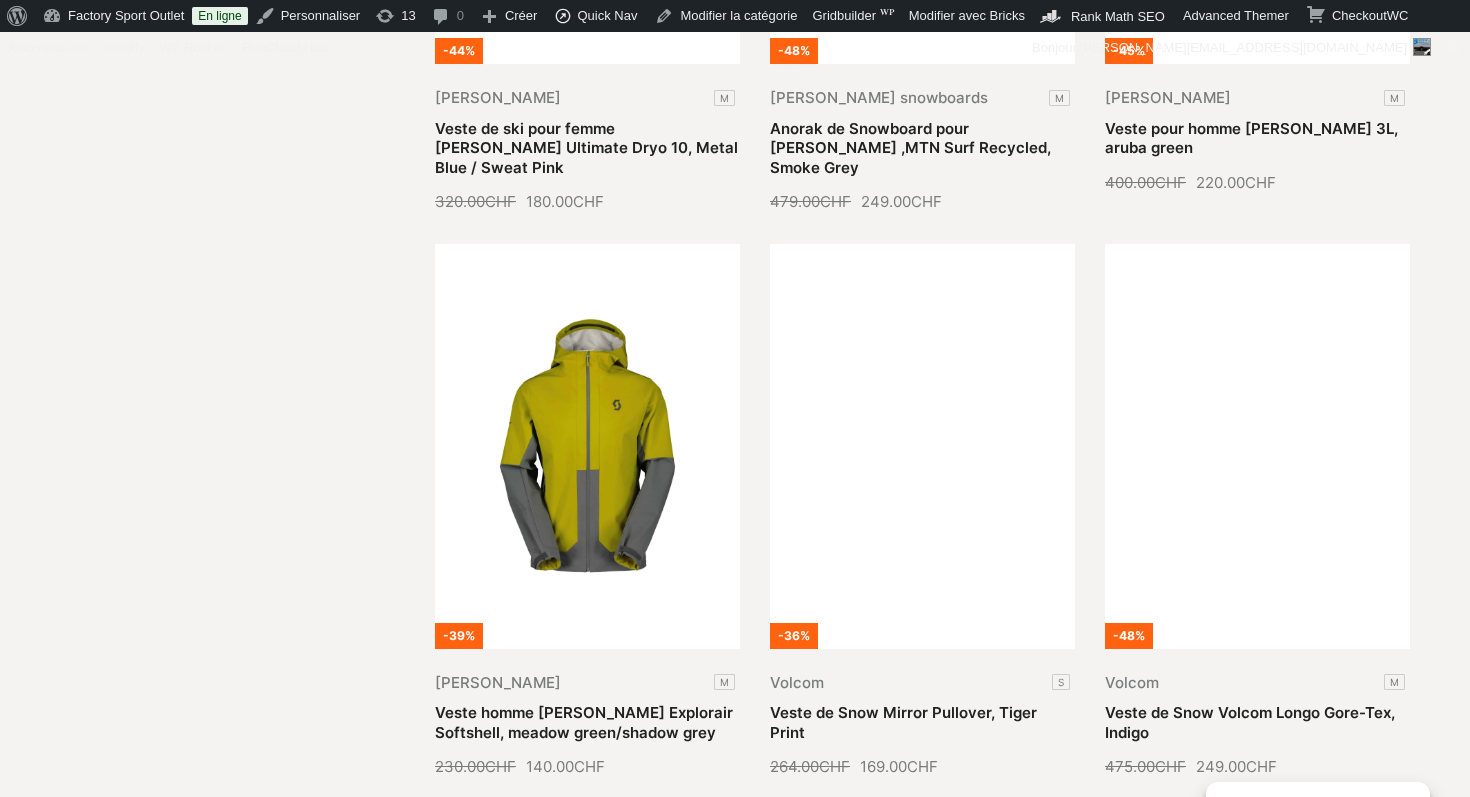 scroll, scrollTop: 4466, scrollLeft: 0, axis: vertical 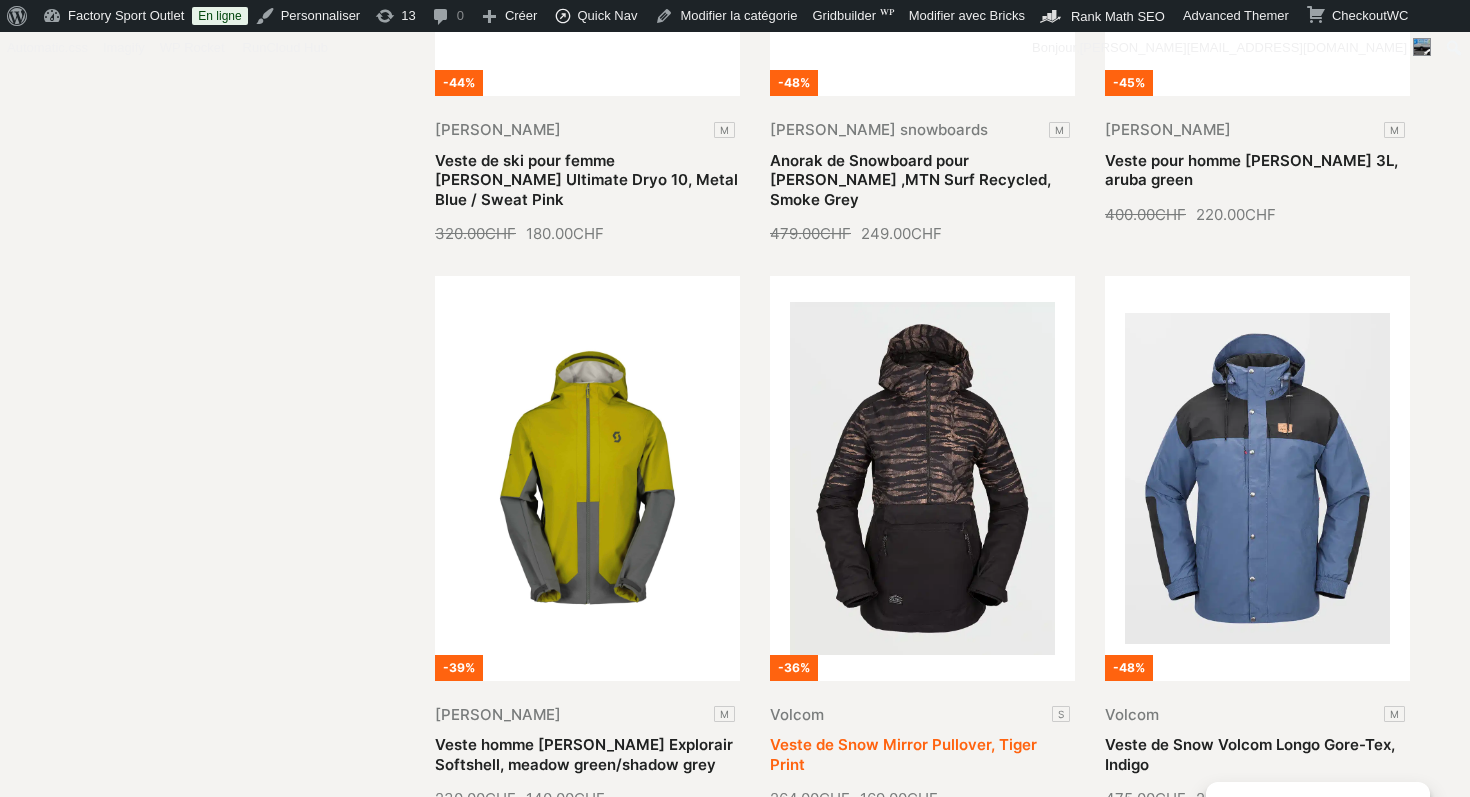 type 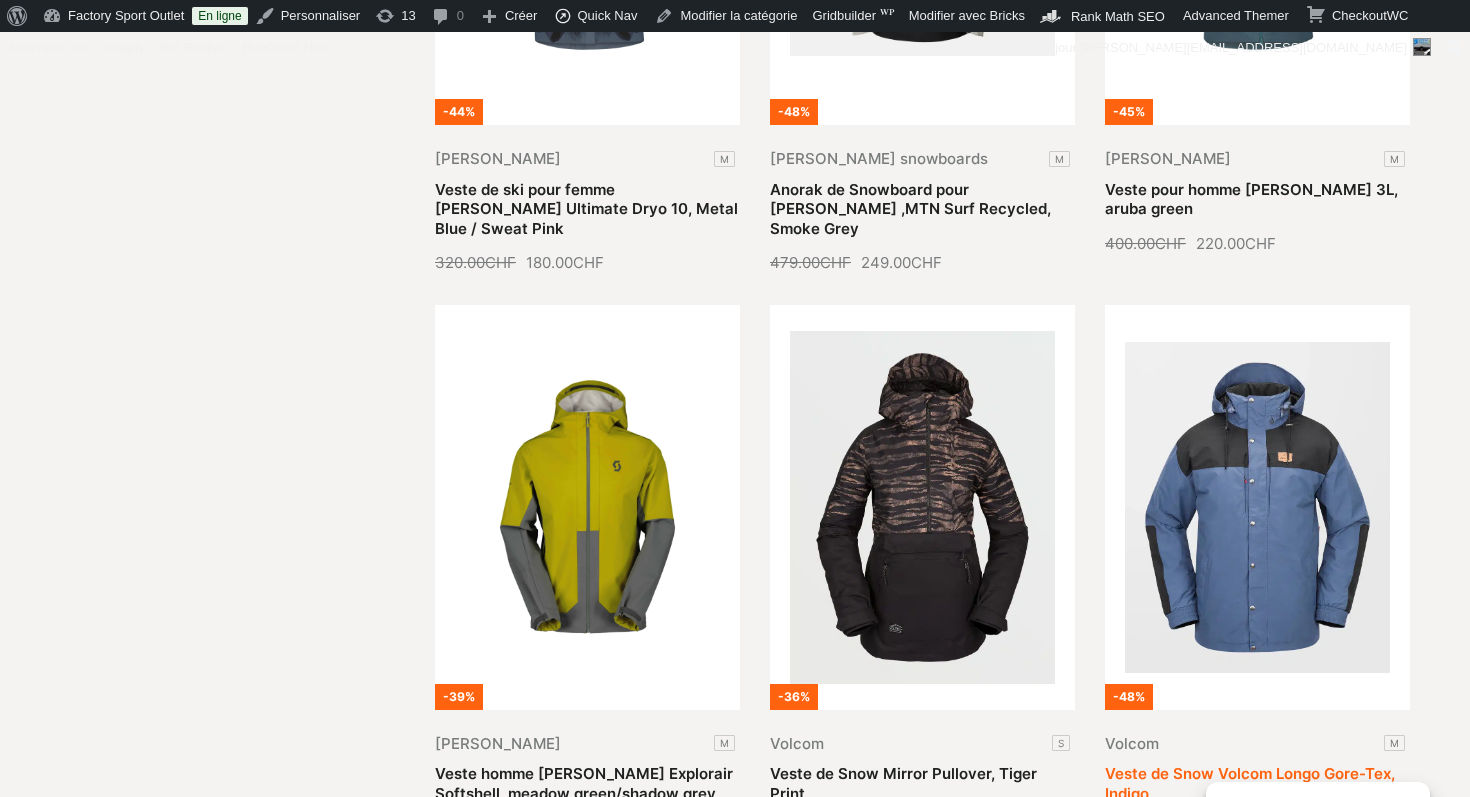 scroll, scrollTop: 4436, scrollLeft: 0, axis: vertical 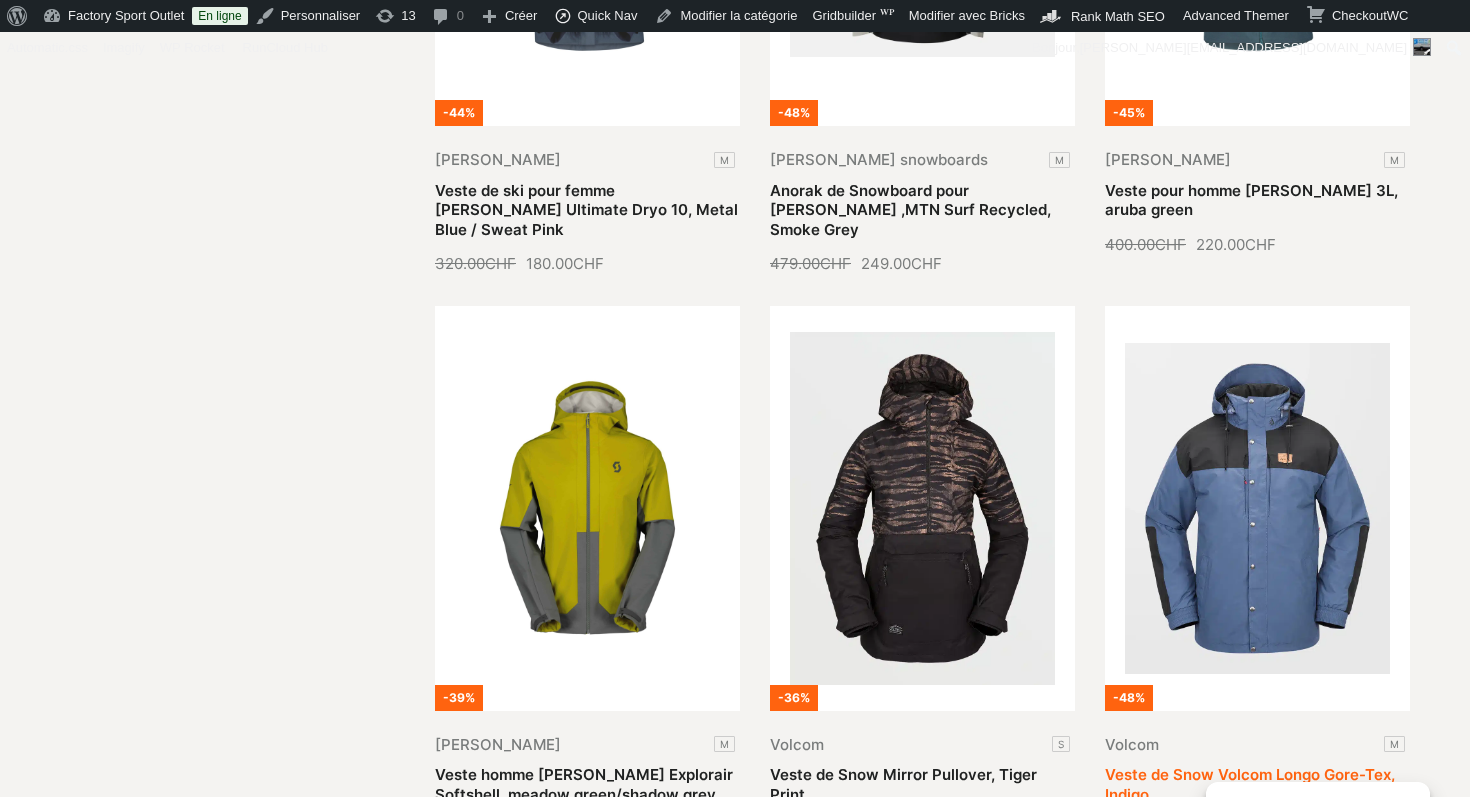 click on "Veste de Snow Volcom Longo Gore-Tex, Indigo" at bounding box center [1250, 784] 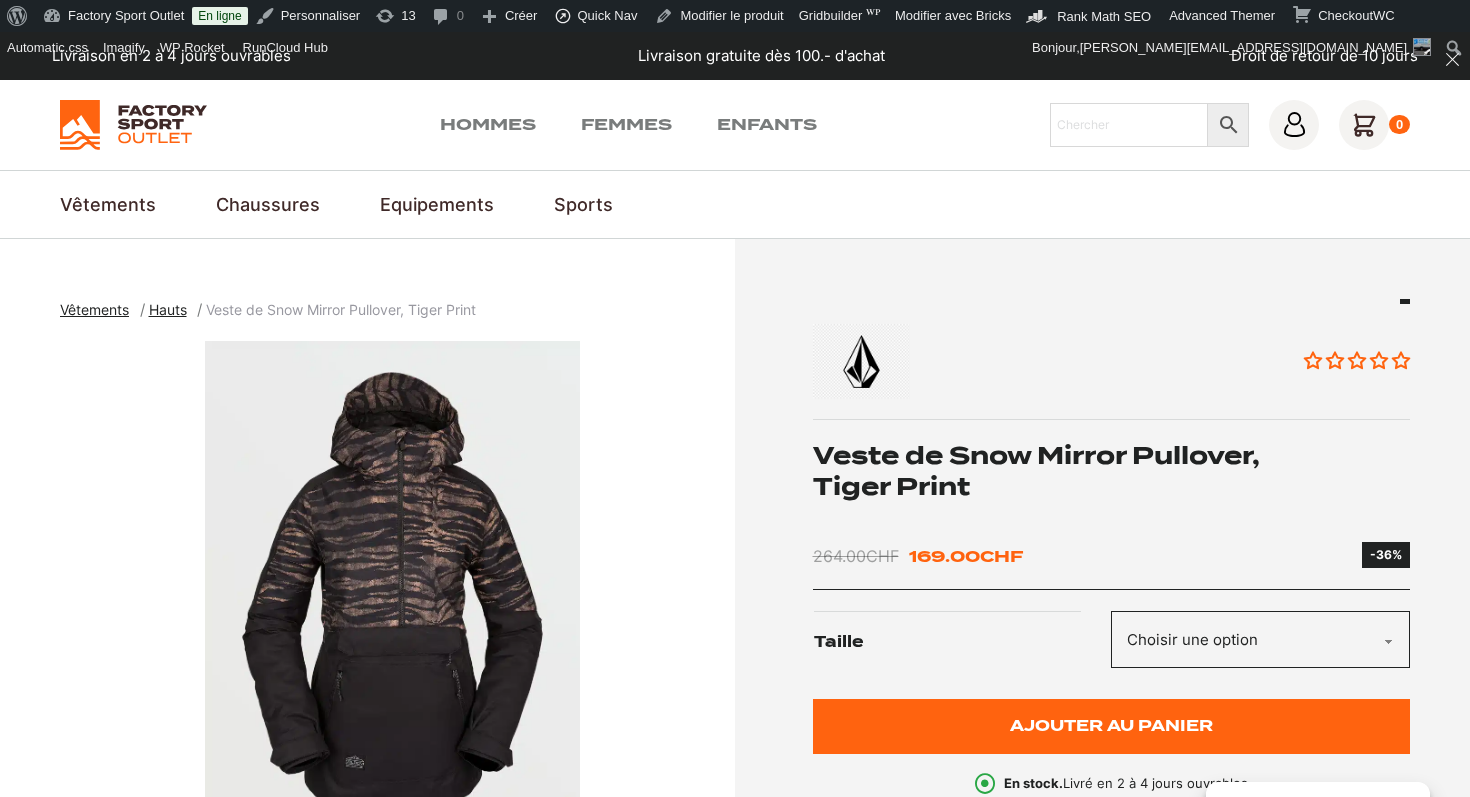 scroll, scrollTop: 0, scrollLeft: 0, axis: both 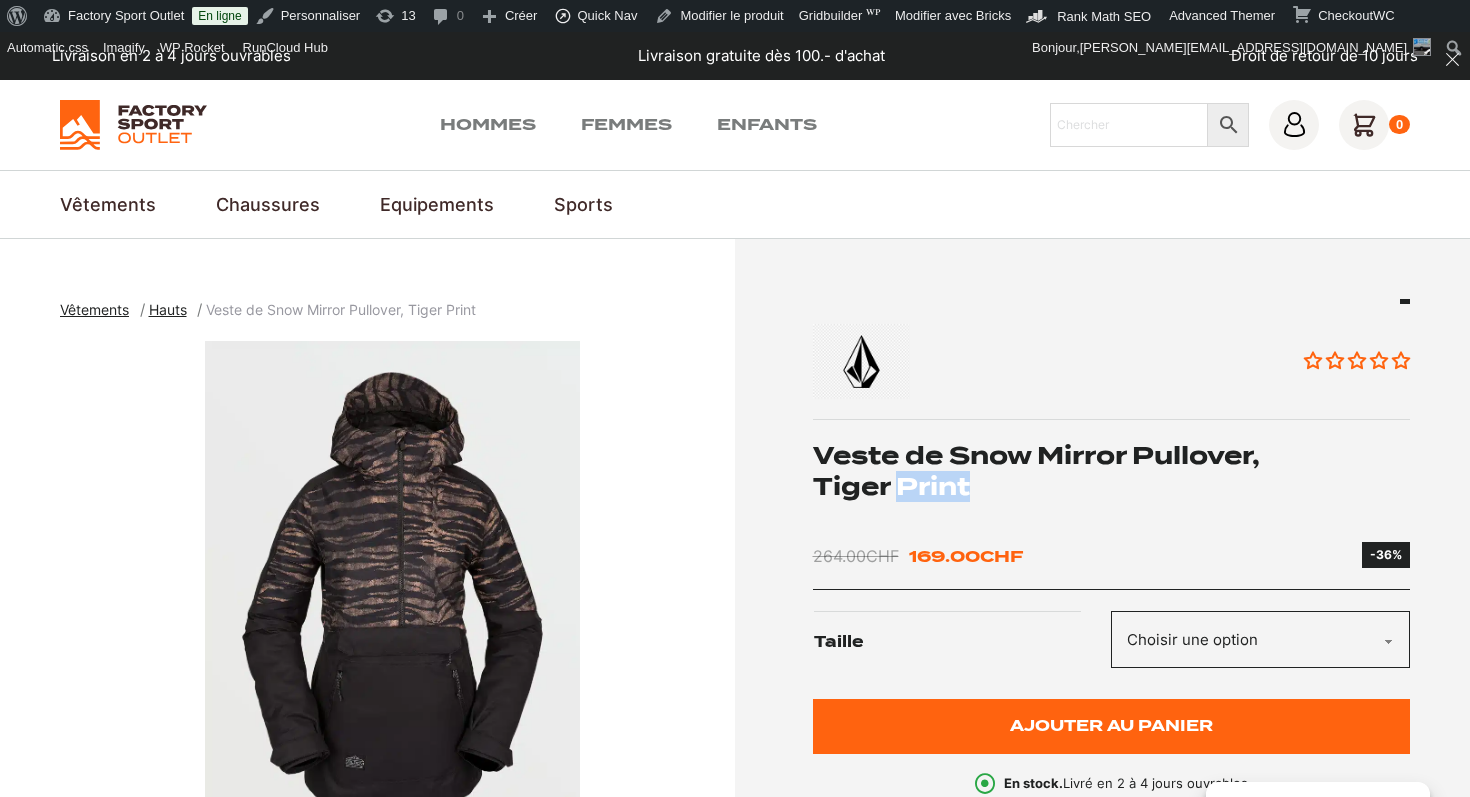 click on "Veste de Snow Mirror Pullover, Tiger Print" at bounding box center [1112, 471] 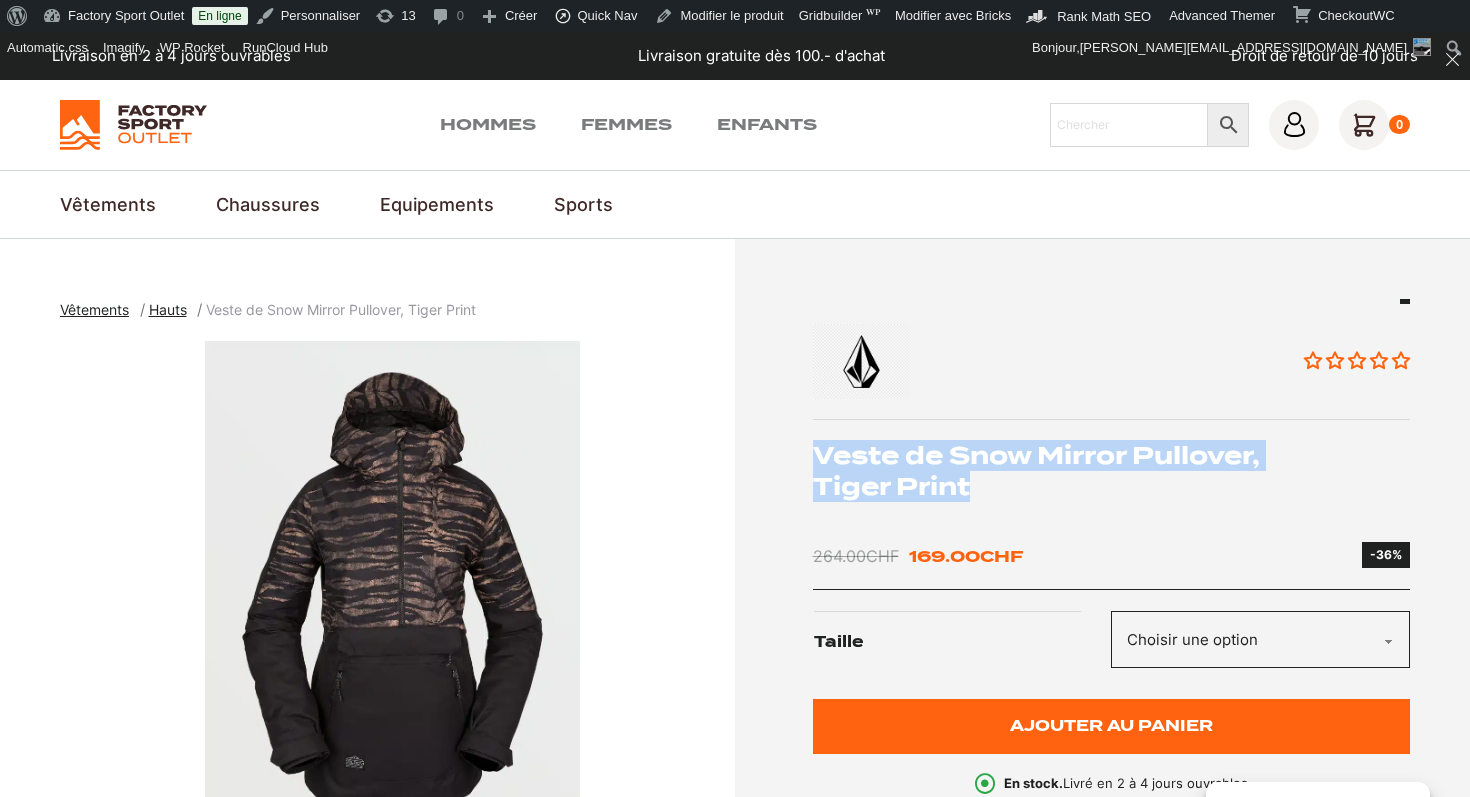 click on "Veste de Snow Mirror Pullover, Tiger Print" at bounding box center (1112, 471) 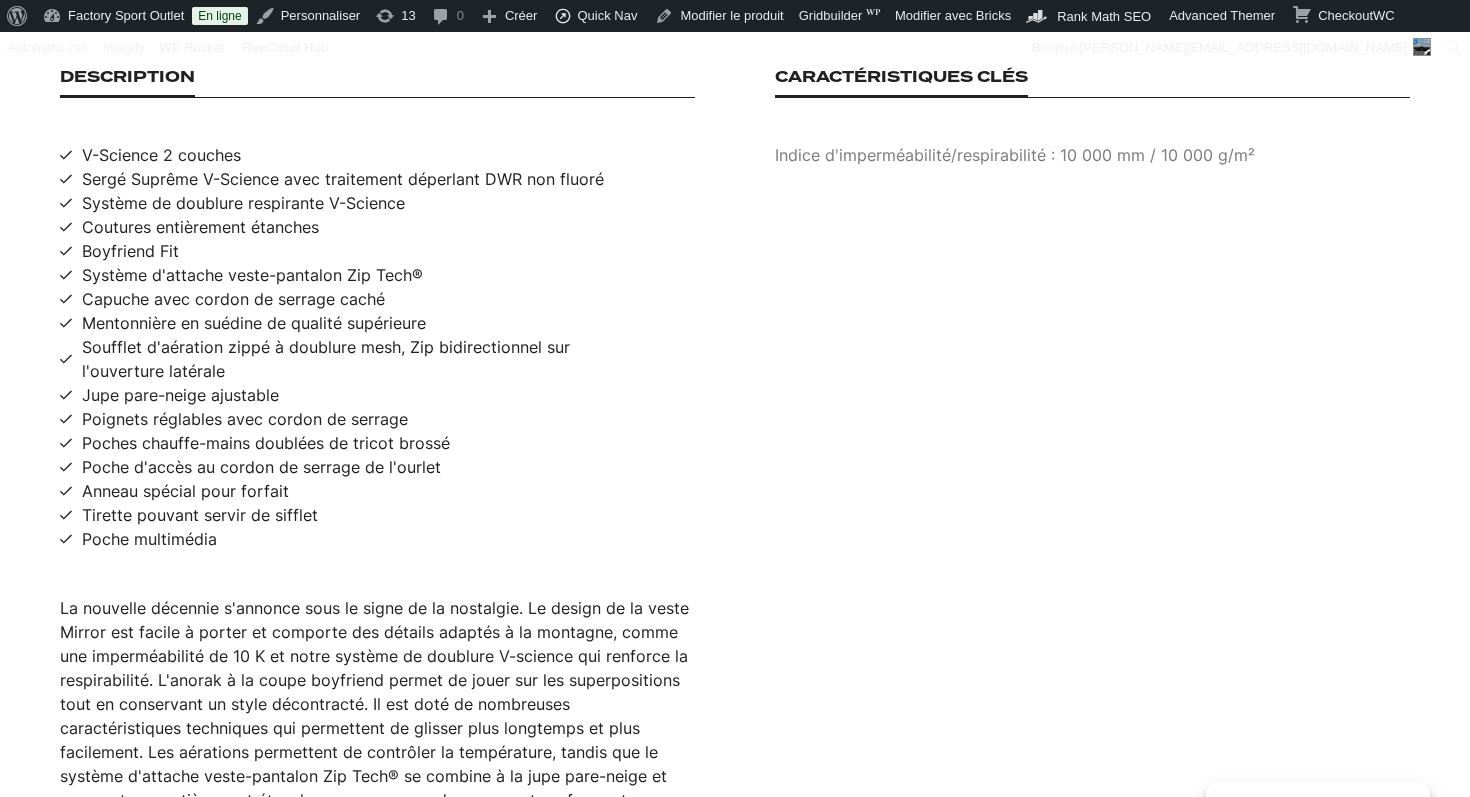 scroll, scrollTop: 1352, scrollLeft: 0, axis: vertical 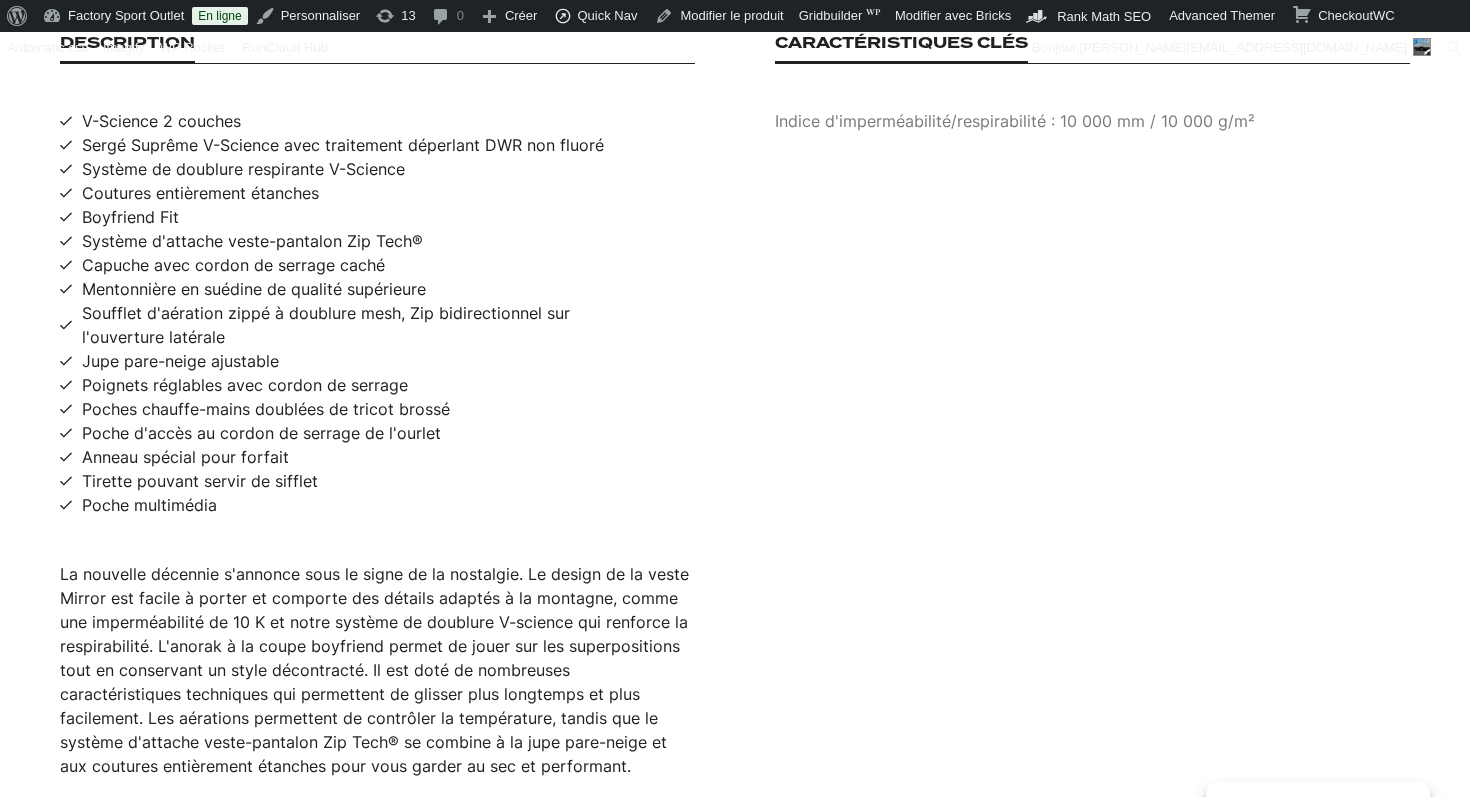 click on "La nouvelle décennie s'annonce sous le signe de la nostalgie. Le design de la veste Mirror est facile à porter et comporte des détails adaptés à la montagne, comme une imperméabilité de 10 K et notre système de doublure V-science qui renforce la respirabilité. L'anorak à la coupe boyfriend permet de jouer sur les superpositions tout en conservant un style décontracté. Il est doté de nombreuses caractéristiques techniques qui permettent de glisser plus longtemps et plus facilement. Les aérations permettent de contrôler la température, tandis que le système d'attache veste-pantalon Zip Tech® se combine à la jupe pare-neige et aux coutures entièrement étanches pour vous garder au sec et performant." at bounding box center (377, 670) 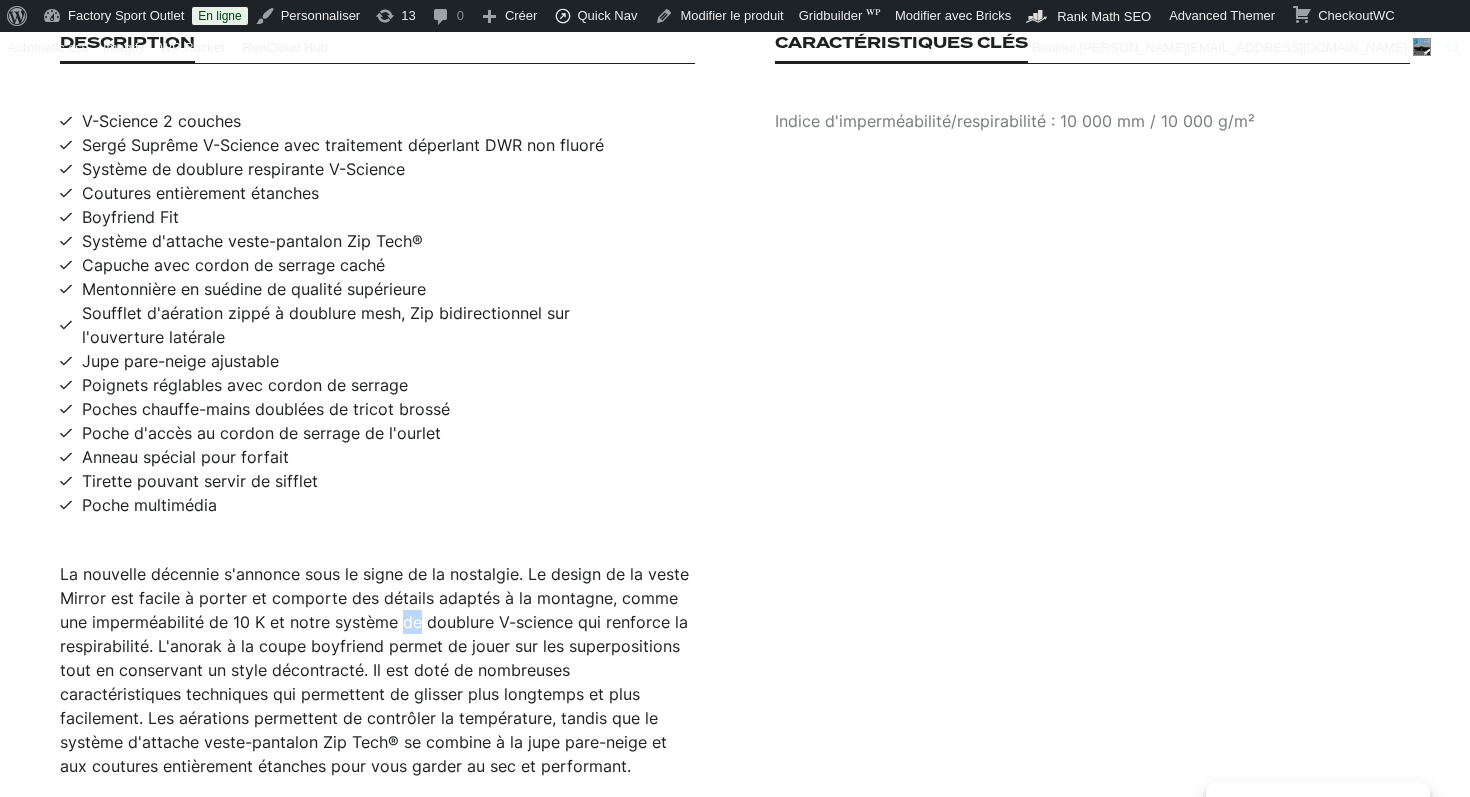 click on "La nouvelle décennie s'annonce sous le signe de la nostalgie. Le design de la veste Mirror est facile à porter et comporte des détails adaptés à la montagne, comme une imperméabilité de 10 K et notre système de doublure V-science qui renforce la respirabilité. L'anorak à la coupe boyfriend permet de jouer sur les superpositions tout en conservant un style décontracté. Il est doté de nombreuses caractéristiques techniques qui permettent de glisser plus longtemps et plus facilement. Les aérations permettent de contrôler la température, tandis que le système d'attache veste-pantalon Zip Tech® se combine à la jupe pare-neige et aux coutures entièrement étanches pour vous garder au sec et performant." at bounding box center (377, 670) 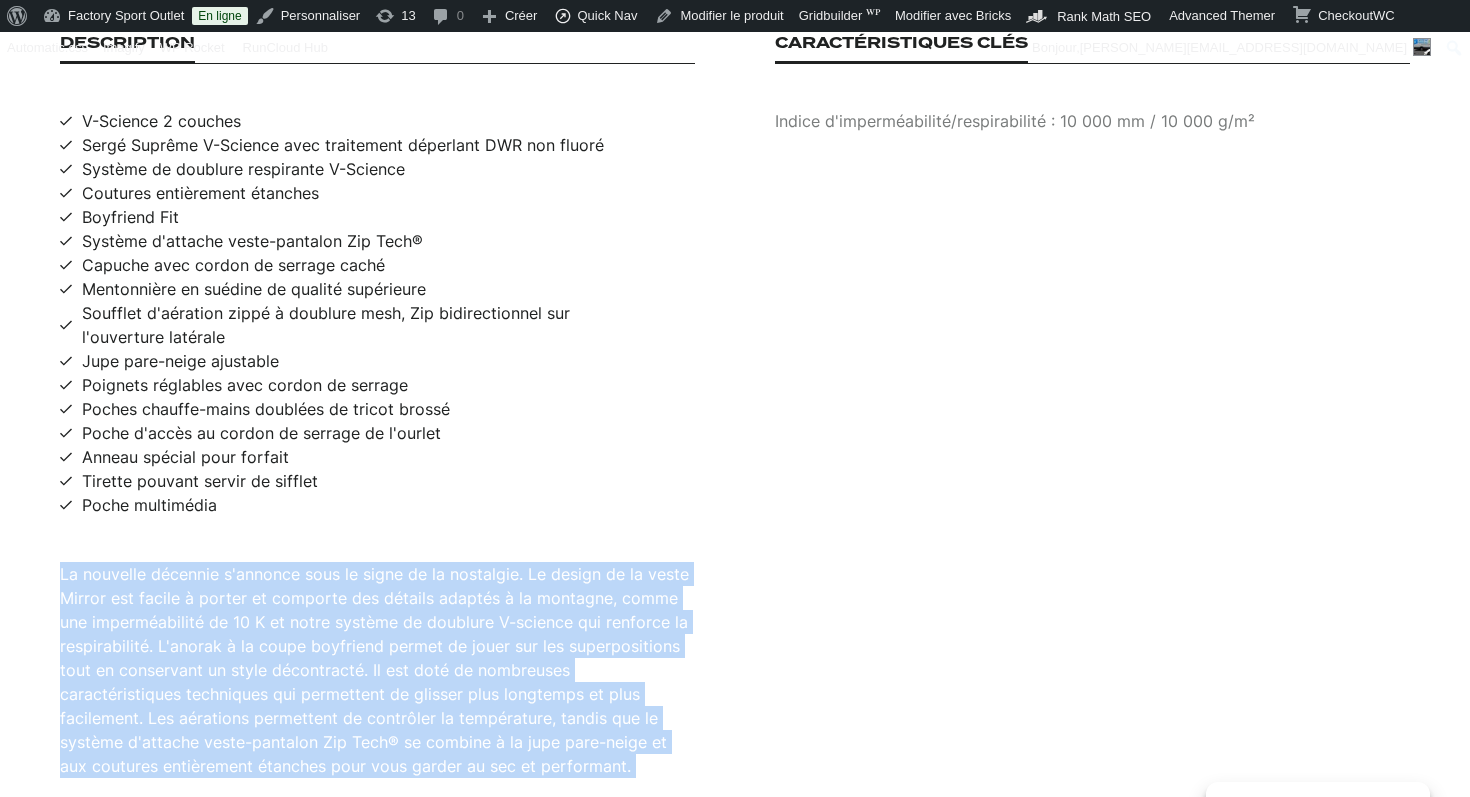 click on "La nouvelle décennie s'annonce sous le signe de la nostalgie. Le design de la veste Mirror est facile à porter et comporte des détails adaptés à la montagne, comme une imperméabilité de 10 K et notre système de doublure V-science qui renforce la respirabilité. L'anorak à la coupe boyfriend permet de jouer sur les superpositions tout en conservant un style décontracté. Il est doté de nombreuses caractéristiques techniques qui permettent de glisser plus longtemps et plus facilement. Les aérations permettent de contrôler la température, tandis que le système d'attache veste-pantalon Zip Tech® se combine à la jupe pare-neige et aux coutures entièrement étanches pour vous garder au sec et performant." at bounding box center [377, 670] 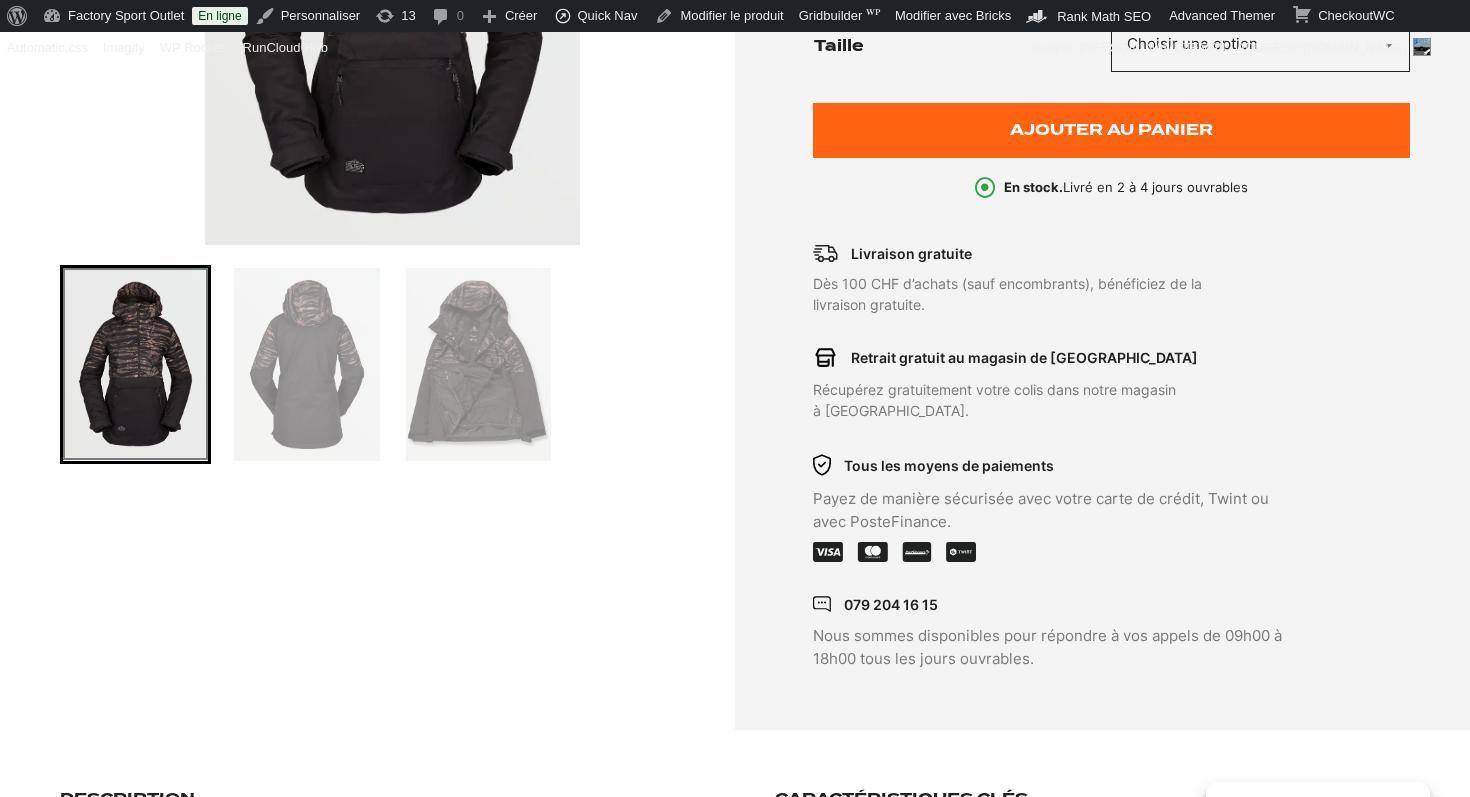 scroll, scrollTop: 398, scrollLeft: 0, axis: vertical 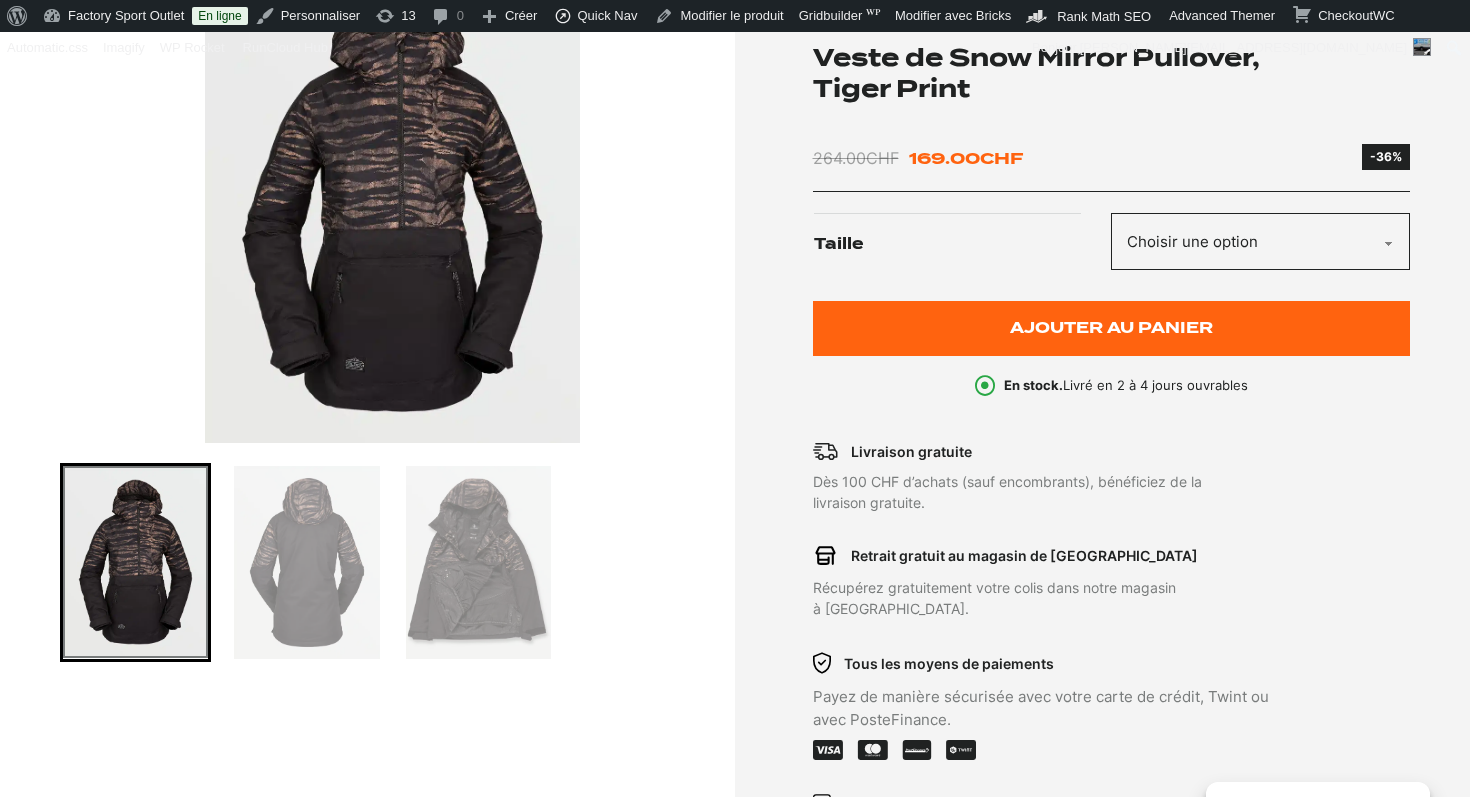 click at bounding box center [392, 193] 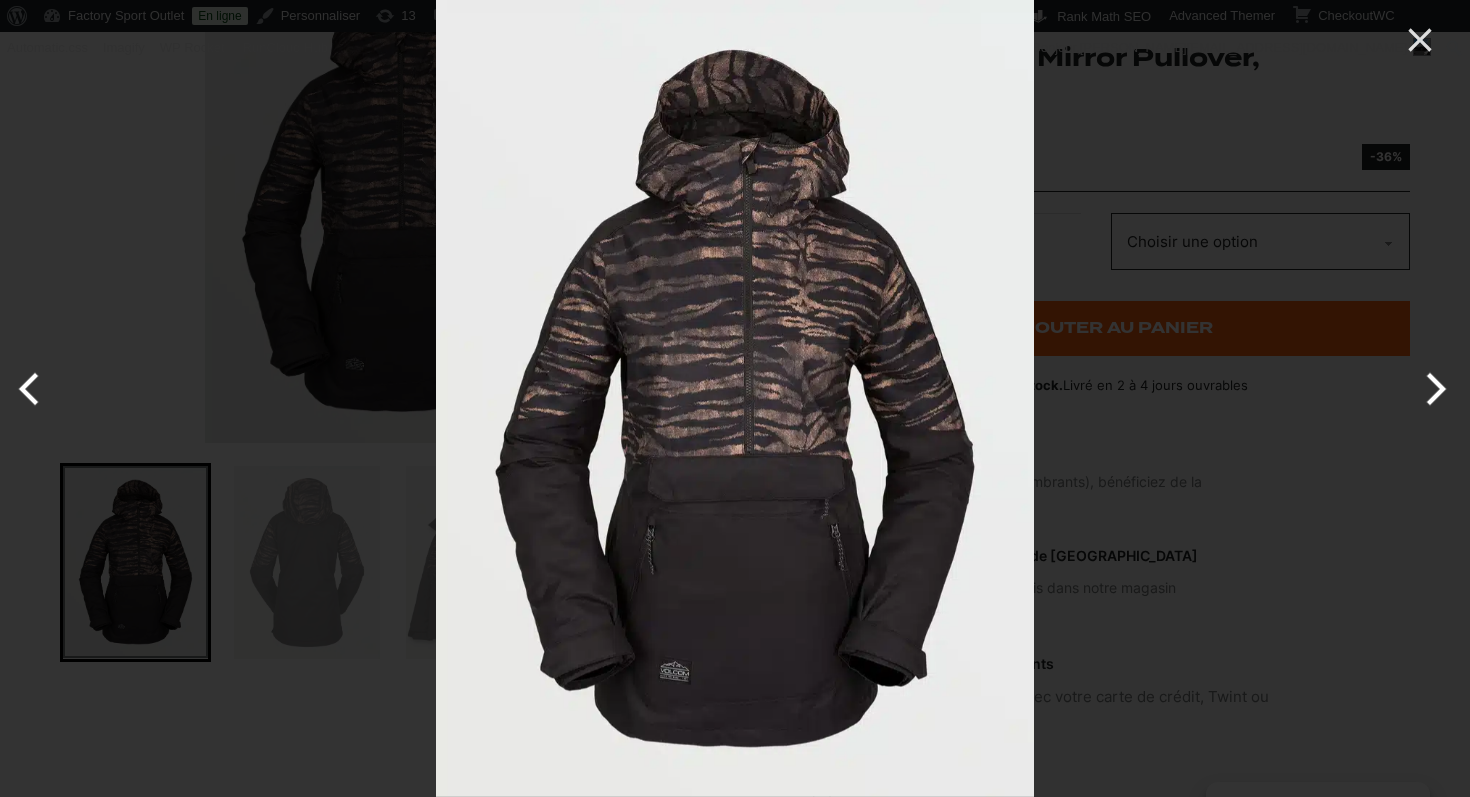 click at bounding box center [1432, 389] 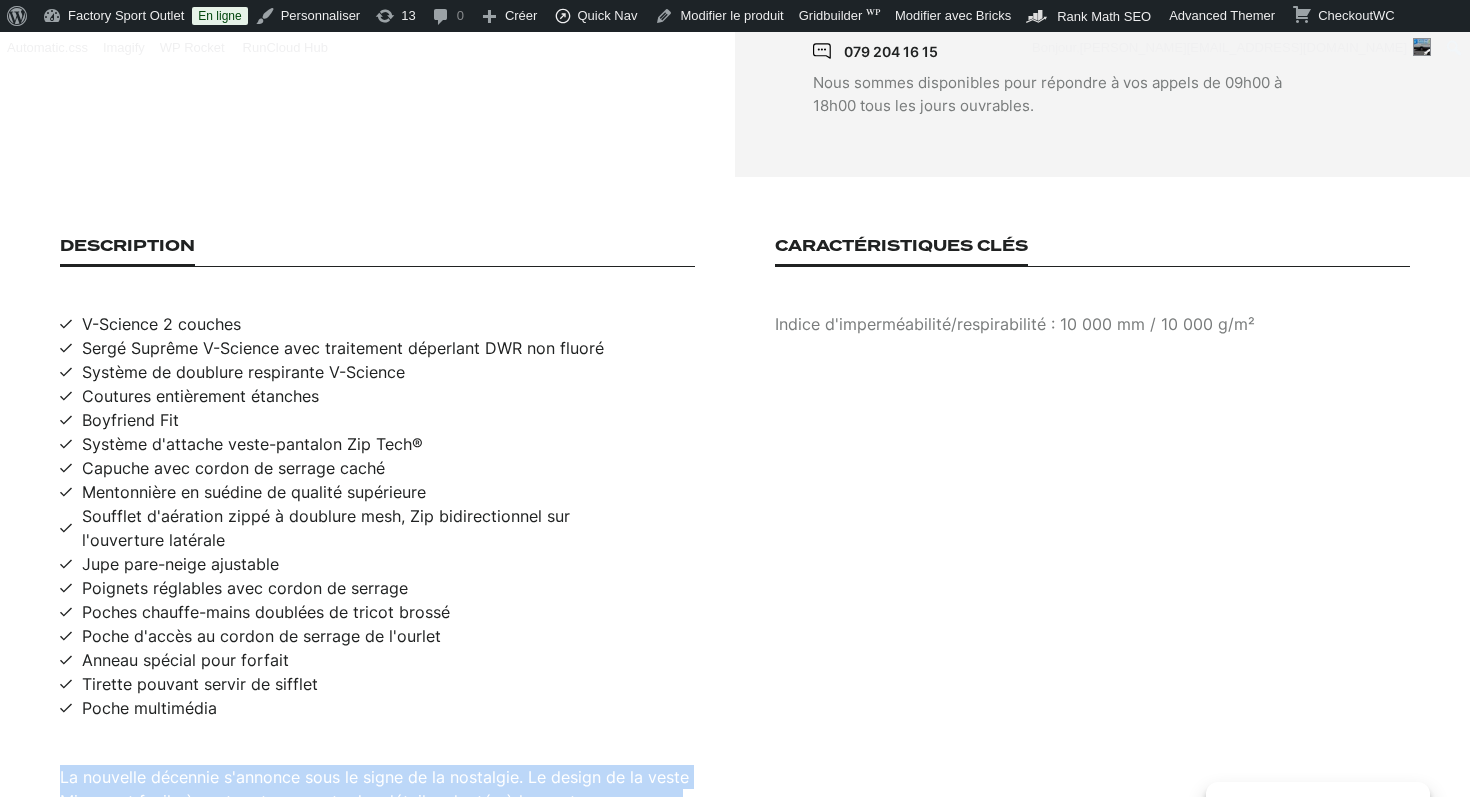 scroll, scrollTop: 1150, scrollLeft: 0, axis: vertical 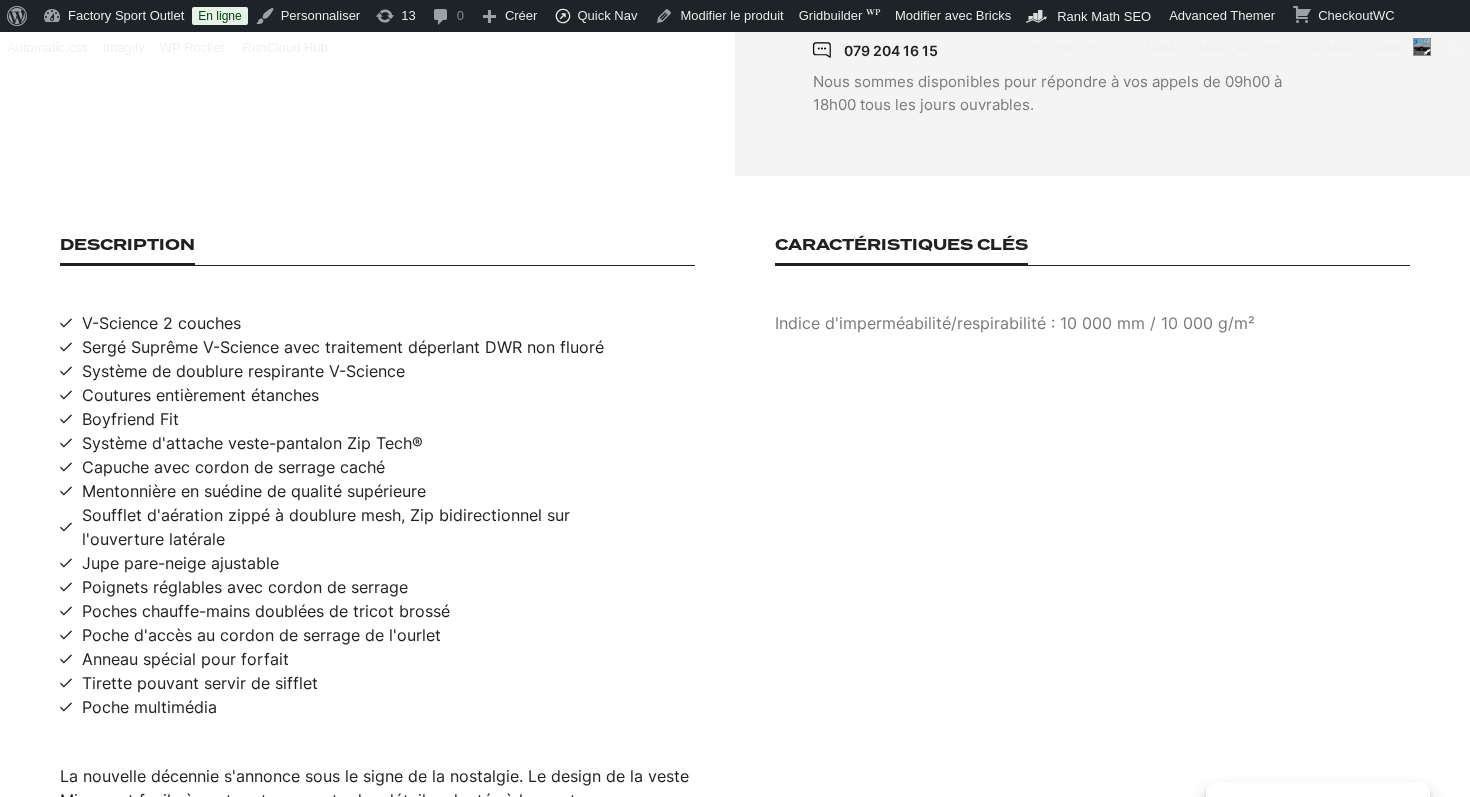 click on "Indice d'imperméabilité/respirabilité : 10 000 mm / 10 000 g/m²" at bounding box center (1092, 323) 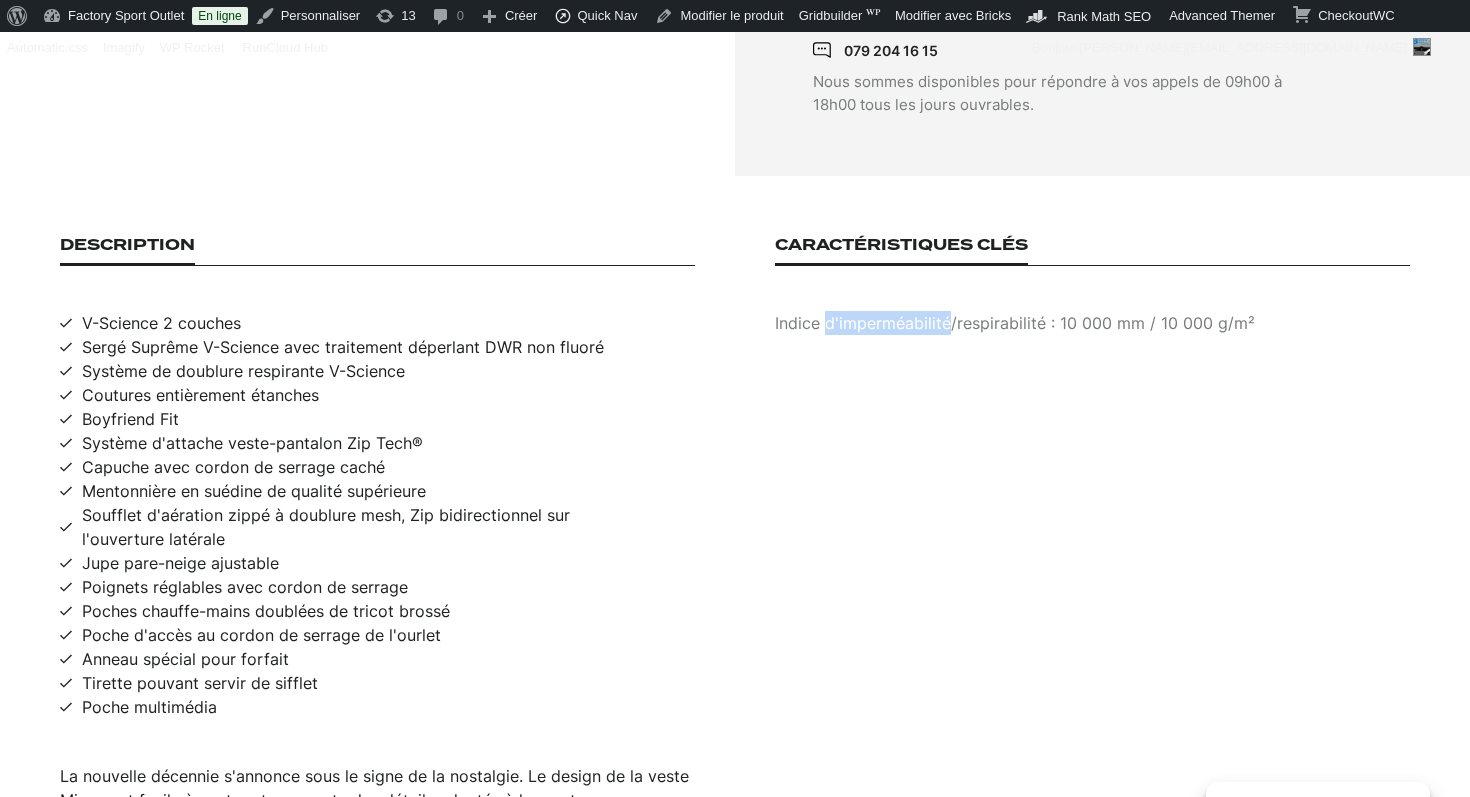 click on "Indice d'imperméabilité/respirabilité : 10 000 mm / 10 000 g/m²" at bounding box center (1092, 323) 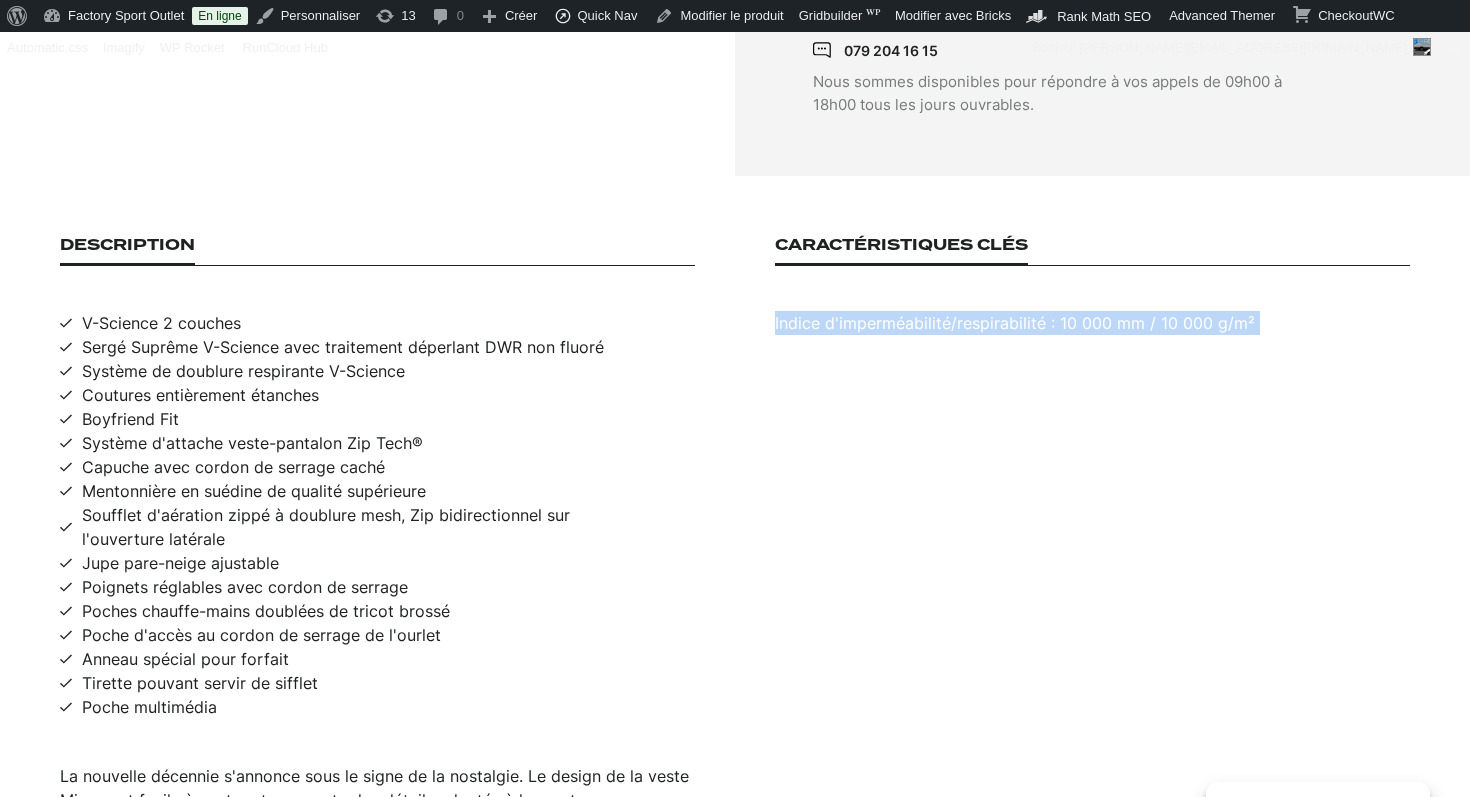 click on "Indice d'imperméabilité/respirabilité : 10 000 mm / 10 000 g/m²" at bounding box center (1092, 323) 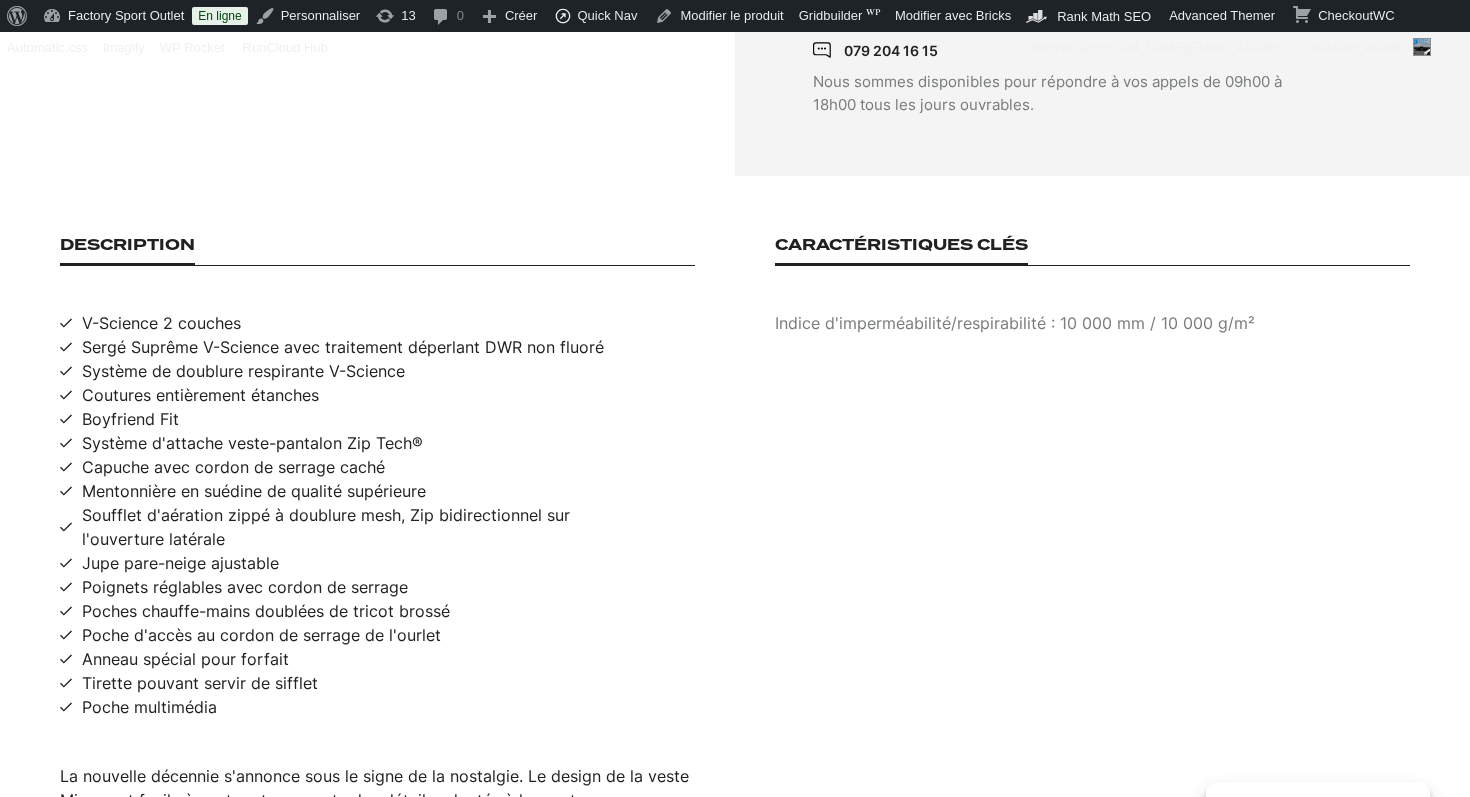 click on "V-Science 2 couches" at bounding box center [161, 323] 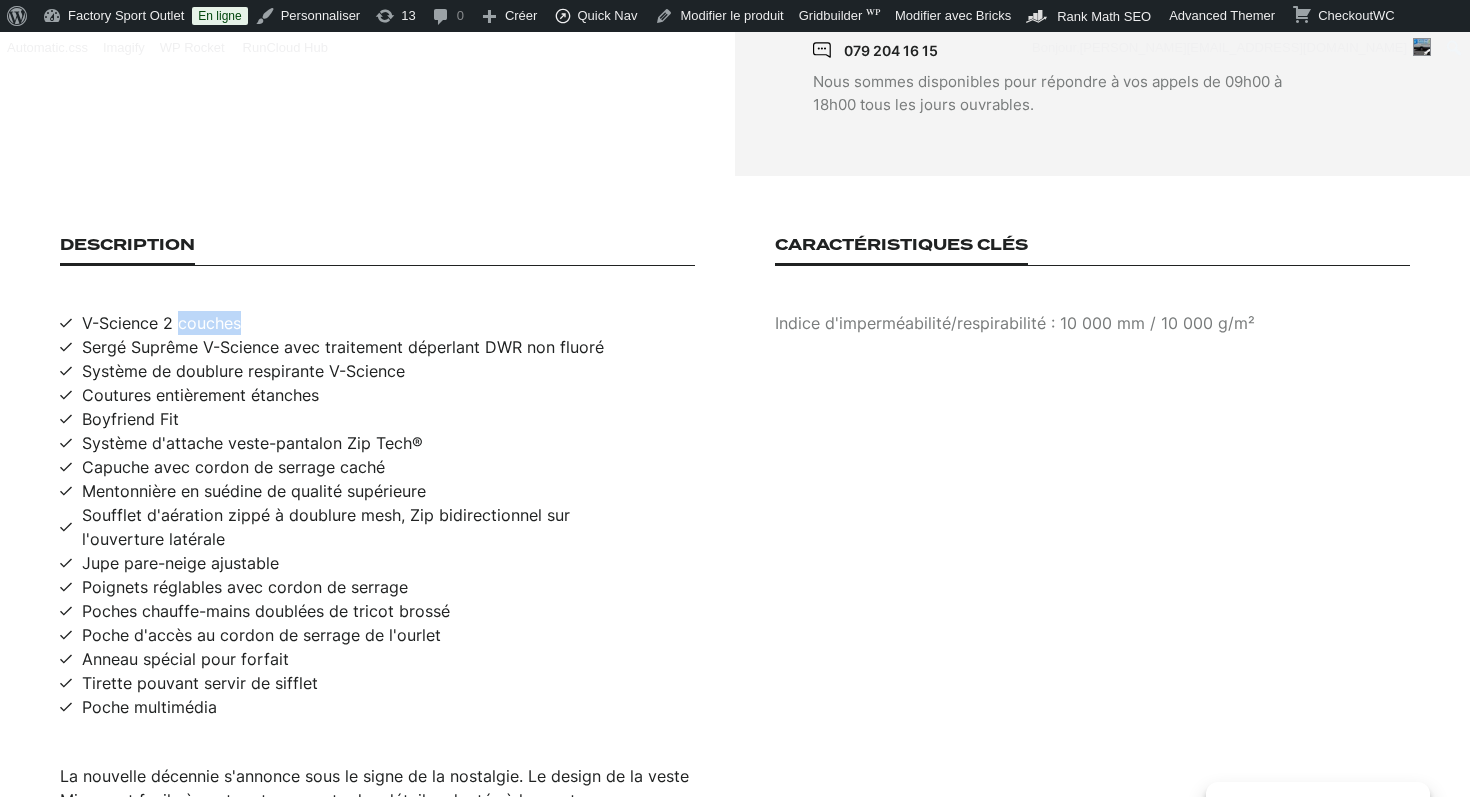 click on "V-Science 2 couches" at bounding box center (161, 323) 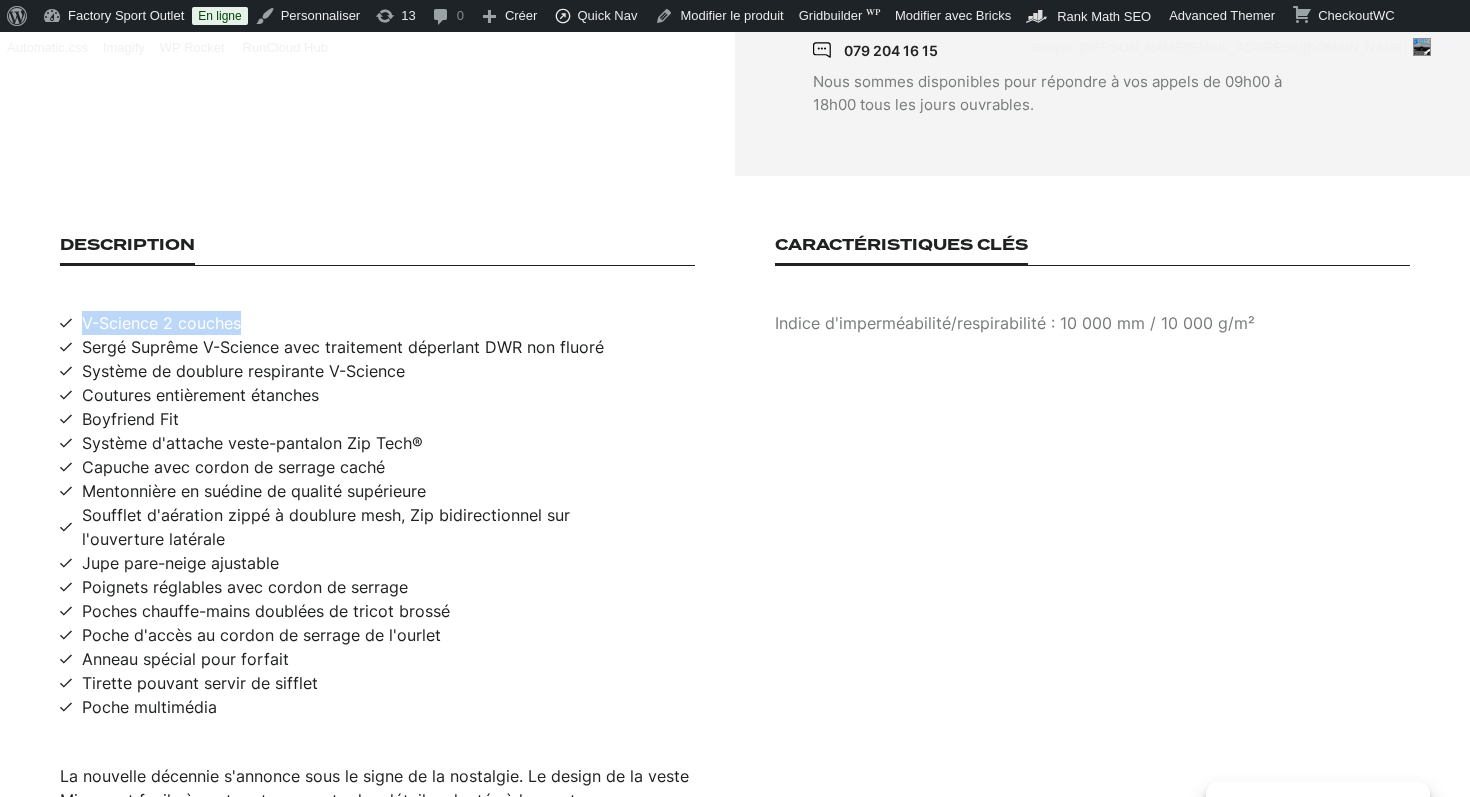 click on "V-Science 2 couches" at bounding box center (161, 323) 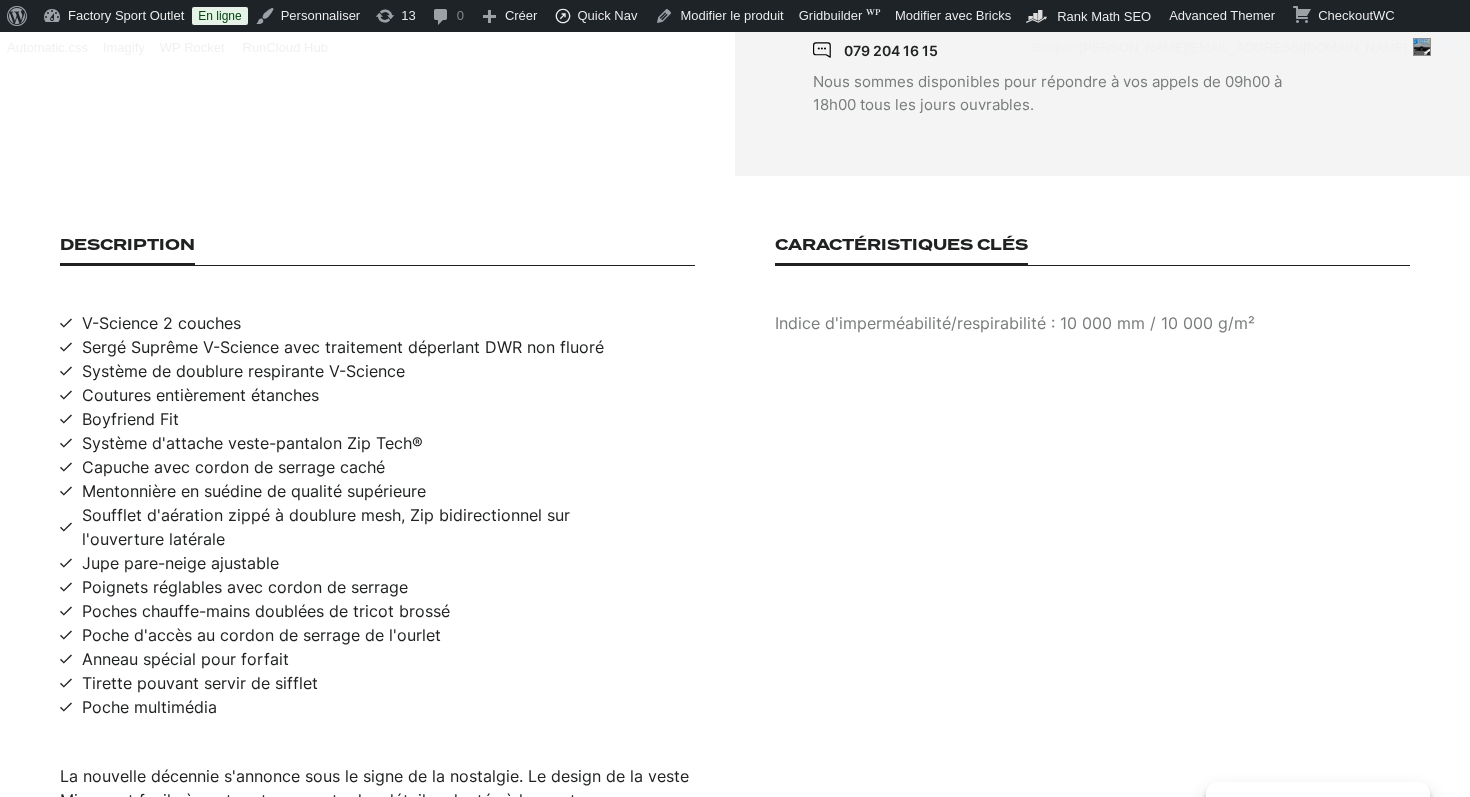 click on "Sergé Suprême V-Science avec traitement déperlant DWR non fluoré" at bounding box center [343, 347] 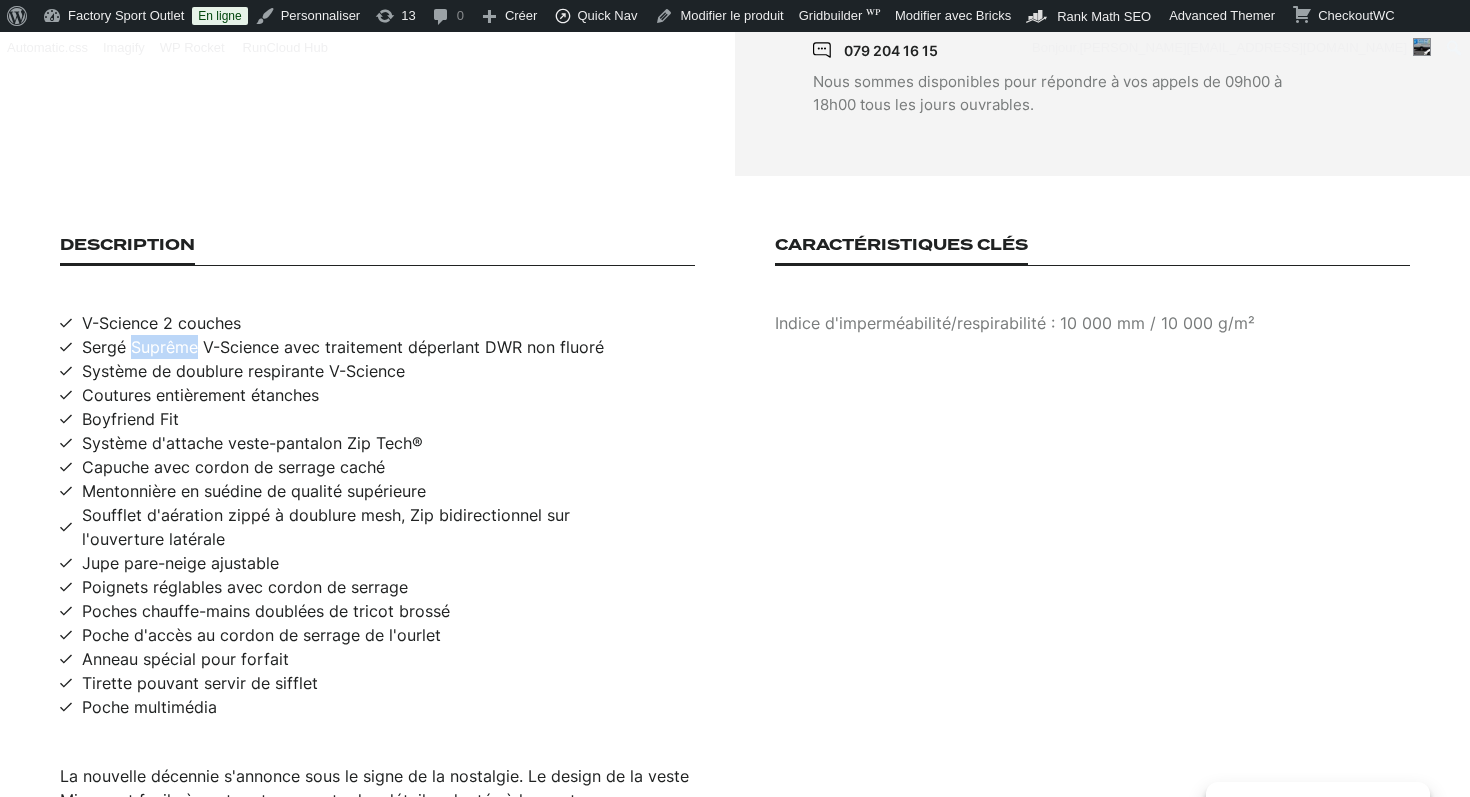 click on "Sergé Suprême V-Science avec traitement déperlant DWR non fluoré" at bounding box center [343, 347] 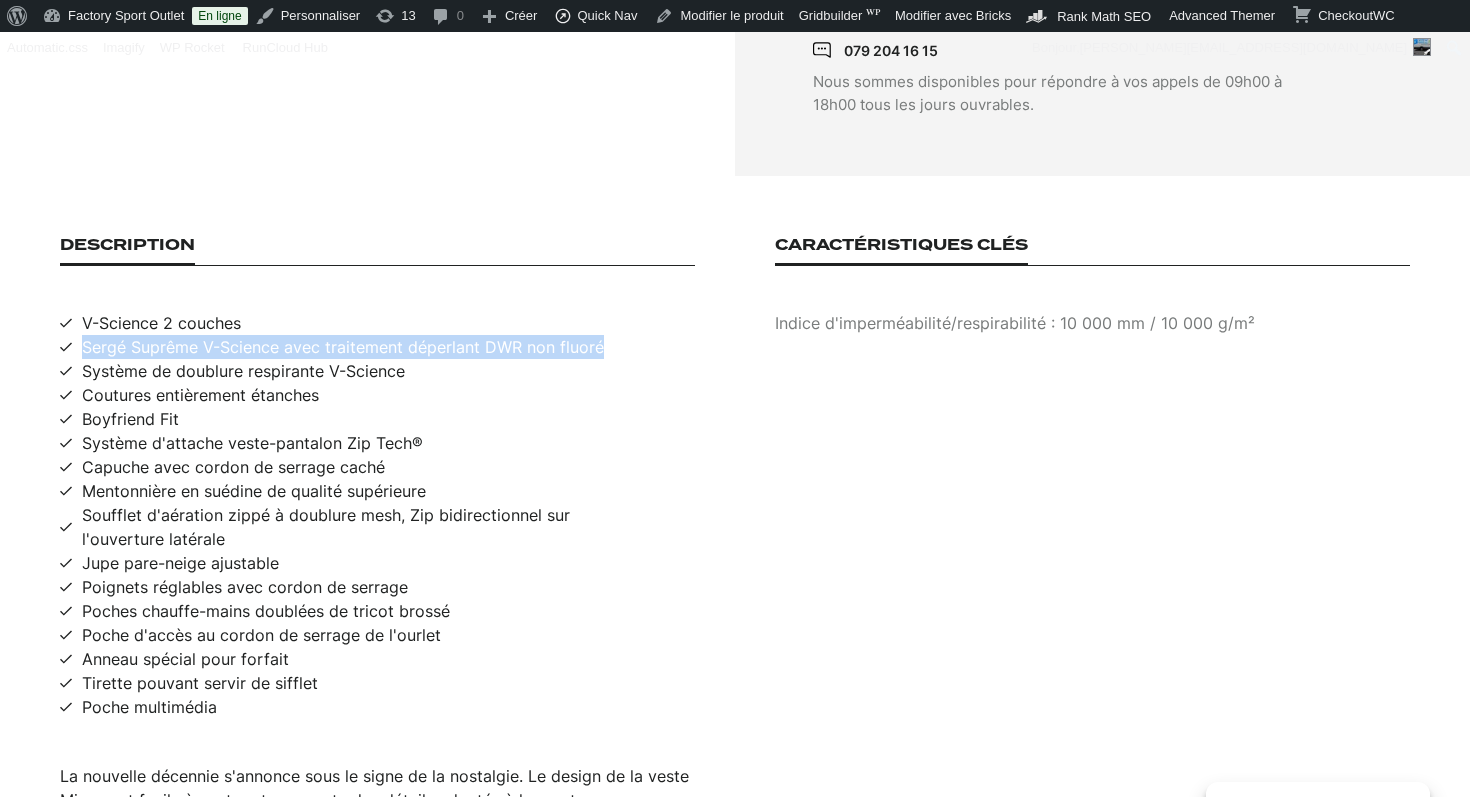 click on "Sergé Suprême V-Science avec traitement déperlant DWR non fluoré" at bounding box center (343, 347) 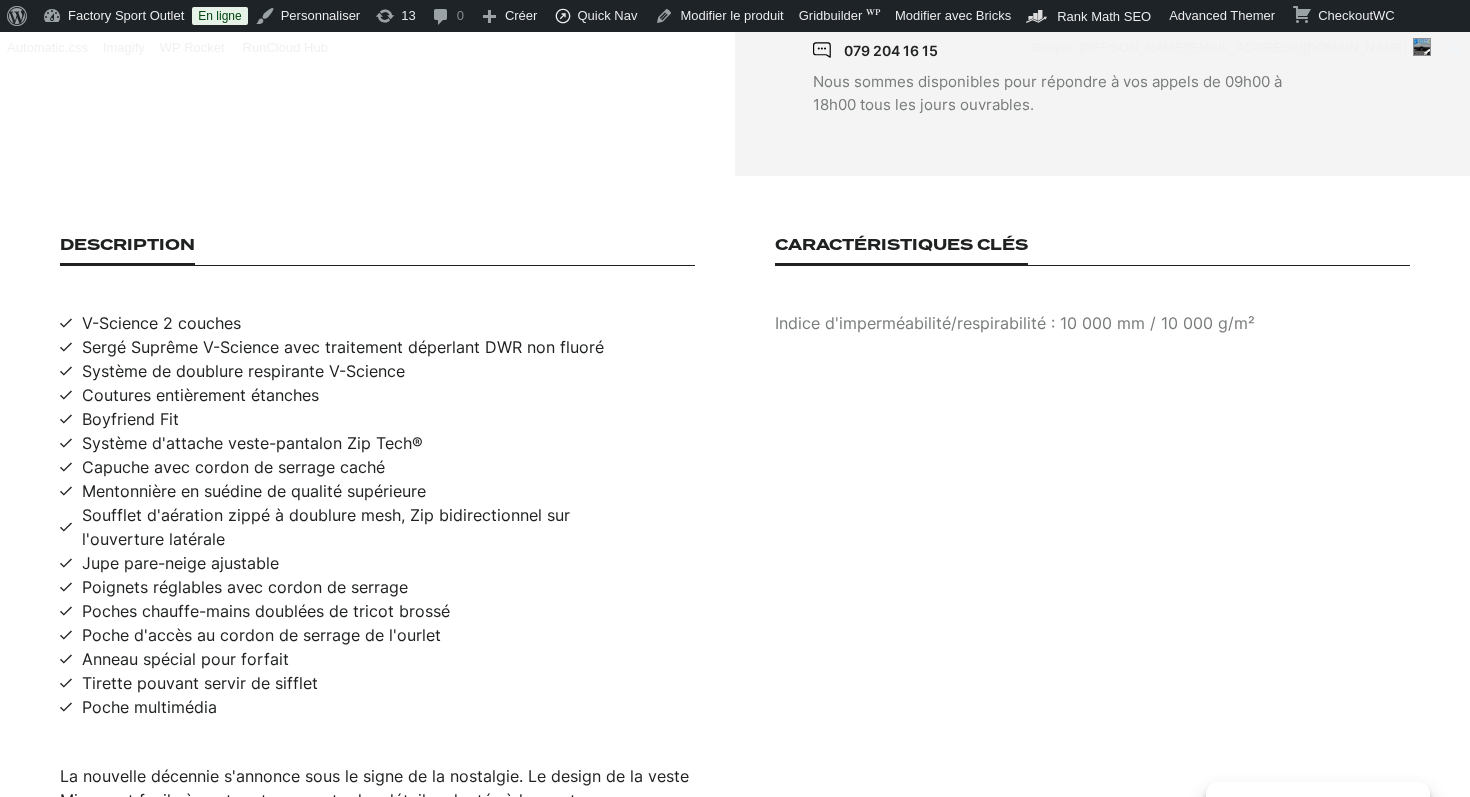 click on "Système de doublure respirante V-Science" at bounding box center (243, 371) 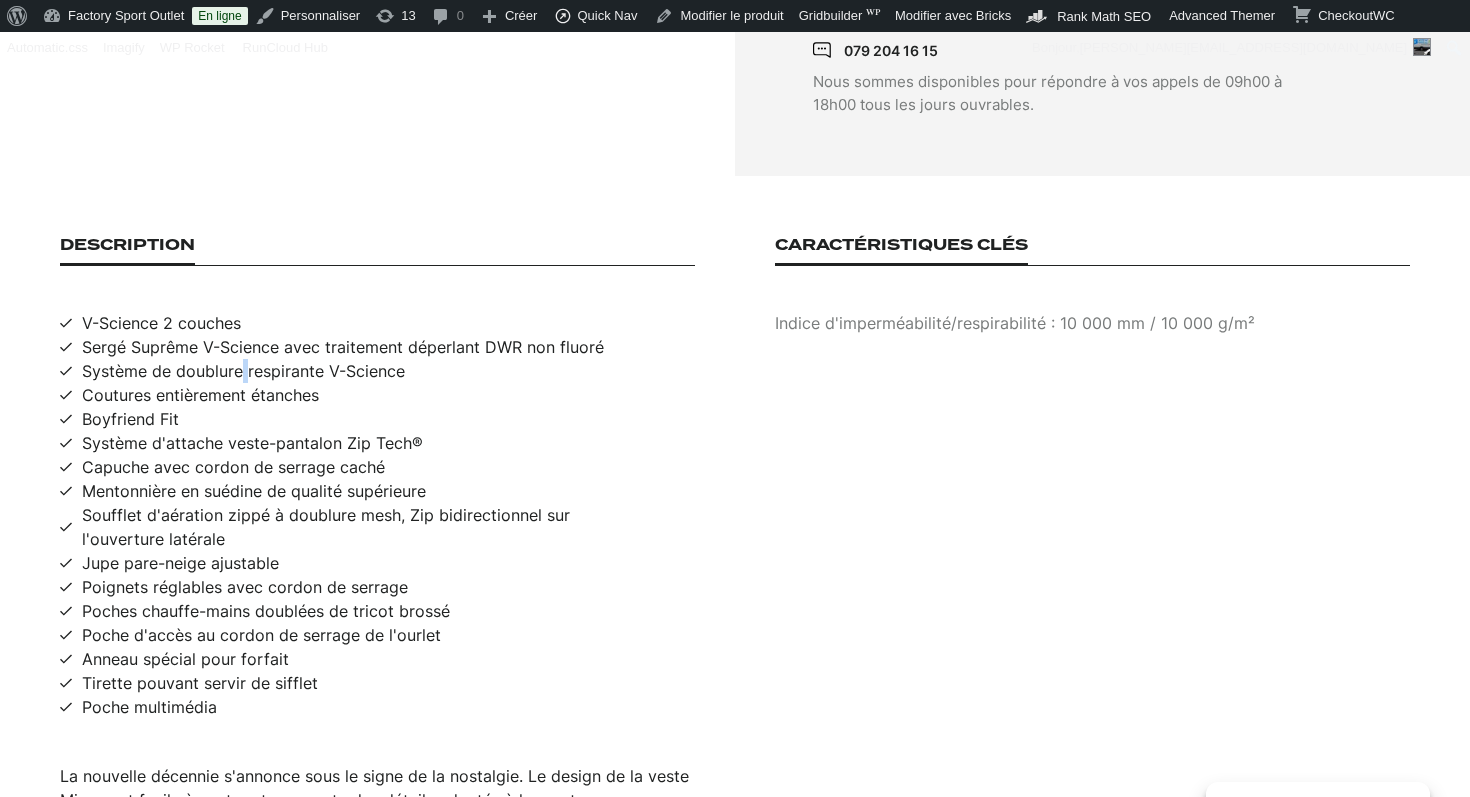 click on "Système de doublure respirante V-Science" at bounding box center (243, 371) 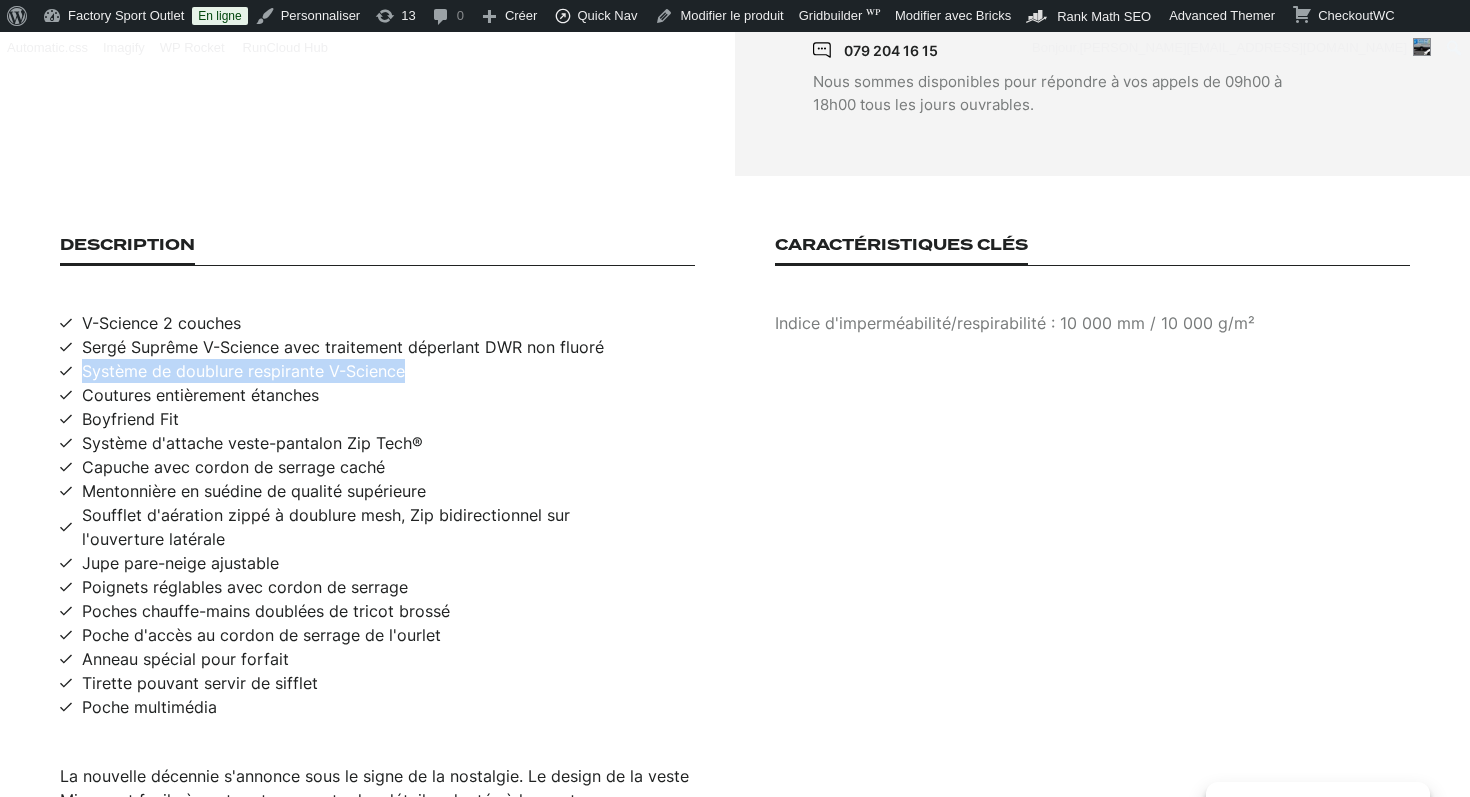 click on "Système de doublure respirante V-Science" at bounding box center (243, 371) 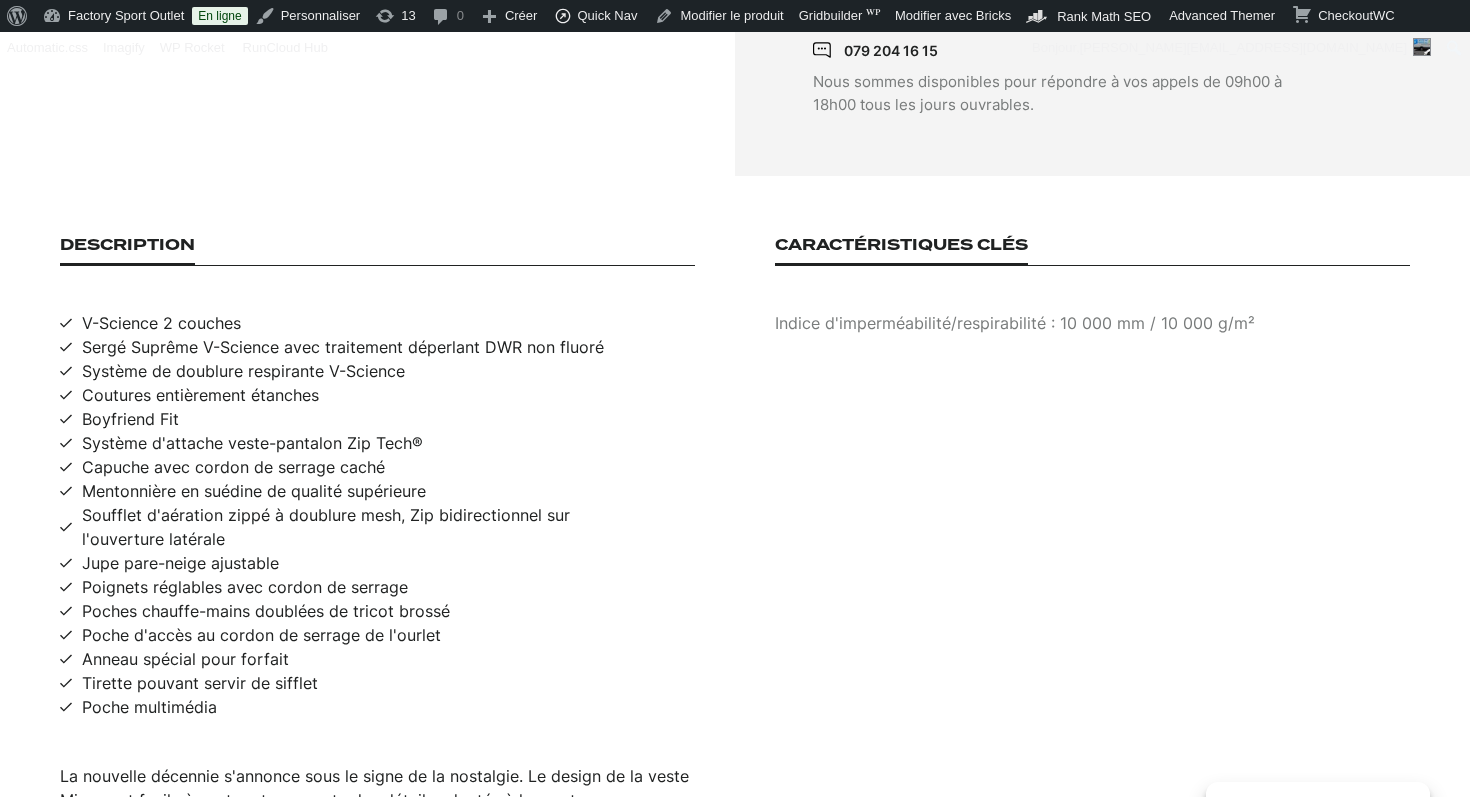 click on "Coutures entièrement étanches" at bounding box center [200, 395] 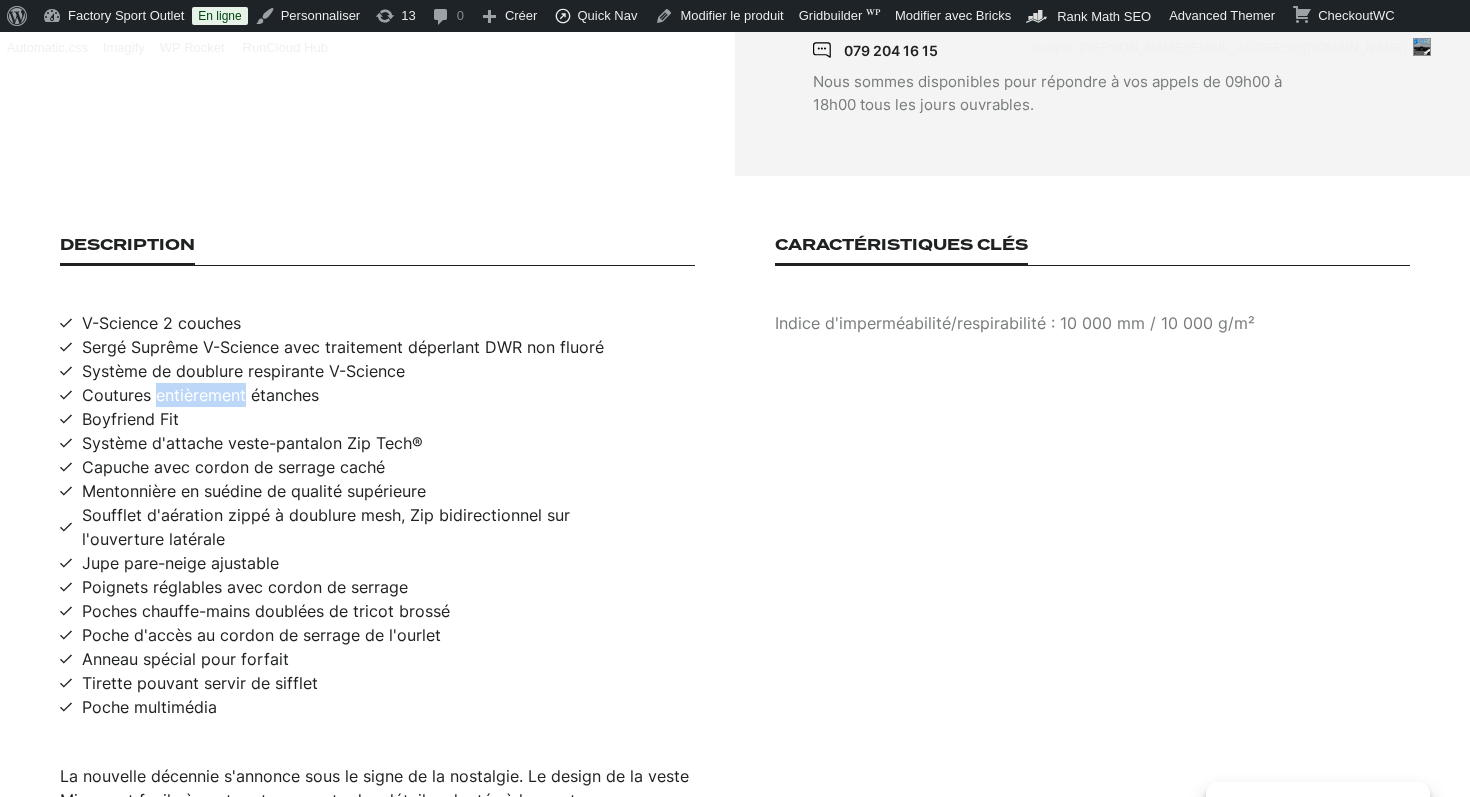 click on "Coutures entièrement étanches" at bounding box center [200, 395] 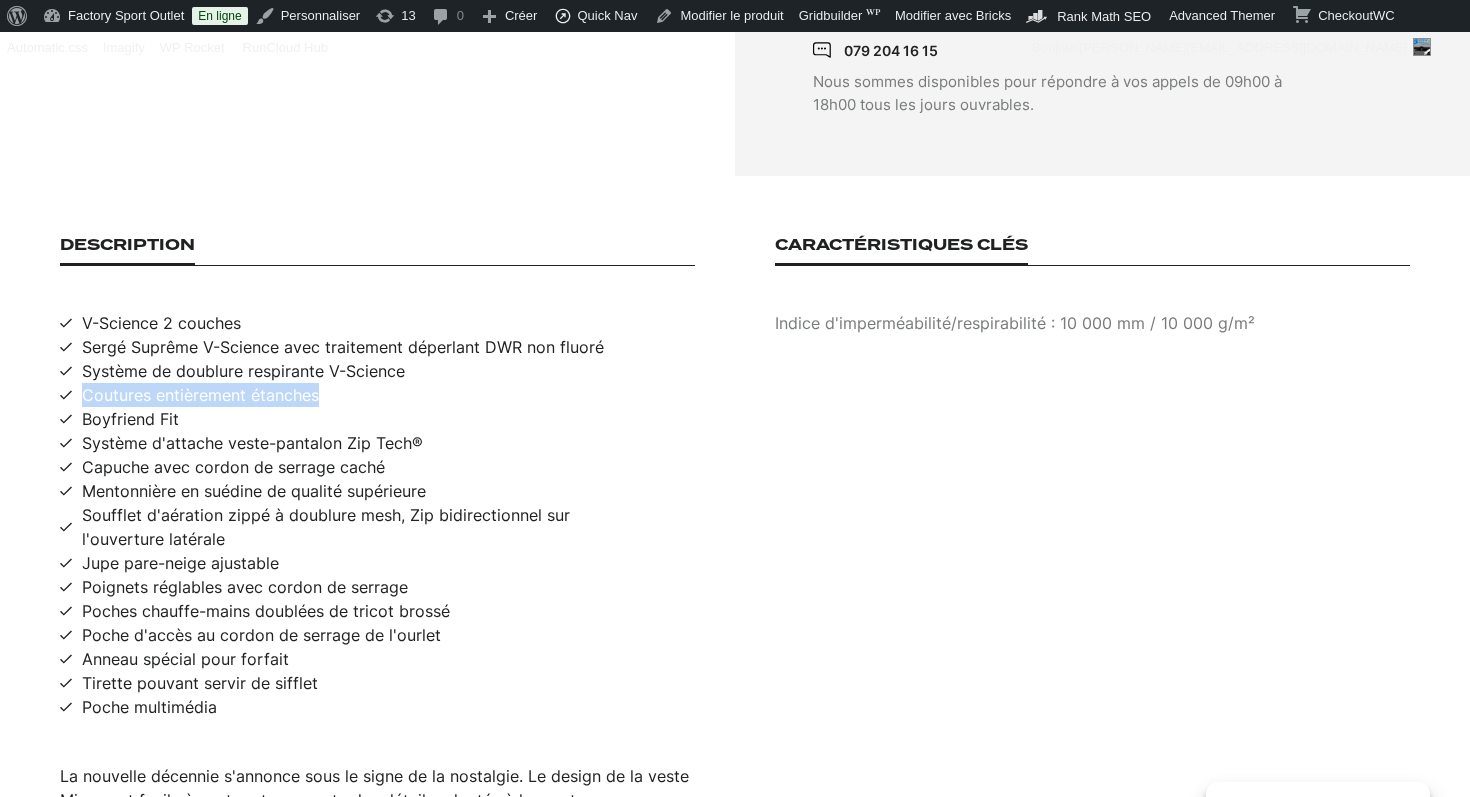 click on "Coutures entièrement étanches" at bounding box center (200, 395) 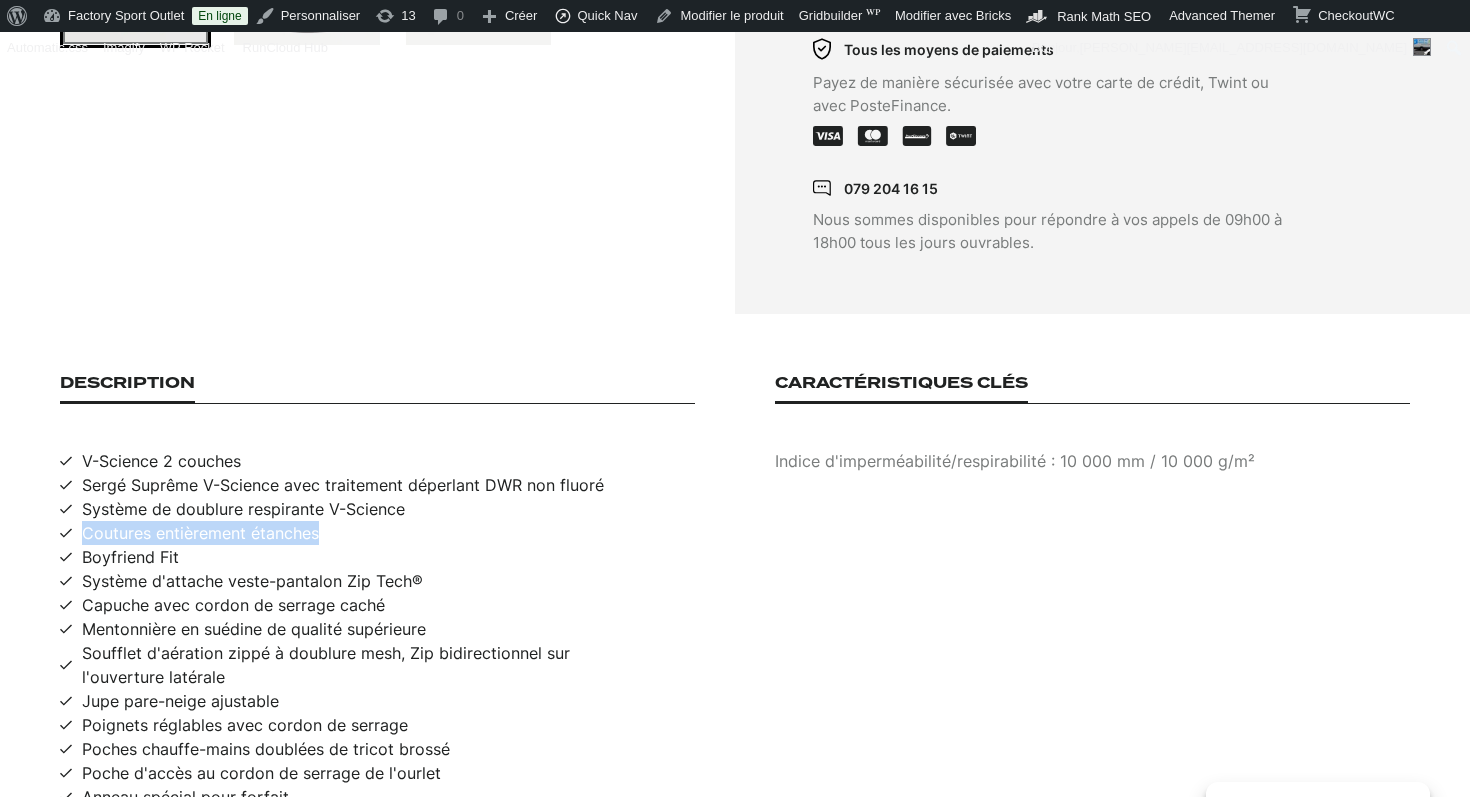 scroll, scrollTop: 1016, scrollLeft: 0, axis: vertical 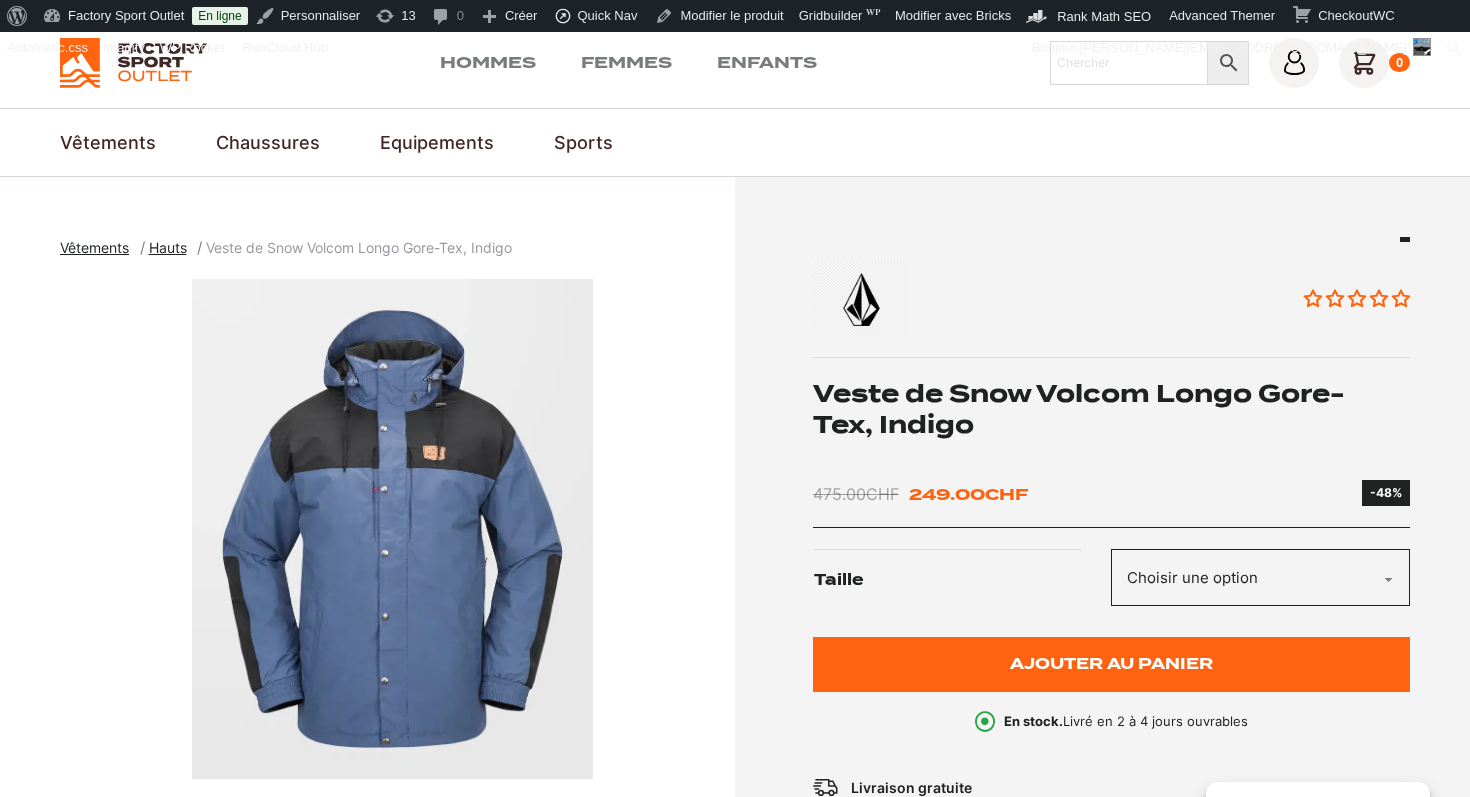 click on "Veste de Snow Volcom Longo Gore-Tex, Indigo" at bounding box center [1112, 409] 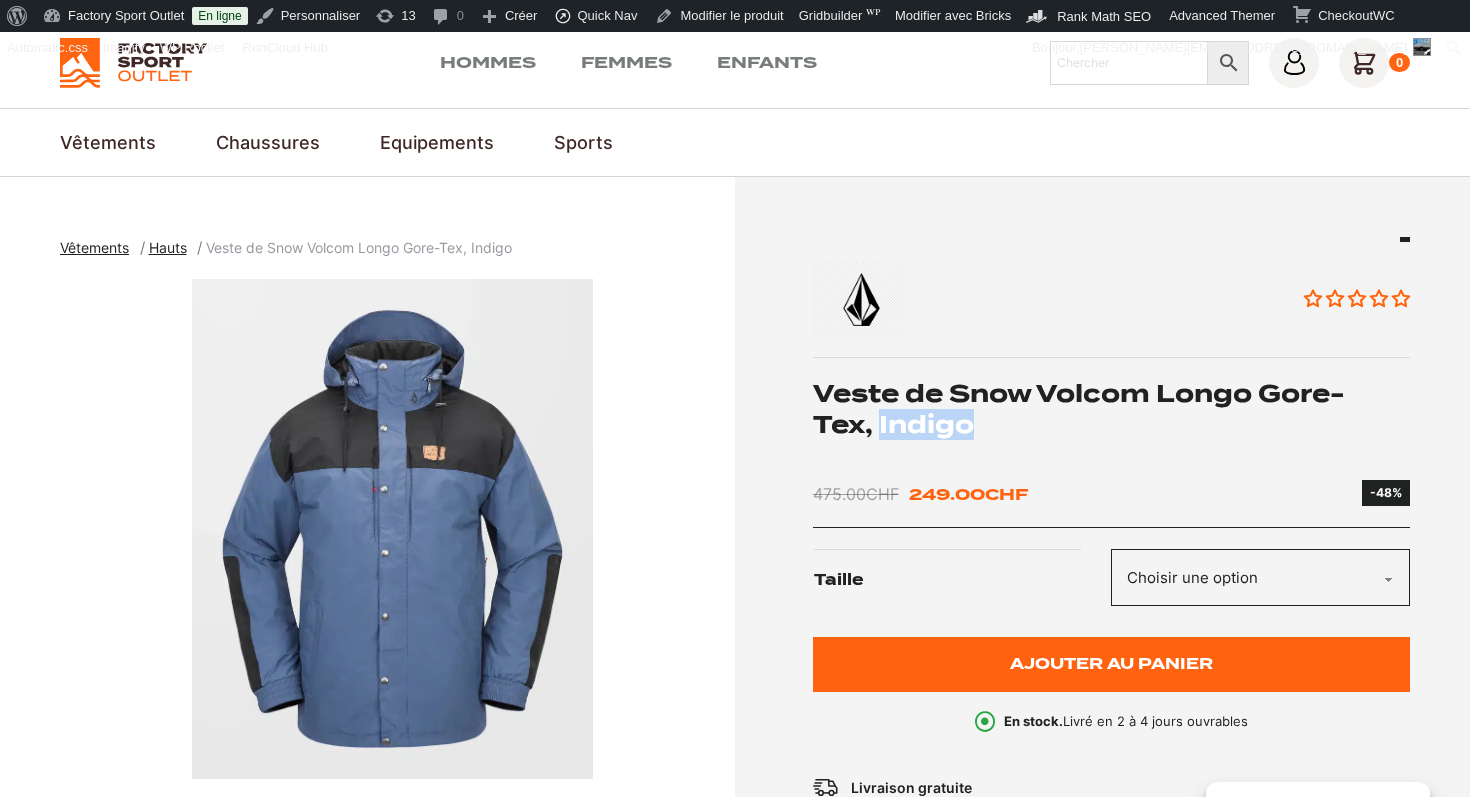 click on "Veste de Snow Volcom Longo Gore-Tex, Indigo" at bounding box center [1112, 409] 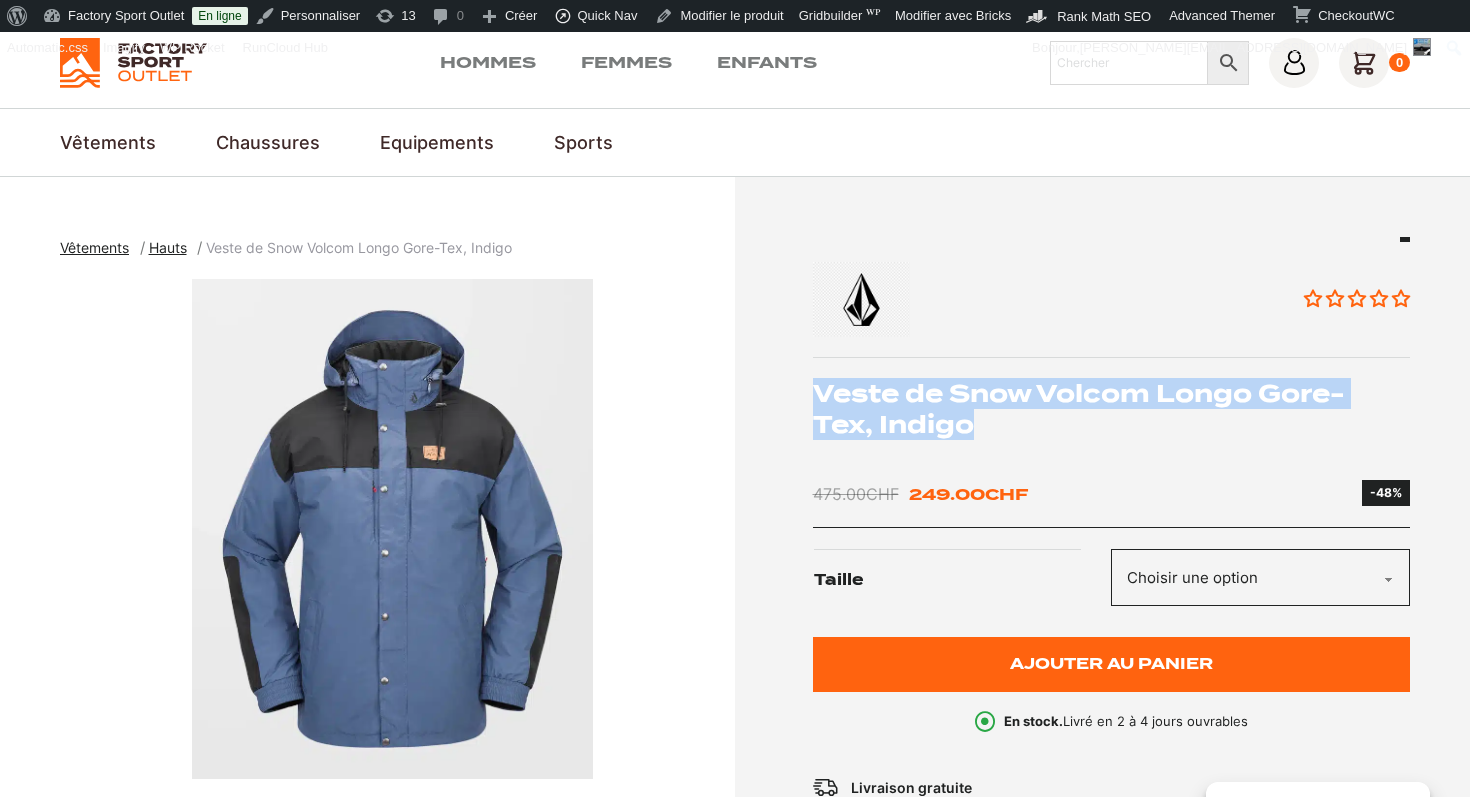 click on "Veste de Snow Volcom Longo Gore-Tex, Indigo" at bounding box center [1112, 409] 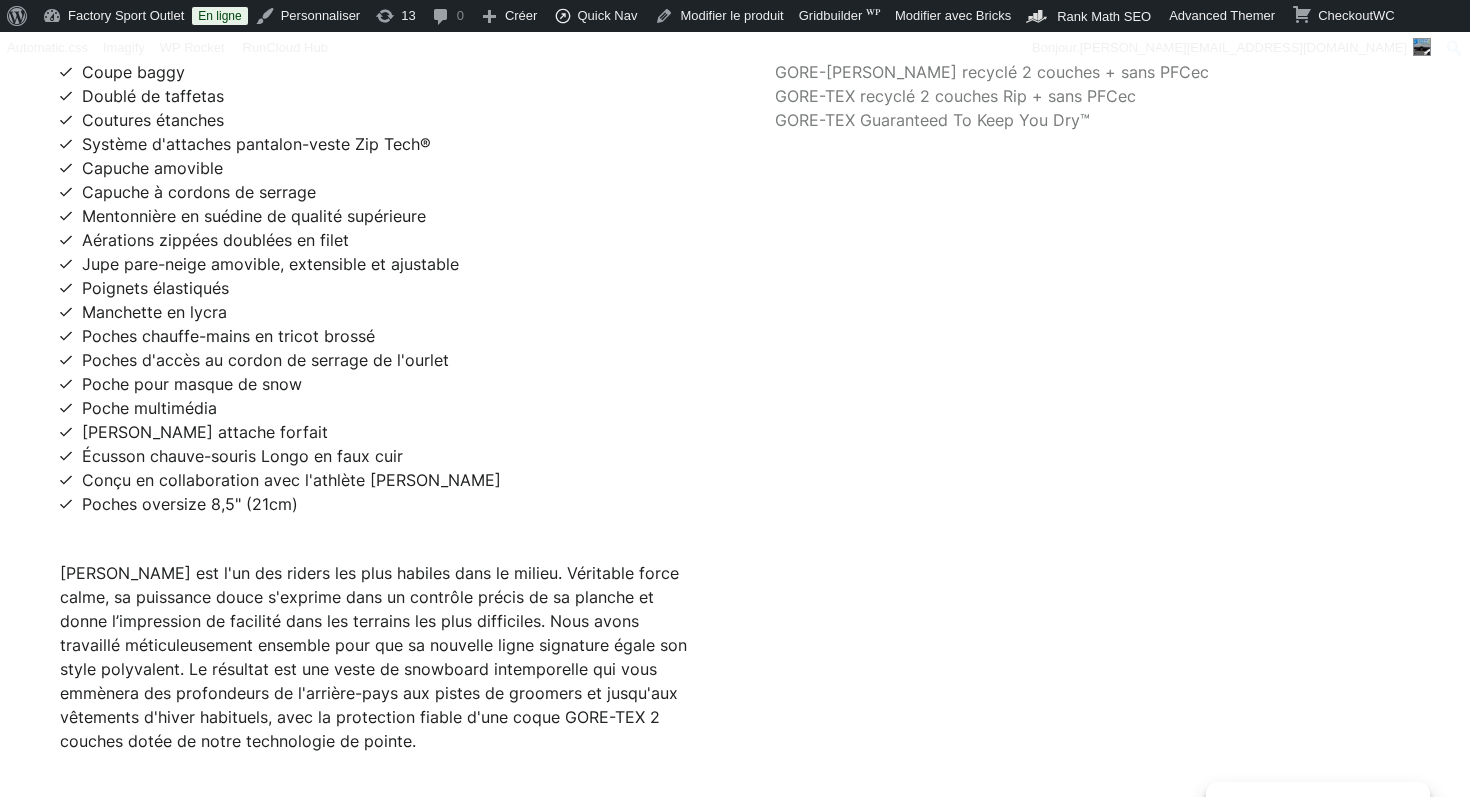 scroll, scrollTop: 1503, scrollLeft: 0, axis: vertical 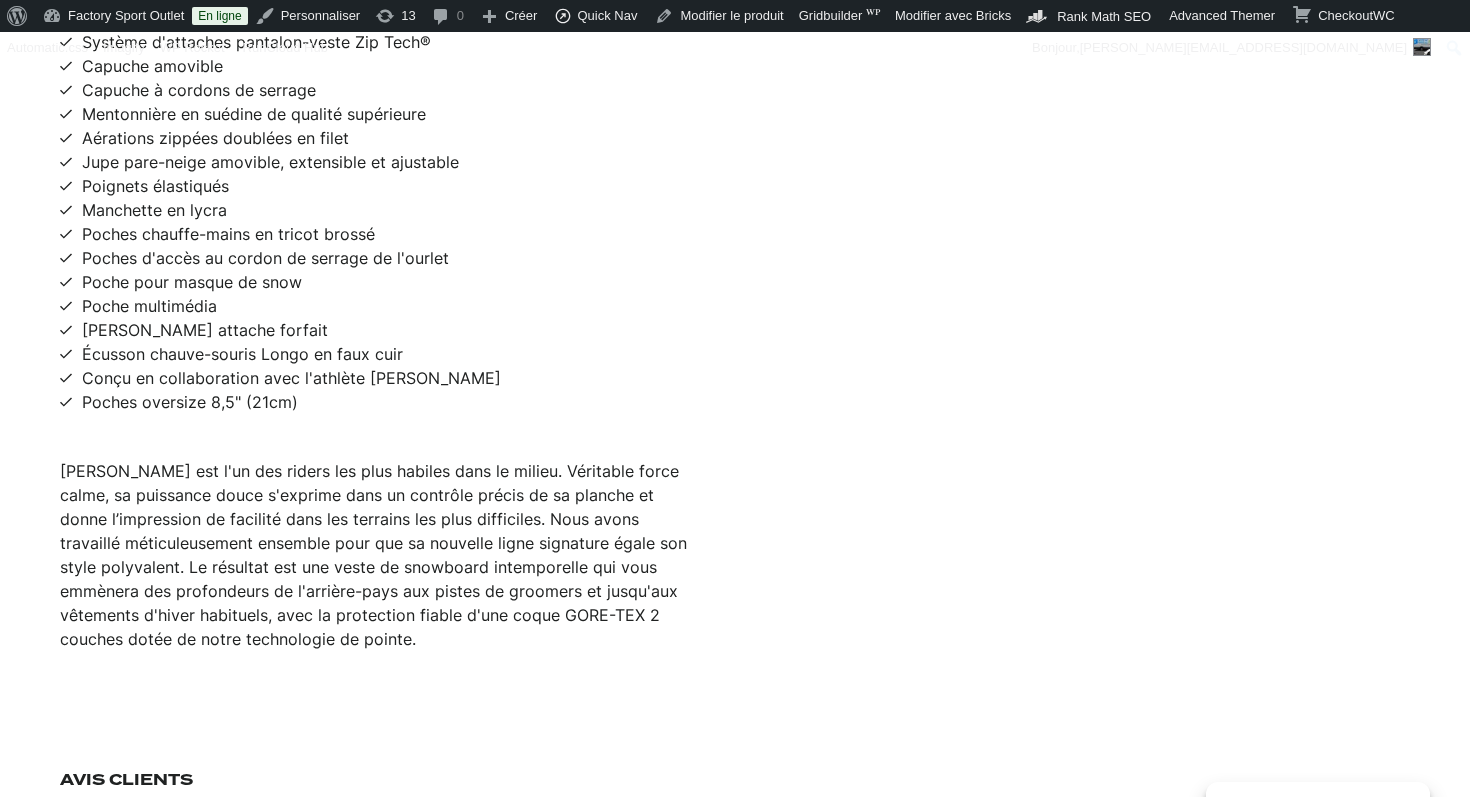 click on "[PERSON_NAME] est l'un des riders les plus habiles dans le milieu. Véritable force calme, sa puissance douce s'exprime dans un contrôle précis de sa planche et donne l’impression de facilité dans les terrains les plus difficiles. Nous avons travaillé méticuleusement ensemble pour que sa nouvelle ligne signature égale son style polyvalent. Le résultat est une veste de snowboard intemporelle qui vous emmènera des profondeurs de l'arrière-pays aux pistes de groomers et jusqu'aux vêtements d'hiver habituels, avec la protection fiable d'une coque GORE-TEX 2 couches dotée de notre technologie de pointe." at bounding box center [377, 555] 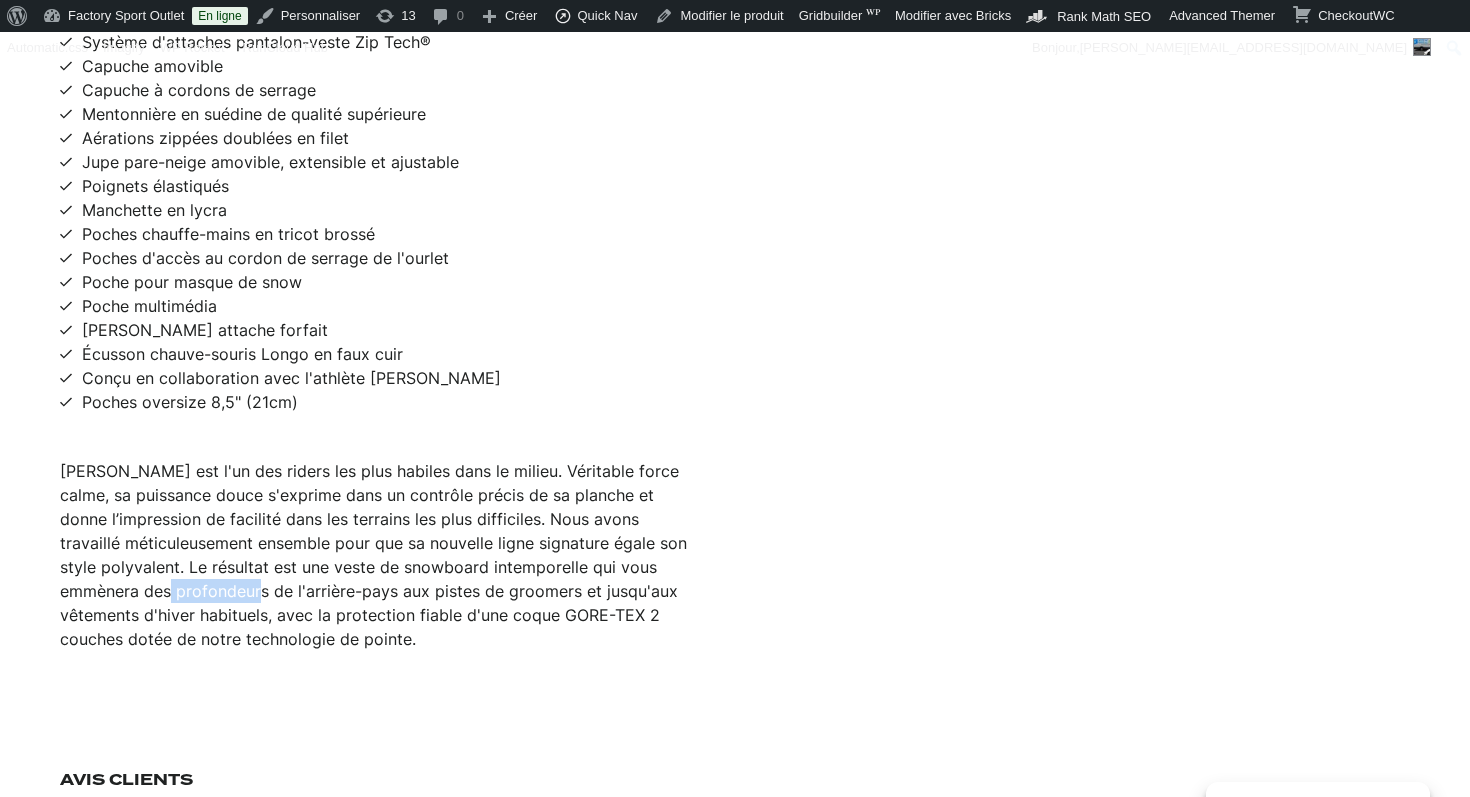 click on "Arthur Longo est l'un des riders les plus habiles dans le milieu. Véritable force calme, sa puissance douce s'exprime dans un contrôle précis de sa planche et donne l’impression de facilité dans les terrains les plus difficiles. Nous avons travaillé méticuleusement ensemble pour que sa nouvelle ligne signature égale son style polyvalent. Le résultat est une veste de snowboard intemporelle qui vous emmènera des profondeurs de l'arrière-pays aux pistes de groomers et jusqu'aux vêtements d'hiver habituels, avec la protection fiable d'une coque GORE-TEX 2 couches dotée de notre technologie de pointe." at bounding box center [377, 555] 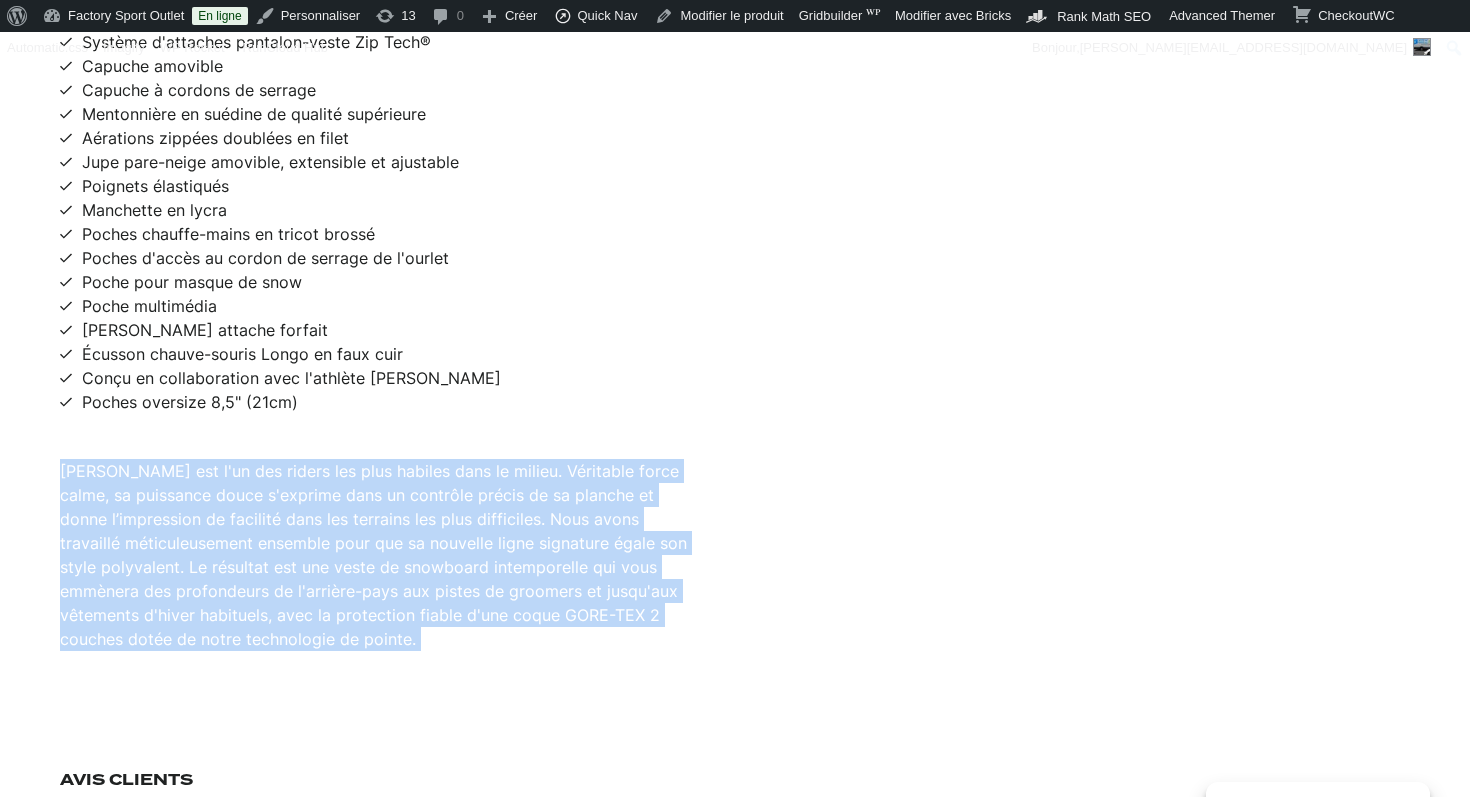 click on "Arthur Longo est l'un des riders les plus habiles dans le milieu. Véritable force calme, sa puissance douce s'exprime dans un contrôle précis de sa planche et donne l’impression de facilité dans les terrains les plus difficiles. Nous avons travaillé méticuleusement ensemble pour que sa nouvelle ligne signature égale son style polyvalent. Le résultat est une veste de snowboard intemporelle qui vous emmènera des profondeurs de l'arrière-pays aux pistes de groomers et jusqu'aux vêtements d'hiver habituels, avec la protection fiable d'une coque GORE-TEX 2 couches dotée de notre technologie de pointe." at bounding box center [377, 555] 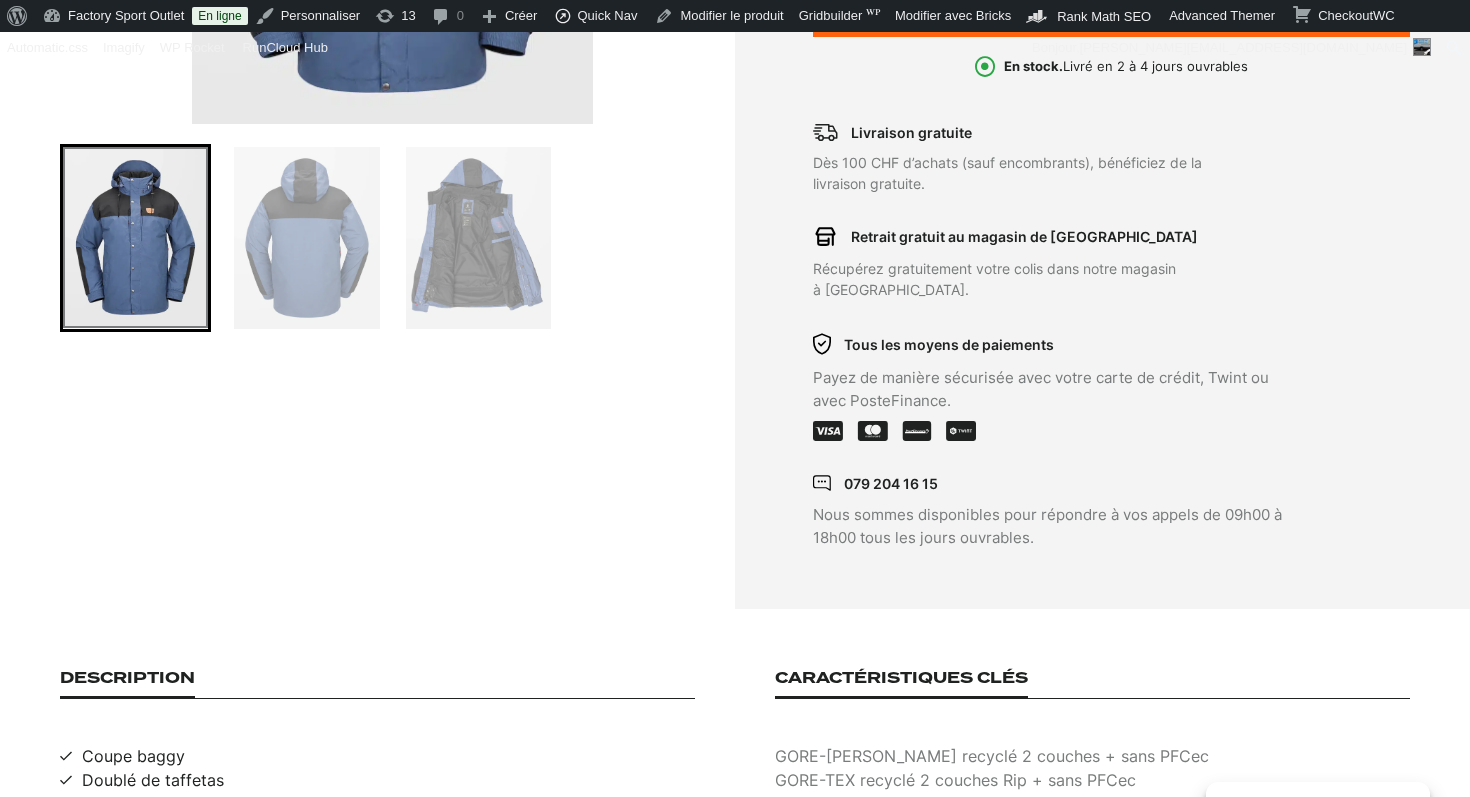 scroll, scrollTop: 402, scrollLeft: 0, axis: vertical 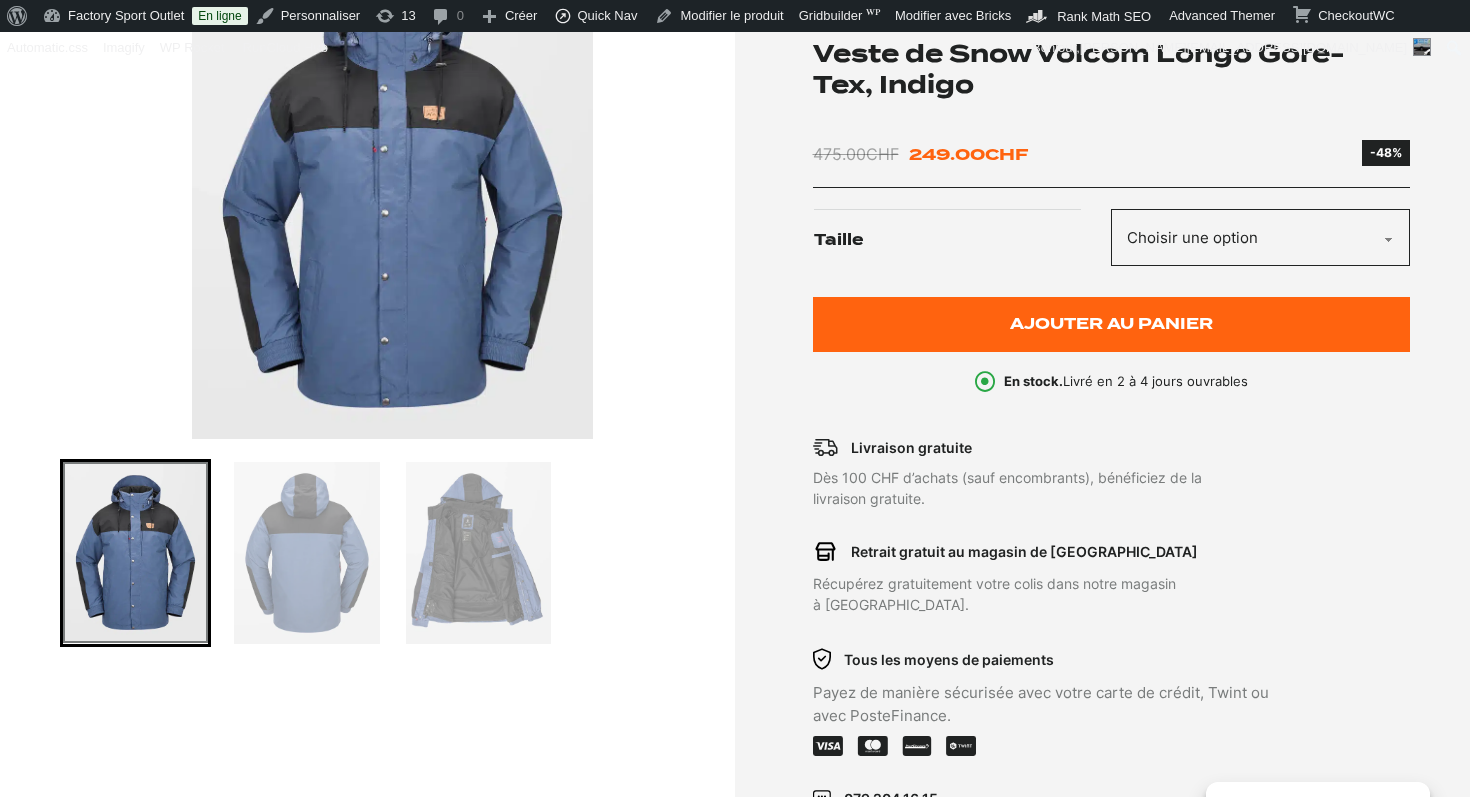 click at bounding box center (392, 189) 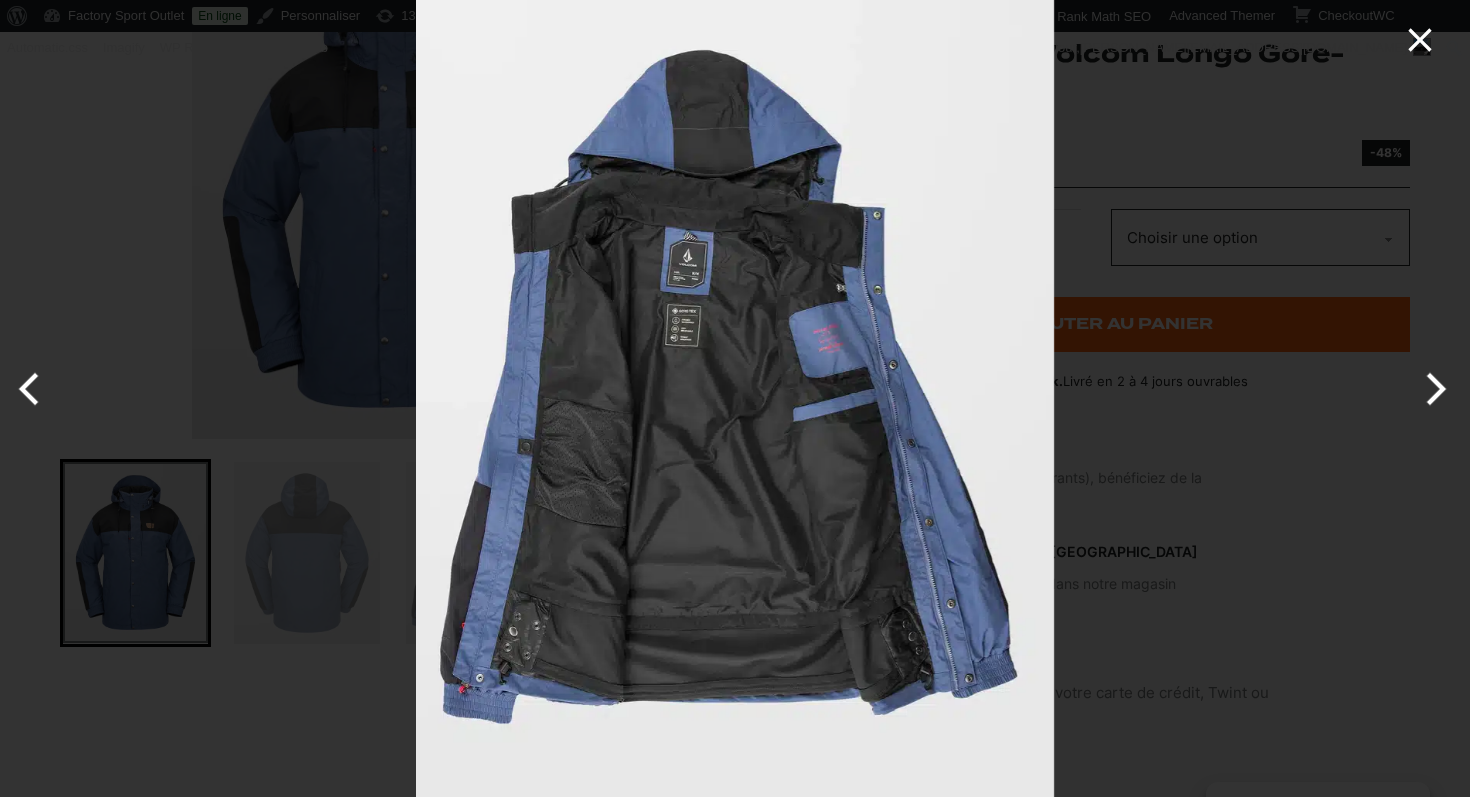 click 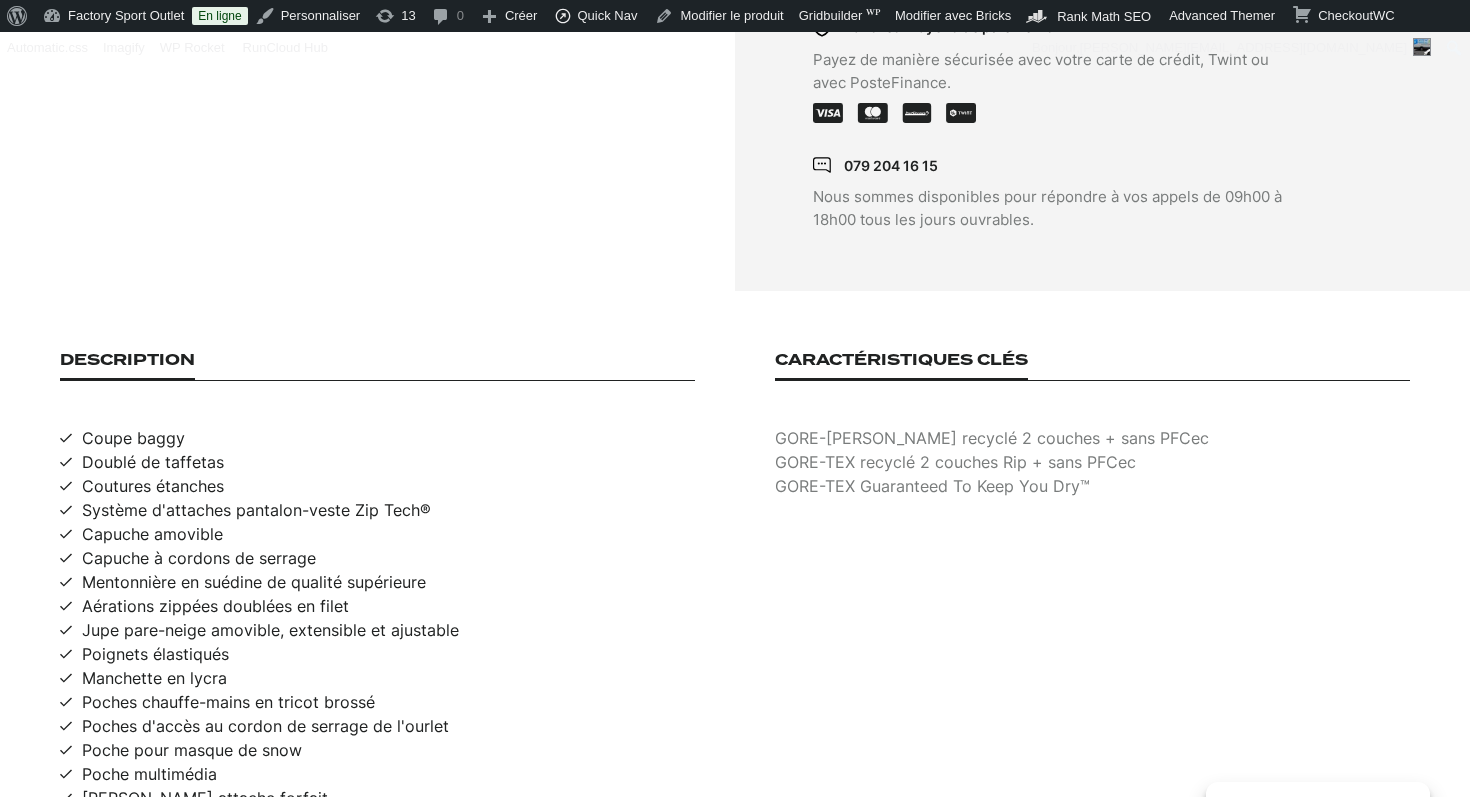 scroll, scrollTop: 1149, scrollLeft: 0, axis: vertical 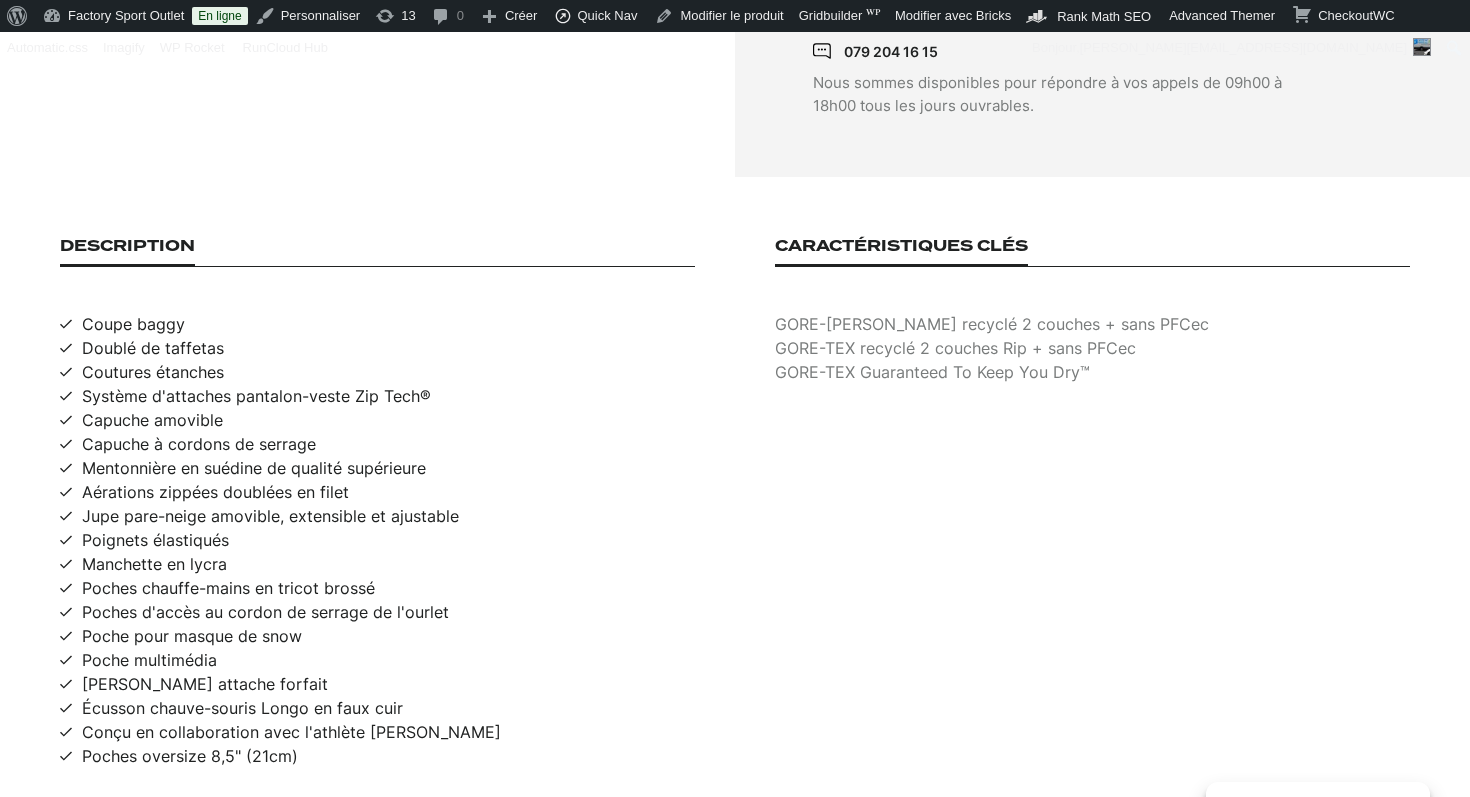 click on "Doublé de taffetas" at bounding box center [153, 348] 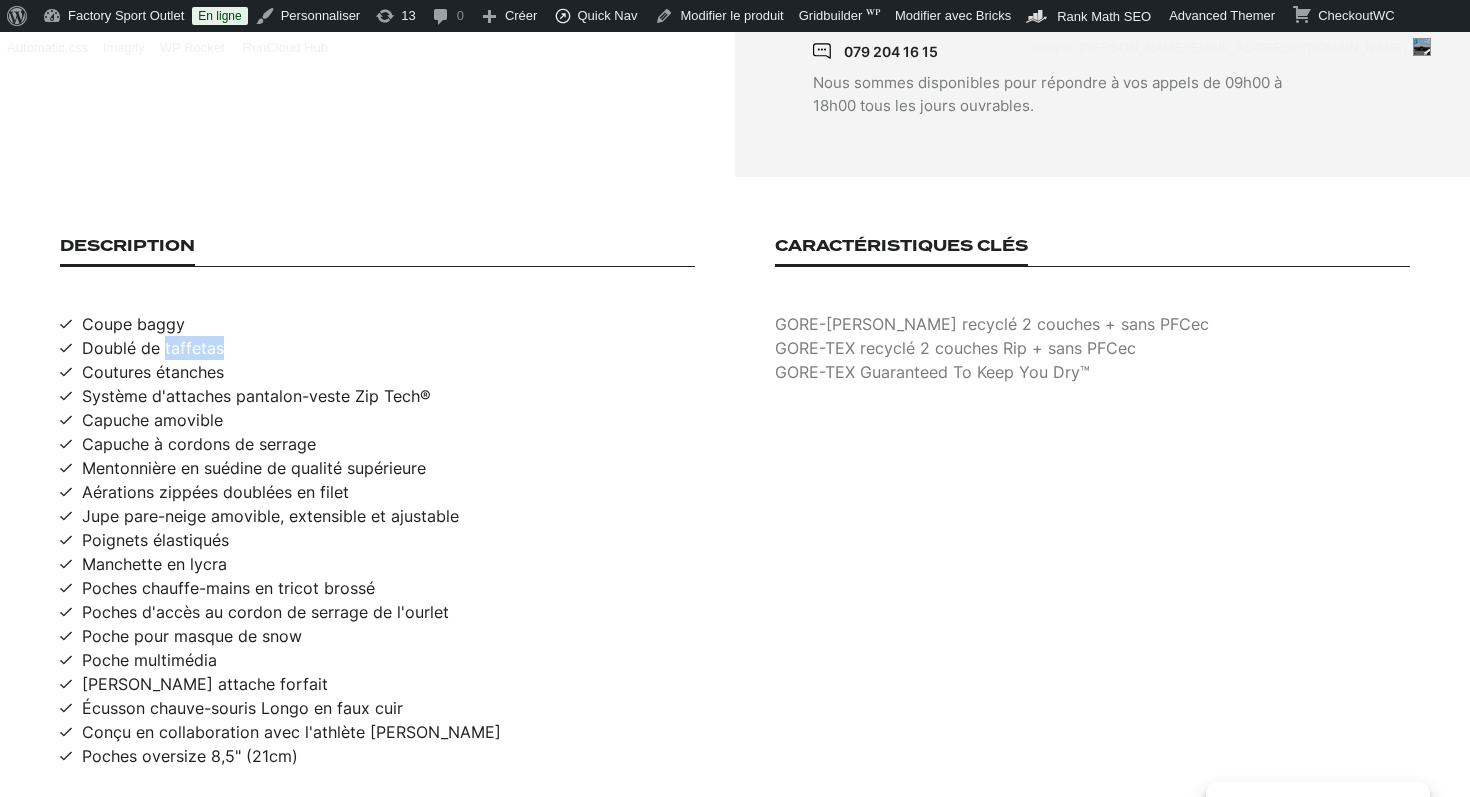 click on "Doublé de taffetas" at bounding box center [153, 348] 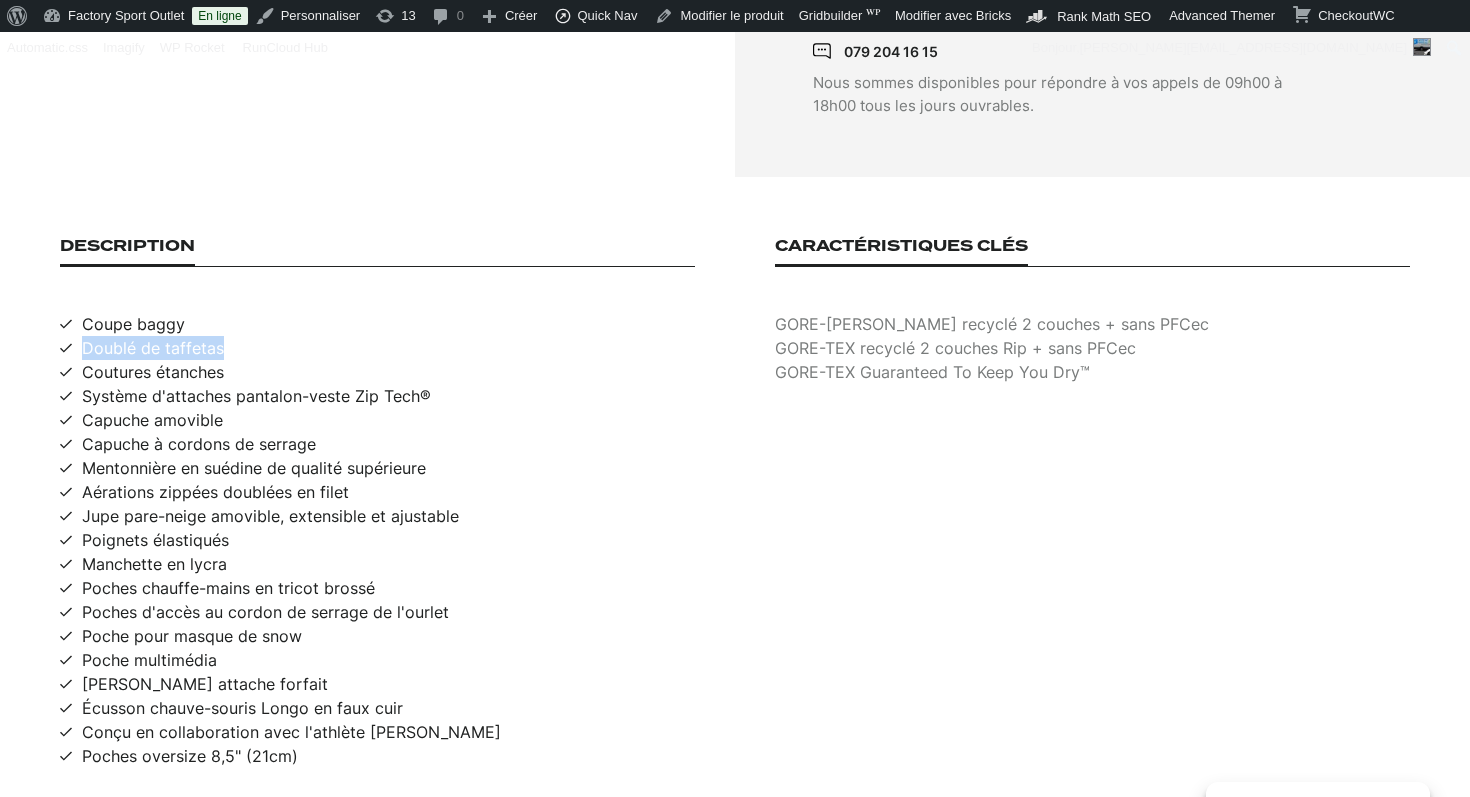 click on "Doublé de taffetas" at bounding box center (153, 348) 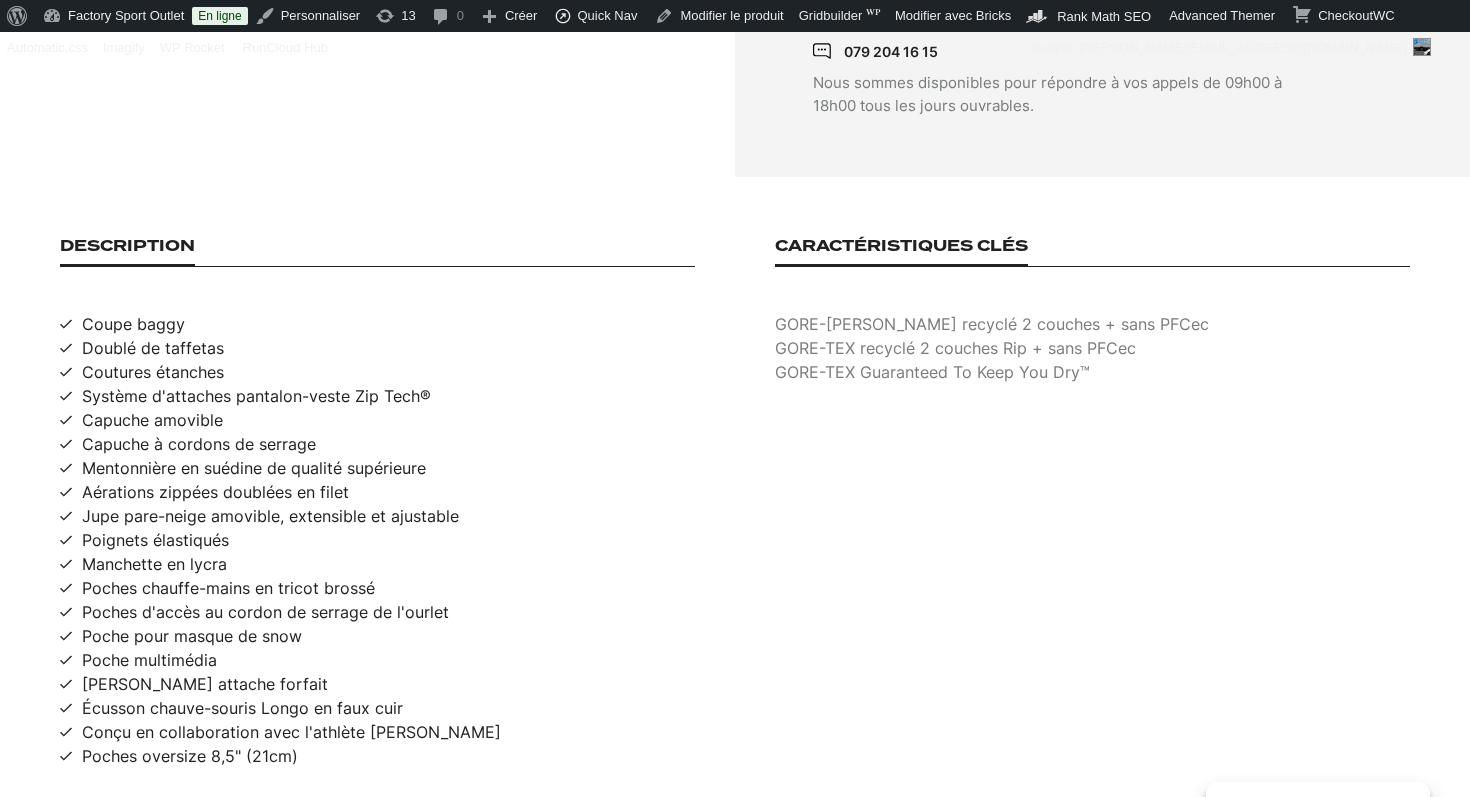 click on "Coutures étanches" at bounding box center [153, 372] 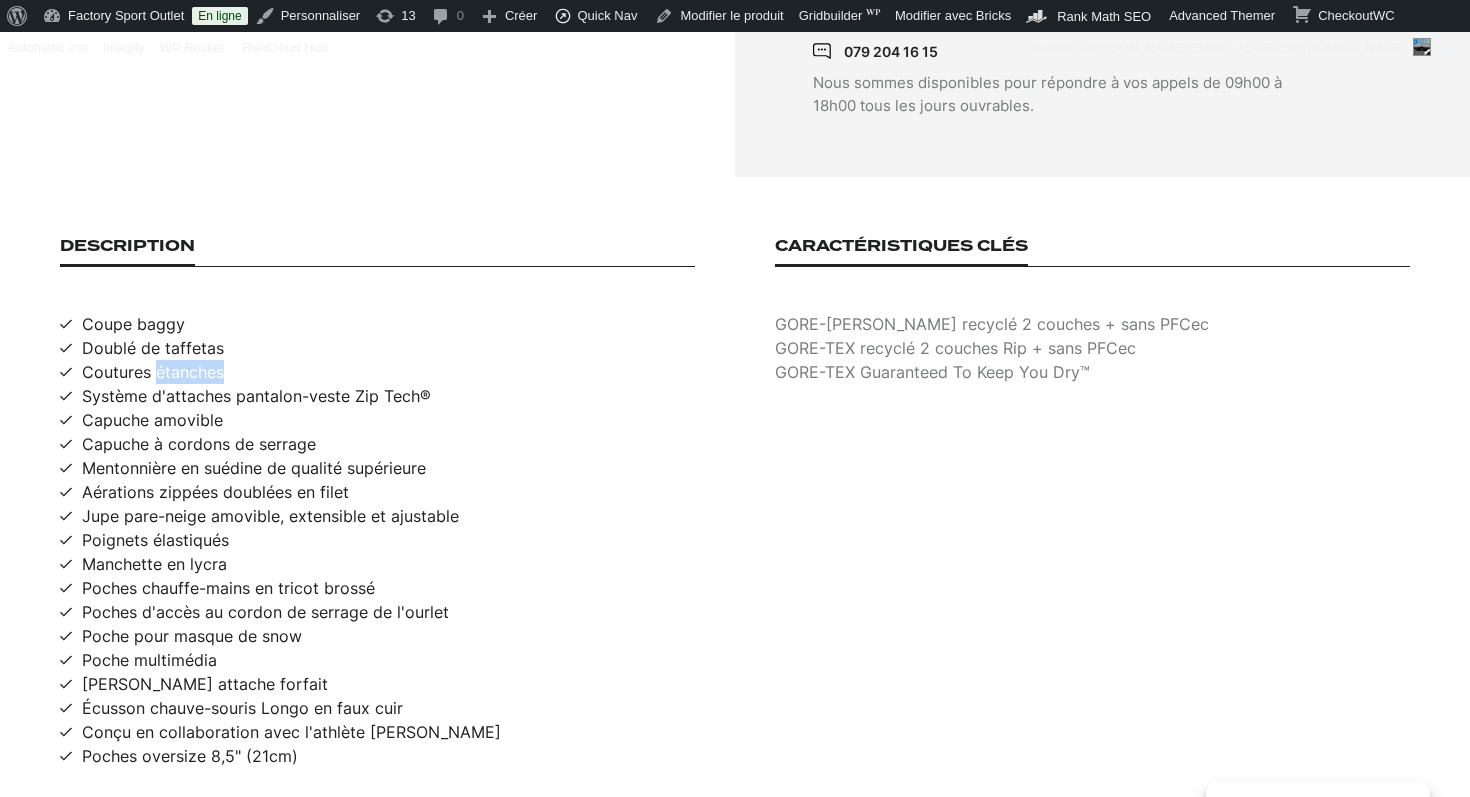 click on "Coutures étanches" at bounding box center [153, 372] 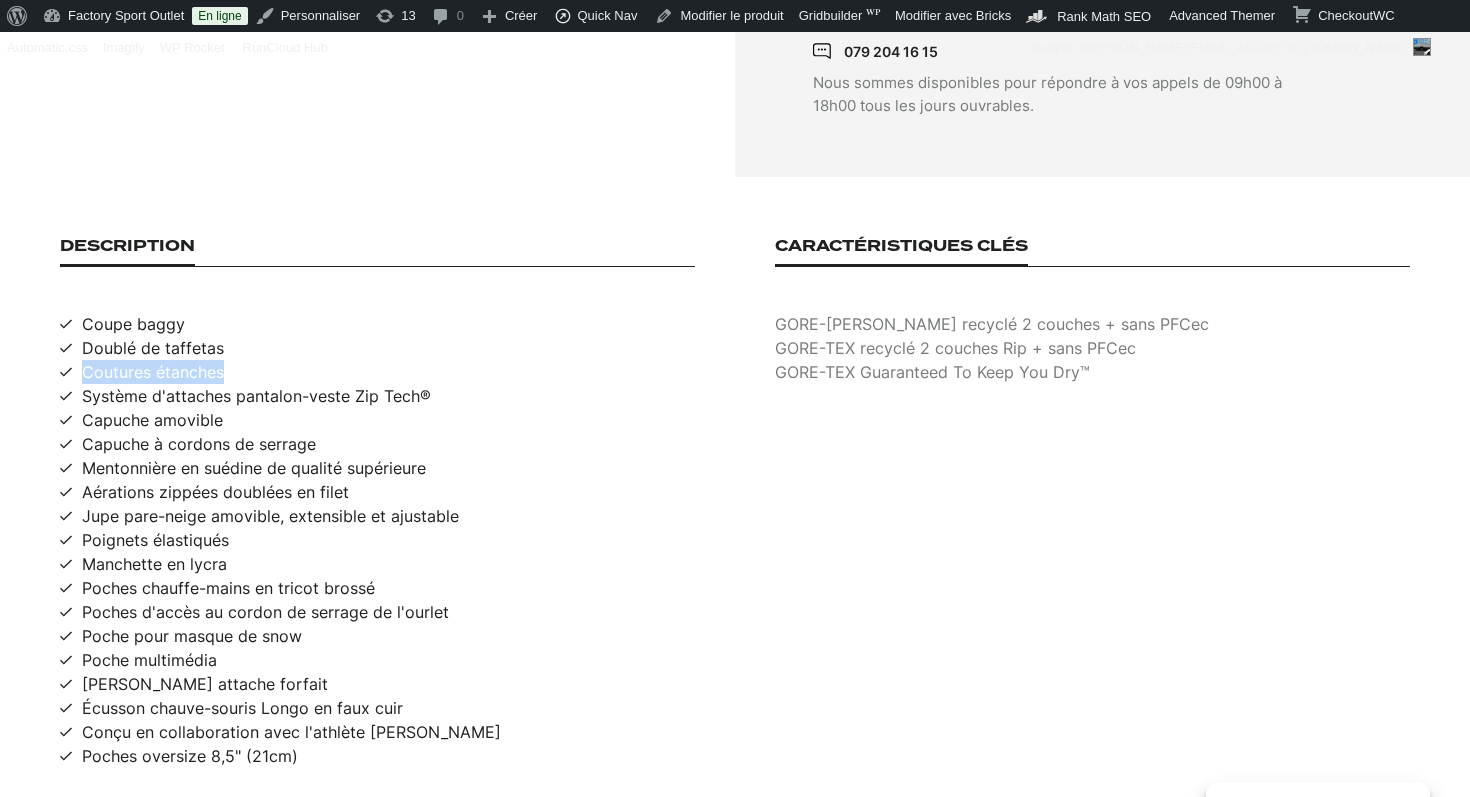 click on "Coutures étanches" at bounding box center [153, 372] 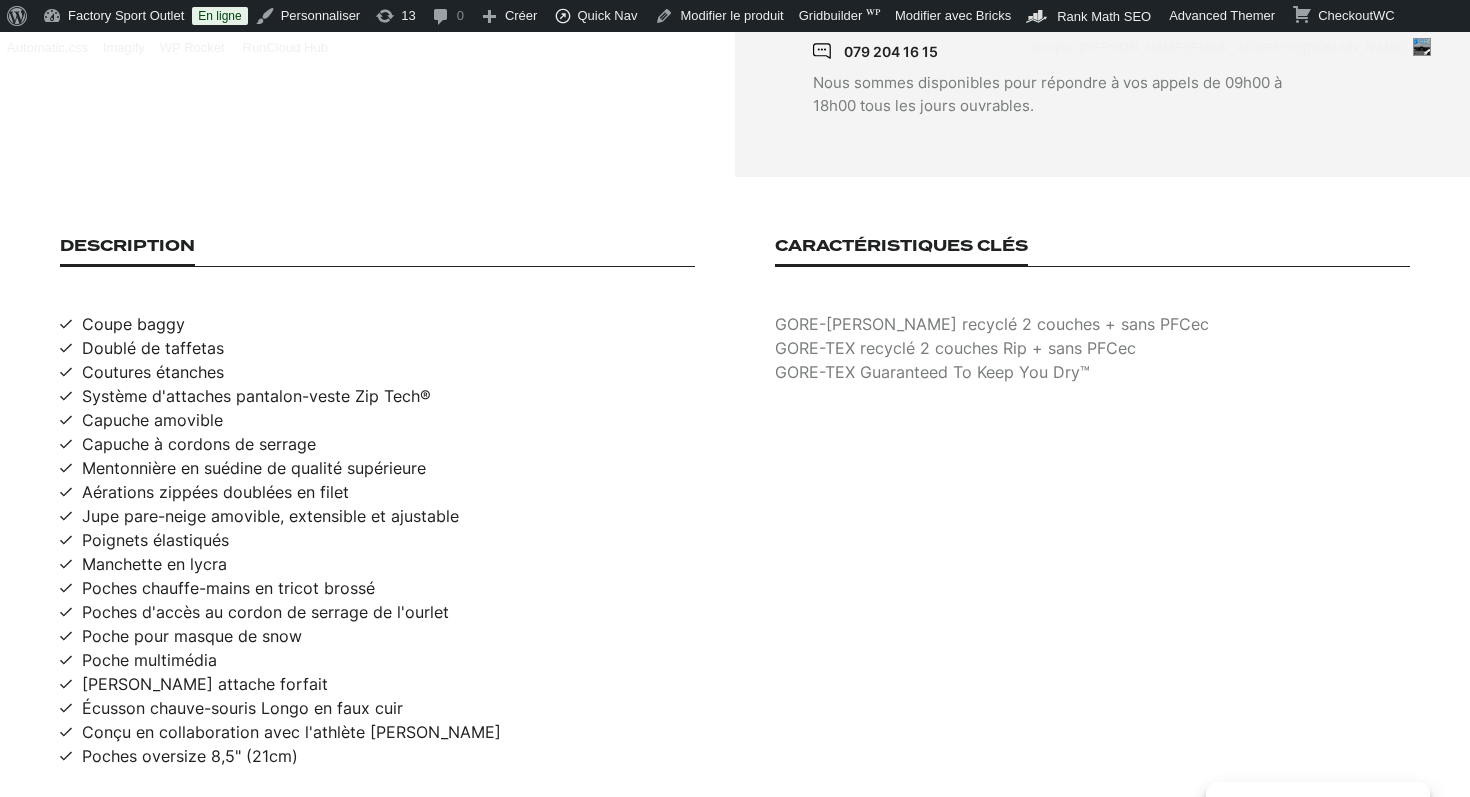 click on "Système d'attaches pantalon-veste Zip Tech®" at bounding box center [256, 396] 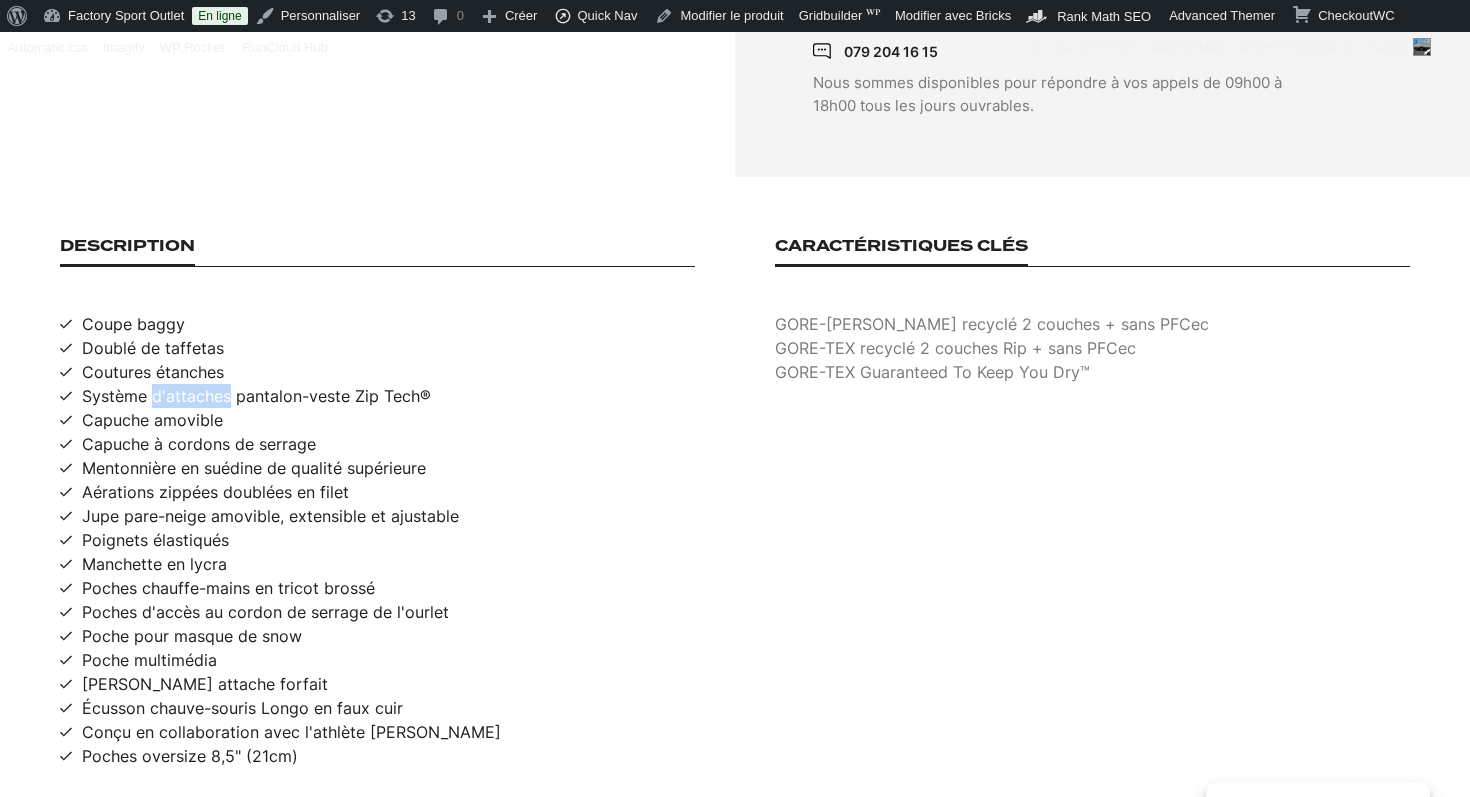 click on "Système d'attaches pantalon-veste Zip Tech®" at bounding box center [256, 396] 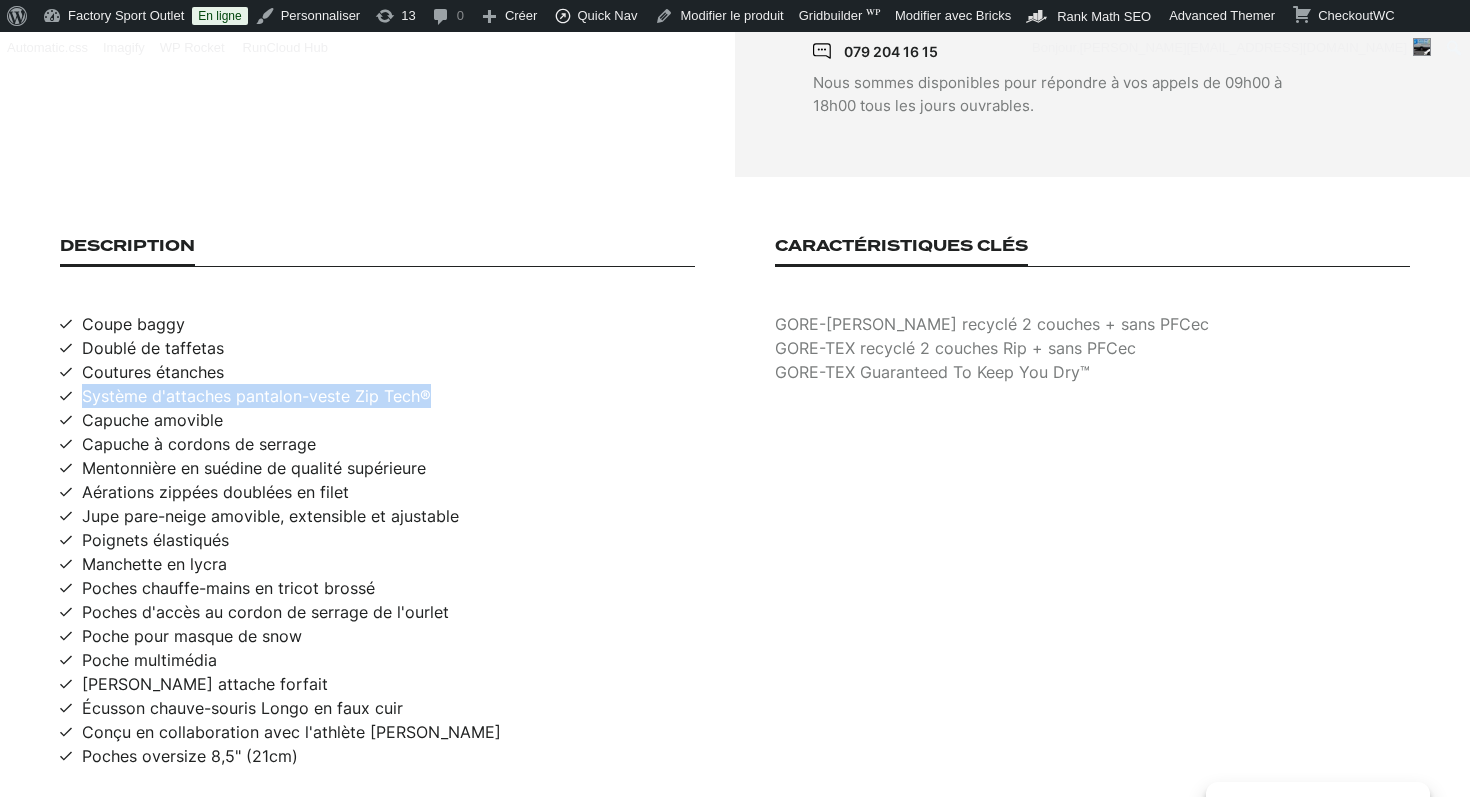 click on "Système d'attaches pantalon-veste Zip Tech®" at bounding box center [256, 396] 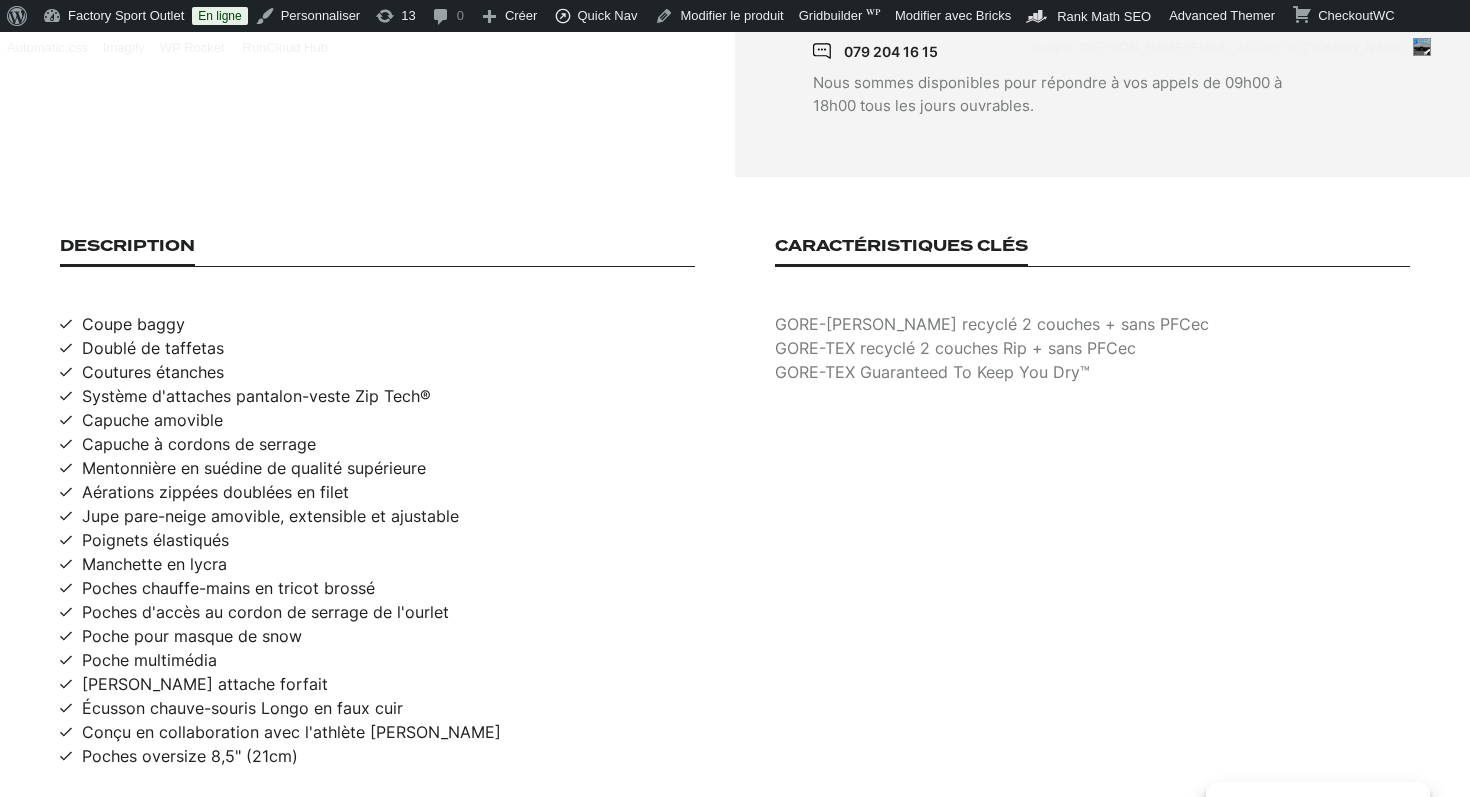 click on "Manchette en lycra" at bounding box center [154, 564] 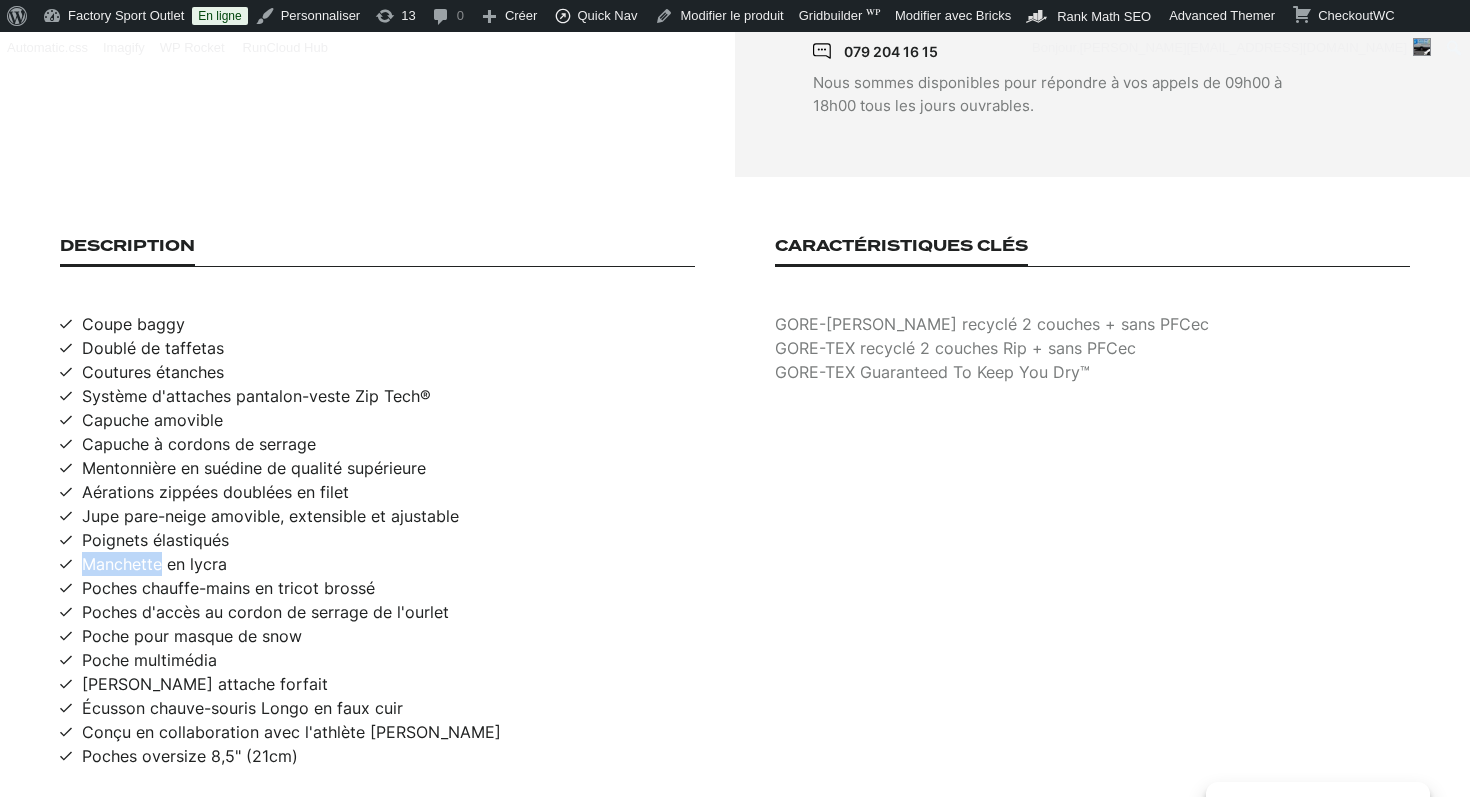 click on "Manchette en lycra" at bounding box center (154, 564) 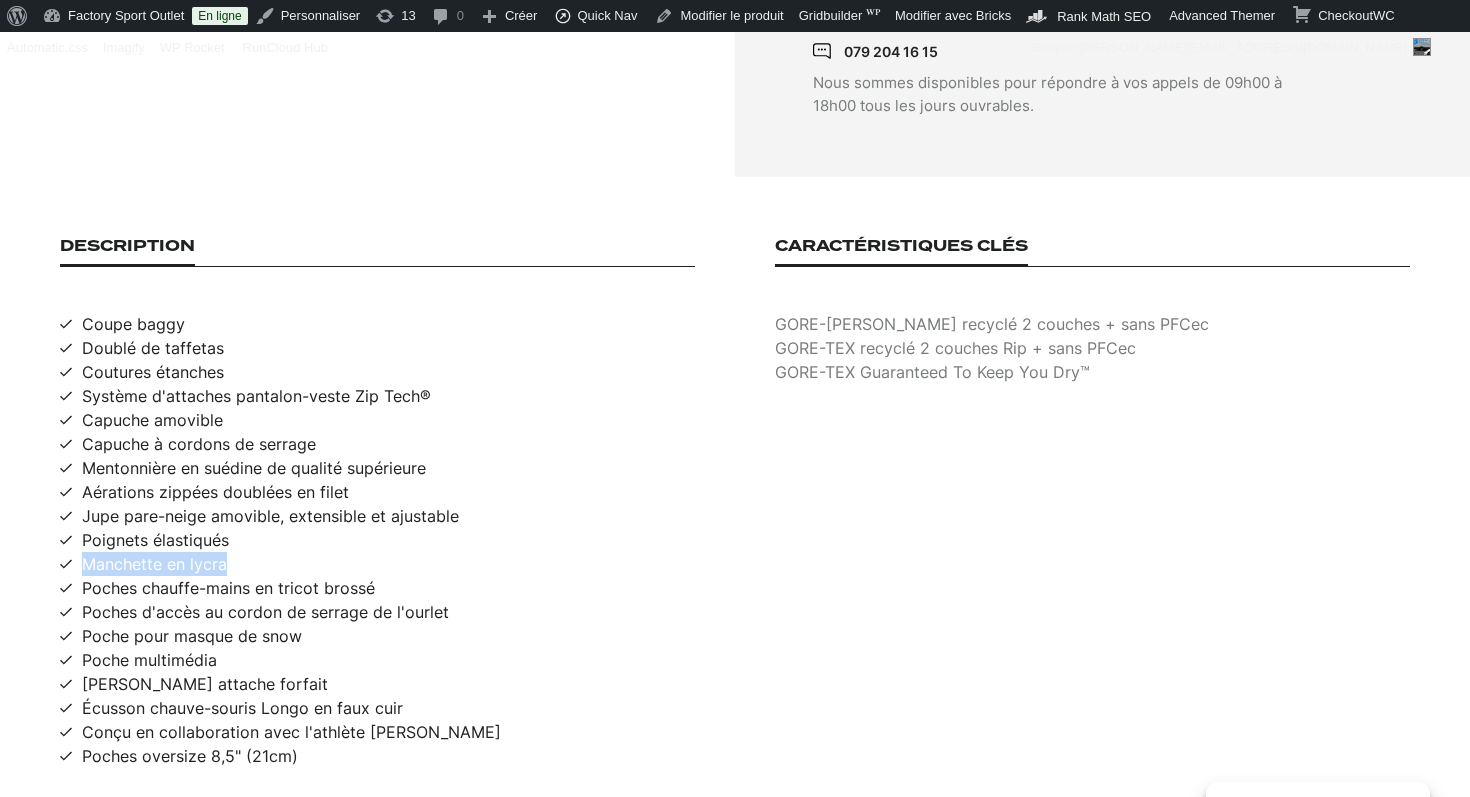 click on "Manchette en lycra" at bounding box center [154, 564] 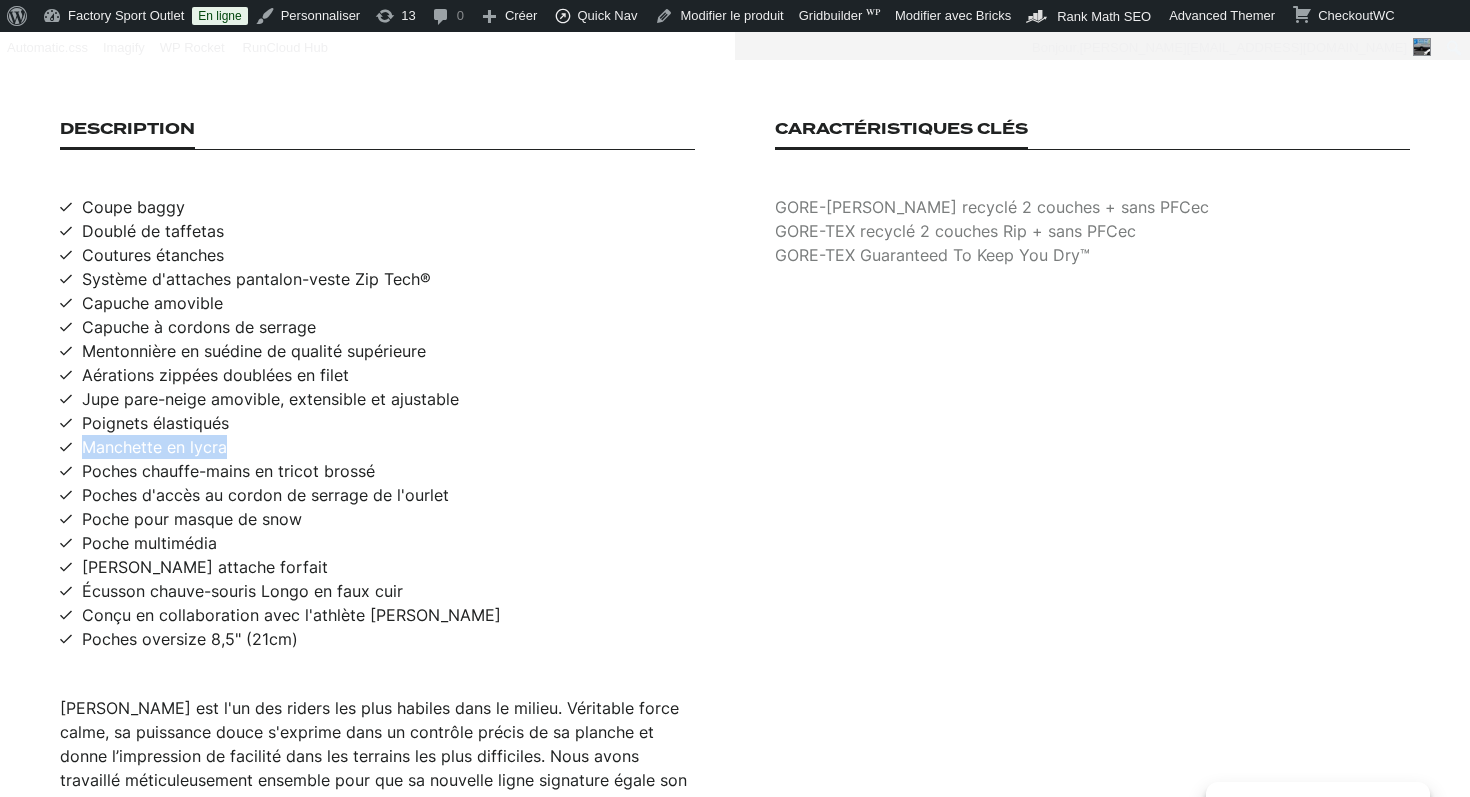 scroll, scrollTop: 1299, scrollLeft: 0, axis: vertical 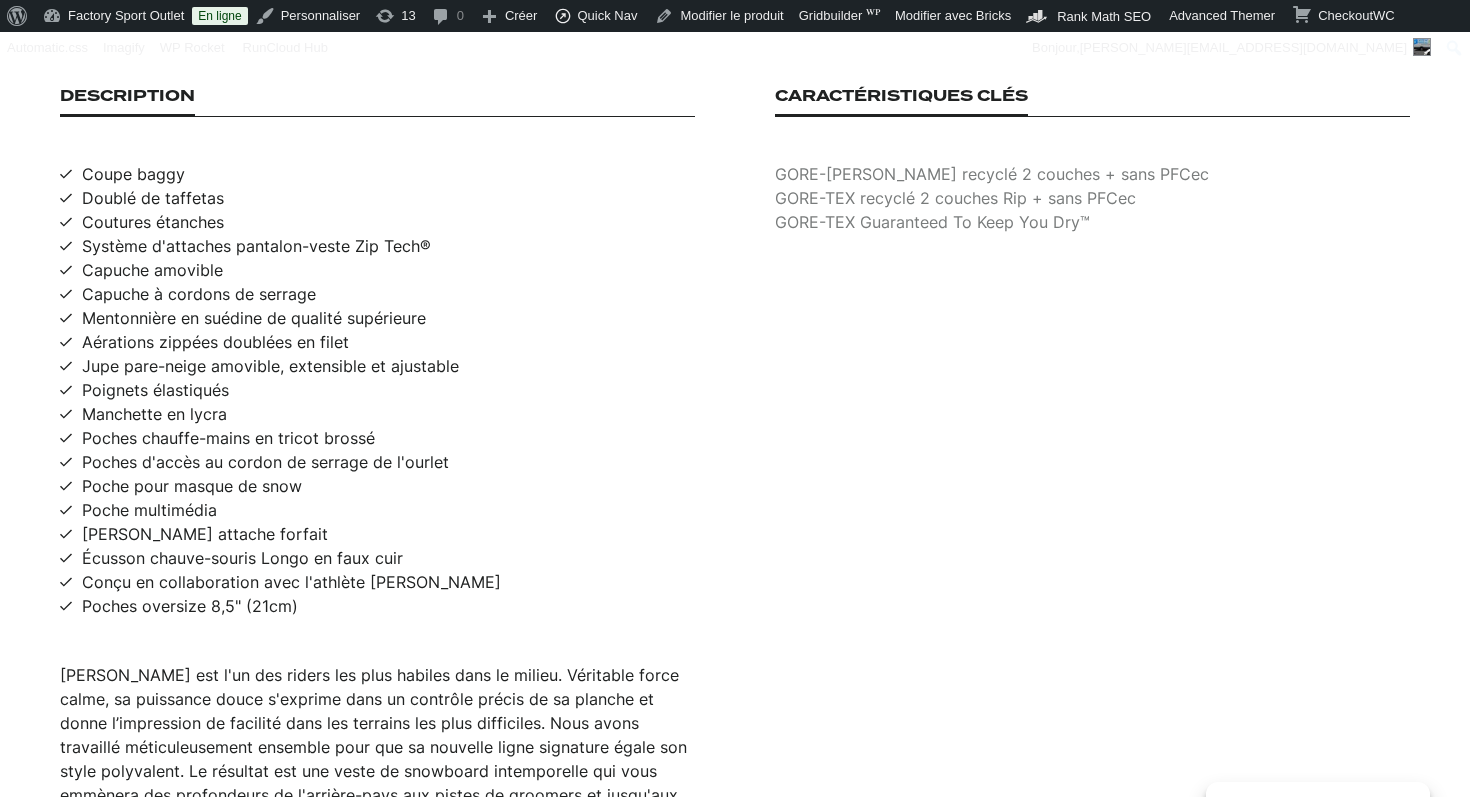click on "Poches oversize 8,5" (21cm)" at bounding box center (190, 606) 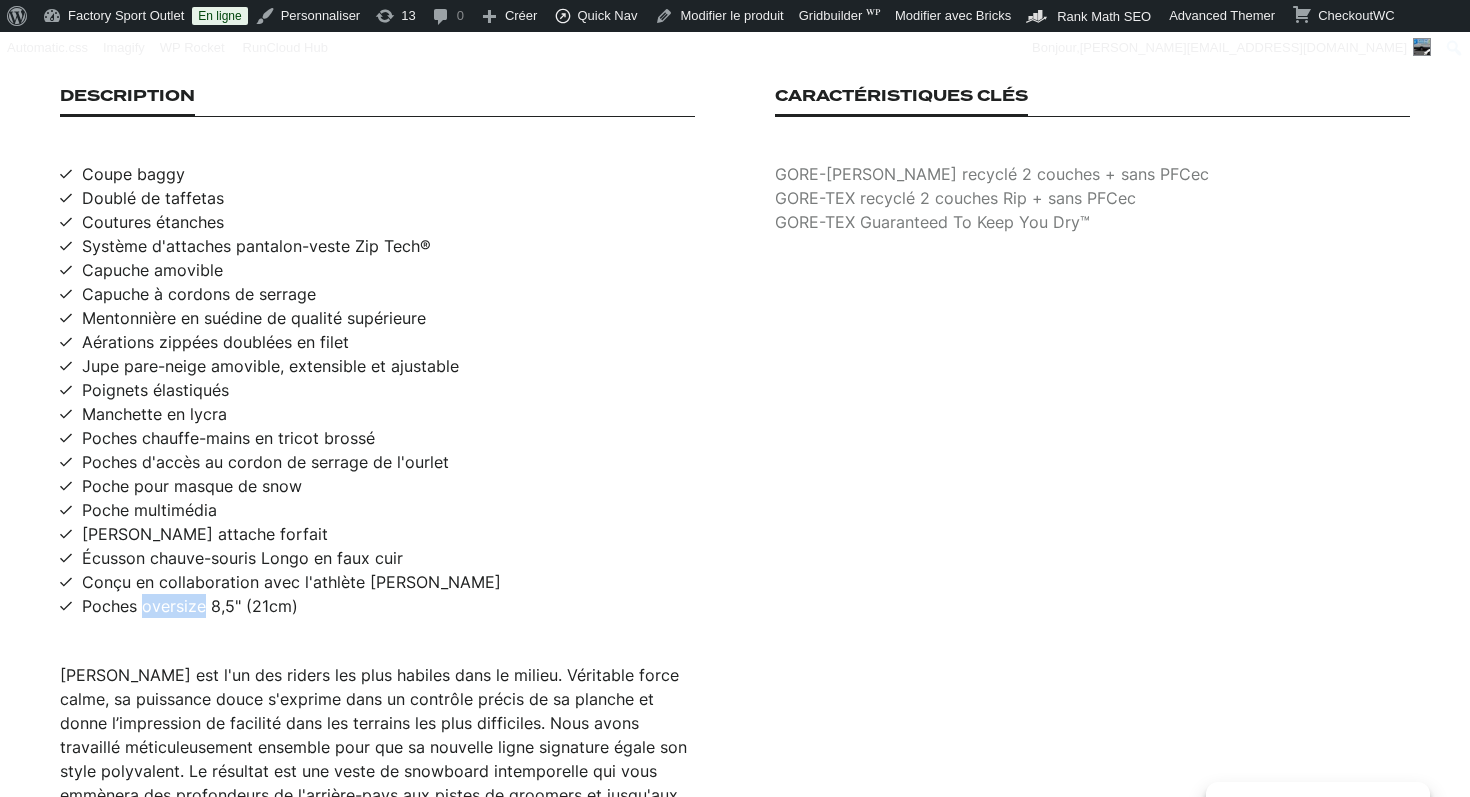 click on "Poches oversize 8,5" (21cm)" at bounding box center (190, 606) 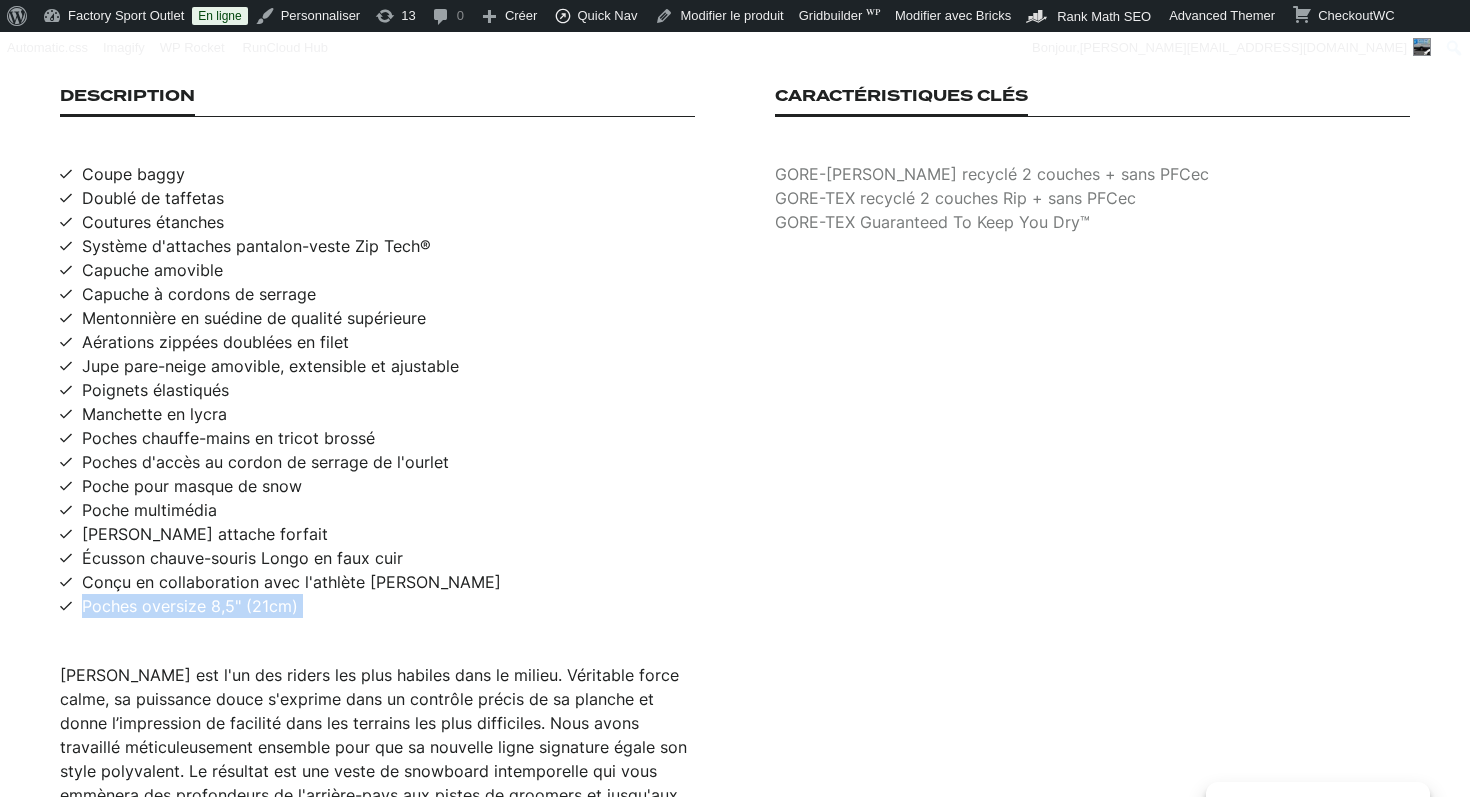 click on "Poches oversize 8,5" (21cm)" at bounding box center [190, 606] 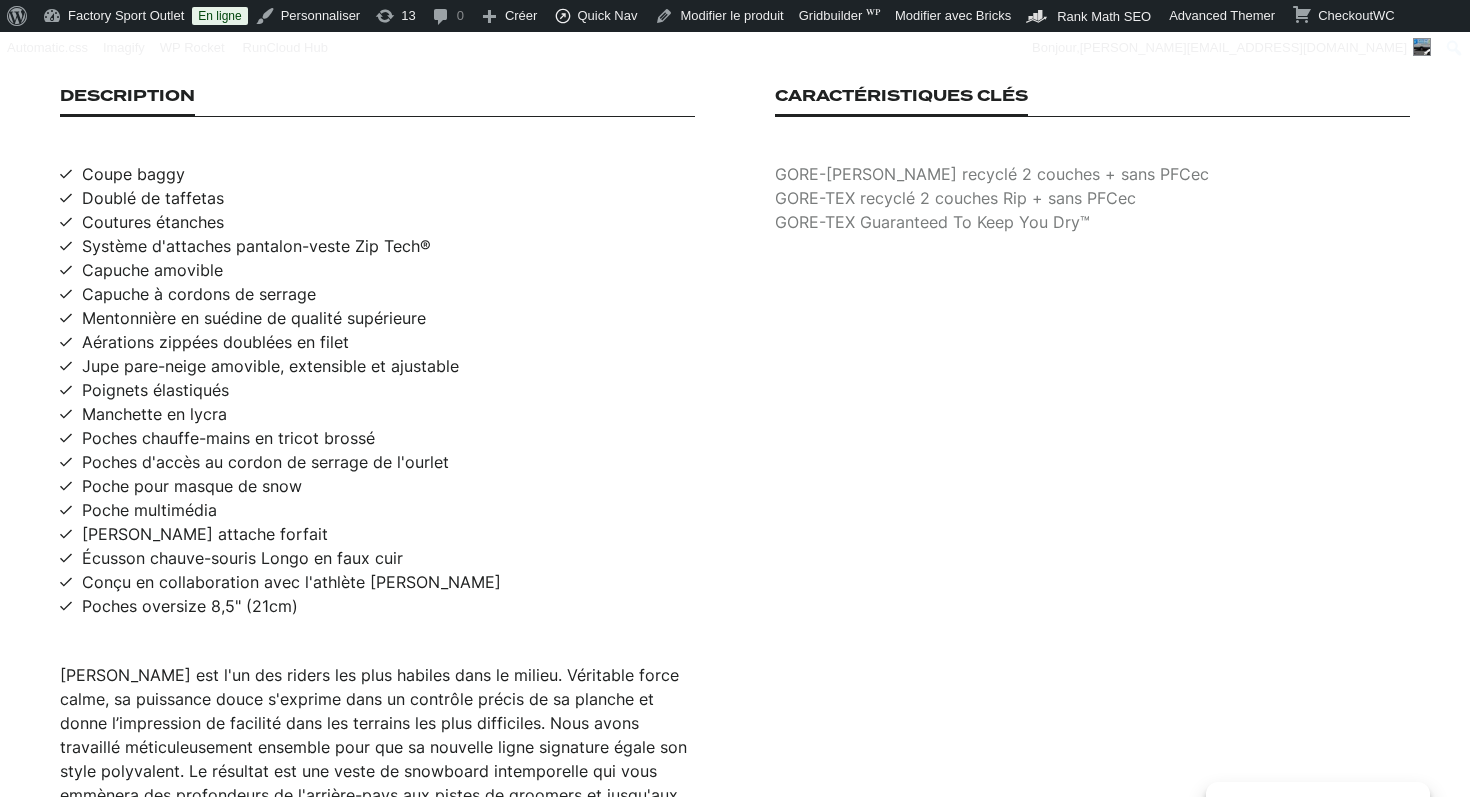click on "GORE-TEX Nylon recyclé 2 couches + sans PFCec" at bounding box center [1092, 174] 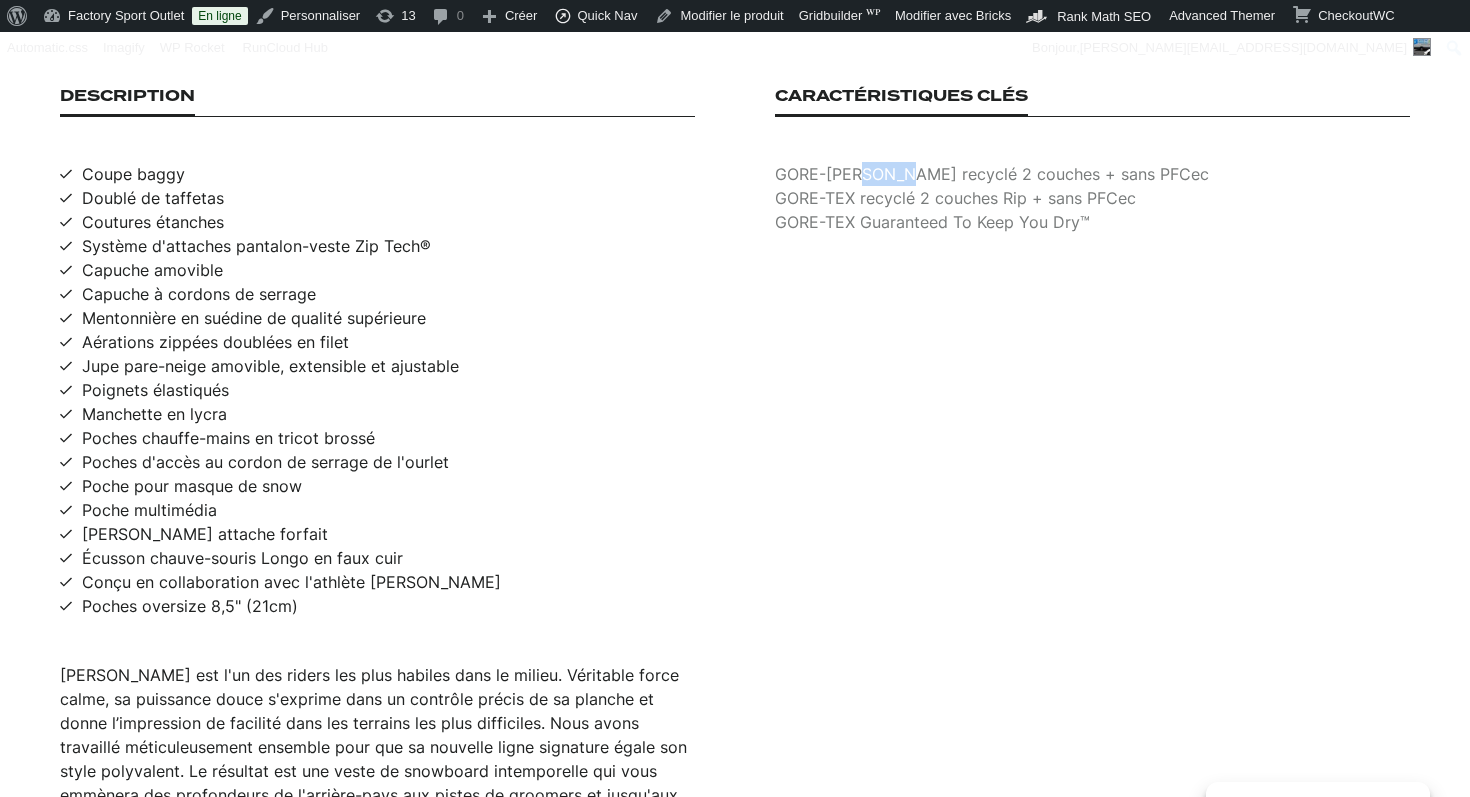 click on "GORE-TEX Nylon recyclé 2 couches + sans PFCec" at bounding box center [1092, 174] 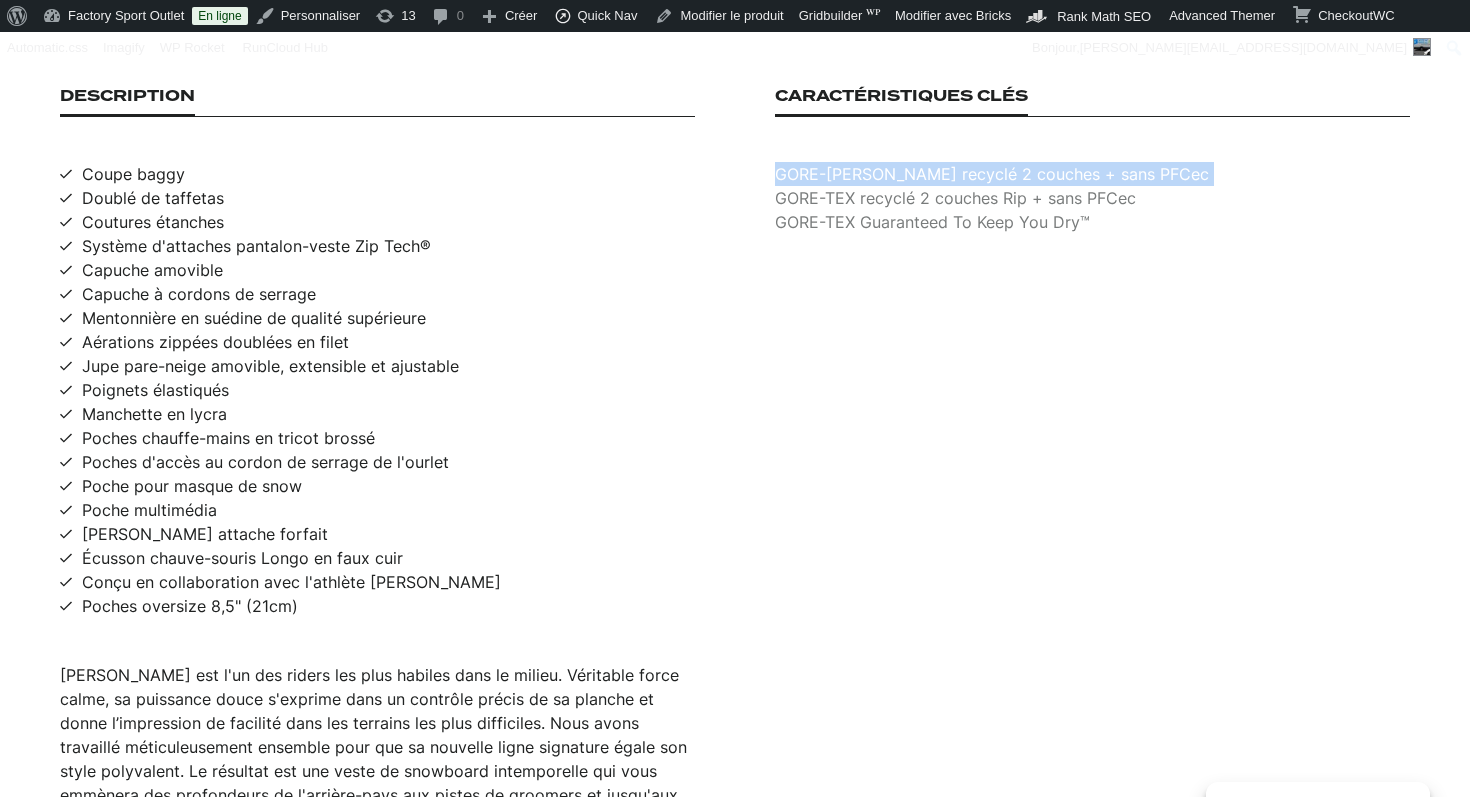 click on "GORE-TEX Nylon recyclé 2 couches + sans PFCec" at bounding box center (1092, 174) 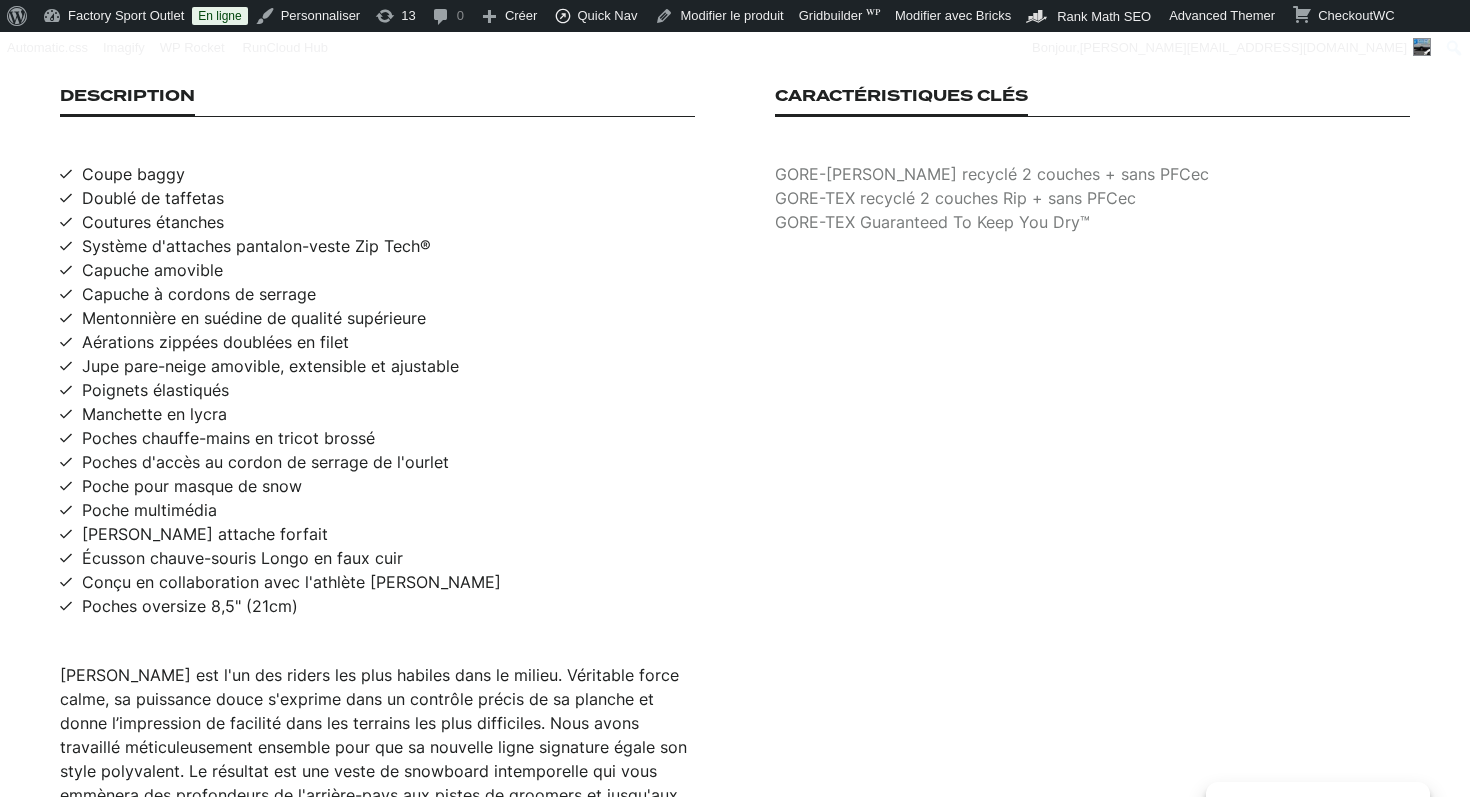 click on "GORE-TEX recyclé 2 couches Rip + sans PFCec" at bounding box center (1092, 198) 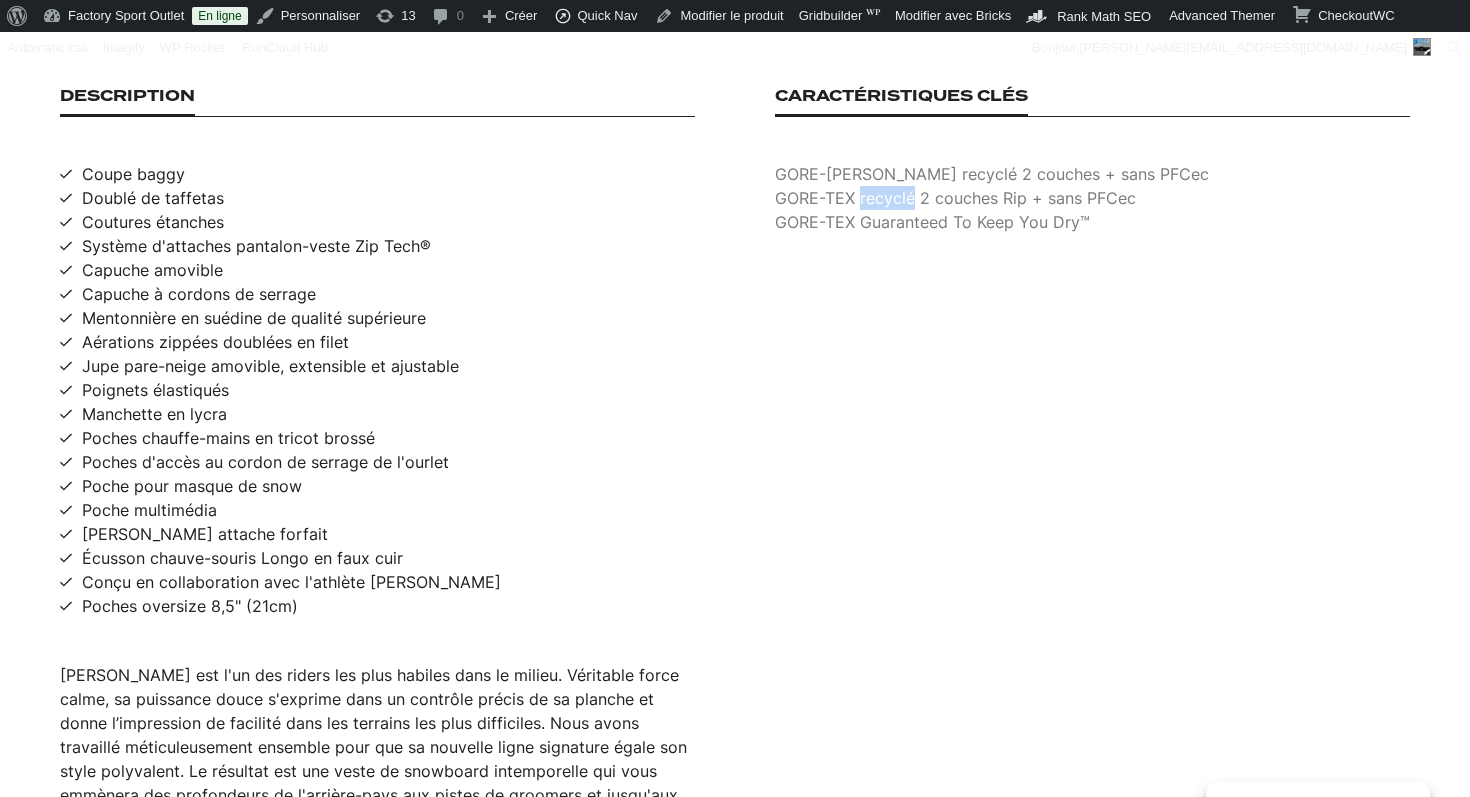 click on "GORE-TEX recyclé 2 couches Rip + sans PFCec" at bounding box center [1092, 198] 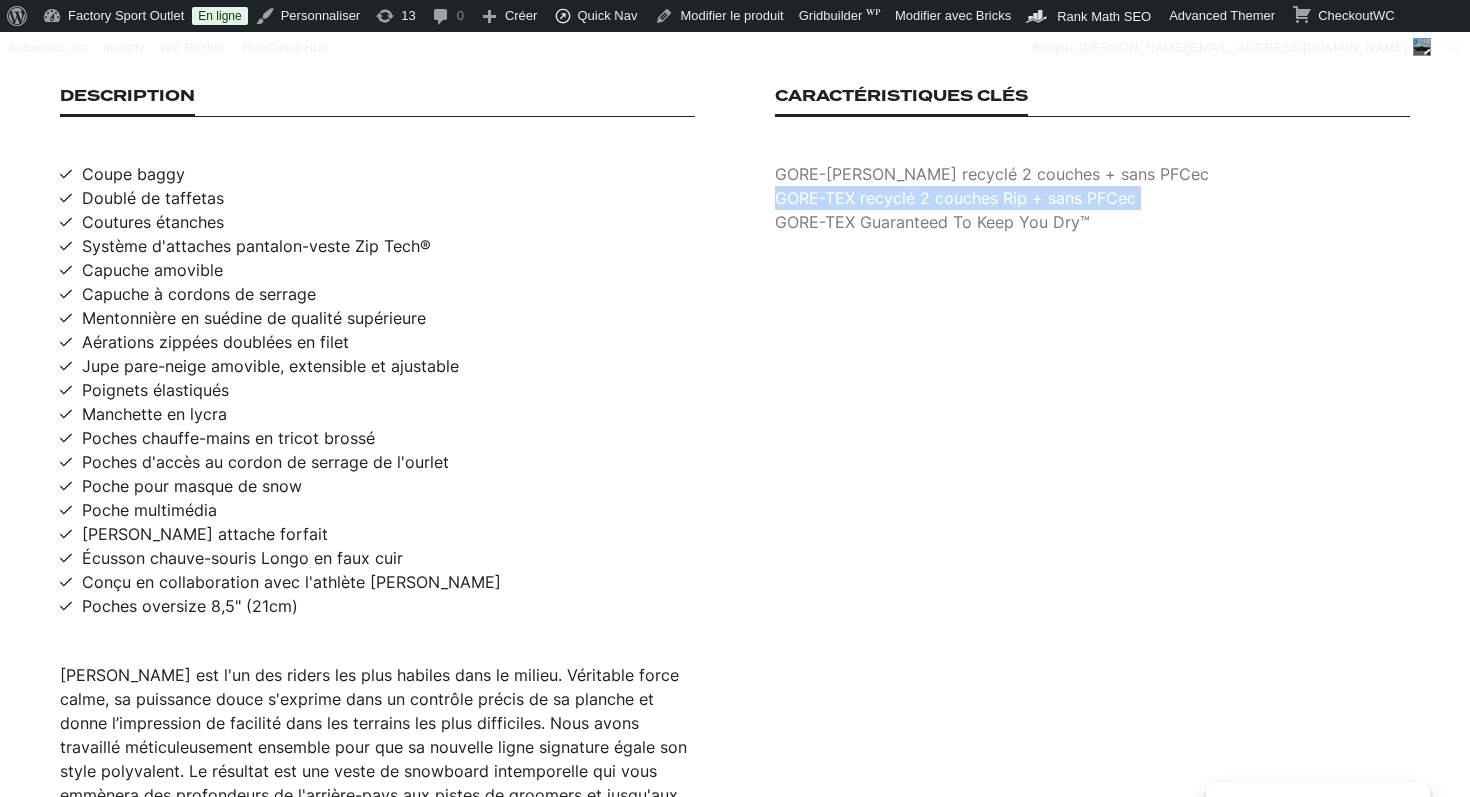 click on "GORE-TEX recyclé 2 couches Rip + sans PFCec" at bounding box center (1092, 198) 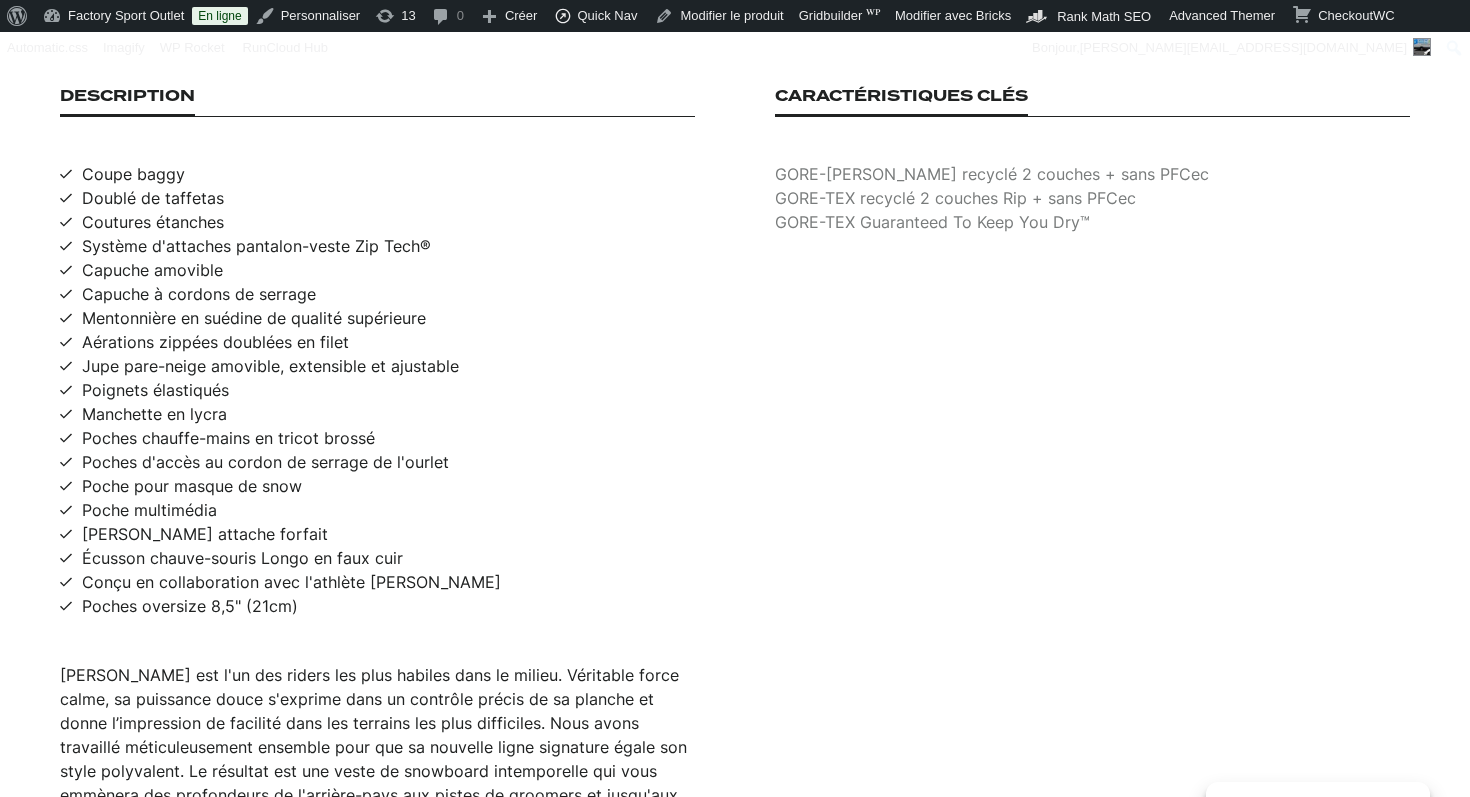 click on "GORE-TEX Guaranteed To Keep You Dry™" at bounding box center (1092, 222) 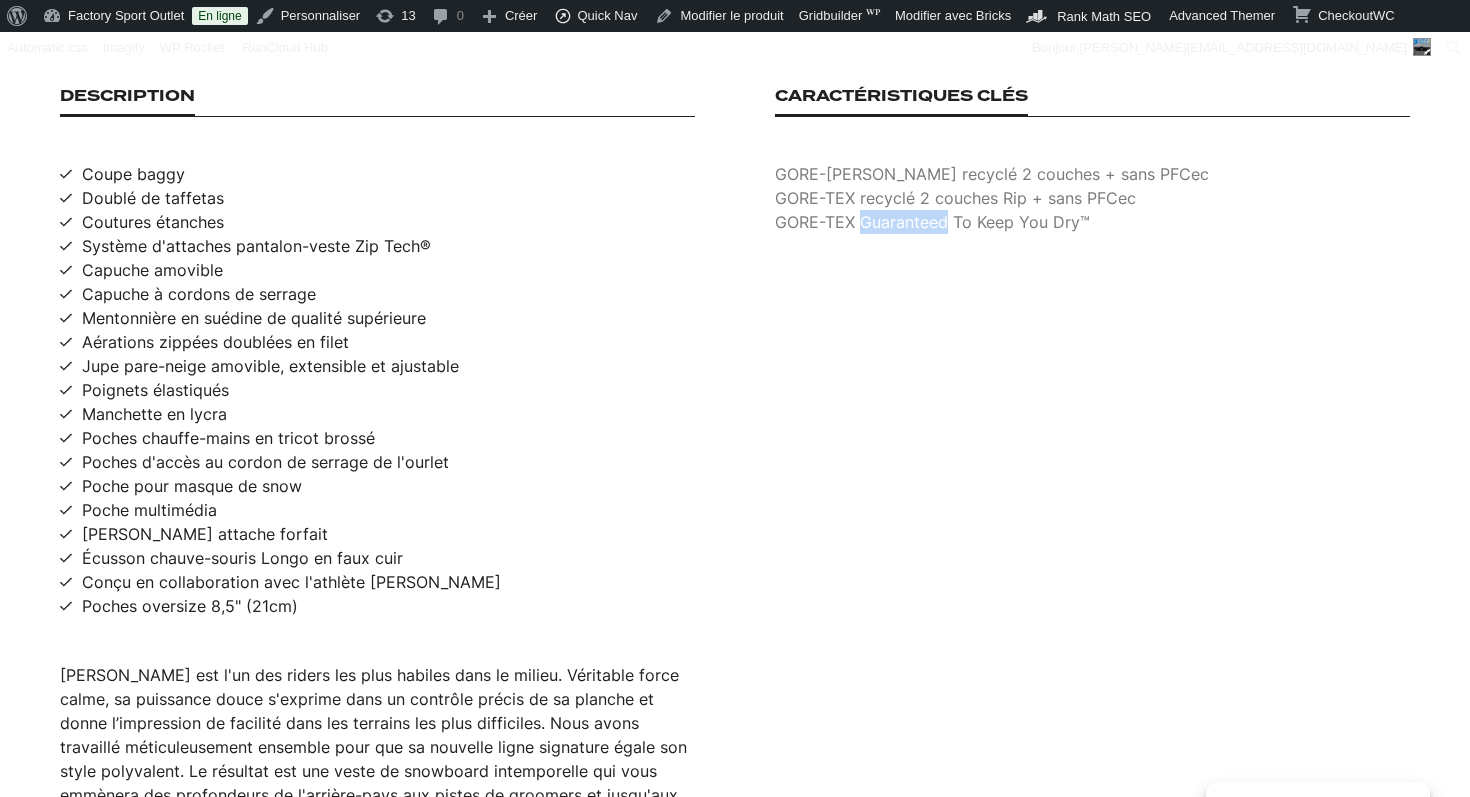 click on "GORE-TEX Guaranteed To Keep You Dry™" at bounding box center [1092, 222] 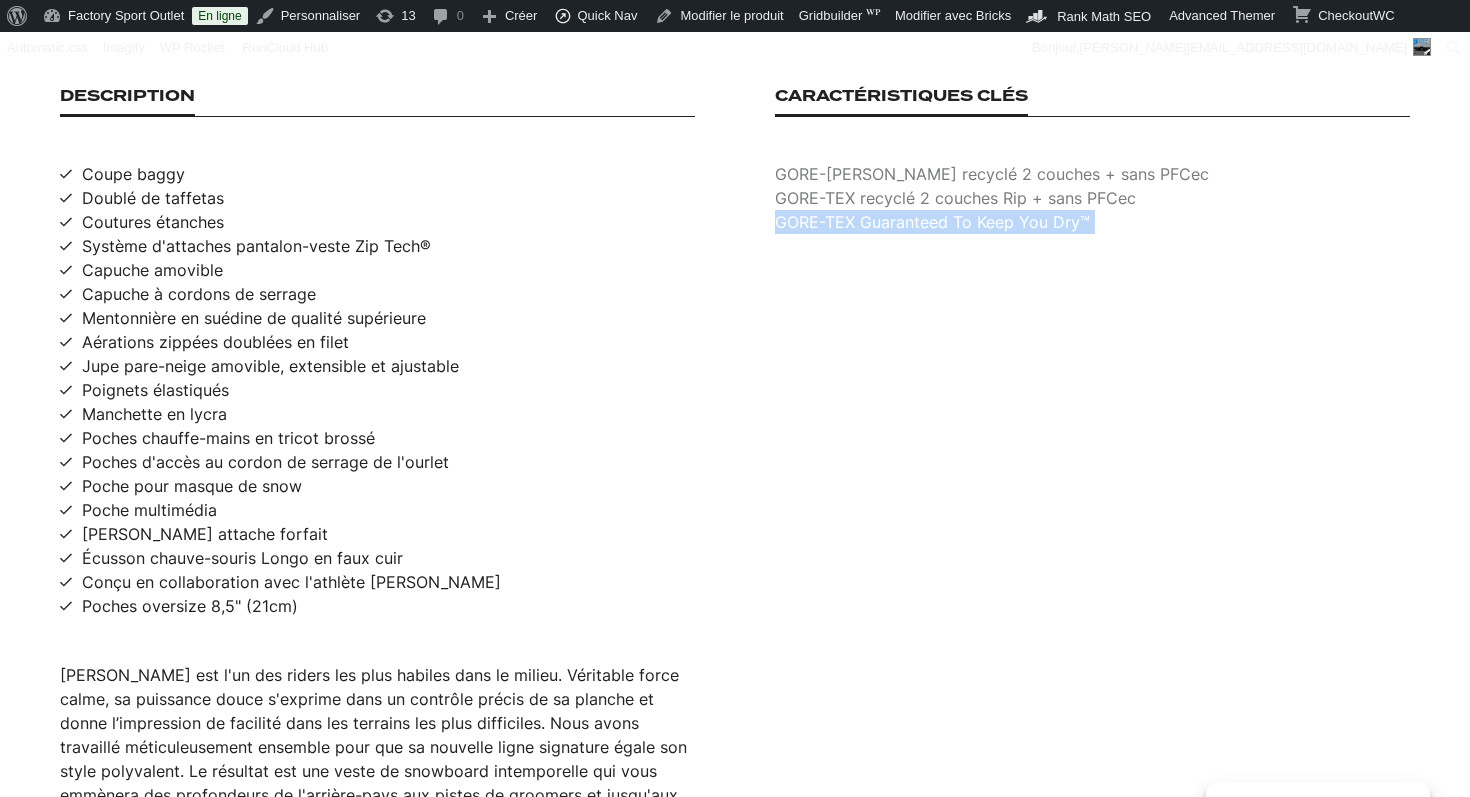 click on "GORE-TEX Guaranteed To Keep You Dry™" at bounding box center (1092, 222) 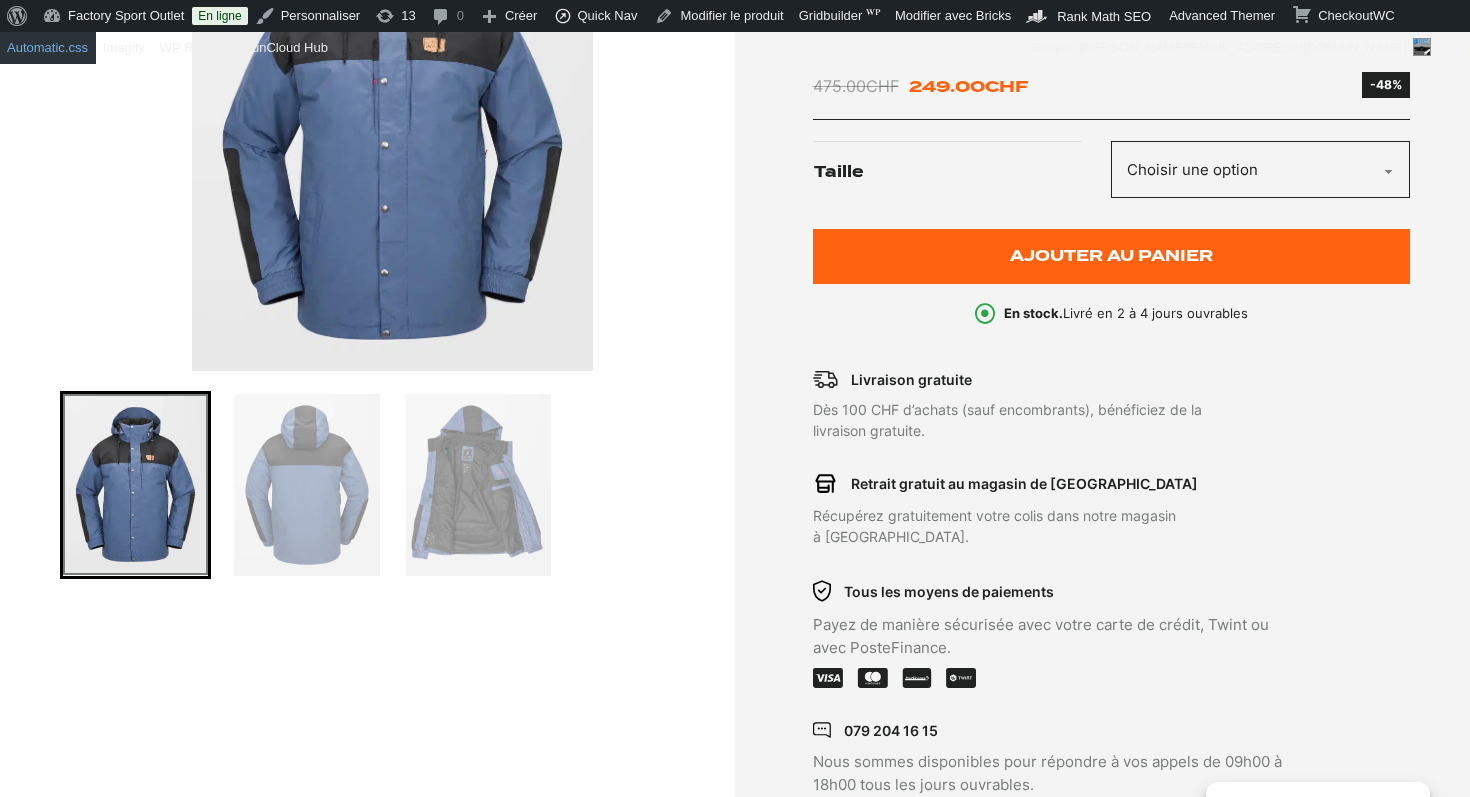 scroll, scrollTop: 219, scrollLeft: 0, axis: vertical 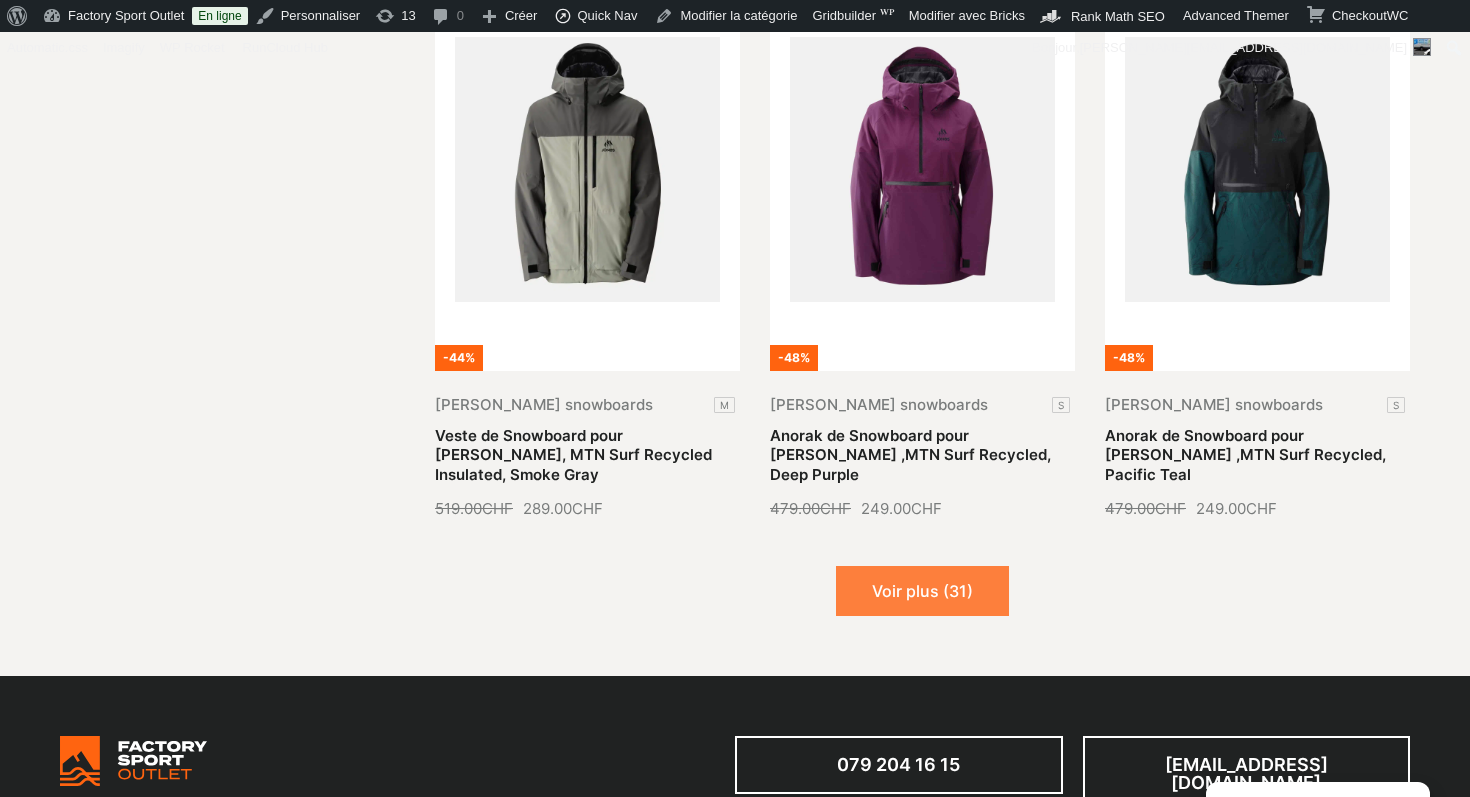 click on "Voir plus (31)" at bounding box center (922, 591) 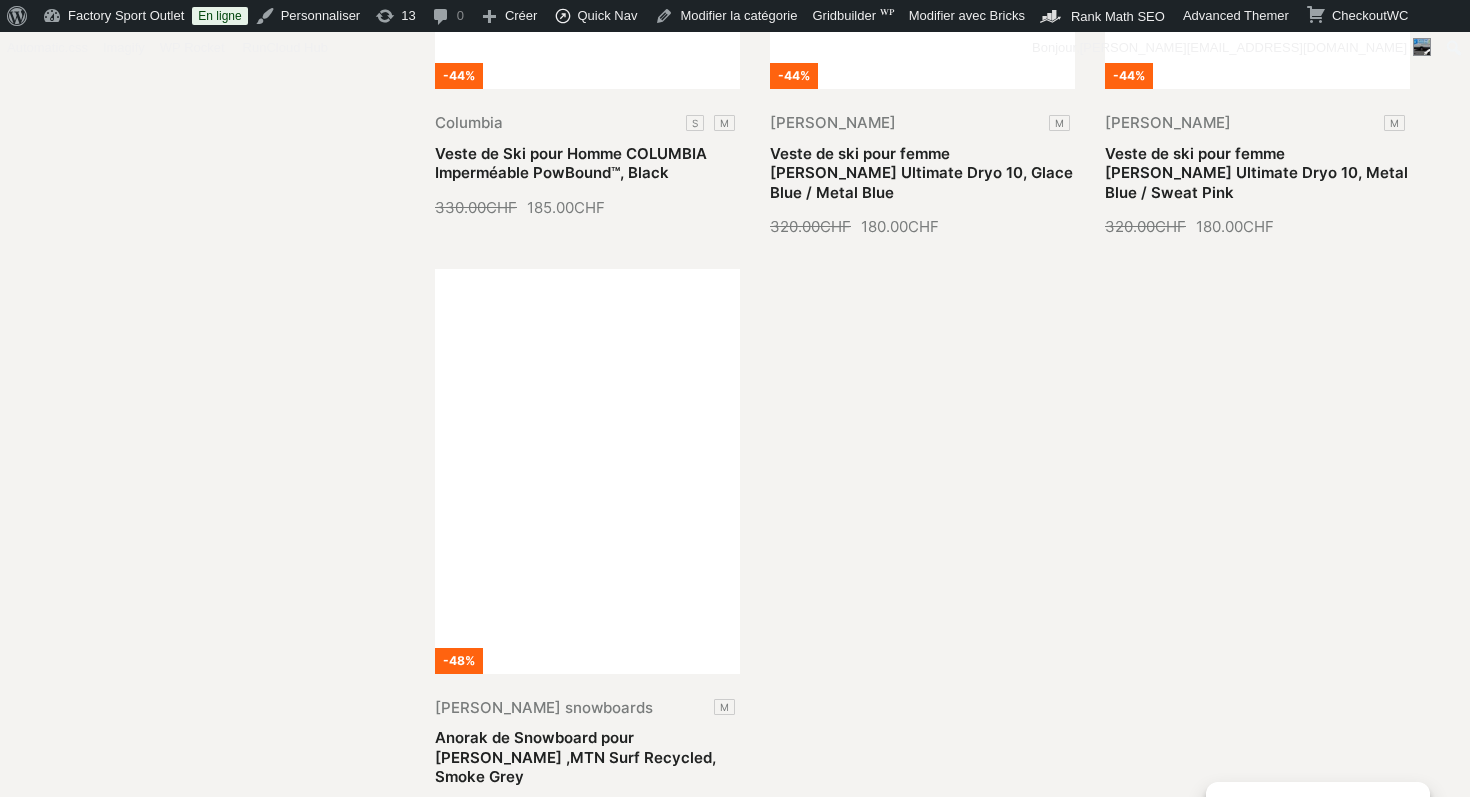 scroll, scrollTop: 4522, scrollLeft: 0, axis: vertical 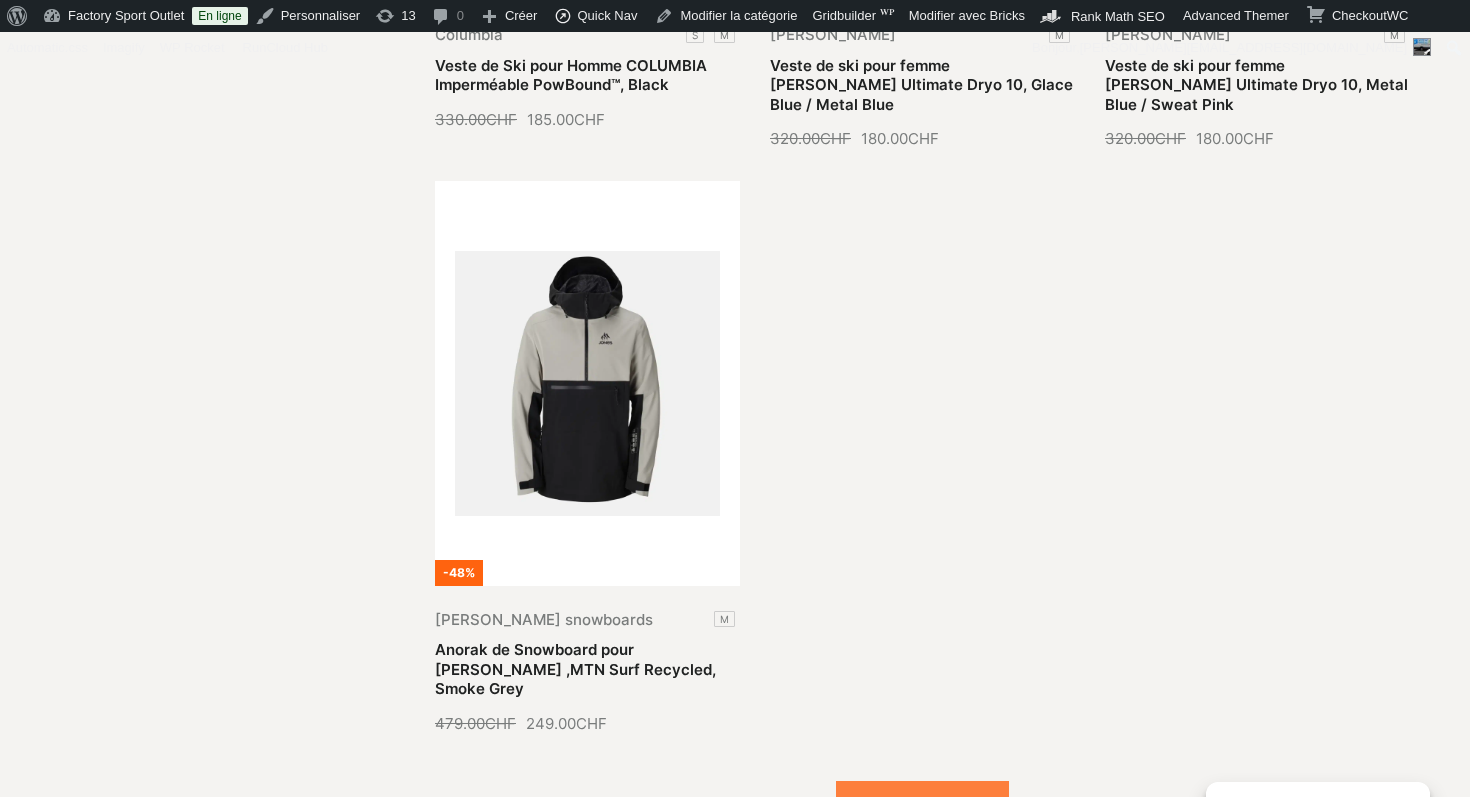 click on "Voir plus (21)" at bounding box center (922, 806) 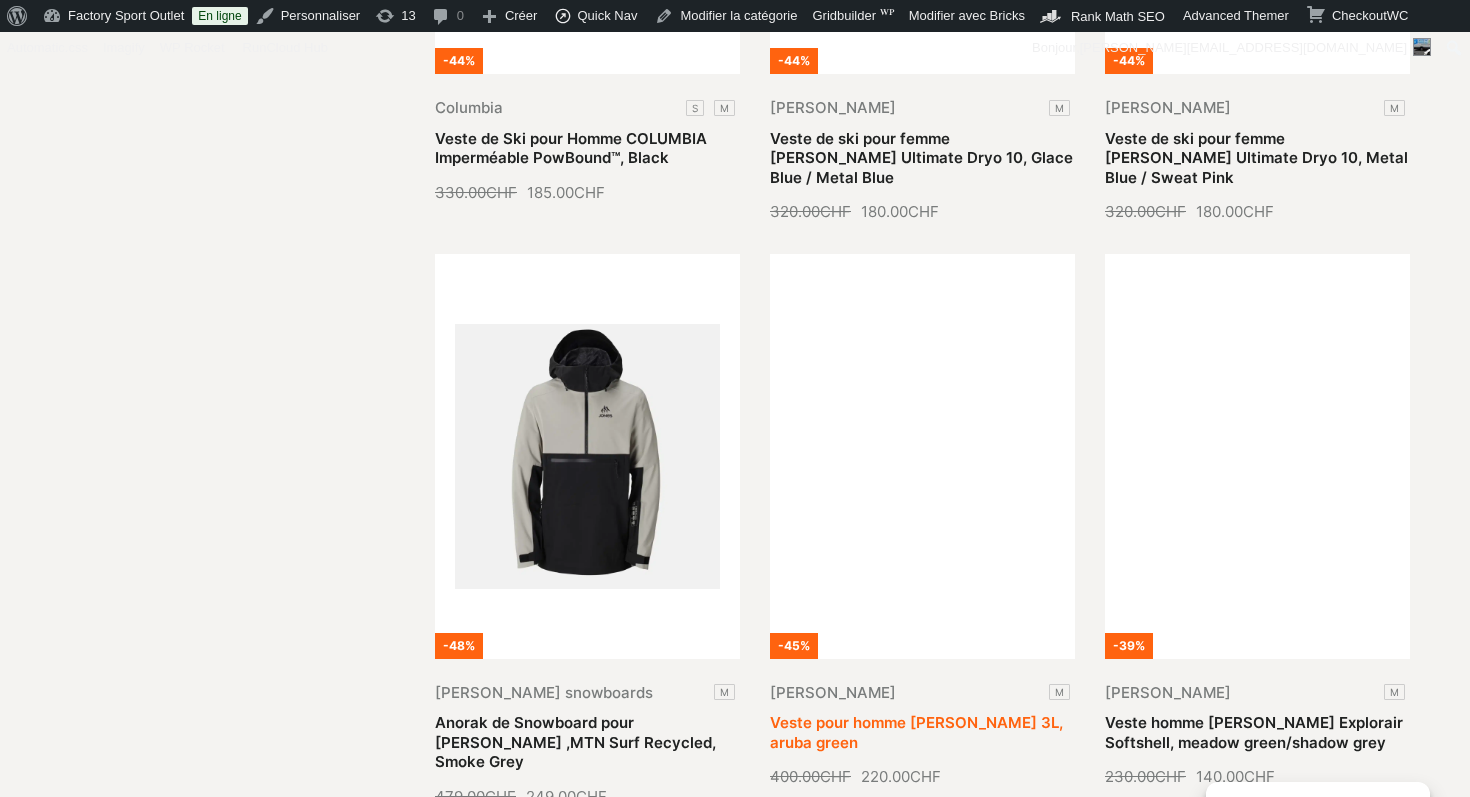 scroll, scrollTop: 4384, scrollLeft: 0, axis: vertical 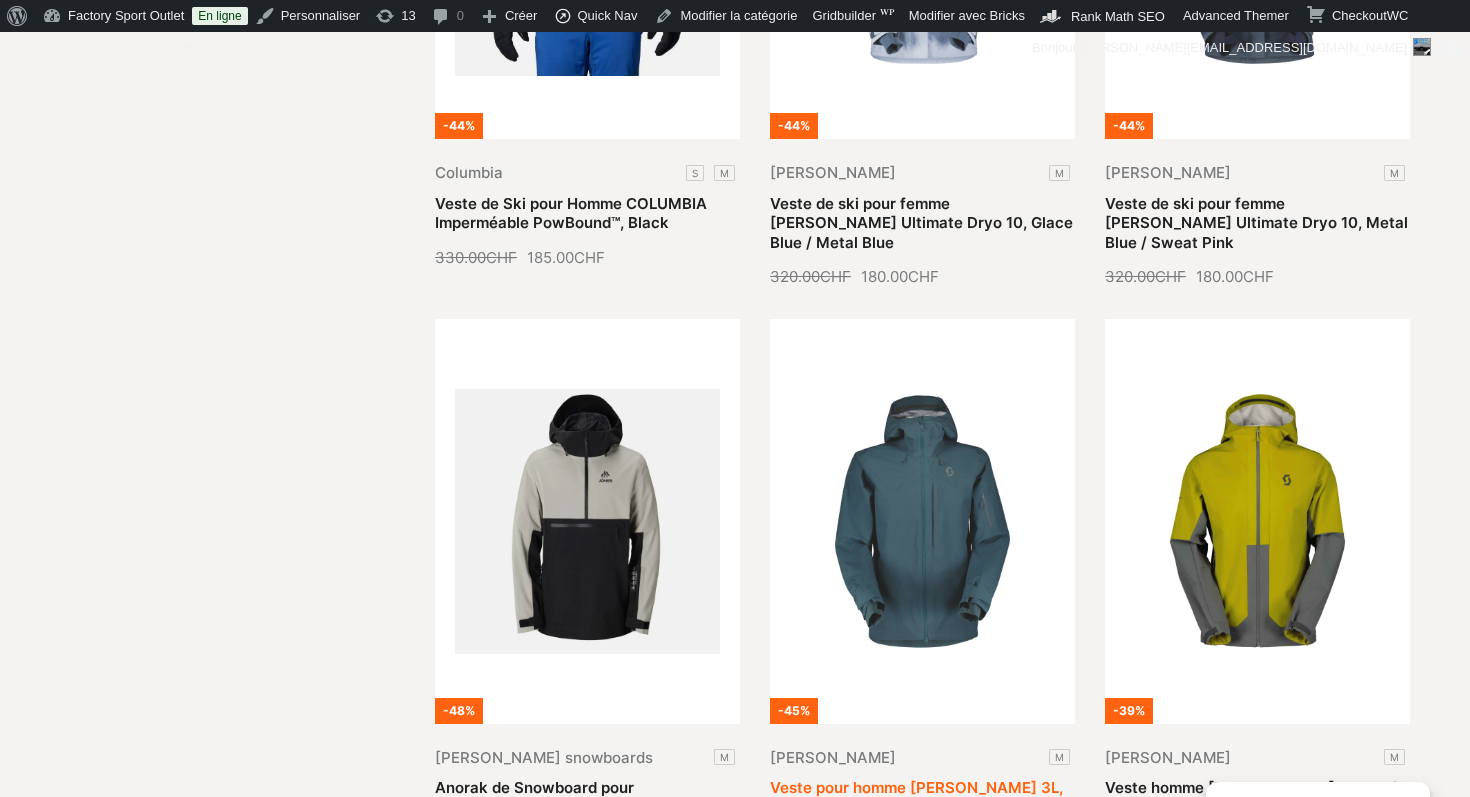 type 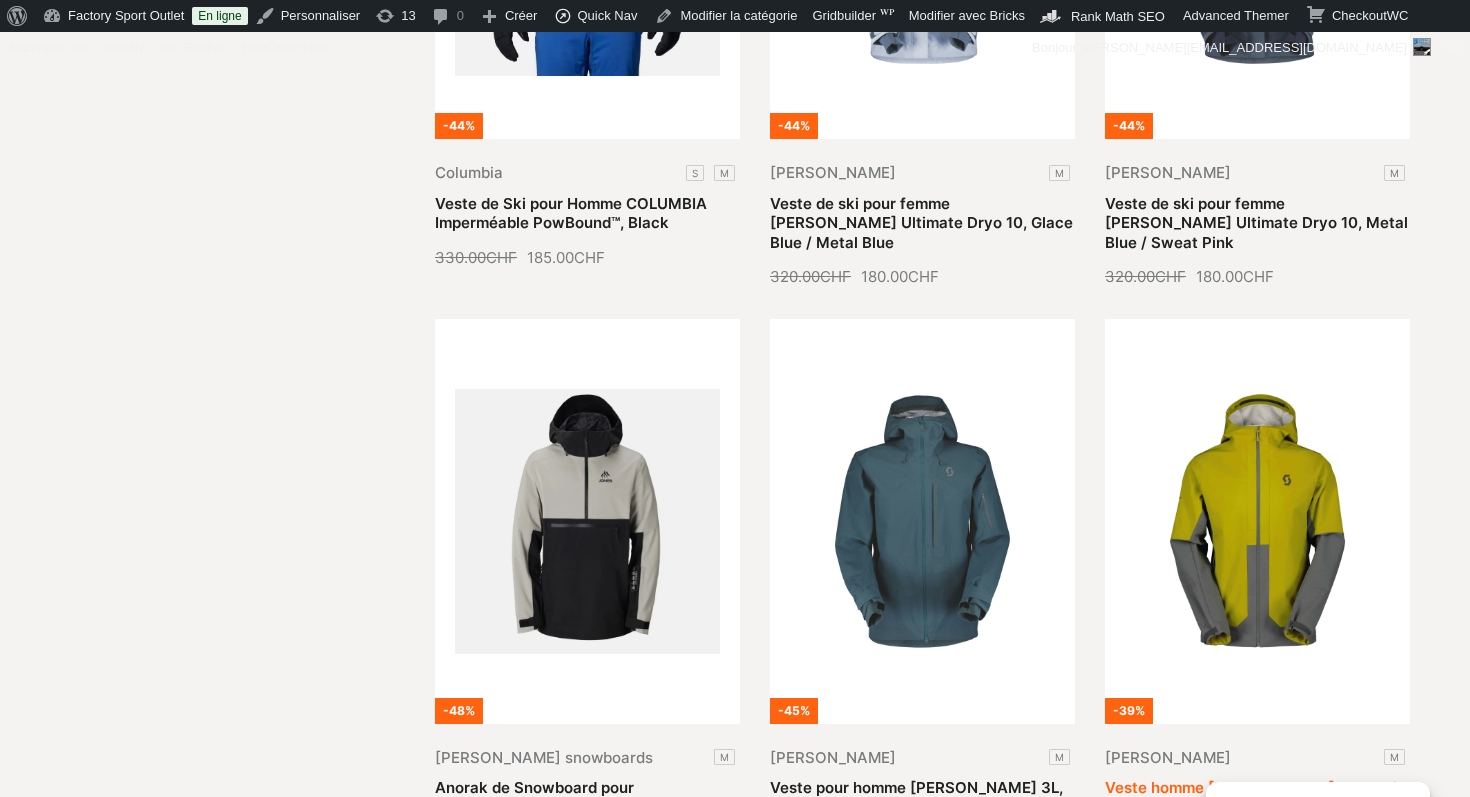 click on "Veste homme [PERSON_NAME] Explorair Softshell, meadow green/shadow grey" at bounding box center [1254, 797] 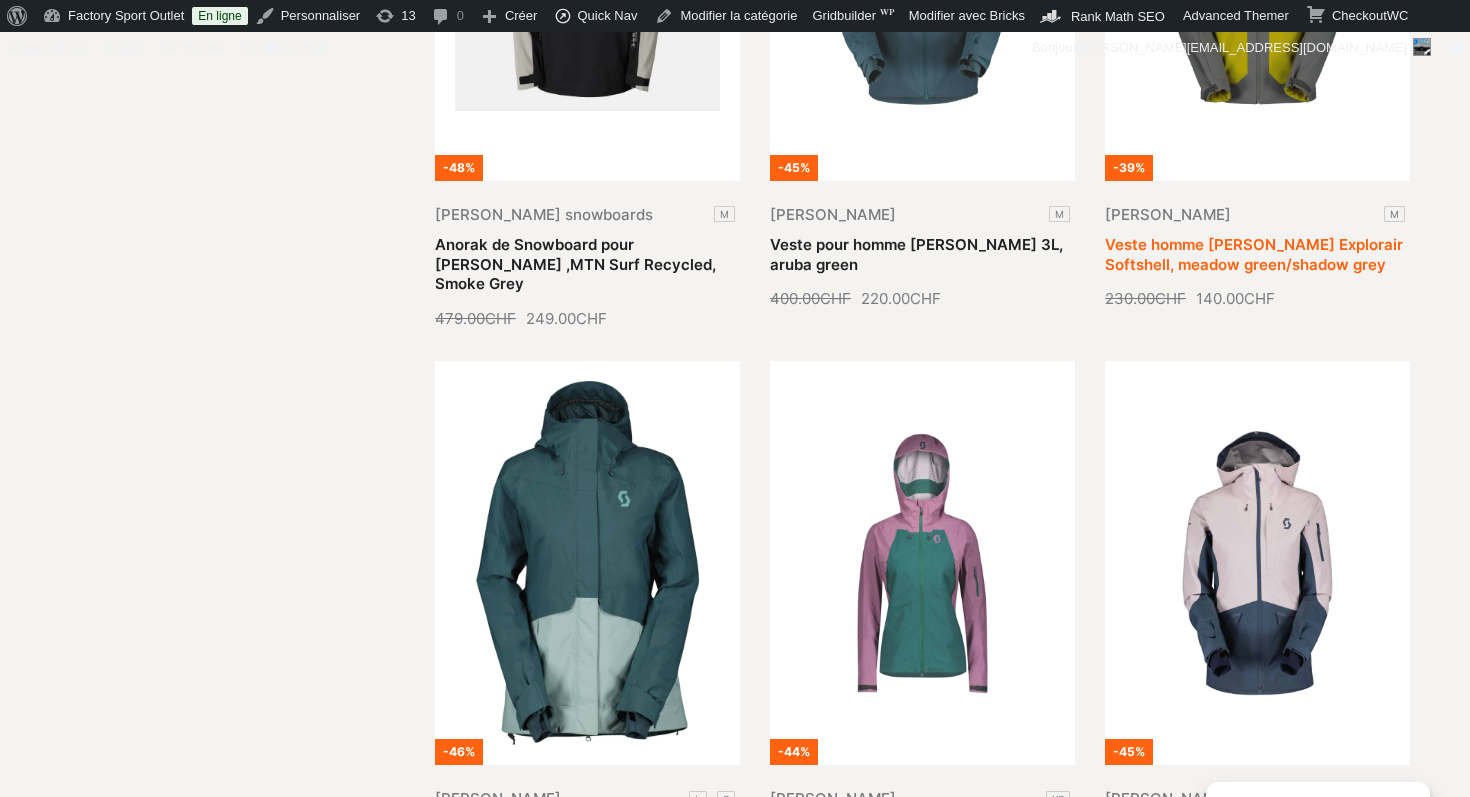 scroll, scrollTop: 5012, scrollLeft: 0, axis: vertical 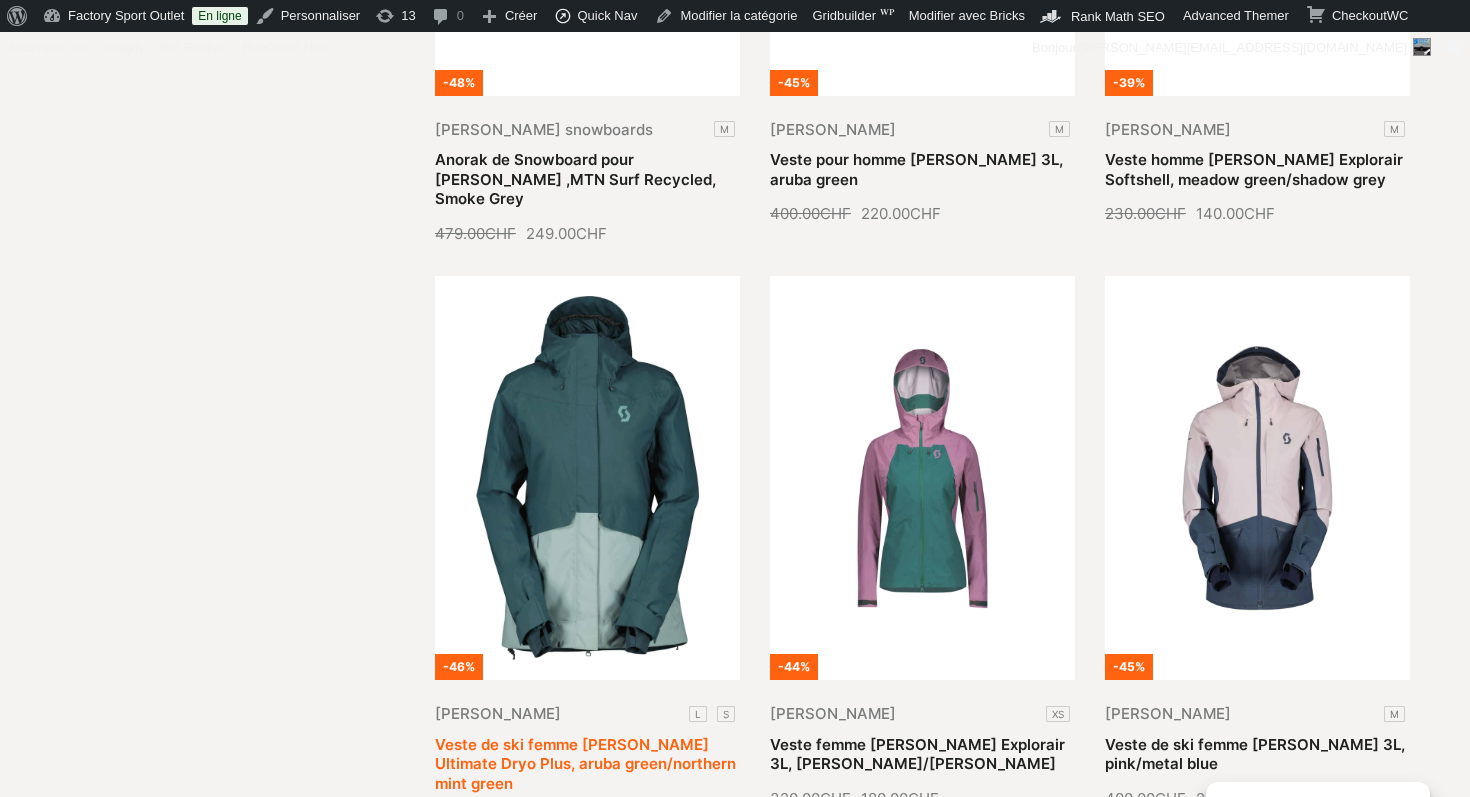 click on "Veste de ski femme [PERSON_NAME] Ultimate Dryo Plus, aruba green/northern mint green" at bounding box center (585, 764) 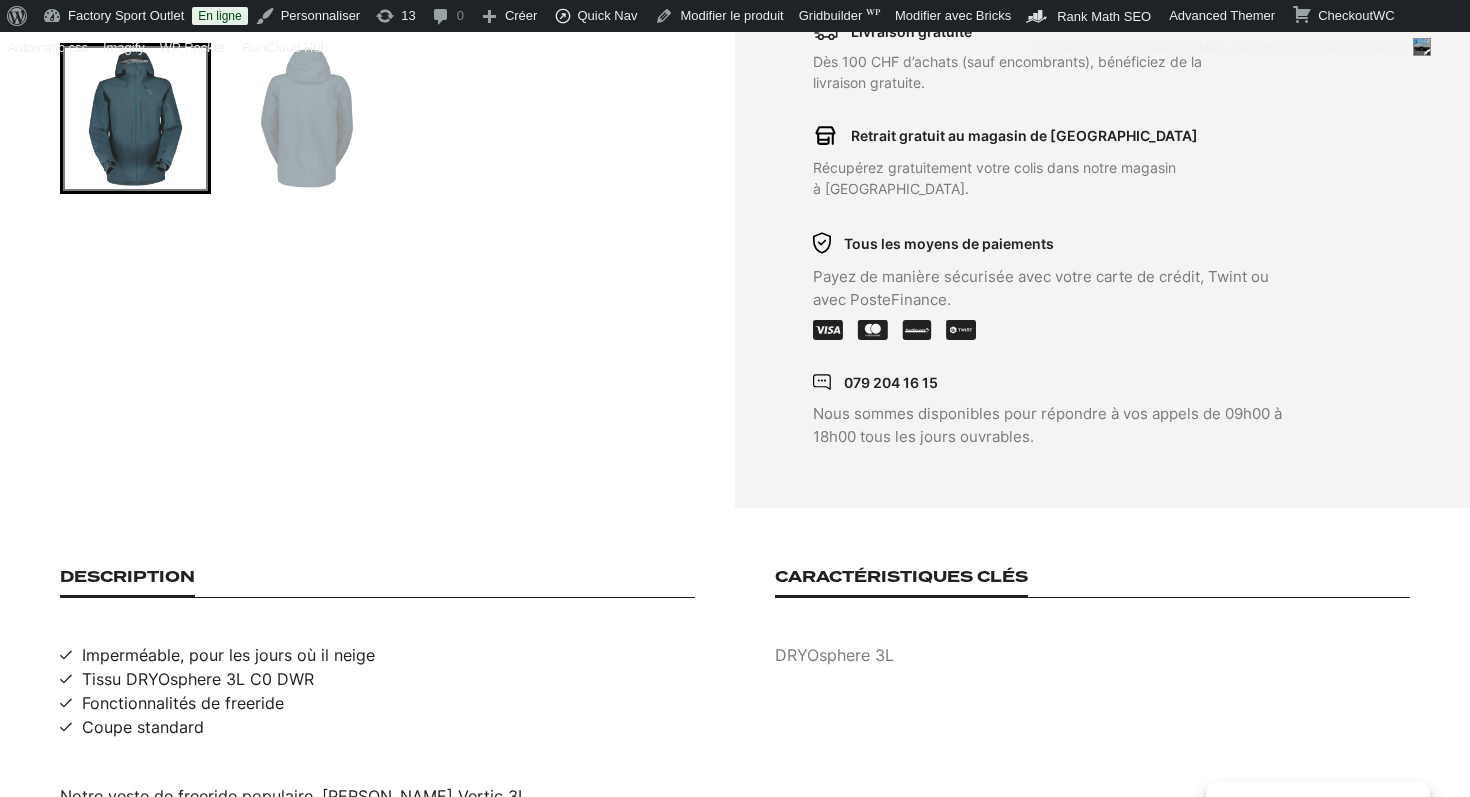 scroll, scrollTop: 280, scrollLeft: 0, axis: vertical 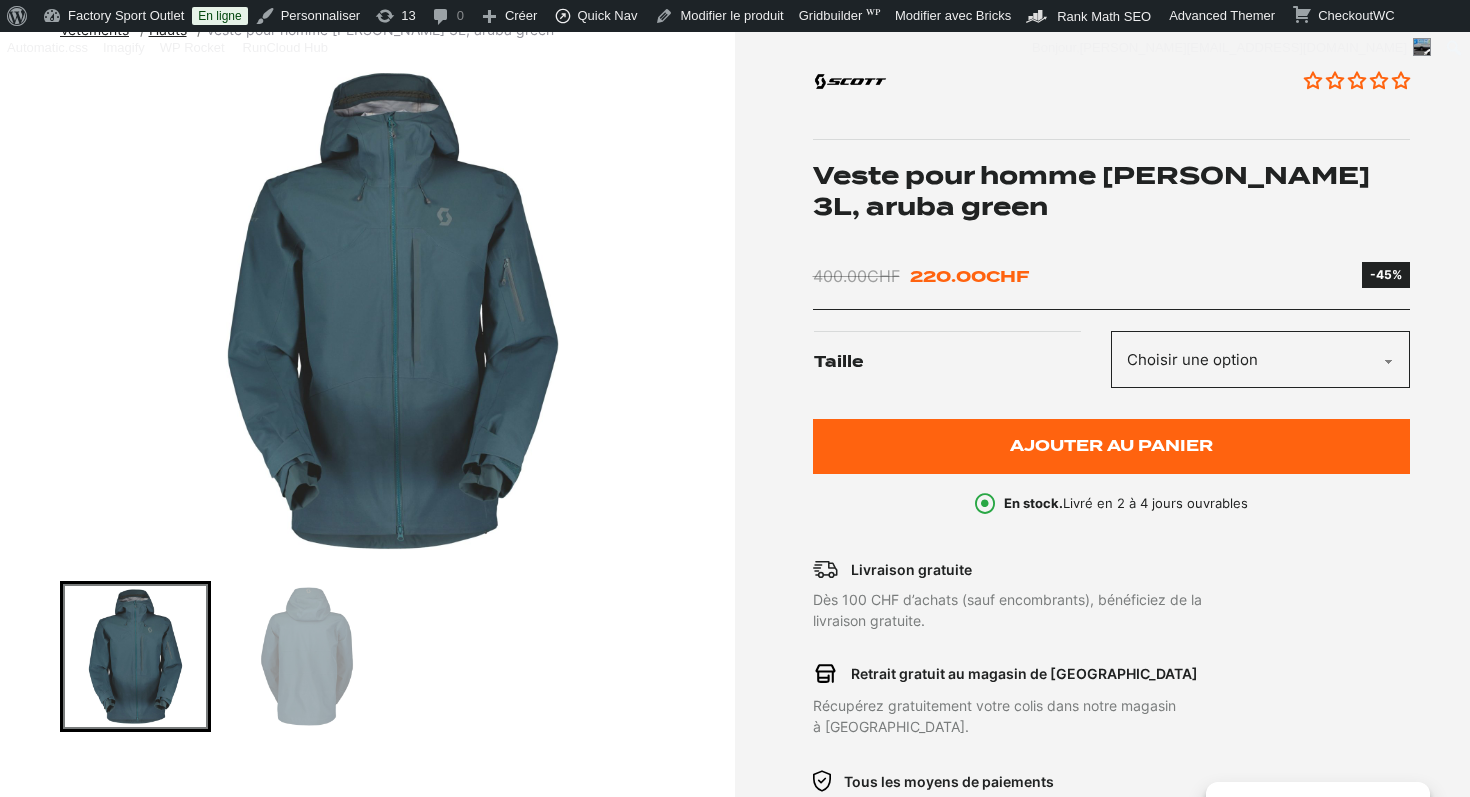 click on "Veste pour homme [PERSON_NAME] 3L, aruba green" at bounding box center (1112, 191) 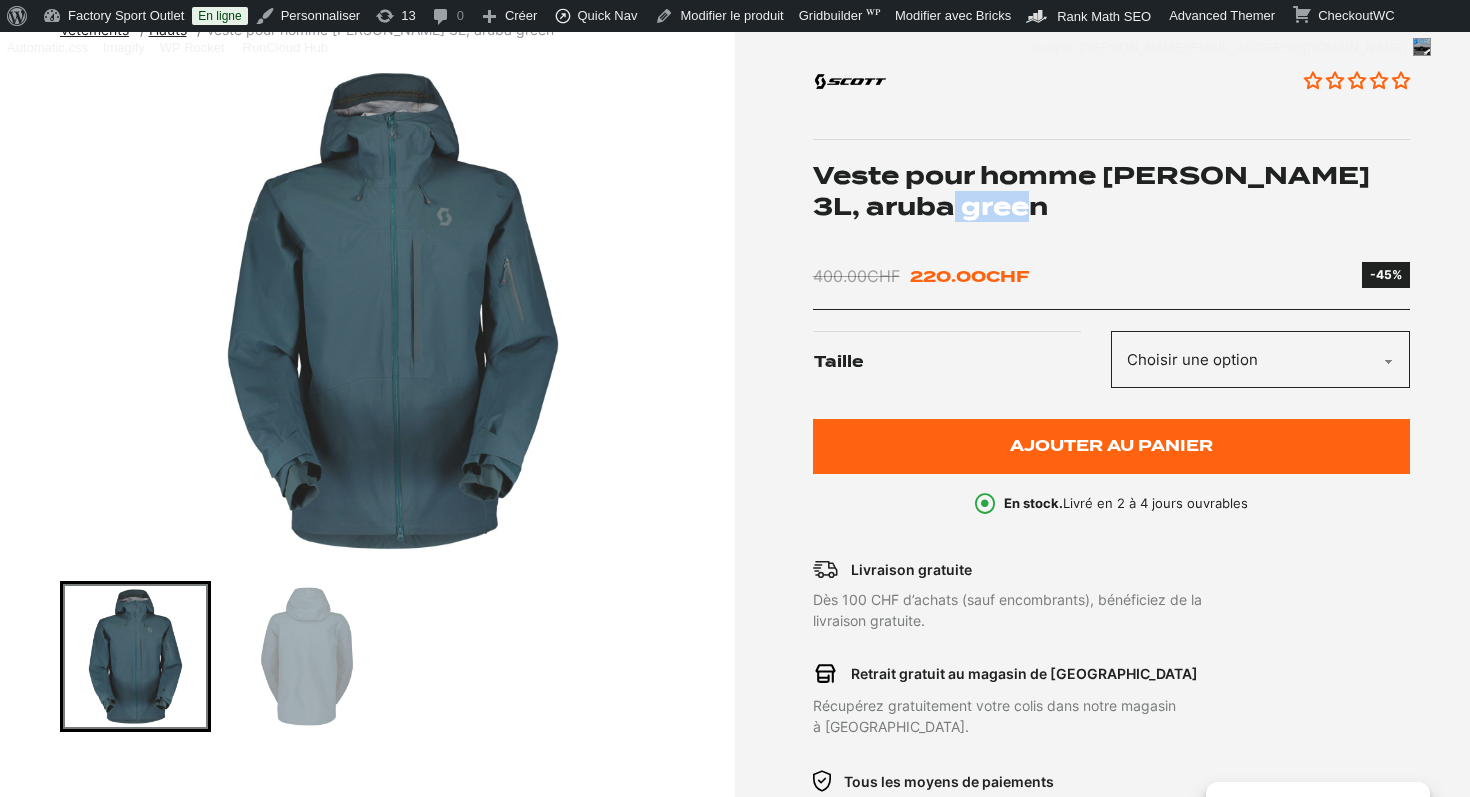 click on "Veste pour homme [PERSON_NAME] 3L, aruba green" at bounding box center [1112, 191] 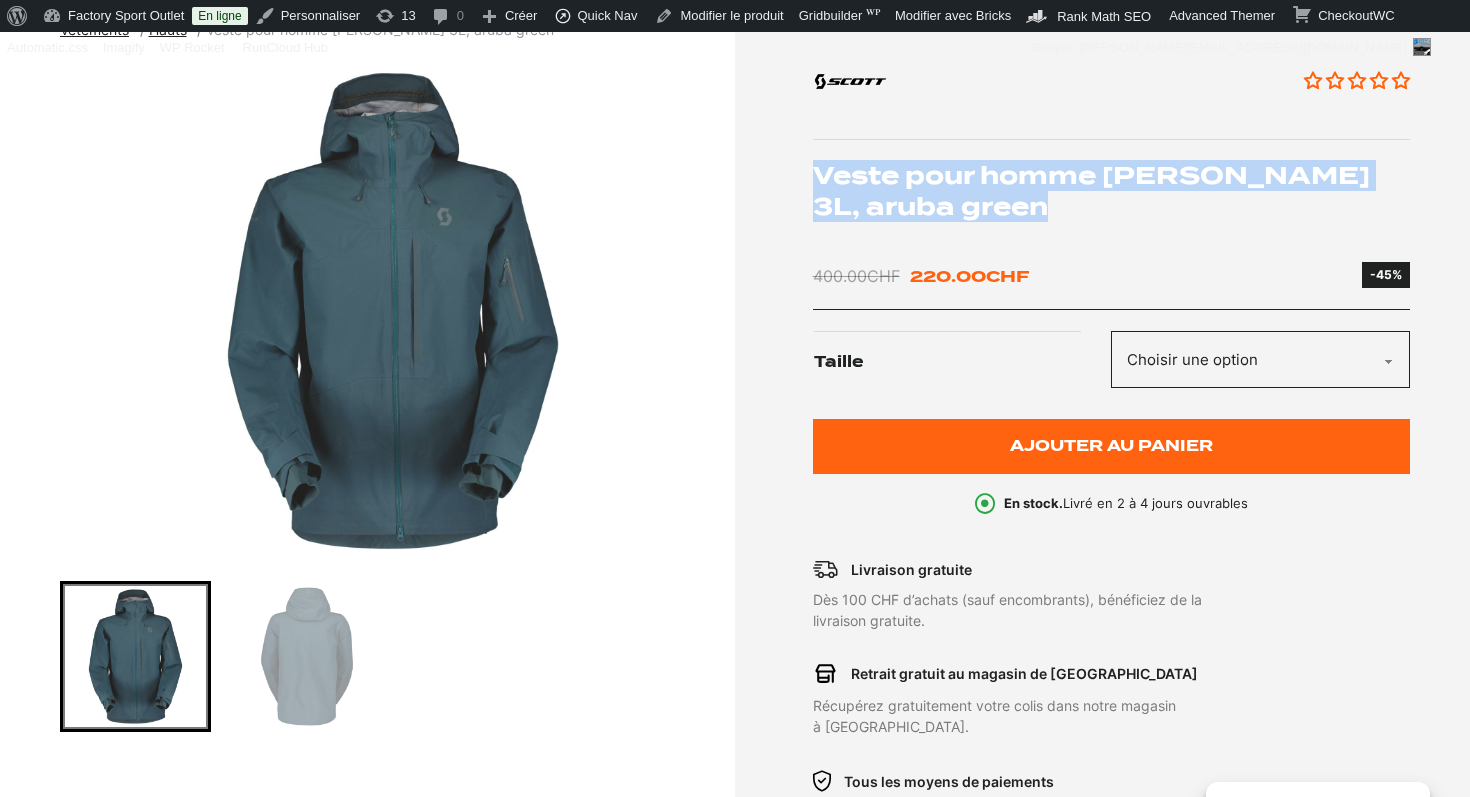 click on "Veste pour homme [PERSON_NAME] 3L, aruba green" at bounding box center (1112, 191) 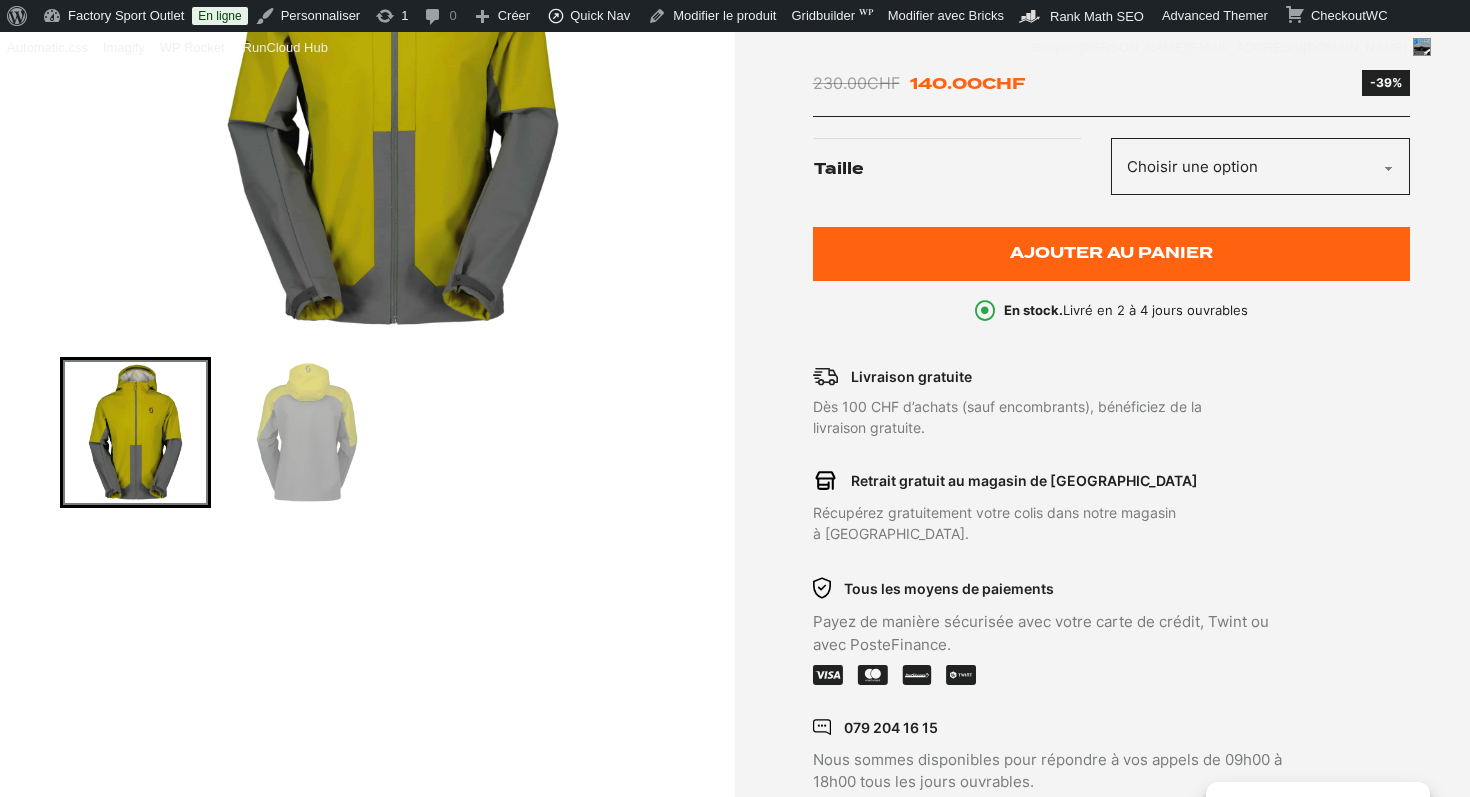 scroll, scrollTop: 351, scrollLeft: 0, axis: vertical 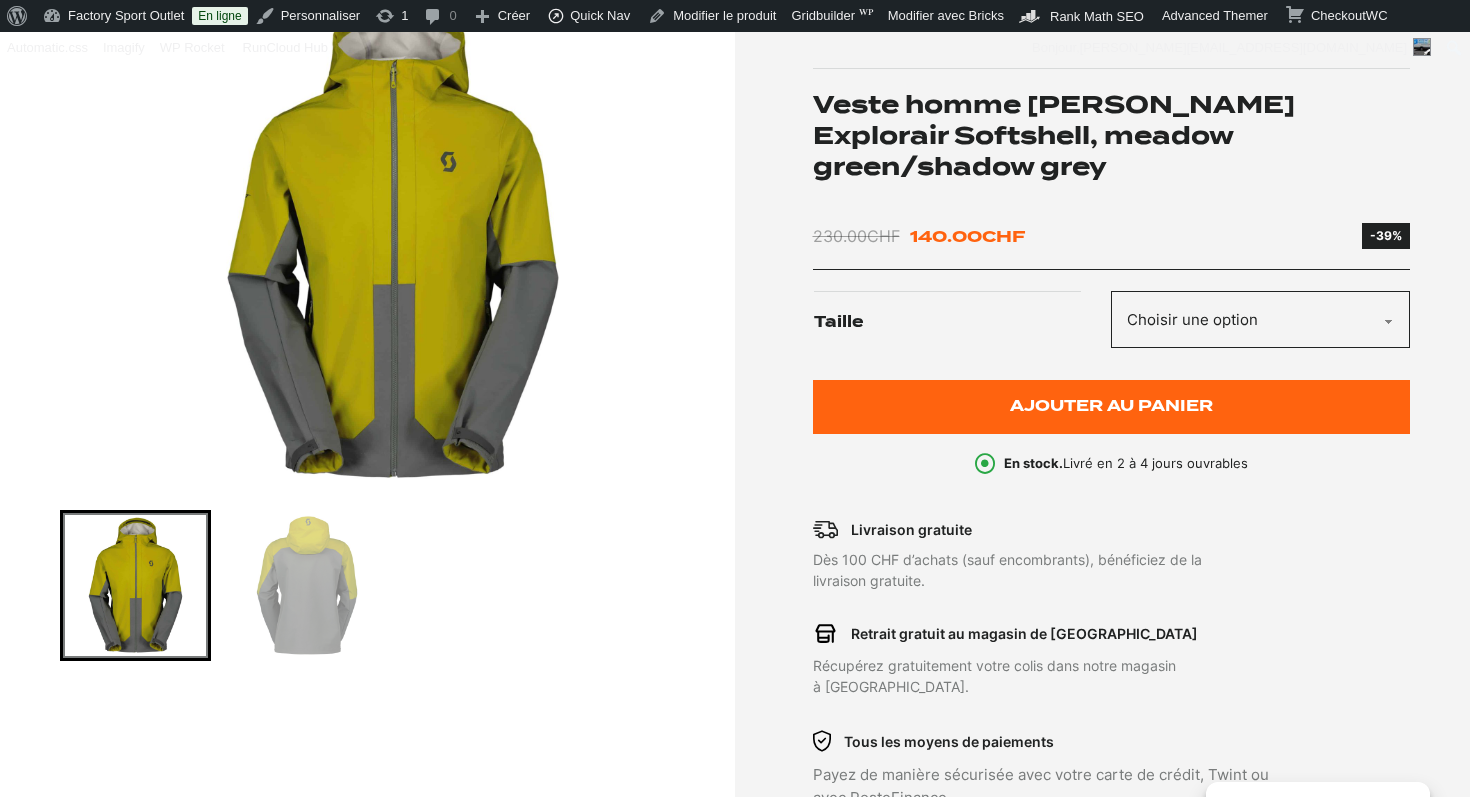 click on "Veste homme [PERSON_NAME] Explorair Softshell, meadow green/shadow grey" at bounding box center [1112, 136] 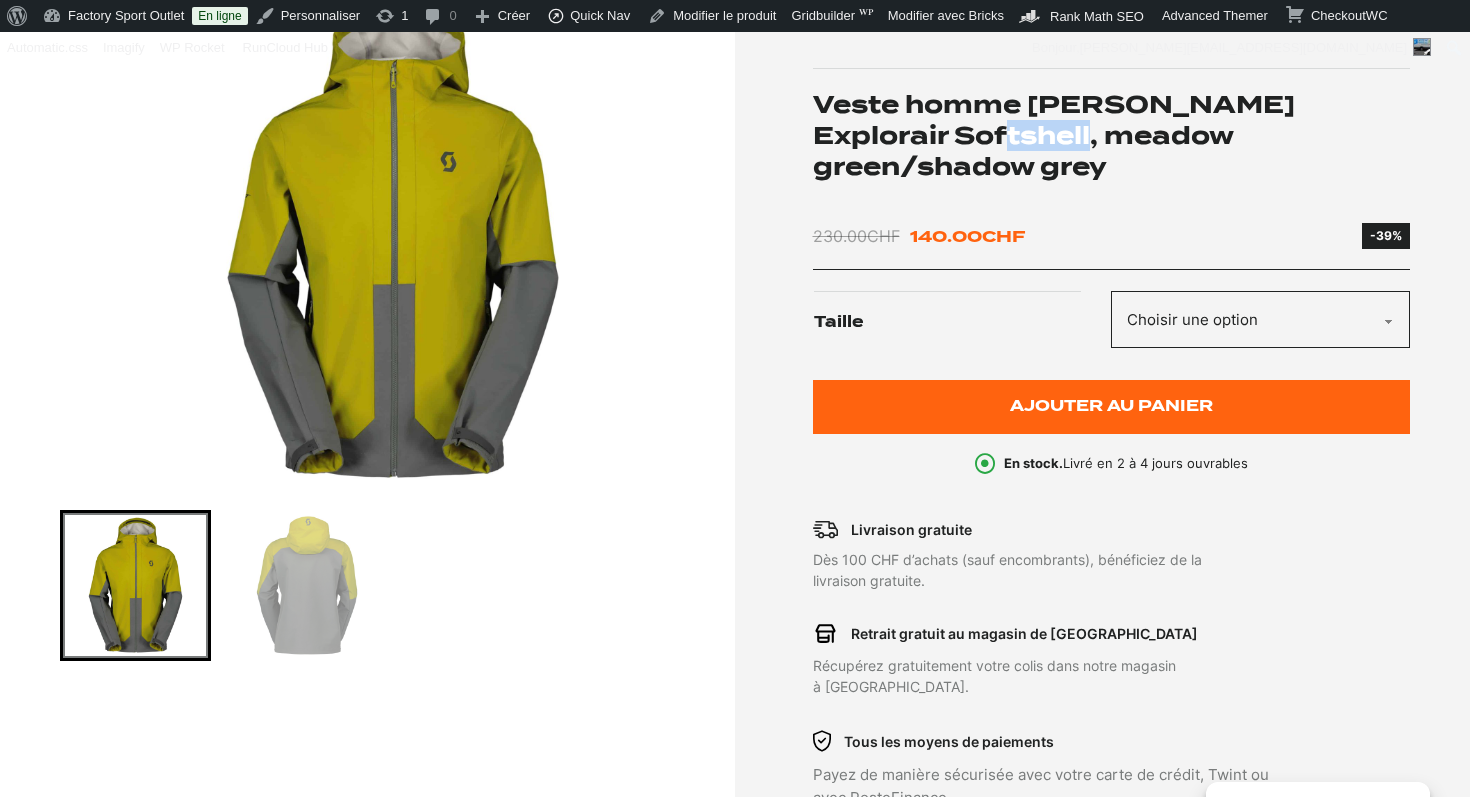 click on "Veste homme [PERSON_NAME] Explorair Softshell, meadow green/shadow grey" at bounding box center [1112, 136] 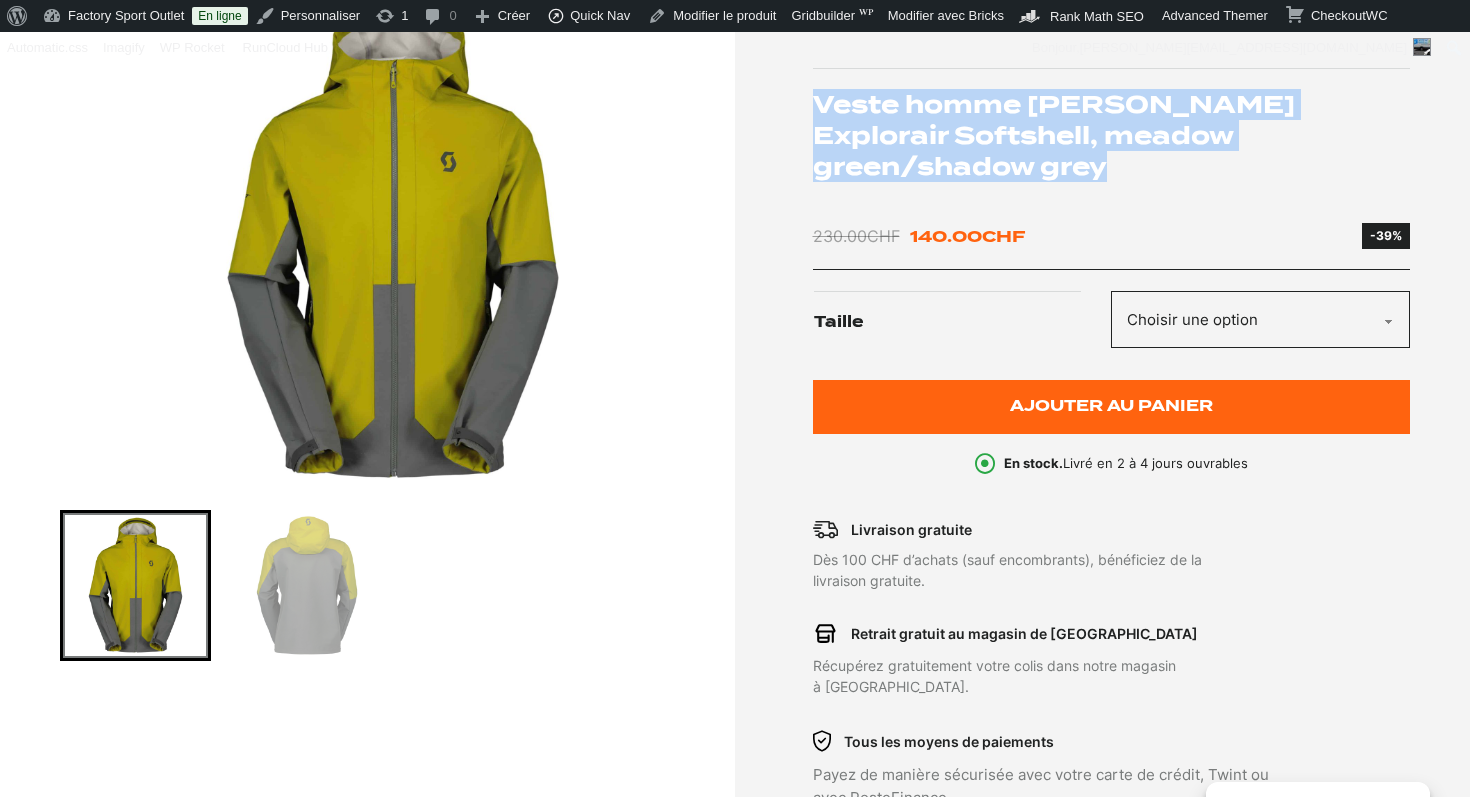 click on "Veste homme SCOTT Explorair Softshell, meadow green/shadow grey" at bounding box center [1112, 136] 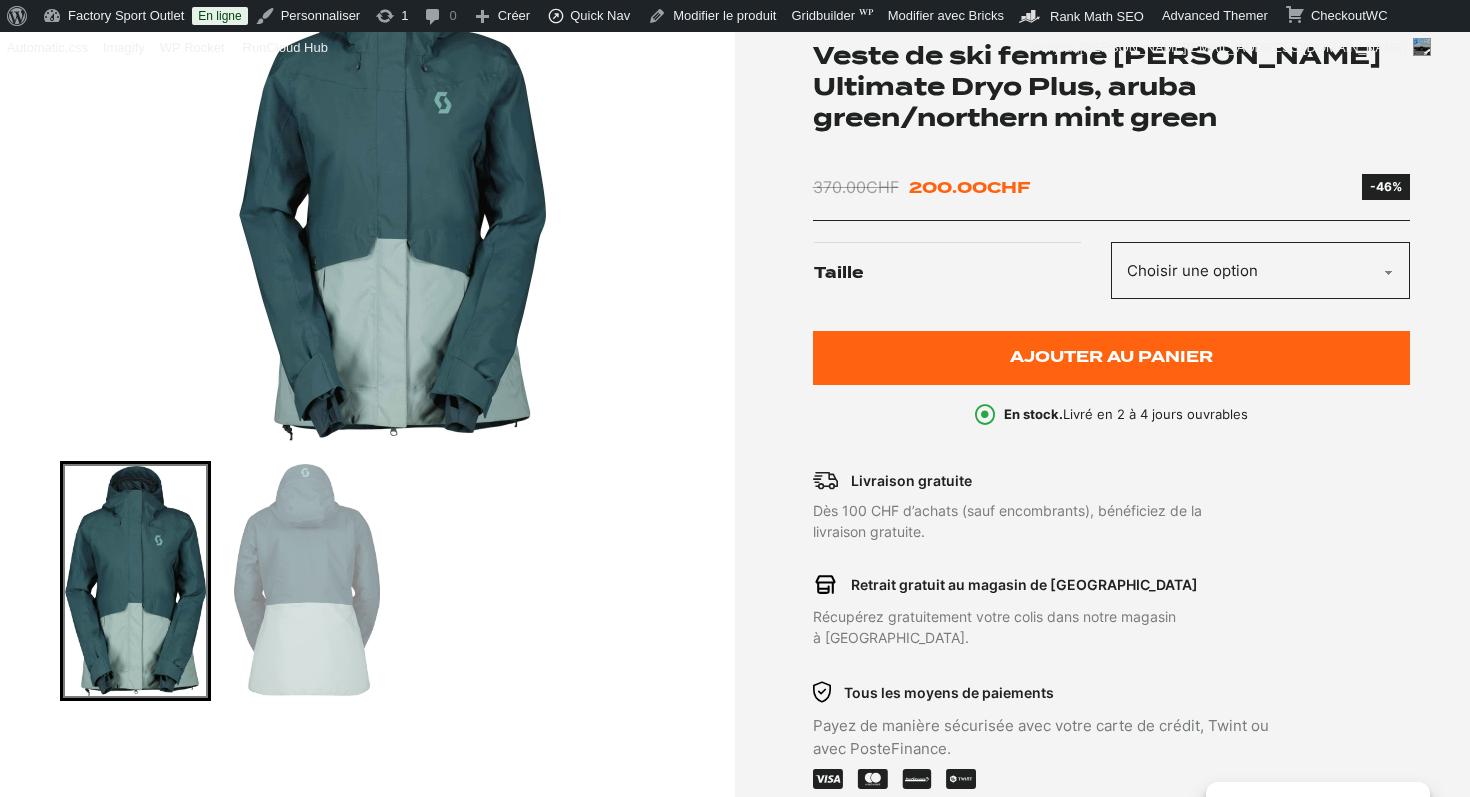 scroll, scrollTop: 243, scrollLeft: 0, axis: vertical 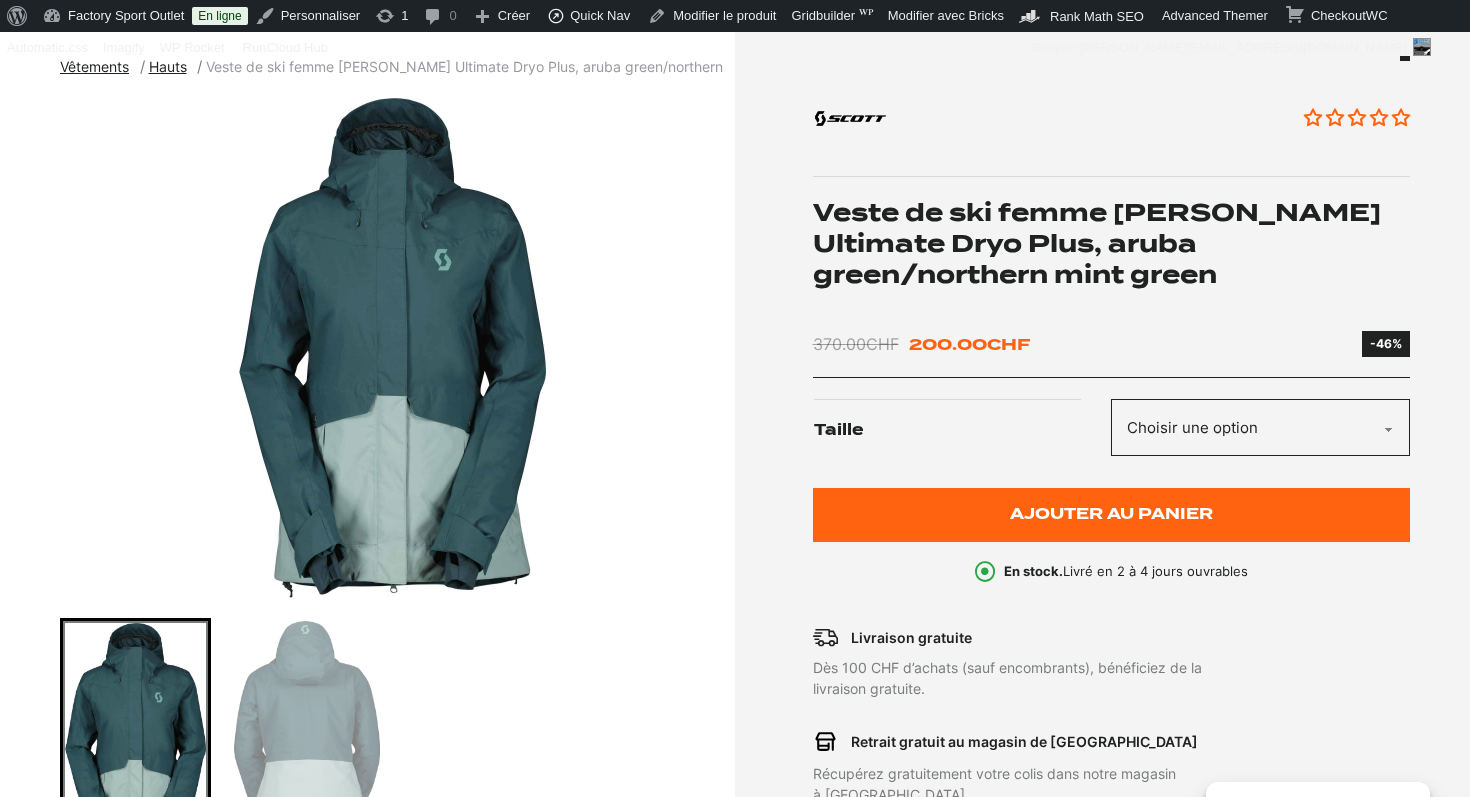 click on "Veste de ski femme [PERSON_NAME] Ultimate Dryo Plus, aruba green/northern mint green" at bounding box center [1112, 244] 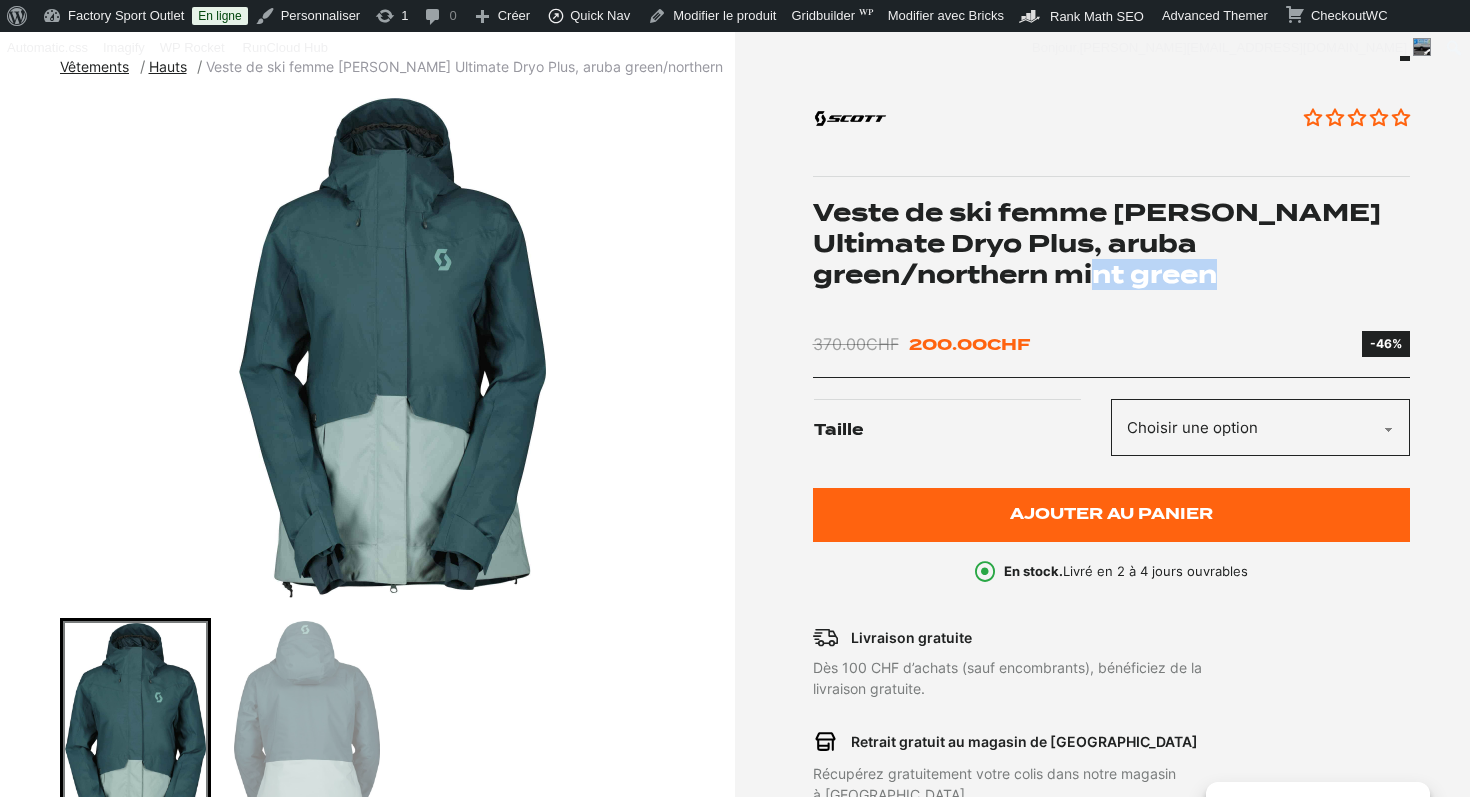 click on "Veste de ski femme [PERSON_NAME] Ultimate Dryo Plus, aruba green/northern mint green" at bounding box center (1112, 244) 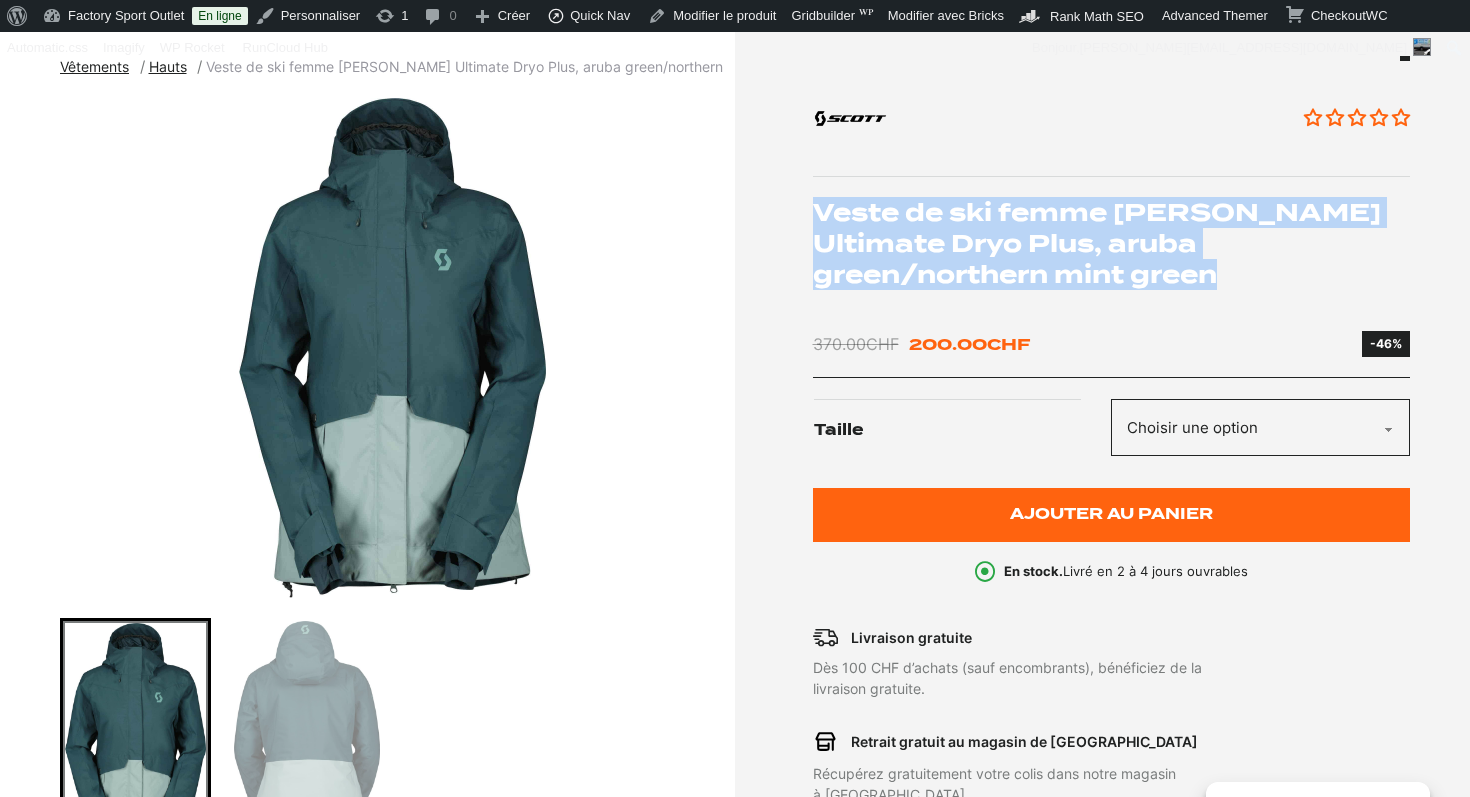 click on "Veste de ski femme [PERSON_NAME] Ultimate Dryo Plus, aruba green/northern mint green" at bounding box center (1112, 244) 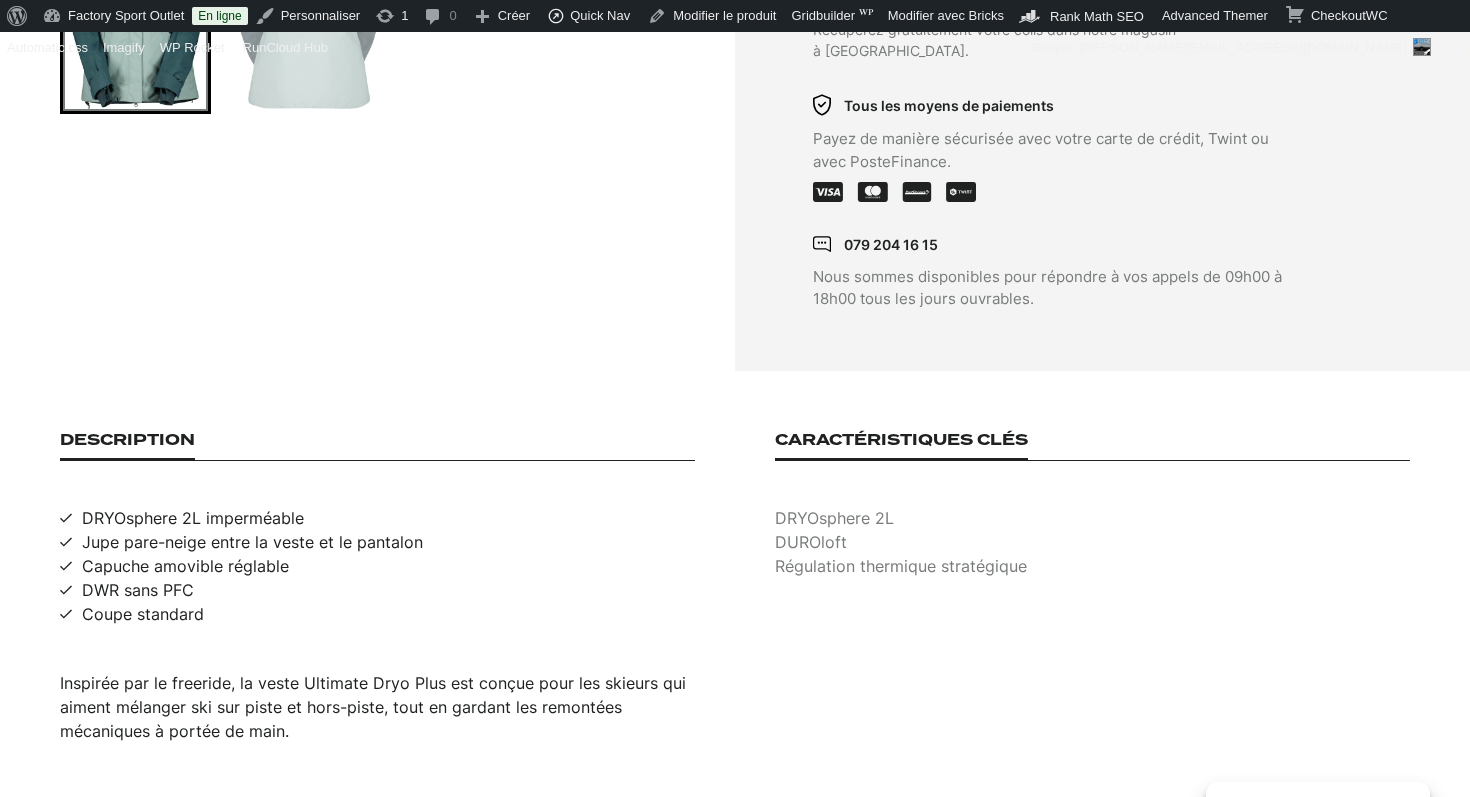 scroll, scrollTop: 1152, scrollLeft: 0, axis: vertical 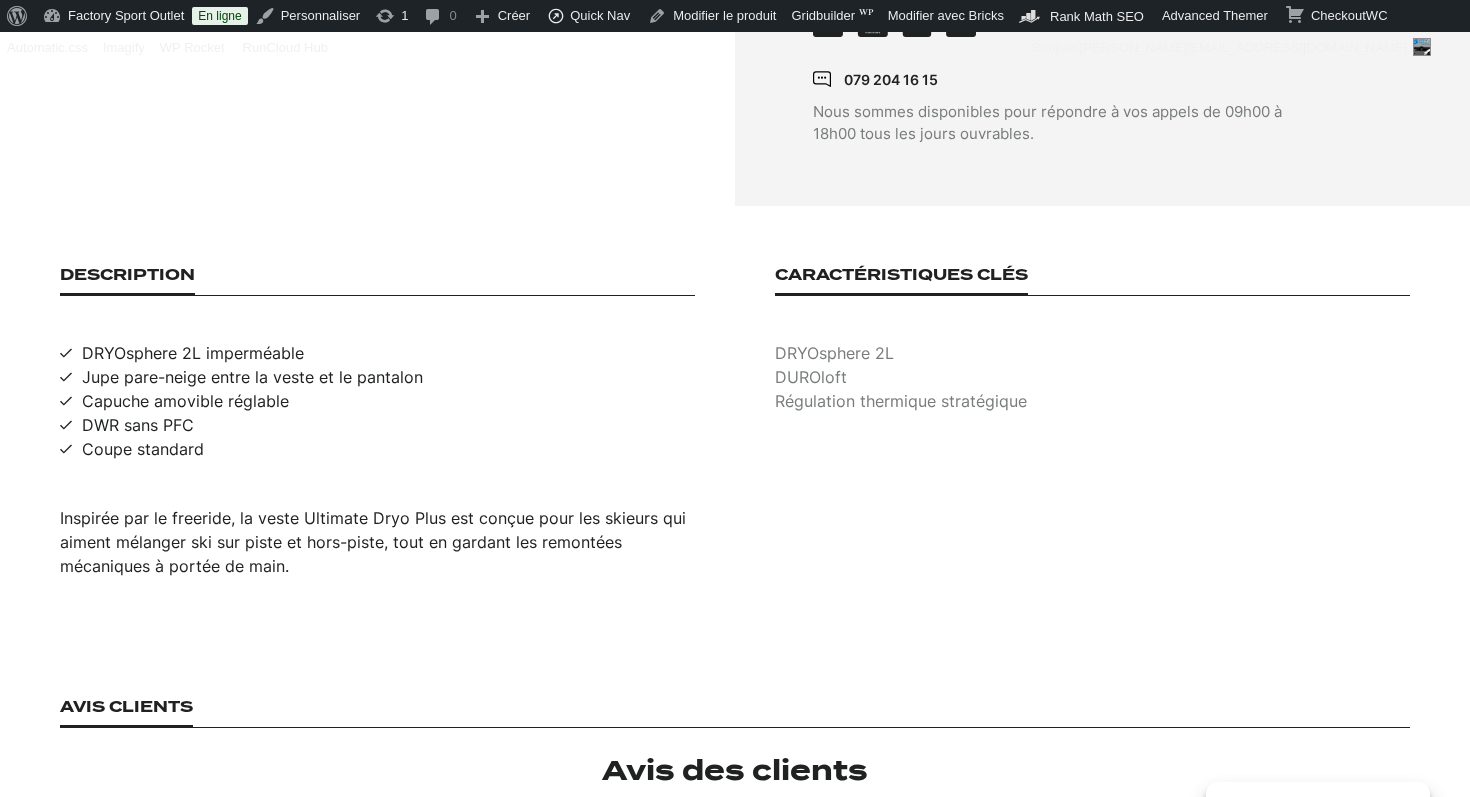 click on "Inspirée par le freeride, la veste Ultimate Dryo Plus est conçue pour les skieurs qui aiment mélanger ski sur piste et hors-piste, tout en gardant les remontées mécaniques à portée de main." at bounding box center (377, 542) 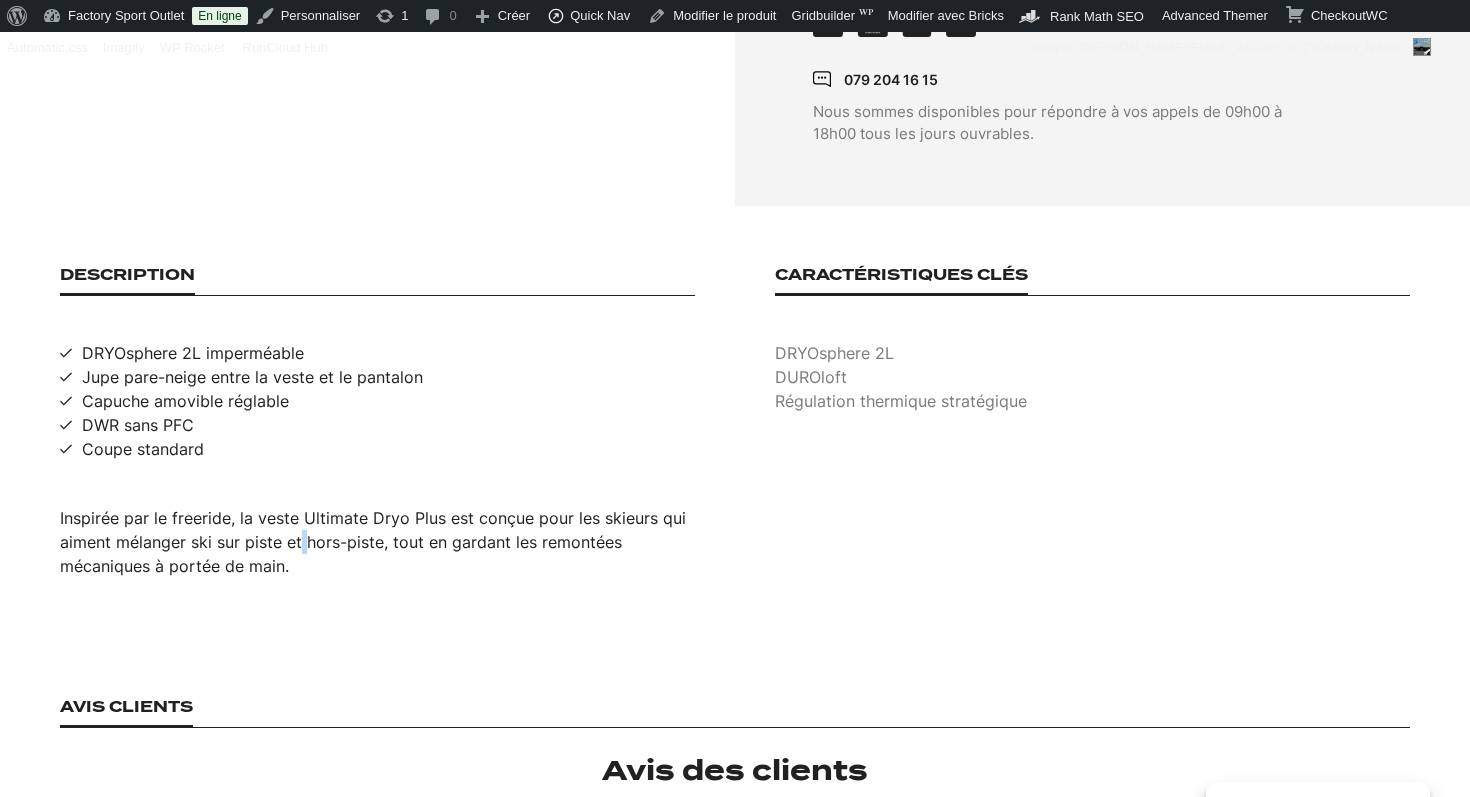 click on "Inspirée par le freeride, la veste Ultimate Dryo Plus est conçue pour les skieurs qui aiment mélanger ski sur piste et hors-piste, tout en gardant les remontées mécaniques à portée de main." at bounding box center [377, 542] 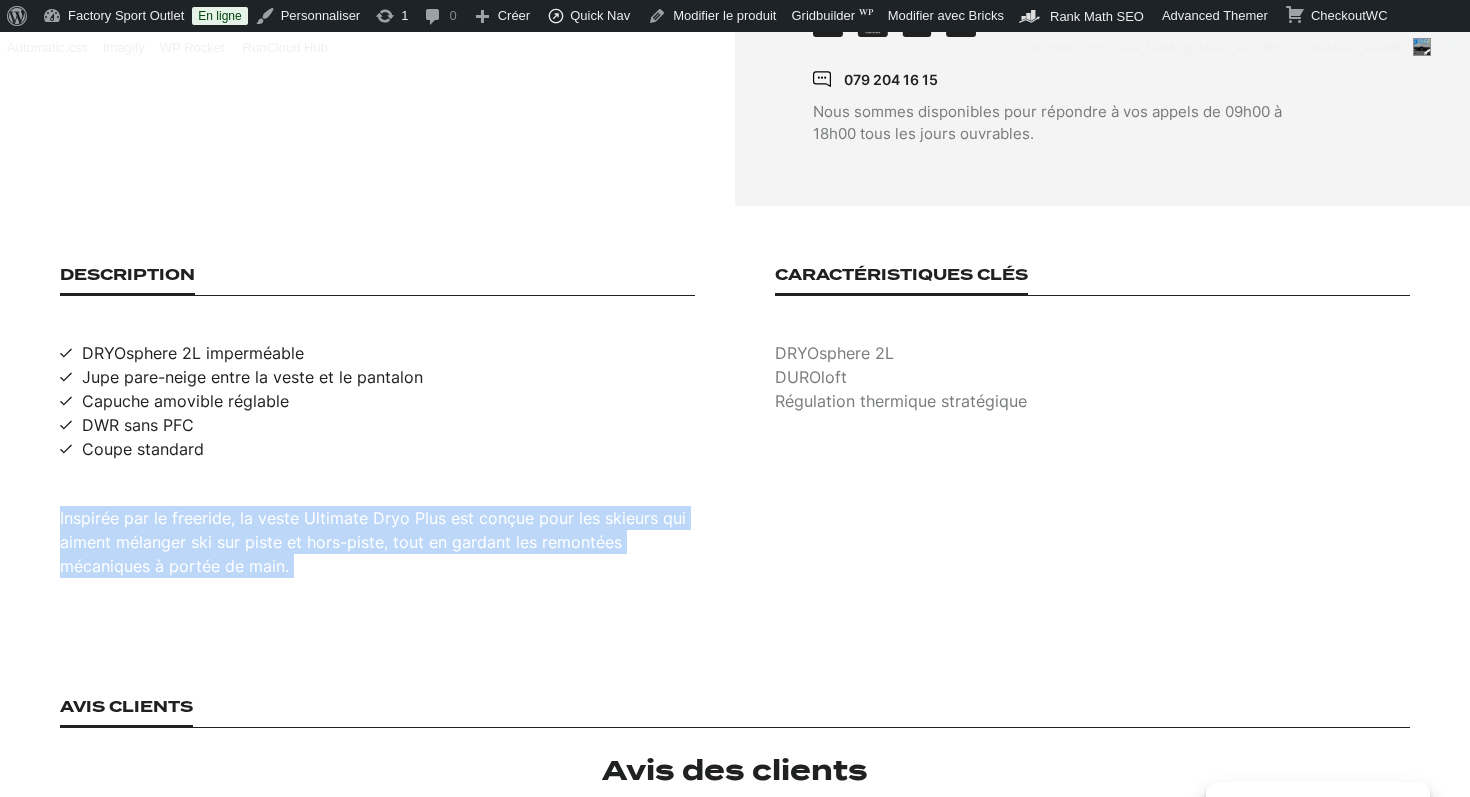 click on "Inspirée par le freeride, la veste Ultimate Dryo Plus est conçue pour les skieurs qui aiment mélanger ski sur piste et hors-piste, tout en gardant les remontées mécaniques à portée de main." at bounding box center (377, 542) 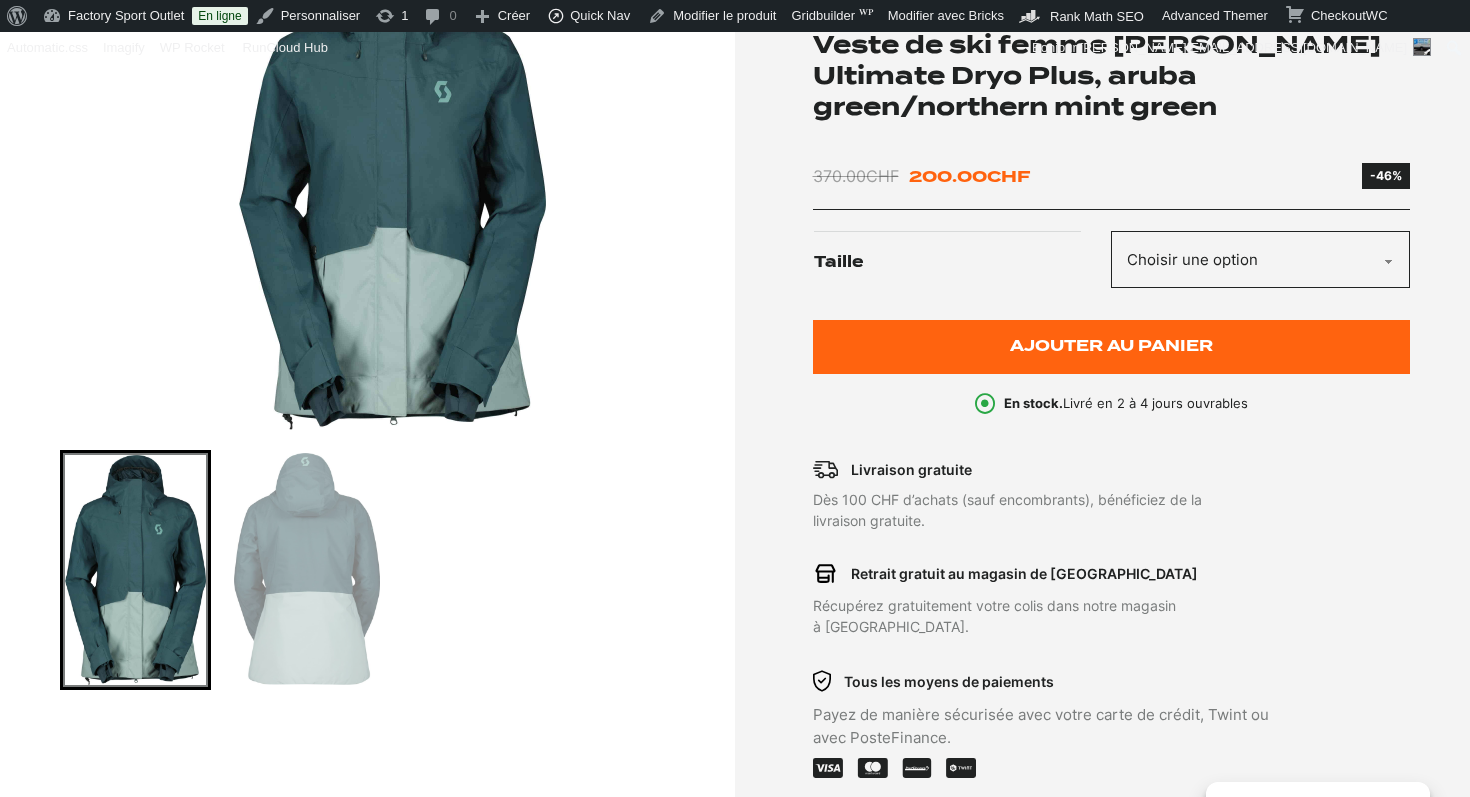 scroll, scrollTop: 231, scrollLeft: 0, axis: vertical 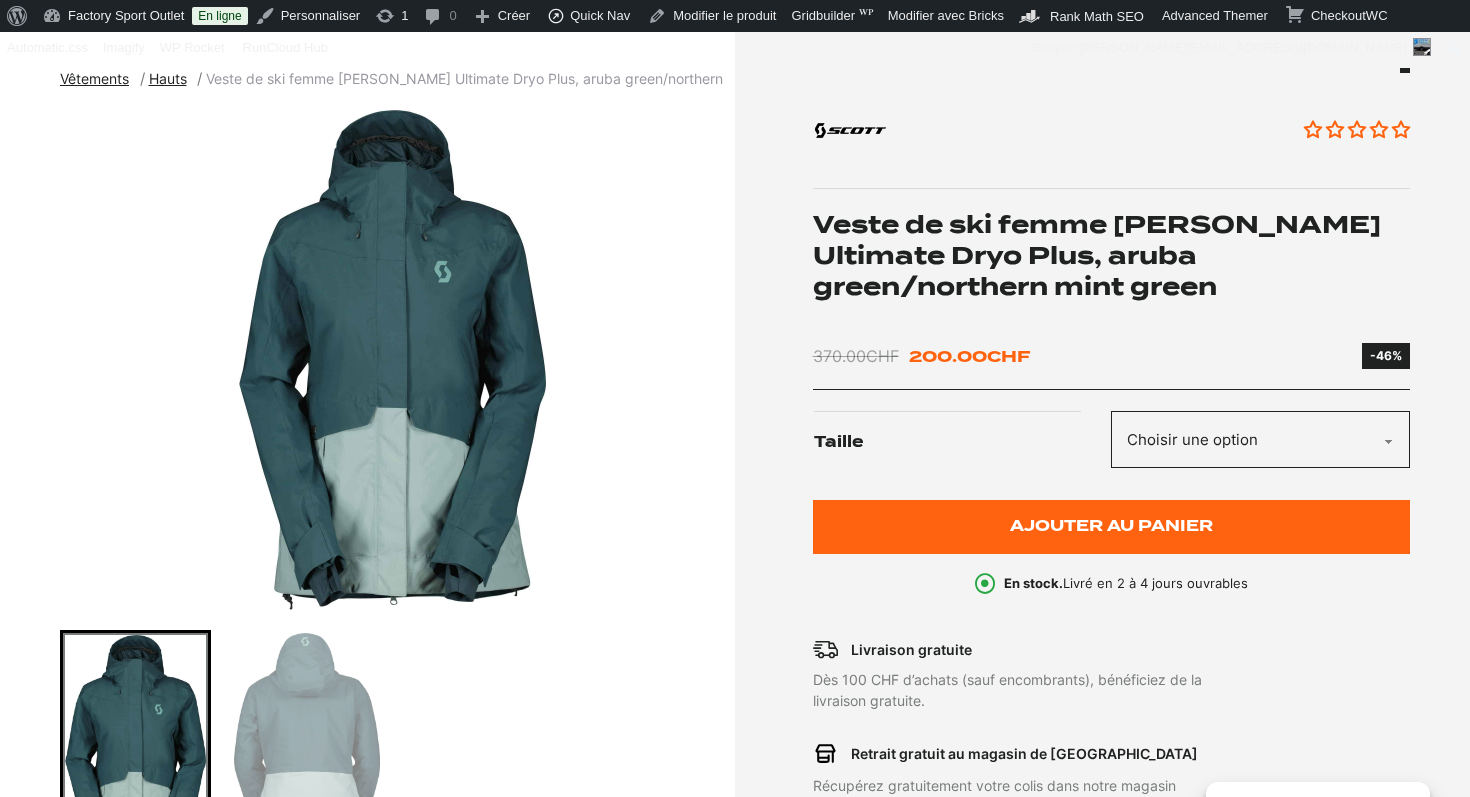 click at bounding box center [392, 360] 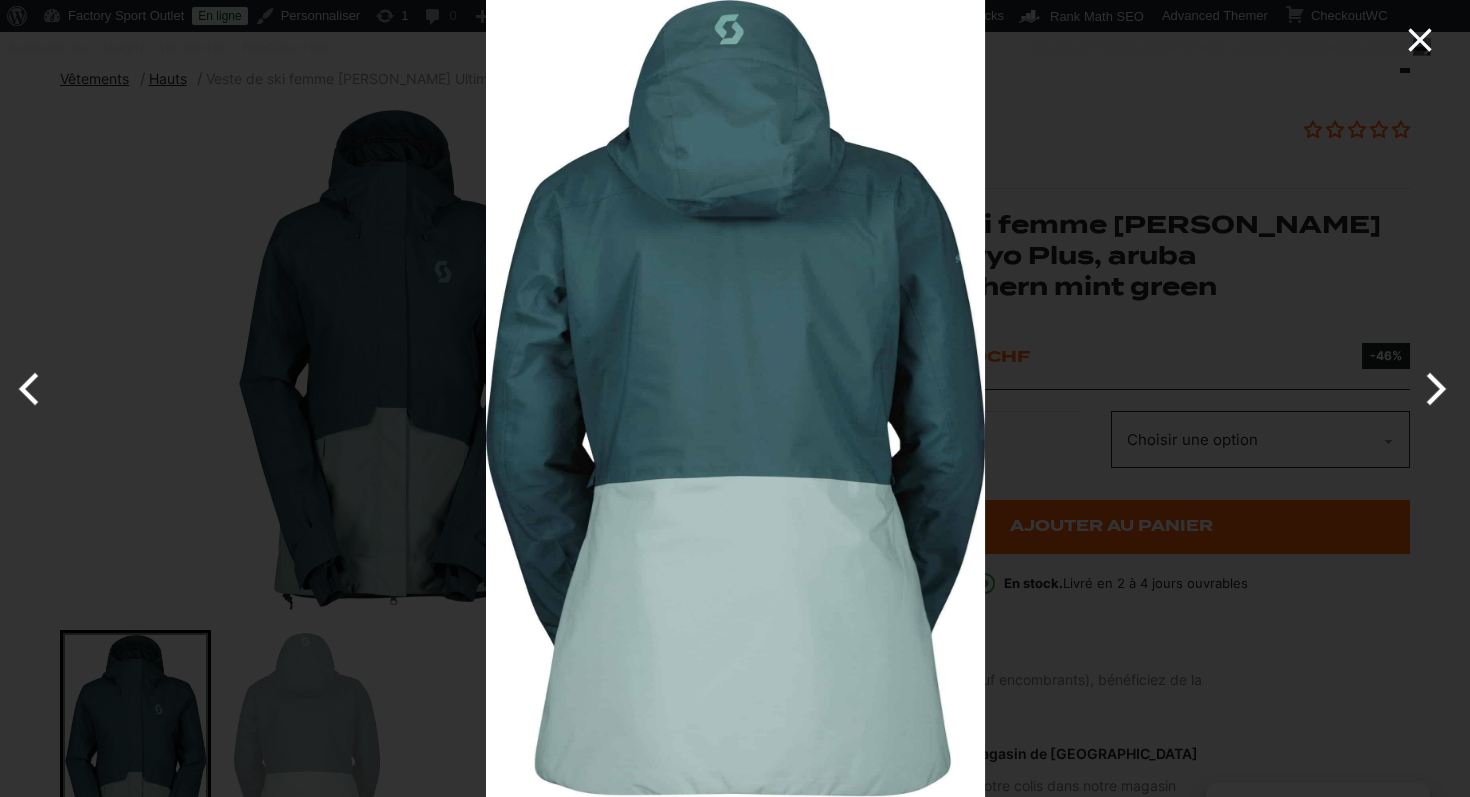 click 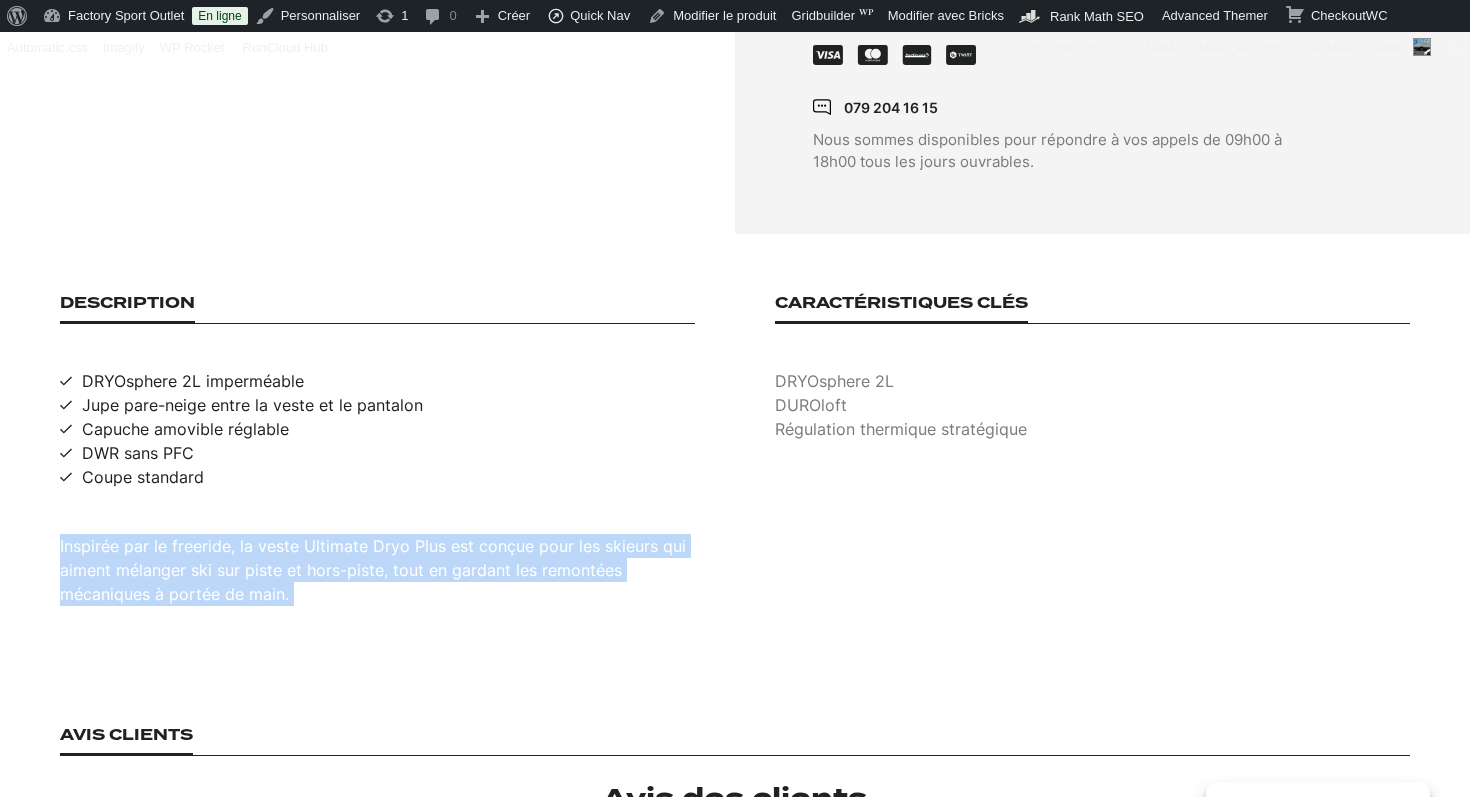 scroll, scrollTop: 1152, scrollLeft: 0, axis: vertical 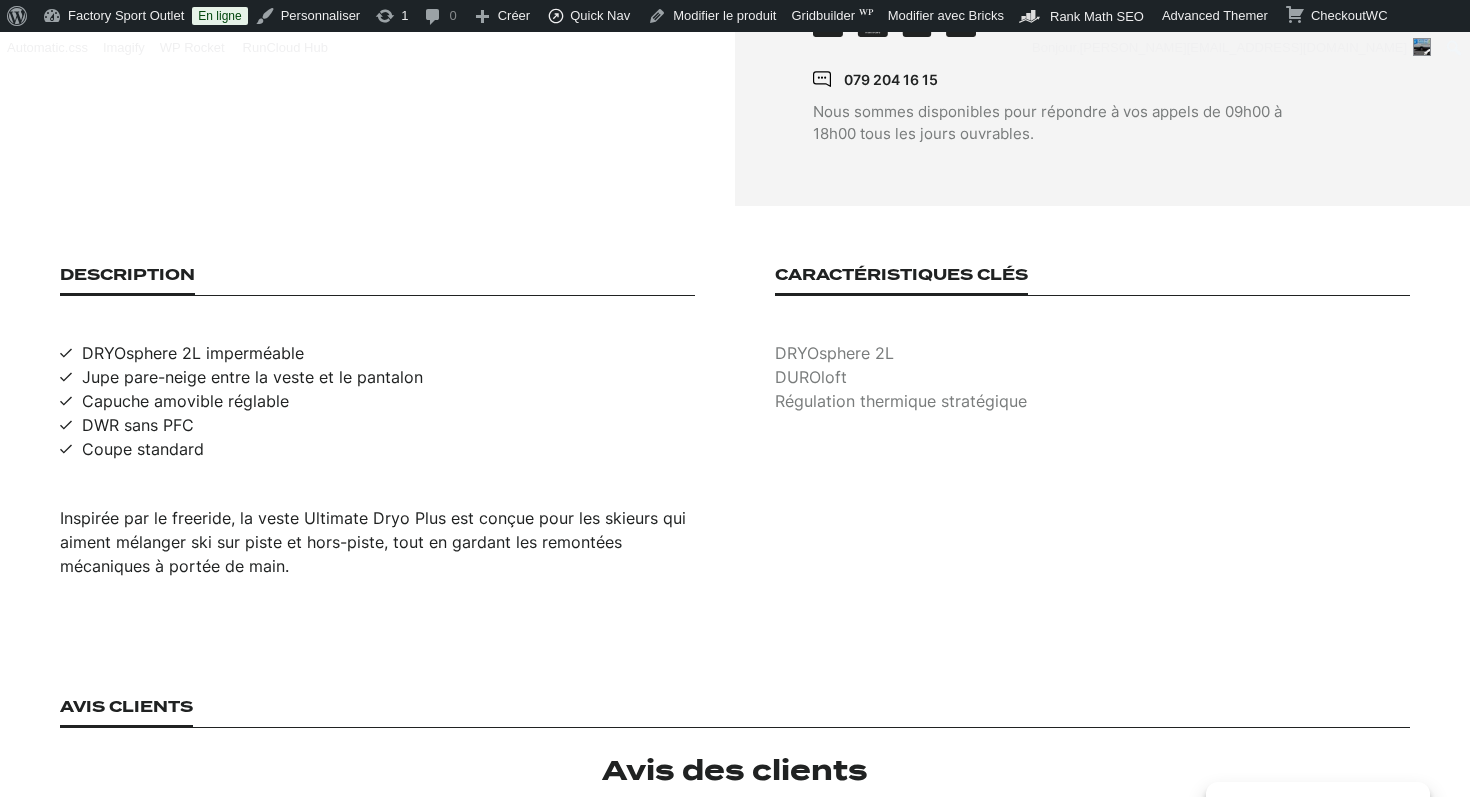 click on "DRYOsphere 2L imperméable" at bounding box center (193, 353) 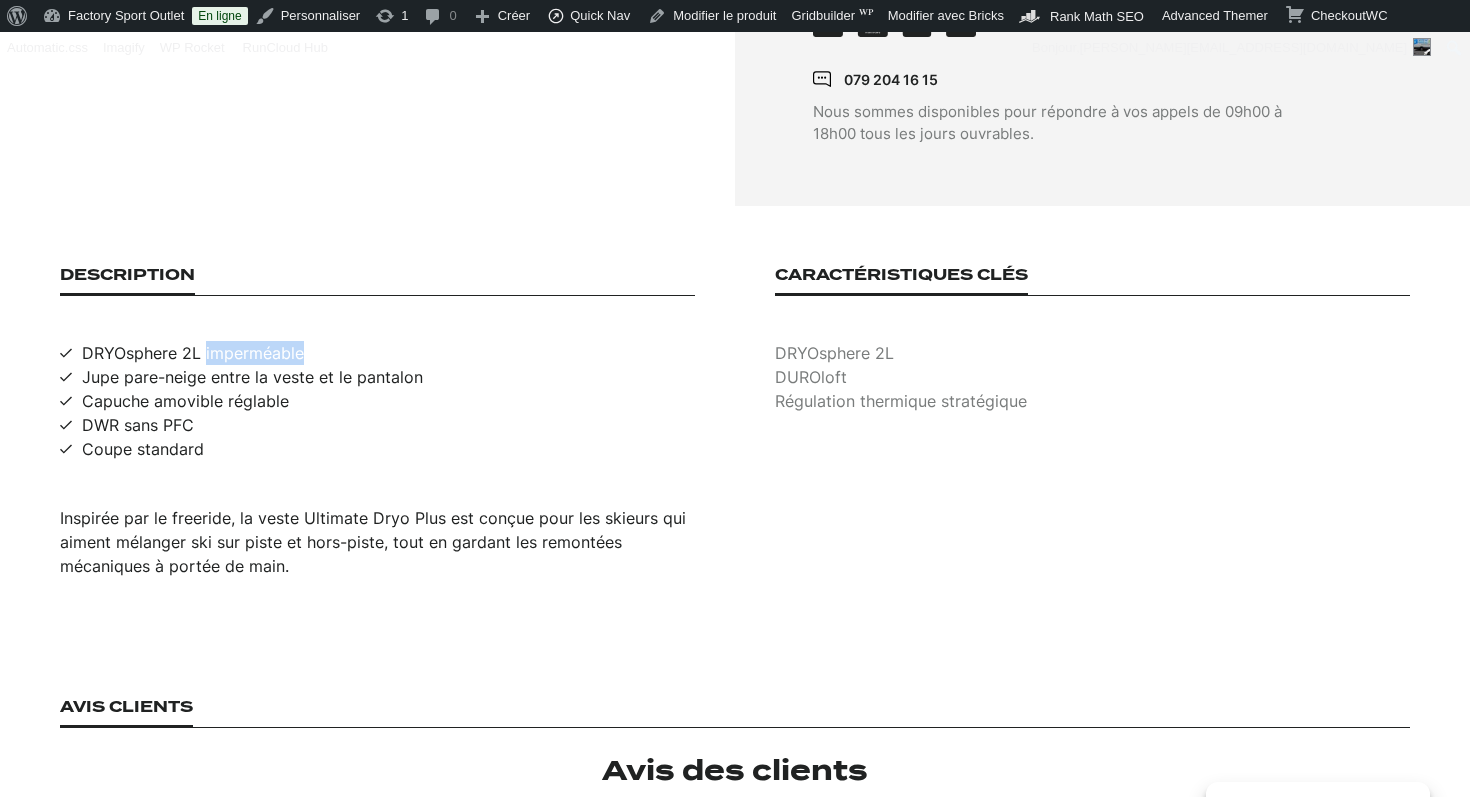 click on "DRYOsphere 2L imperméable" at bounding box center [193, 353] 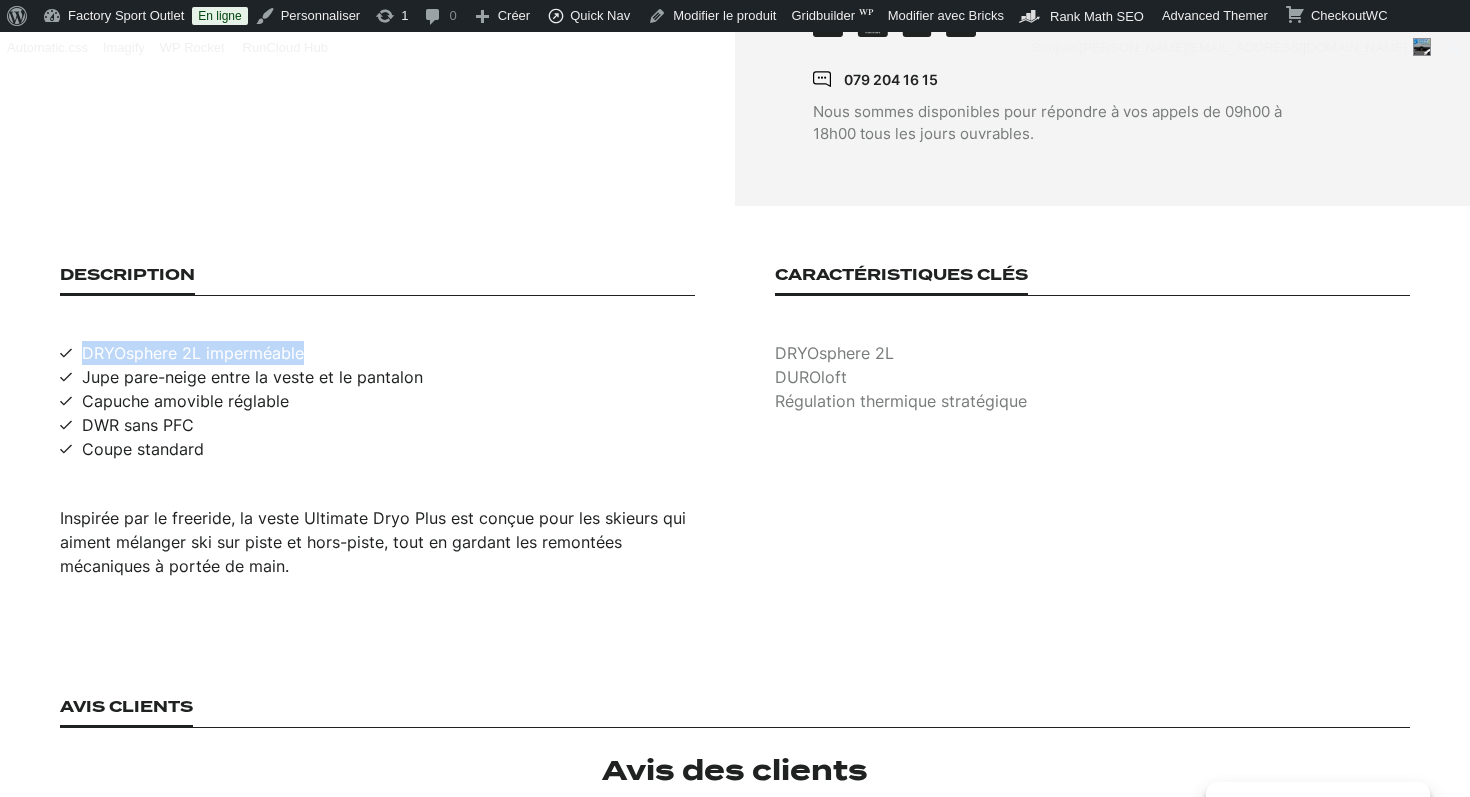 click on "DRYOsphere 2L imperméable" at bounding box center [193, 353] 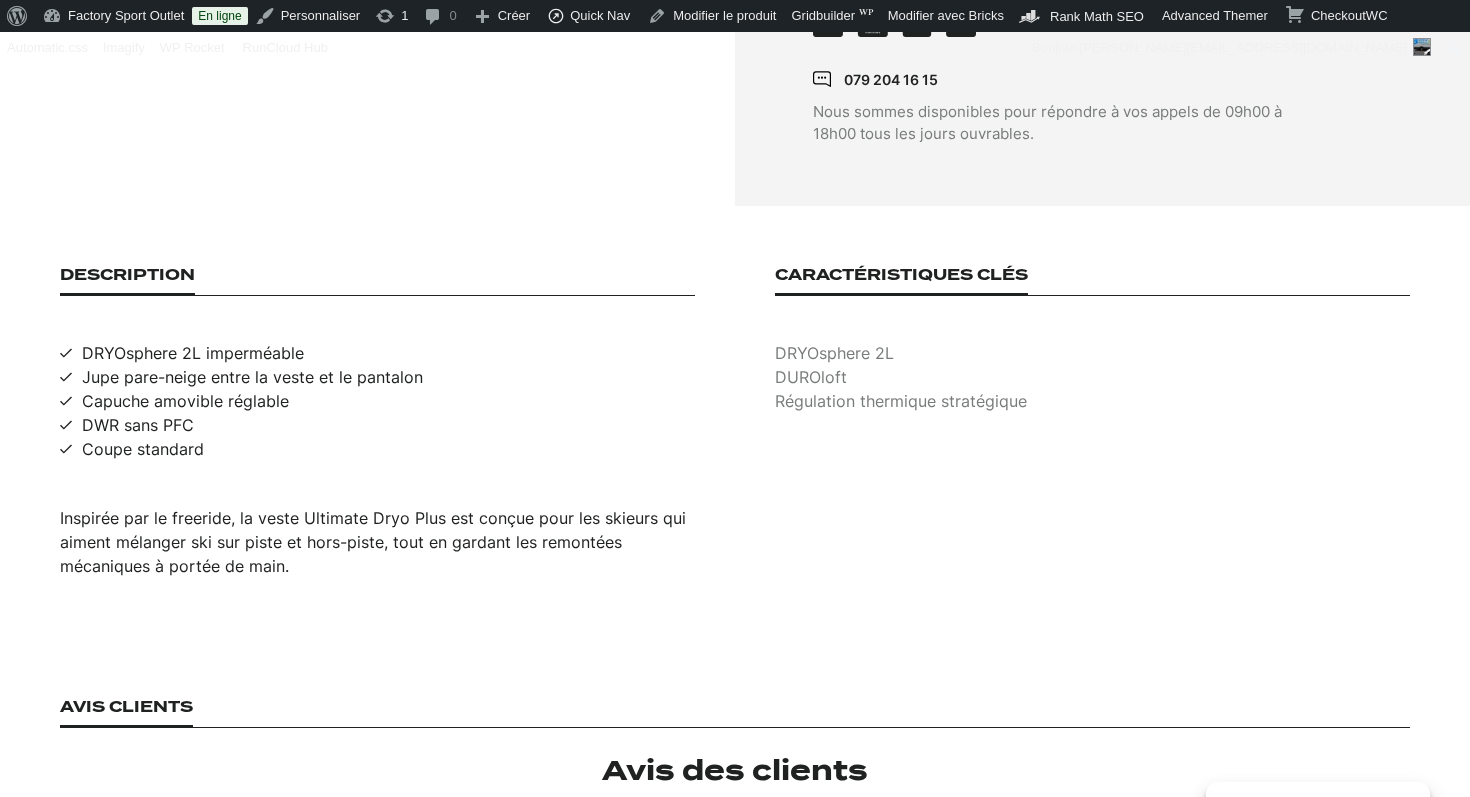 click on "Jupe pare-neige entre la veste et le pantalon" at bounding box center [252, 377] 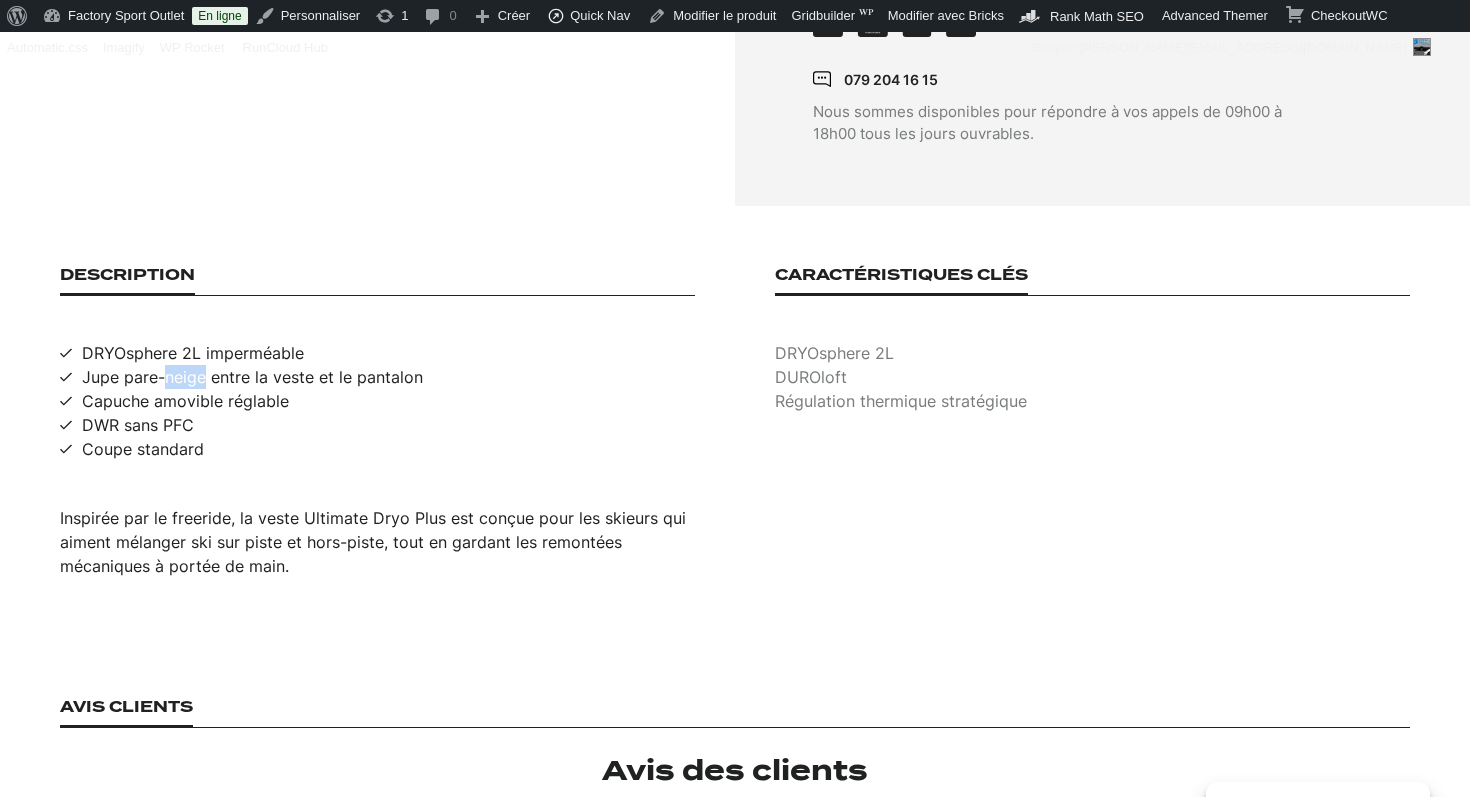 click on "Jupe pare-neige entre la veste et le pantalon" at bounding box center [252, 377] 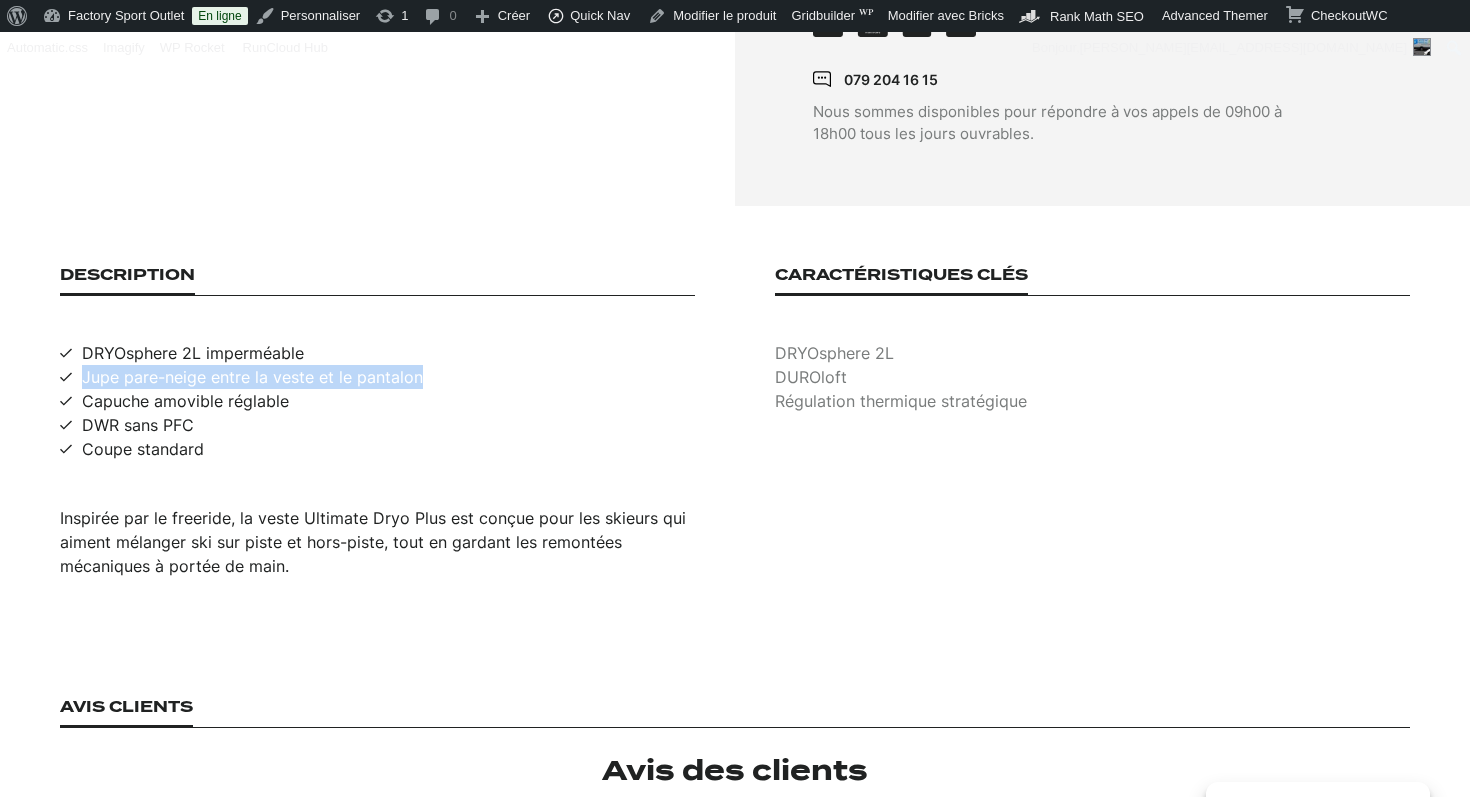 click on "Jupe pare-neige entre la veste et le pantalon" at bounding box center [252, 377] 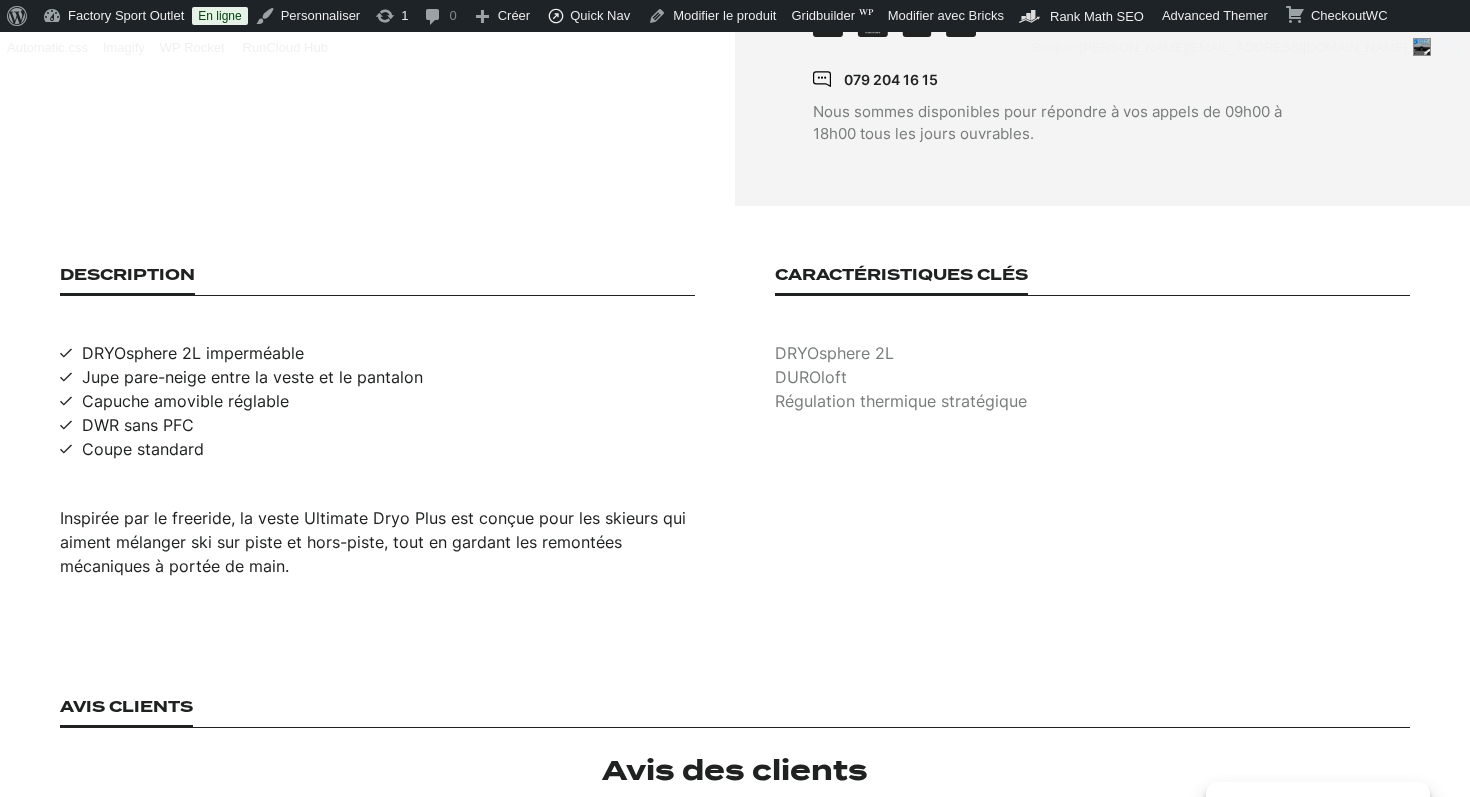 click on "Capuche amovible réglable" at bounding box center [185, 401] 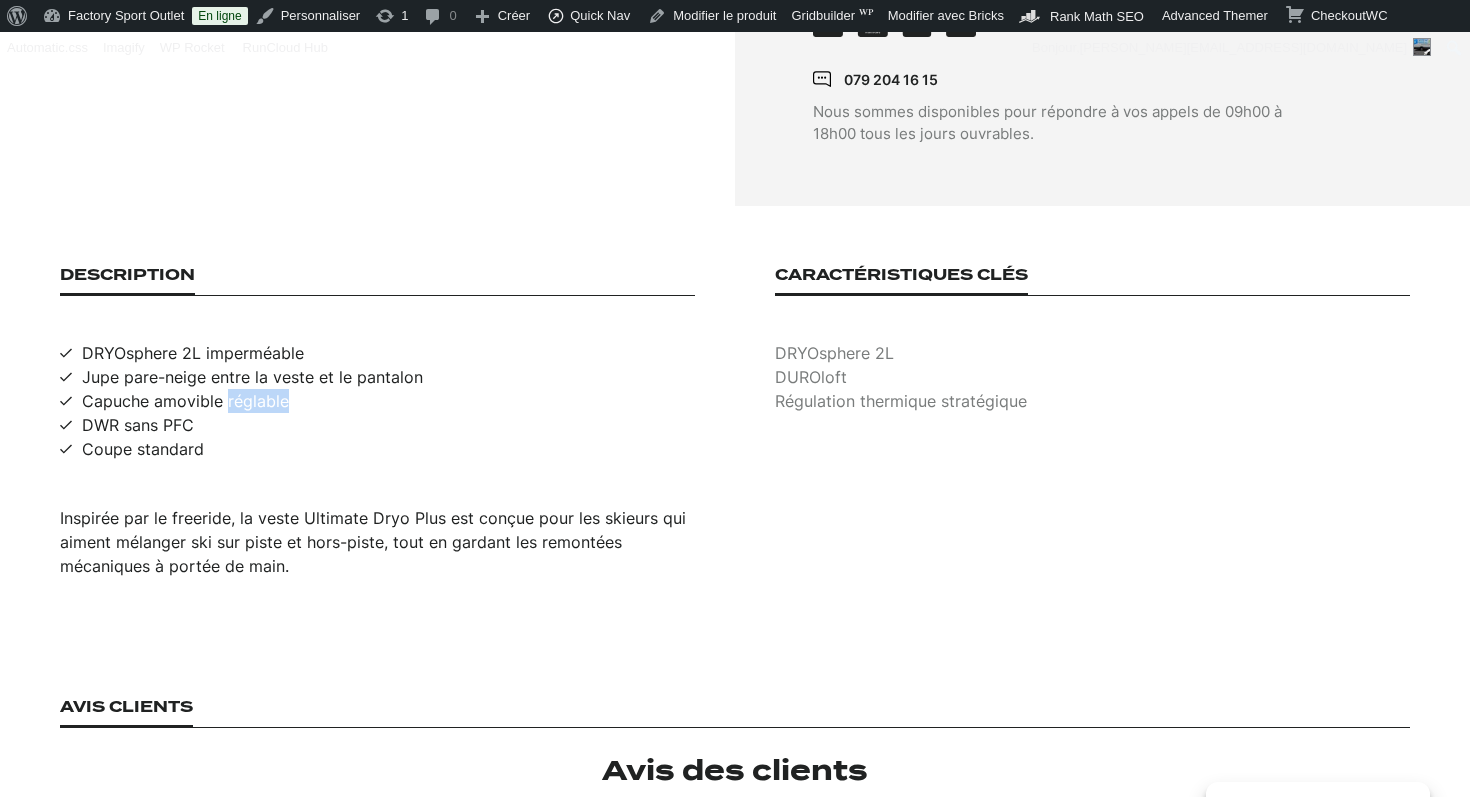 click on "Capuche amovible réglable" at bounding box center (185, 401) 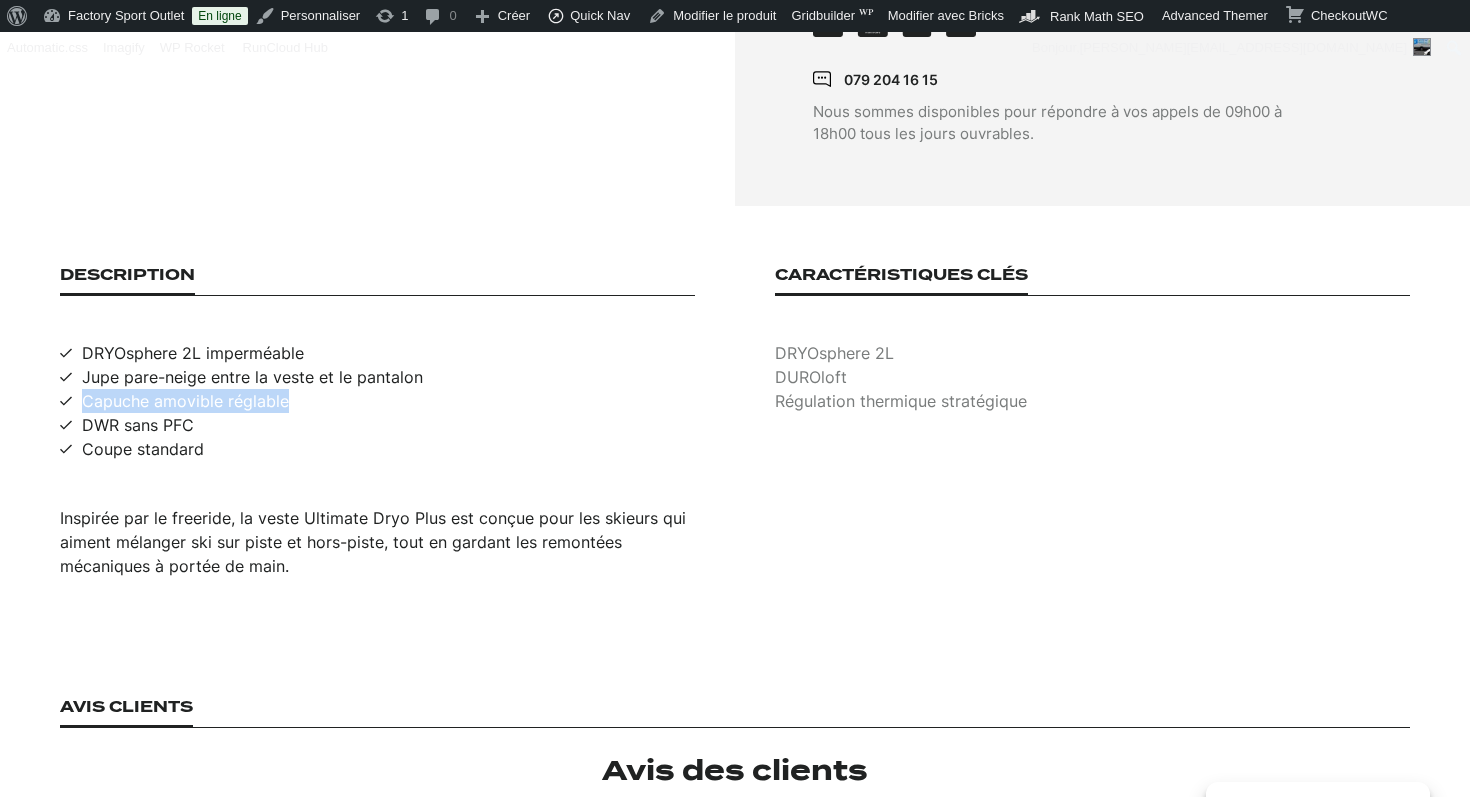 click on "Capuche amovible réglable" at bounding box center (185, 401) 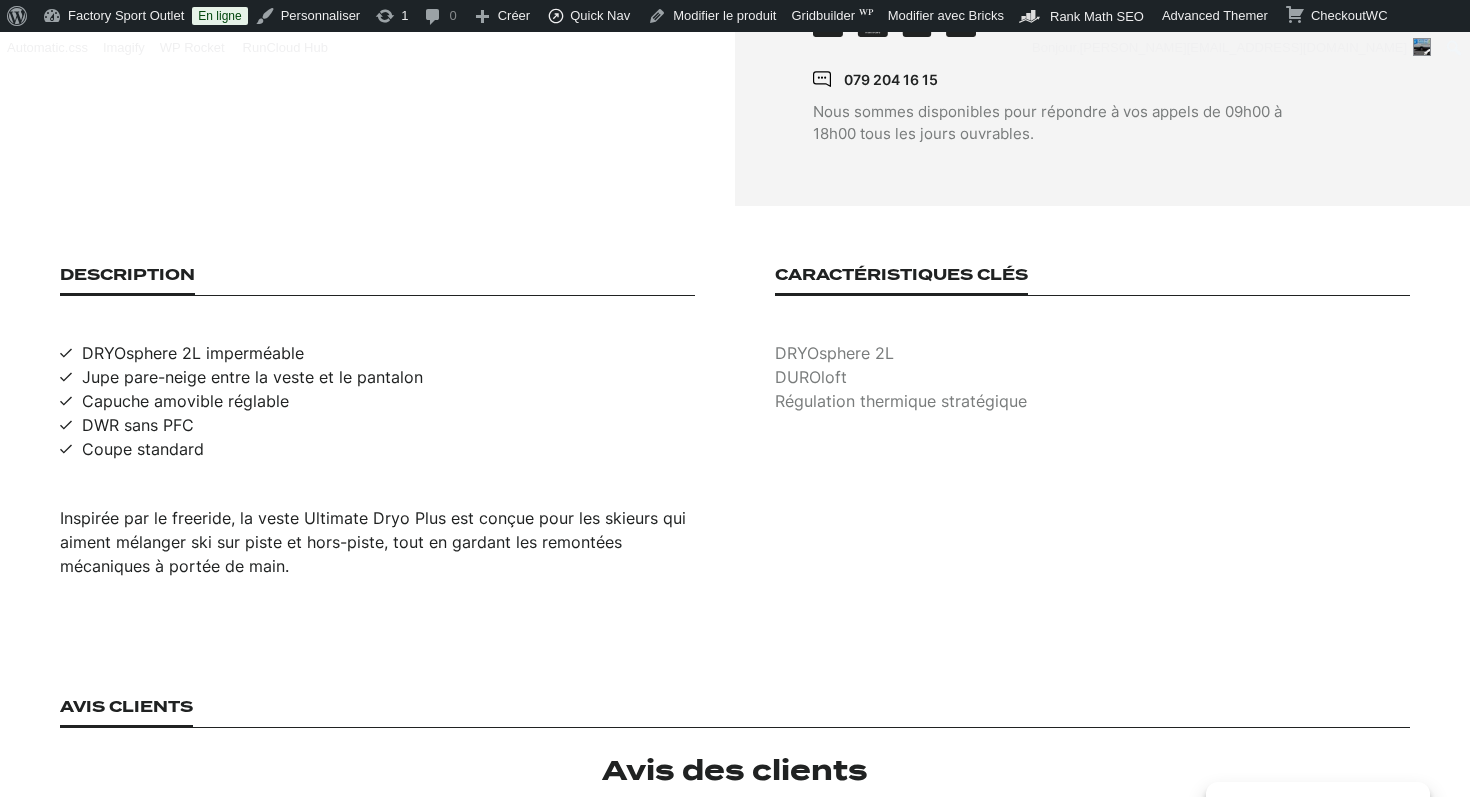 click on "DWR sans PFC" at bounding box center [138, 425] 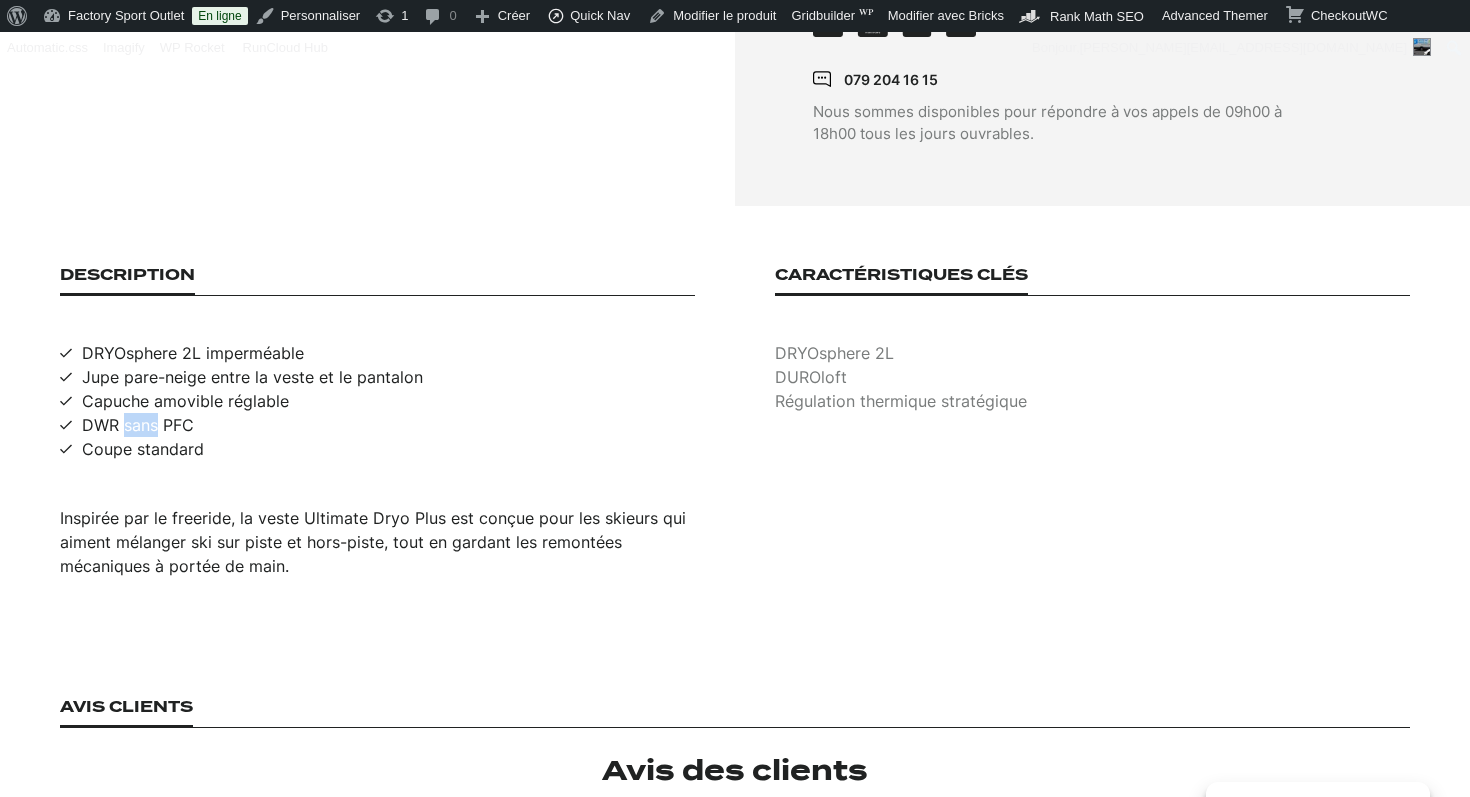 click on "DWR sans PFC" at bounding box center [138, 425] 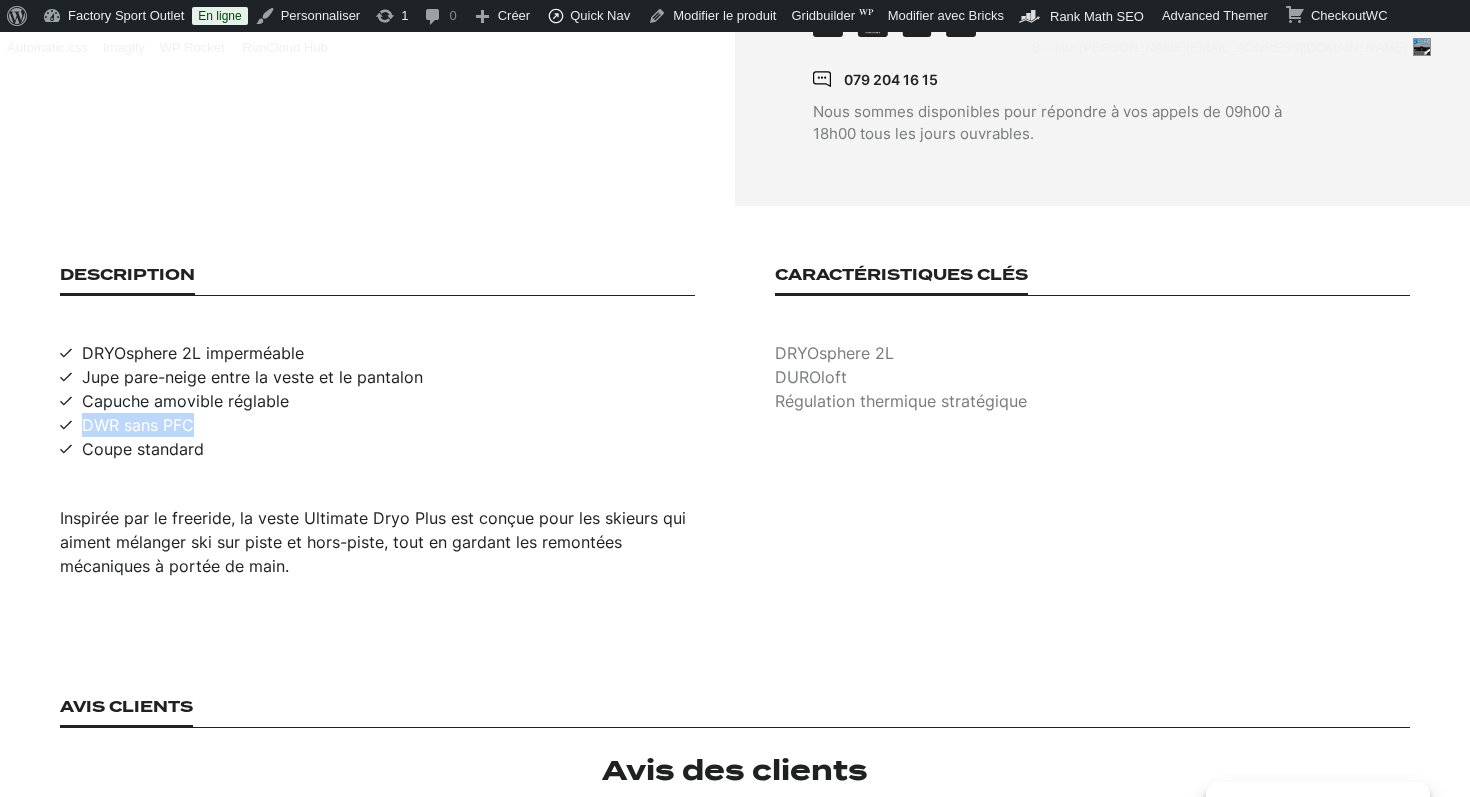 click on "DWR sans PFC" at bounding box center [138, 425] 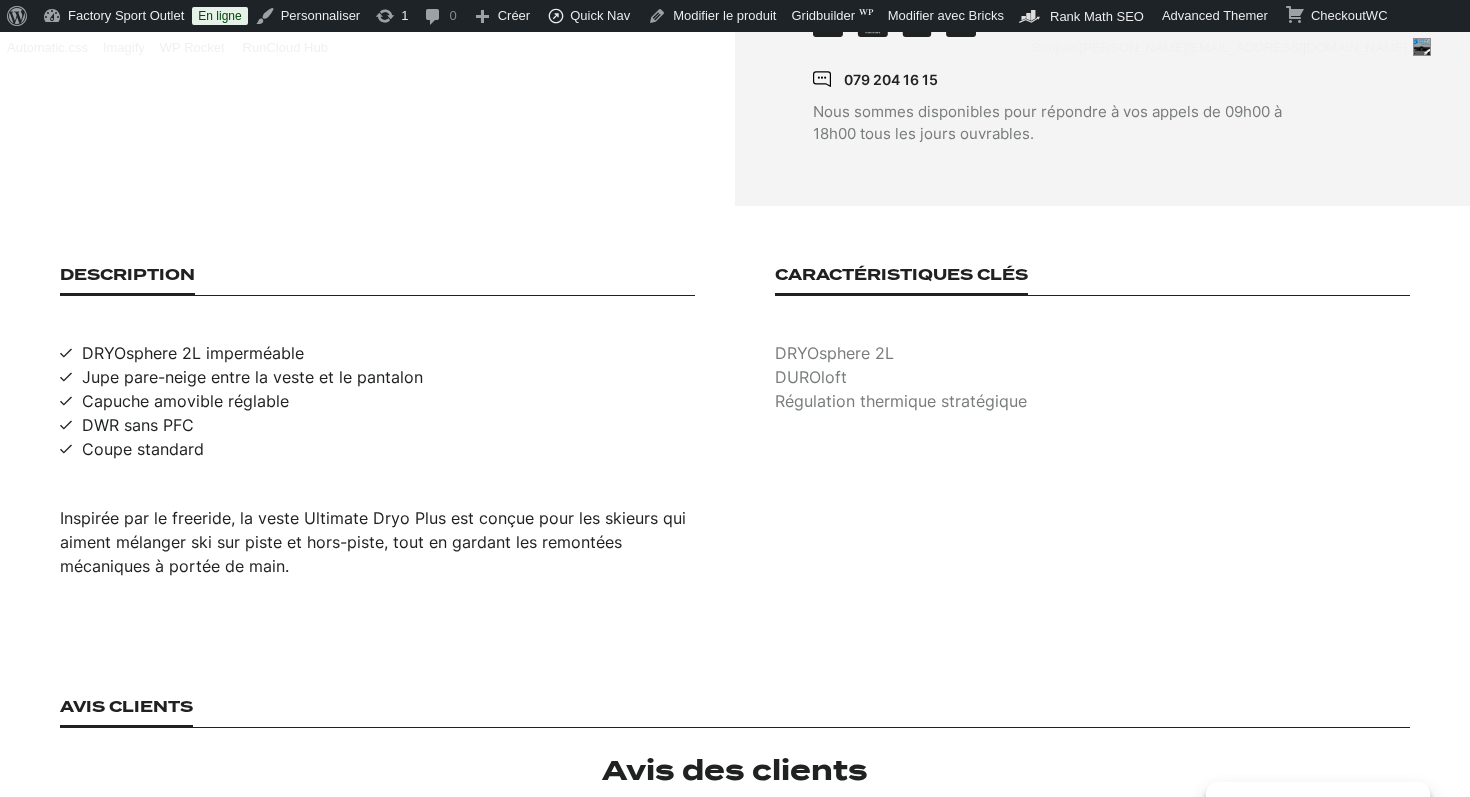 click on "Coupe standard" at bounding box center (143, 449) 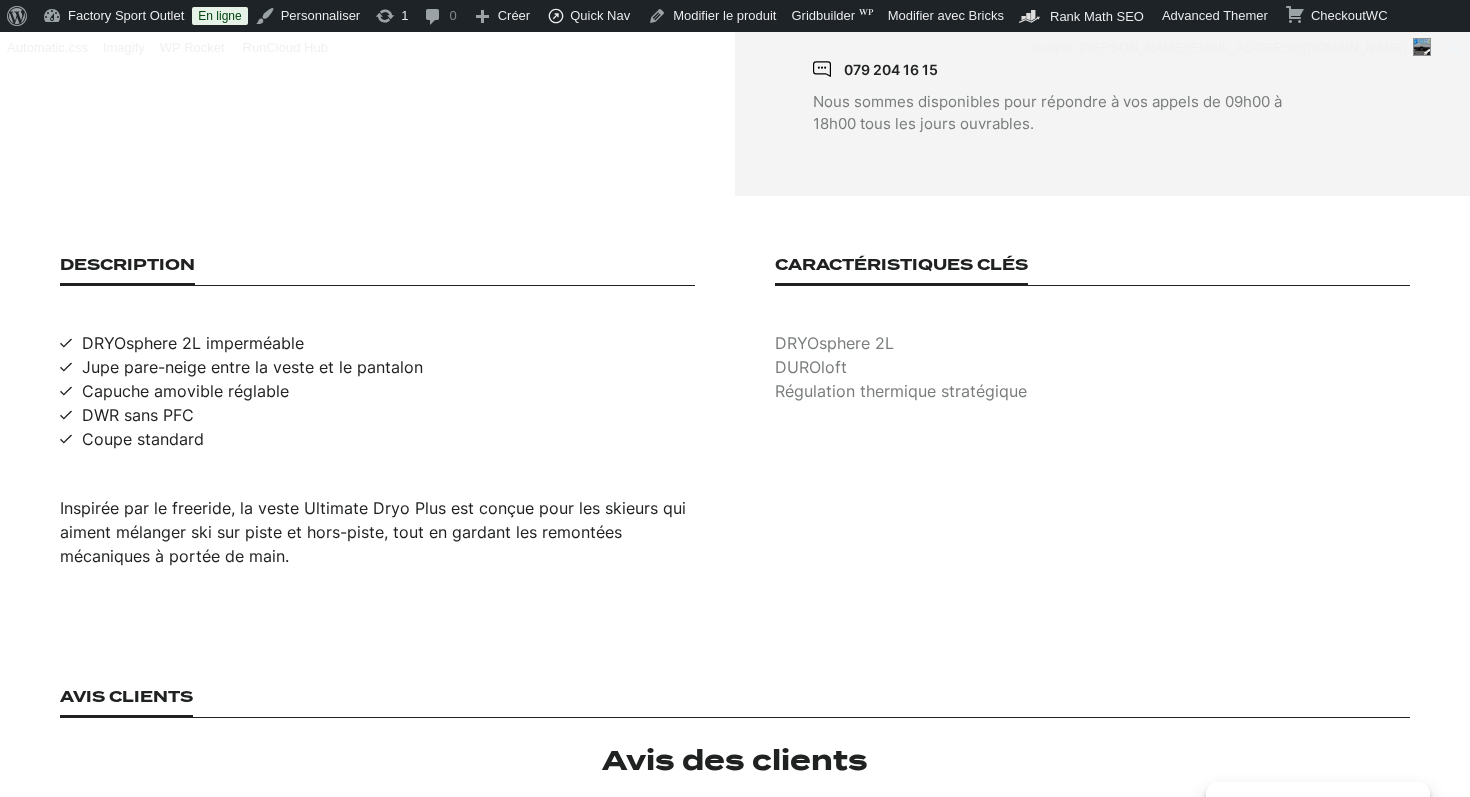 click on "DRYOsphere 2L" at bounding box center (1092, 343) 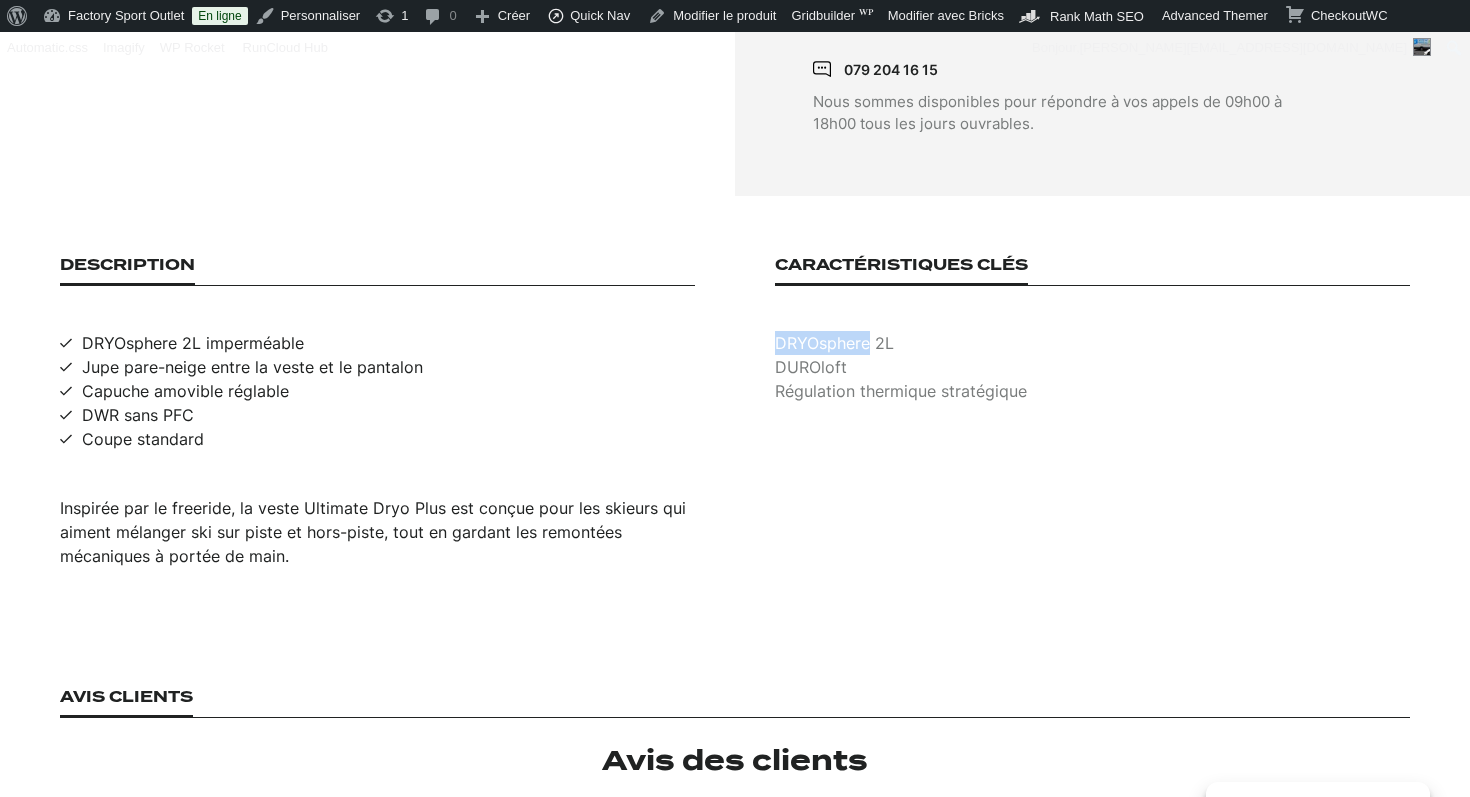 click on "DRYOsphere 2L" at bounding box center (1092, 343) 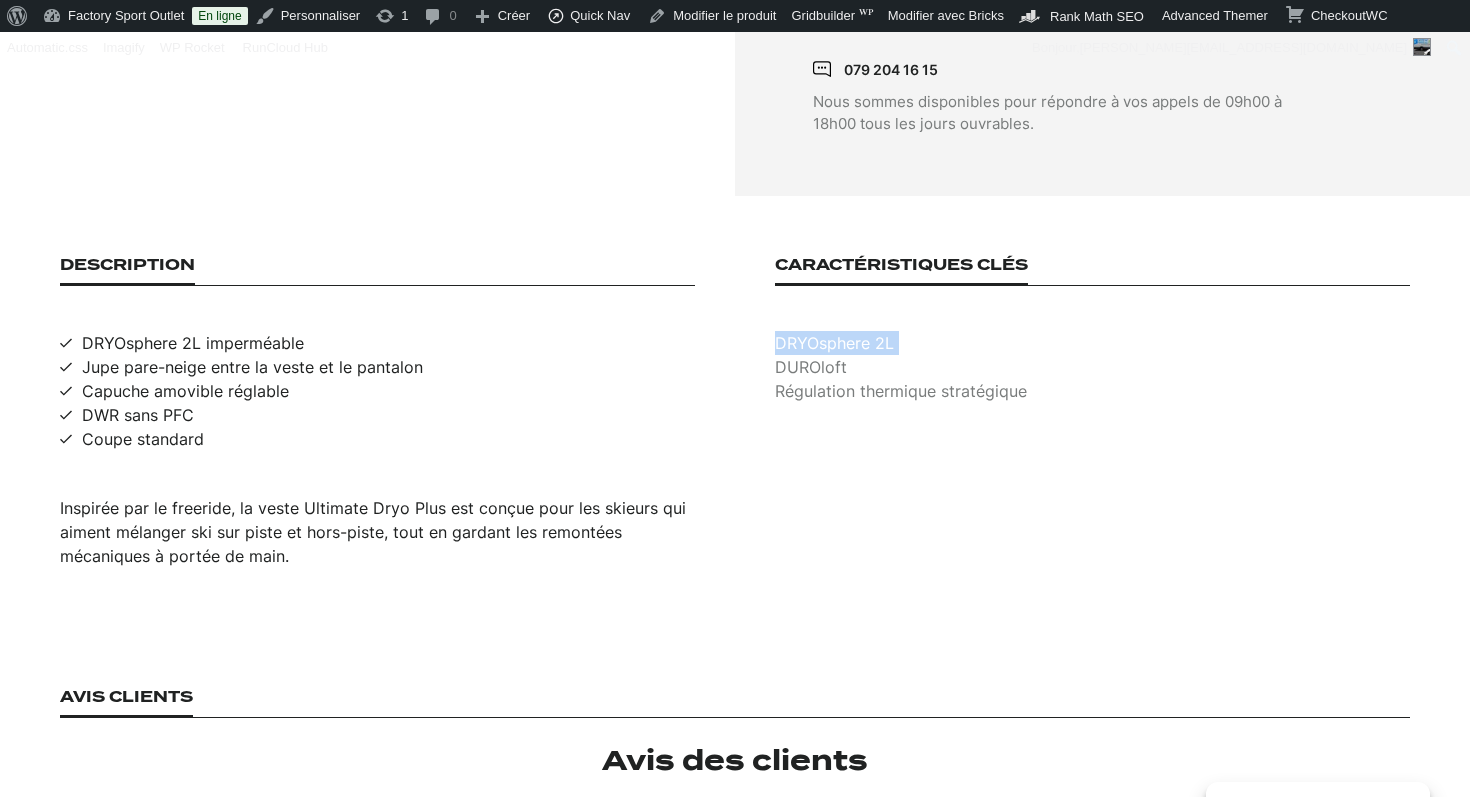 click on "DRYOsphere 2L" at bounding box center (1092, 343) 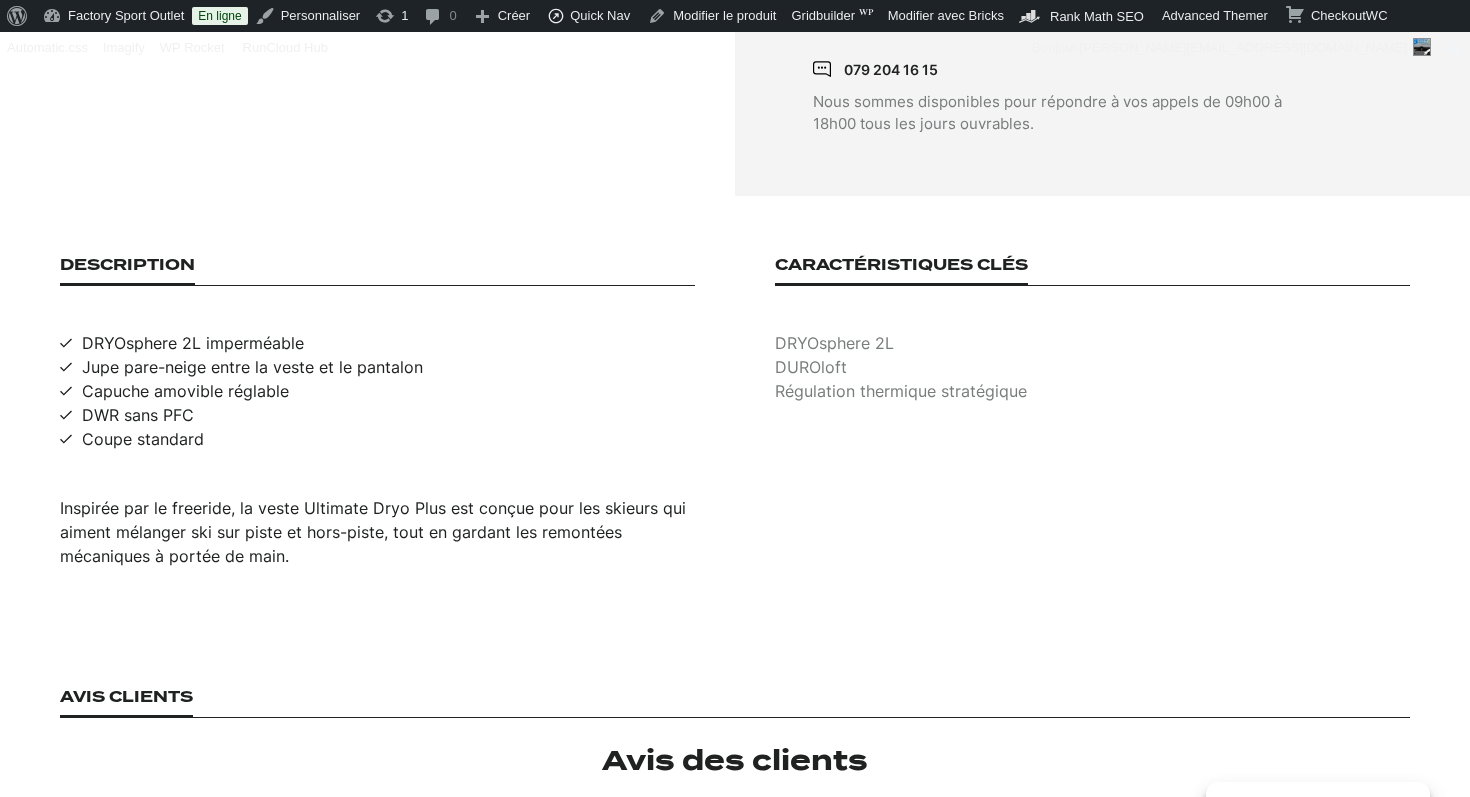 click on "DUROloft" at bounding box center (1092, 367) 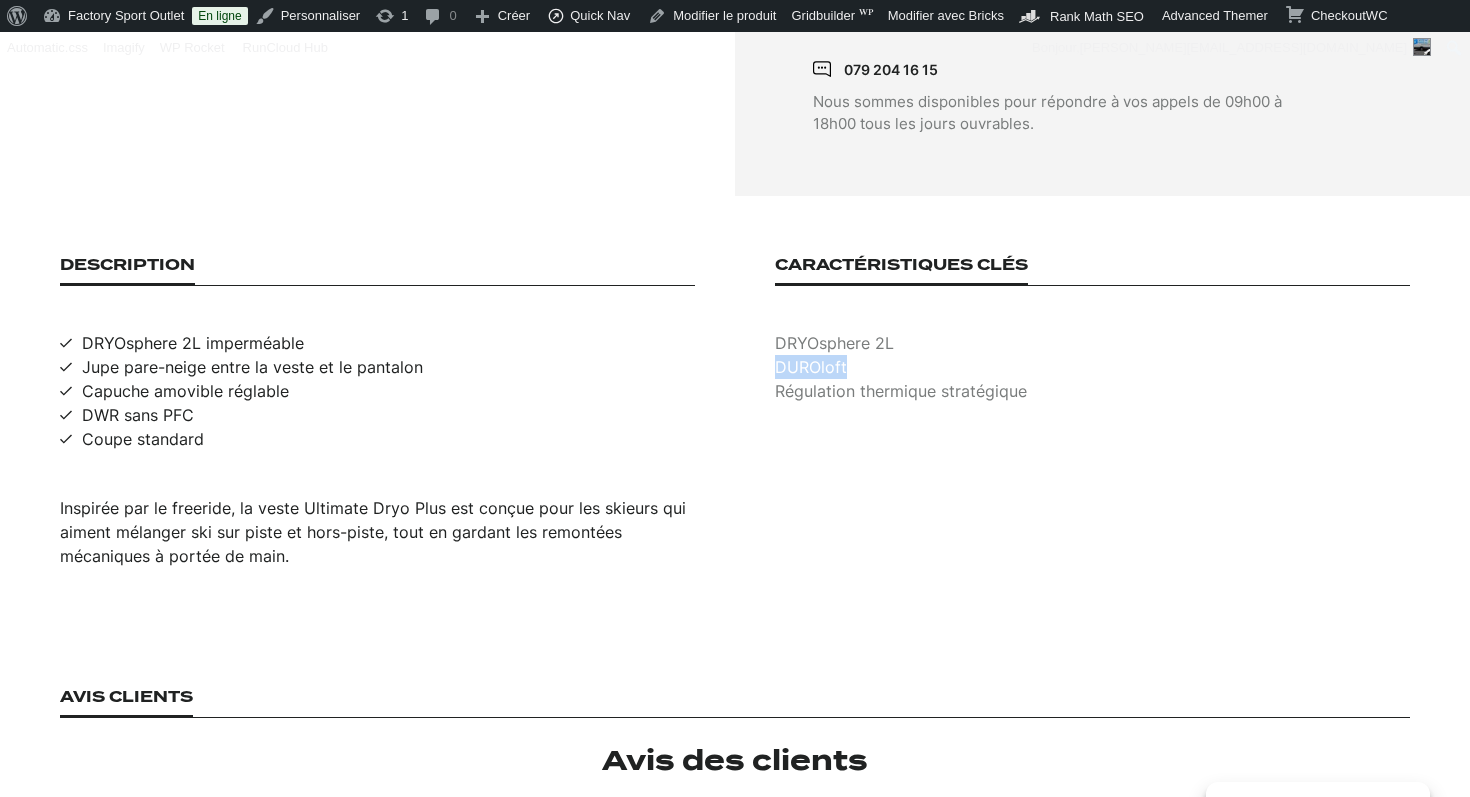 click on "DUROloft" at bounding box center (1092, 367) 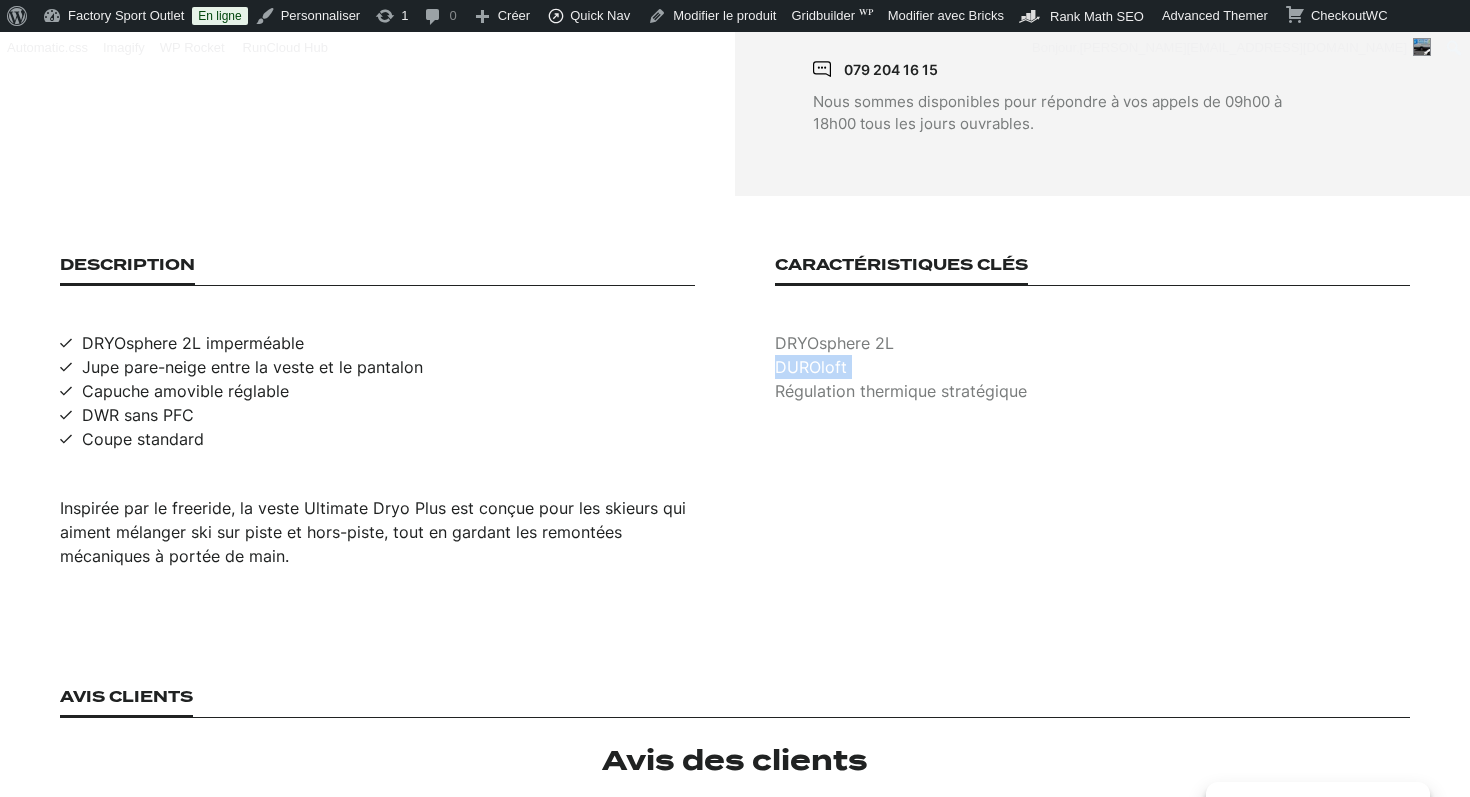 click on "DUROloft" at bounding box center (1092, 367) 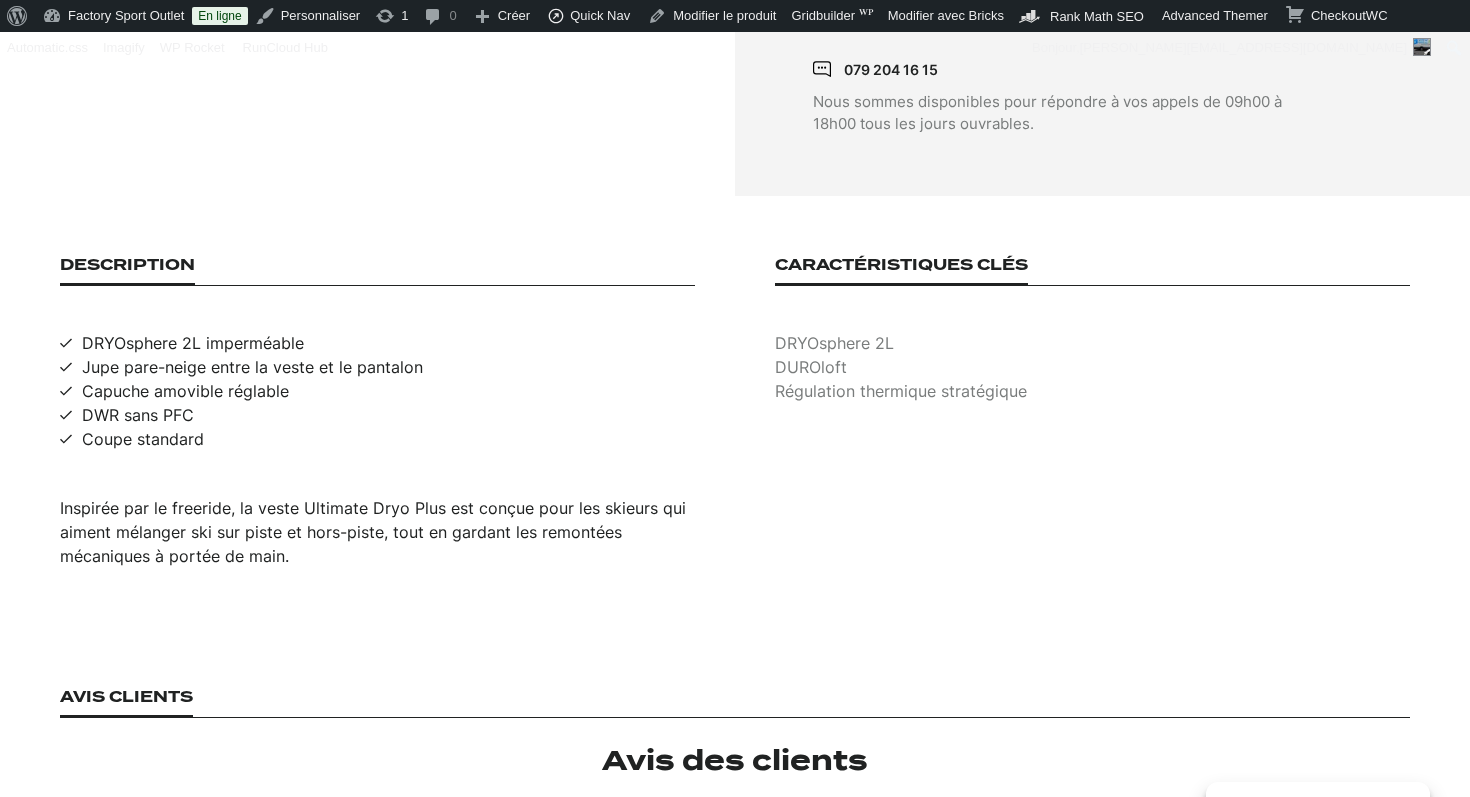 click on "Régulation thermique stratégique" at bounding box center (1092, 391) 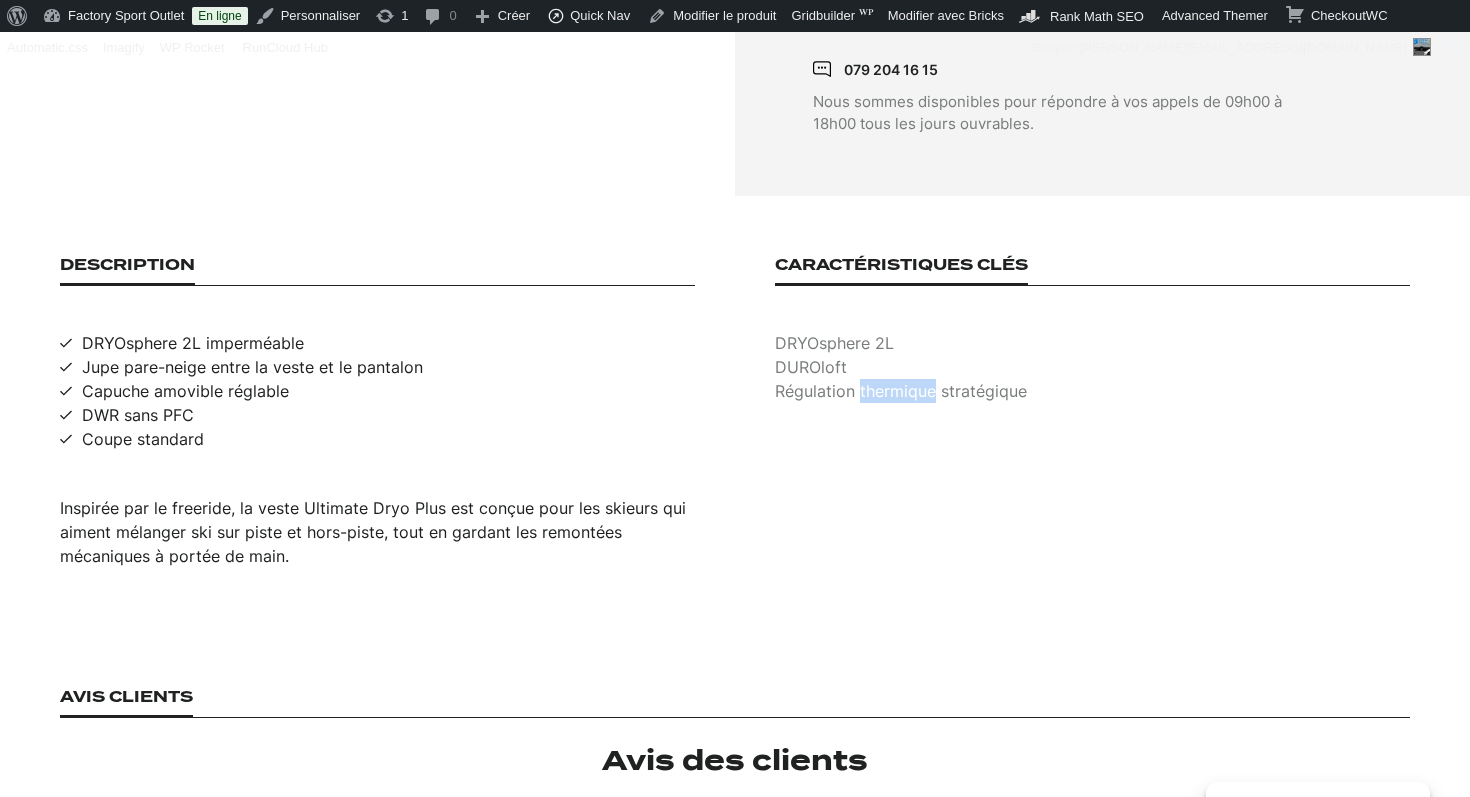 click on "Régulation thermique stratégique" at bounding box center (1092, 391) 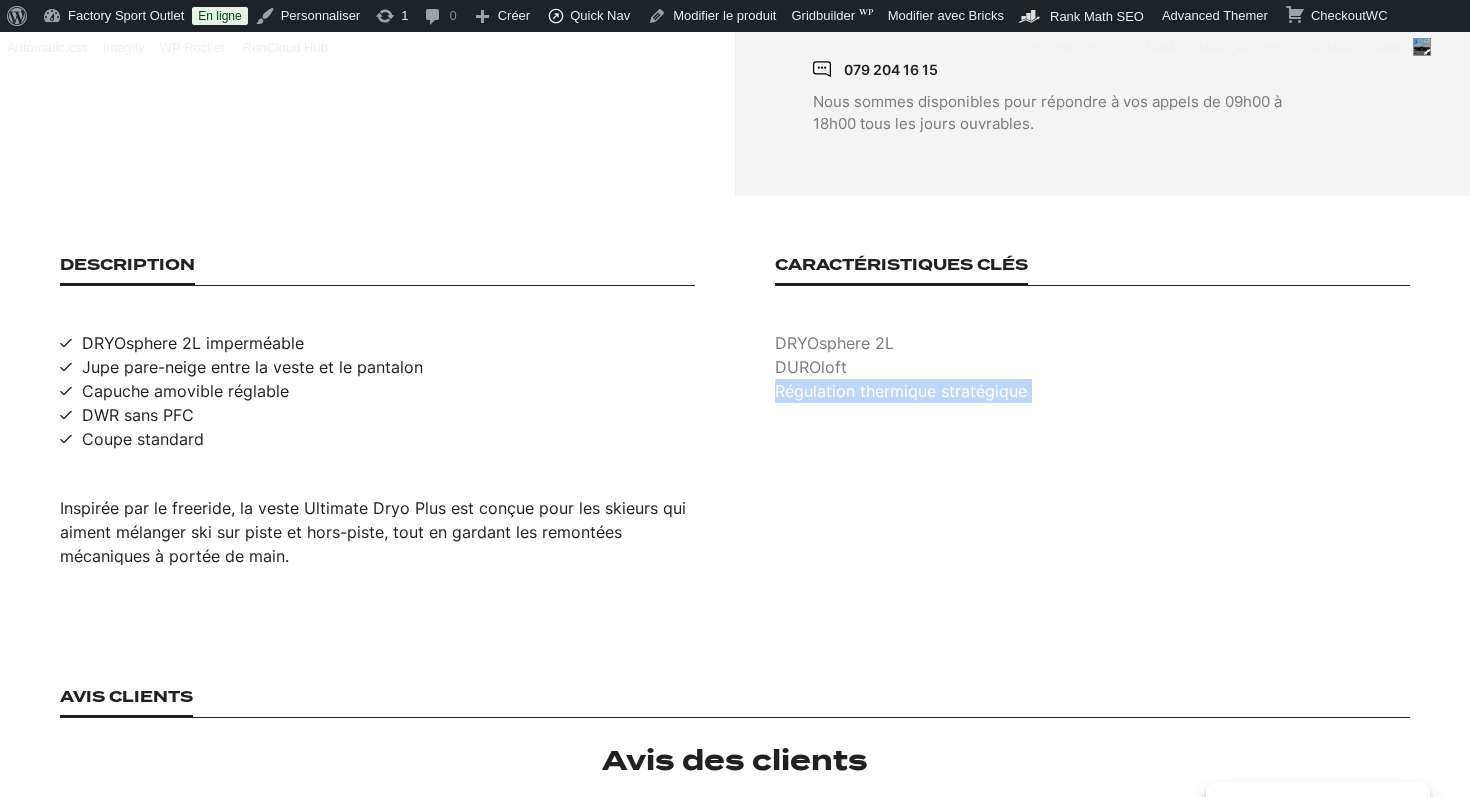 click on "Régulation thermique stratégique" at bounding box center [1092, 391] 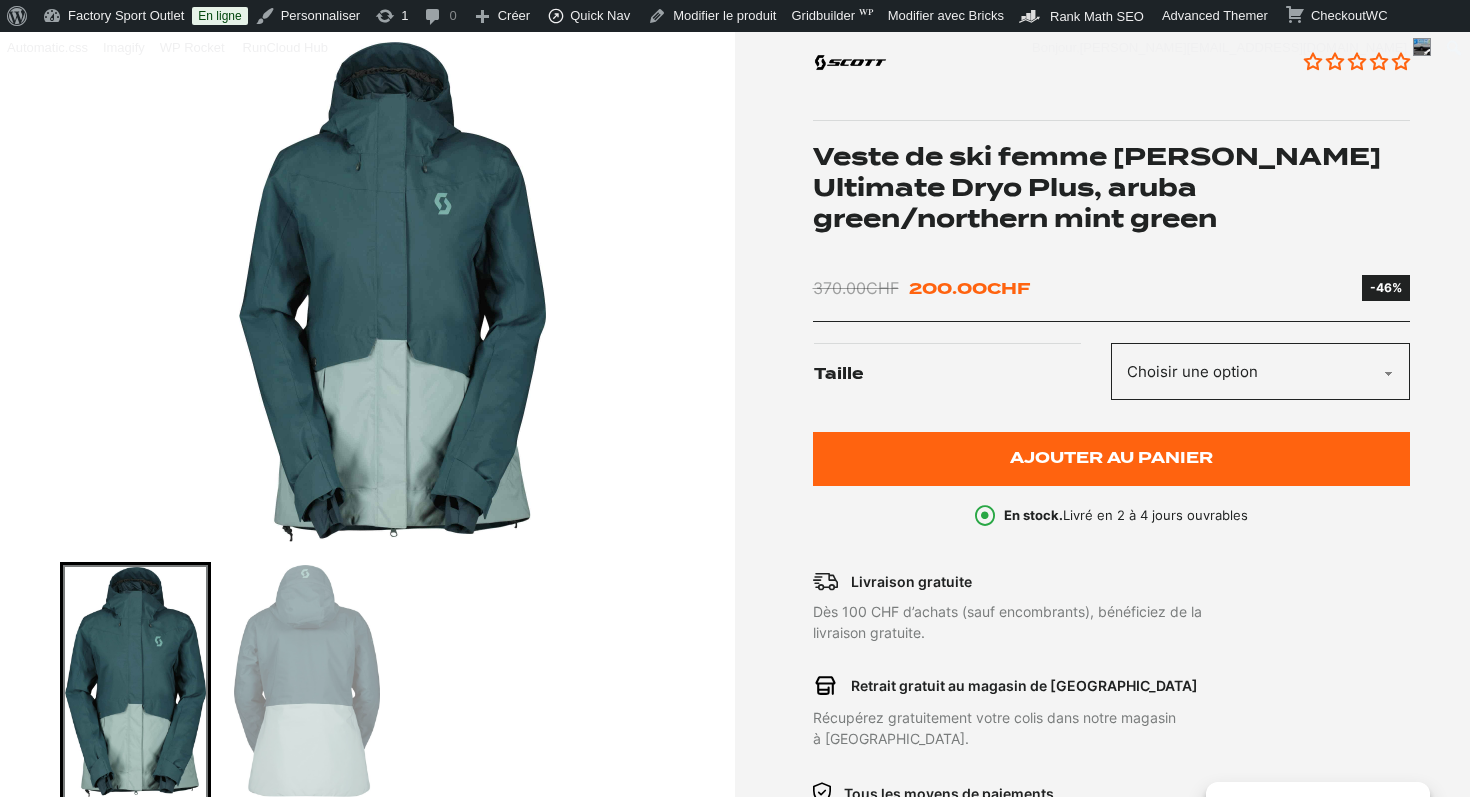 scroll, scrollTop: 5, scrollLeft: 0, axis: vertical 